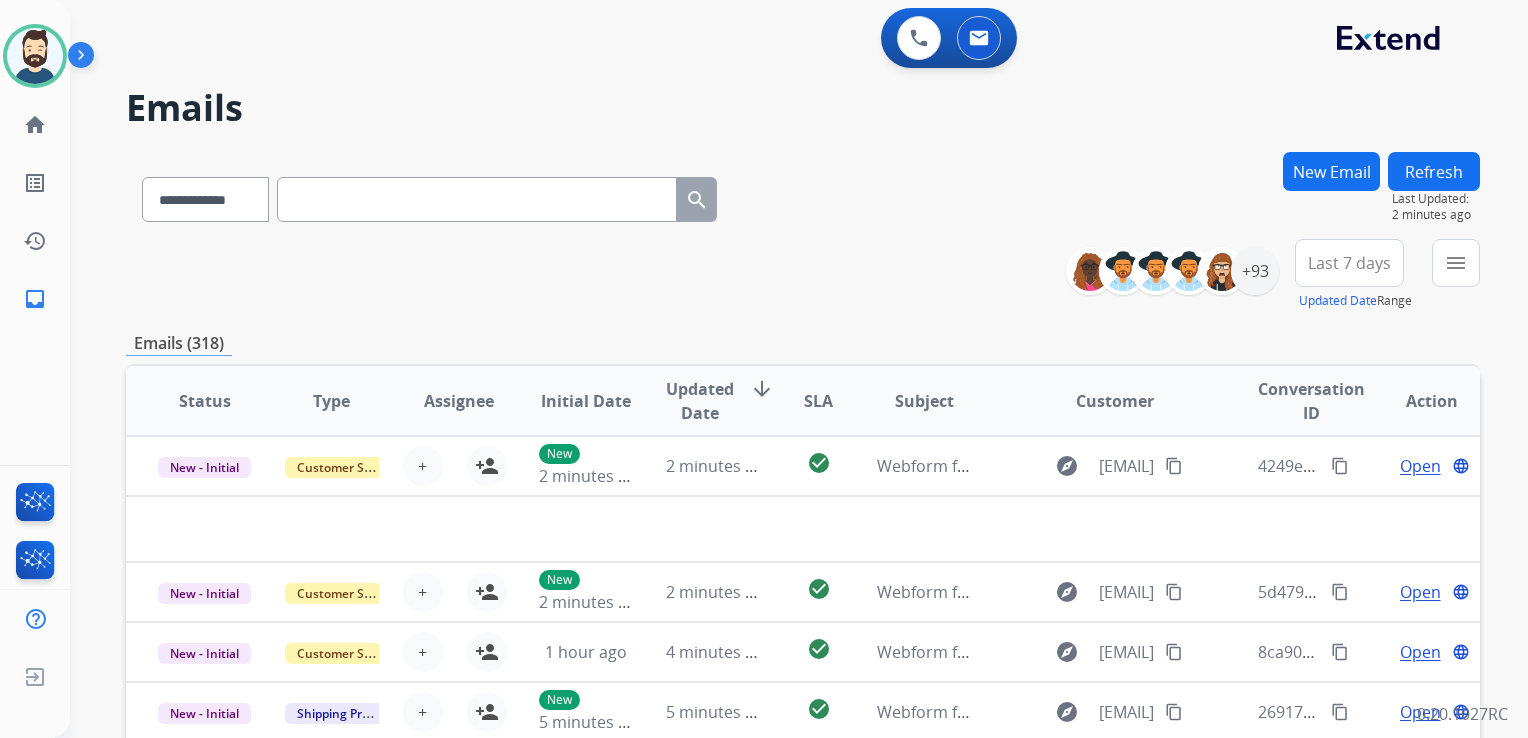 scroll, scrollTop: 0, scrollLeft: 0, axis: both 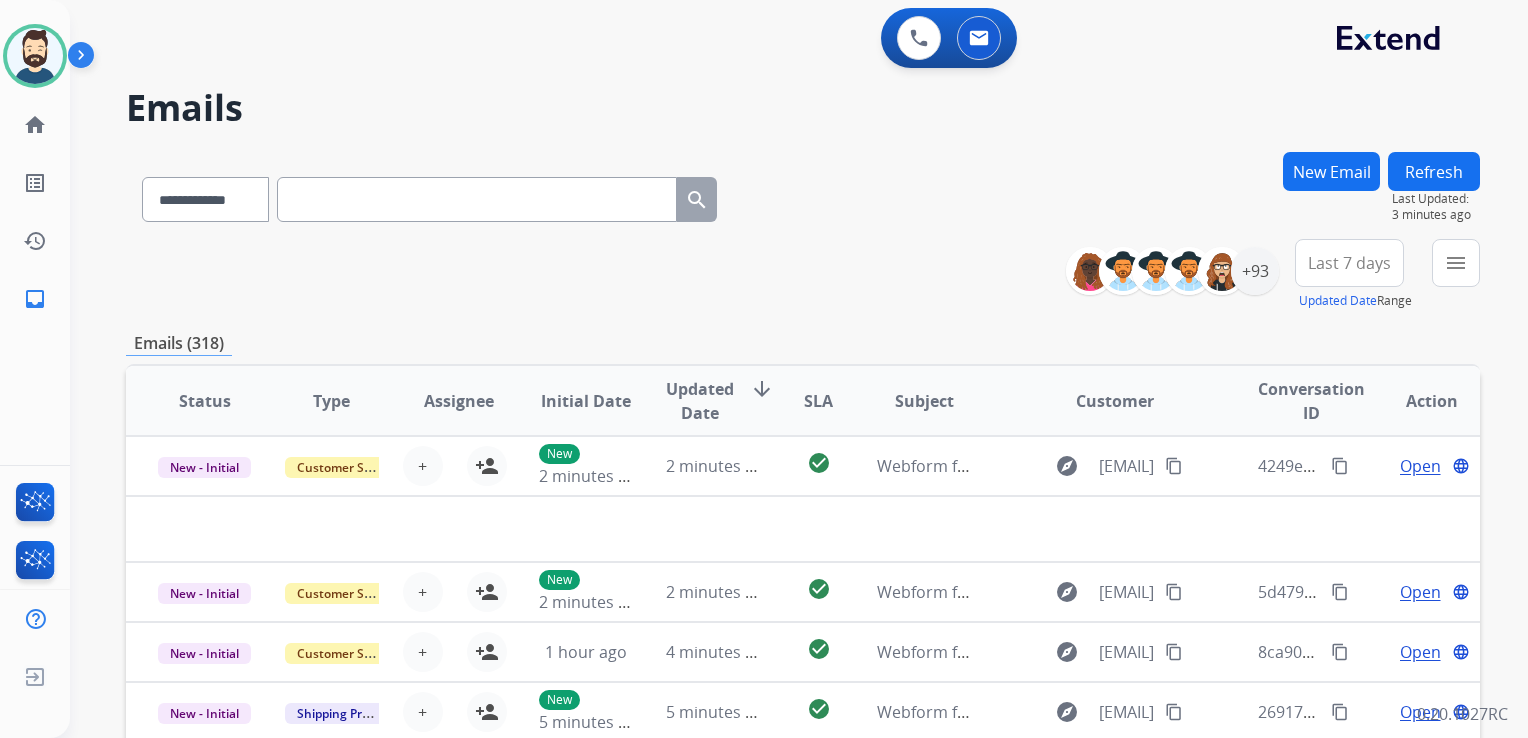 click at bounding box center [477, 199] 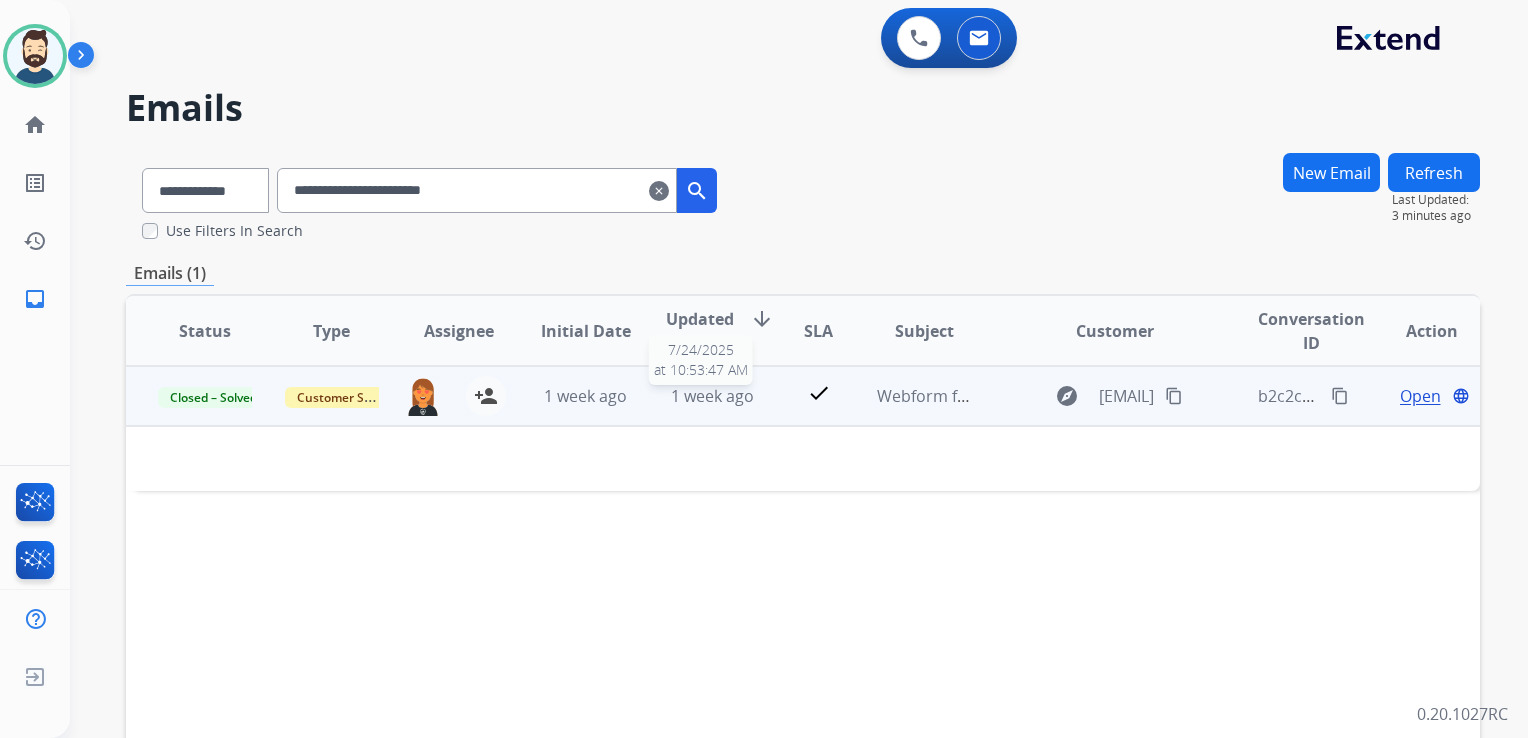 click on "1 week ago" at bounding box center [712, 396] 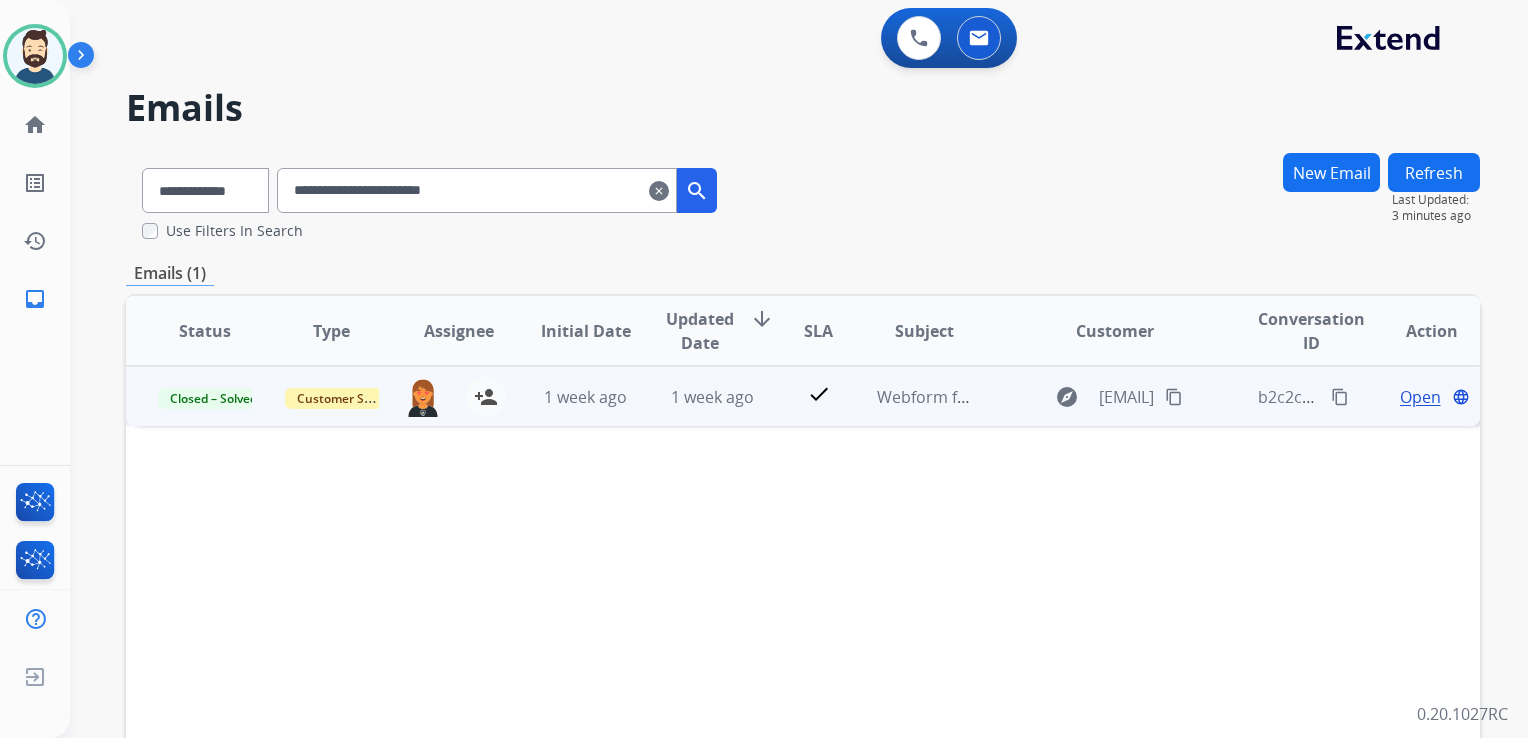 click on "Open" at bounding box center [1420, 397] 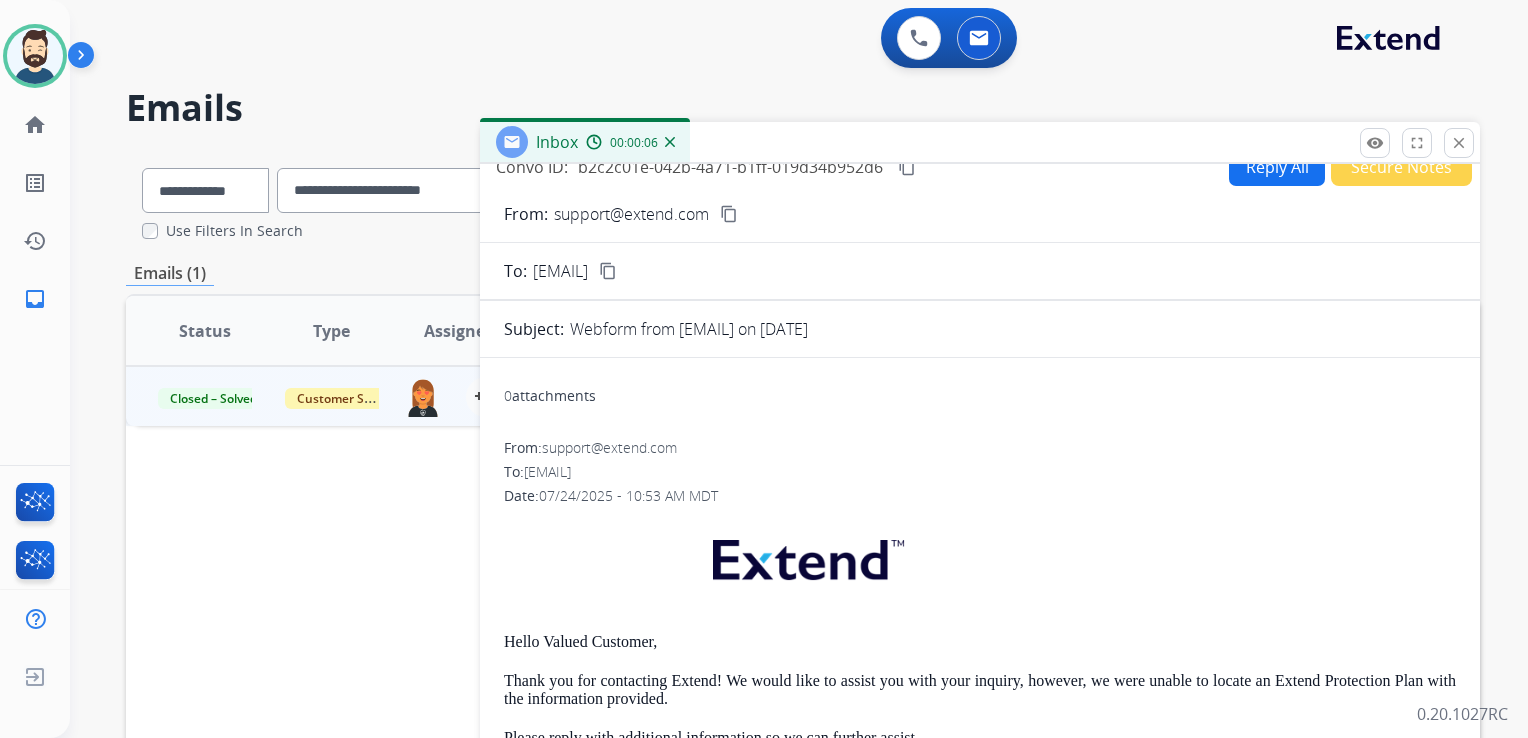 scroll, scrollTop: 0, scrollLeft: 0, axis: both 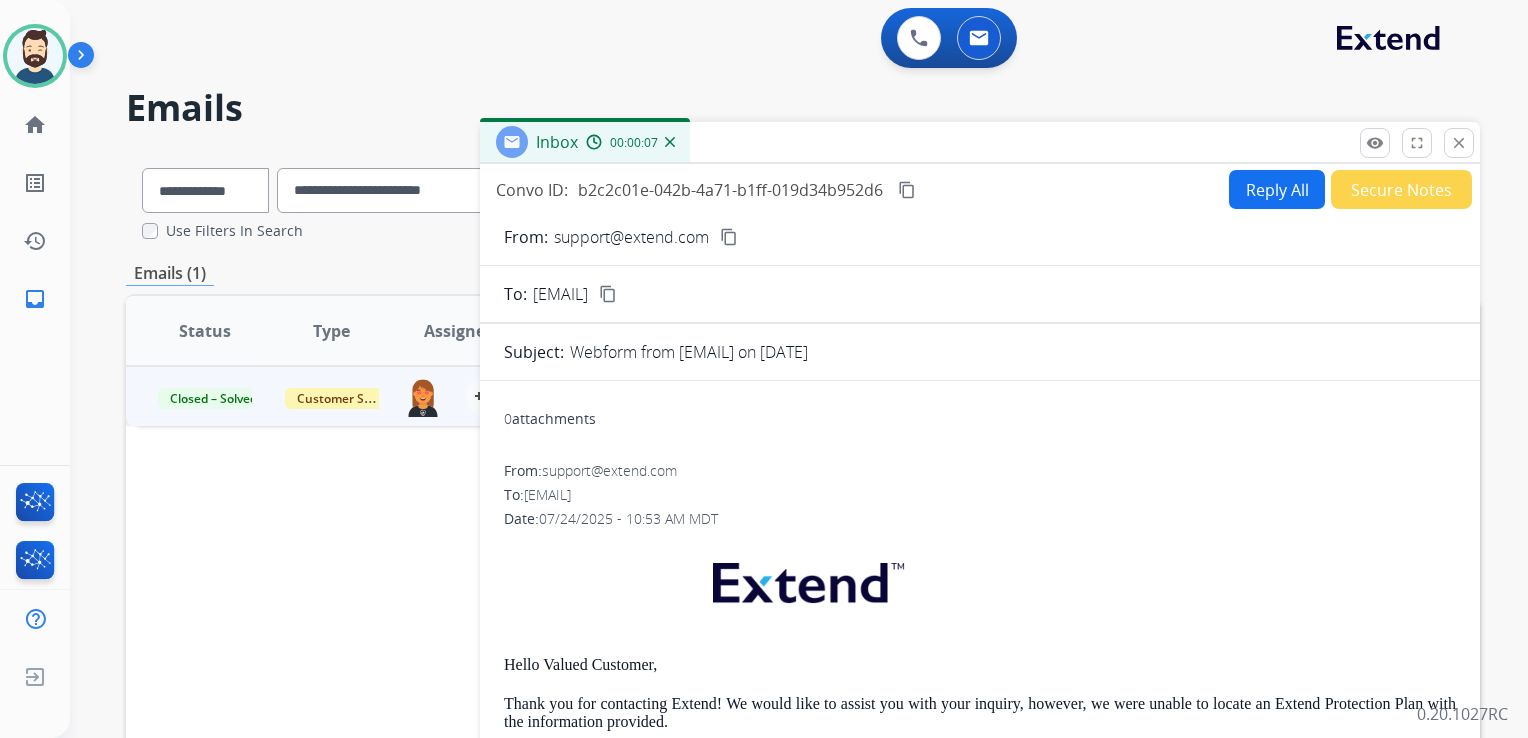 click on "Reply All" at bounding box center [1277, 189] 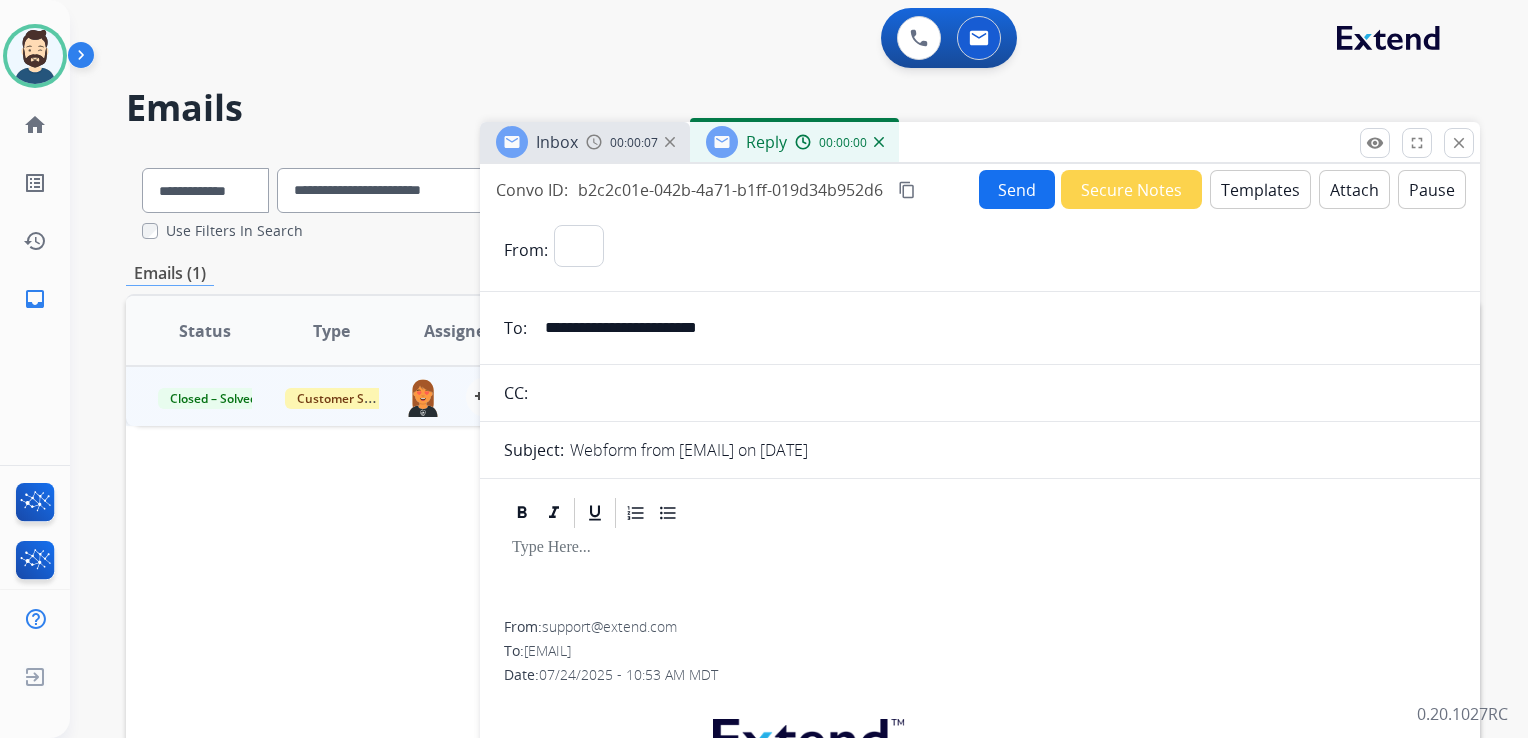 click on "Templates" at bounding box center [1260, 189] 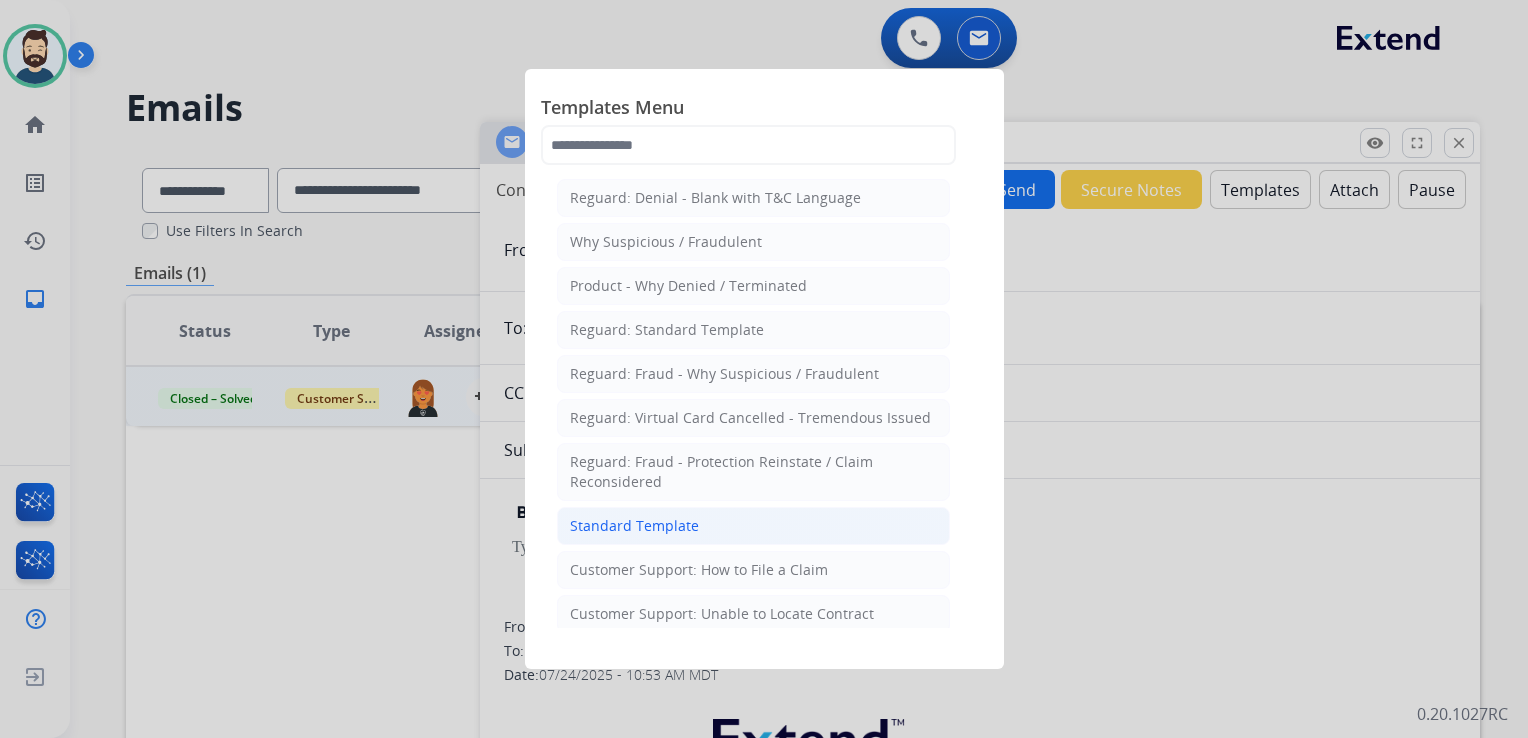 click on "Standard Template" 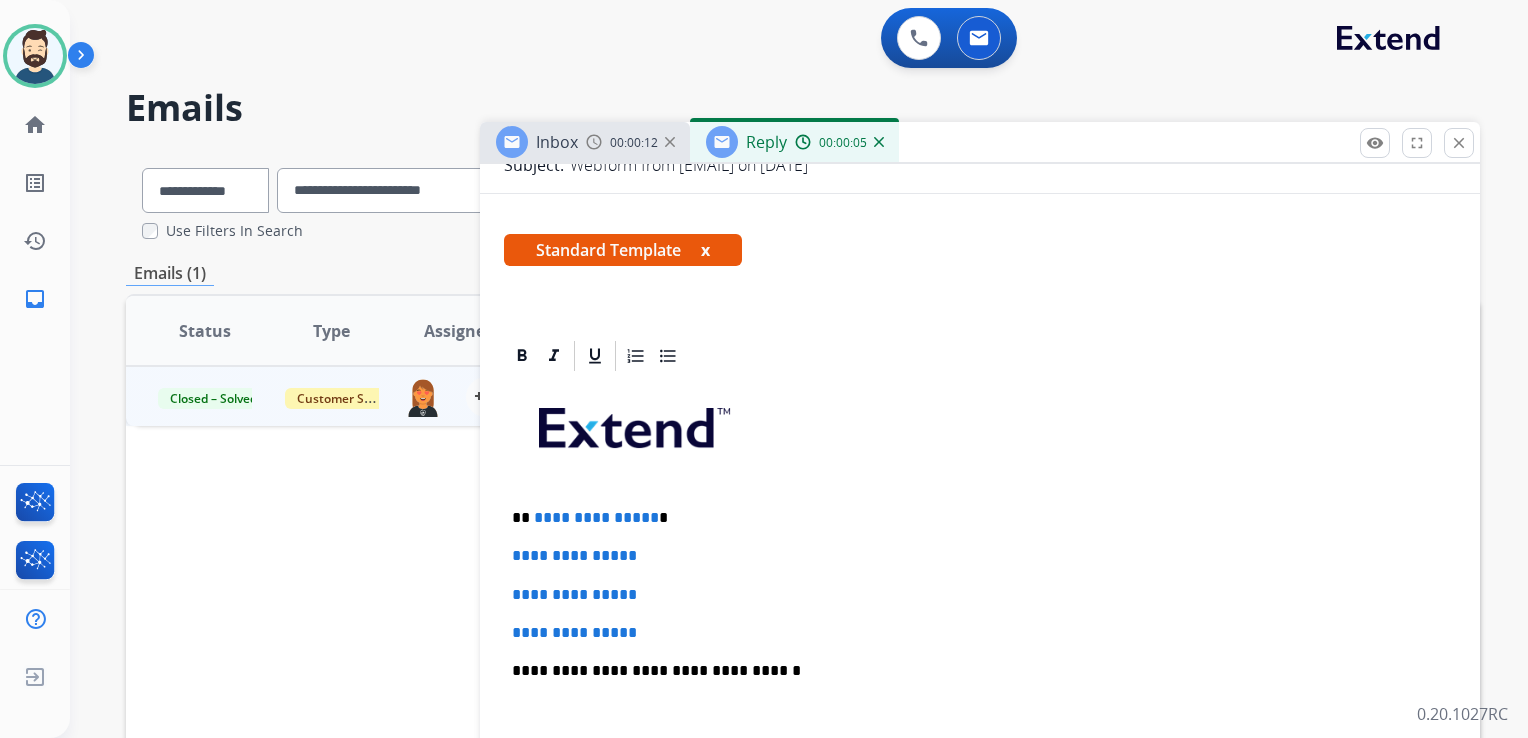 scroll, scrollTop: 400, scrollLeft: 0, axis: vertical 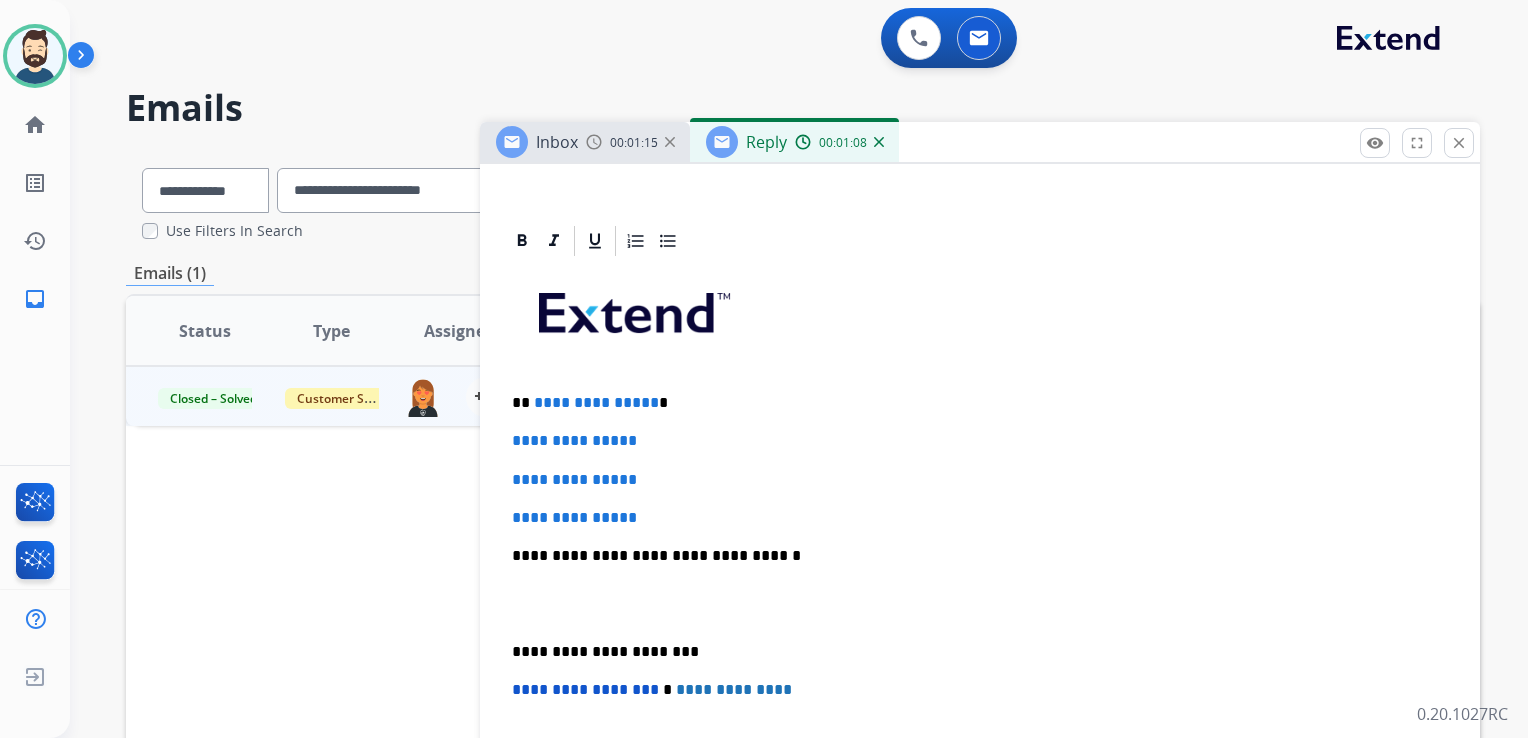 click on "**********" at bounding box center [980, 603] 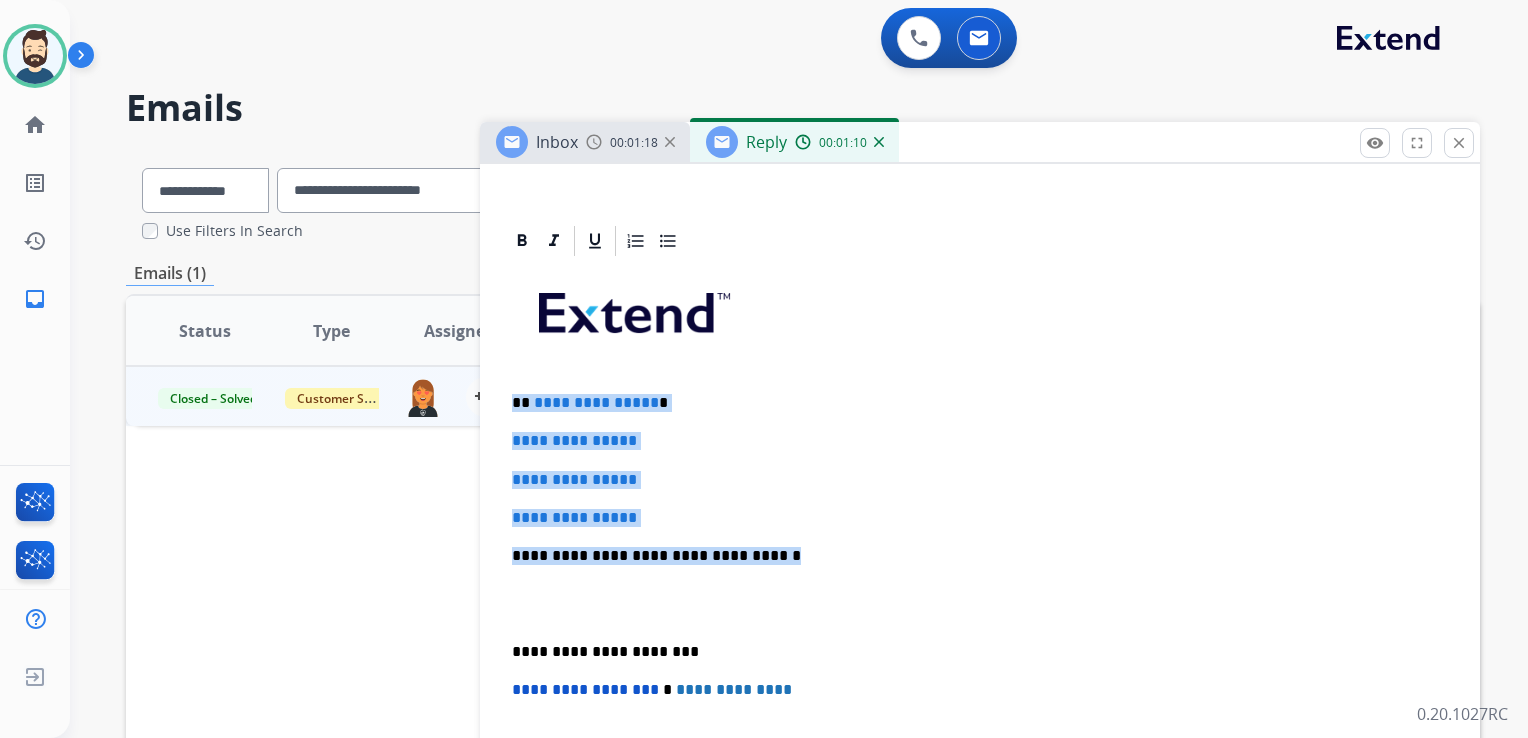 drag, startPoint x: 510, startPoint y: 395, endPoint x: 809, endPoint y: 536, distance: 330.57828 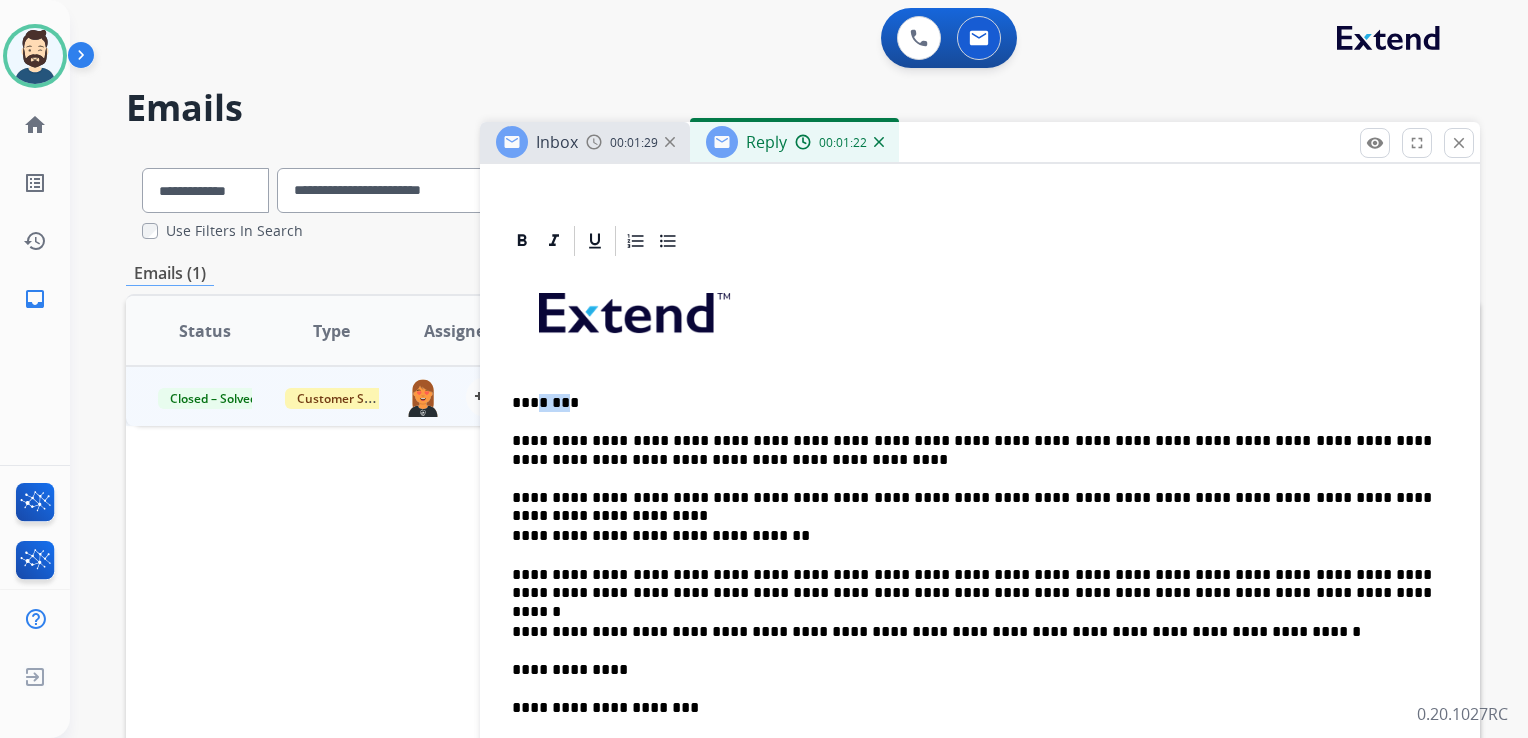 drag, startPoint x: 535, startPoint y: 398, endPoint x: 576, endPoint y: 400, distance: 41.04875 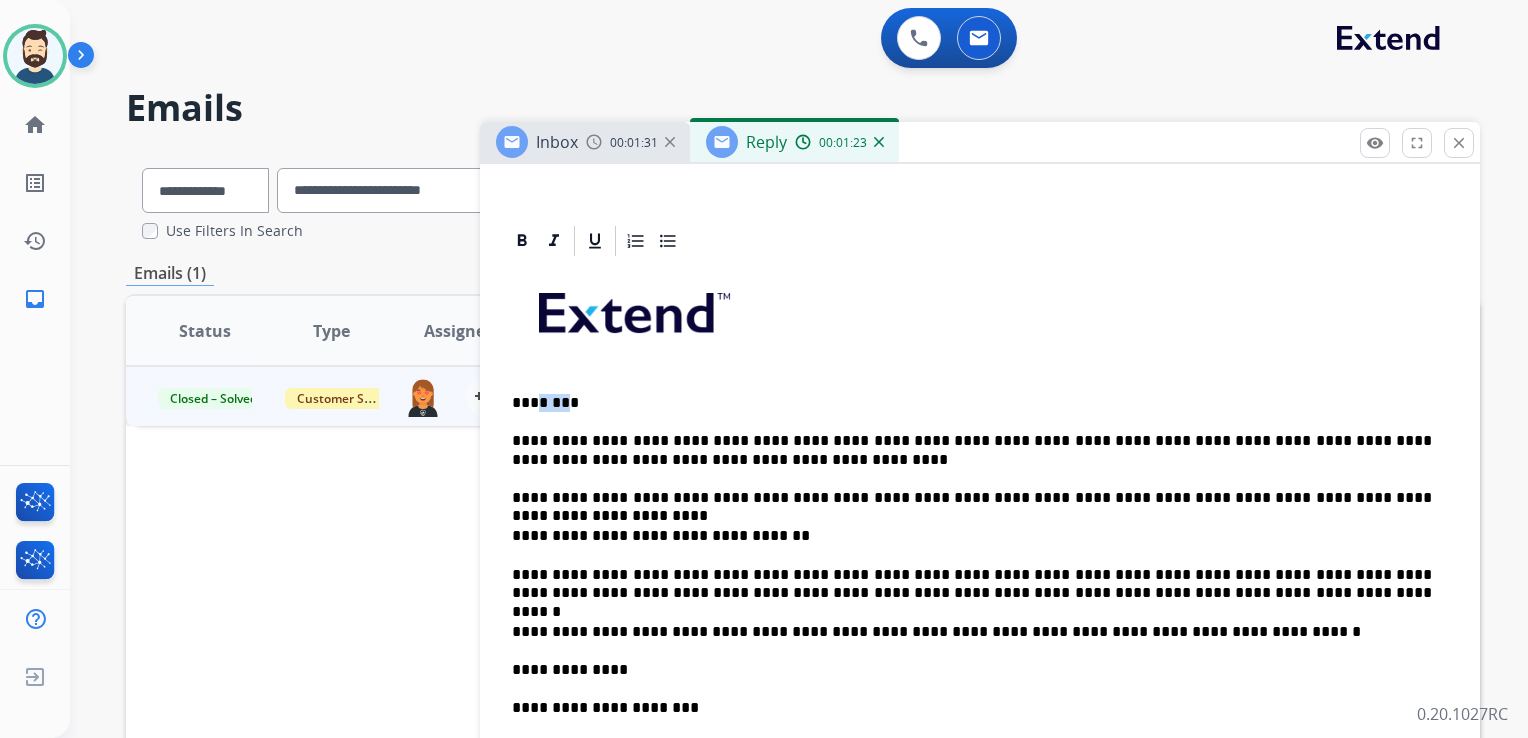 type 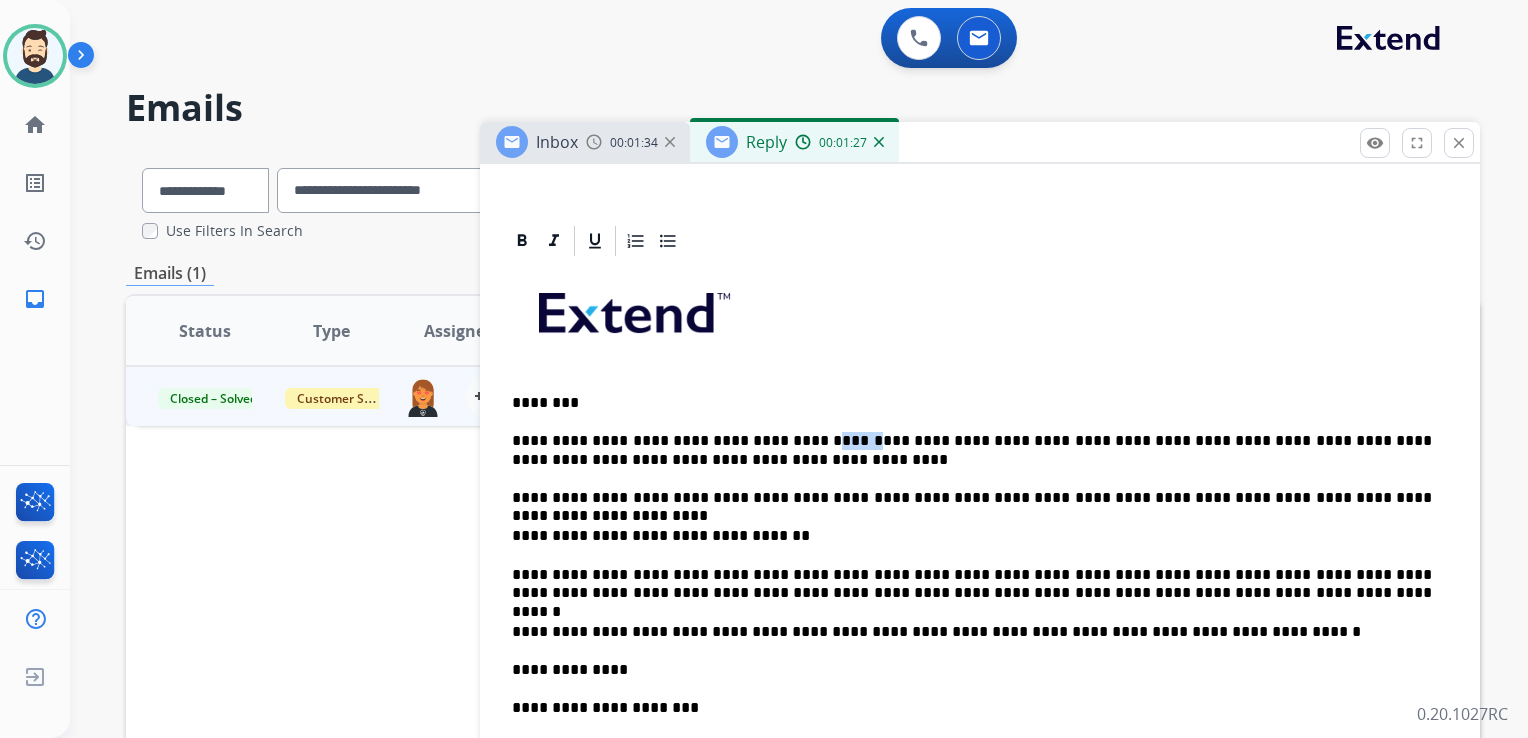 drag, startPoint x: 783, startPoint y: 438, endPoint x: 836, endPoint y: 437, distance: 53.009434 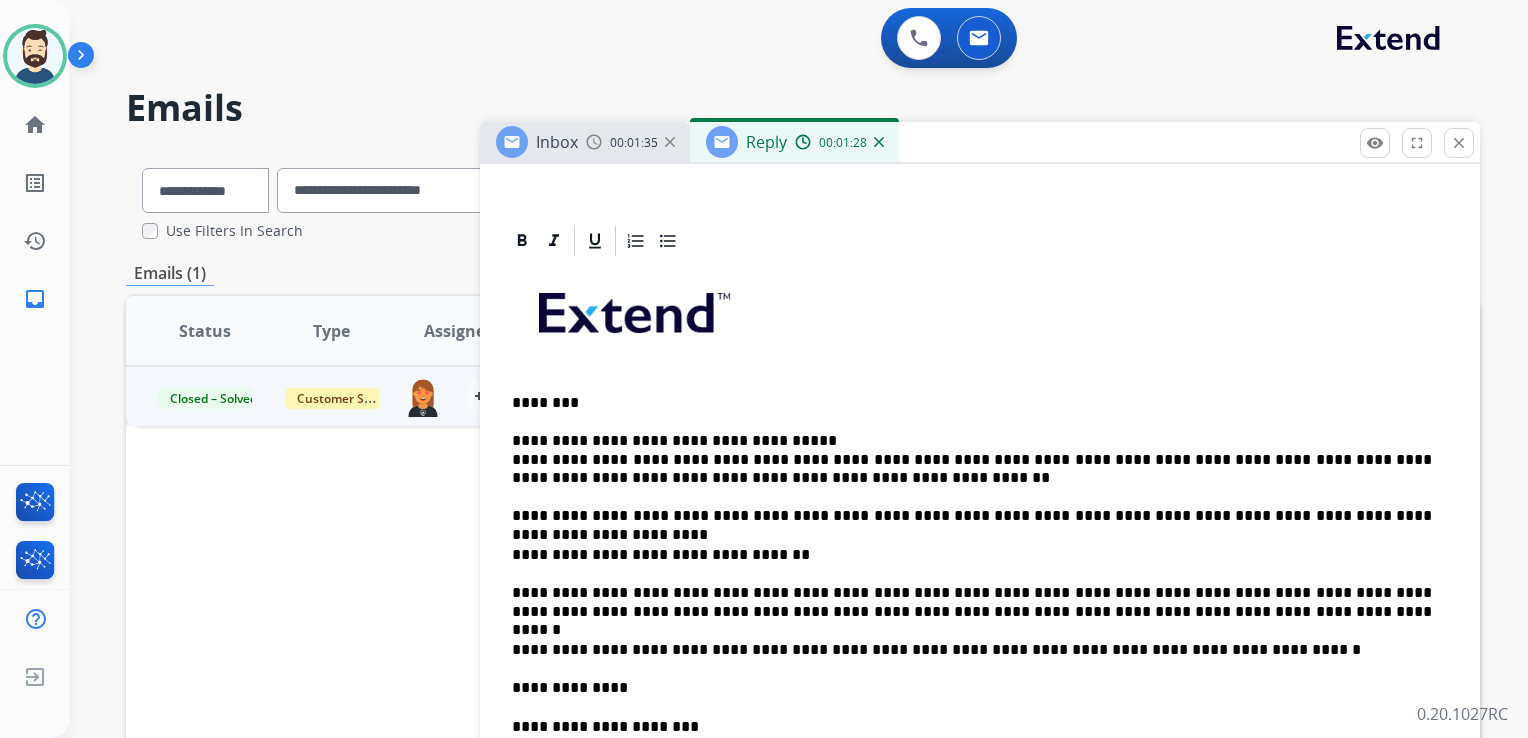 click on "**********" at bounding box center [972, 459] 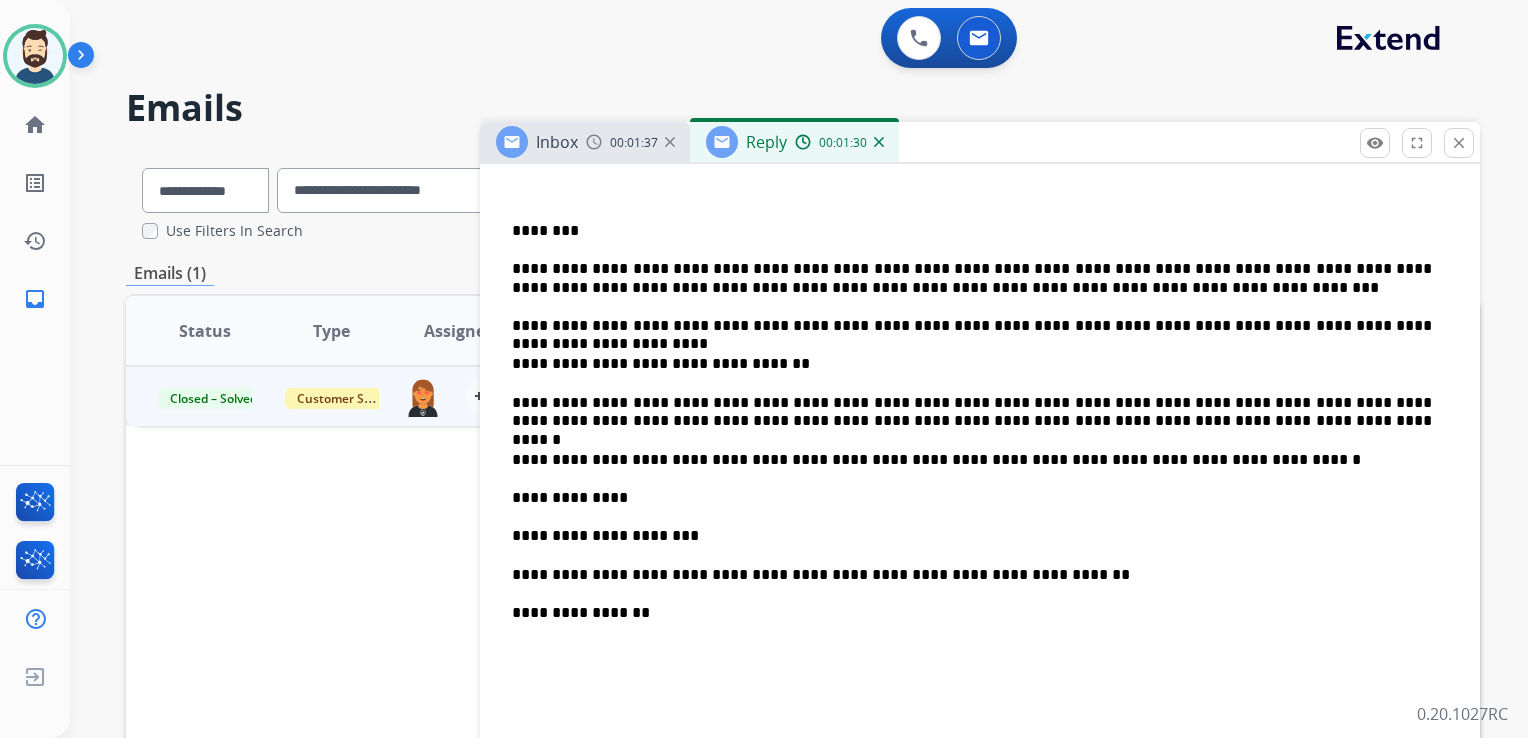 scroll, scrollTop: 600, scrollLeft: 0, axis: vertical 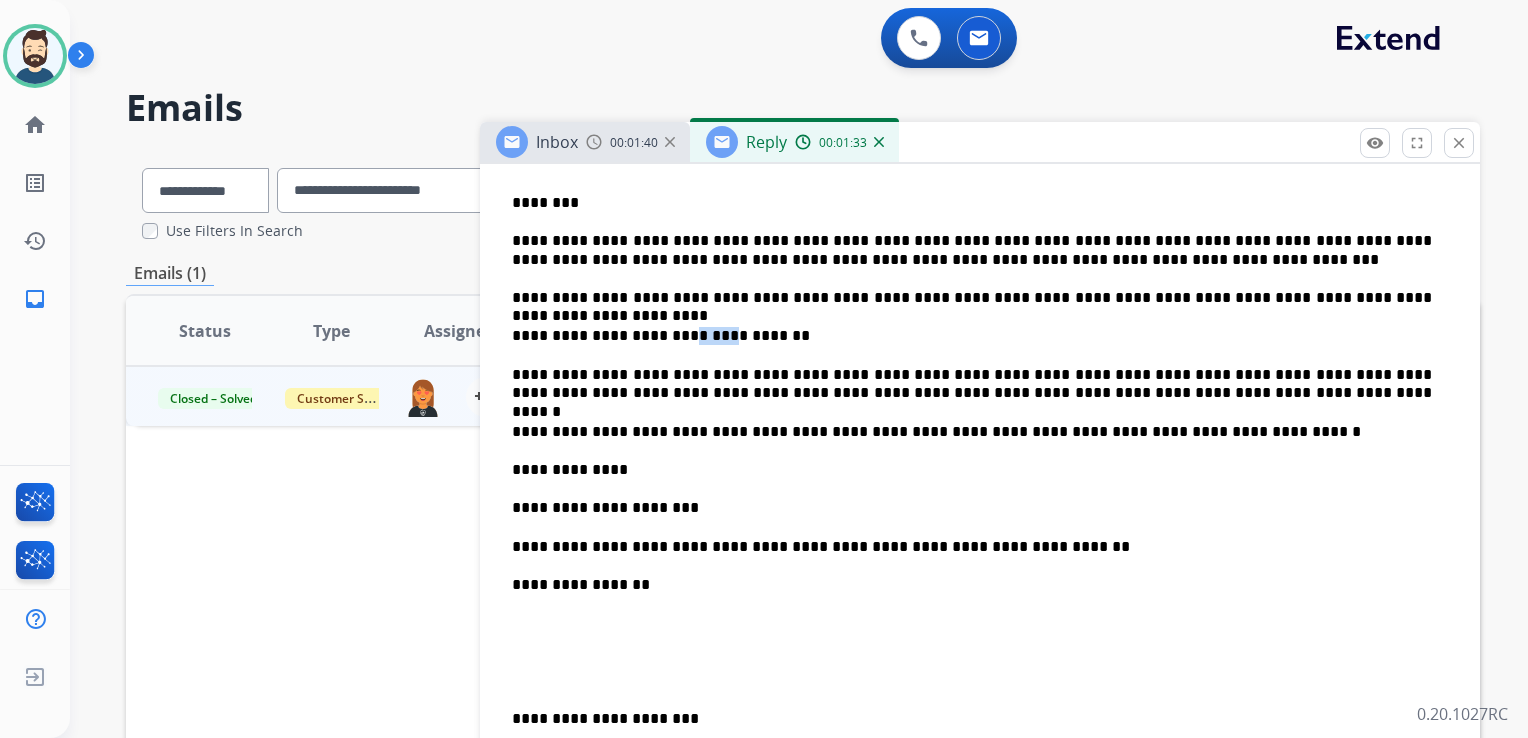drag, startPoint x: 656, startPoint y: 331, endPoint x: 711, endPoint y: 332, distance: 55.00909 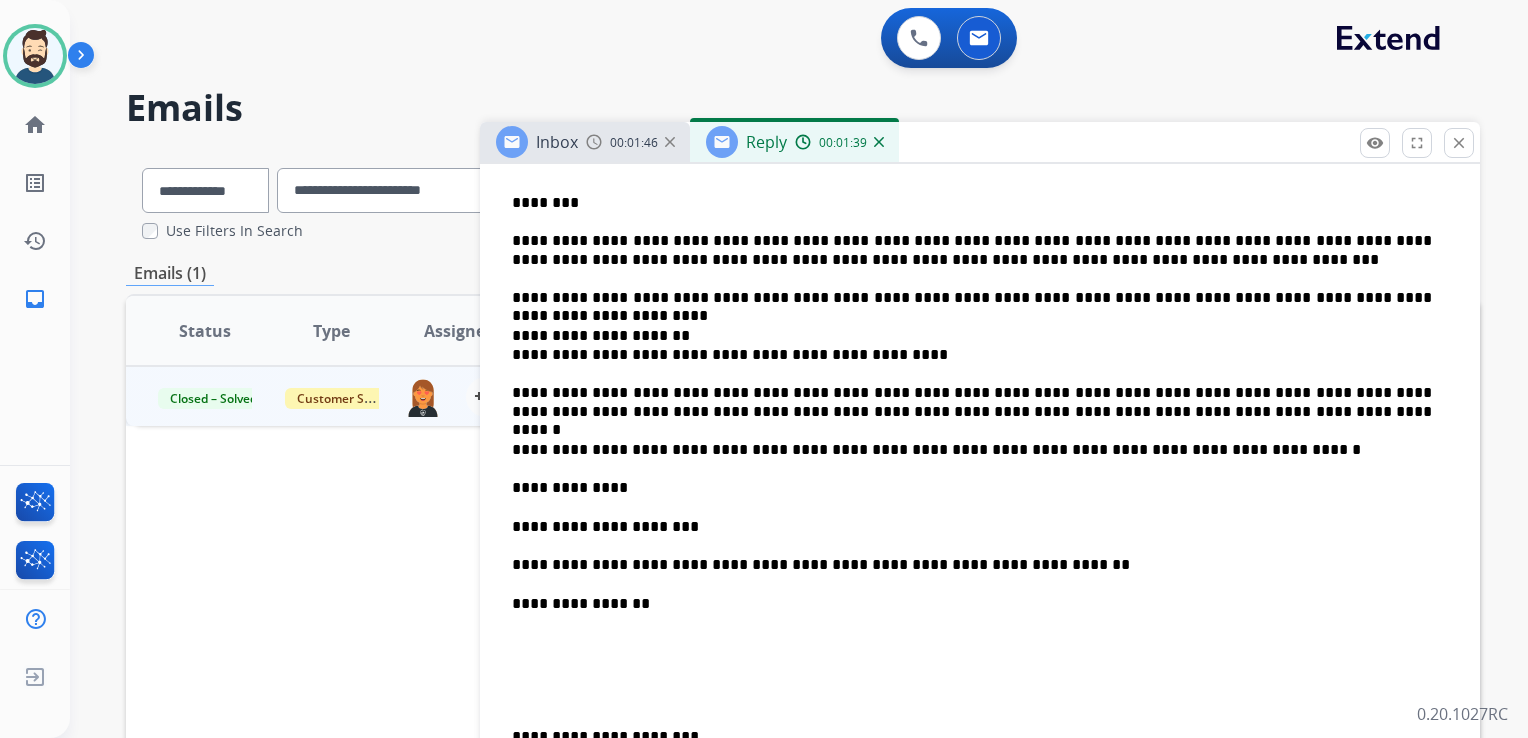 click on "**********" at bounding box center (972, 345) 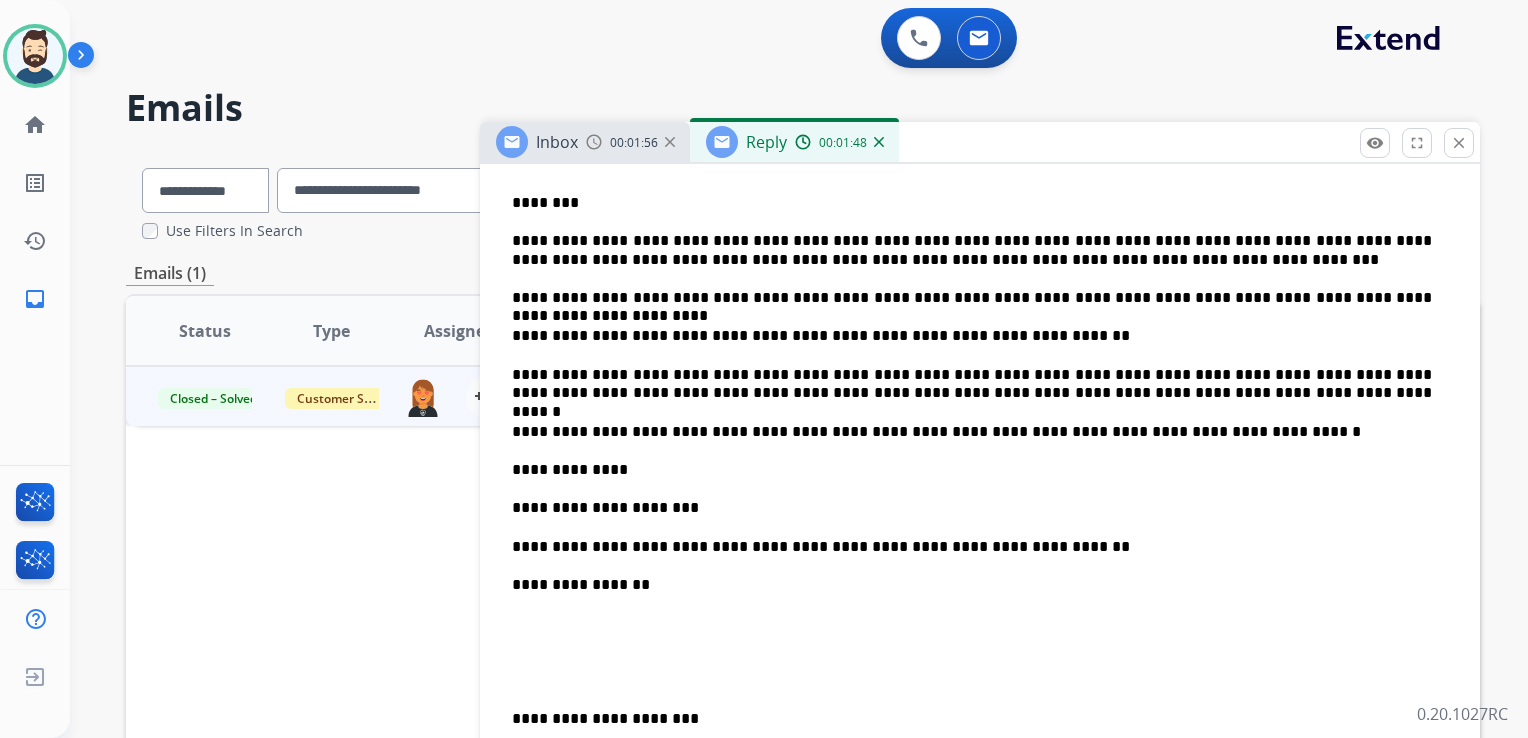 click on "**********" at bounding box center [972, 470] 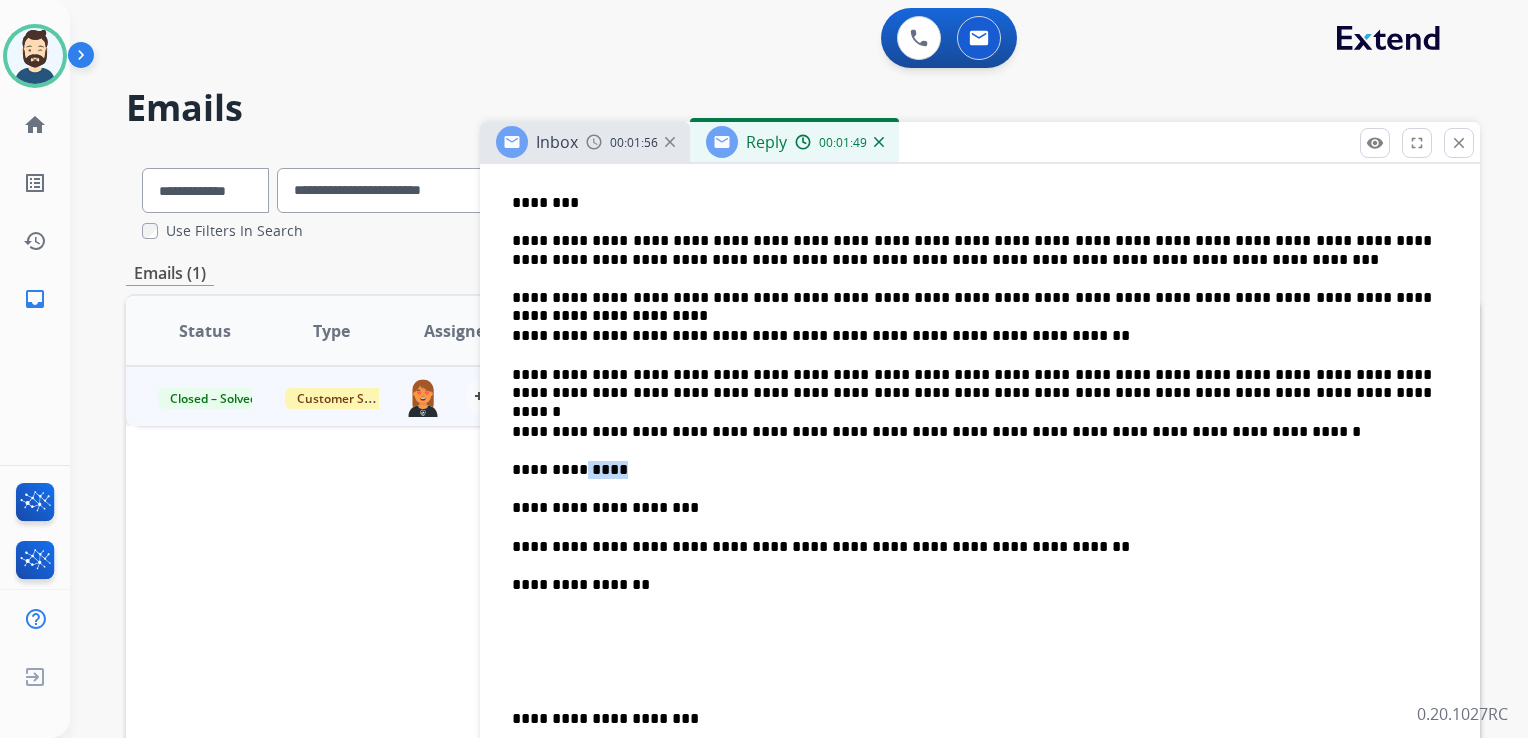 click on "**********" at bounding box center (972, 470) 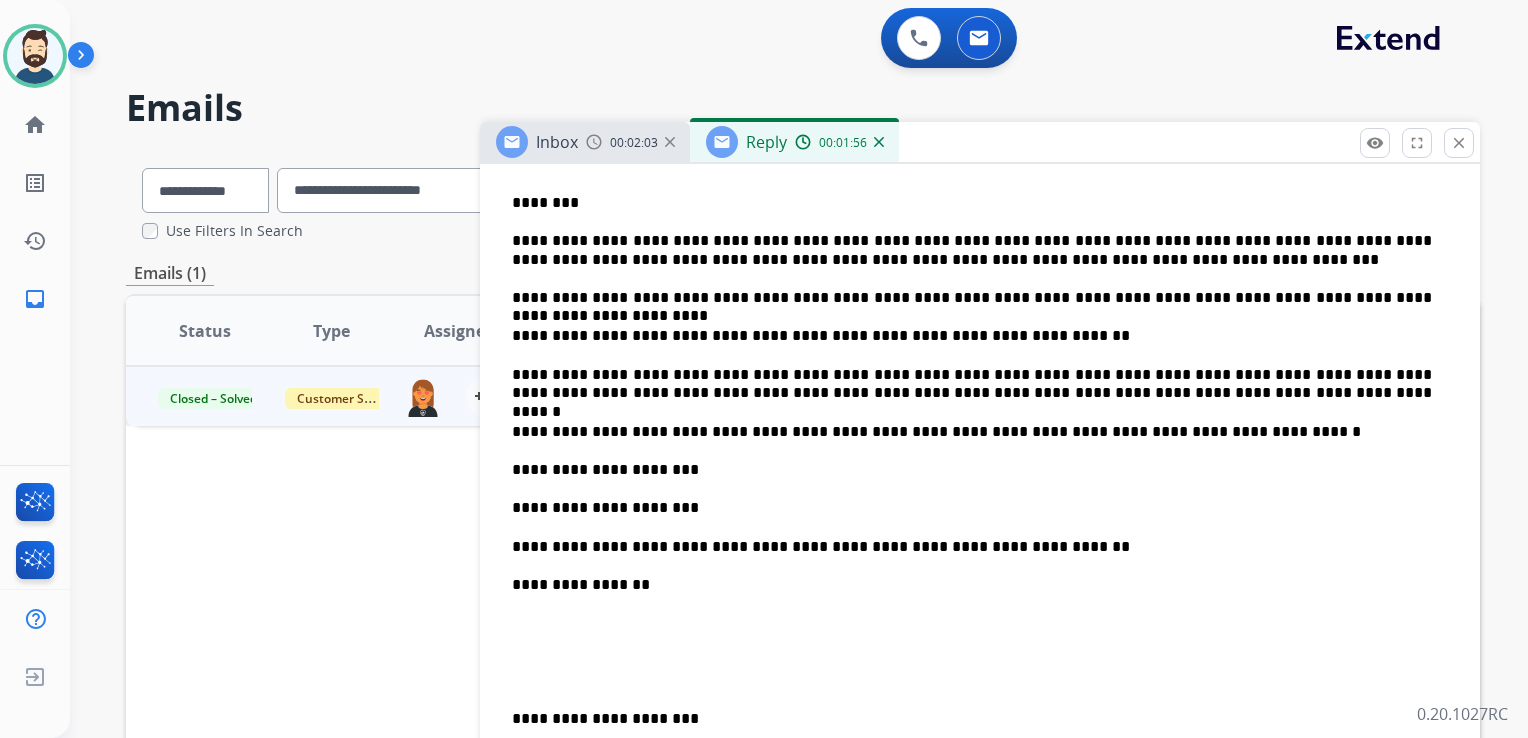 click on "**********" at bounding box center [972, 508] 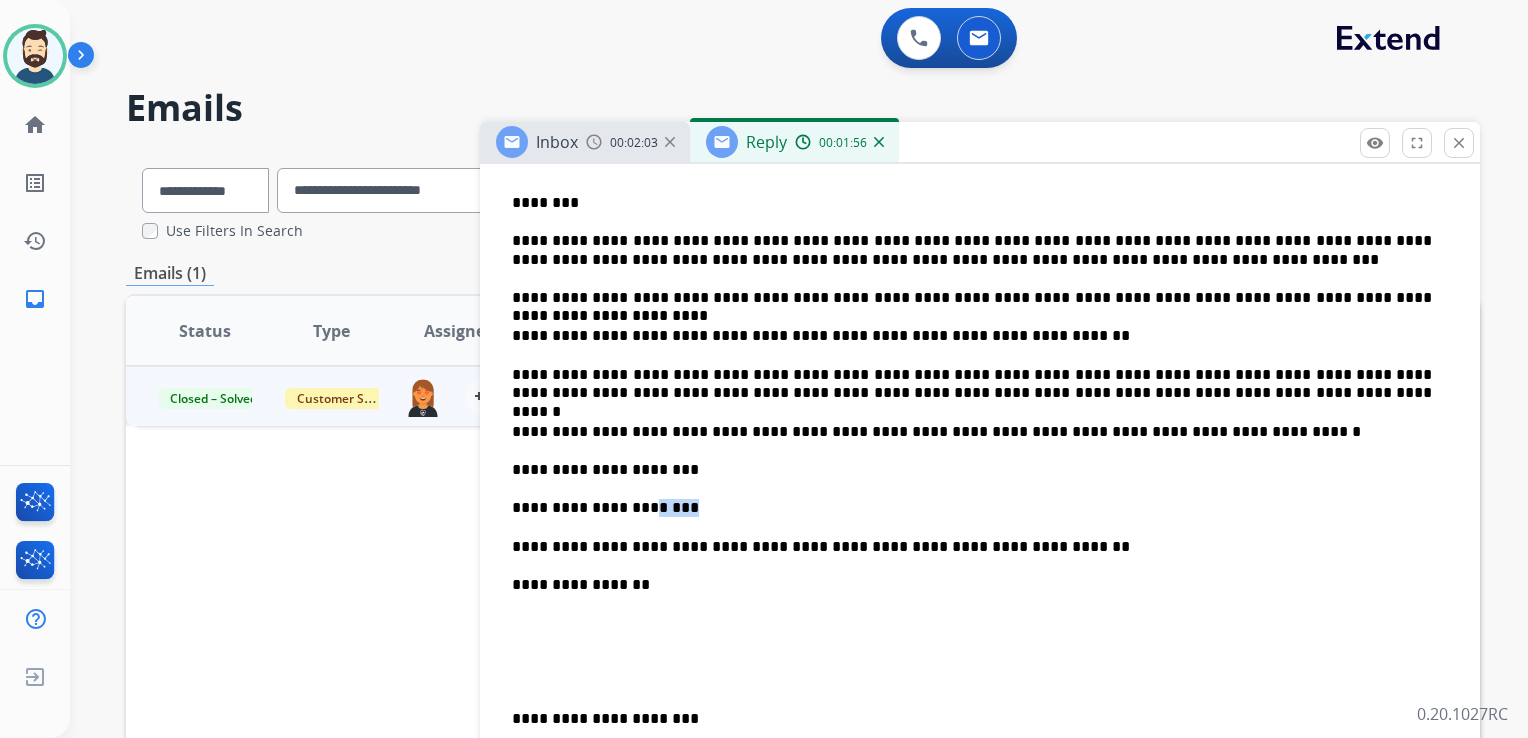 click on "**********" at bounding box center (972, 508) 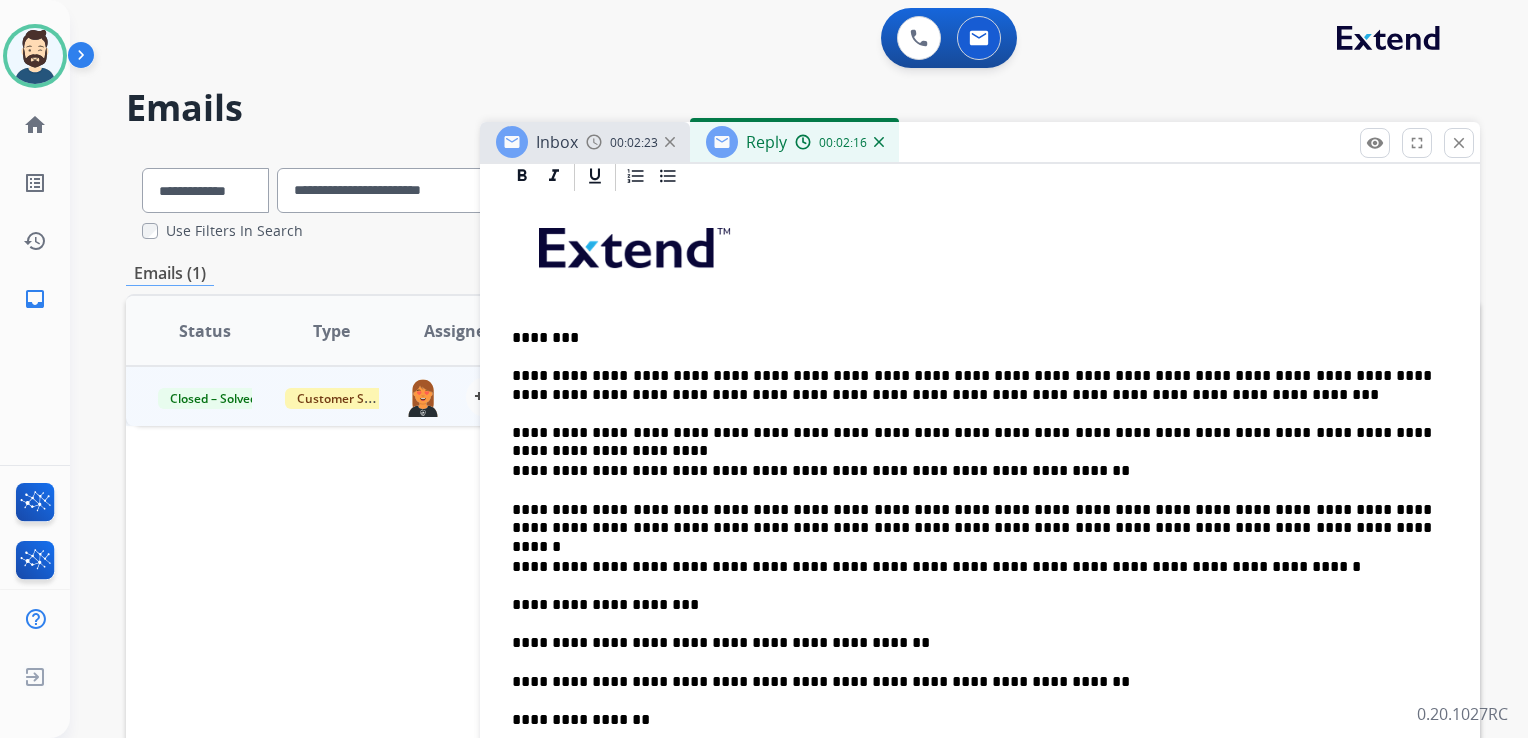 scroll, scrollTop: 500, scrollLeft: 0, axis: vertical 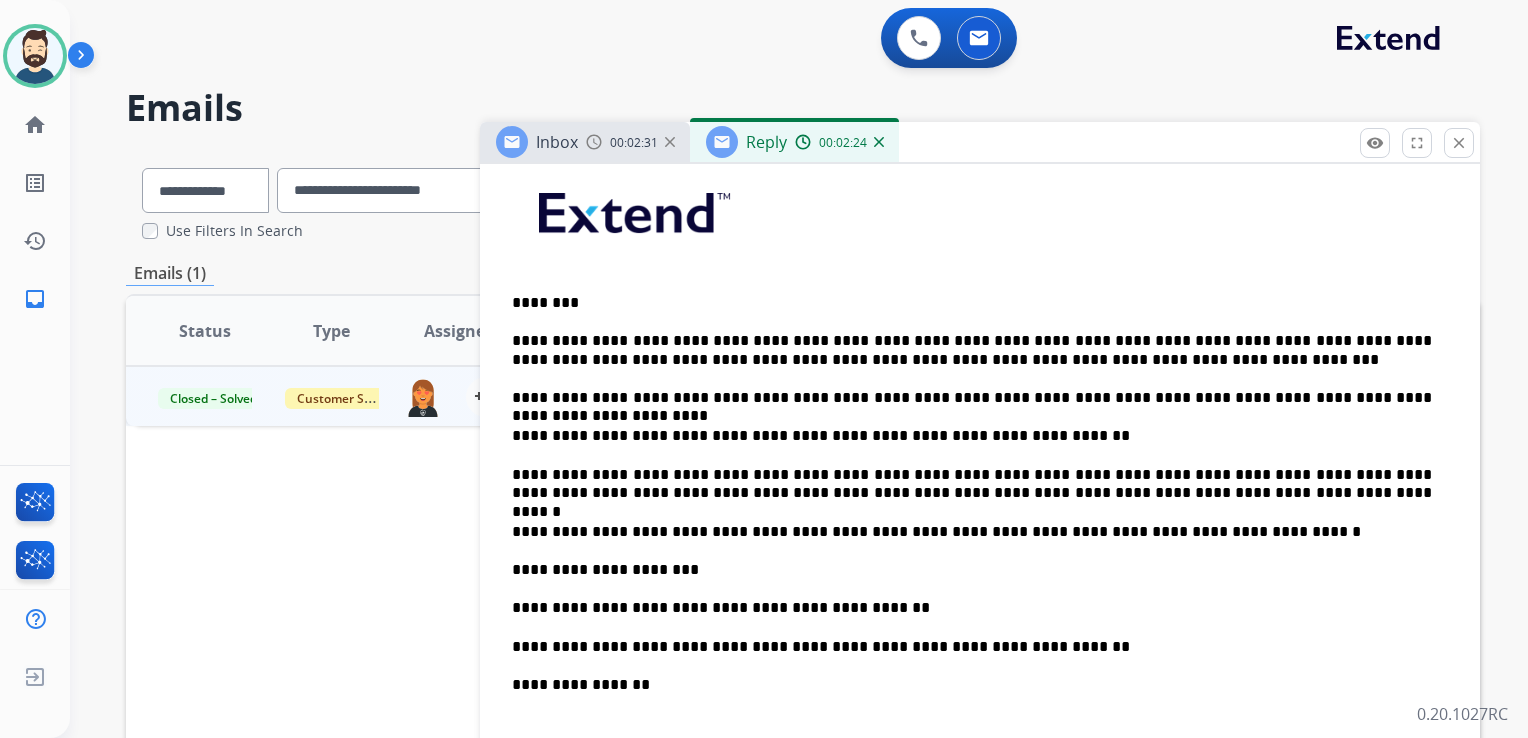 drag, startPoint x: 1084, startPoint y: 358, endPoint x: 1091, endPoint y: 366, distance: 10.630146 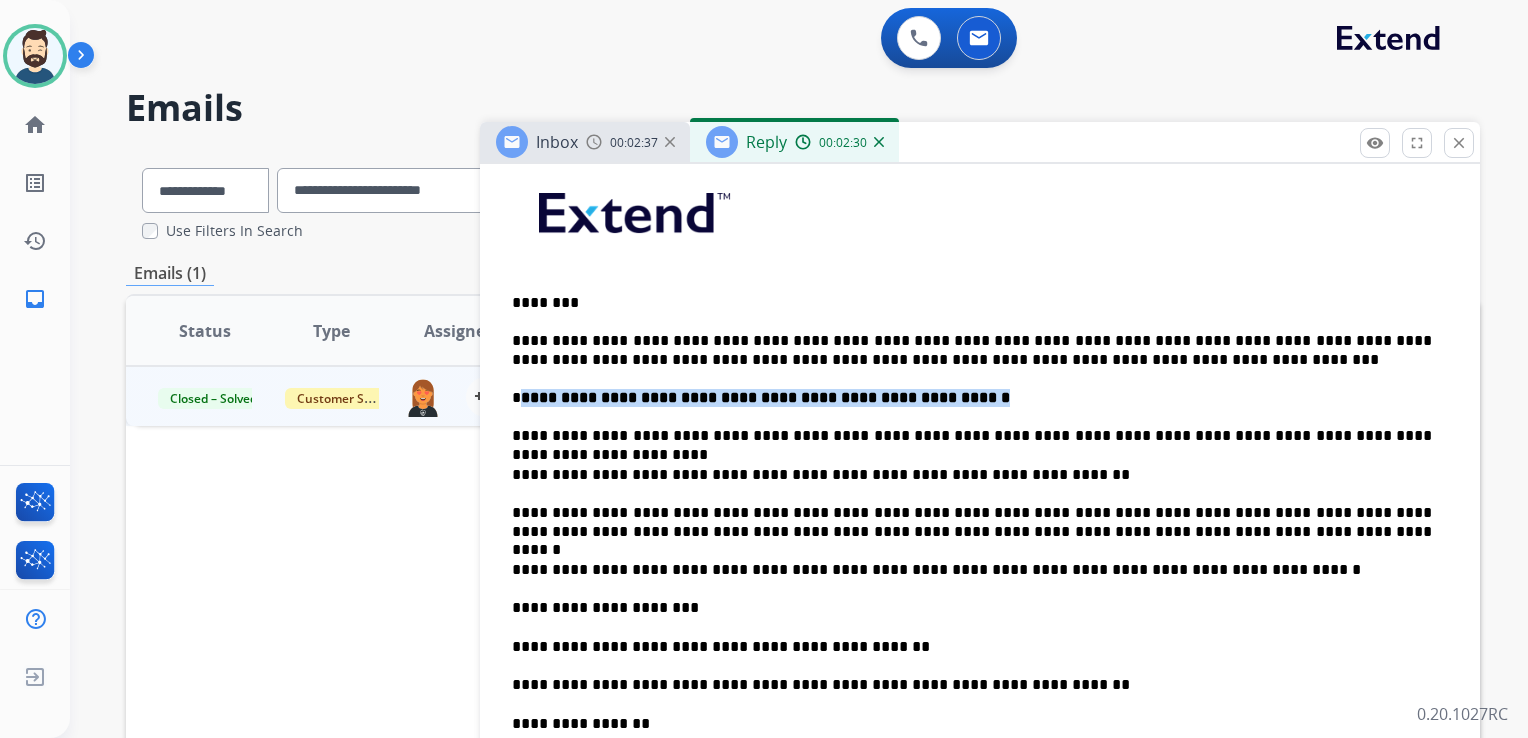 drag, startPoint x: 522, startPoint y: 393, endPoint x: 988, endPoint y: 390, distance: 466.00964 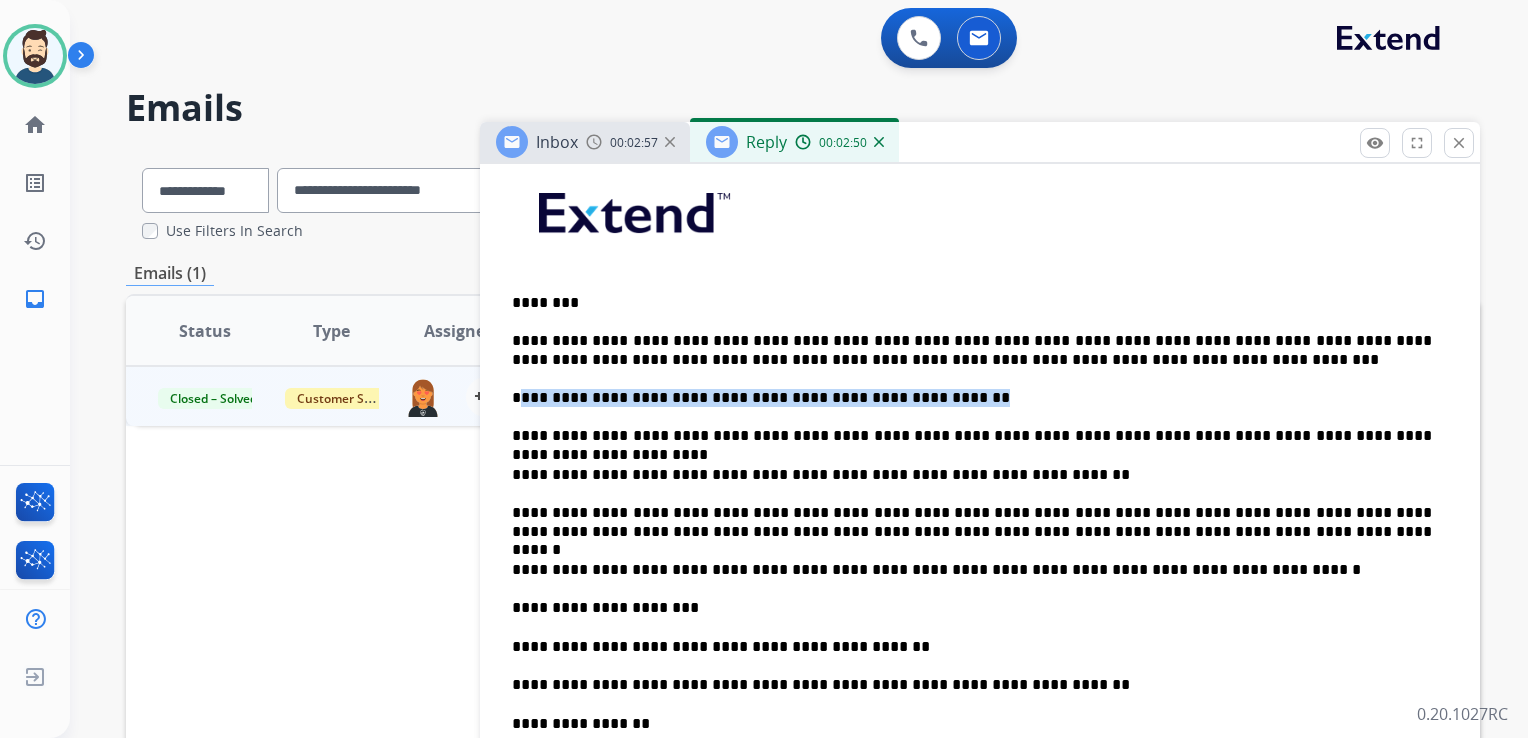 click on "**********" at bounding box center [972, 398] 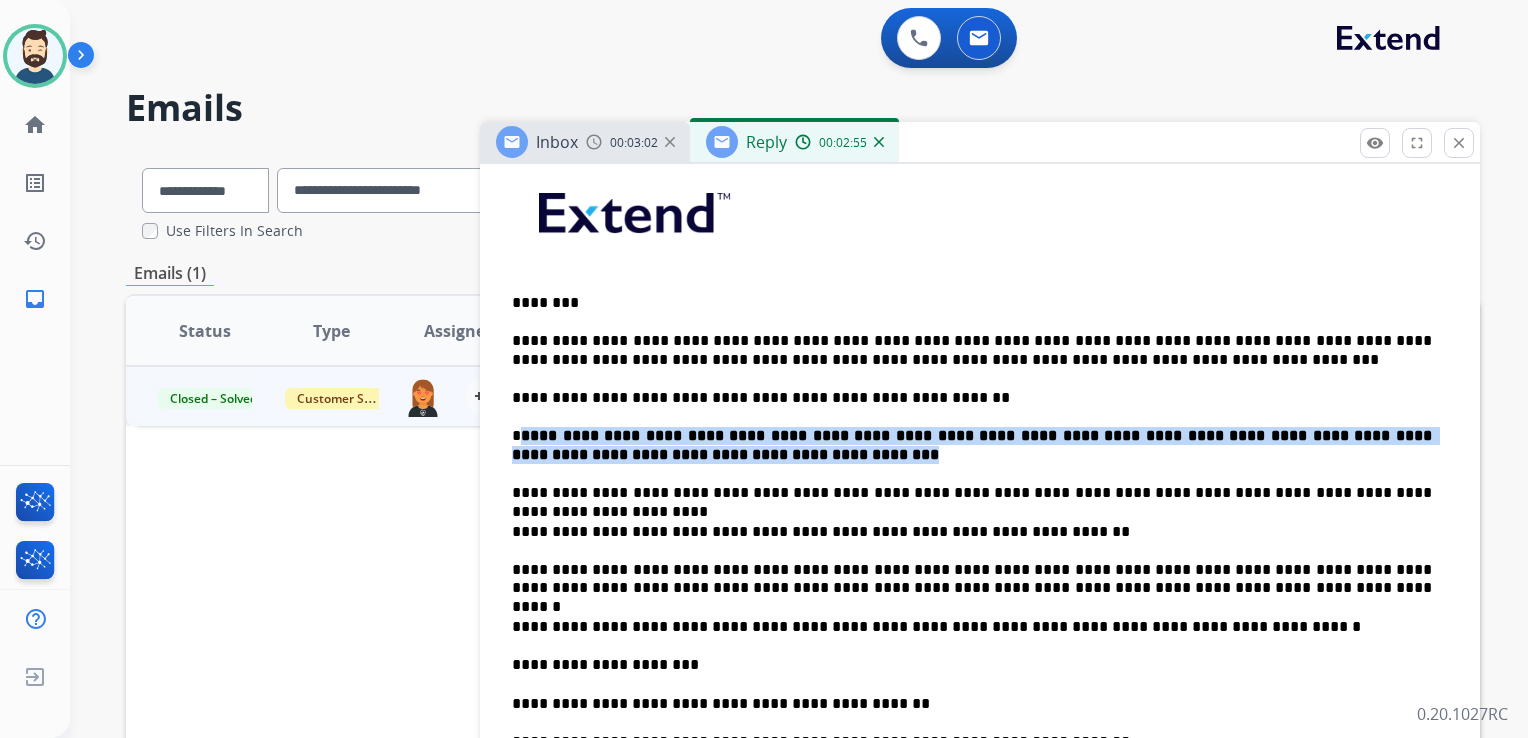 drag, startPoint x: 518, startPoint y: 429, endPoint x: 800, endPoint y: 451, distance: 282.85684 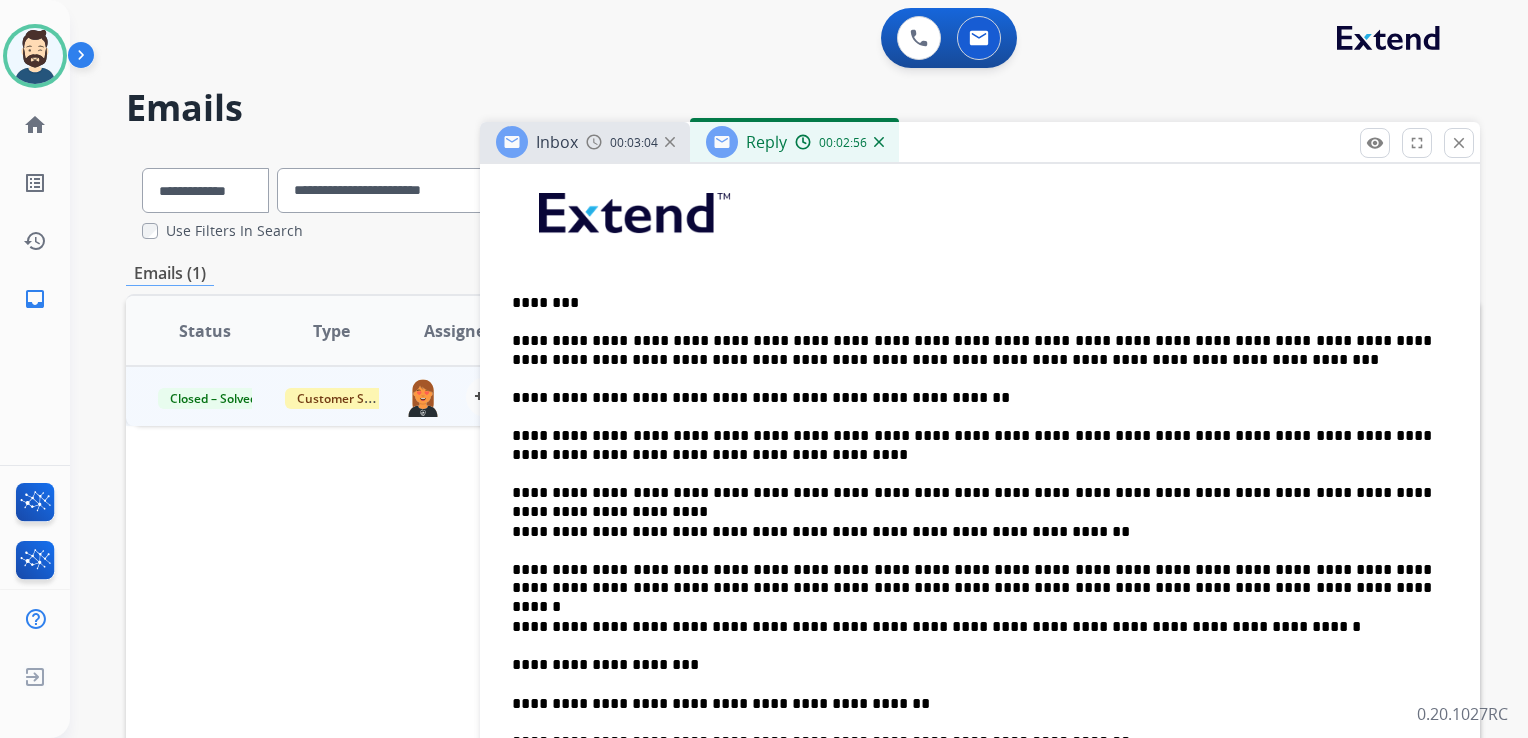 click on "**********" at bounding box center (980, 684) 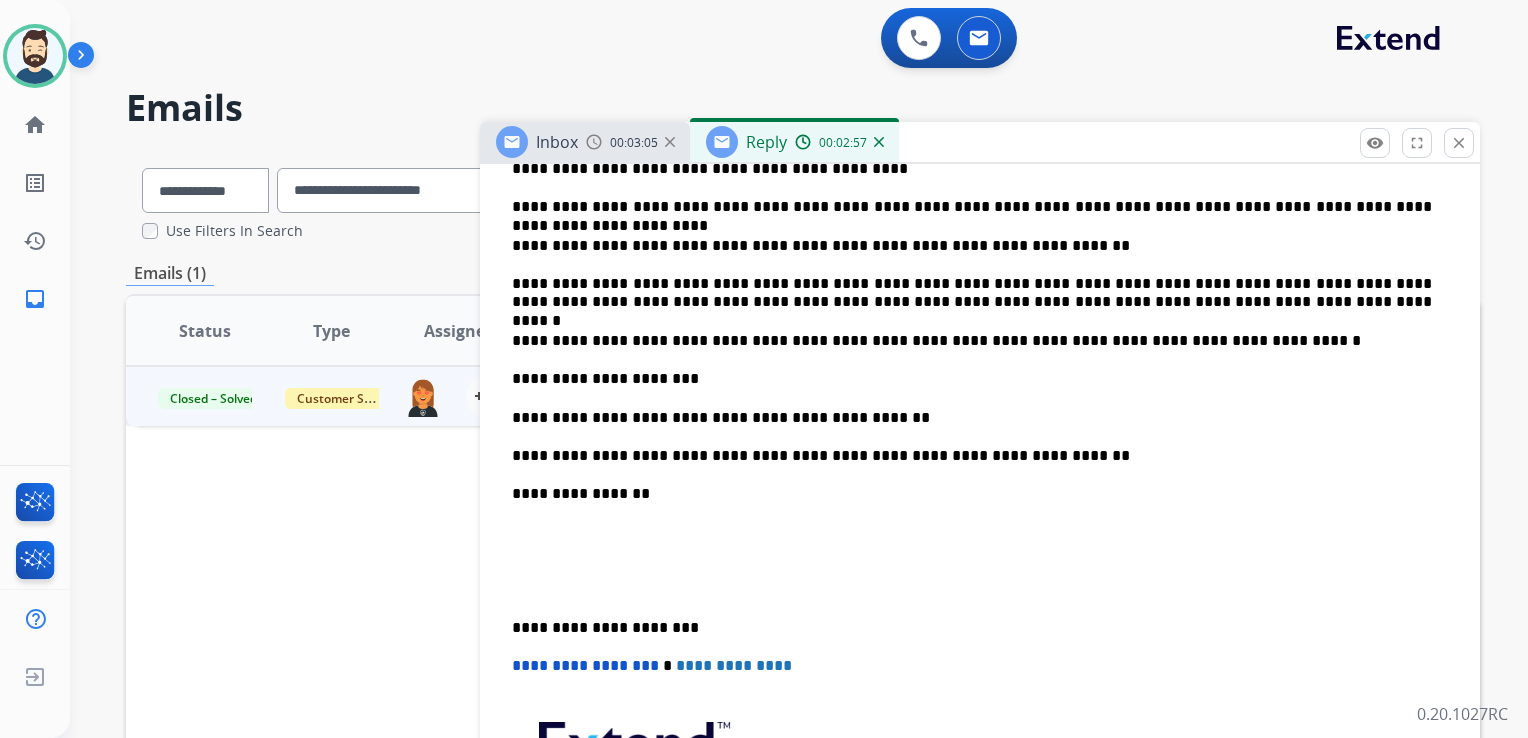 scroll, scrollTop: 800, scrollLeft: 0, axis: vertical 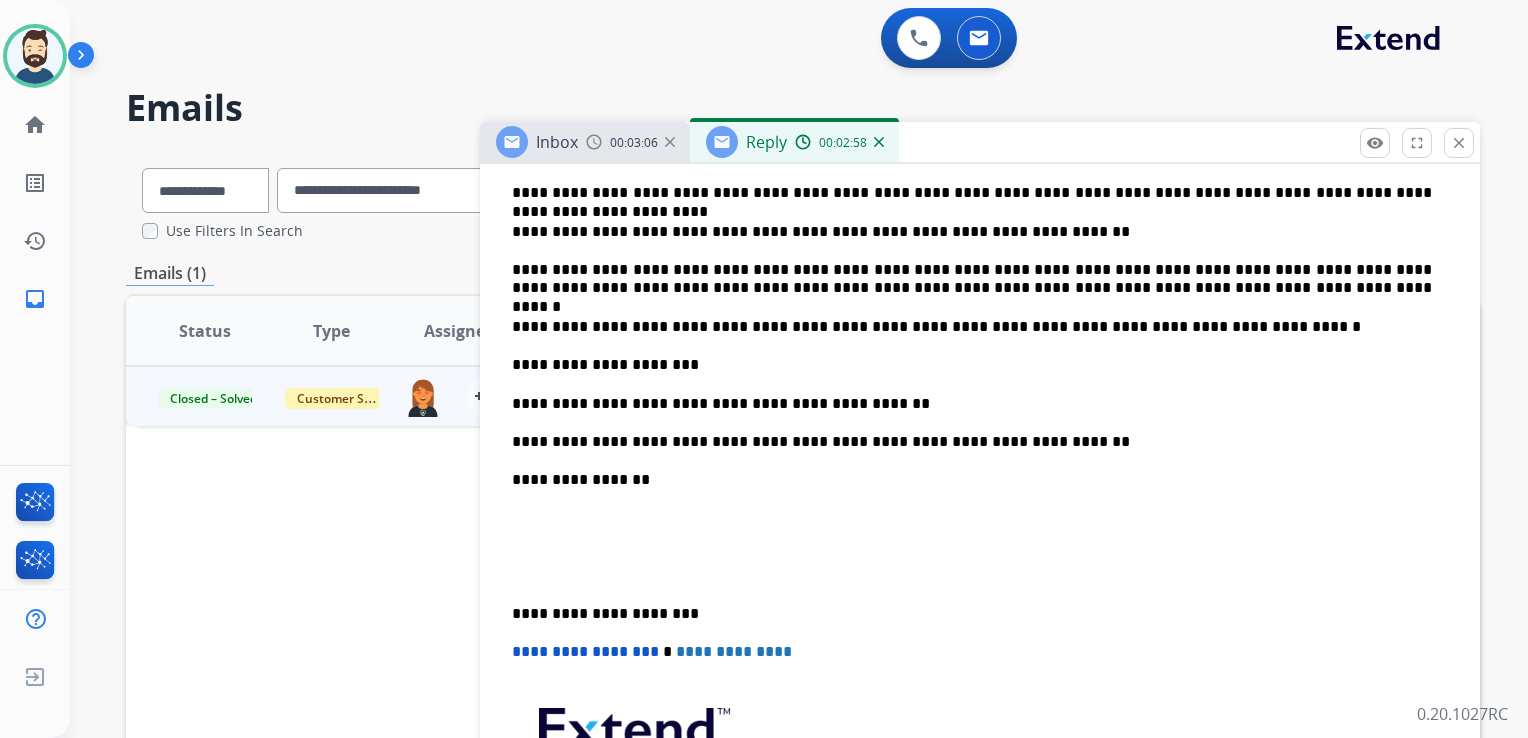 click on "**********" at bounding box center [980, 384] 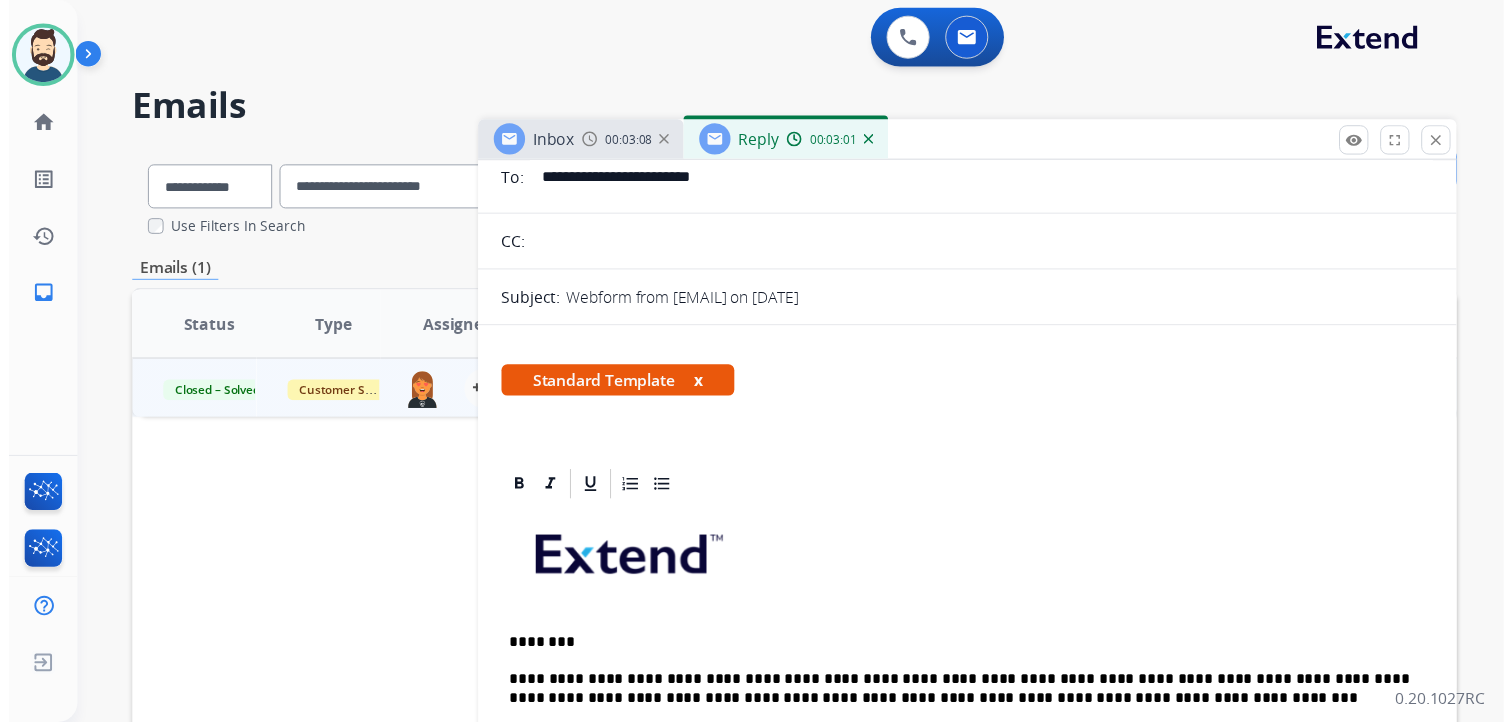 scroll, scrollTop: 0, scrollLeft: 0, axis: both 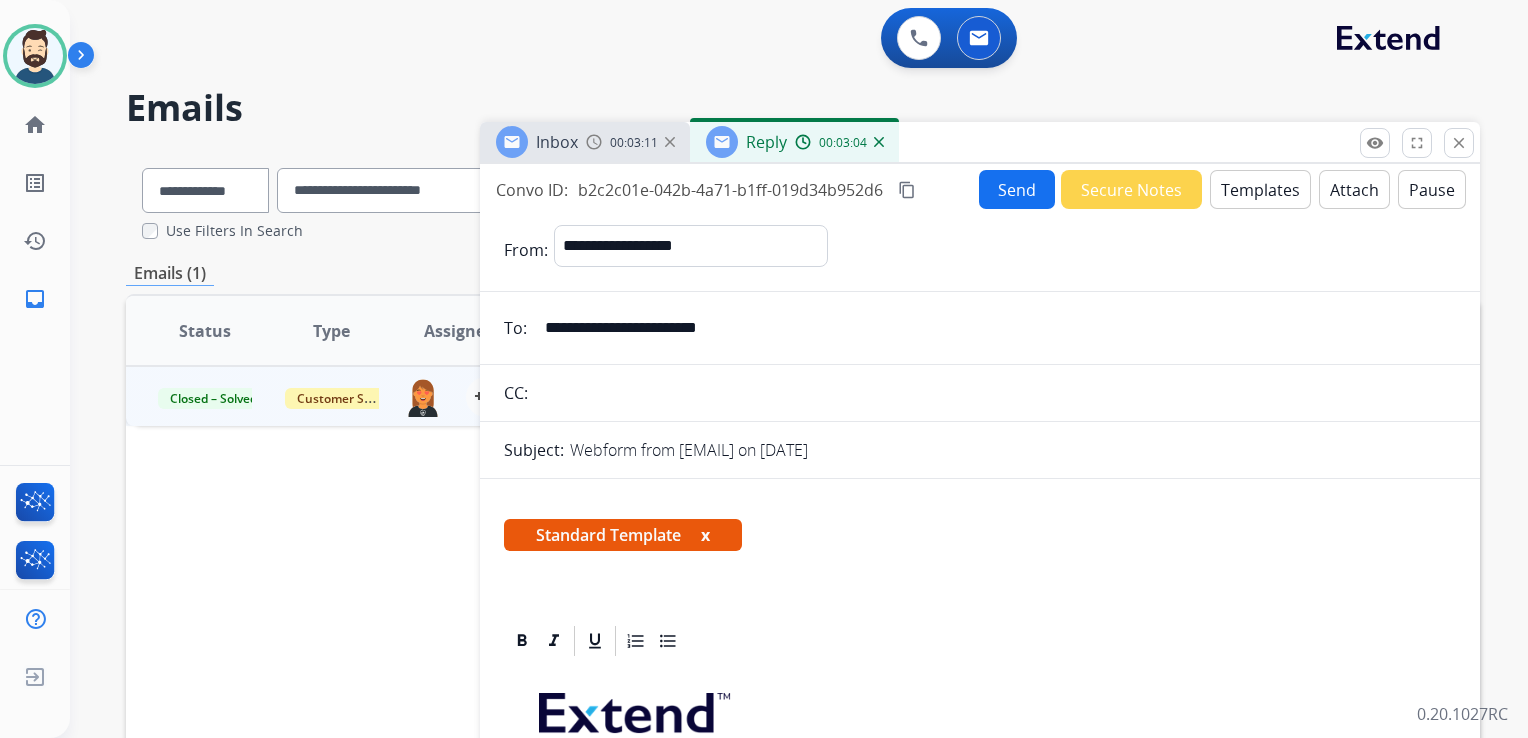 click on "Send" at bounding box center [1017, 189] 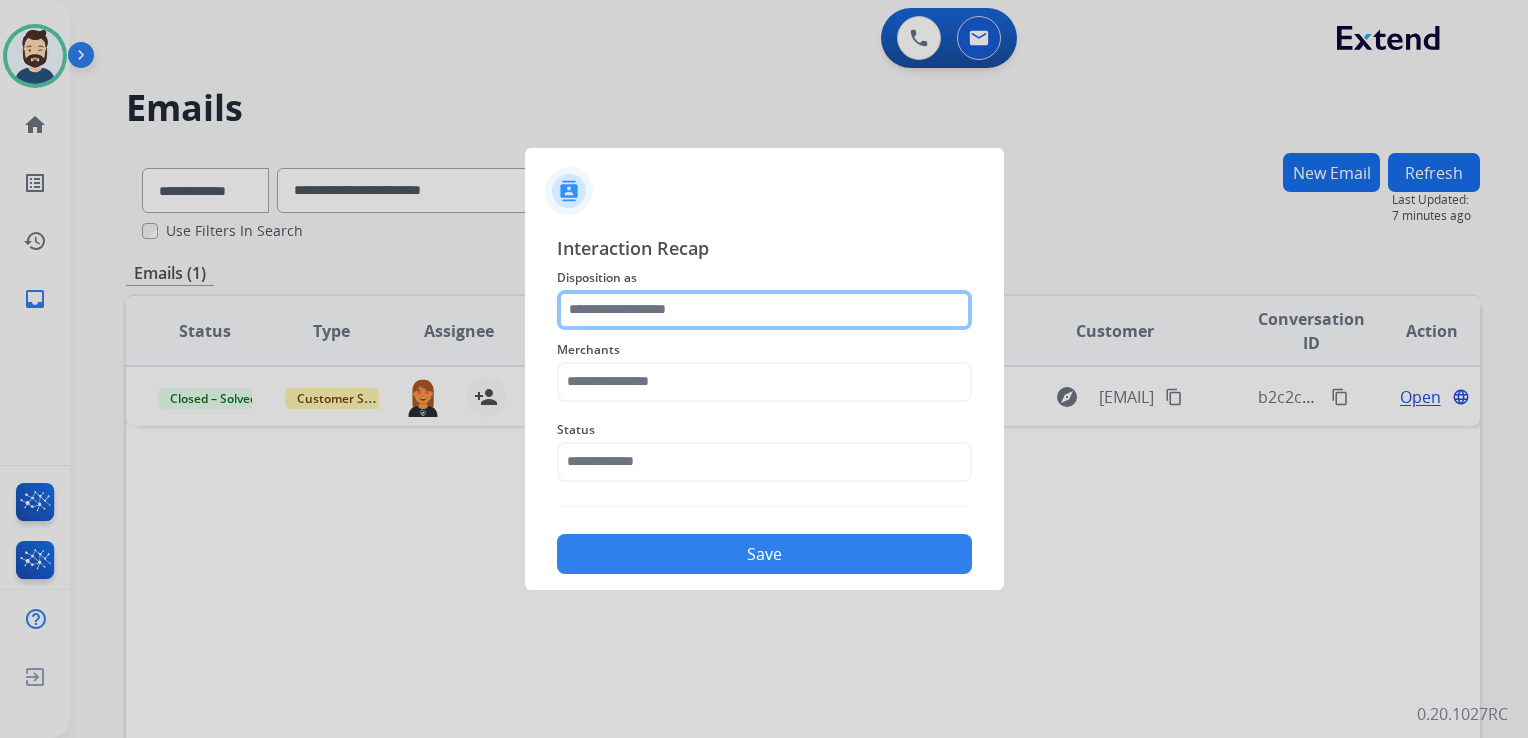 click 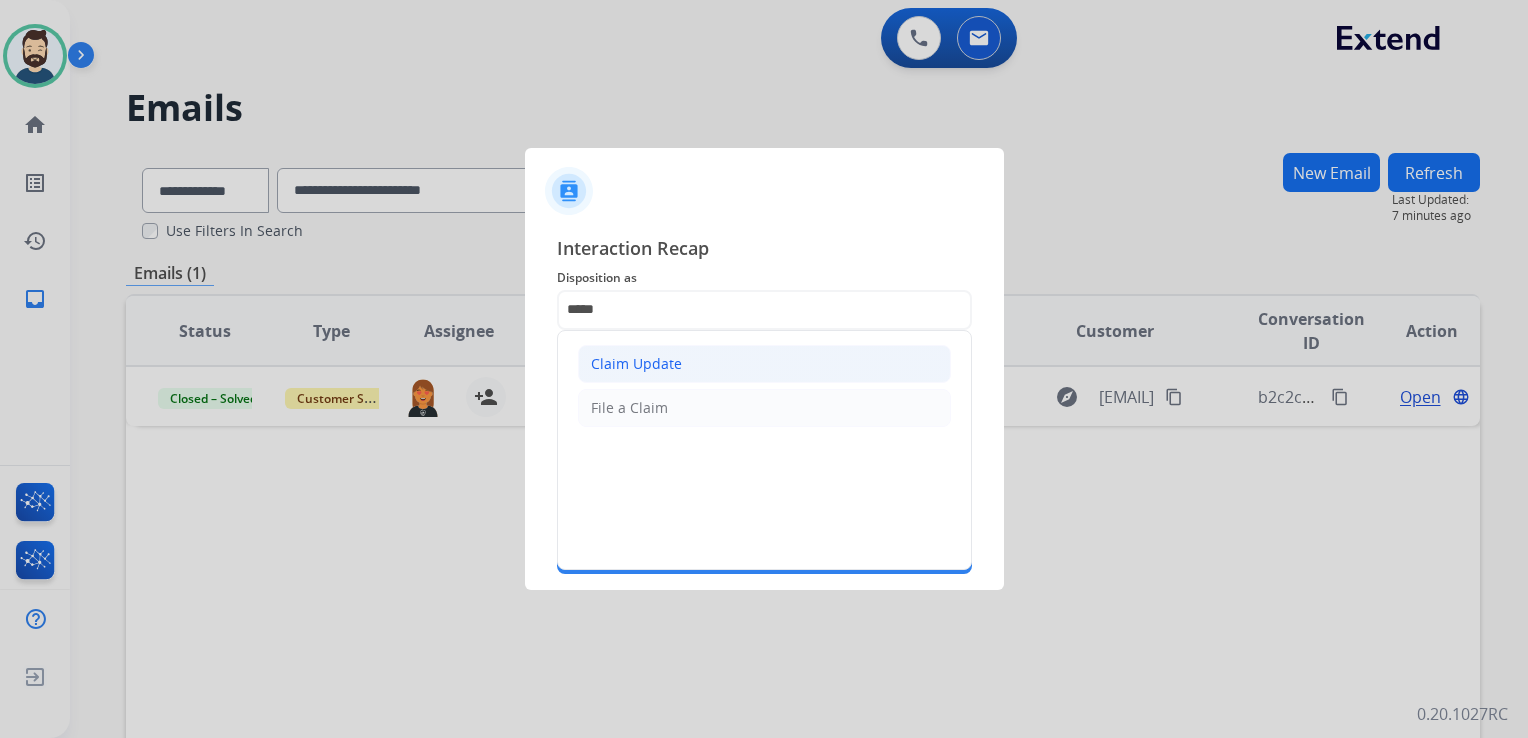 click on "Claim Update" 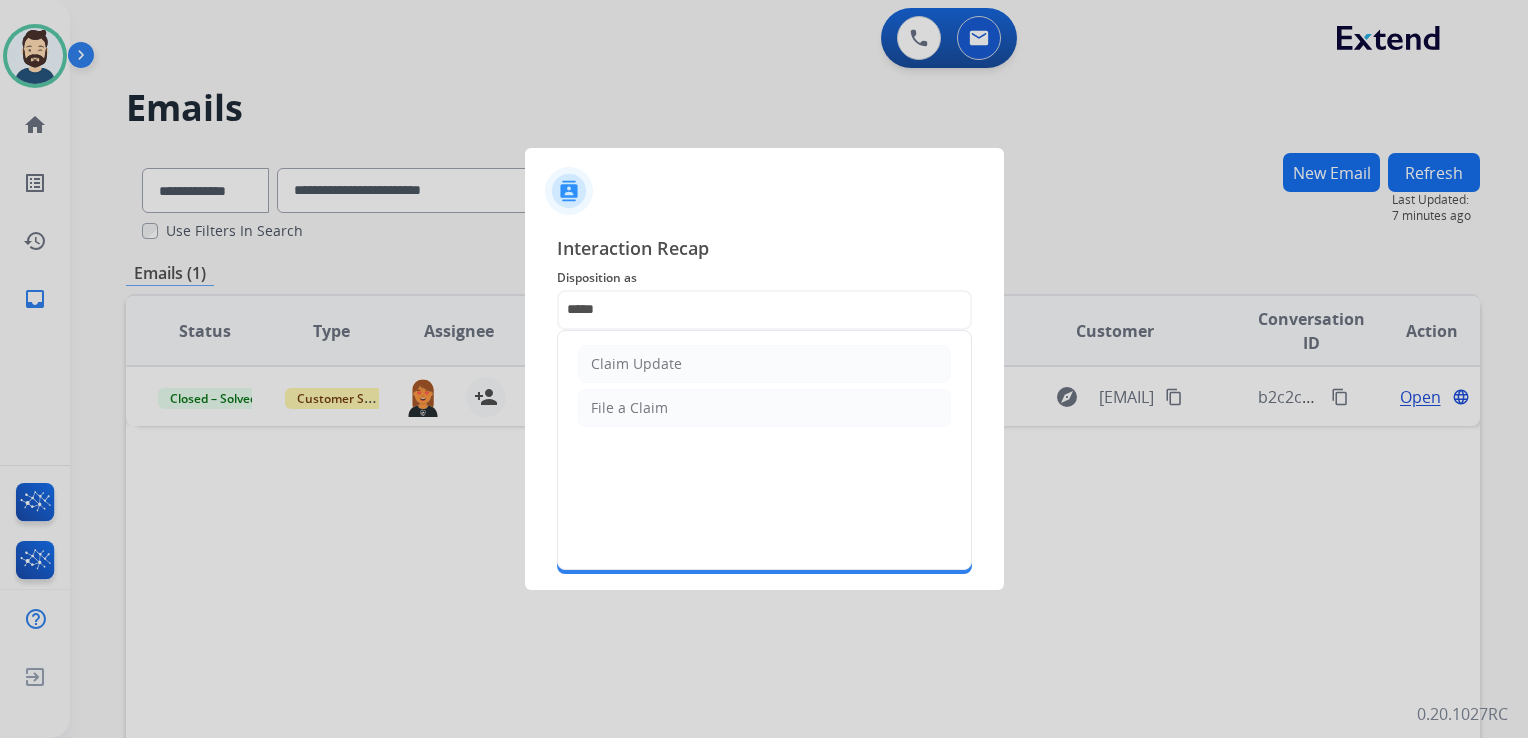 type on "**********" 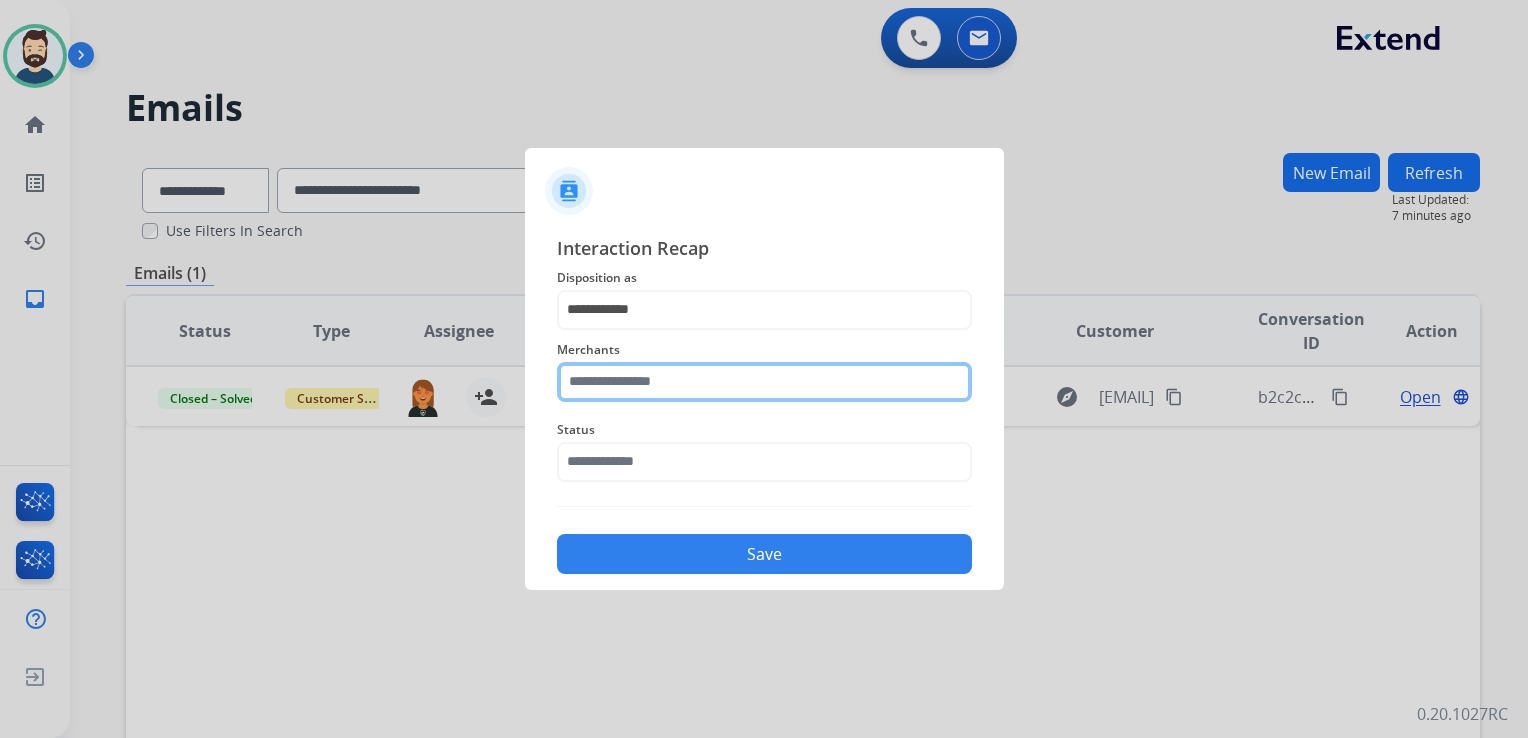 click 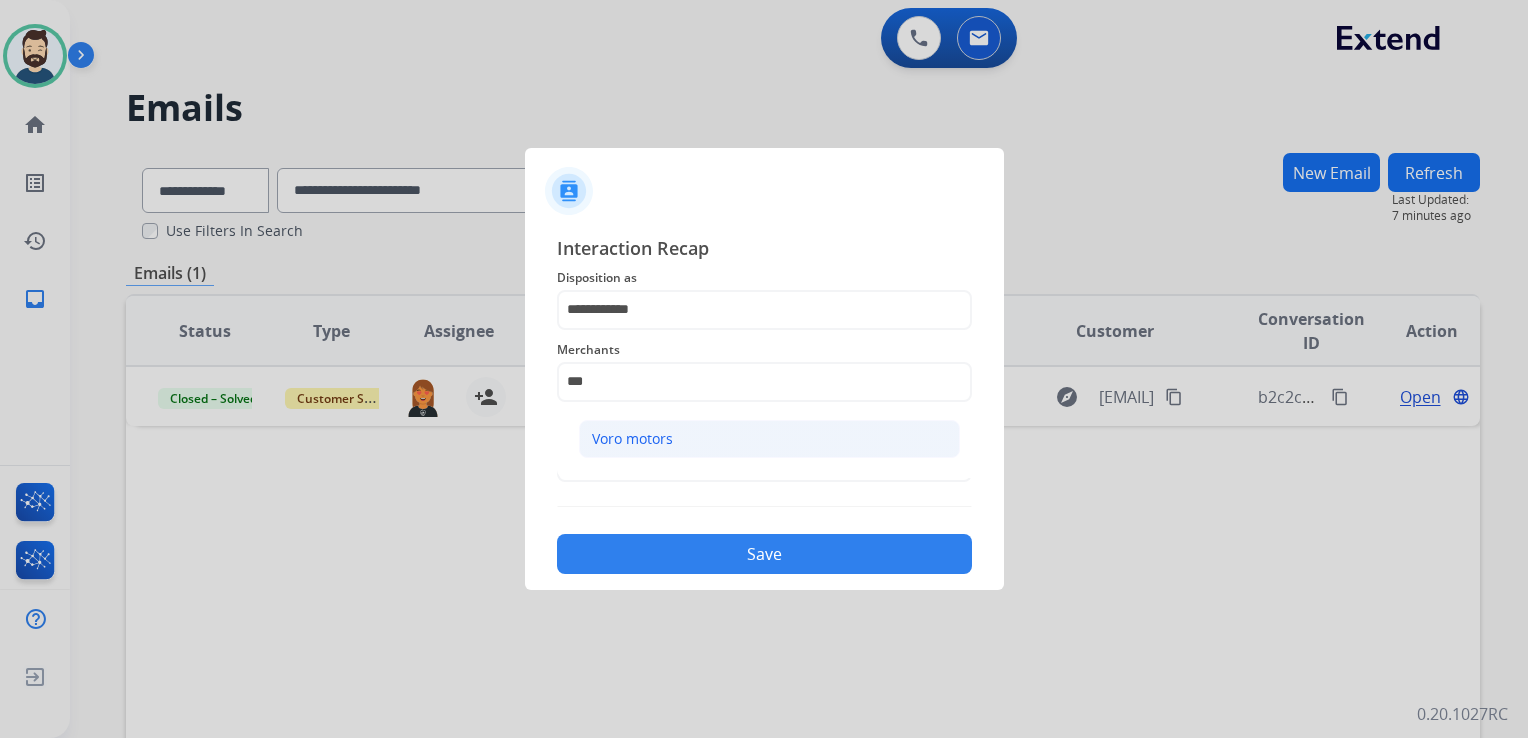 click on "Voro motors" 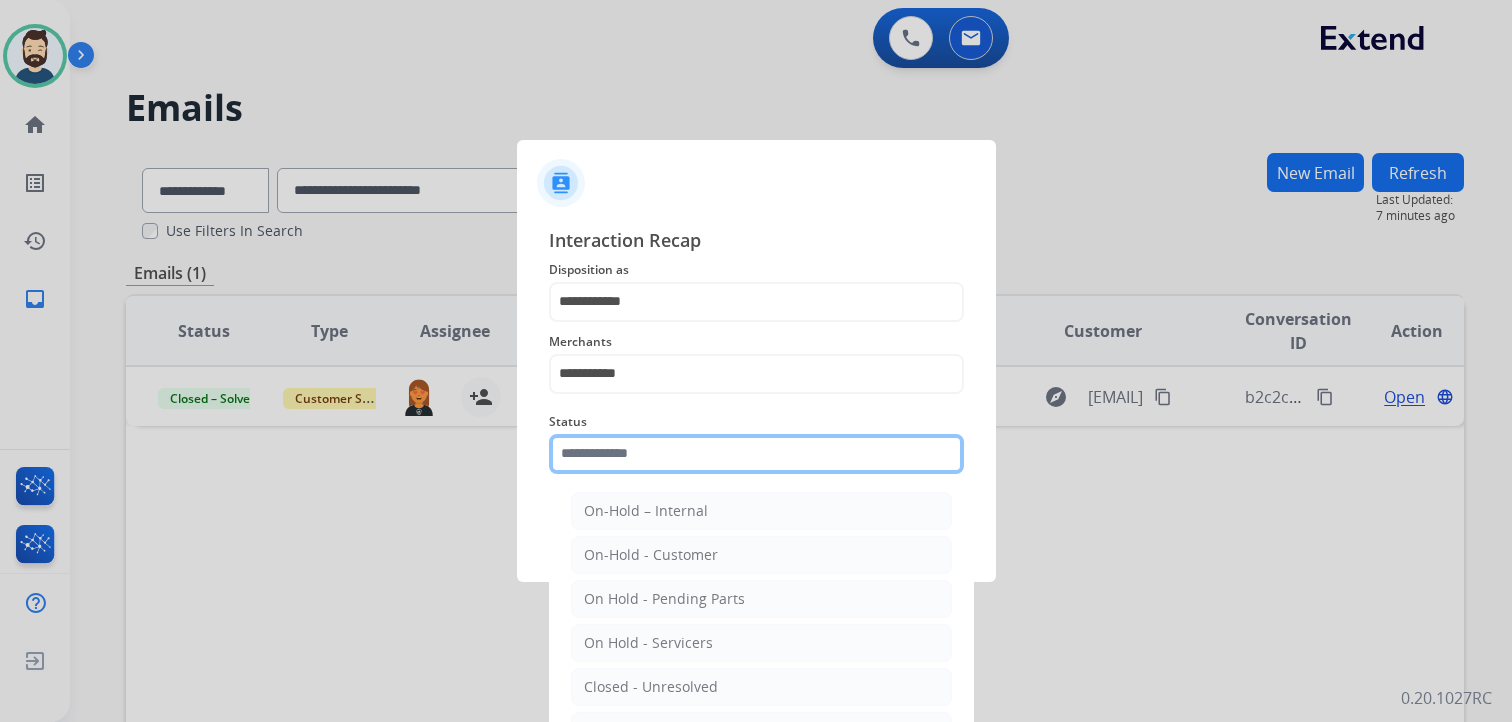 click 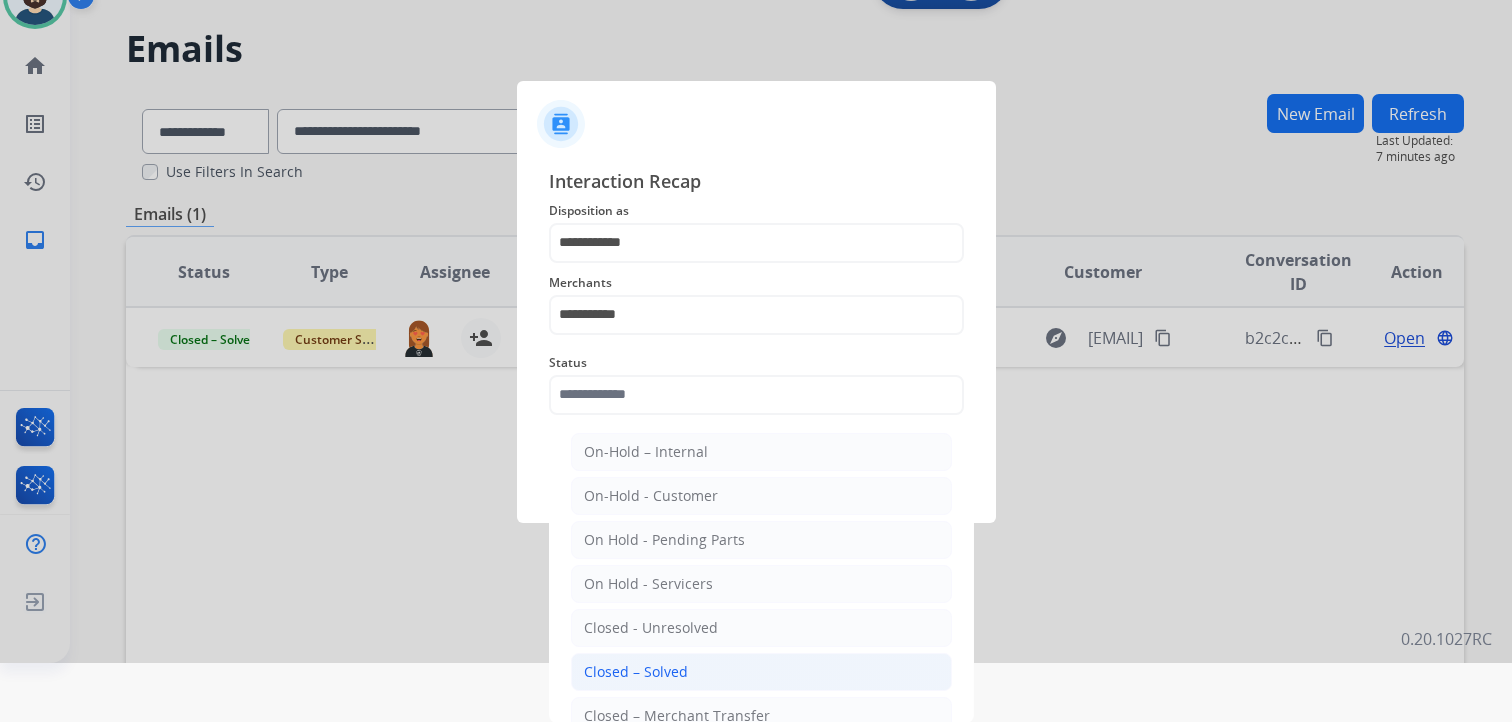 click on "Closed – Solved" 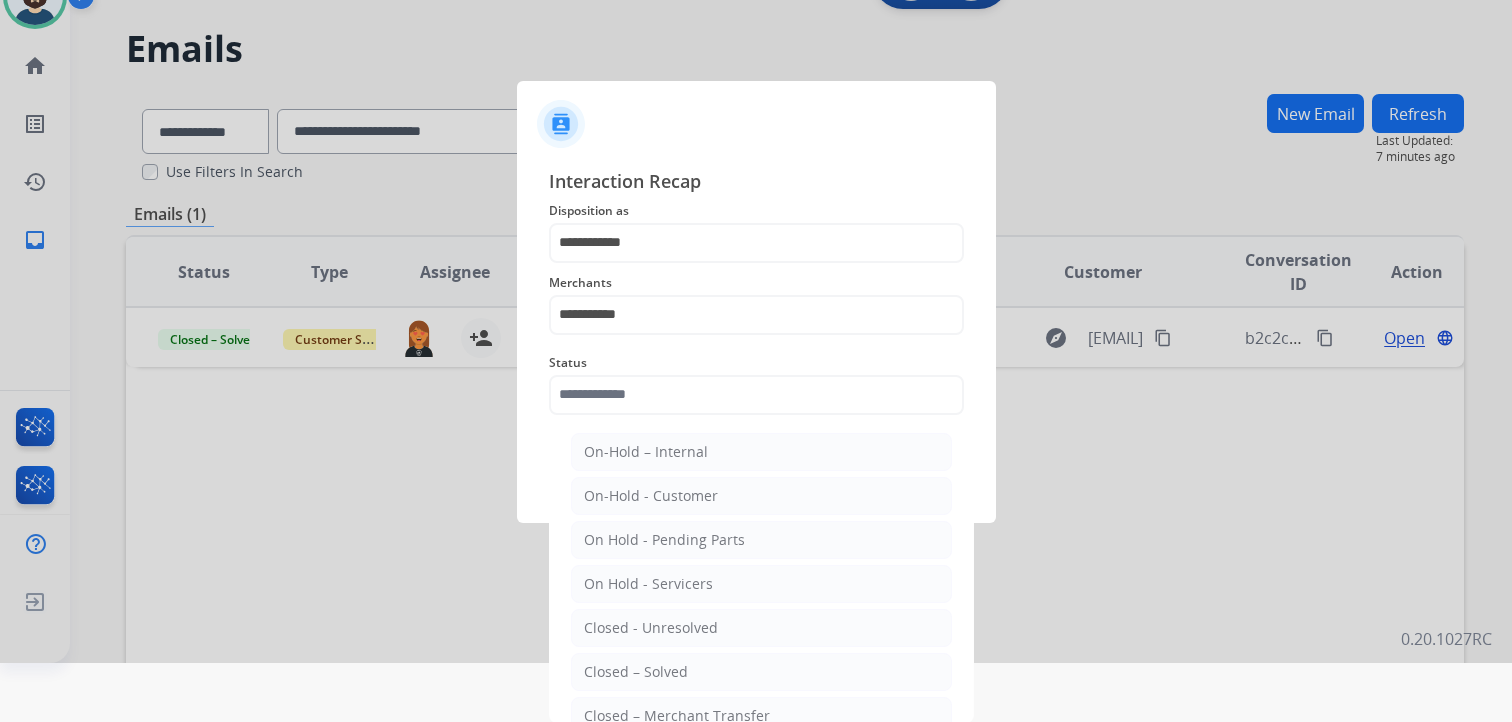 type on "**********" 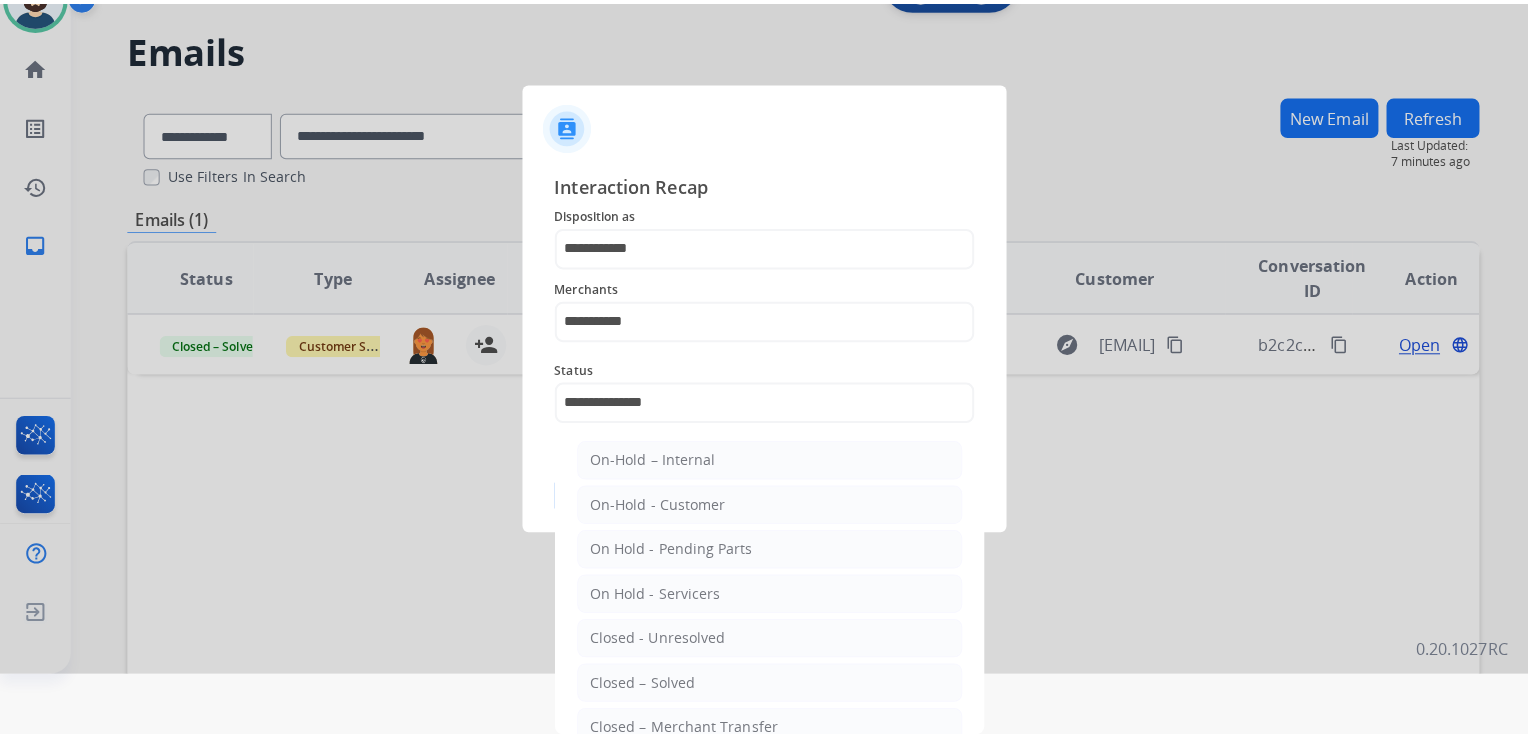 scroll, scrollTop: 0, scrollLeft: 0, axis: both 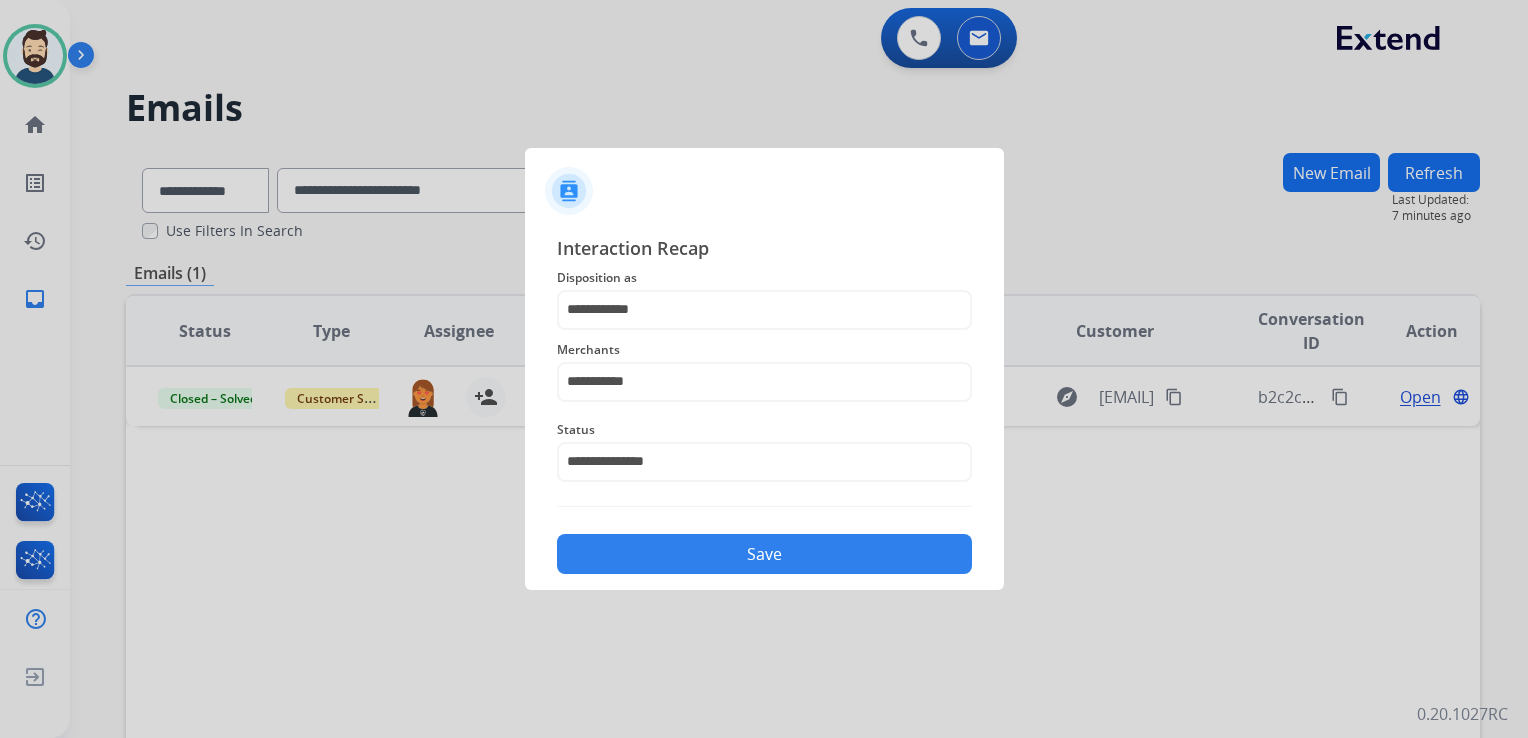 click on "Save" 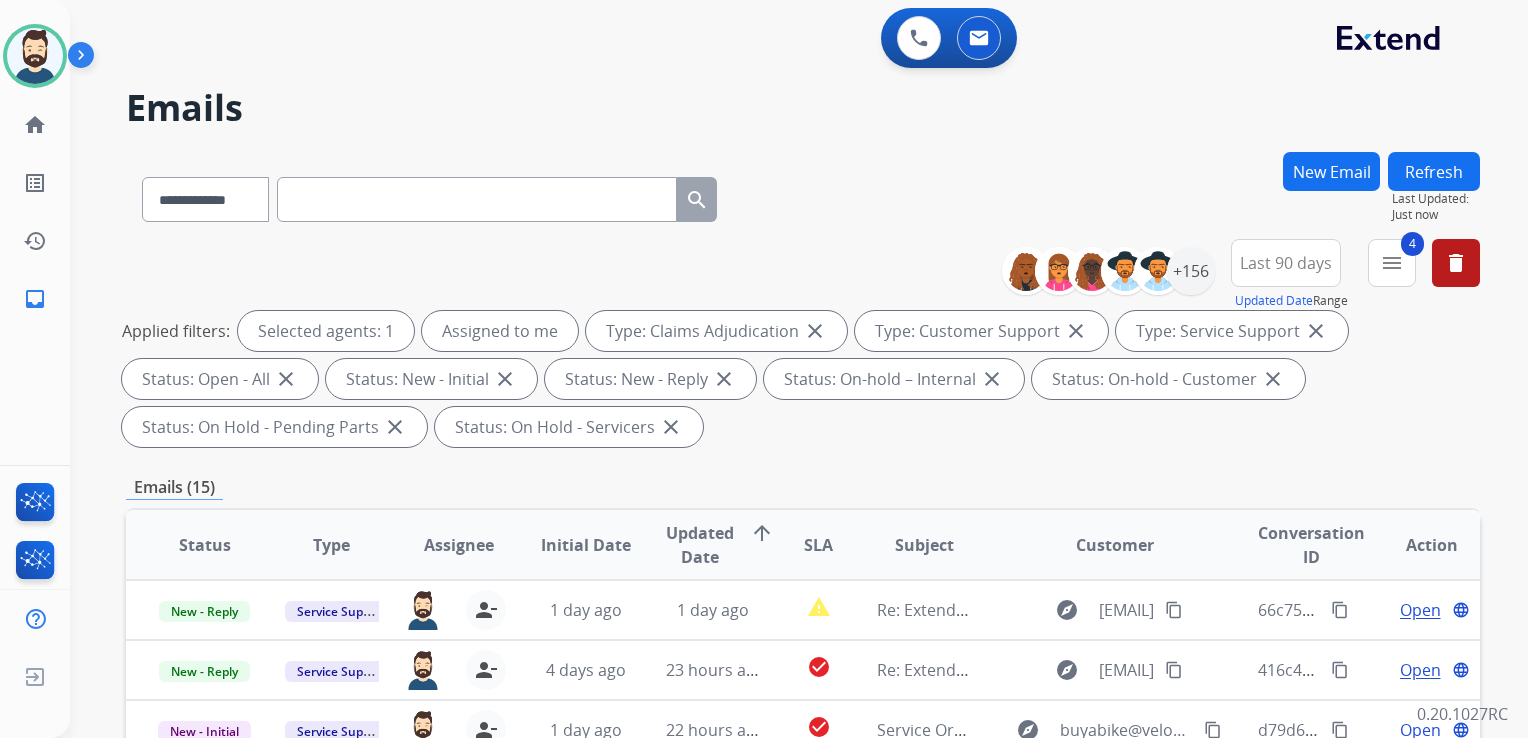 scroll, scrollTop: 0, scrollLeft: 0, axis: both 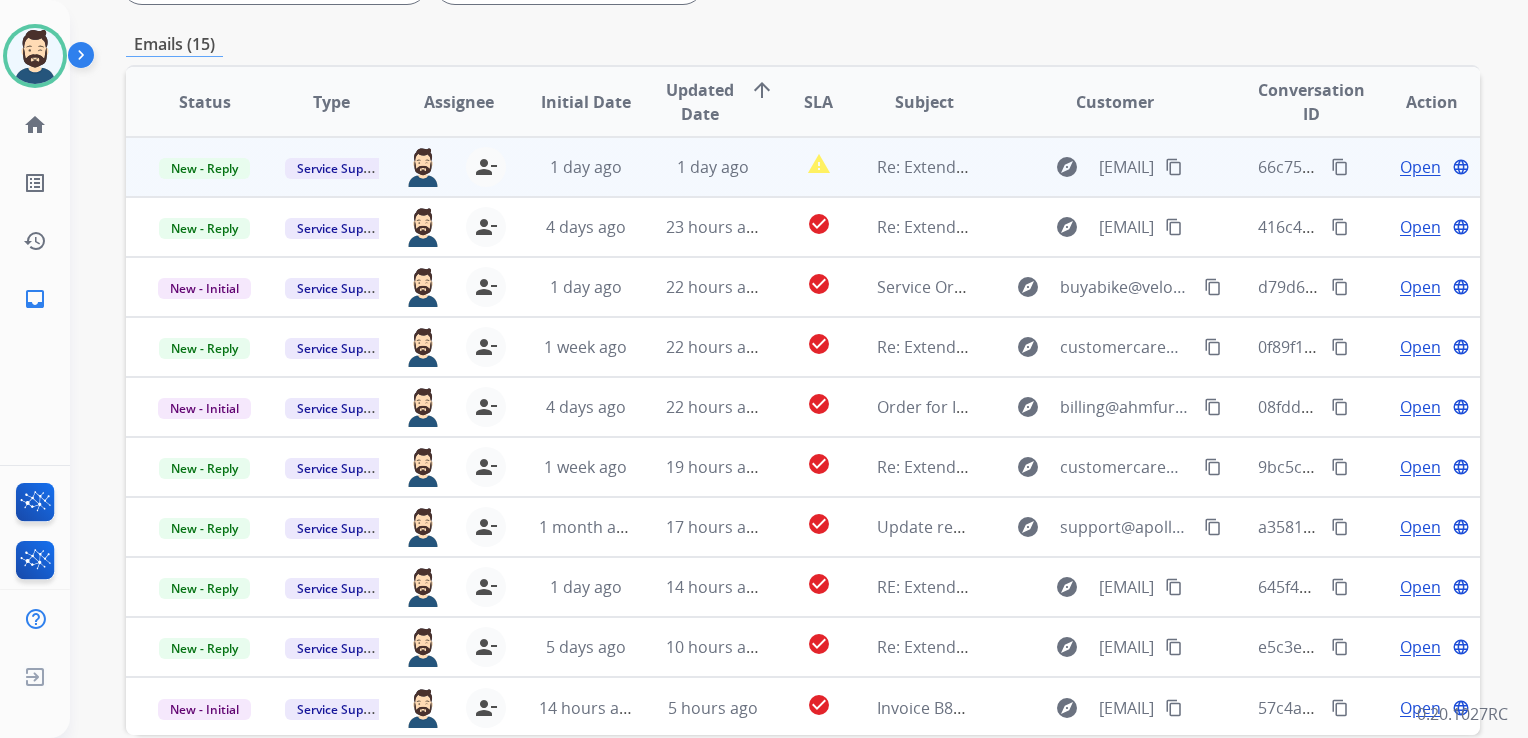 click on "1 day ago" at bounding box center (697, 167) 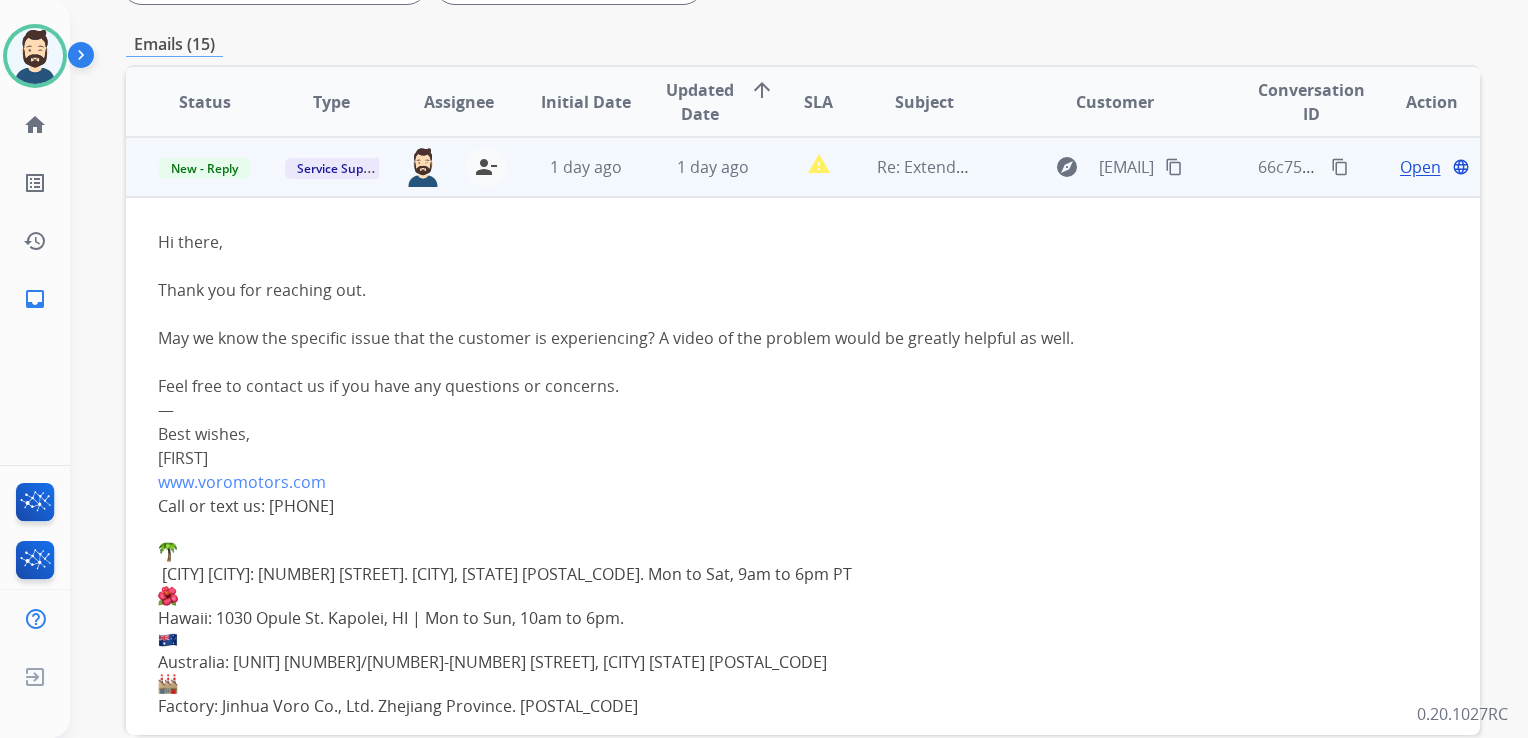 click on "Open" at bounding box center (1420, 167) 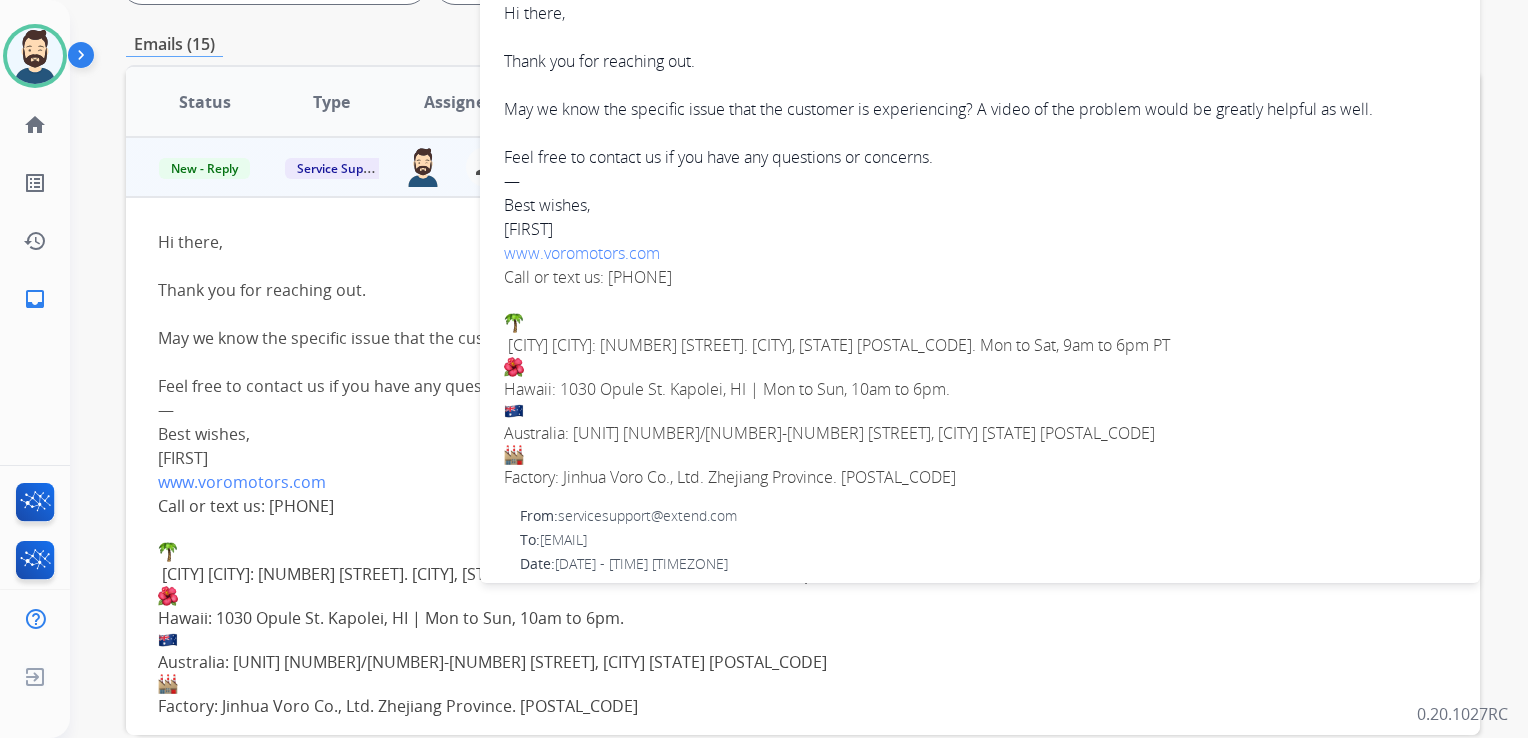scroll, scrollTop: 0, scrollLeft: 0, axis: both 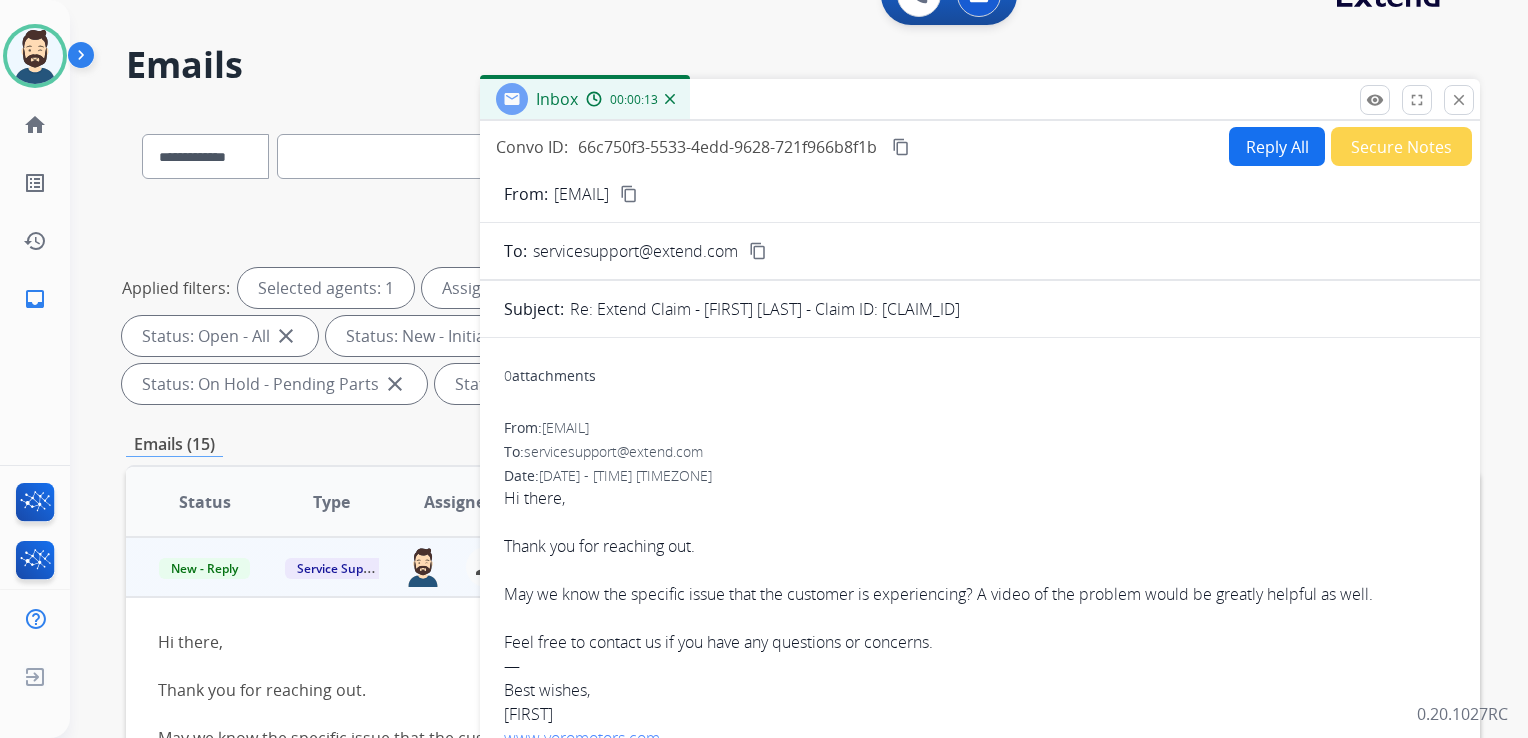 drag, startPoint x: 895, startPoint y: 310, endPoint x: 1191, endPoint y: 306, distance: 296.02704 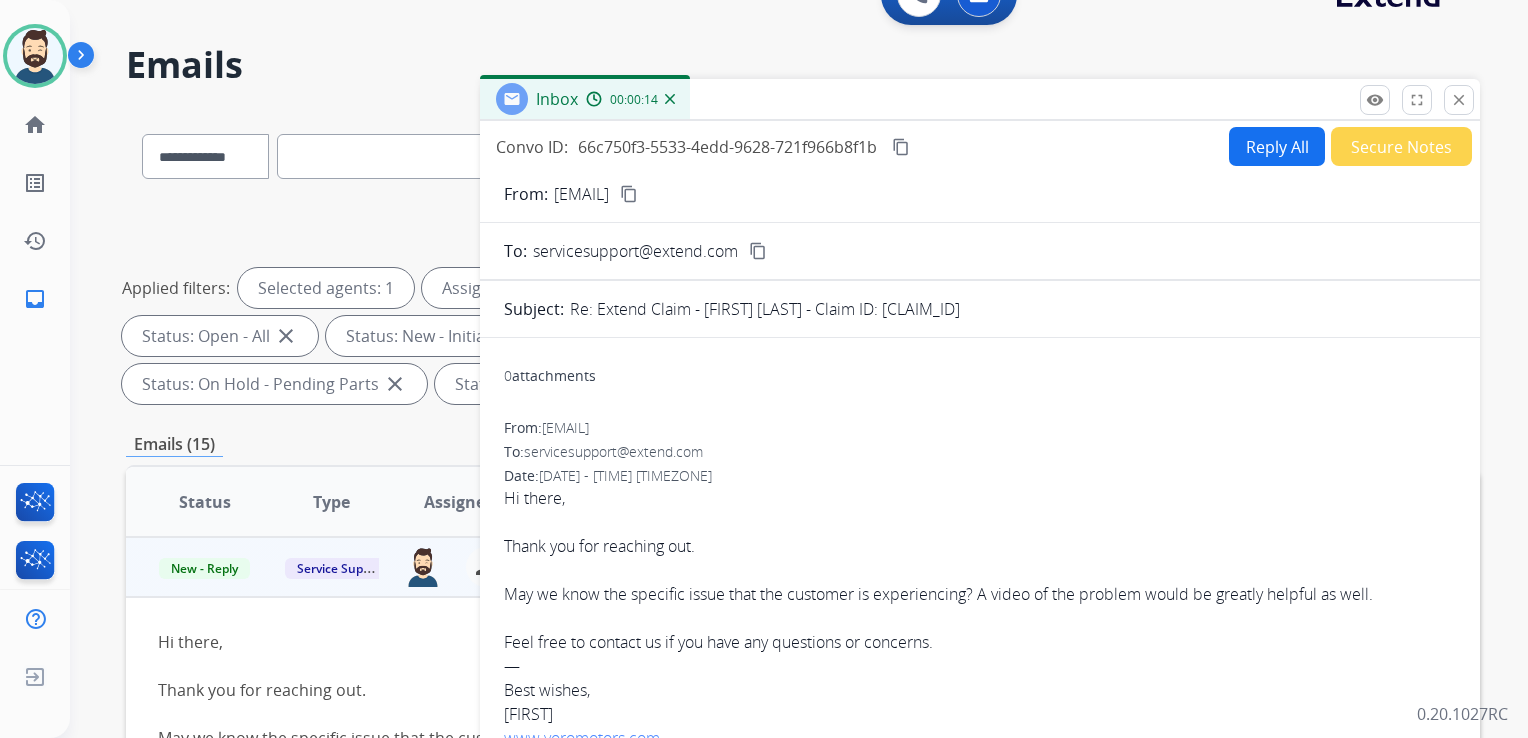 copy on "2eb0f9a5-c17d-48f8-ab0e-4342a25ce366" 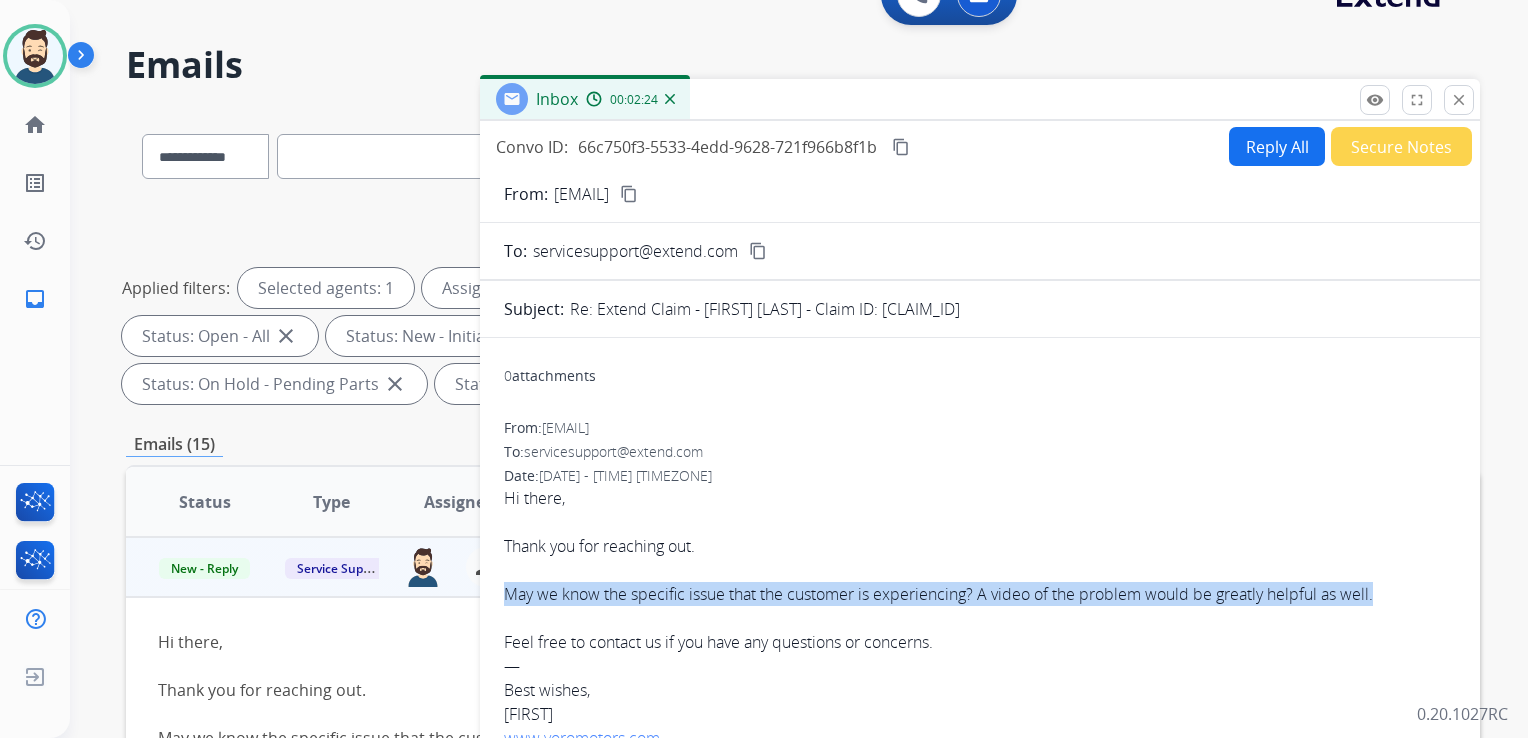 drag, startPoint x: 503, startPoint y: 596, endPoint x: 1384, endPoint y: 595, distance: 881.00055 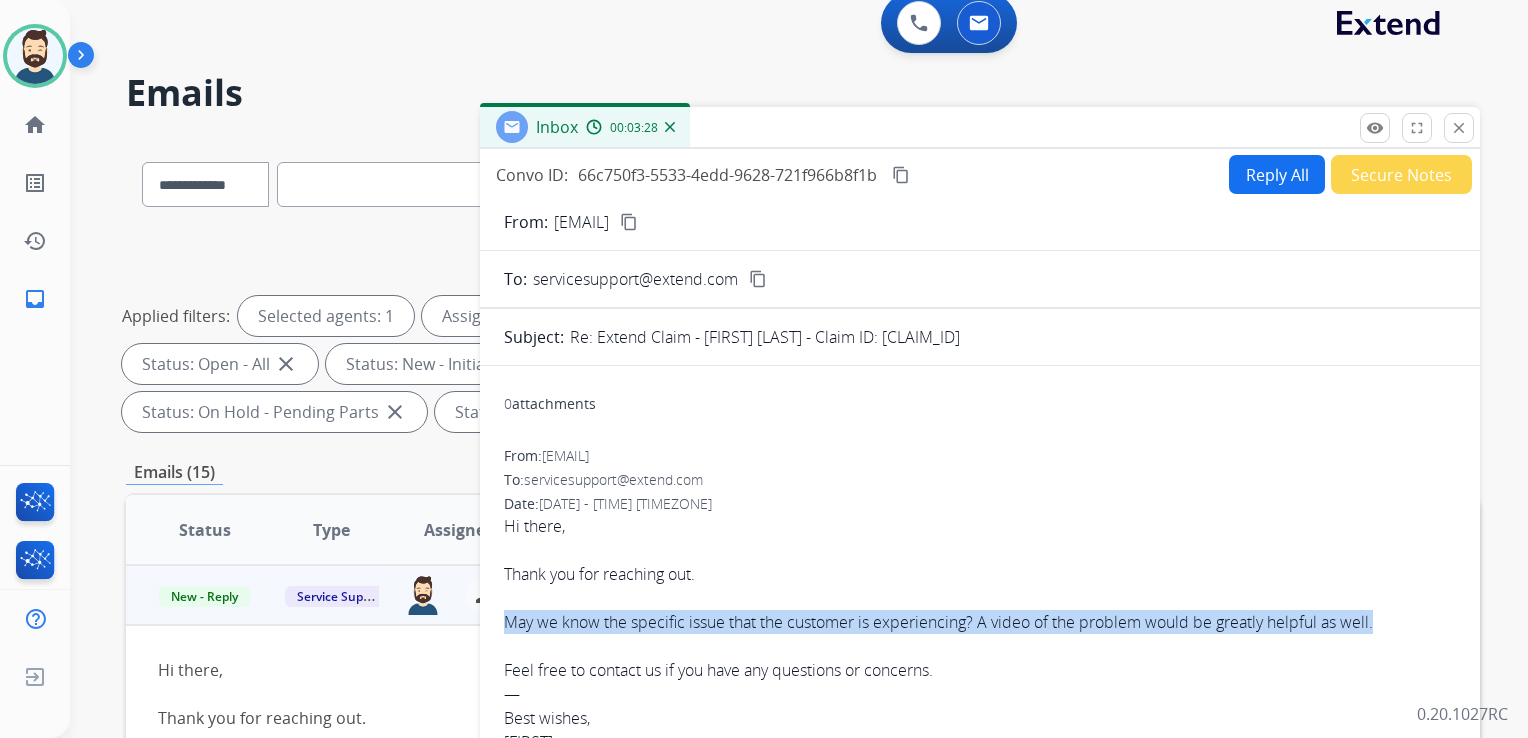 scroll, scrollTop: 0, scrollLeft: 0, axis: both 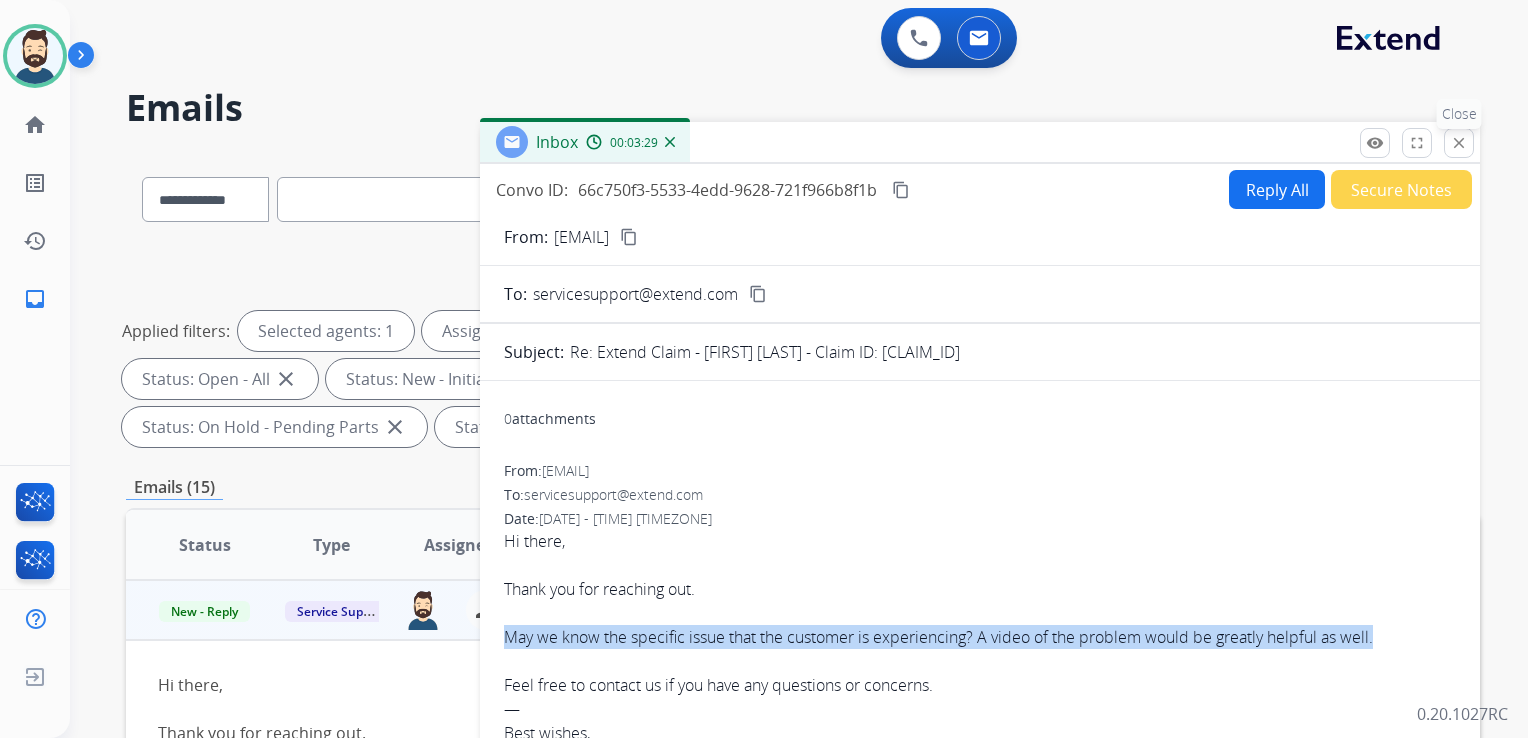 click on "close Close" at bounding box center [1459, 143] 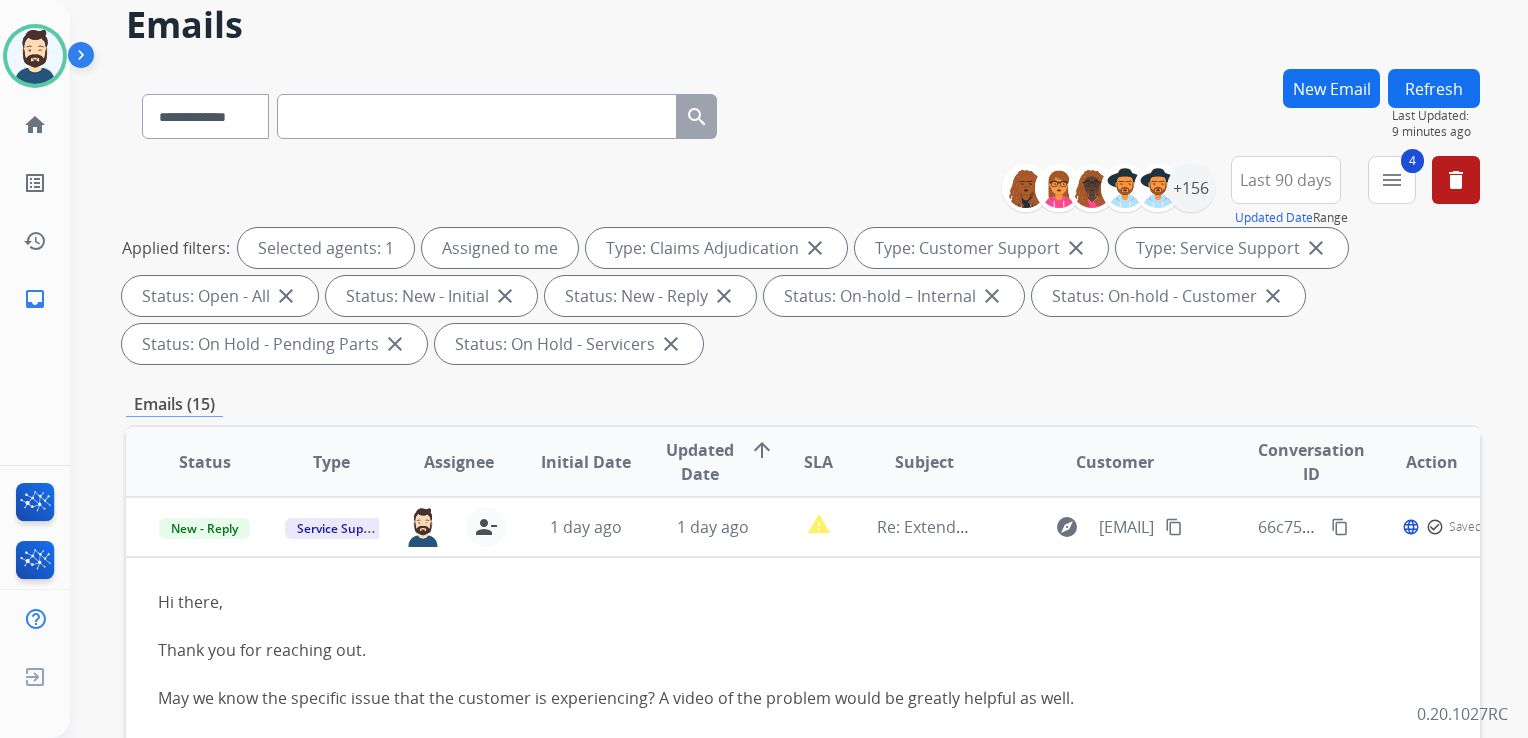 scroll, scrollTop: 200, scrollLeft: 0, axis: vertical 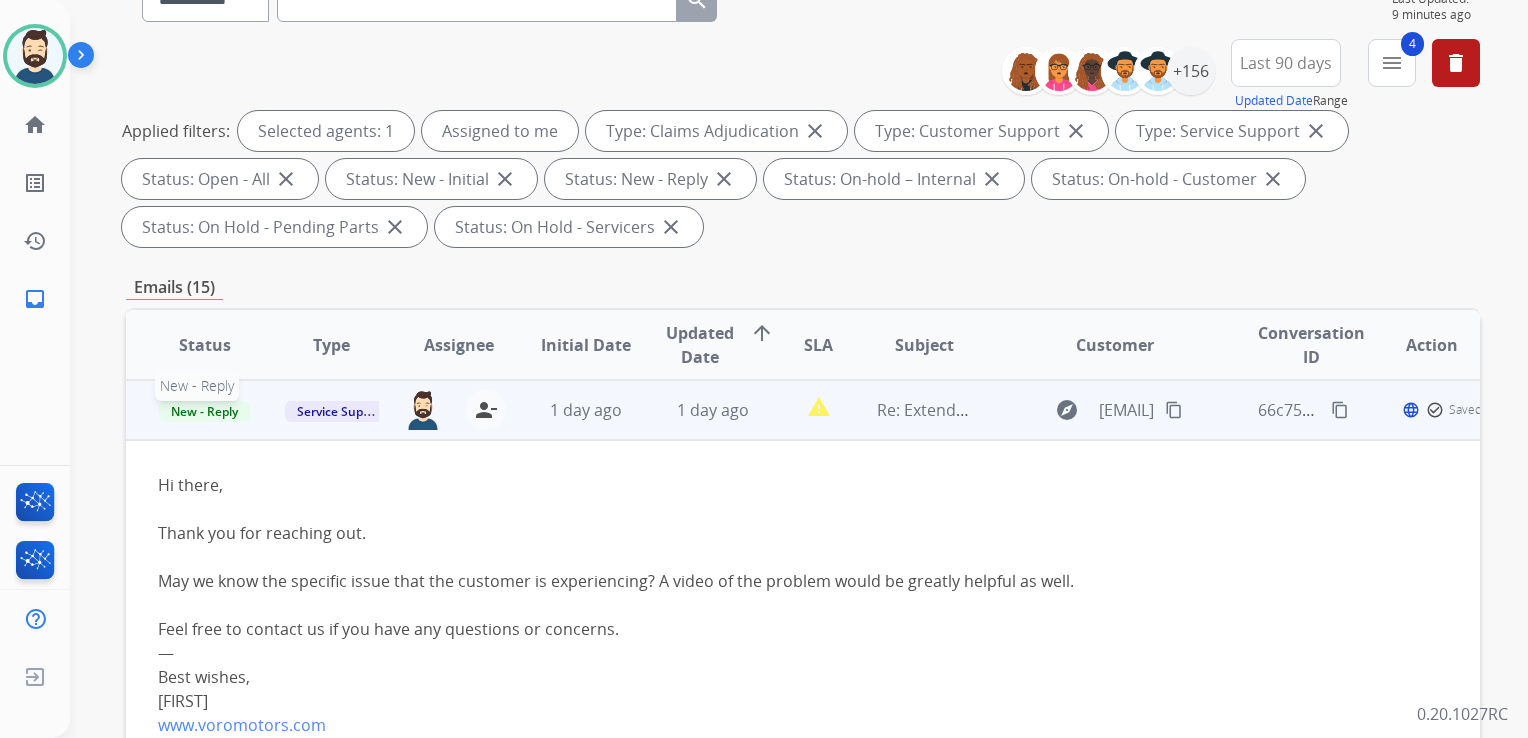 click on "New - Reply" at bounding box center (204, 411) 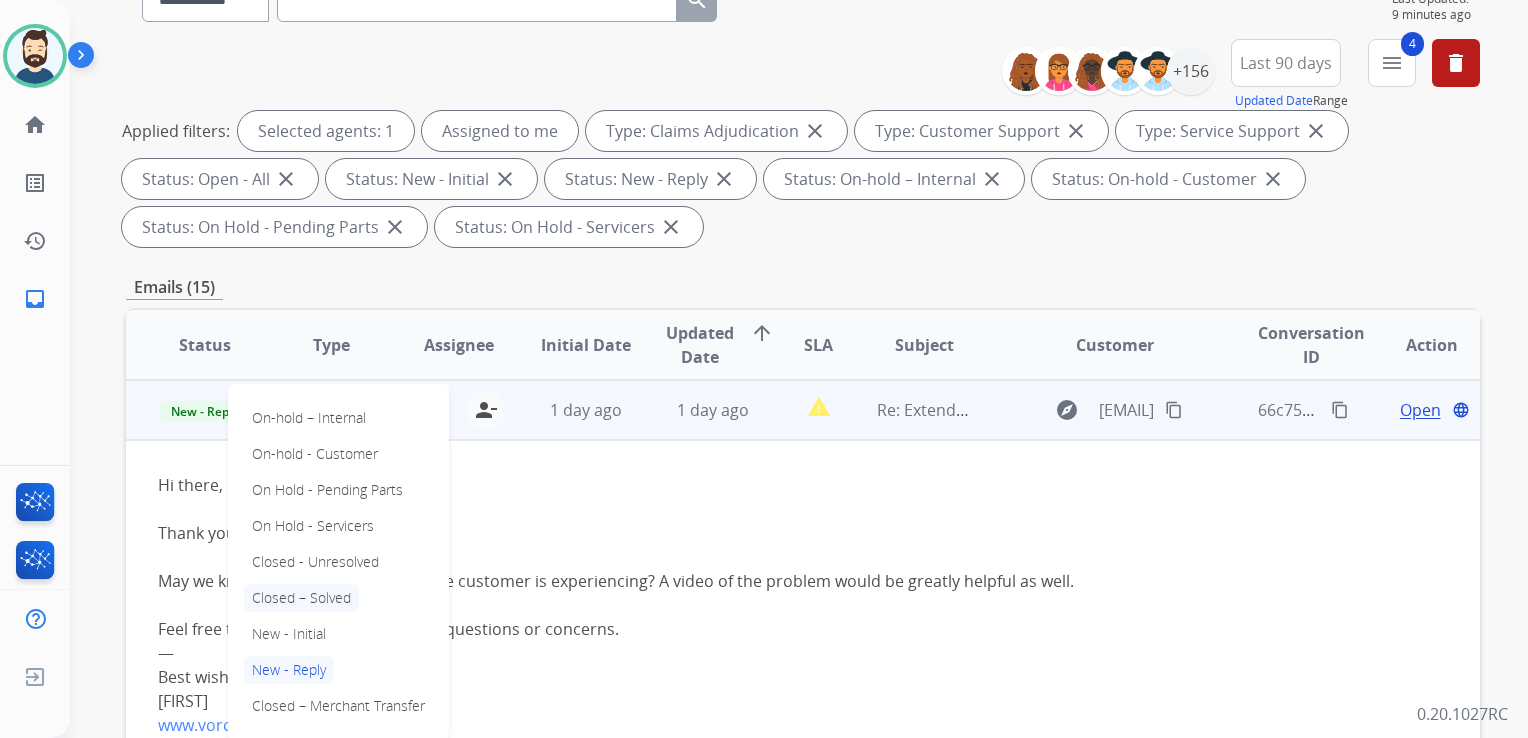 click on "Closed – Solved" at bounding box center (301, 598) 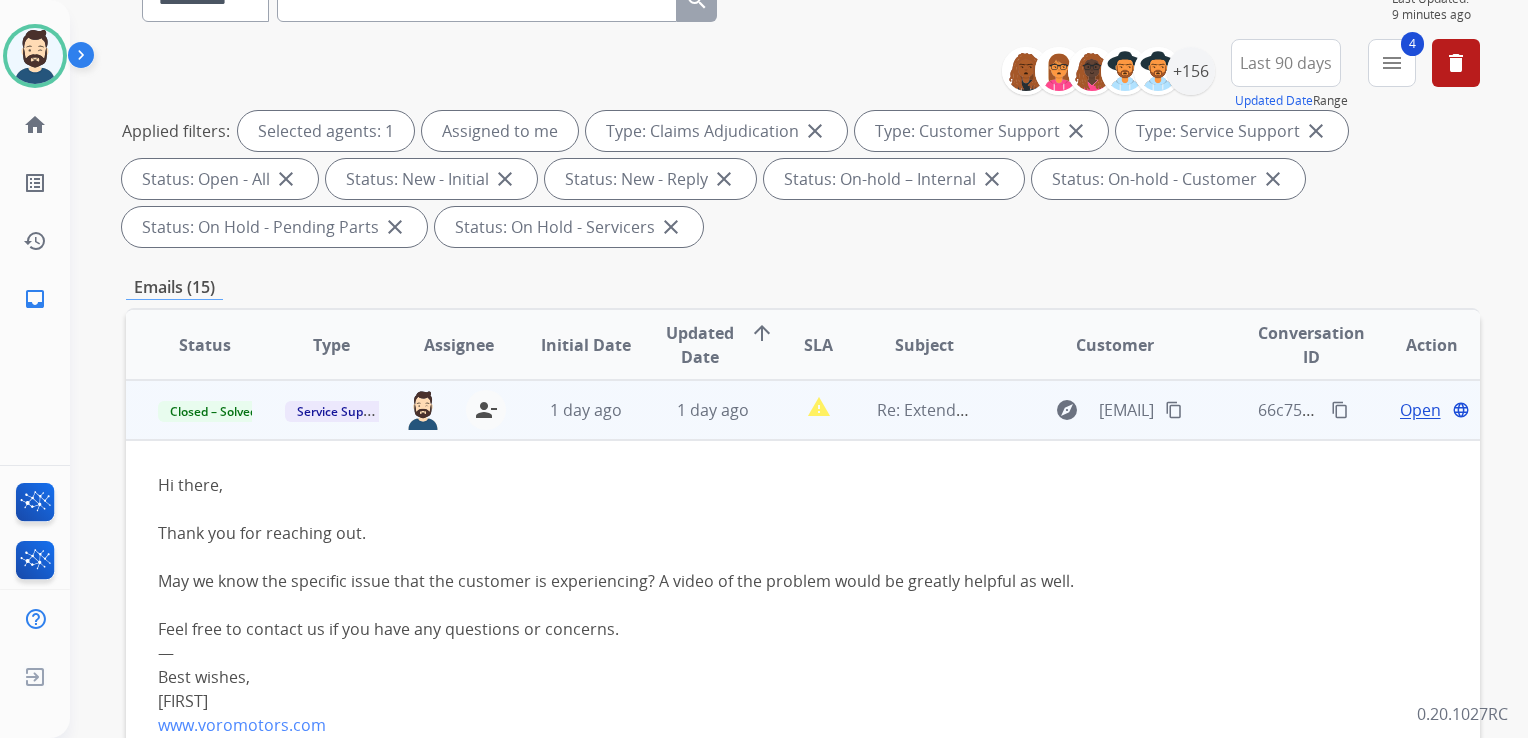 drag, startPoint x: 568, startPoint y: 434, endPoint x: 604, endPoint y: 426, distance: 36.878178 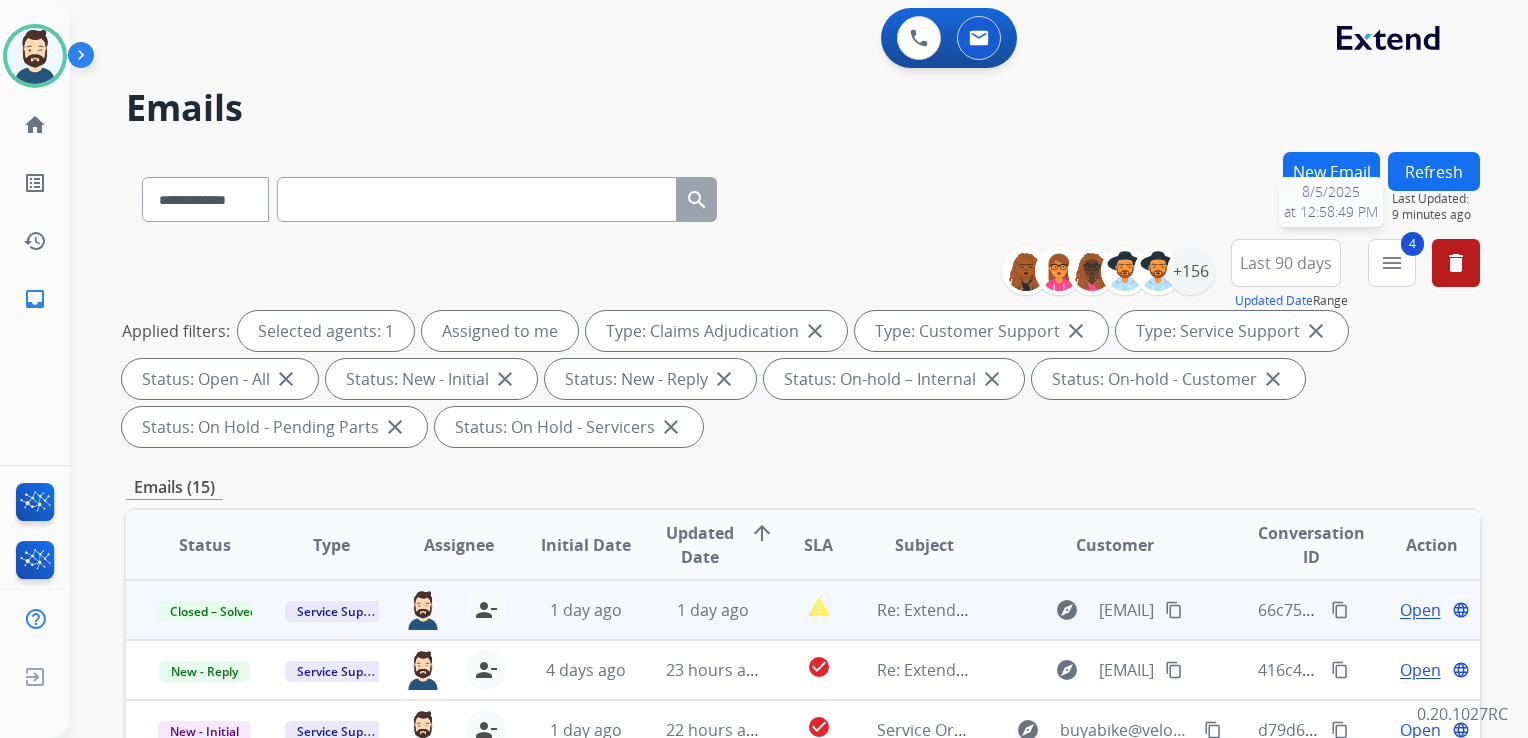 scroll, scrollTop: 0, scrollLeft: 0, axis: both 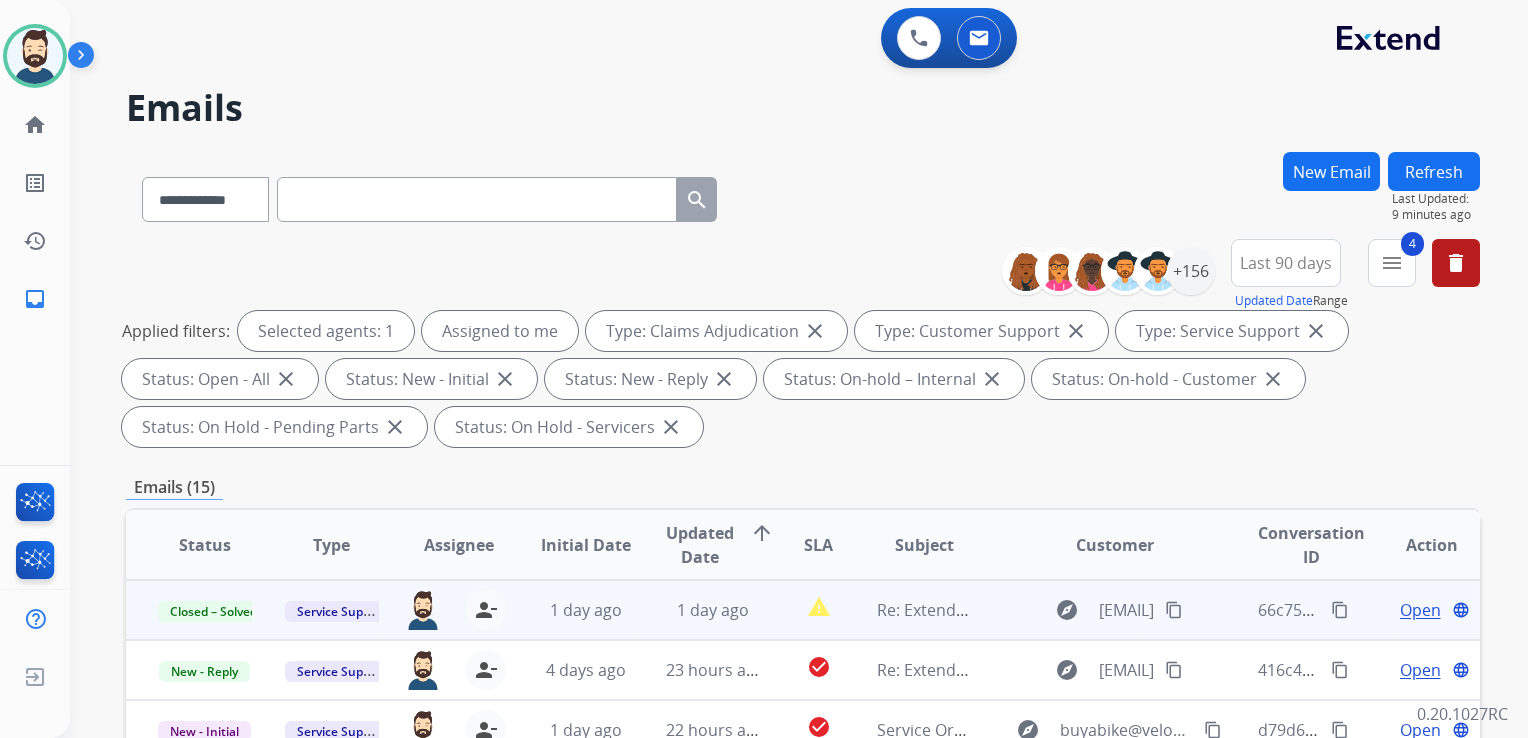click on "Refresh" at bounding box center [1434, 171] 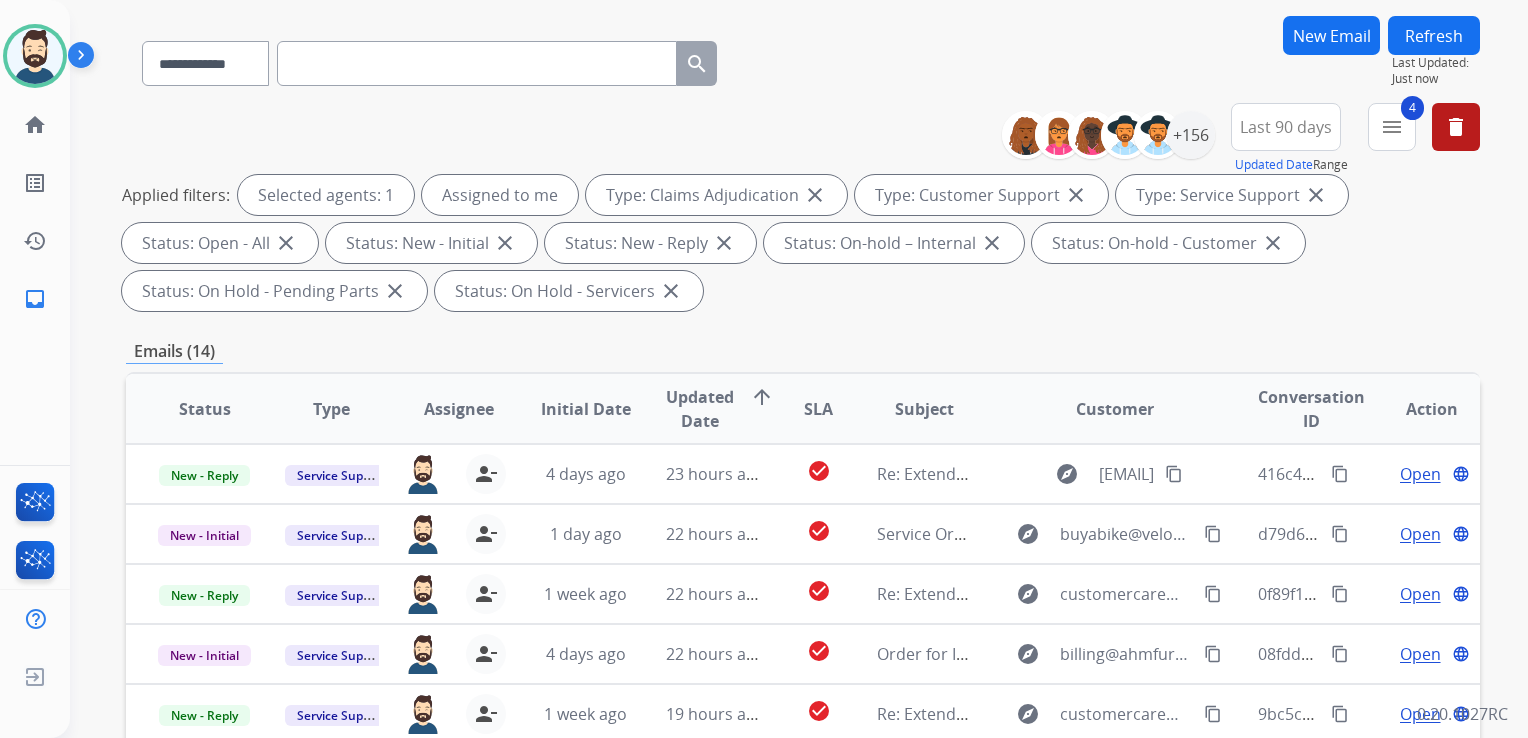 scroll, scrollTop: 300, scrollLeft: 0, axis: vertical 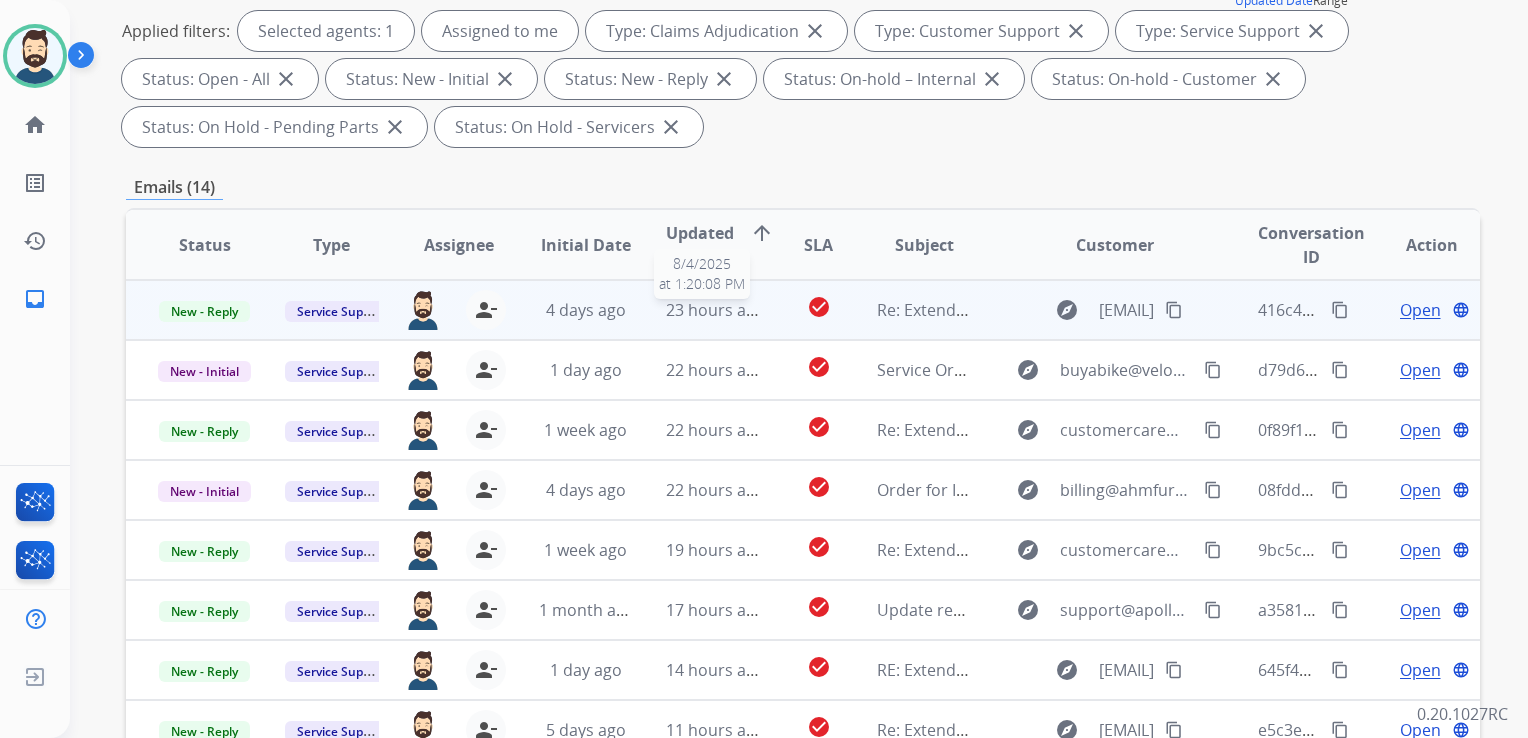 click on "23 hours ago" at bounding box center [715, 310] 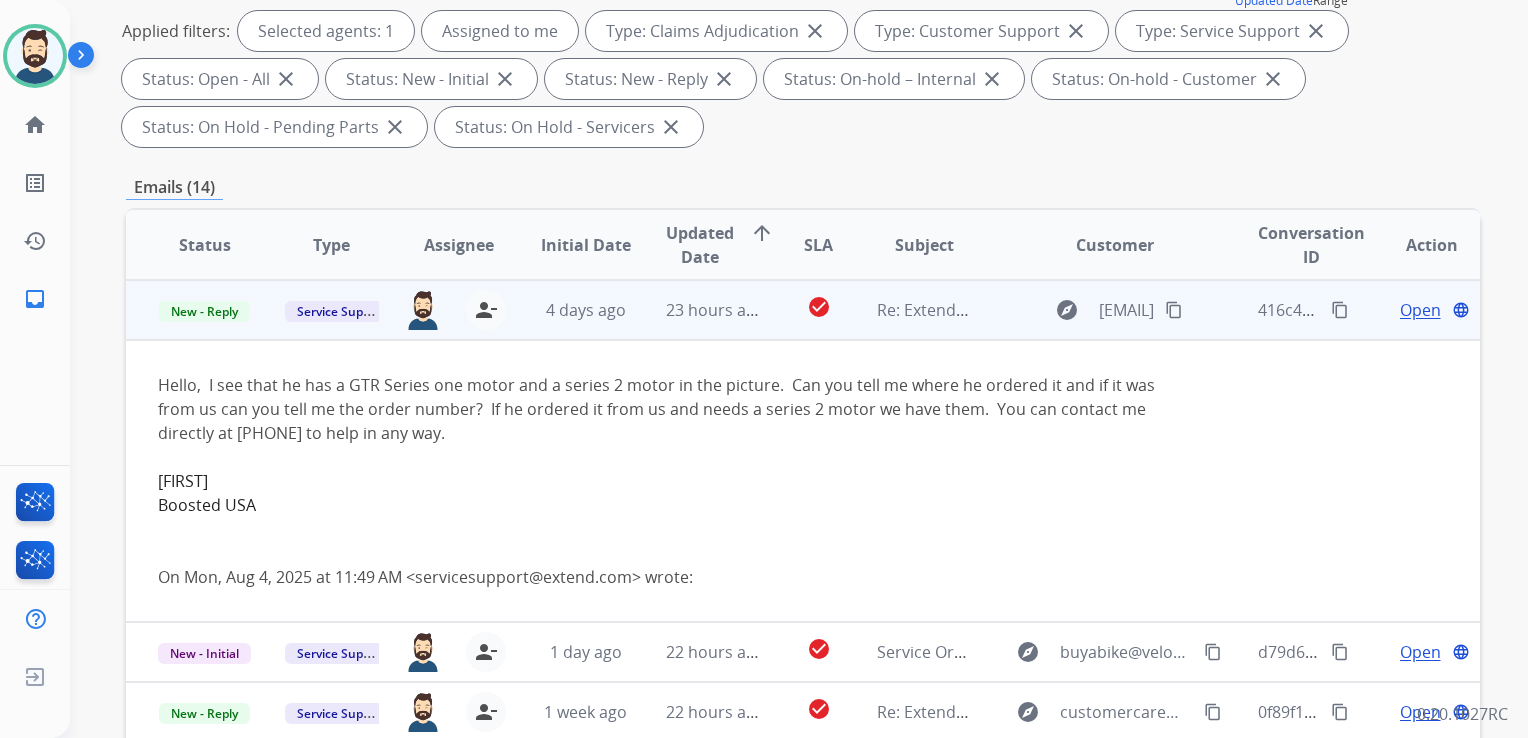 click on "Open" at bounding box center (1420, 310) 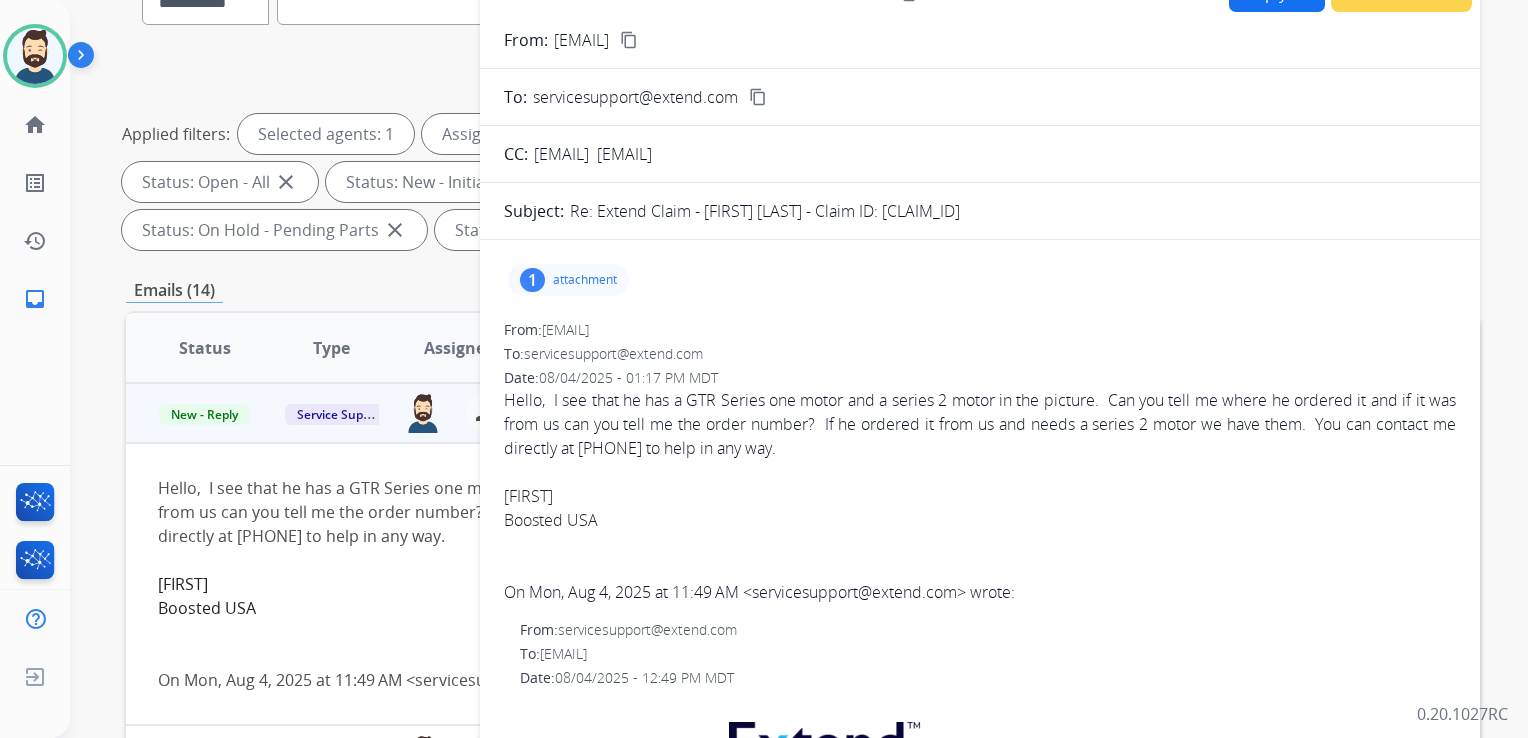 scroll, scrollTop: 100, scrollLeft: 0, axis: vertical 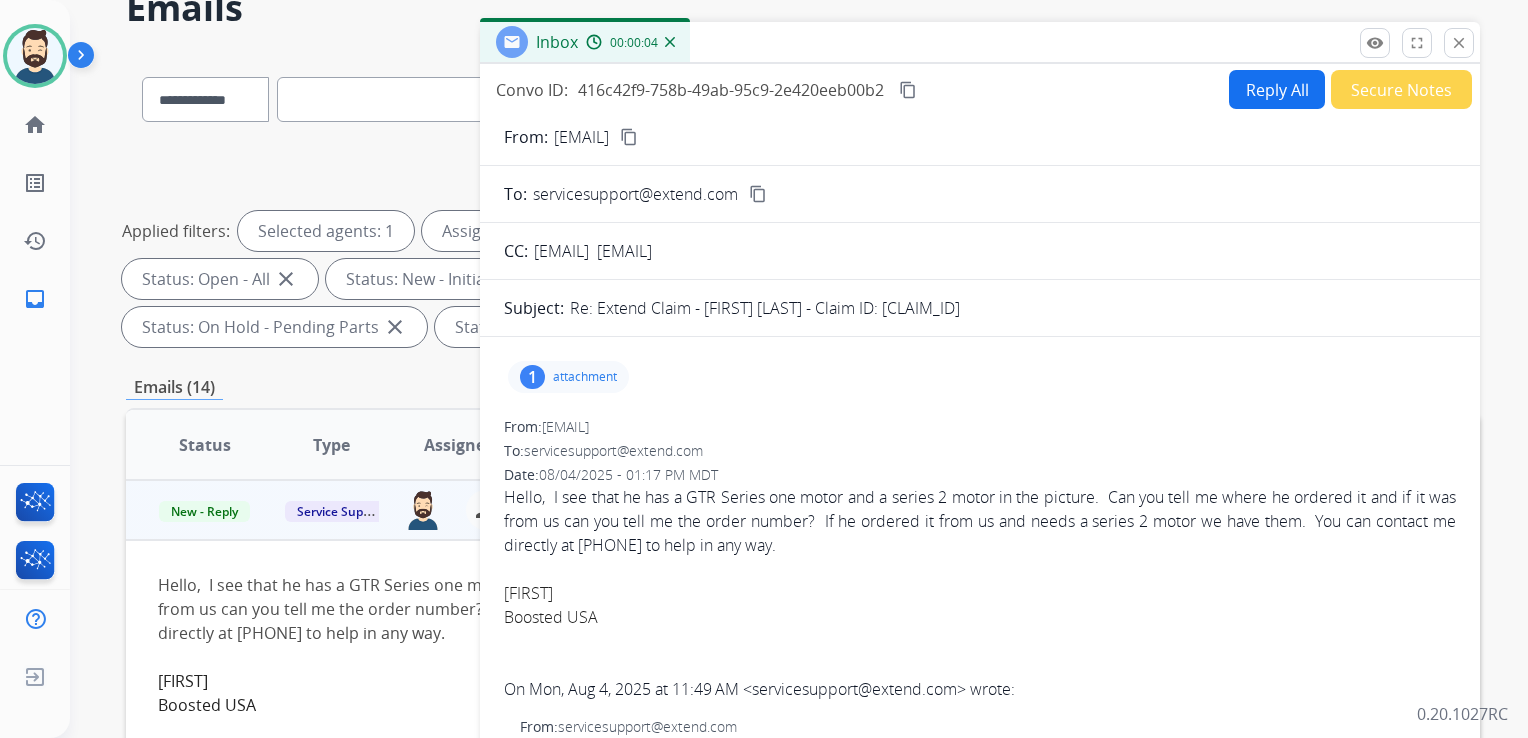 drag, startPoint x: 880, startPoint y: 306, endPoint x: 1183, endPoint y: 312, distance: 303.0594 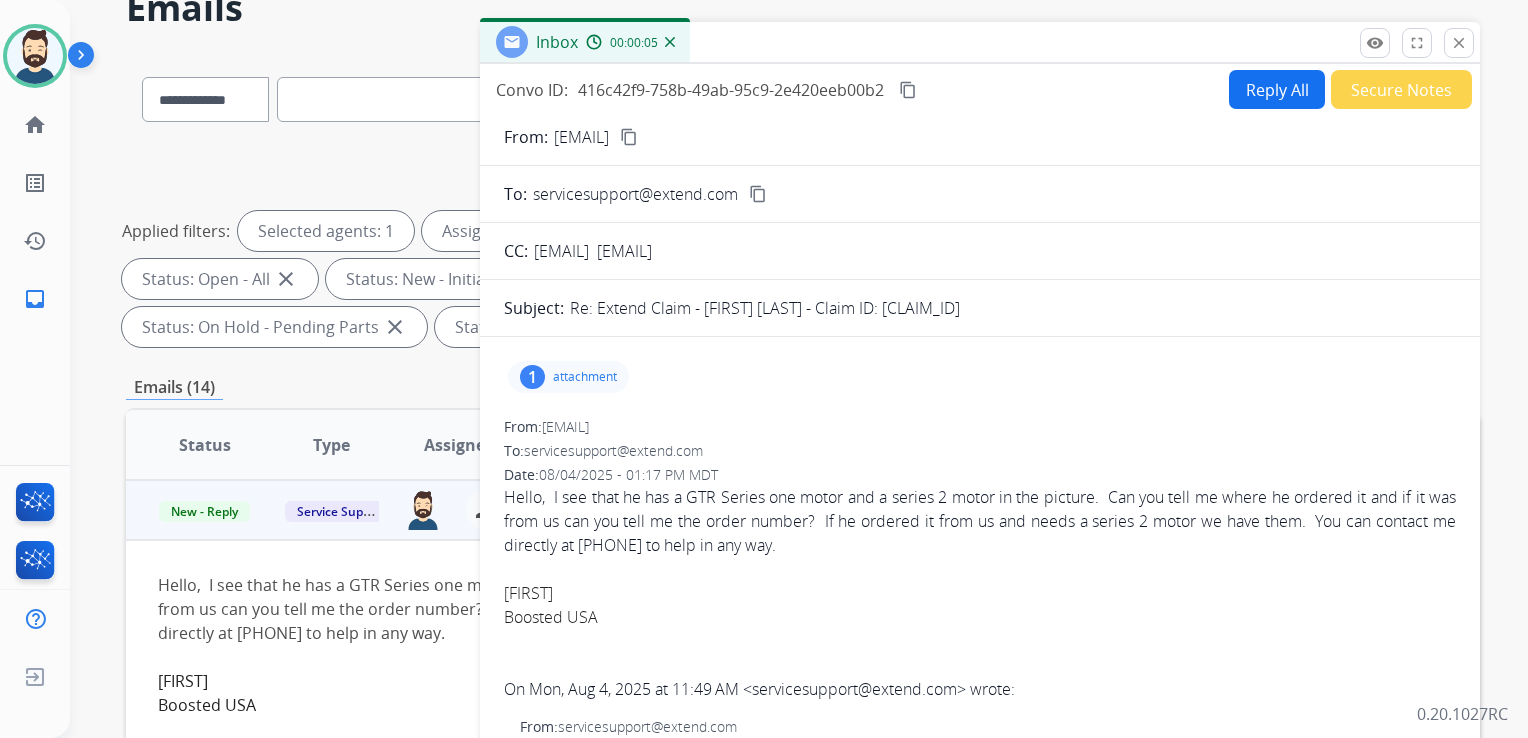 copy on "[CLAIM_ID]" 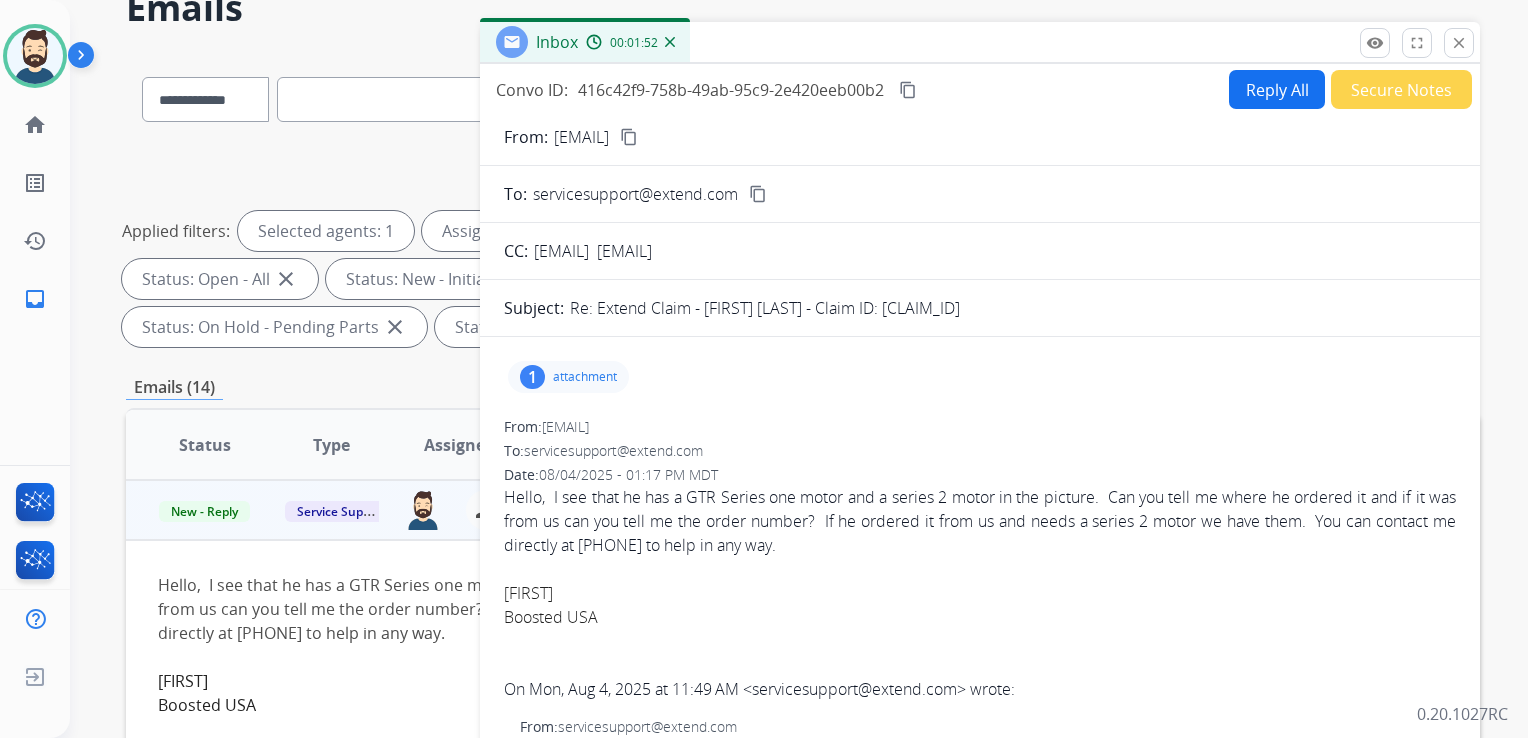 click on "Reply All" at bounding box center (1277, 89) 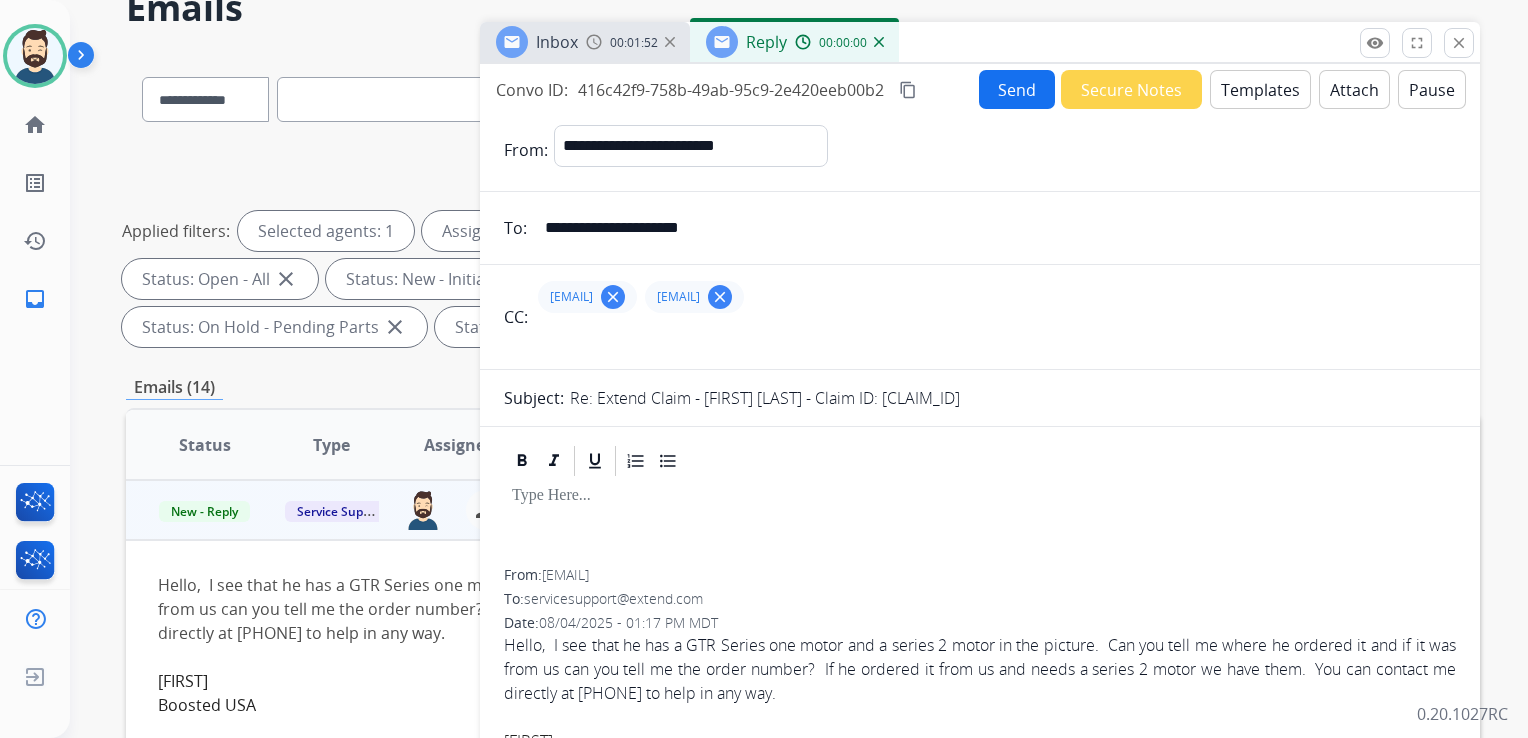 click on "Templates" at bounding box center [1260, 89] 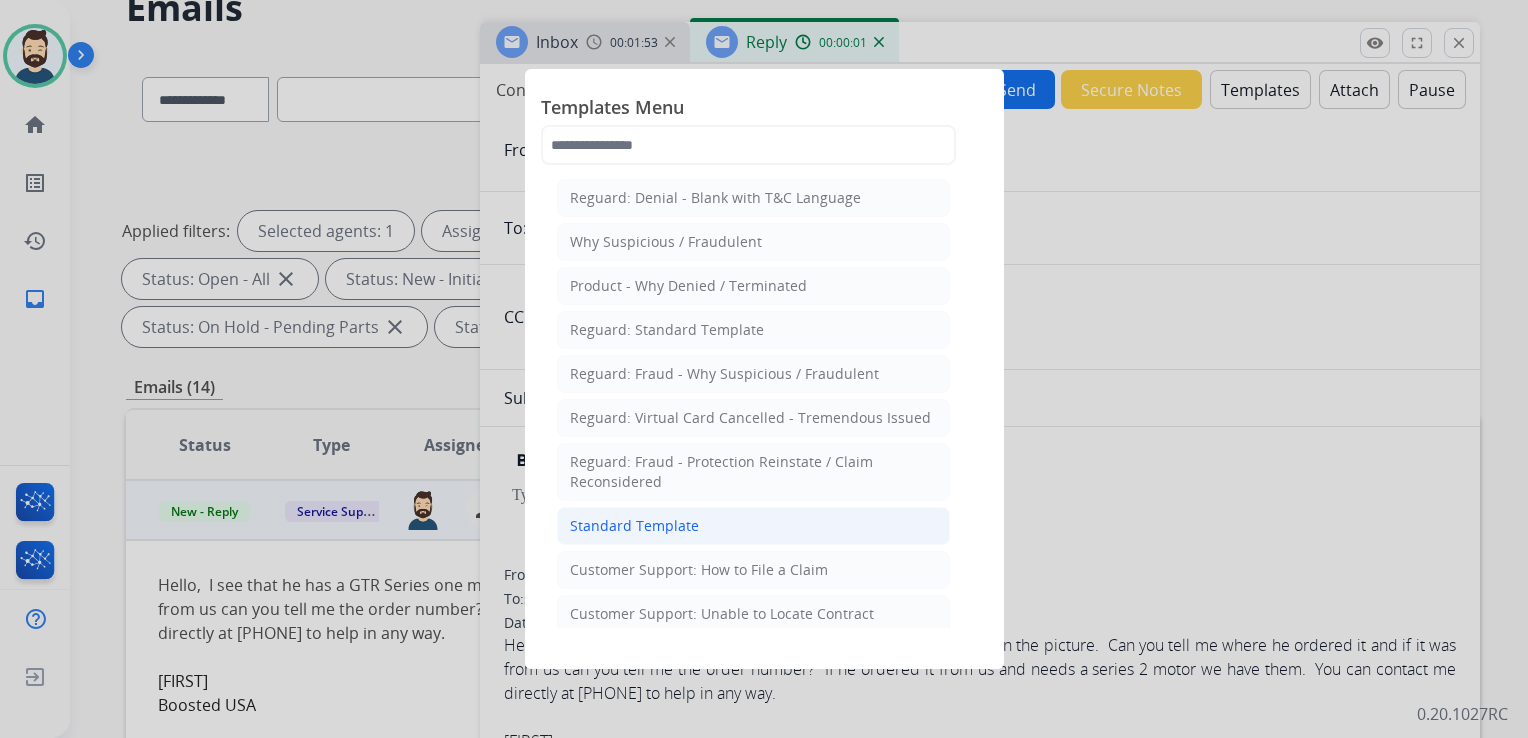 click on "Standard Template" 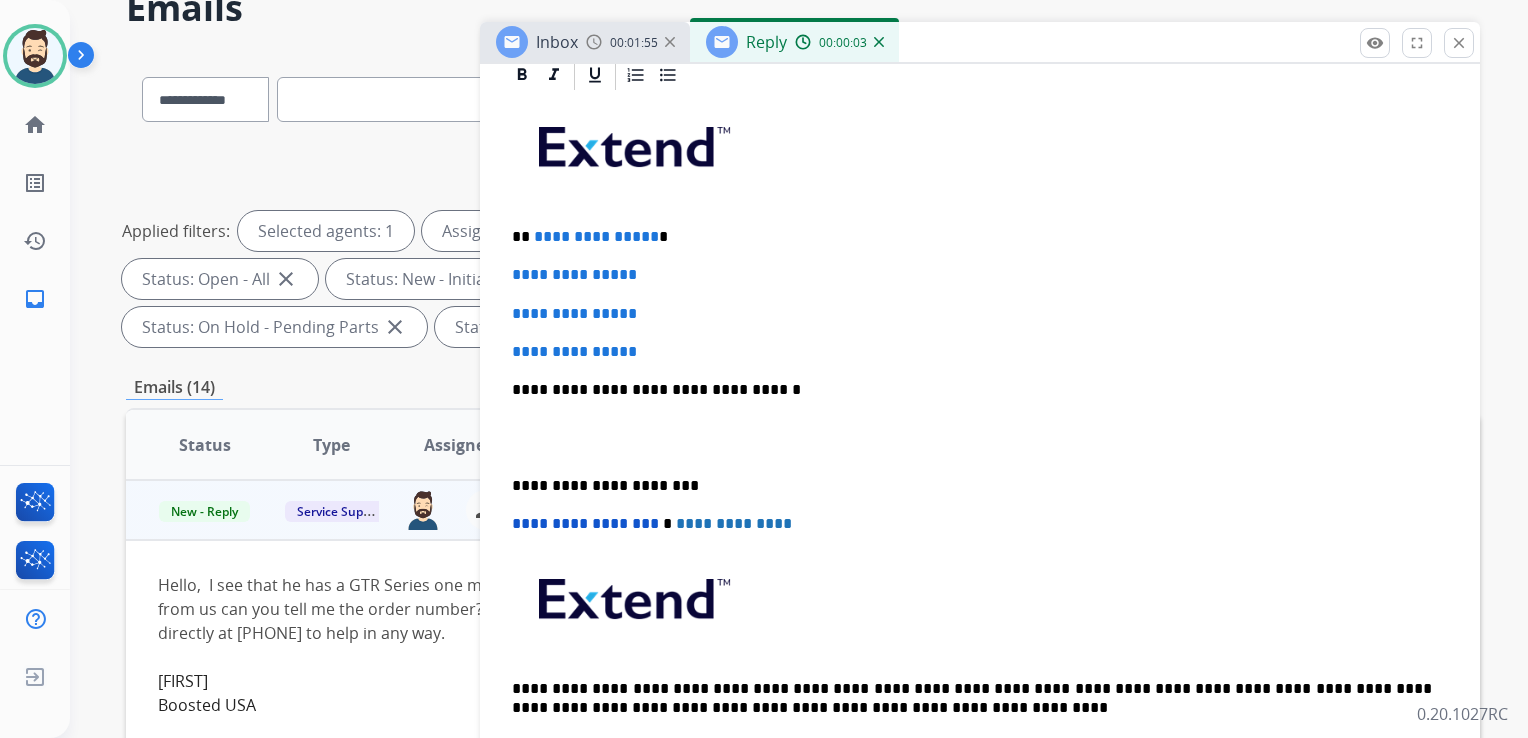 scroll, scrollTop: 500, scrollLeft: 0, axis: vertical 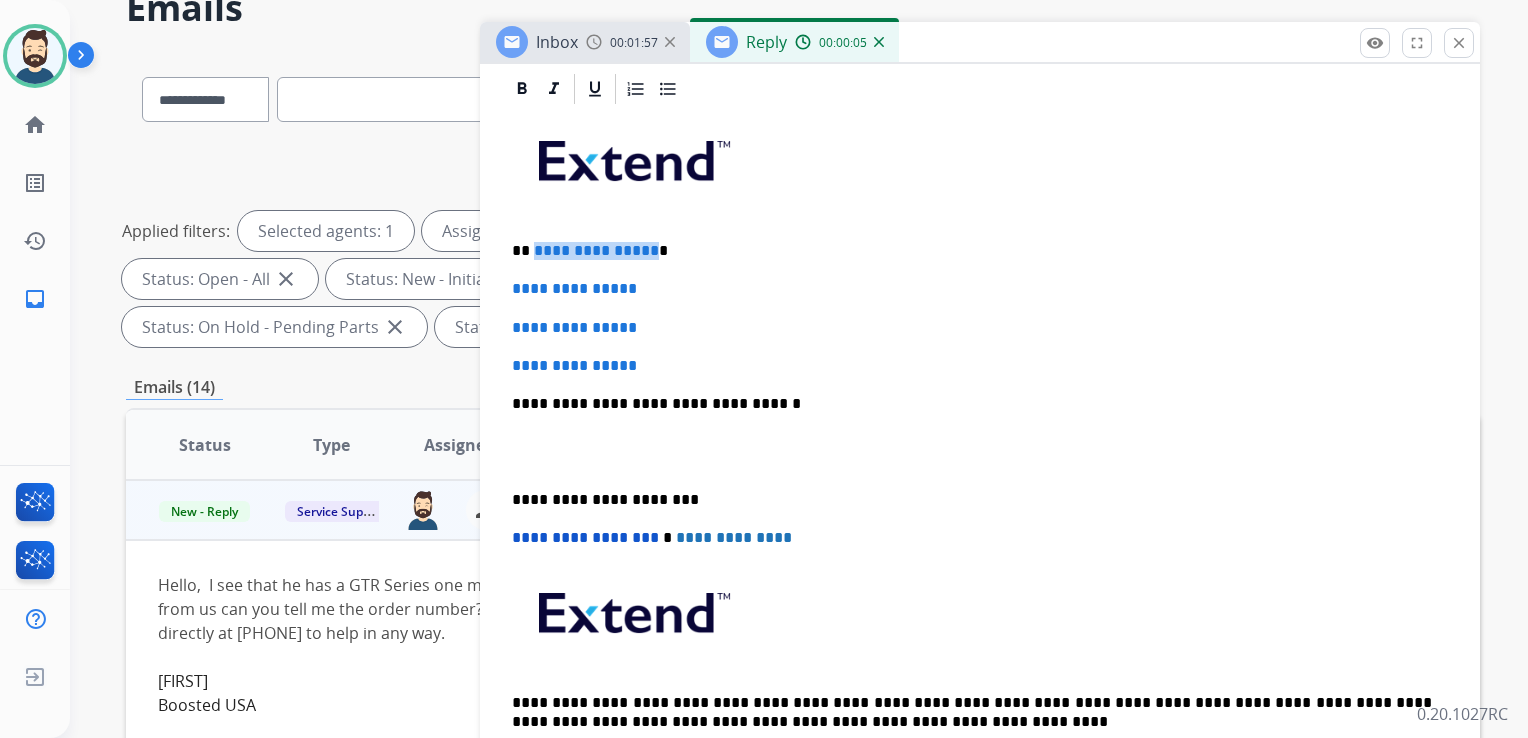 drag, startPoint x: 536, startPoint y: 247, endPoint x: 646, endPoint y: 250, distance: 110.0409 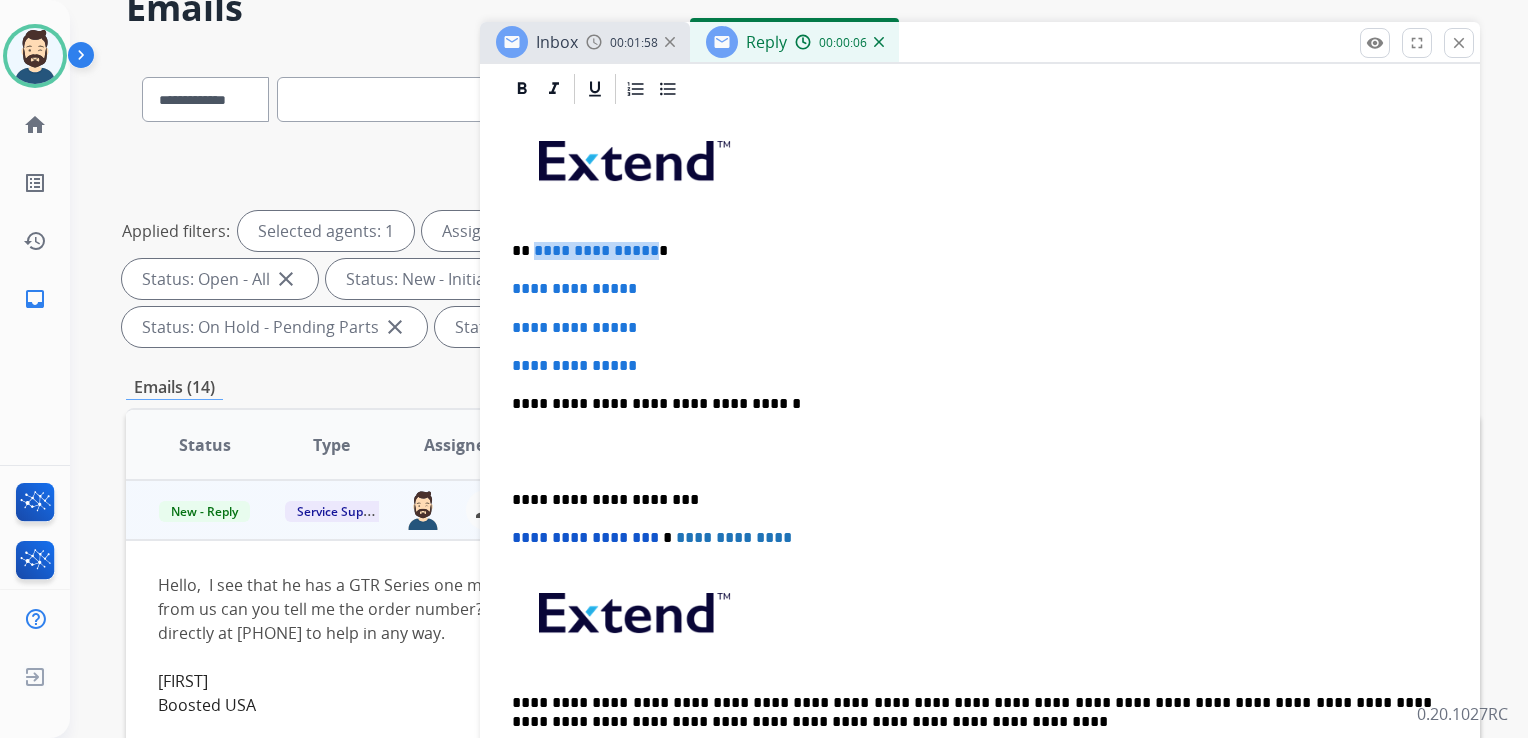 type 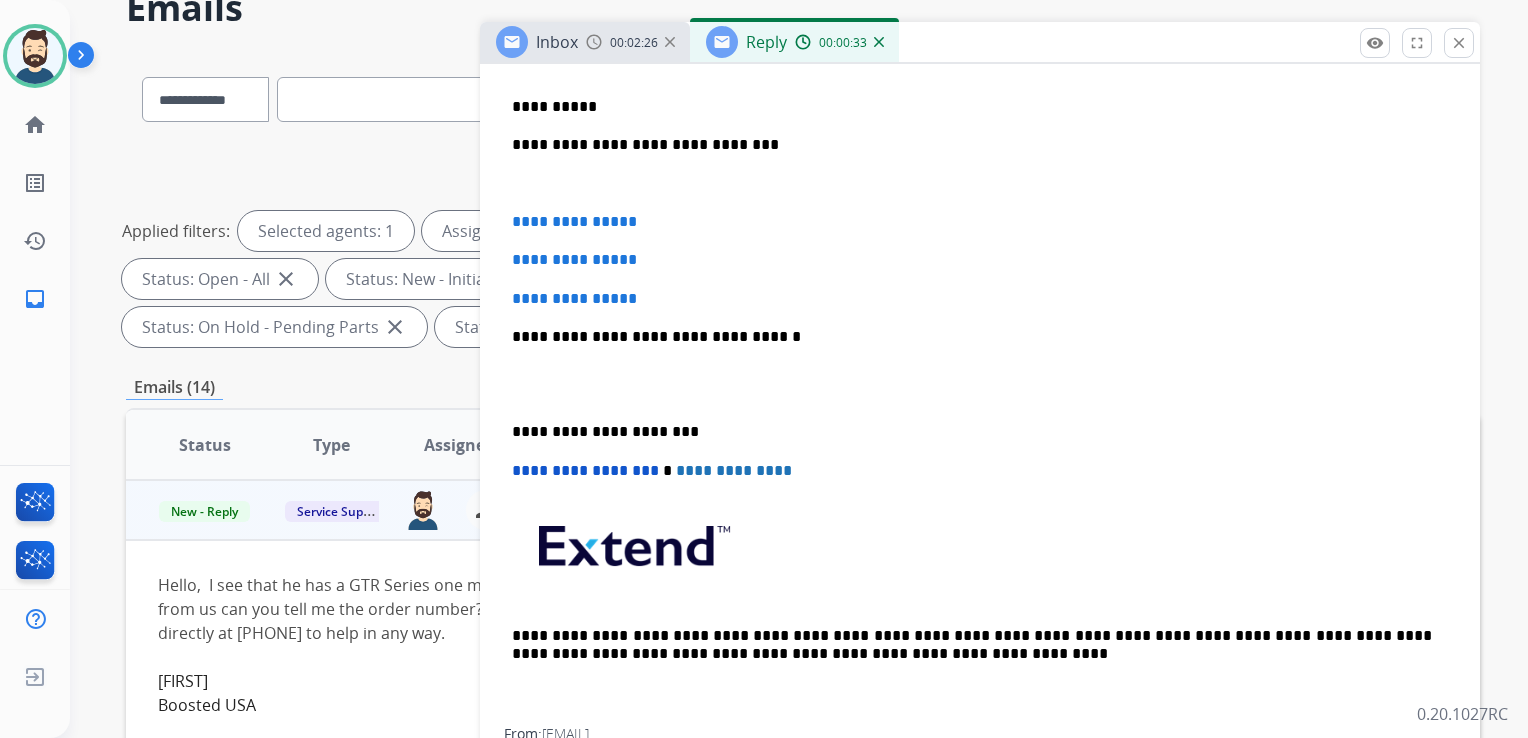 scroll, scrollTop: 600, scrollLeft: 0, axis: vertical 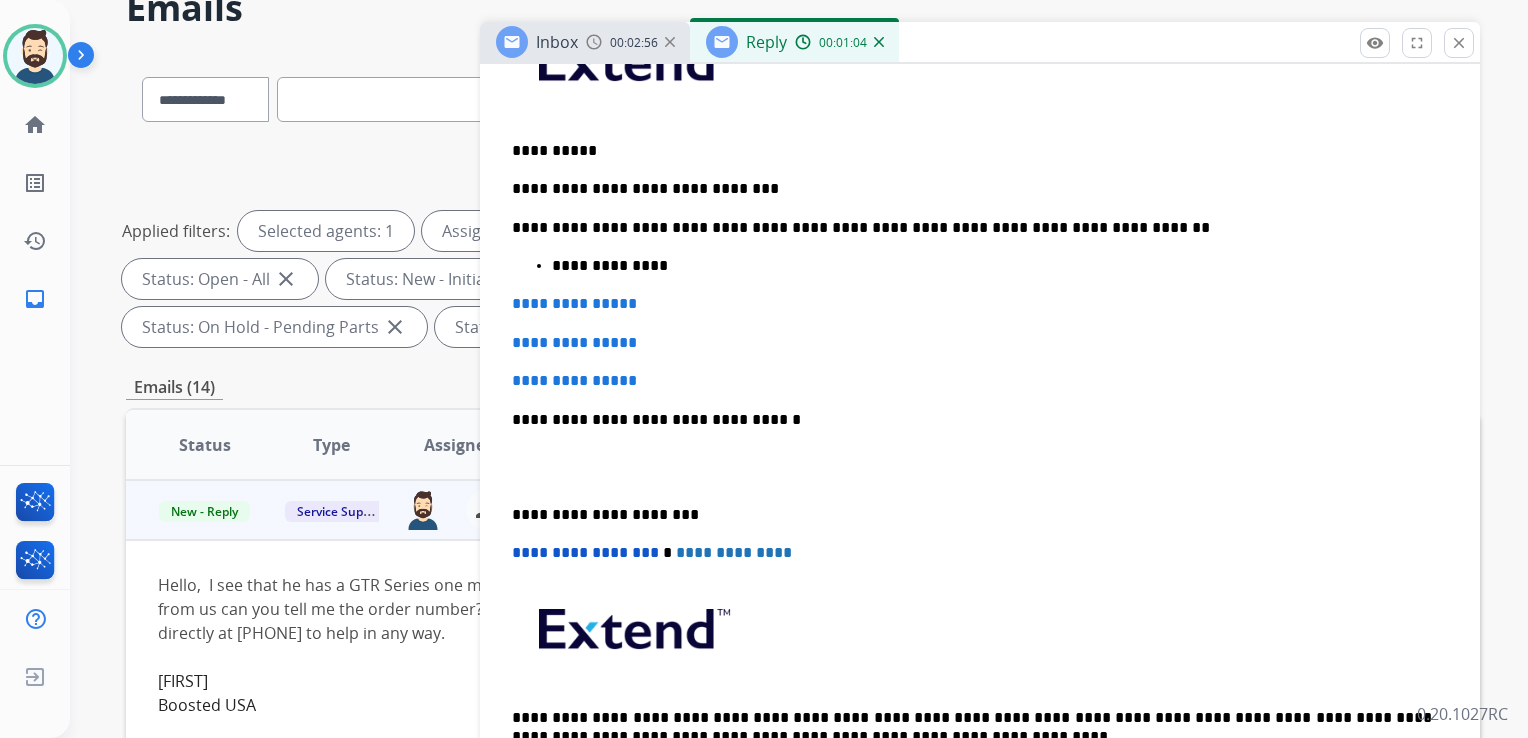 click on "**********" at bounding box center (972, 228) 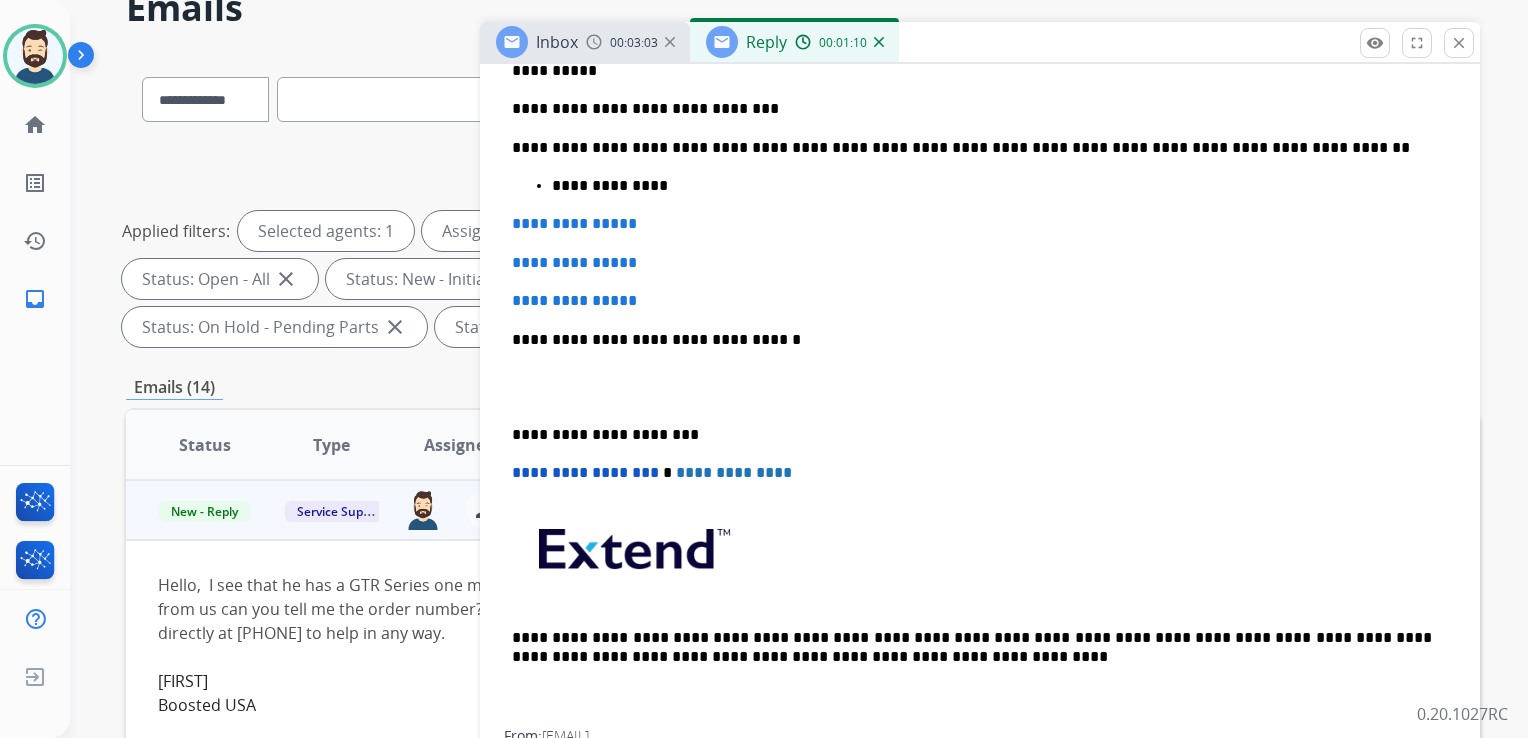 scroll, scrollTop: 800, scrollLeft: 0, axis: vertical 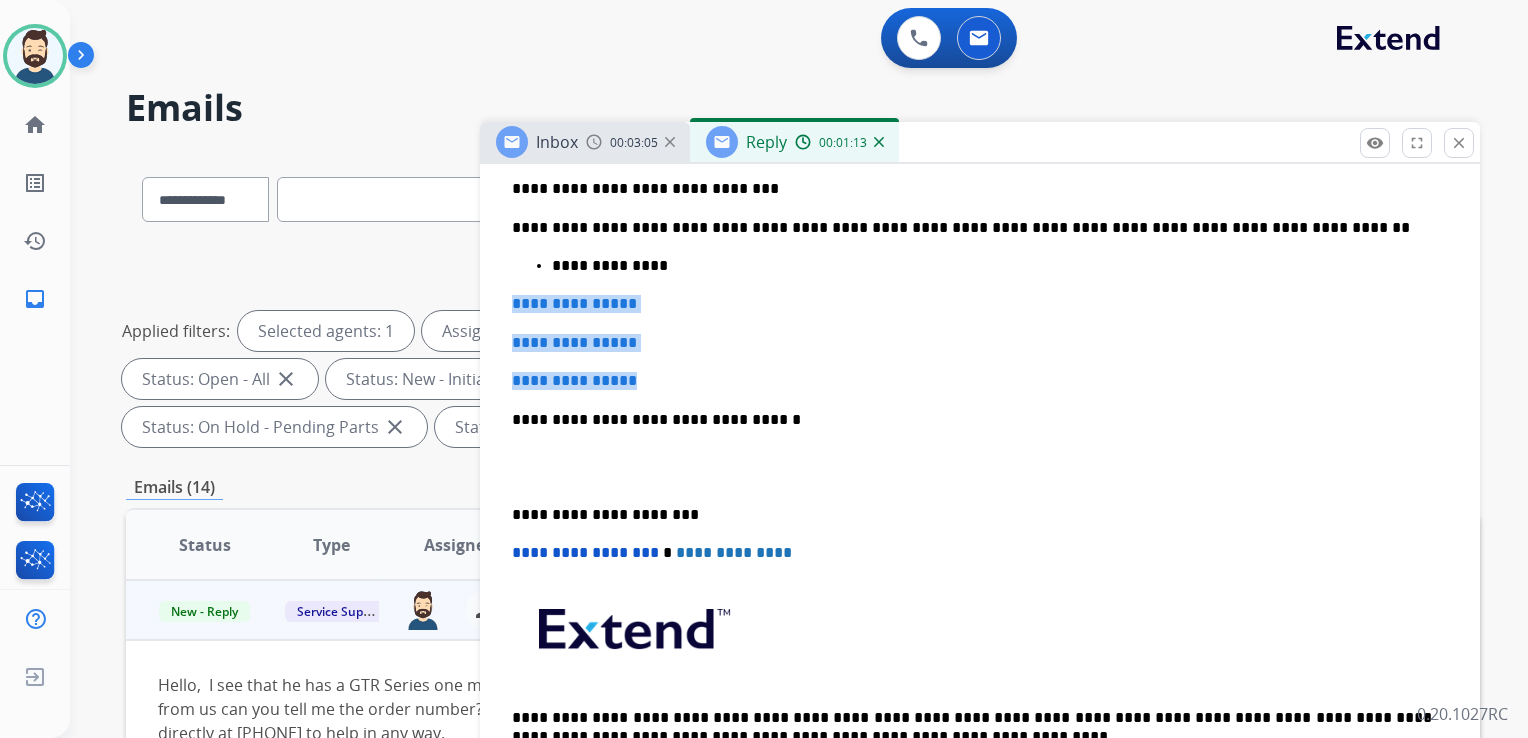 drag, startPoint x: 548, startPoint y: 306, endPoint x: 661, endPoint y: 358, distance: 124.39051 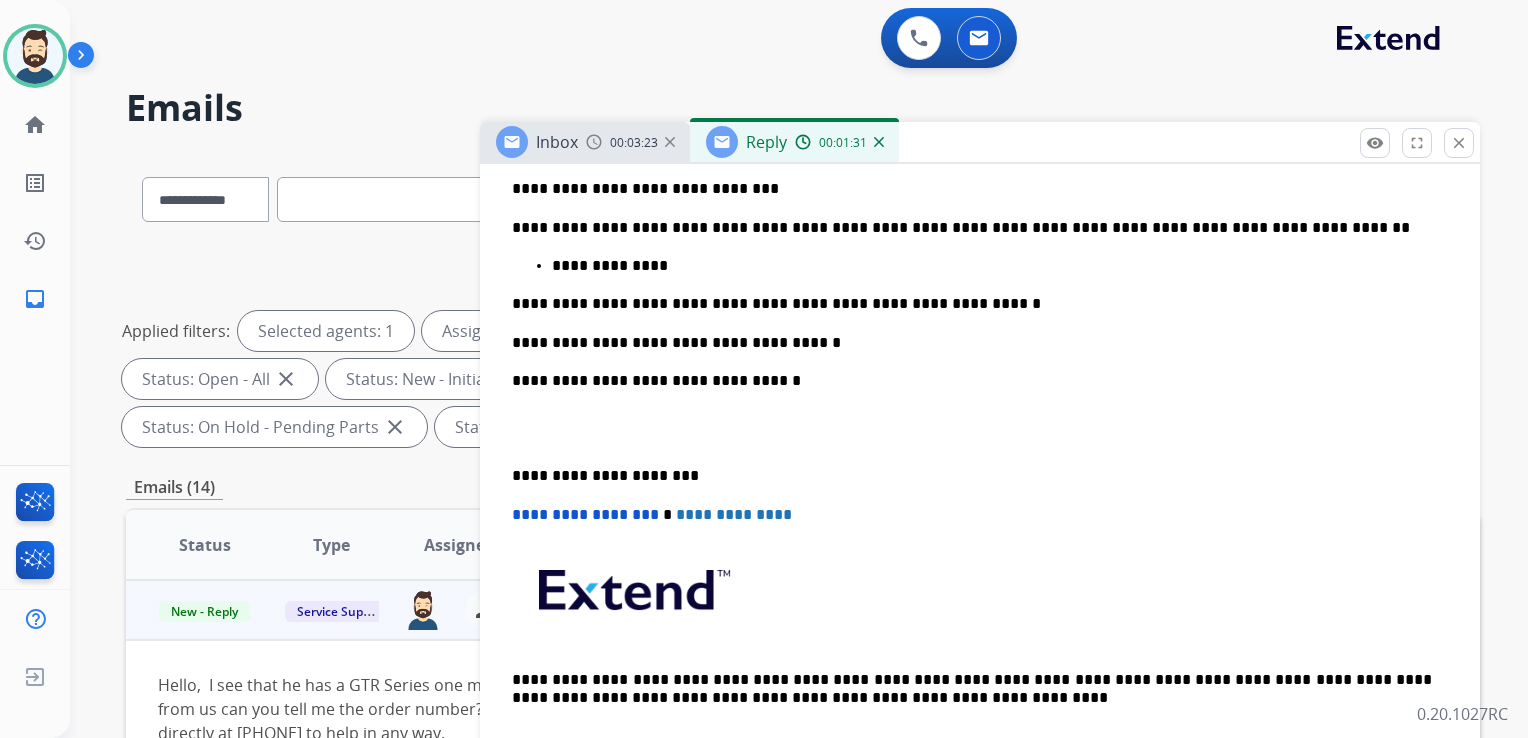 click on "**********" at bounding box center (972, 381) 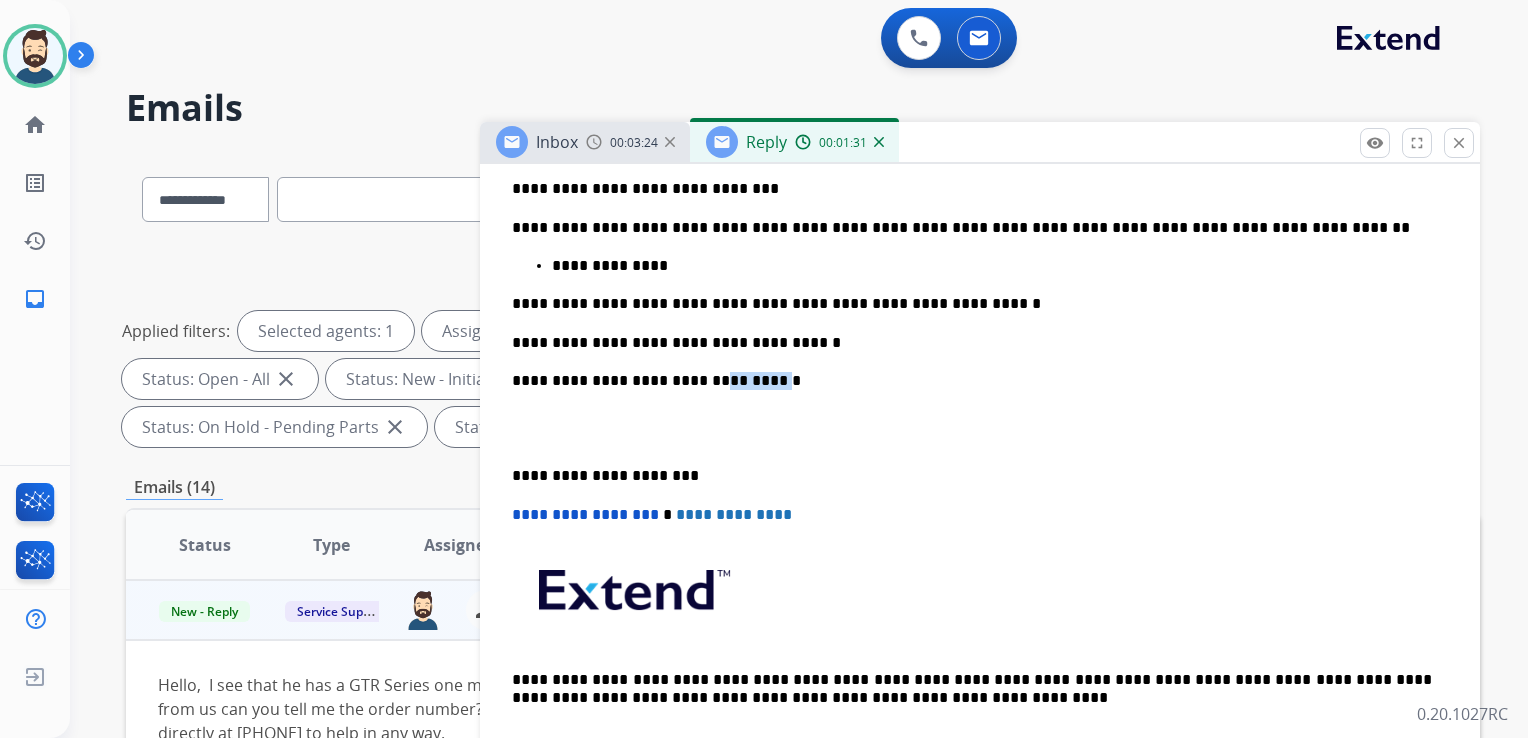 click on "**********" at bounding box center (972, 381) 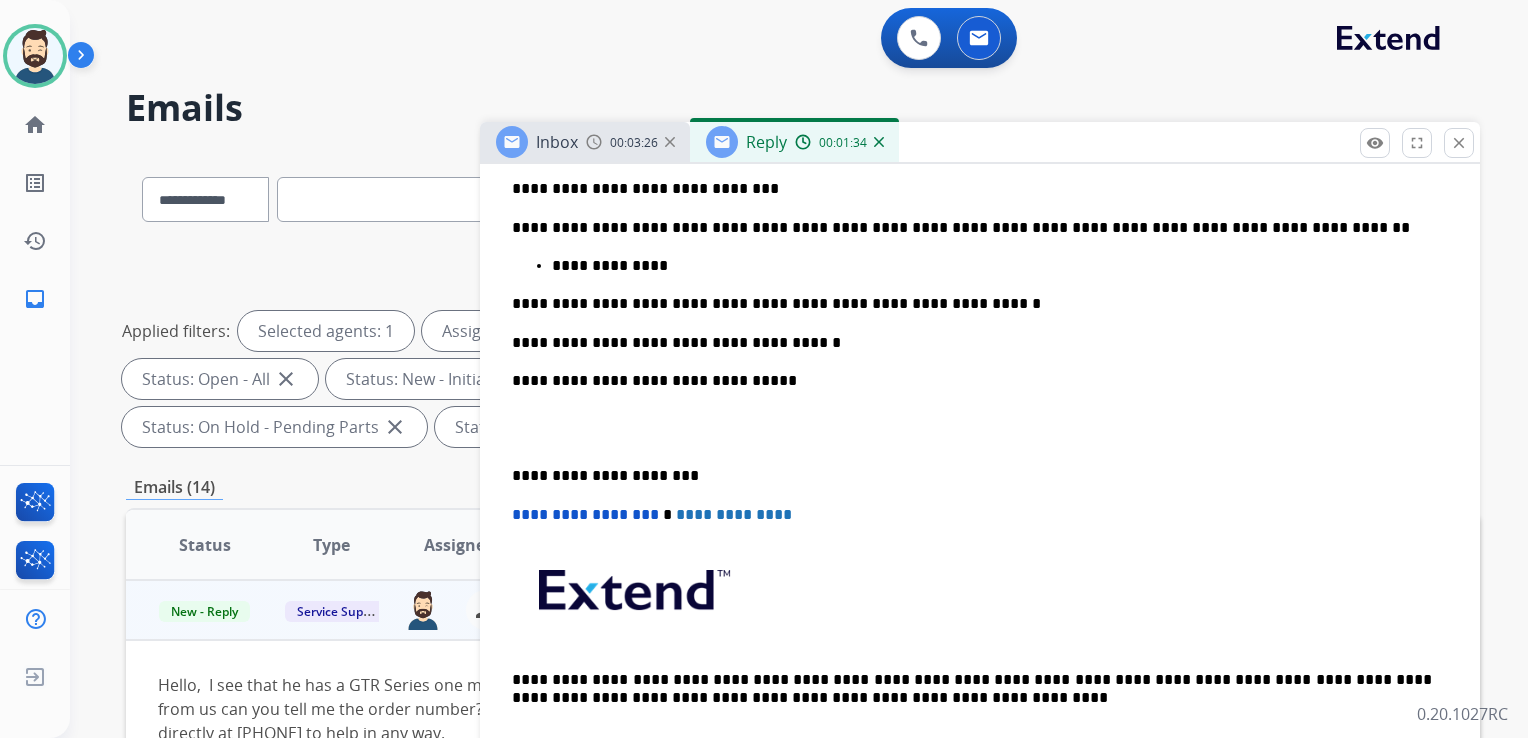 click on "**********" at bounding box center [972, 476] 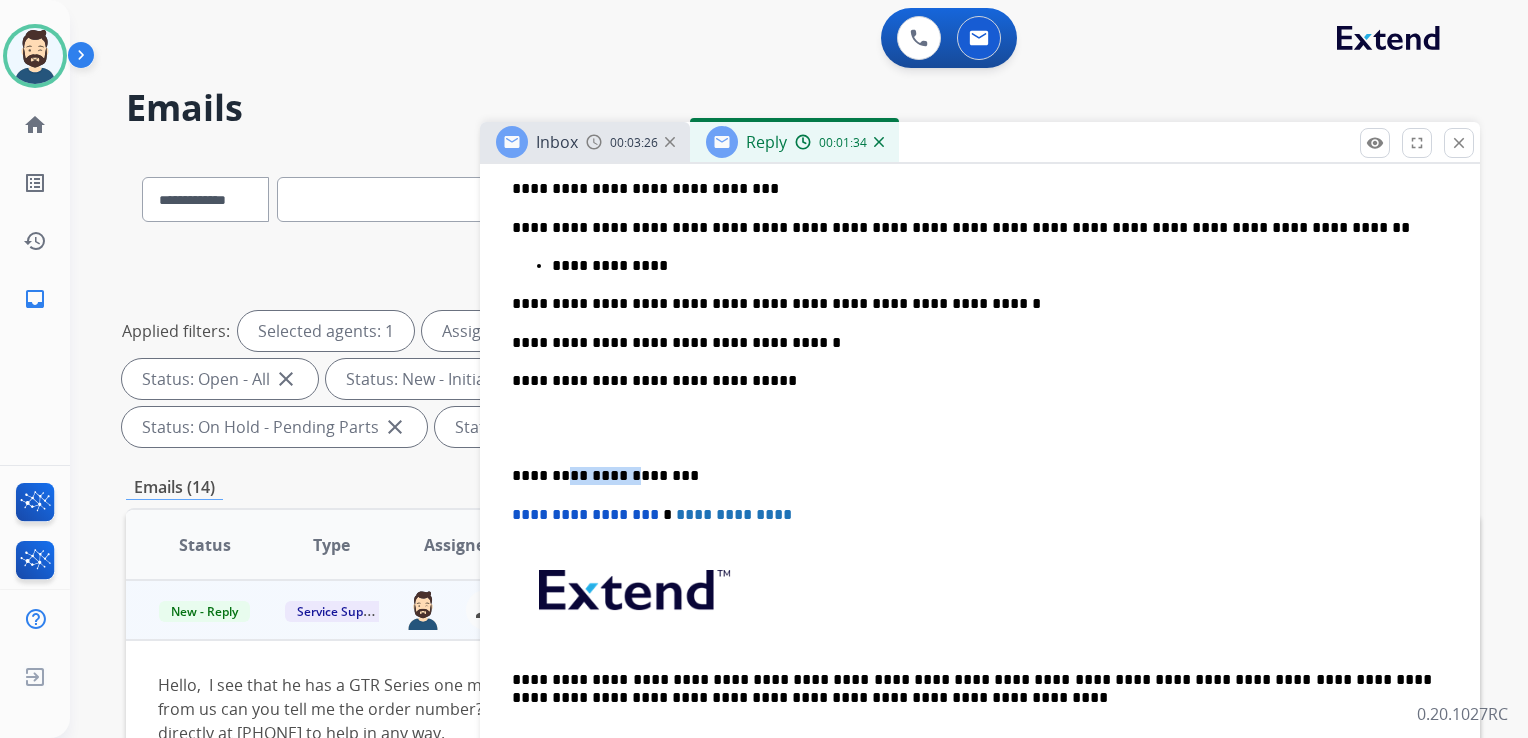 click on "**********" at bounding box center [972, 476] 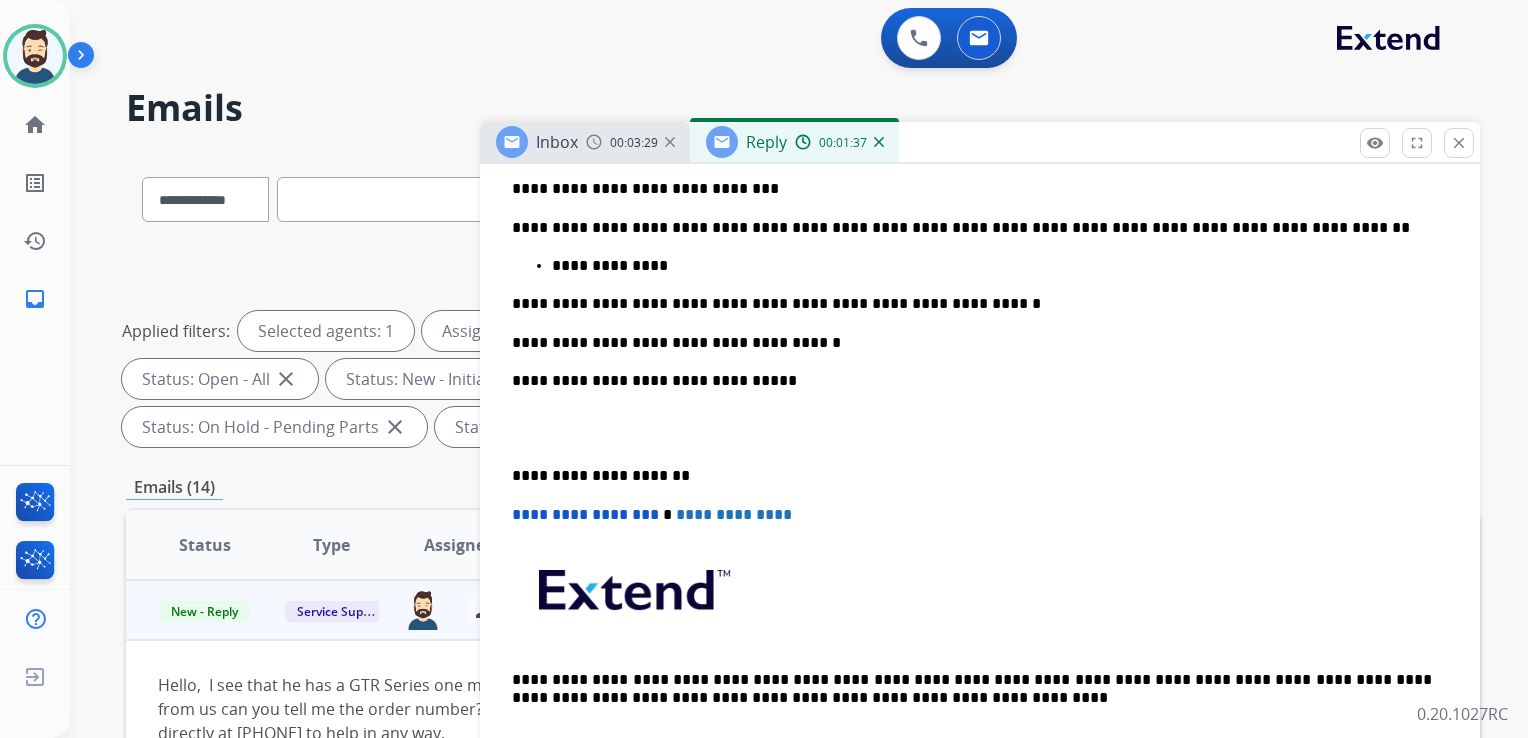 click on "**********" at bounding box center [585, 514] 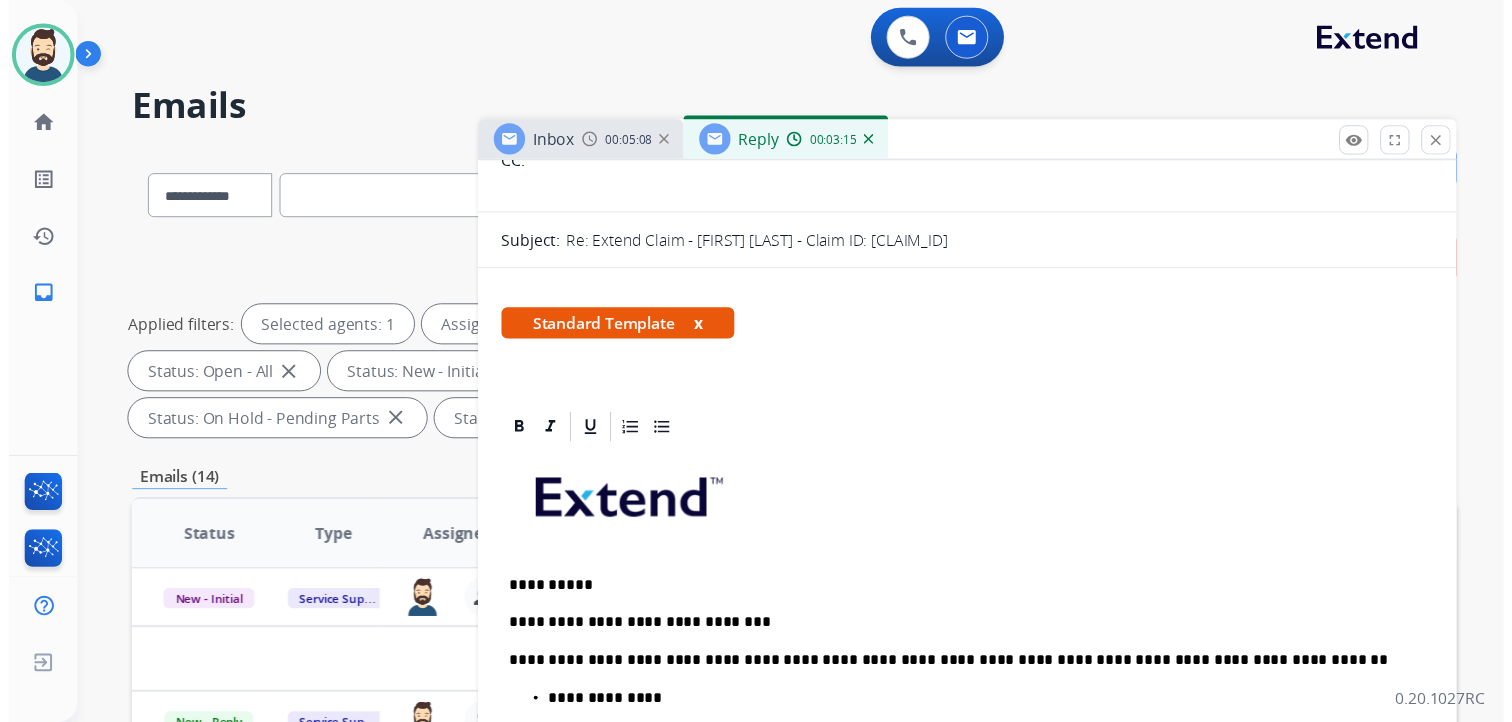 scroll, scrollTop: 0, scrollLeft: 0, axis: both 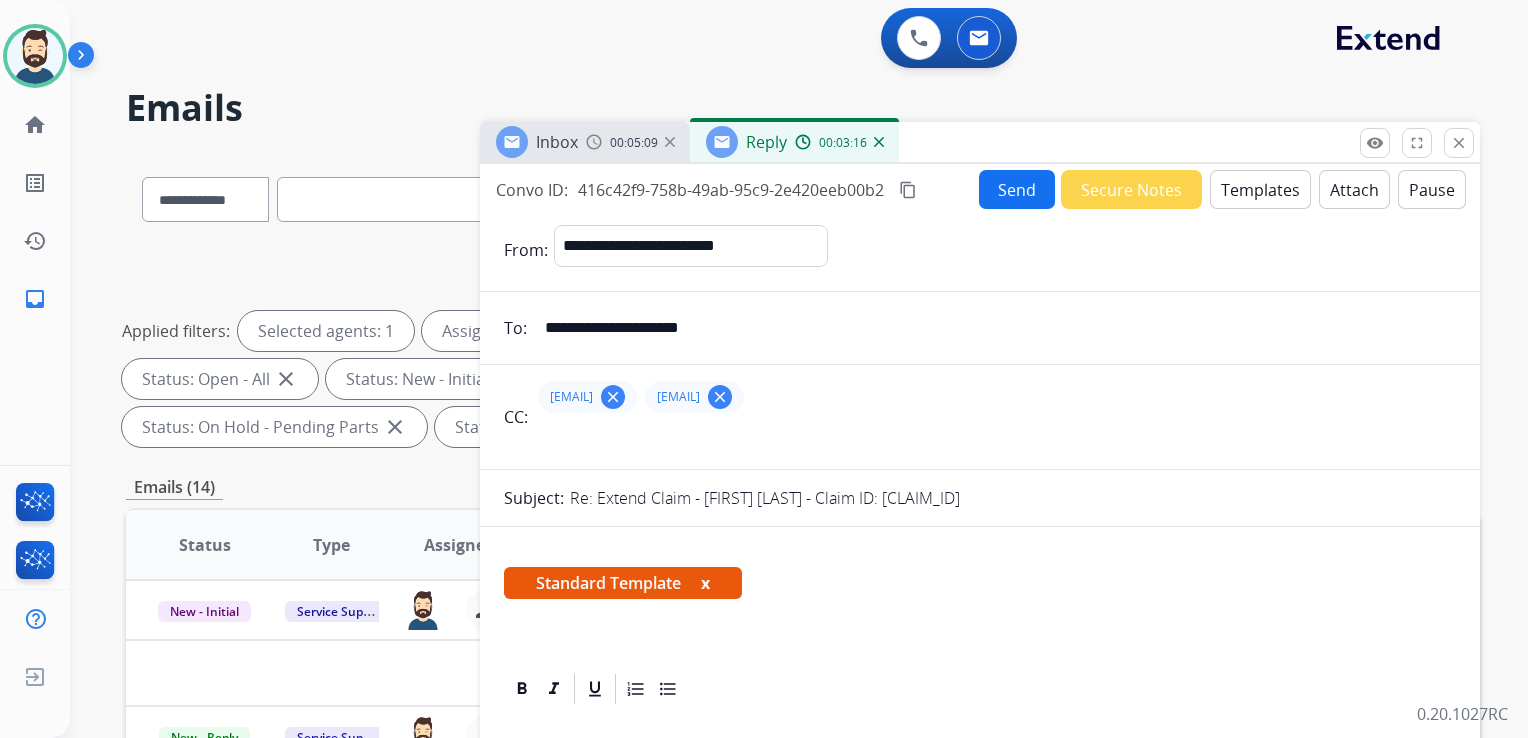 click on "Send" at bounding box center [1017, 189] 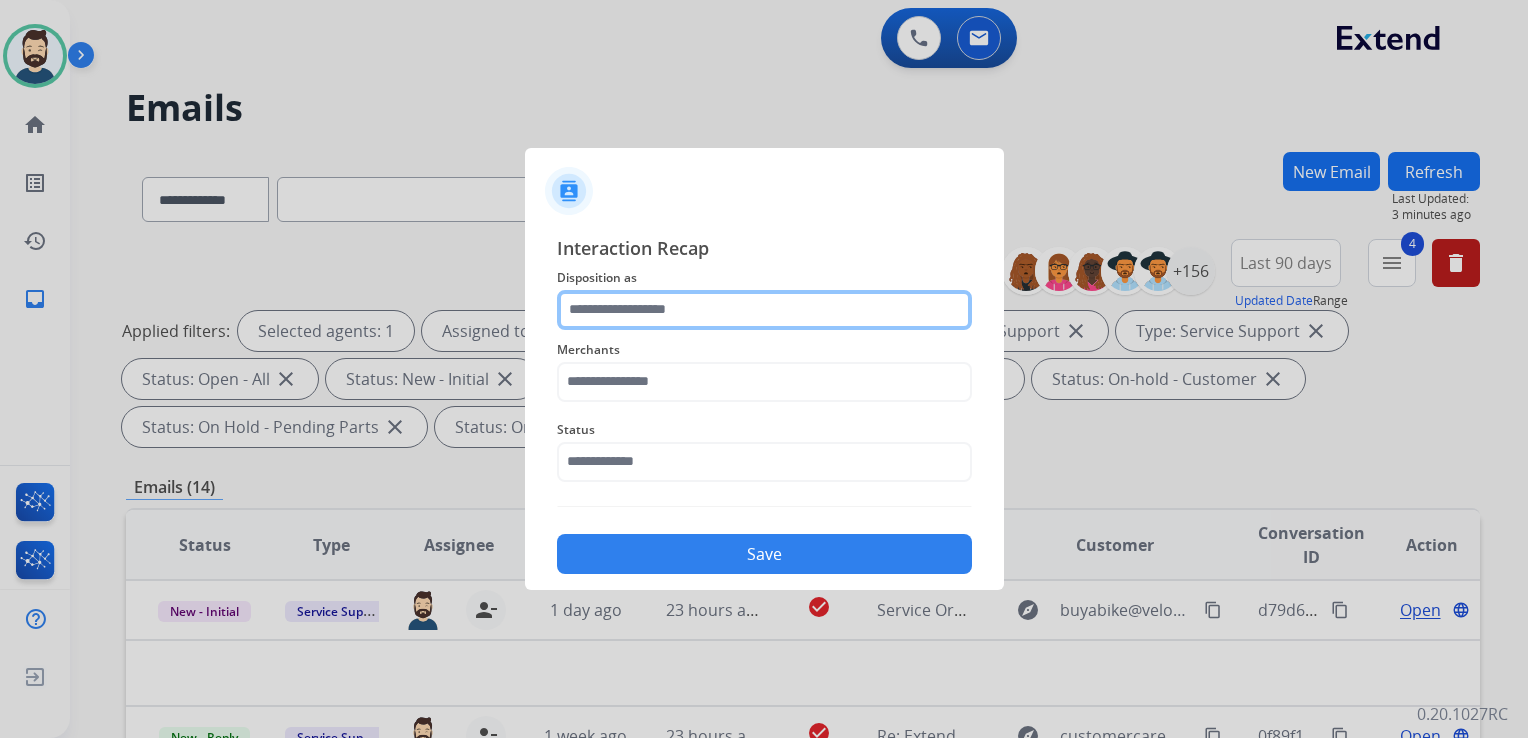 click 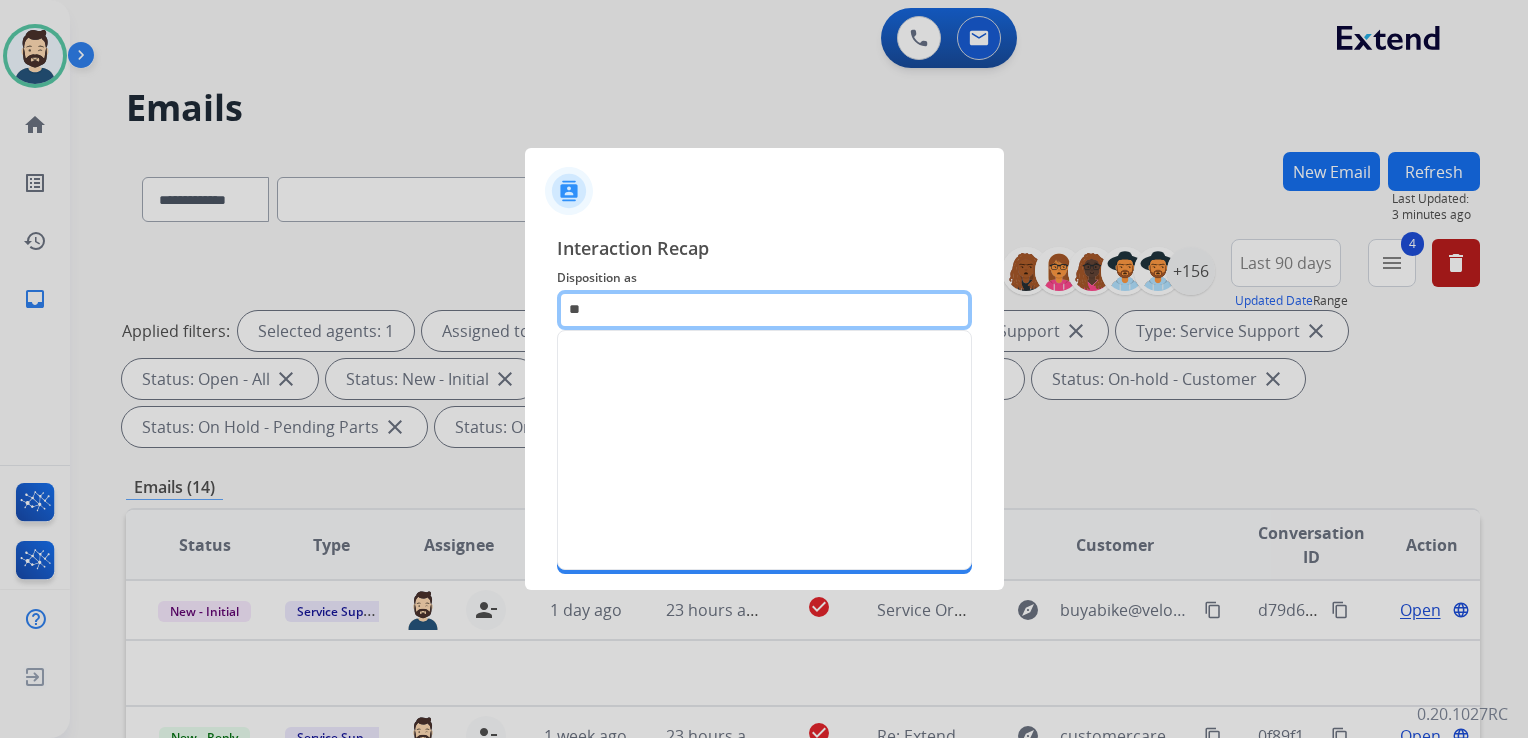 type on "*" 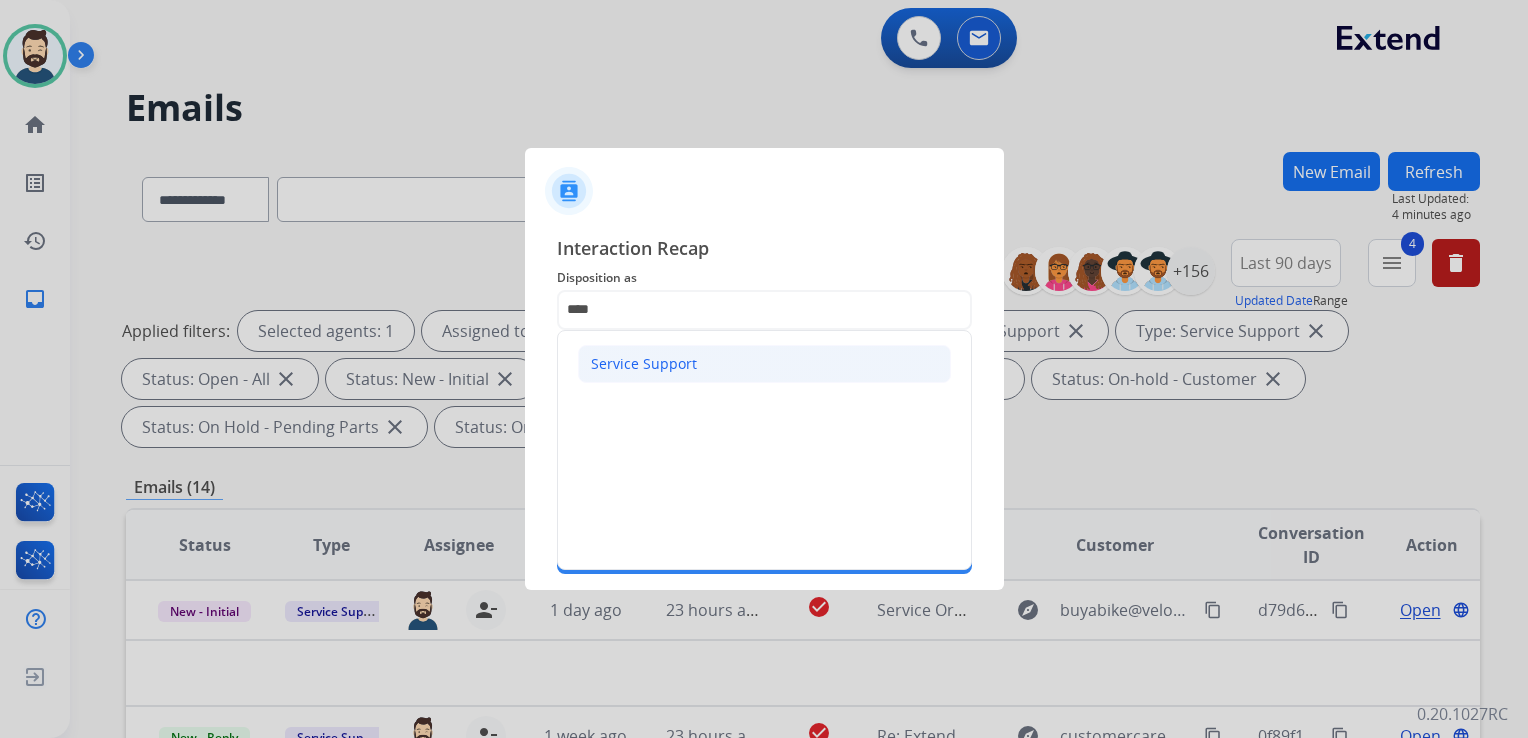 click on "Service Support" 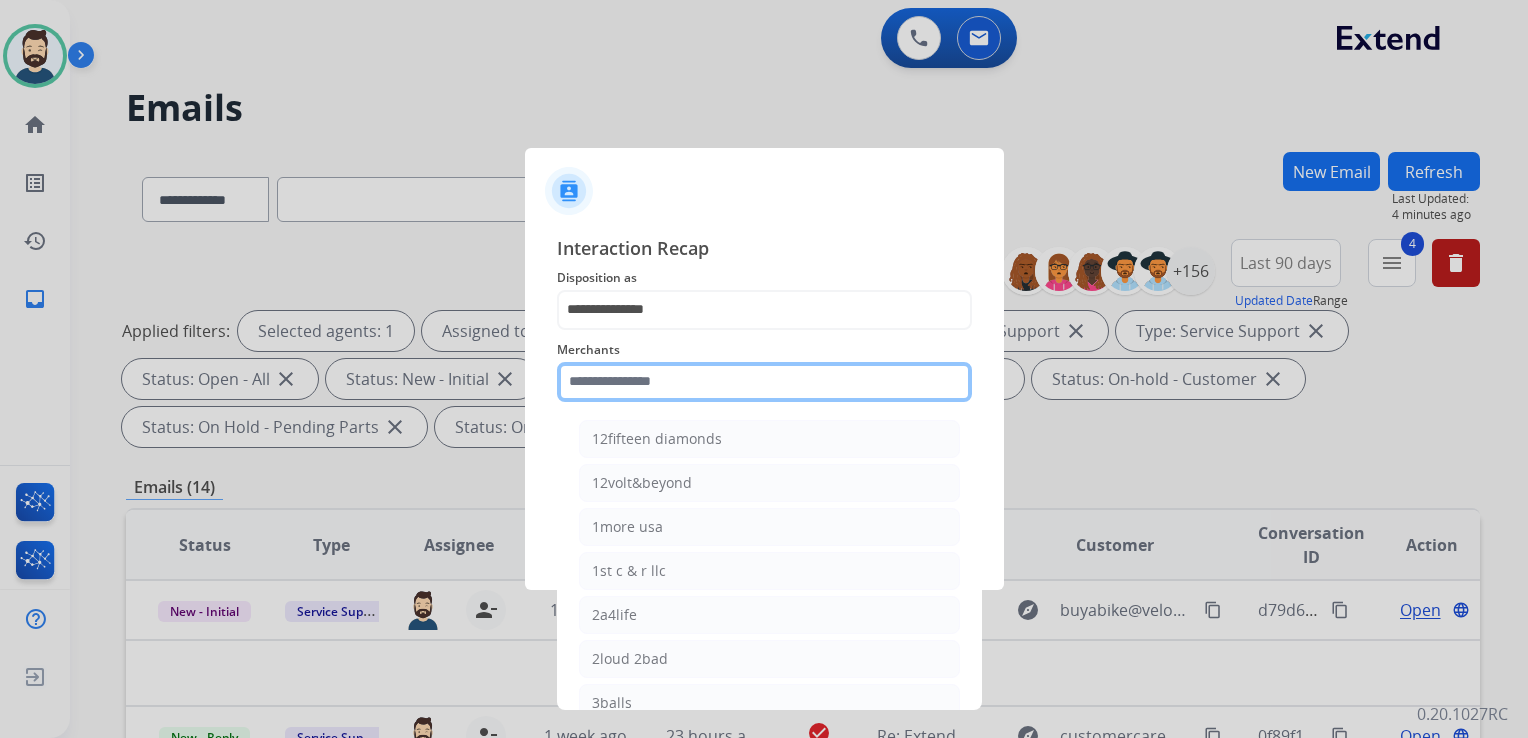 click 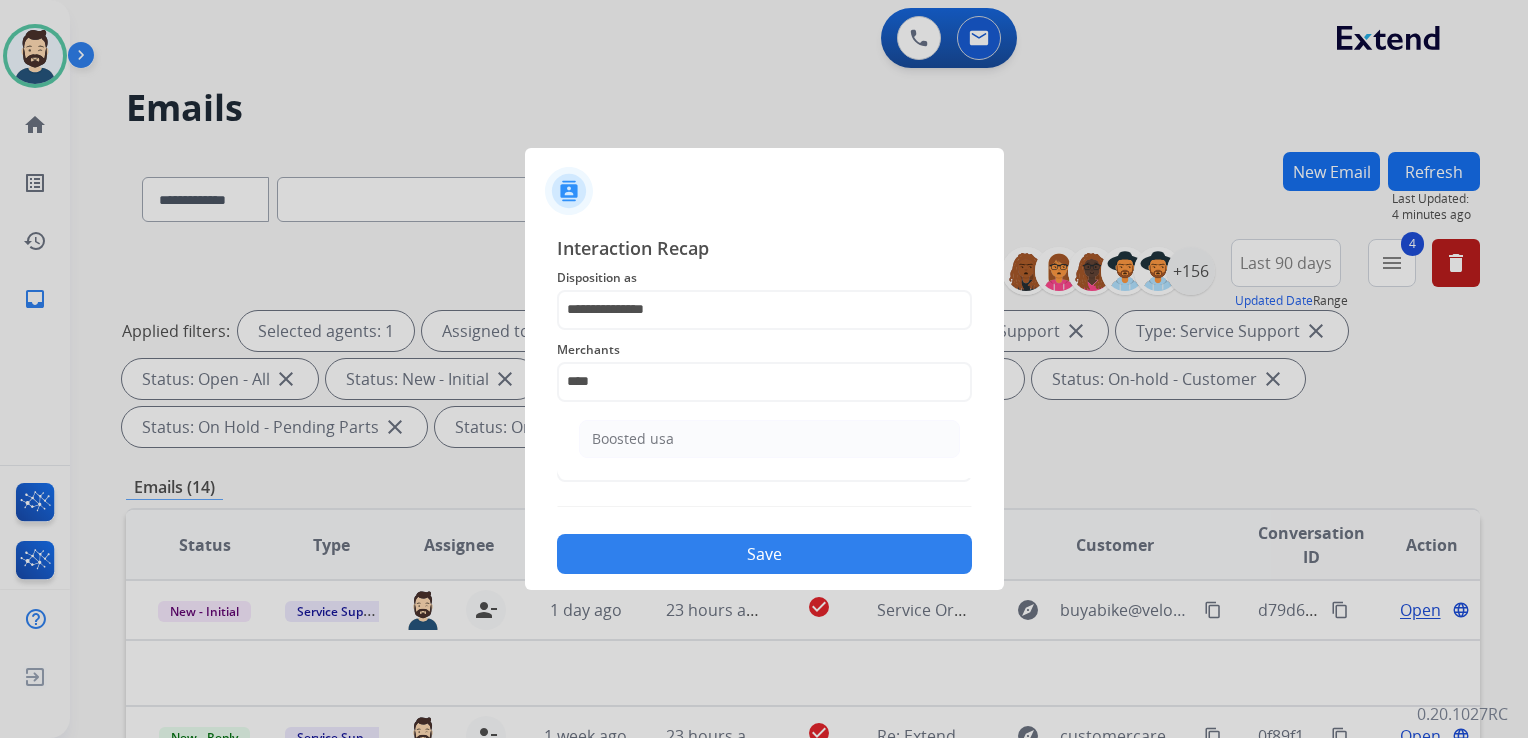 click on "Boosted usa" 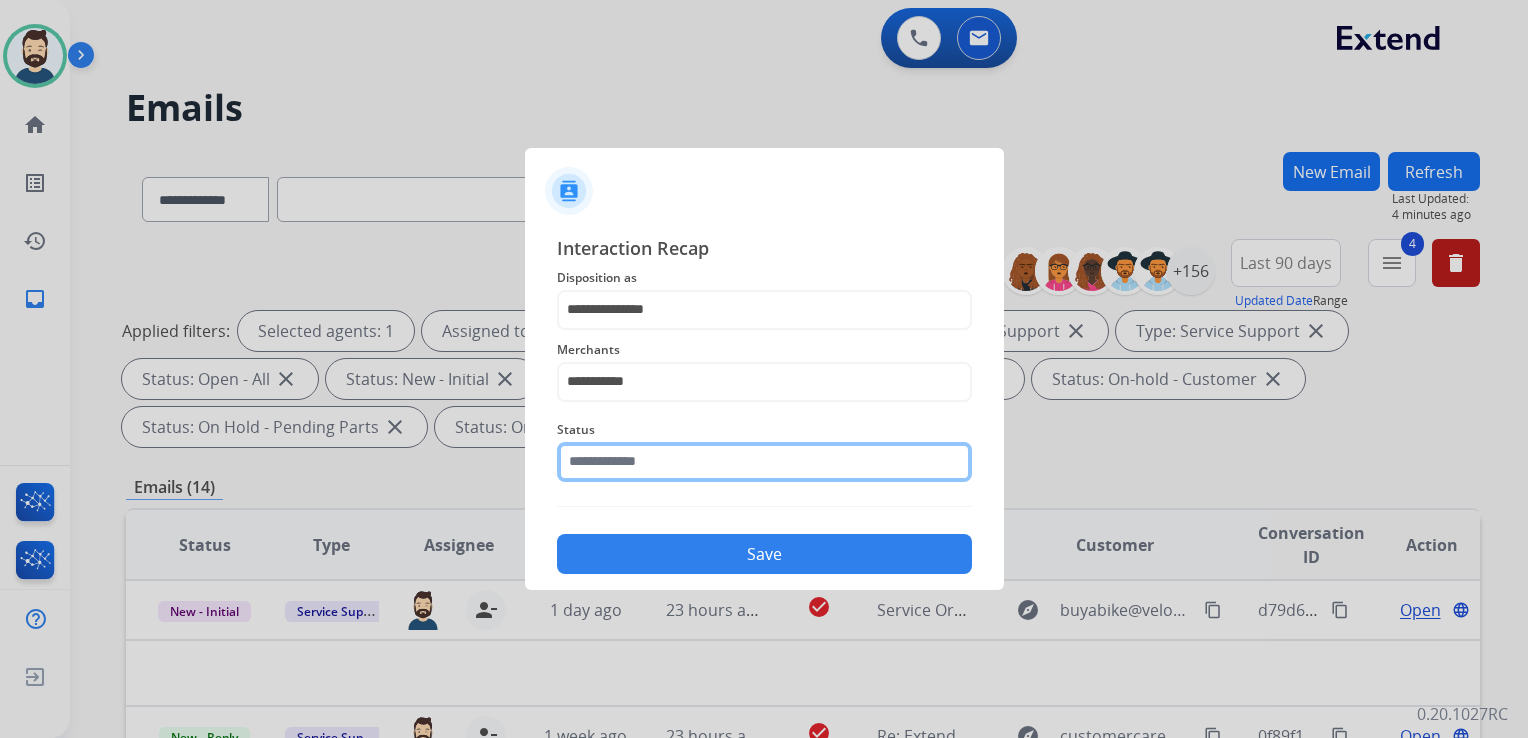 click 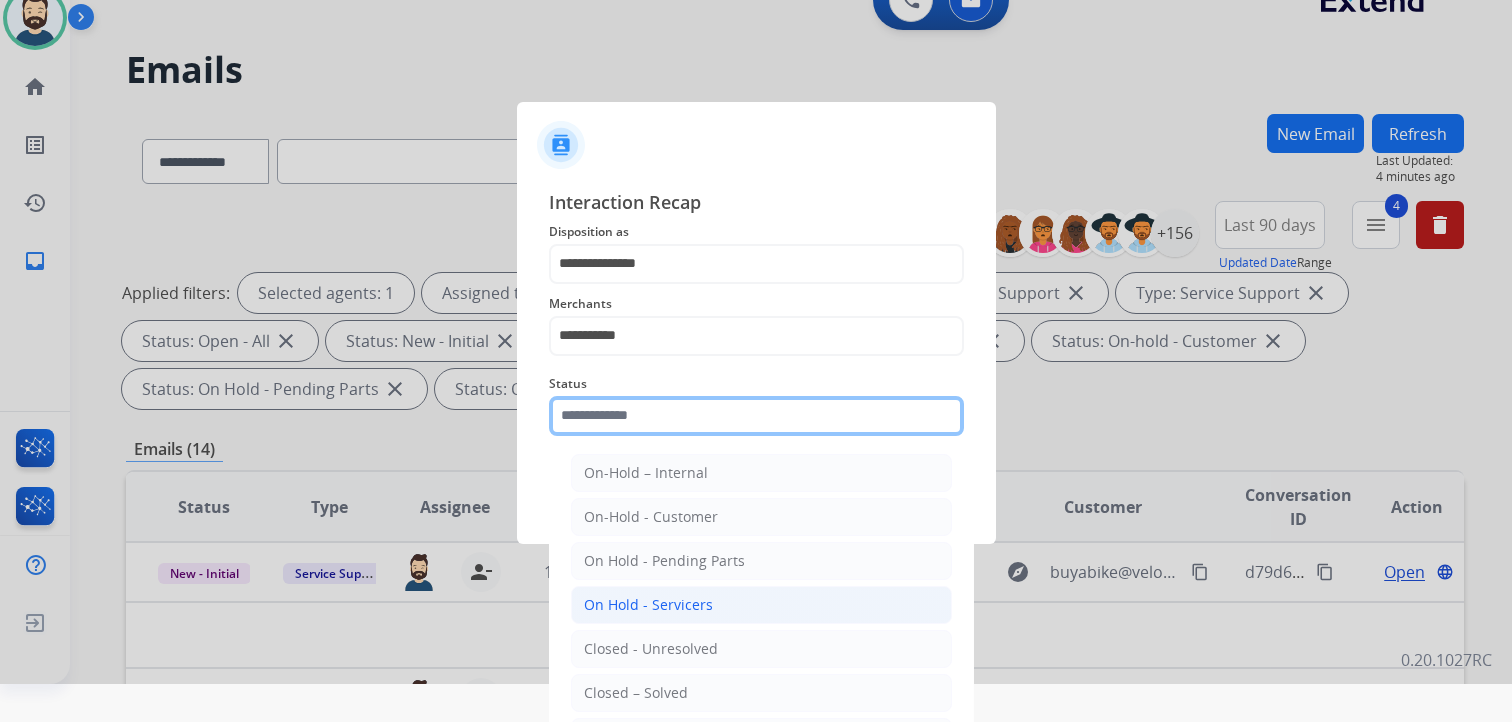scroll, scrollTop: 59, scrollLeft: 0, axis: vertical 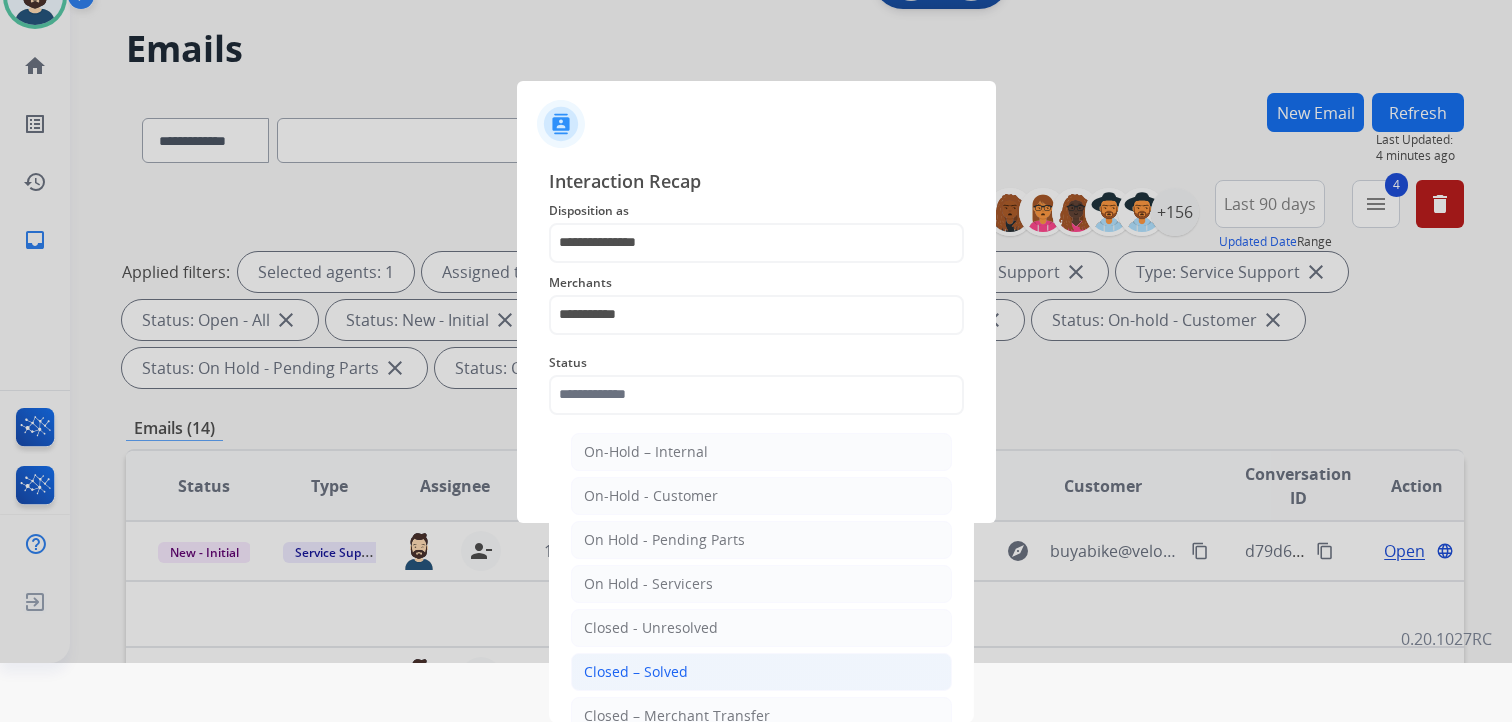 click on "Closed – Solved" 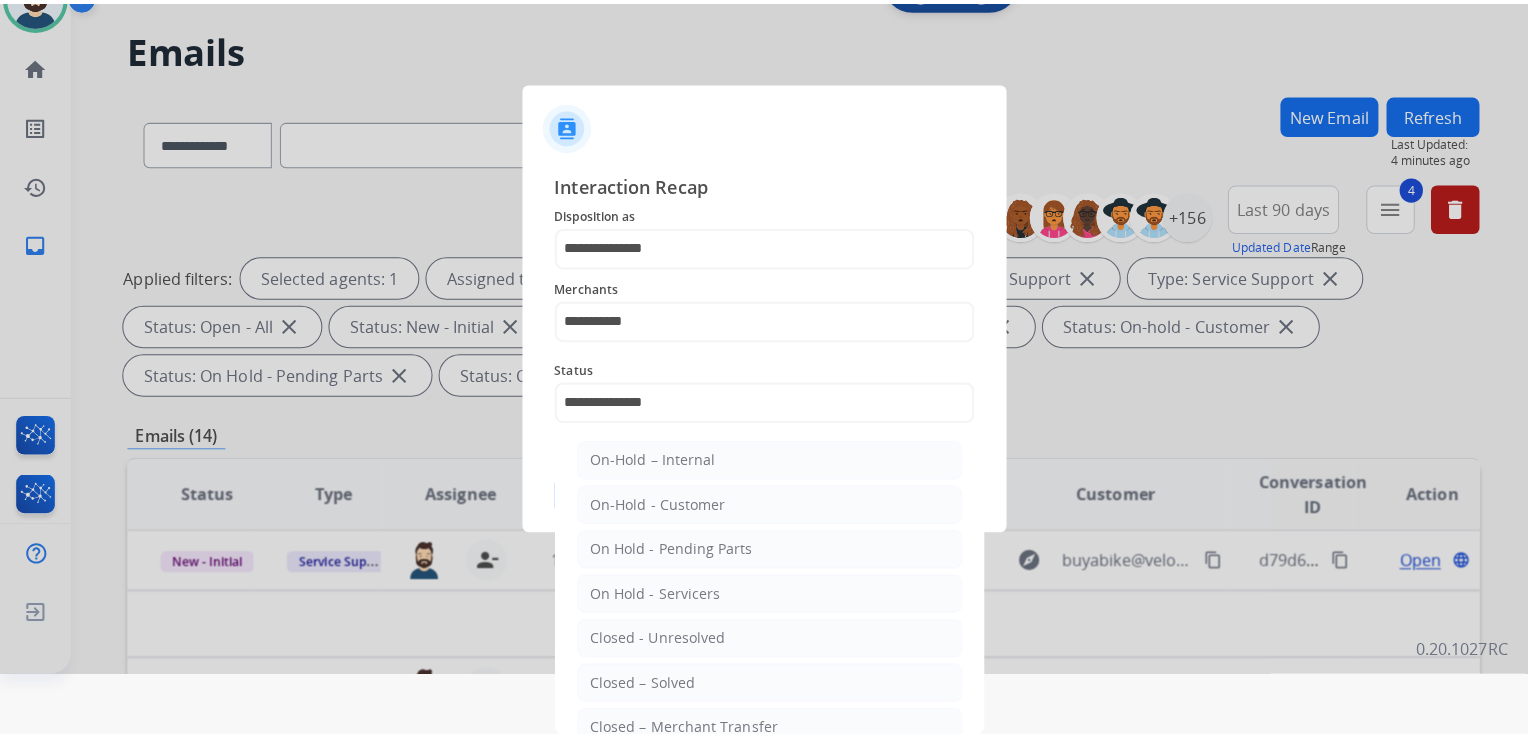 scroll, scrollTop: 0, scrollLeft: 0, axis: both 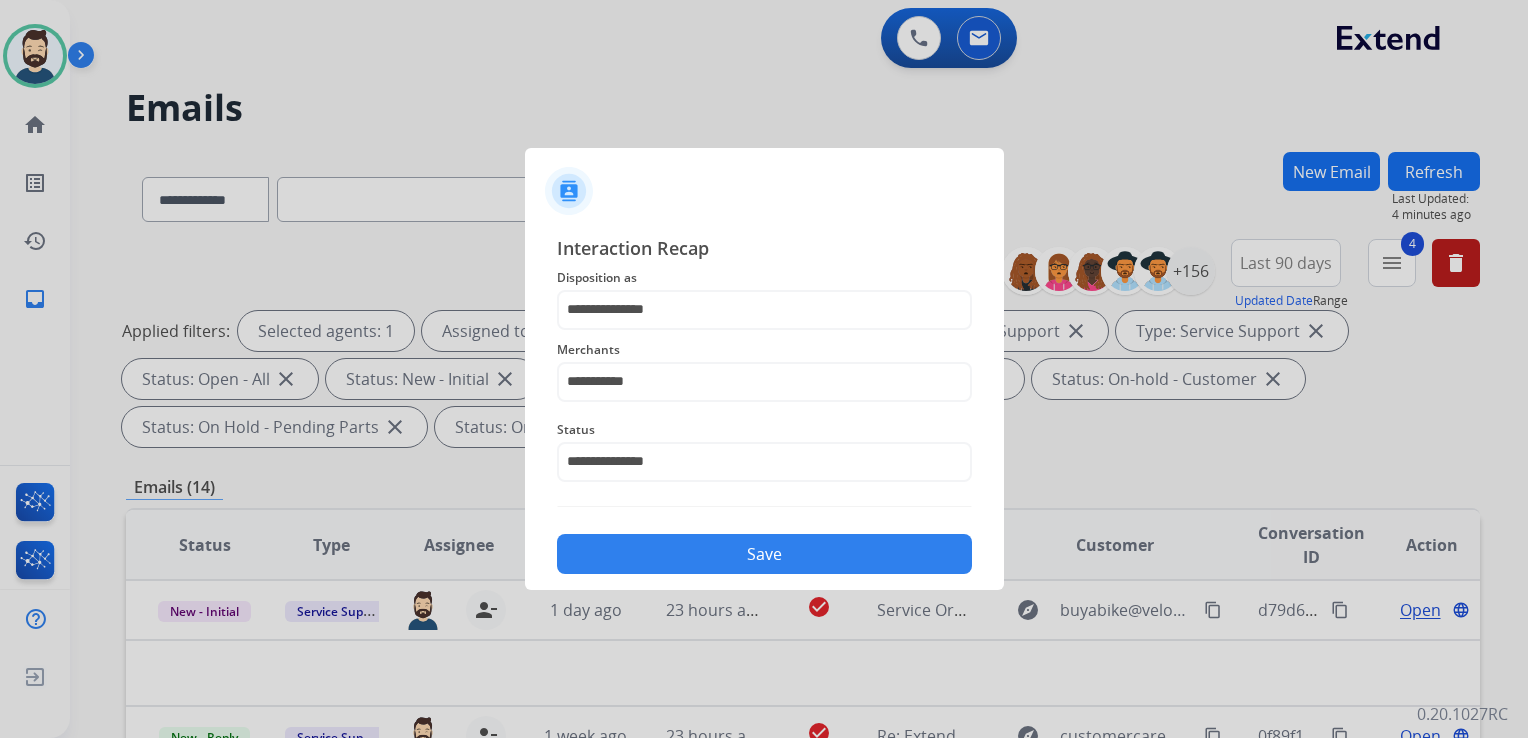 click on "Save" 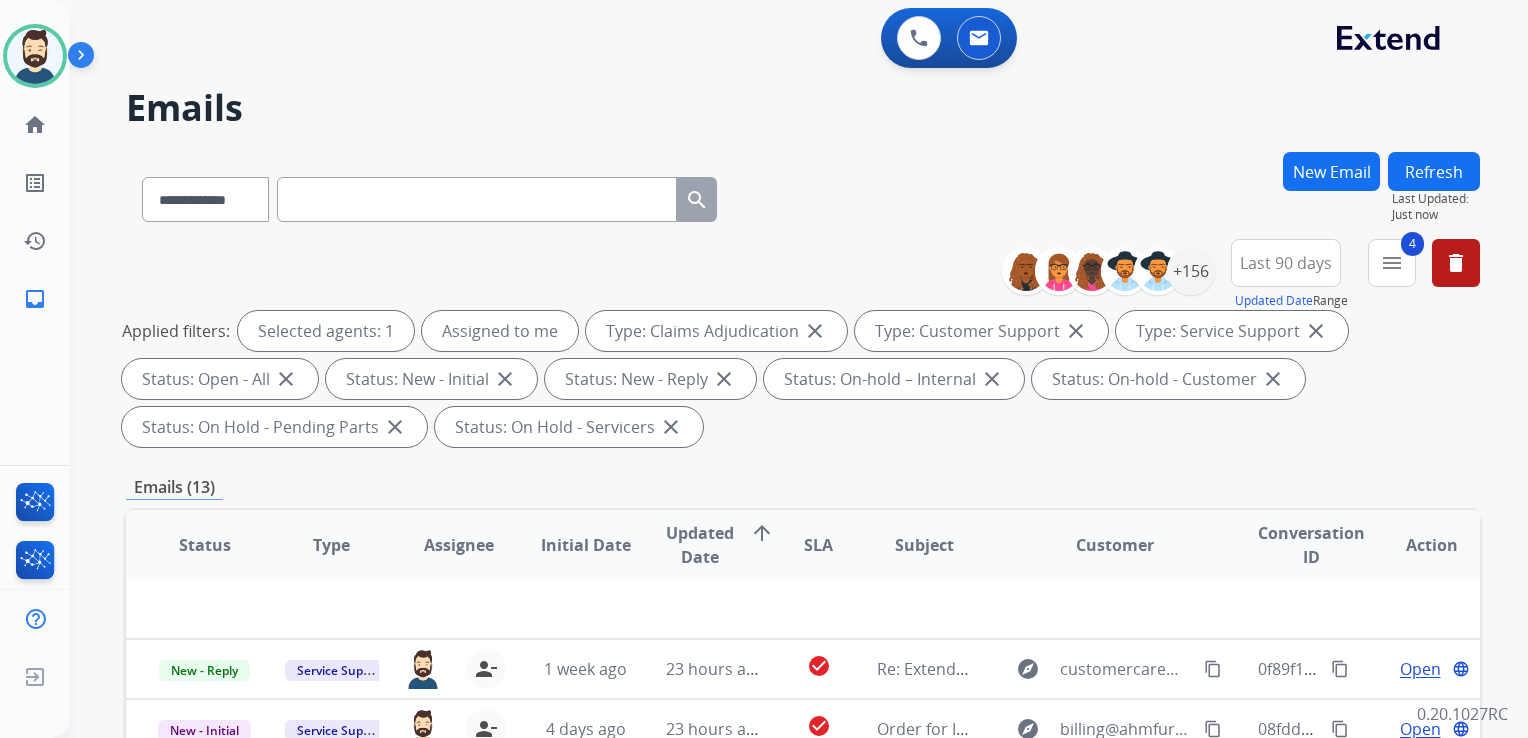 scroll, scrollTop: 0, scrollLeft: 0, axis: both 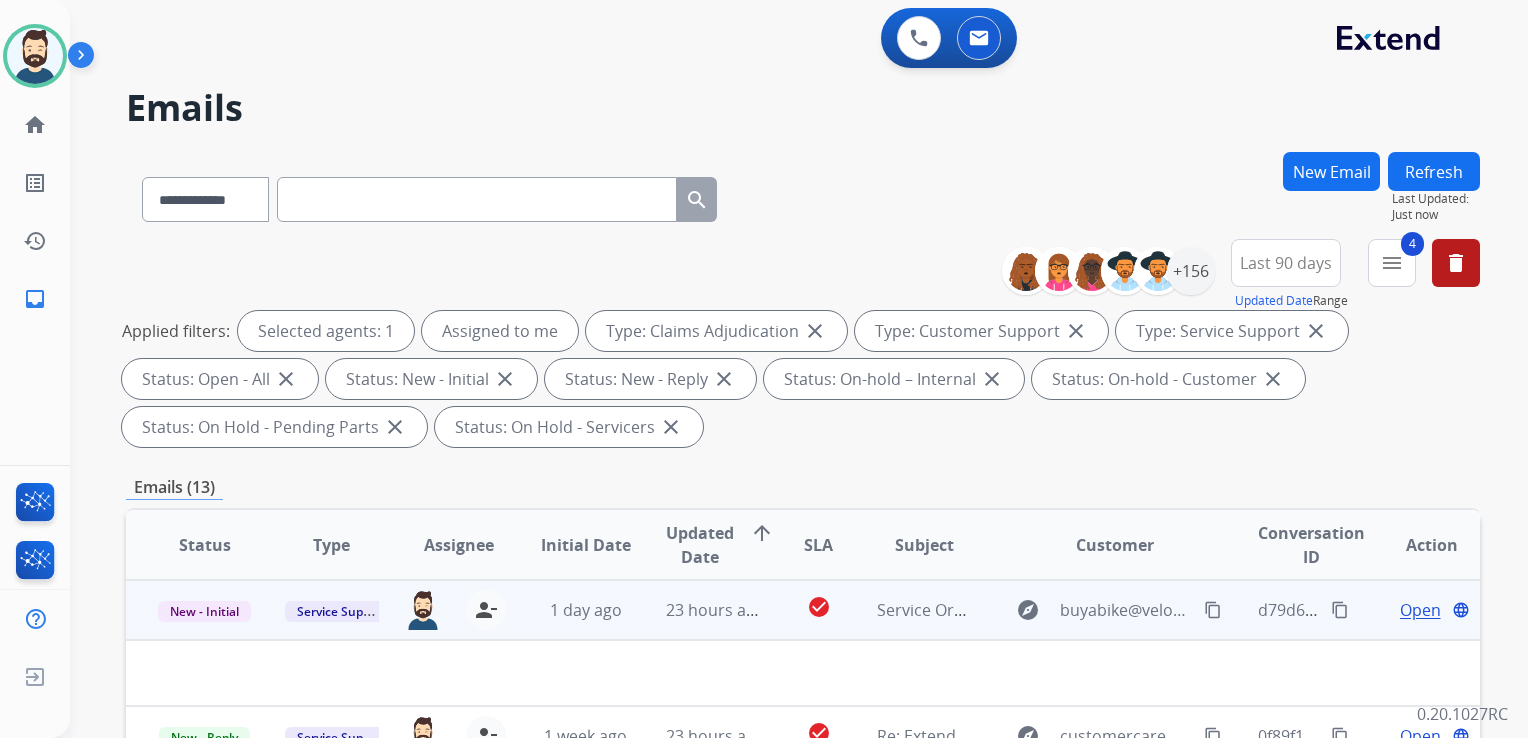 click on "23 hours ago" at bounding box center [697, 610] 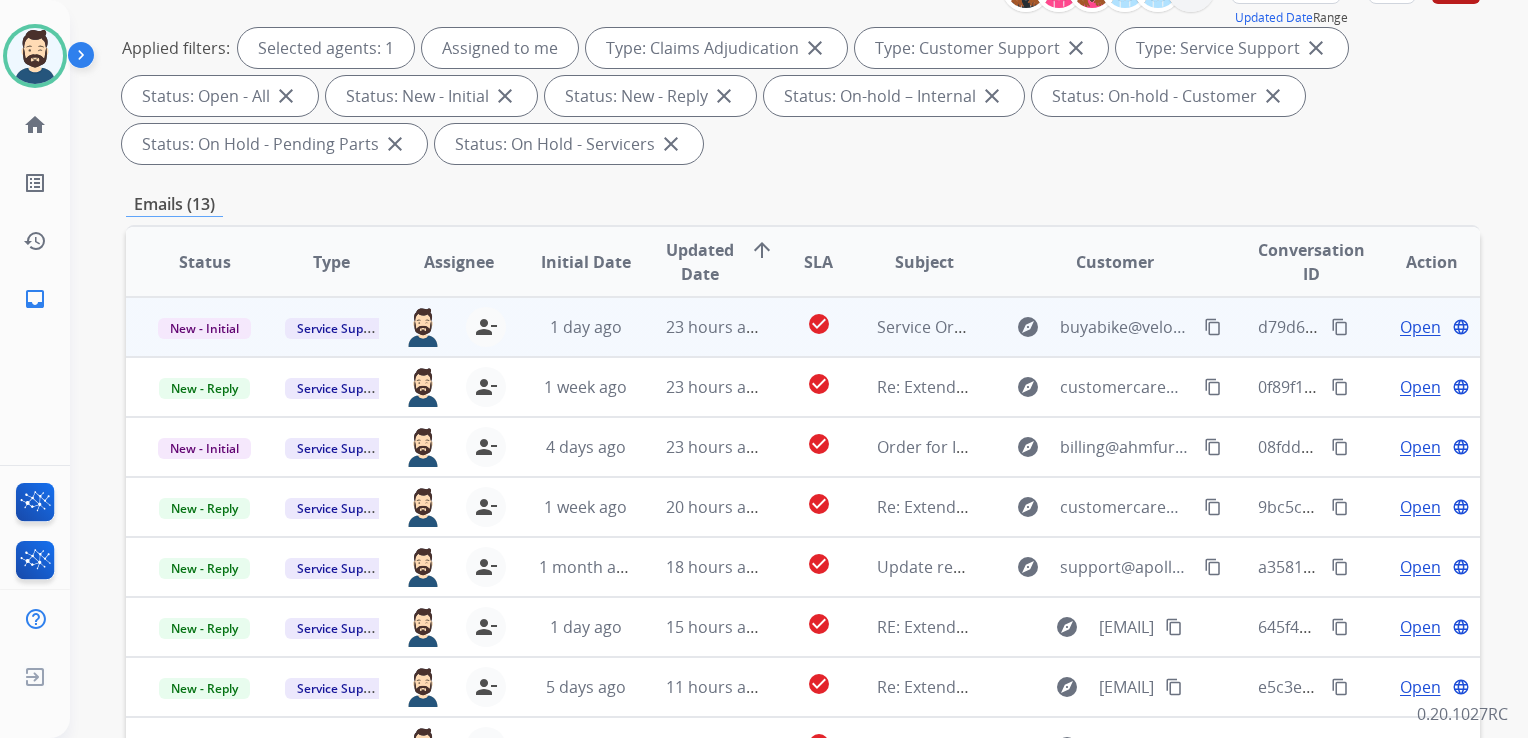 scroll, scrollTop: 400, scrollLeft: 0, axis: vertical 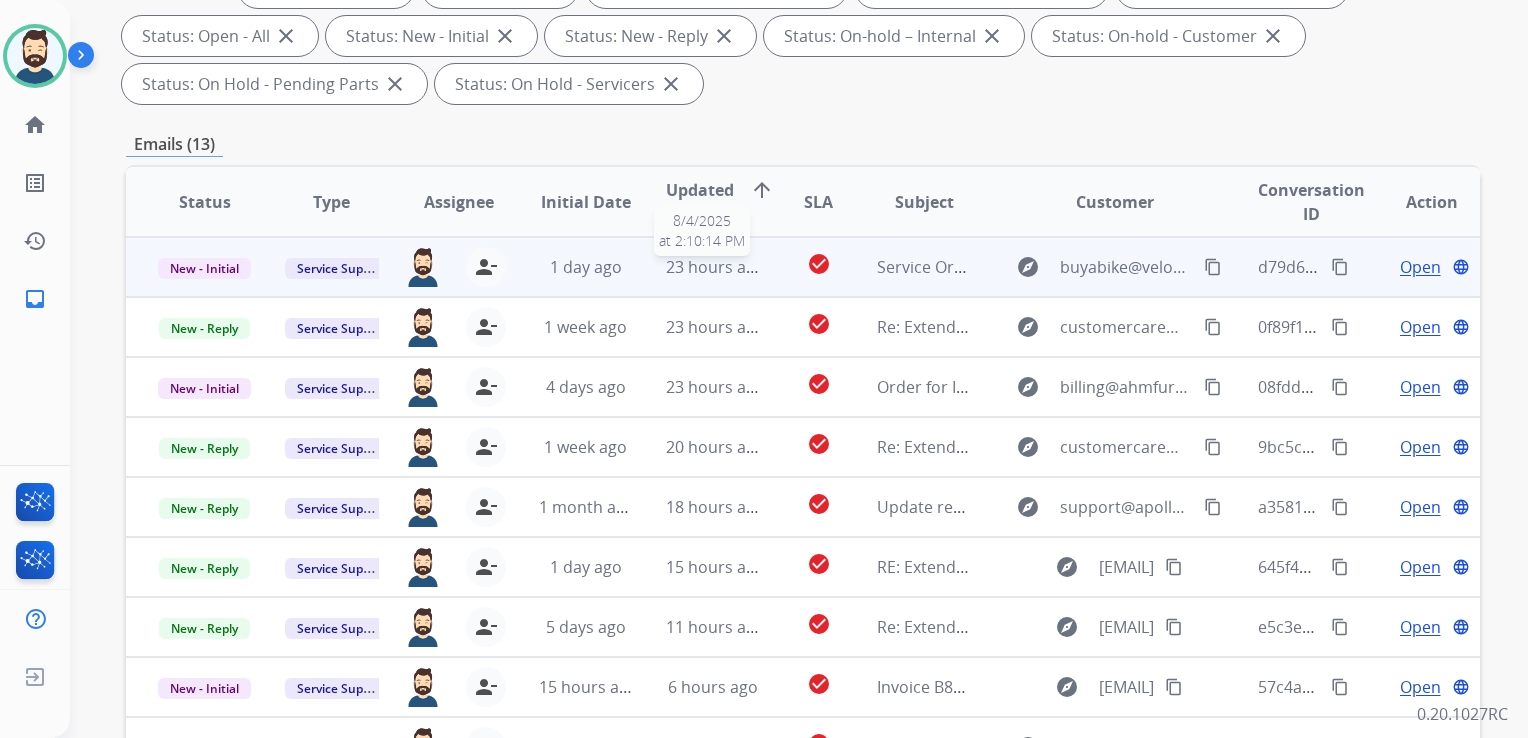 click on "23 hours ago" at bounding box center [715, 267] 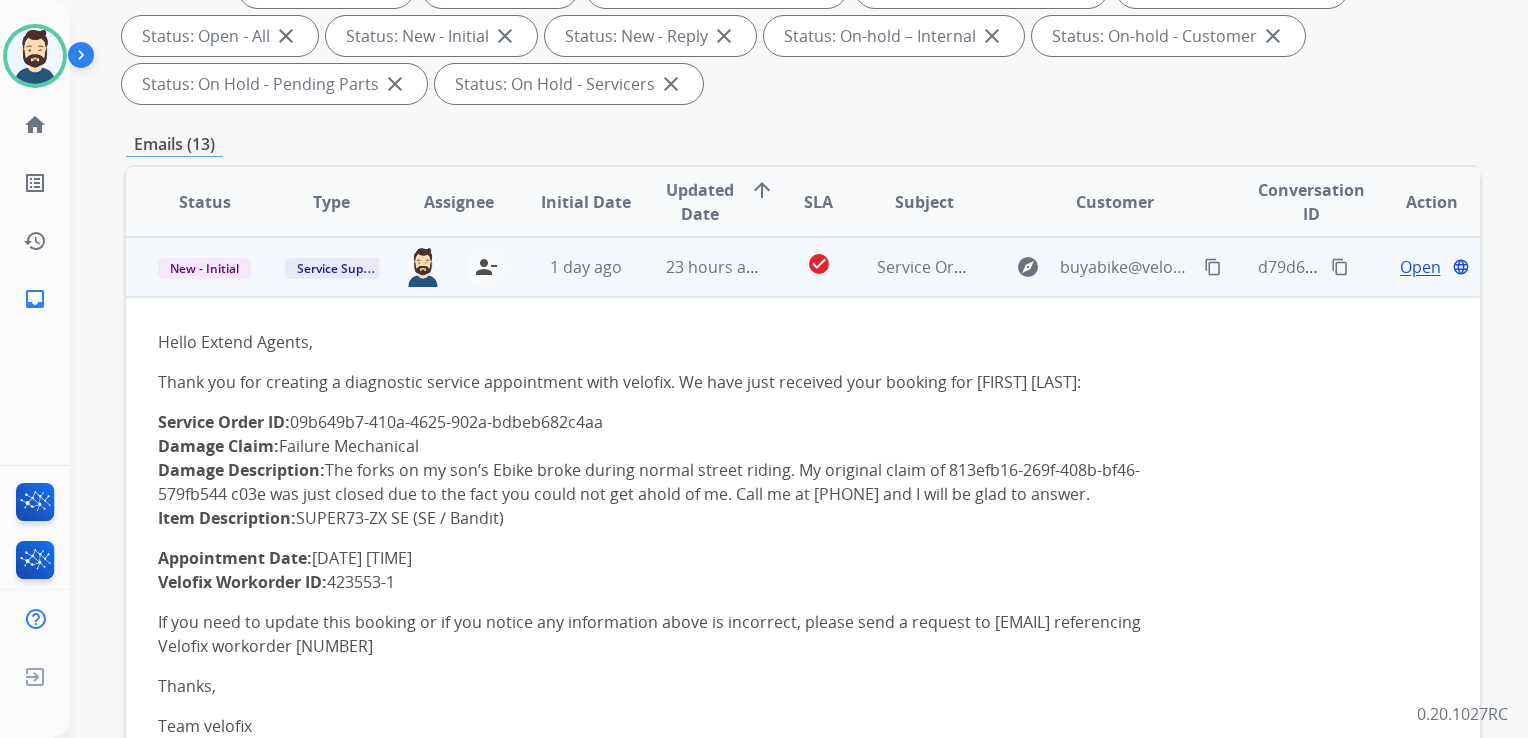 click on "Open" at bounding box center (1420, 267) 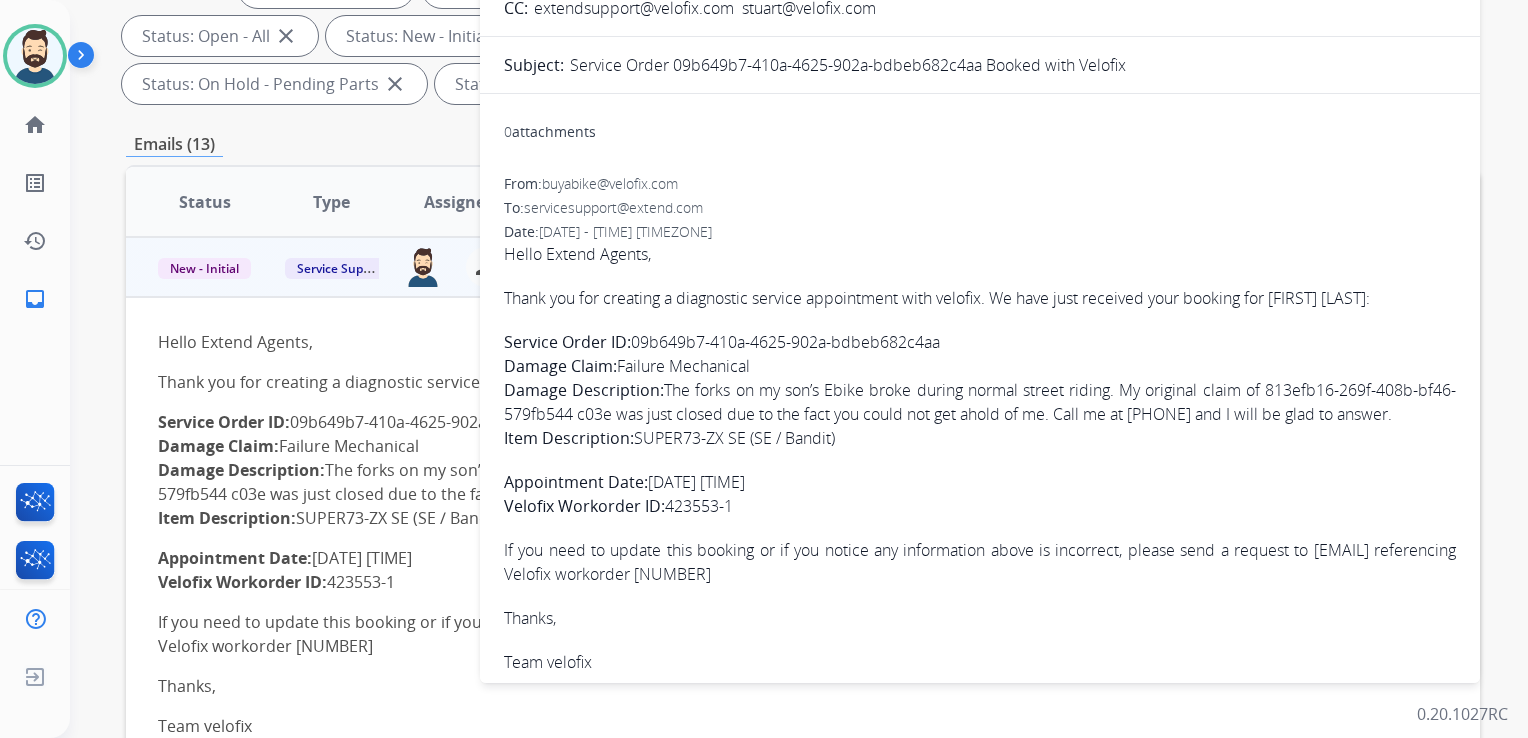 scroll, scrollTop: 243, scrollLeft: 0, axis: vertical 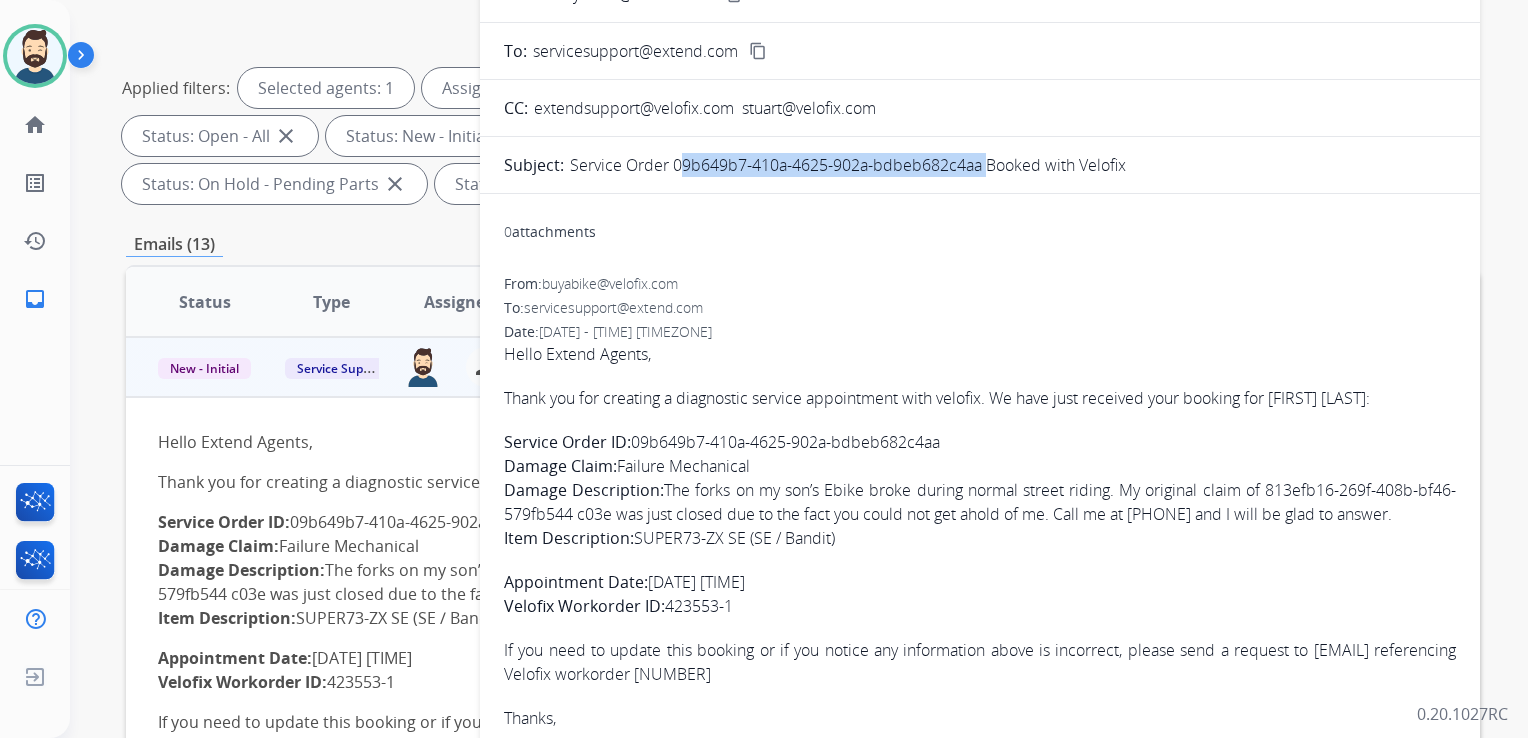 drag, startPoint x: 671, startPoint y: 163, endPoint x: 980, endPoint y: 168, distance: 309.04044 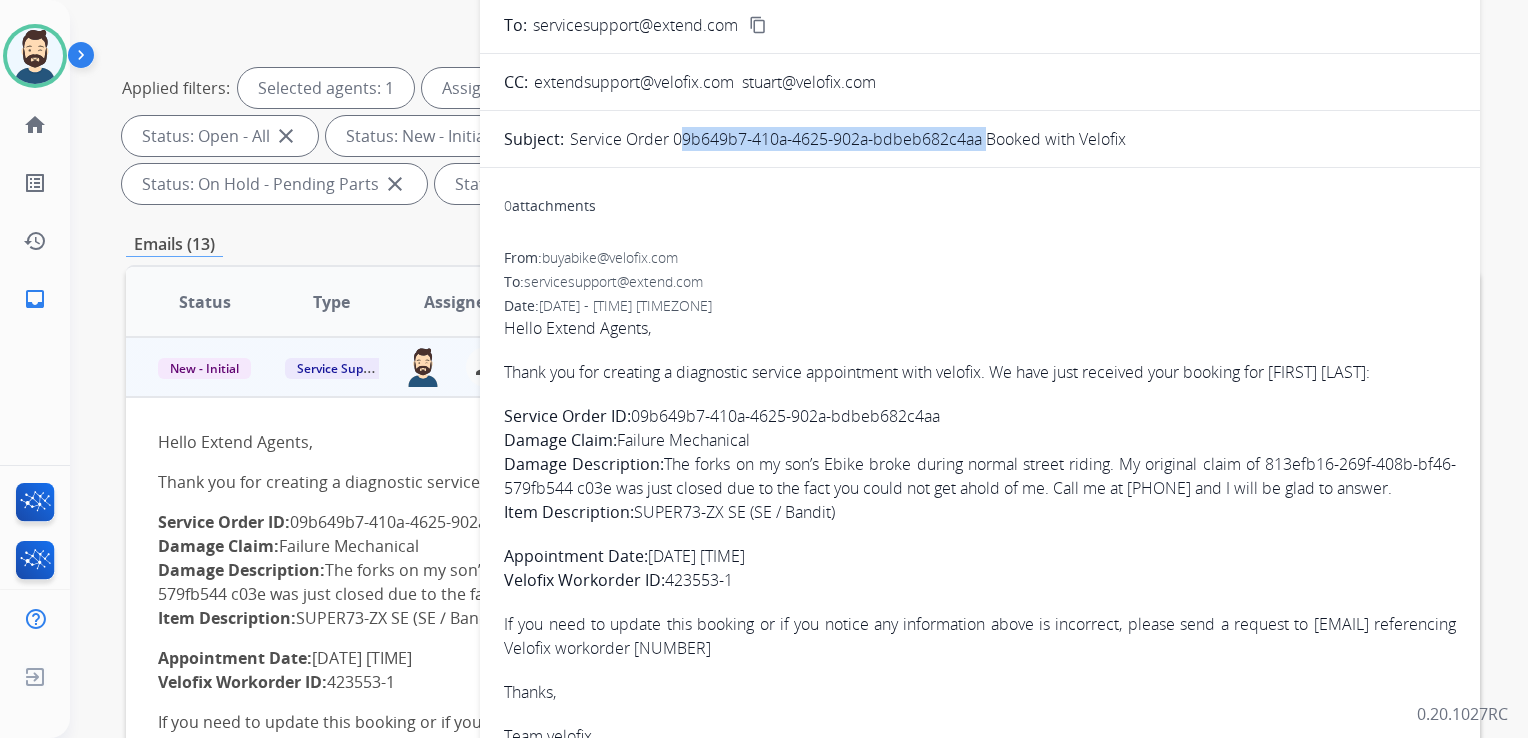 scroll, scrollTop: 49, scrollLeft: 0, axis: vertical 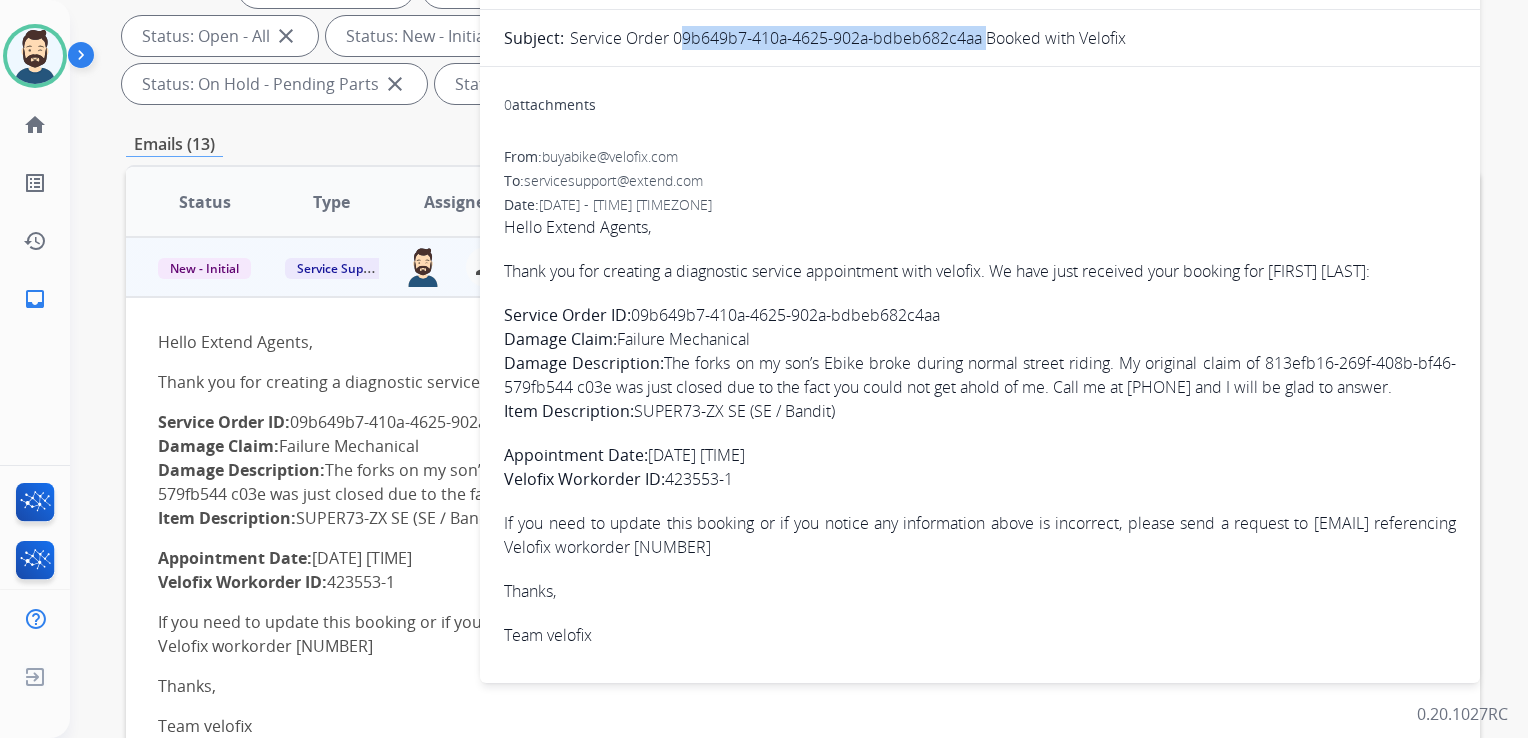 drag, startPoint x: 502, startPoint y: 247, endPoint x: 751, endPoint y: 476, distance: 338.2928 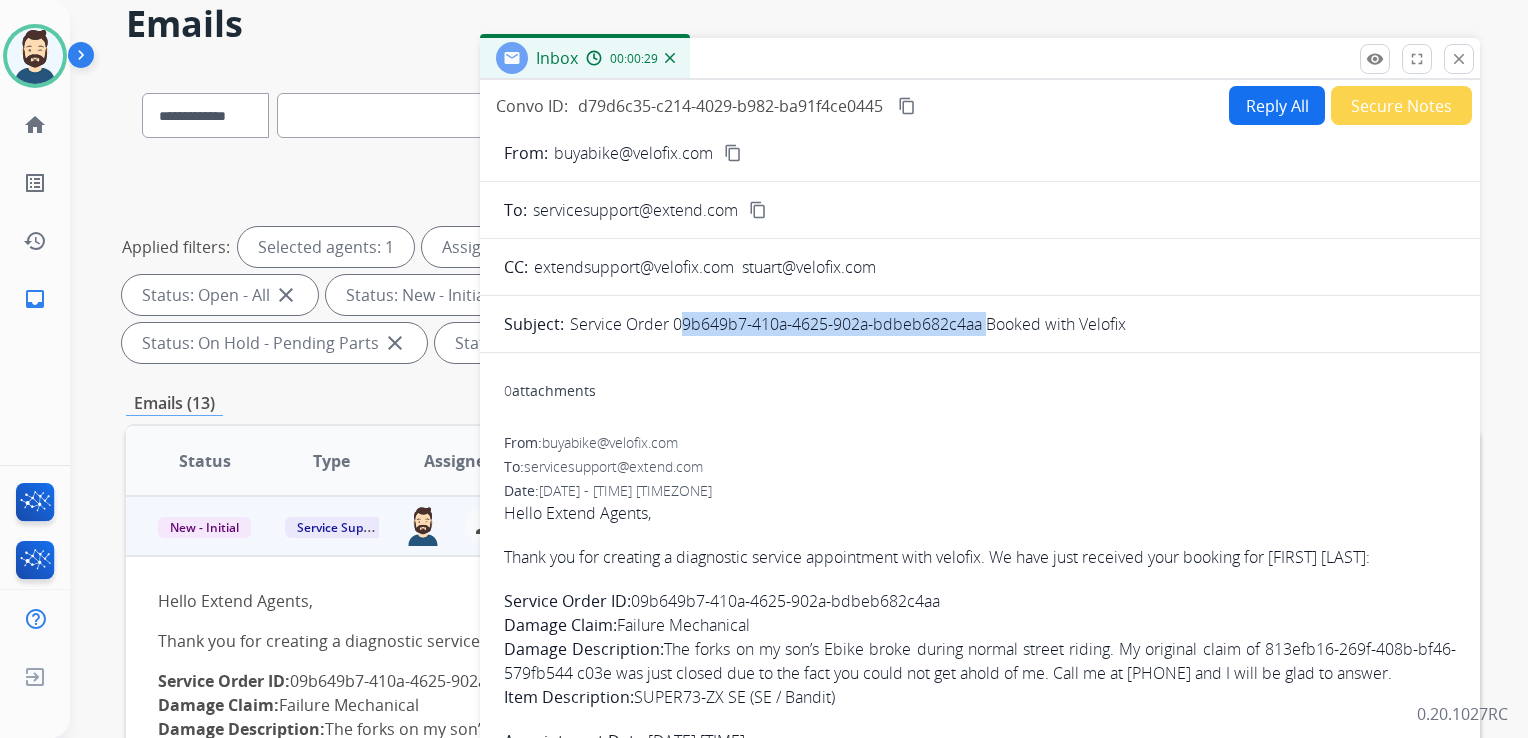 scroll, scrollTop: 43, scrollLeft: 0, axis: vertical 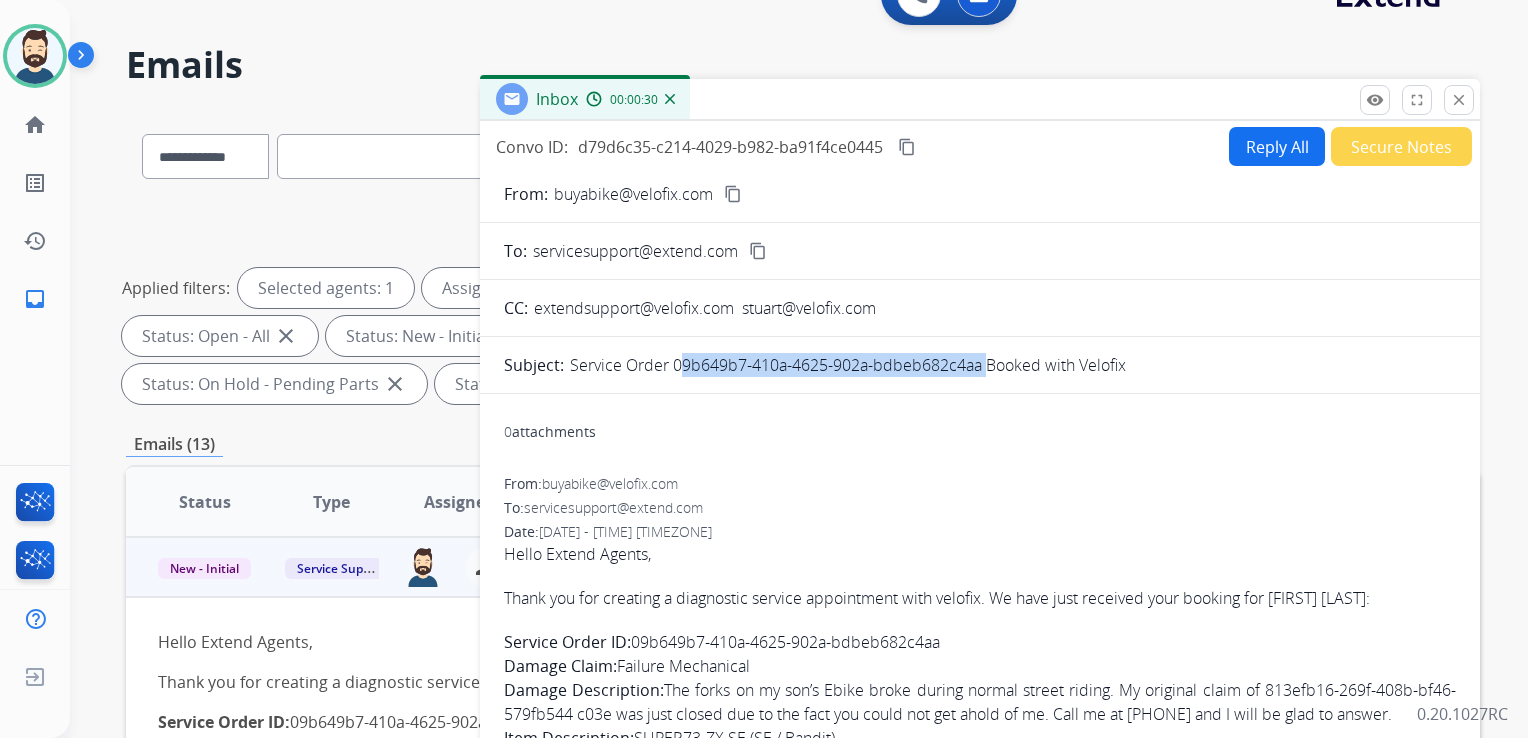 click on "content_copy" at bounding box center (907, 147) 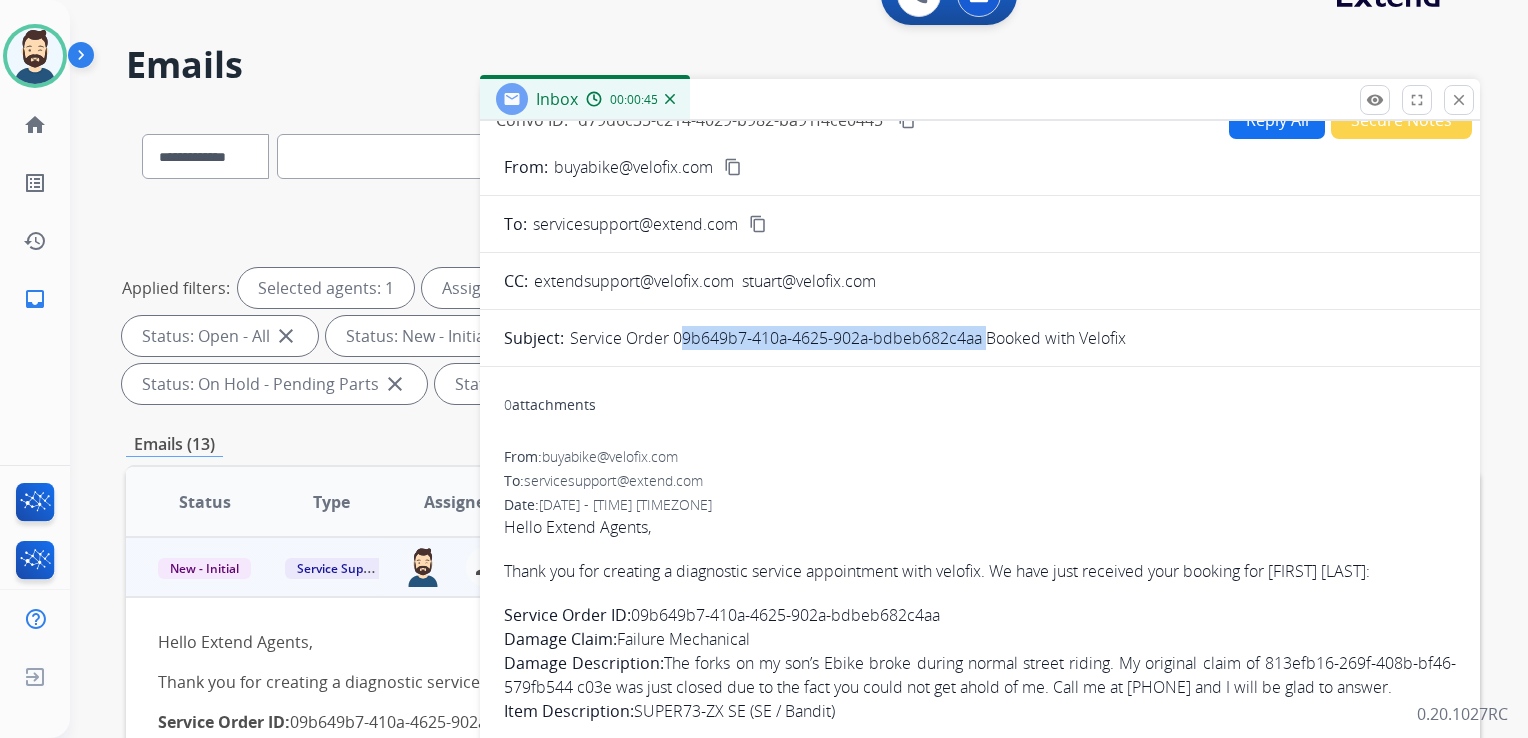 scroll, scrollTop: 49, scrollLeft: 0, axis: vertical 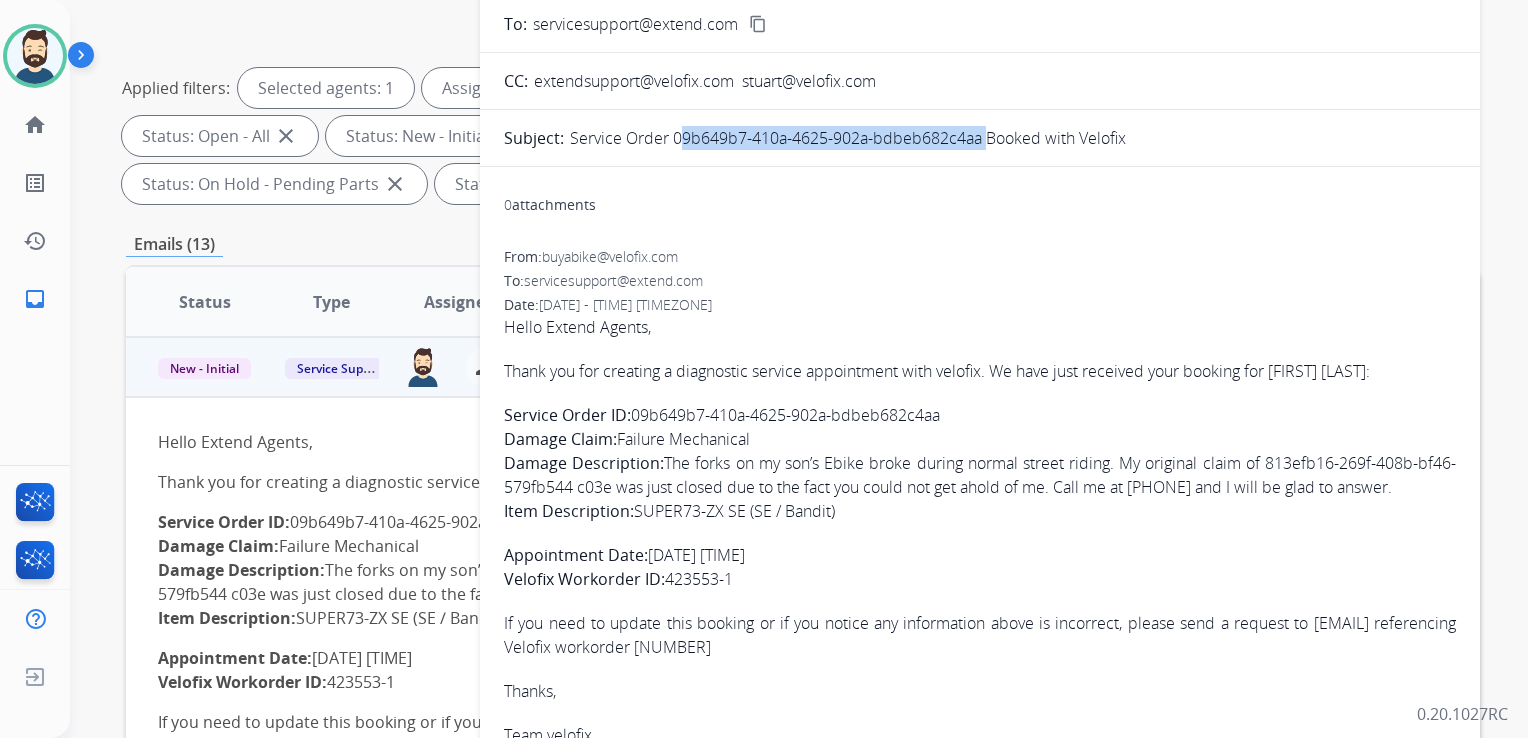 type 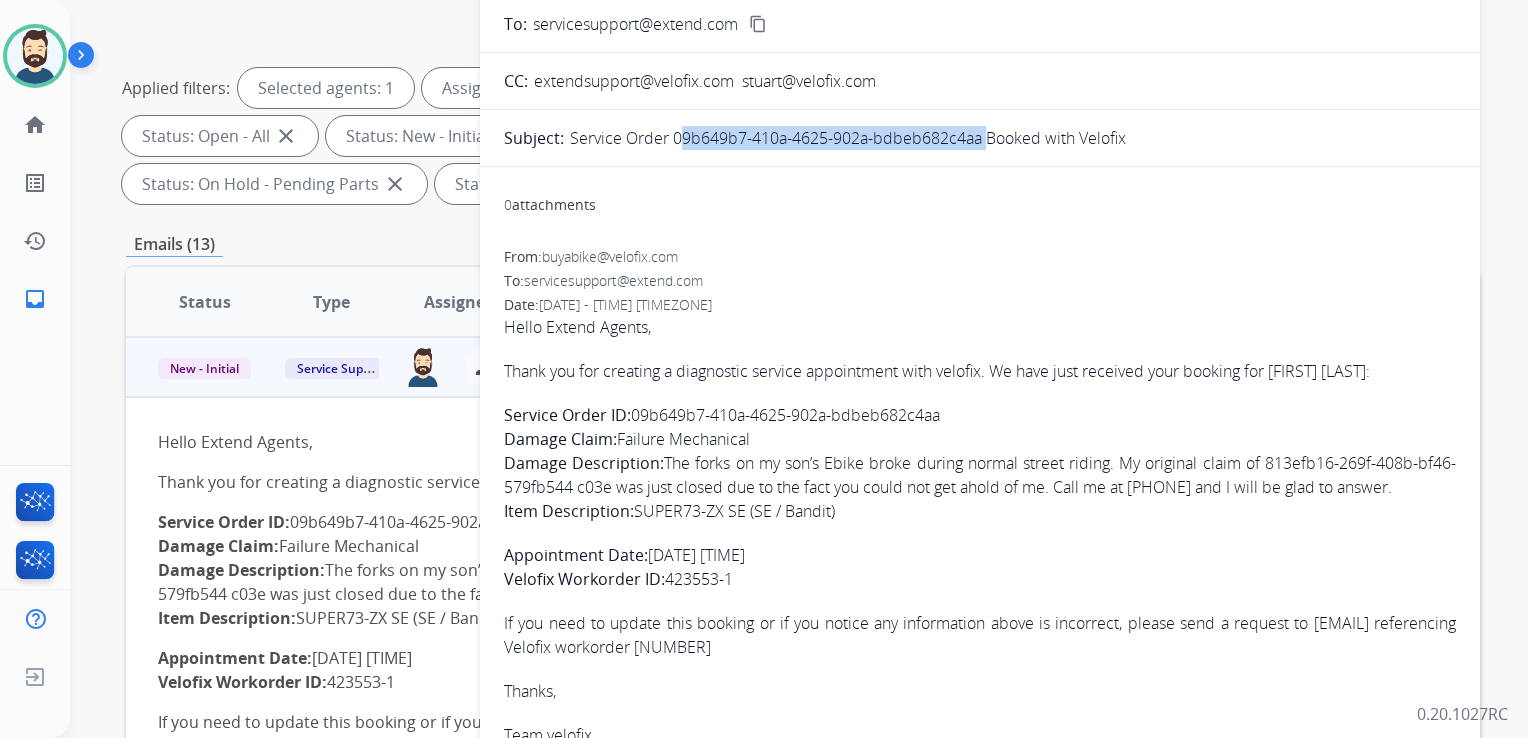 scroll, scrollTop: 0, scrollLeft: 0, axis: both 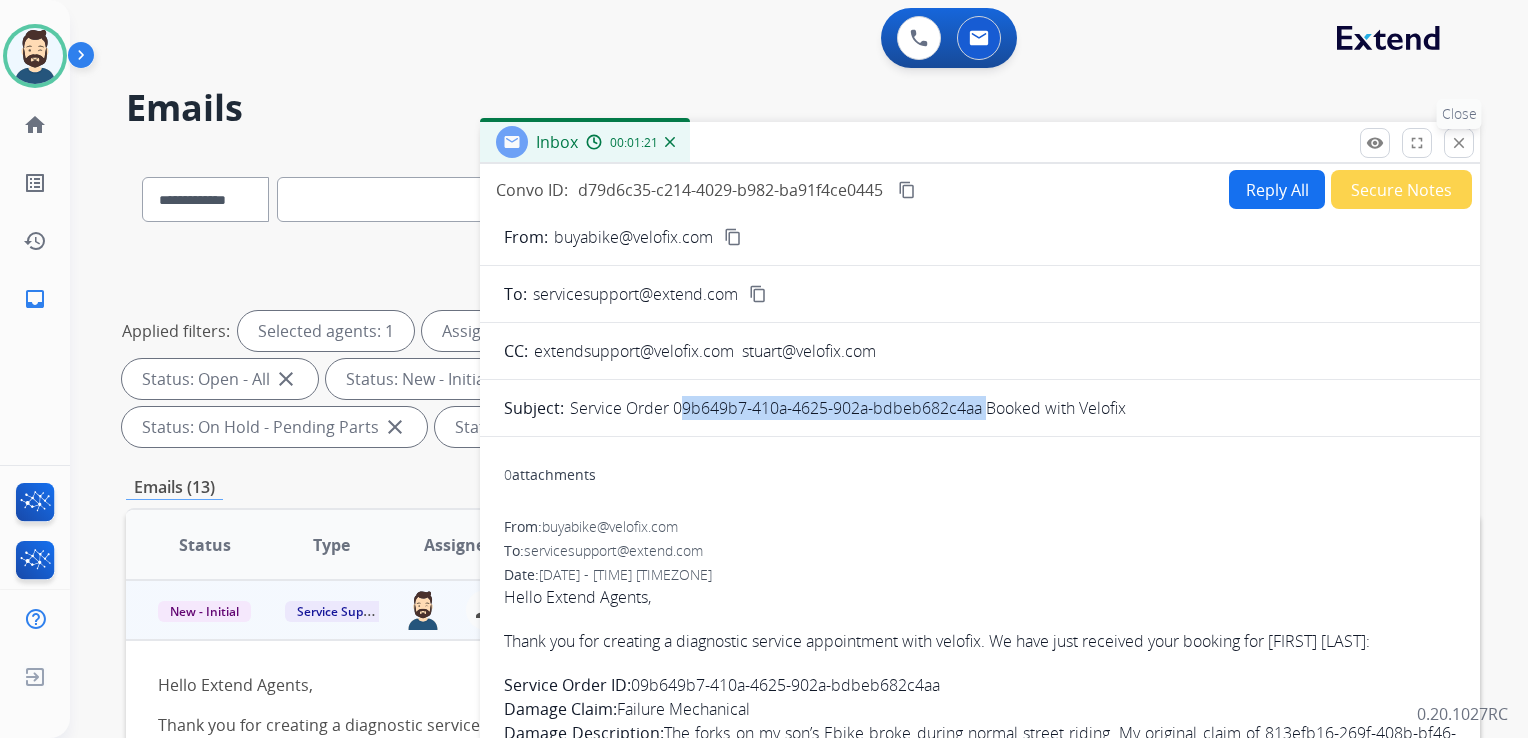 click on "close Close" at bounding box center [1459, 143] 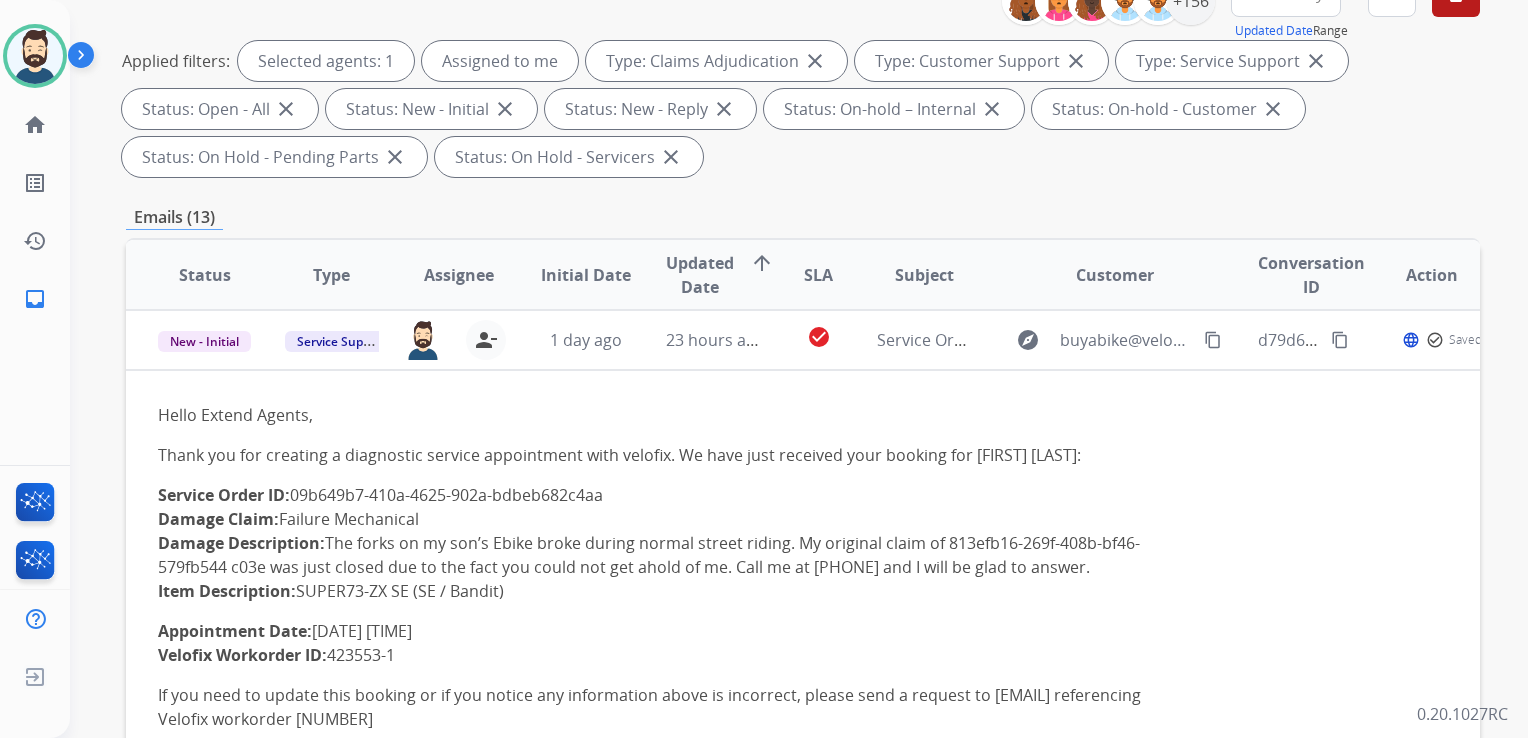scroll, scrollTop: 400, scrollLeft: 0, axis: vertical 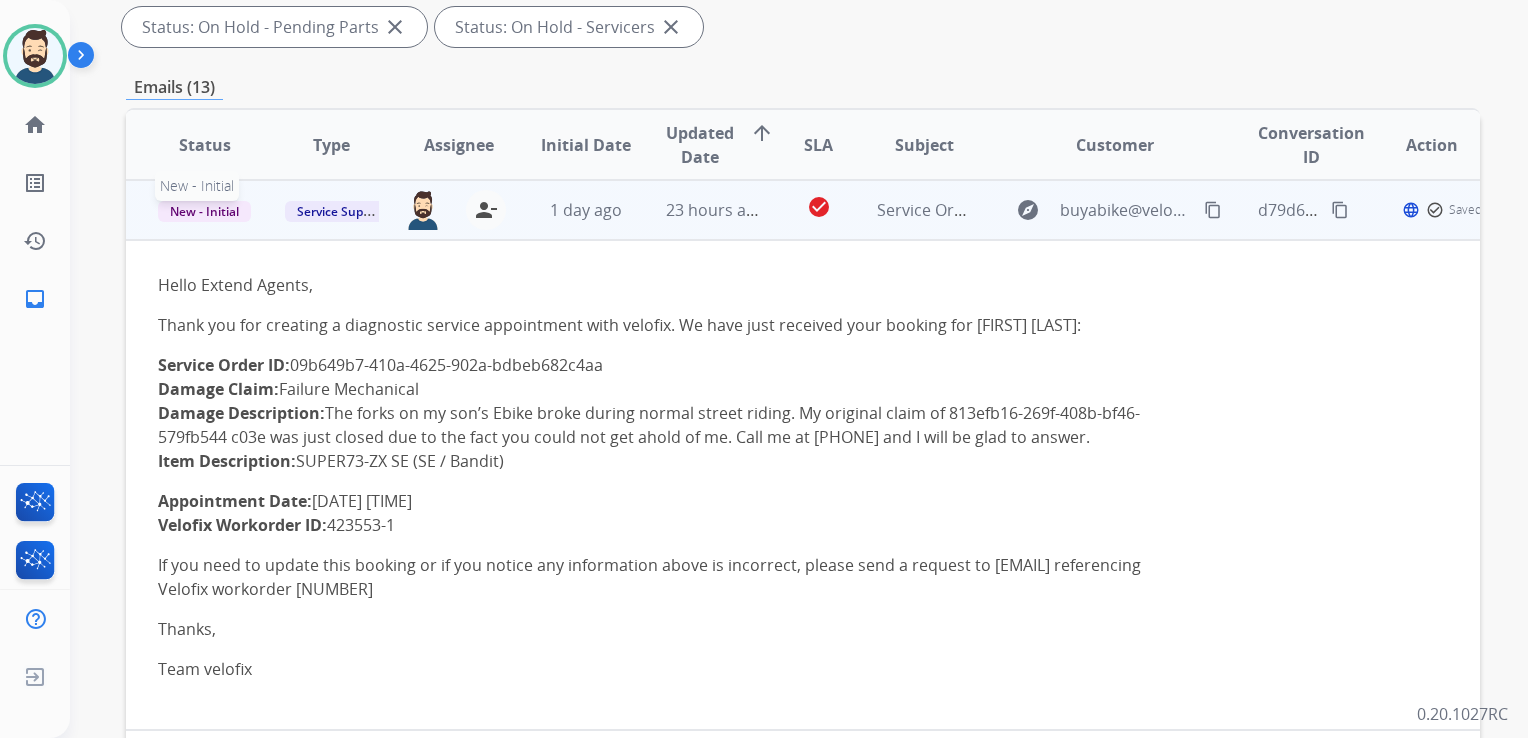 click on "New - Initial" at bounding box center (204, 211) 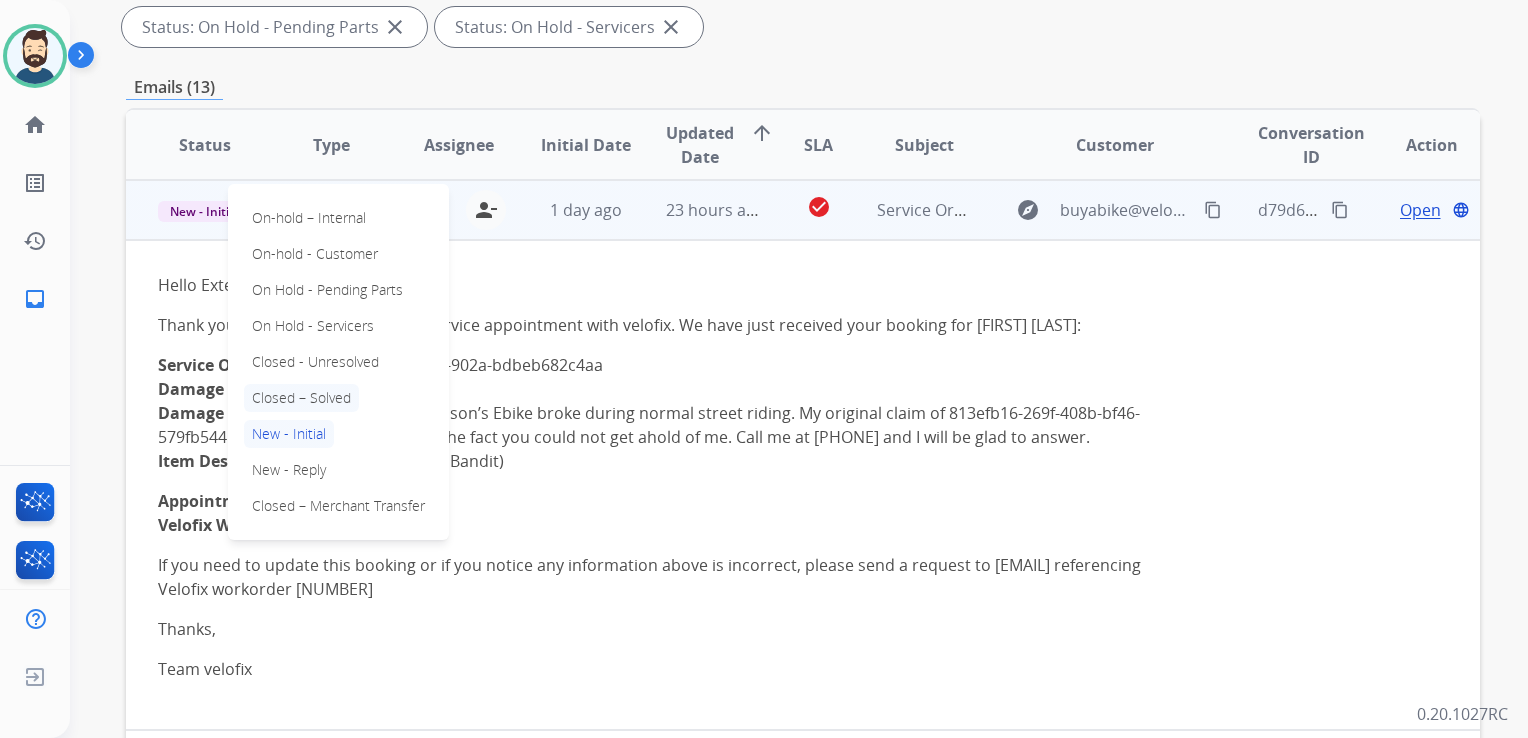 drag, startPoint x: 304, startPoint y: 398, endPoint x: 446, endPoint y: 322, distance: 161.05899 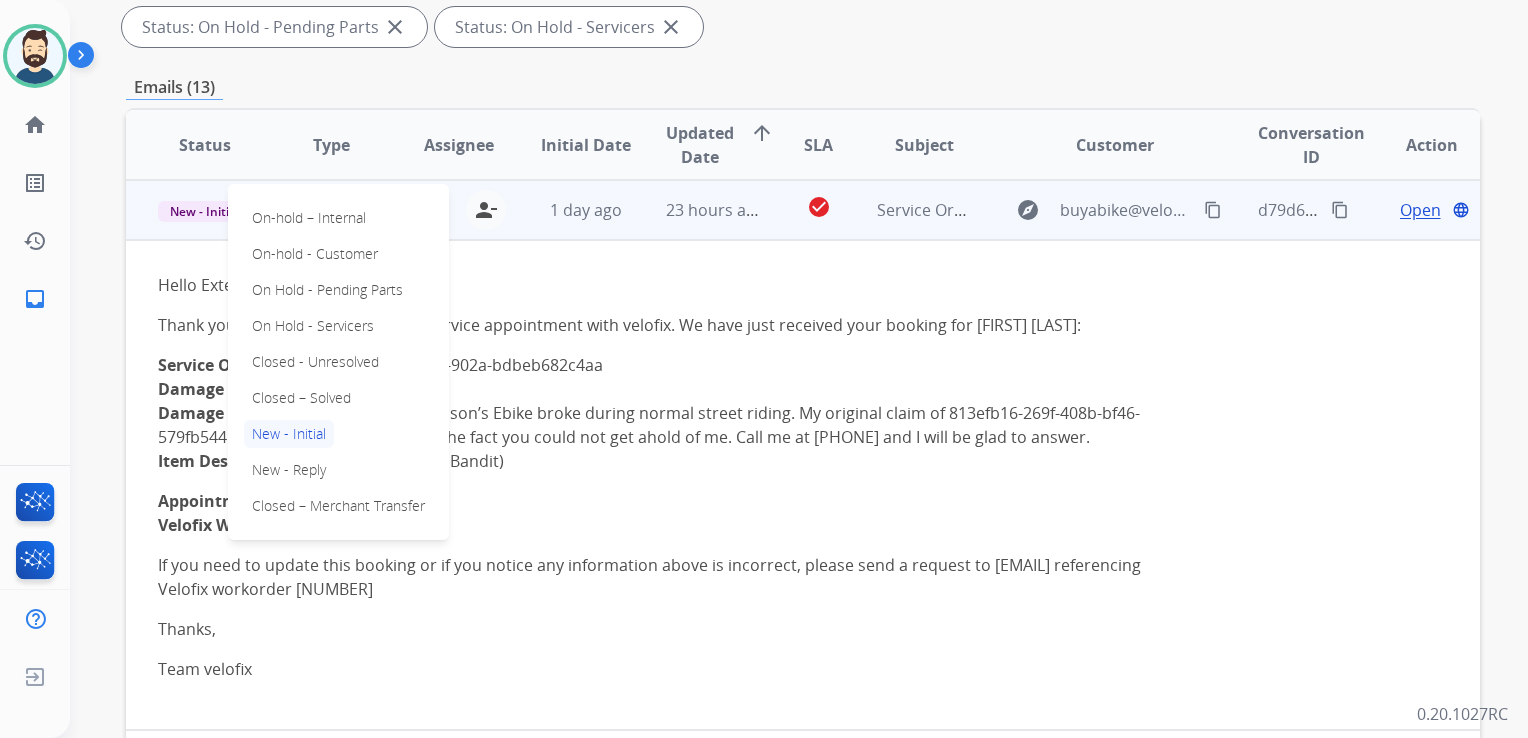 click on "Closed – Solved" at bounding box center [301, 398] 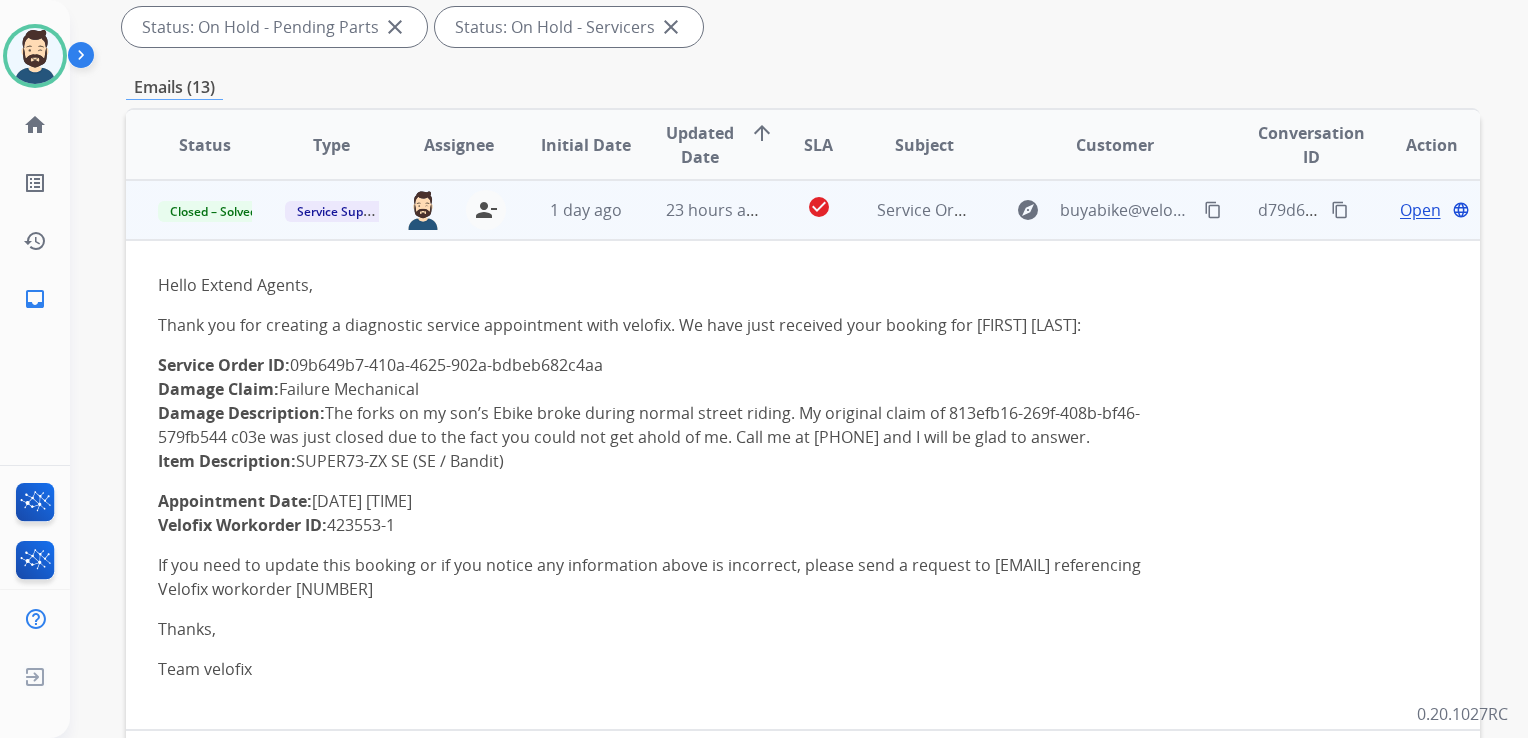 click on "23 hours ago" at bounding box center (697, 210) 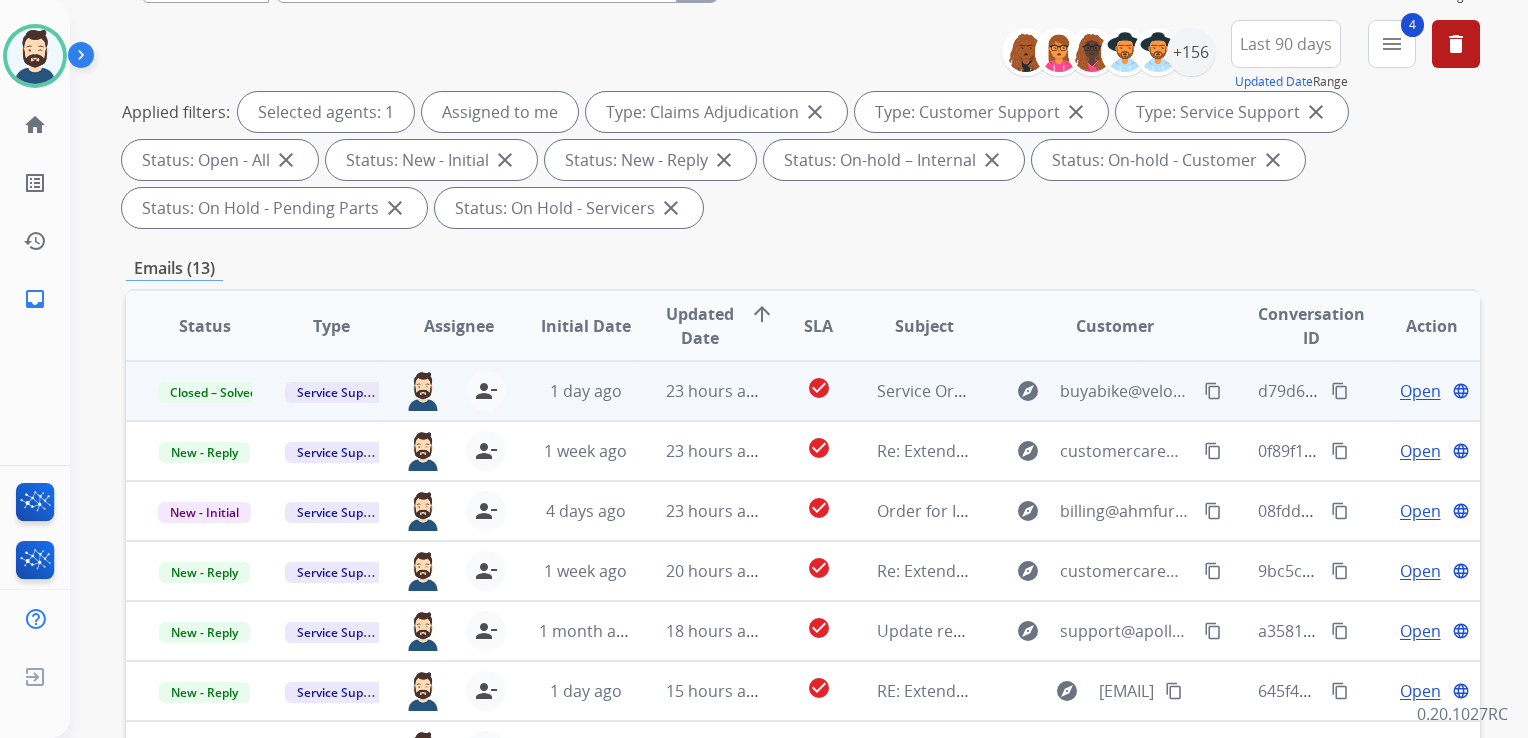 scroll, scrollTop: 0, scrollLeft: 0, axis: both 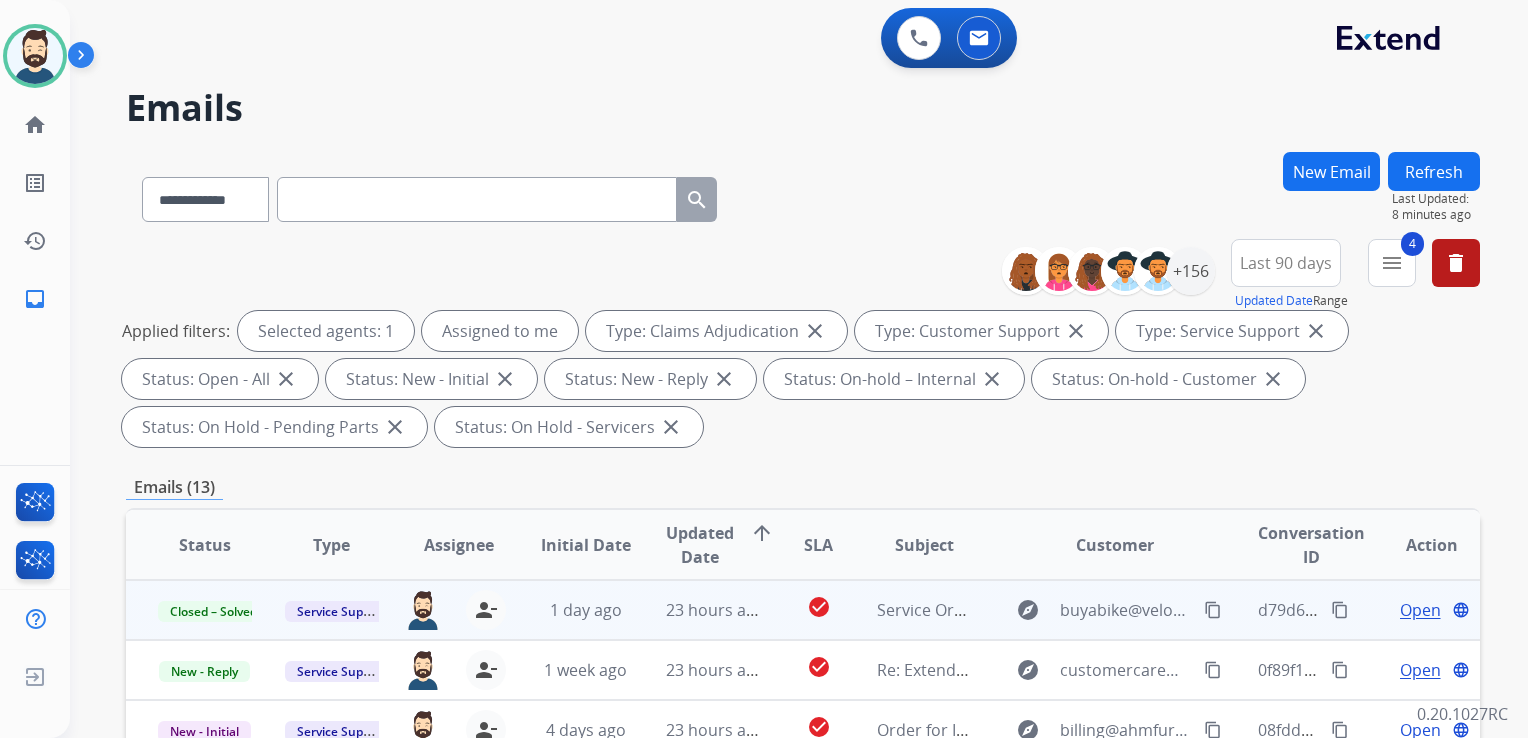 click on "Refresh" at bounding box center (1434, 171) 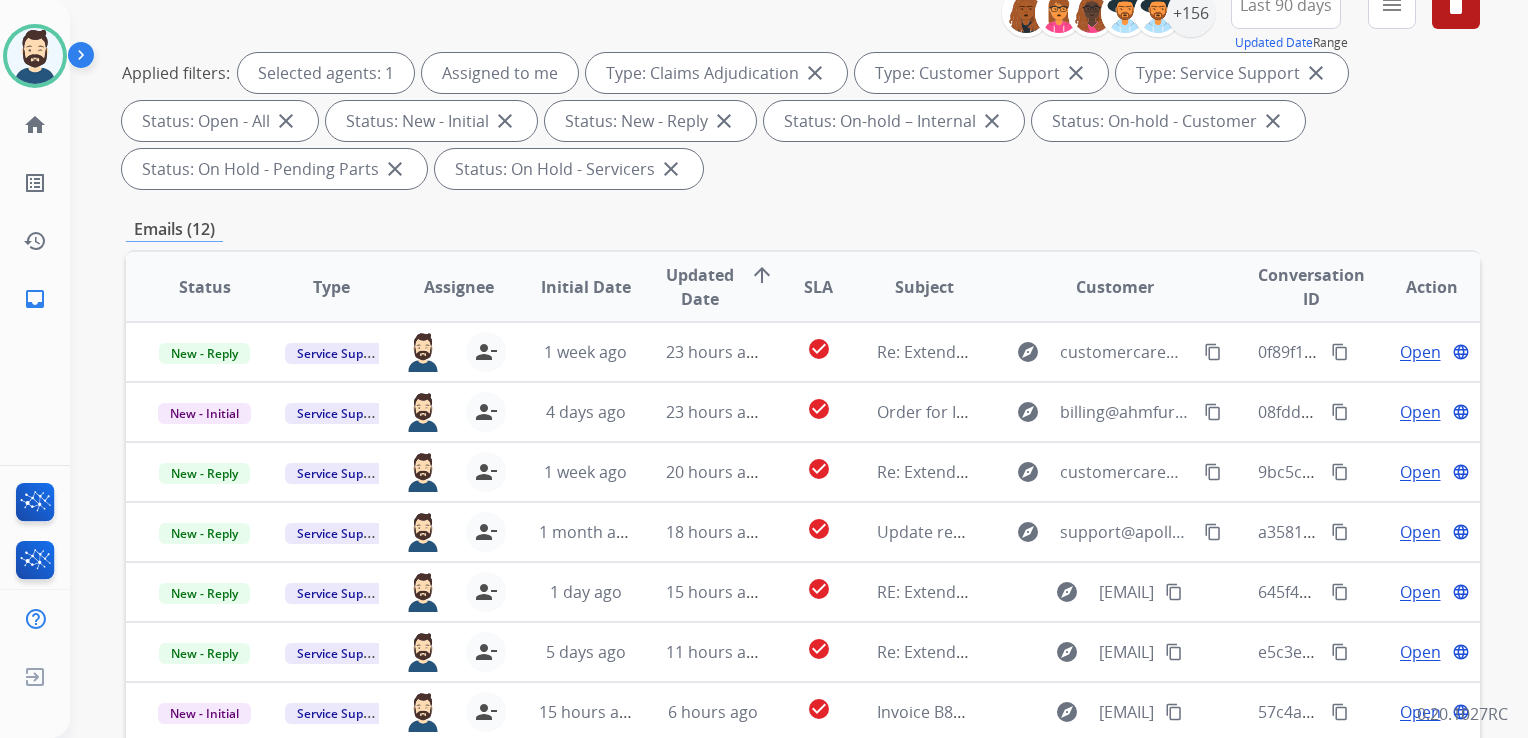 scroll, scrollTop: 300, scrollLeft: 0, axis: vertical 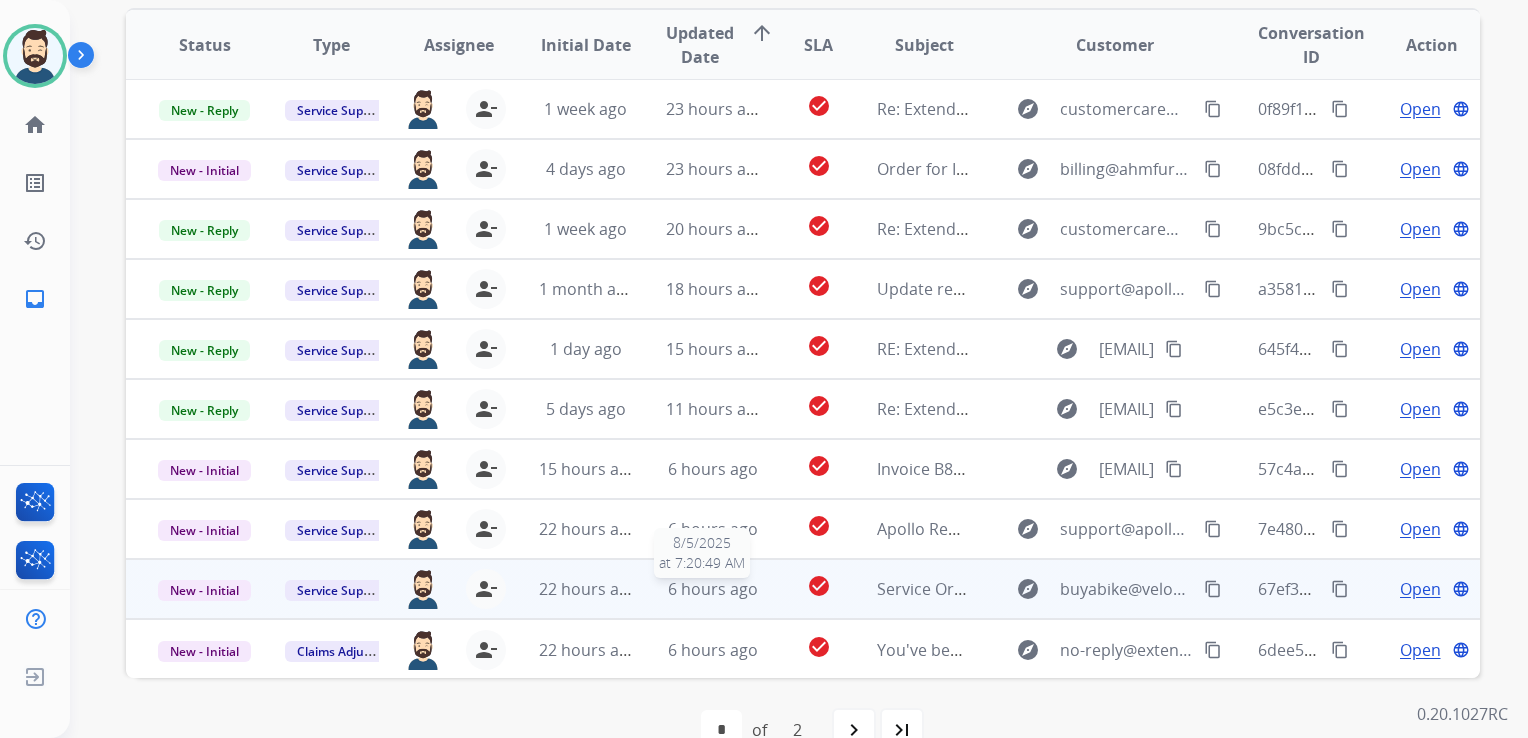 click on "6 hours ago" at bounding box center [713, 589] 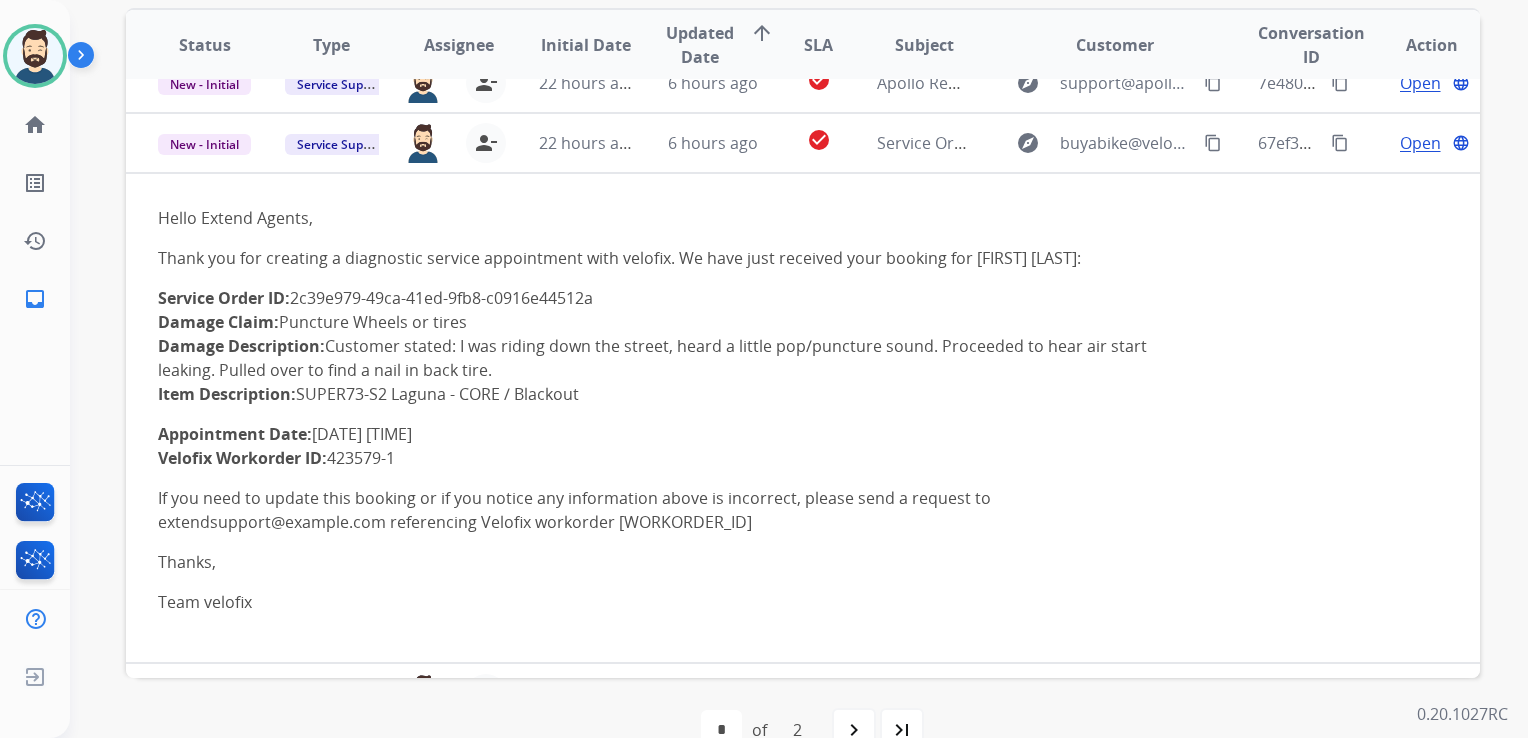 scroll, scrollTop: 480, scrollLeft: 0, axis: vertical 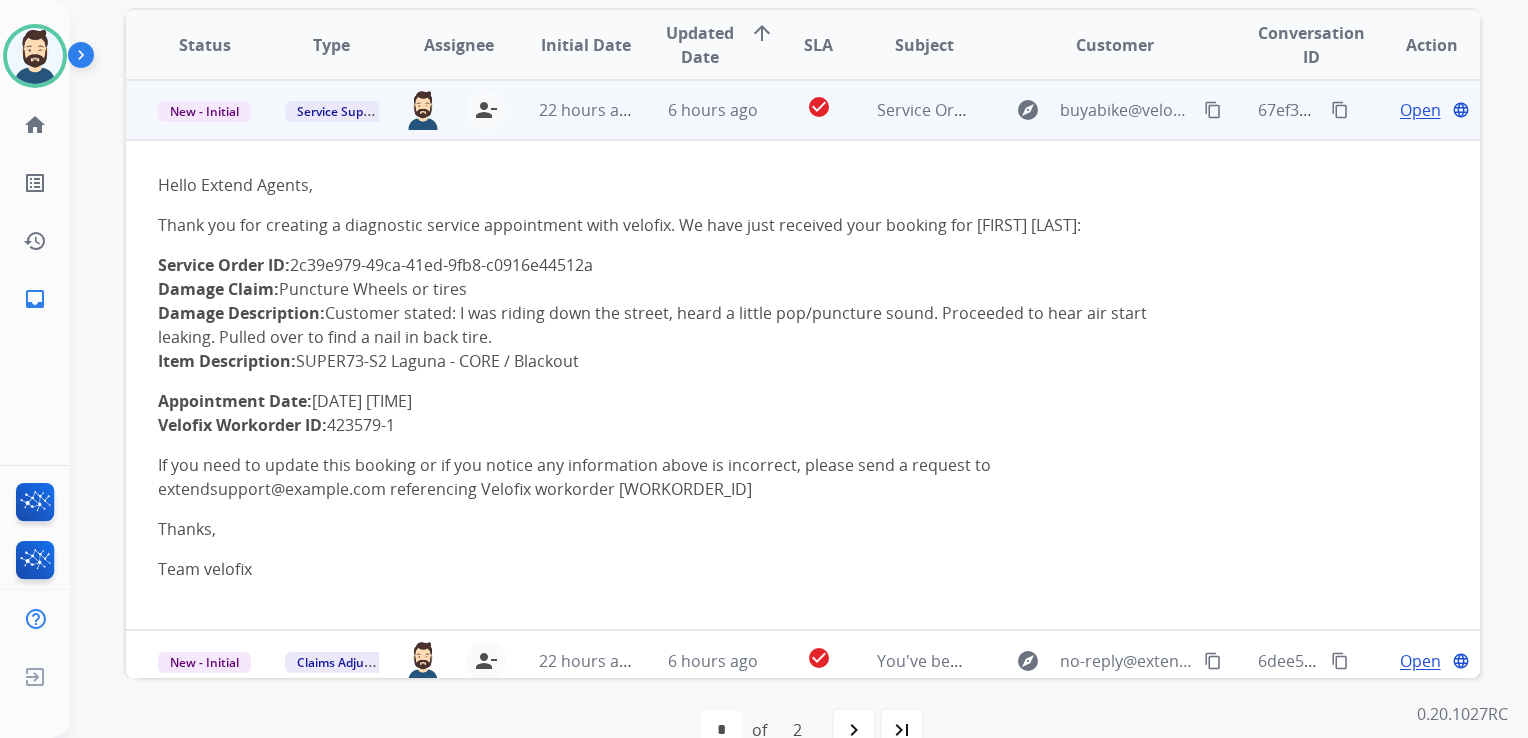 click on "Open" at bounding box center [1420, 110] 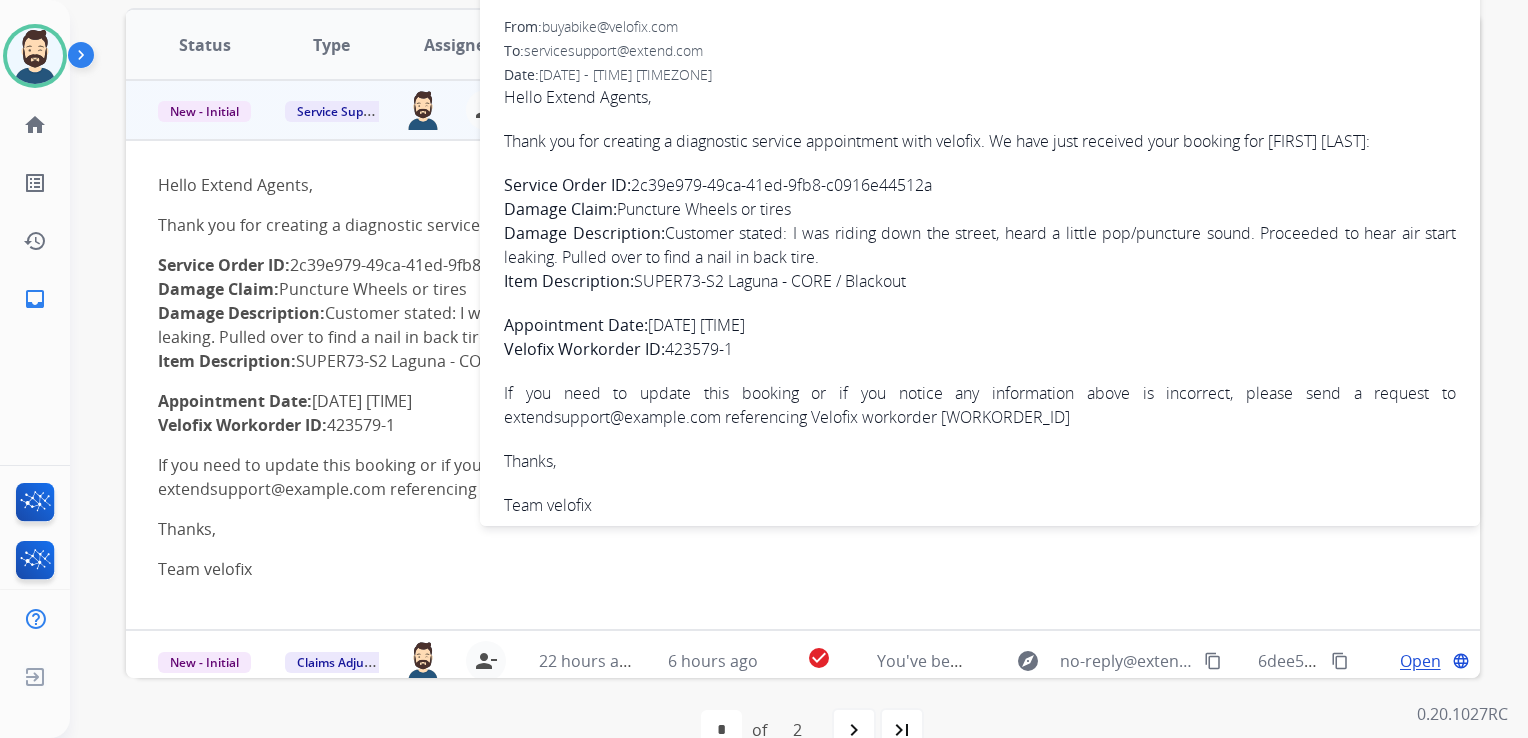 drag, startPoint x: 636, startPoint y: 180, endPoint x: 939, endPoint y: 179, distance: 303.00165 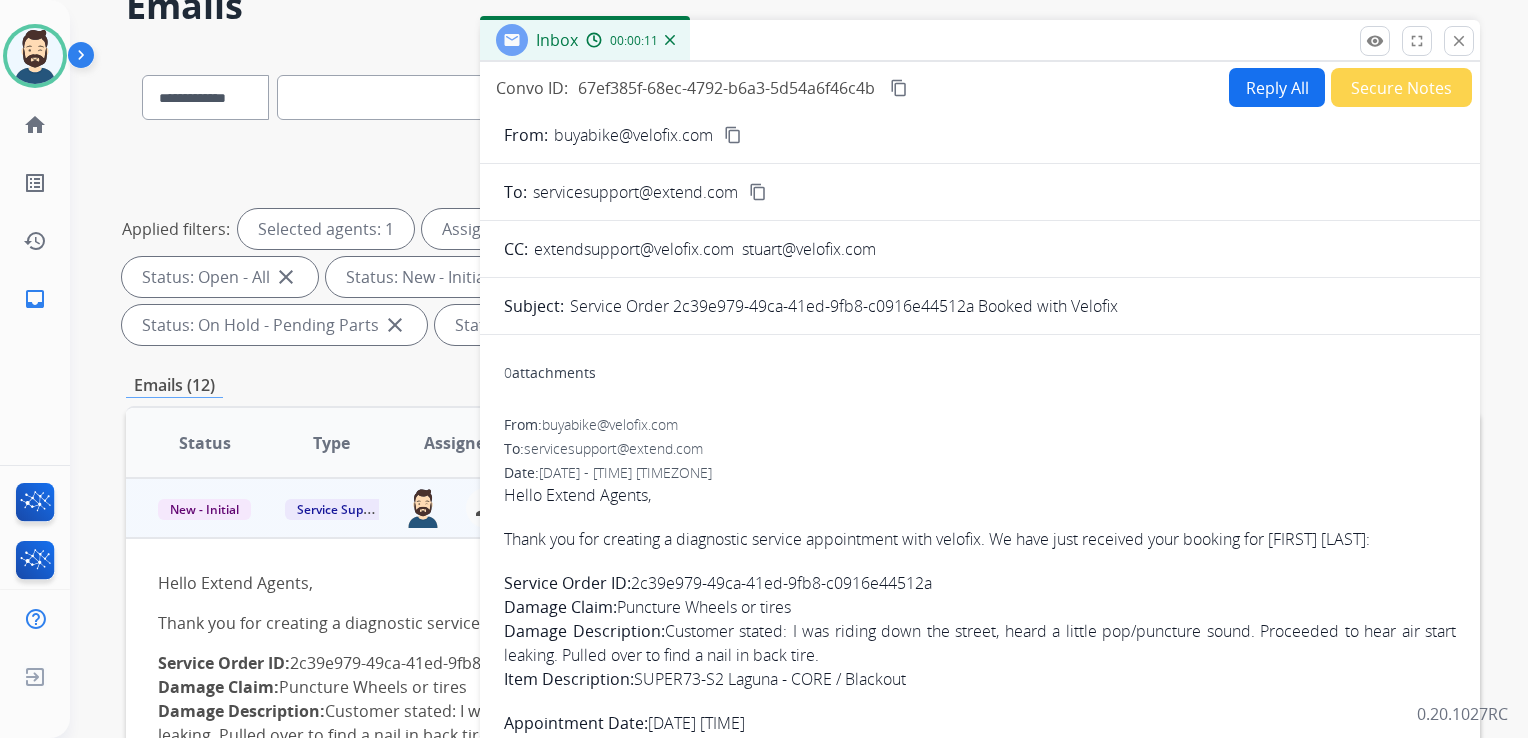 scroll, scrollTop: 100, scrollLeft: 0, axis: vertical 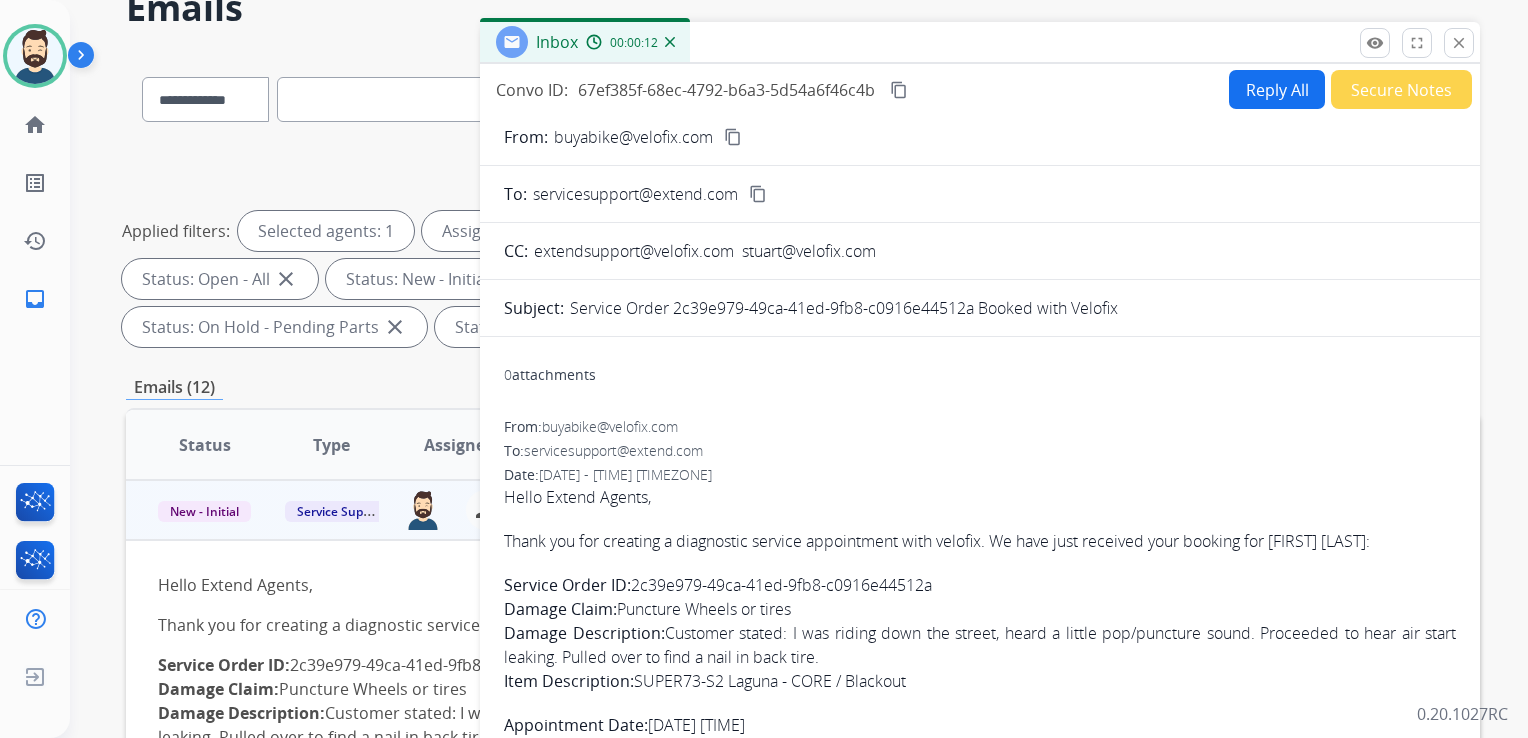 click on "content_copy" at bounding box center [899, 90] 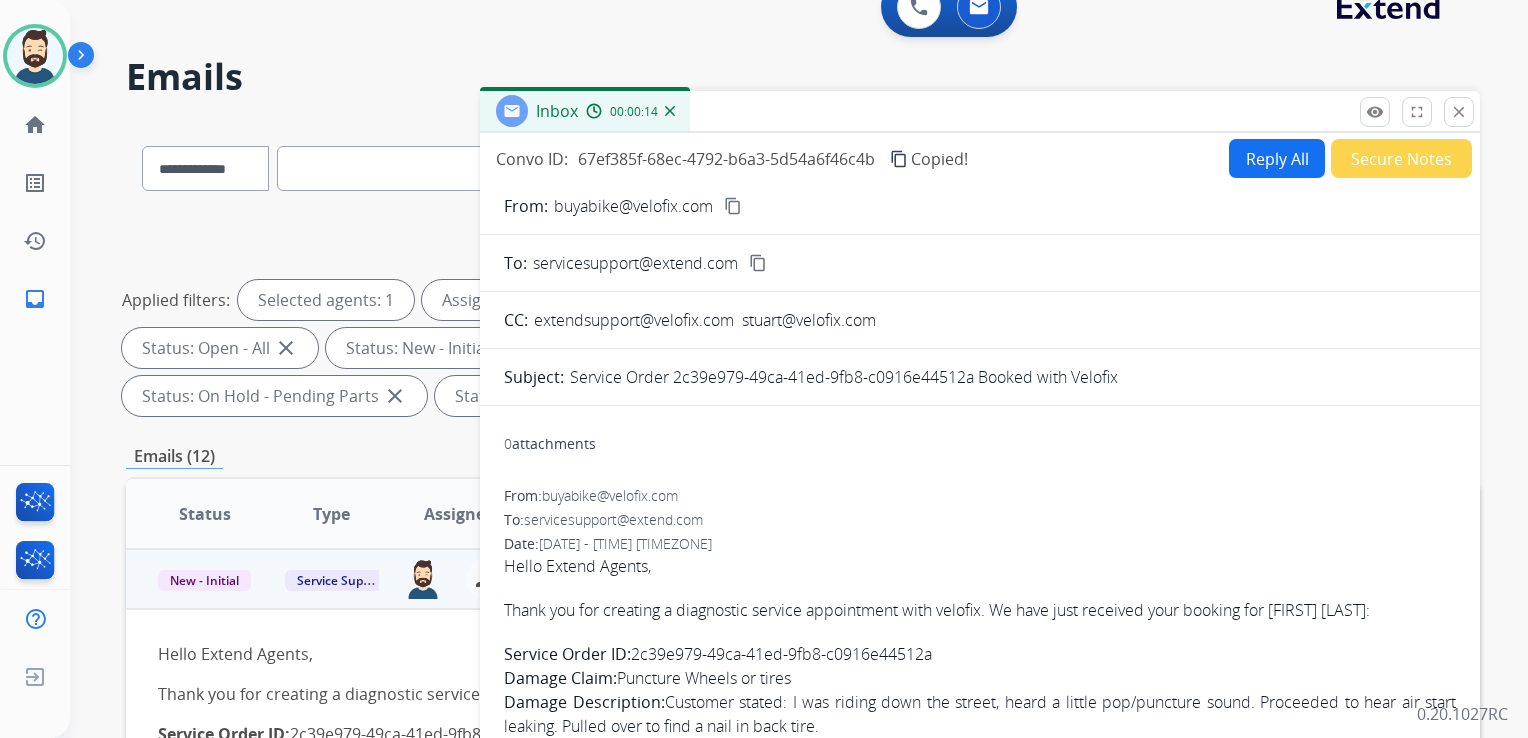 scroll, scrollTop: 0, scrollLeft: 0, axis: both 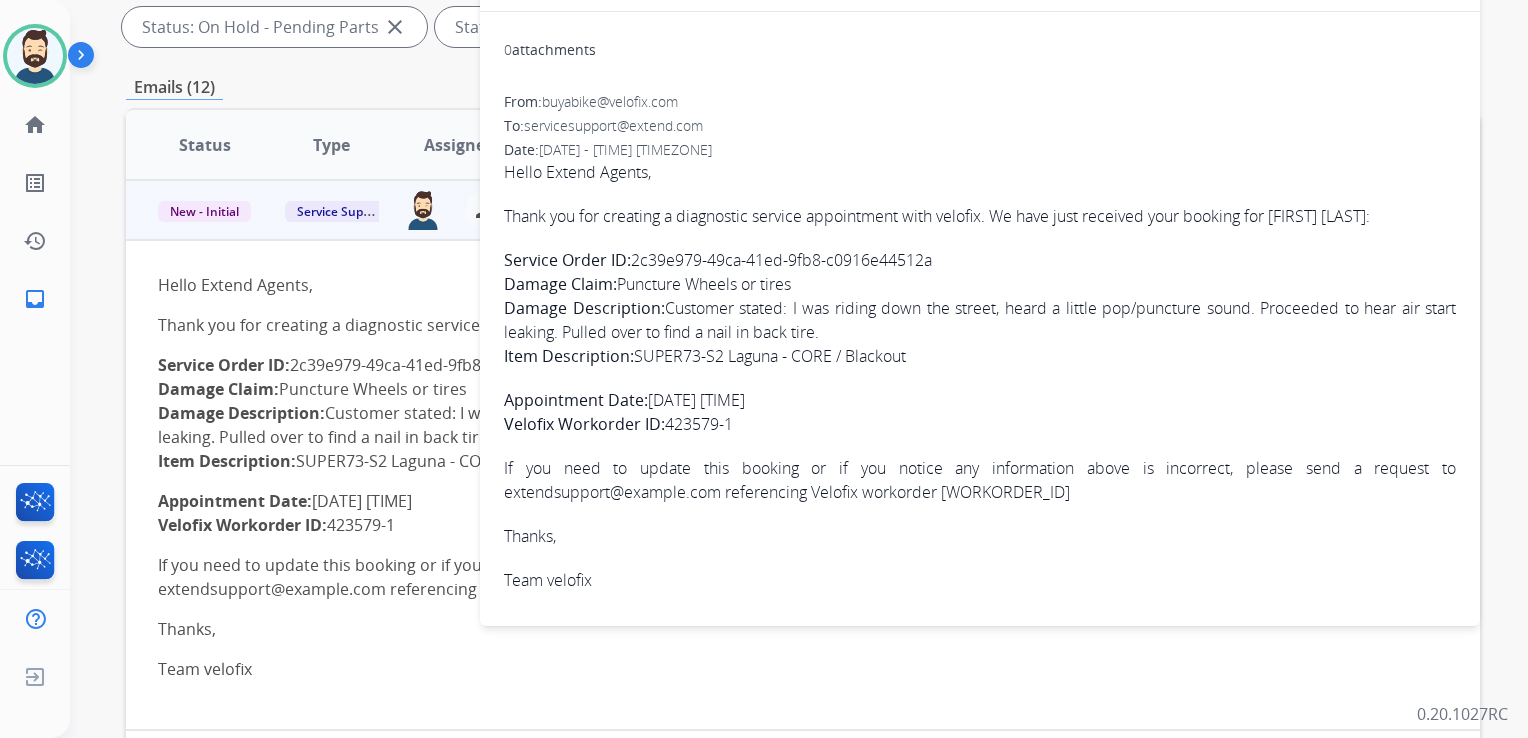 drag, startPoint x: 505, startPoint y: 214, endPoint x: 743, endPoint y: 426, distance: 318.72873 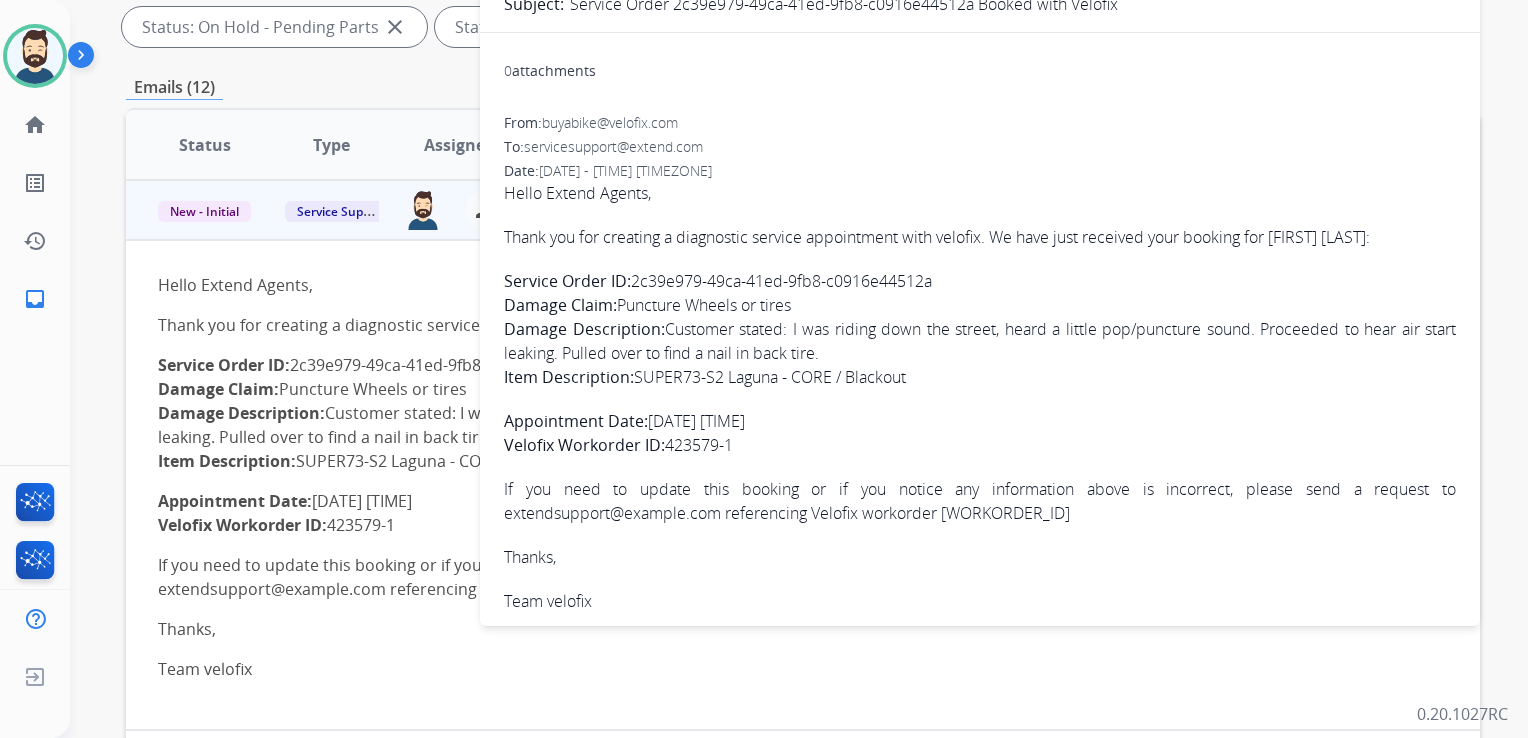 scroll, scrollTop: 0, scrollLeft: 0, axis: both 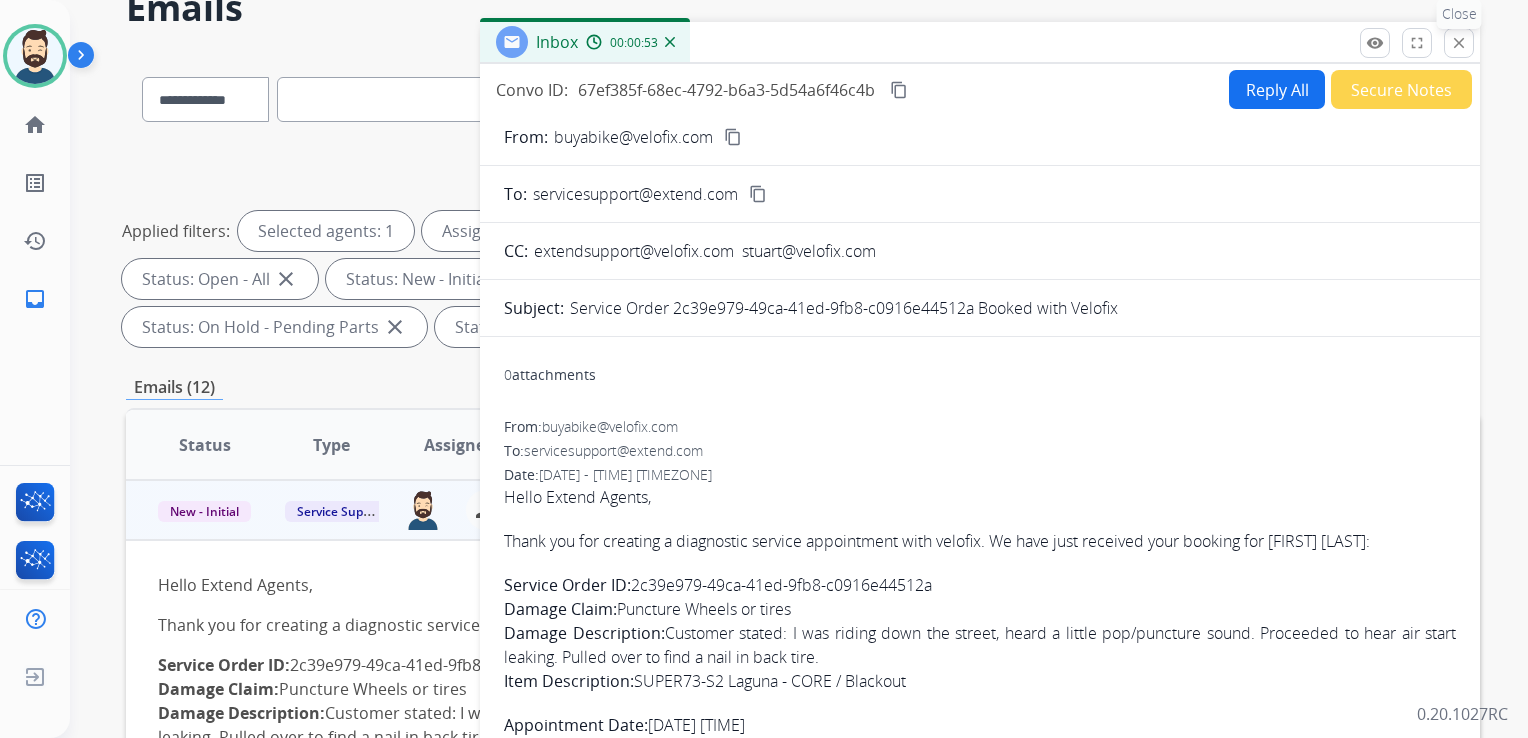 click on "close" at bounding box center (1459, 43) 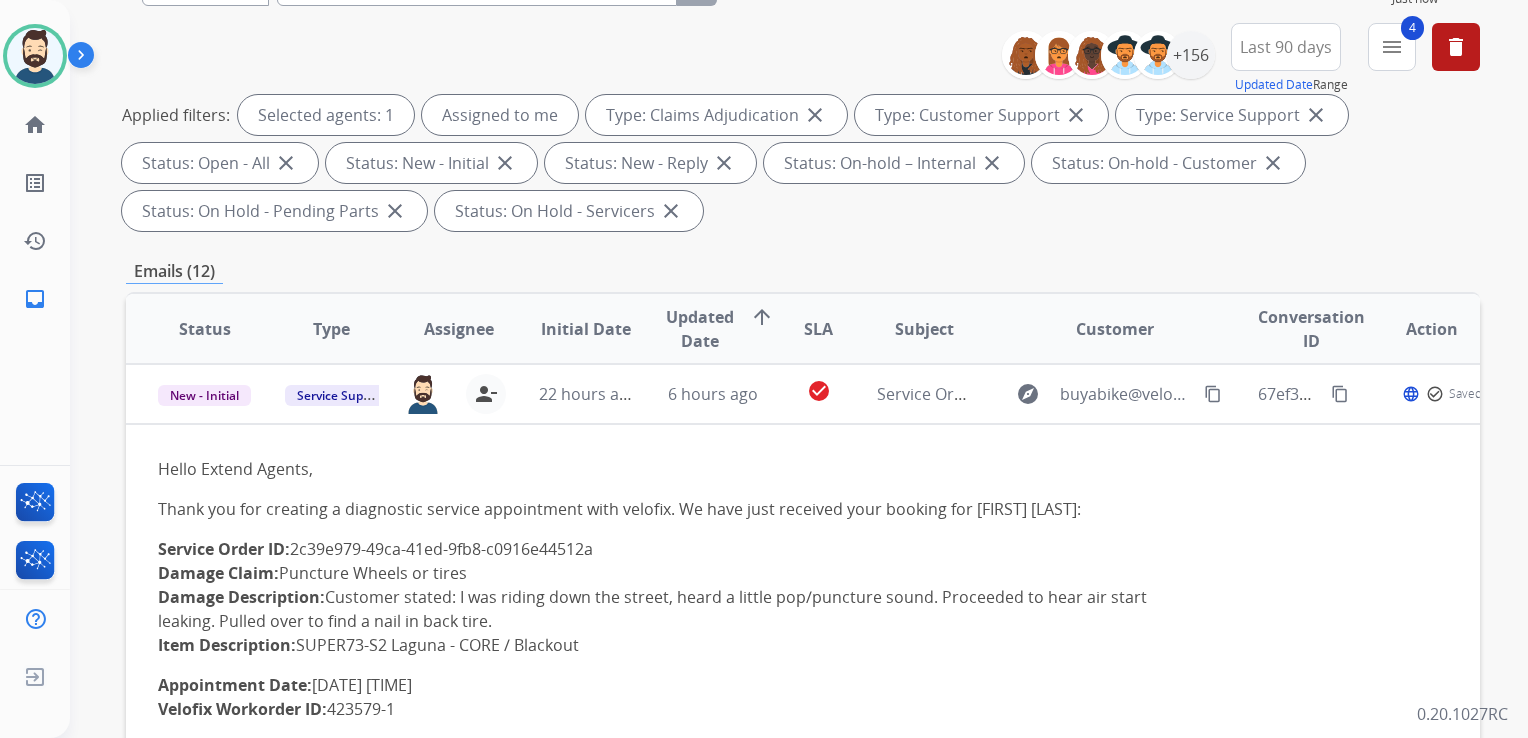 scroll, scrollTop: 400, scrollLeft: 0, axis: vertical 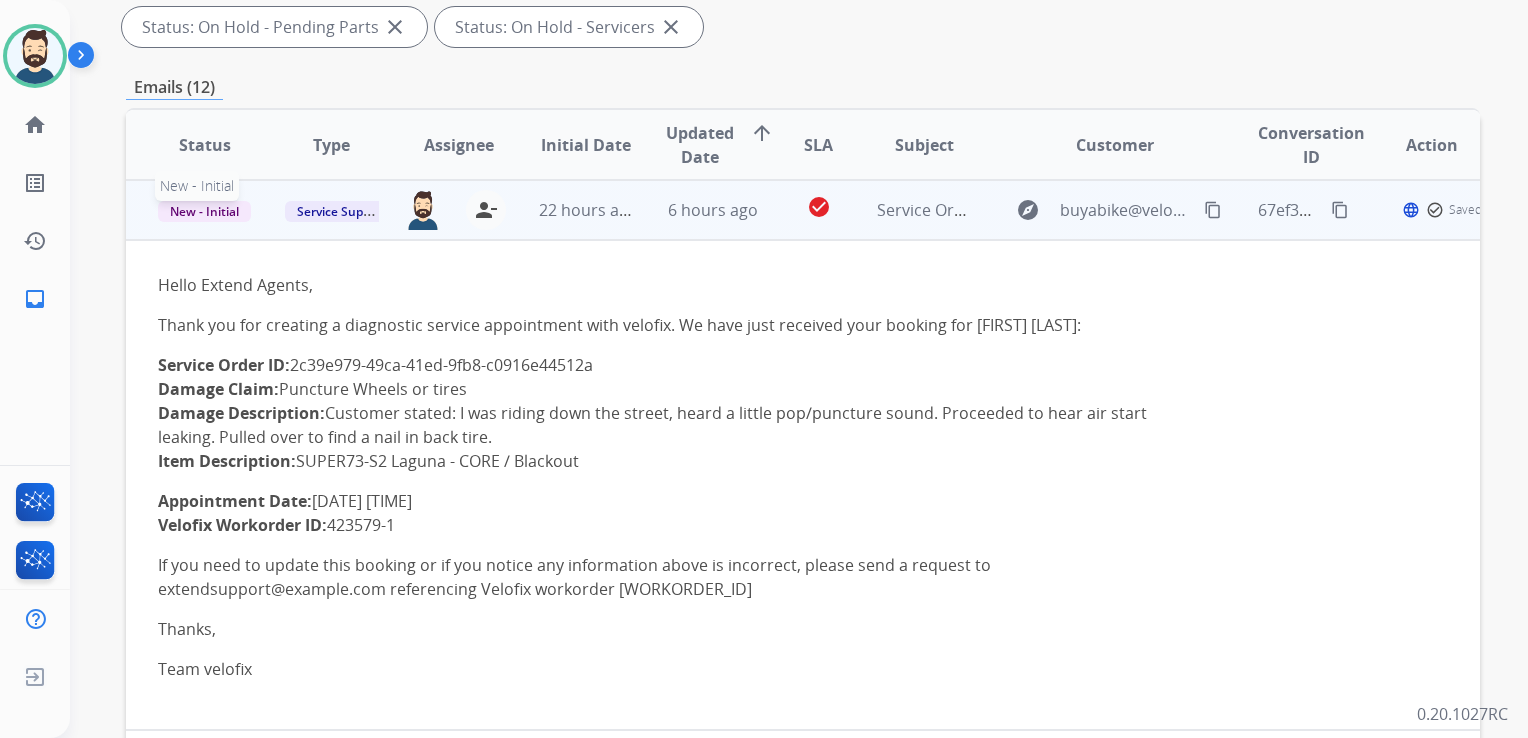 click on "New - Initial" at bounding box center (204, 211) 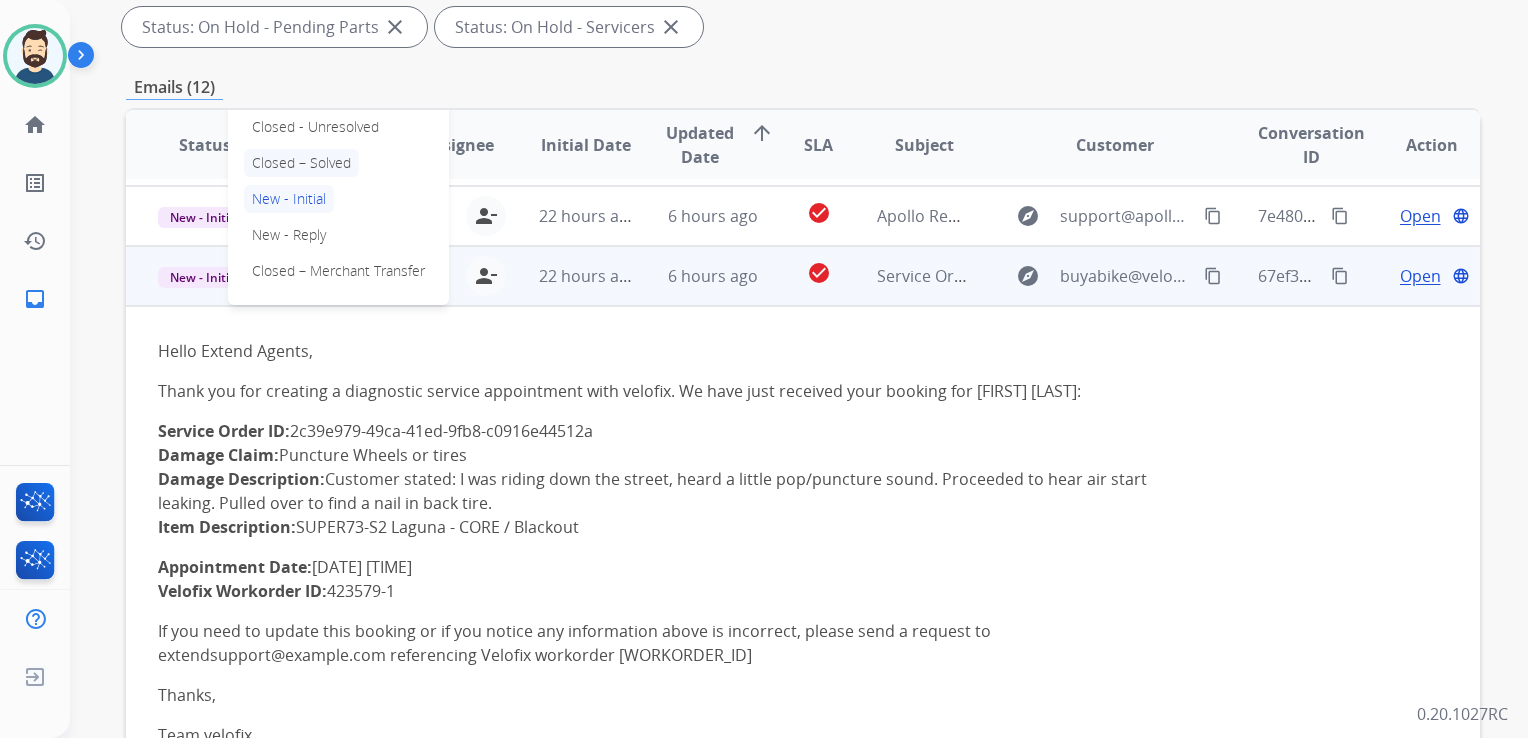 scroll, scrollTop: 380, scrollLeft: 0, axis: vertical 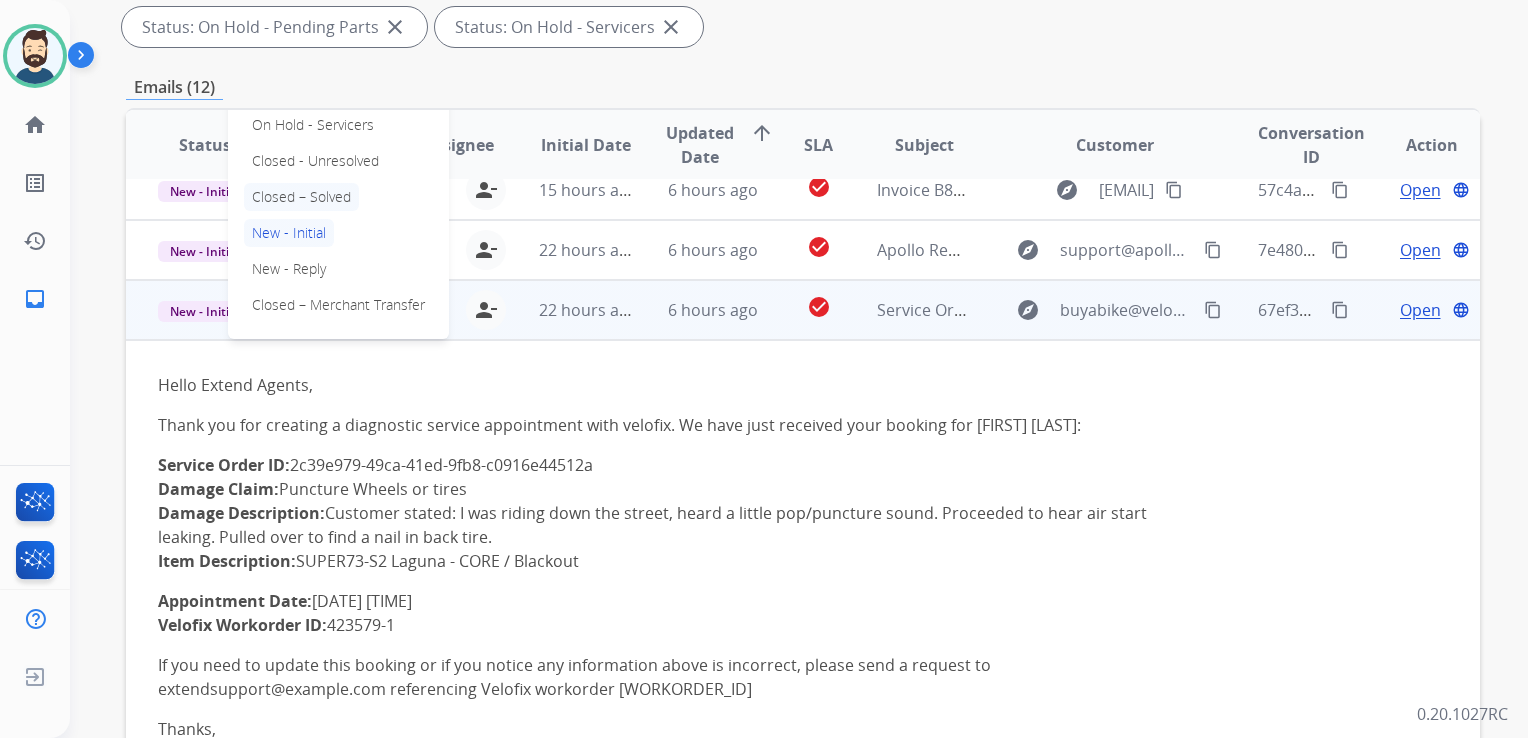 click on "Closed – Solved" at bounding box center (301, 197) 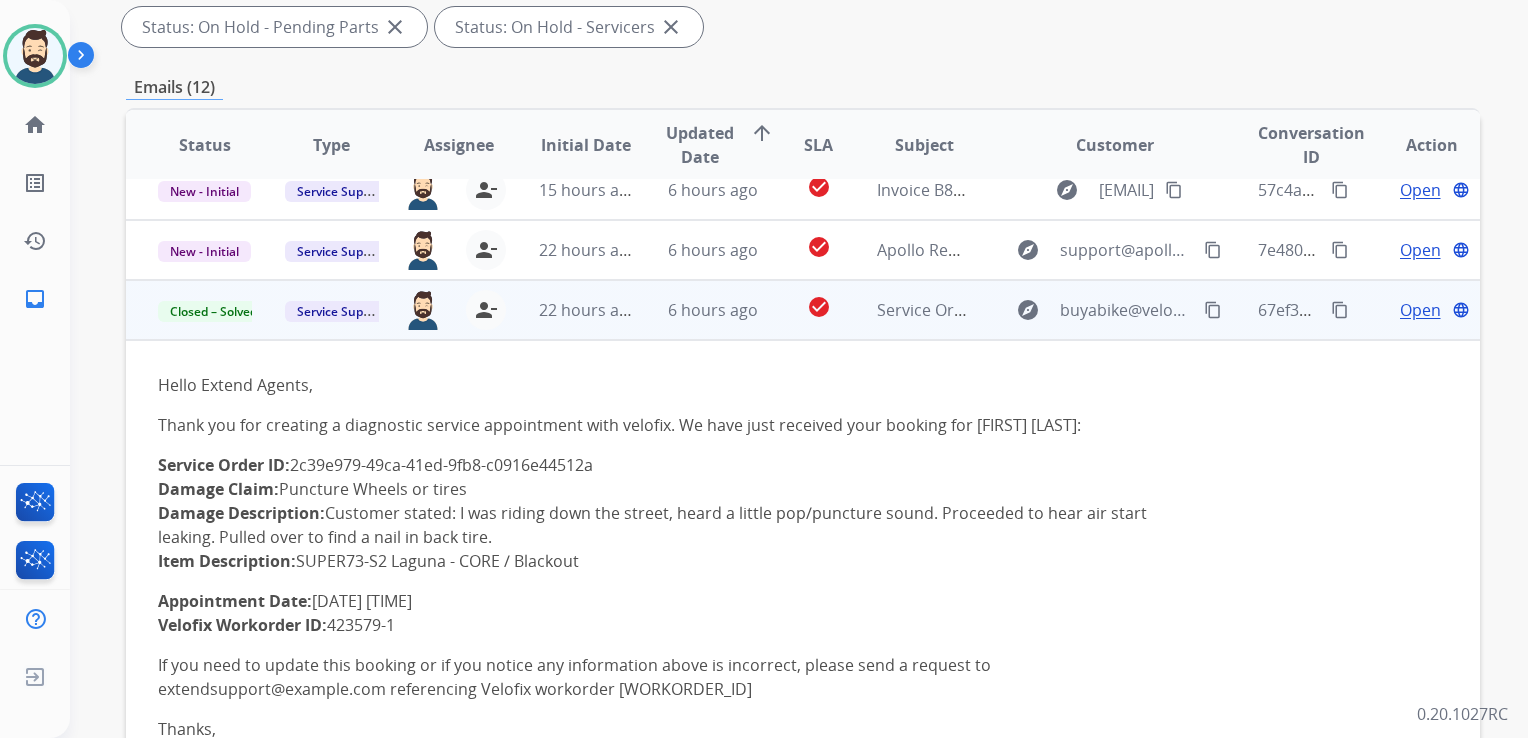 click on "6 hours ago" at bounding box center (697, 310) 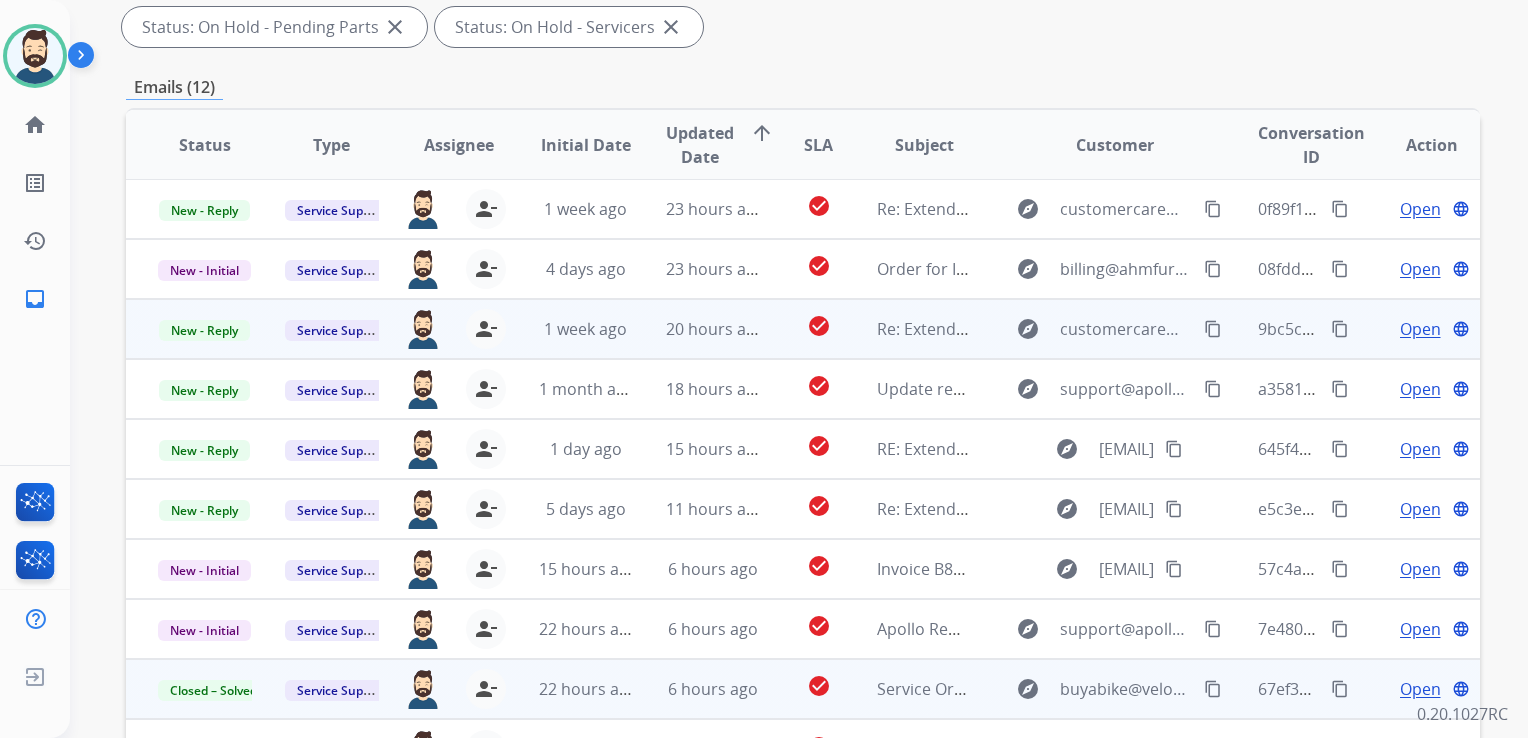 scroll, scrollTop: 0, scrollLeft: 0, axis: both 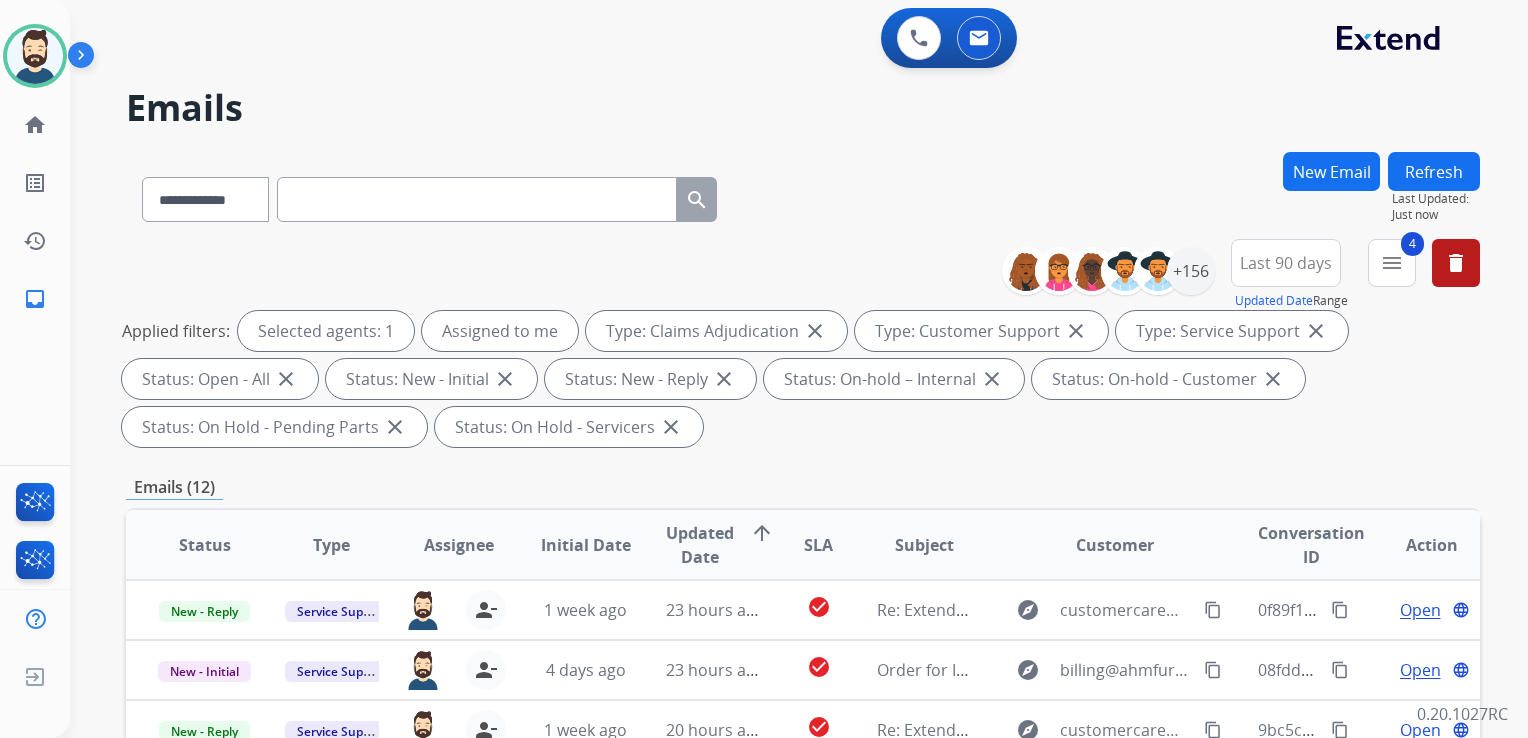 click on "Refresh" at bounding box center (1434, 171) 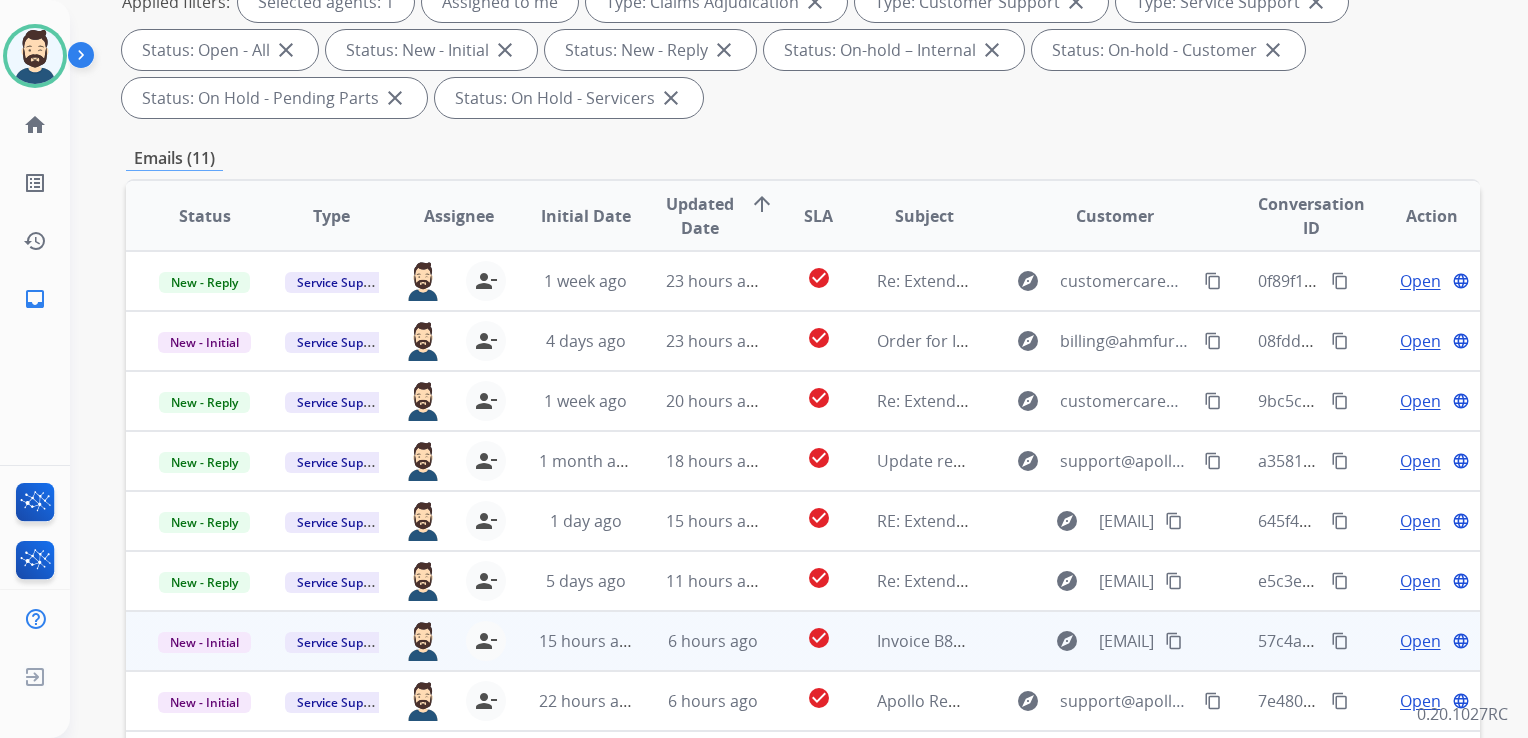 scroll, scrollTop: 300, scrollLeft: 0, axis: vertical 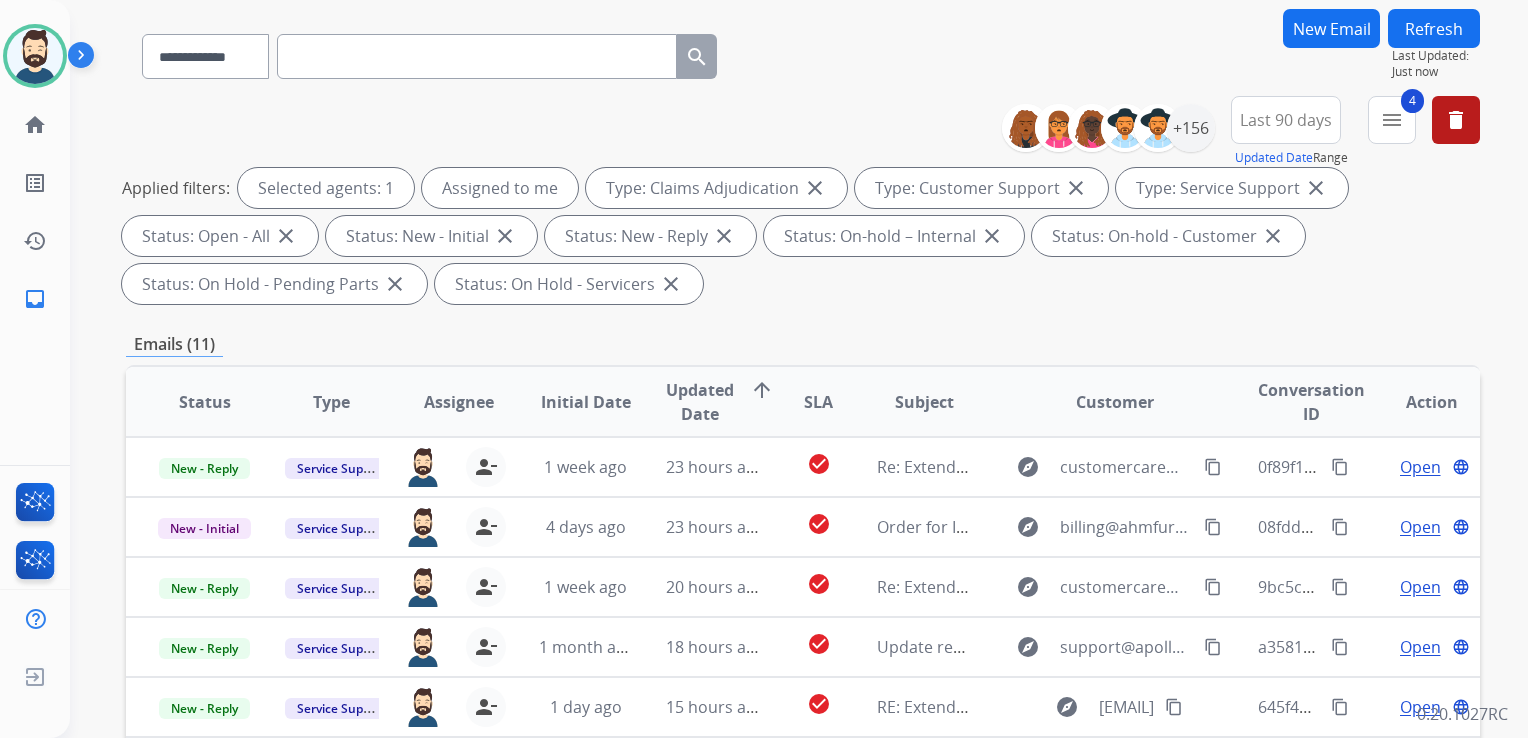 click on "Refresh" at bounding box center [1434, 28] 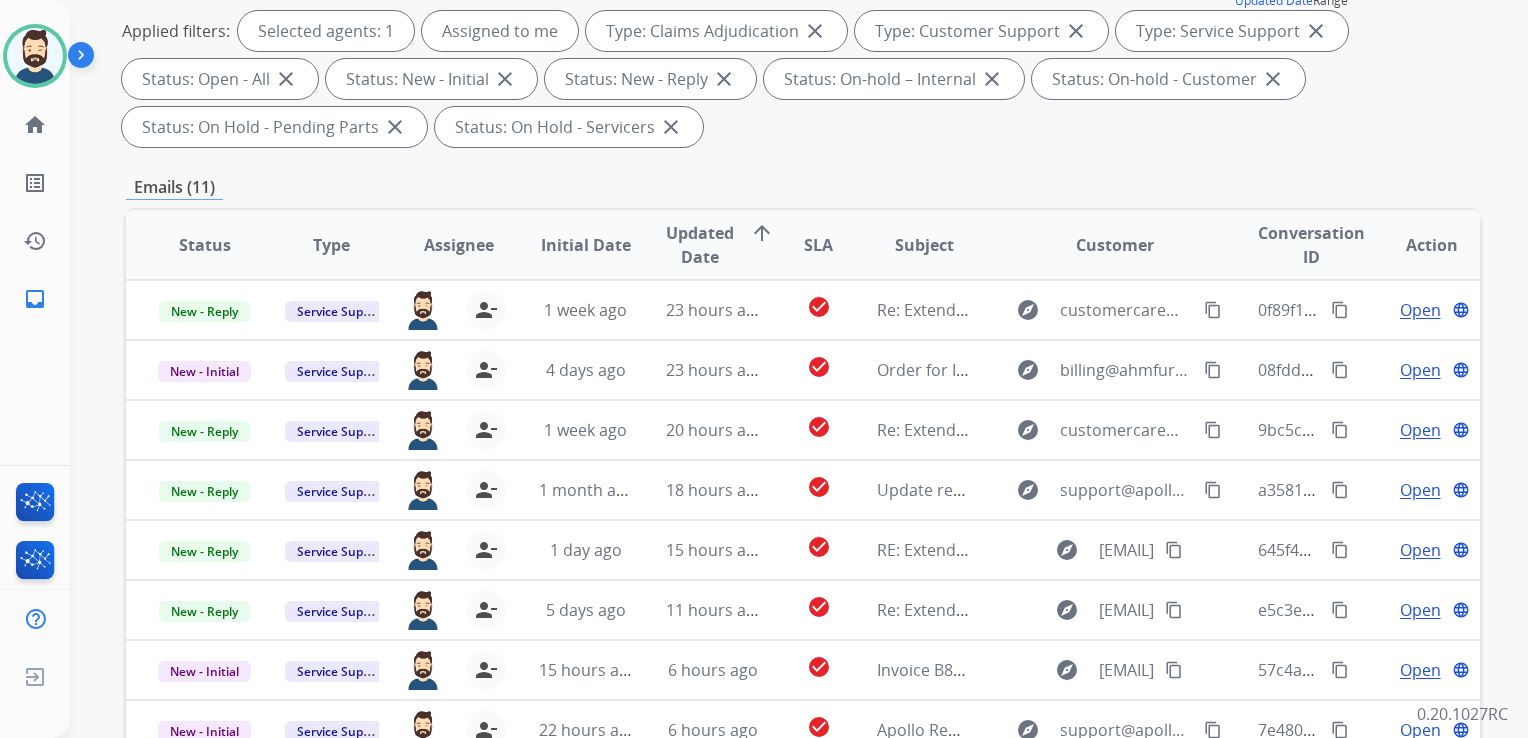 scroll, scrollTop: 500, scrollLeft: 0, axis: vertical 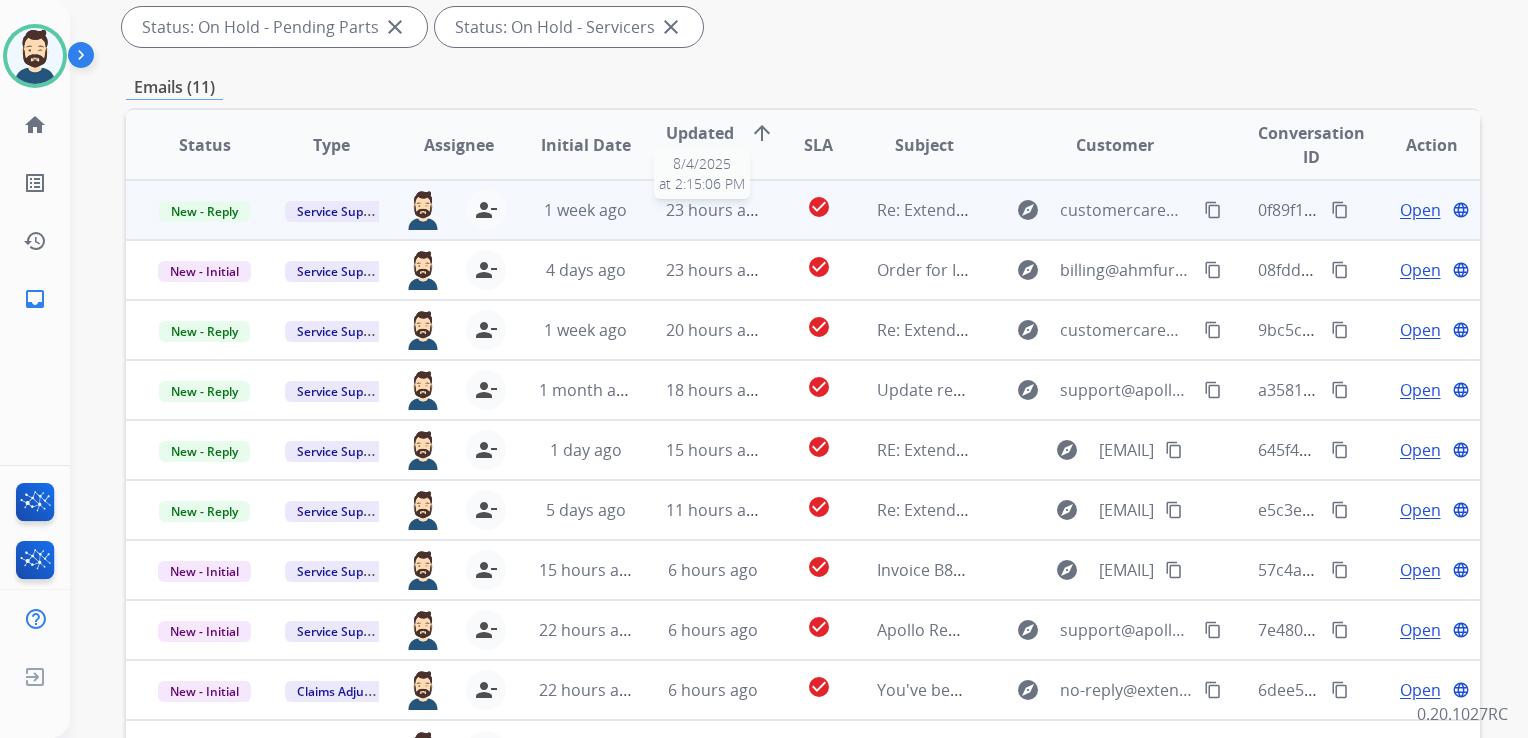 click on "23 hours ago" at bounding box center (715, 210) 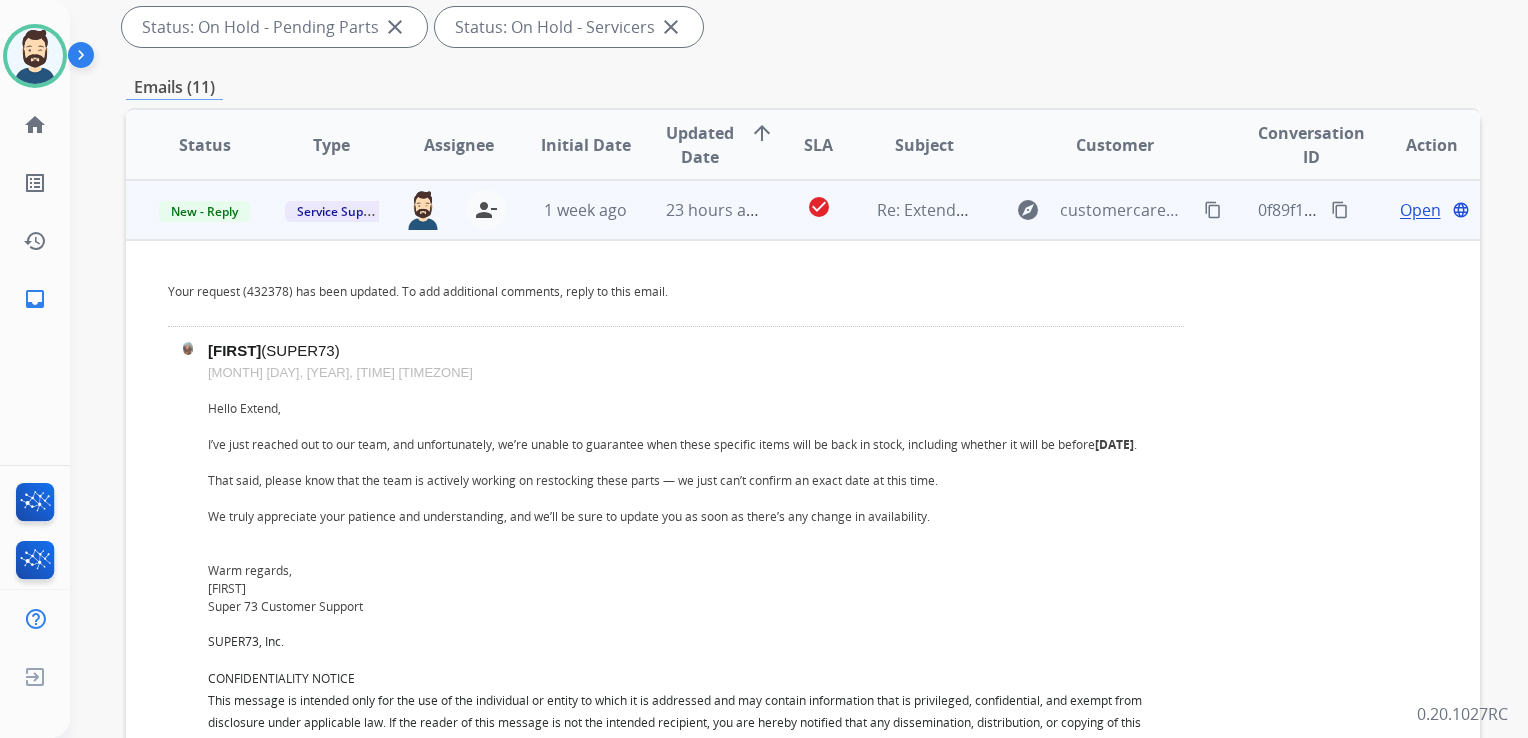 click on "Open" at bounding box center (1420, 210) 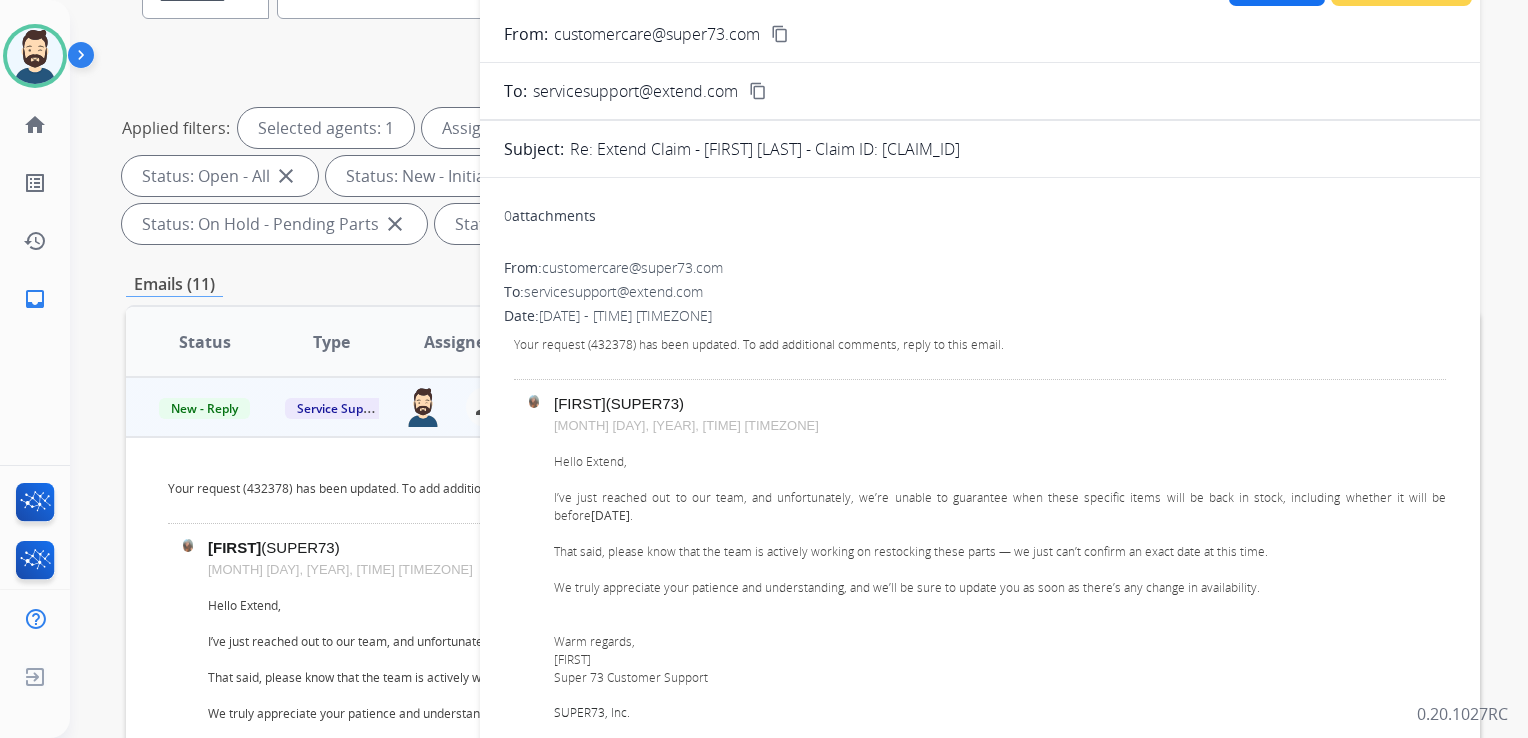 scroll, scrollTop: 200, scrollLeft: 0, axis: vertical 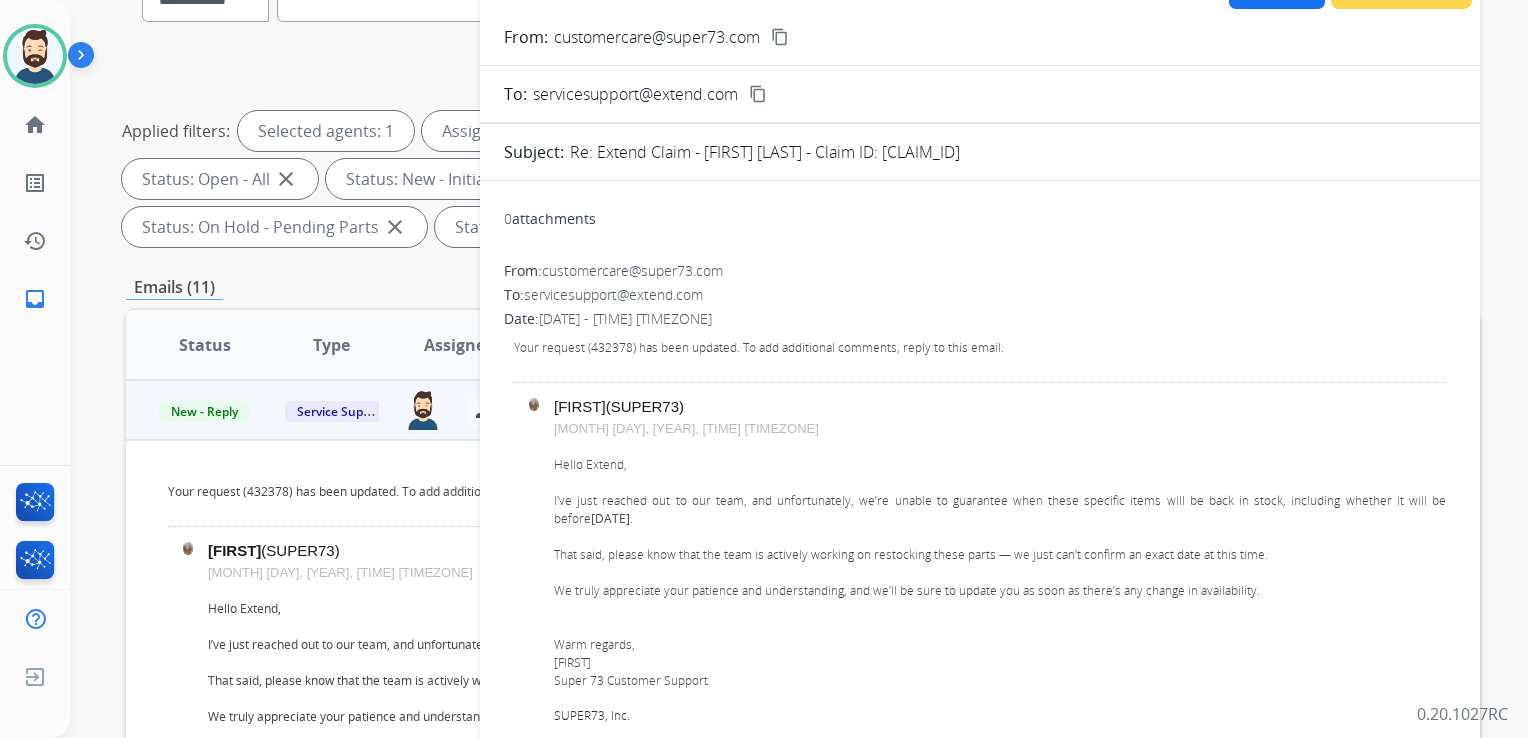 drag, startPoint x: 888, startPoint y: 150, endPoint x: 1233, endPoint y: 154, distance: 345.0232 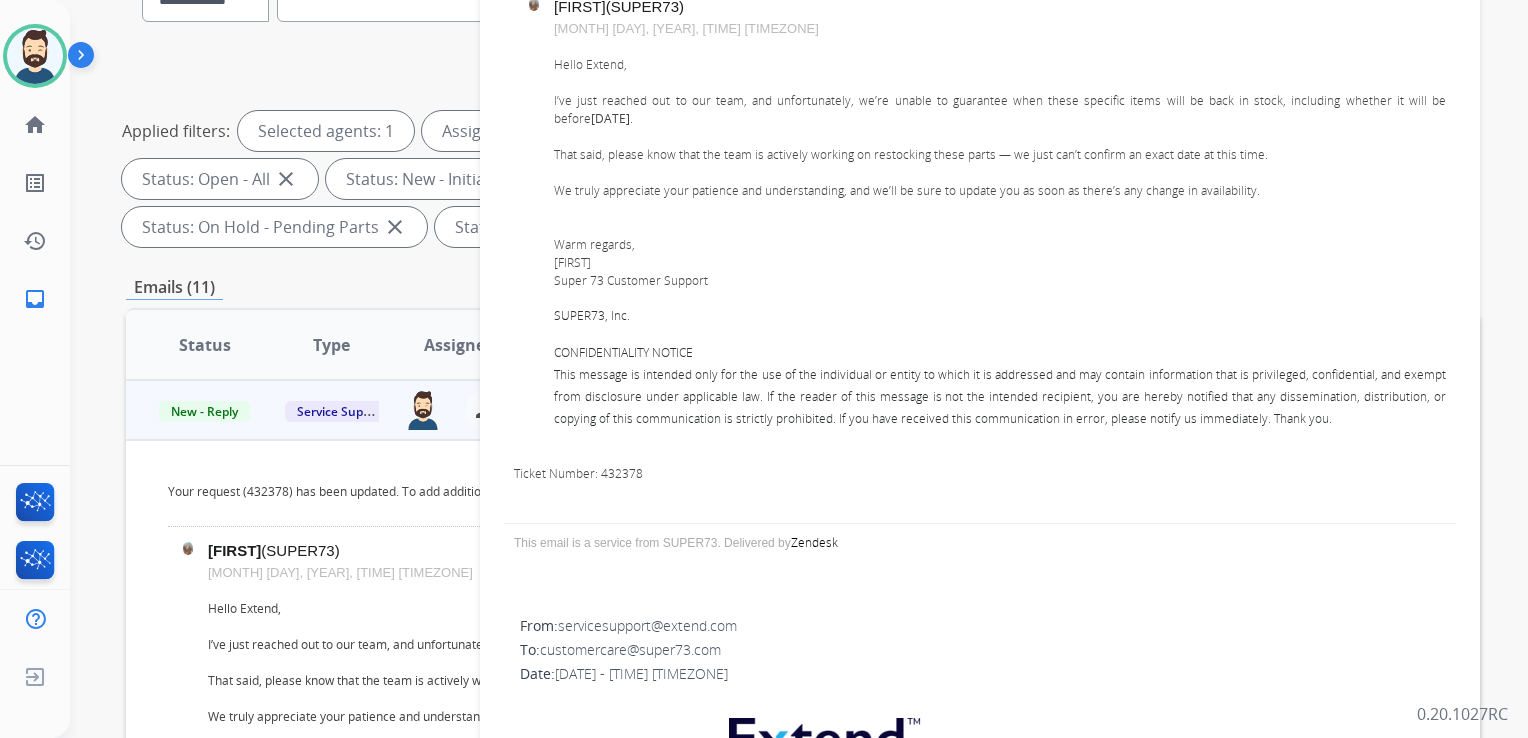 scroll, scrollTop: 200, scrollLeft: 0, axis: vertical 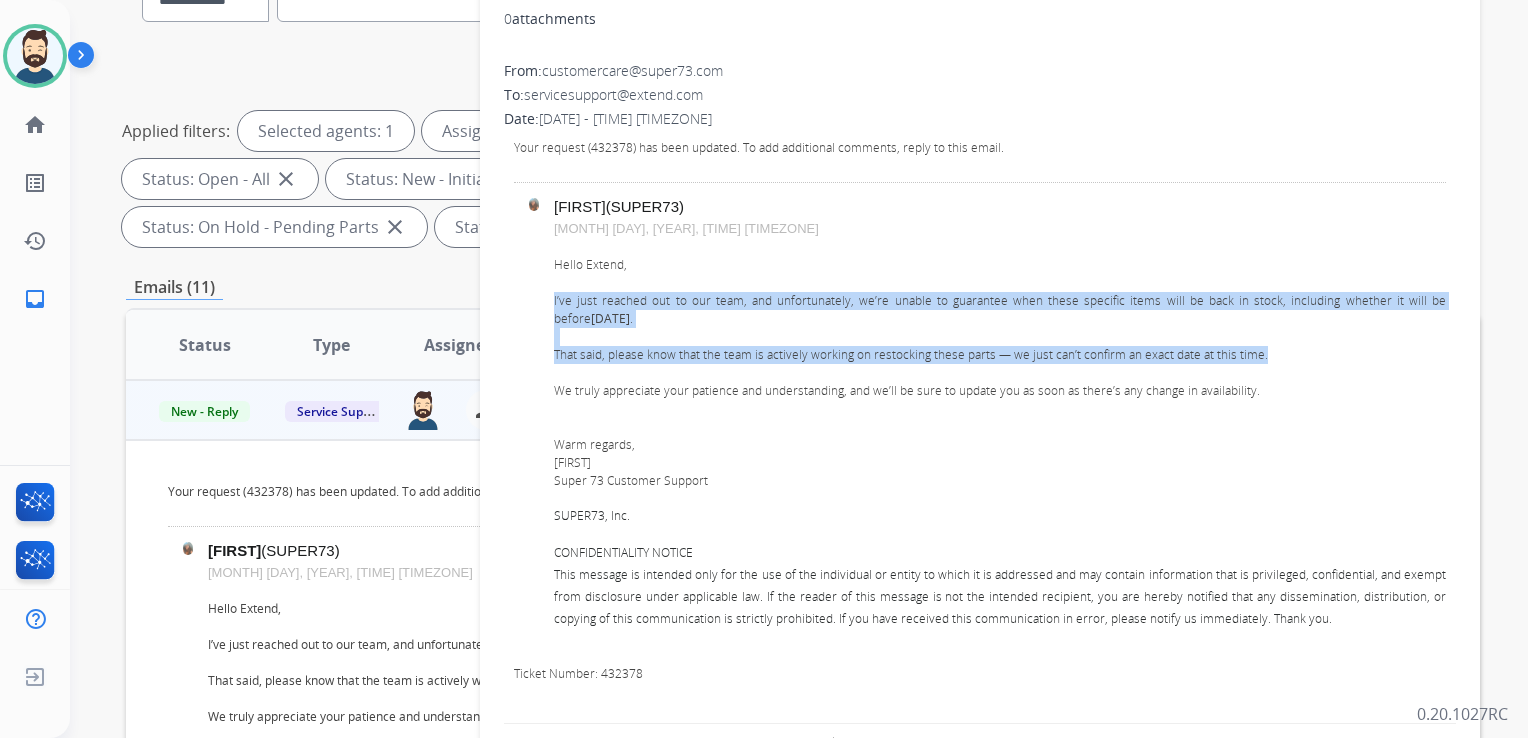 drag, startPoint x: 596, startPoint y: 303, endPoint x: 1276, endPoint y: 362, distance: 682.55475 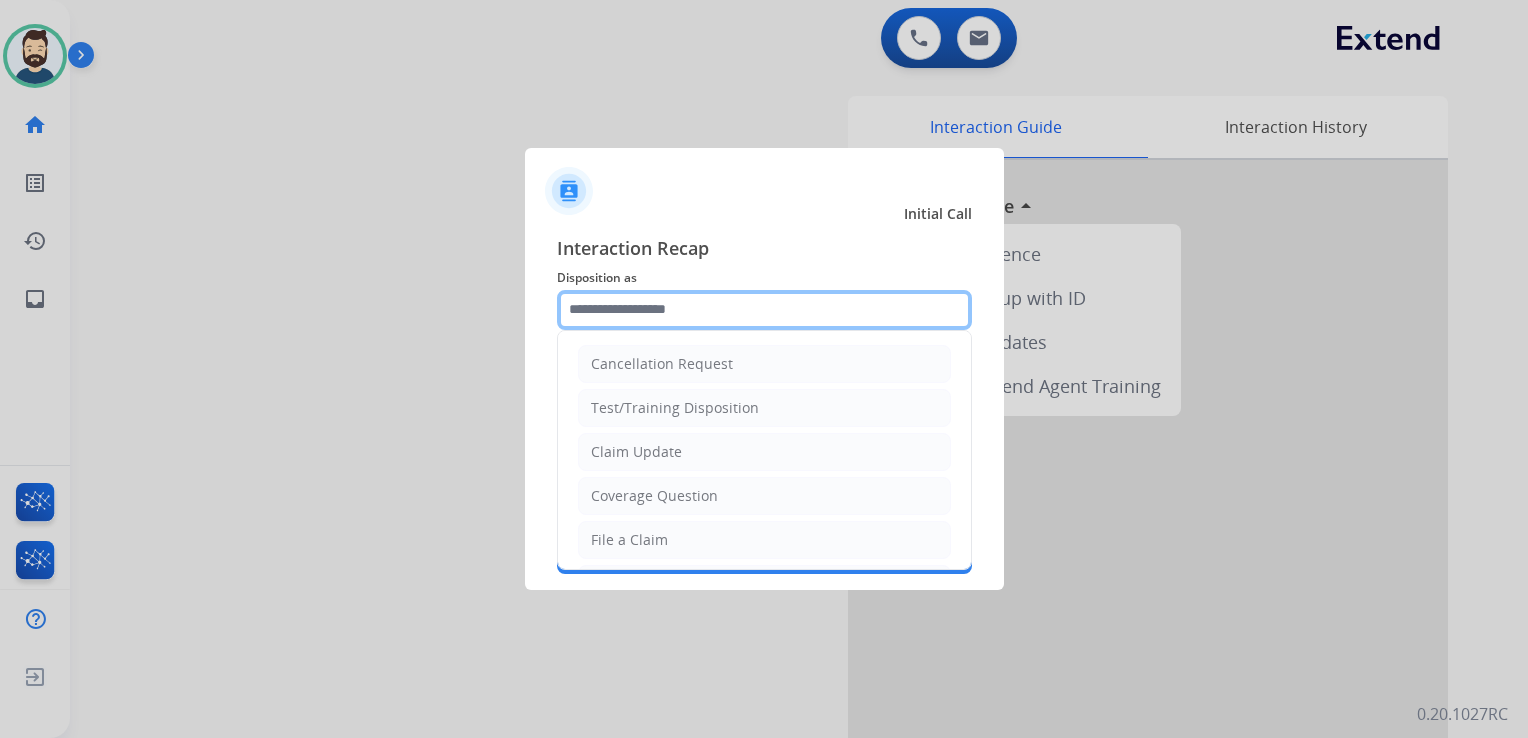 click 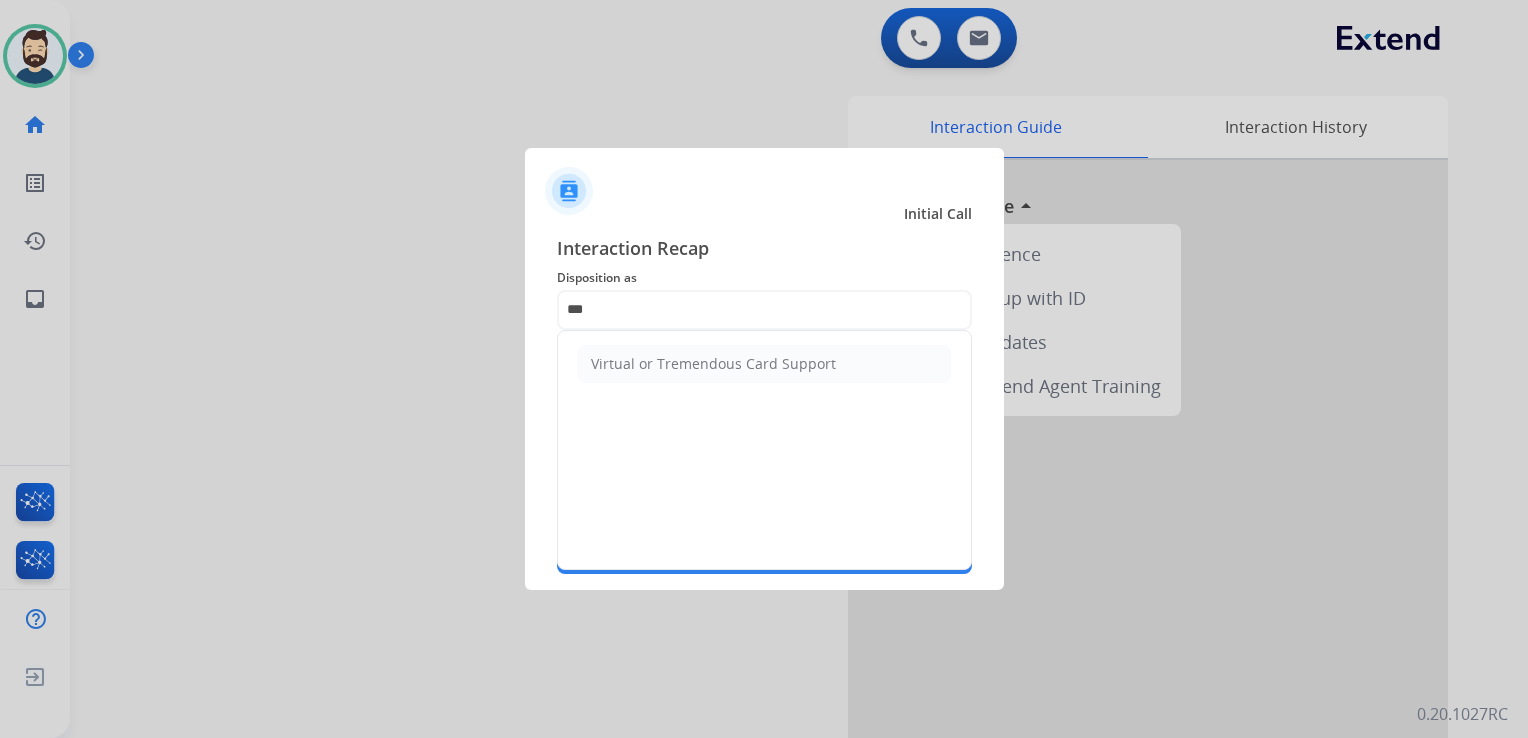 click on "Virtual or Tremendous Card Support" 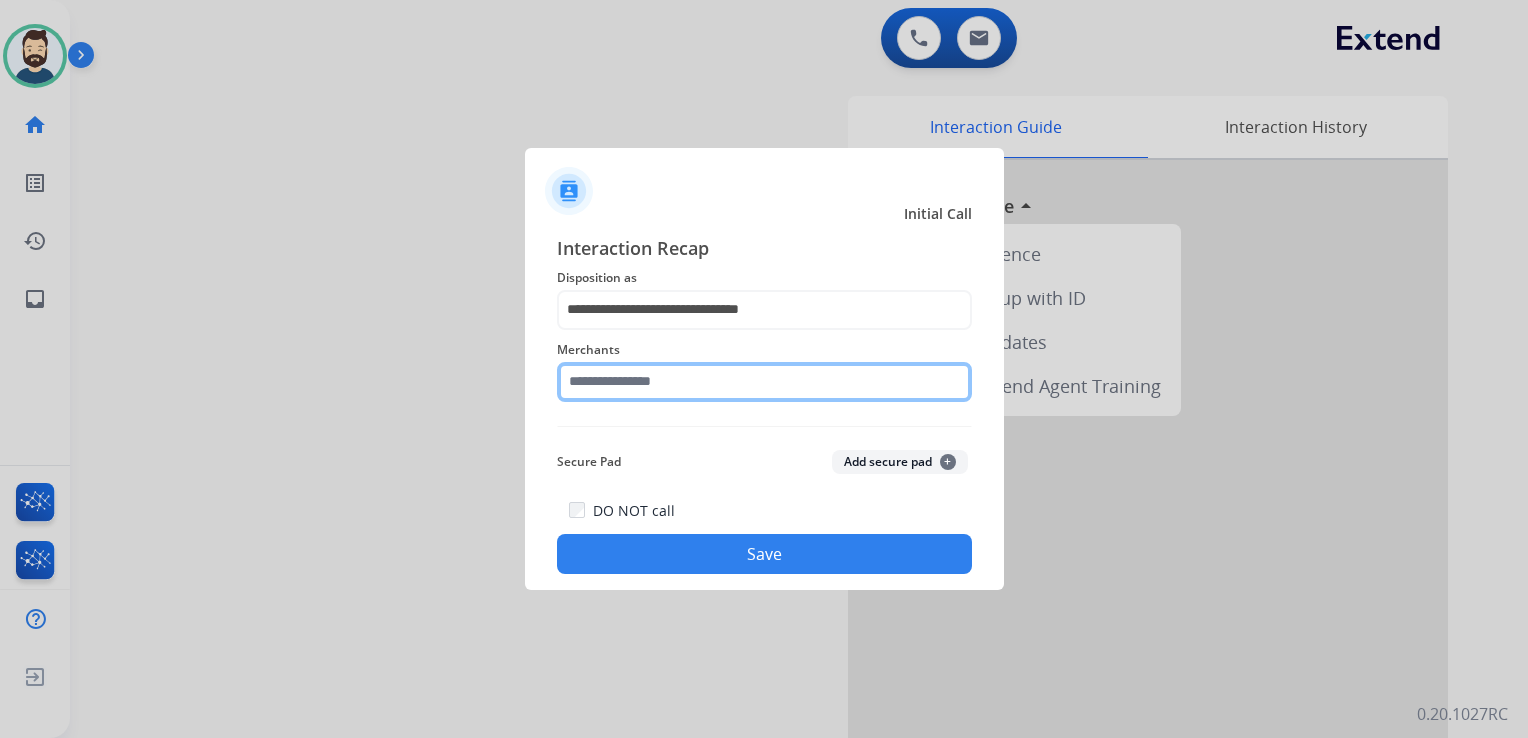 click 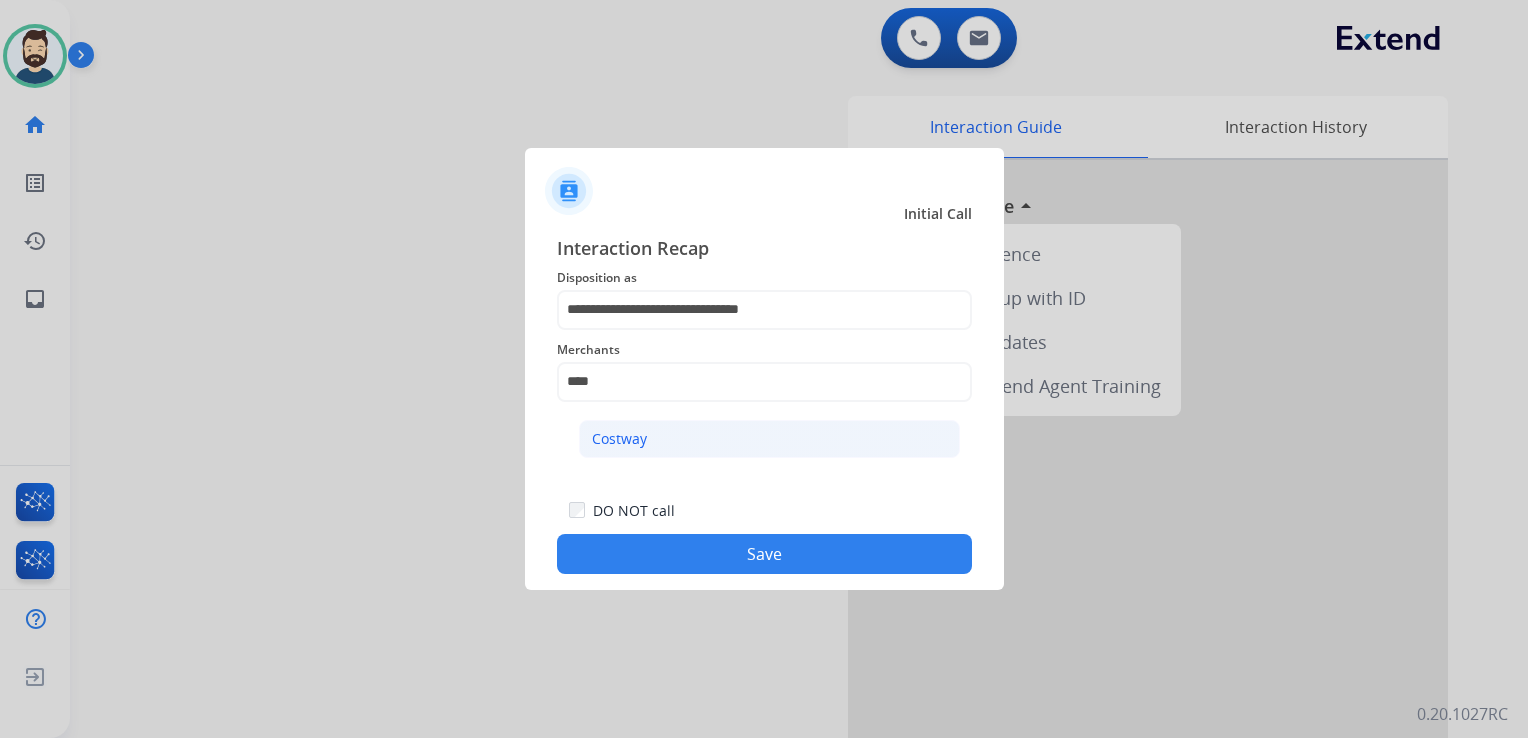 click on "Costway" 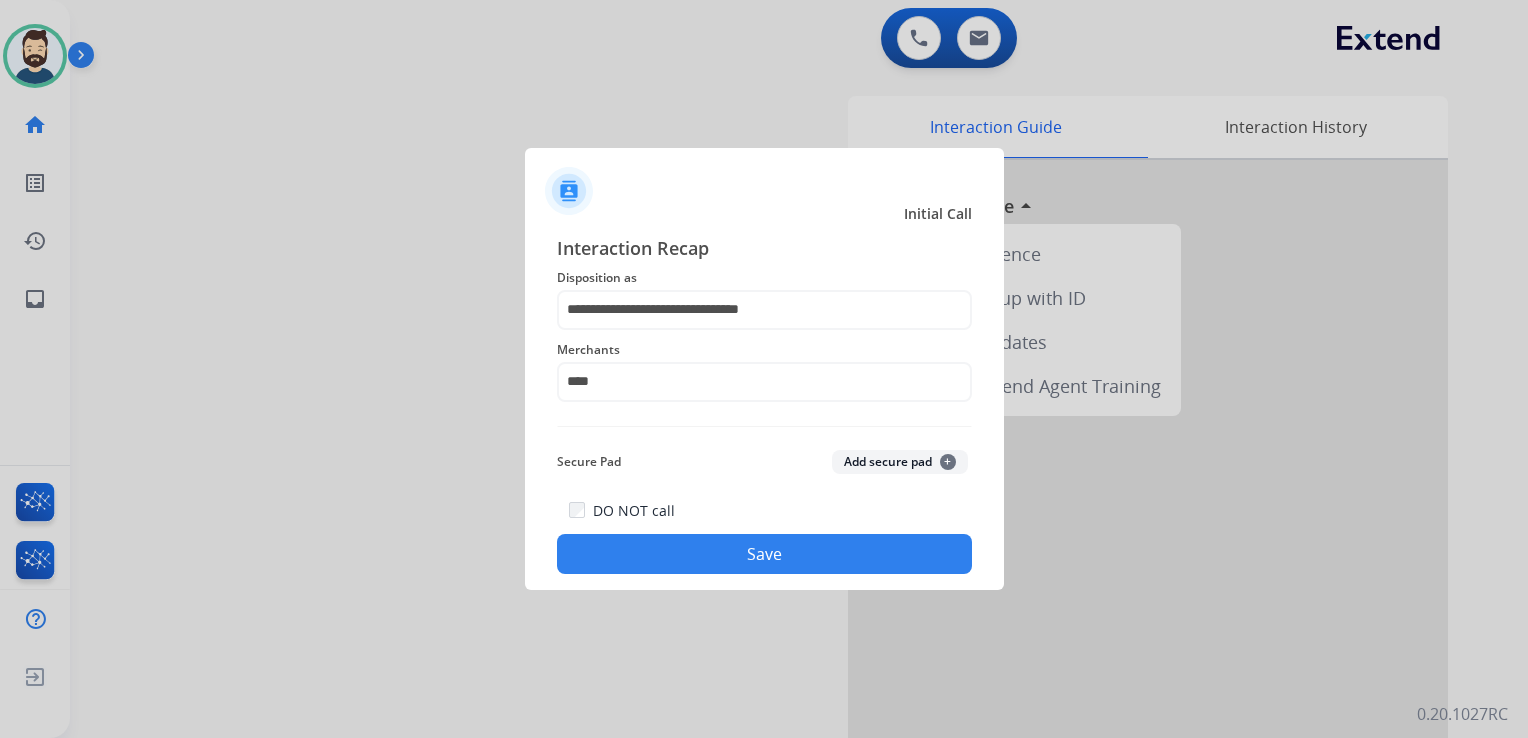 type on "*******" 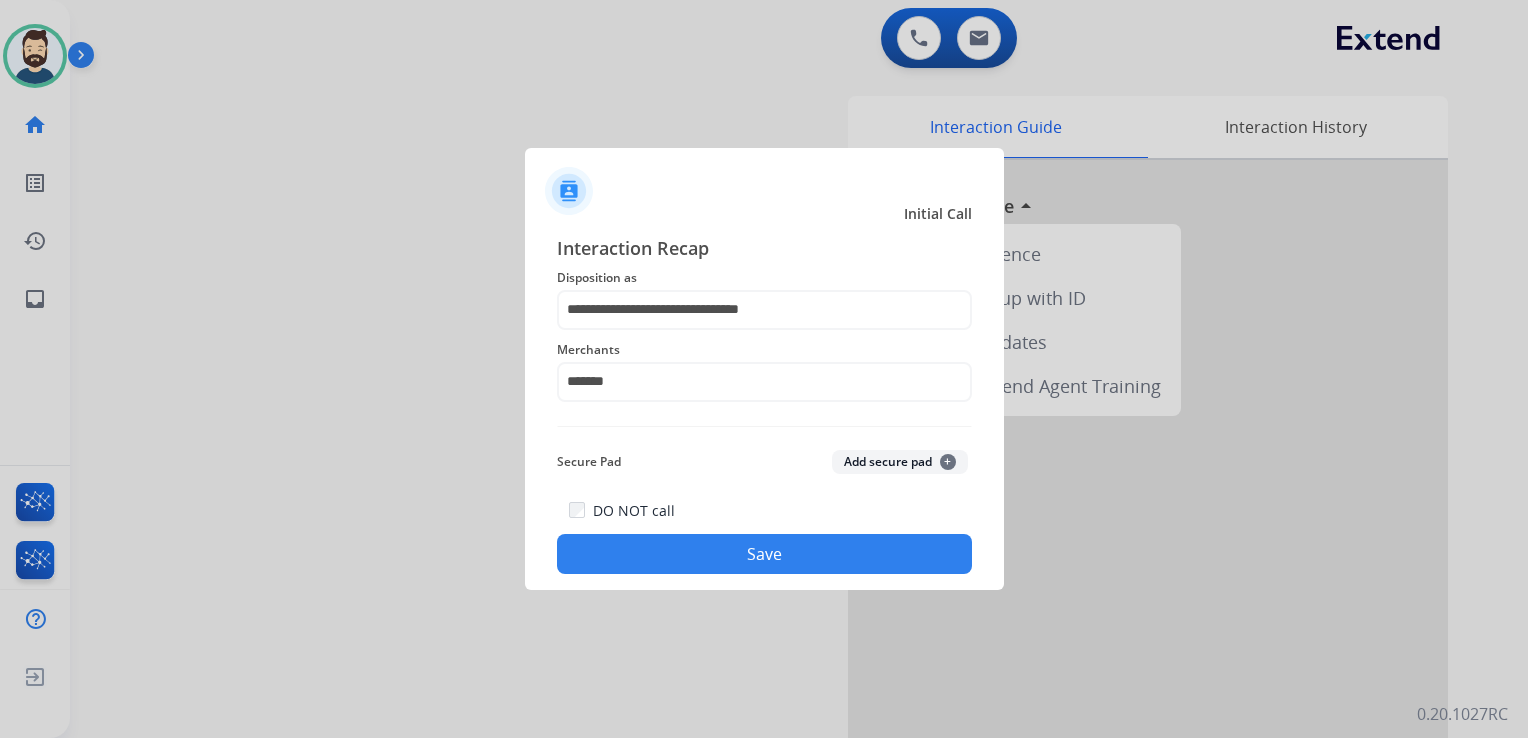 click on "Save" 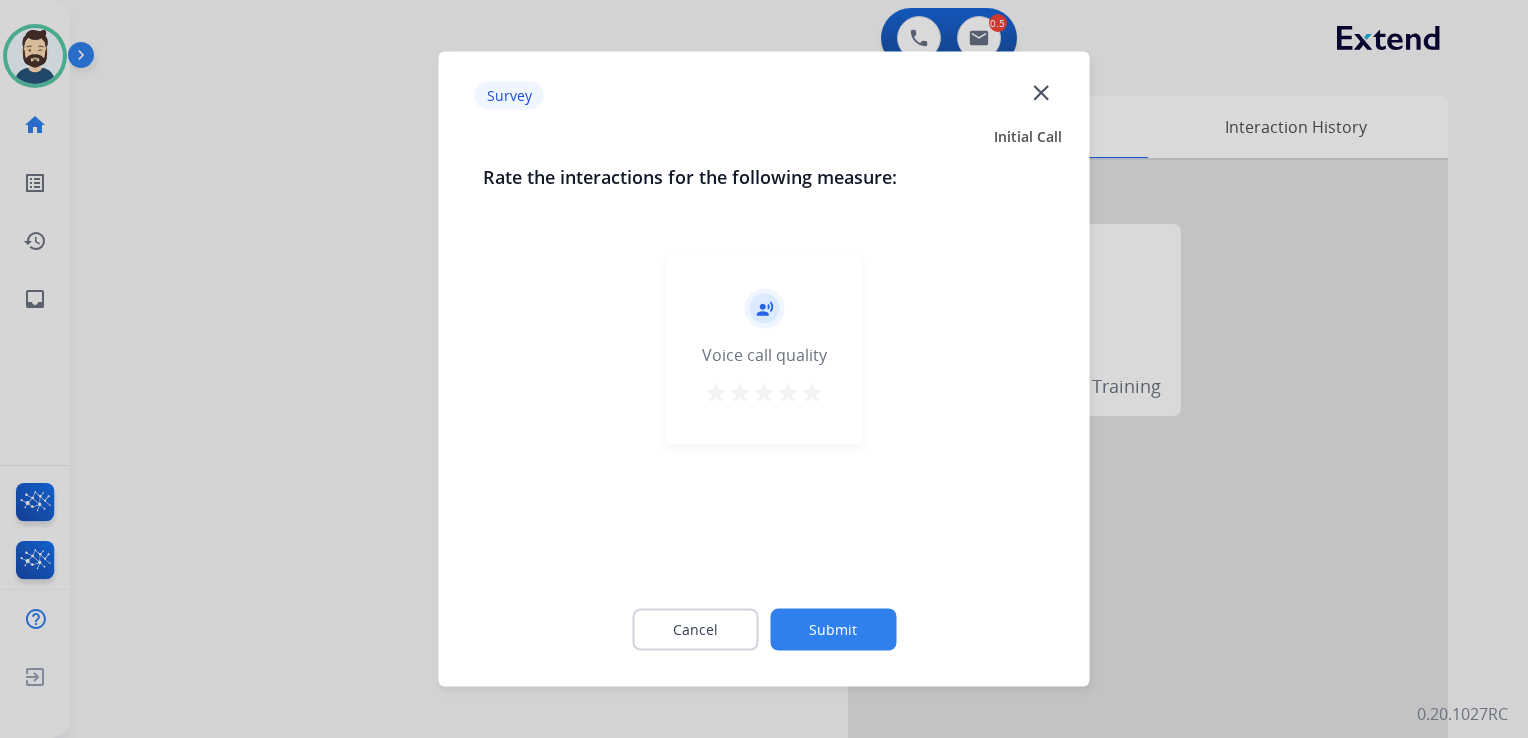 click on "star" at bounding box center (812, 393) 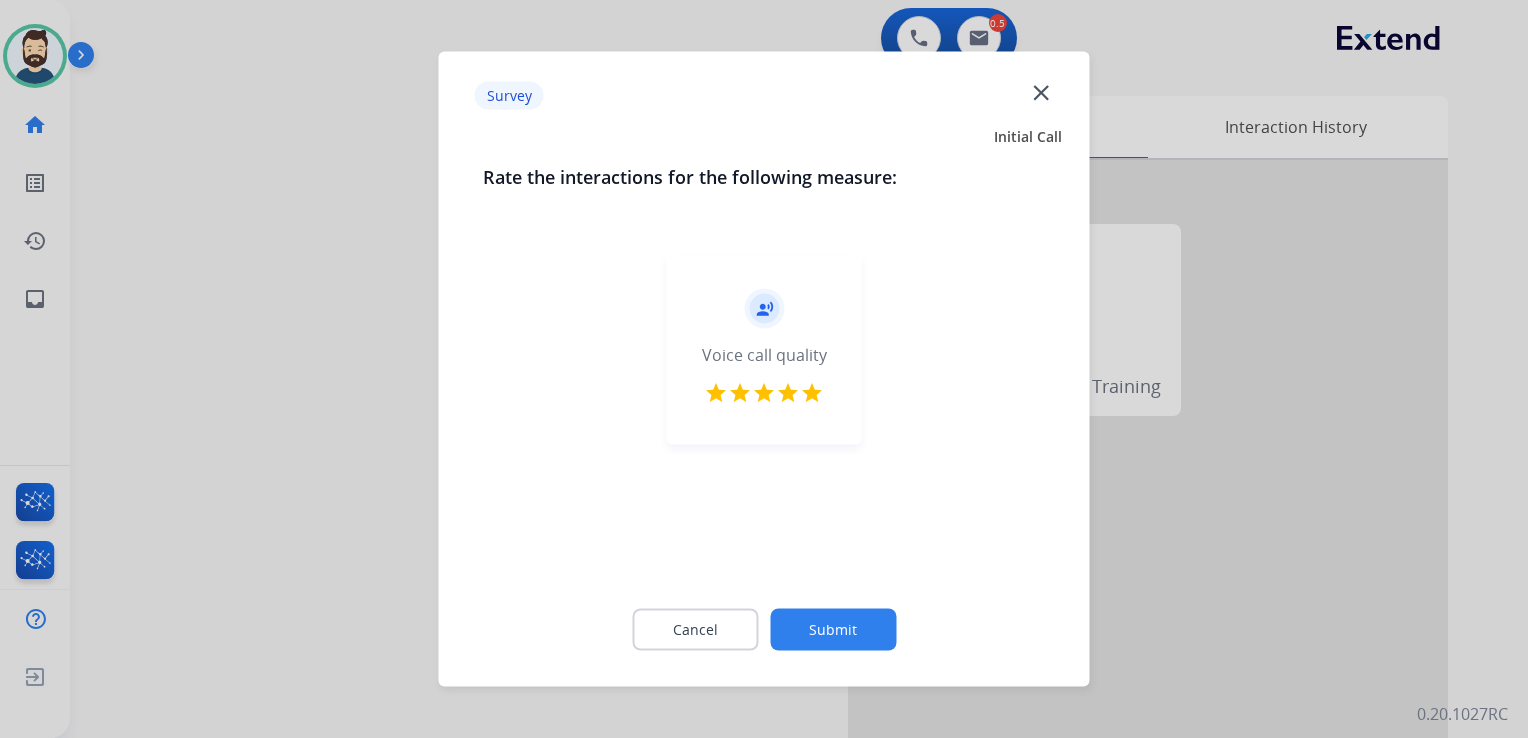 click on "Submit" 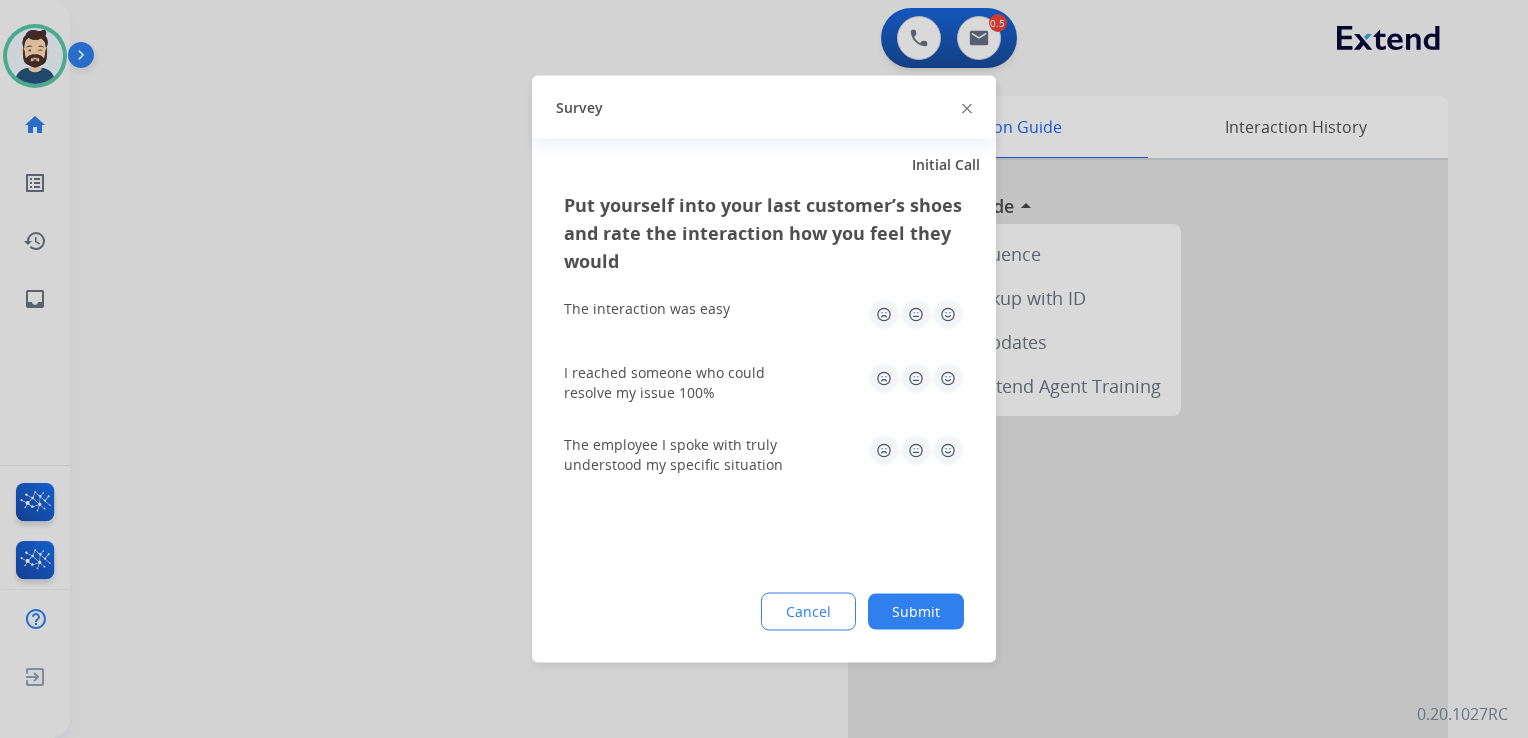 click 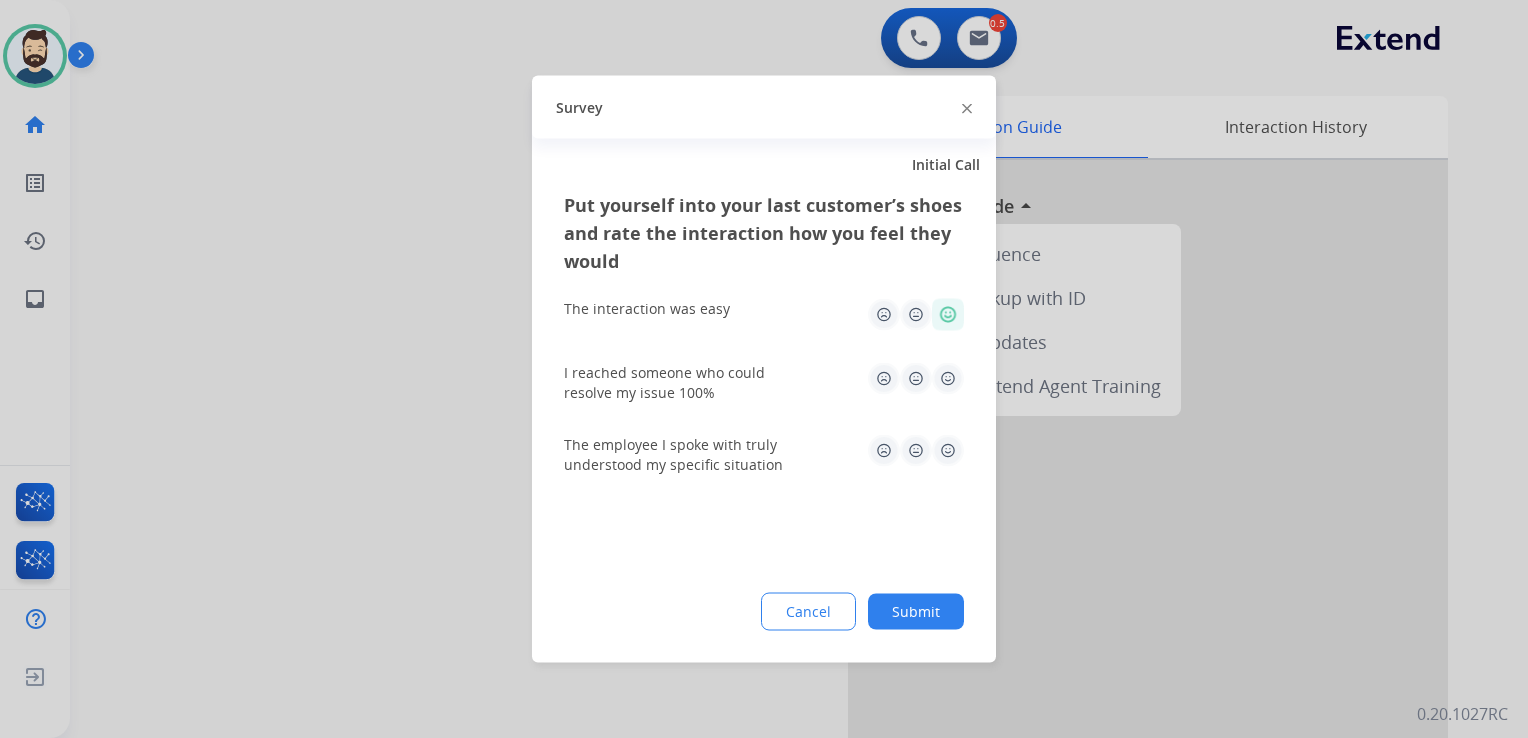 click 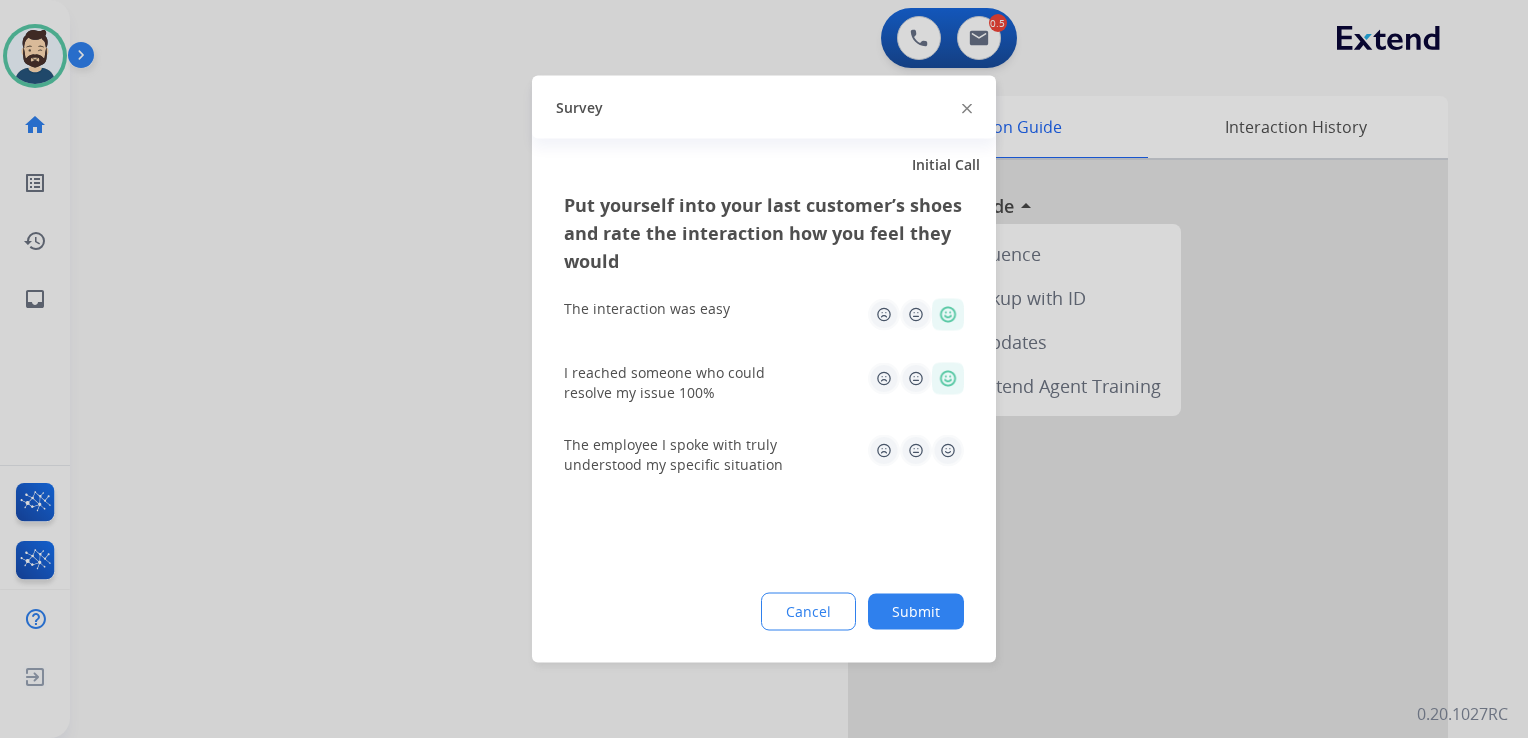 click 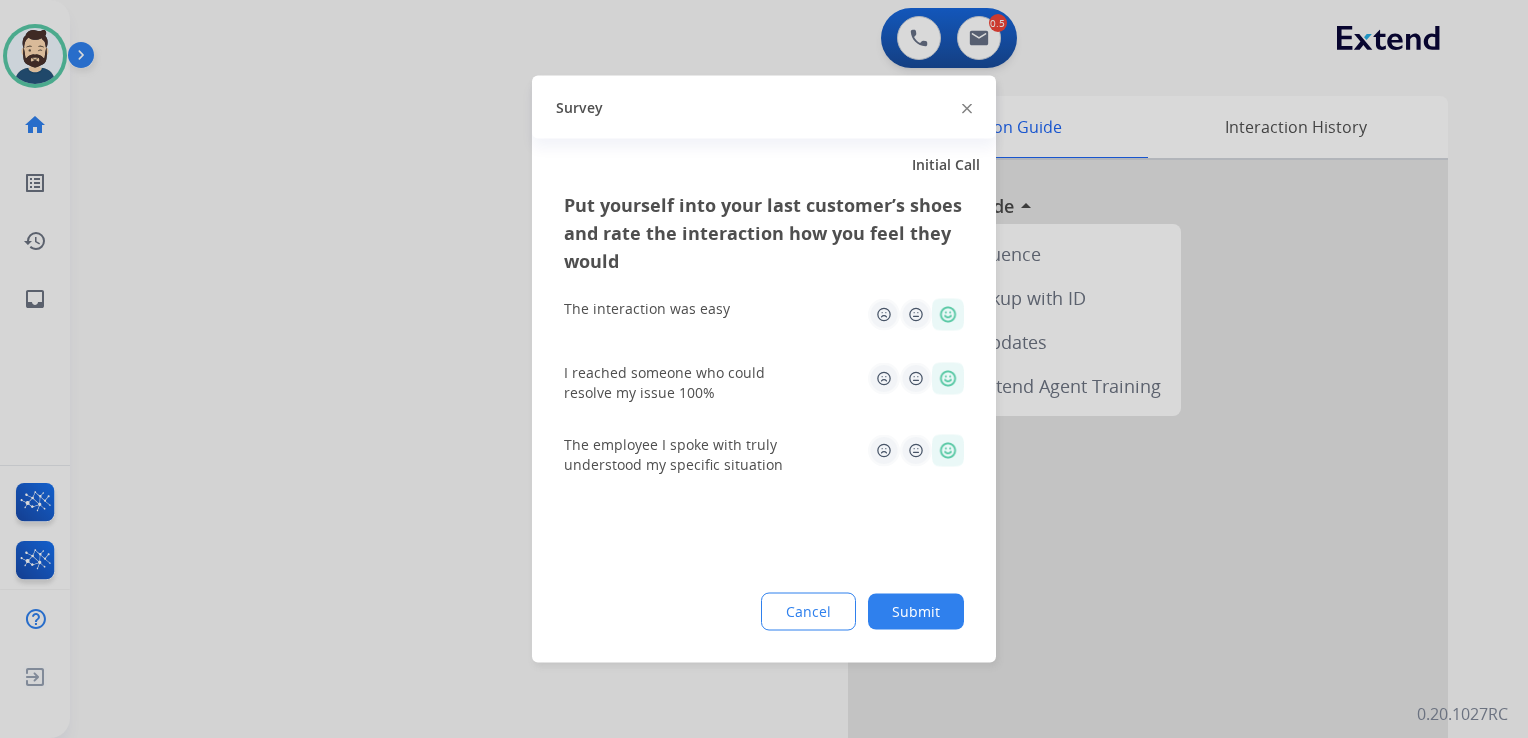 click on "Submit" 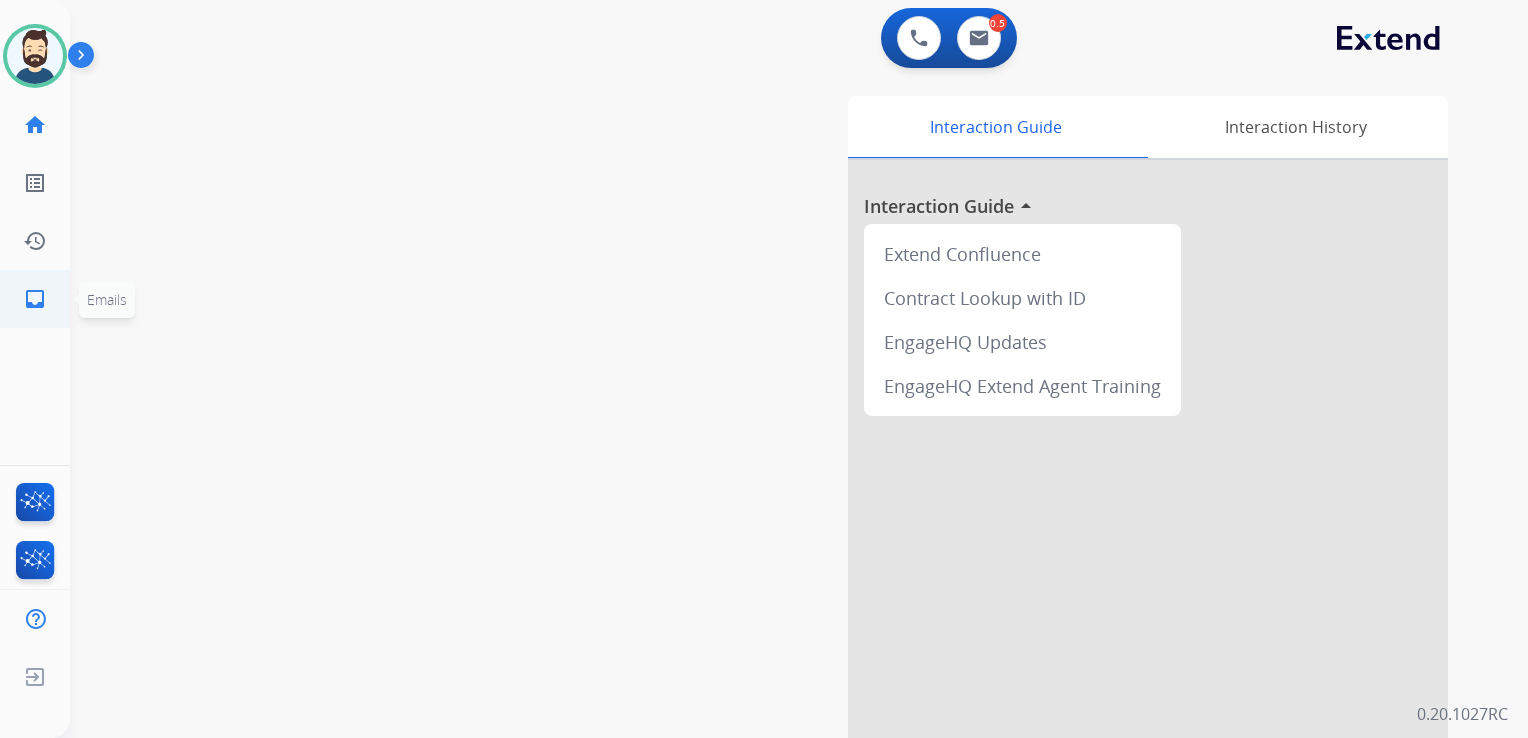 click on "inbox  Emails" 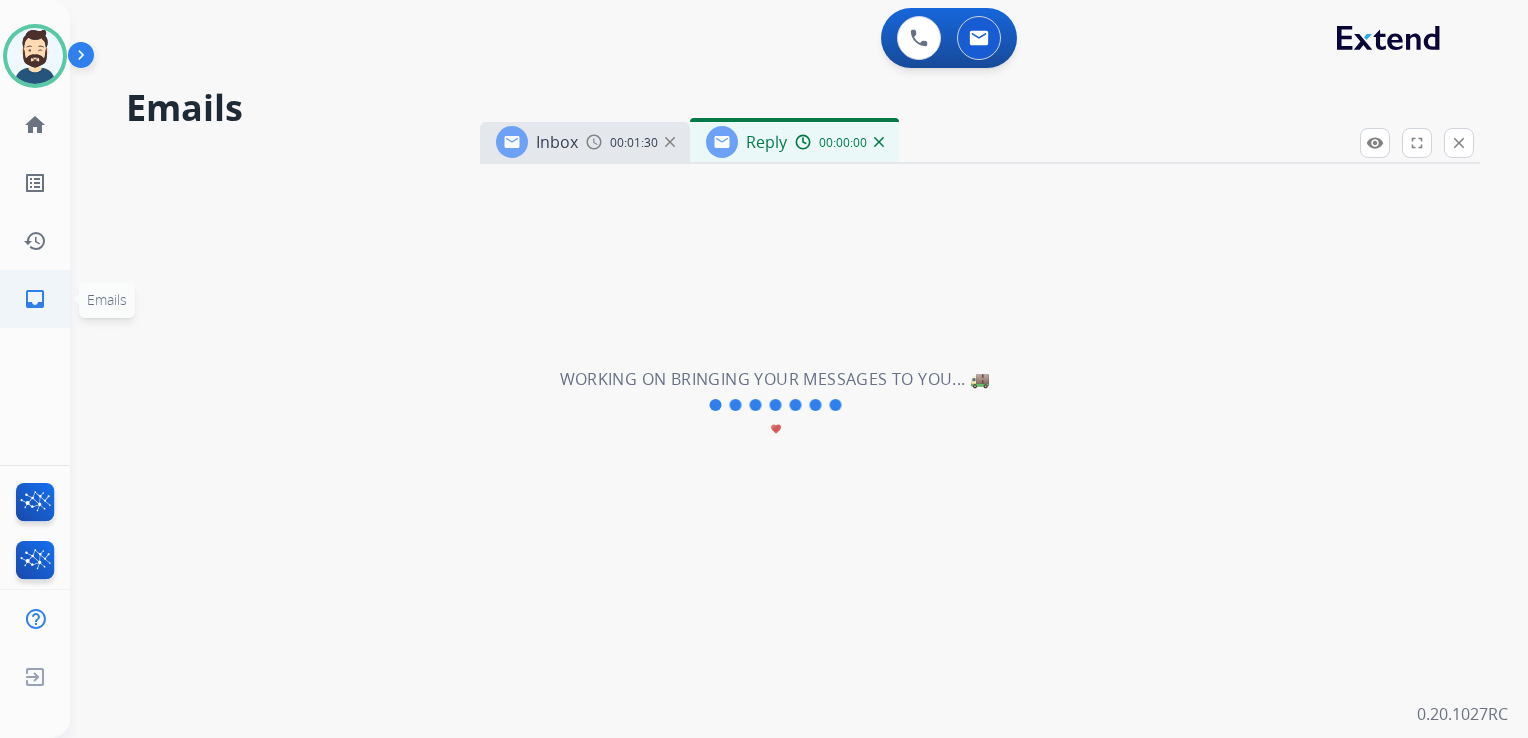 select on "**********" 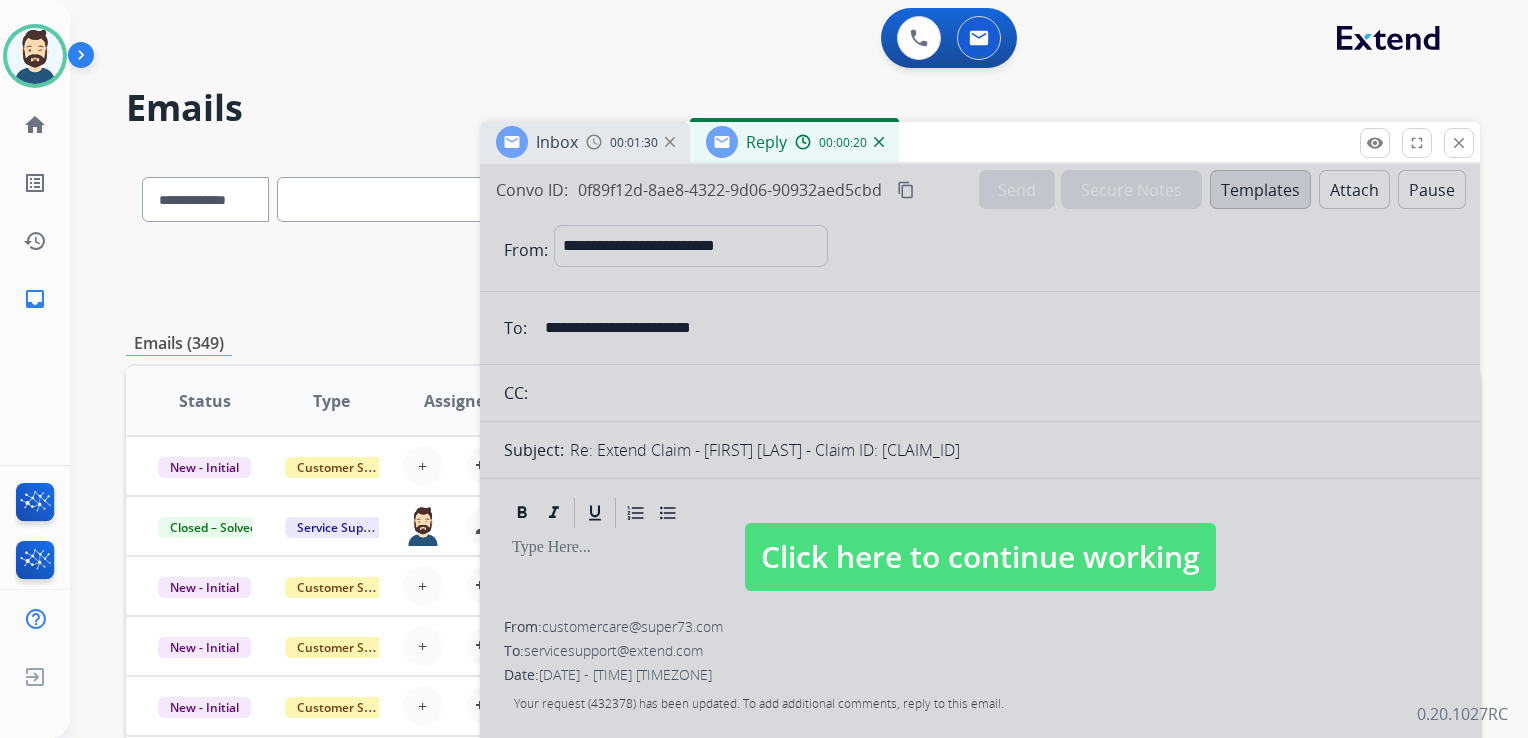 drag, startPoint x: 897, startPoint y: 564, endPoint x: 909, endPoint y: 527, distance: 38.8973 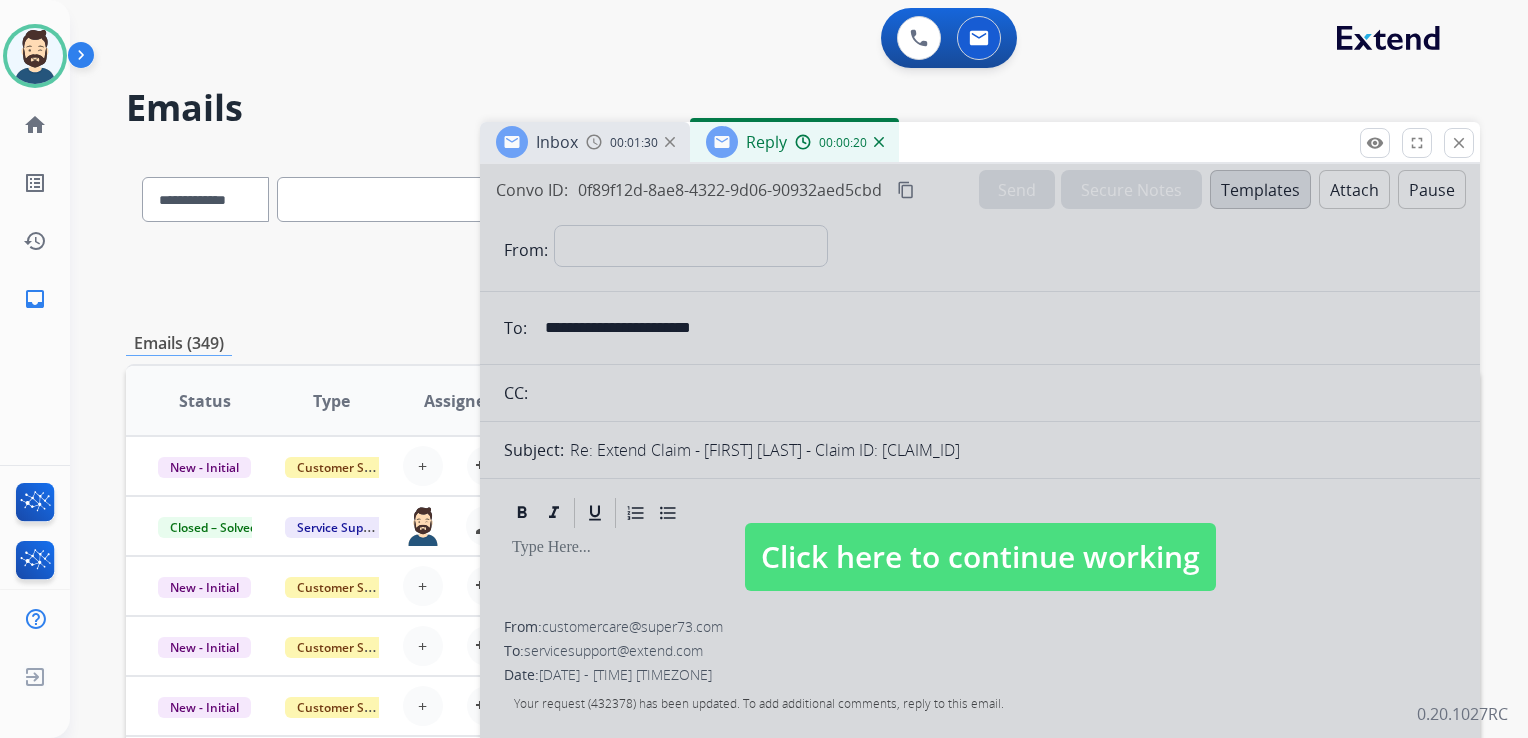 type 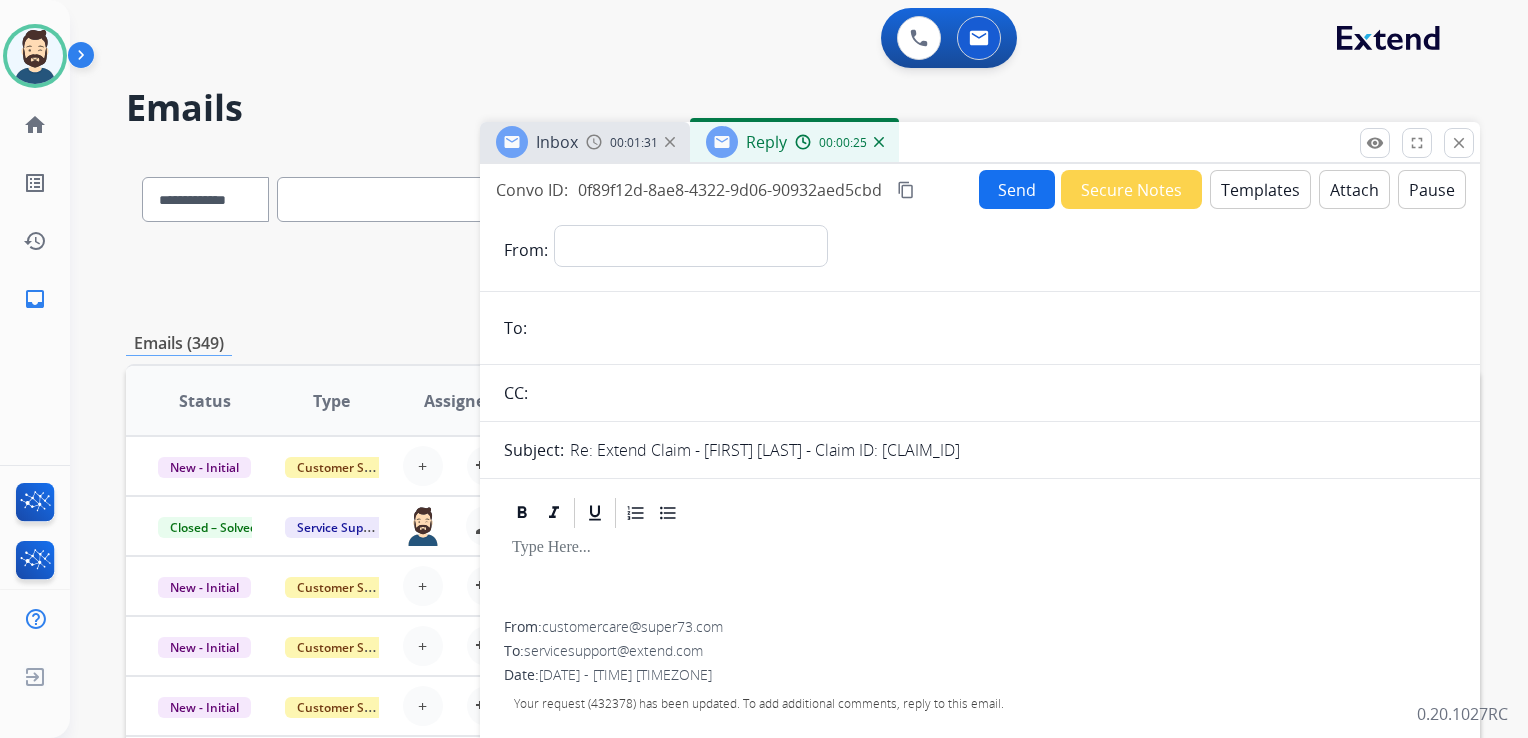 click at bounding box center (879, 142) 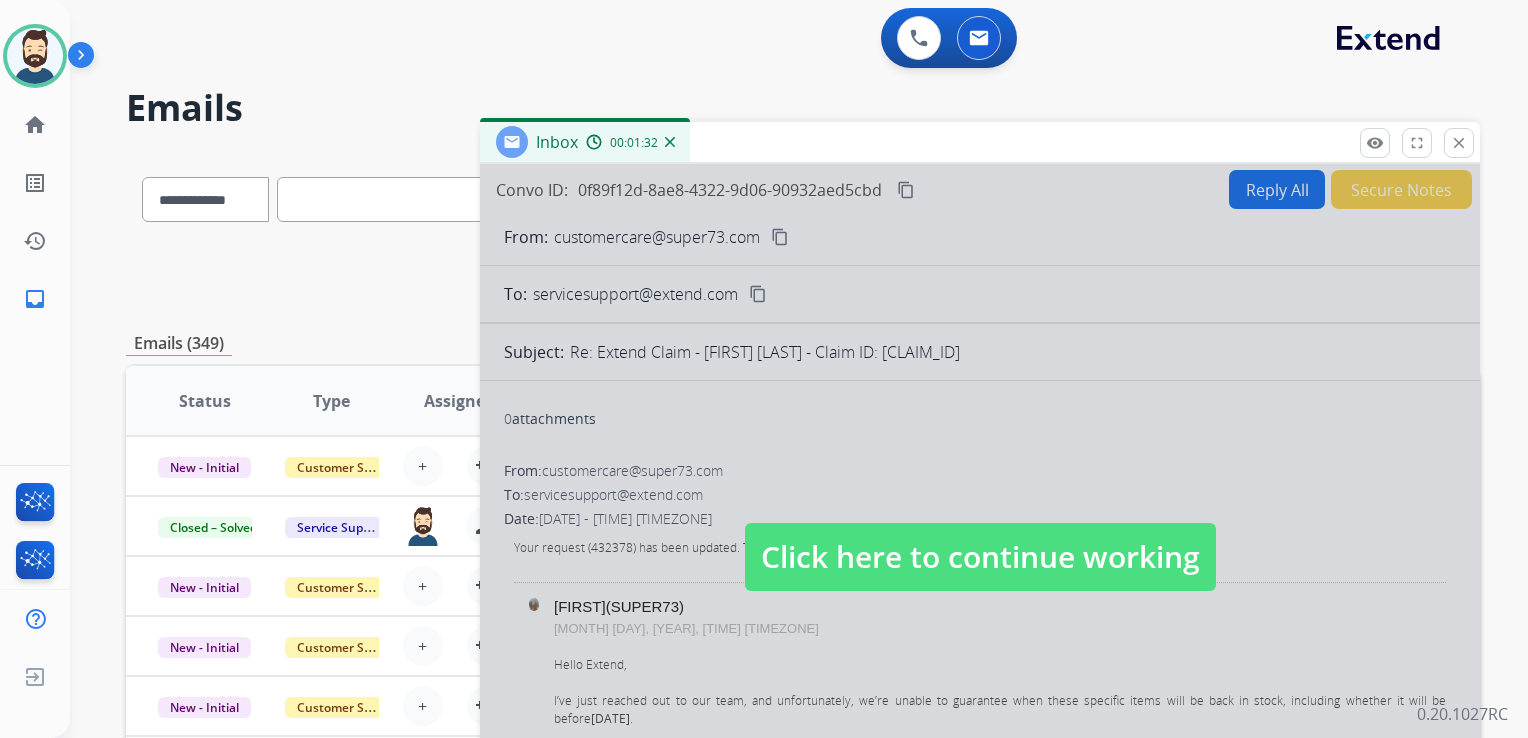 click on "Click here to continue working" at bounding box center (980, 557) 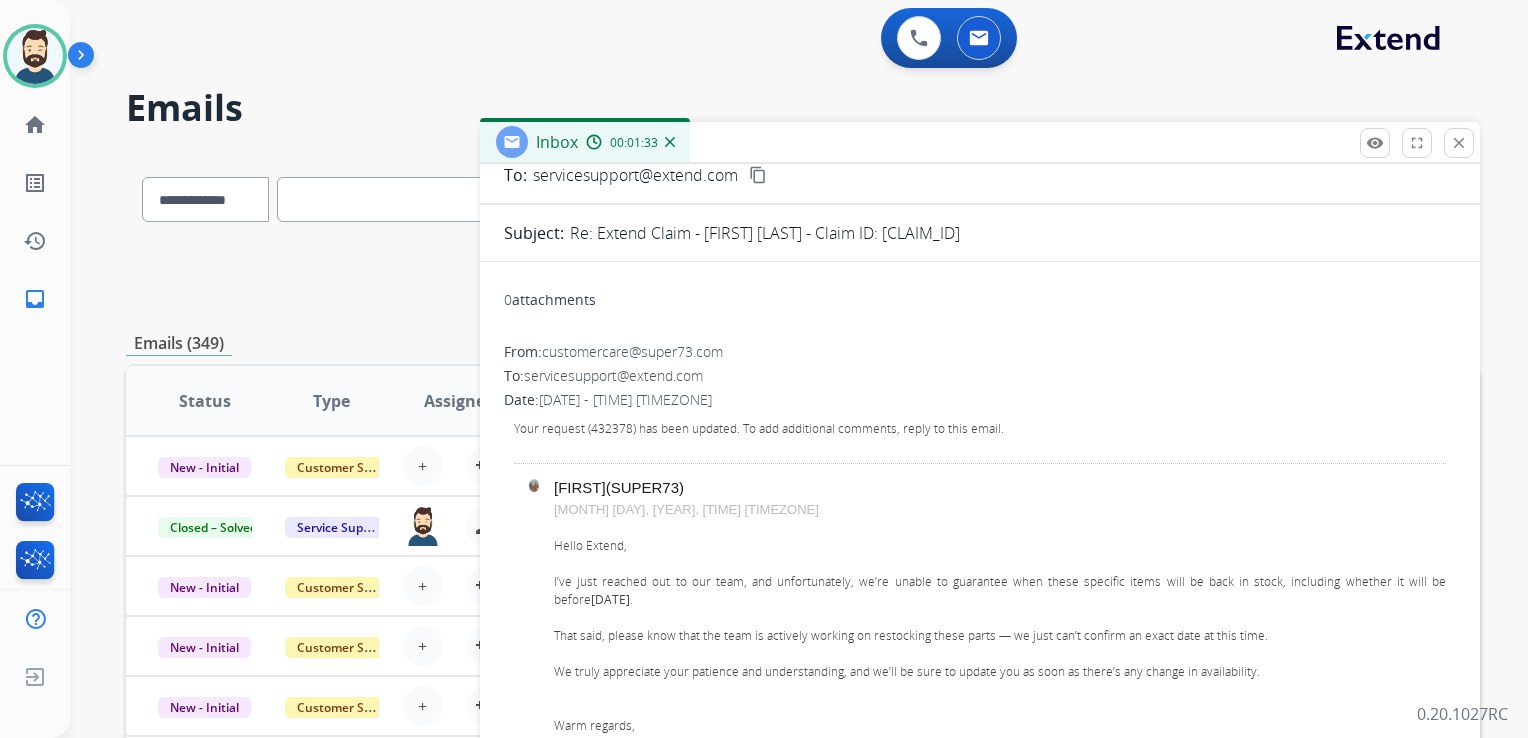 scroll, scrollTop: 300, scrollLeft: 0, axis: vertical 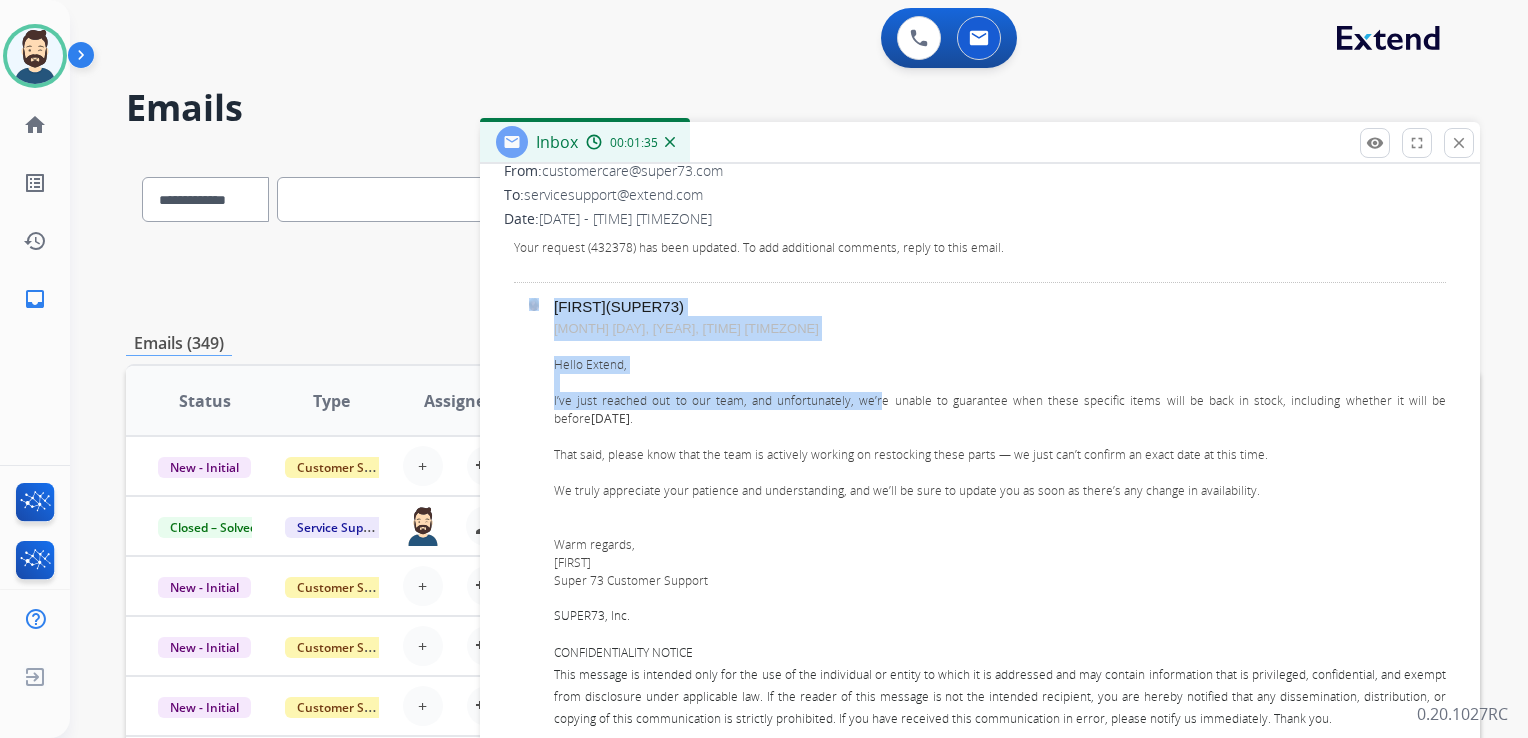 drag, startPoint x: 548, startPoint y: 401, endPoint x: 863, endPoint y: 408, distance: 315.07776 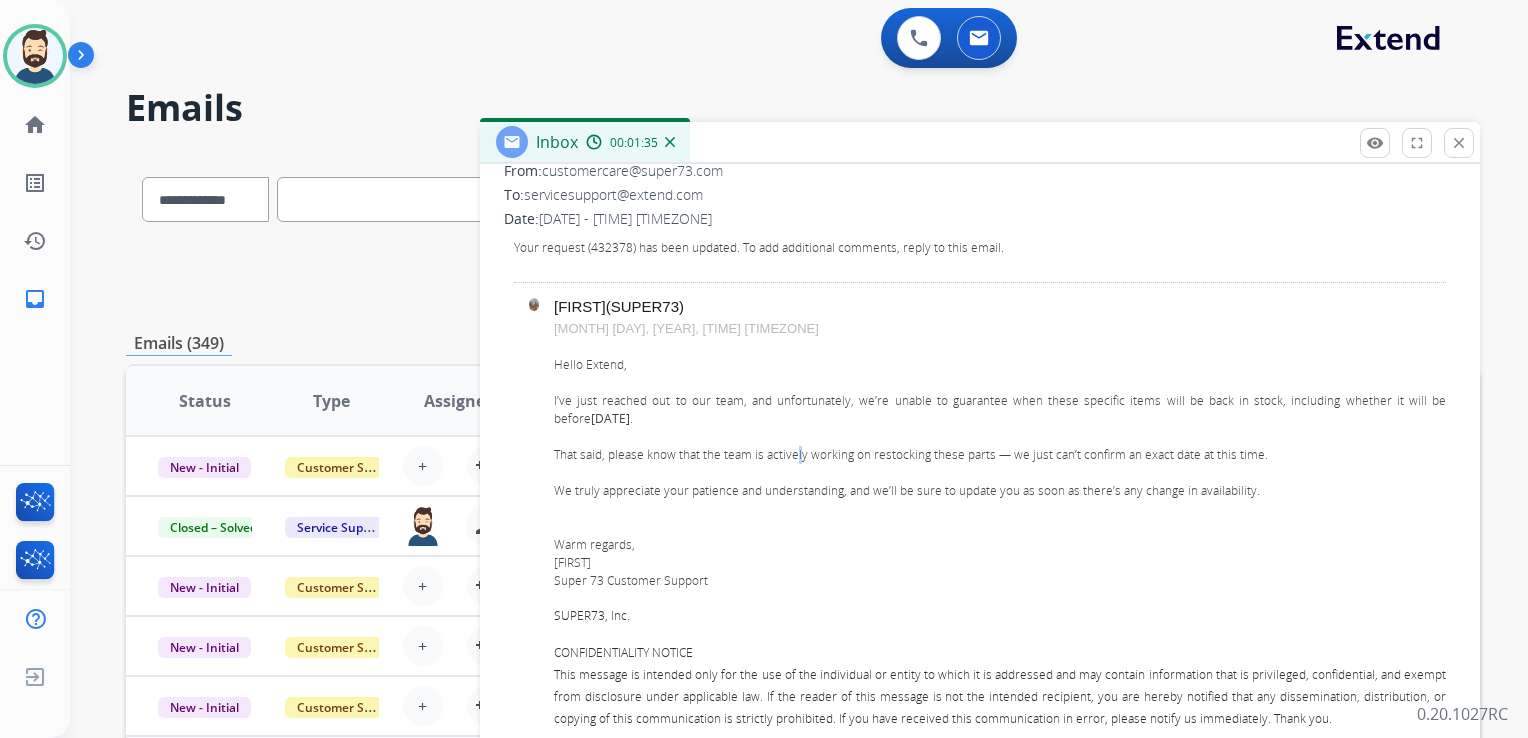 drag, startPoint x: 863, startPoint y: 408, endPoint x: 802, endPoint y: 450, distance: 74.06078 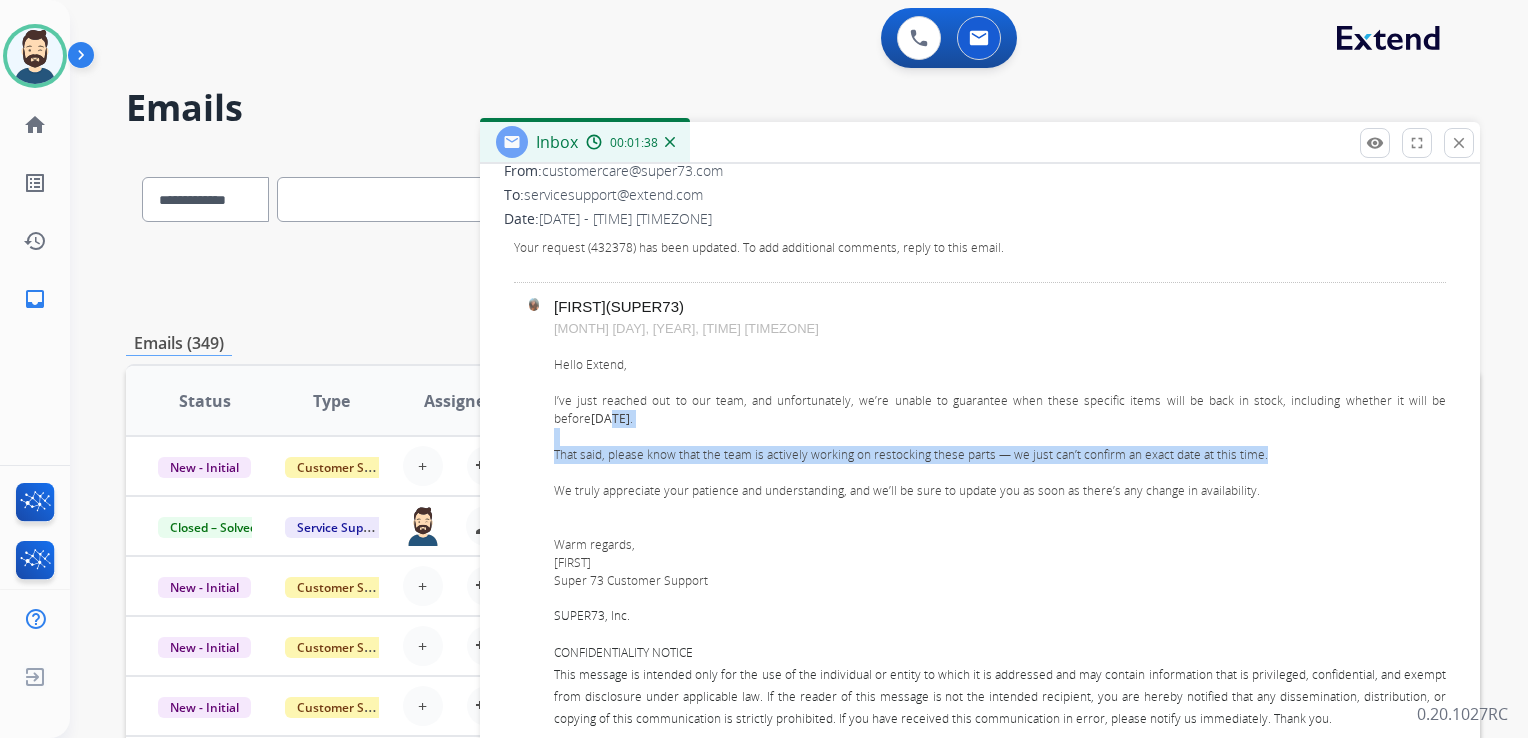 drag, startPoint x: 1261, startPoint y: 453, endPoint x: 580, endPoint y: 410, distance: 682.3562 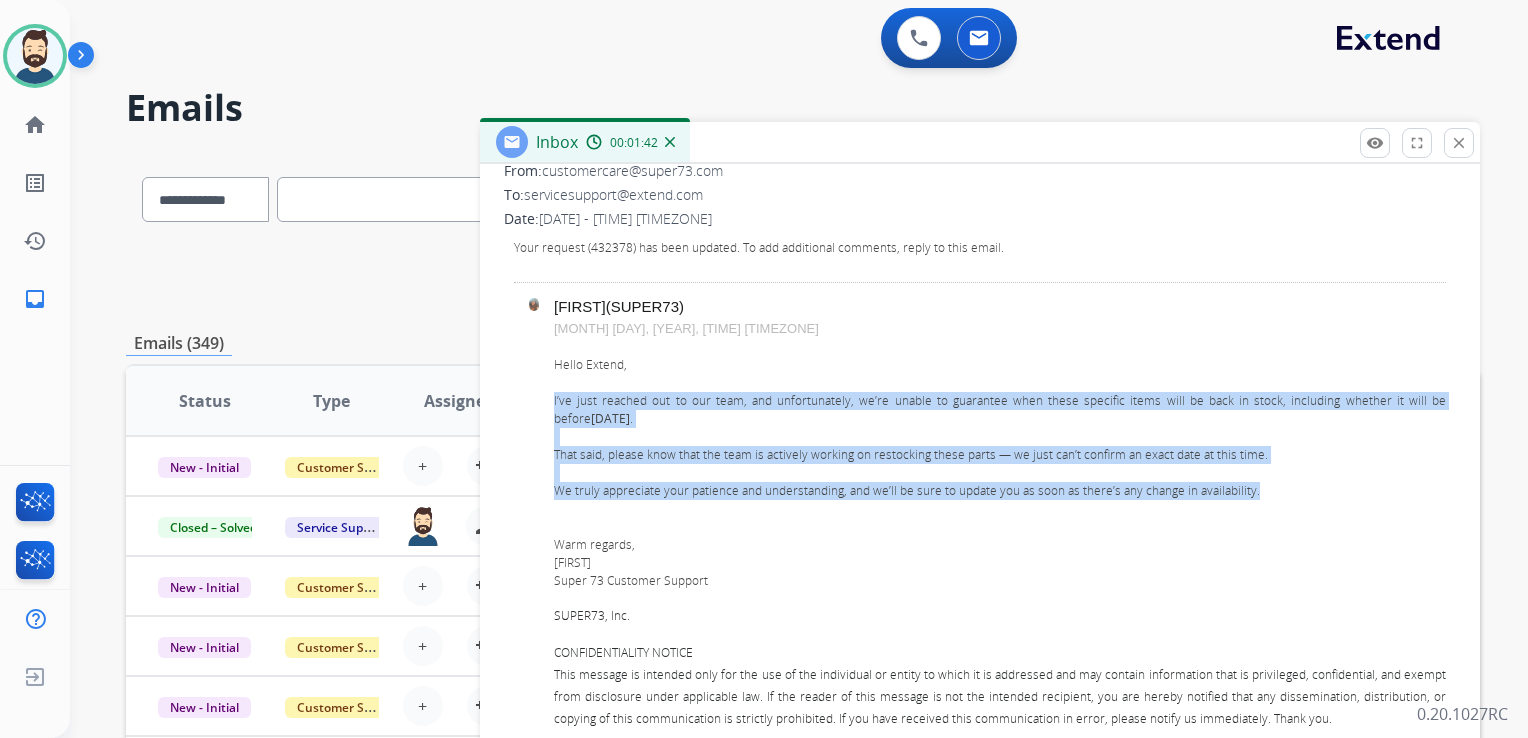 drag, startPoint x: 1258, startPoint y: 496, endPoint x: 554, endPoint y: 406, distance: 709.72955 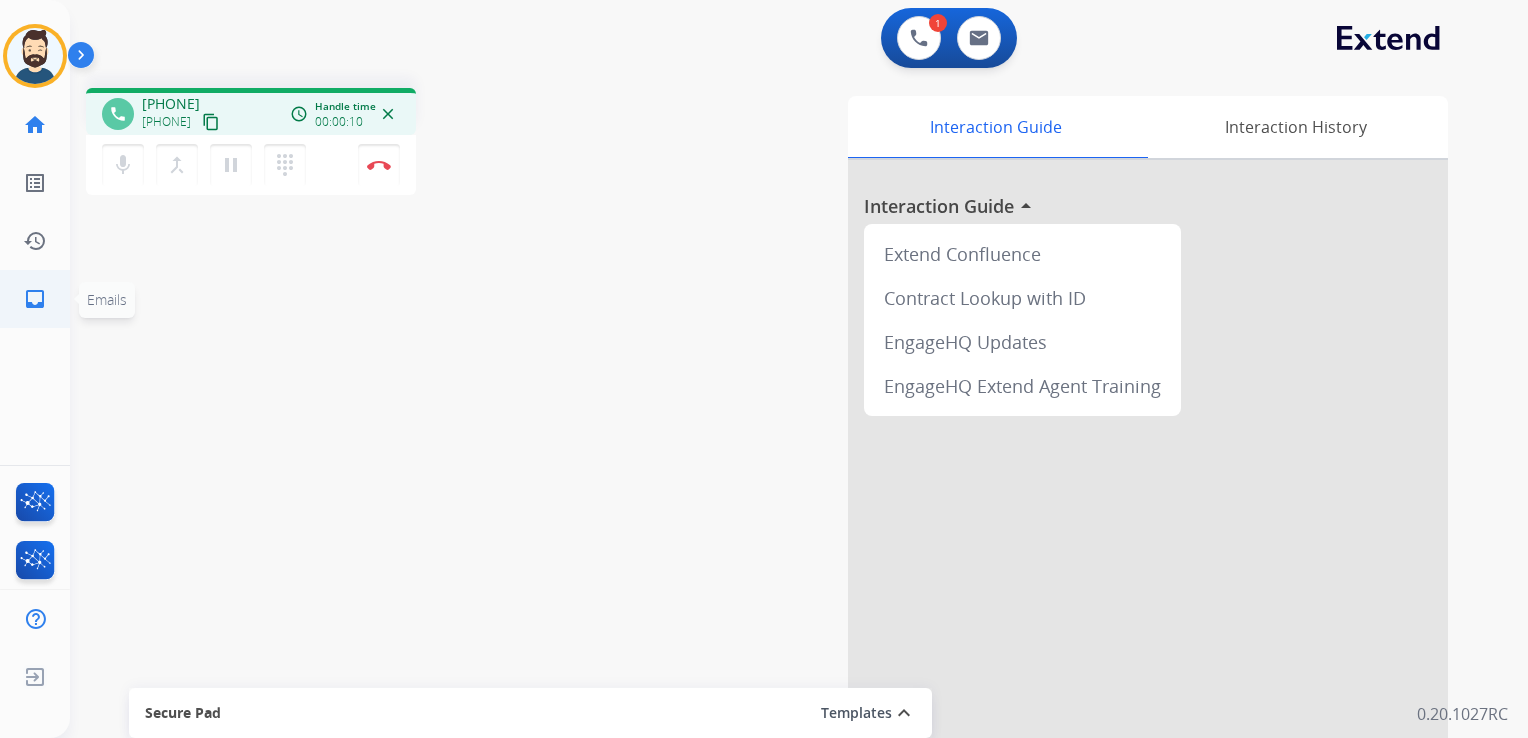 click on "inbox" 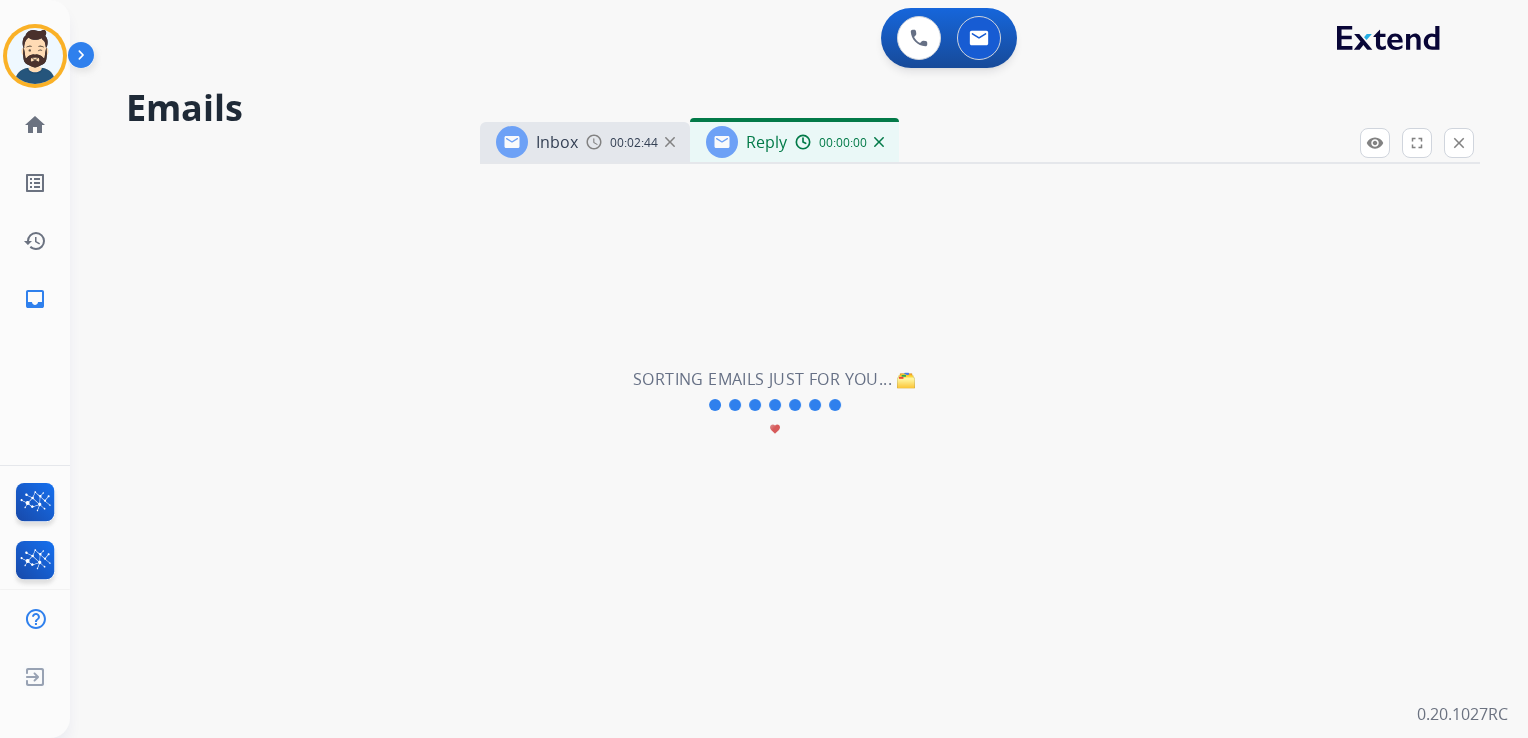 select on "**********" 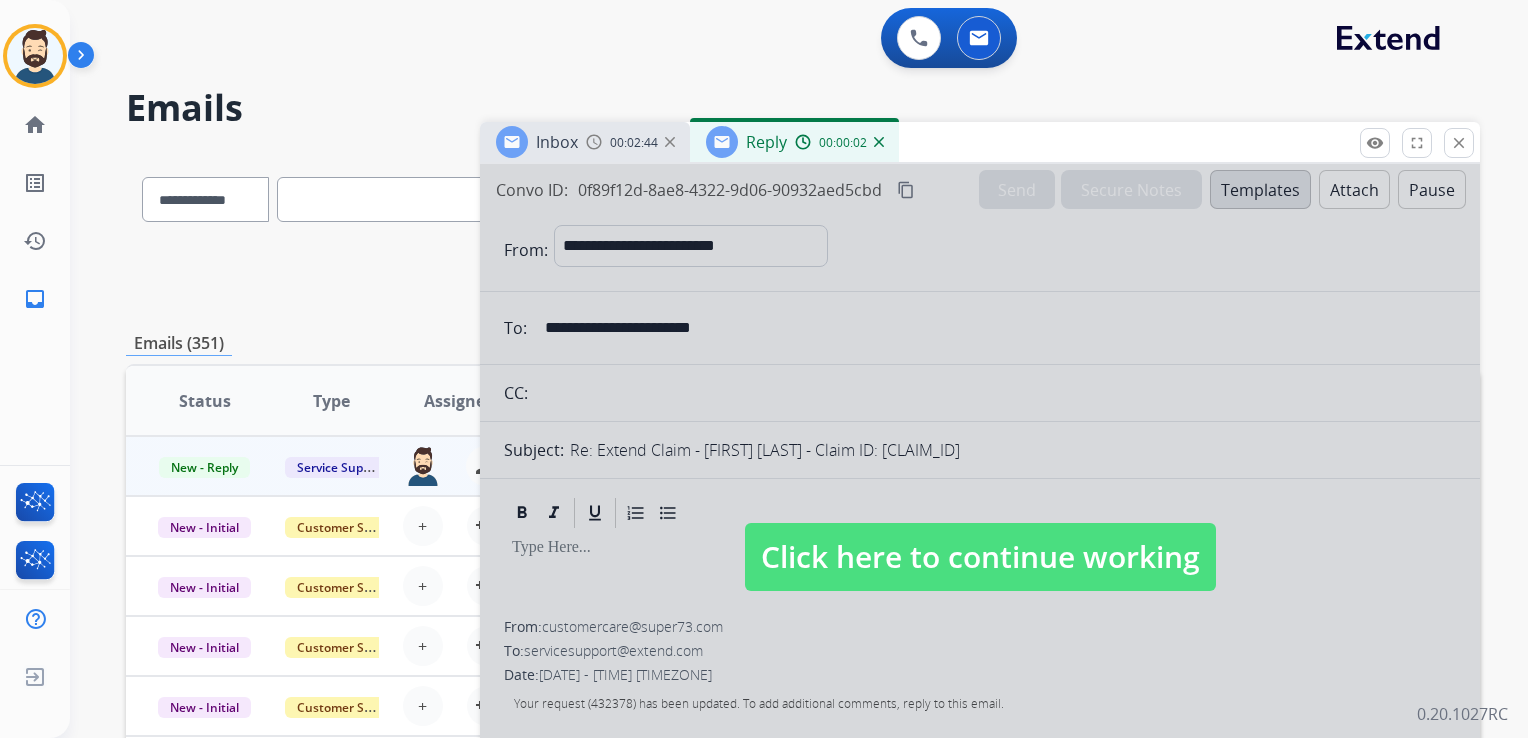 click on "Click here to continue working" at bounding box center [980, 557] 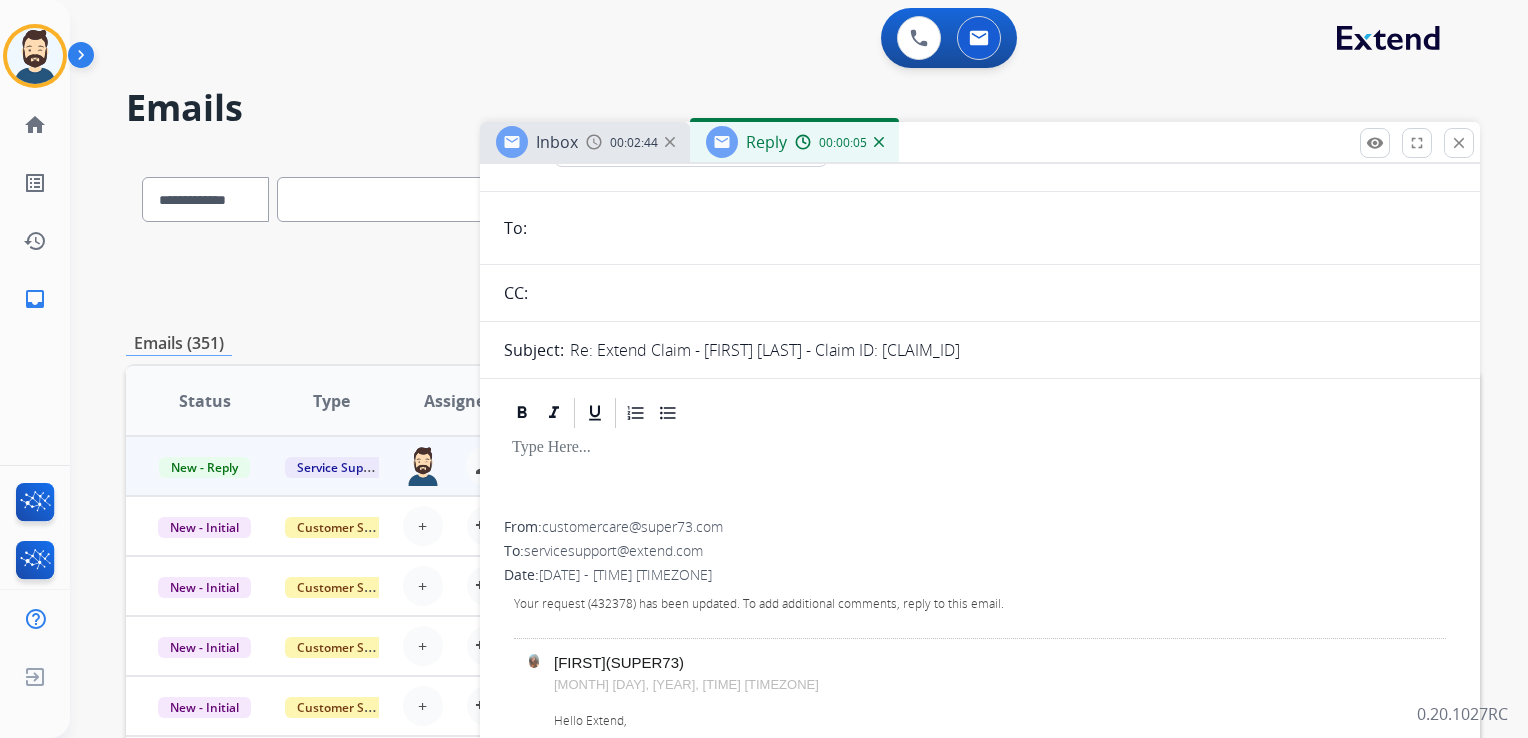 scroll, scrollTop: 0, scrollLeft: 0, axis: both 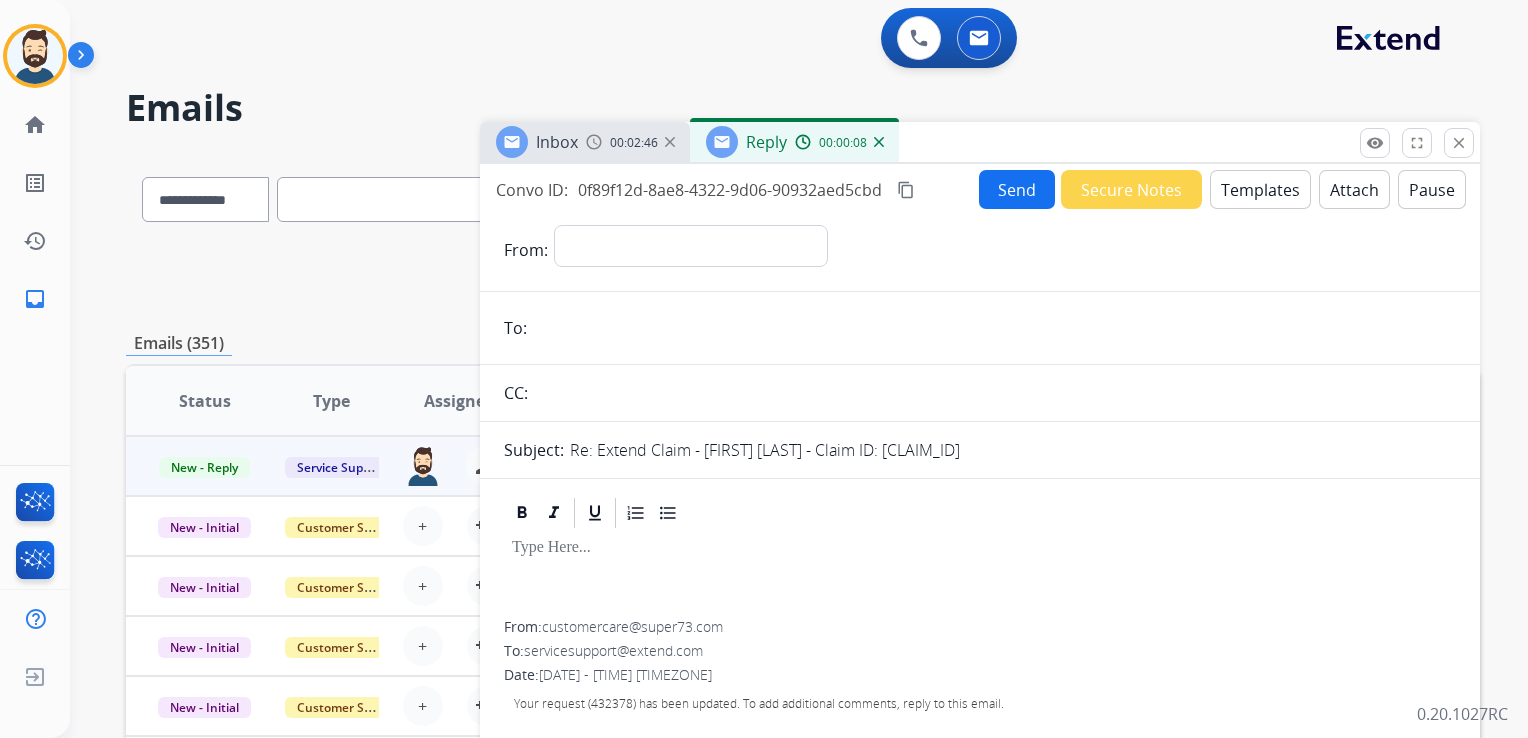 click at bounding box center [879, 142] 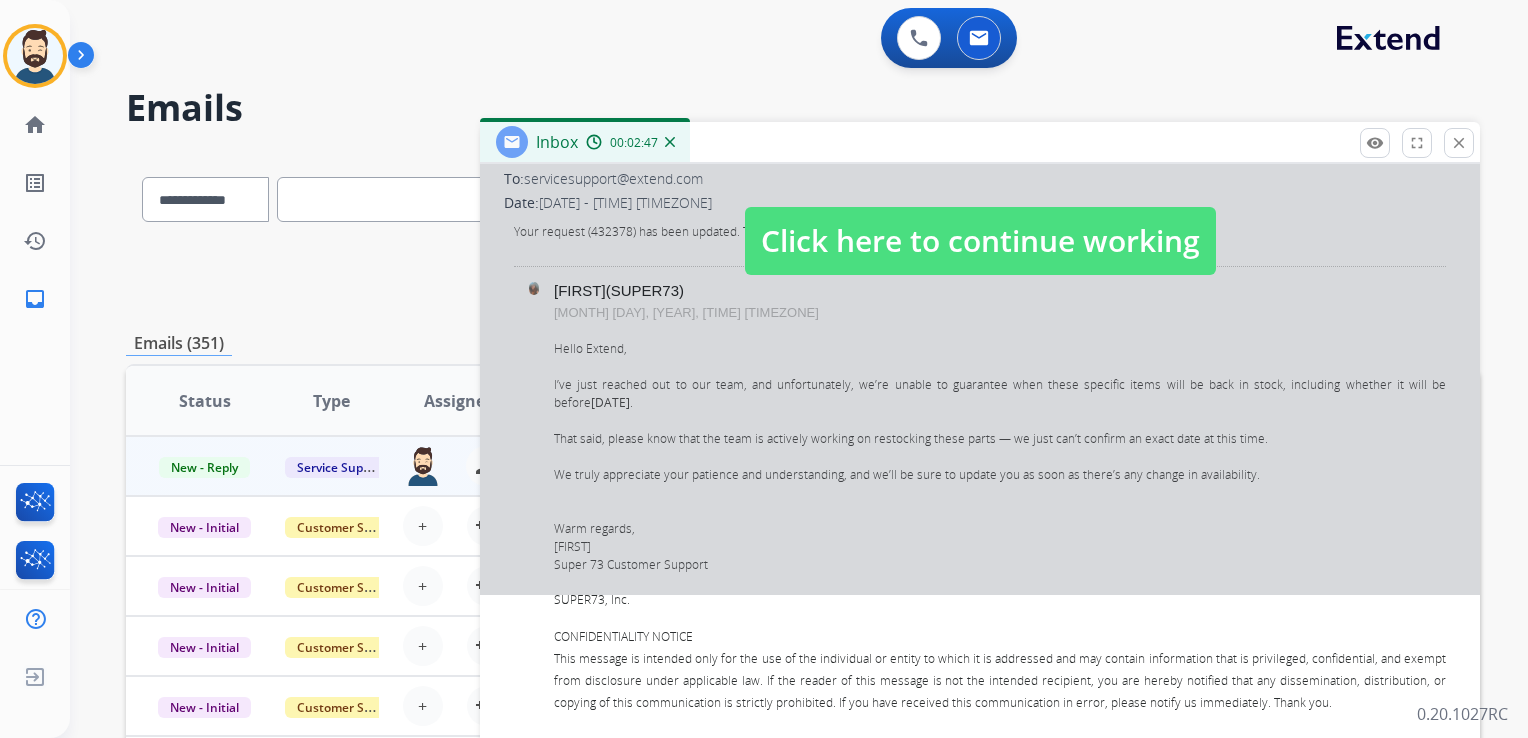 scroll, scrollTop: 200, scrollLeft: 0, axis: vertical 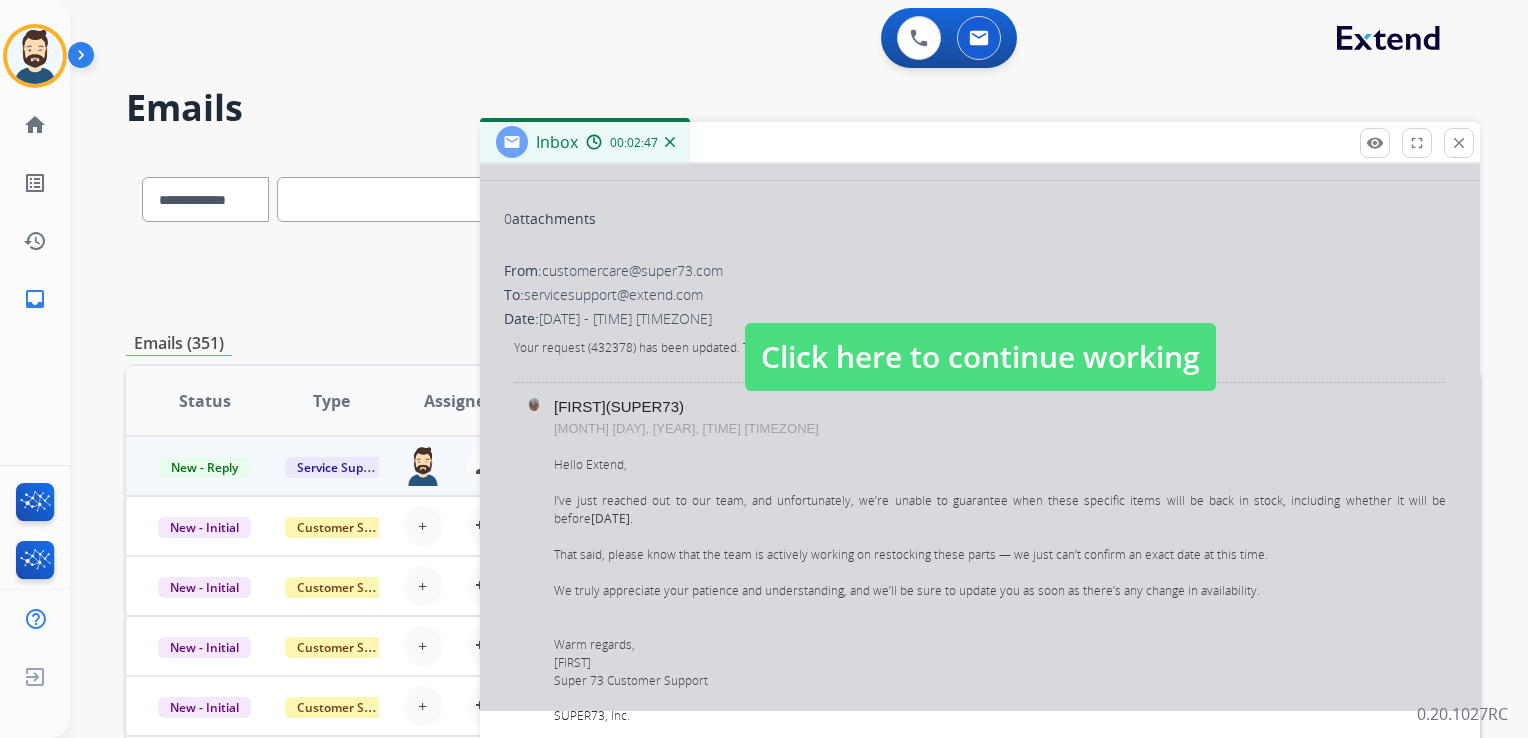 click on "Click here to continue working" at bounding box center (980, 357) 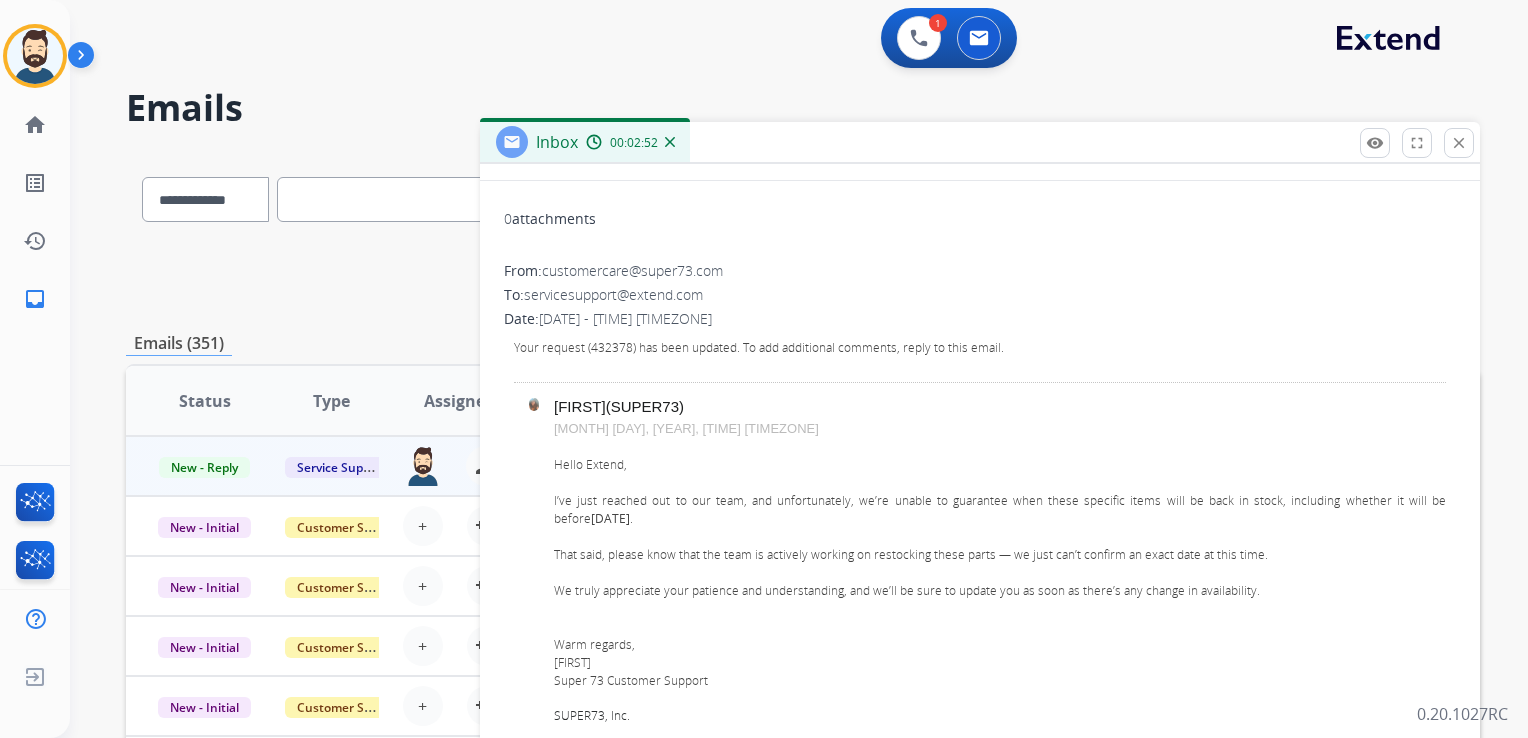scroll, scrollTop: 0, scrollLeft: 0, axis: both 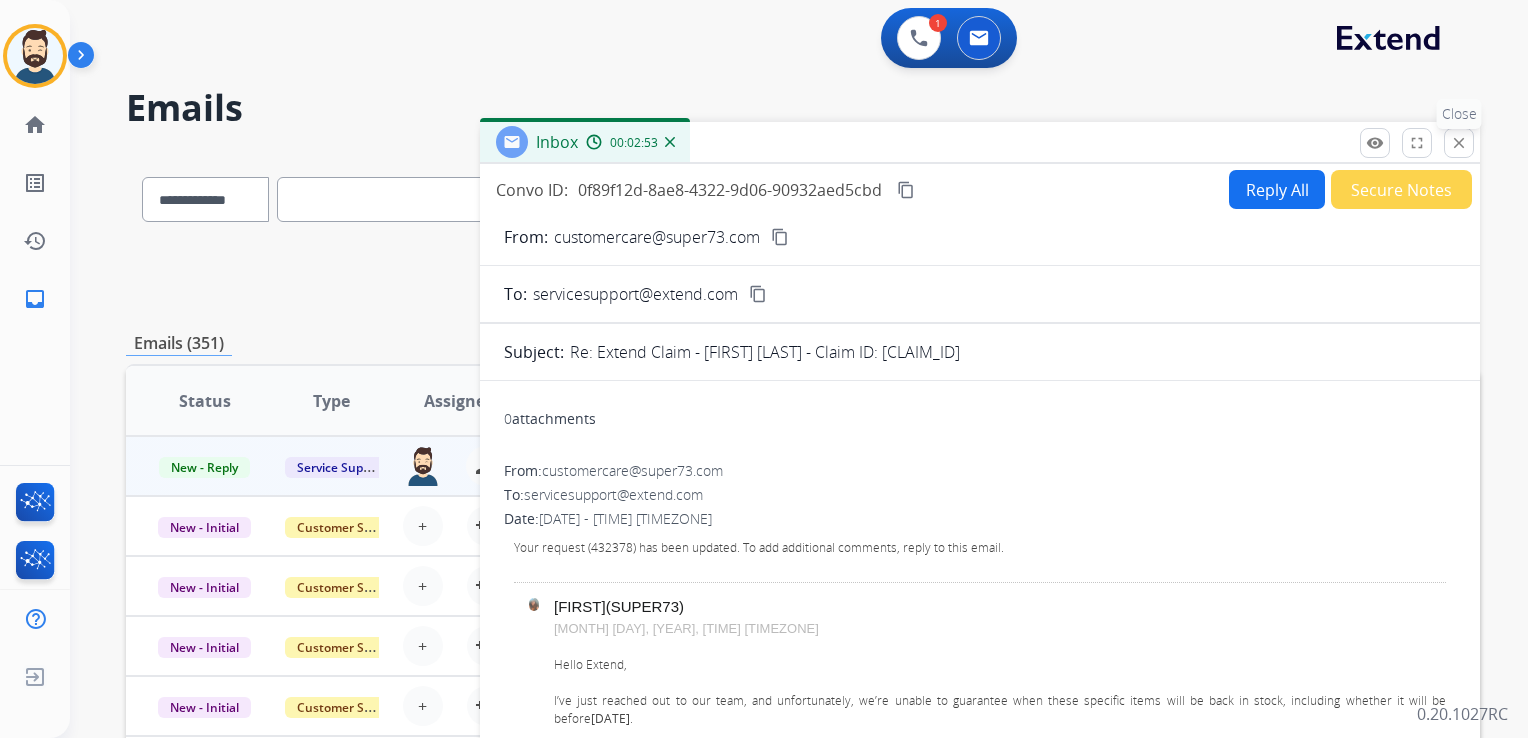 click on "close" at bounding box center (1459, 143) 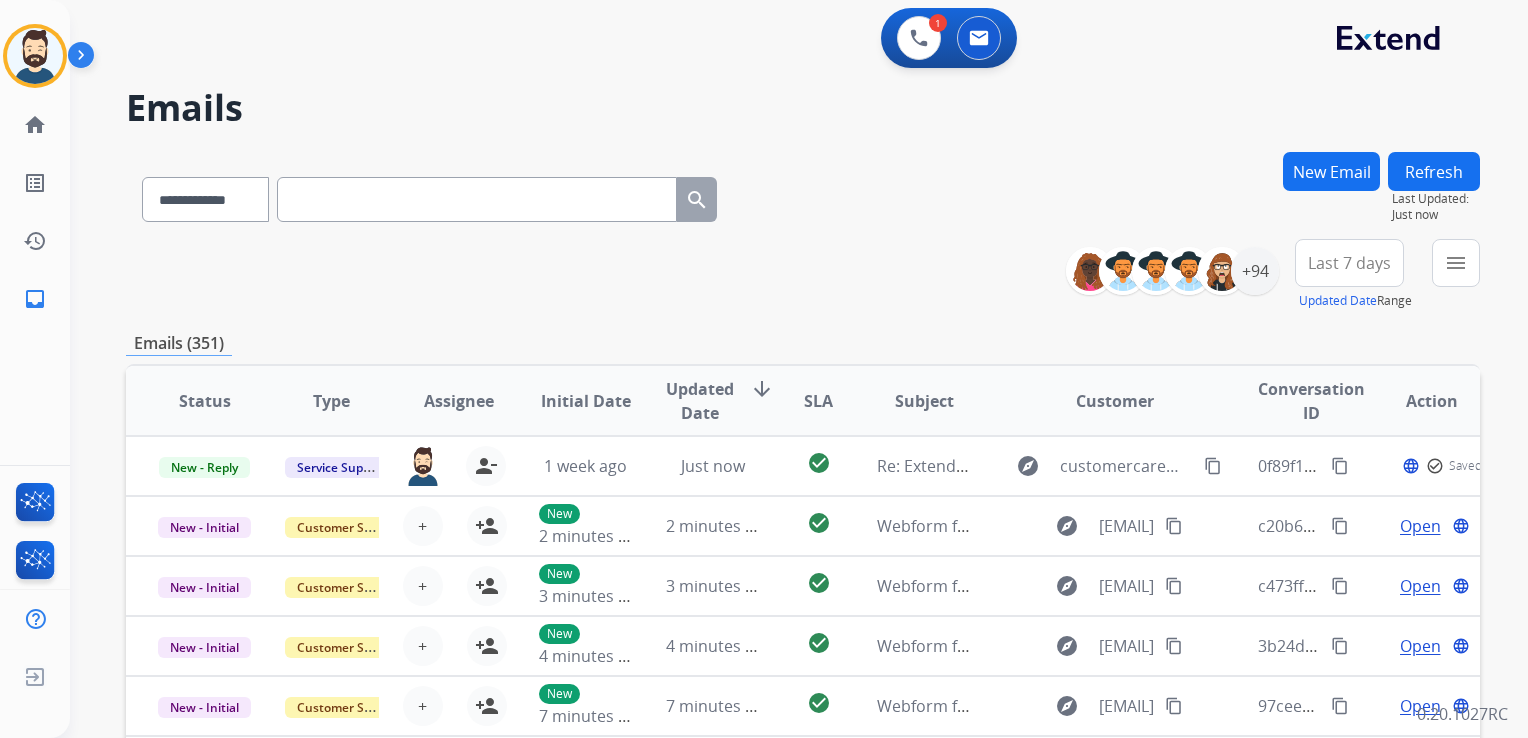 click on "**********" at bounding box center (429, 195) 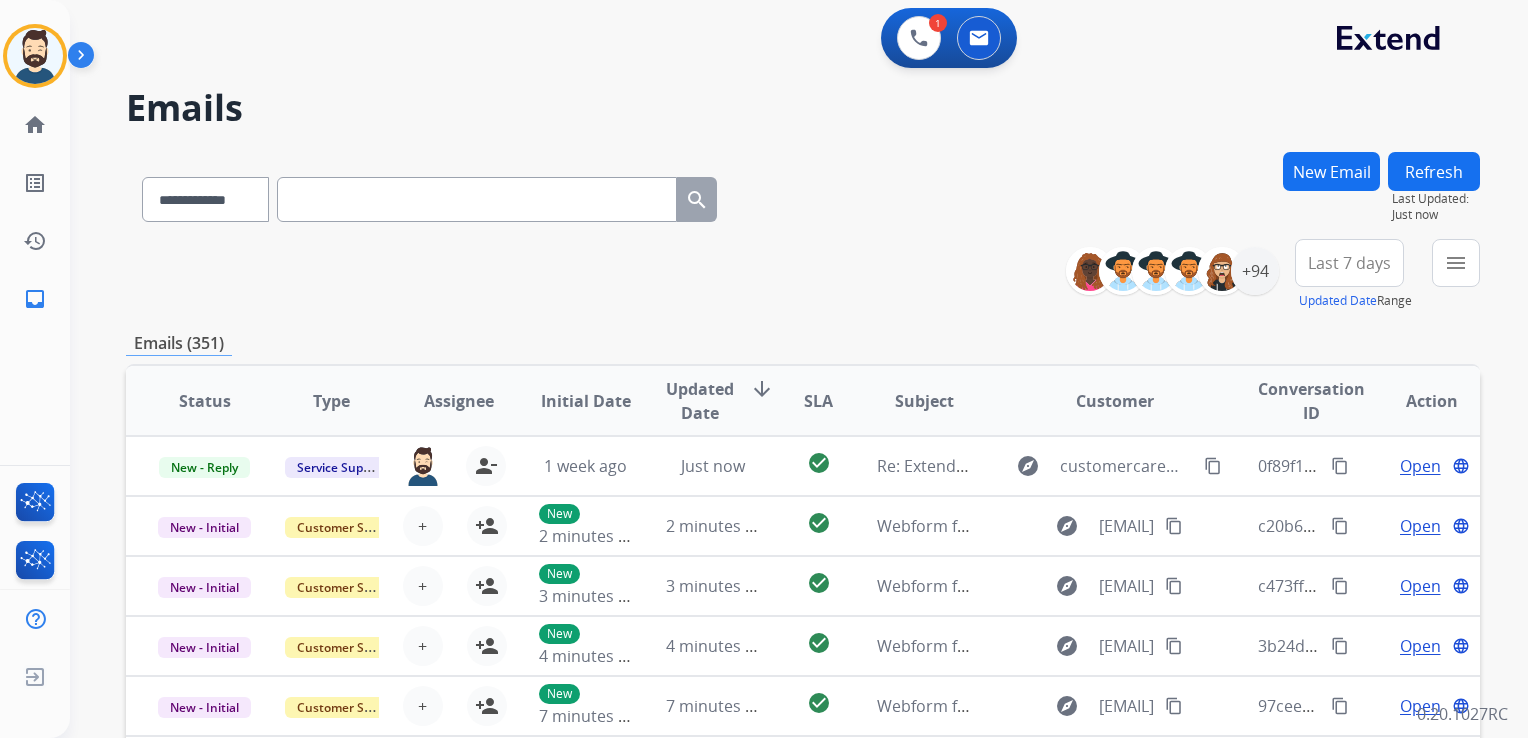 paste on "**********" 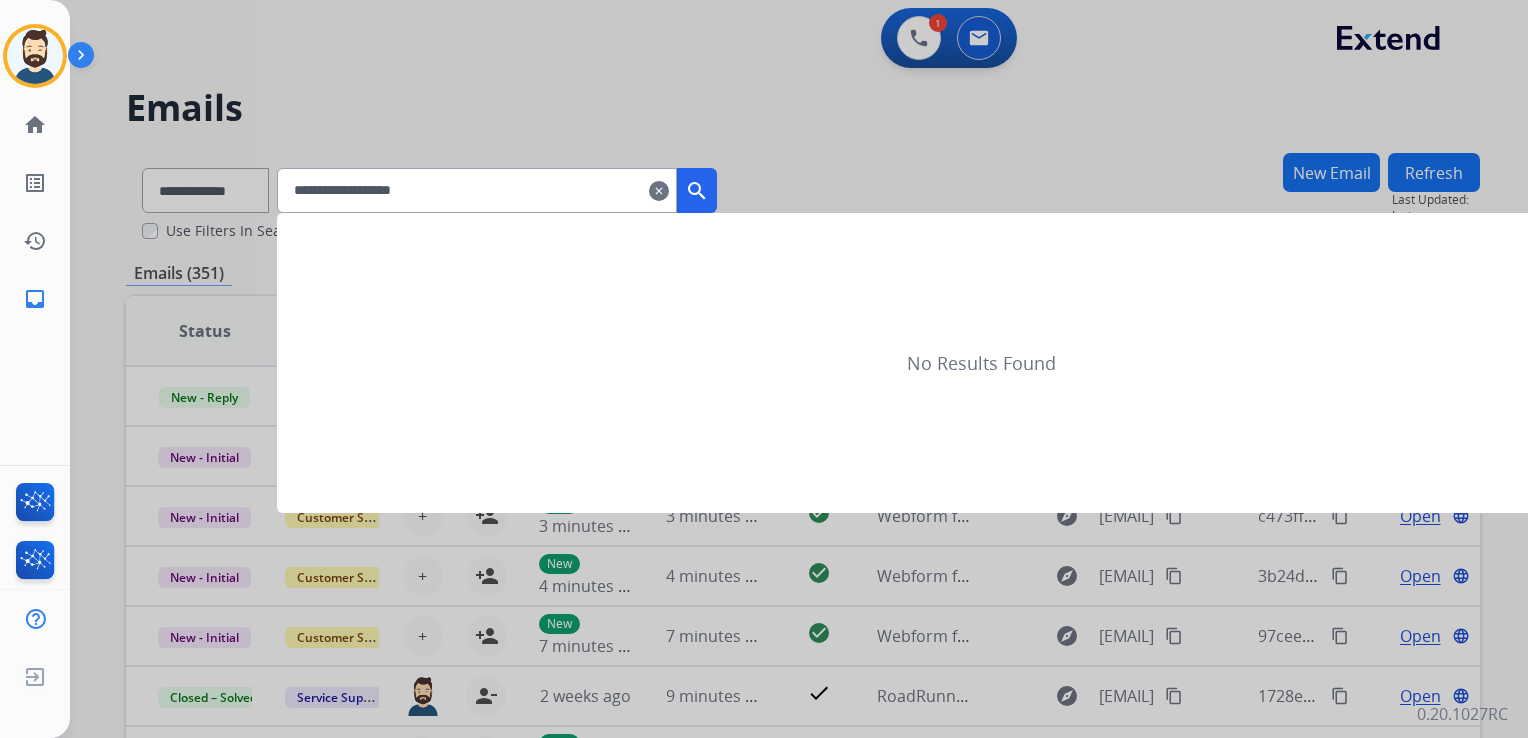 type on "**********" 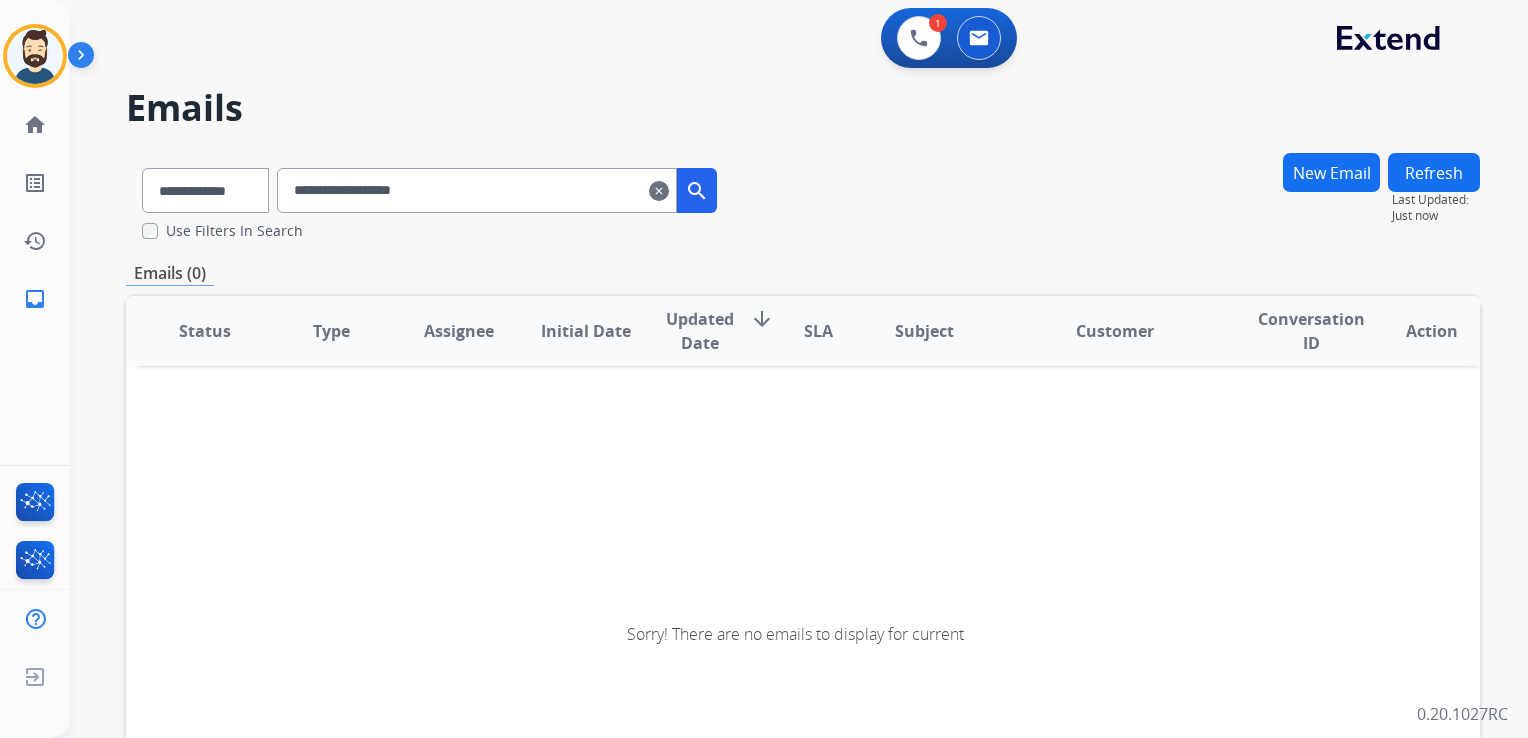 click on "search" at bounding box center (697, 191) 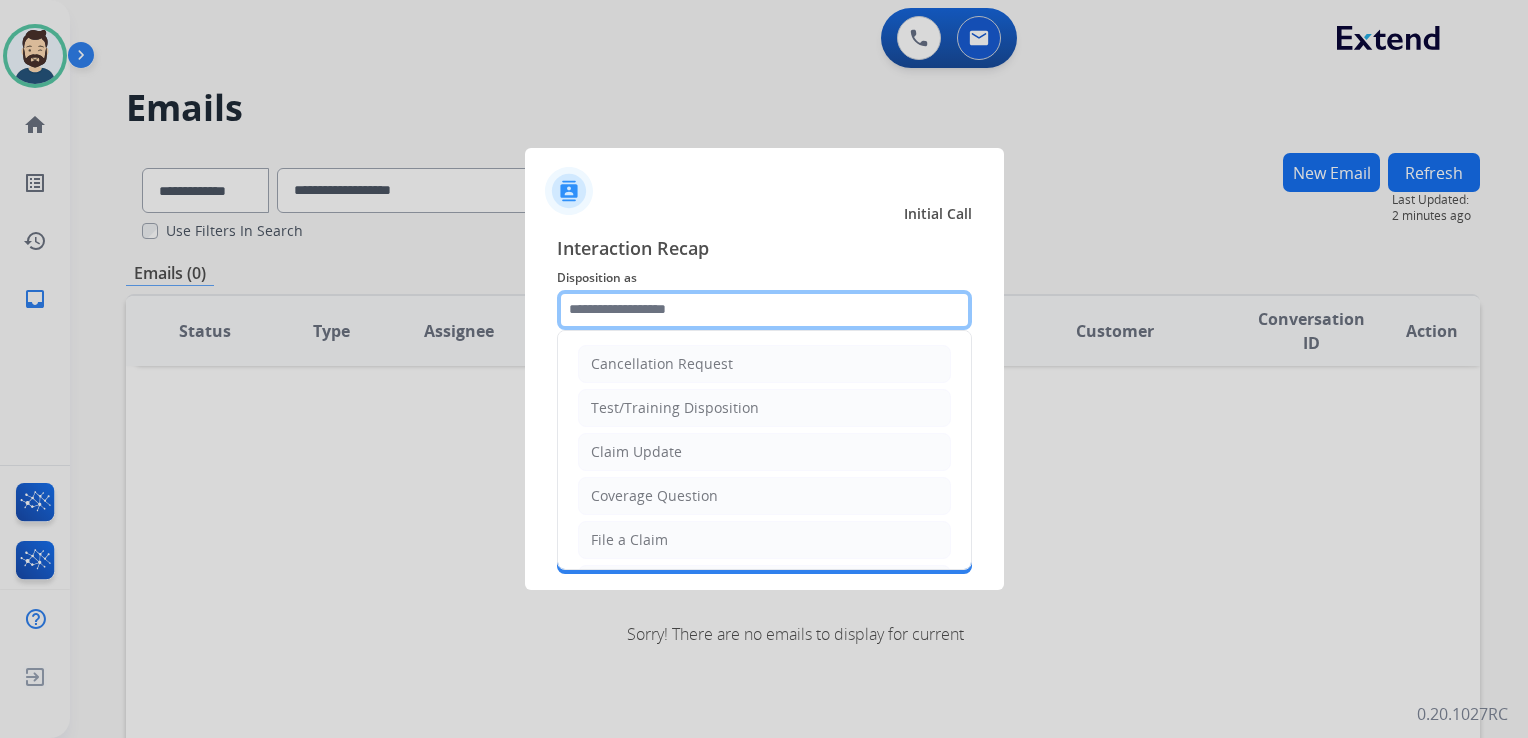 click 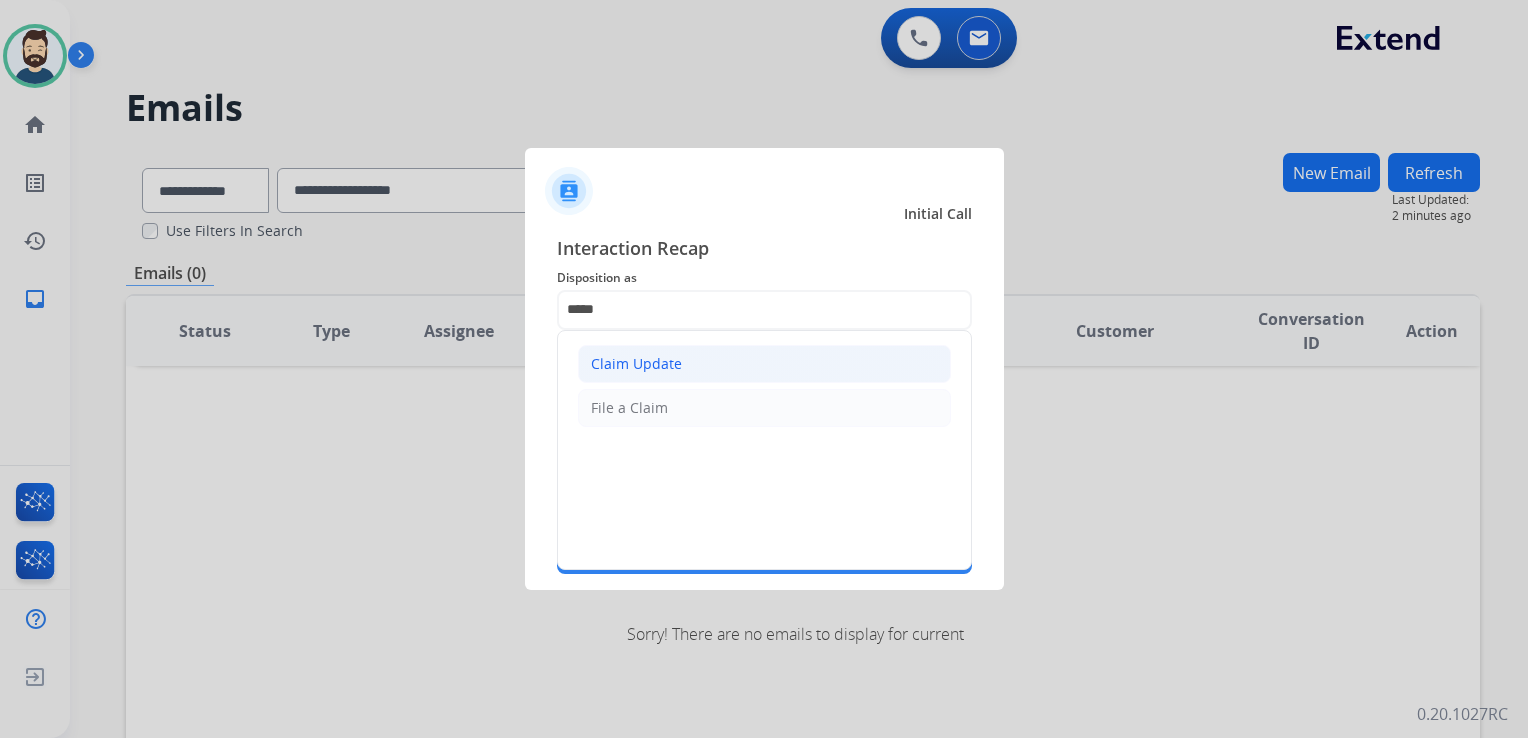 click on "Claim Update" 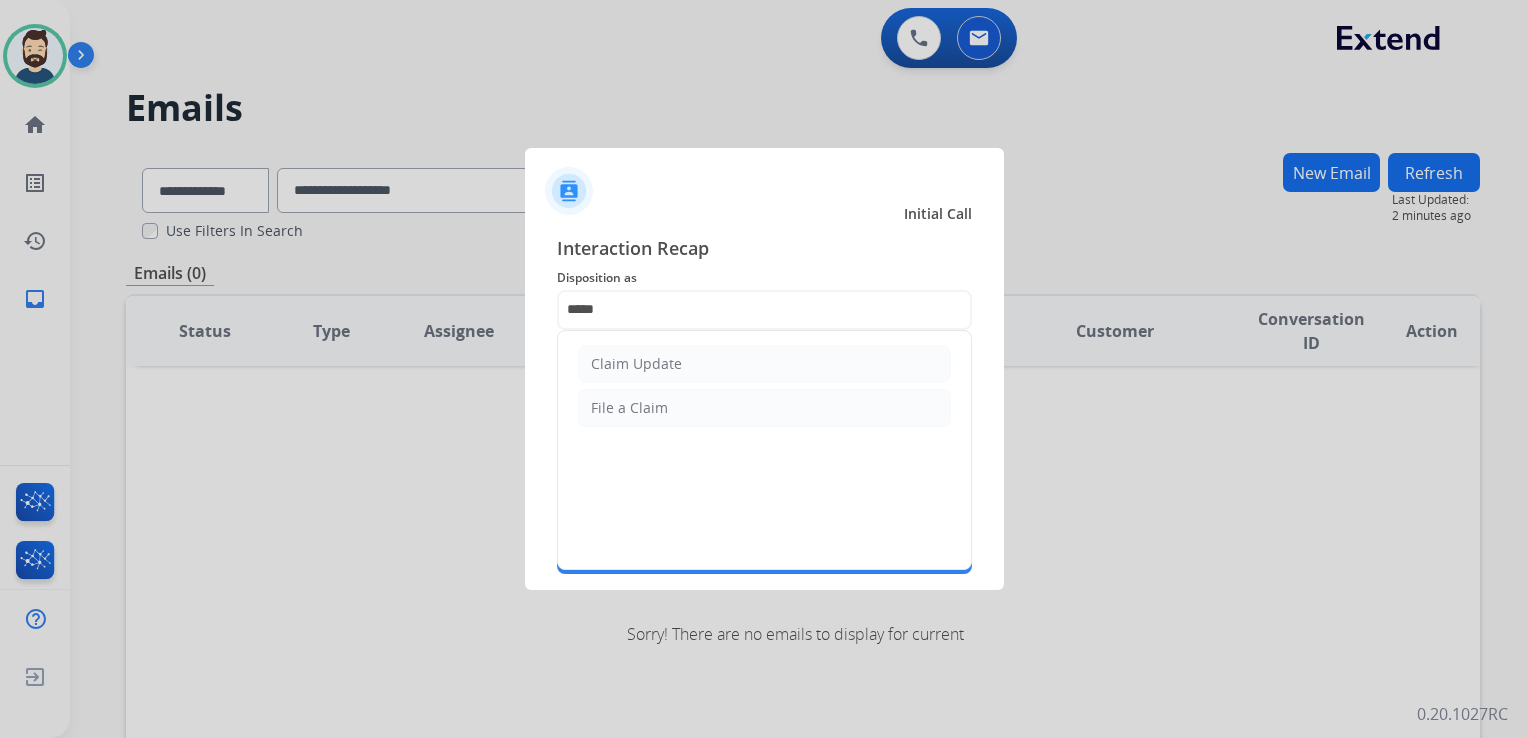 type on "**********" 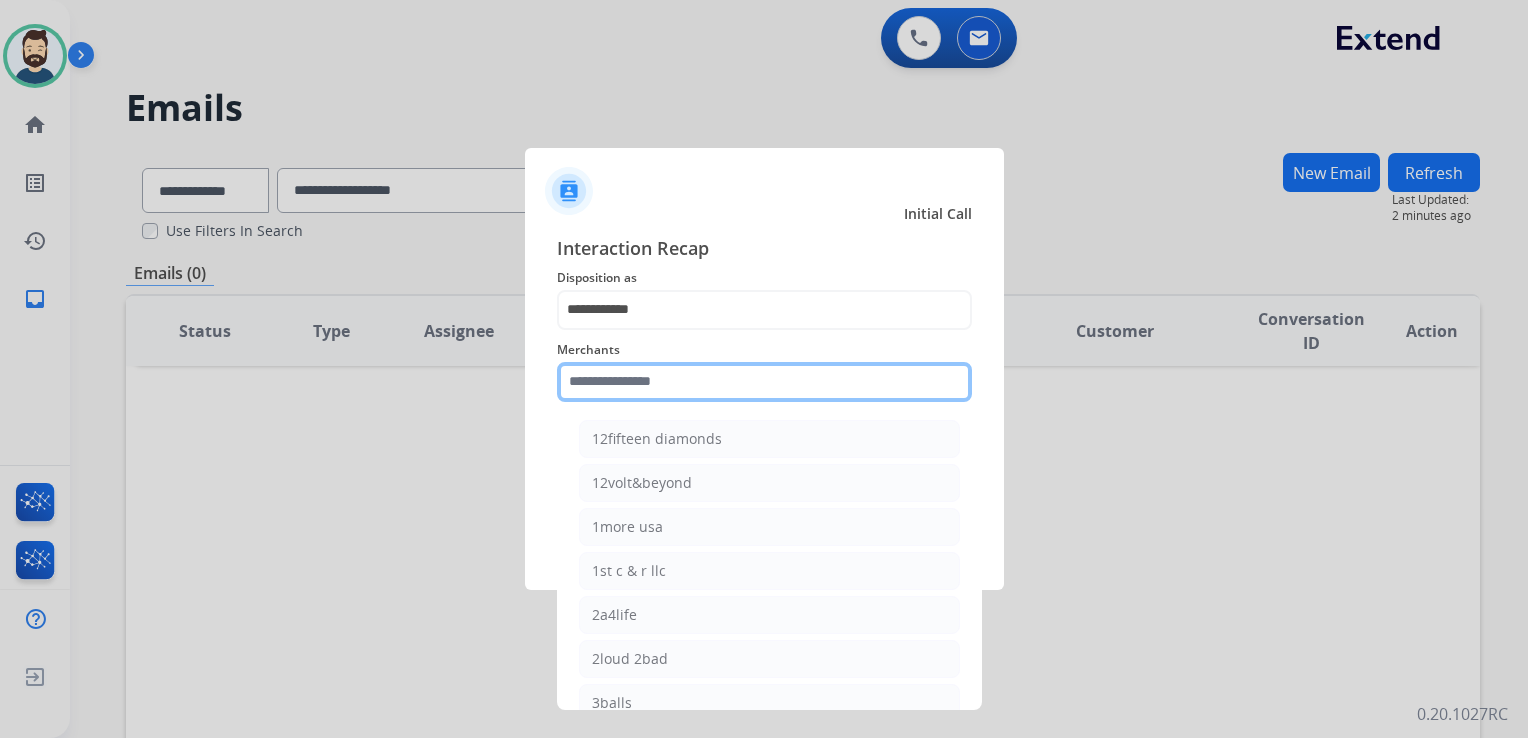click 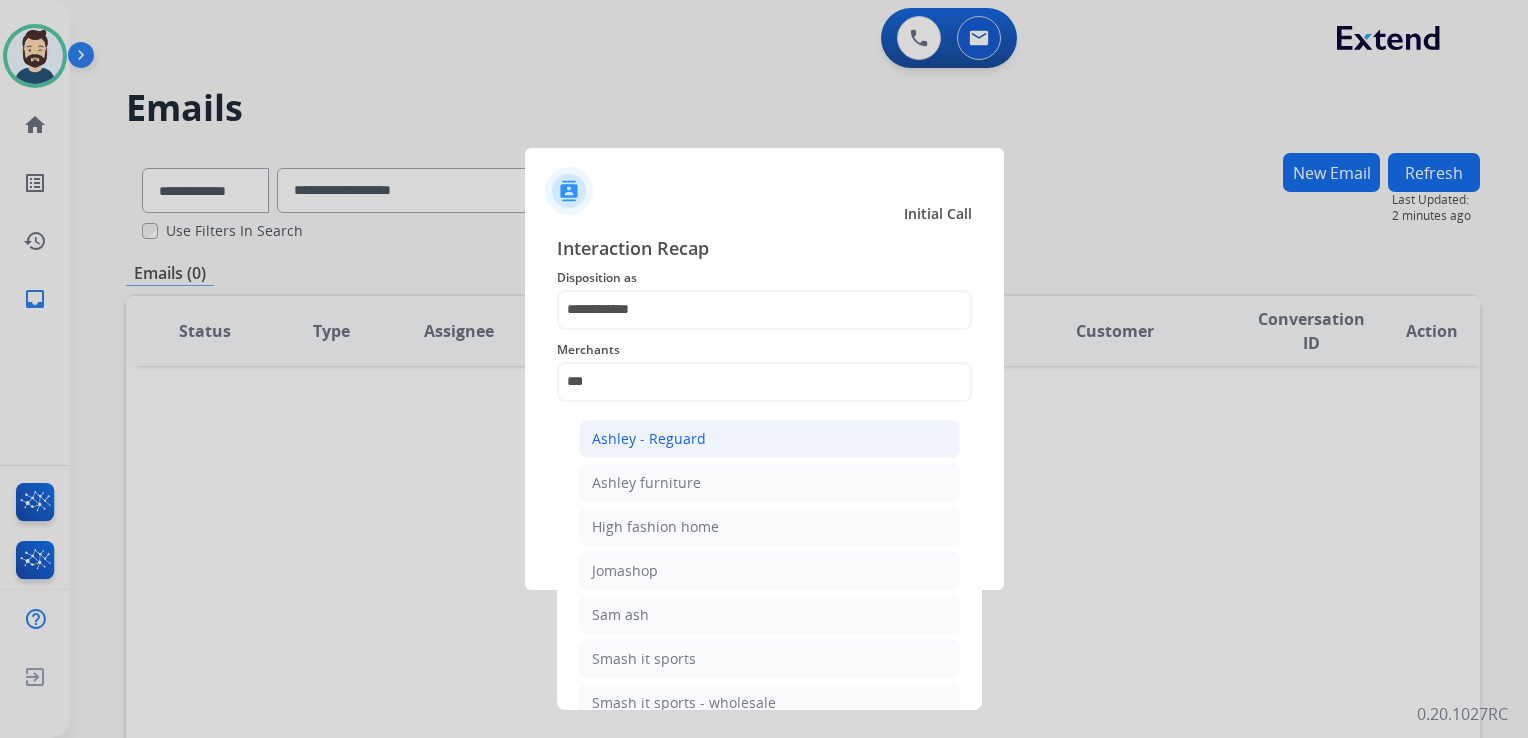 click on "Ashley - Reguard" 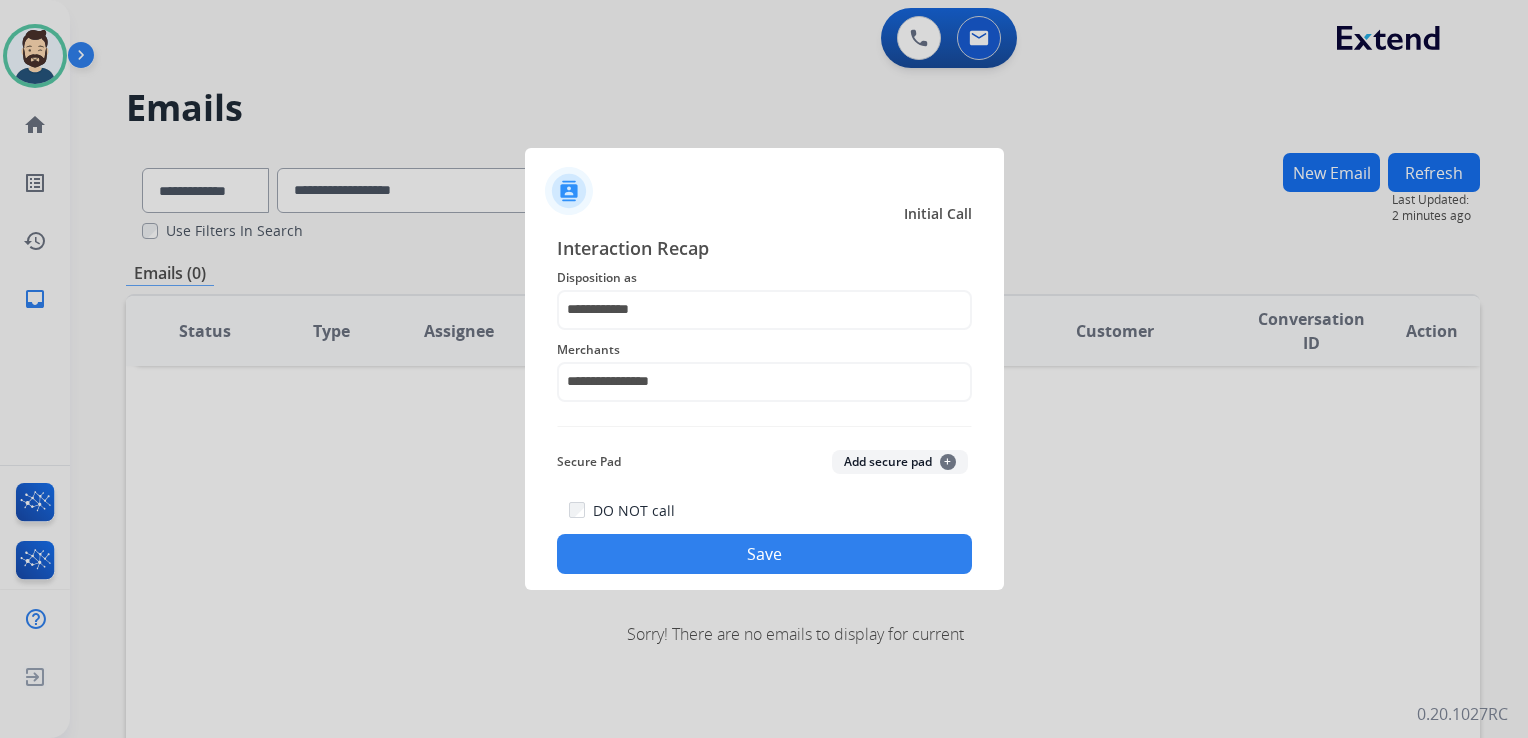click on "DO NOT call" 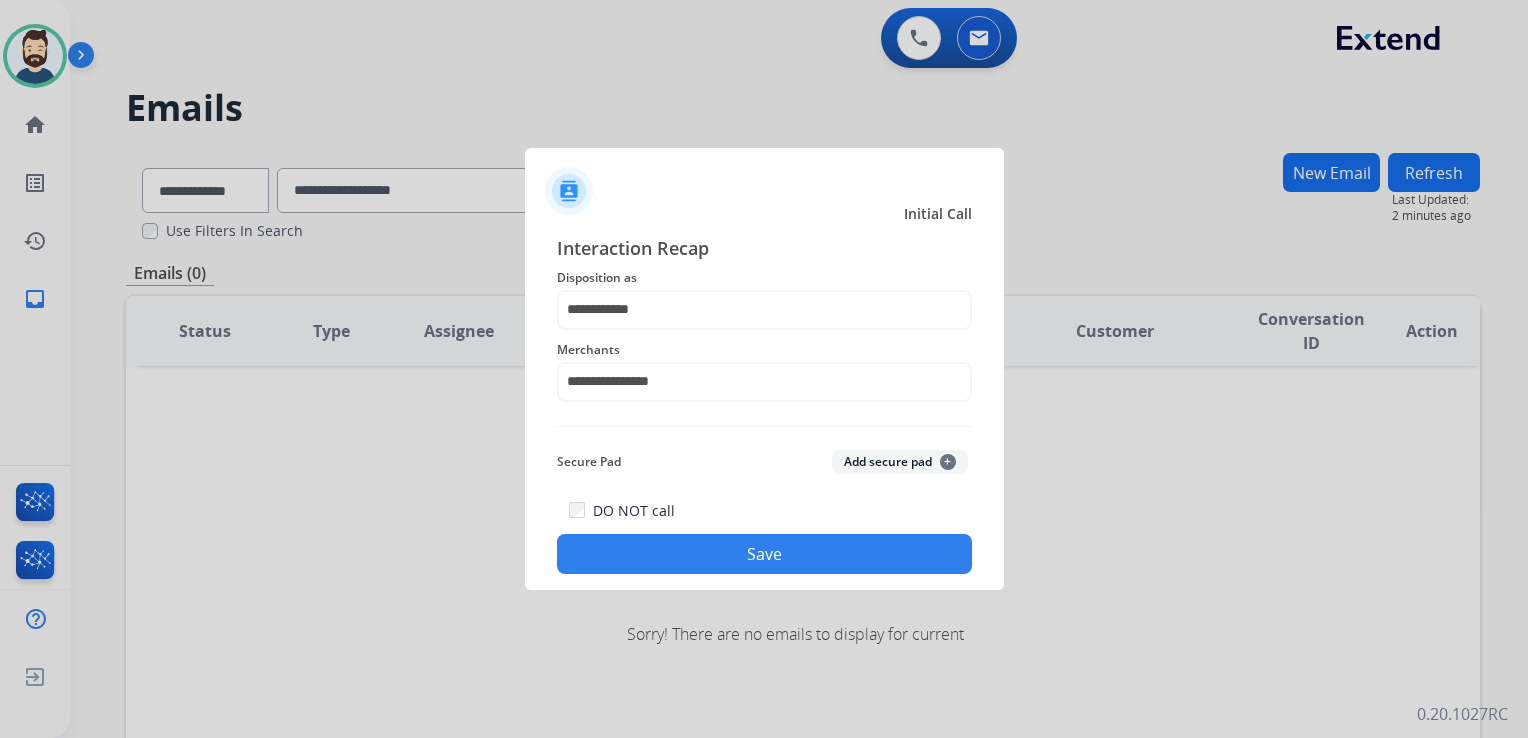 click on "Save" 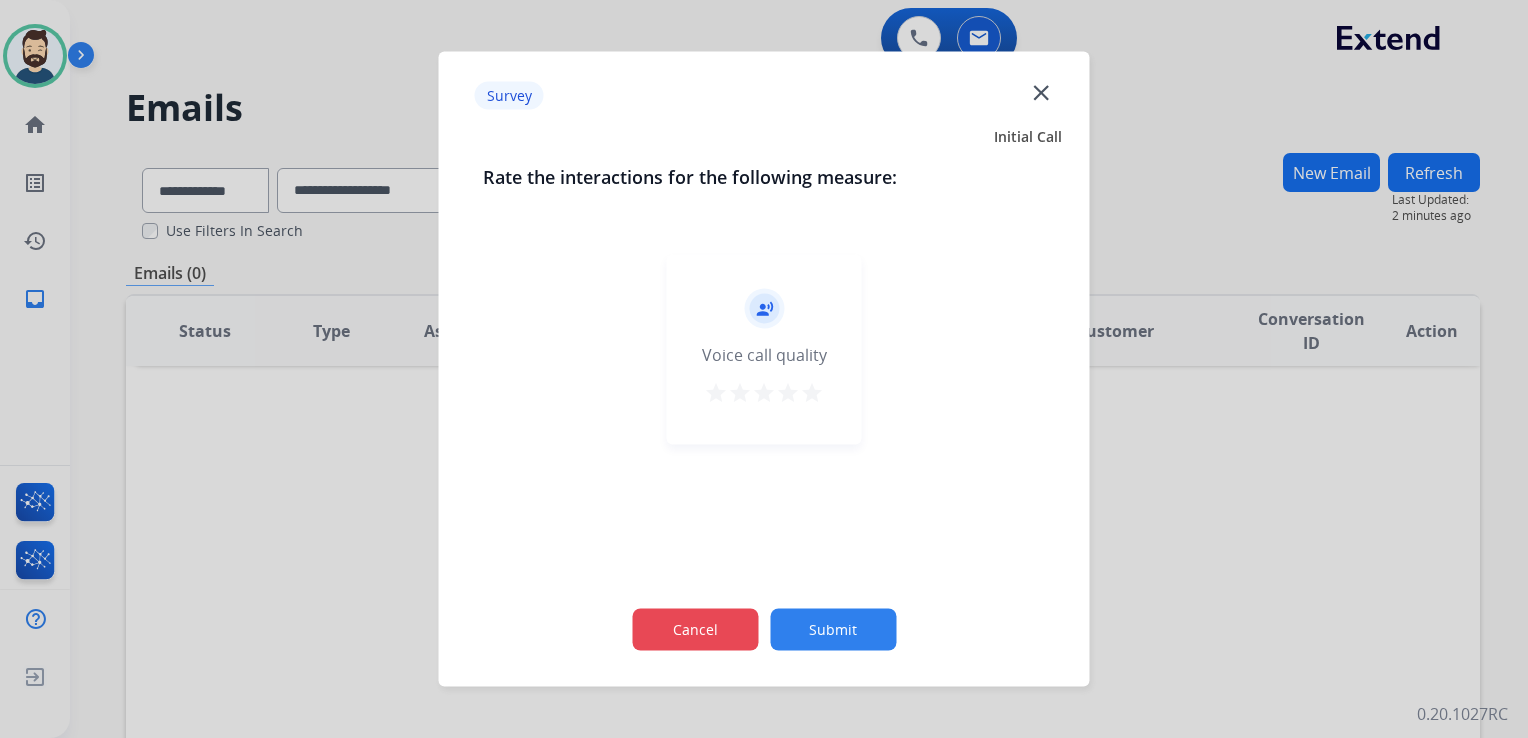 click on "Cancel" 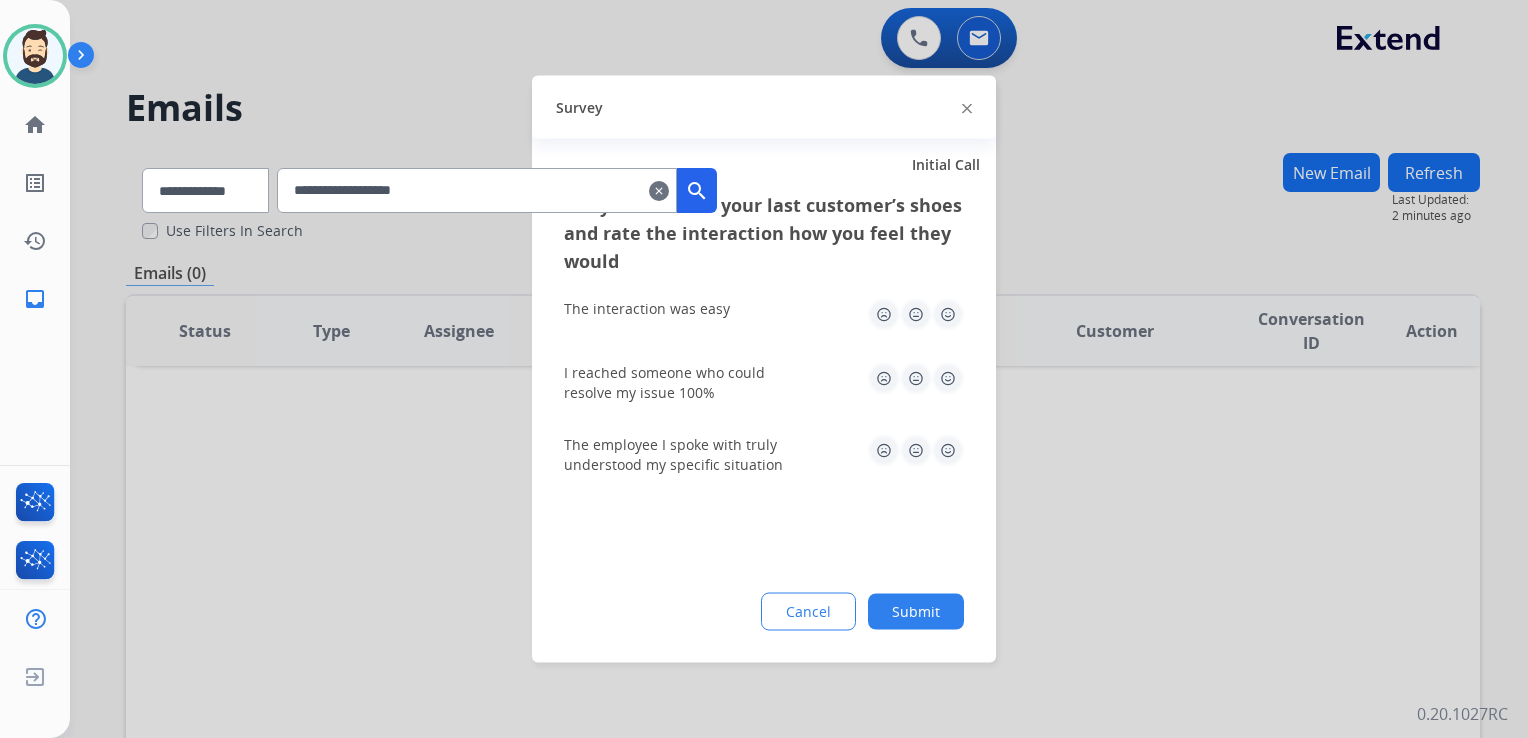 drag, startPoint x: 945, startPoint y: 307, endPoint x: 937, endPoint y: 362, distance: 55.578773 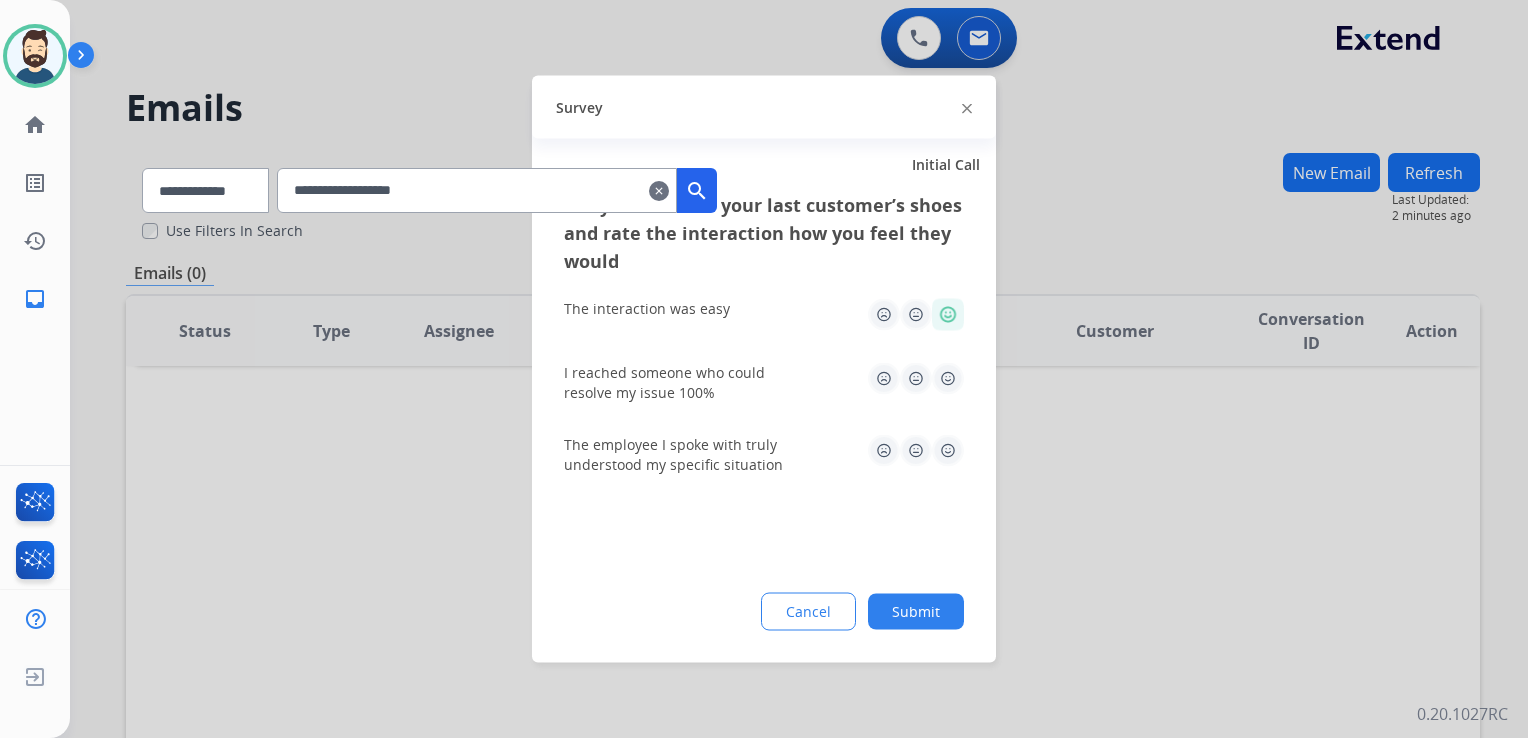 drag, startPoint x: 948, startPoint y: 378, endPoint x: 949, endPoint y: 416, distance: 38.013157 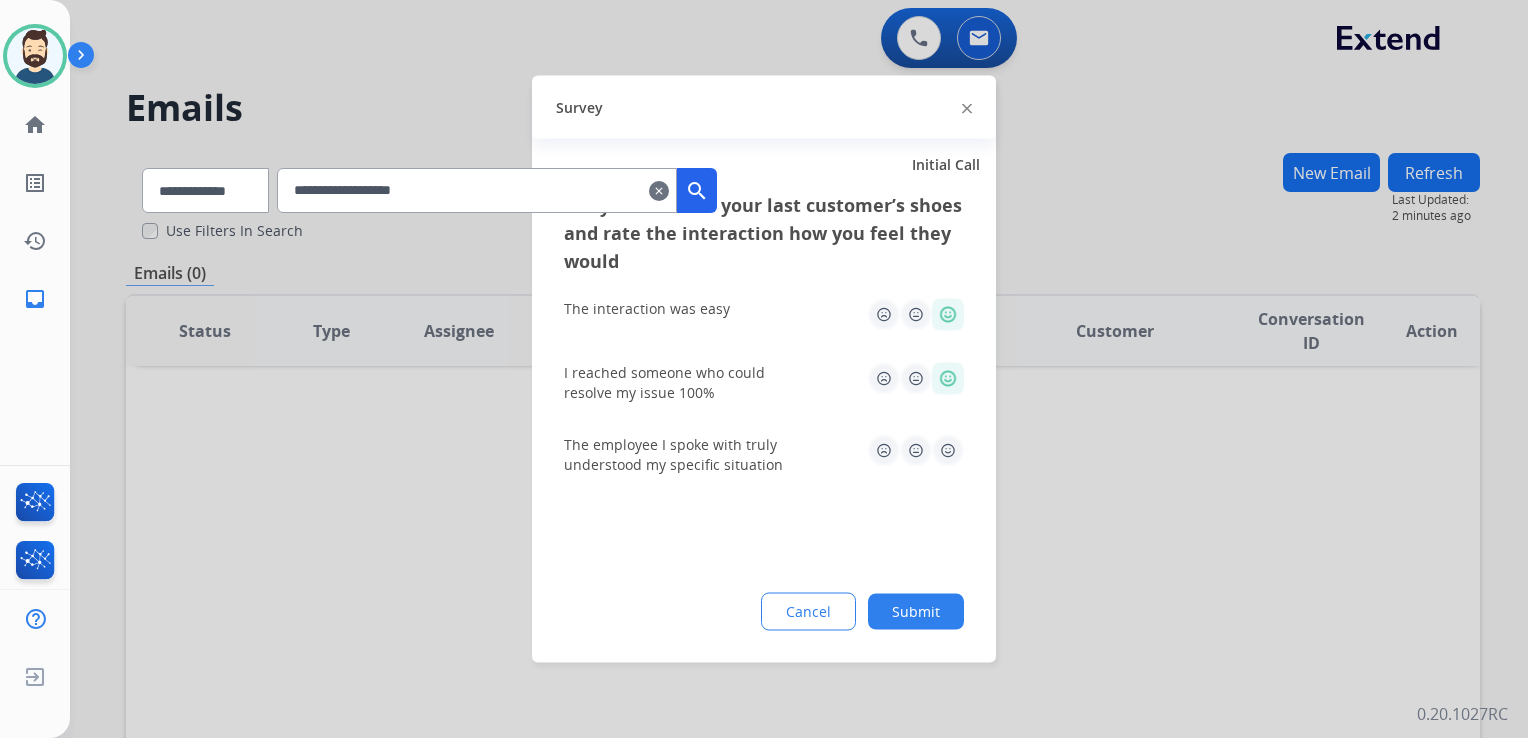 click 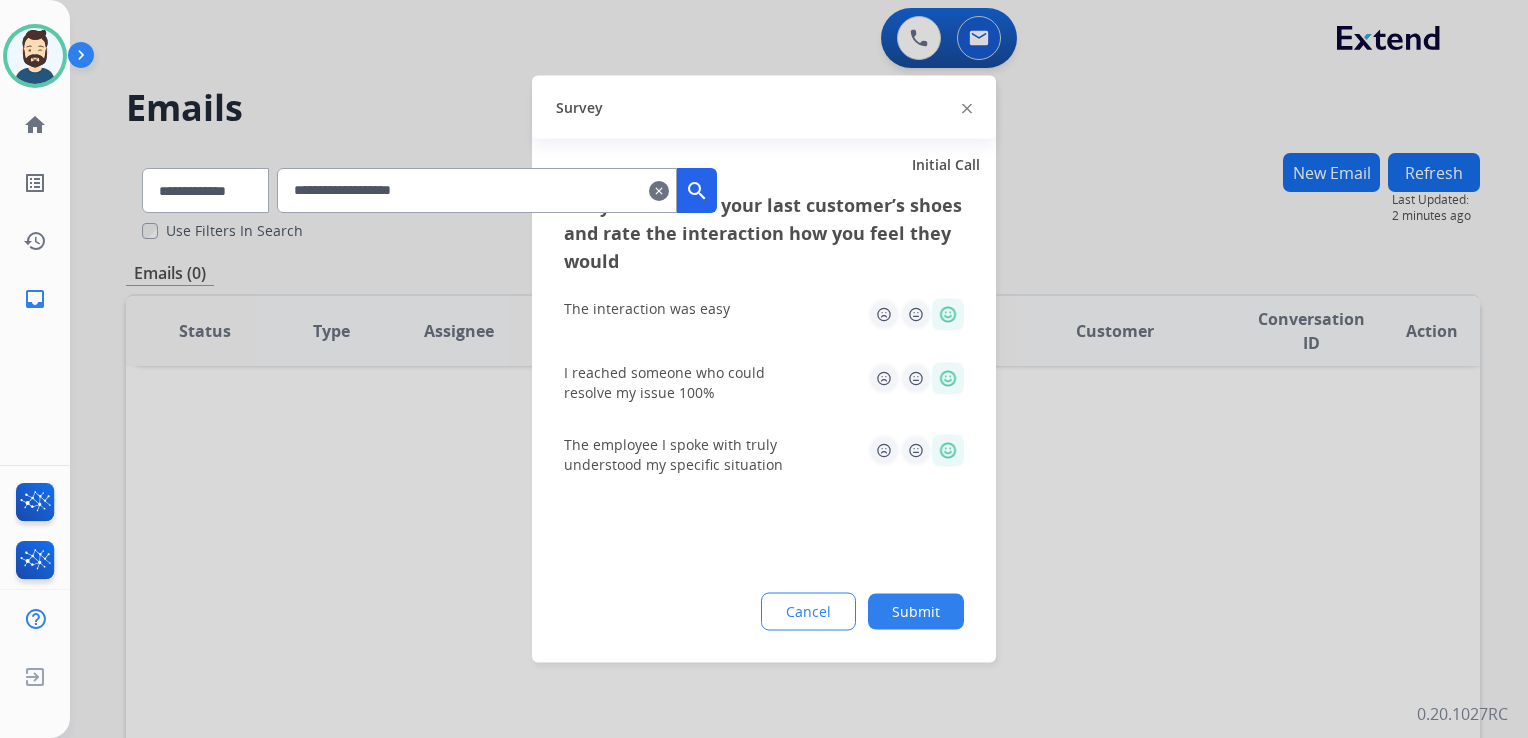 click on "Submit" 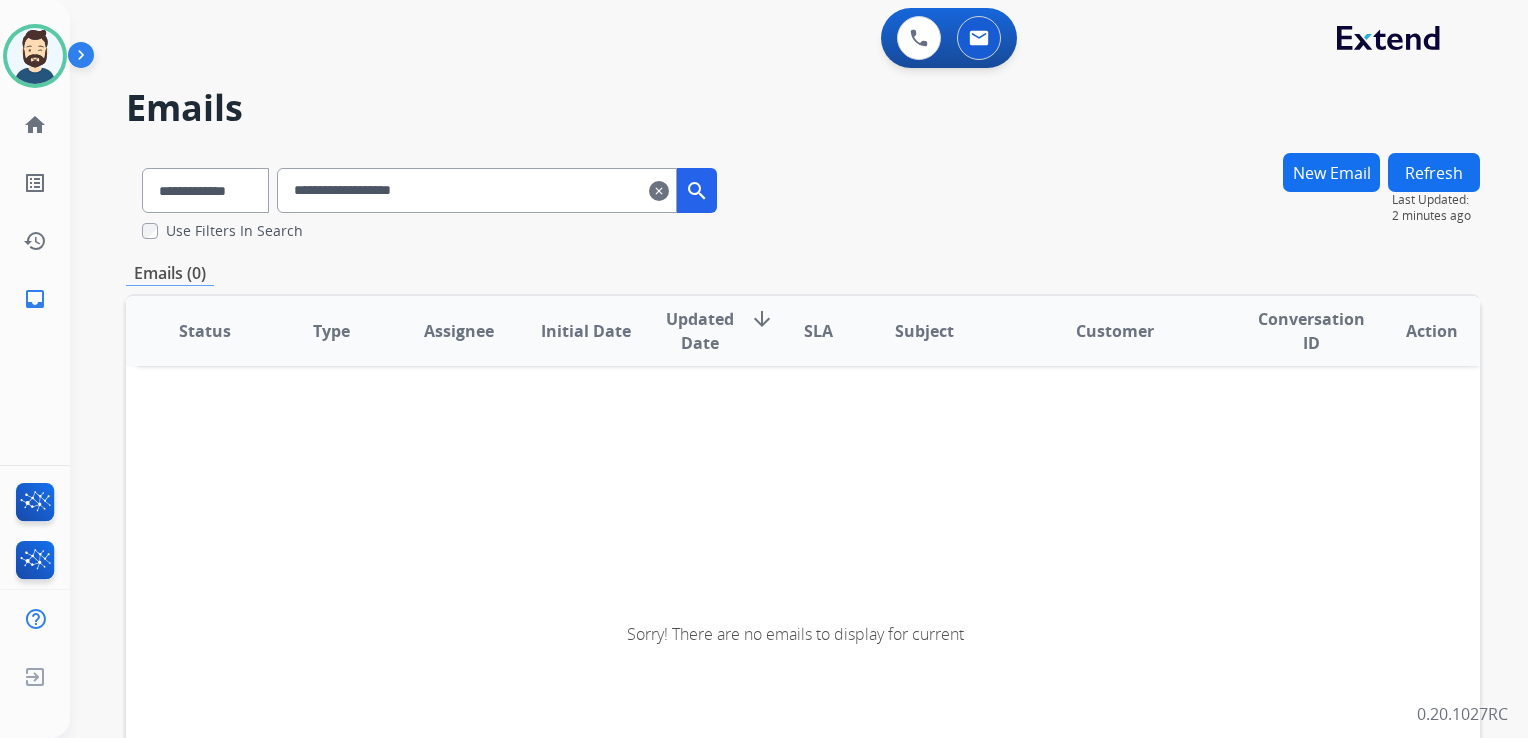 click on "clear" at bounding box center [659, 191] 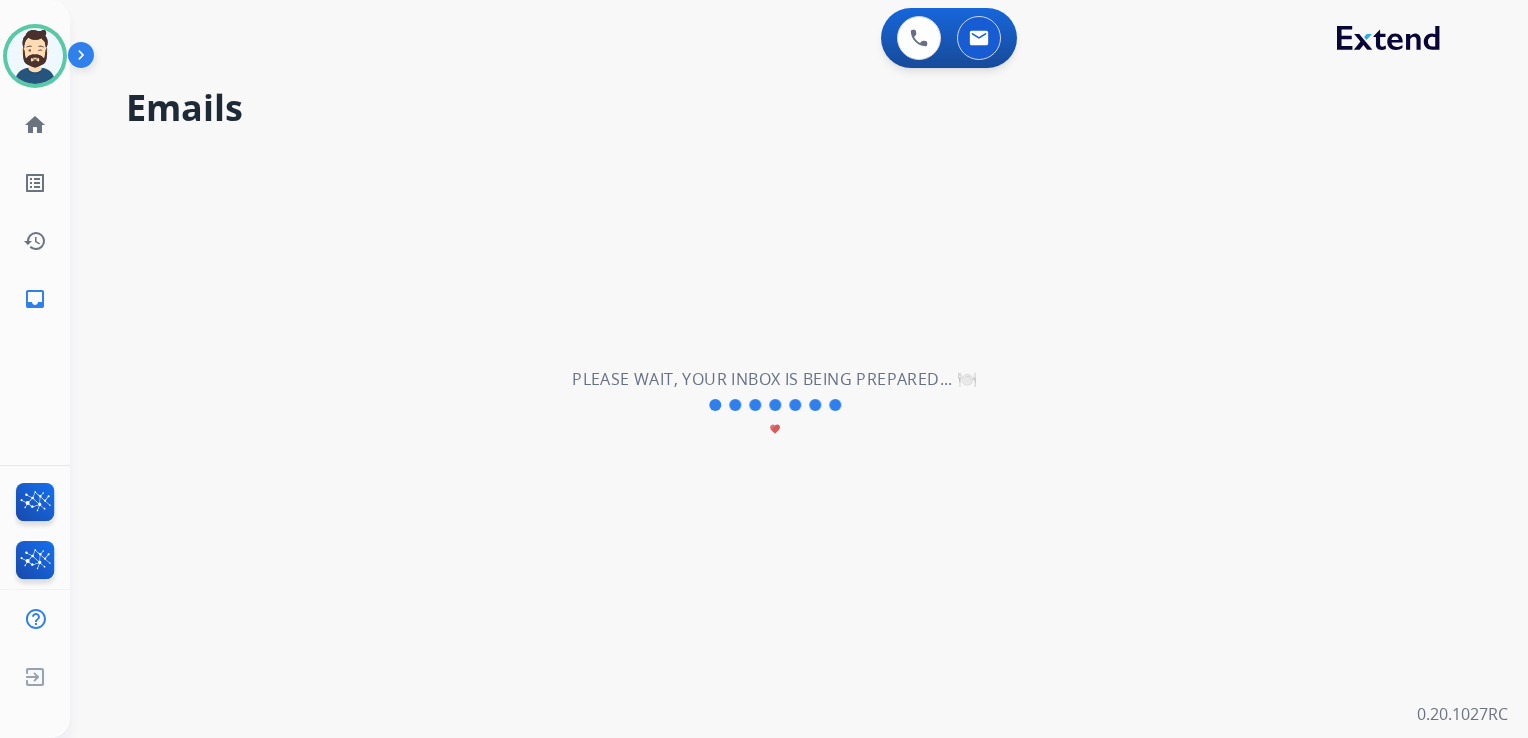 type 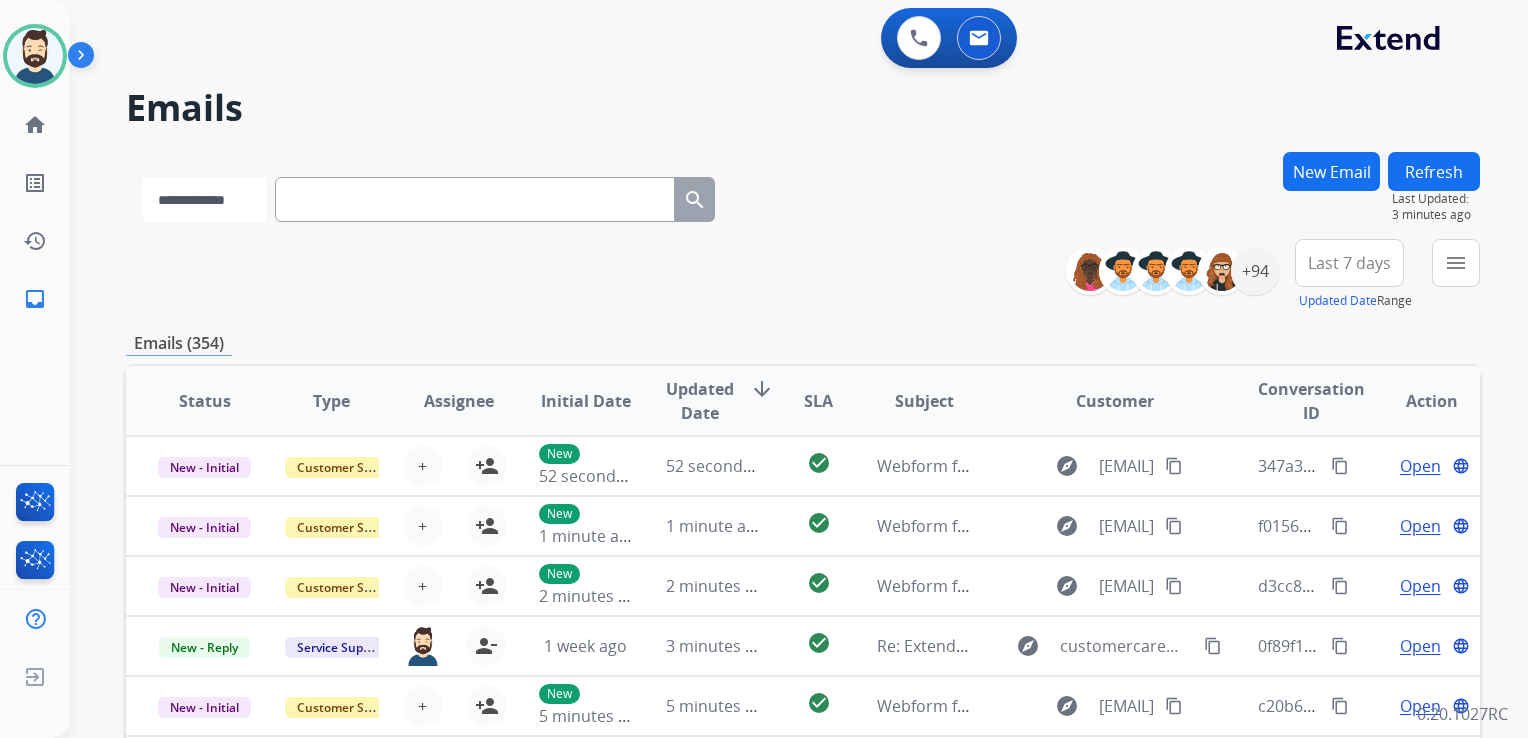 click on "**********" at bounding box center [204, 199] 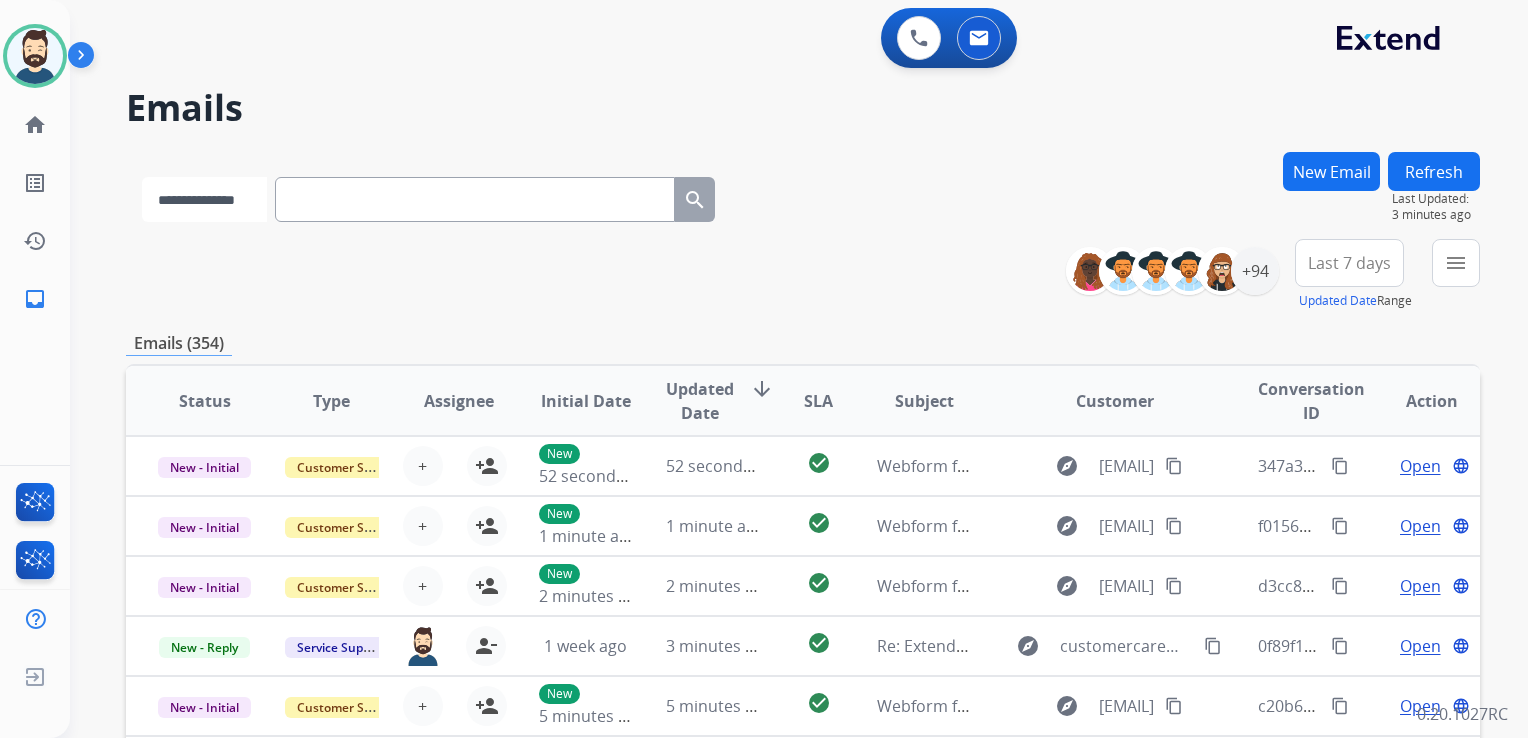 click on "**********" at bounding box center [204, 199] 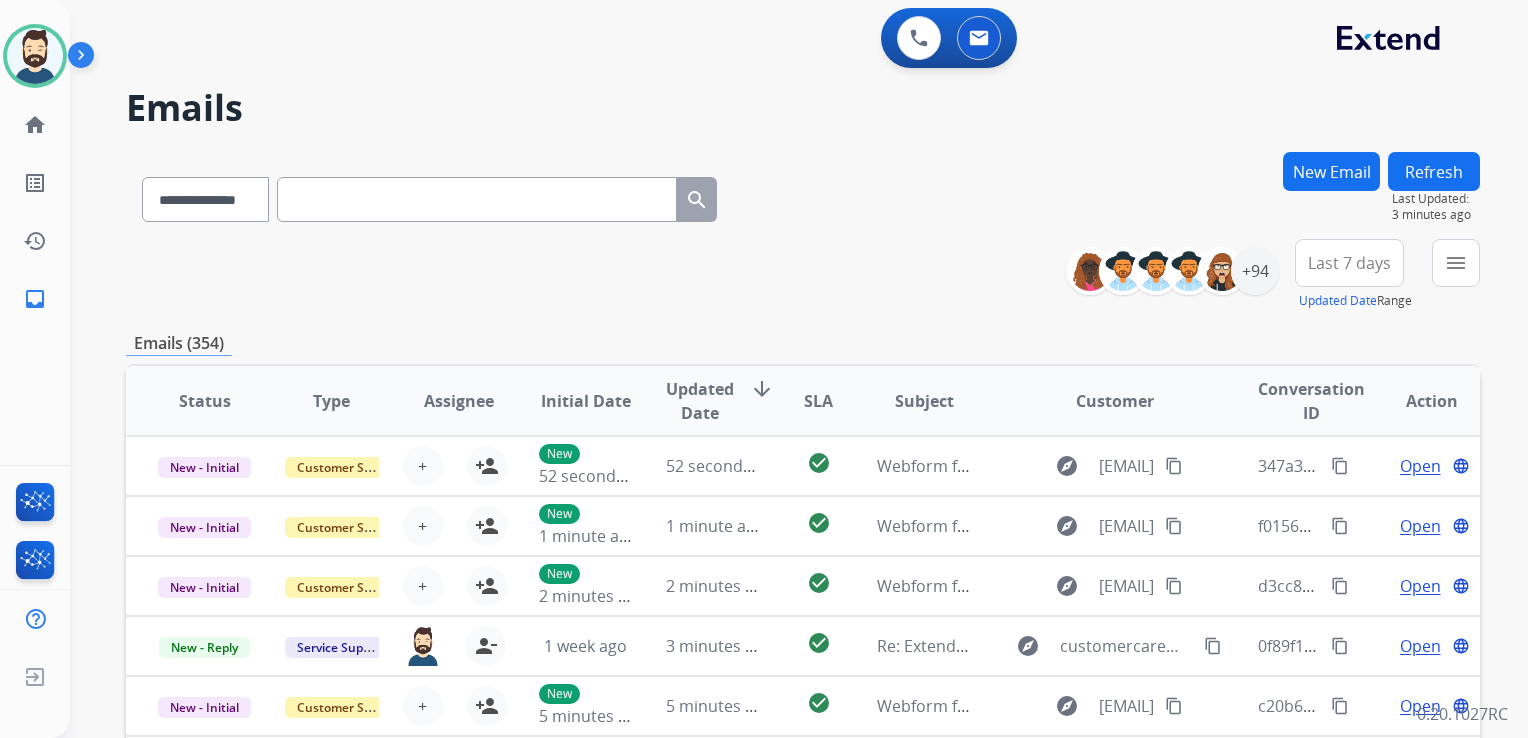 click at bounding box center (477, 199) 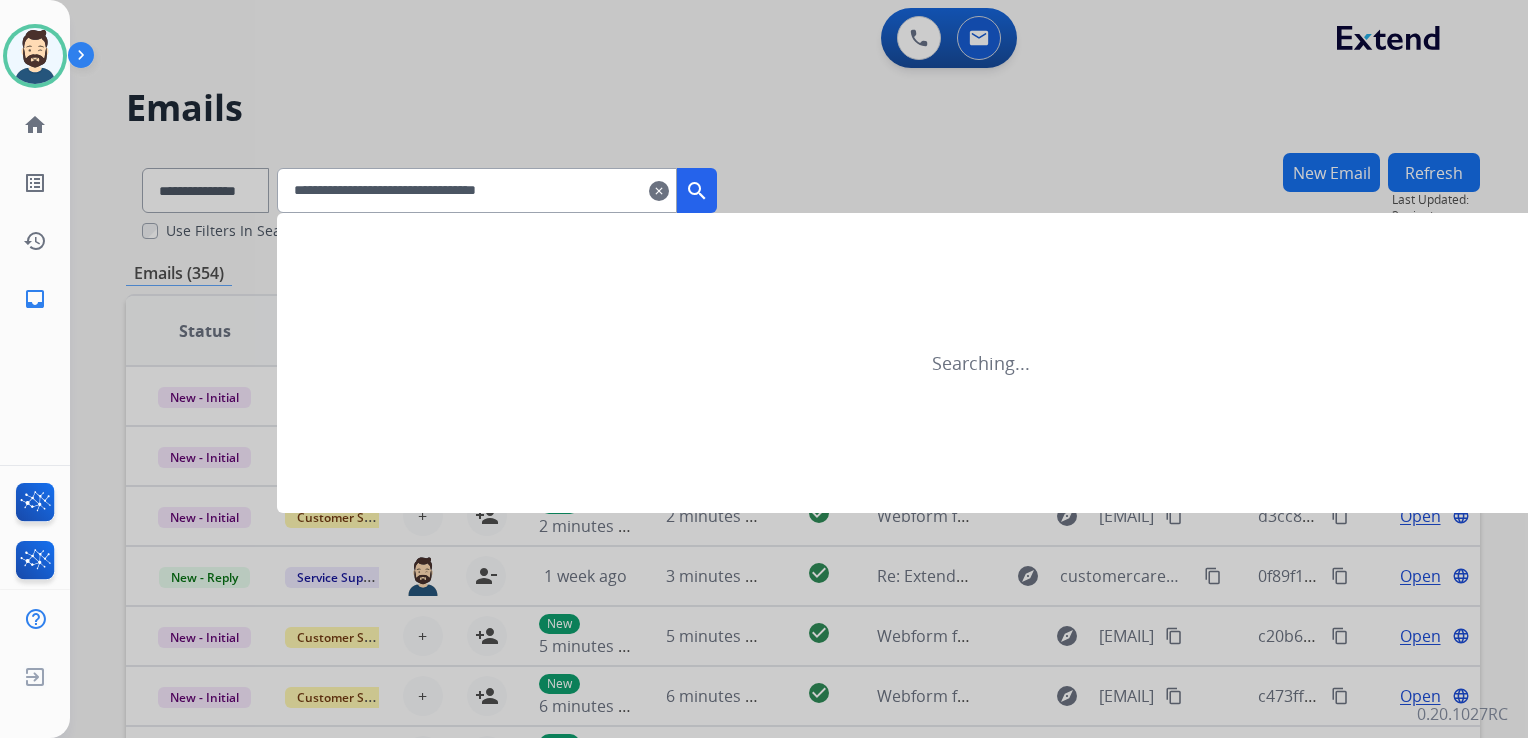 type on "**********" 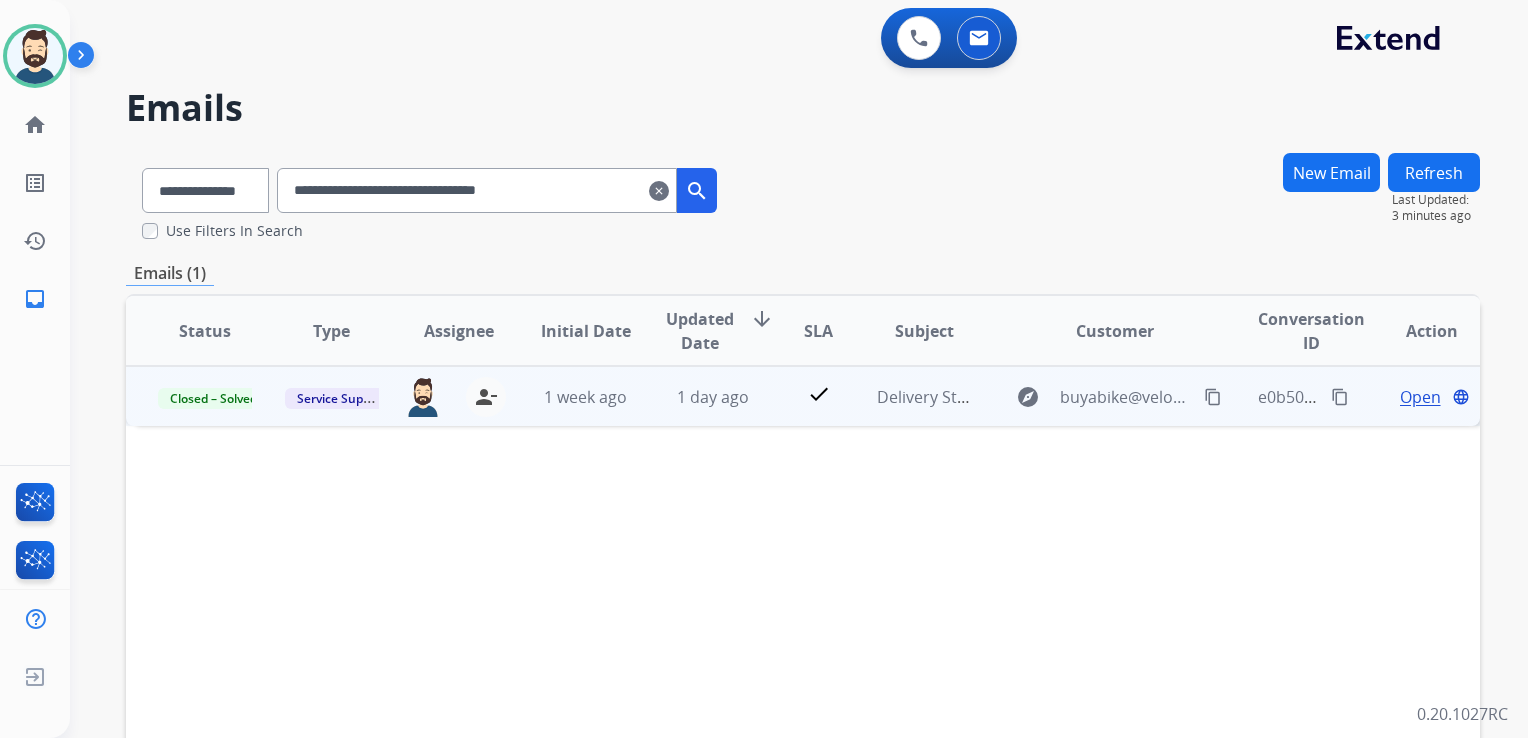 click on "1 day ago" at bounding box center (697, 396) 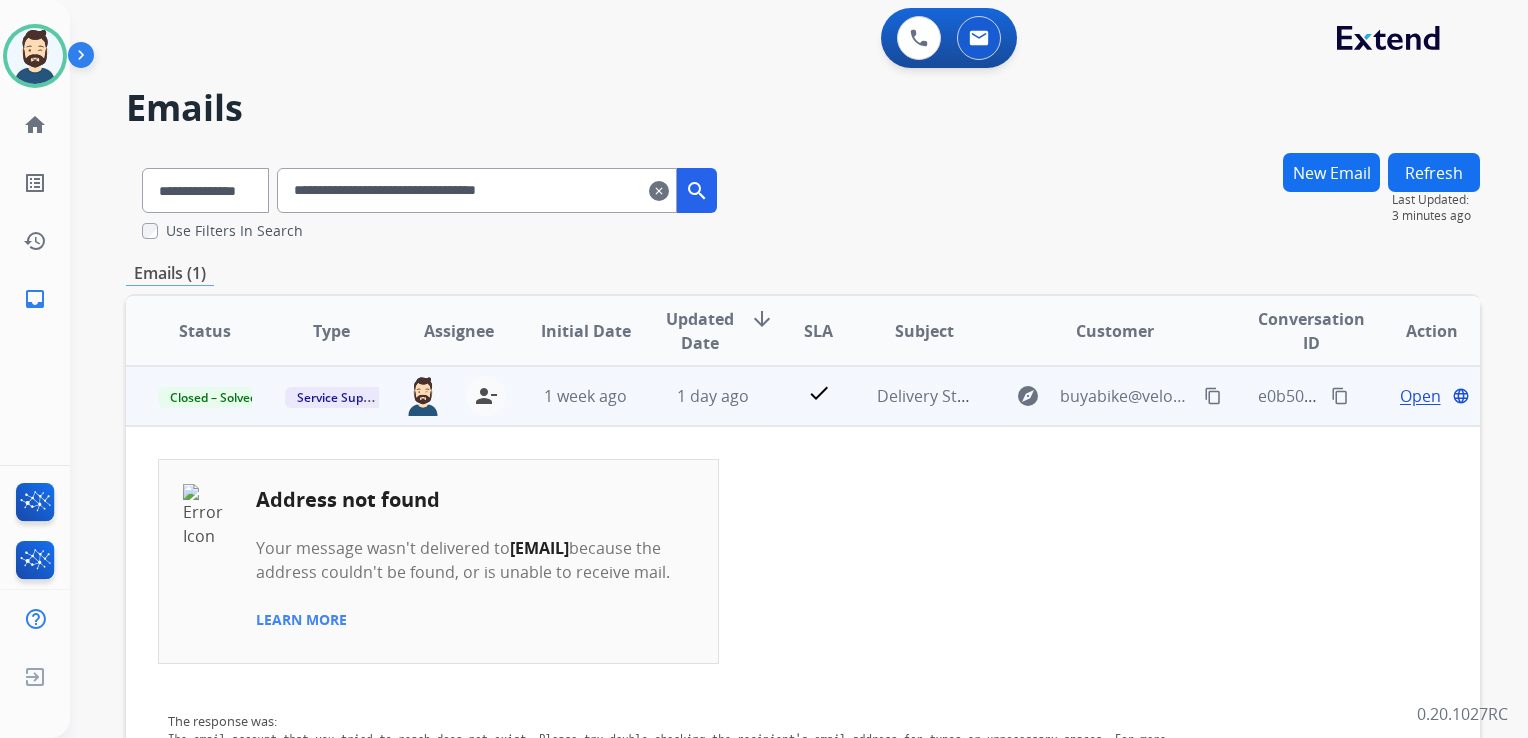 click on "Open" at bounding box center [1420, 396] 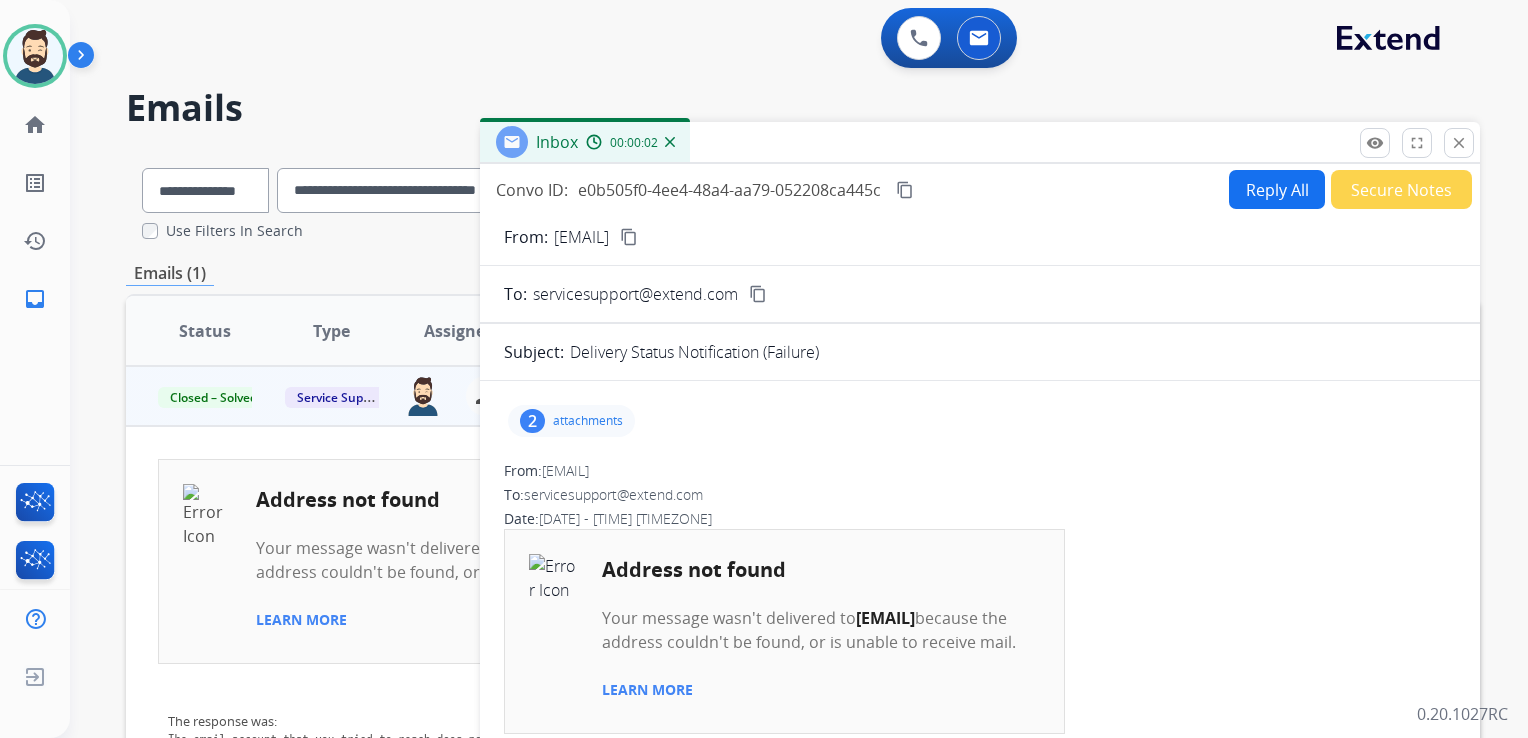 click on "Reply All" at bounding box center [1277, 189] 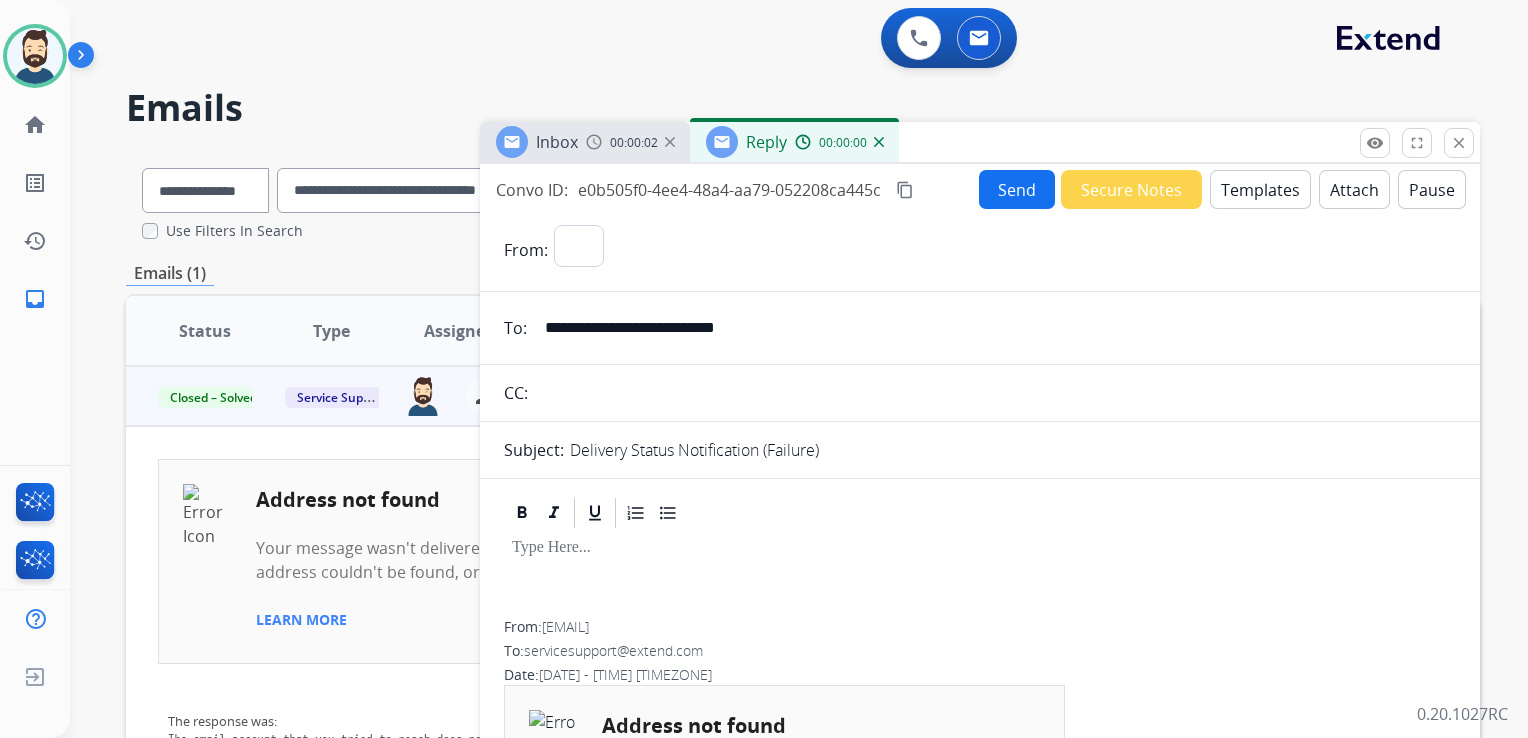 select on "**********" 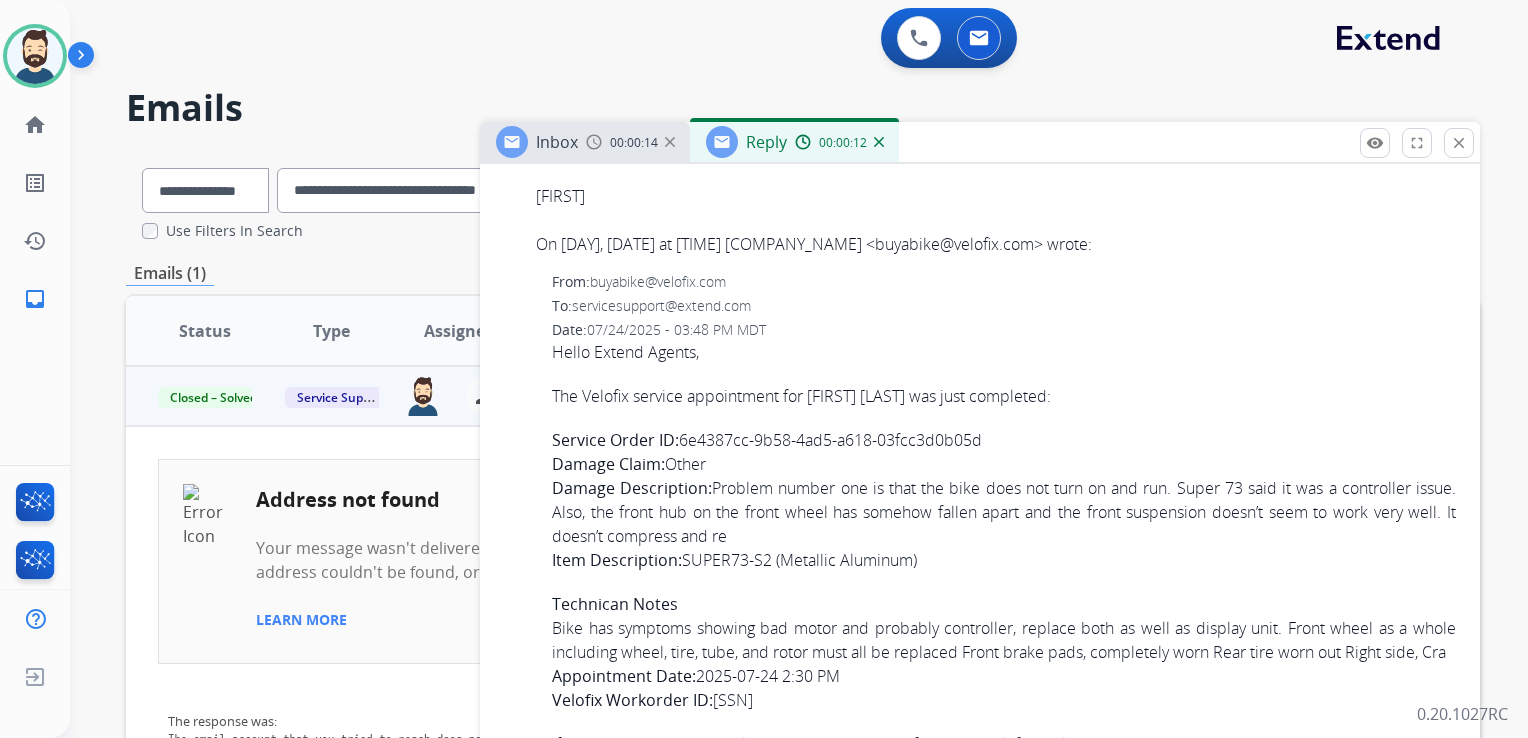 scroll, scrollTop: 2157, scrollLeft: 0, axis: vertical 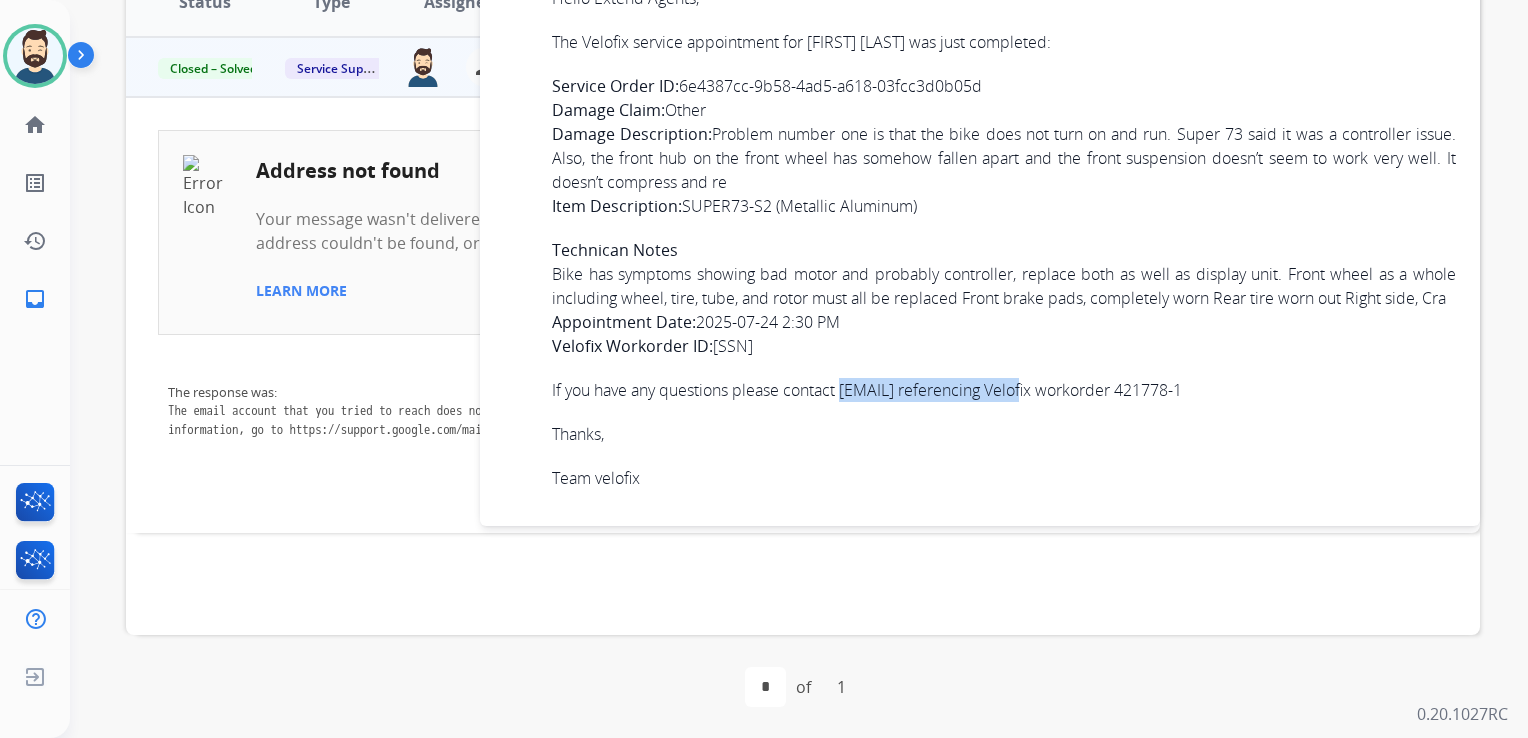 drag, startPoint x: 847, startPoint y: 390, endPoint x: 1044, endPoint y: 392, distance: 197.01015 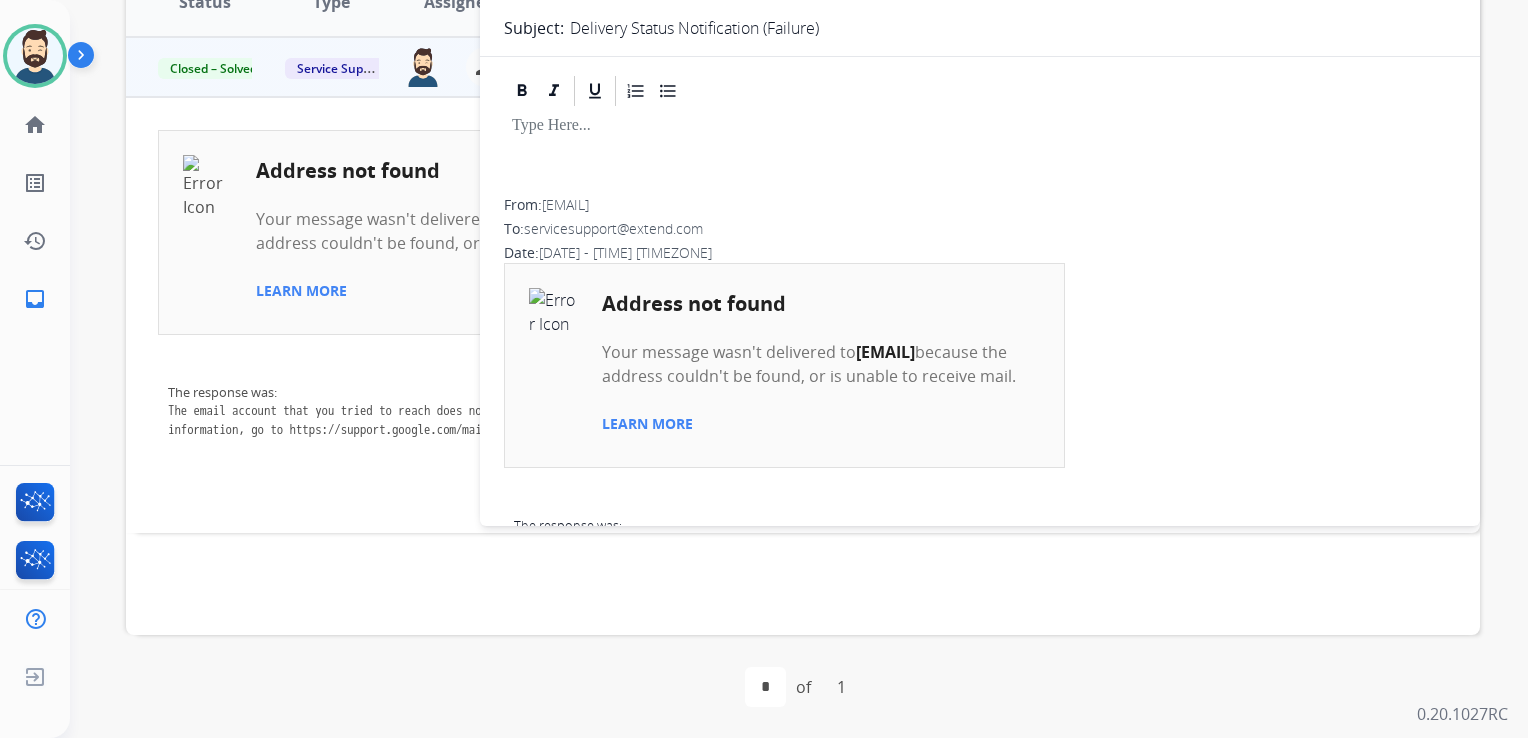 scroll, scrollTop: 0, scrollLeft: 0, axis: both 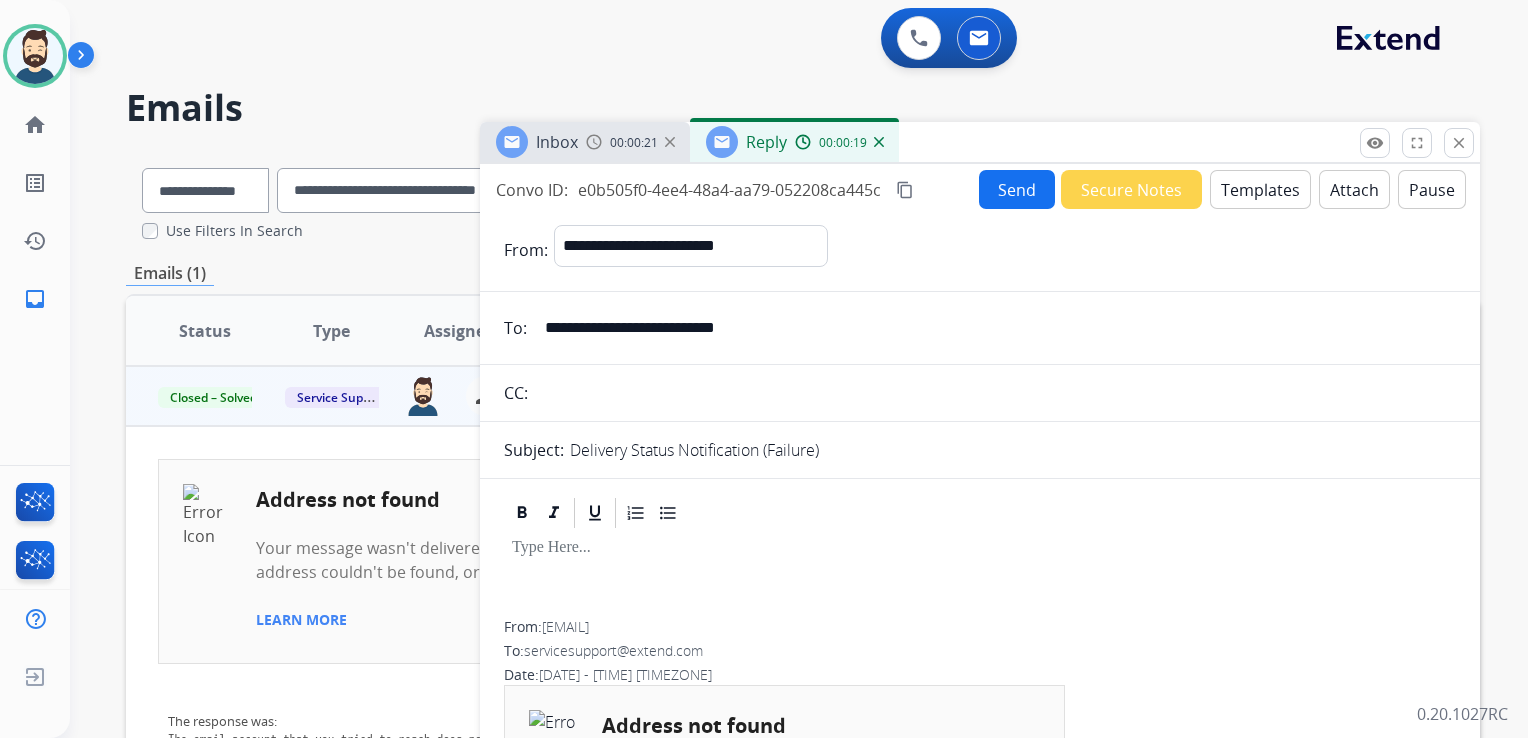click on "**********" at bounding box center [994, 328] 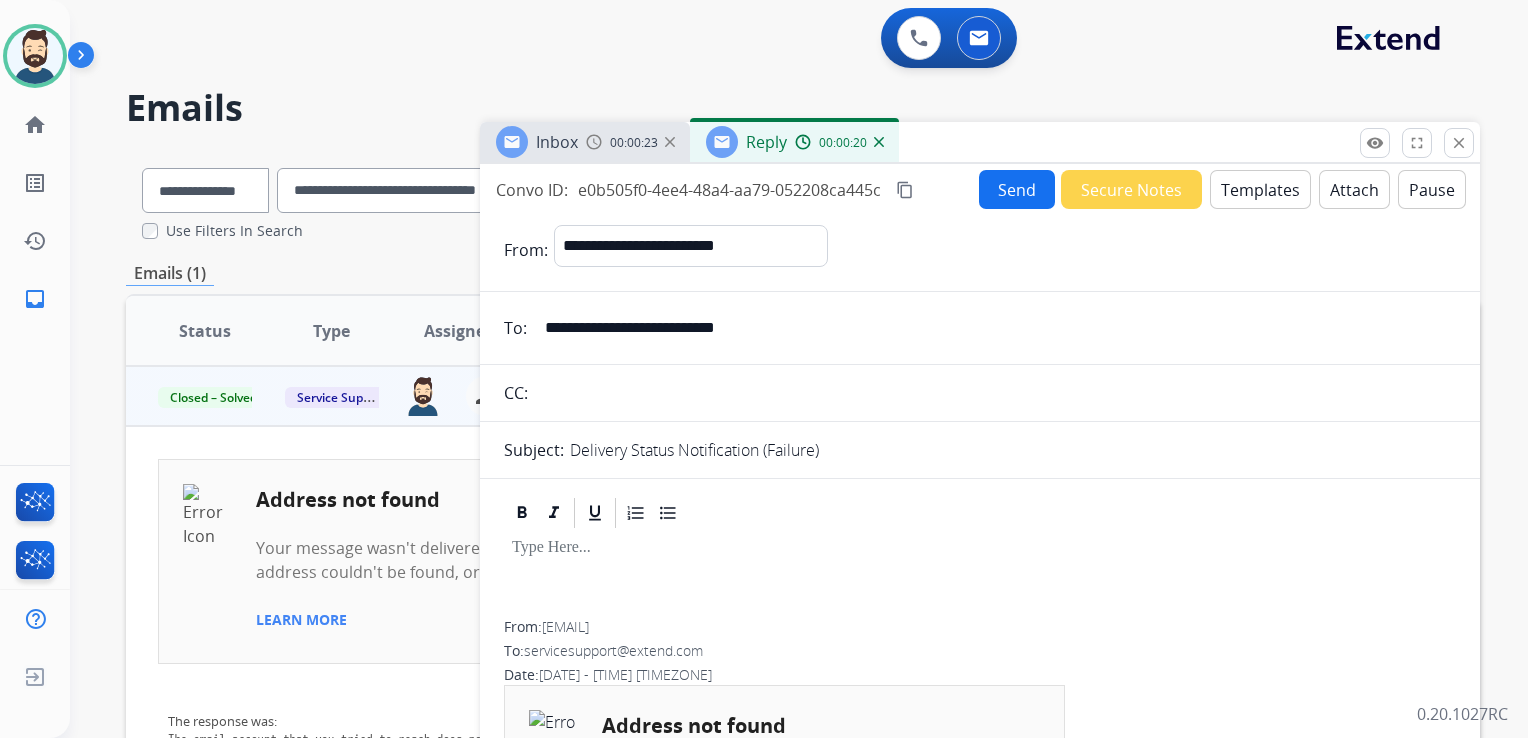 drag, startPoint x: 540, startPoint y: 327, endPoint x: 837, endPoint y: 314, distance: 297.28436 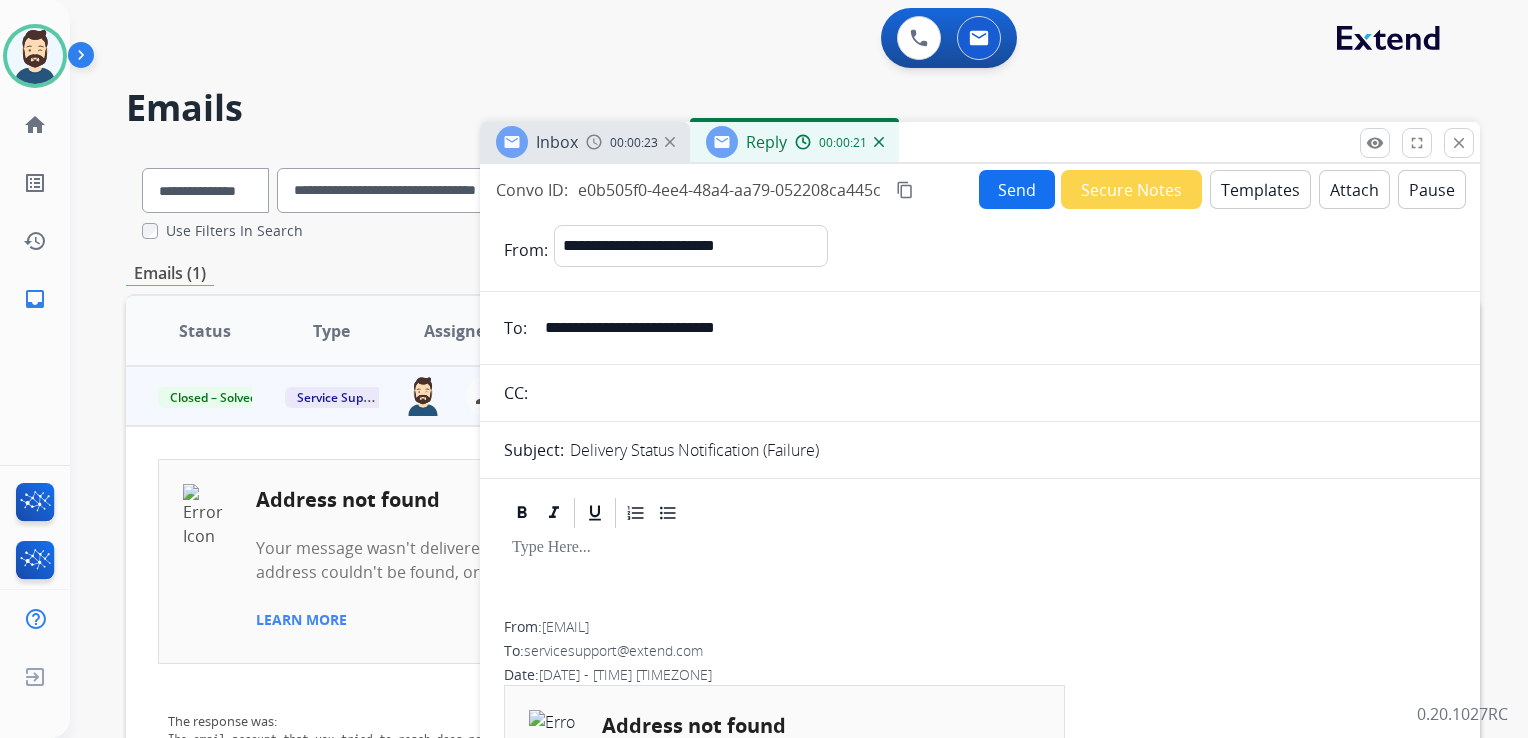 paste 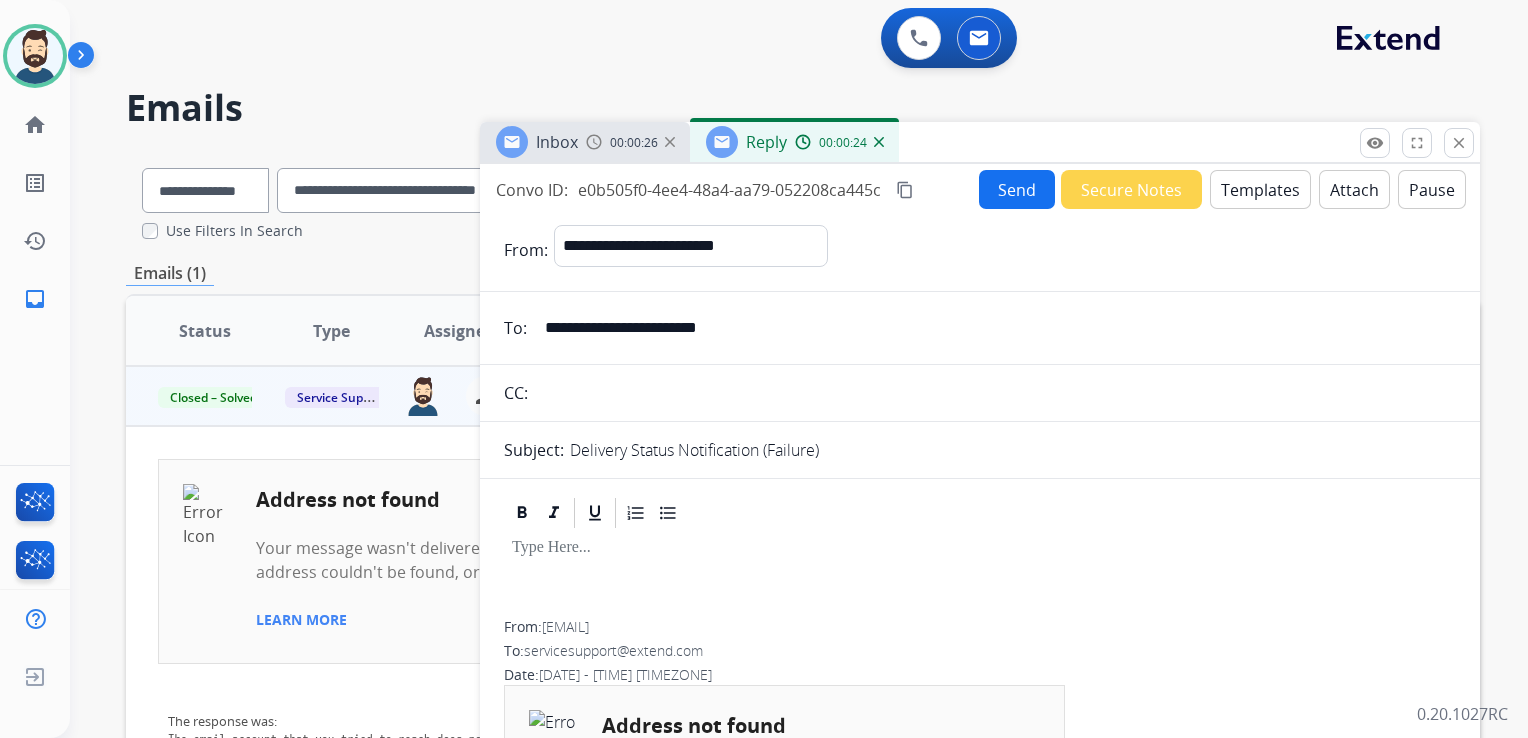 type on "**********" 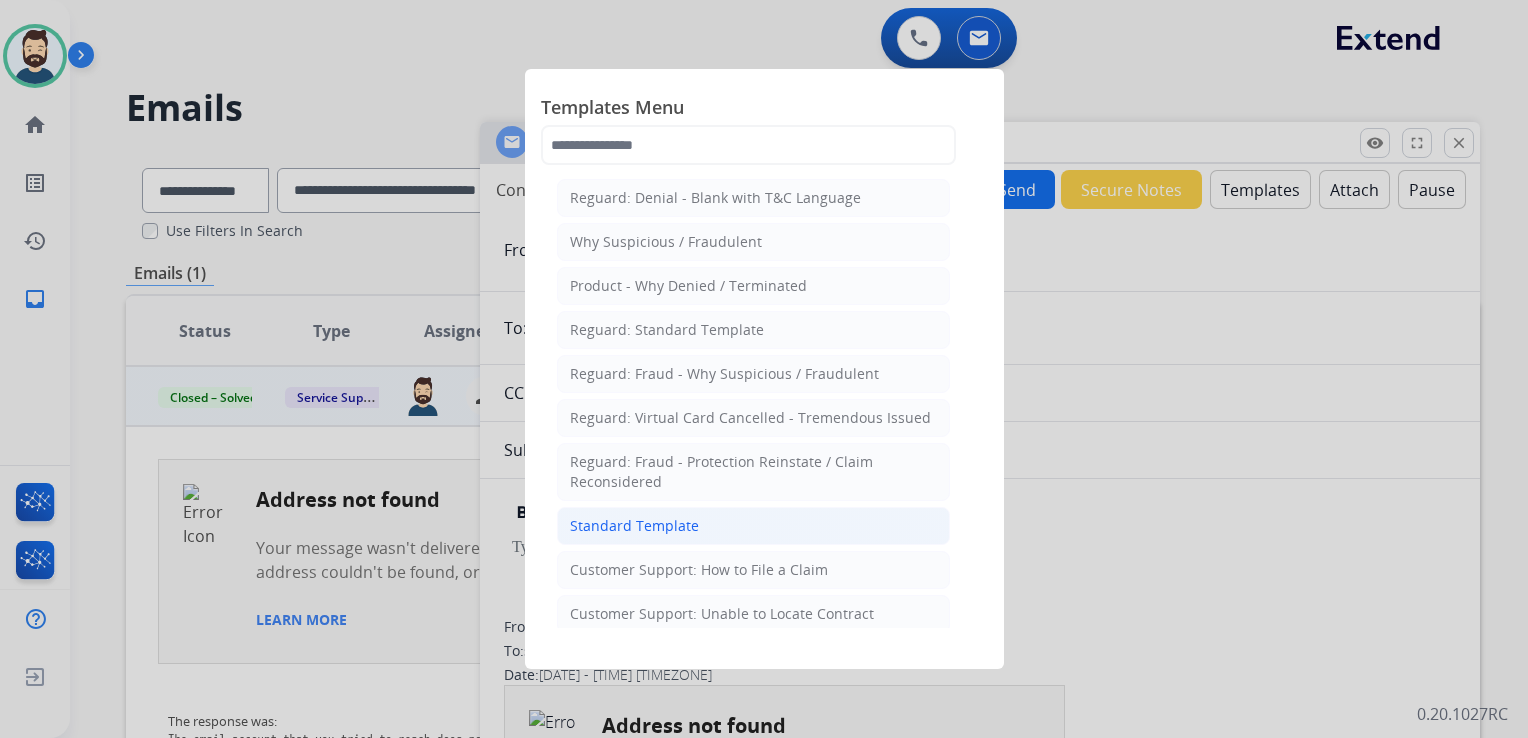 click on "Standard Template" 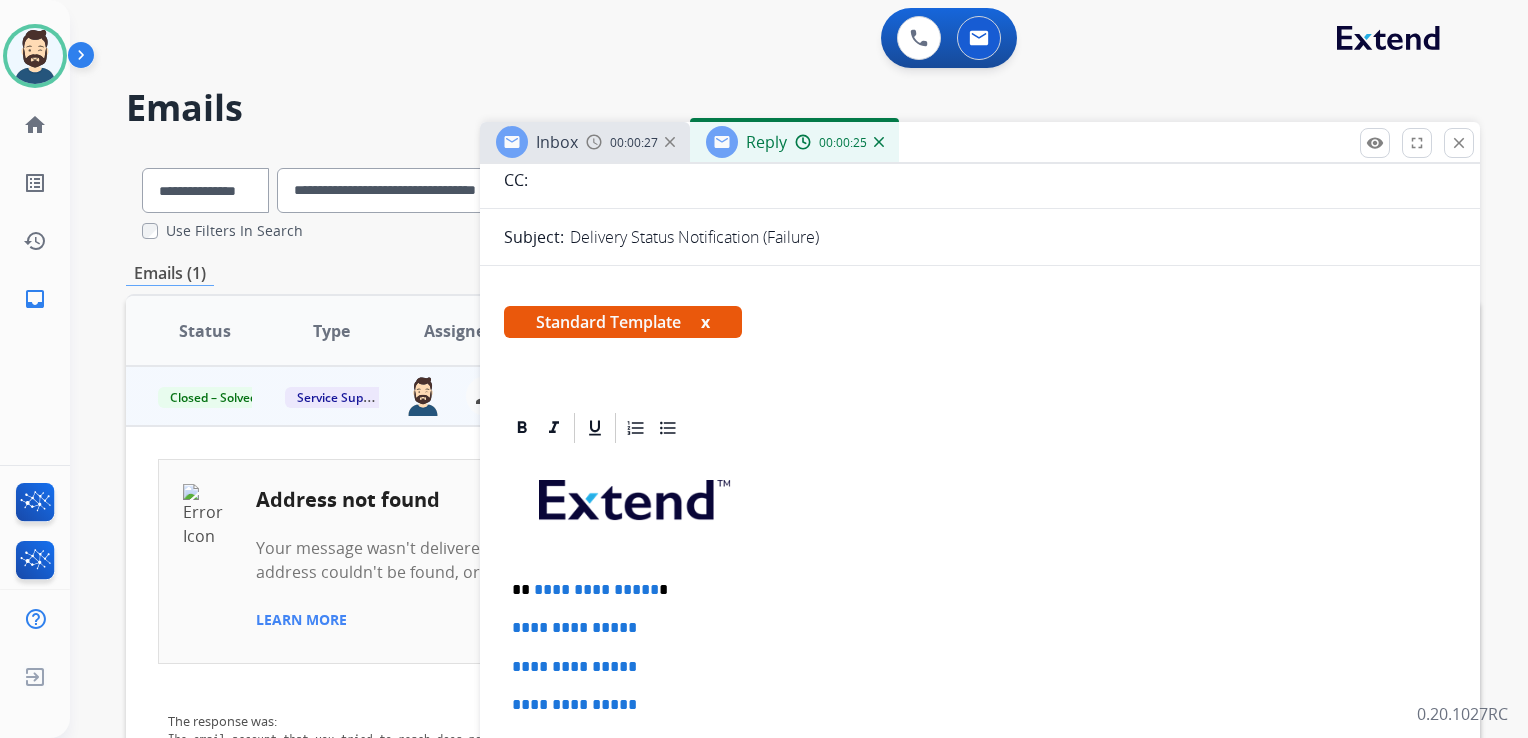 scroll, scrollTop: 300, scrollLeft: 0, axis: vertical 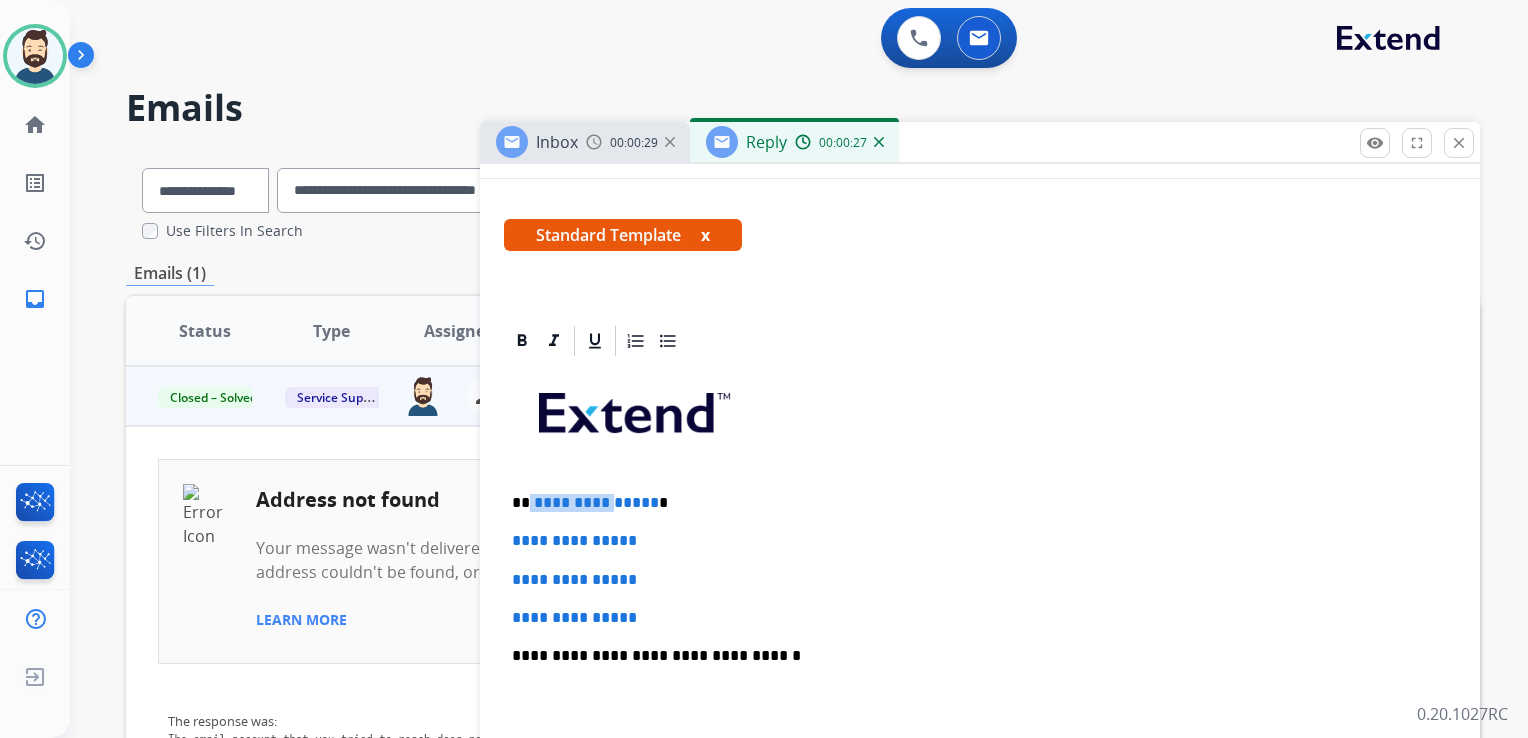 drag, startPoint x: 528, startPoint y: 498, endPoint x: 604, endPoint y: 498, distance: 76 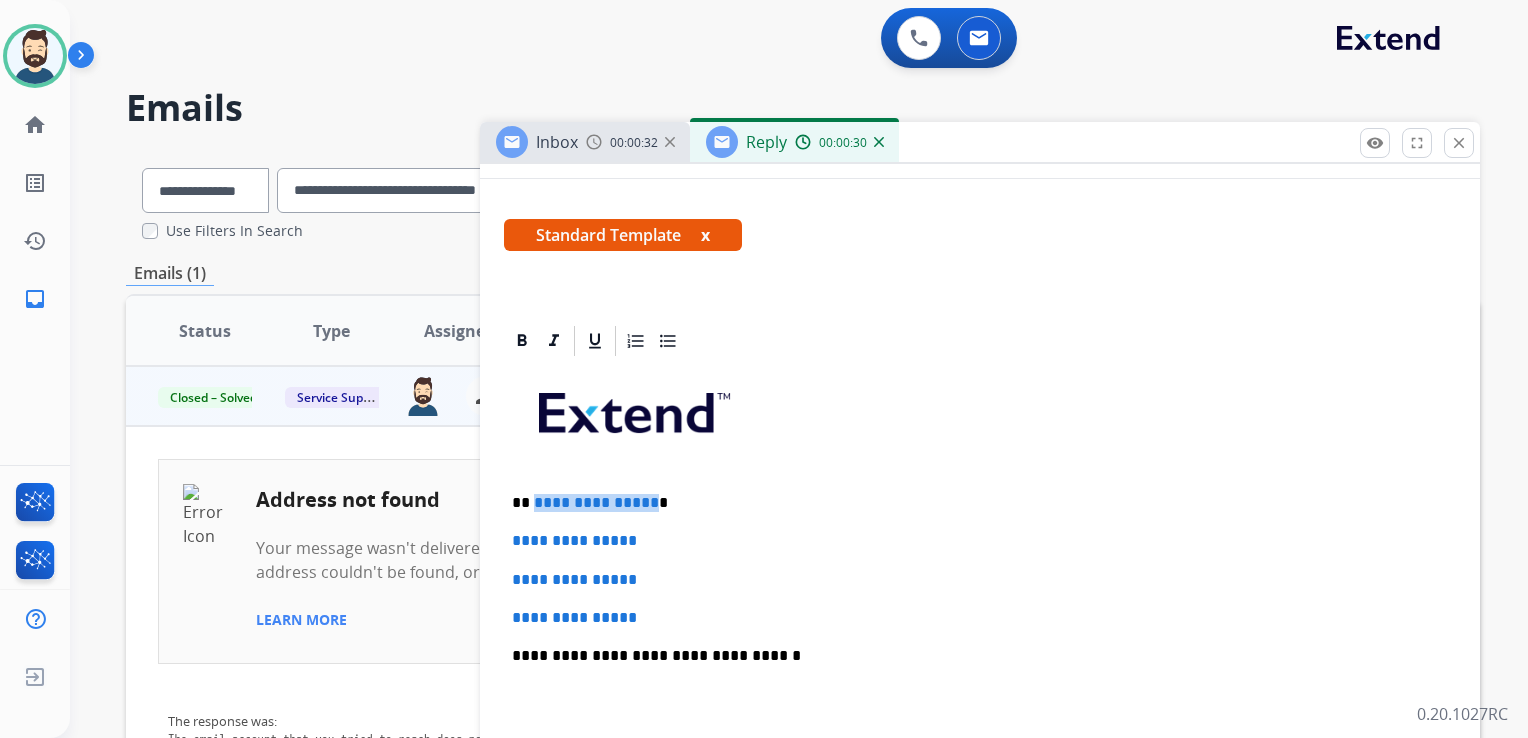 drag, startPoint x: 532, startPoint y: 502, endPoint x: 644, endPoint y: 502, distance: 112 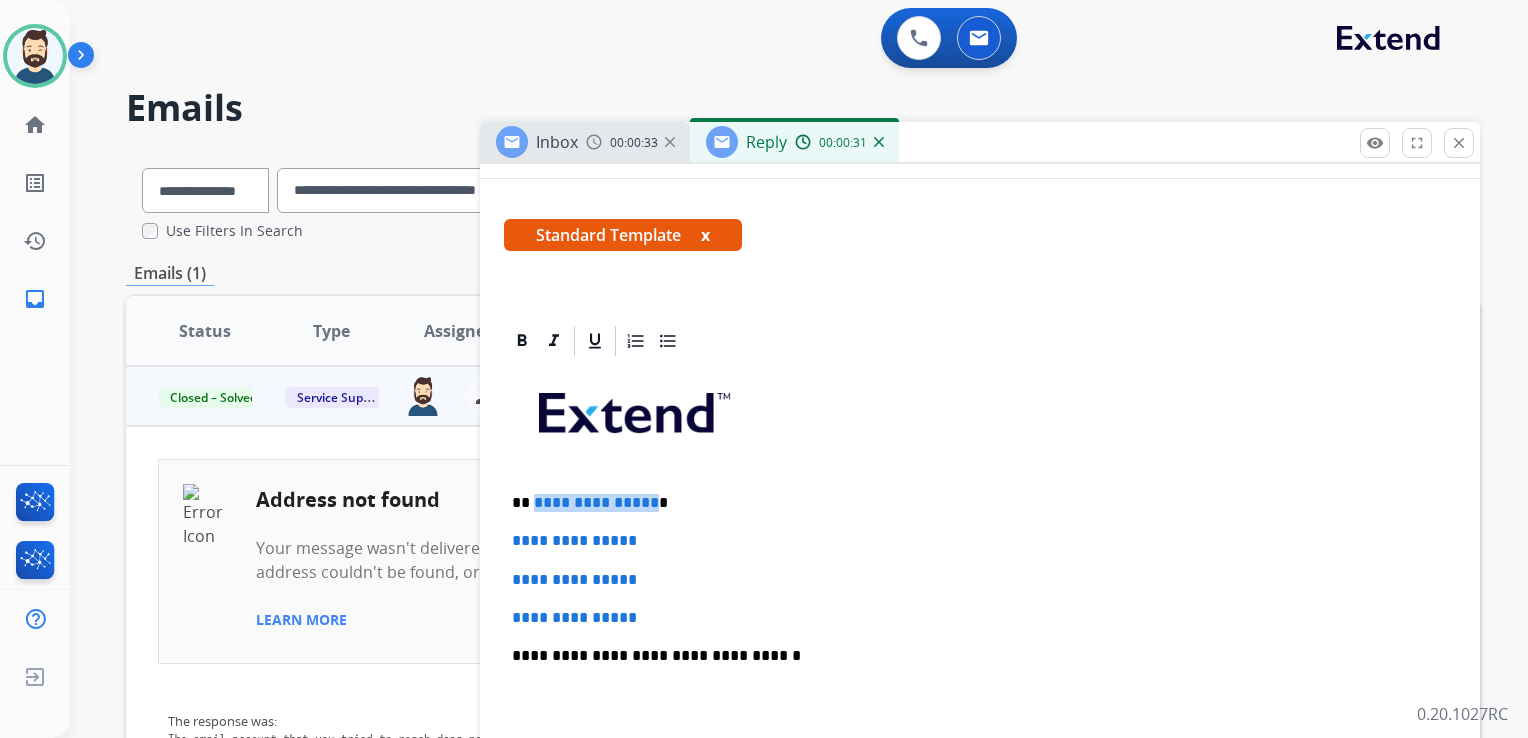 type 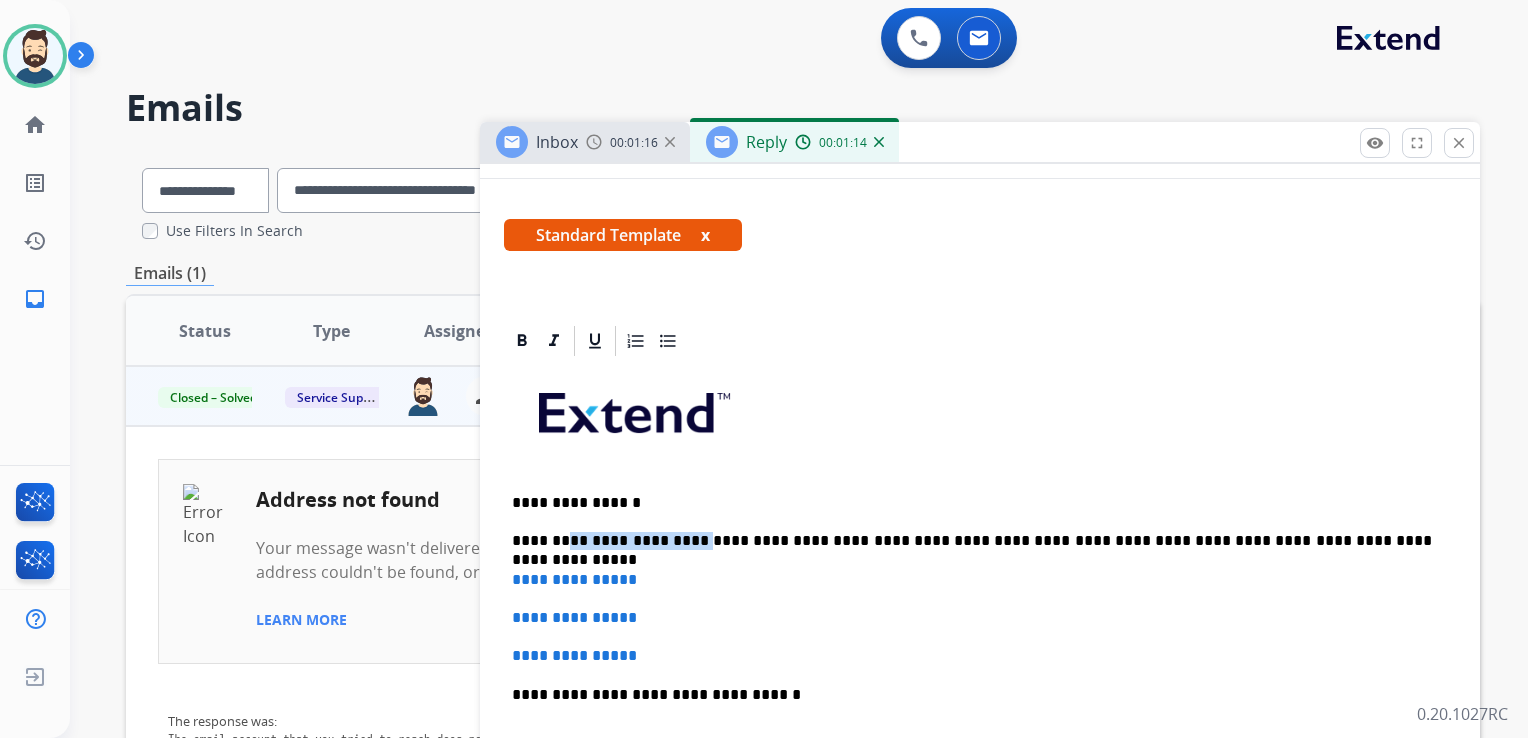 drag, startPoint x: 560, startPoint y: 541, endPoint x: 670, endPoint y: 541, distance: 110 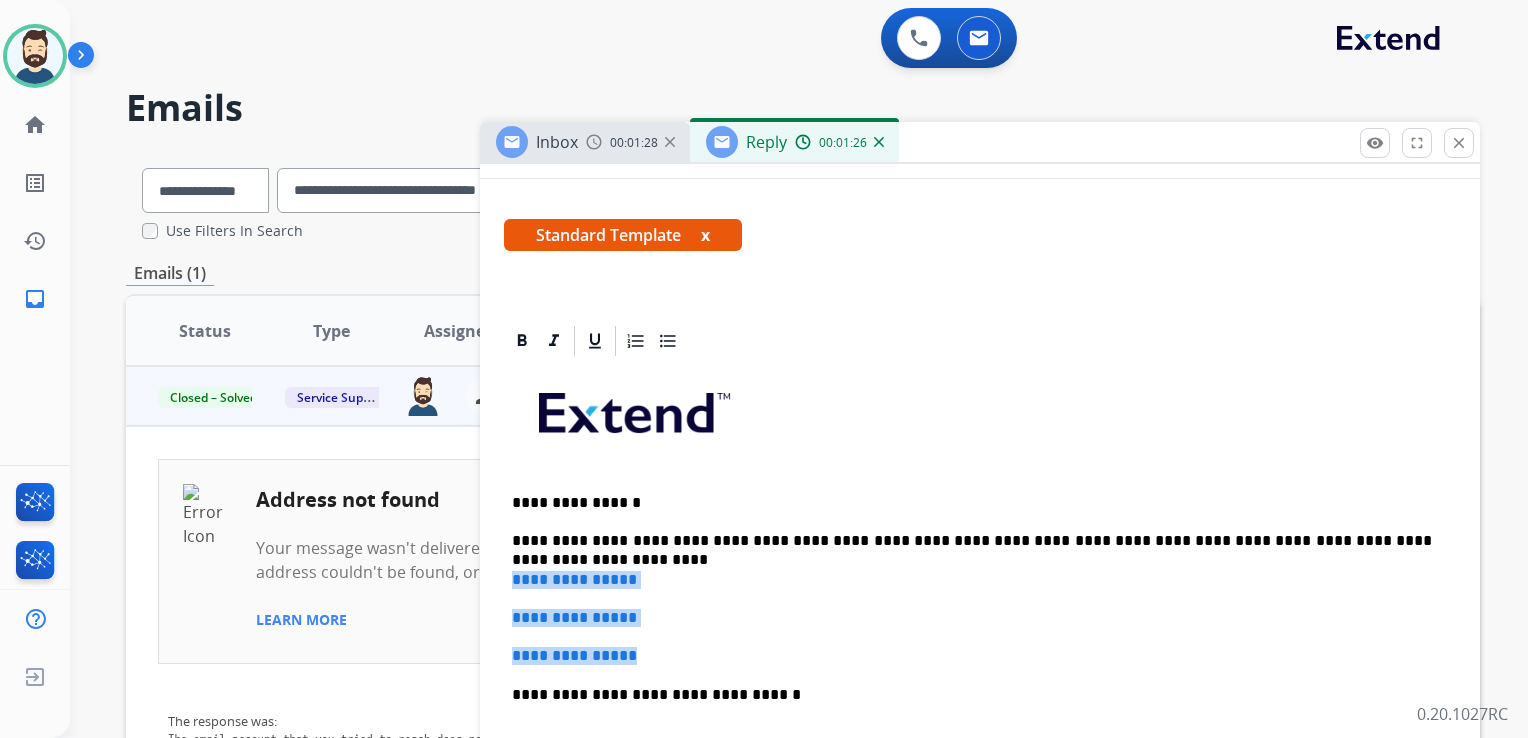 drag, startPoint x: 508, startPoint y: 580, endPoint x: 661, endPoint y: 644, distance: 165.84631 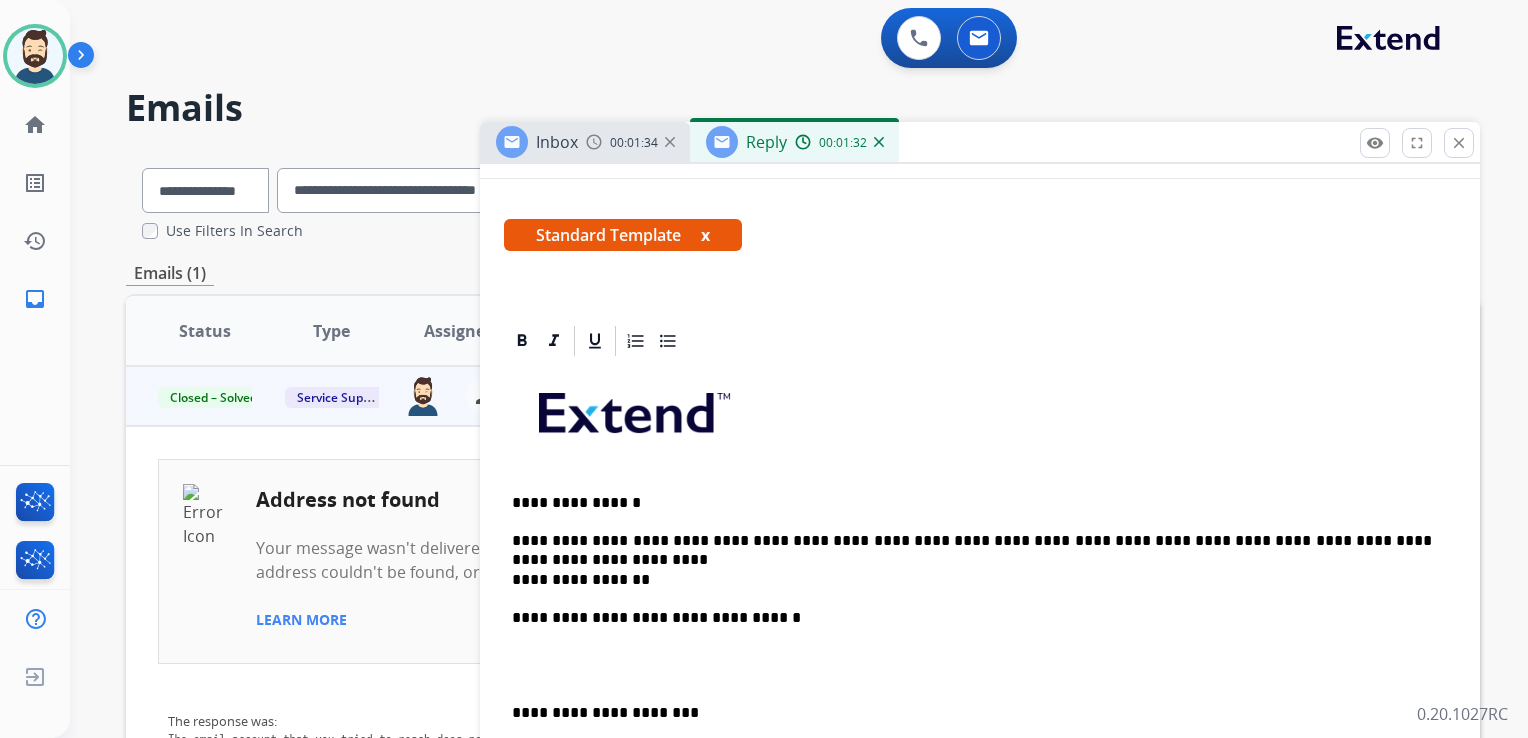 click on "**********" at bounding box center [972, 618] 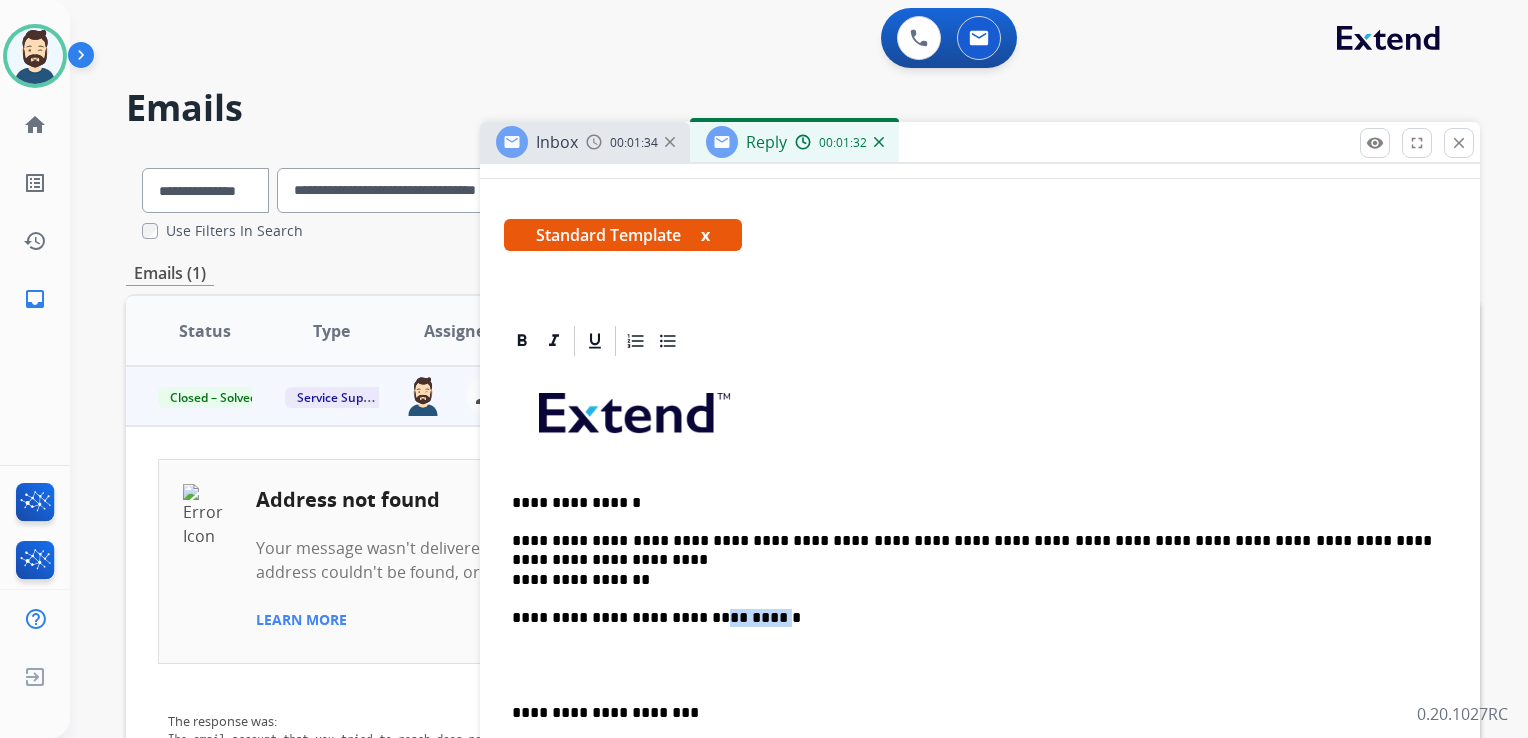 click on "**********" at bounding box center [972, 618] 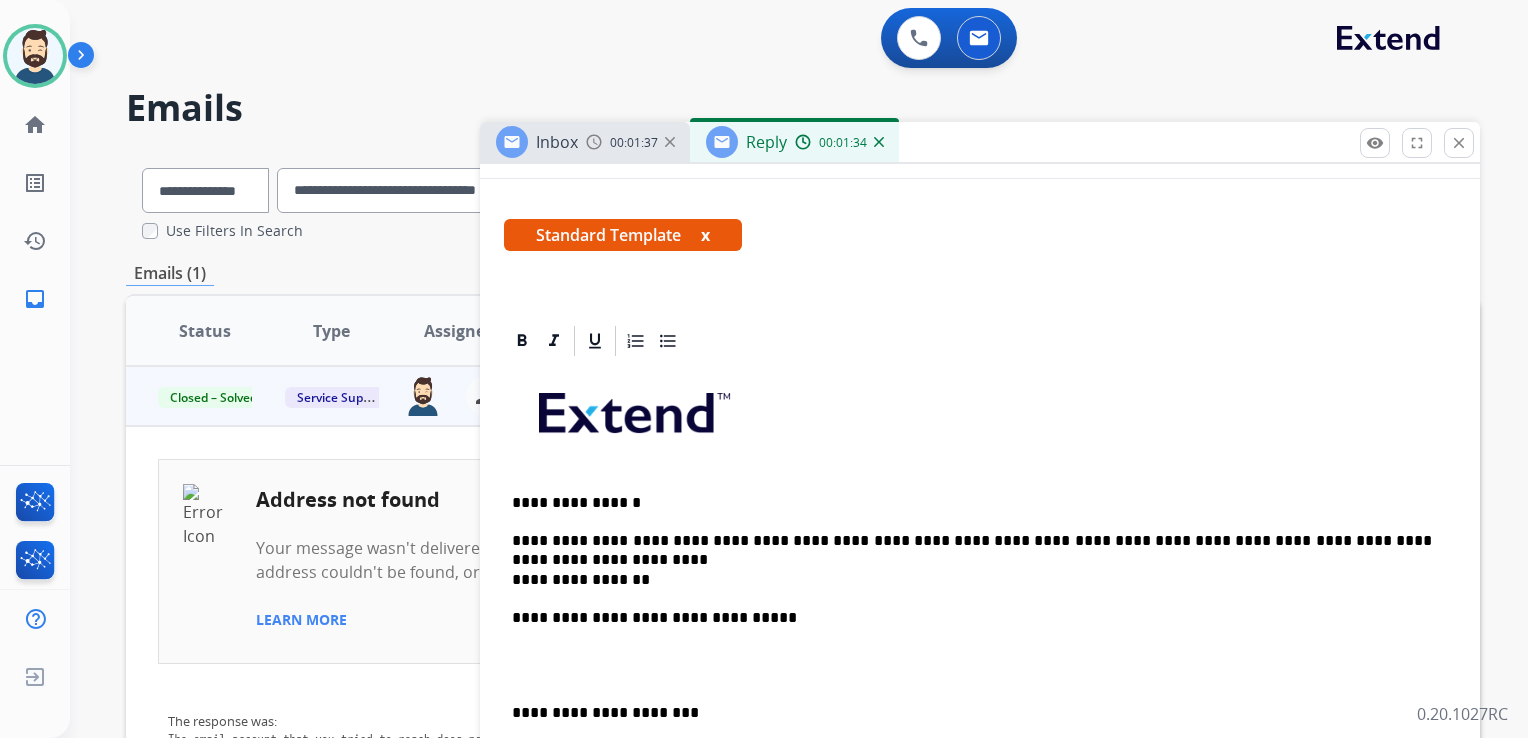 scroll, scrollTop: 400, scrollLeft: 0, axis: vertical 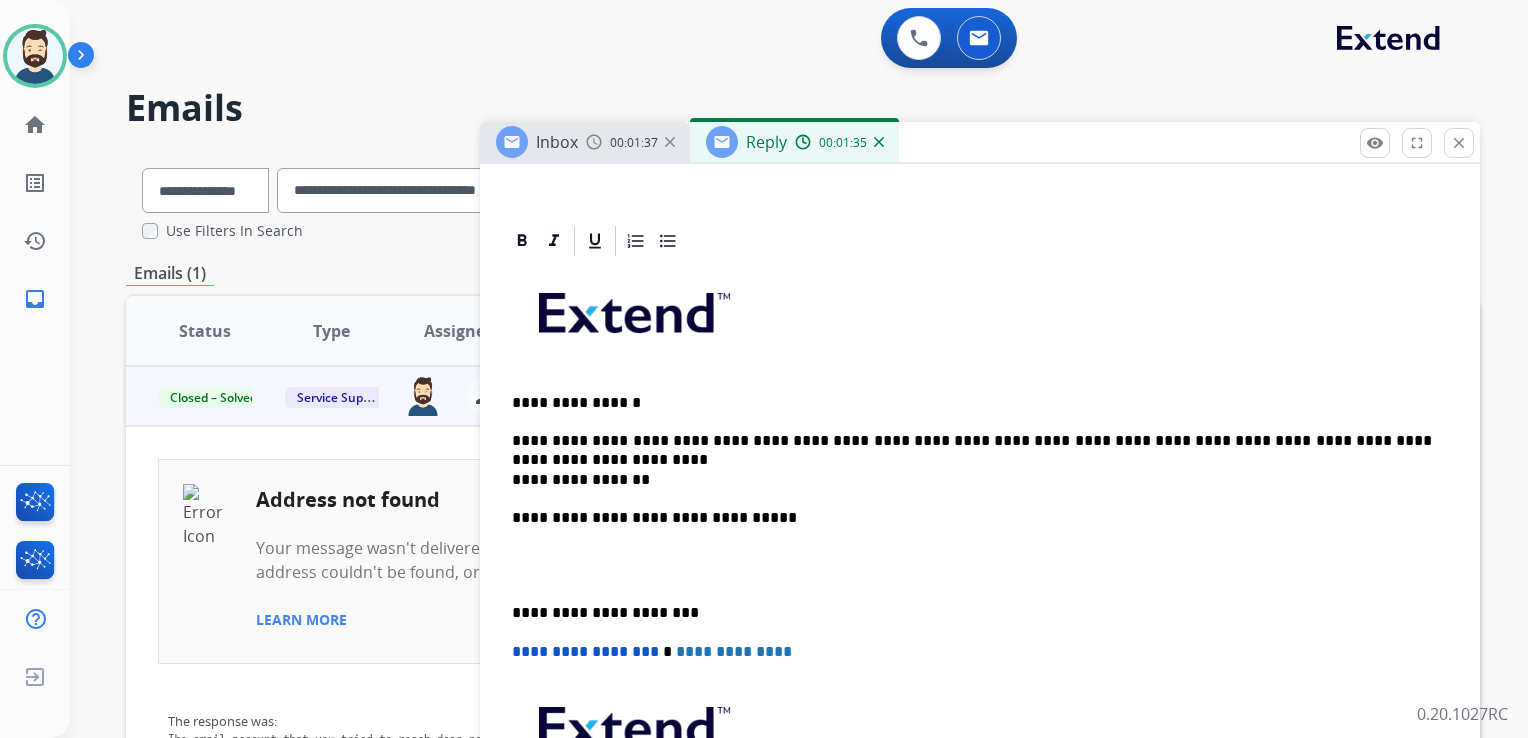 click on "**********" at bounding box center [972, 613] 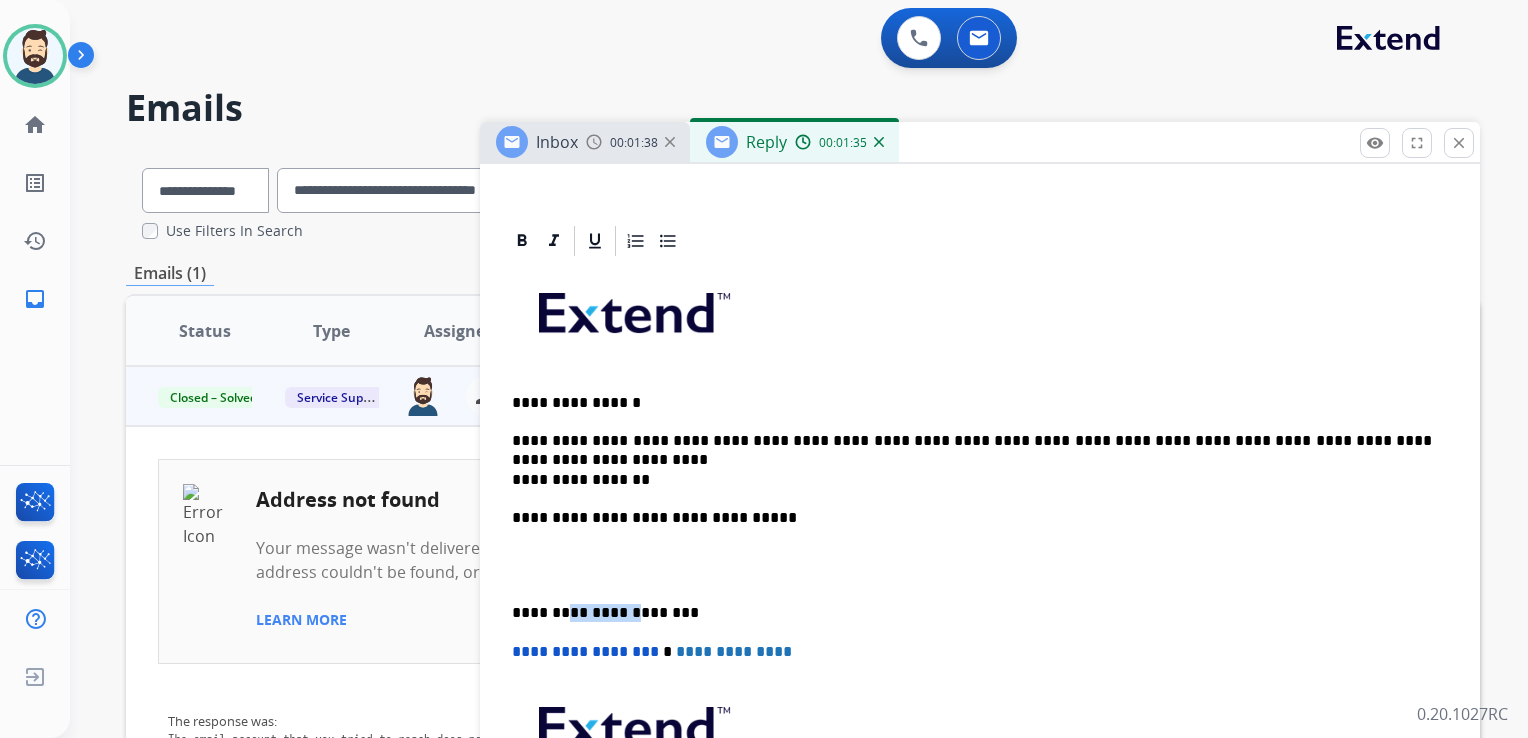 click on "**********" at bounding box center (972, 613) 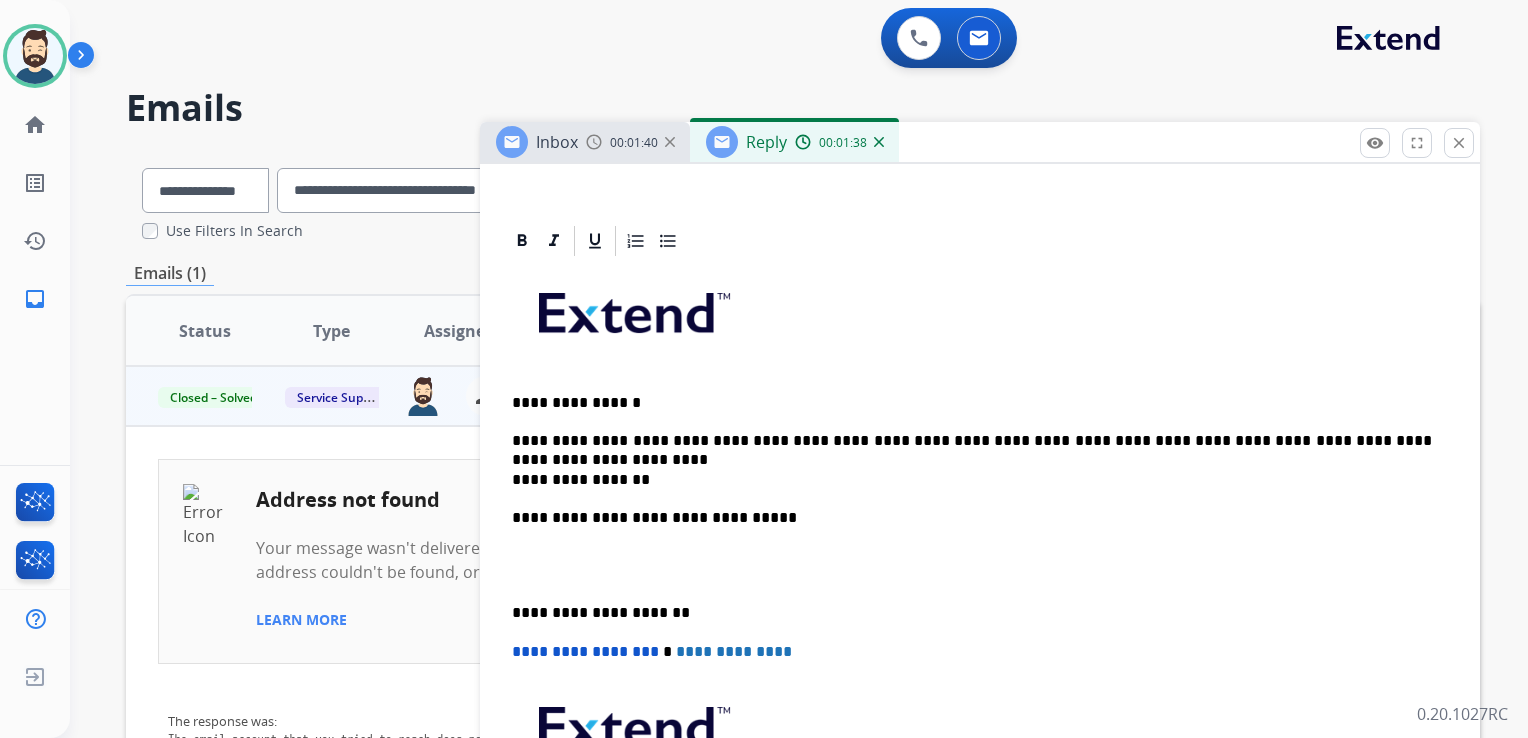 click on "**********" at bounding box center [585, 651] 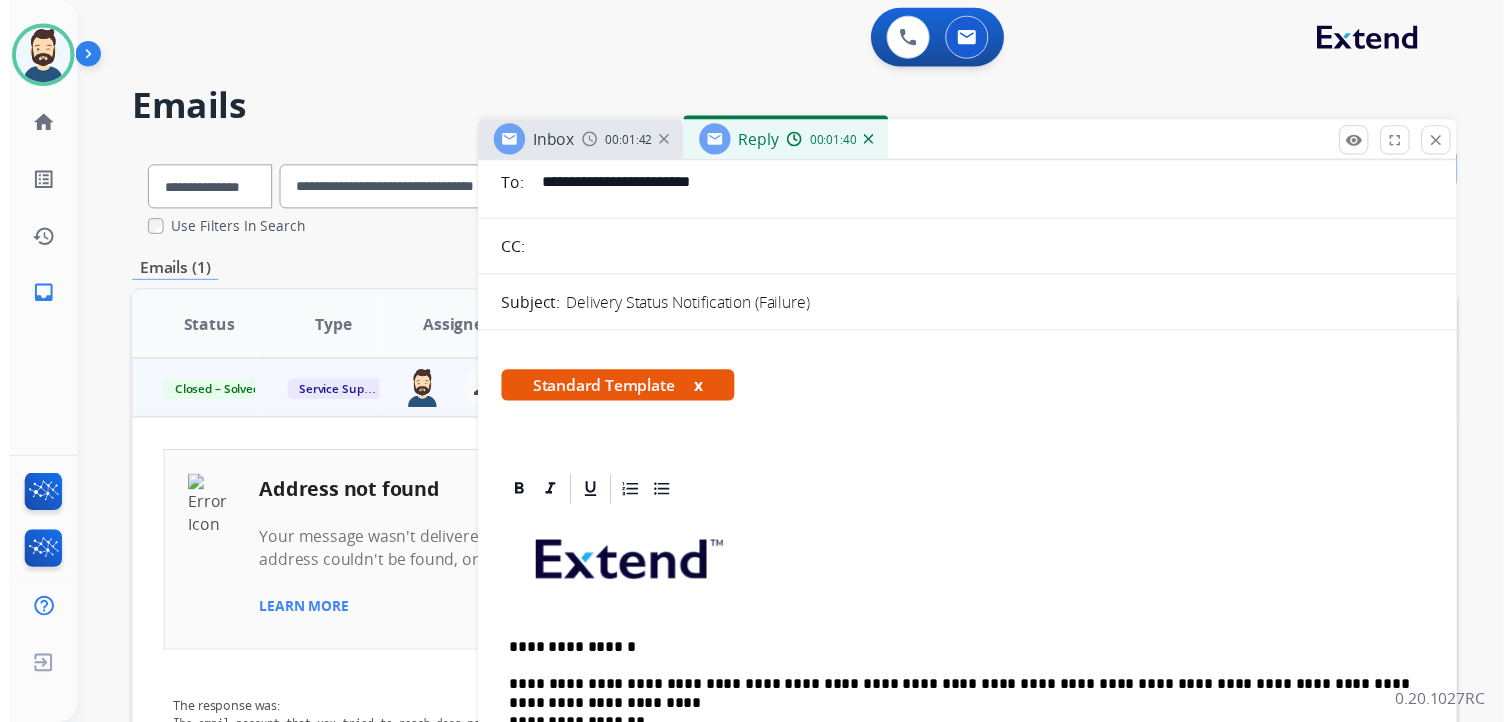 scroll, scrollTop: 0, scrollLeft: 0, axis: both 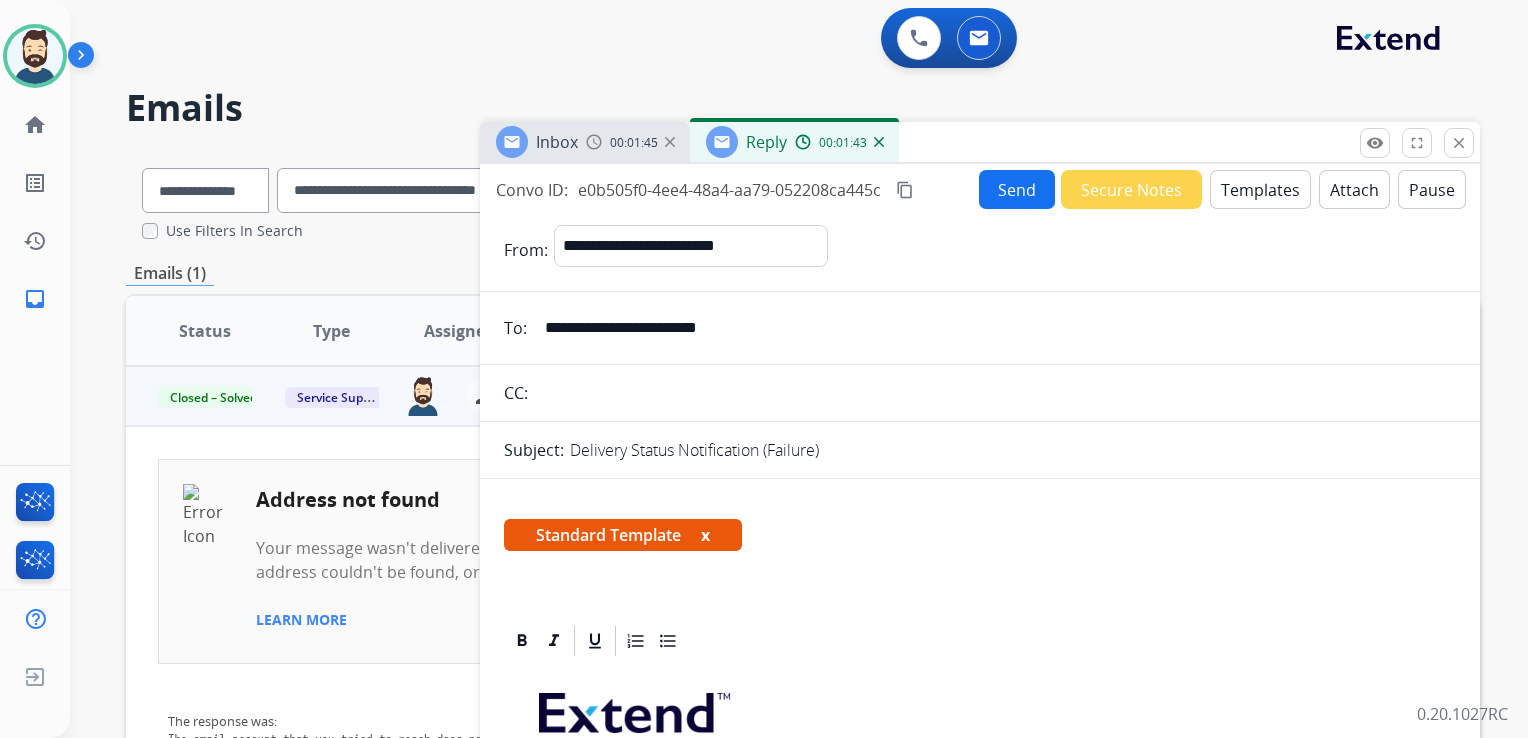 click on "Send" at bounding box center [1017, 189] 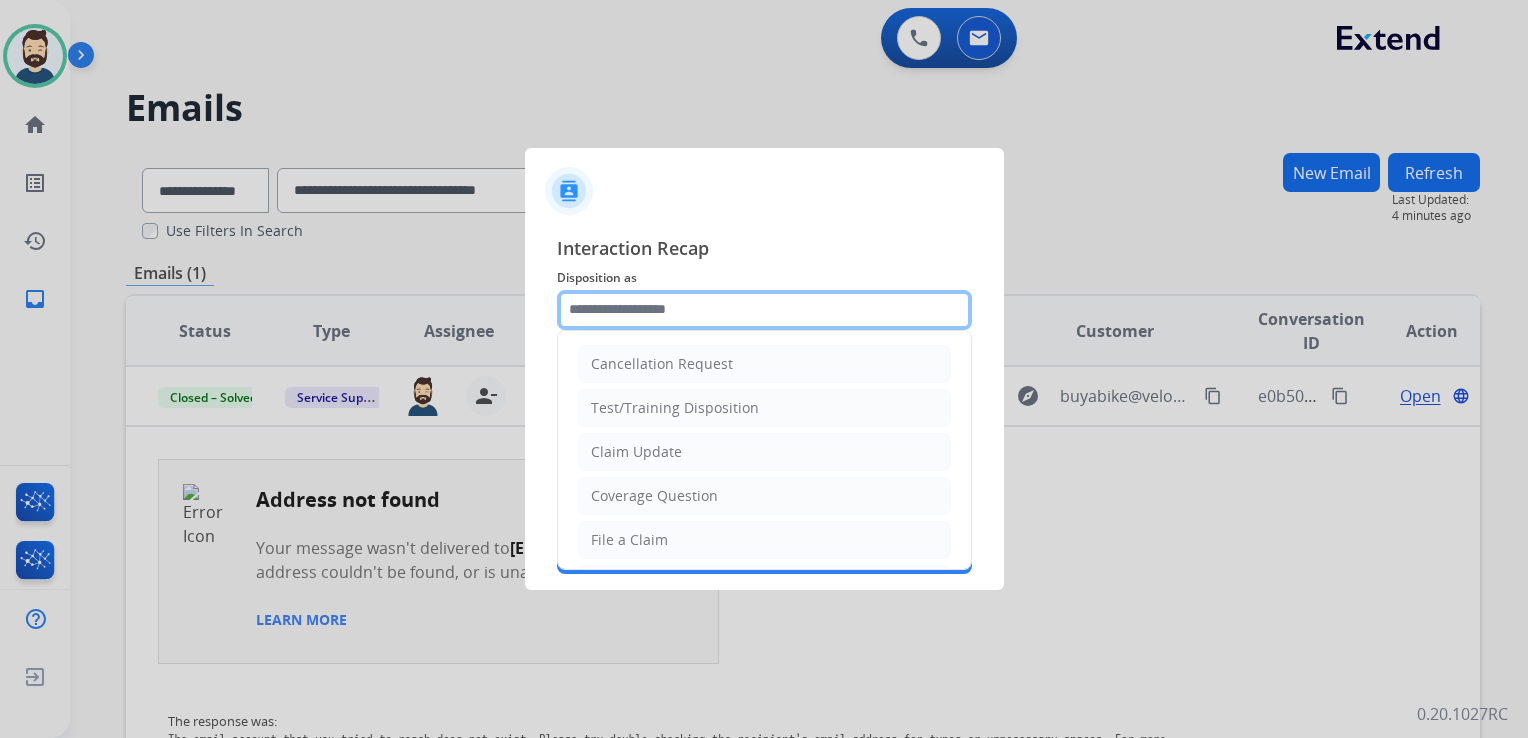 click 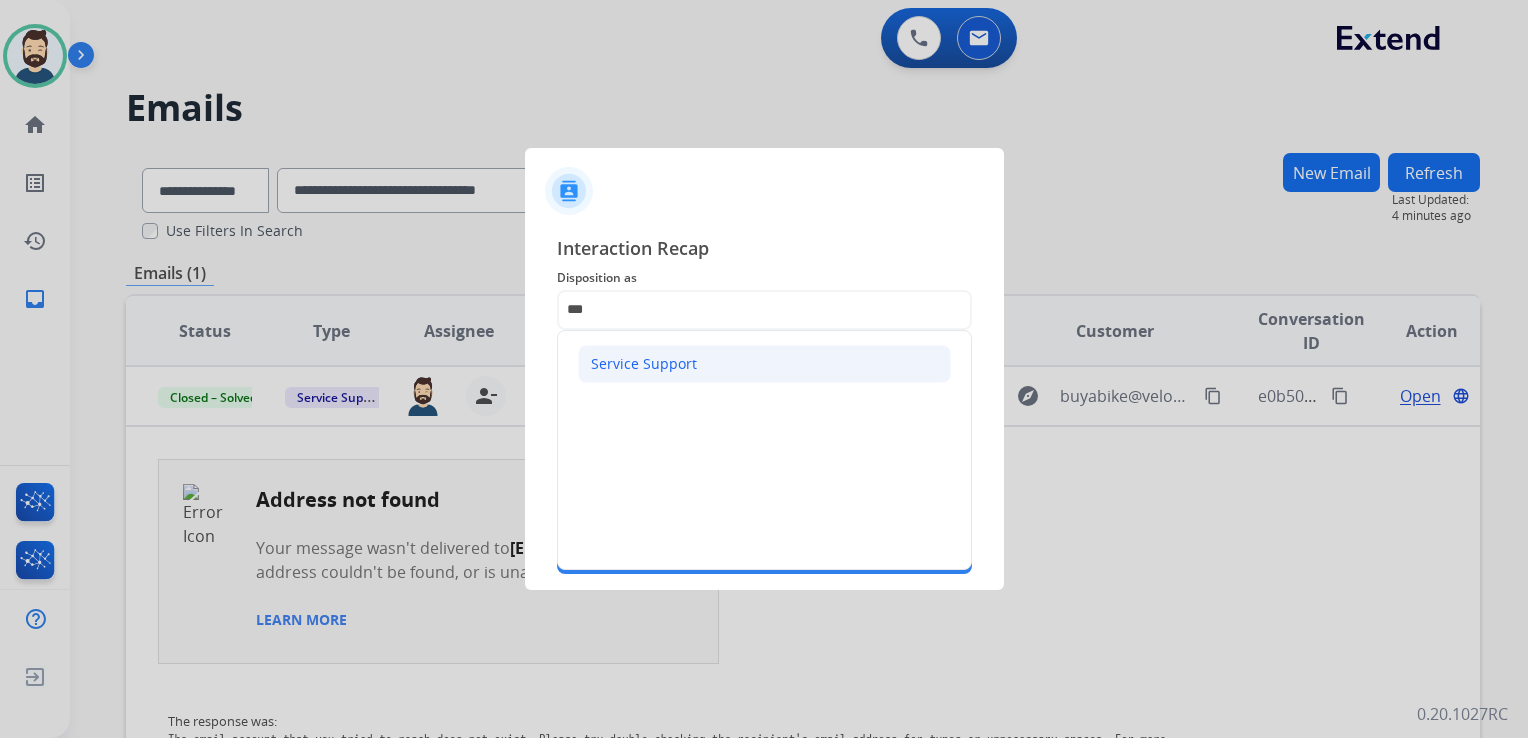 click on "Service Support" 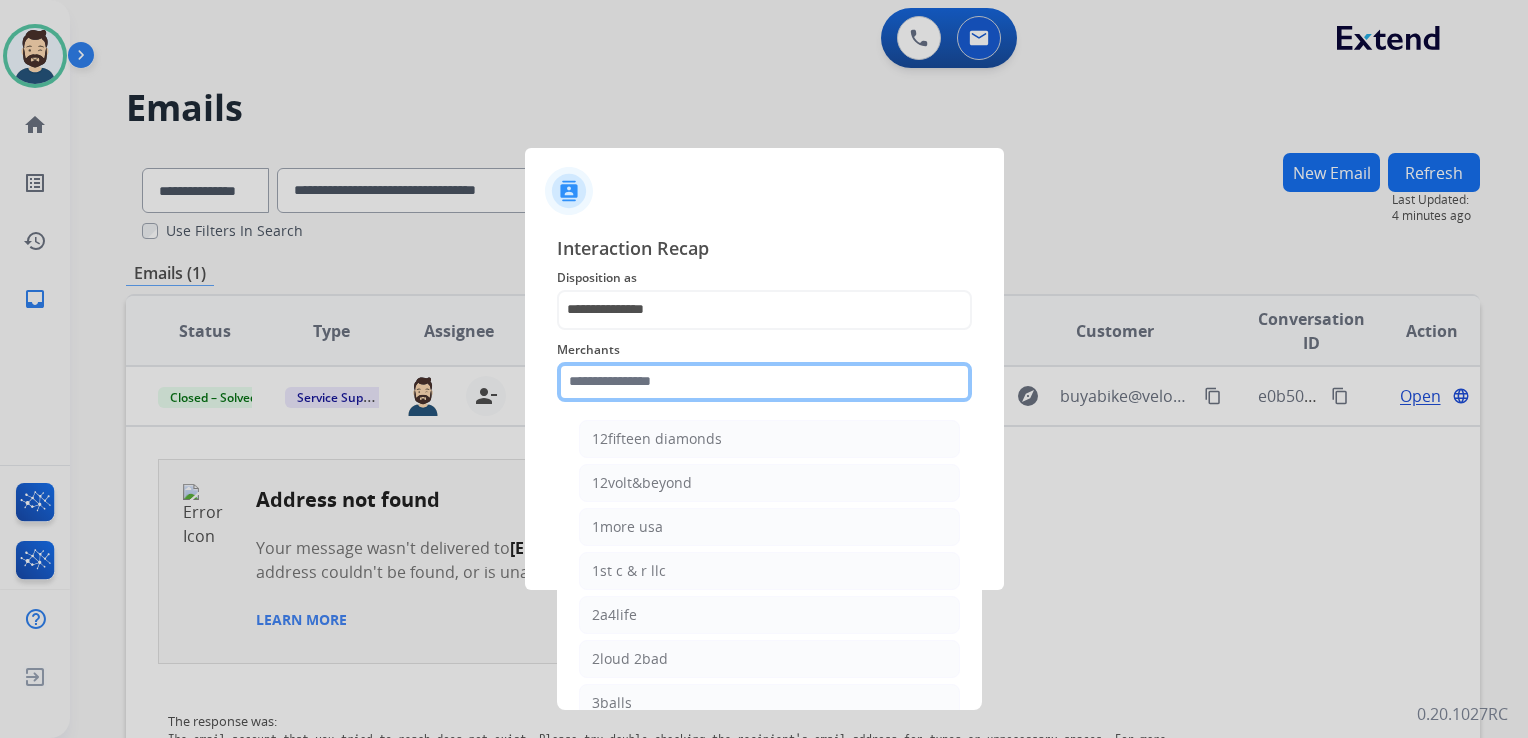 click 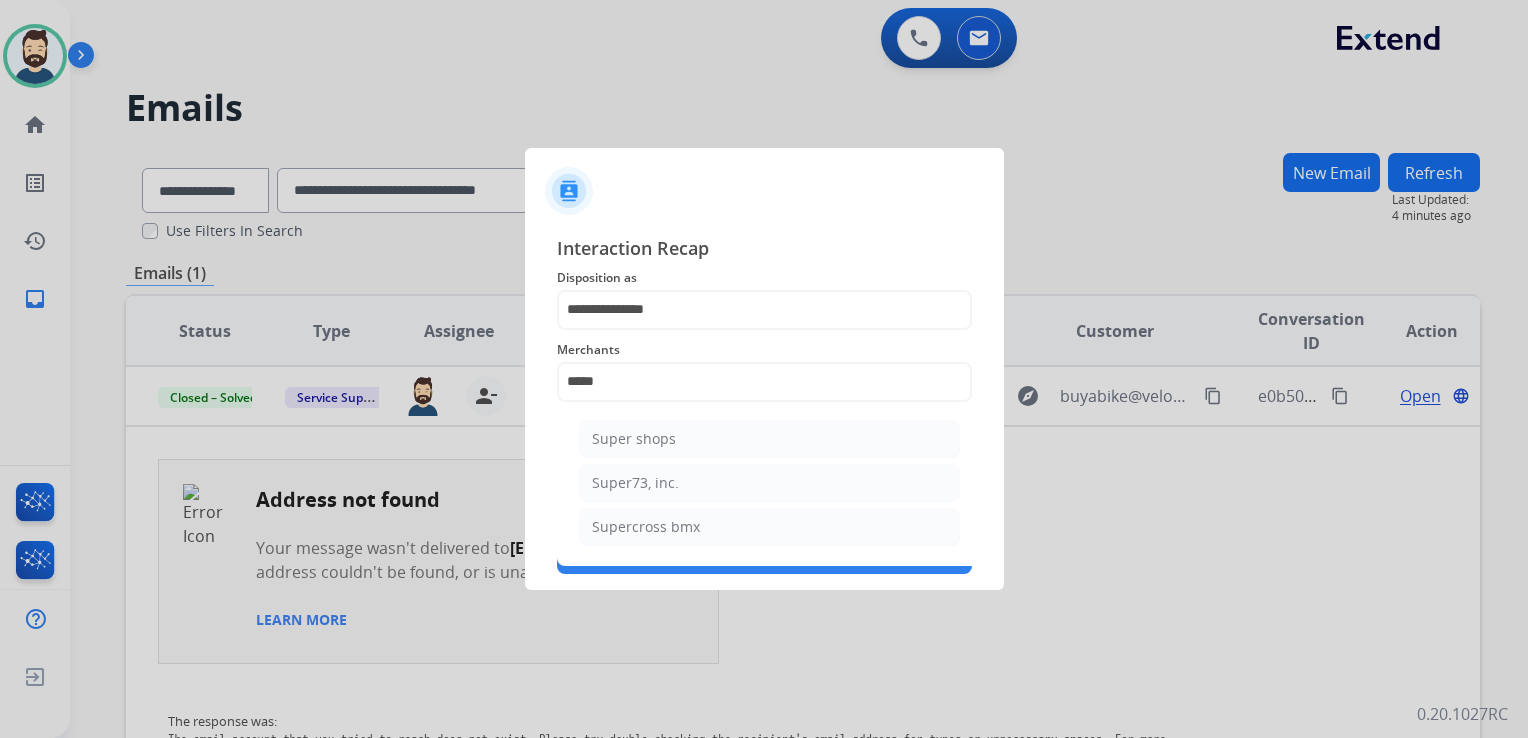 click on "Super73, inc." 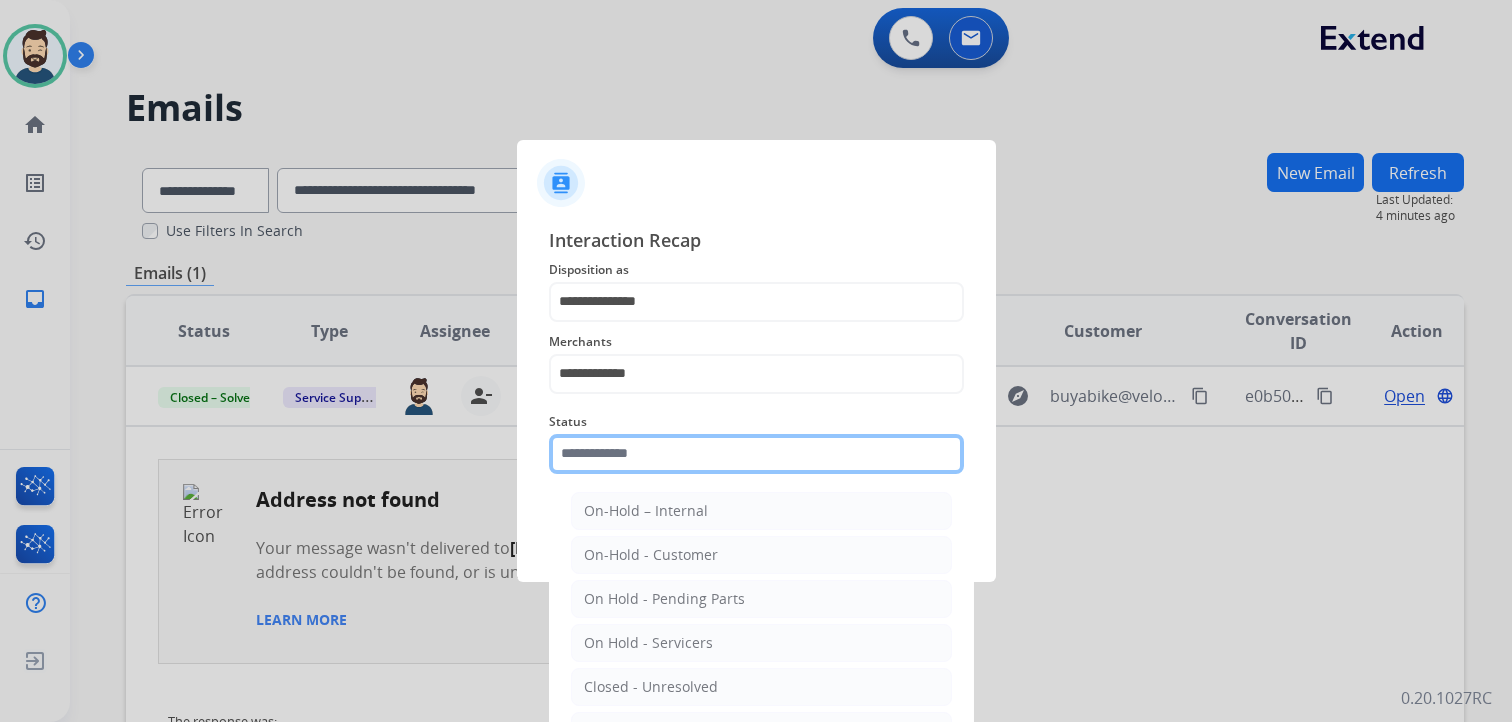 click 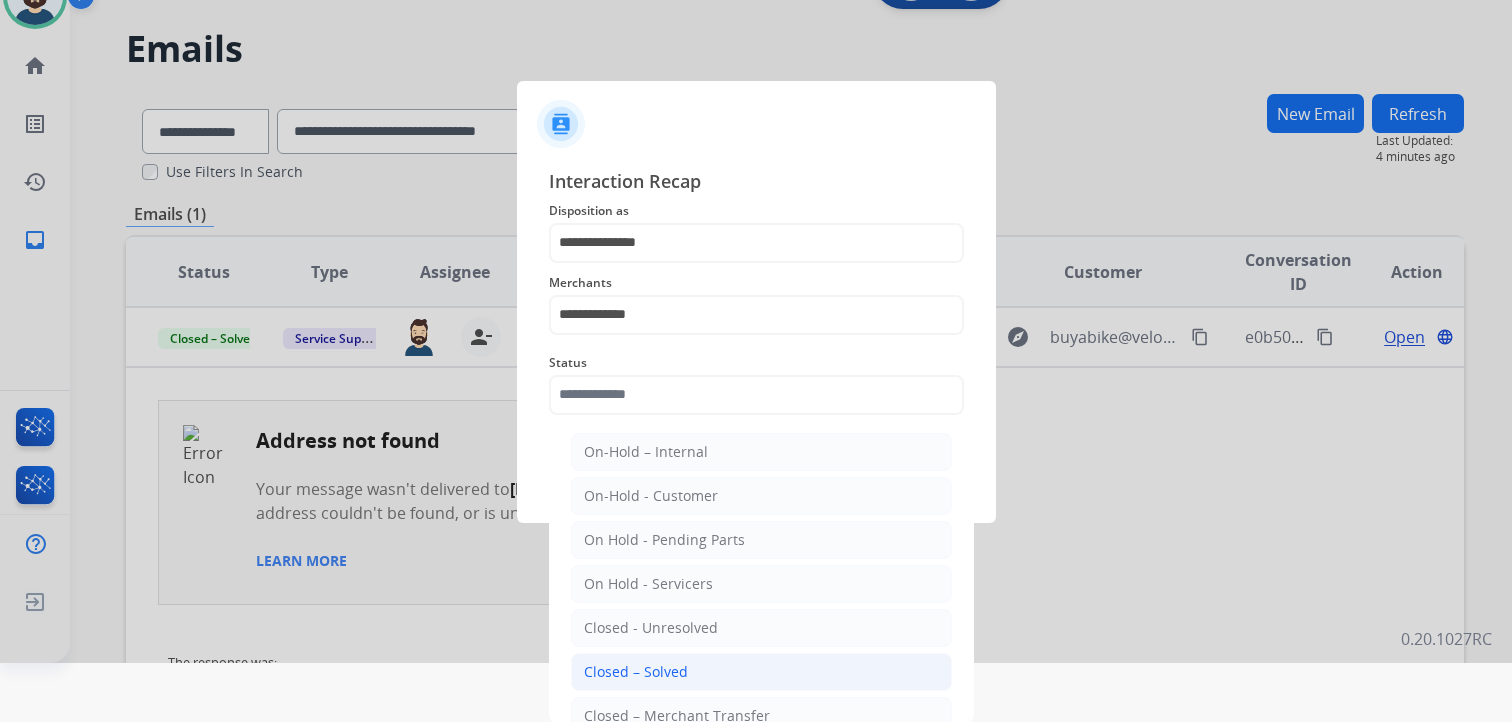 drag, startPoint x: 652, startPoint y: 675, endPoint x: 707, endPoint y: 592, distance: 99.56907 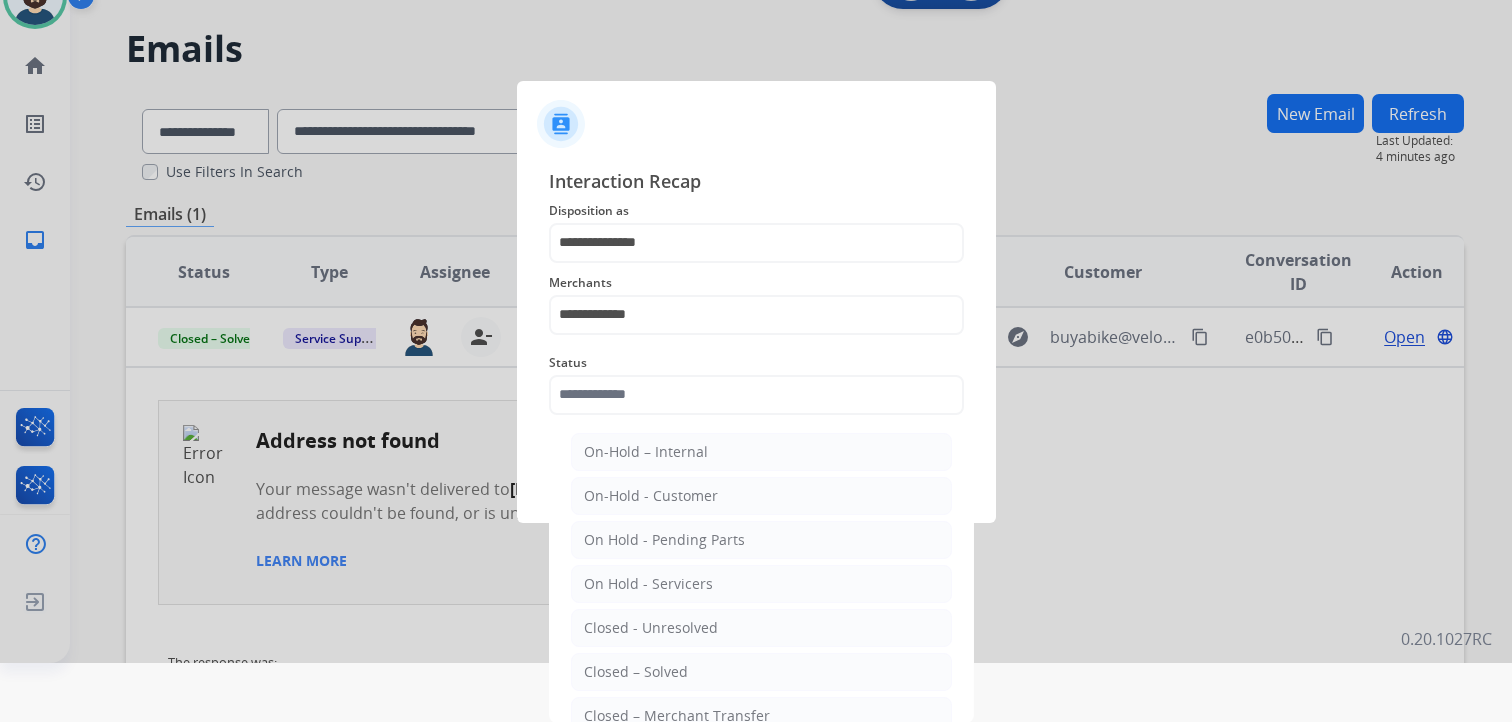 click on "Closed – Solved" 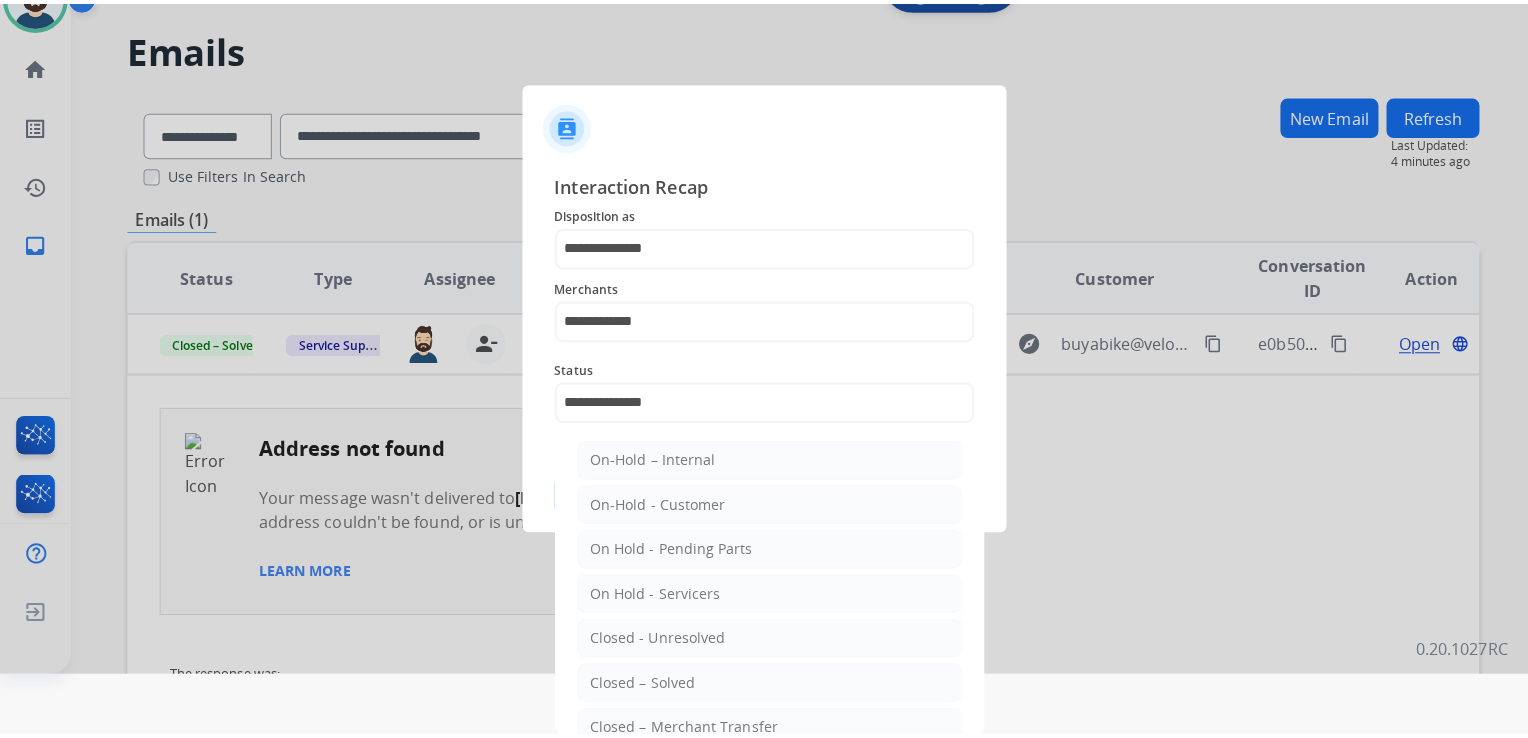 scroll, scrollTop: 0, scrollLeft: 0, axis: both 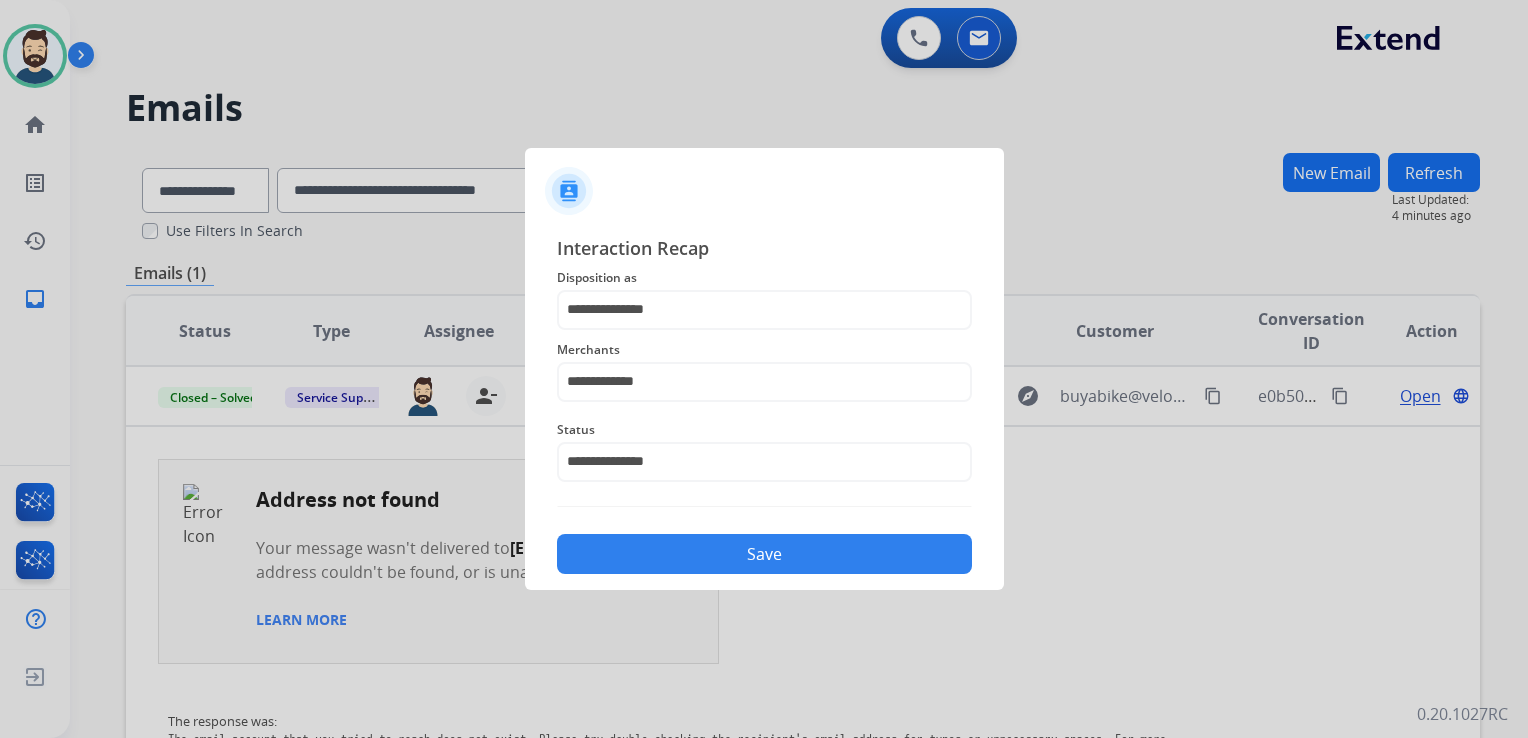 click on "Save" 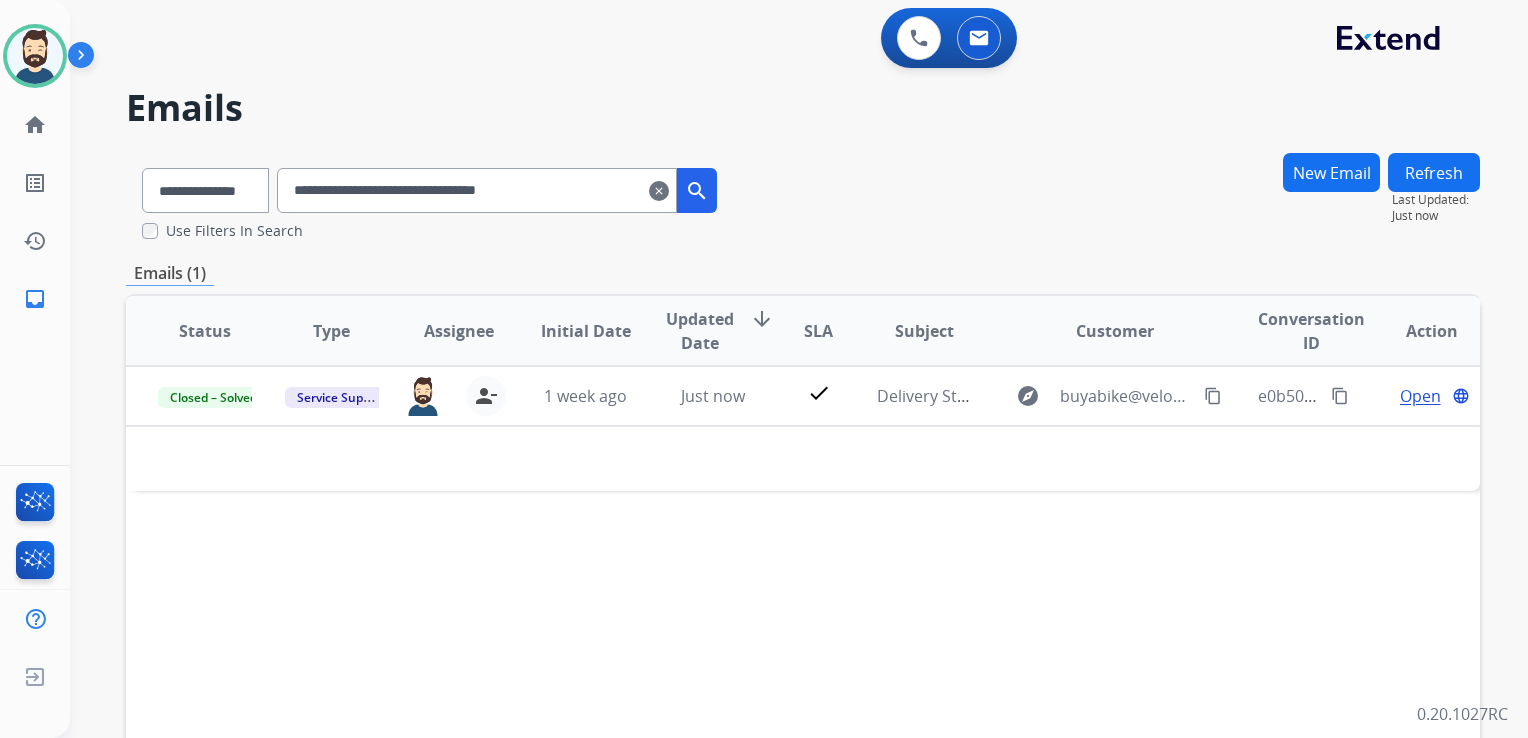 click on "clear" at bounding box center (659, 191) 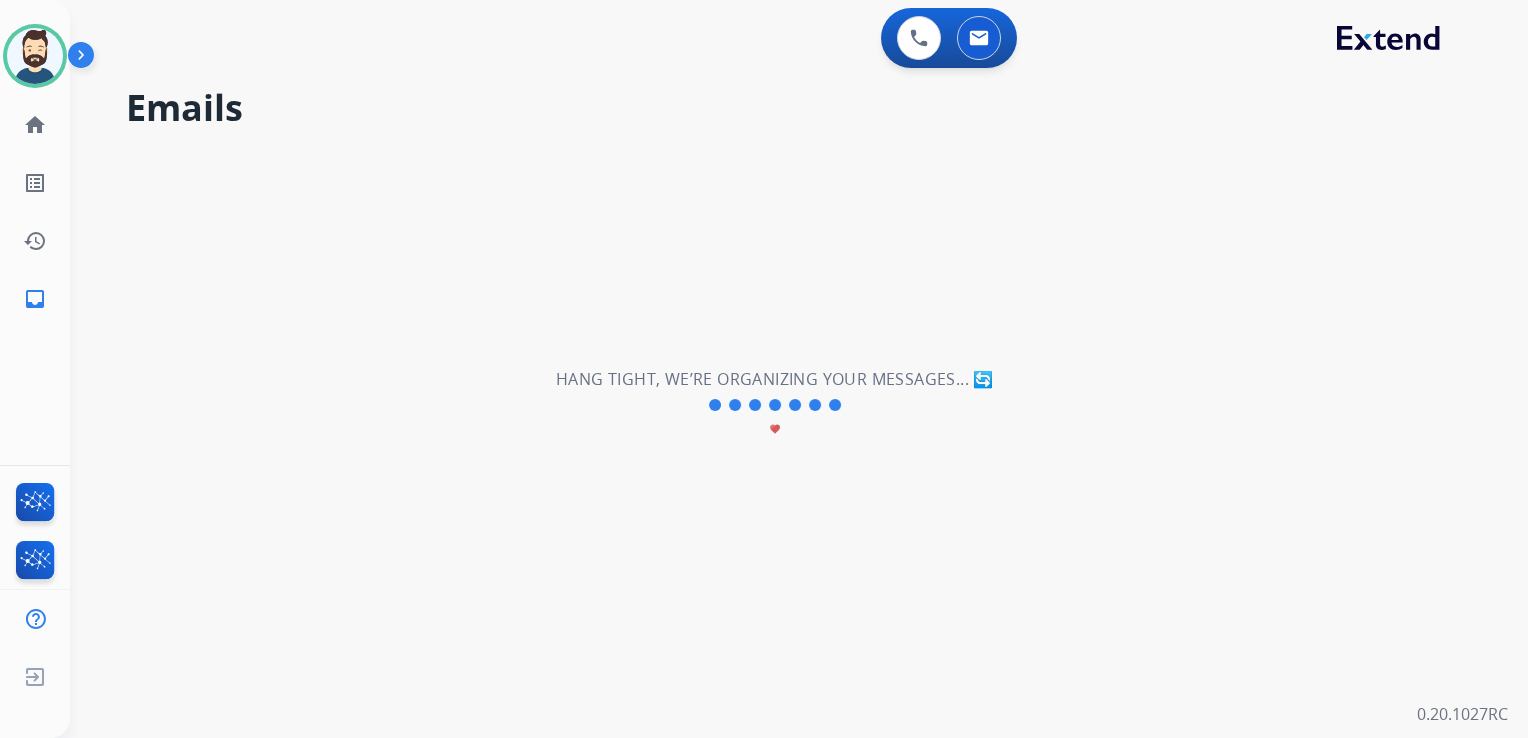 select on "**********" 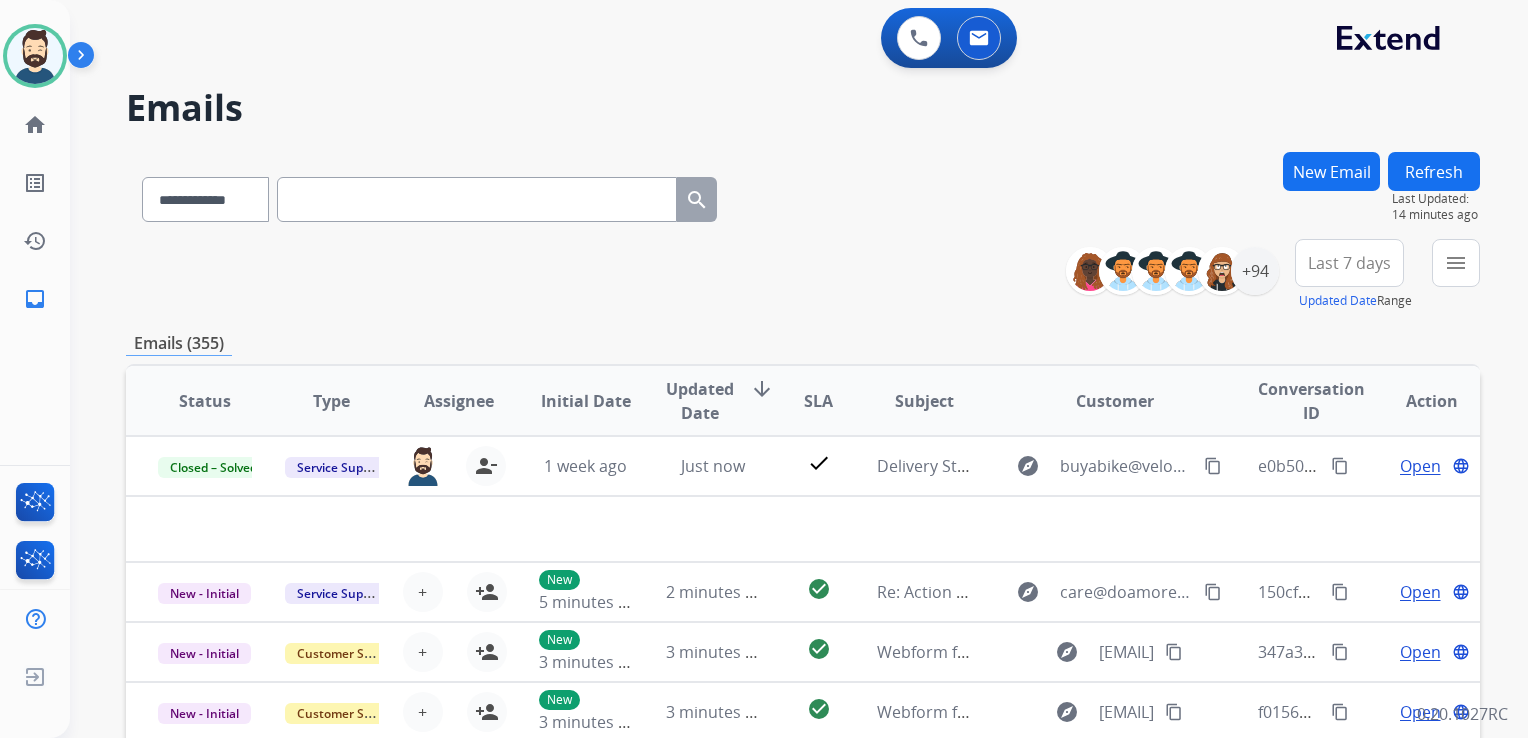 click at bounding box center (477, 199) 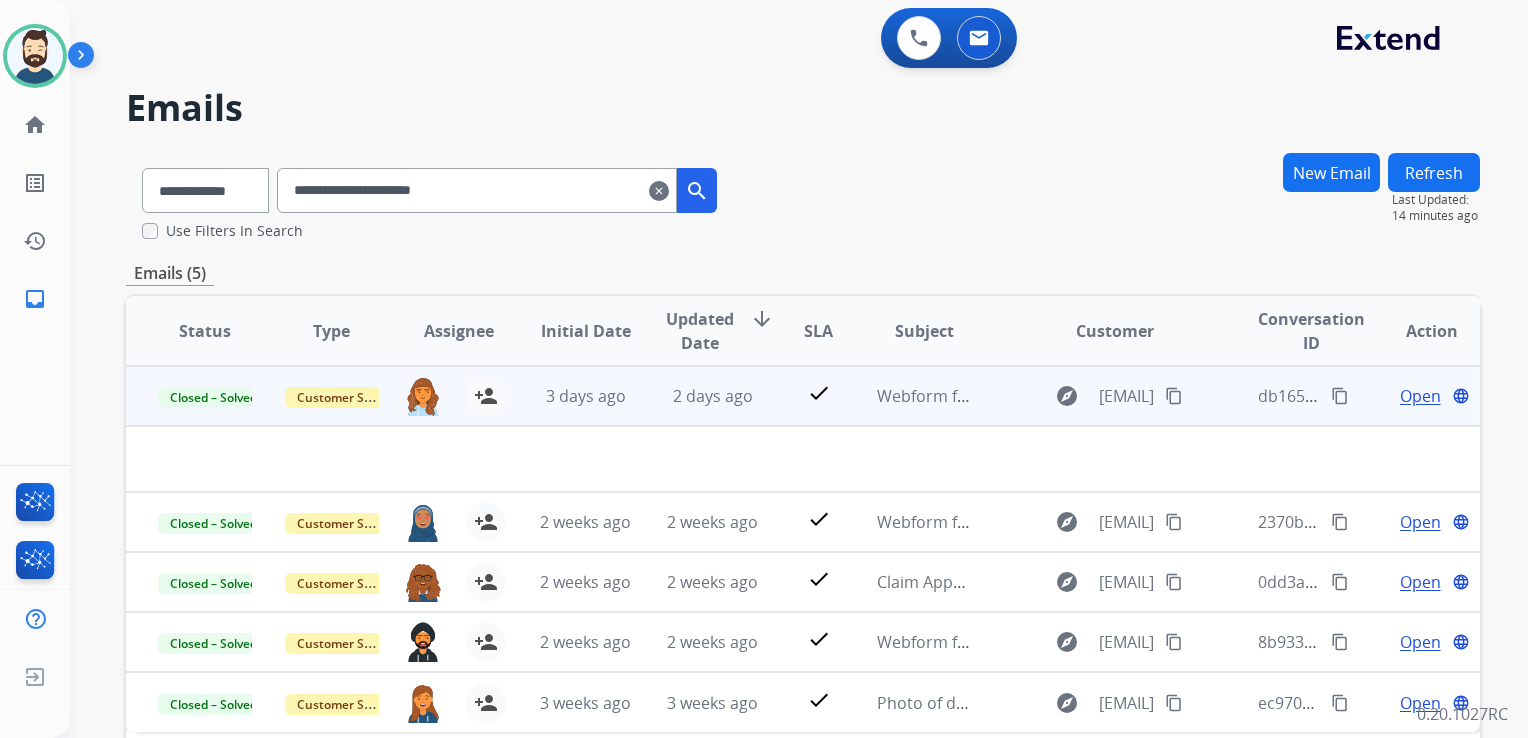 click on "2 days ago" at bounding box center (697, 396) 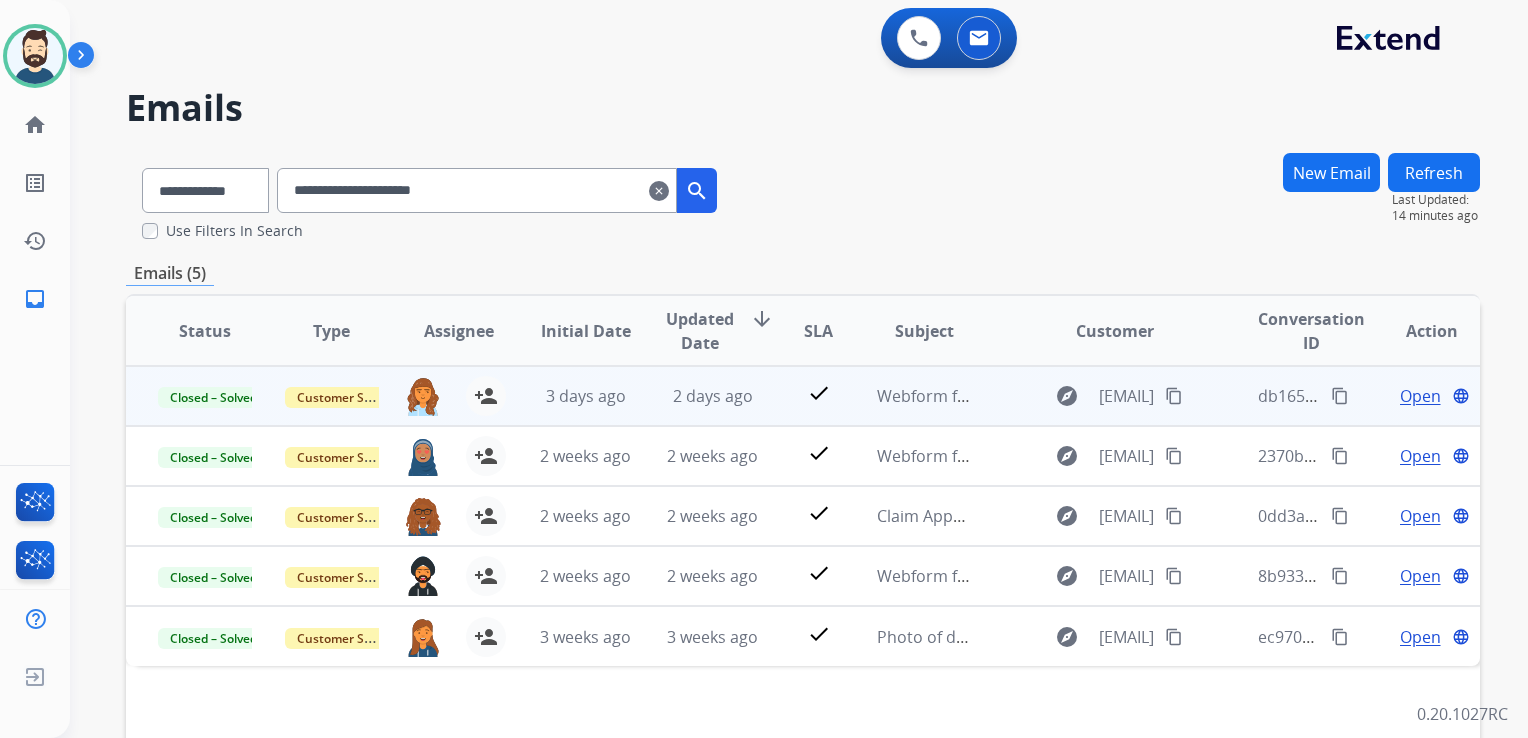 click on "2 days ago" at bounding box center (697, 396) 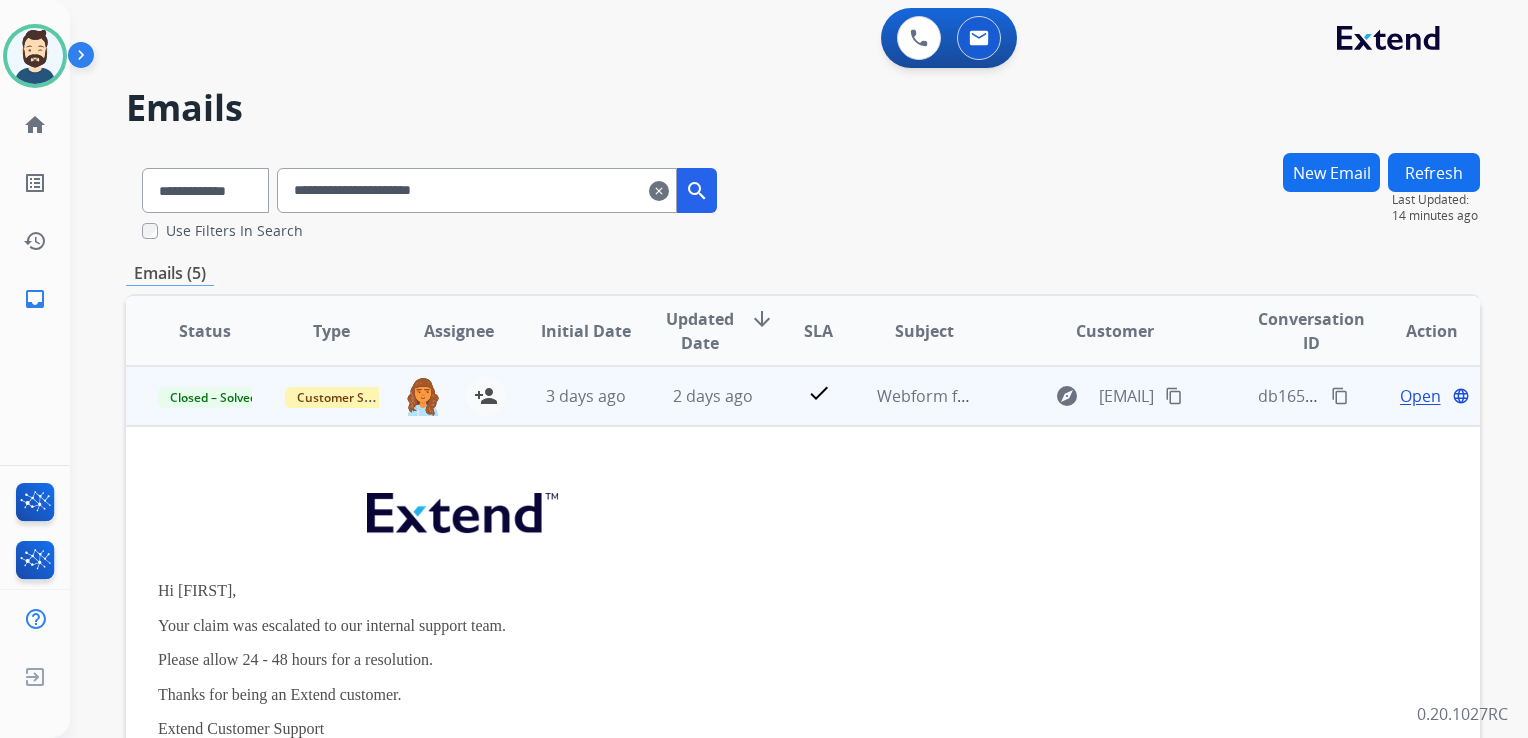 click on "Open" at bounding box center (1420, 396) 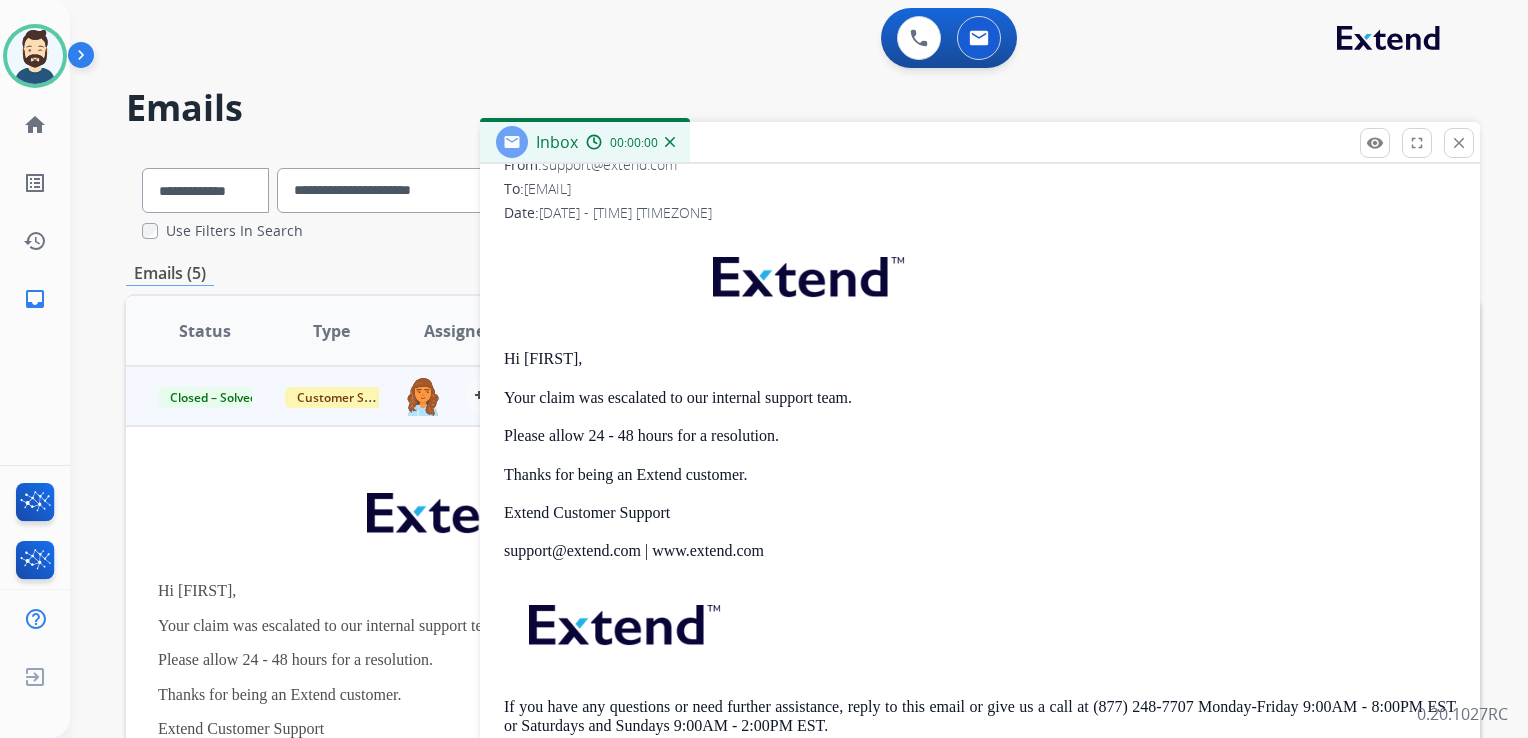 scroll, scrollTop: 453, scrollLeft: 0, axis: vertical 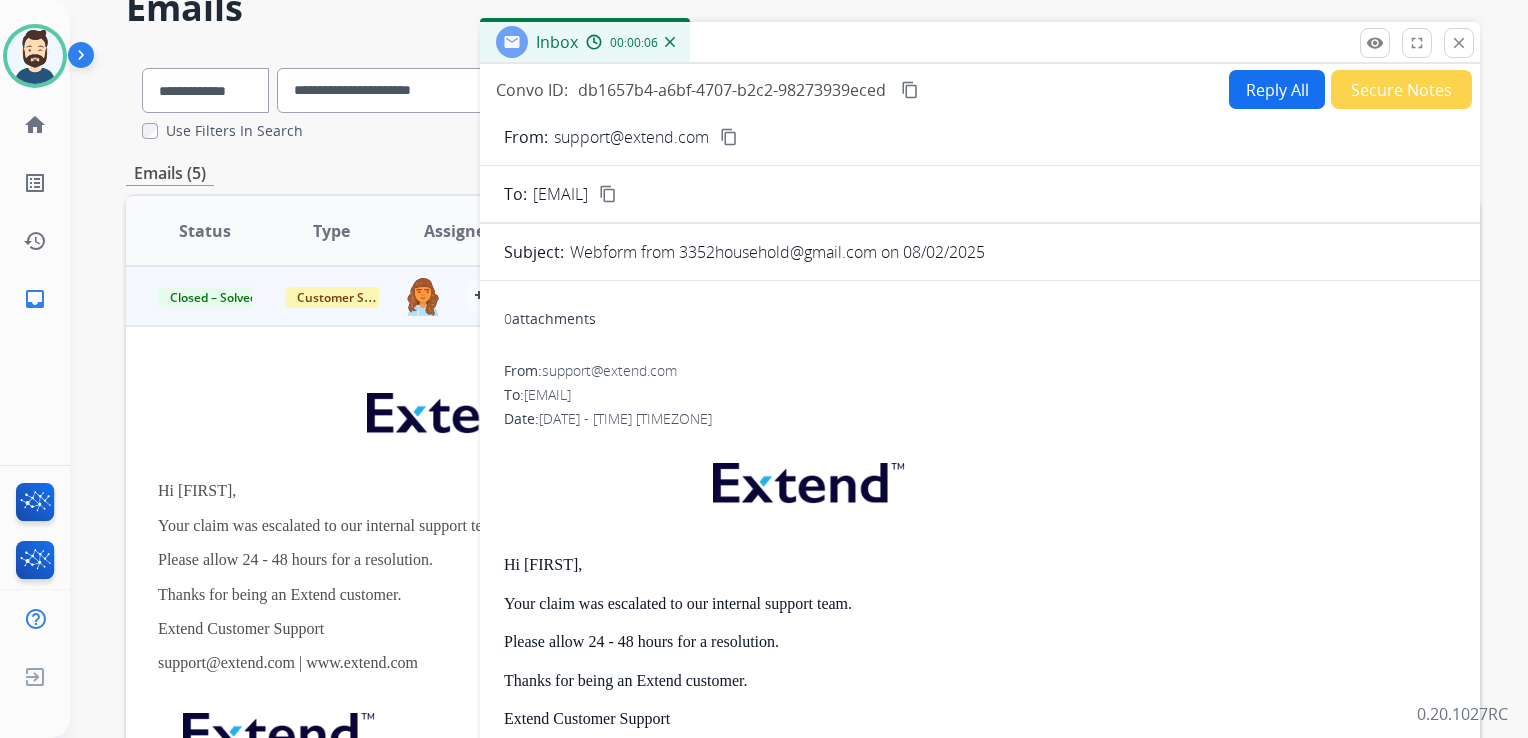 click on "Reply All" at bounding box center [1277, 89] 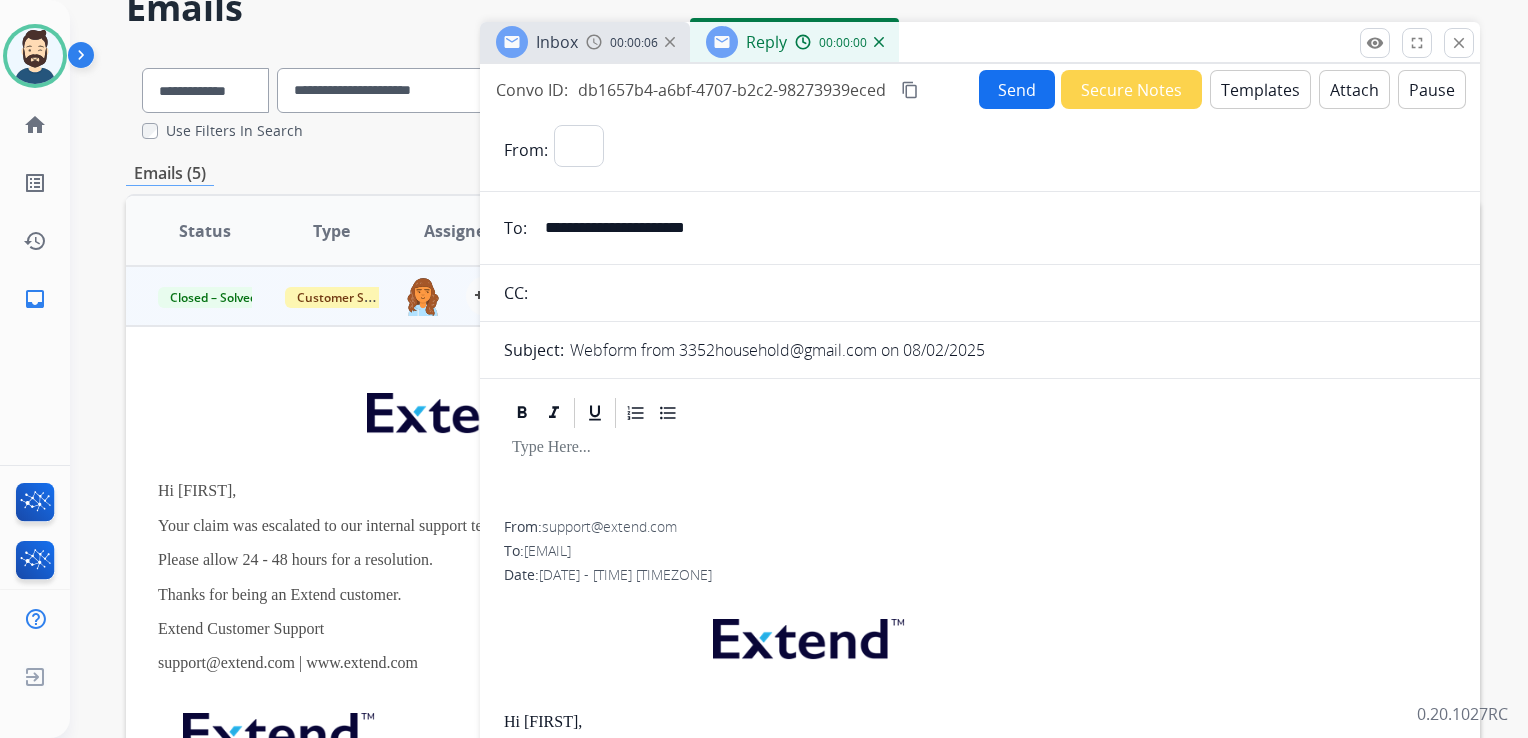 select on "**********" 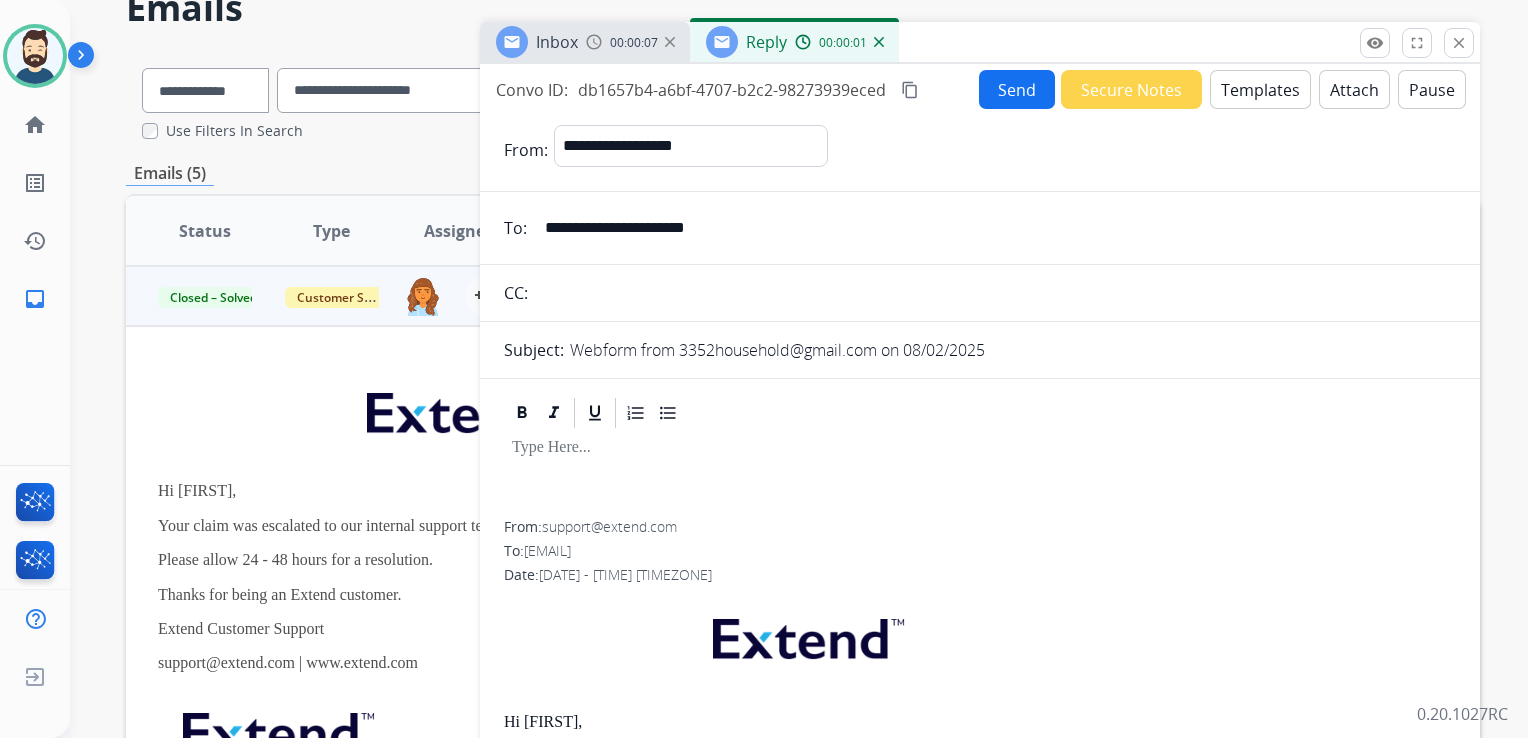 click on "Templates" at bounding box center (1260, 89) 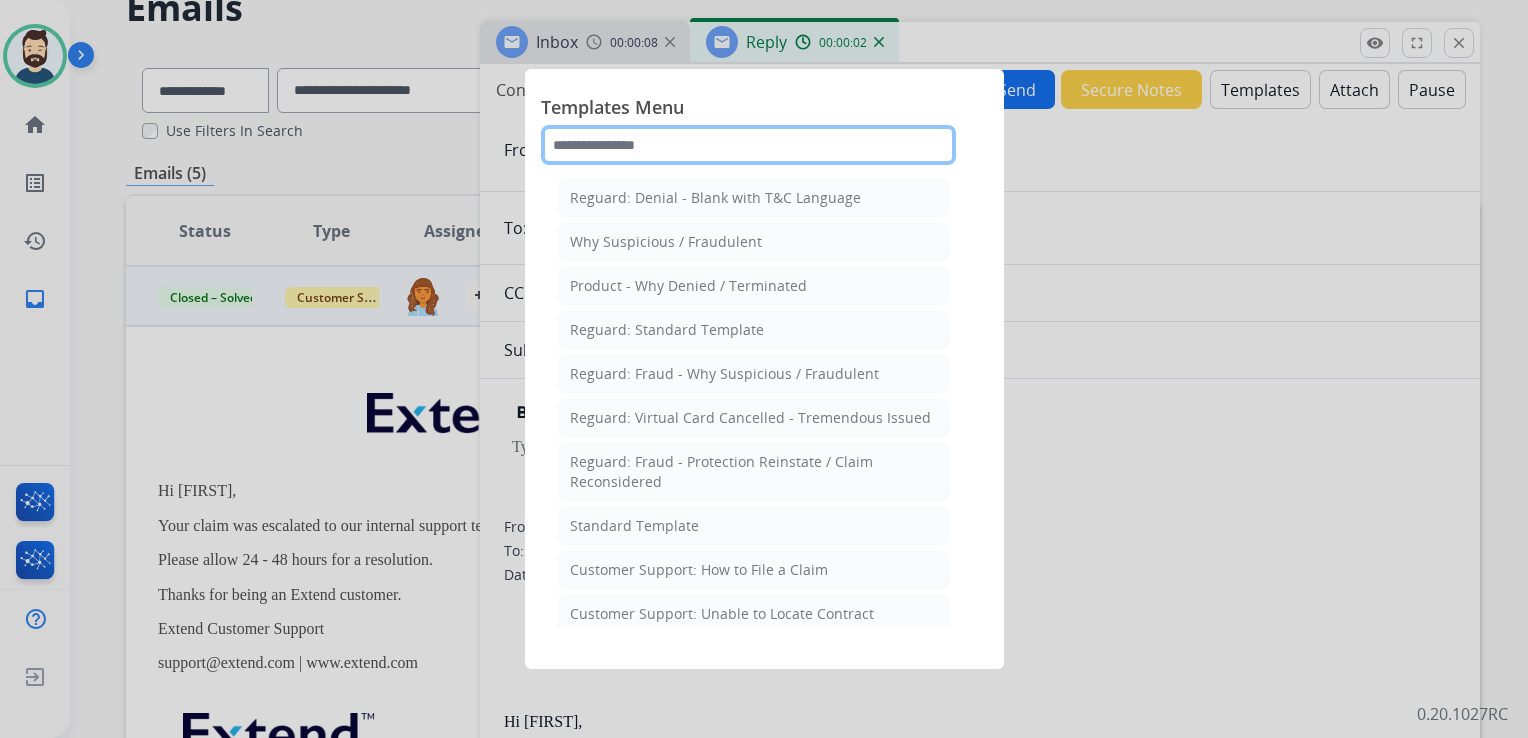 click 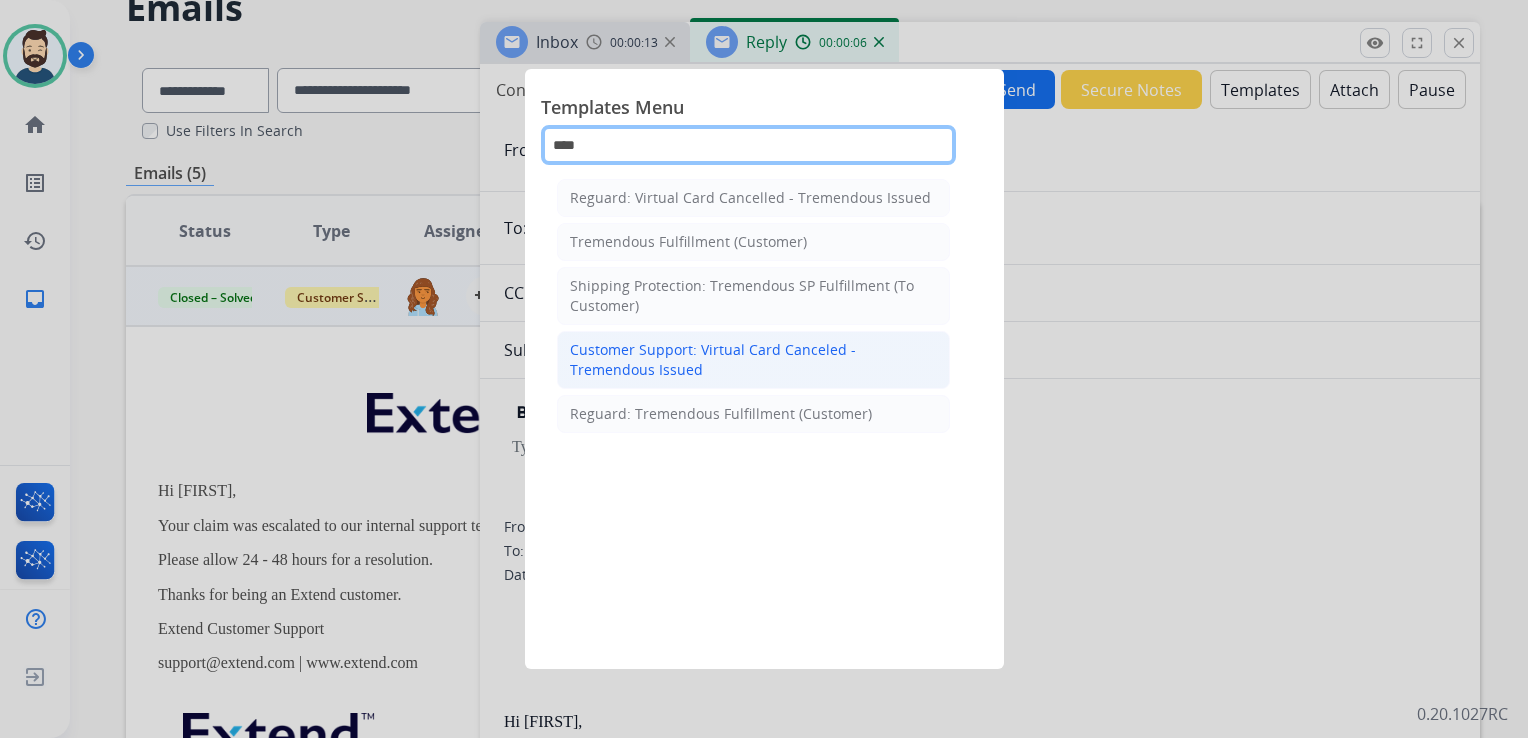 type on "****" 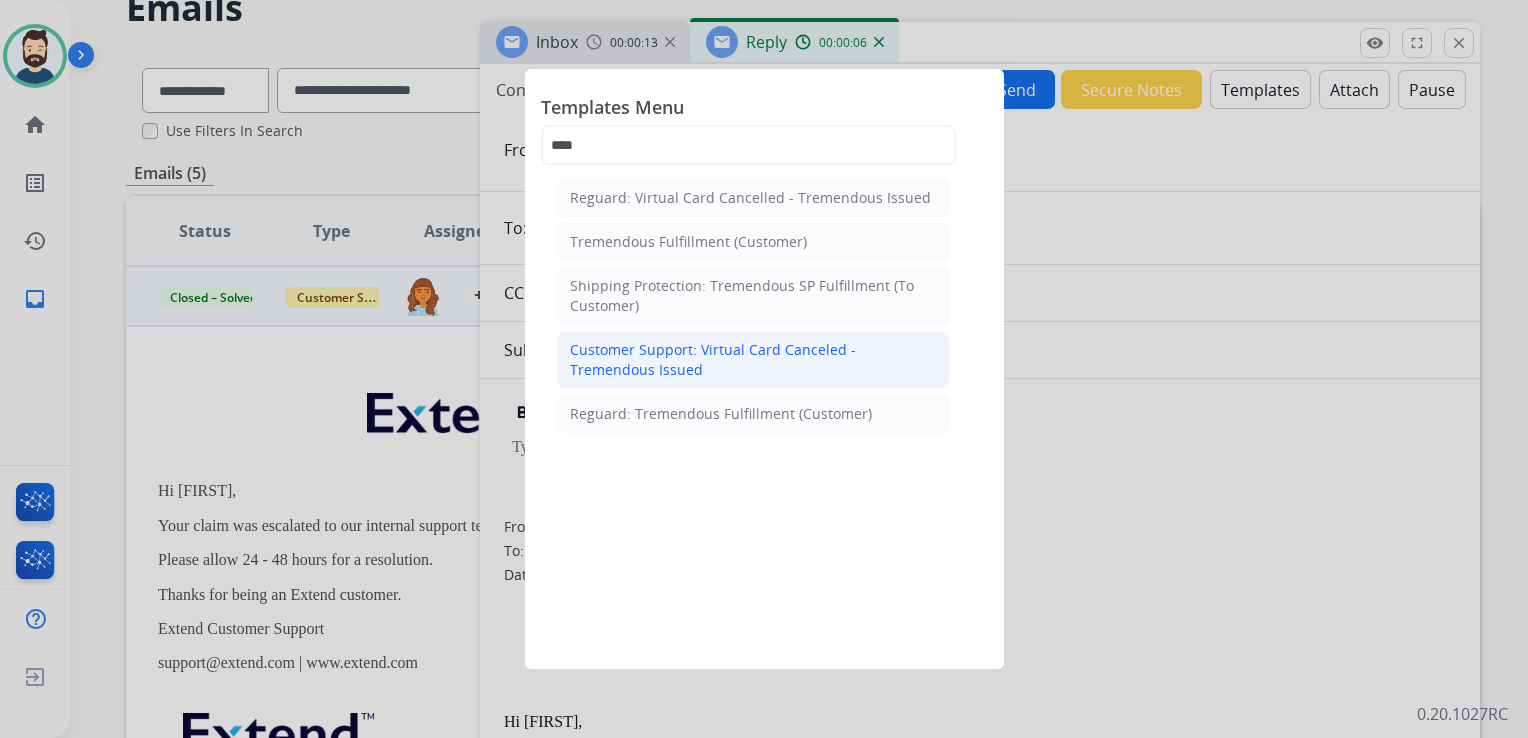 click on "Customer Support: Virtual Card Canceled -Tremendous Issued" 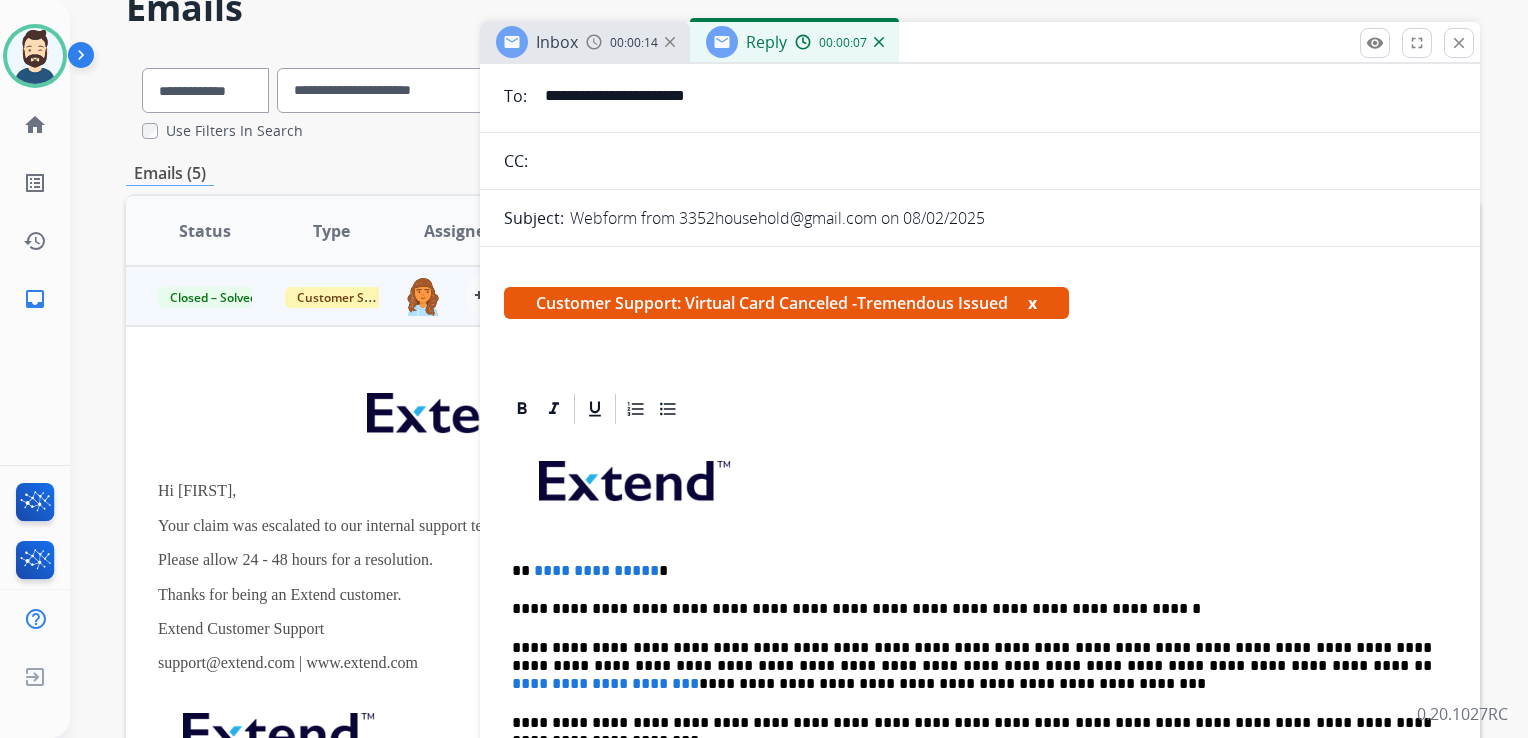 scroll, scrollTop: 400, scrollLeft: 0, axis: vertical 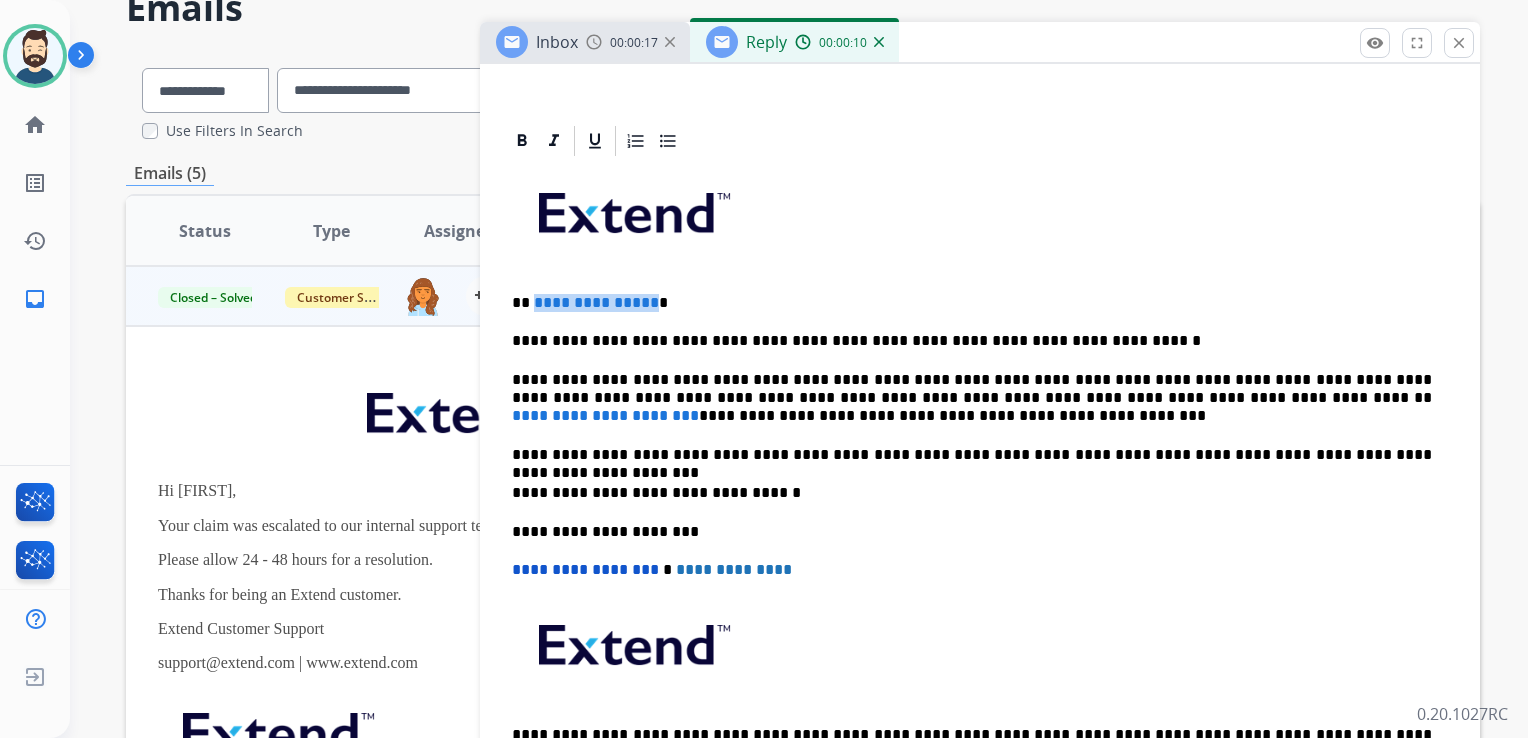 drag, startPoint x: 533, startPoint y: 304, endPoint x: 646, endPoint y: 302, distance: 113.0177 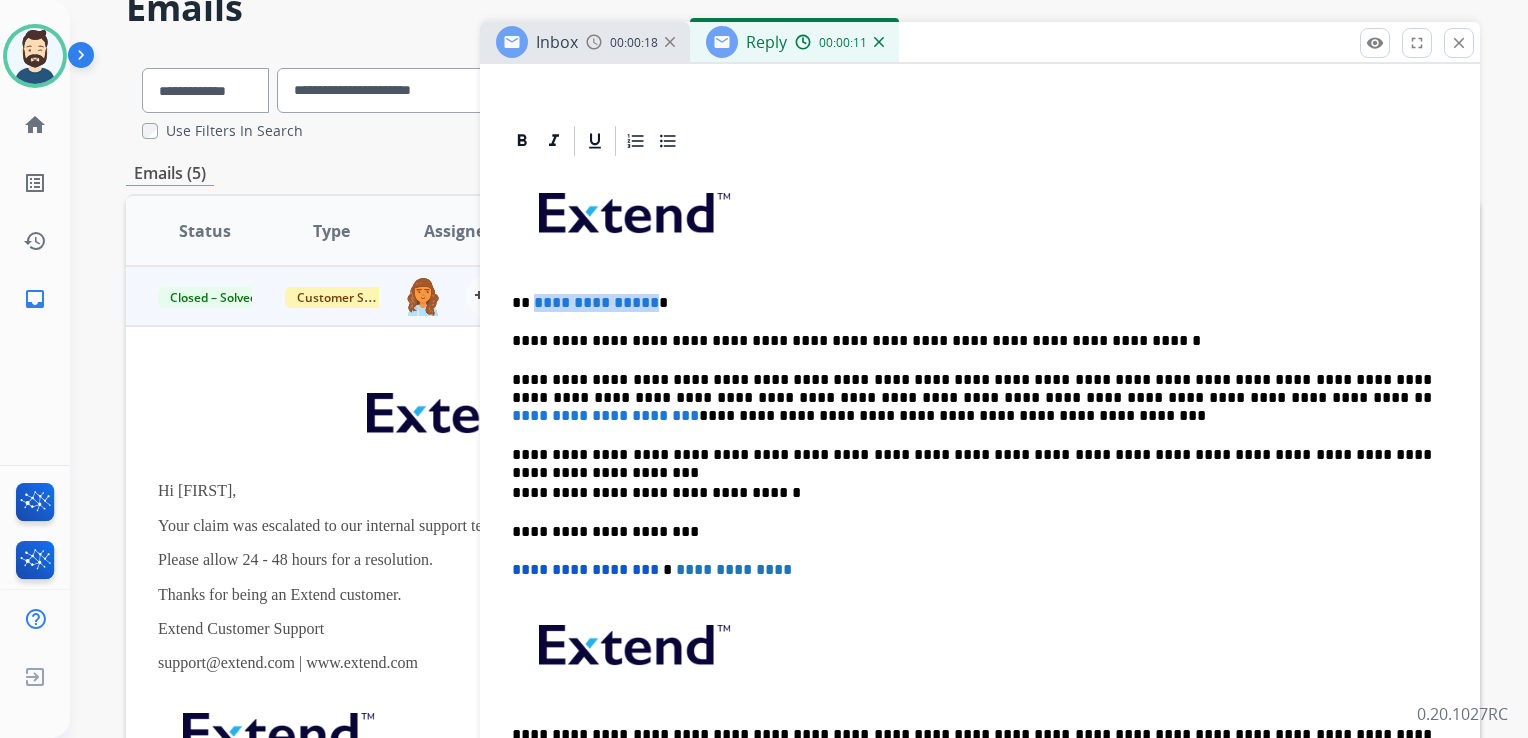 type 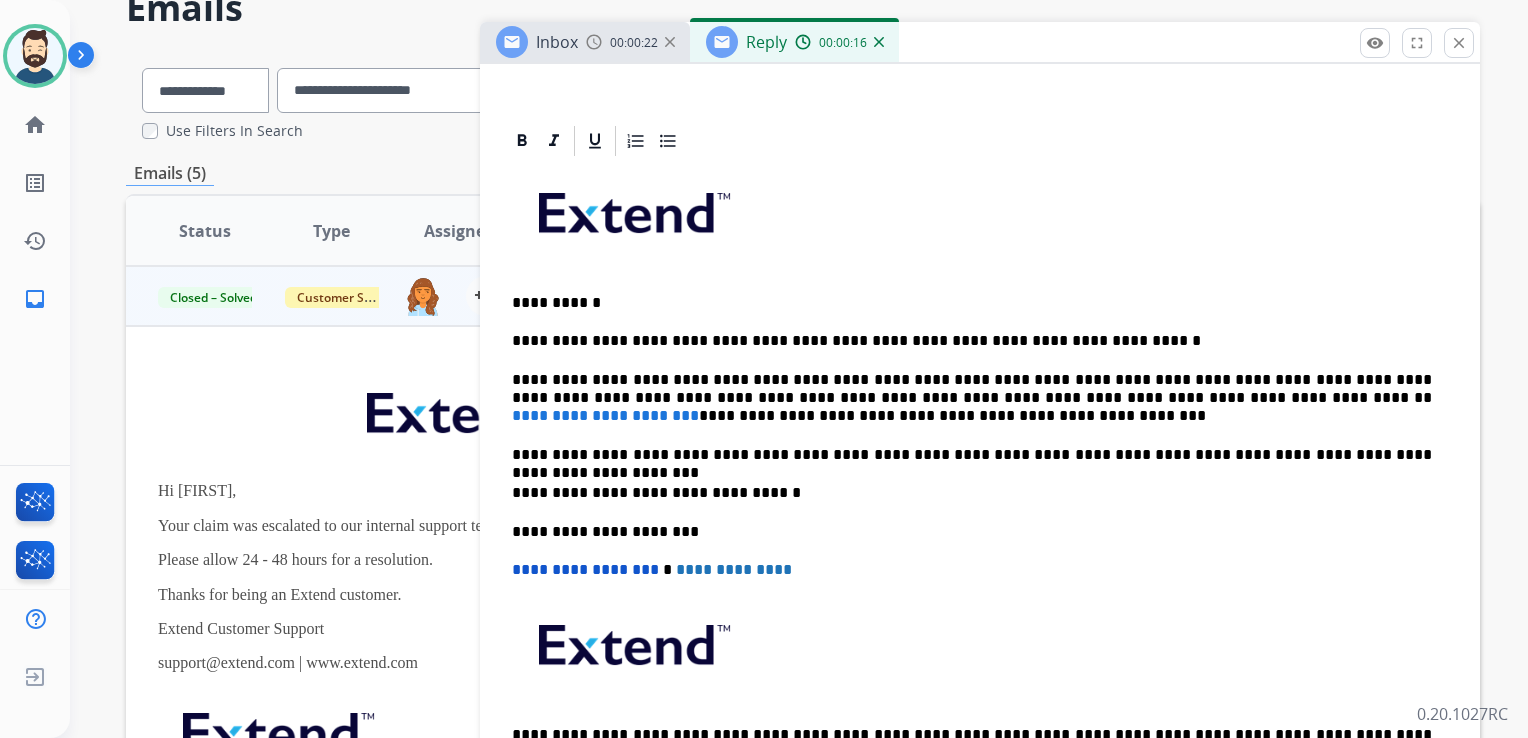 click on "**********" at bounding box center (972, 398) 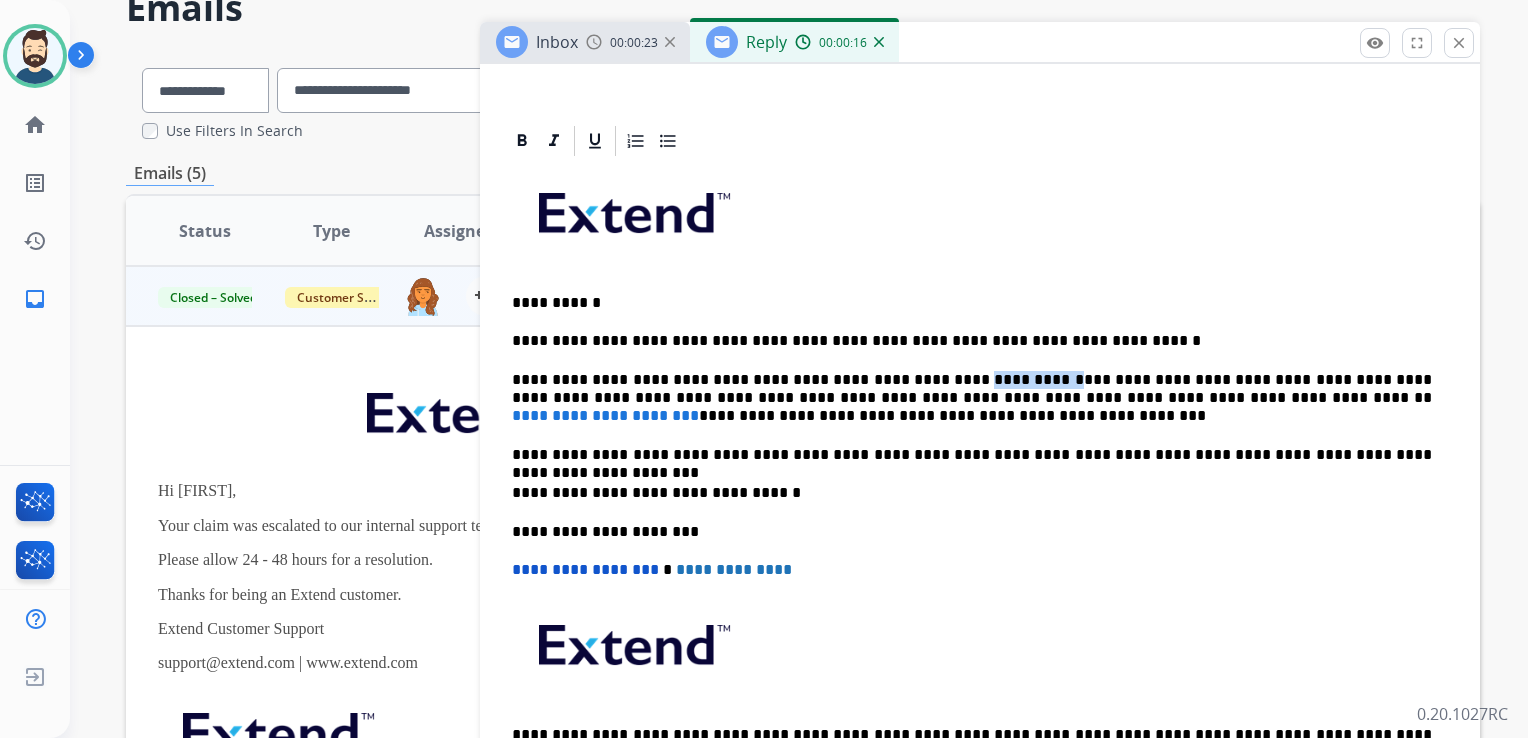 click on "**********" at bounding box center (972, 398) 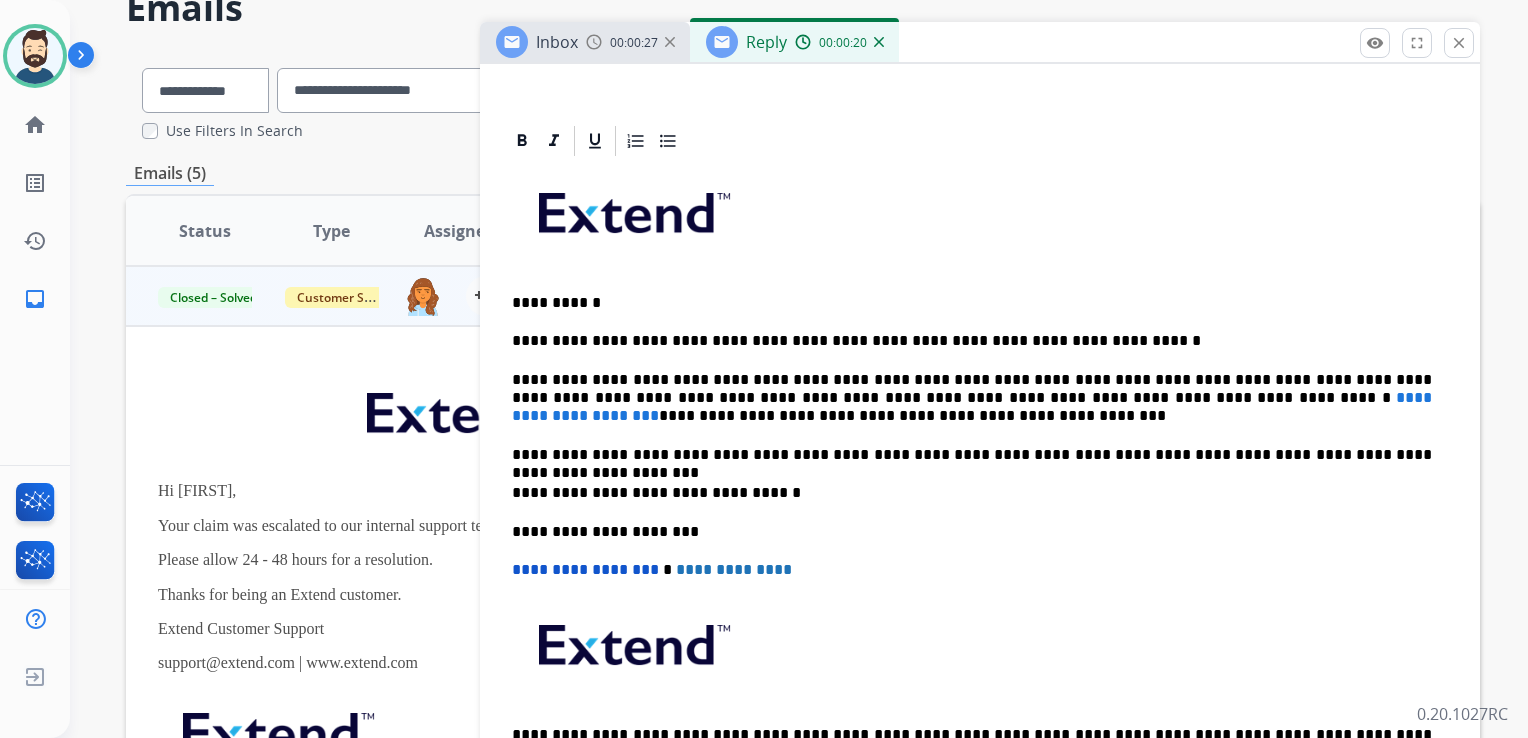 click on "**********" at bounding box center [972, 398] 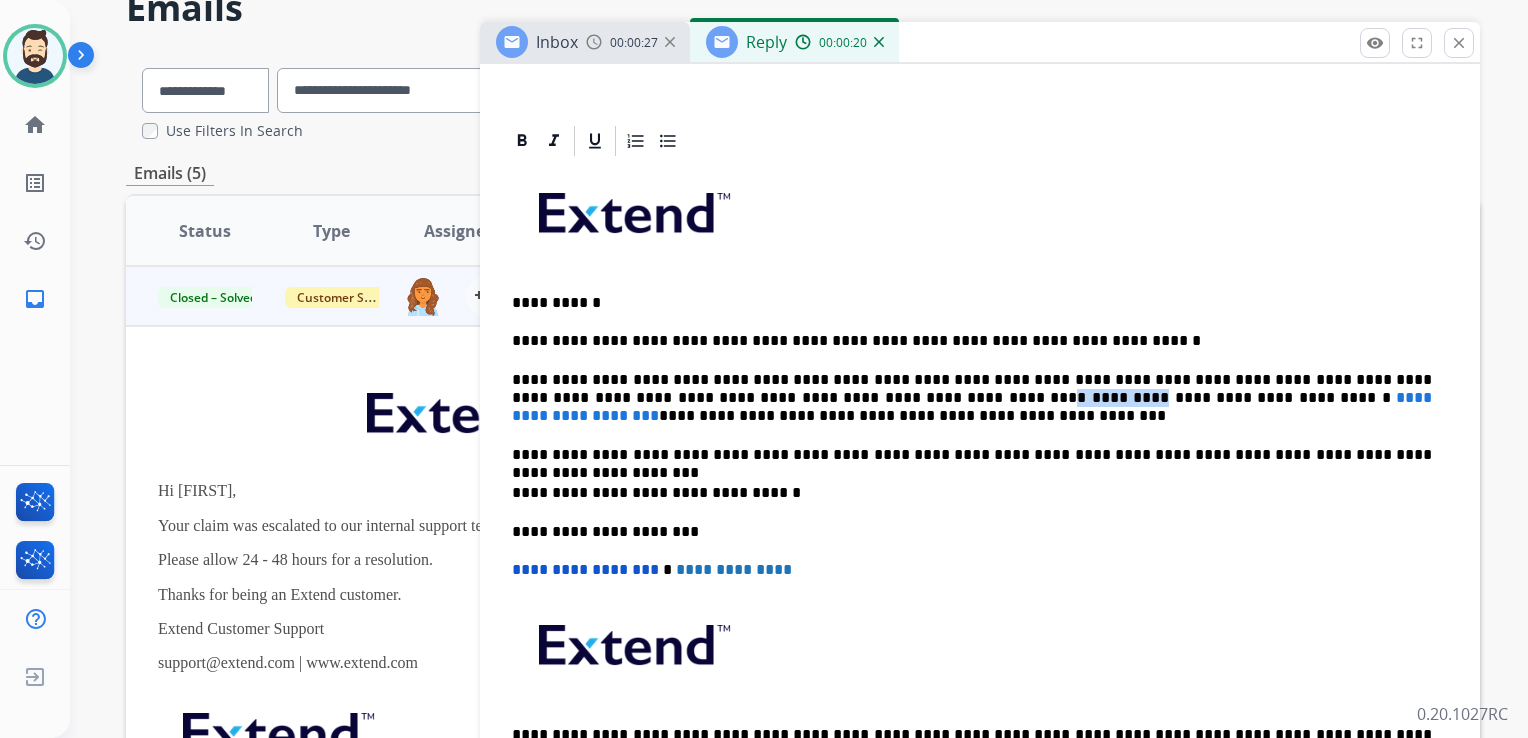 click on "**********" at bounding box center [972, 398] 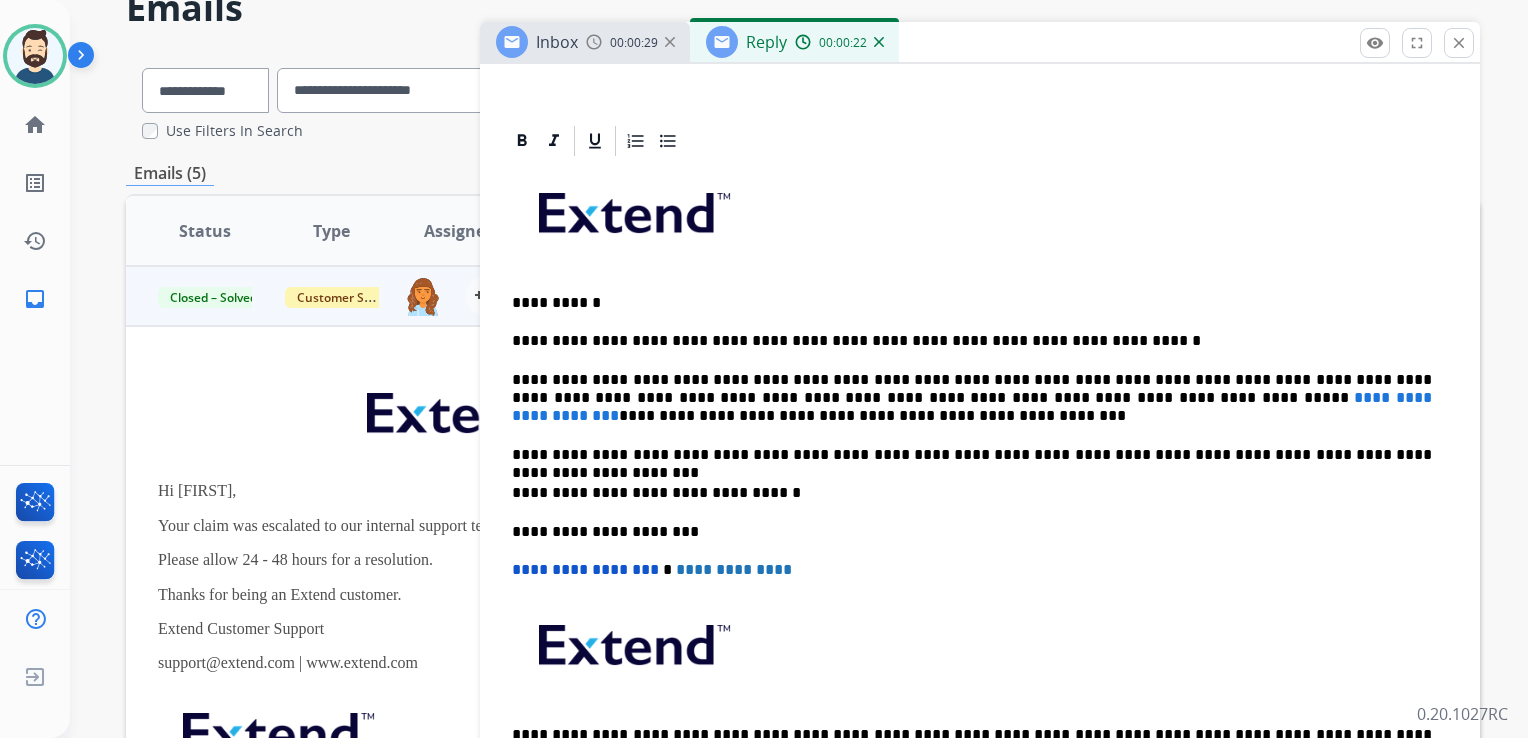 click on "**********" at bounding box center [972, 398] 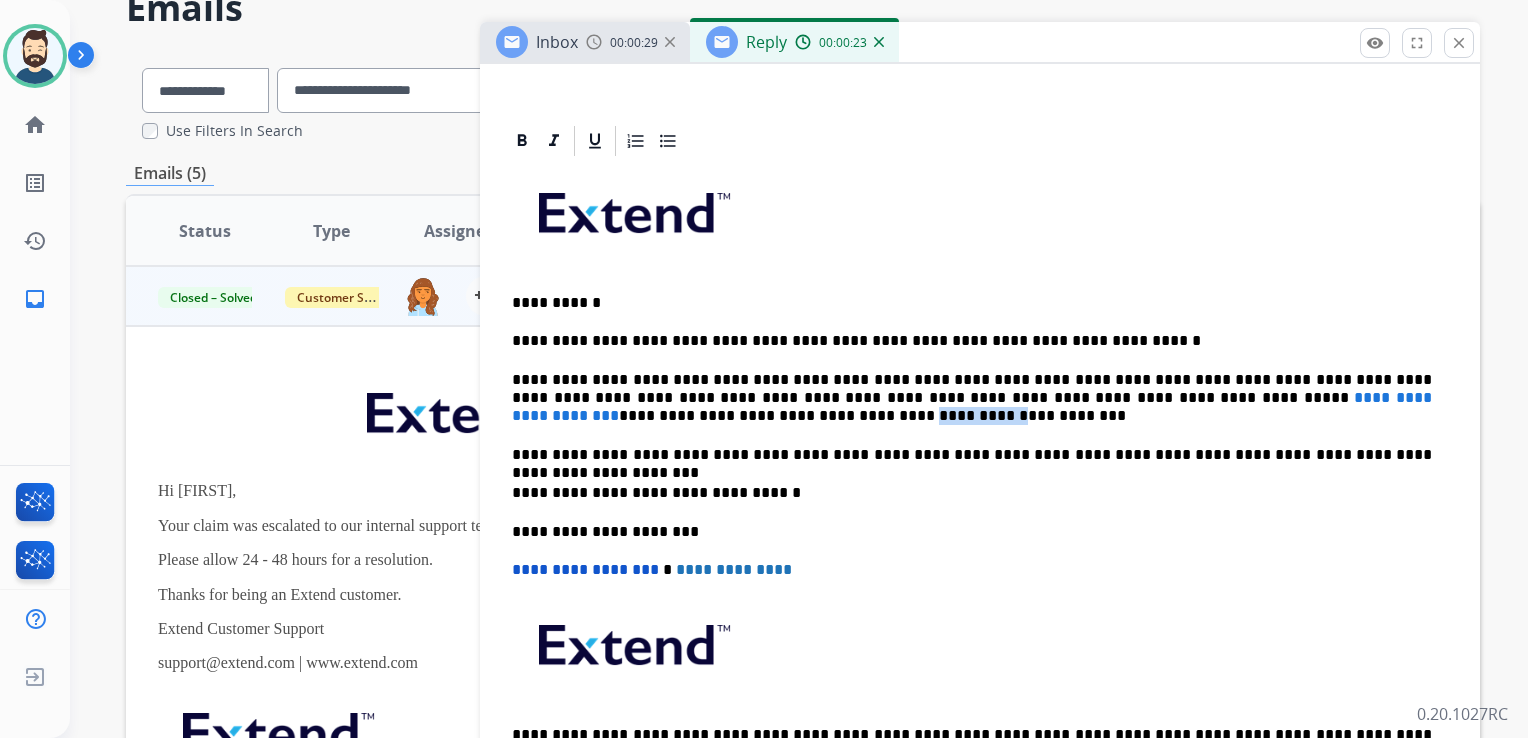 click on "**********" at bounding box center (972, 398) 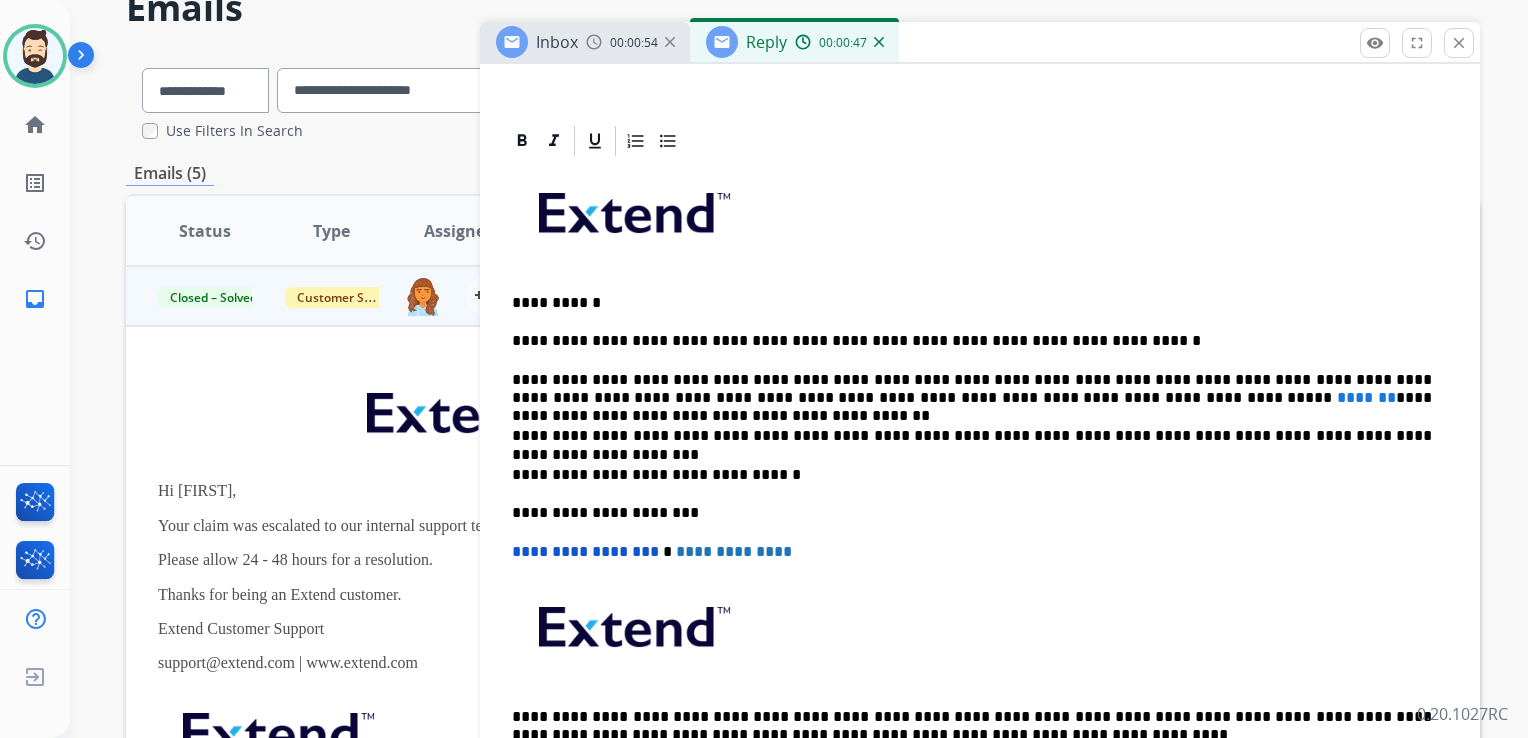 drag, startPoint x: 732, startPoint y: 445, endPoint x: 754, endPoint y: 446, distance: 22.022715 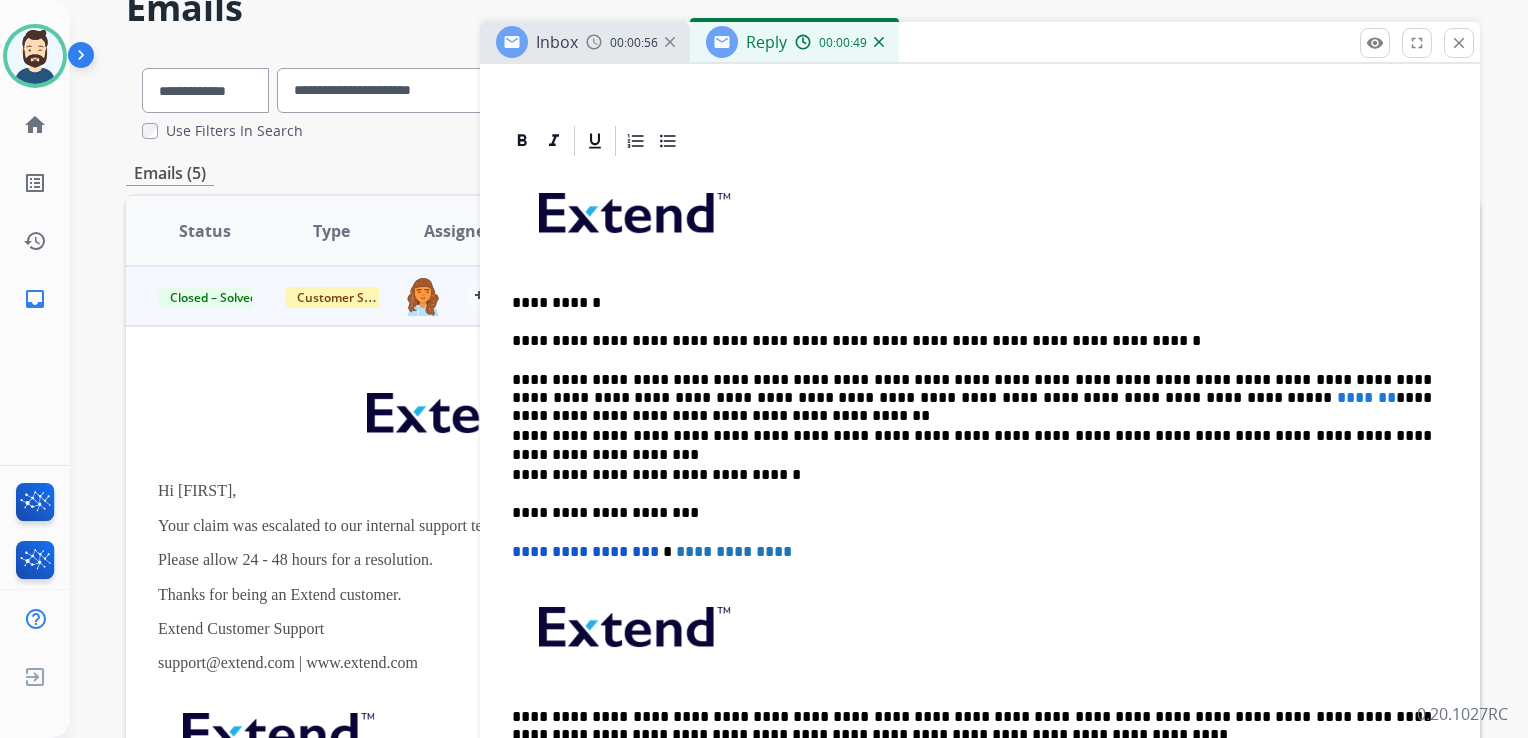 click on "**********" at bounding box center [972, 436] 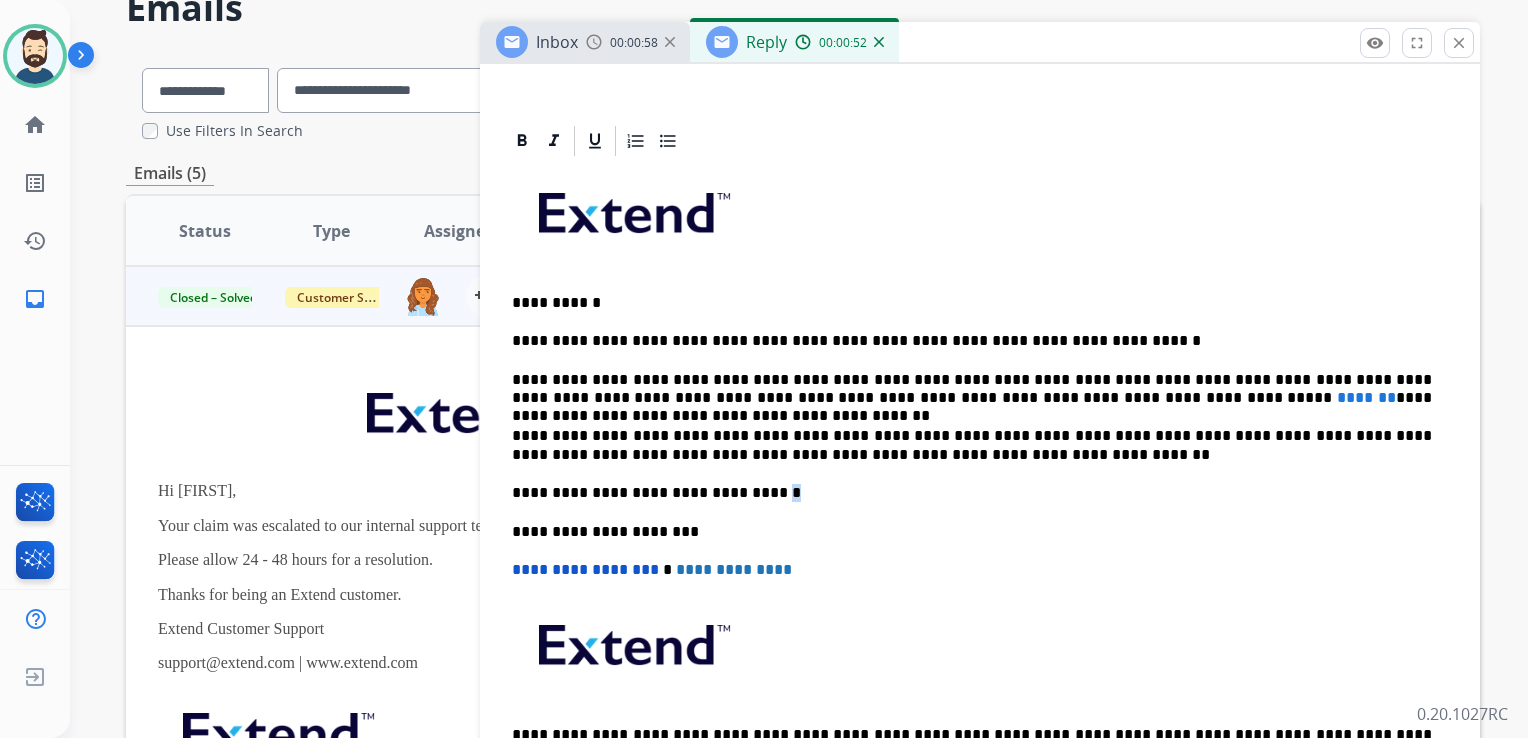 drag, startPoint x: 752, startPoint y: 482, endPoint x: 768, endPoint y: 488, distance: 17.088007 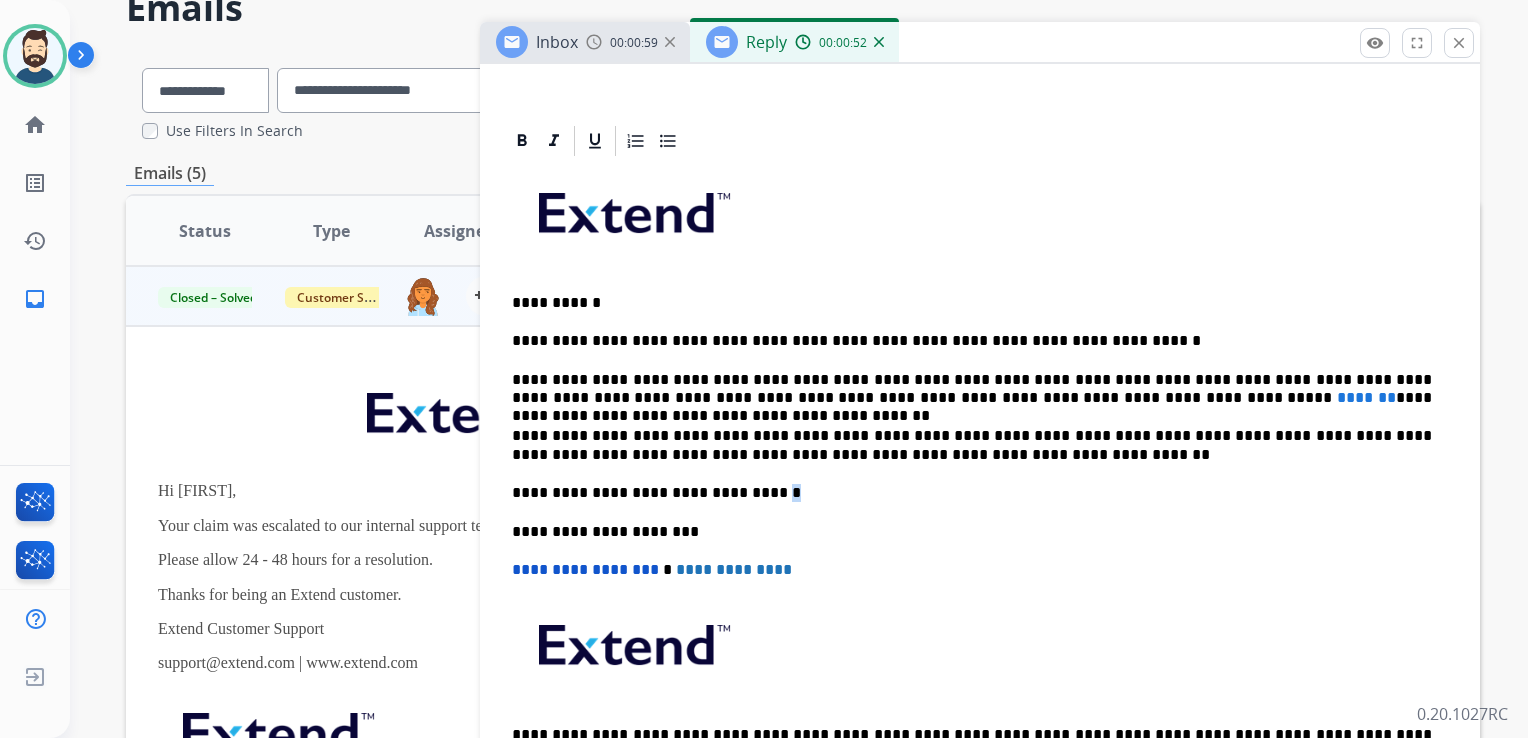 click on "**********" at bounding box center [972, 493] 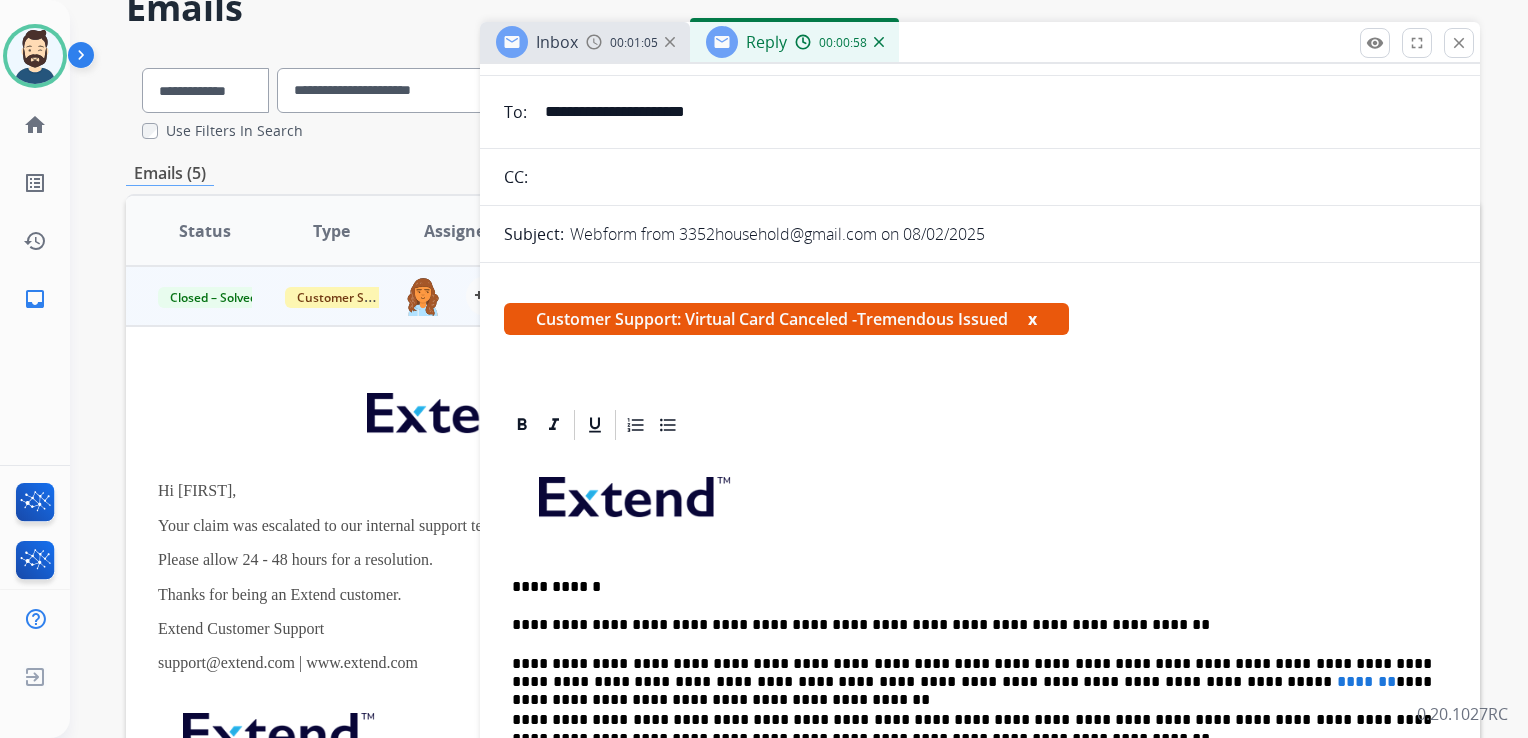 scroll, scrollTop: 0, scrollLeft: 0, axis: both 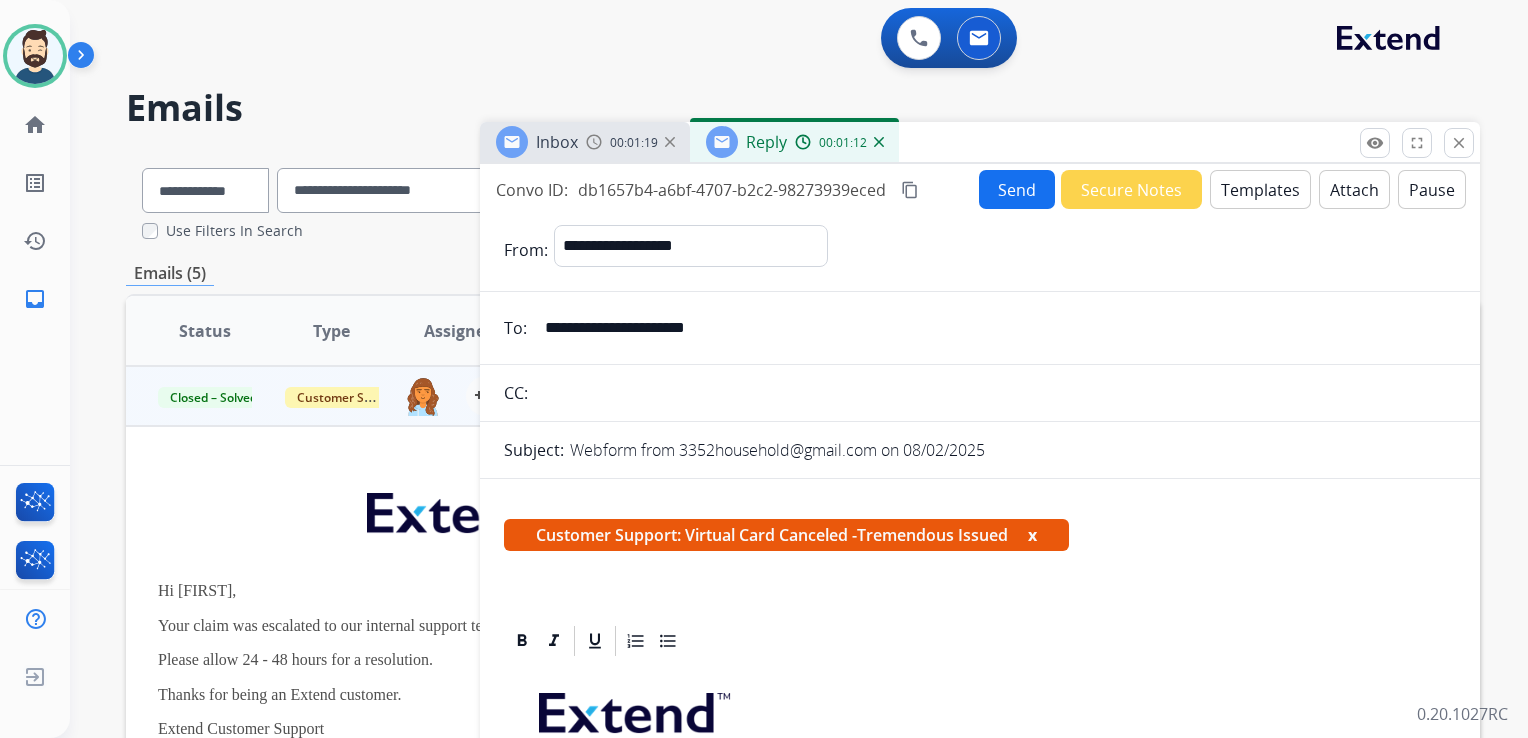 click on "Send" at bounding box center (1017, 189) 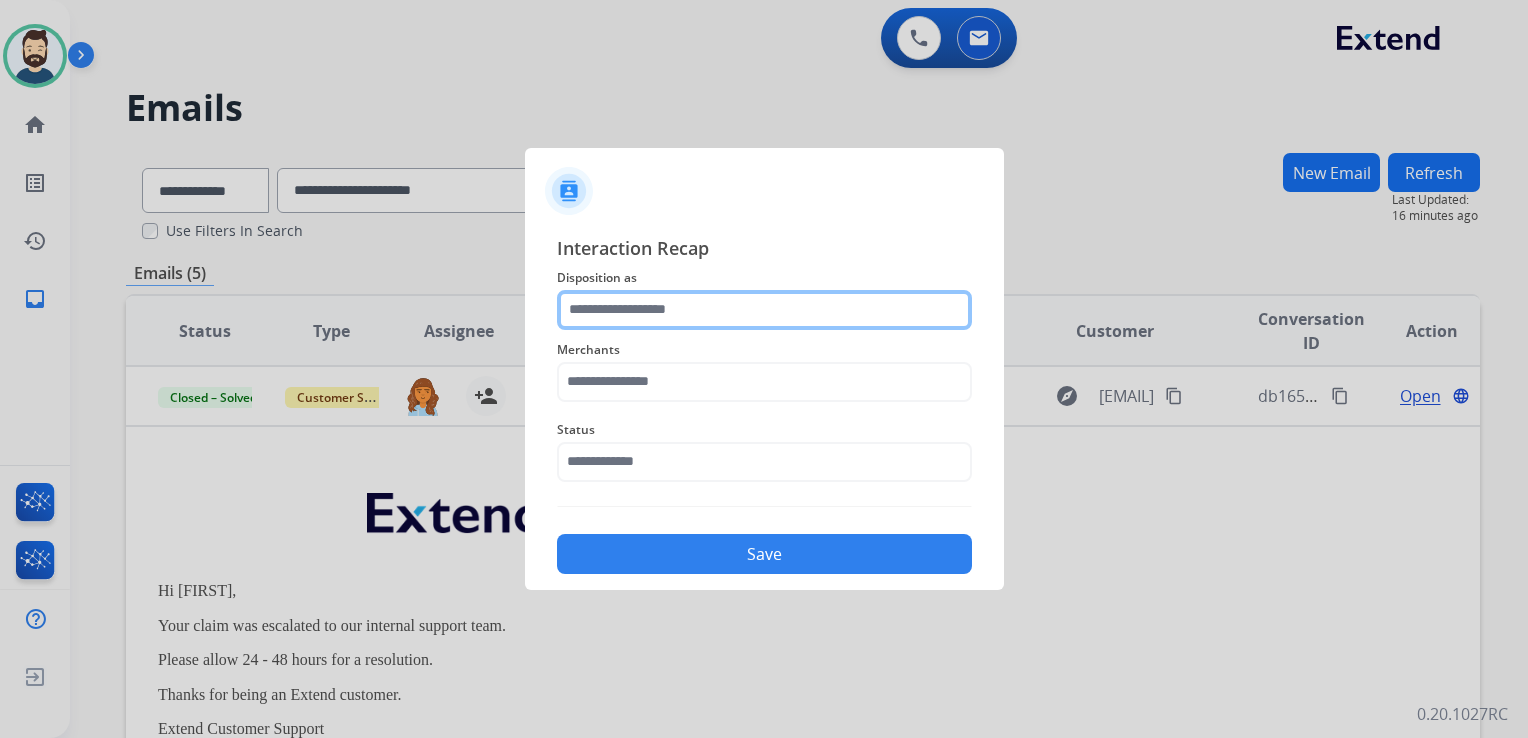 click 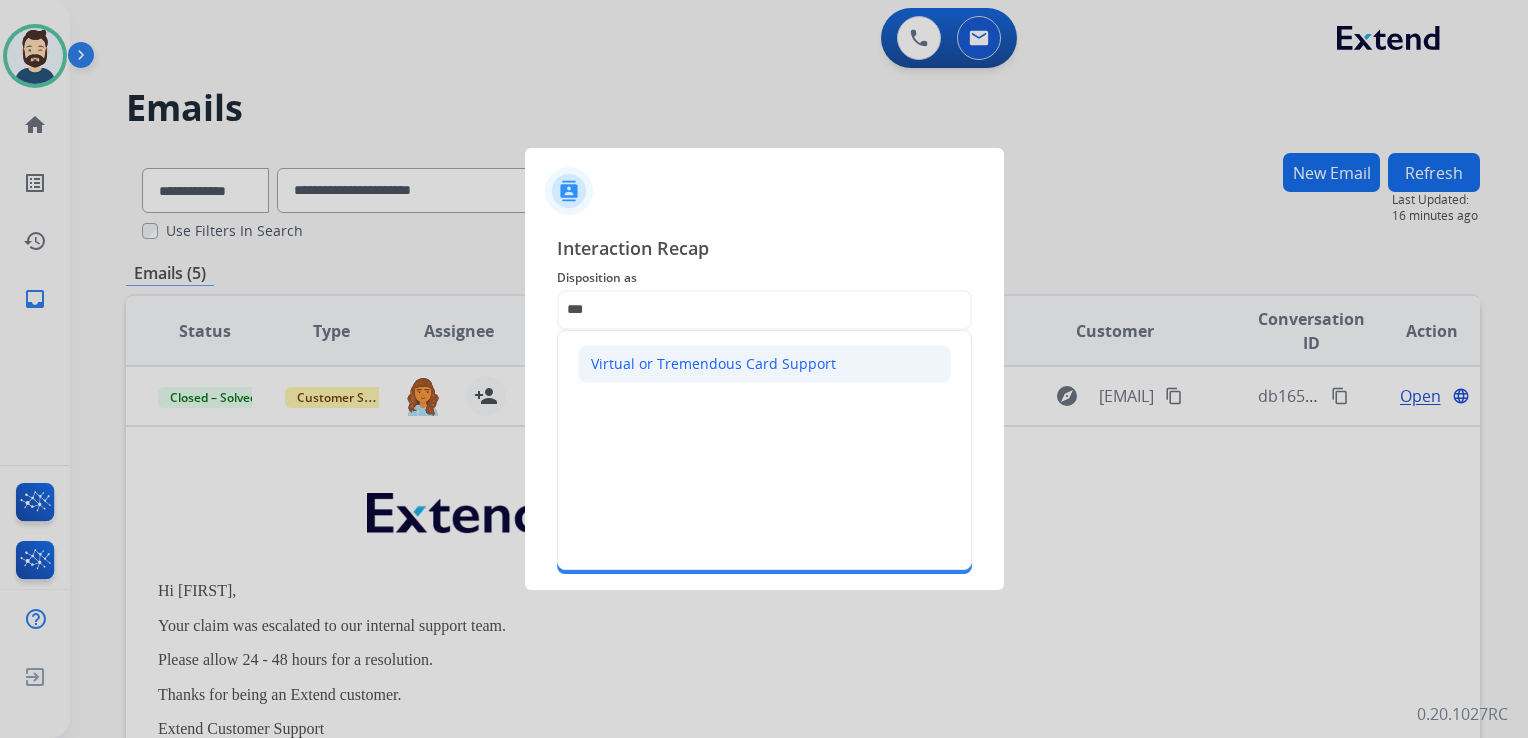 click on "Virtual or Tremendous Card Support" 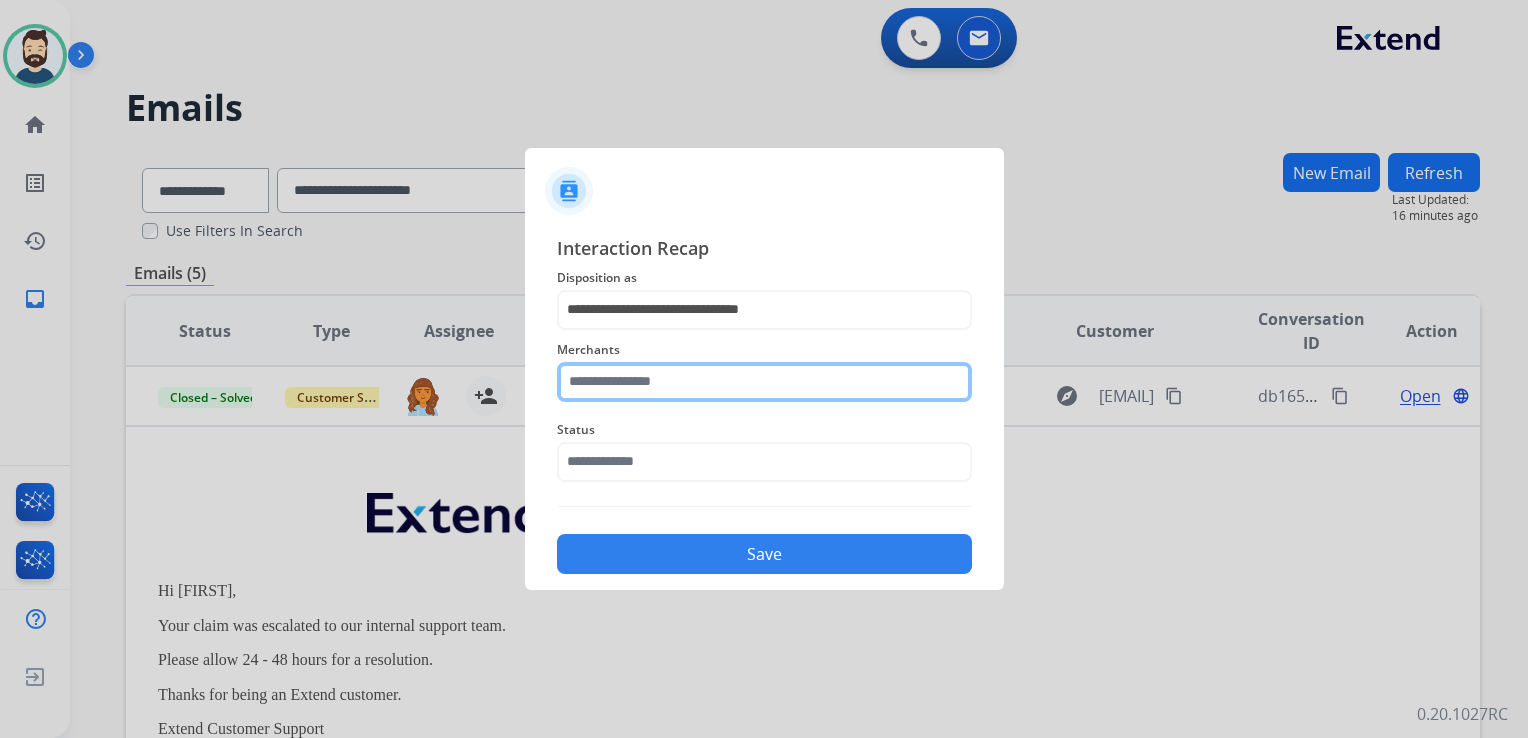 click 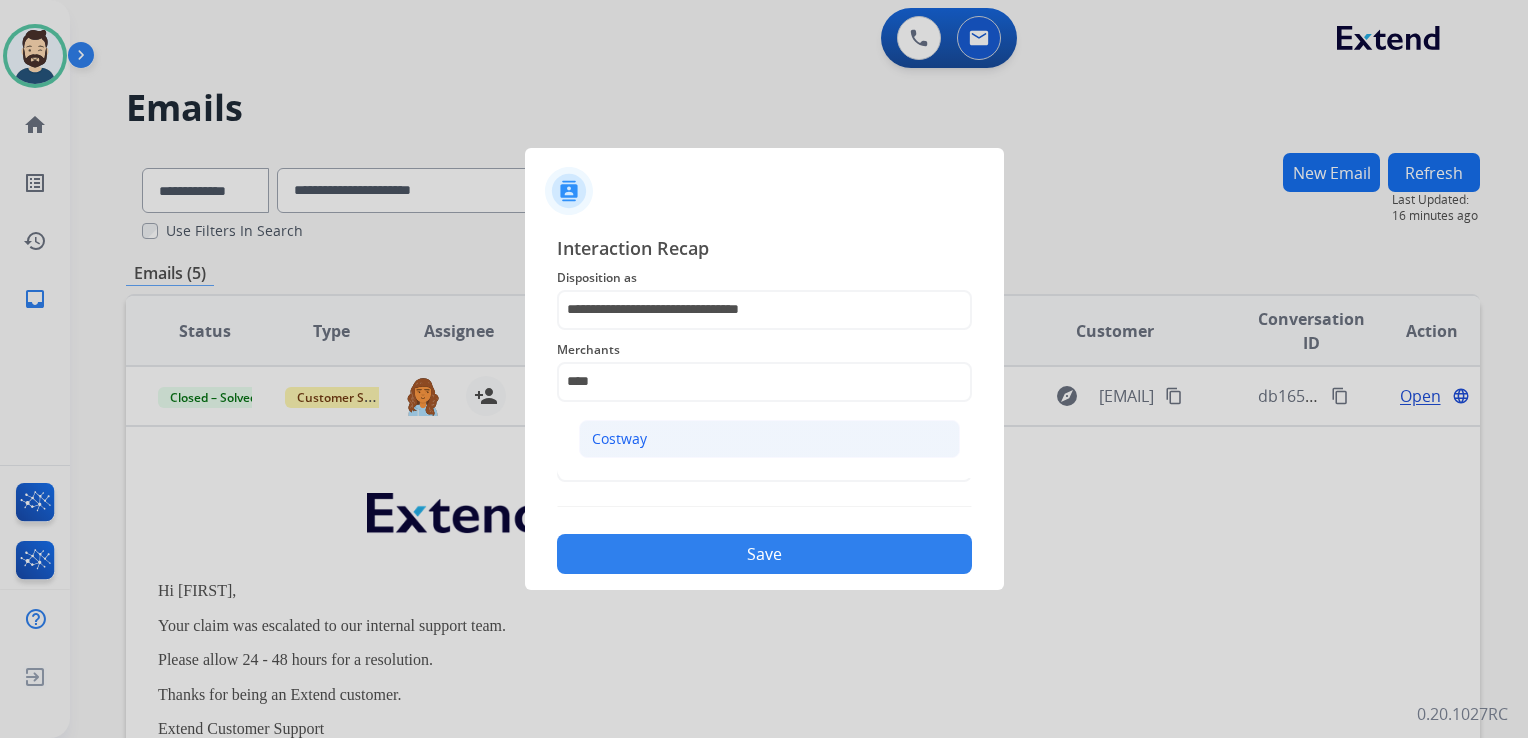 click on "Costway" 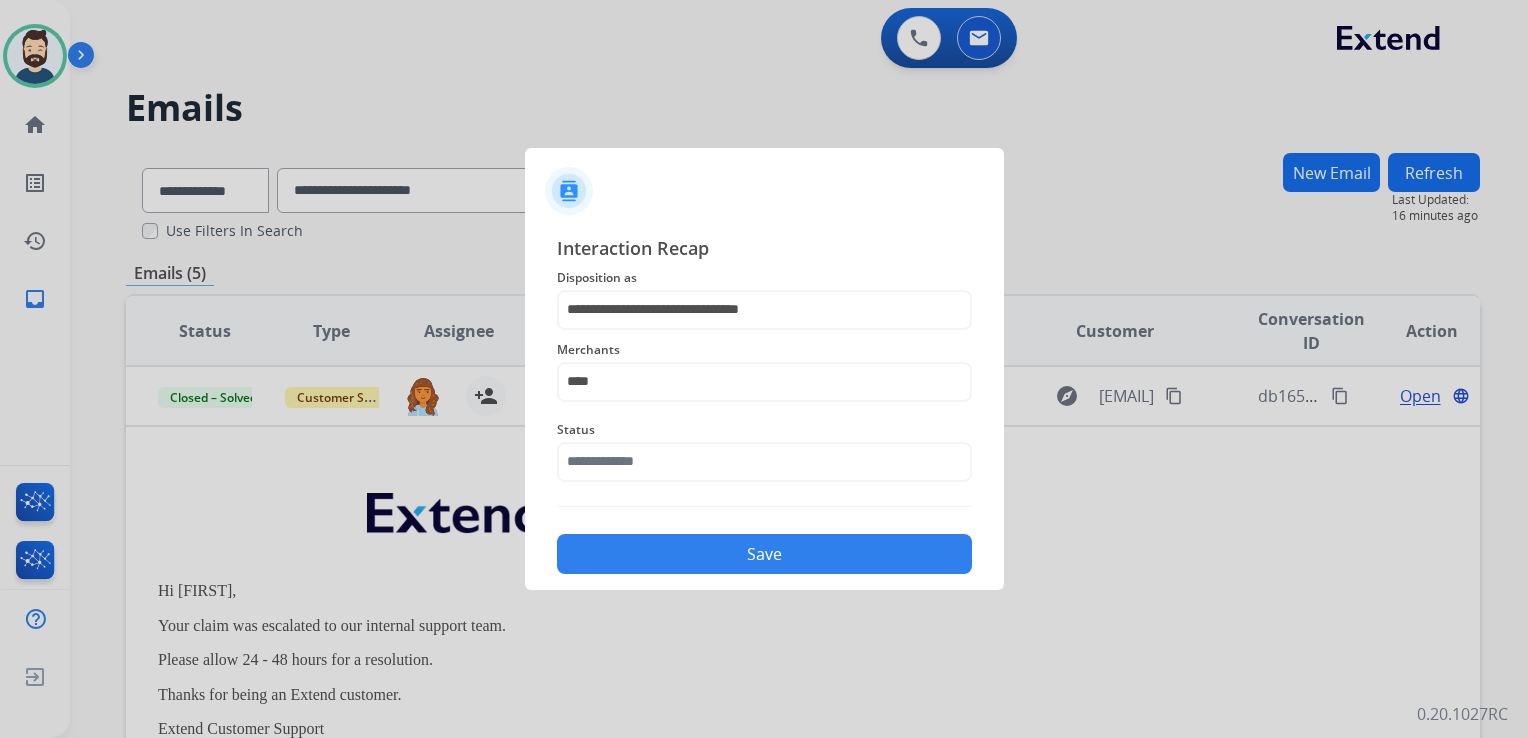 type on "*******" 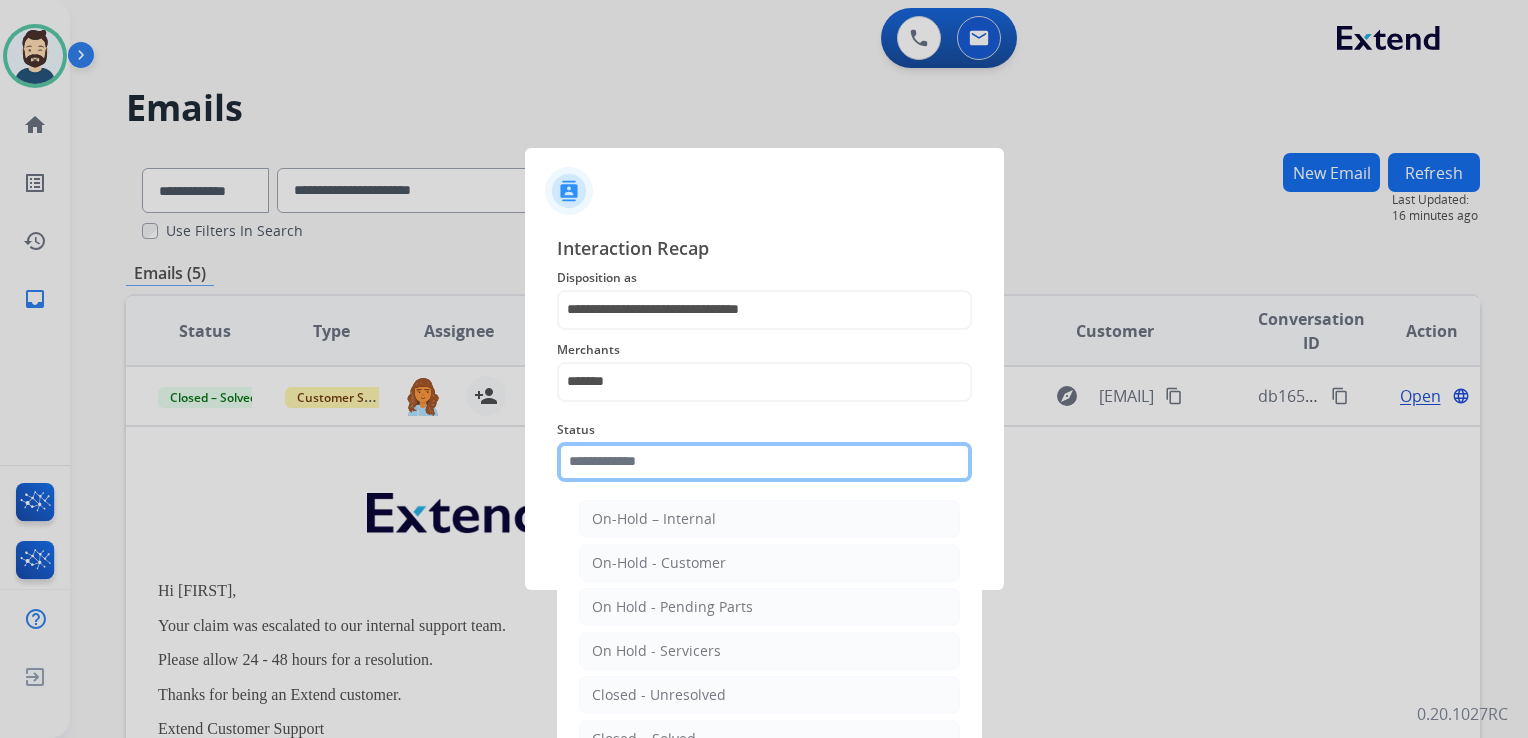 click 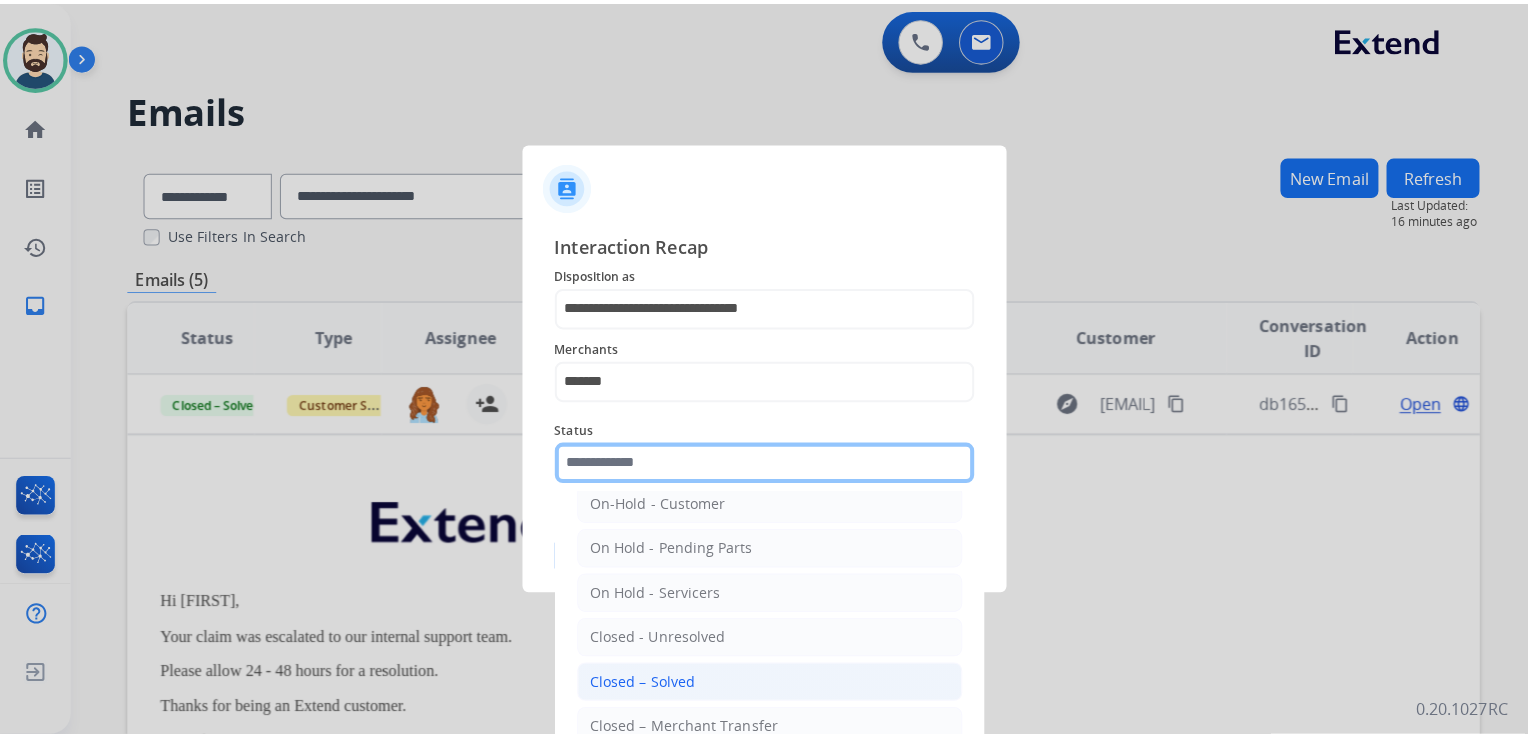 scroll, scrollTop: 116, scrollLeft: 0, axis: vertical 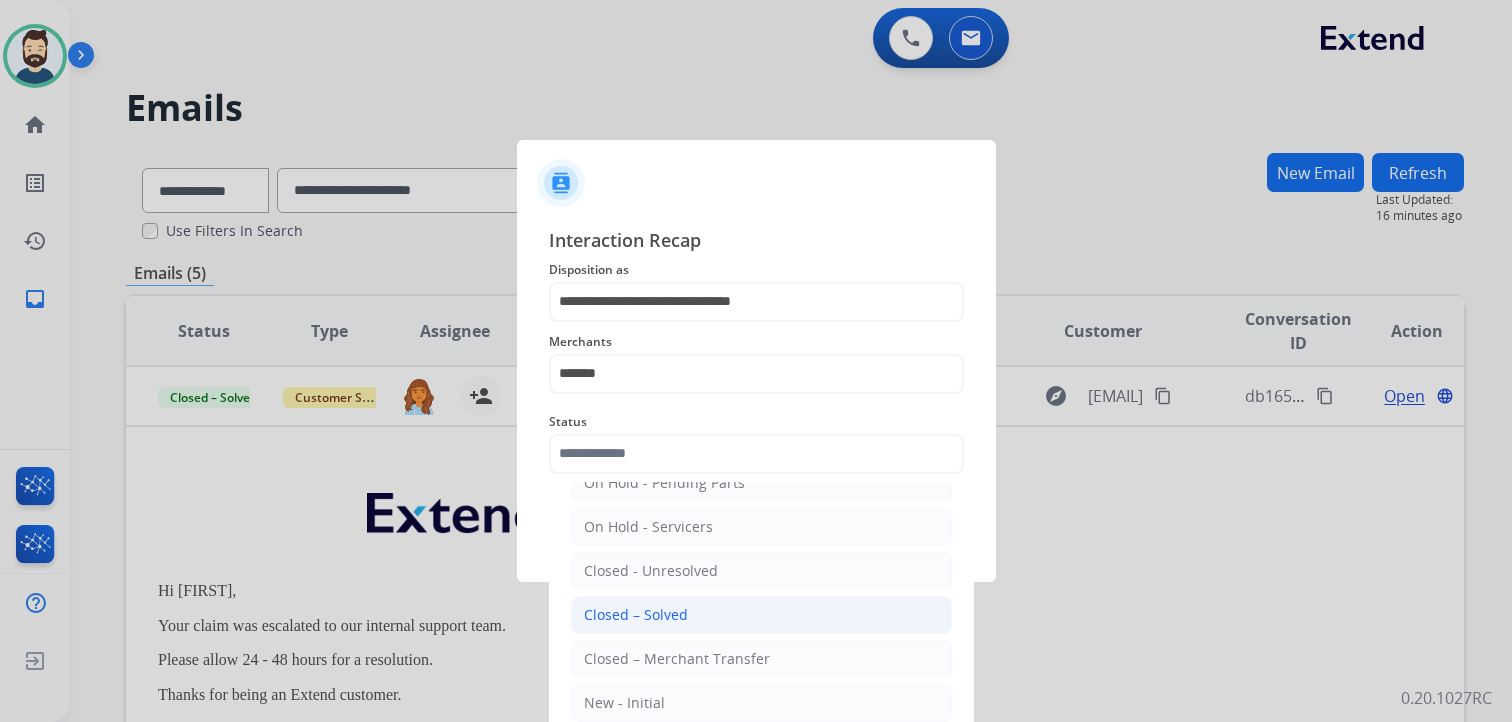 click on "Closed – Solved" 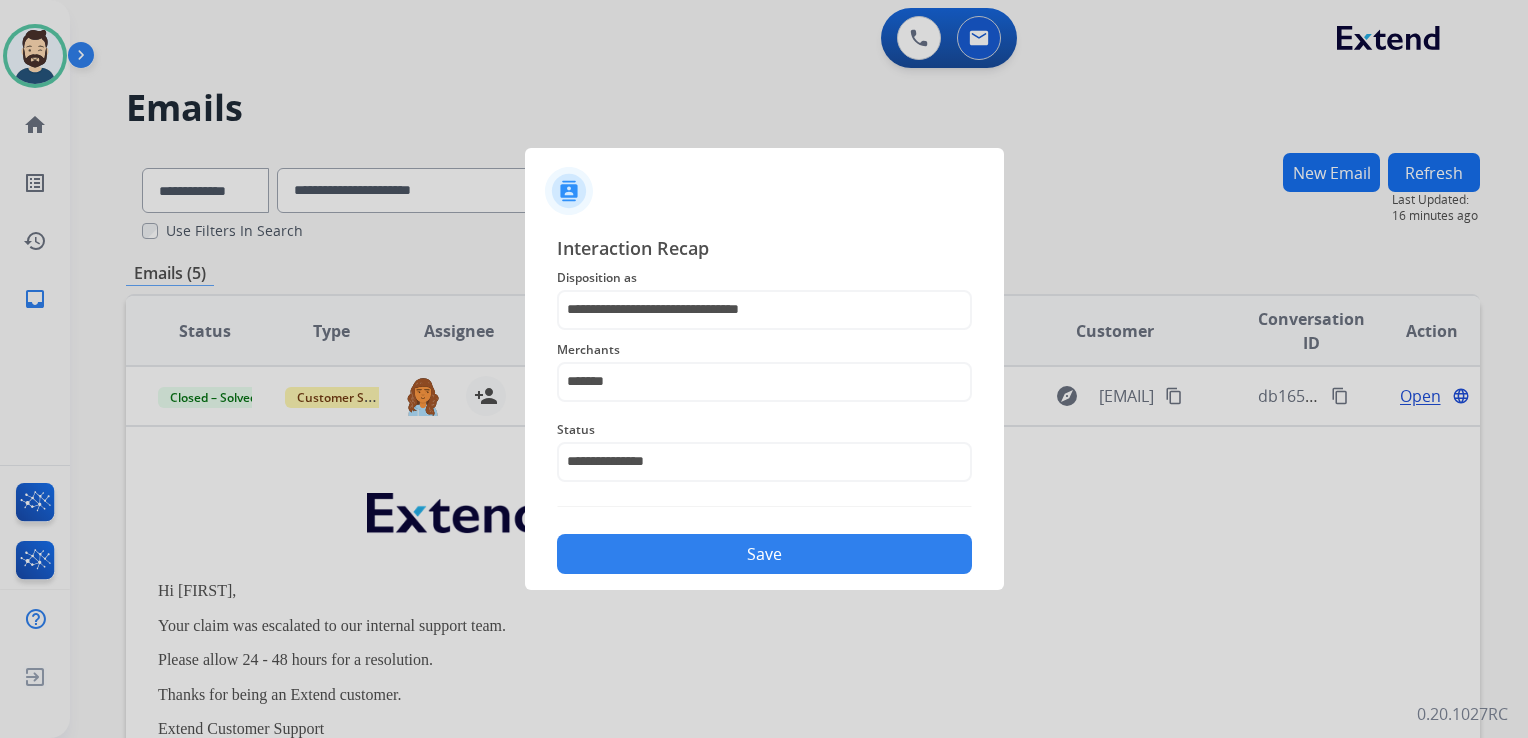 click on "Save" 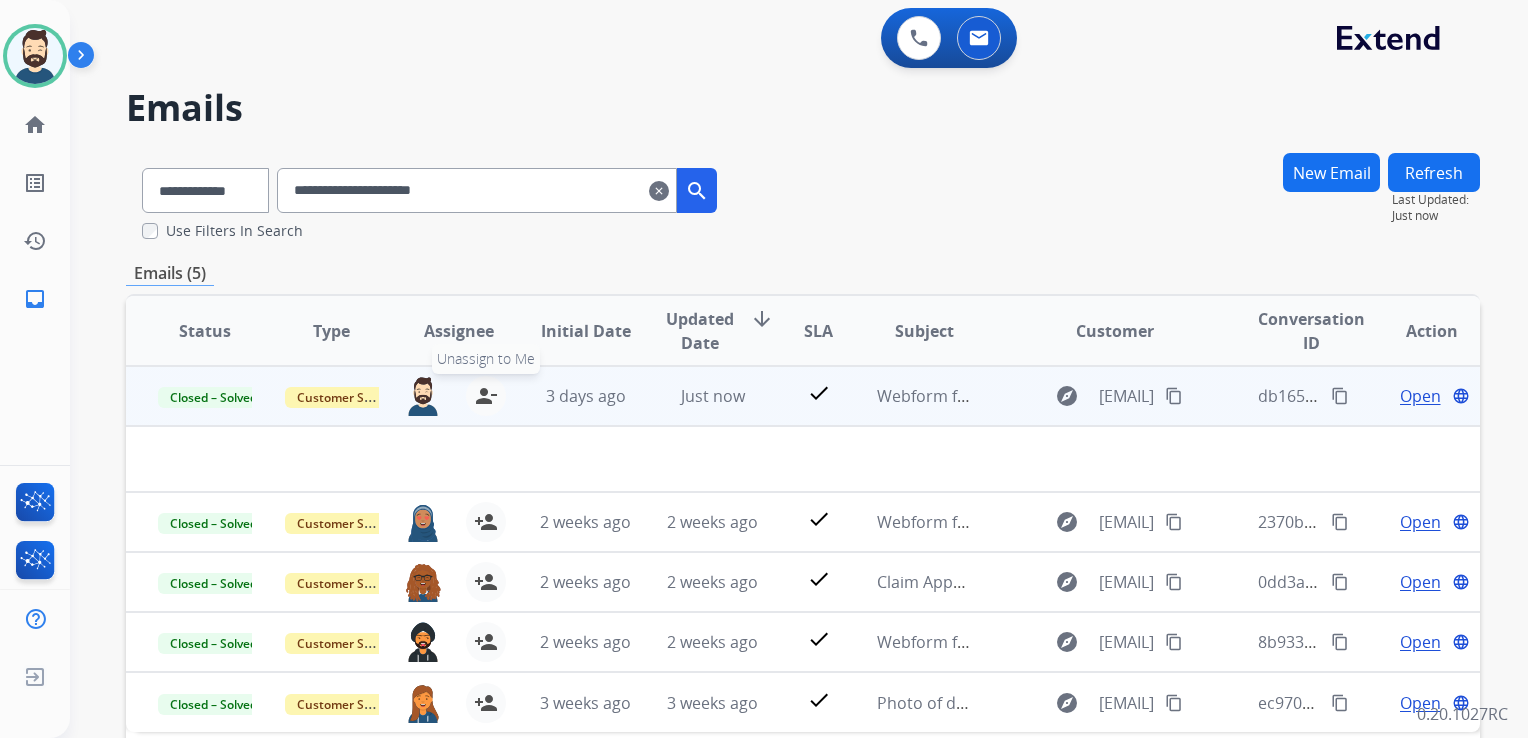 click on "person_remove" at bounding box center (486, 396) 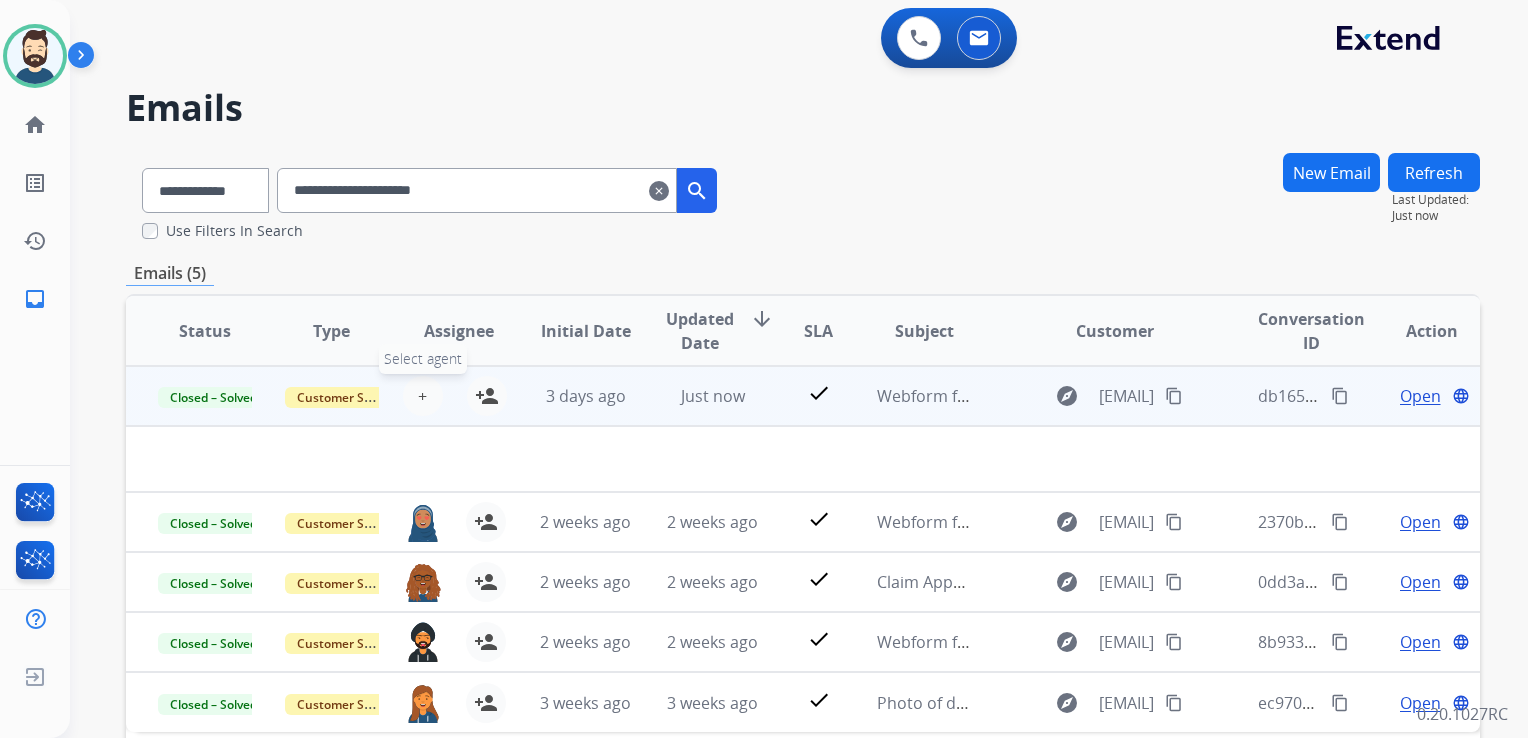 click on "+ Select agent" at bounding box center (423, 396) 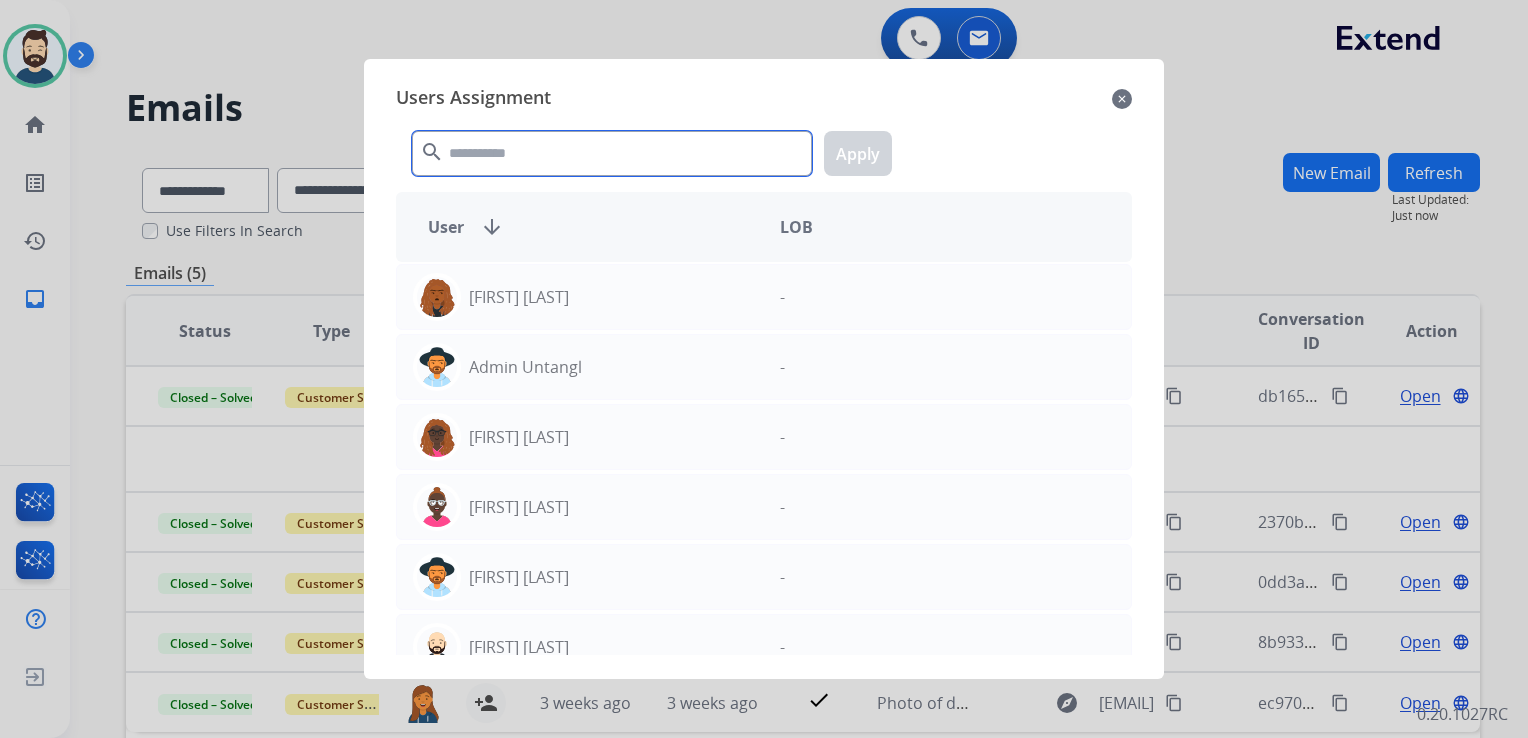 click 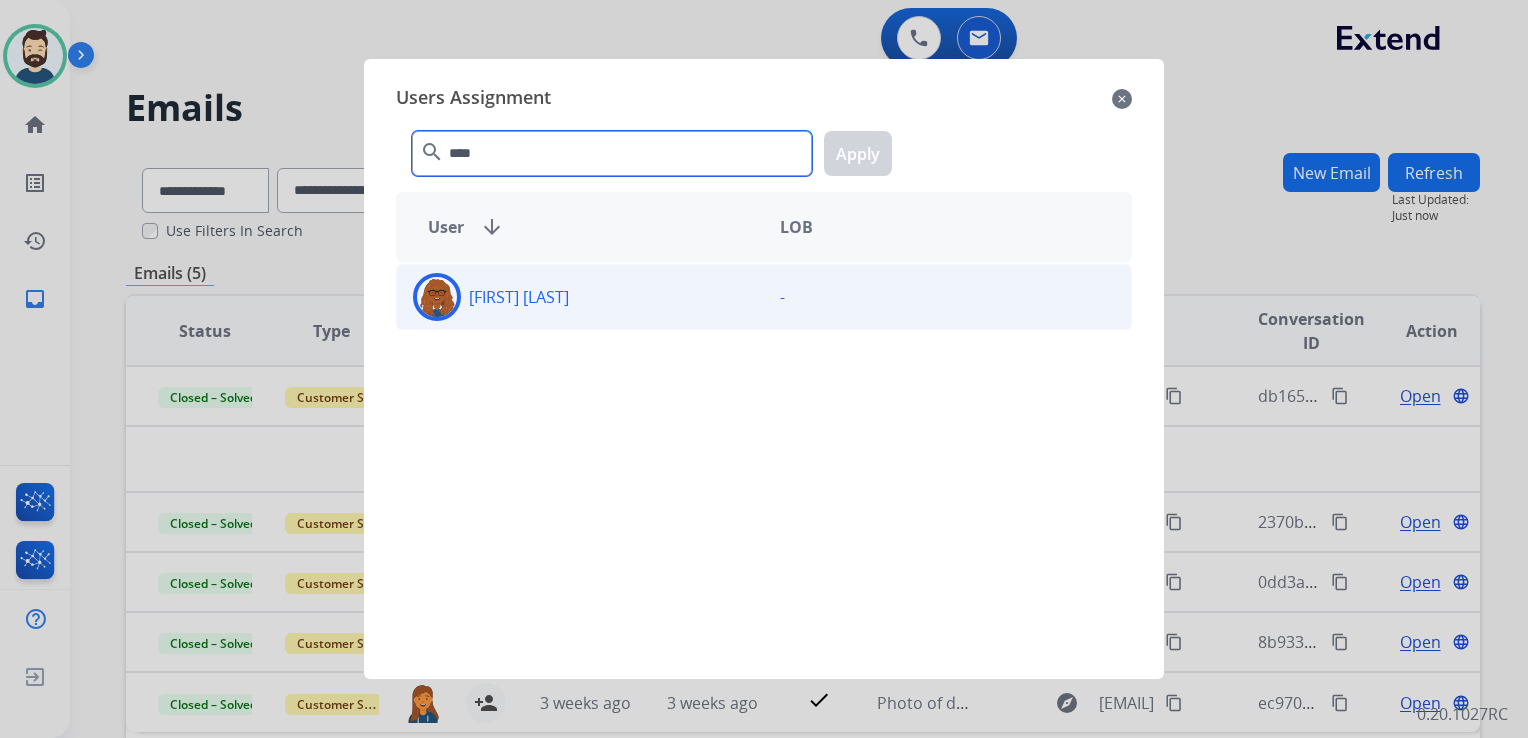 type on "****" 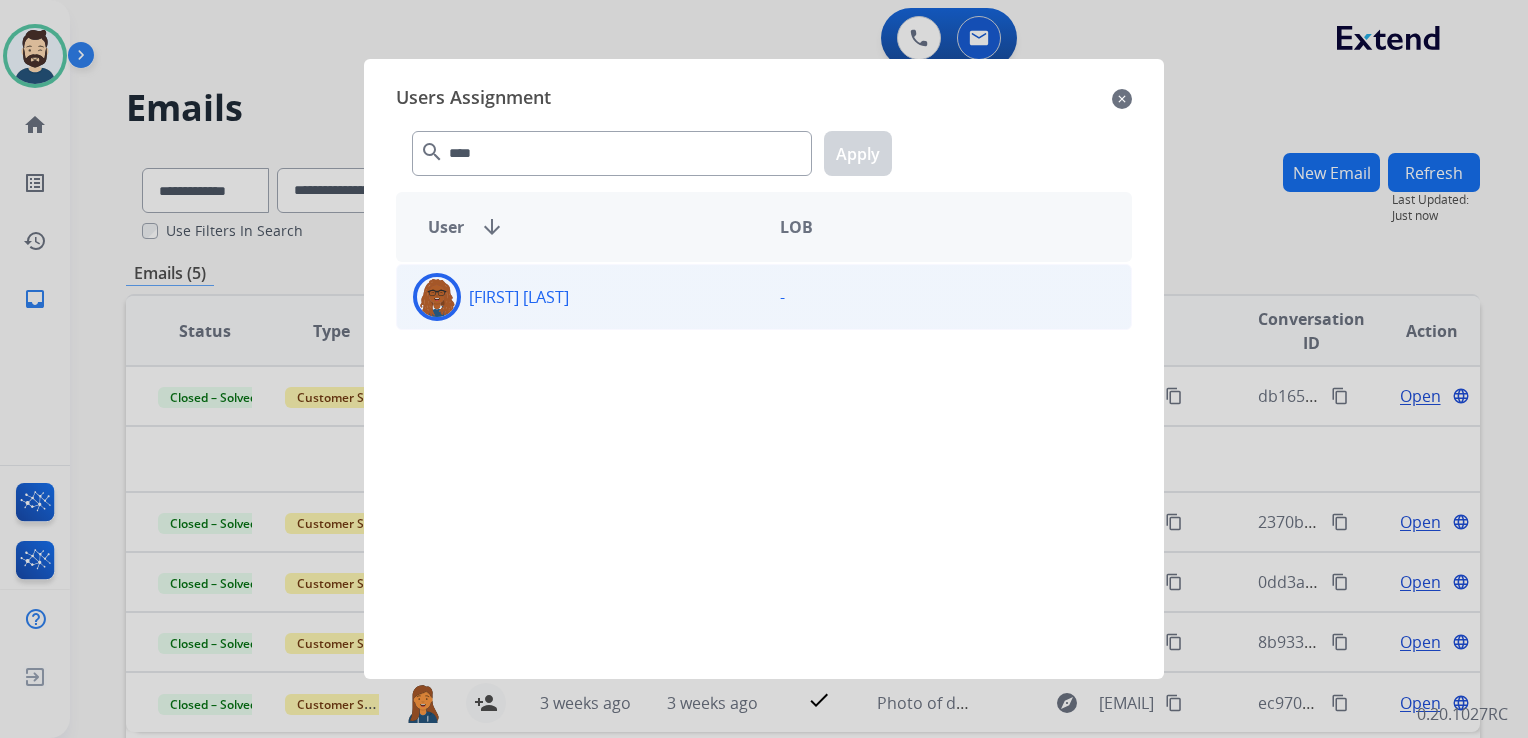 click 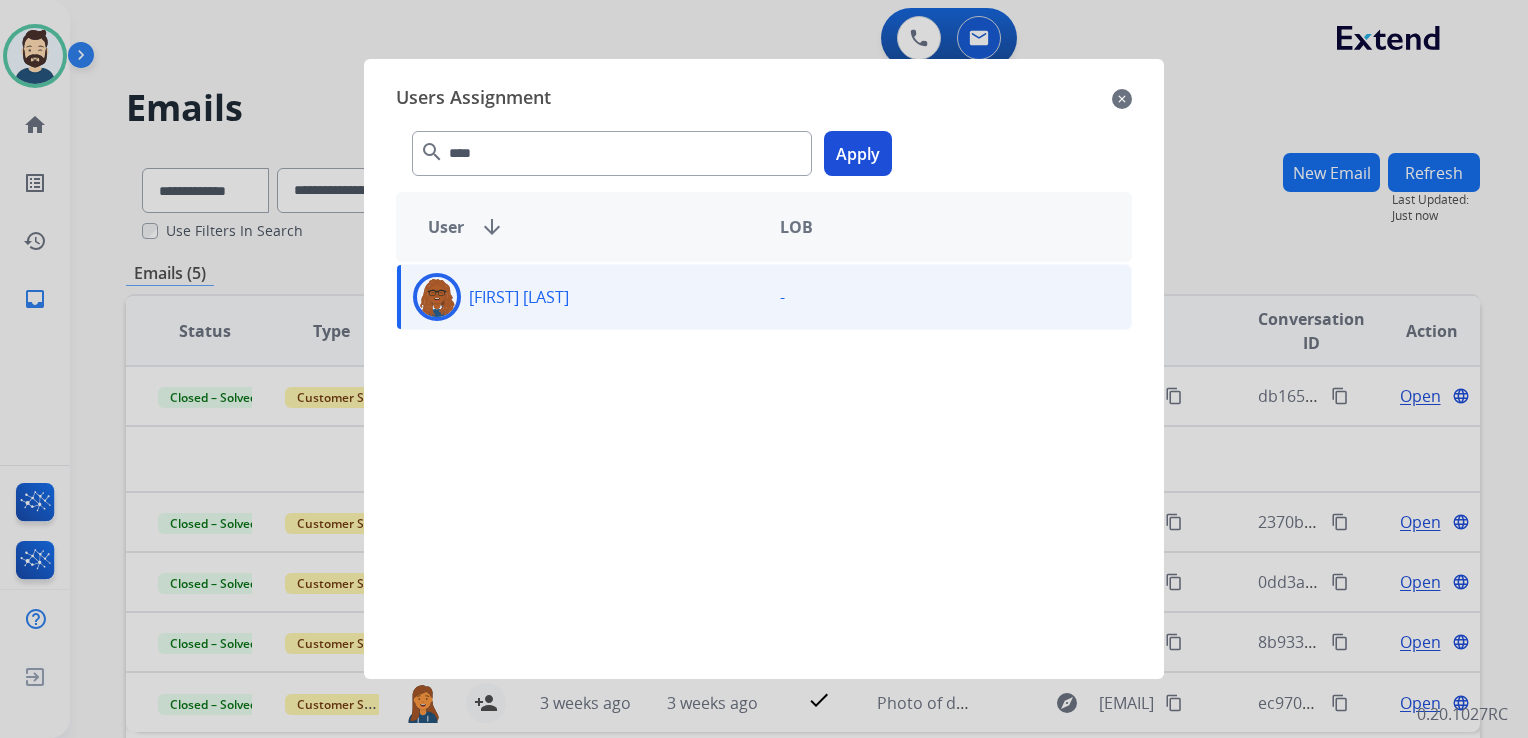 click on "Apply" 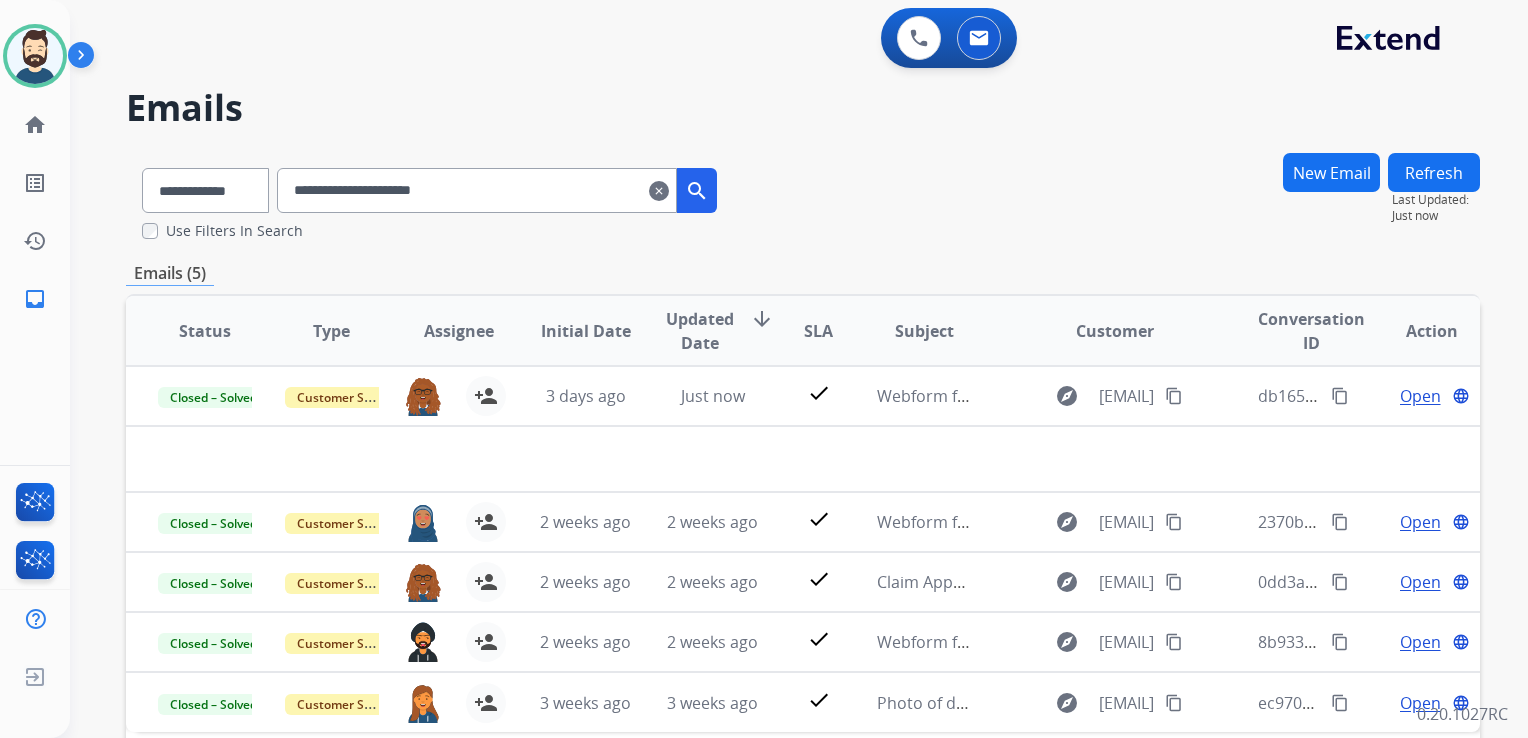 click on "clear" at bounding box center [659, 191] 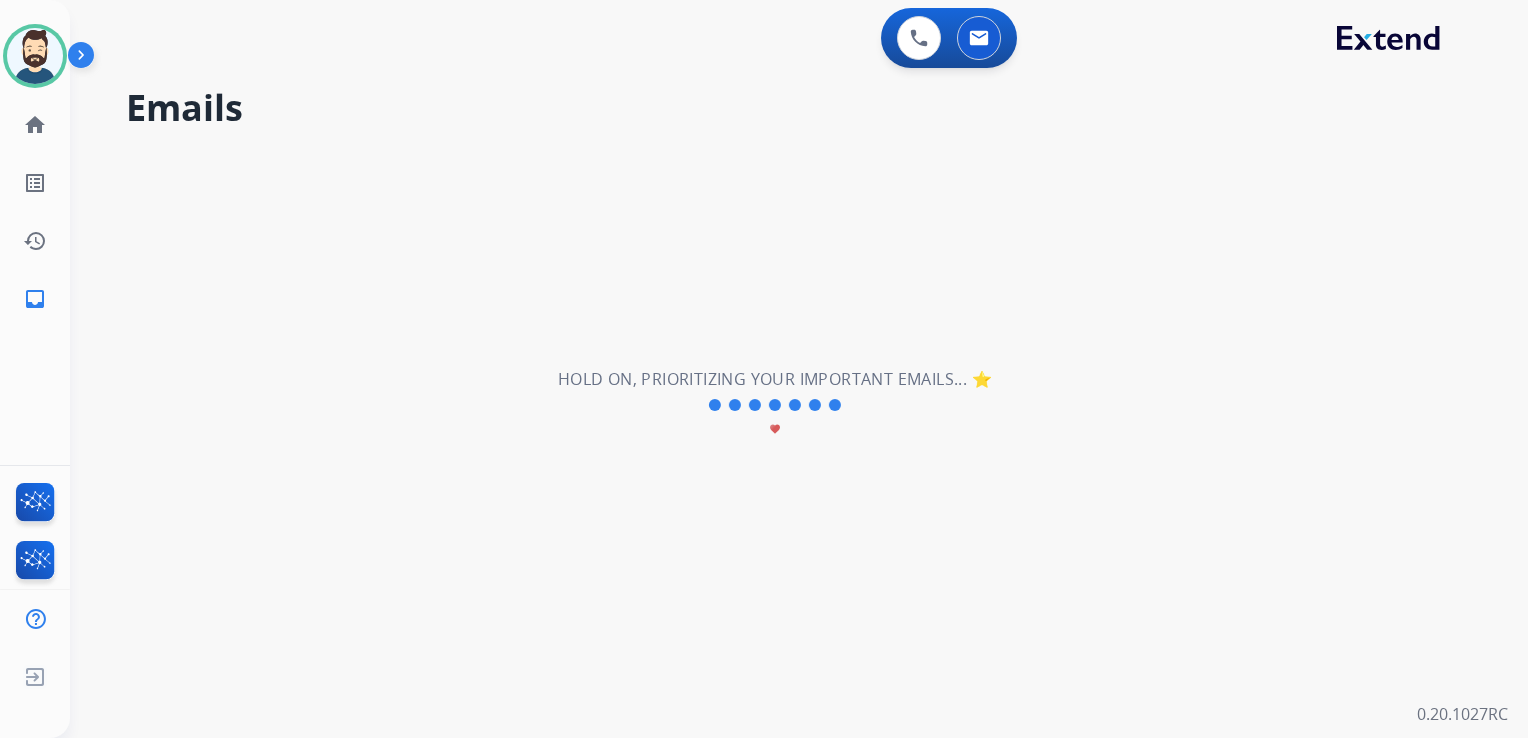 type 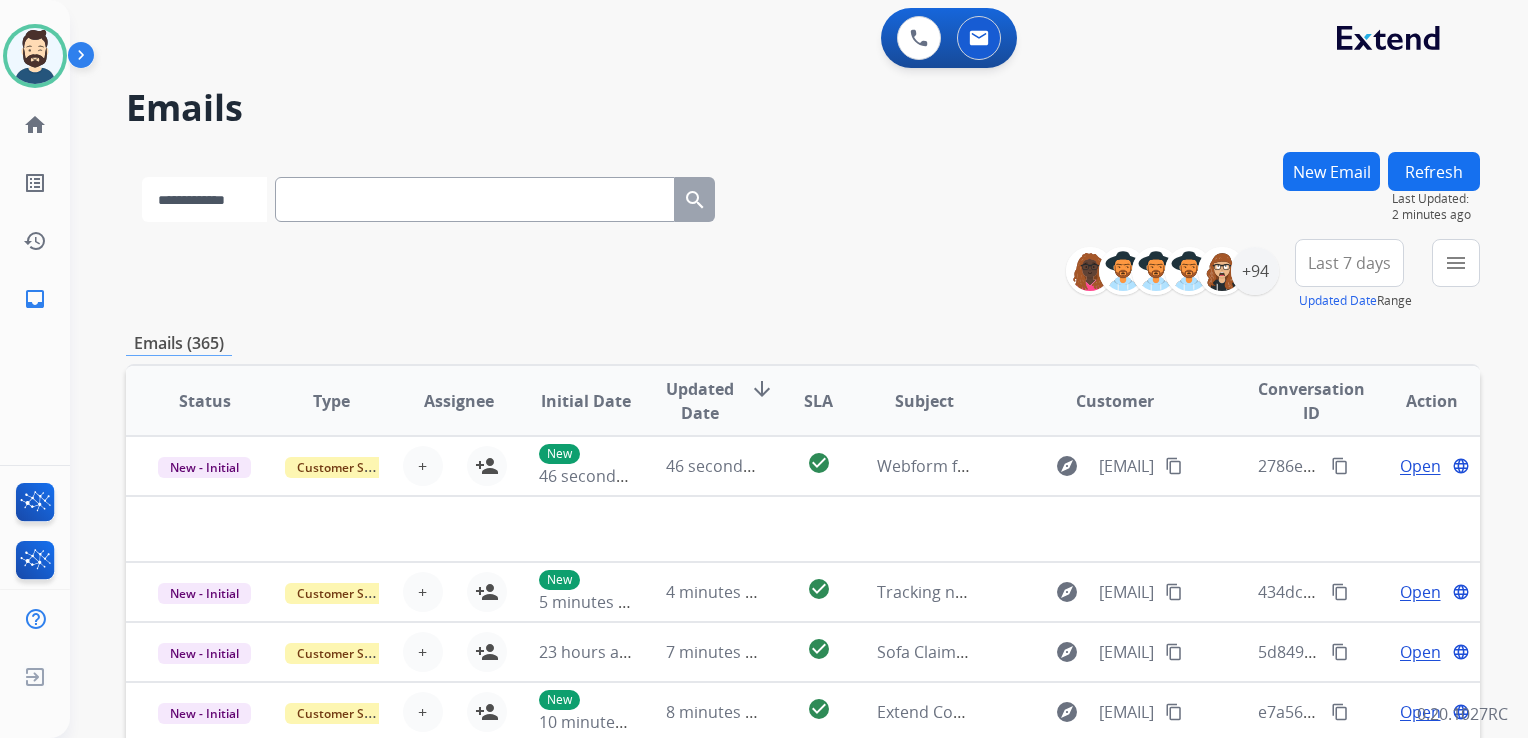 click on "**********" at bounding box center [204, 199] 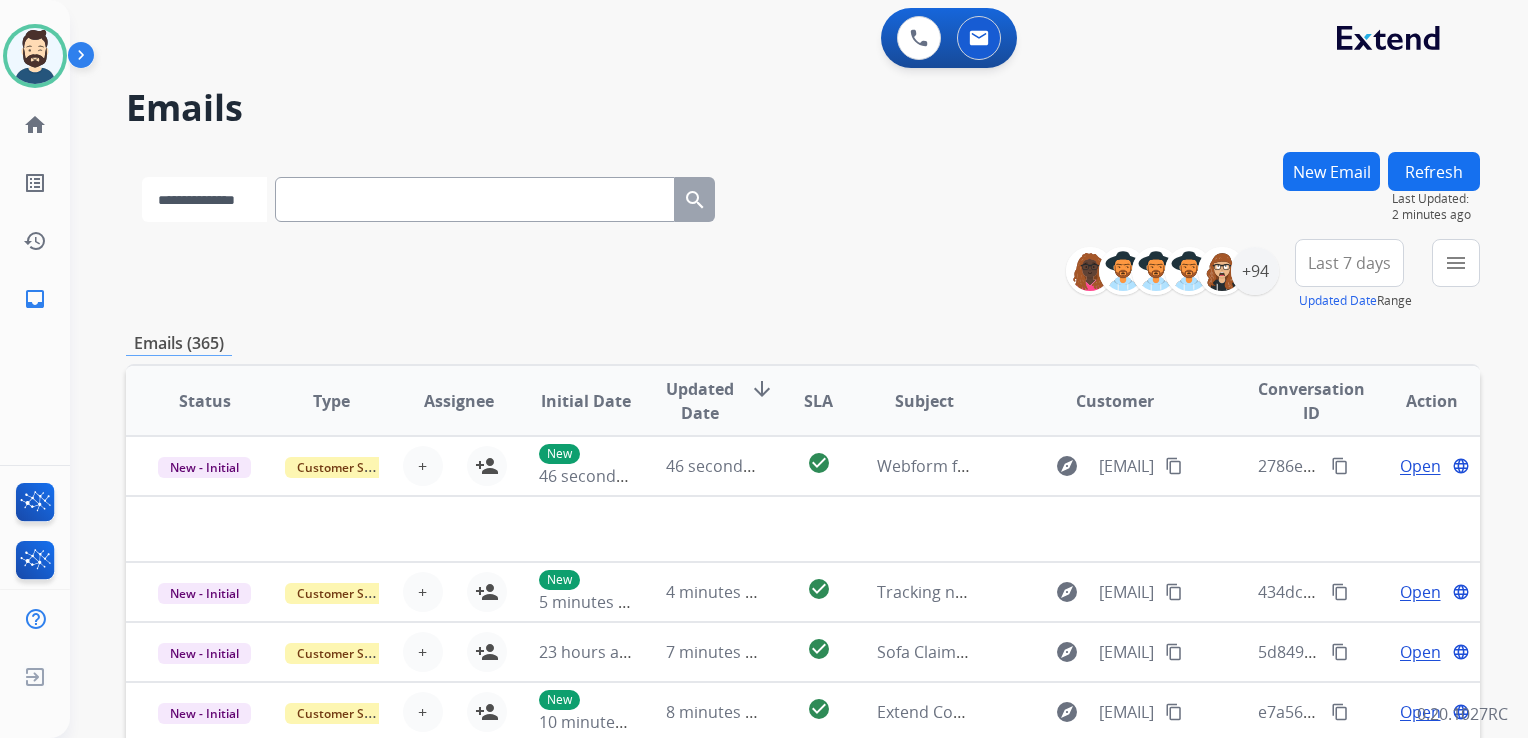 click on "**********" at bounding box center (204, 199) 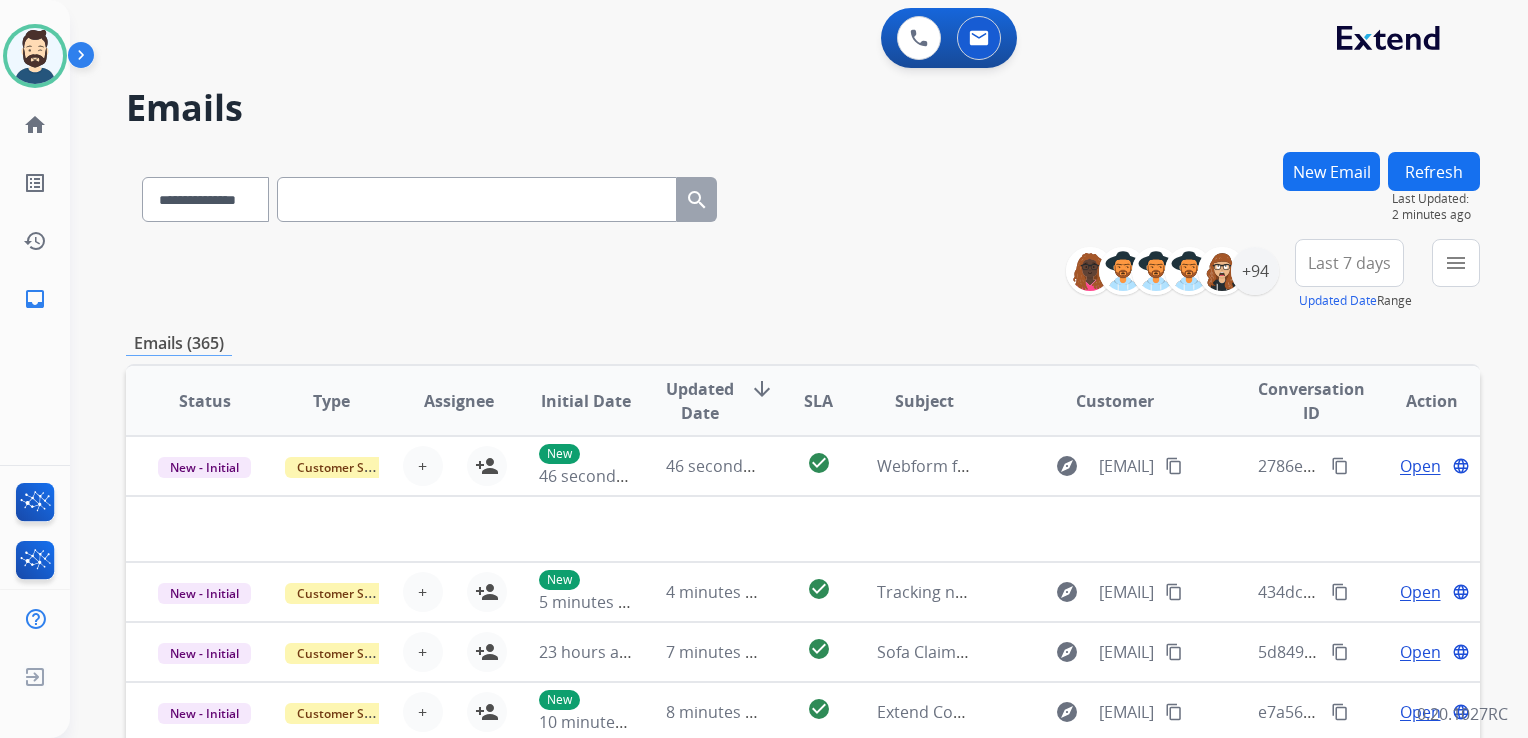 click at bounding box center [477, 199] 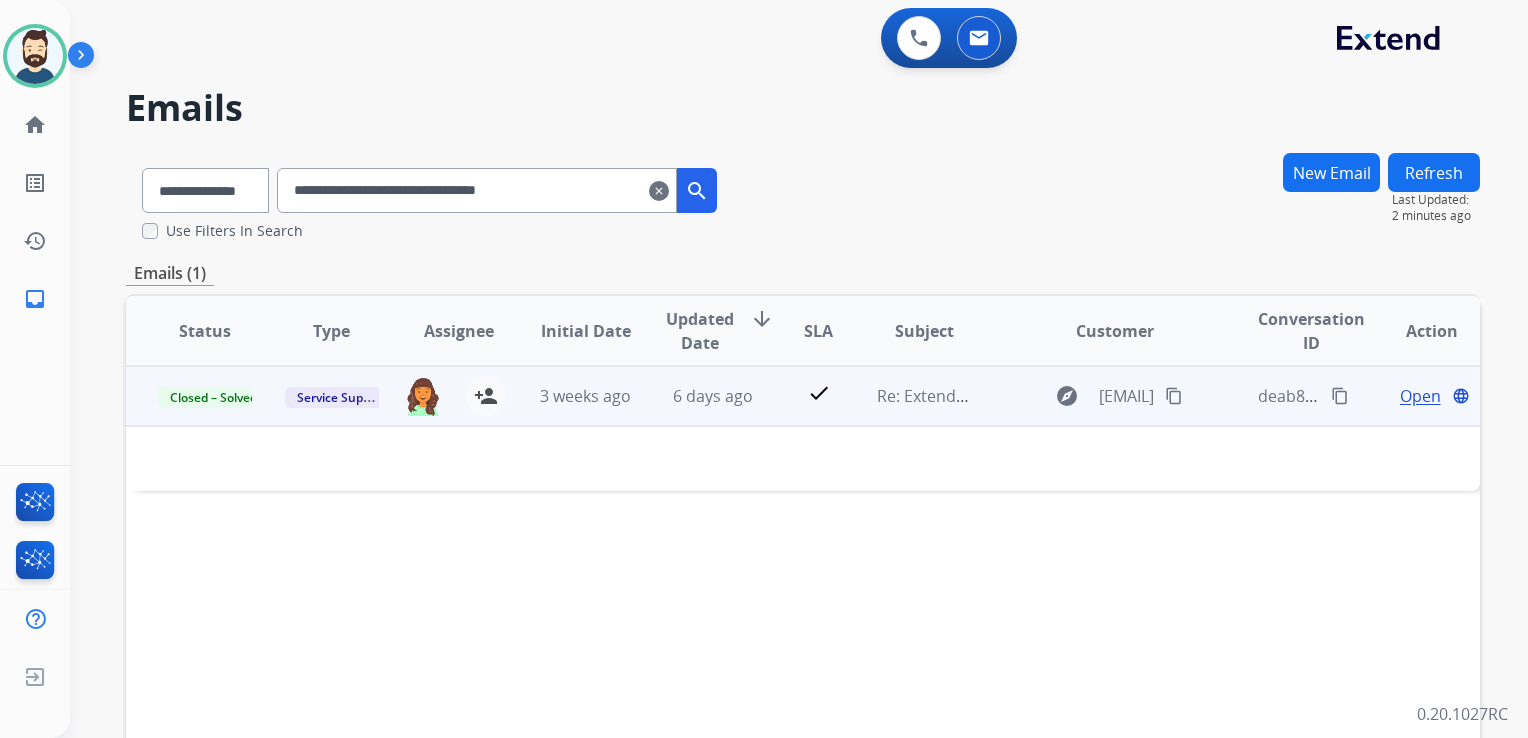 click on "check" at bounding box center [803, 396] 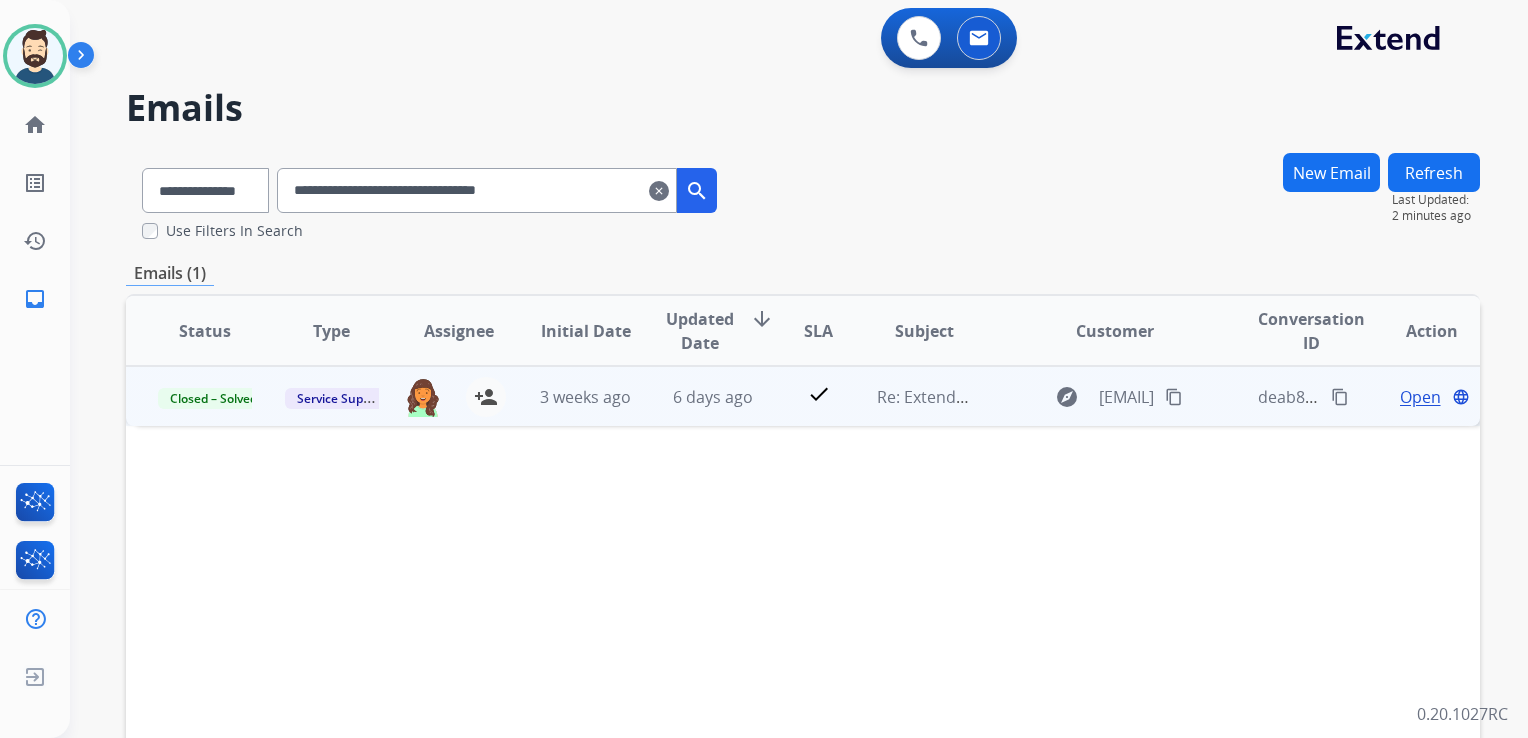 click on "check" at bounding box center [803, 396] 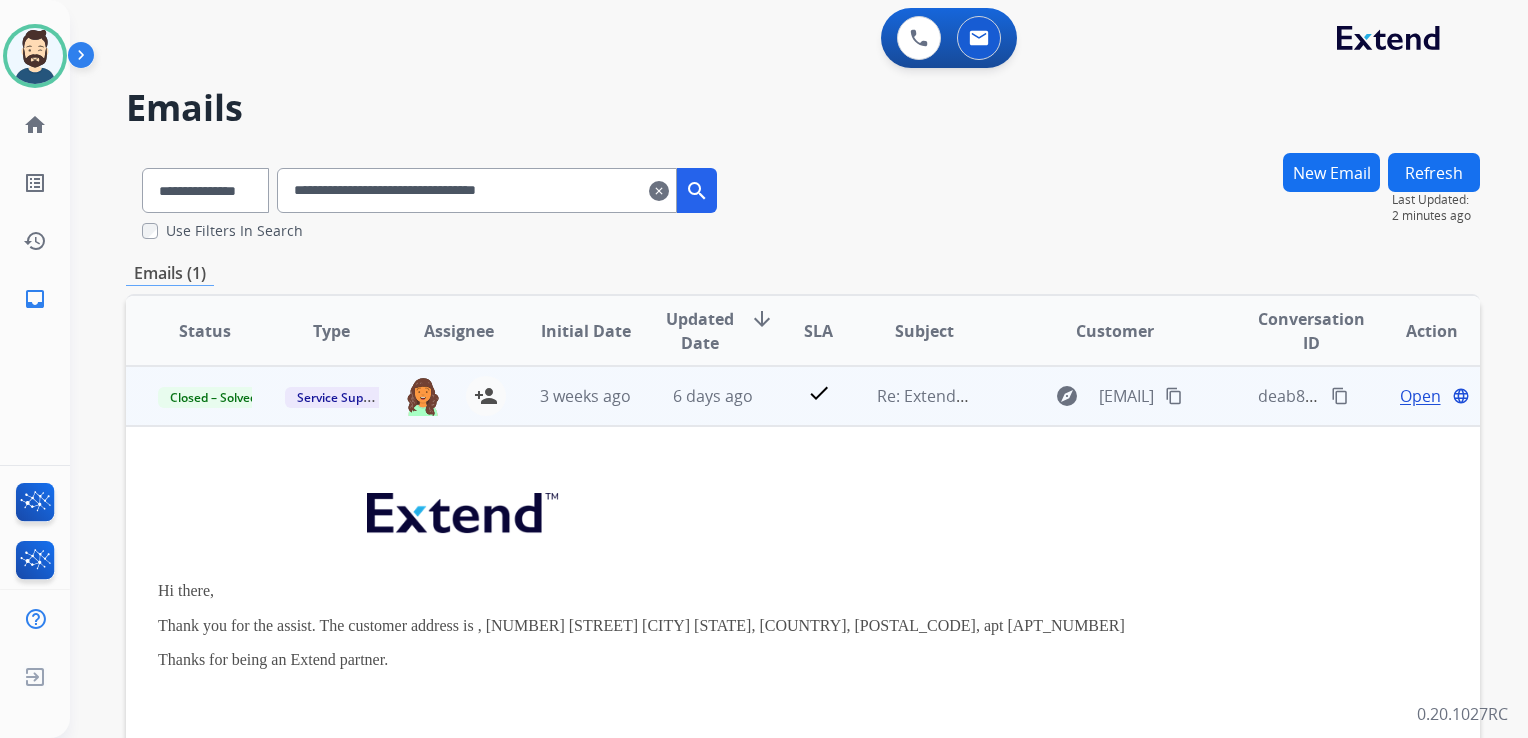 click on "Open" at bounding box center (1420, 396) 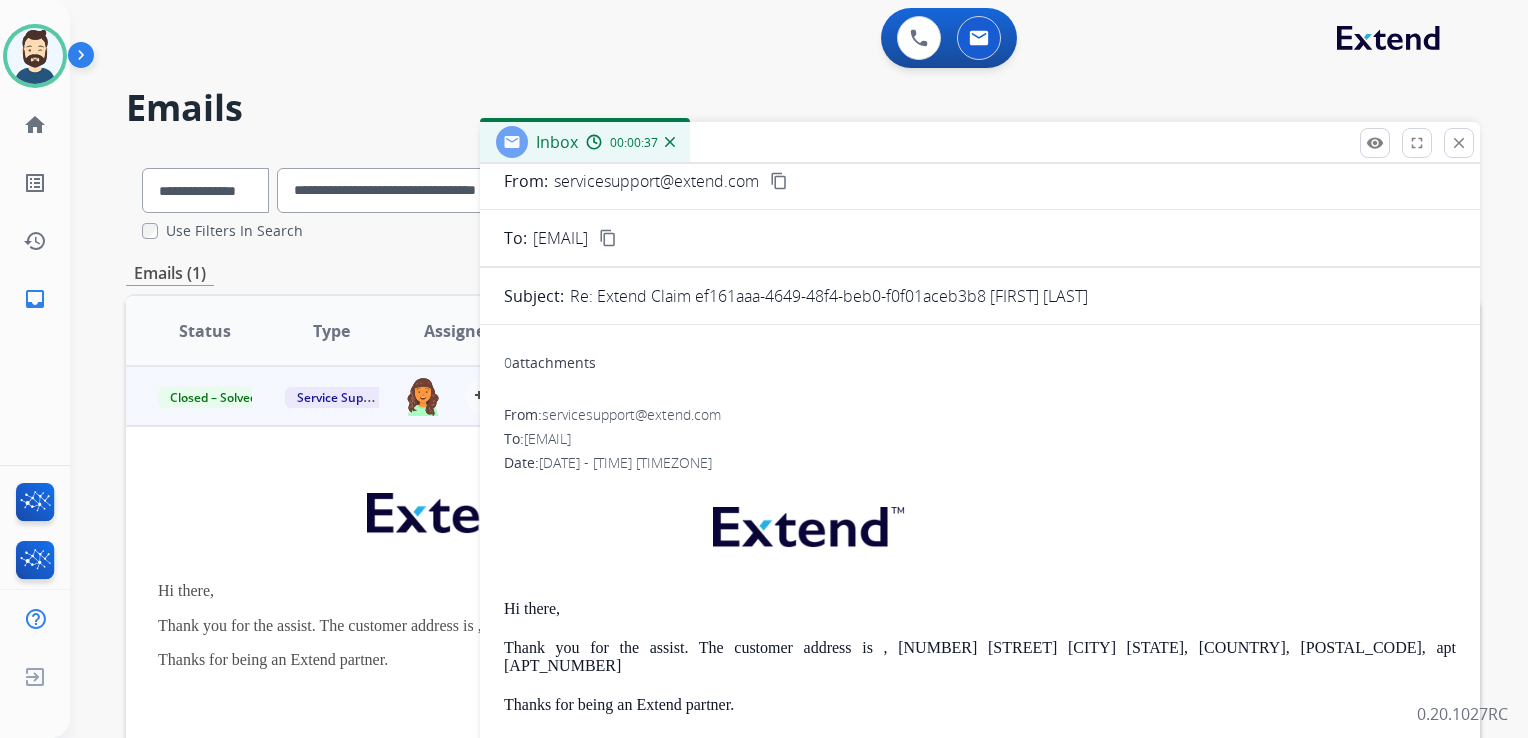 scroll, scrollTop: 0, scrollLeft: 0, axis: both 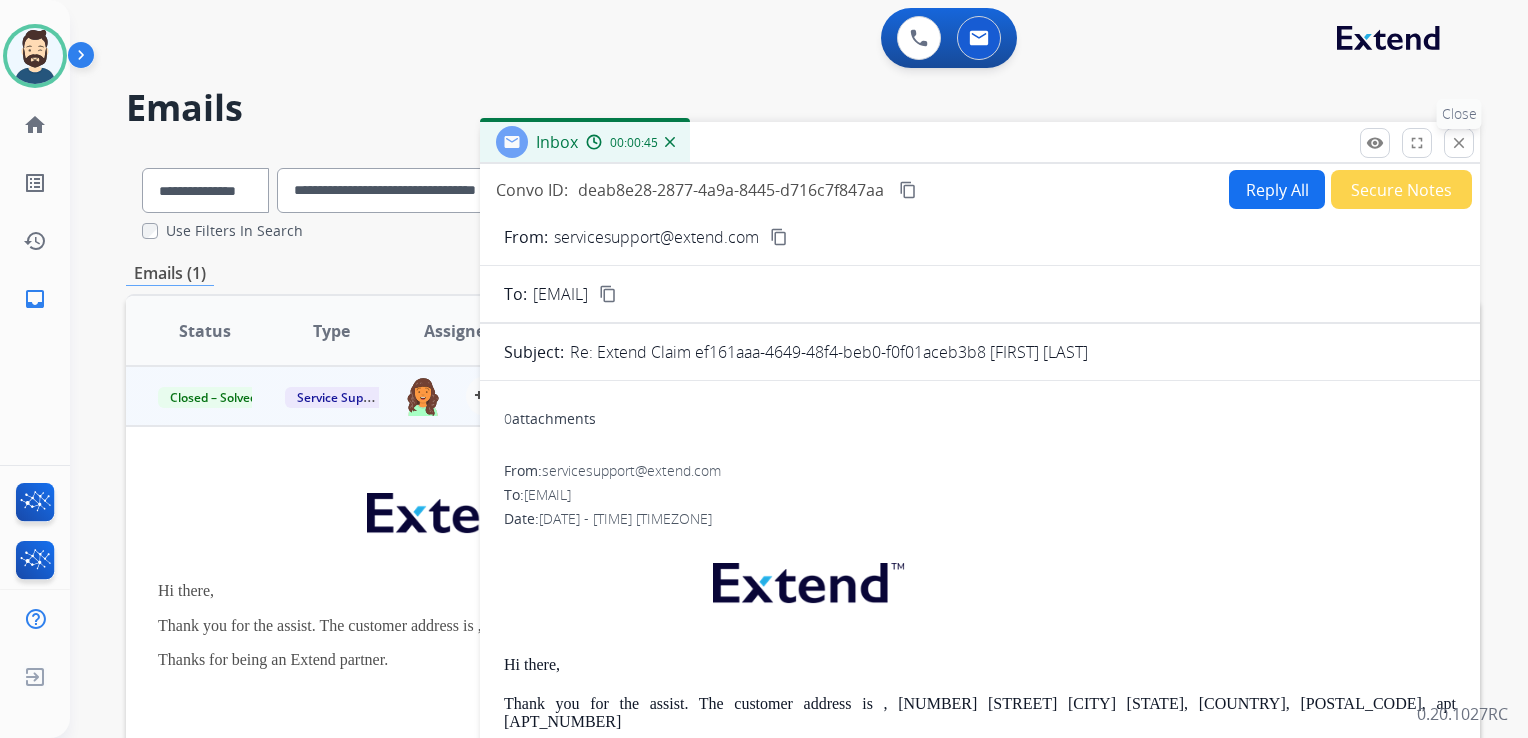 click on "close" at bounding box center (1459, 143) 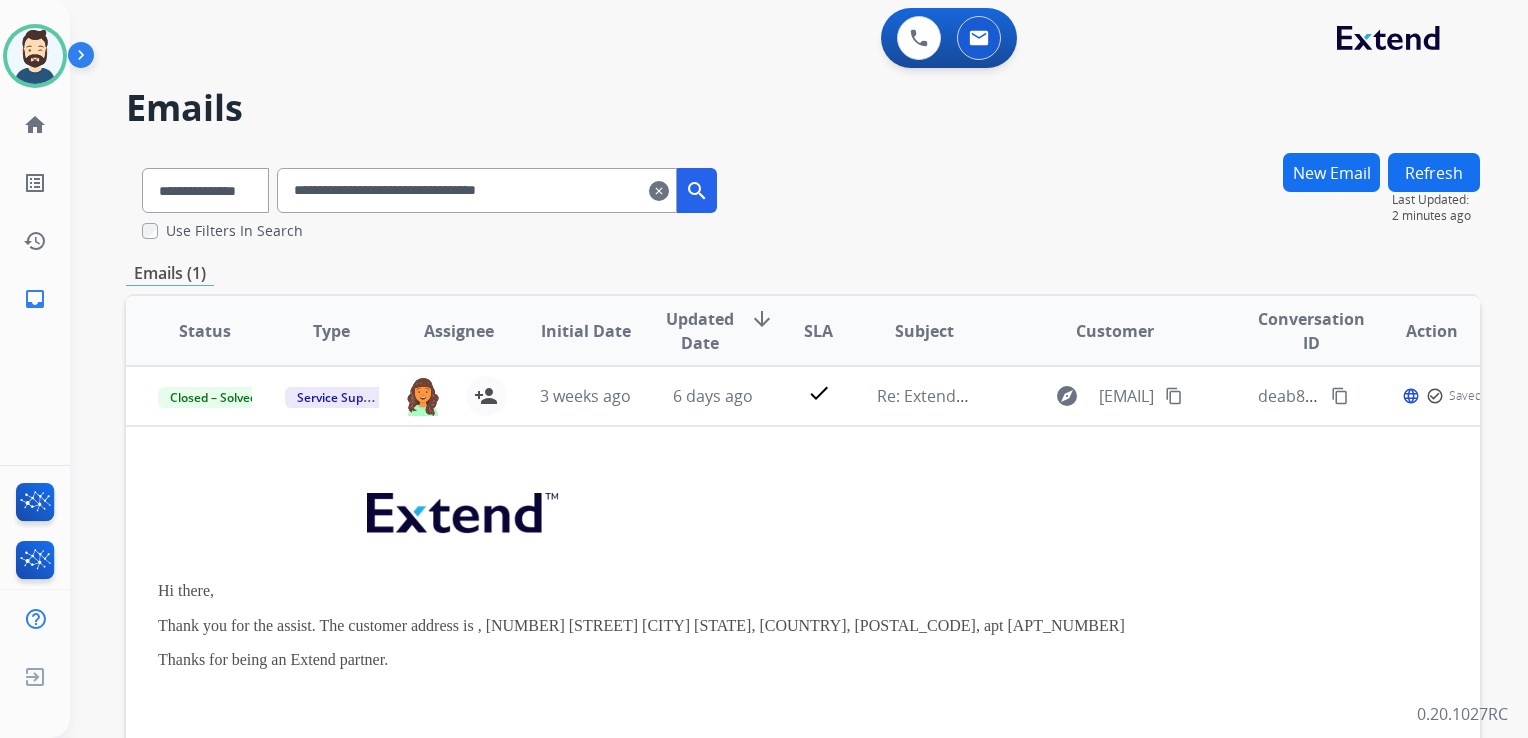 click on "**********" at bounding box center (477, 190) 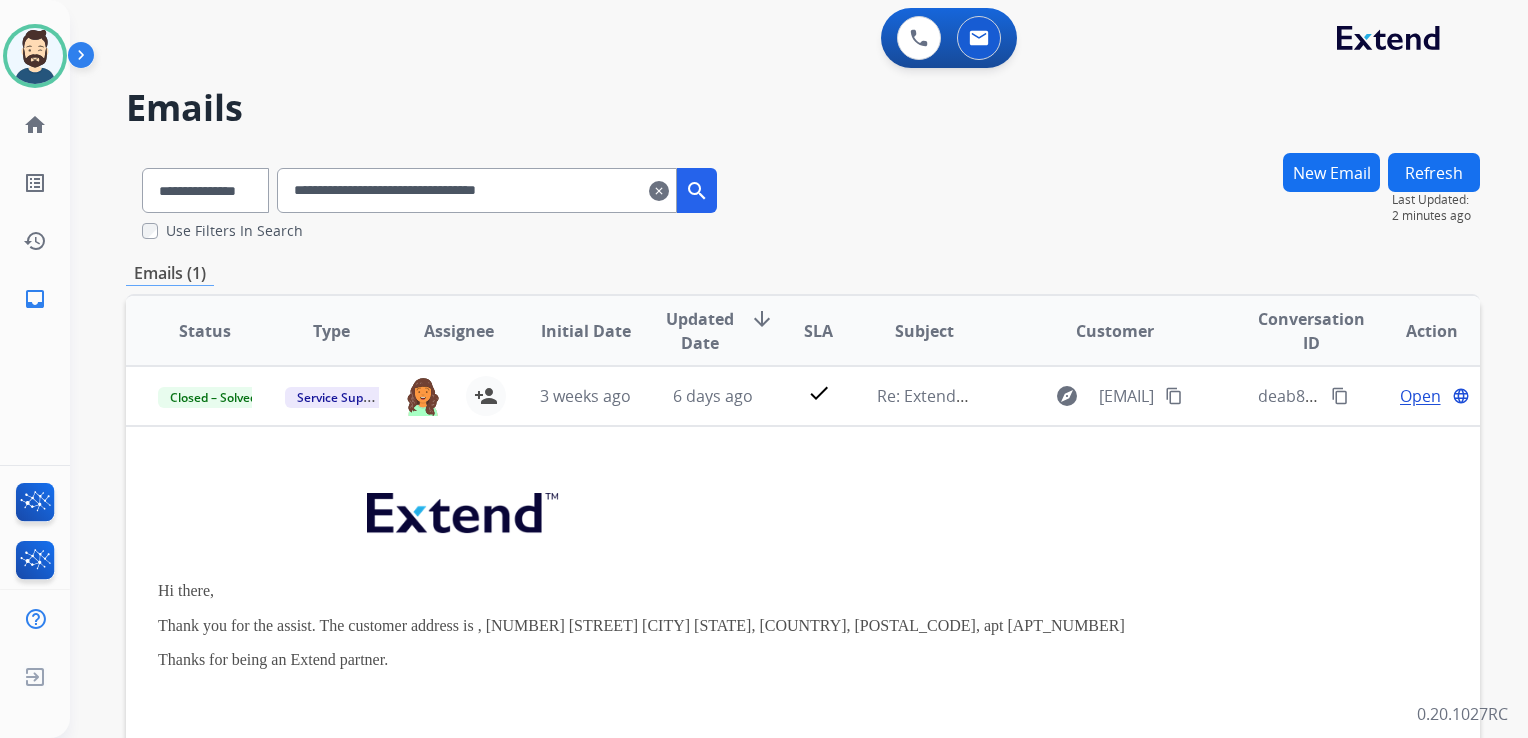 paste 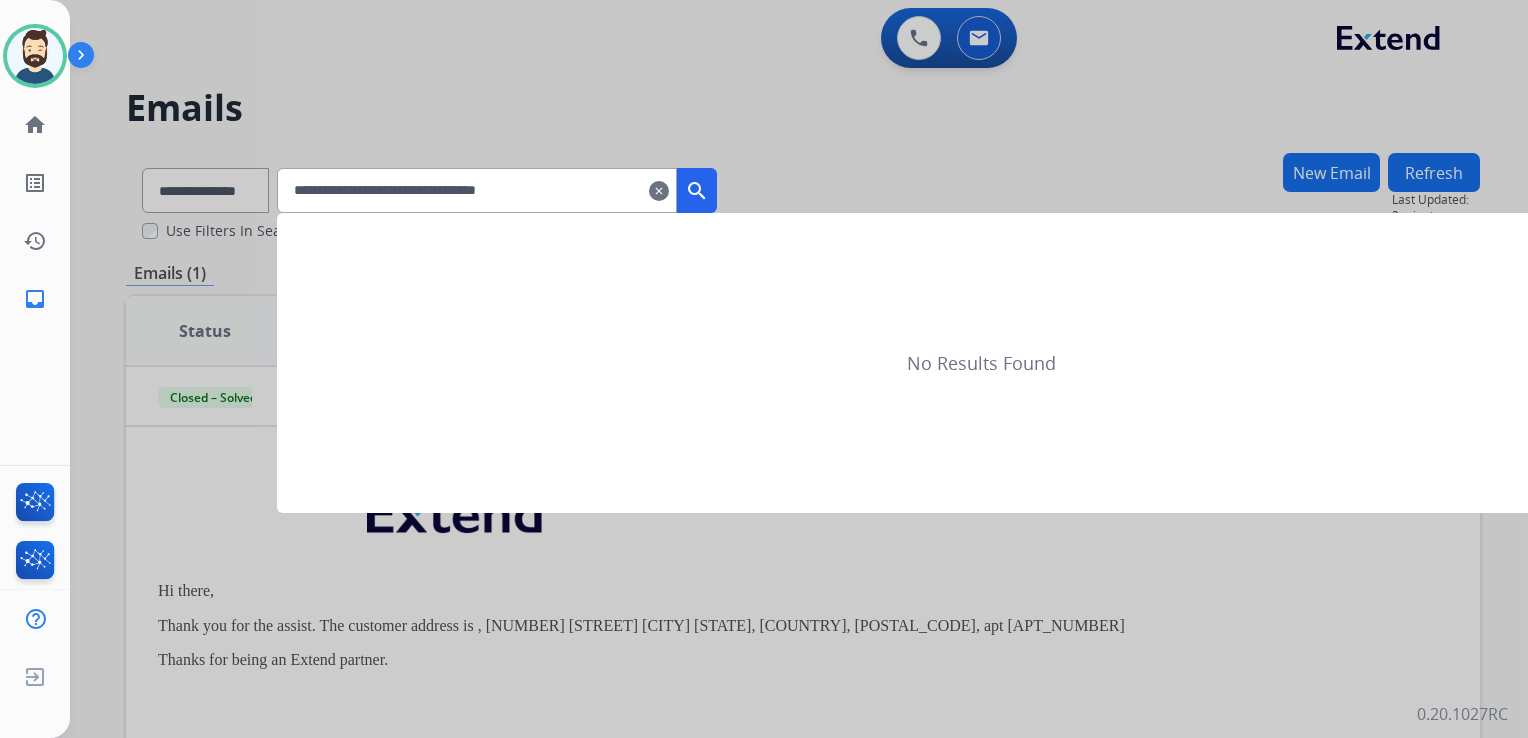 type on "**********" 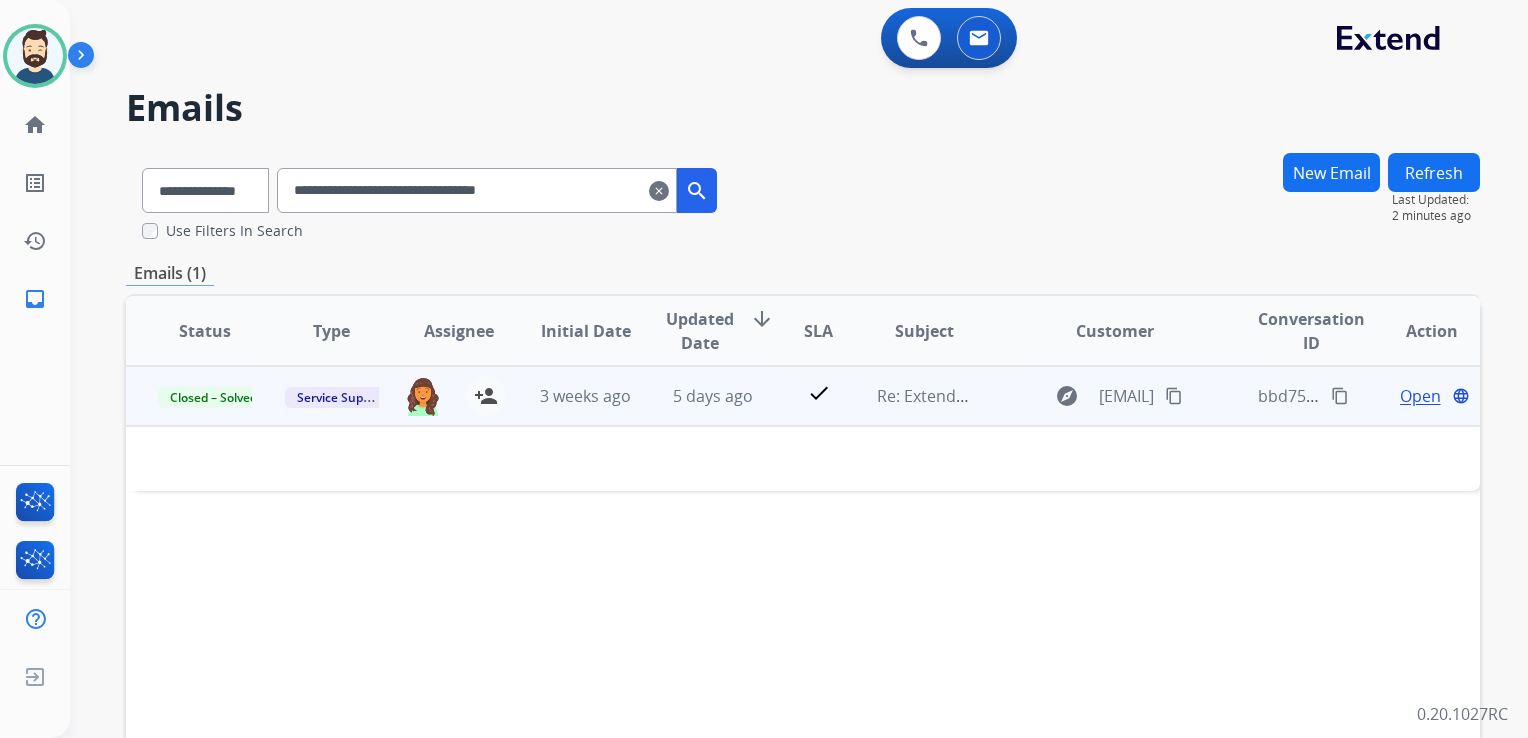 click on "Open" at bounding box center (1420, 396) 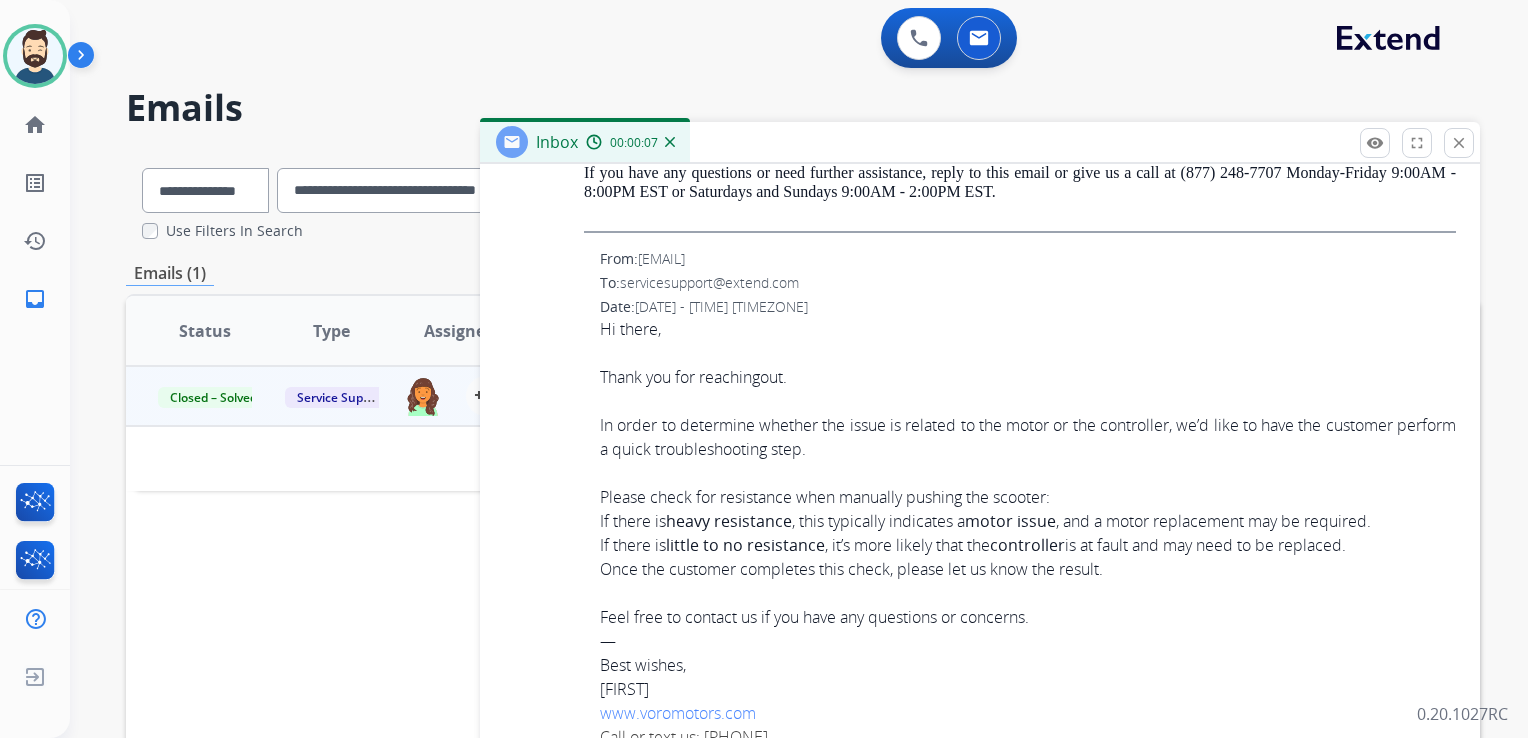 scroll, scrollTop: 4131, scrollLeft: 0, axis: vertical 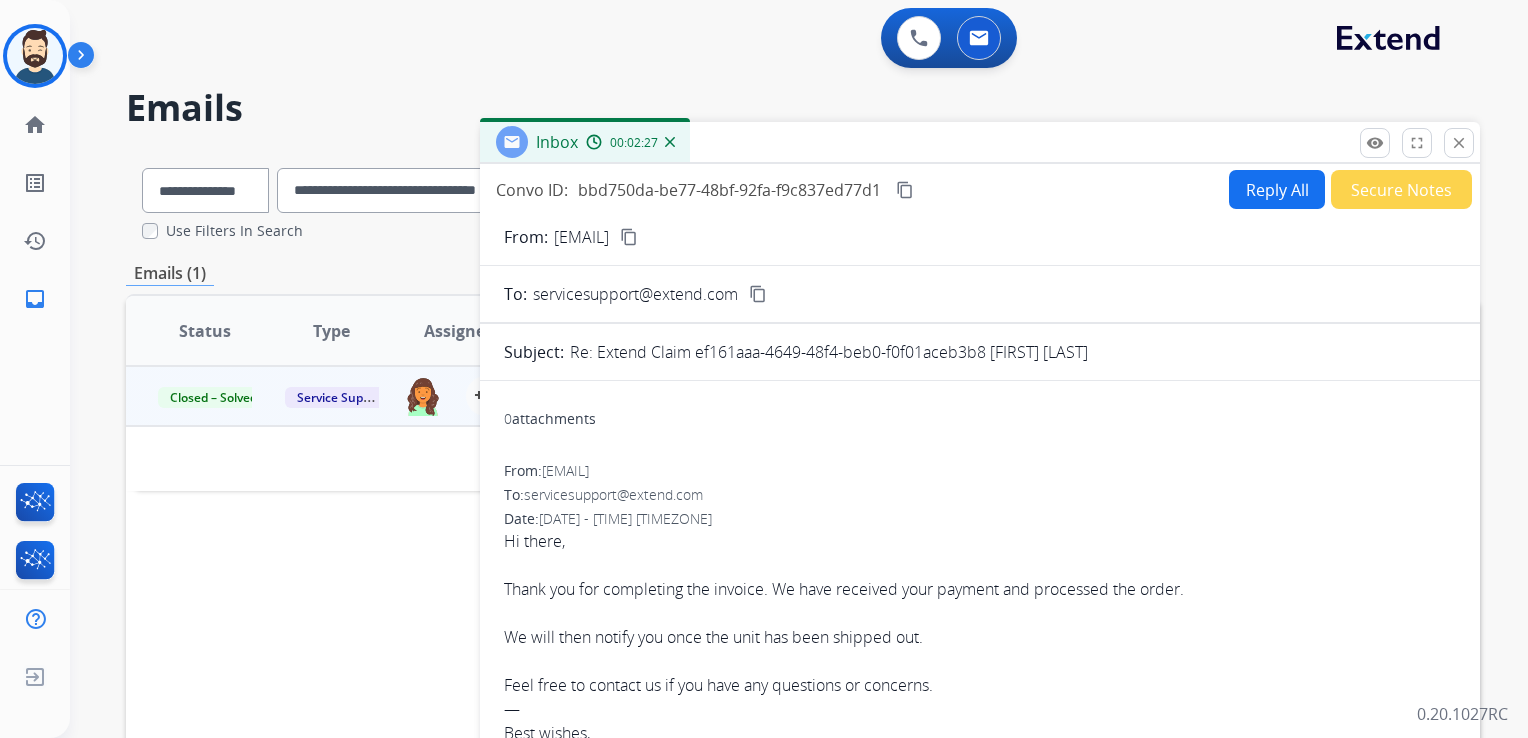 click on "Reply All" at bounding box center (1277, 189) 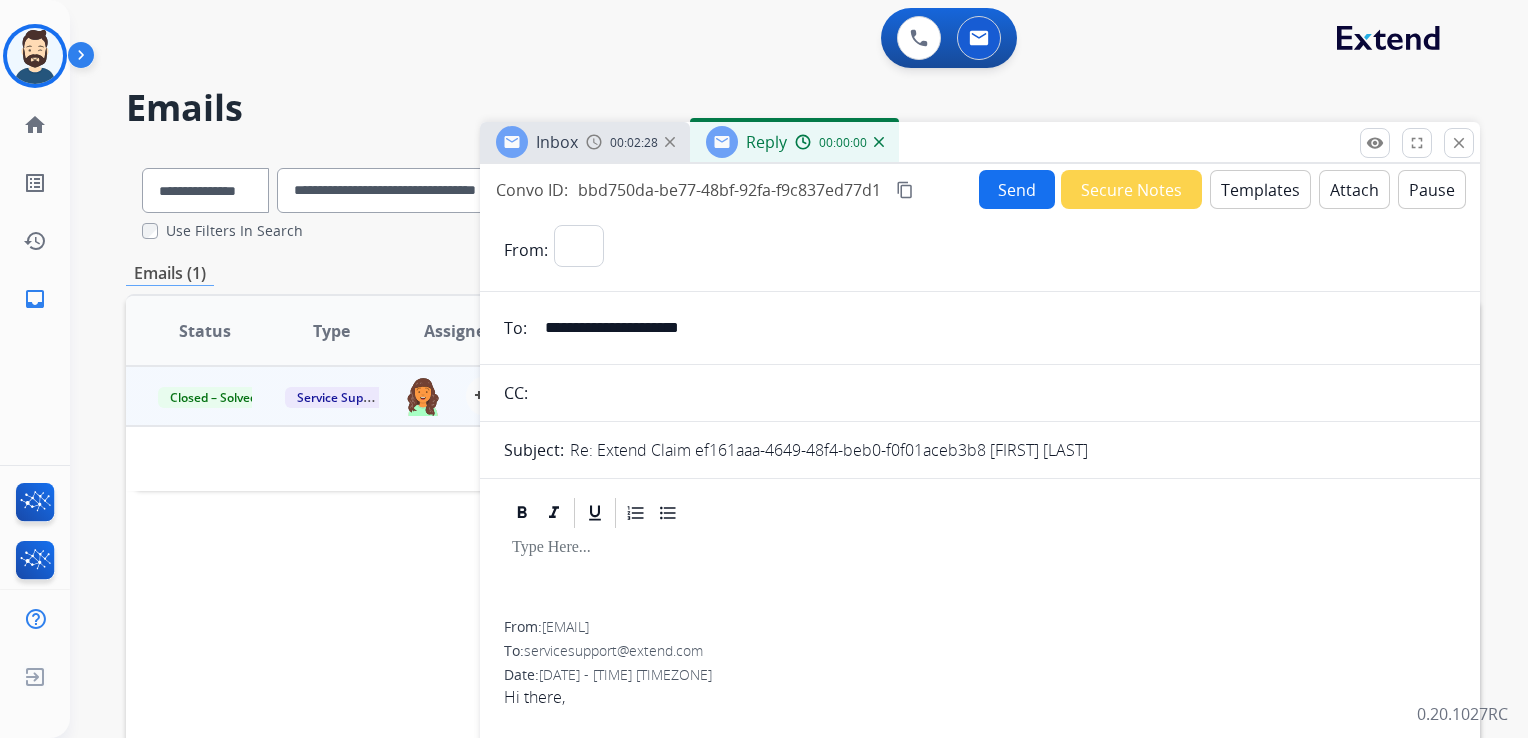 click on "Templates" at bounding box center (1260, 189) 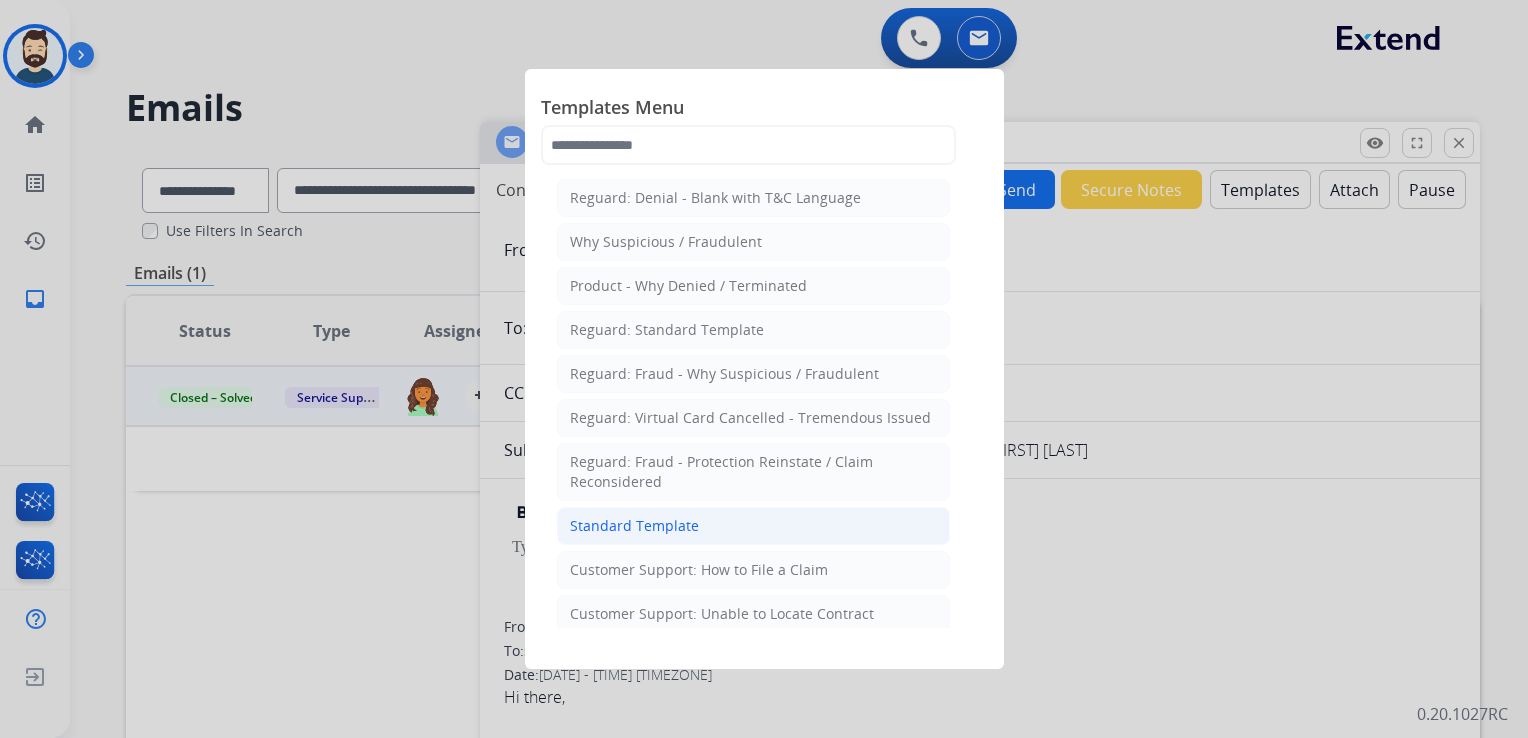 click on "Standard Template" 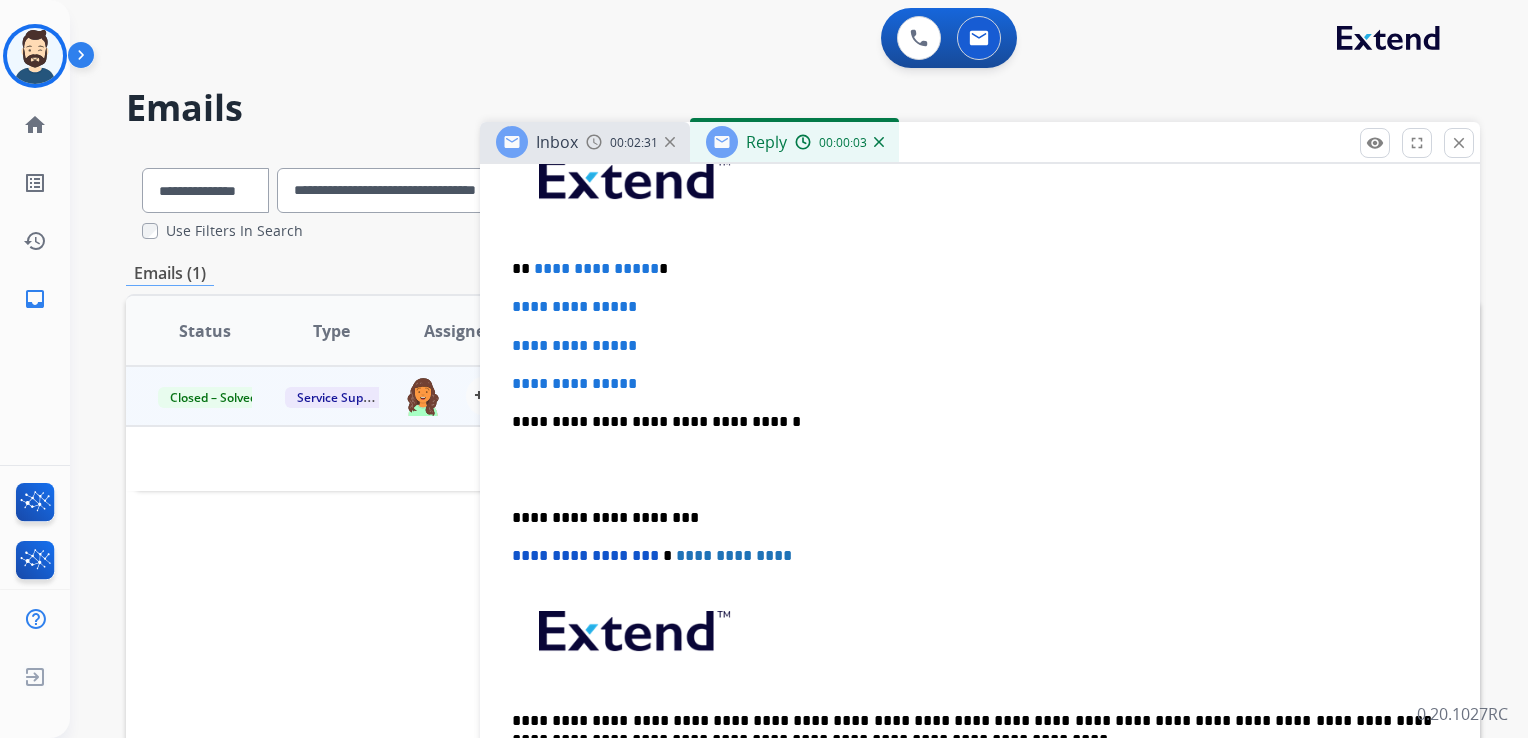 scroll, scrollTop: 500, scrollLeft: 0, axis: vertical 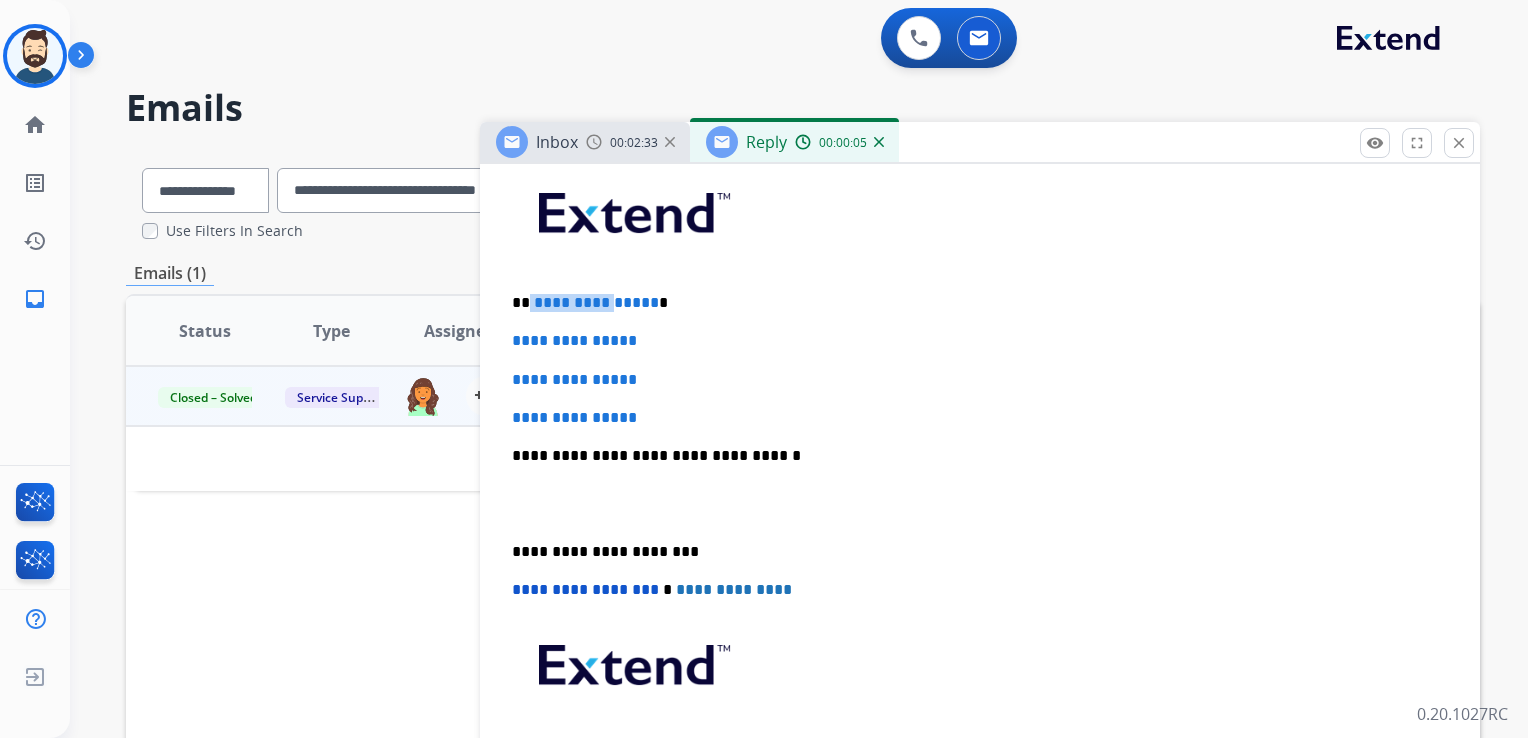 drag, startPoint x: 529, startPoint y: 300, endPoint x: 606, endPoint y: 299, distance: 77.00649 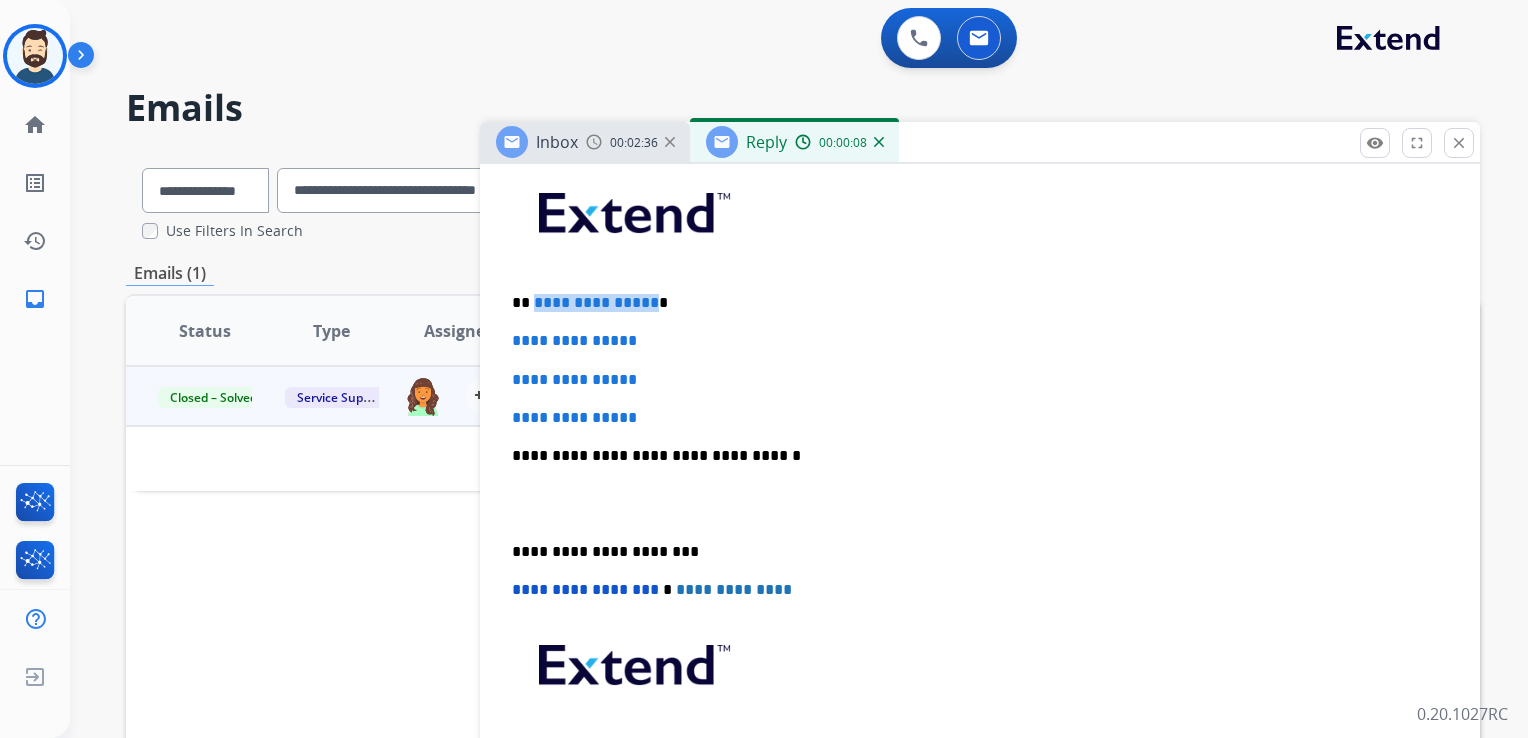 drag, startPoint x: 533, startPoint y: 300, endPoint x: 645, endPoint y: 302, distance: 112.01785 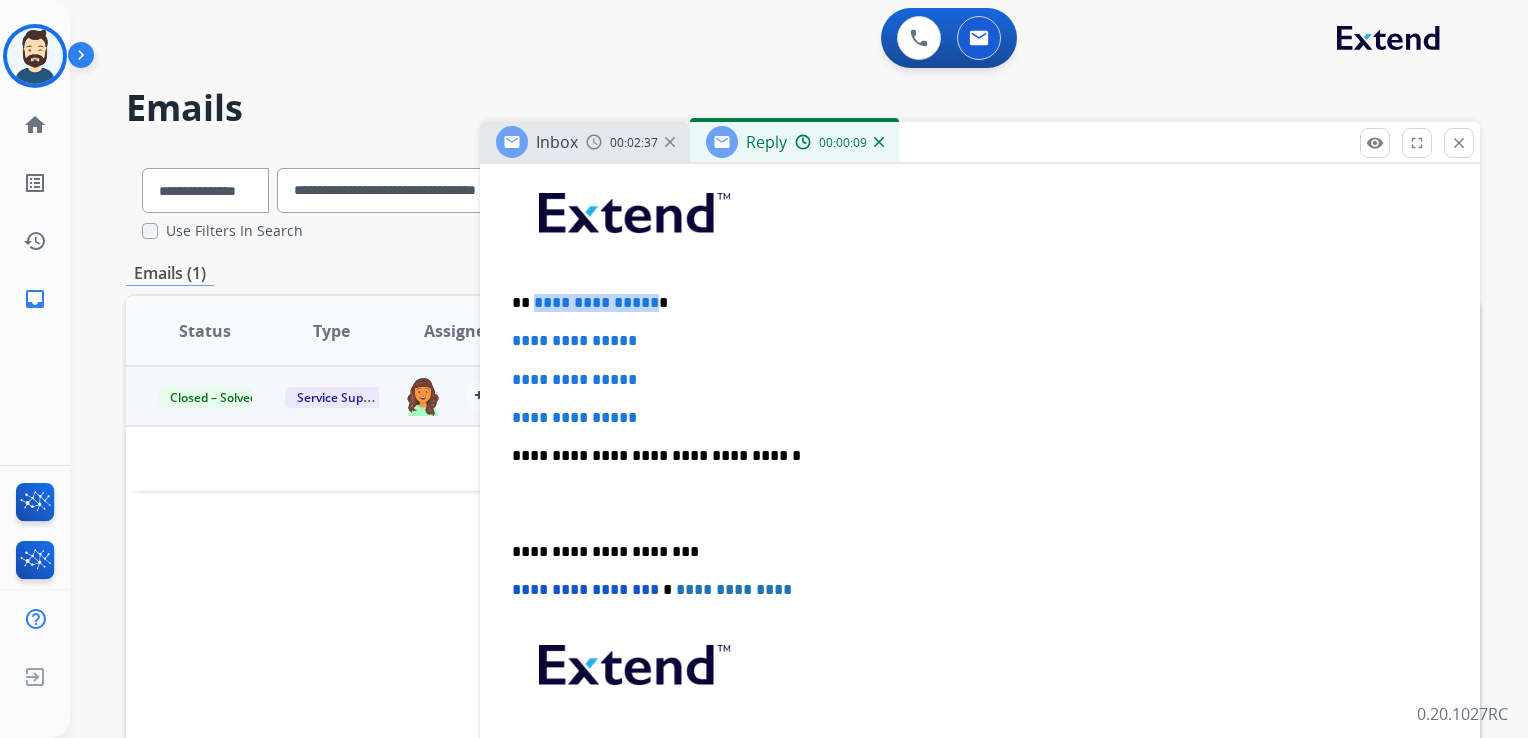 type 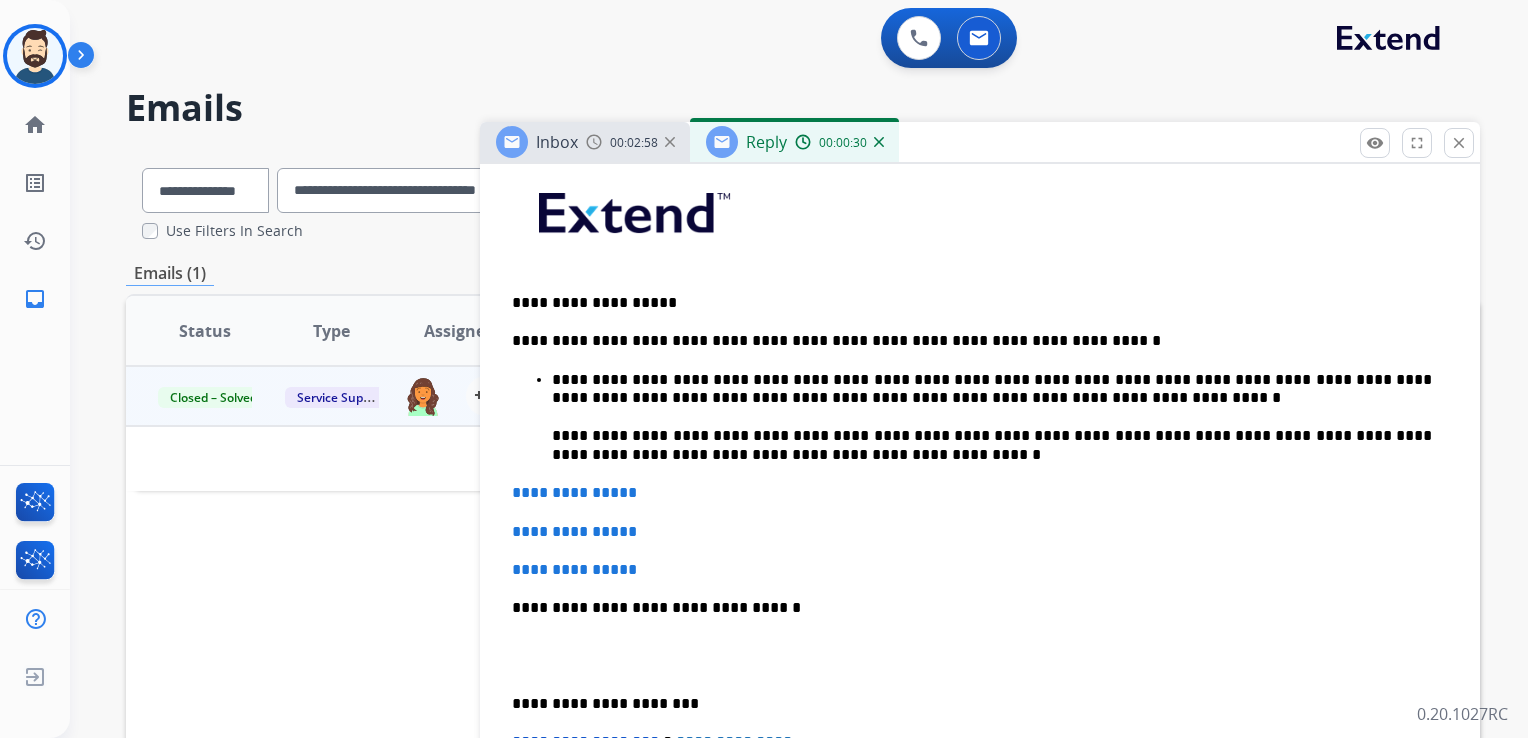 click on "**********" at bounding box center [992, 389] 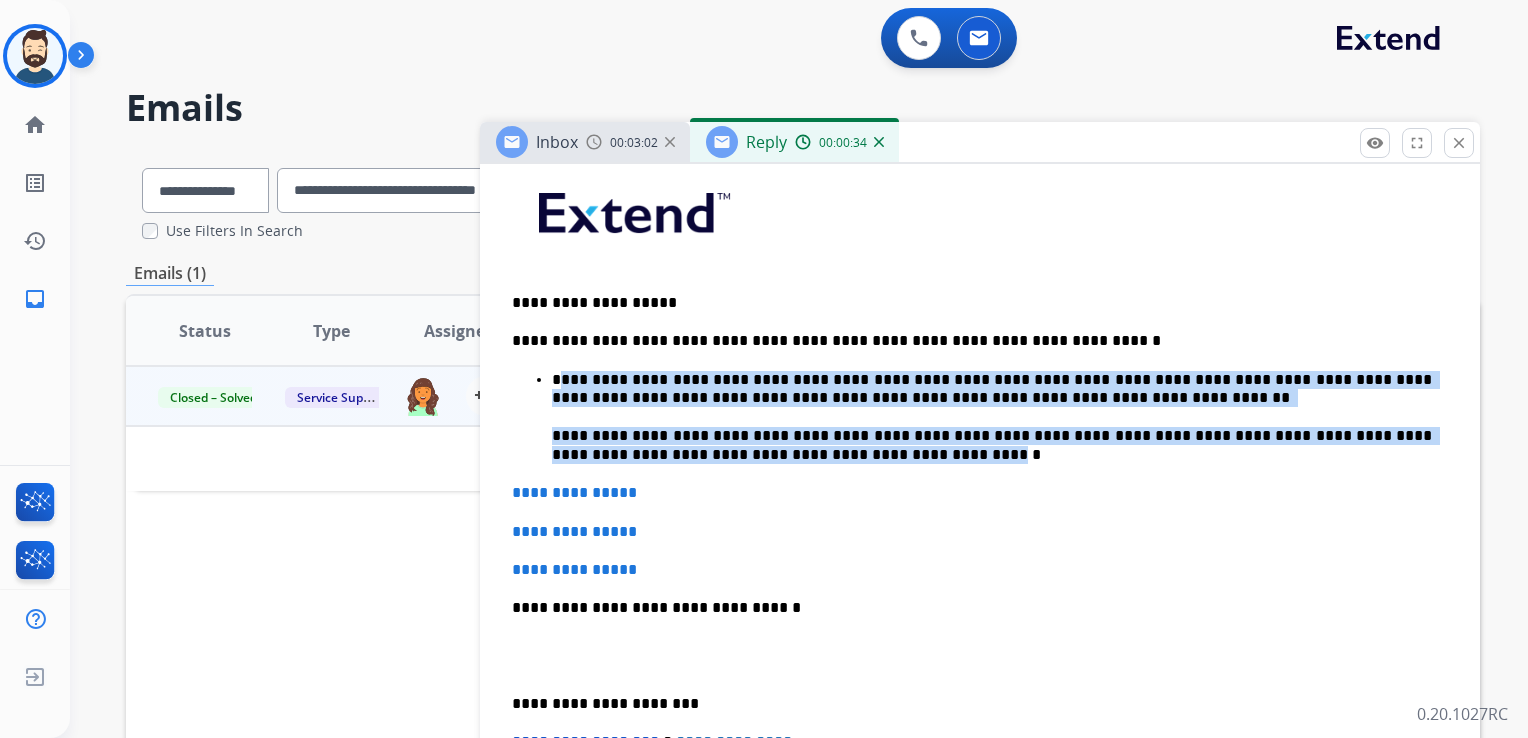 drag, startPoint x: 562, startPoint y: 378, endPoint x: 740, endPoint y: 458, distance: 195.15123 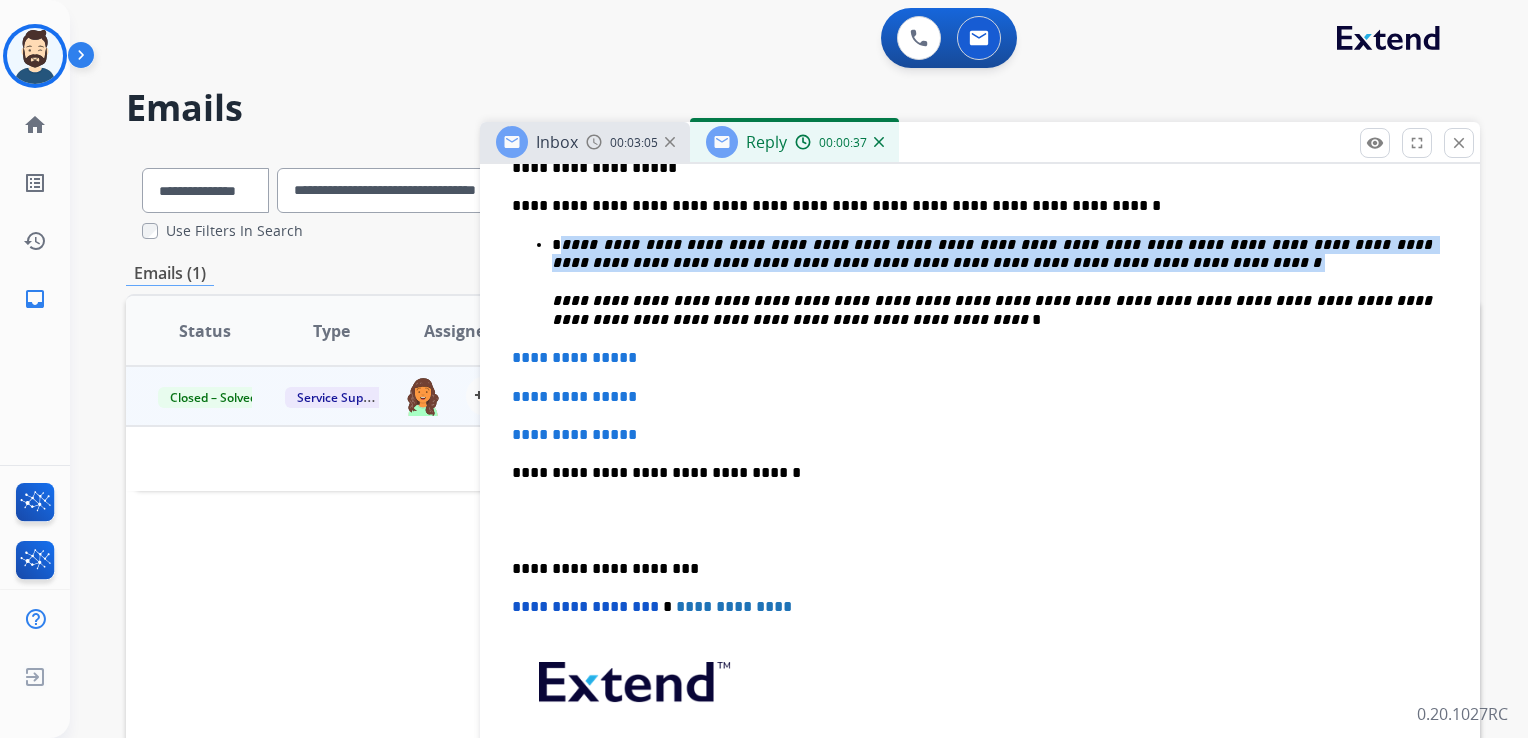 scroll, scrollTop: 600, scrollLeft: 0, axis: vertical 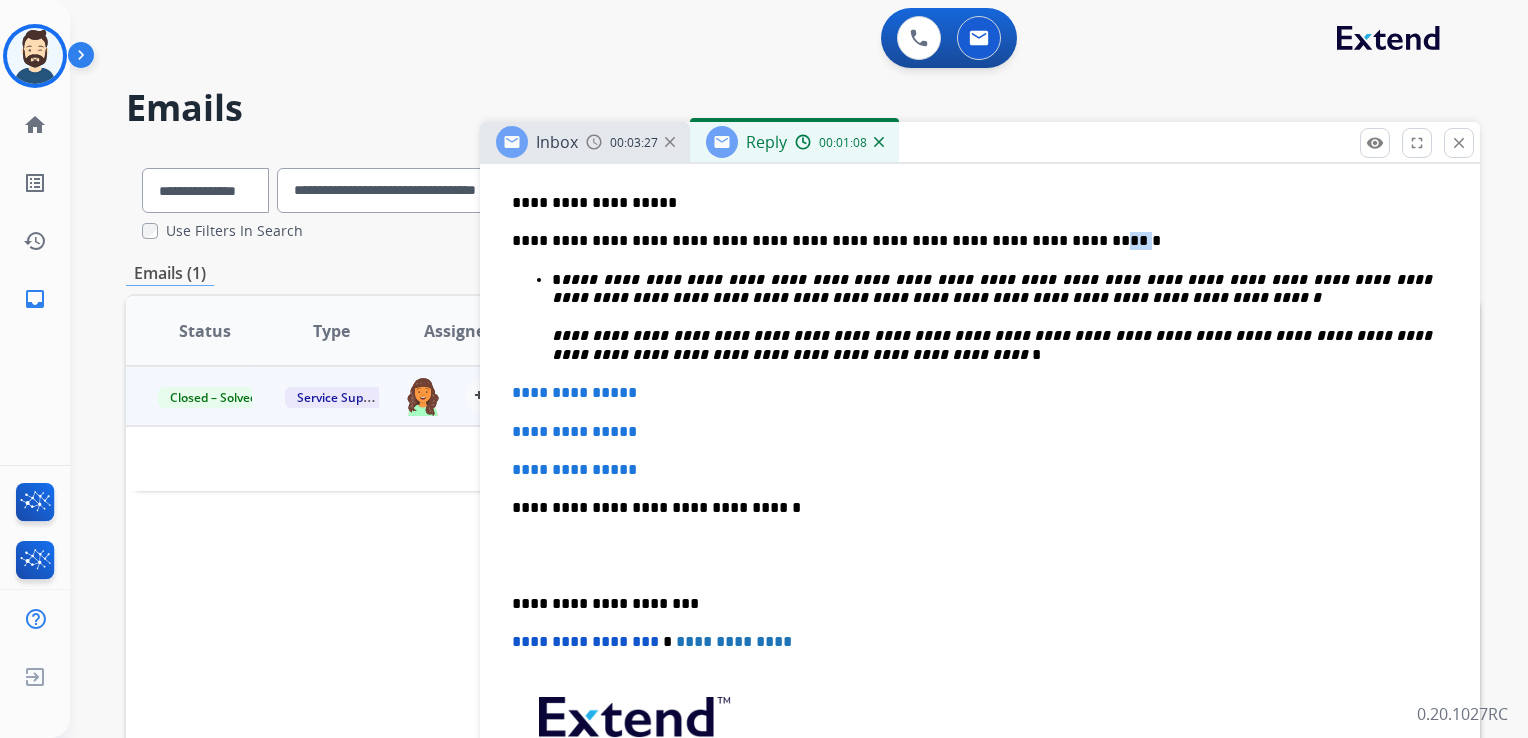 drag, startPoint x: 1003, startPoint y: 240, endPoint x: 1030, endPoint y: 234, distance: 27.658634 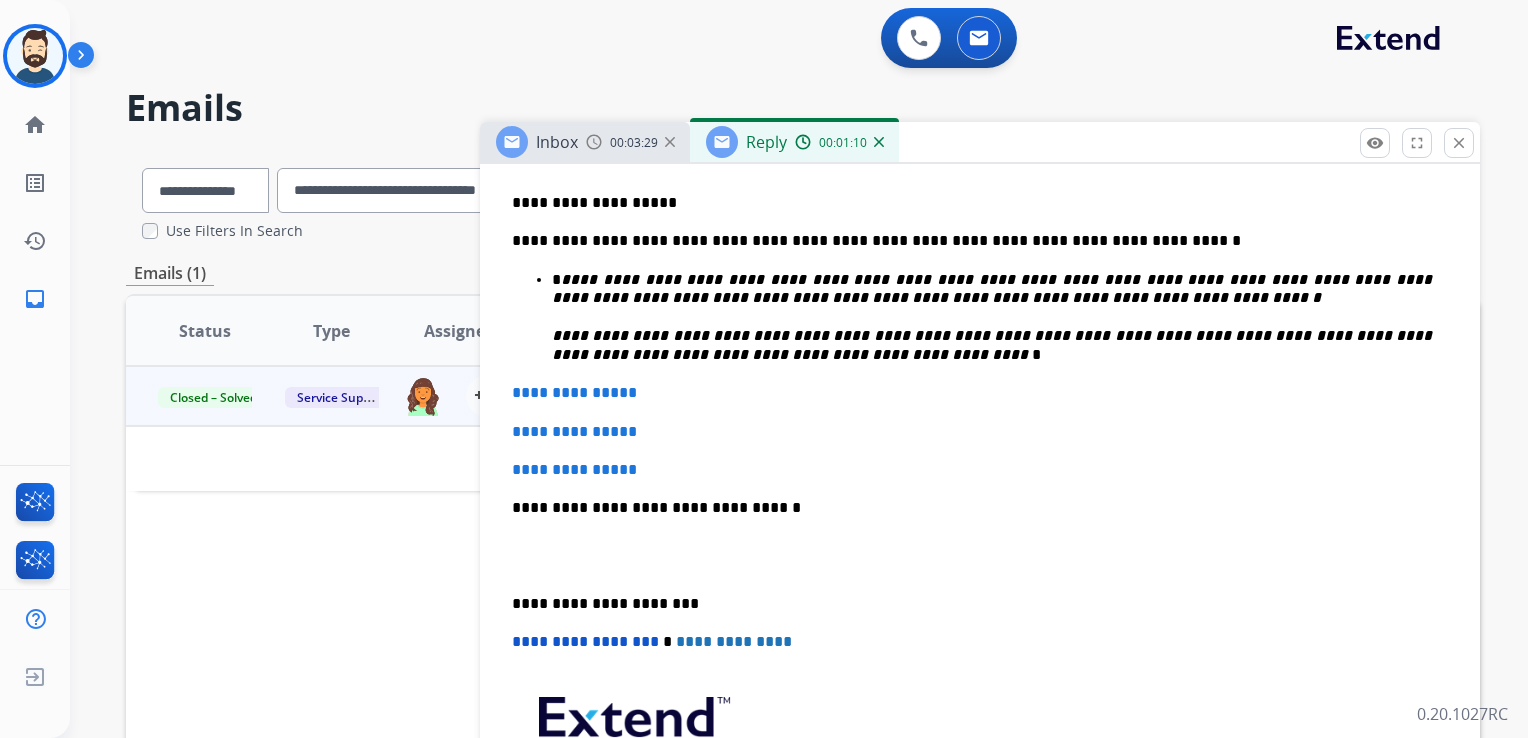 click on "**********" at bounding box center [972, 241] 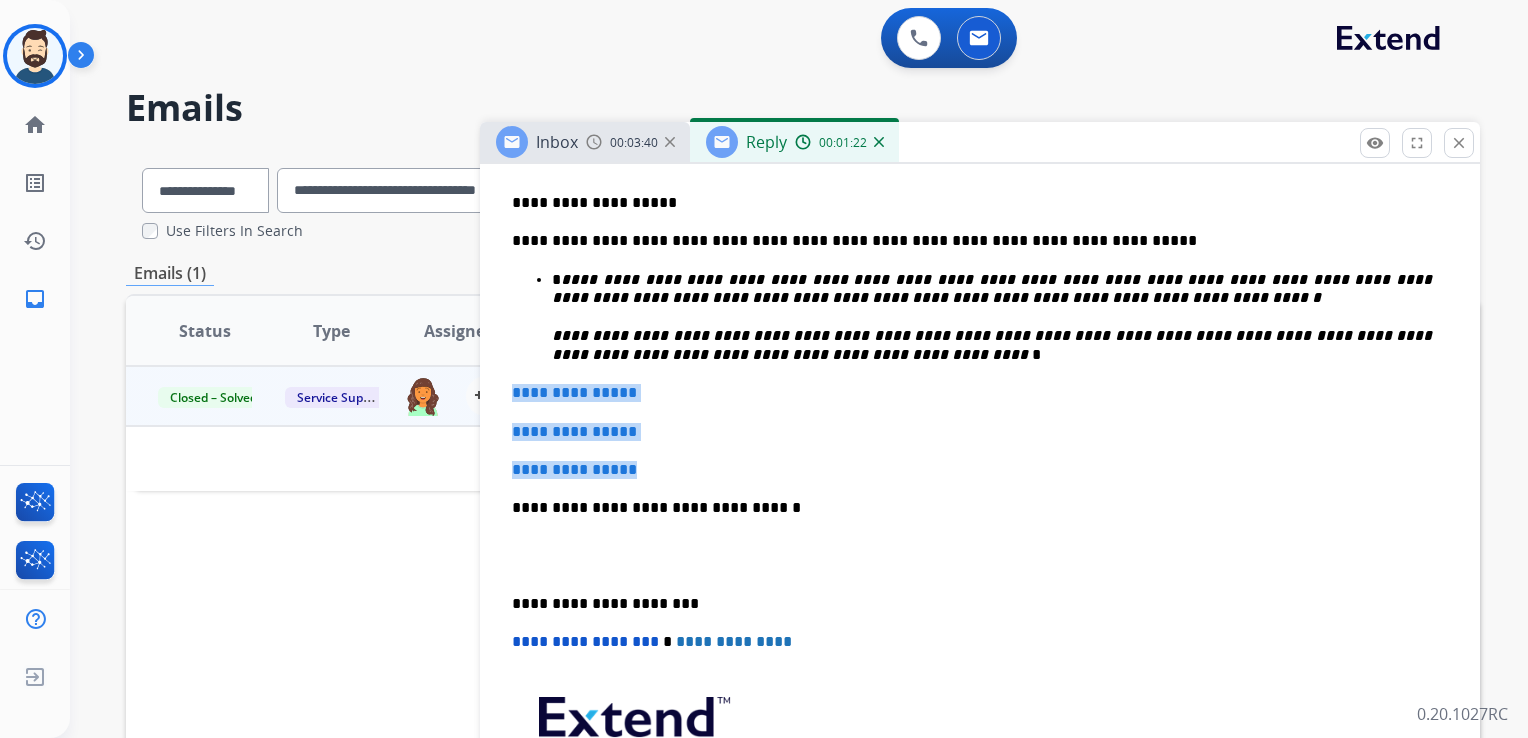 drag, startPoint x: 508, startPoint y: 392, endPoint x: 682, endPoint y: 453, distance: 184.38275 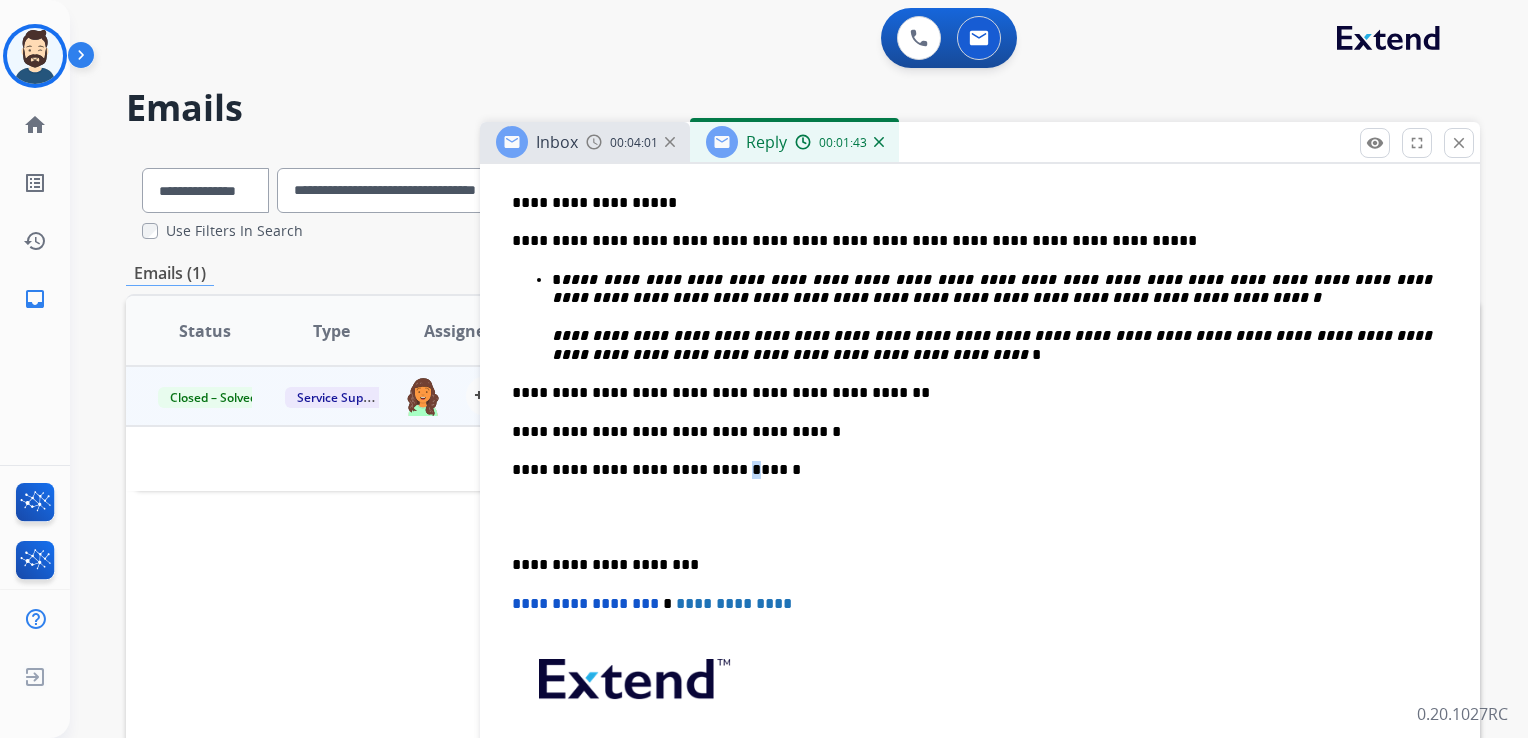 click on "**********" at bounding box center [972, 470] 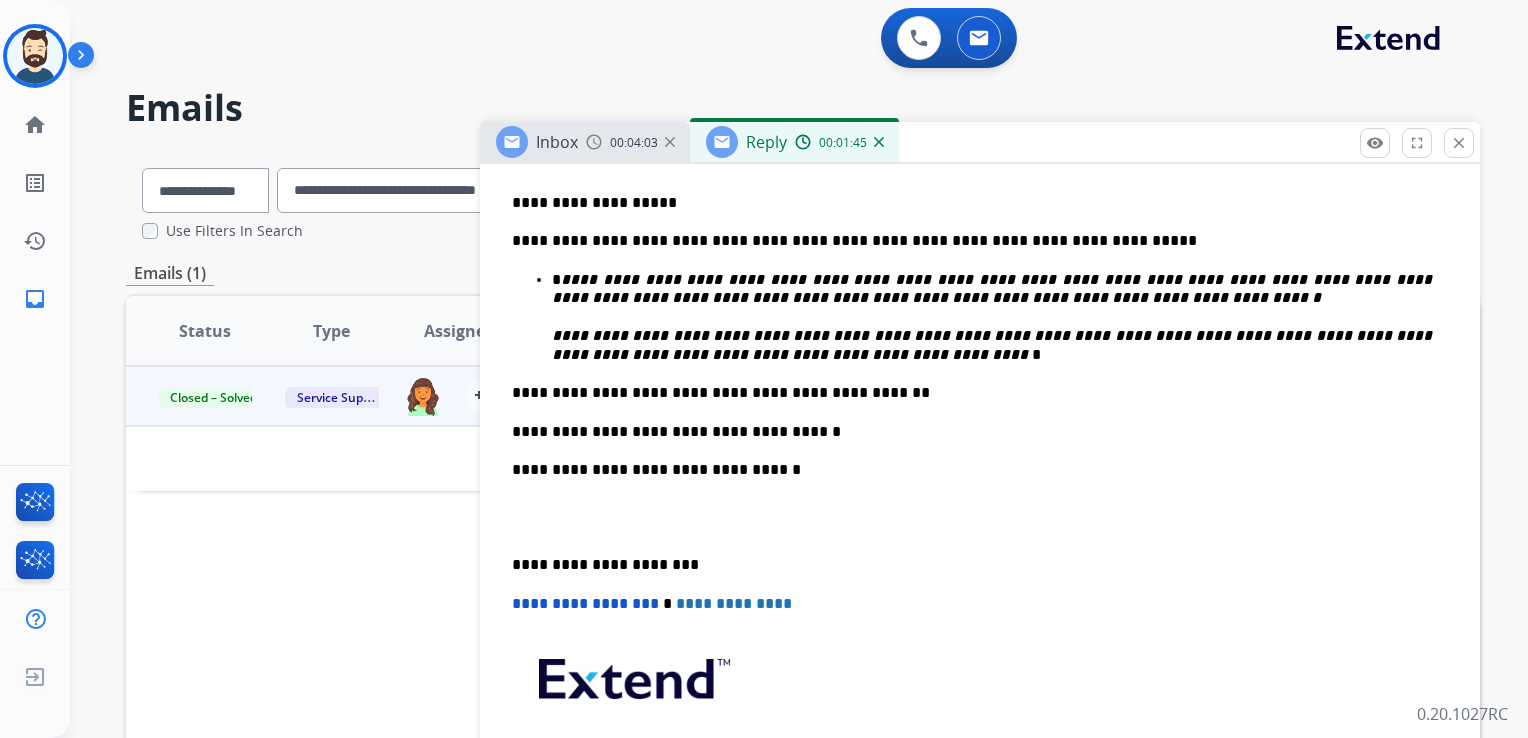 click on "**********" at bounding box center (972, 470) 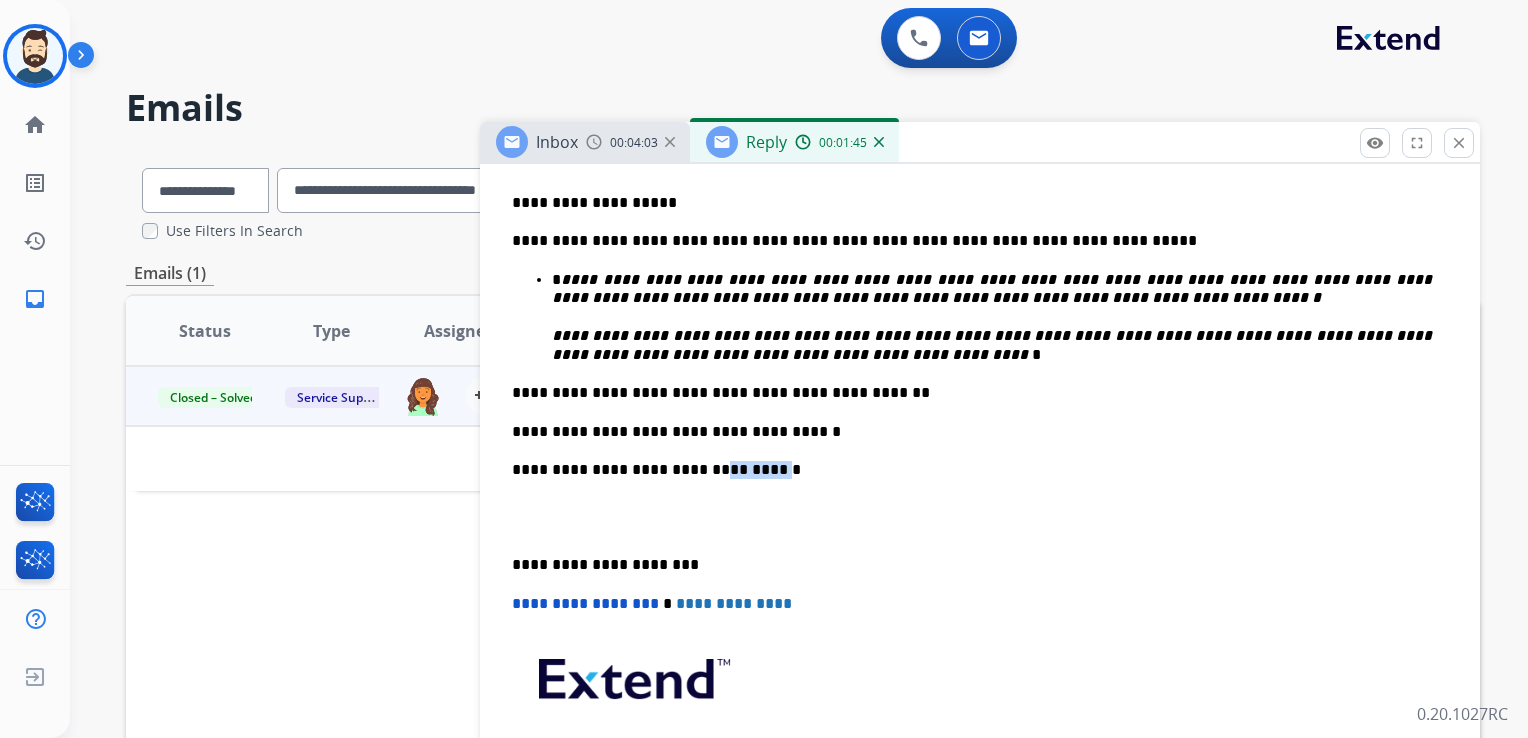 click on "**********" at bounding box center (972, 470) 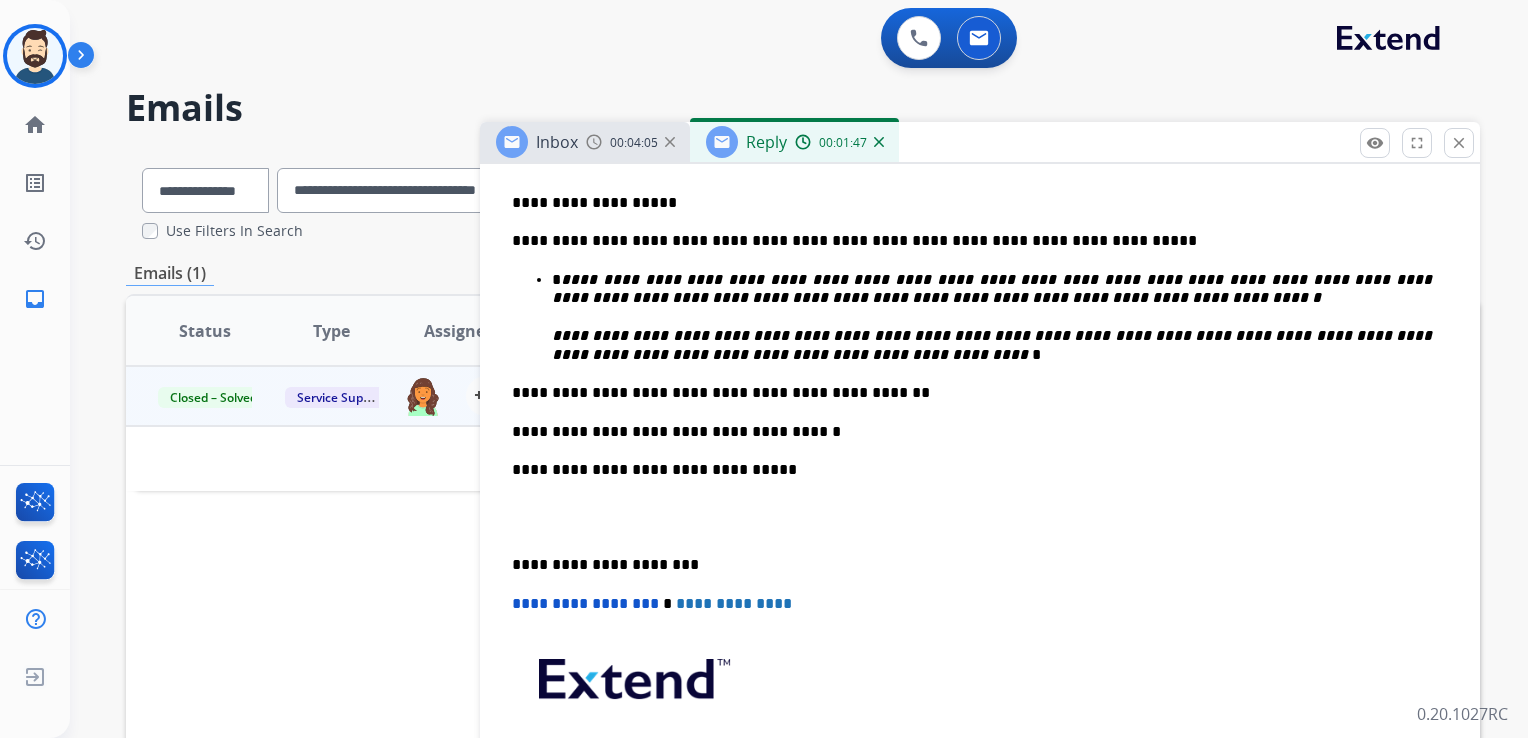 click on "**********" at bounding box center (972, 565) 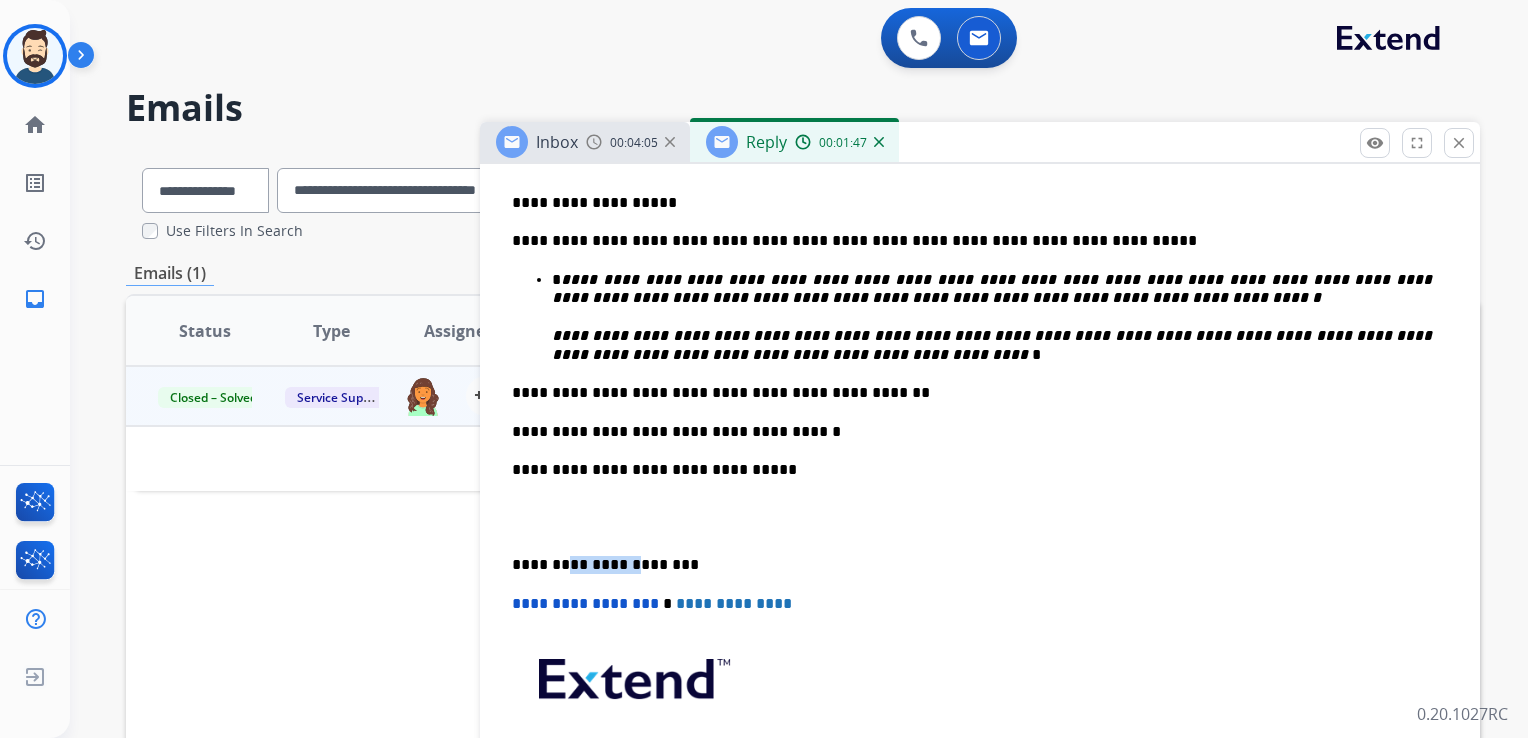 click on "**********" at bounding box center (972, 565) 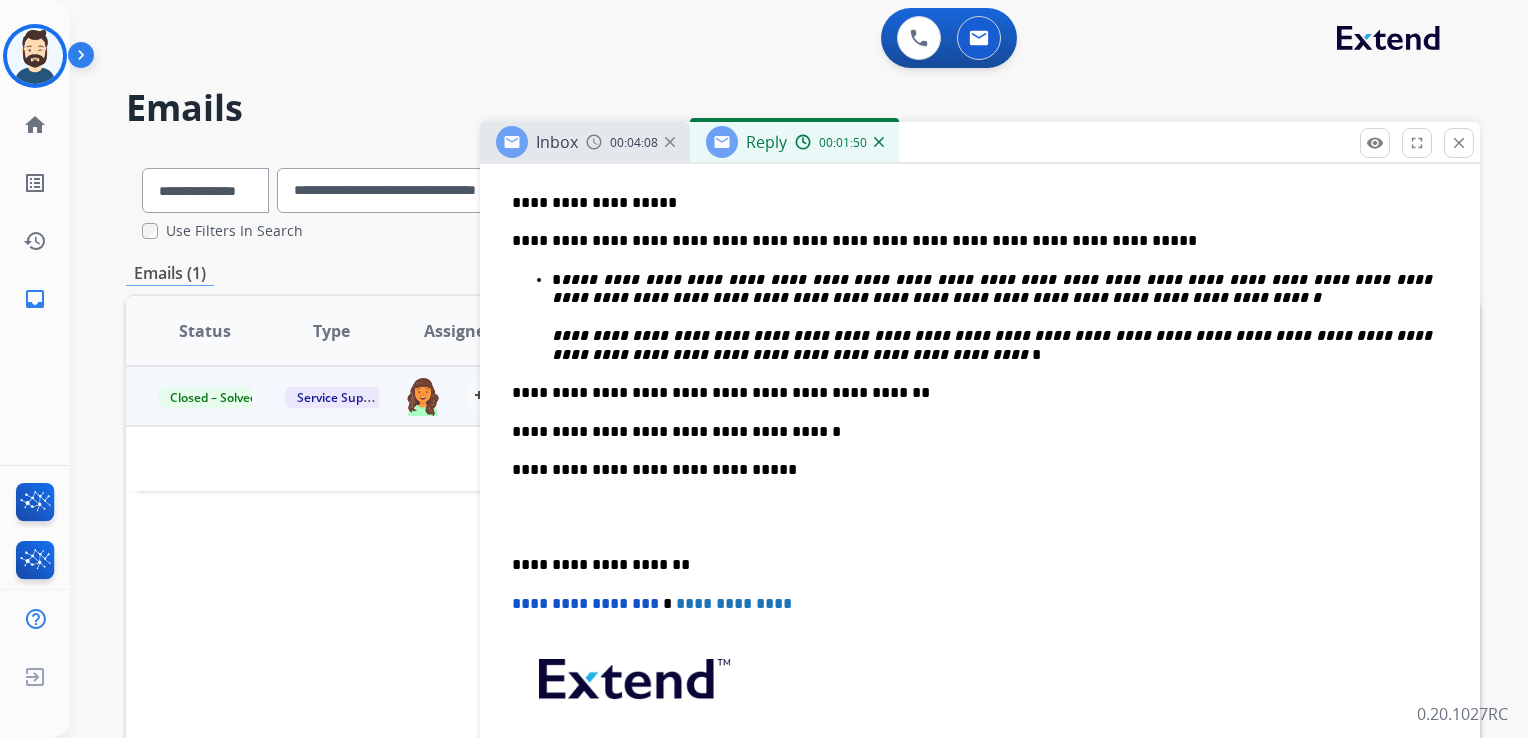 click on "**********" at bounding box center (585, 603) 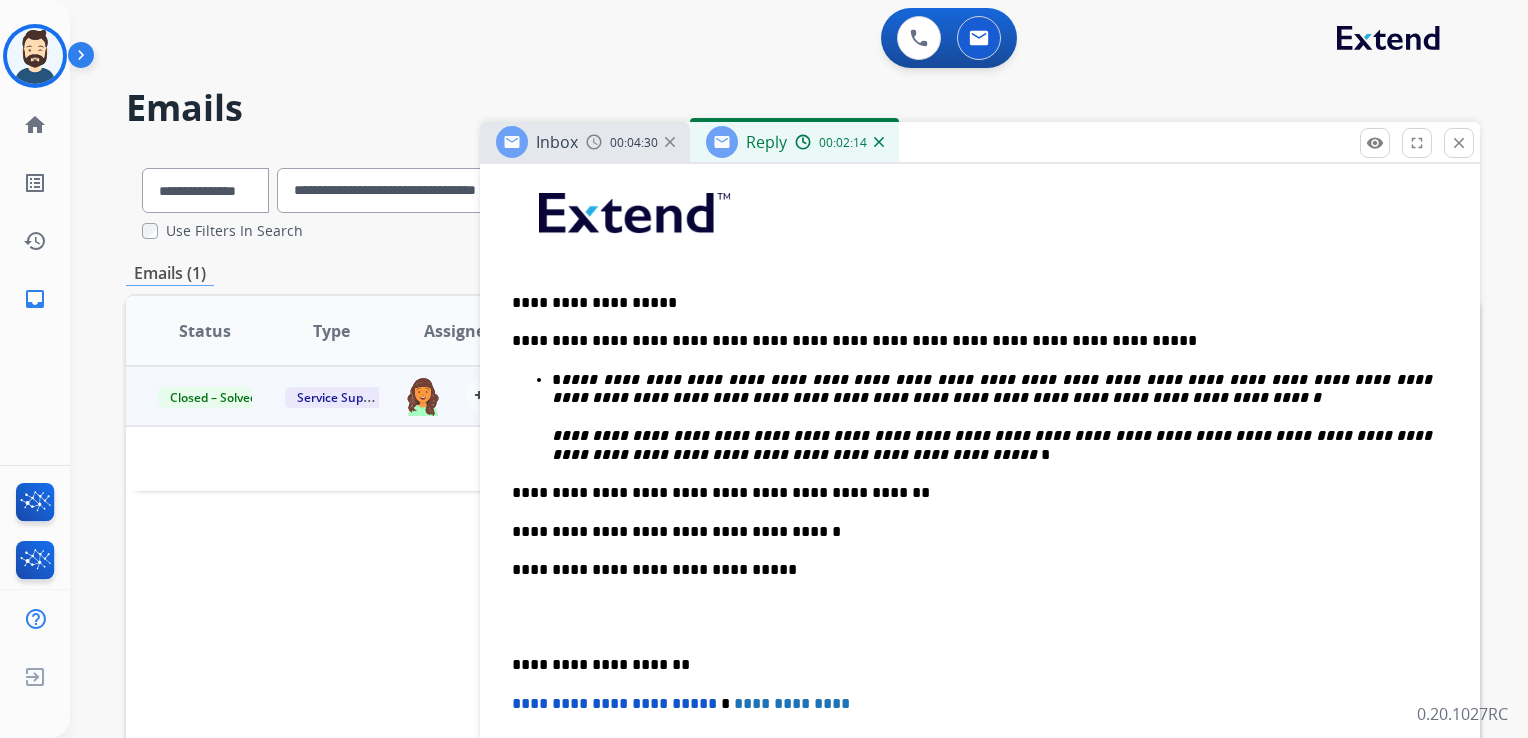 scroll, scrollTop: 400, scrollLeft: 0, axis: vertical 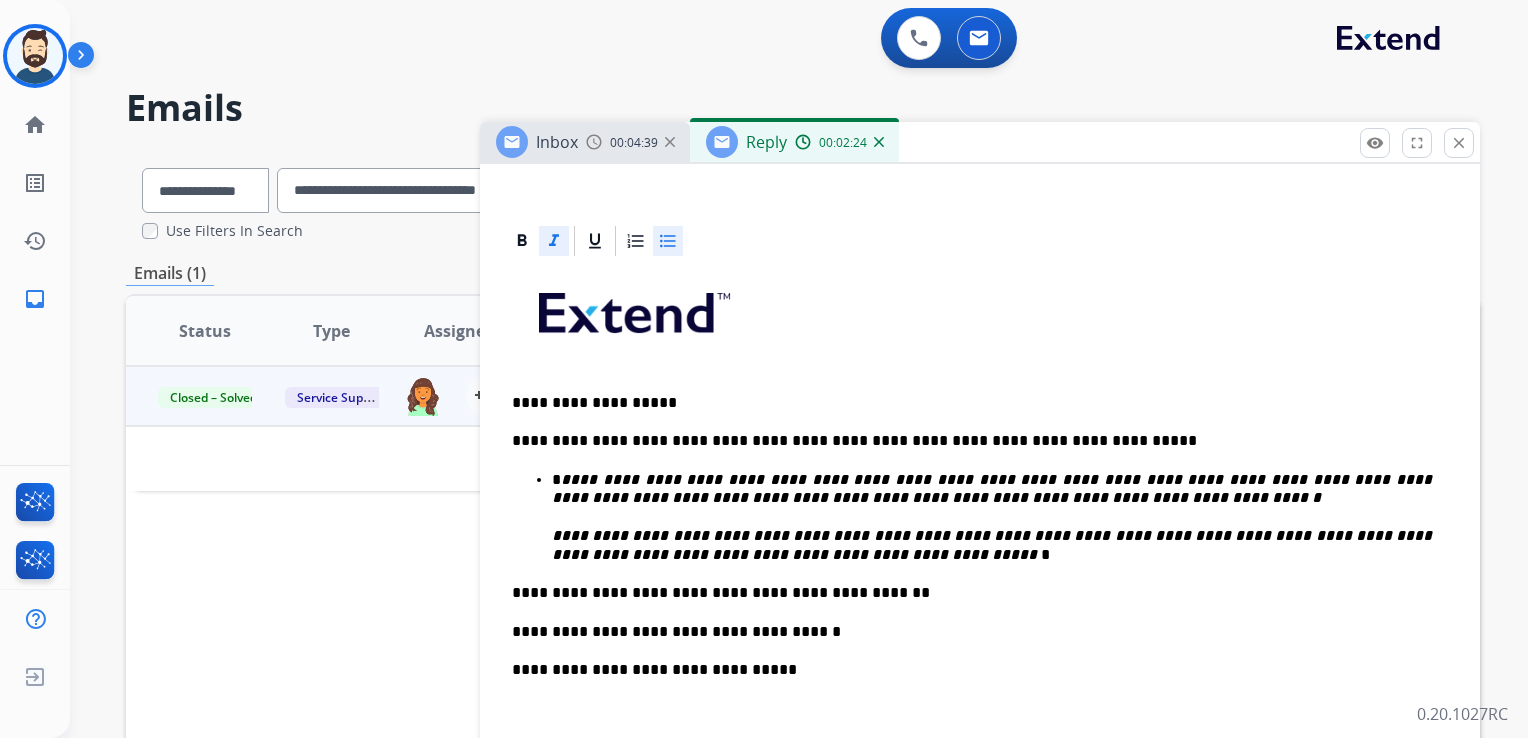 click on "**********" at bounding box center [972, 441] 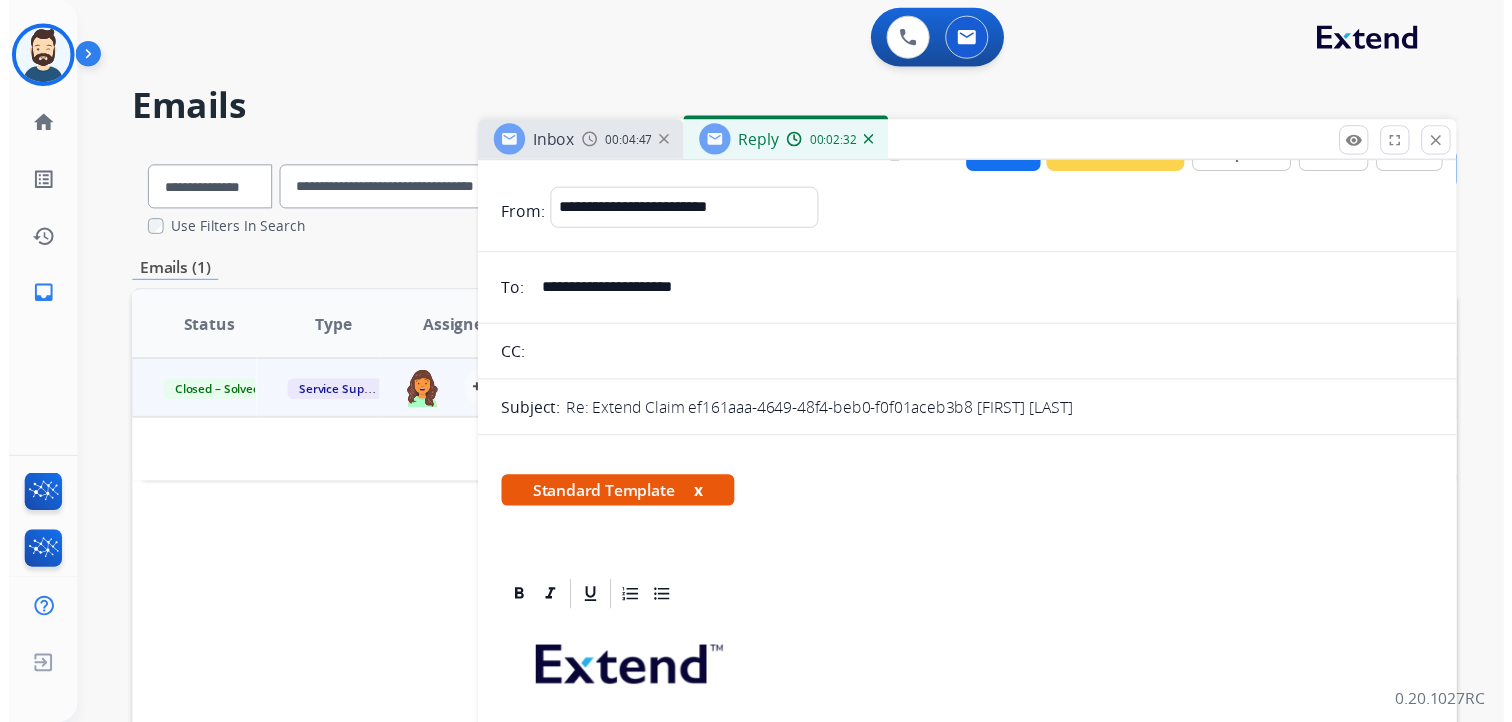 scroll, scrollTop: 0, scrollLeft: 0, axis: both 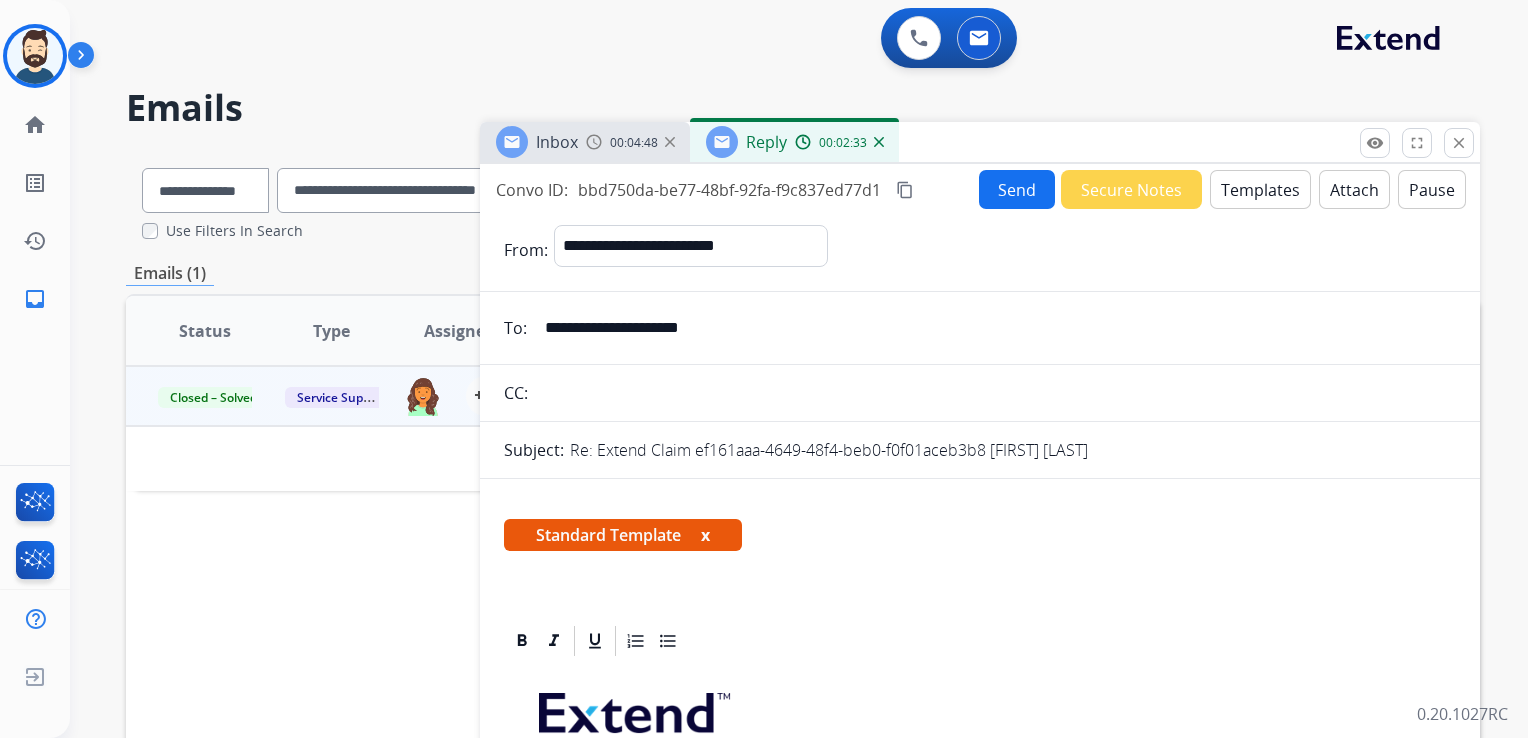 click on "Send" at bounding box center [1017, 189] 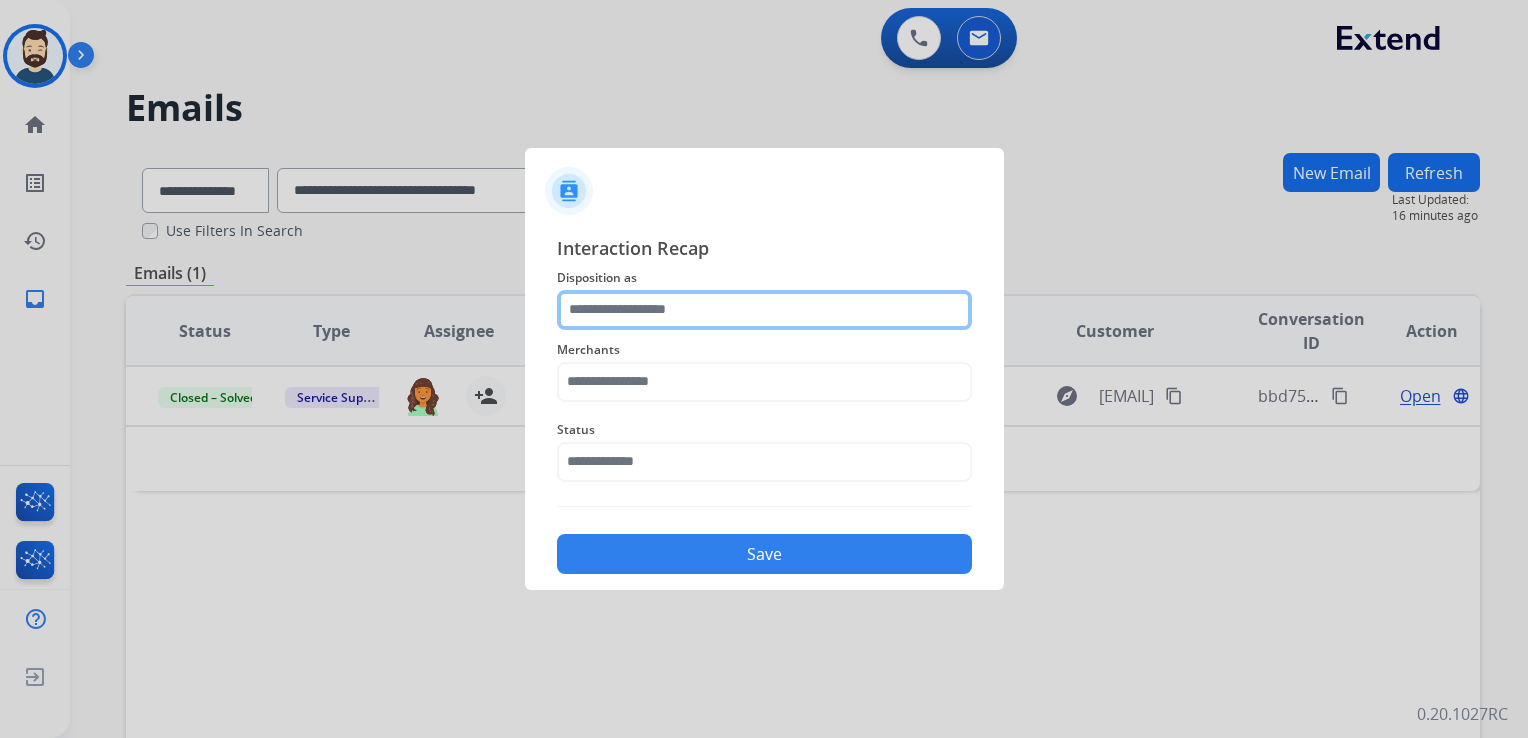 click 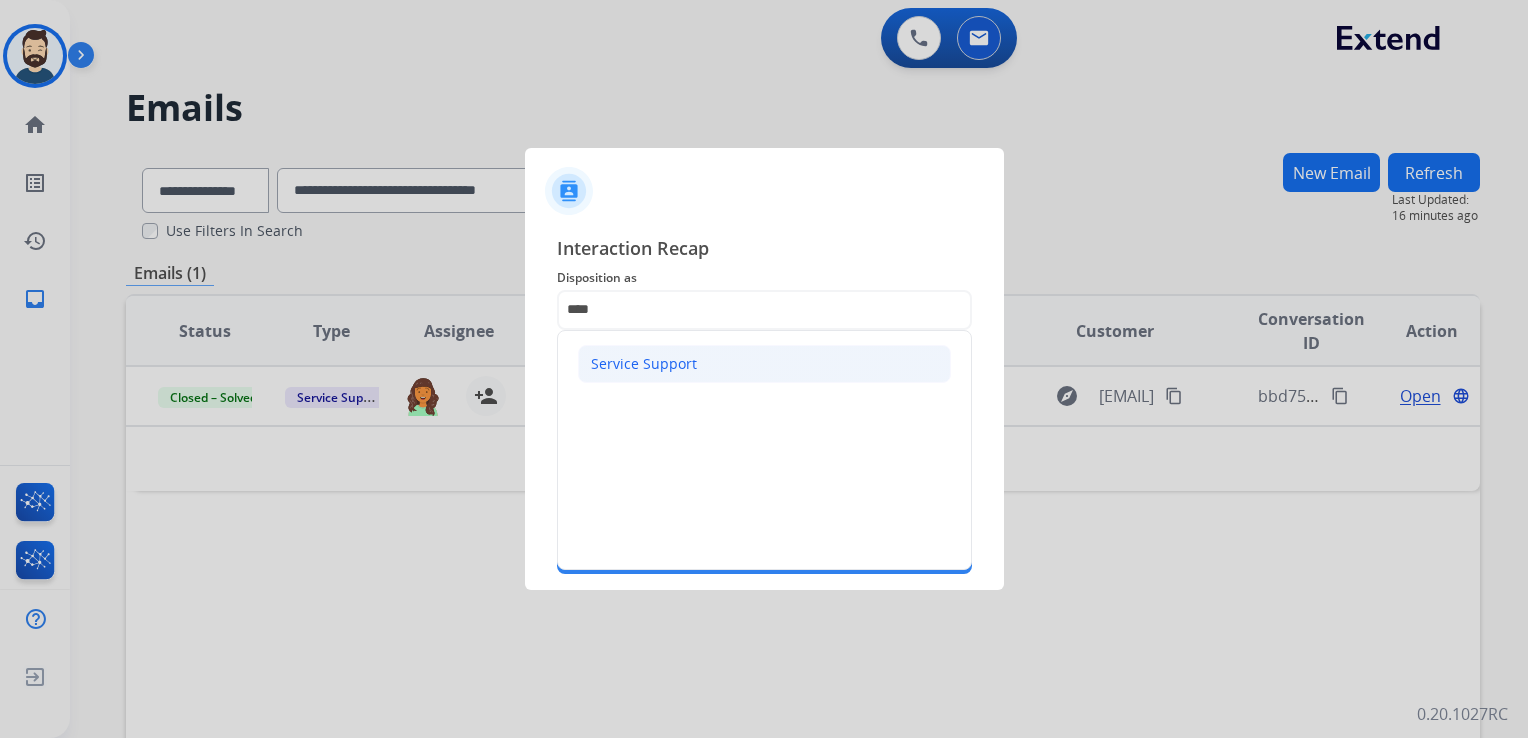 click on "Service Support" 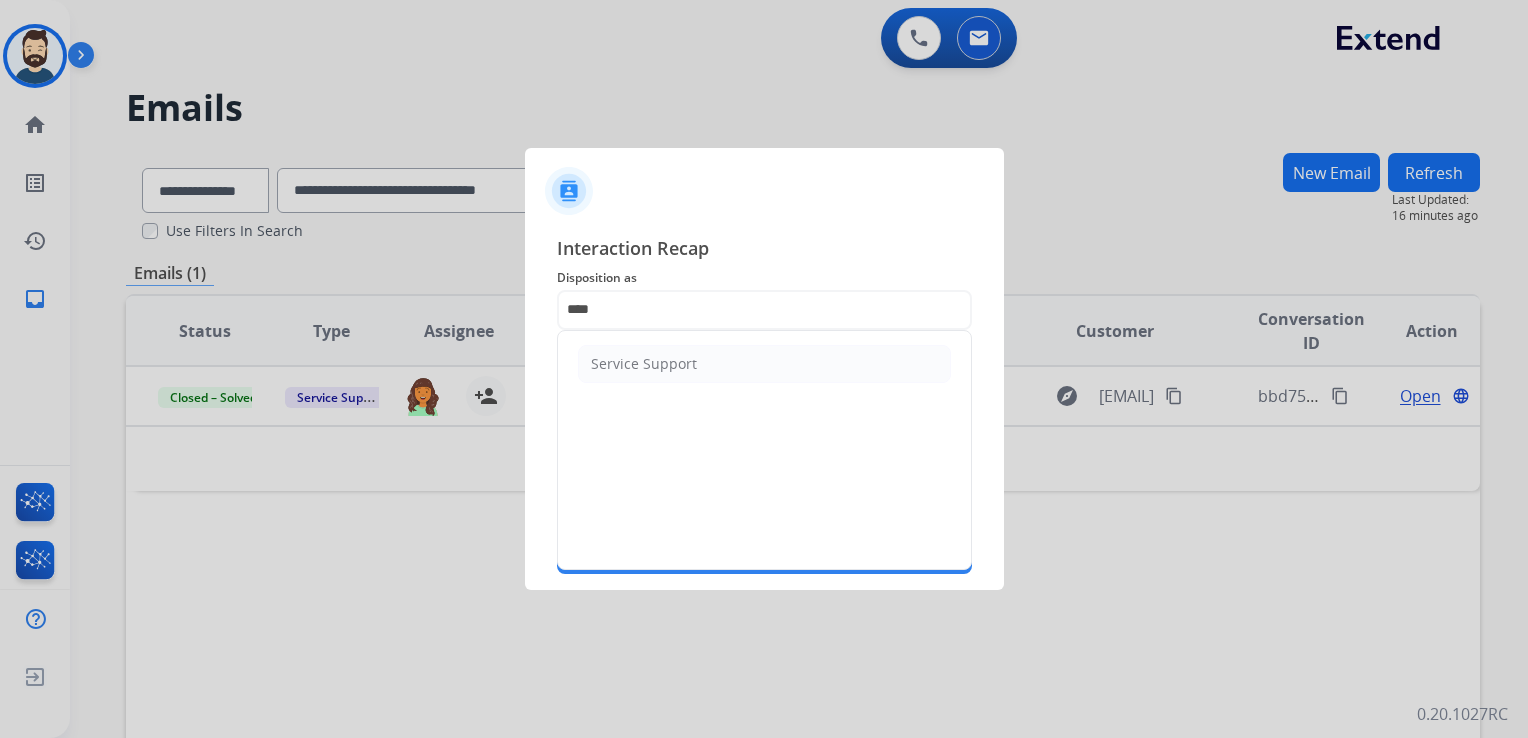 type on "**********" 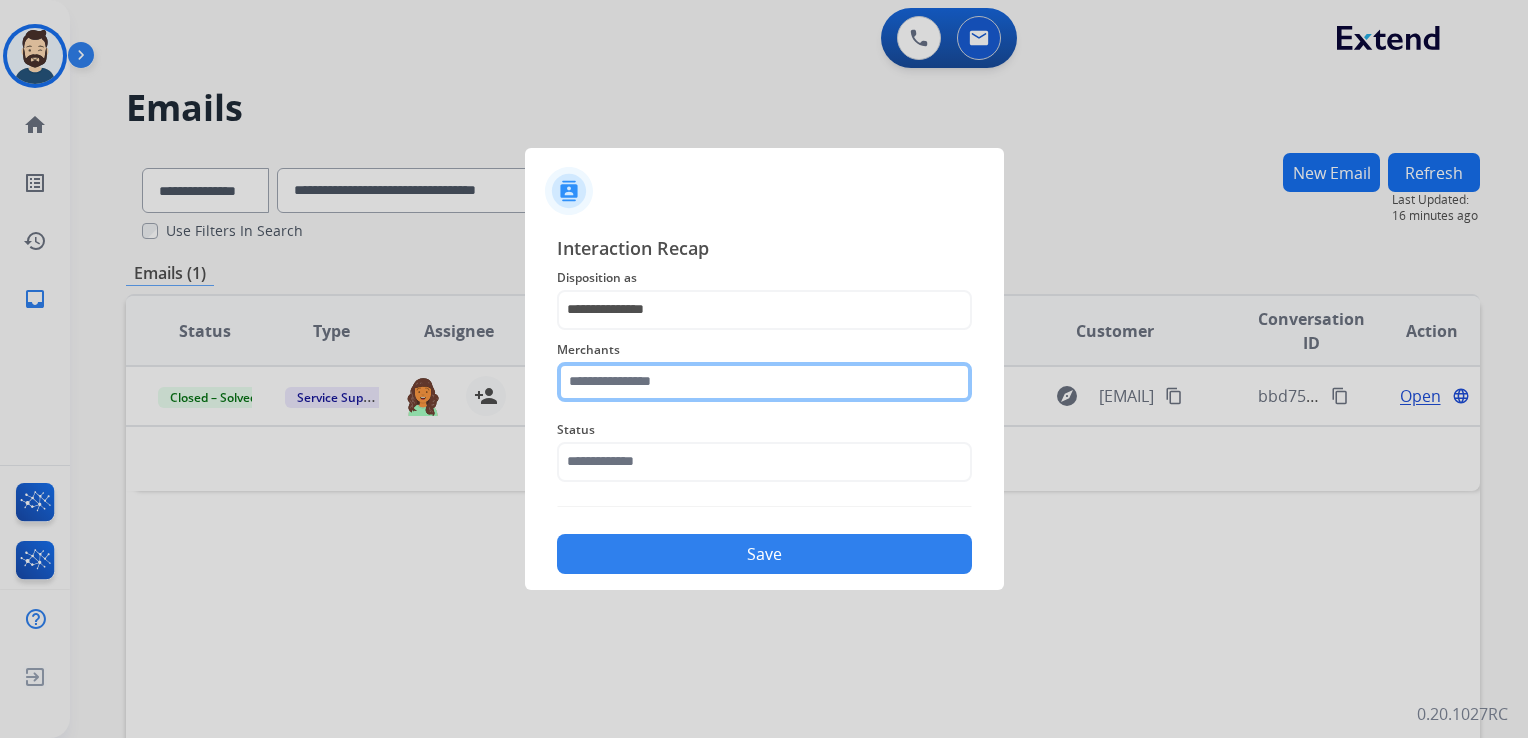 click 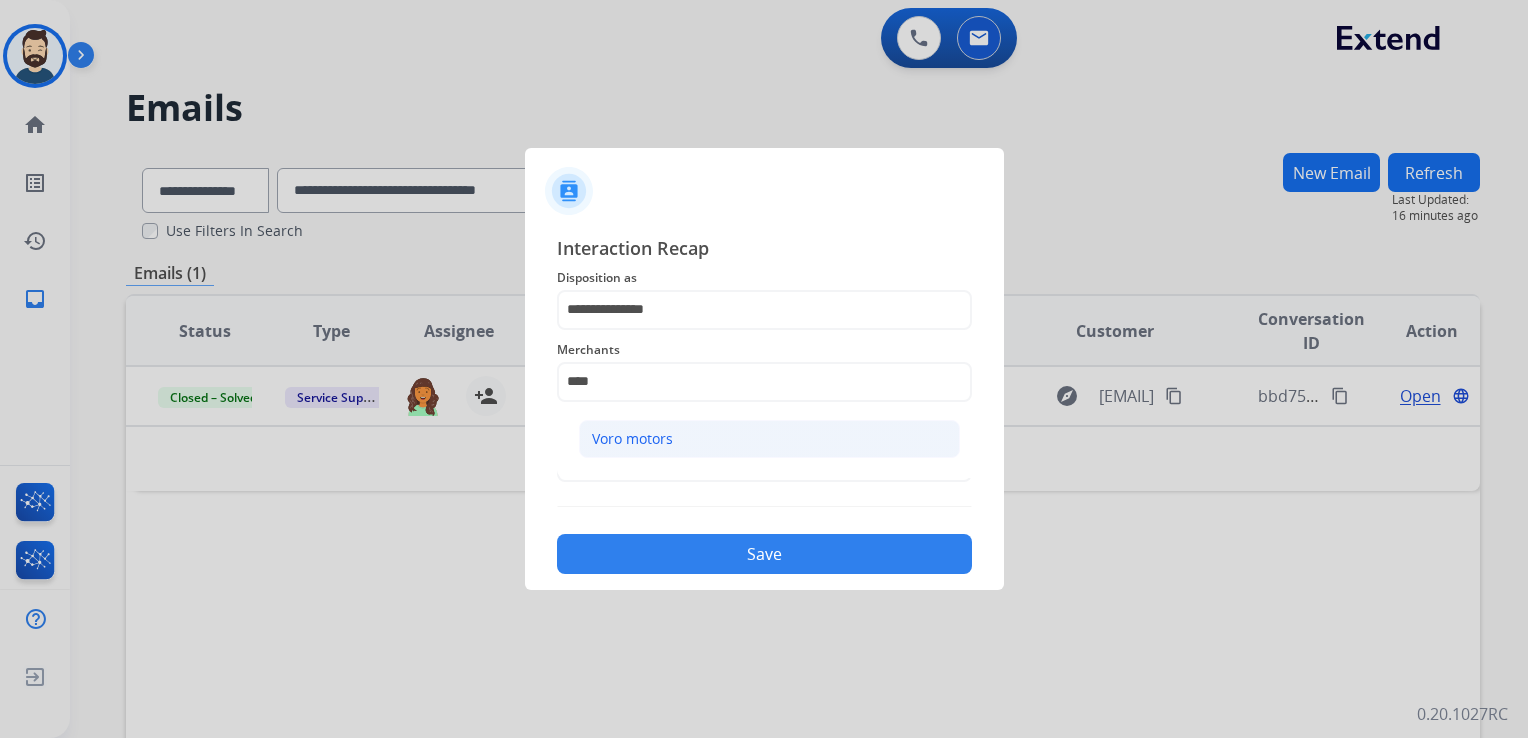 click on "Voro motors" 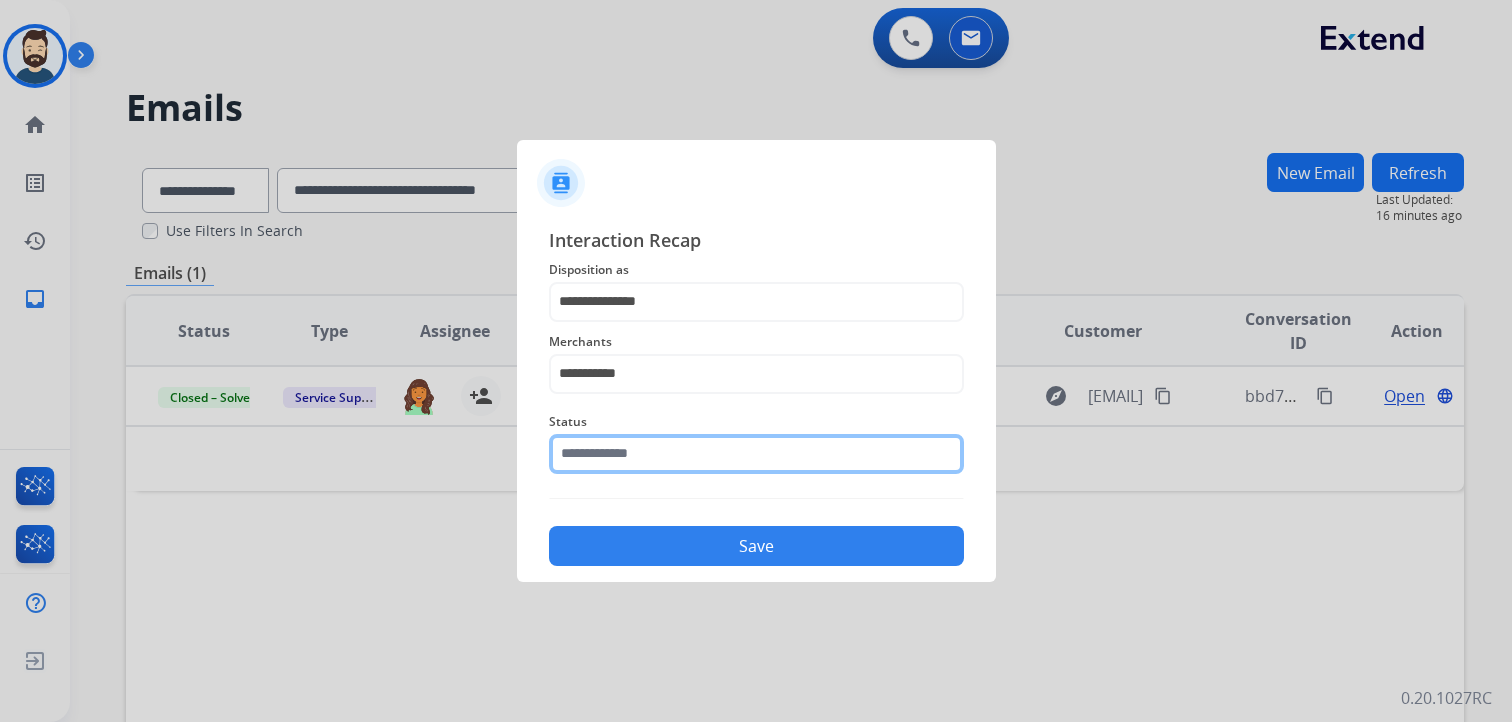 click 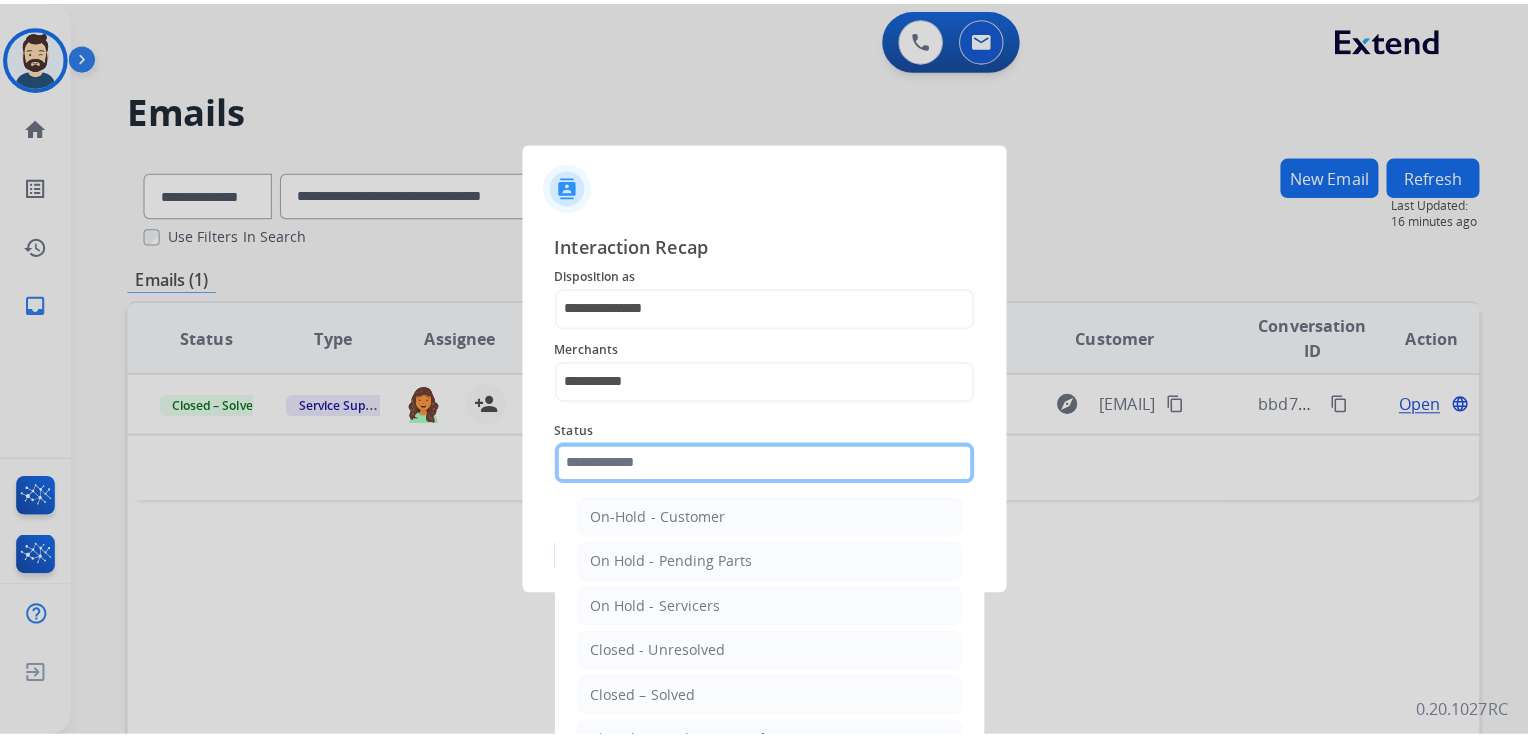 scroll, scrollTop: 116, scrollLeft: 0, axis: vertical 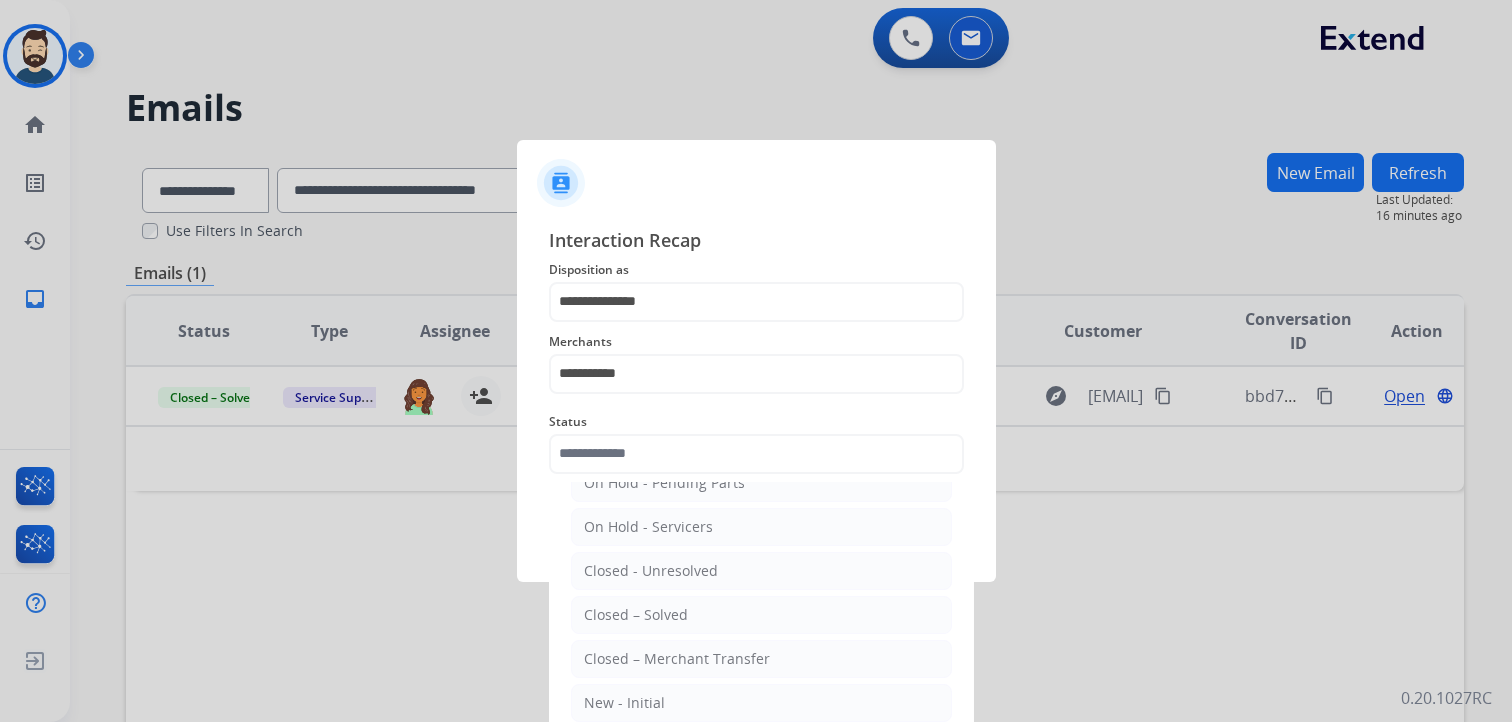 drag, startPoint x: 649, startPoint y: 610, endPoint x: 700, endPoint y: 562, distance: 70.035706 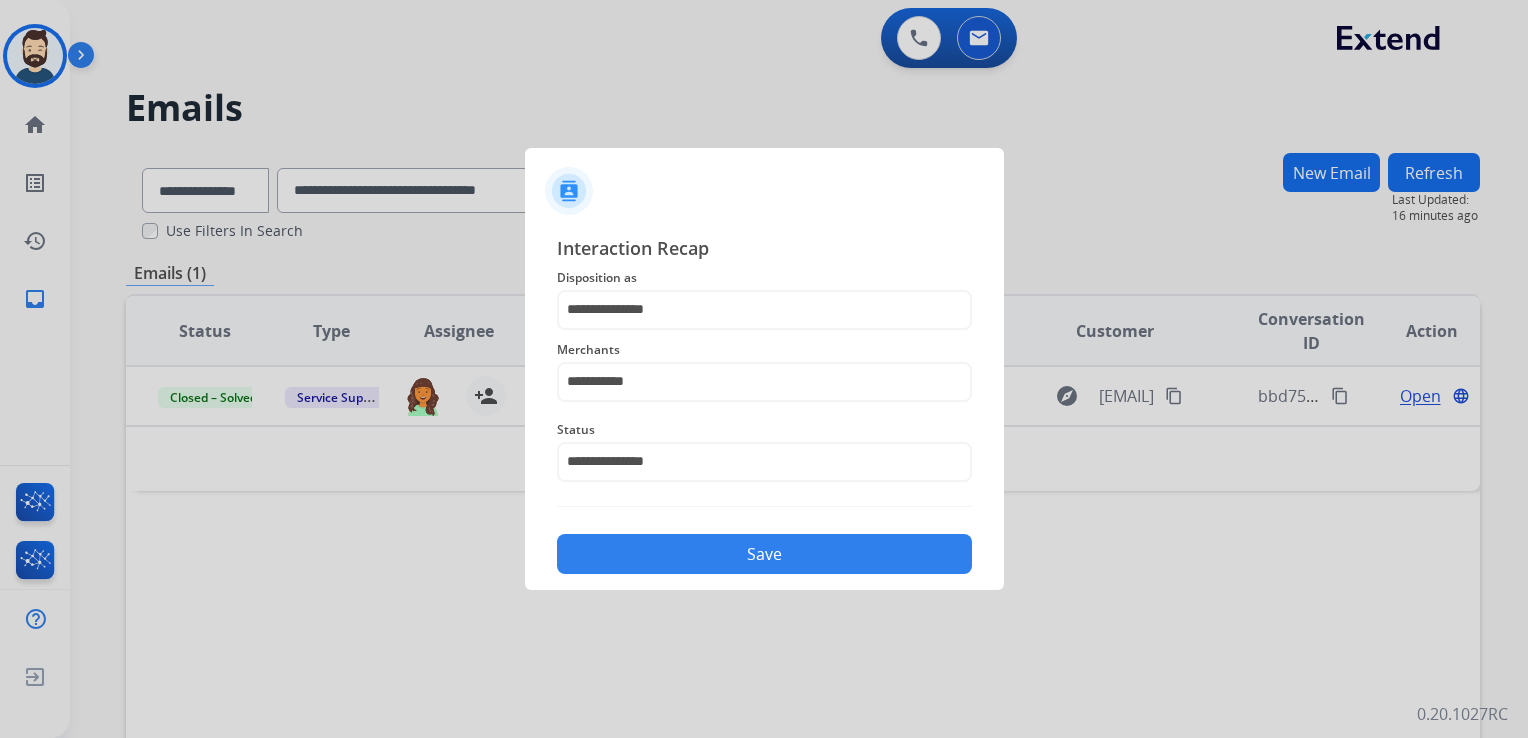 click on "Save" 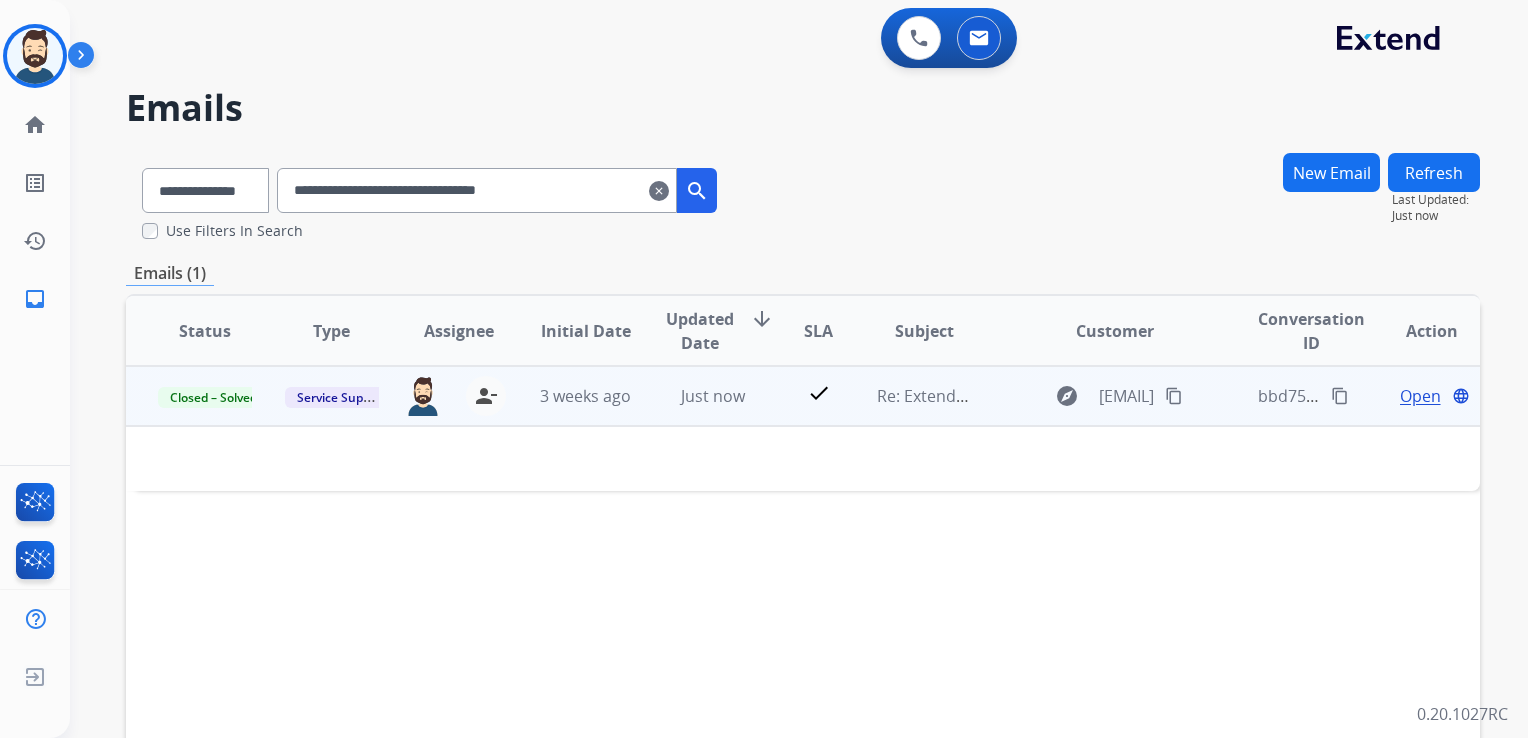 click on "content_copy" at bounding box center [1340, 396] 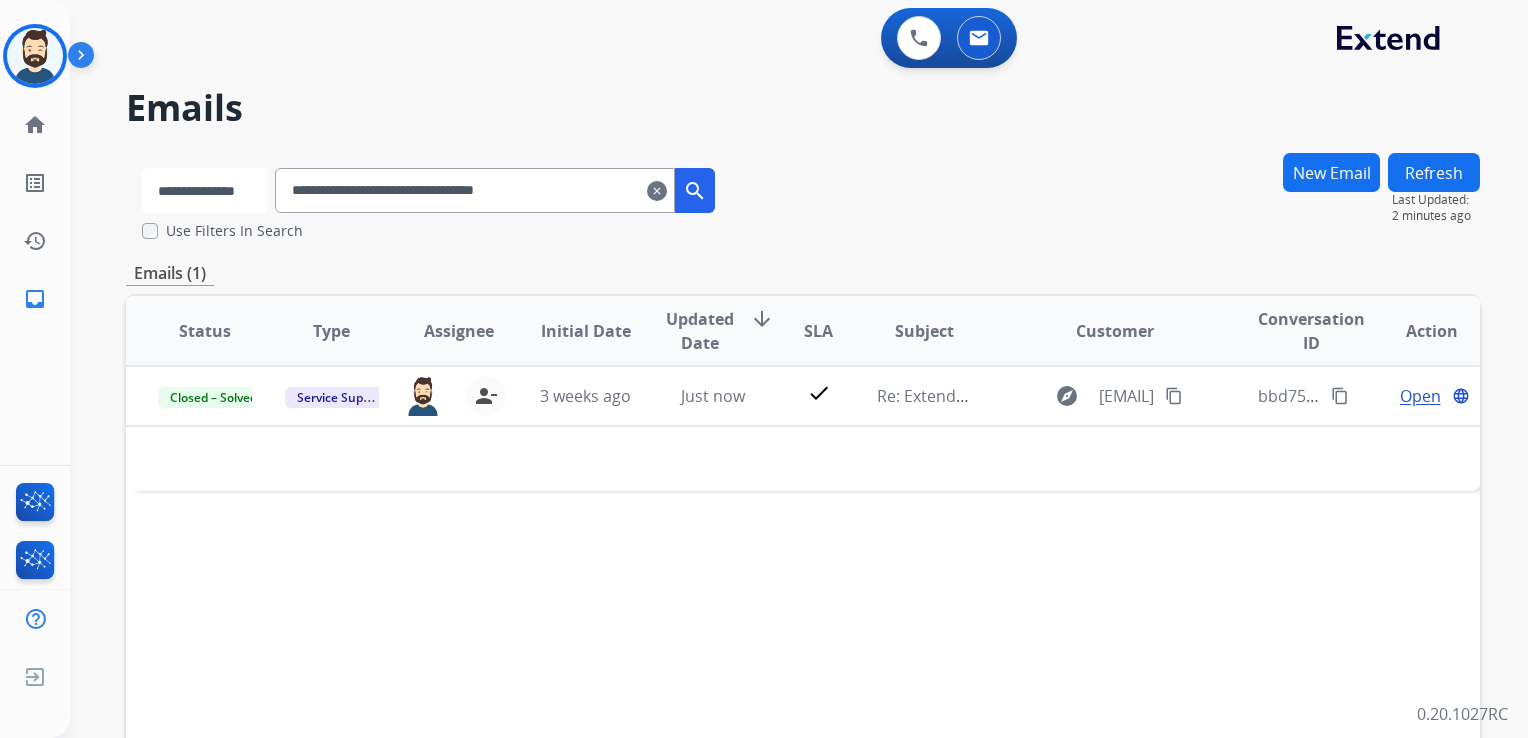 click on "**********" at bounding box center (204, 190) 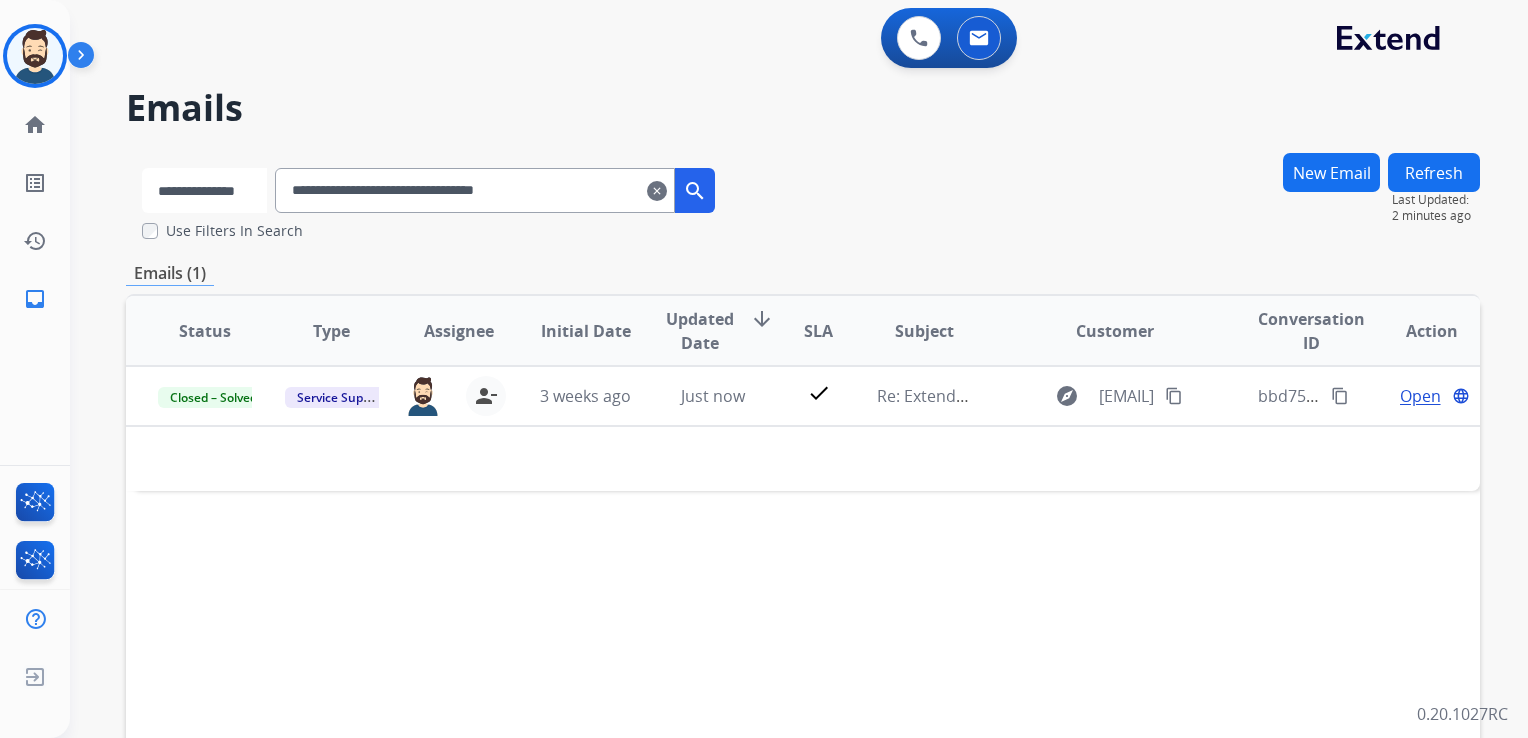 select on "**********" 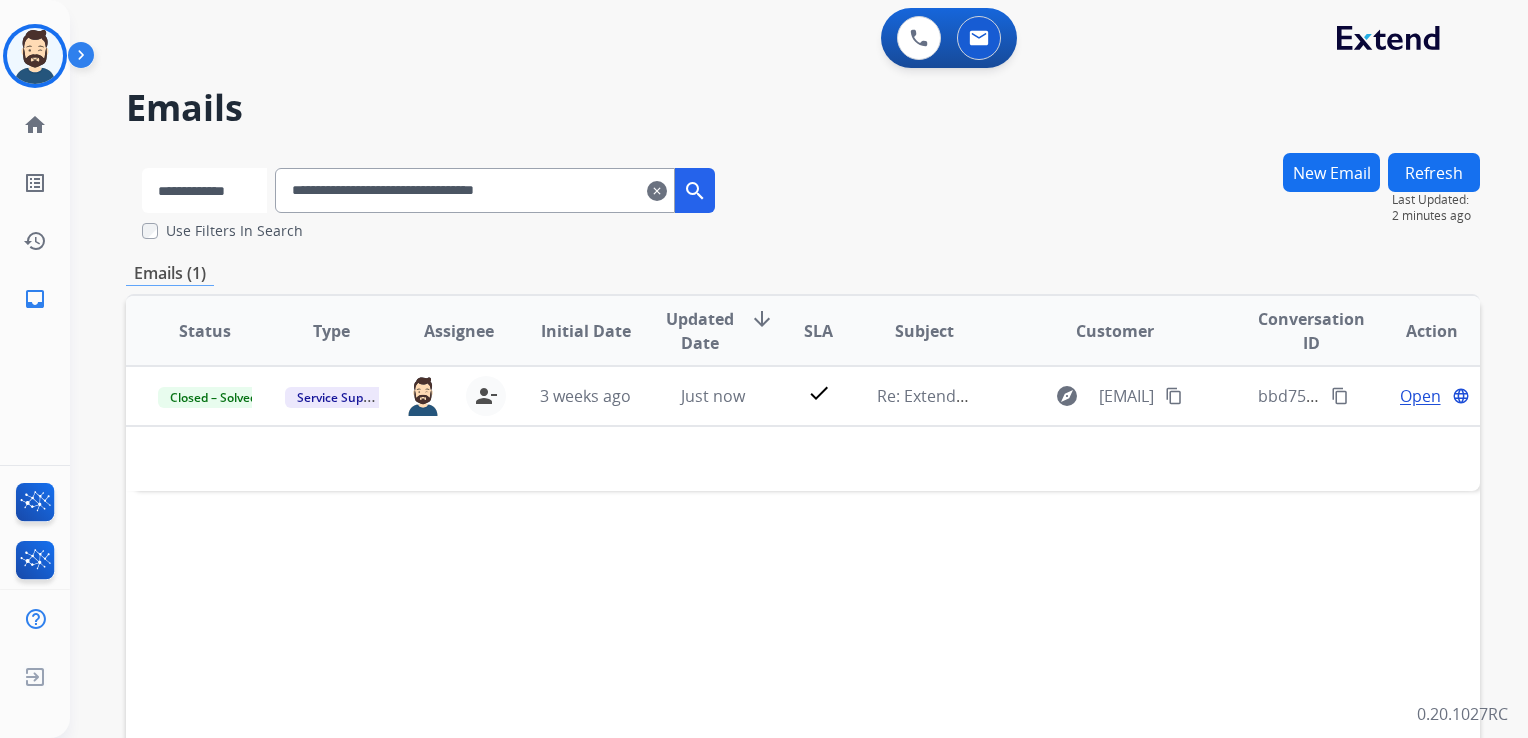 click on "**********" at bounding box center [204, 190] 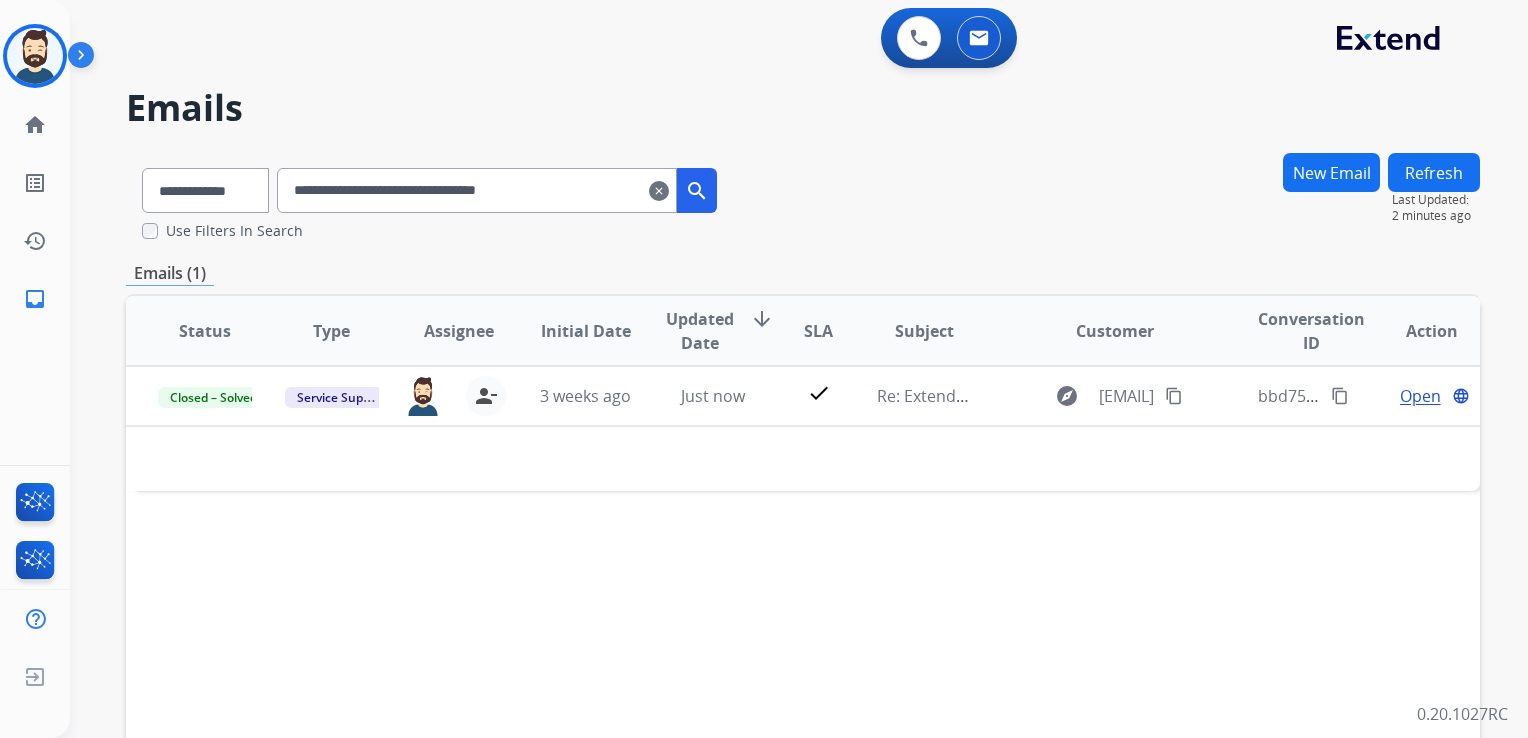 click on "**********" at bounding box center [477, 190] 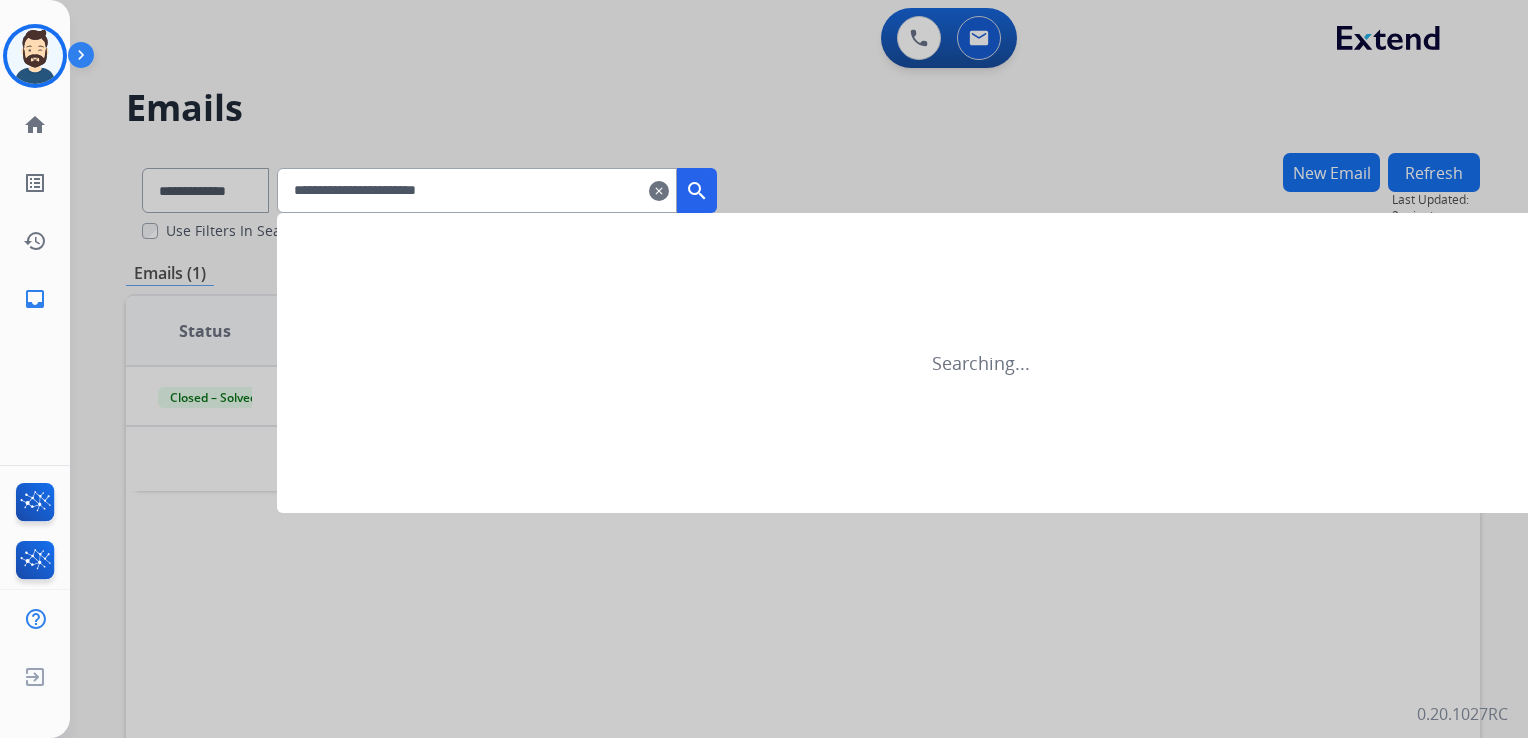 type on "**********" 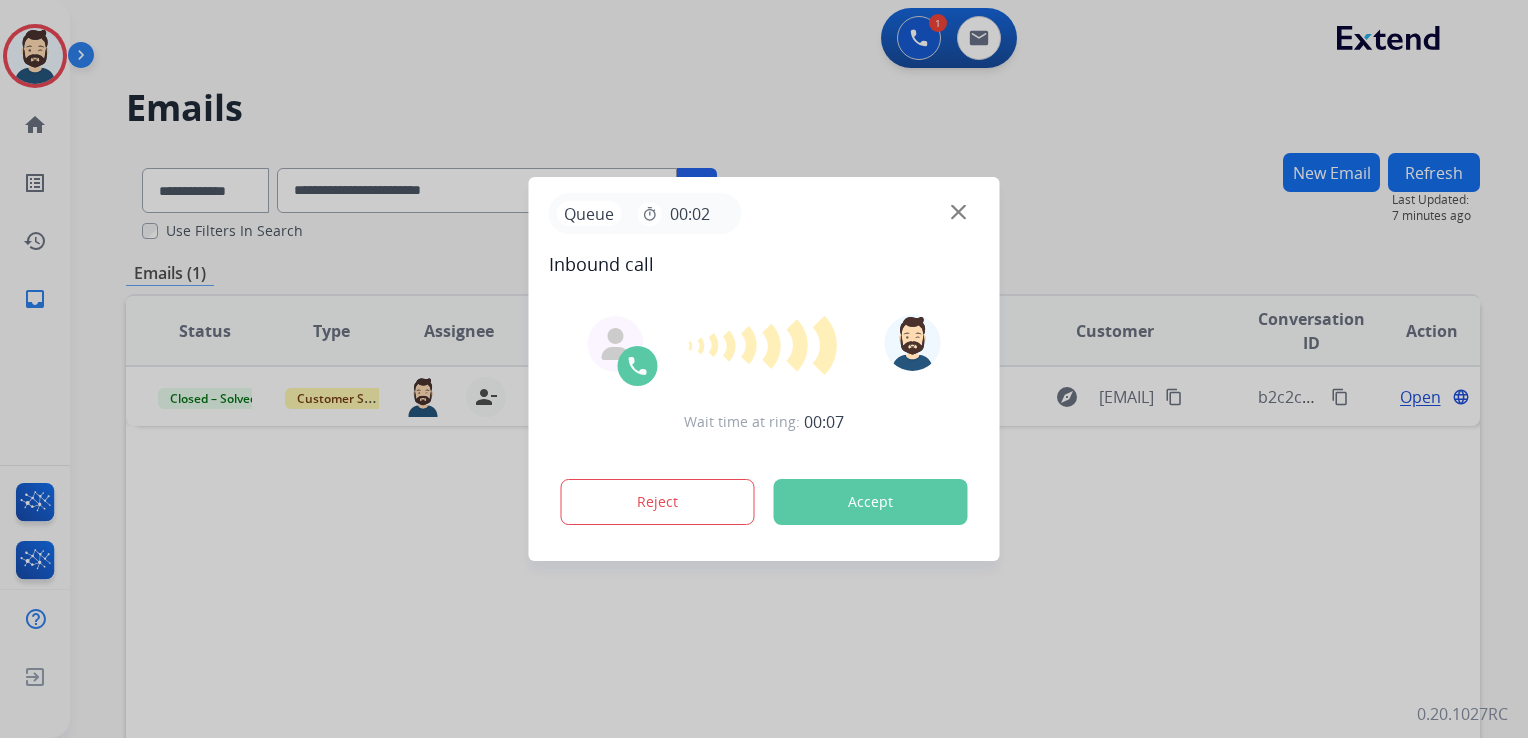 scroll, scrollTop: 0, scrollLeft: 0, axis: both 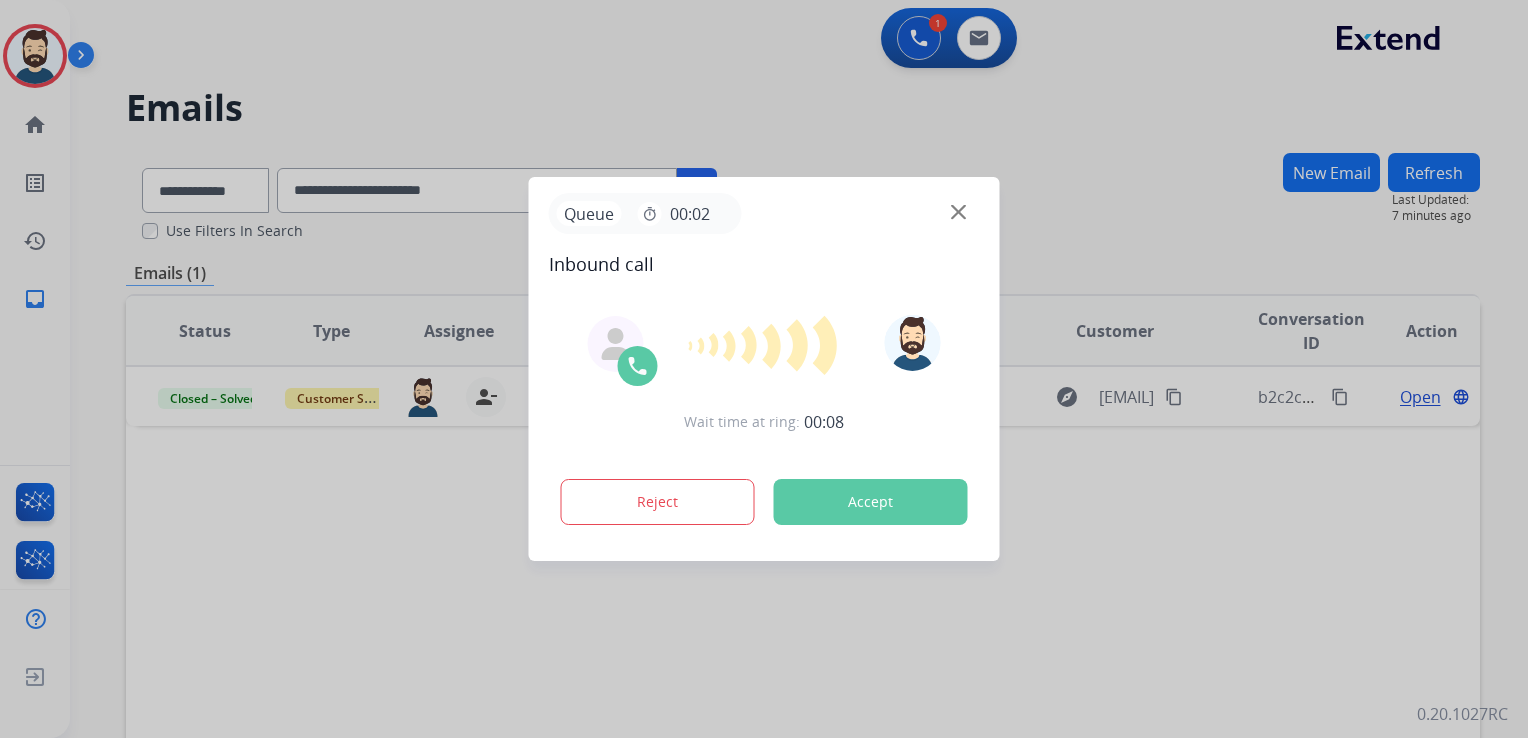 click on "Accept" at bounding box center (871, 502) 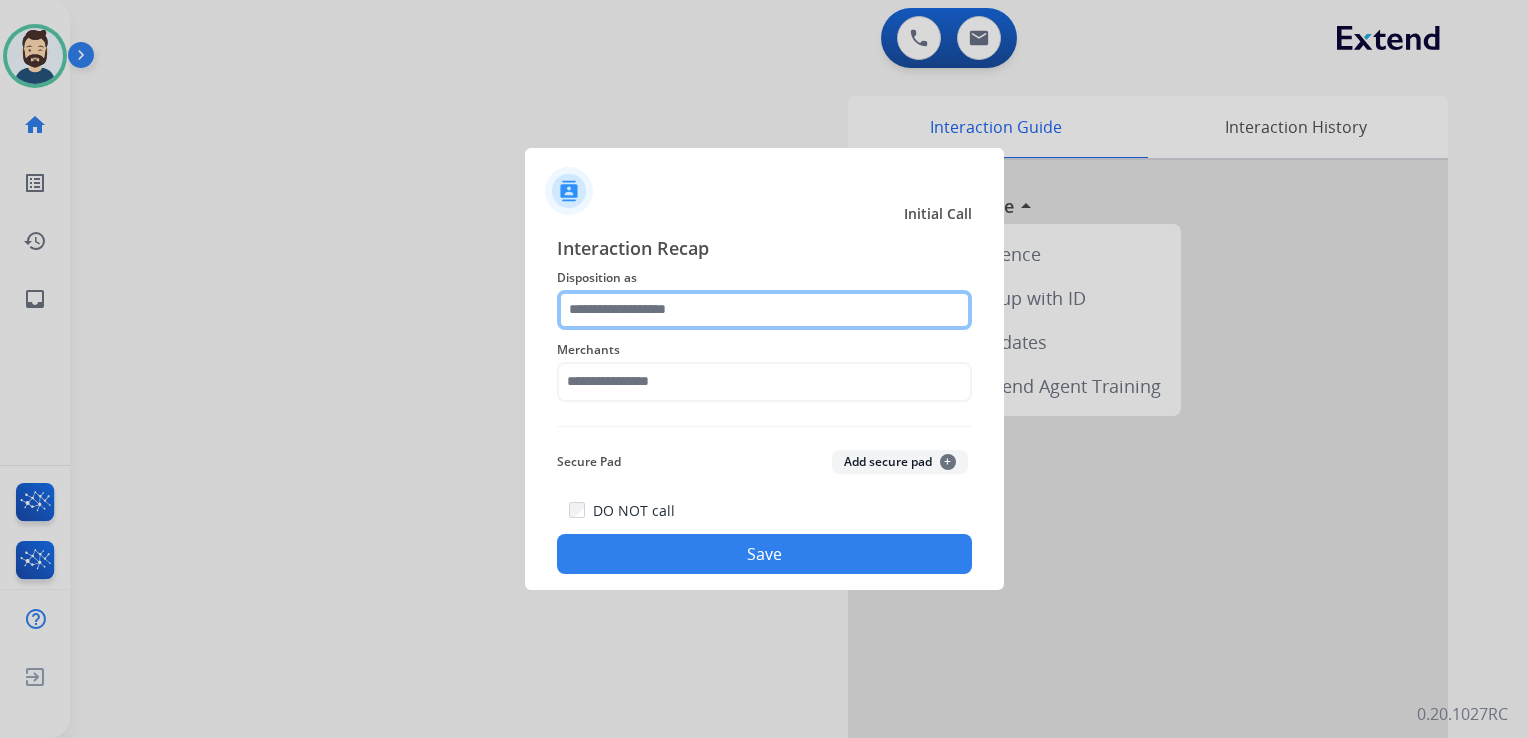 click 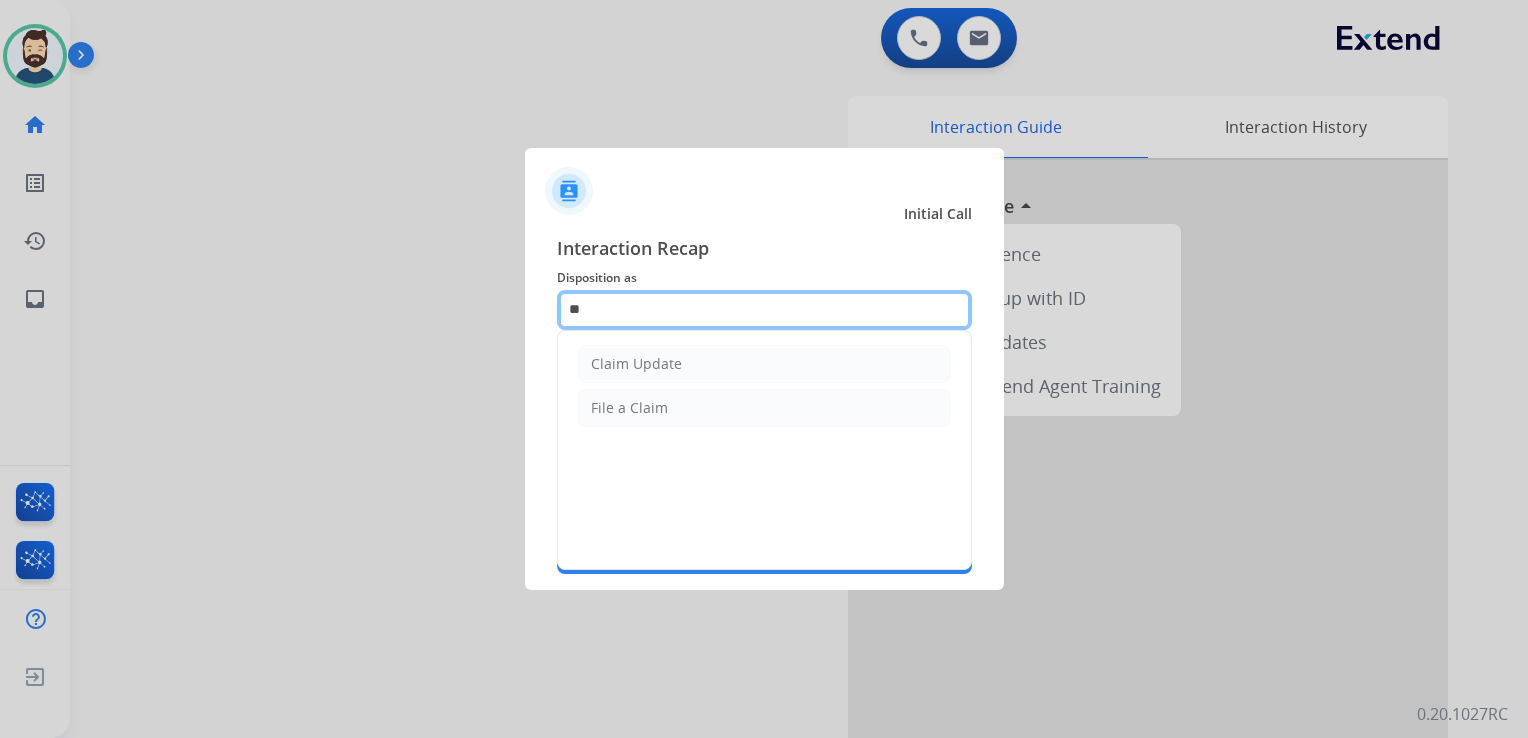 type on "*" 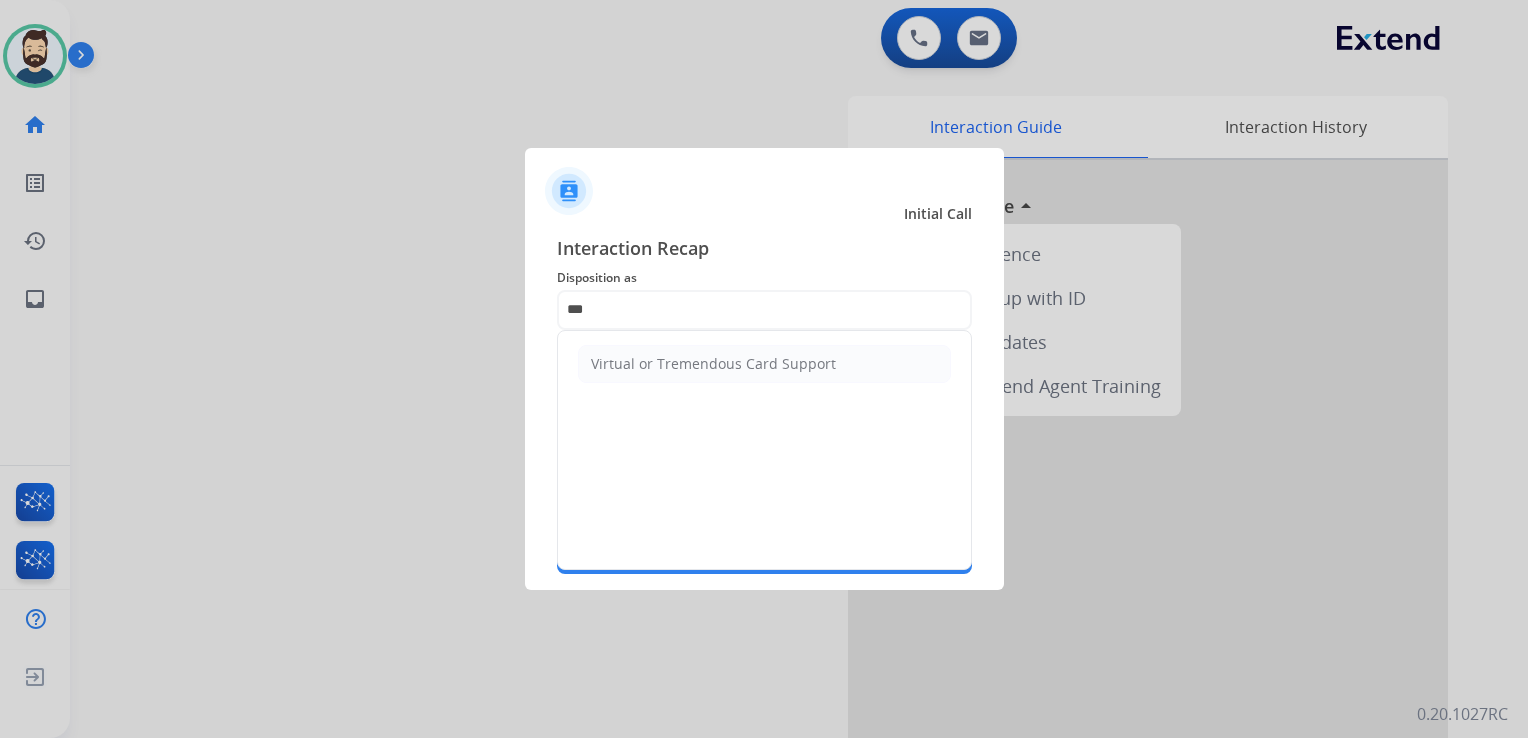 drag, startPoint x: 632, startPoint y: 358, endPoint x: 638, endPoint y: 368, distance: 11.661903 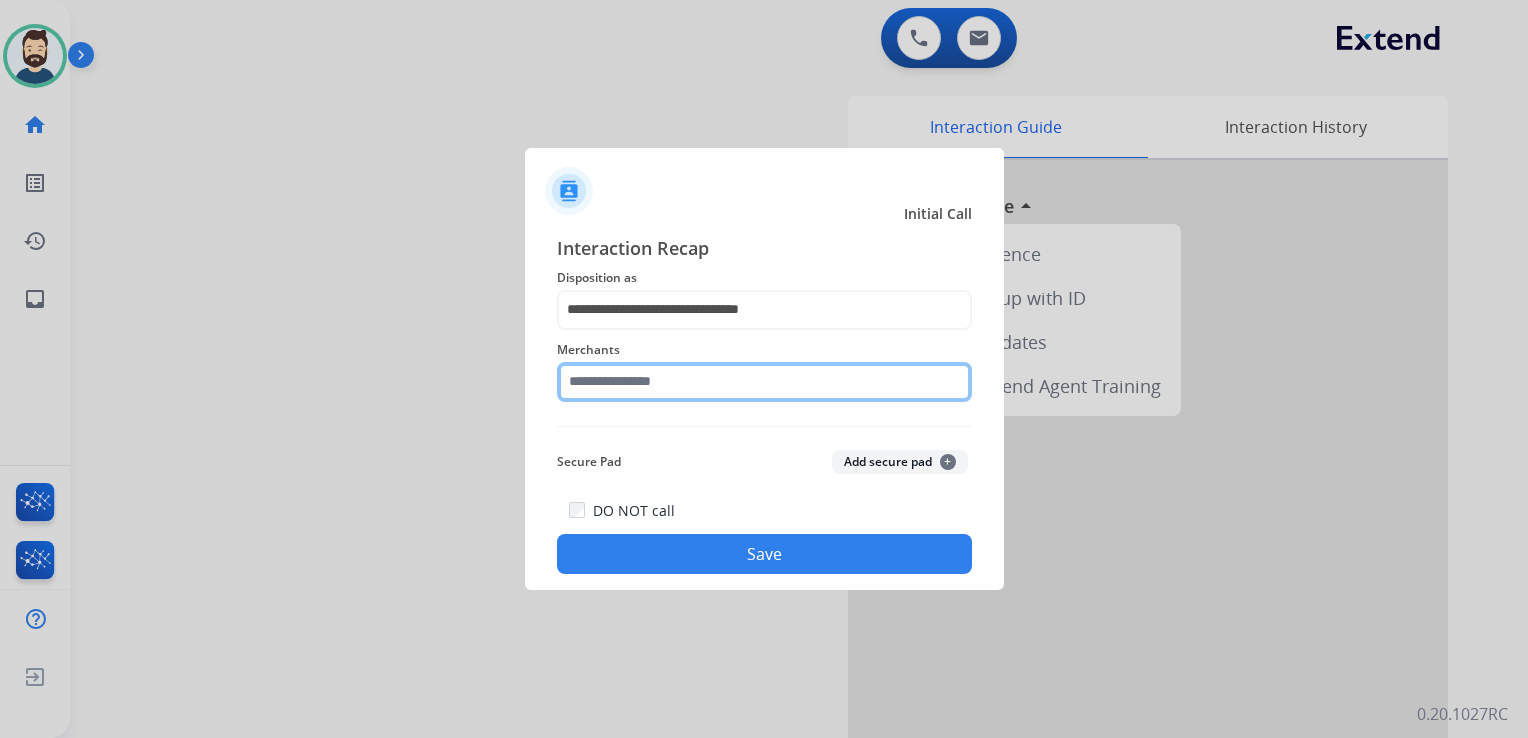 click 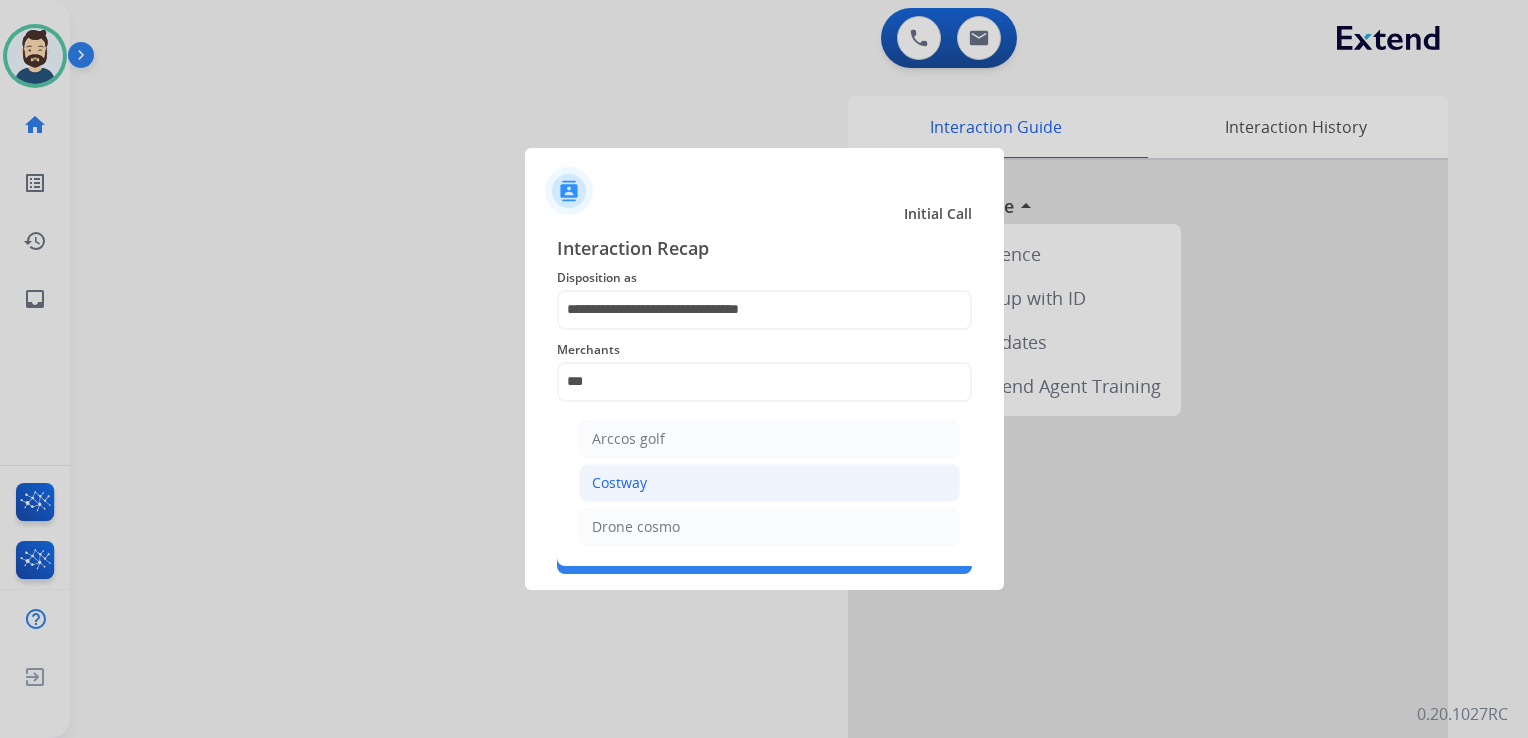 click on "Costway" 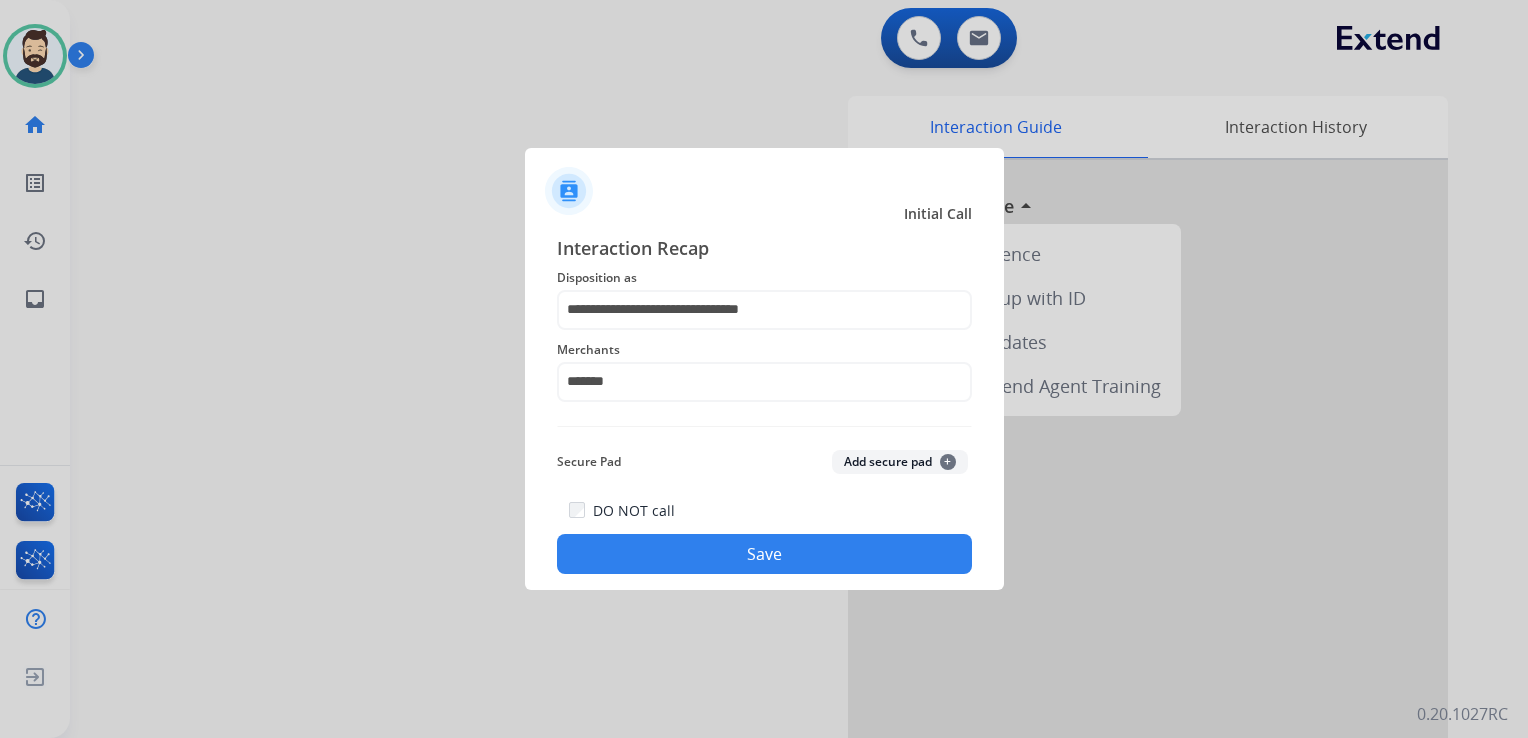 click on "Save" 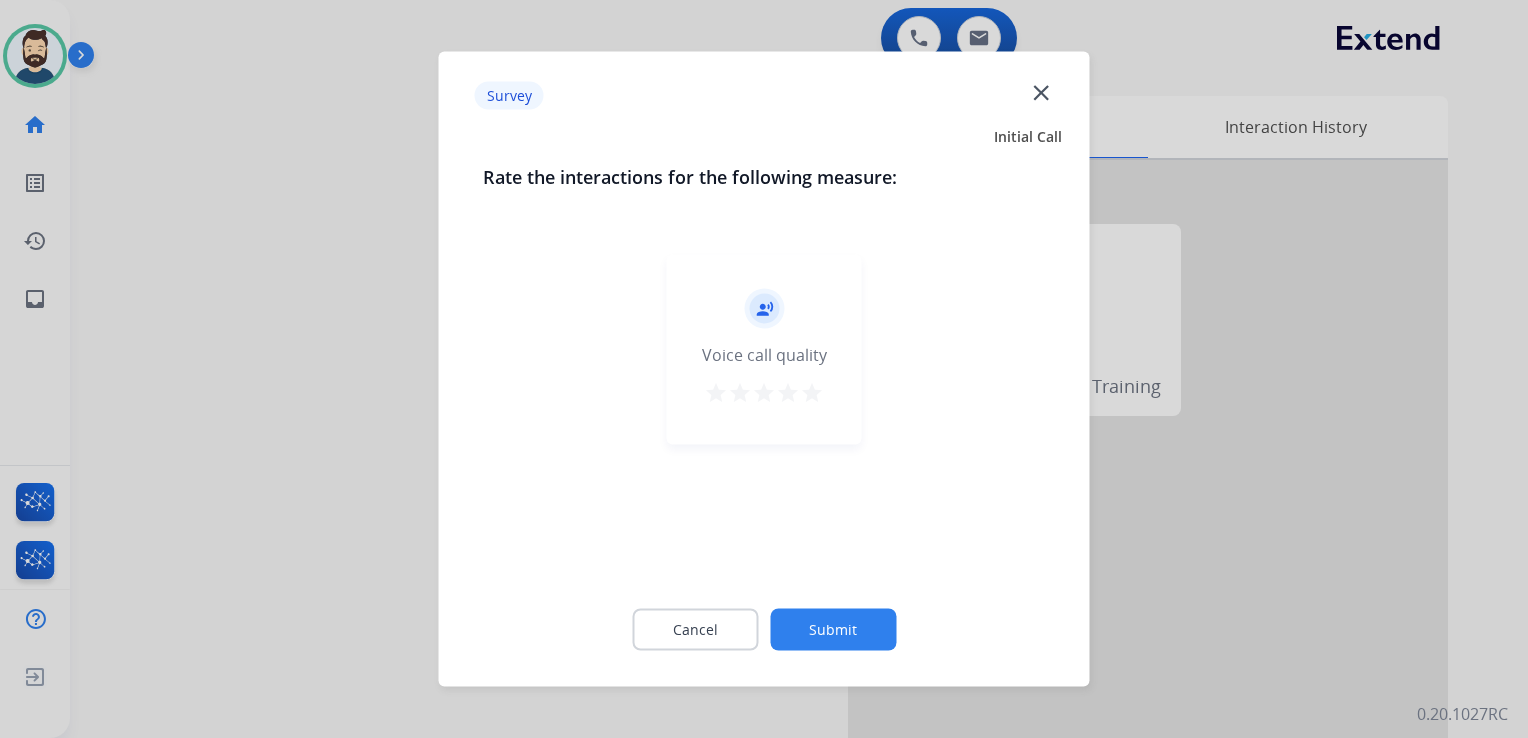click on "star" at bounding box center [812, 393] 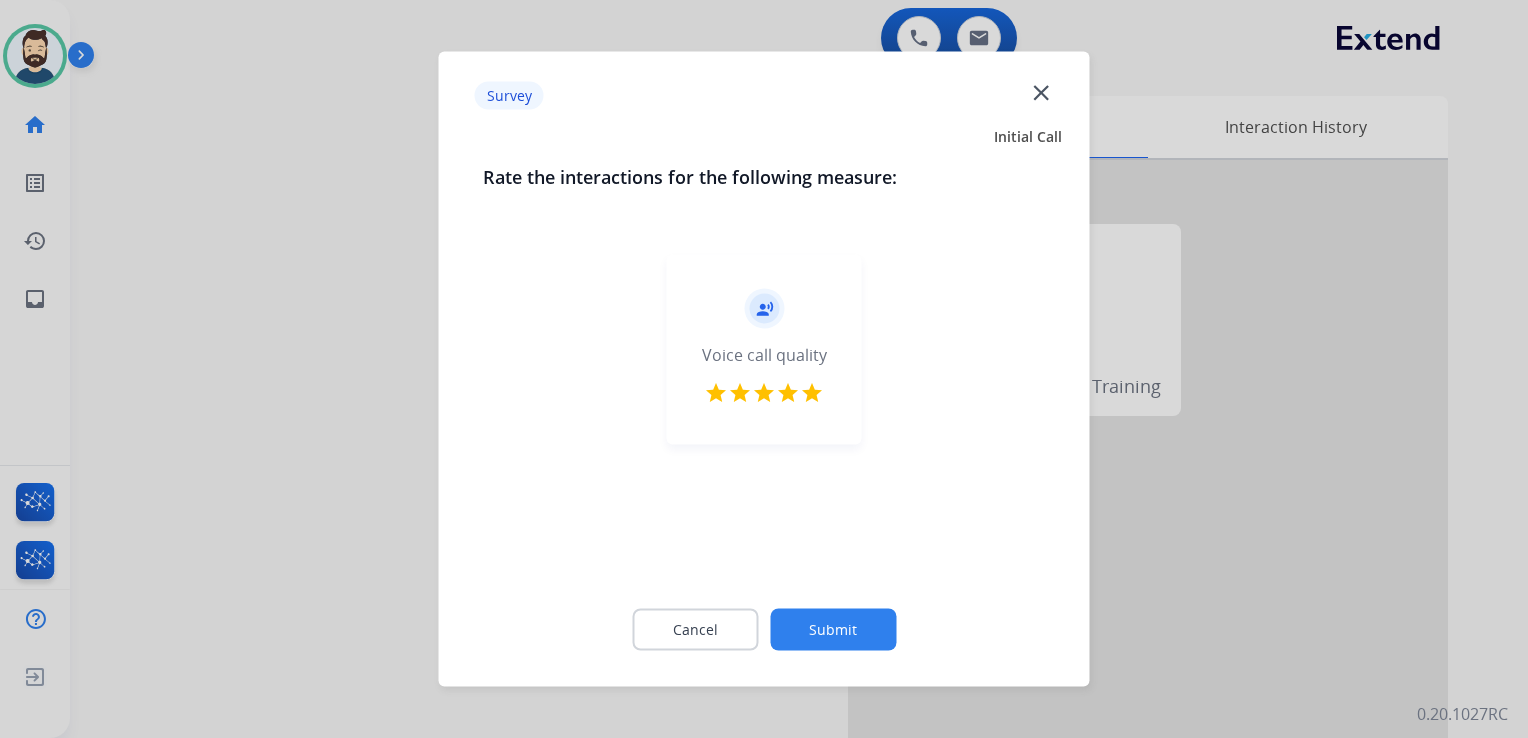 click on "Submit" 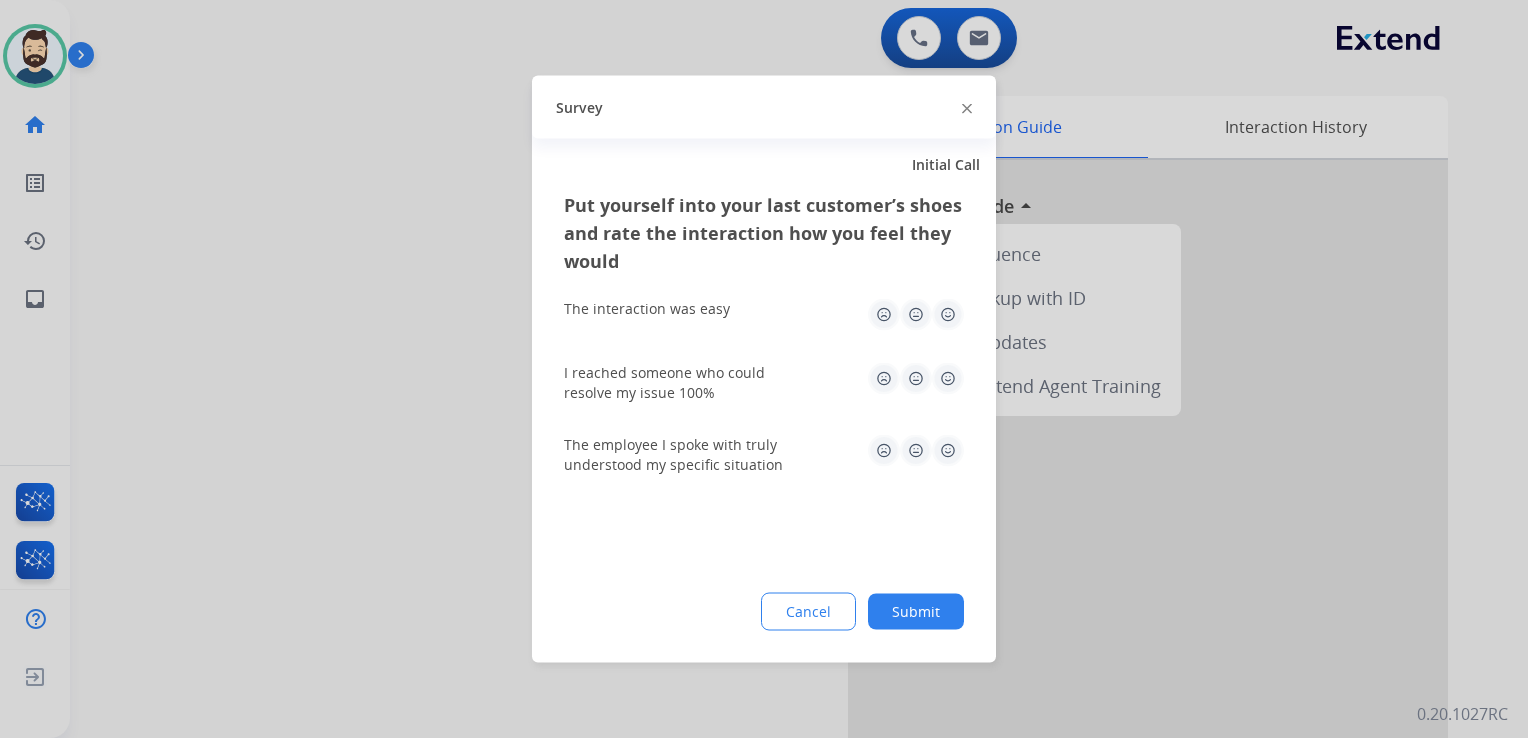 click 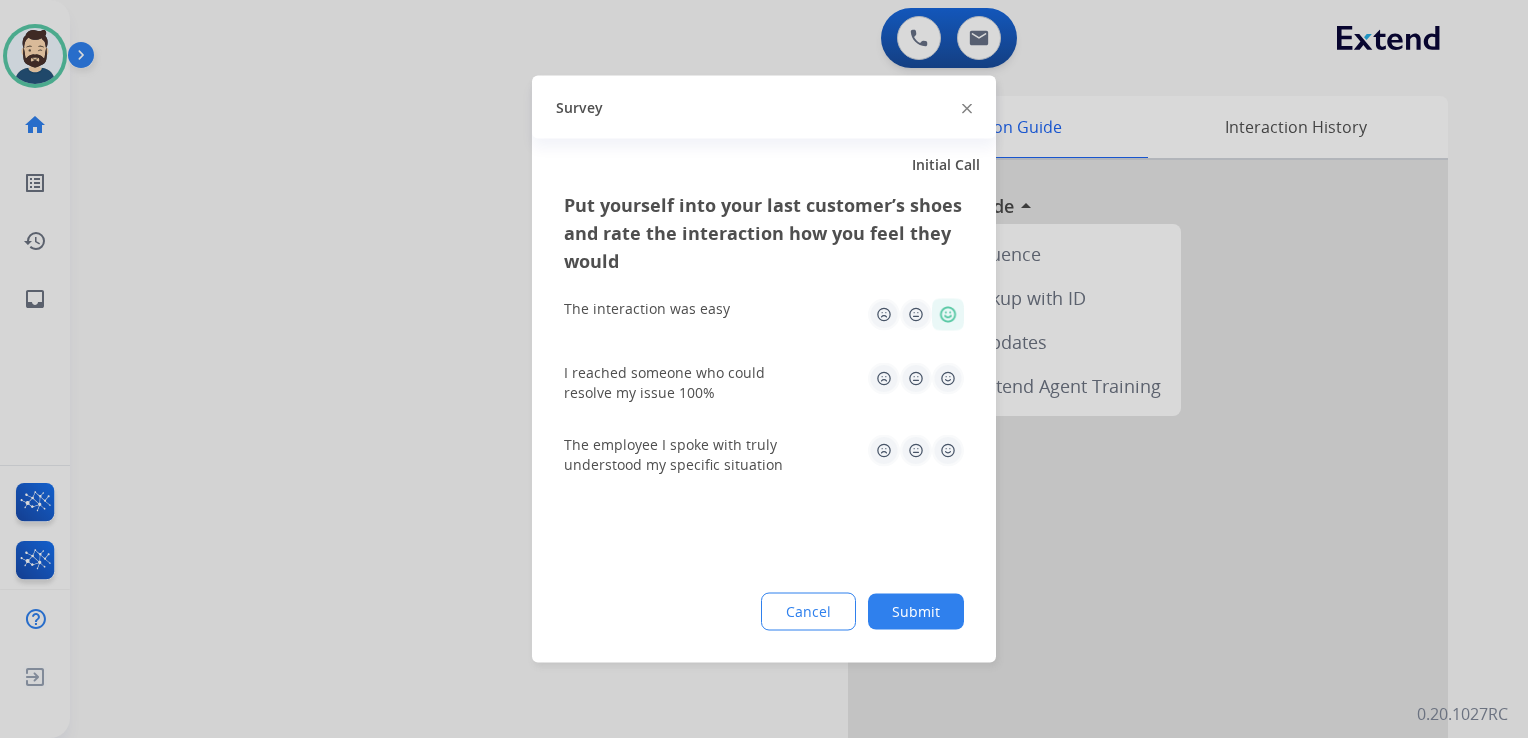 click on "I reached someone who could resolve my issue 100%" 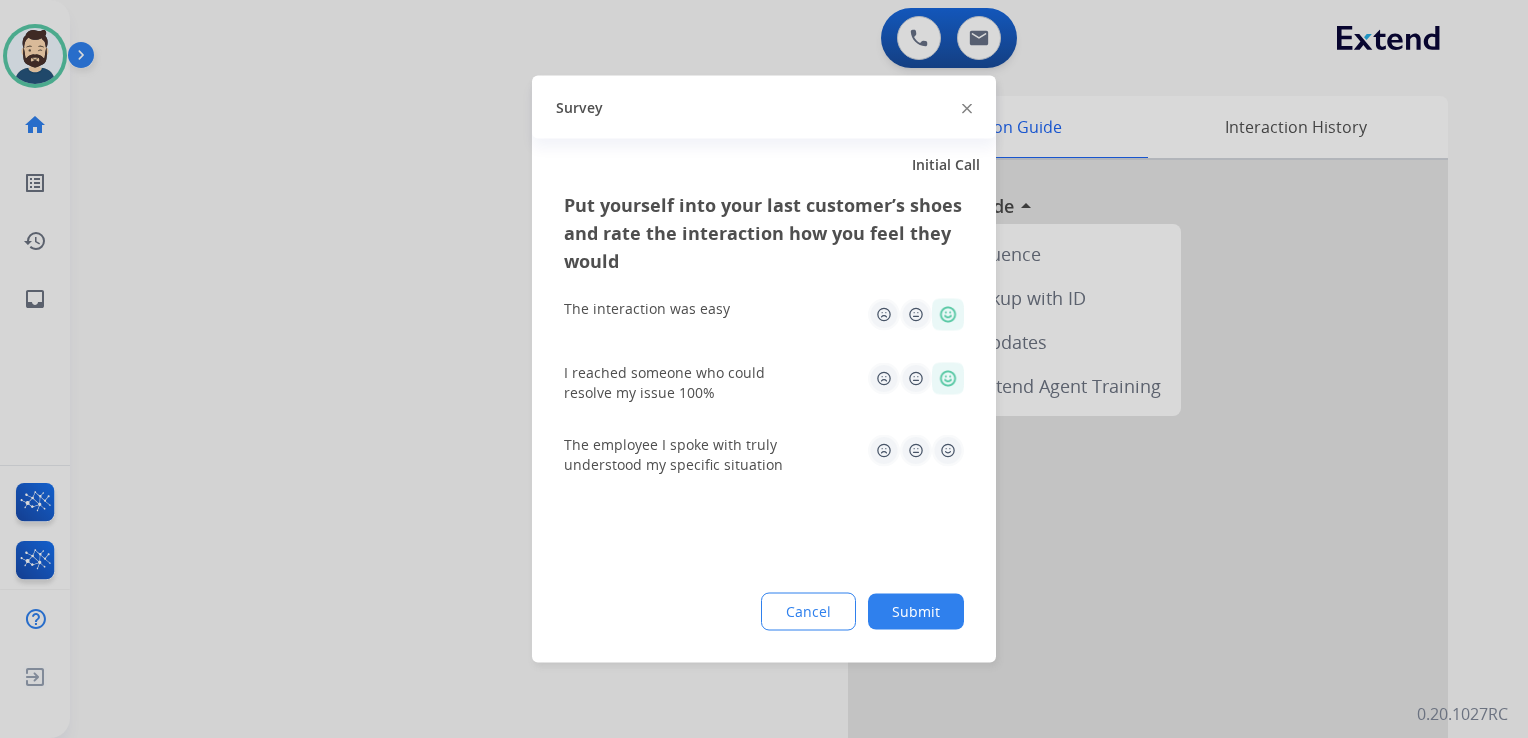 click 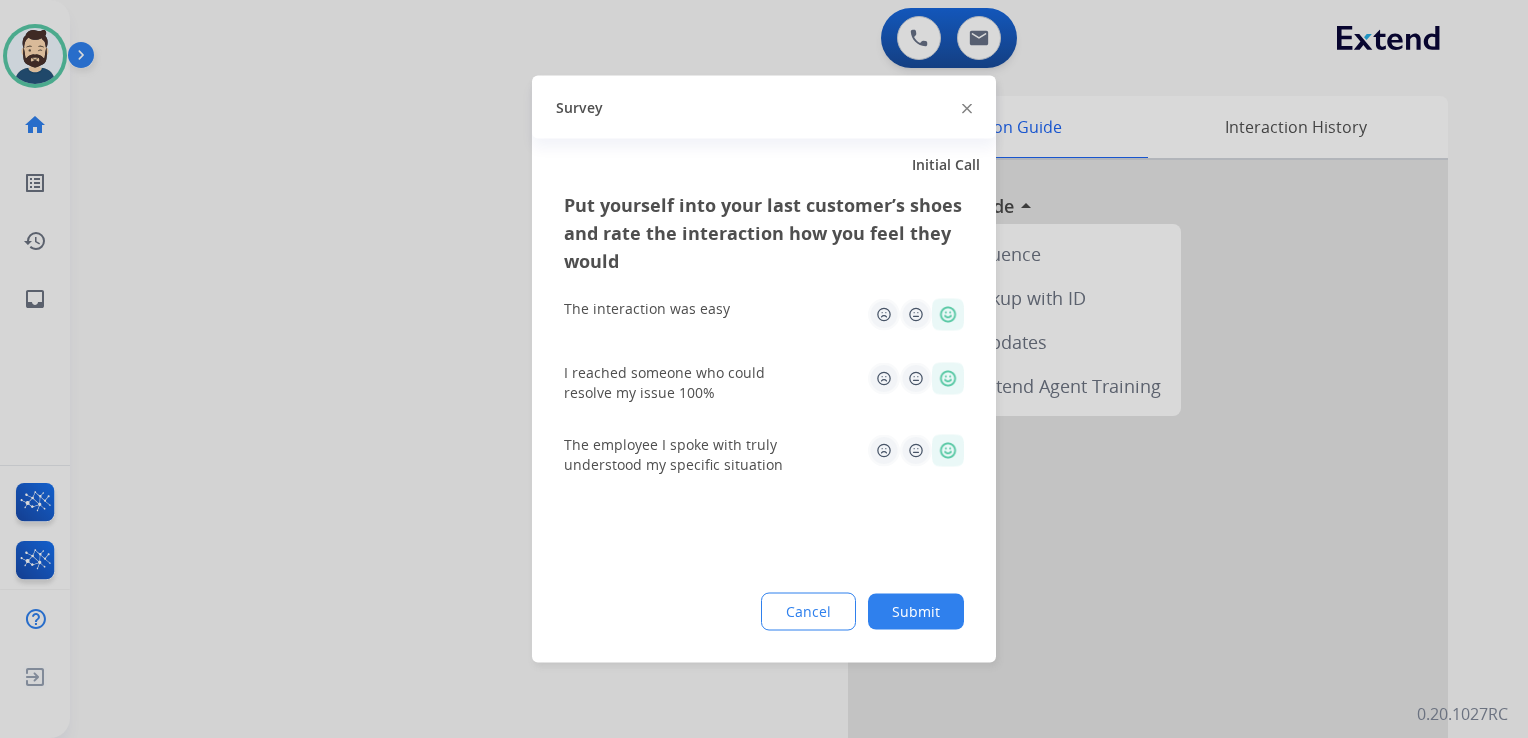 click on "Submit" 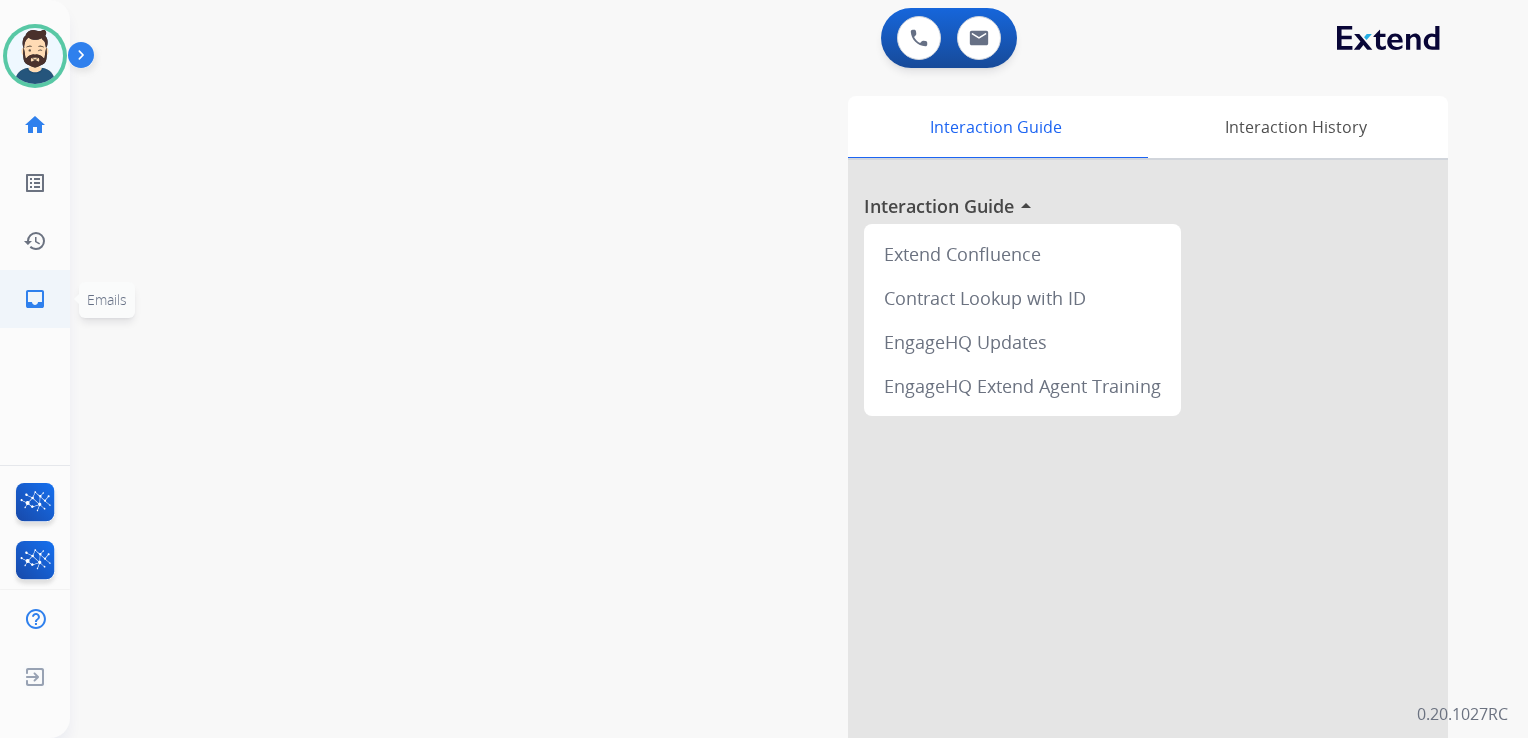 click on "inbox  Emails" 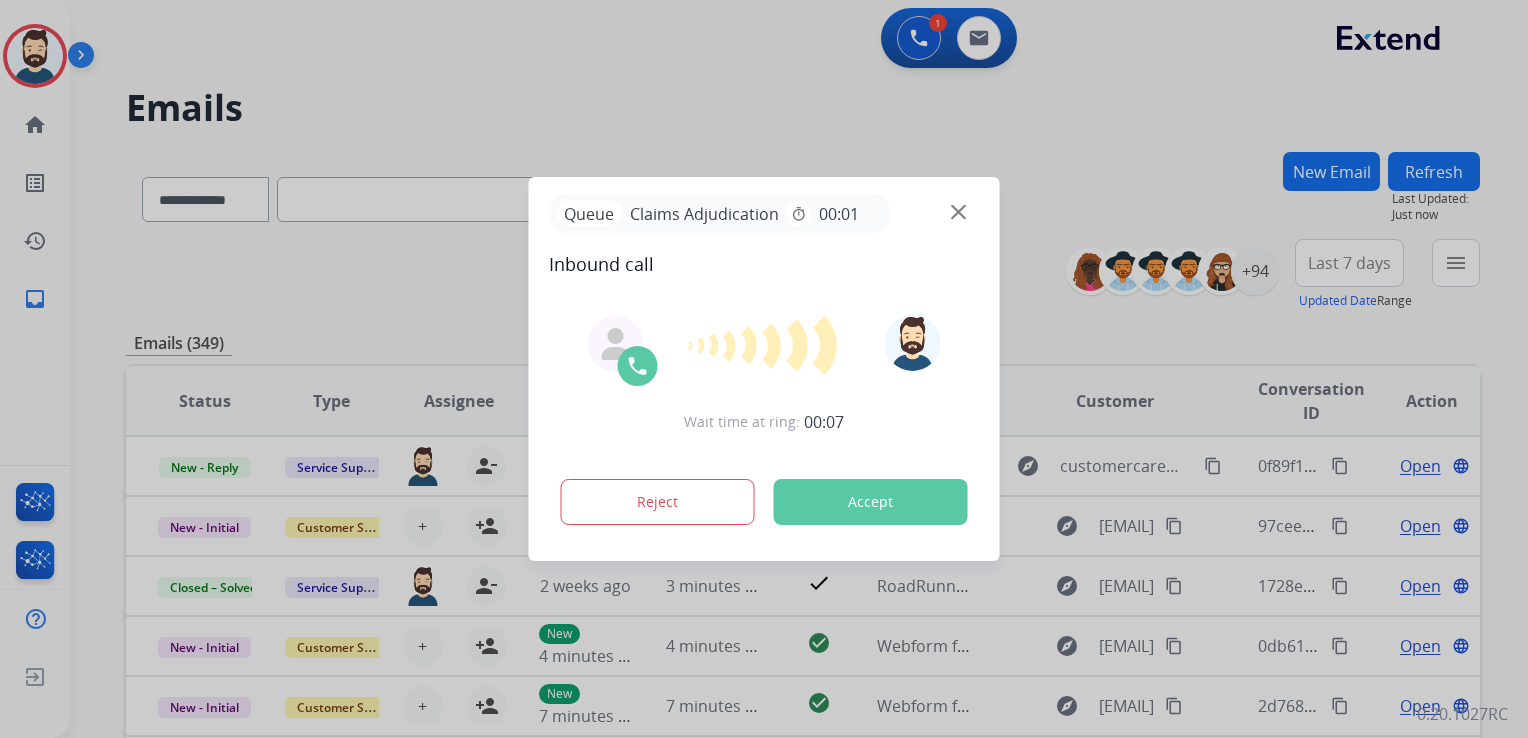click on "Accept" at bounding box center (871, 502) 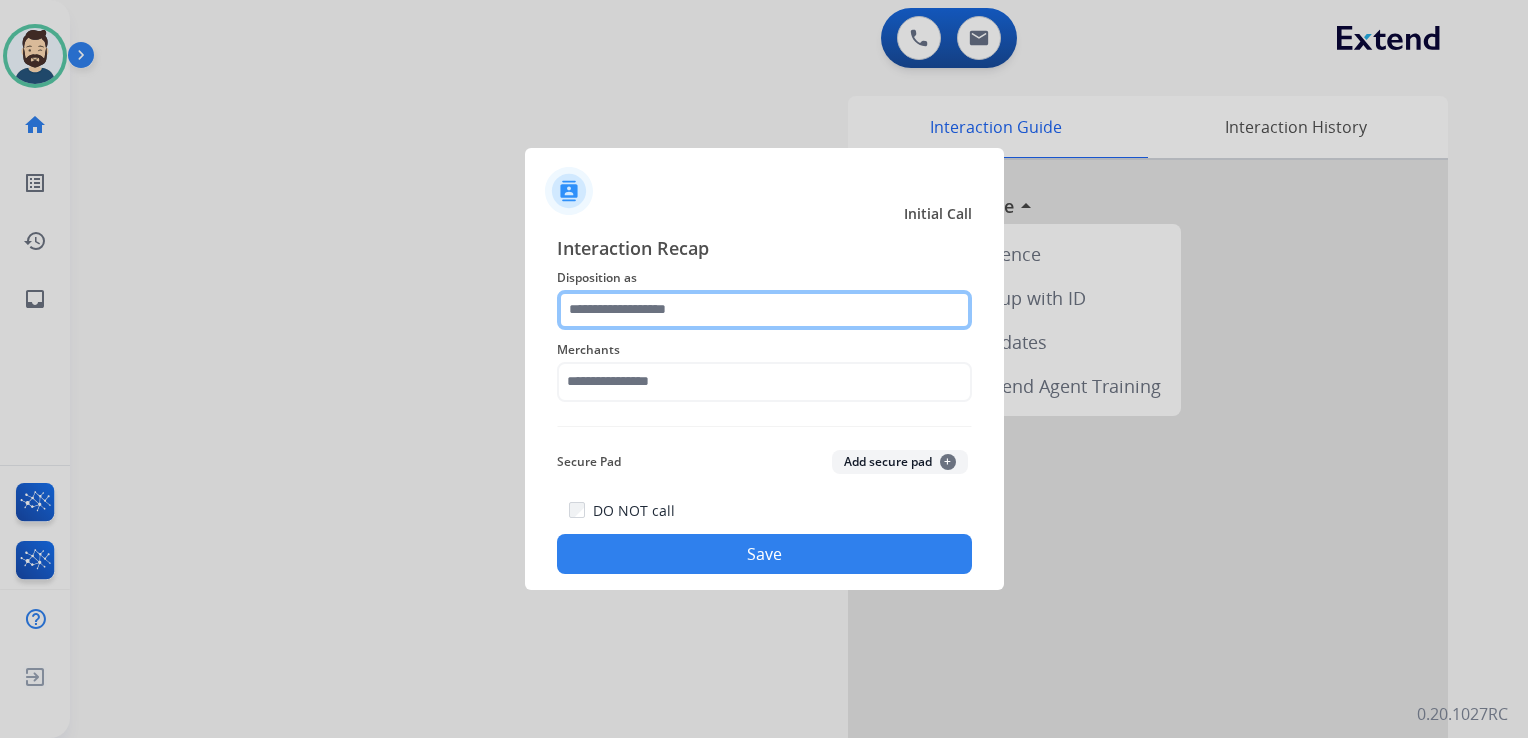 click 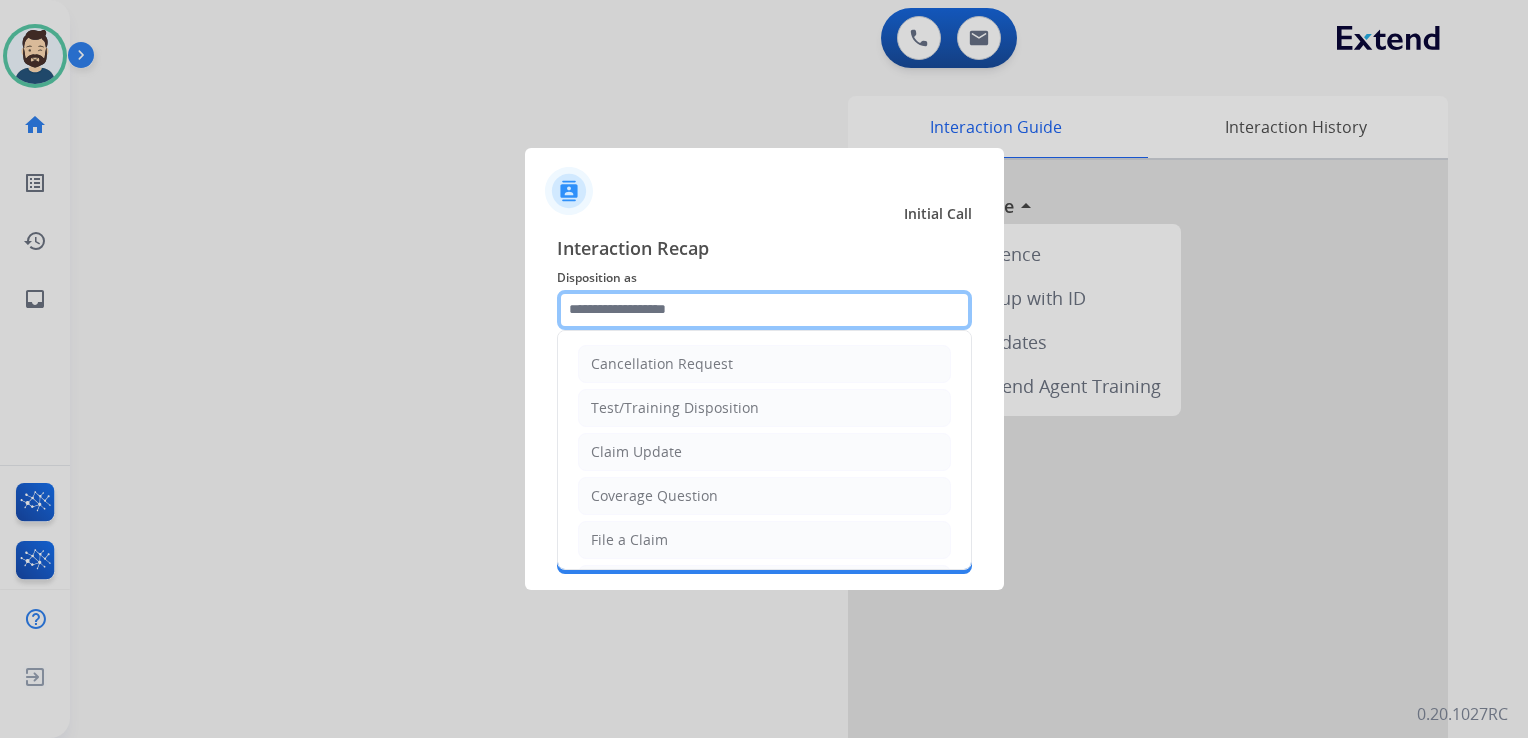 type on "*" 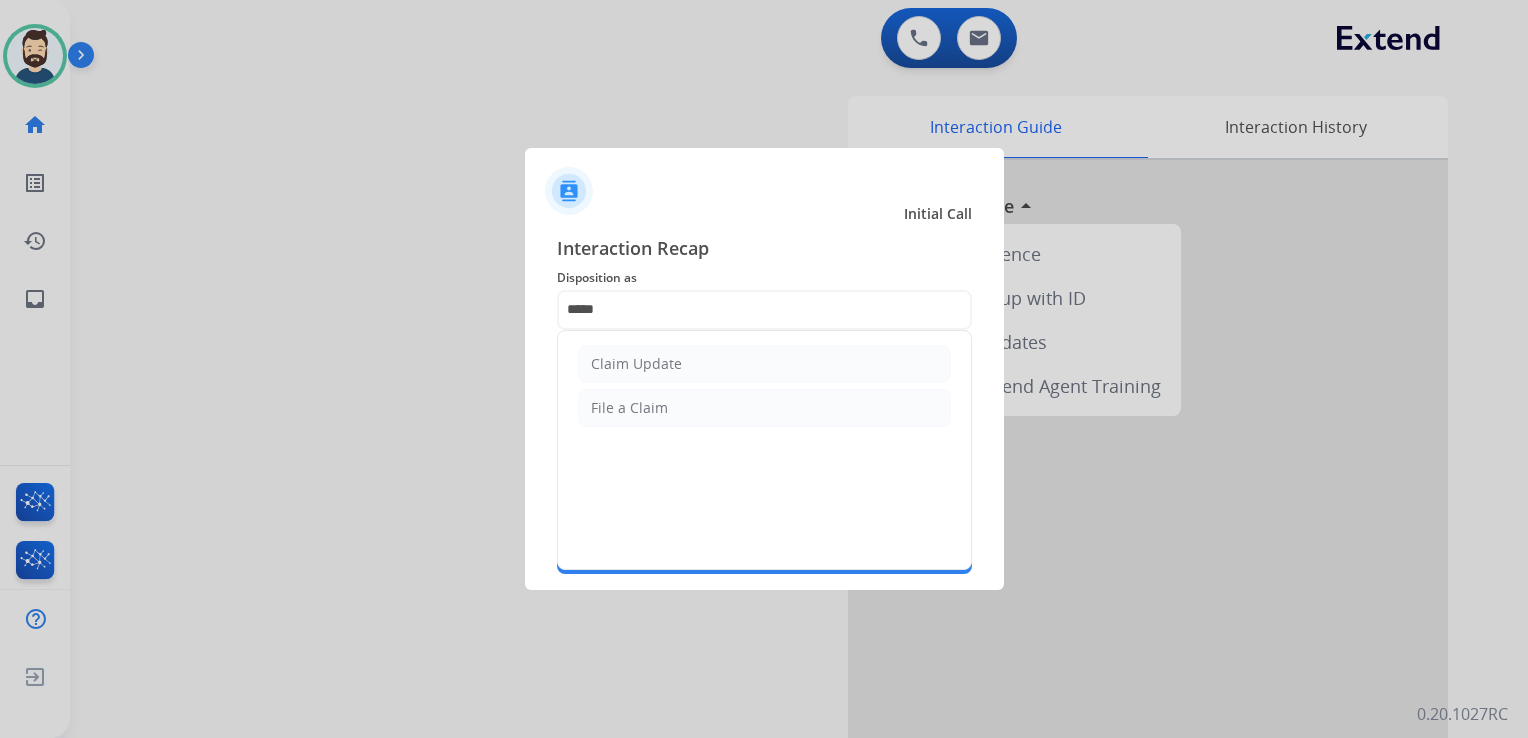 click on "Claim Update" 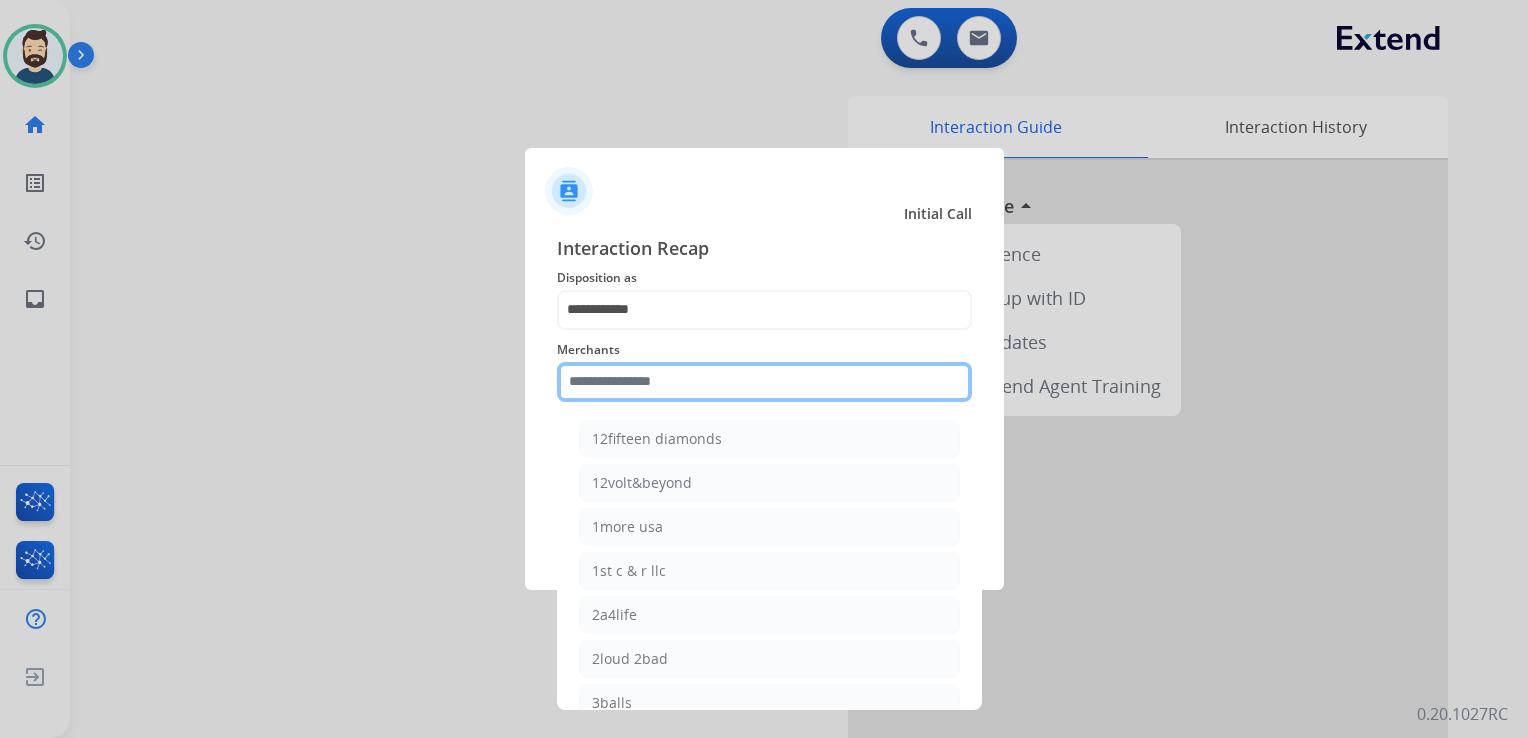 click 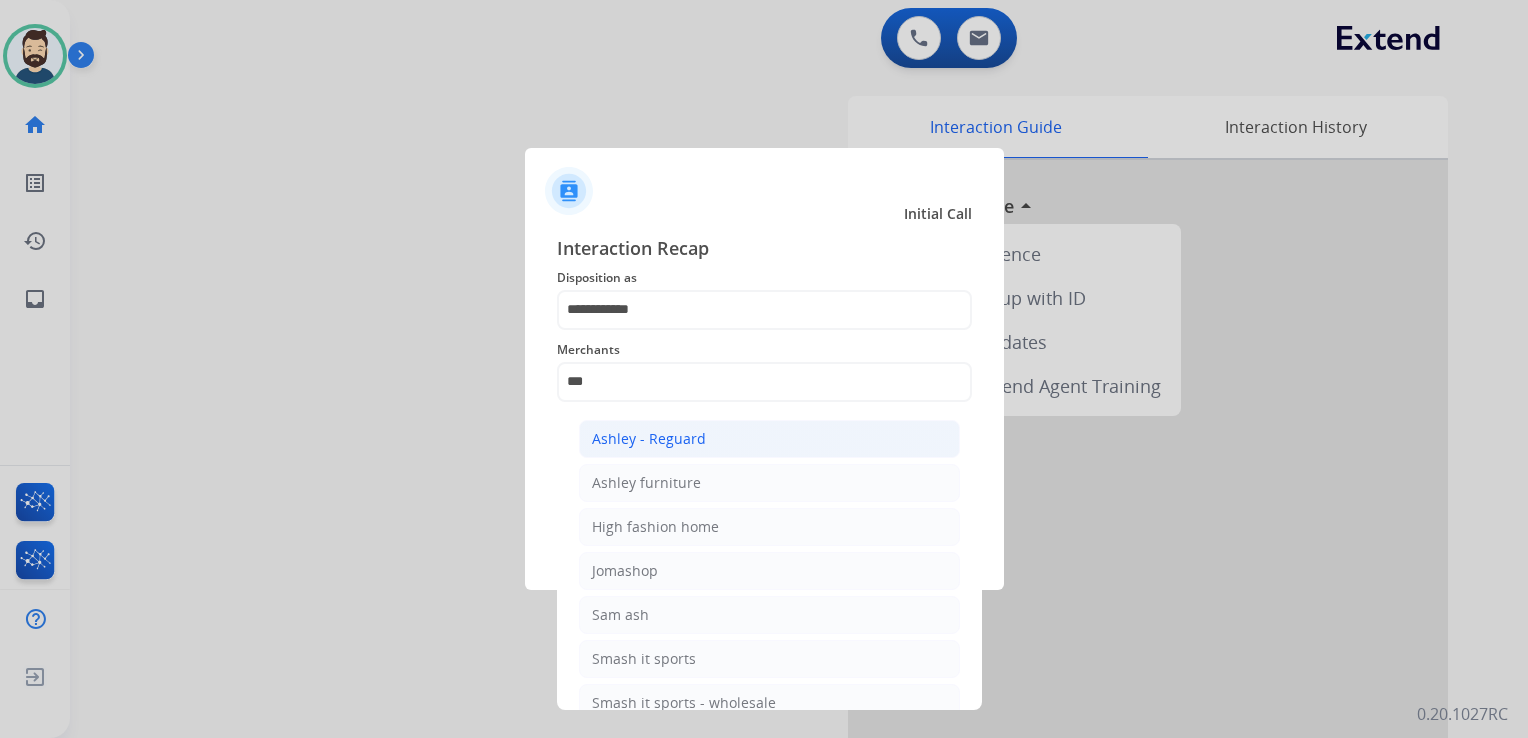 click on "Ashley - Reguard" 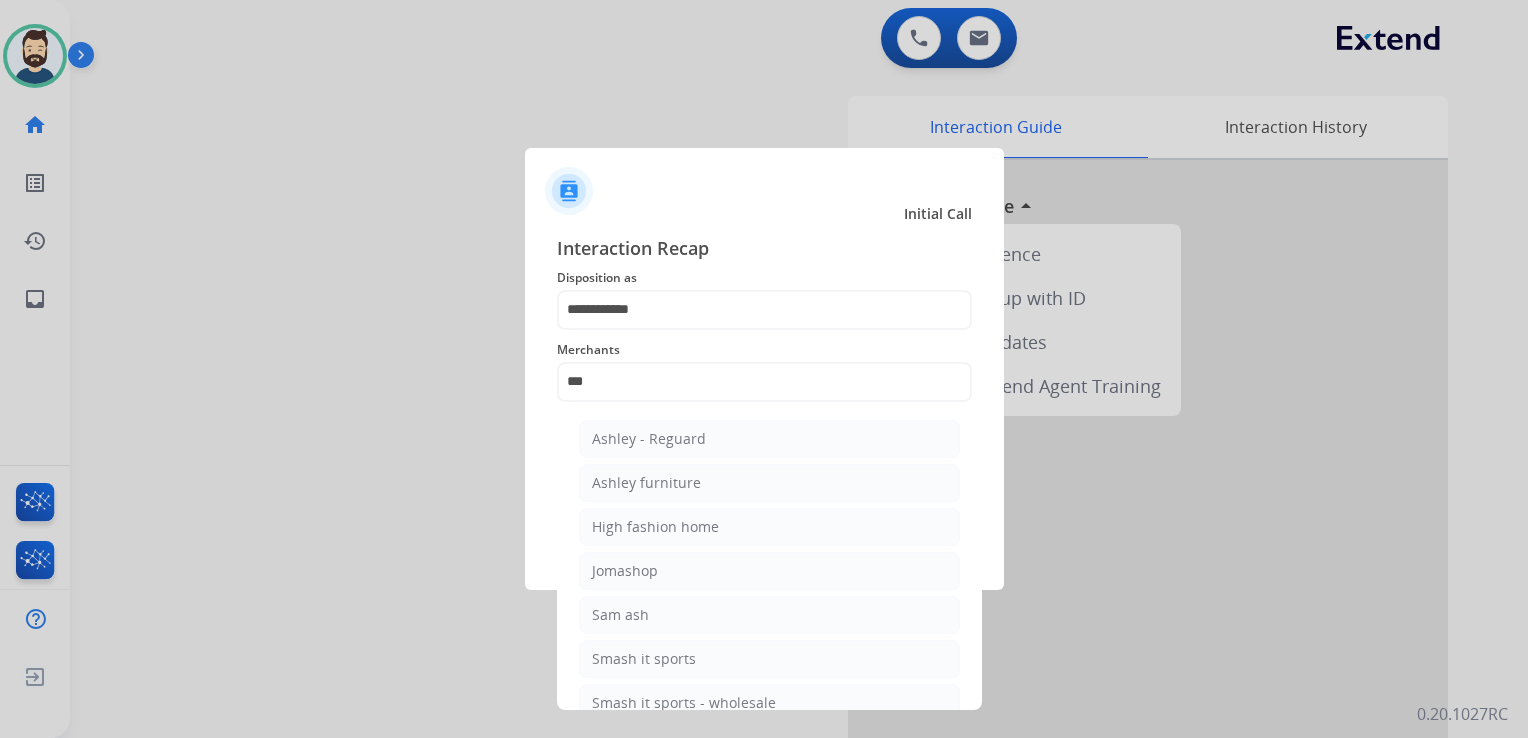 type on "**********" 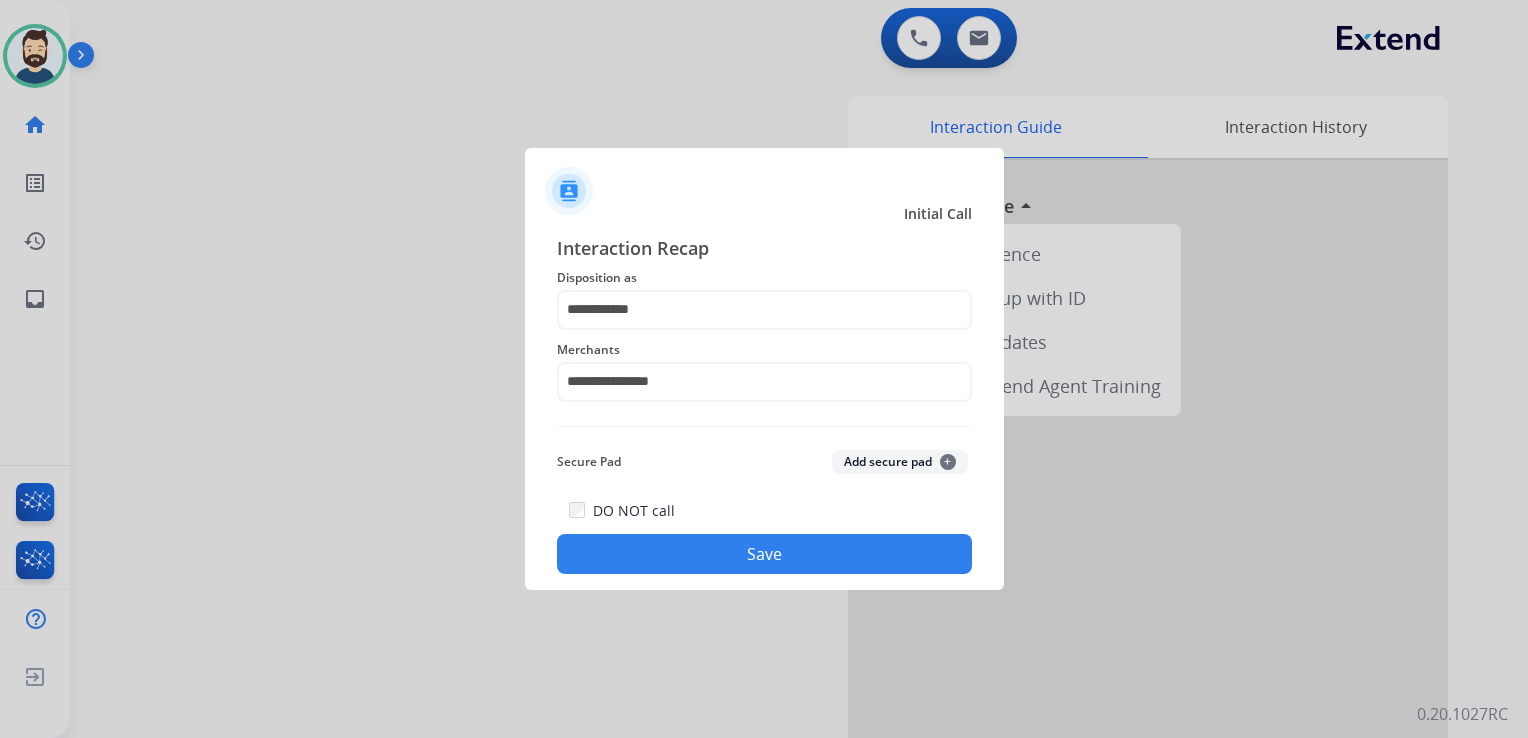 click on "Save" 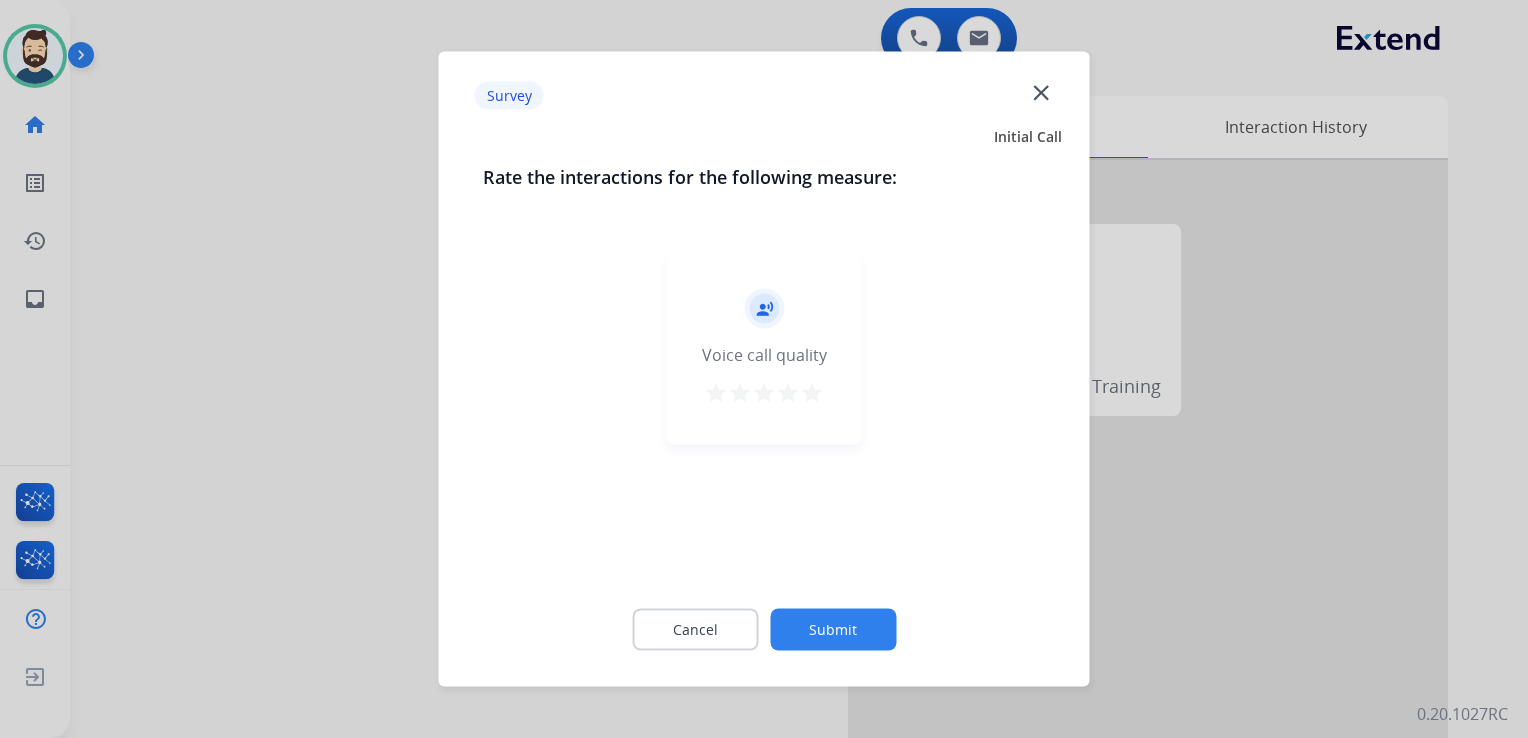 click on "star" at bounding box center [812, 393] 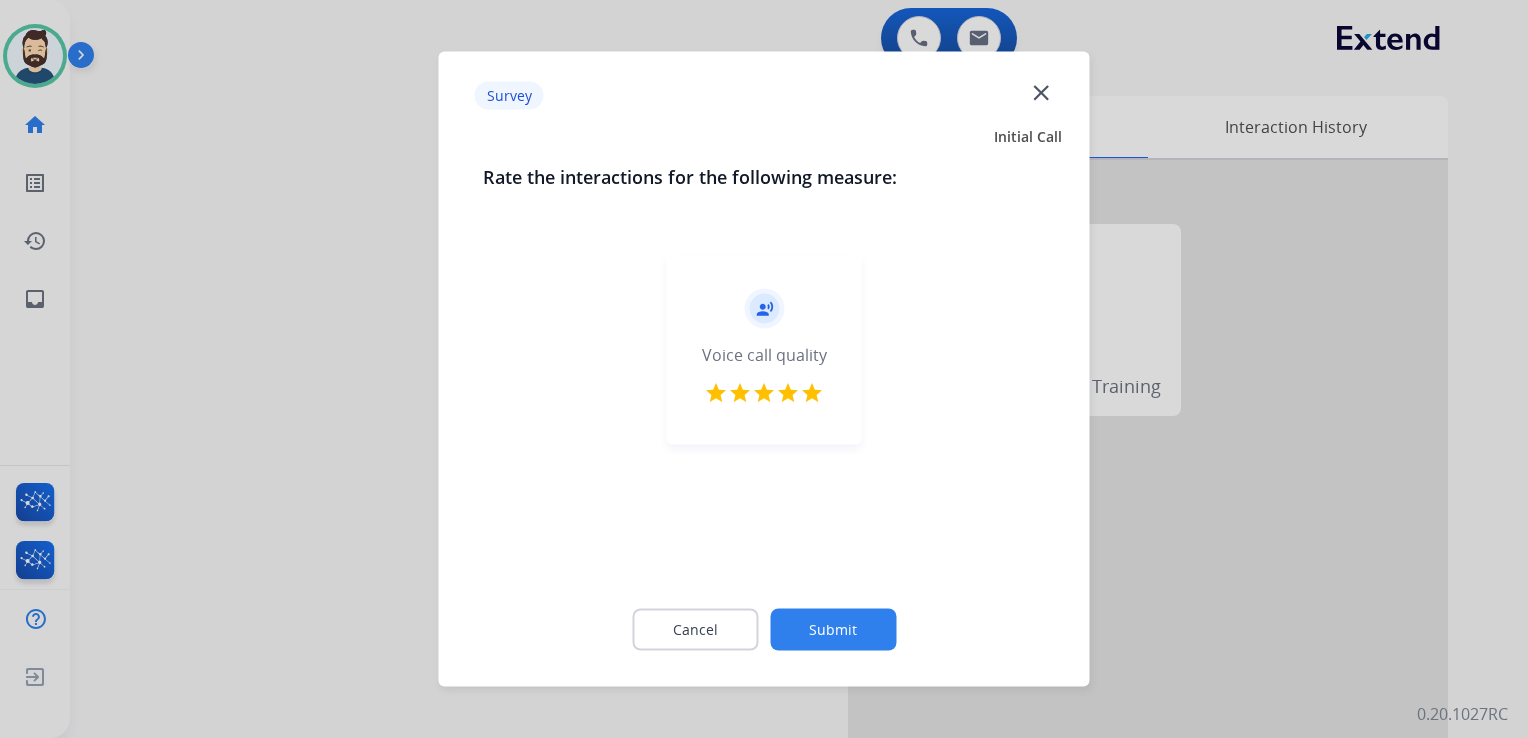 click on "Submit" 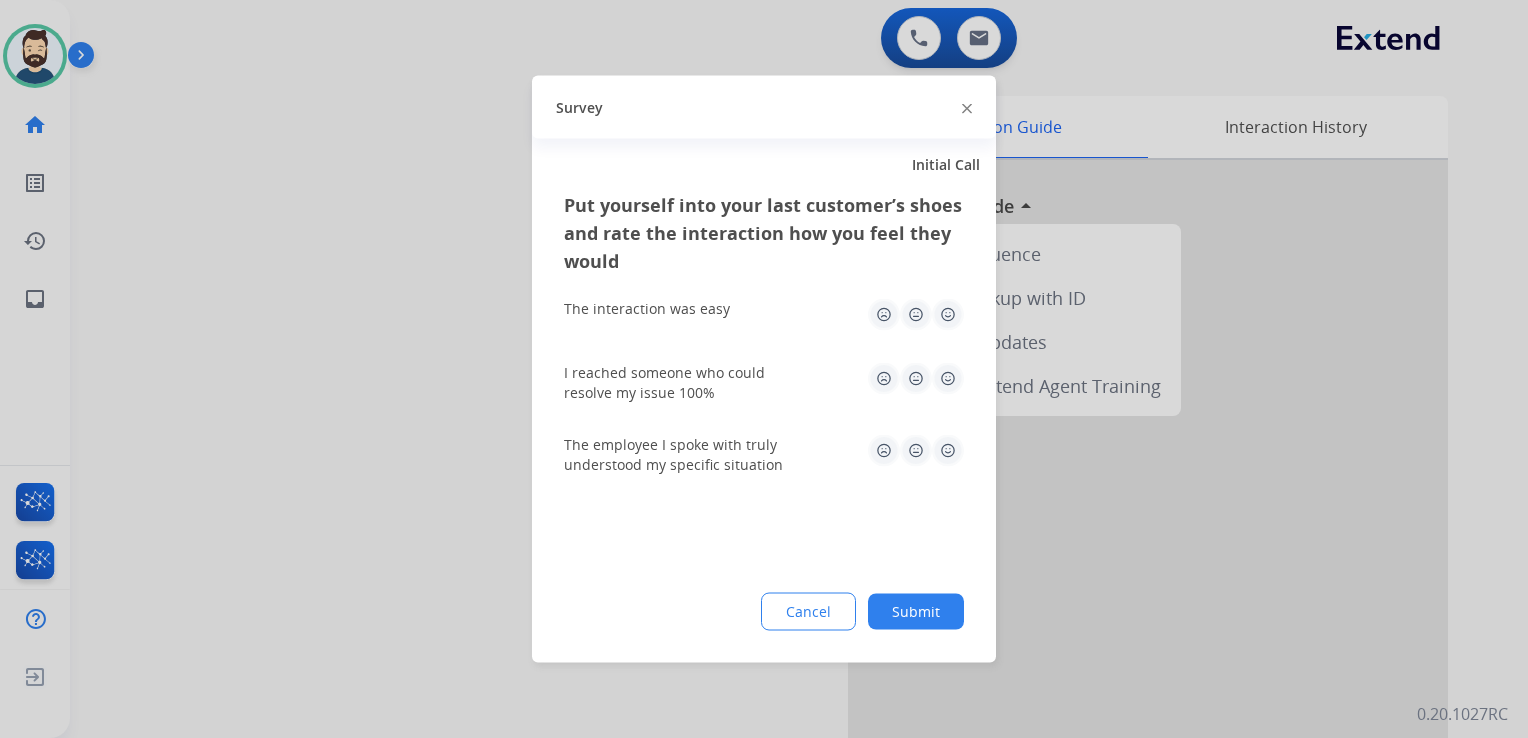 drag, startPoint x: 939, startPoint y: 313, endPoint x: 948, endPoint y: 364, distance: 51.78803 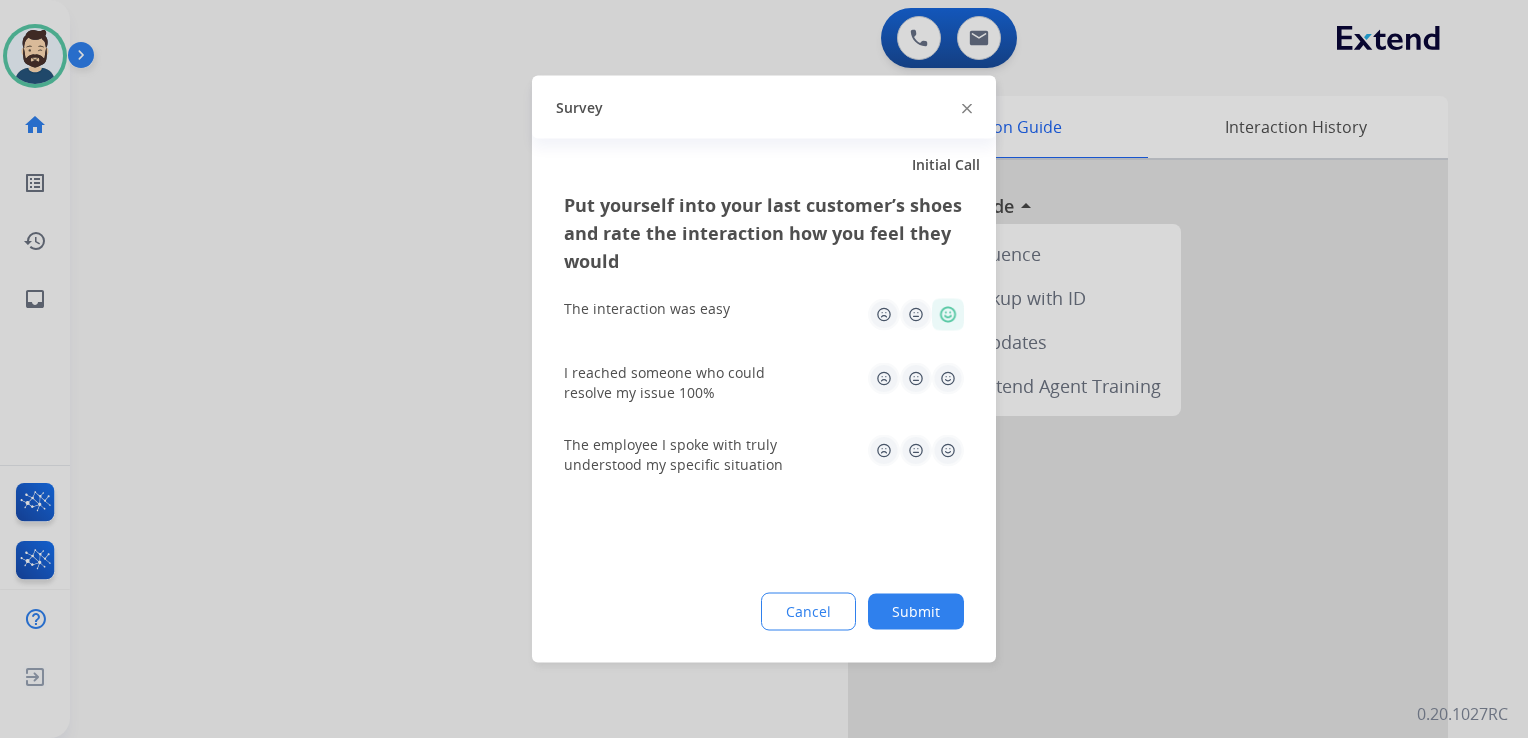 click 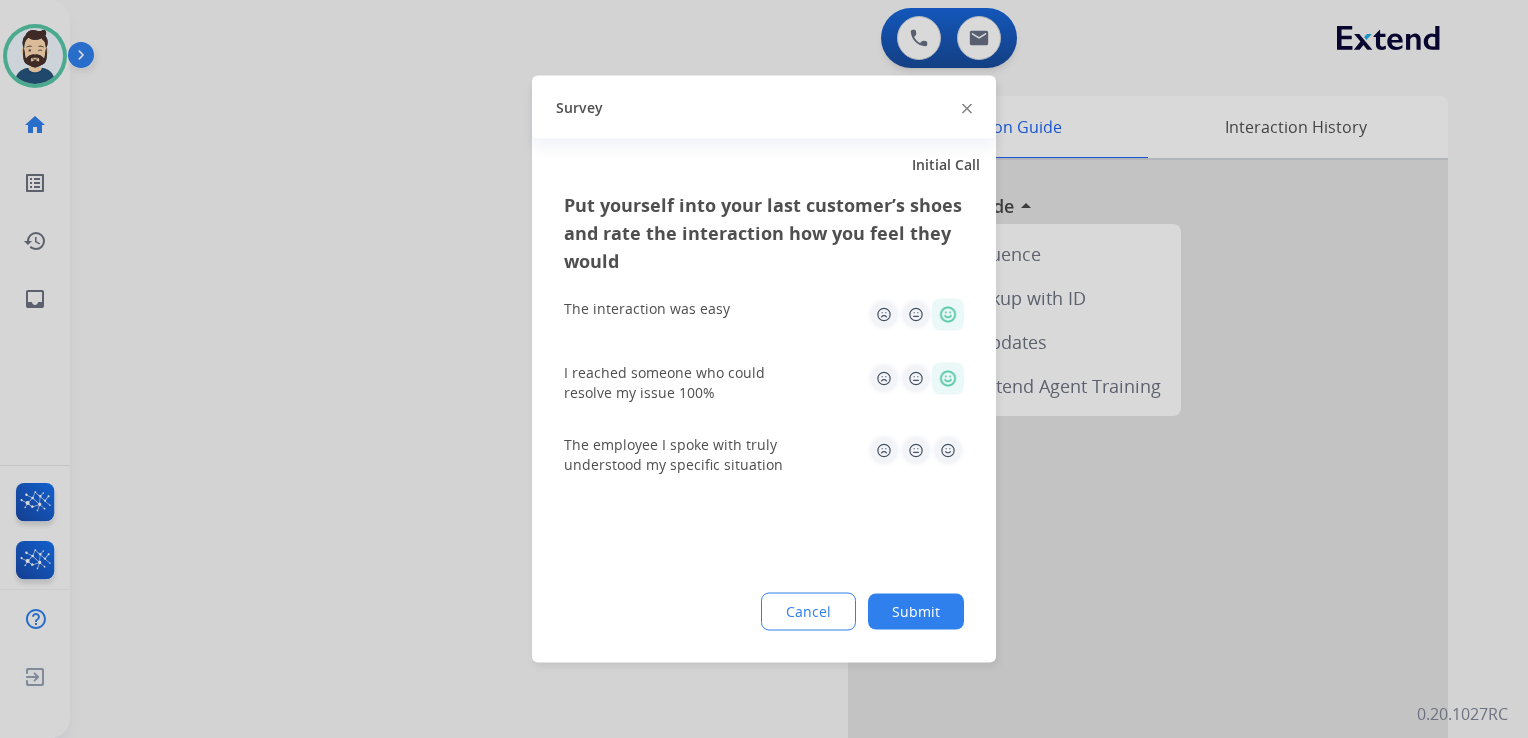 click on "The employee I spoke with truly understood my specific situation" 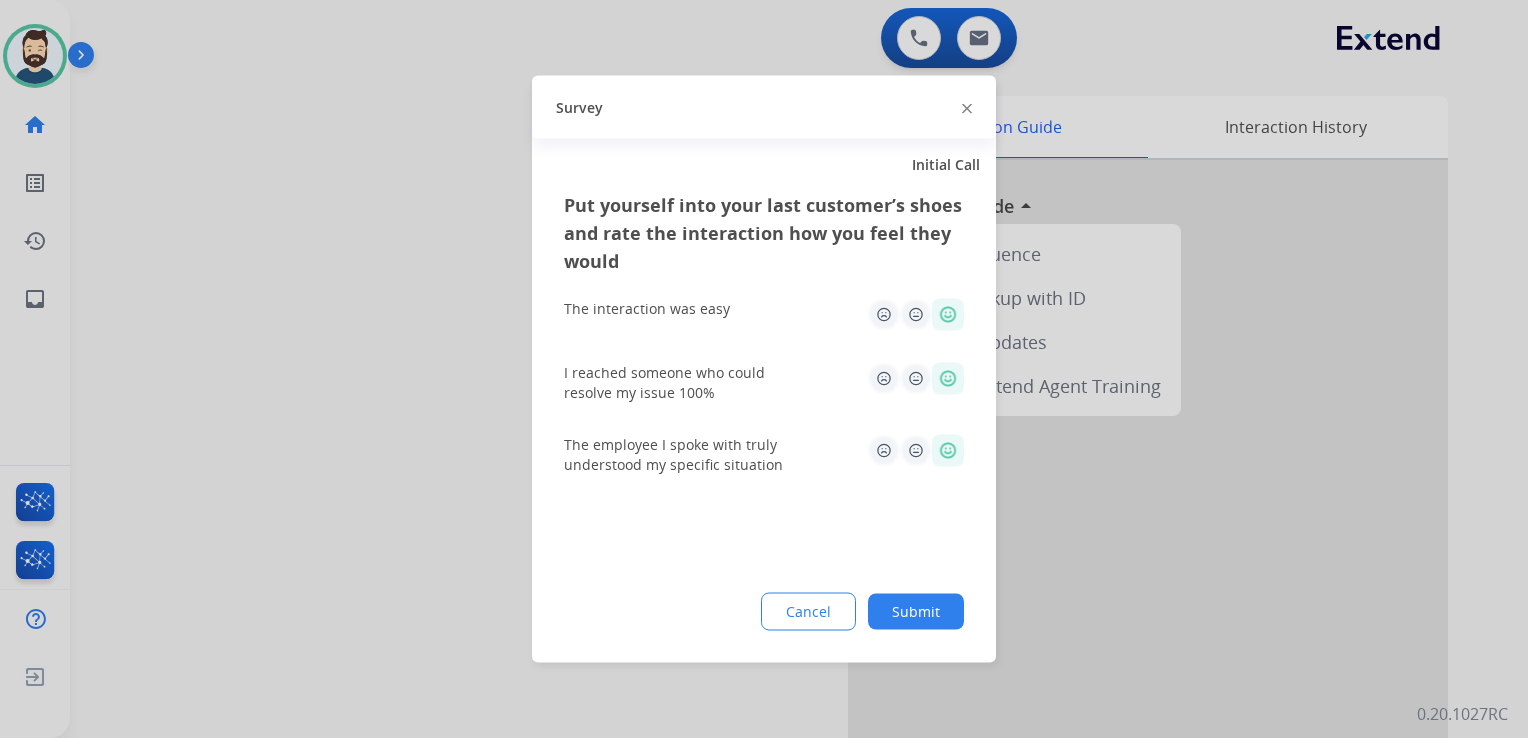 click on "Submit" 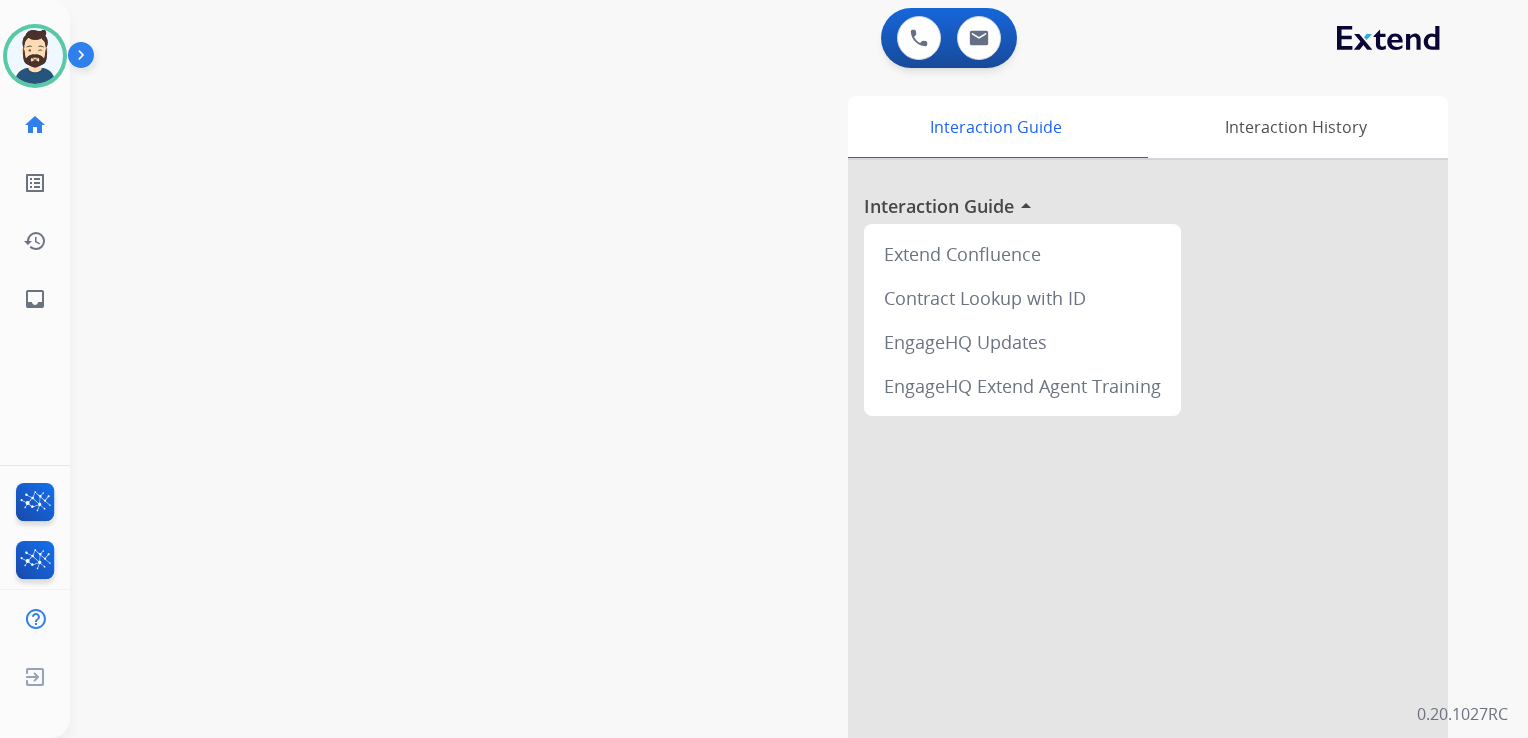 drag, startPoint x: 419, startPoint y: 297, endPoint x: 175, endPoint y: 305, distance: 244.13112 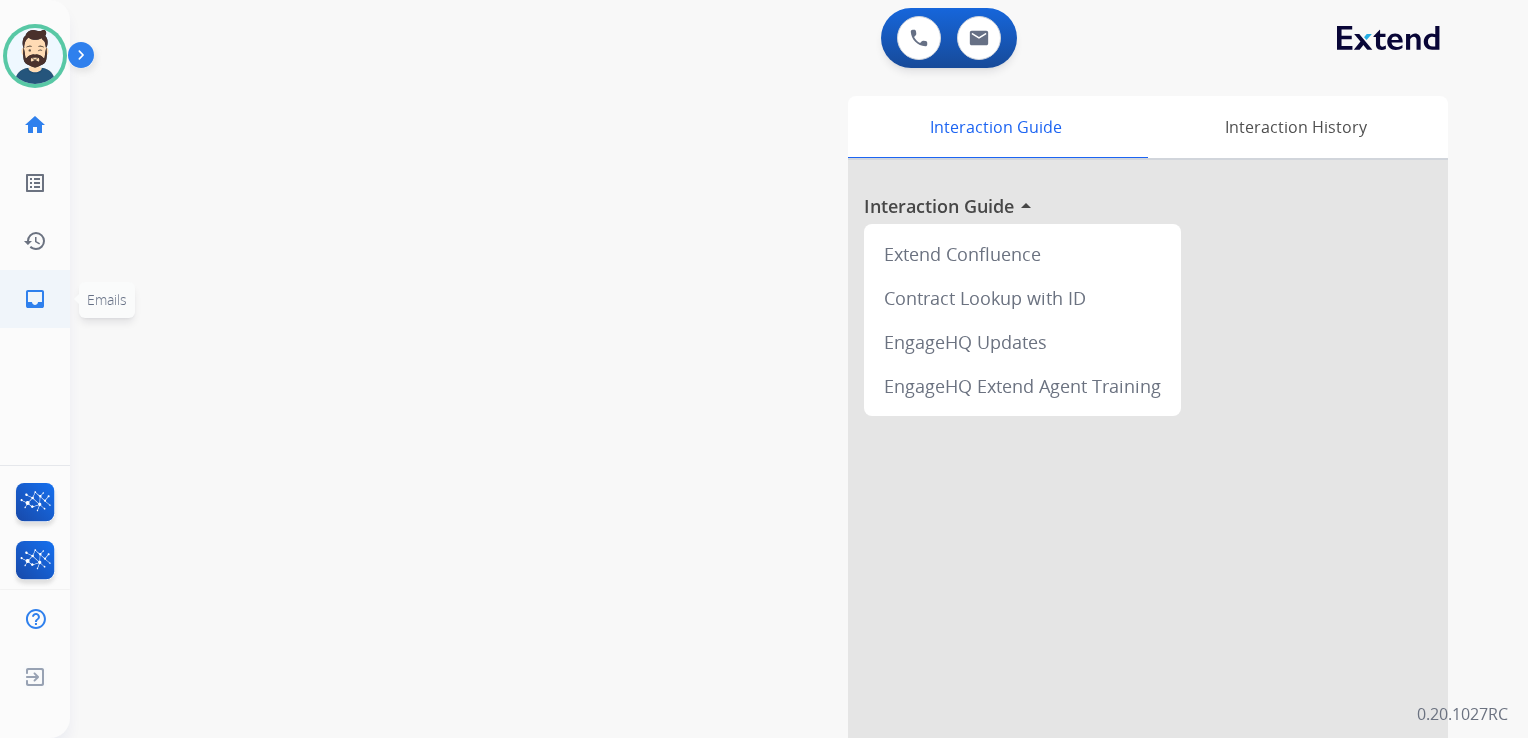 click on "inbox" 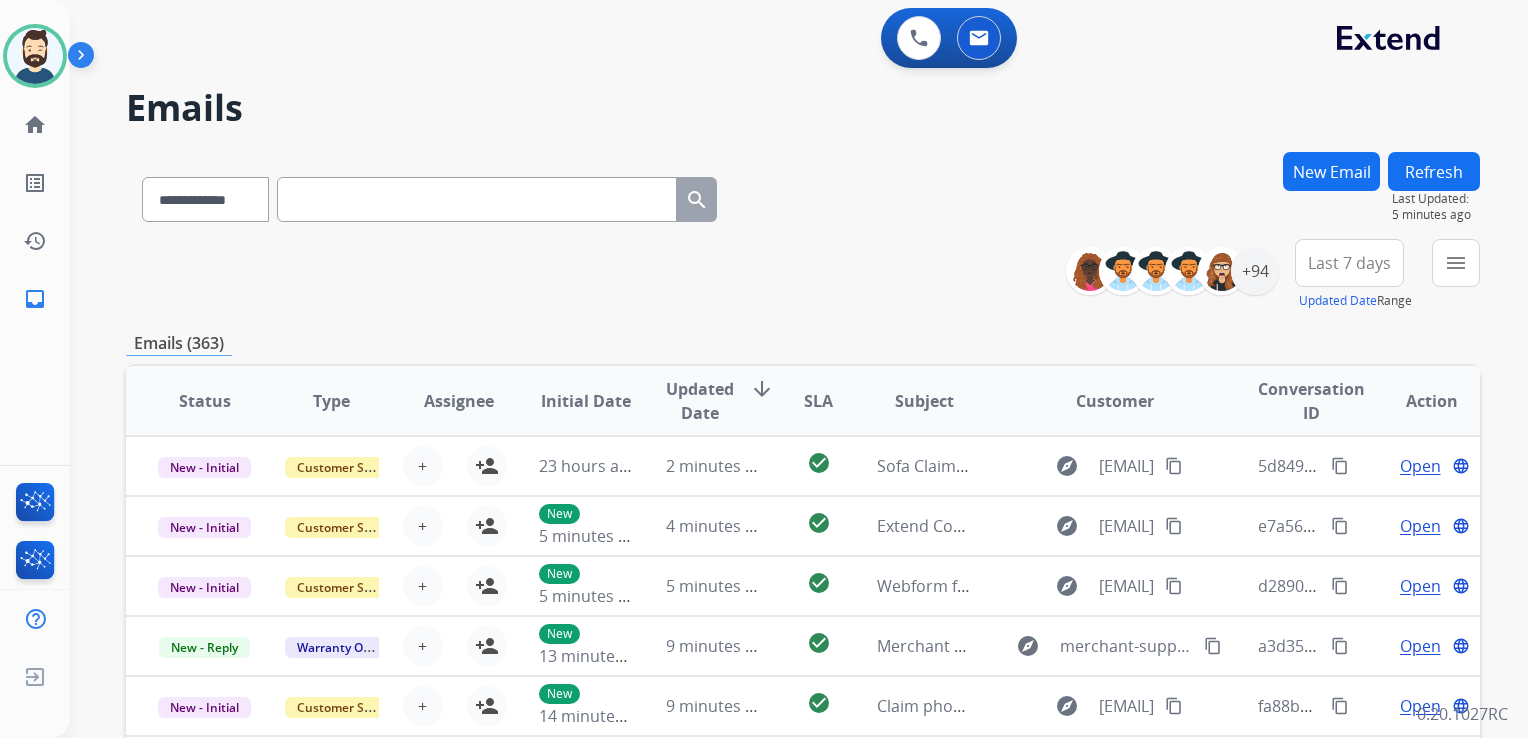 click on "Emails" at bounding box center (803, 108) 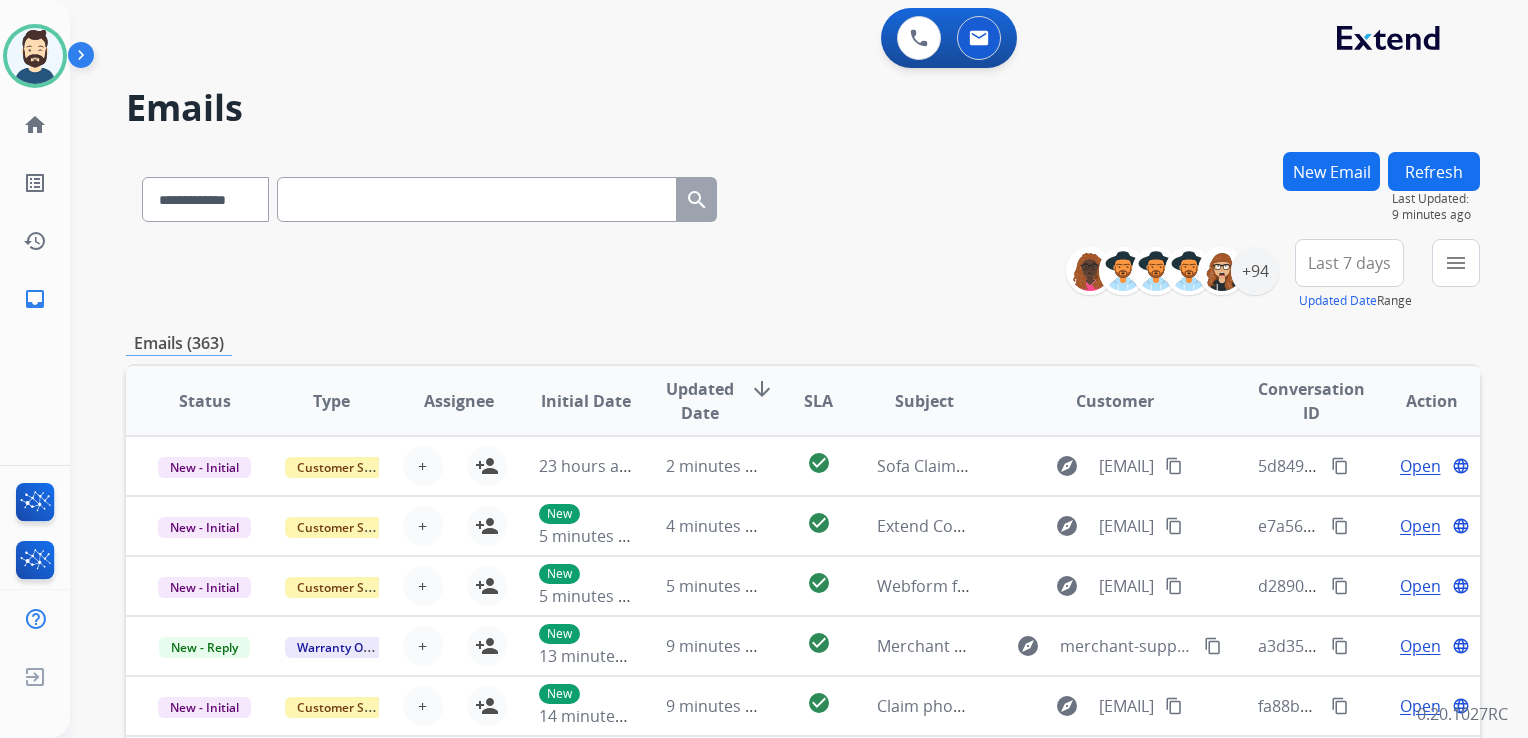 click at bounding box center (477, 199) 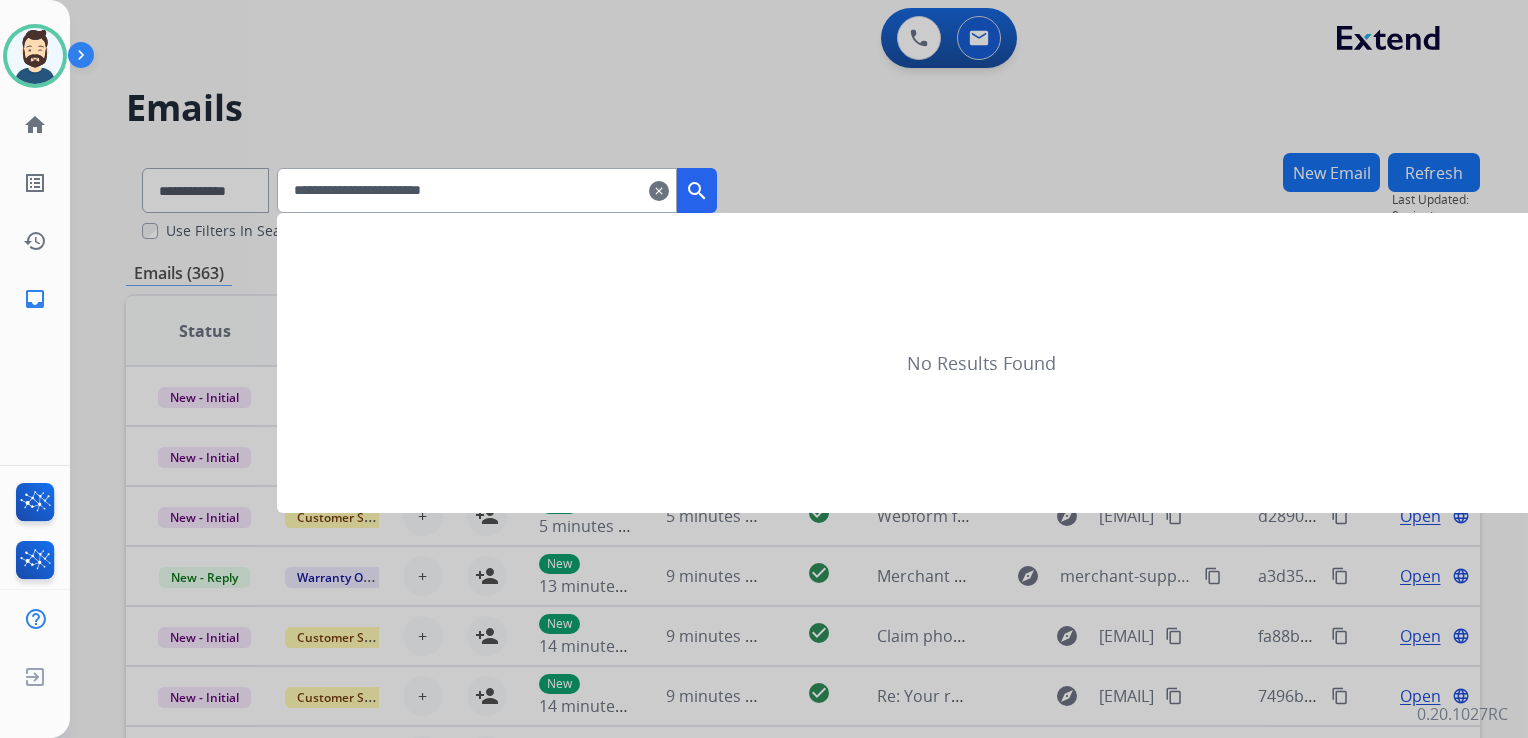 type on "**********" 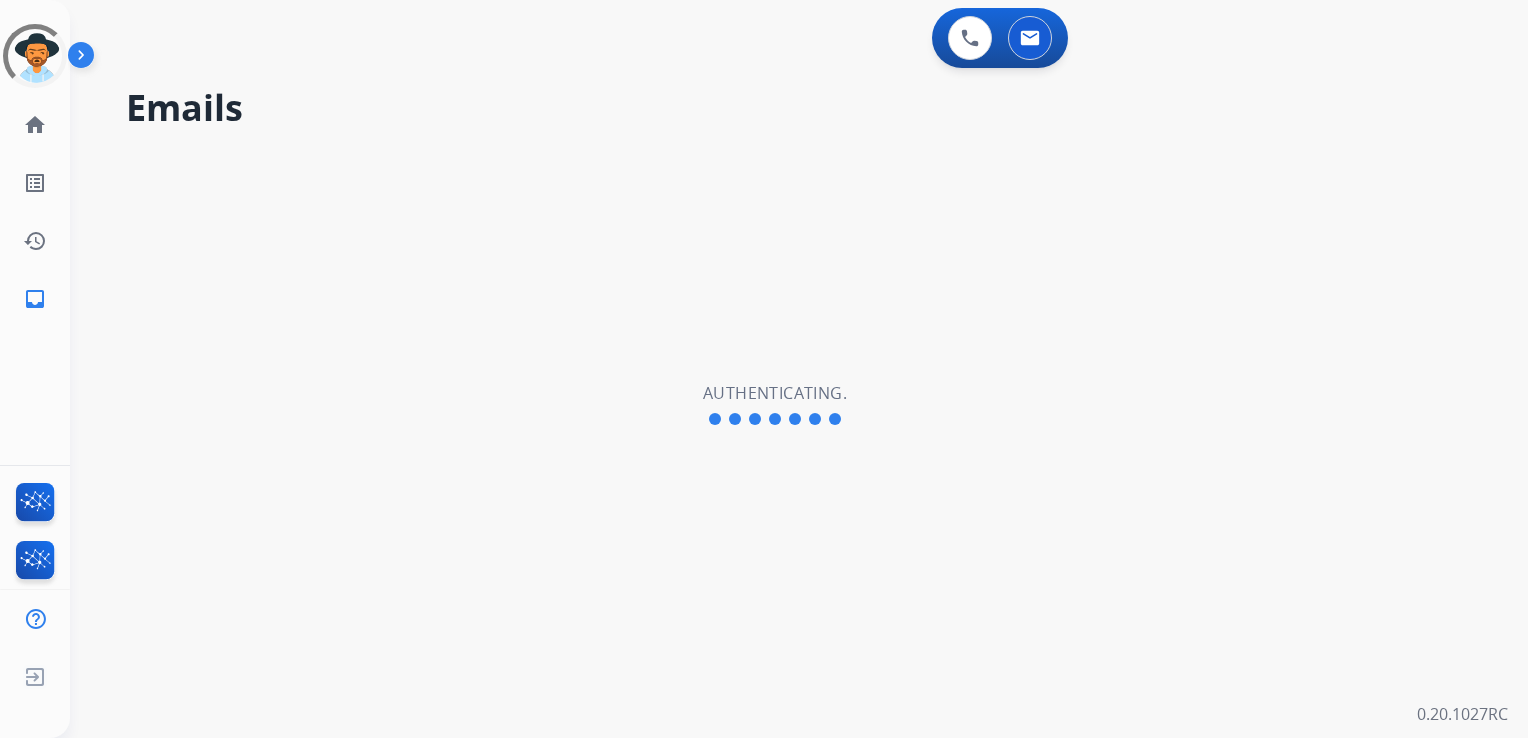 scroll, scrollTop: 0, scrollLeft: 0, axis: both 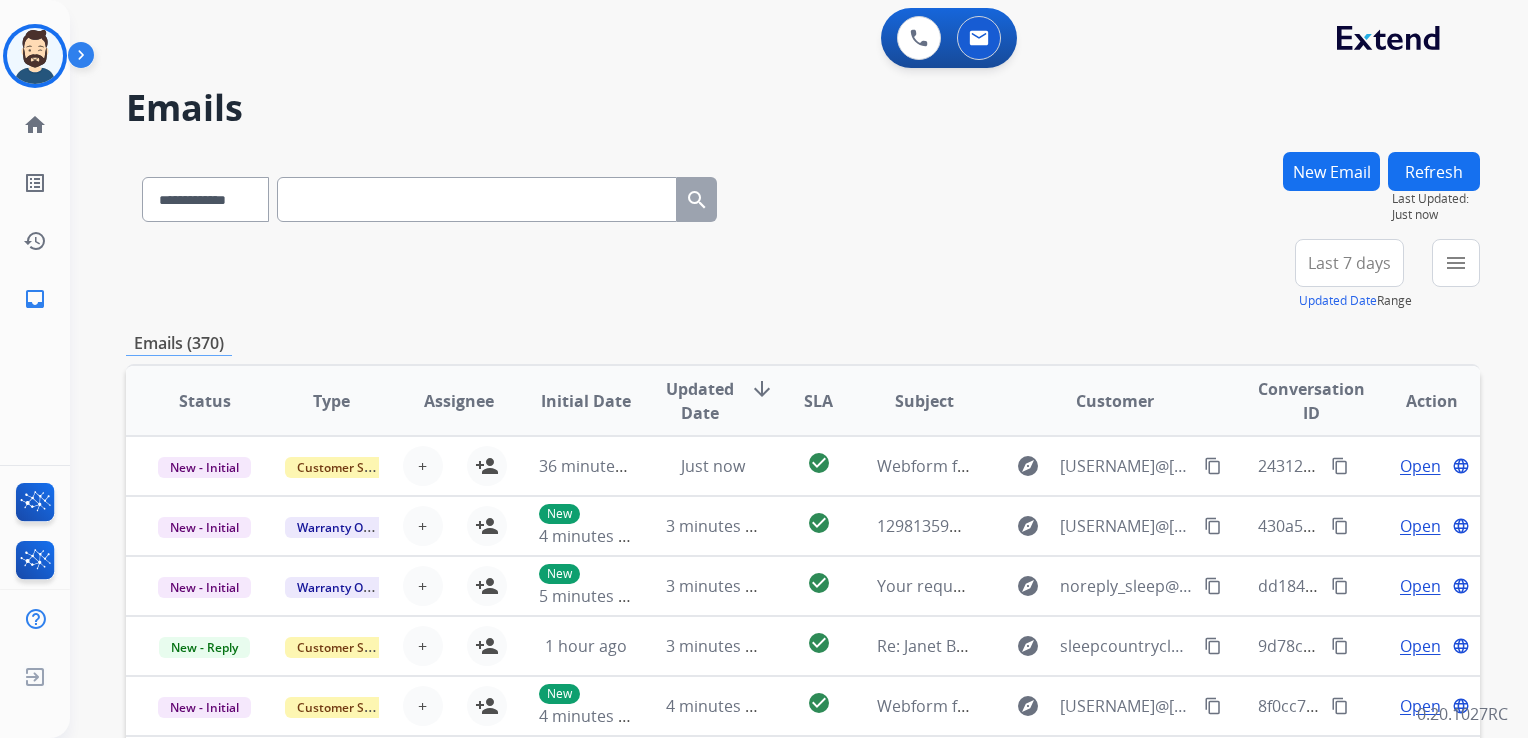 click at bounding box center (477, 199) 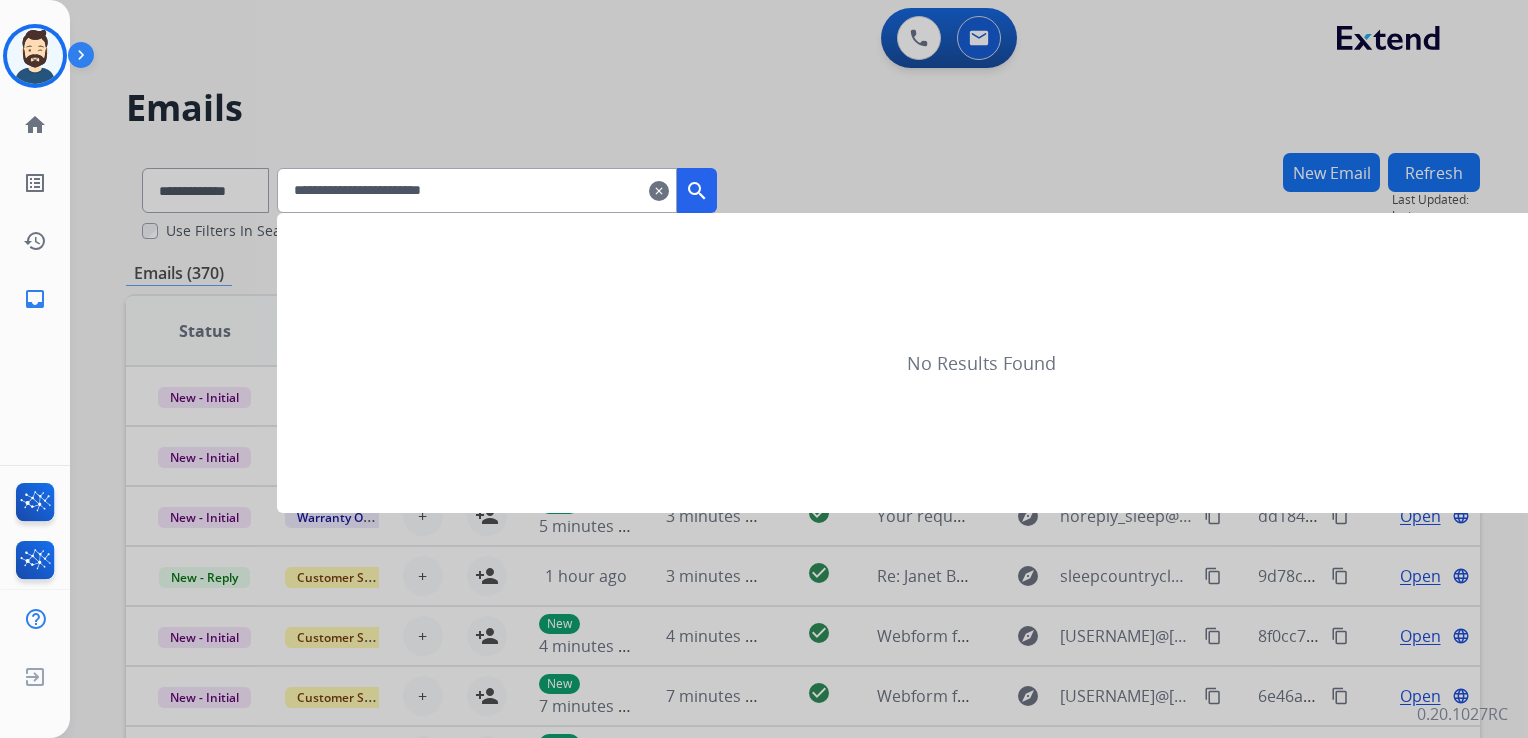 type on "**********" 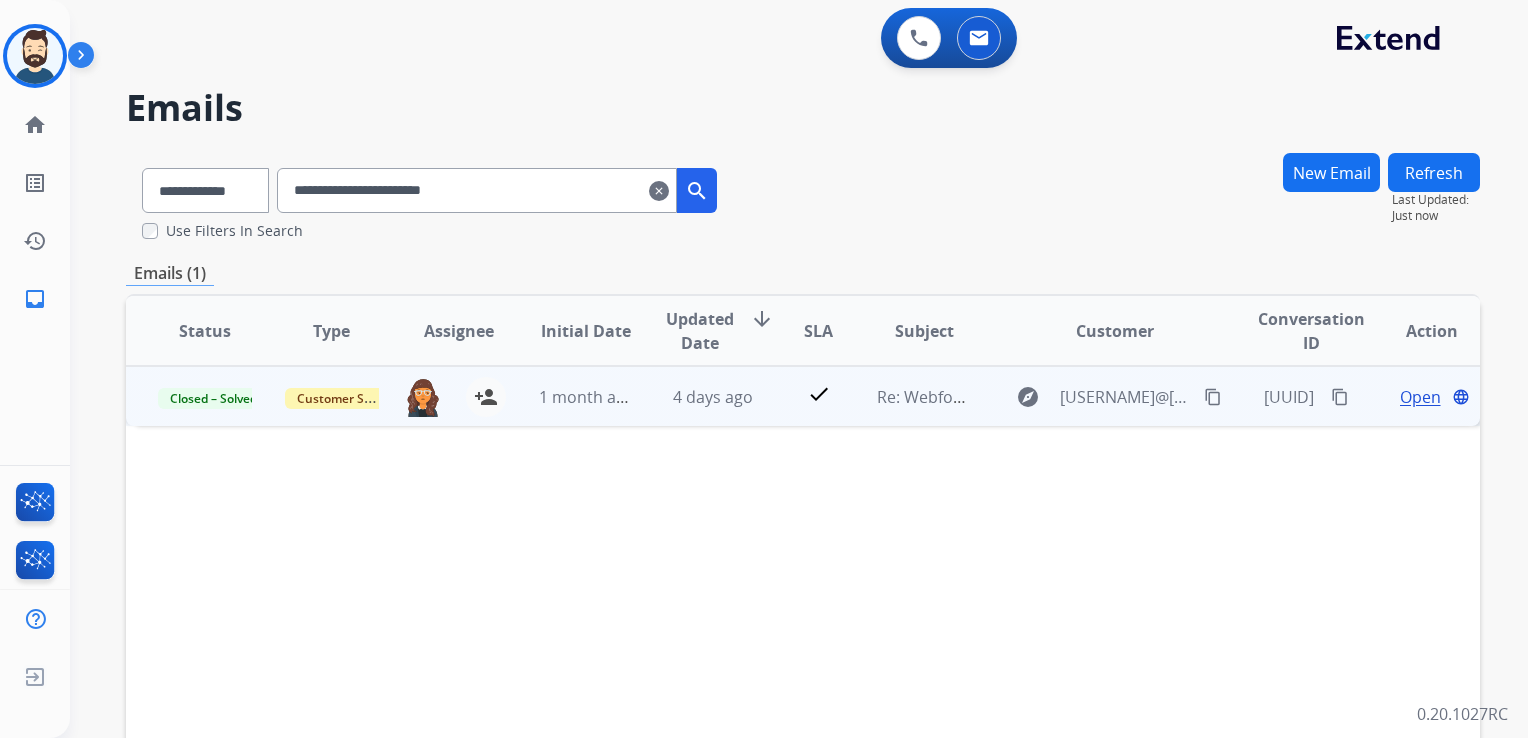 click on "4 days ago" at bounding box center (697, 396) 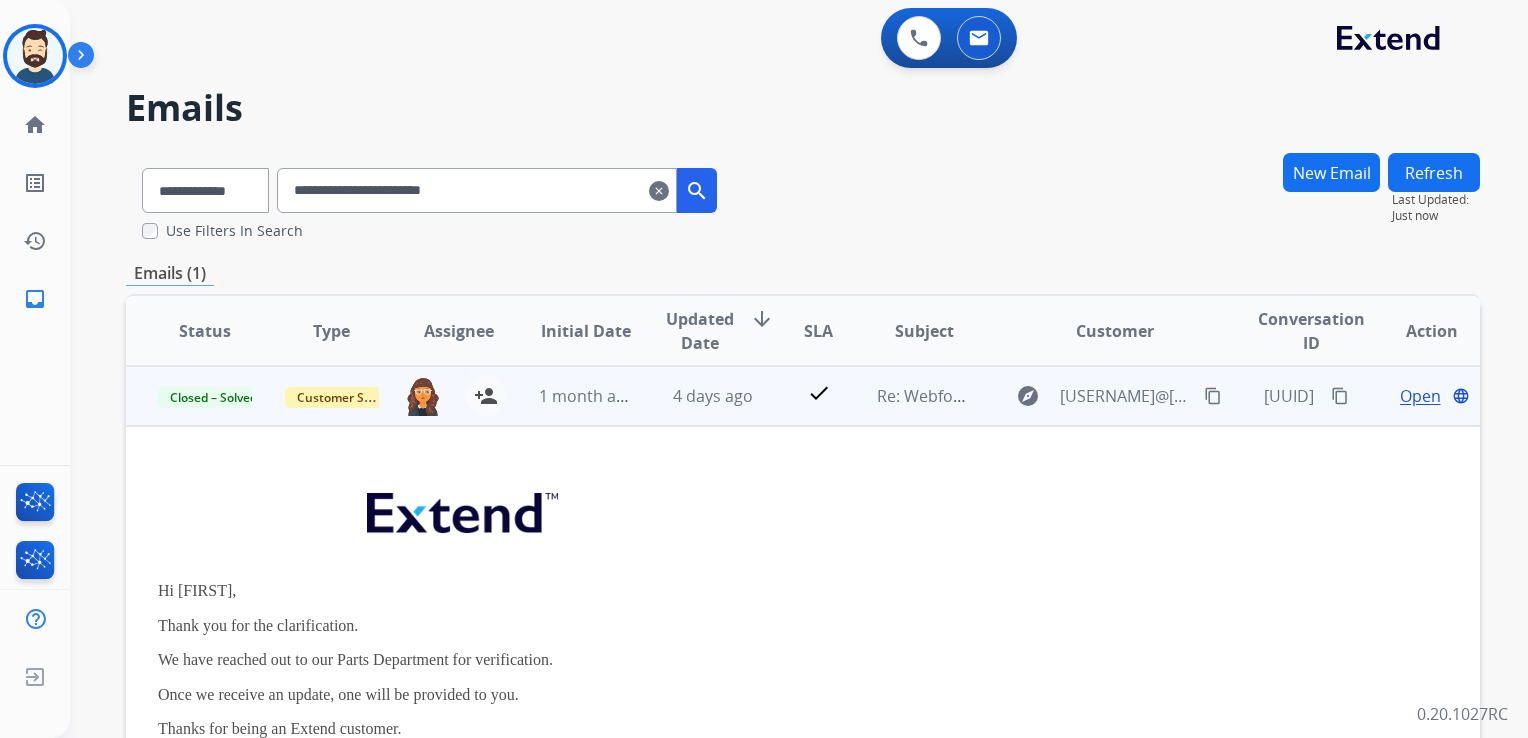 click on "Open" at bounding box center (1420, 396) 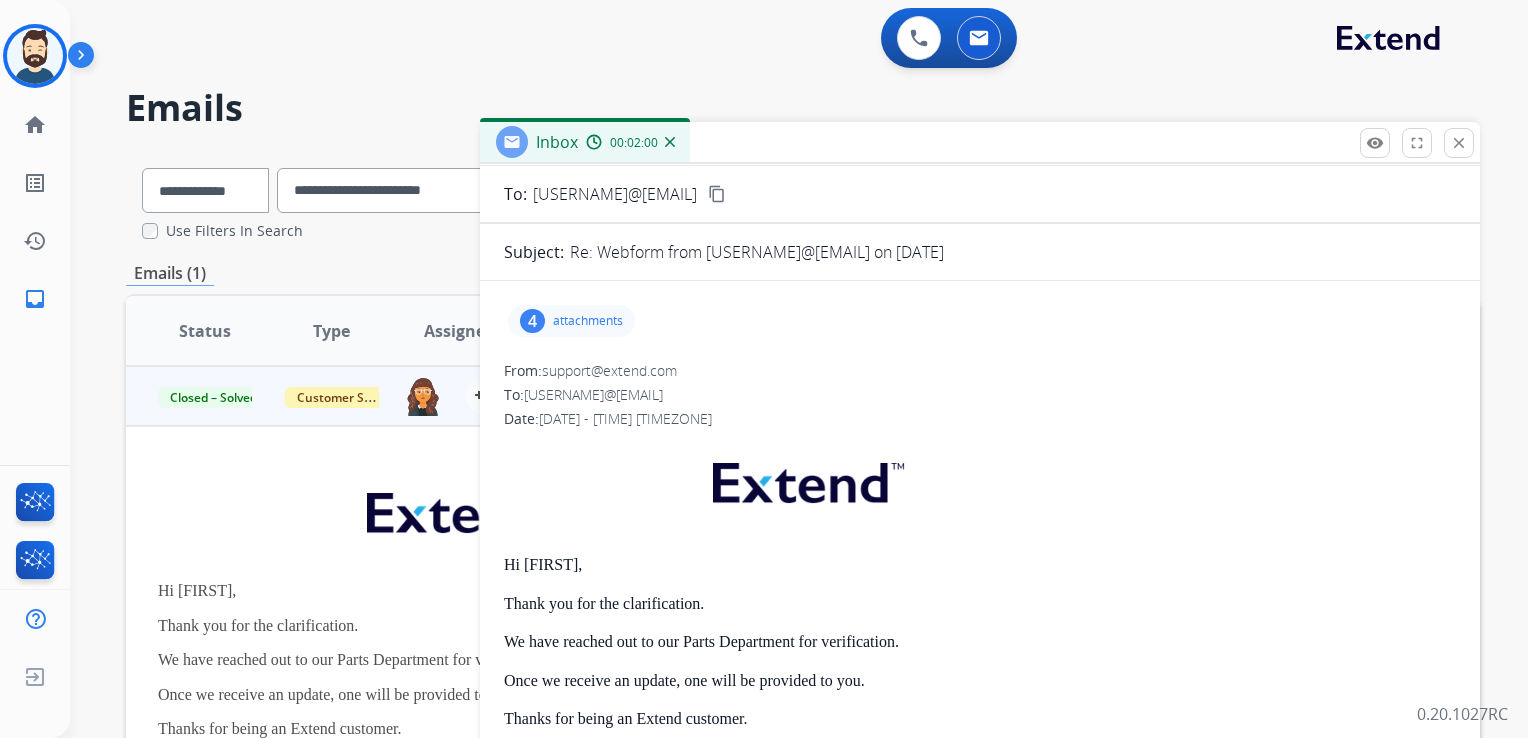 scroll, scrollTop: 0, scrollLeft: 0, axis: both 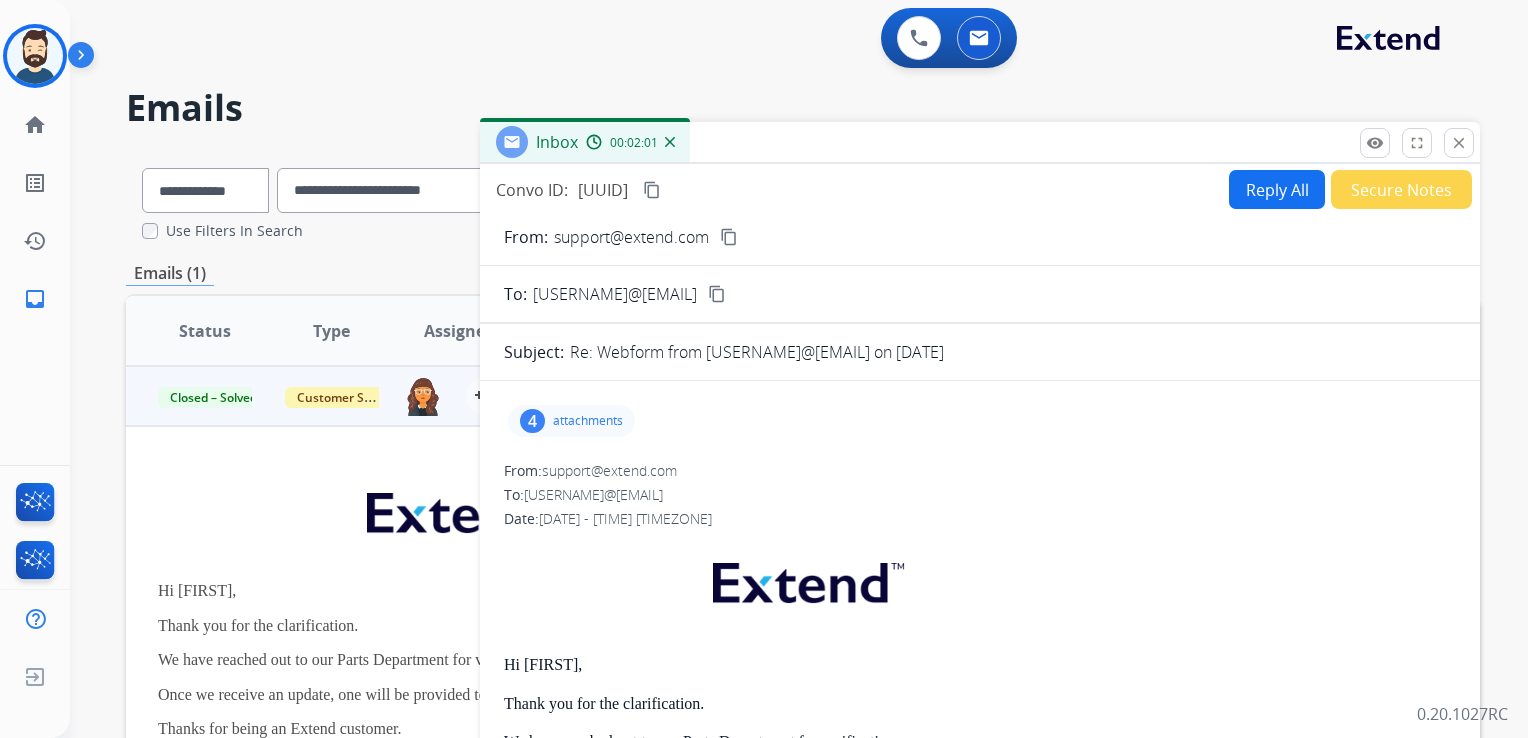 click on "attachments" at bounding box center [588, 421] 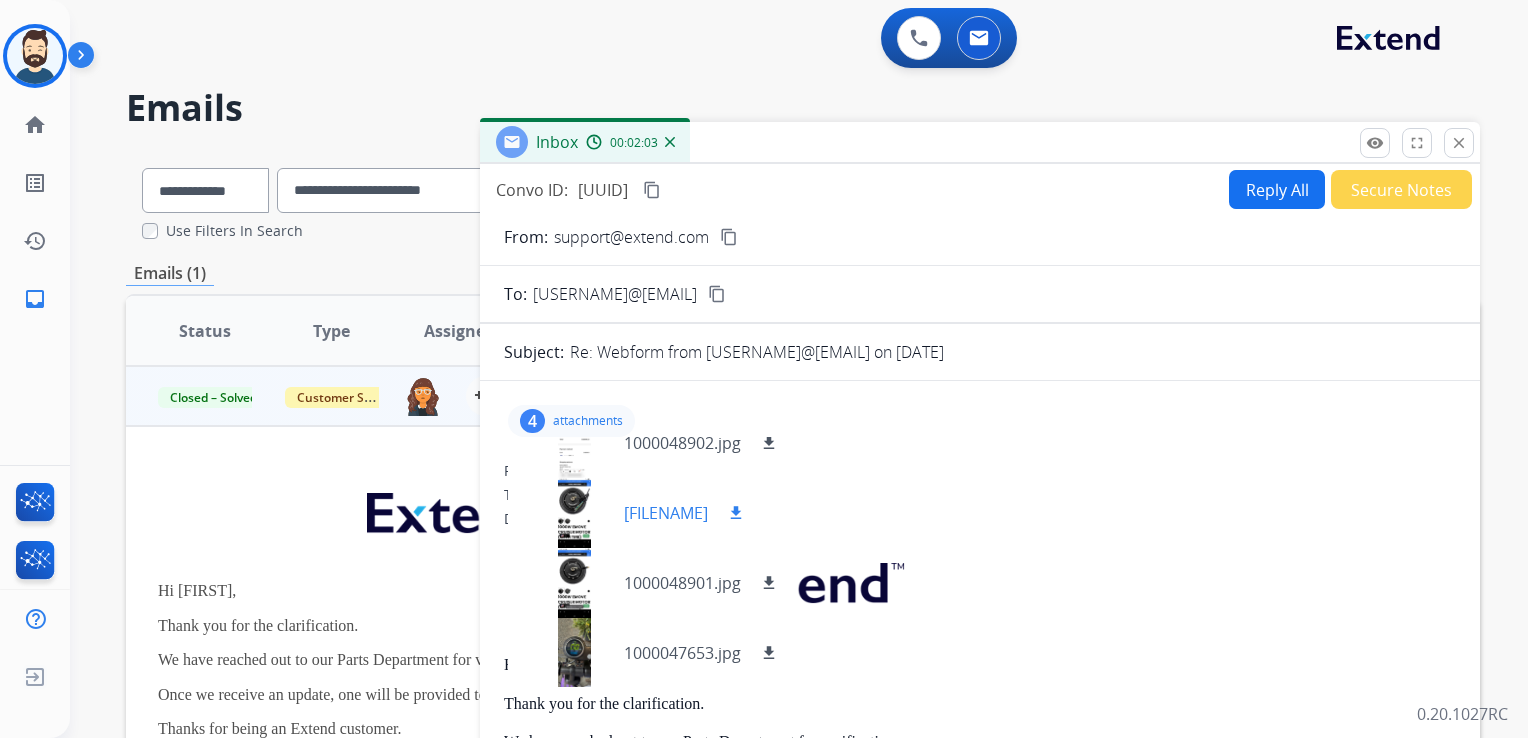 scroll, scrollTop: 0, scrollLeft: 0, axis: both 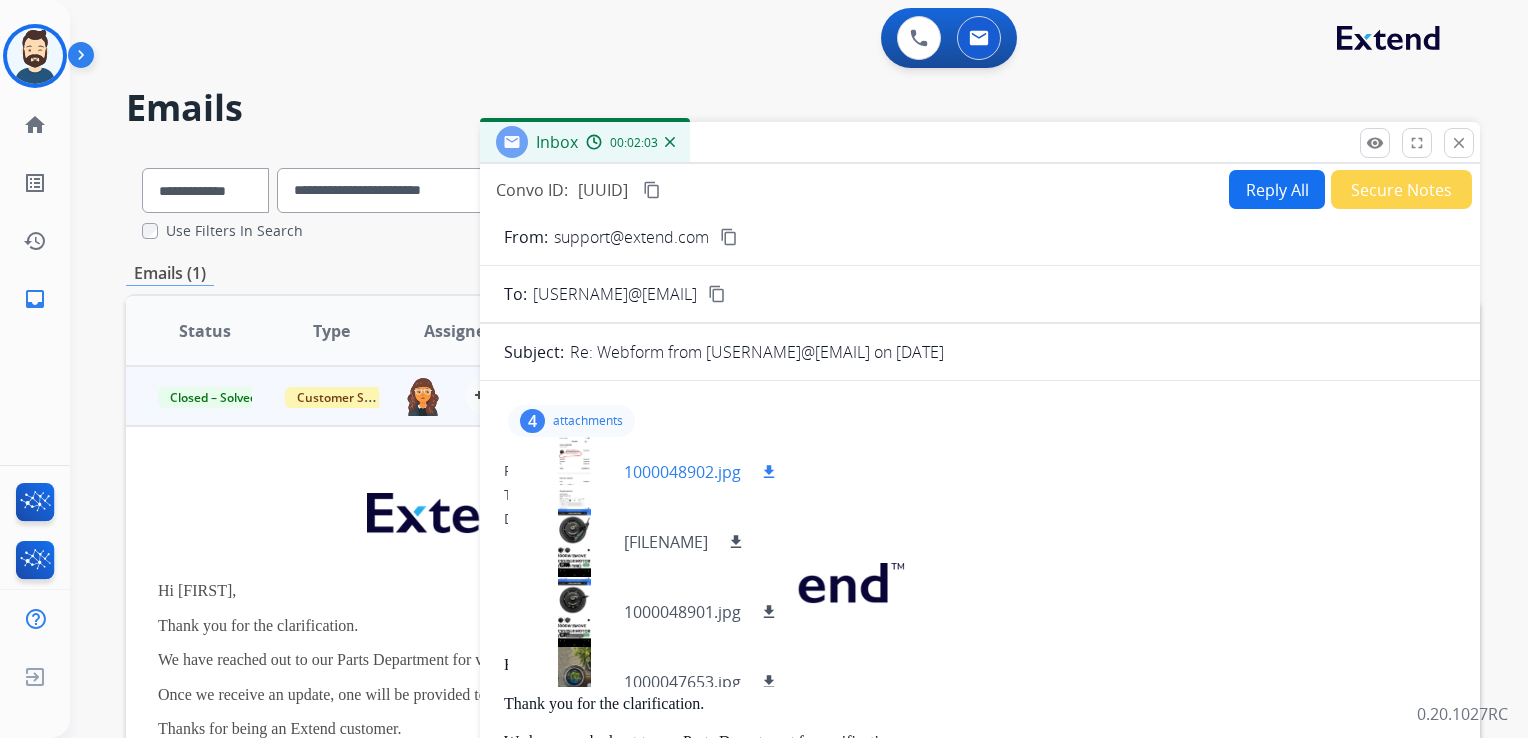 click on "1000048902.jpg" at bounding box center (682, 472) 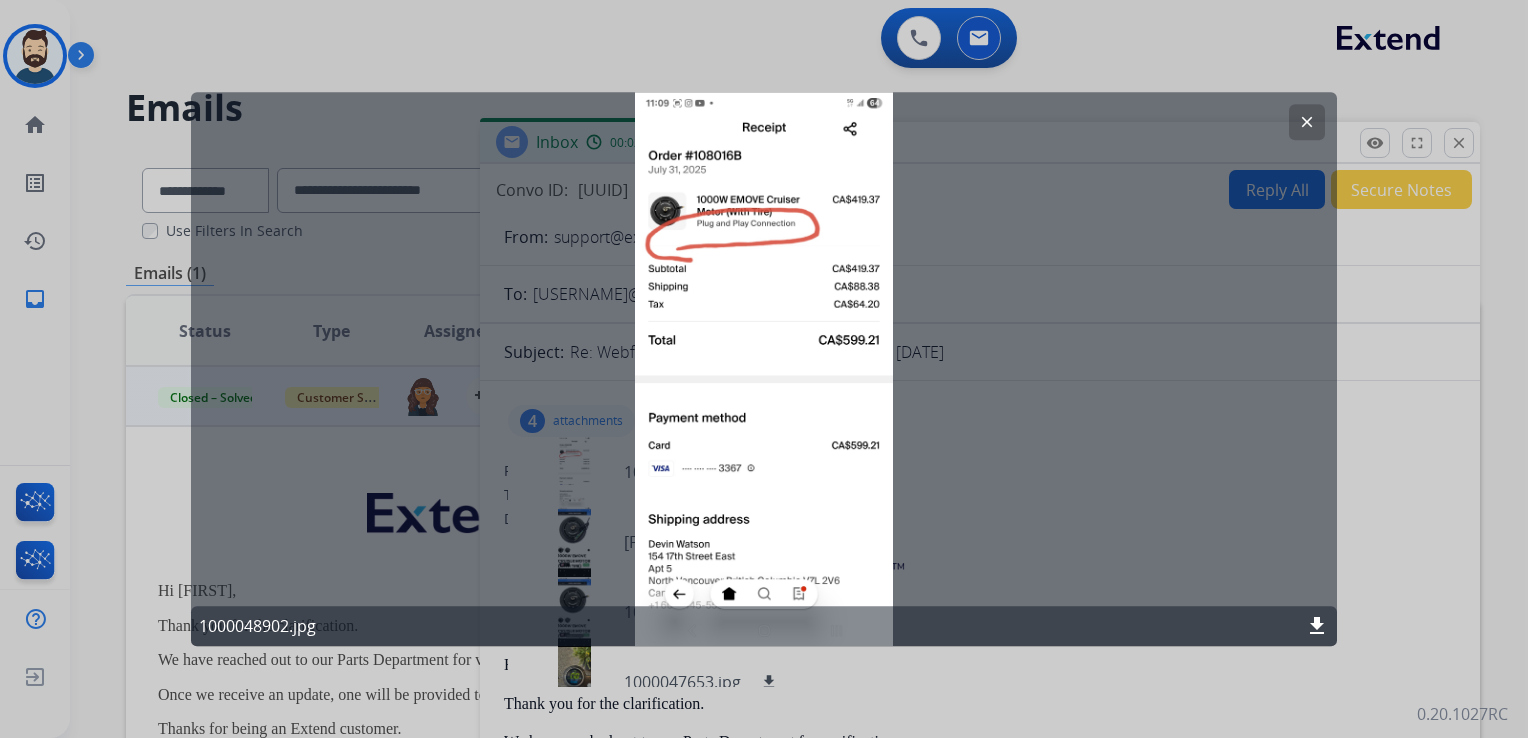 click on "clear" 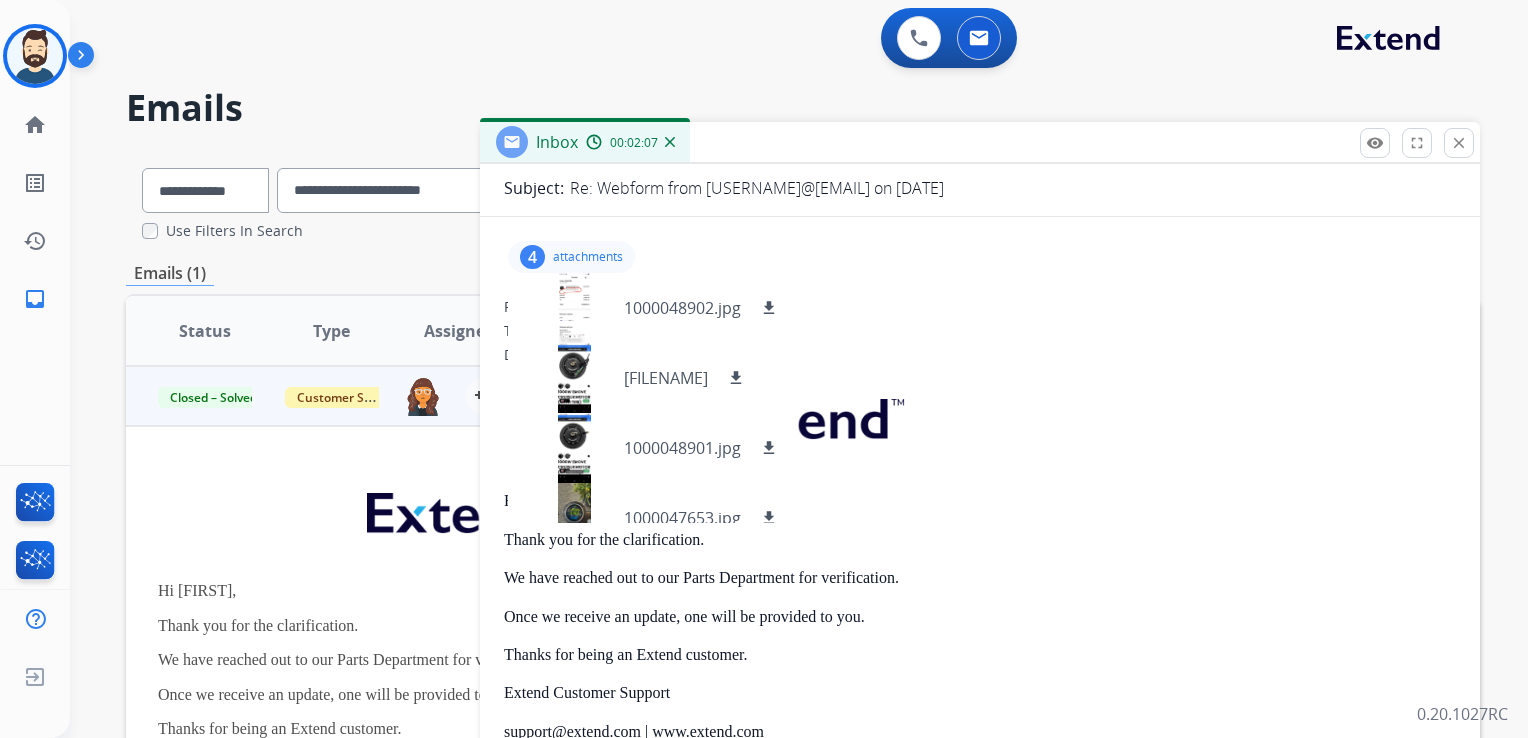 scroll, scrollTop: 200, scrollLeft: 0, axis: vertical 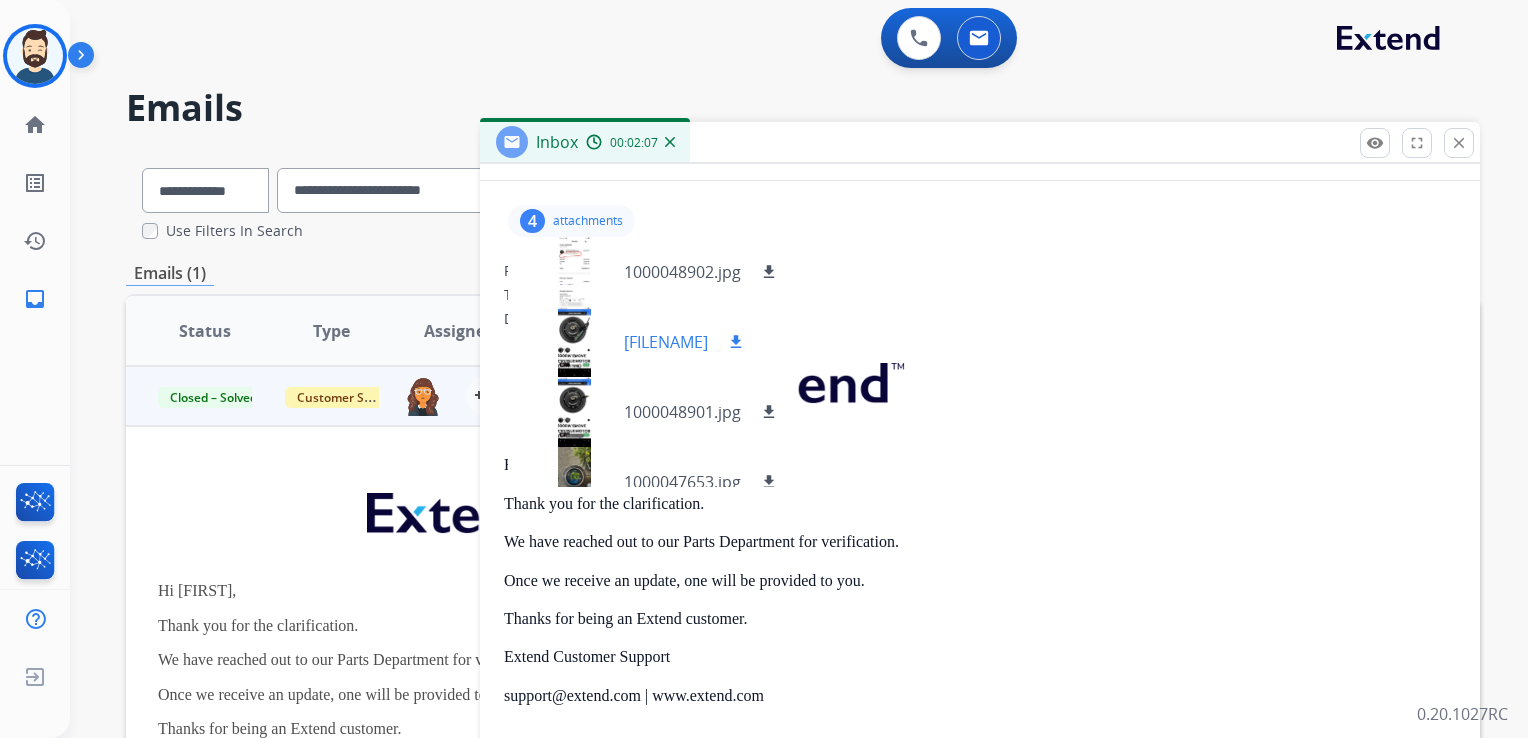 click on "1000048899.jpg" at bounding box center (666, 342) 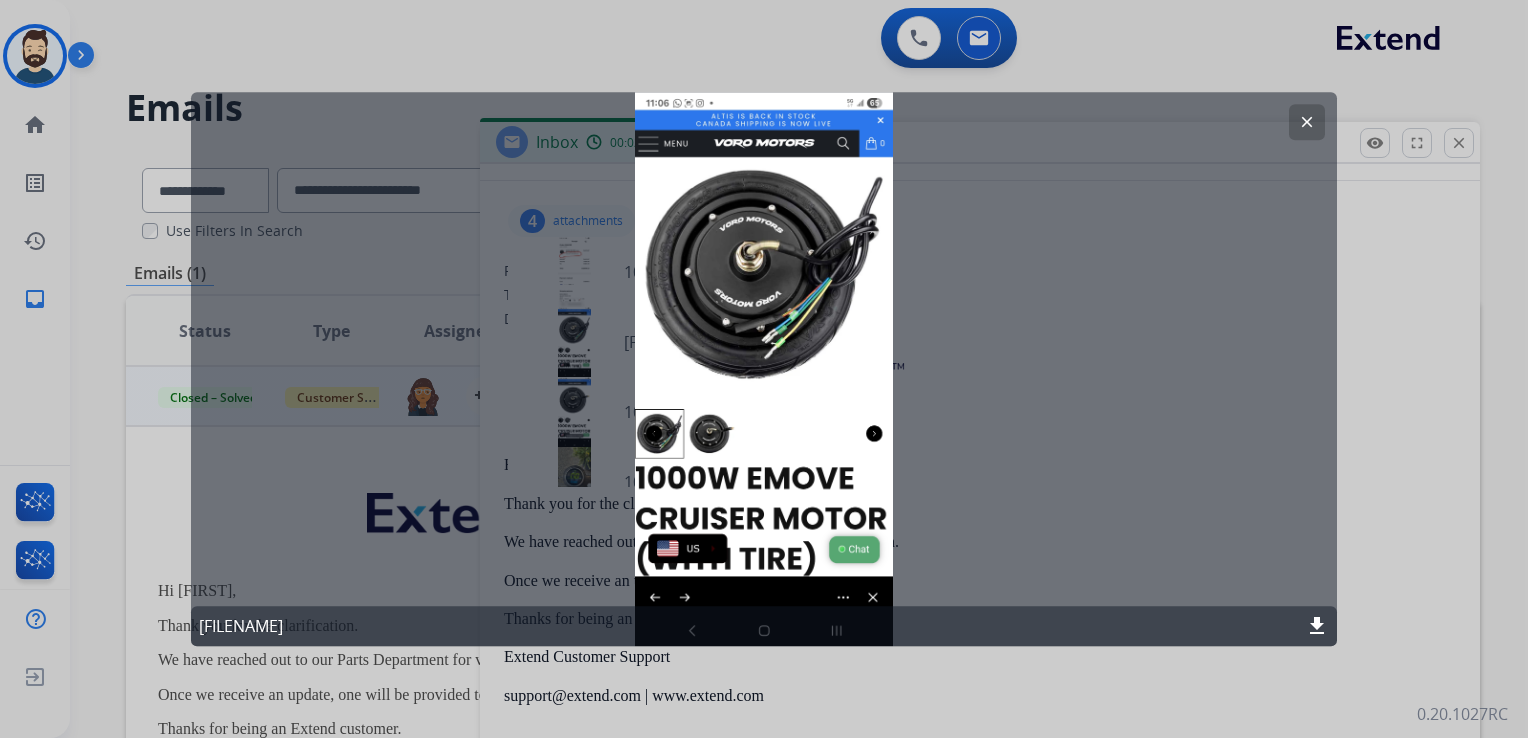 click on "clear" 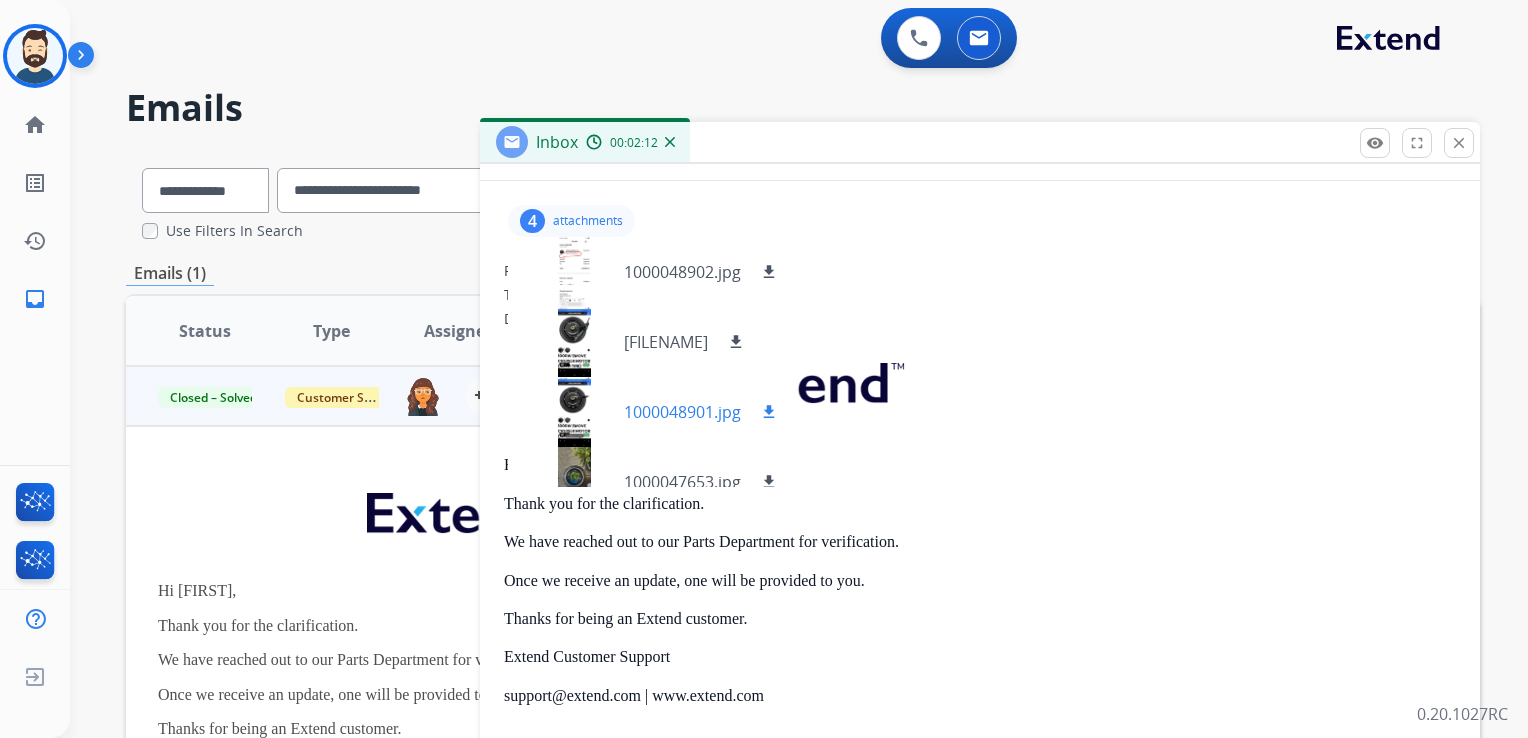 click on "1000048901.jpg" at bounding box center (682, 412) 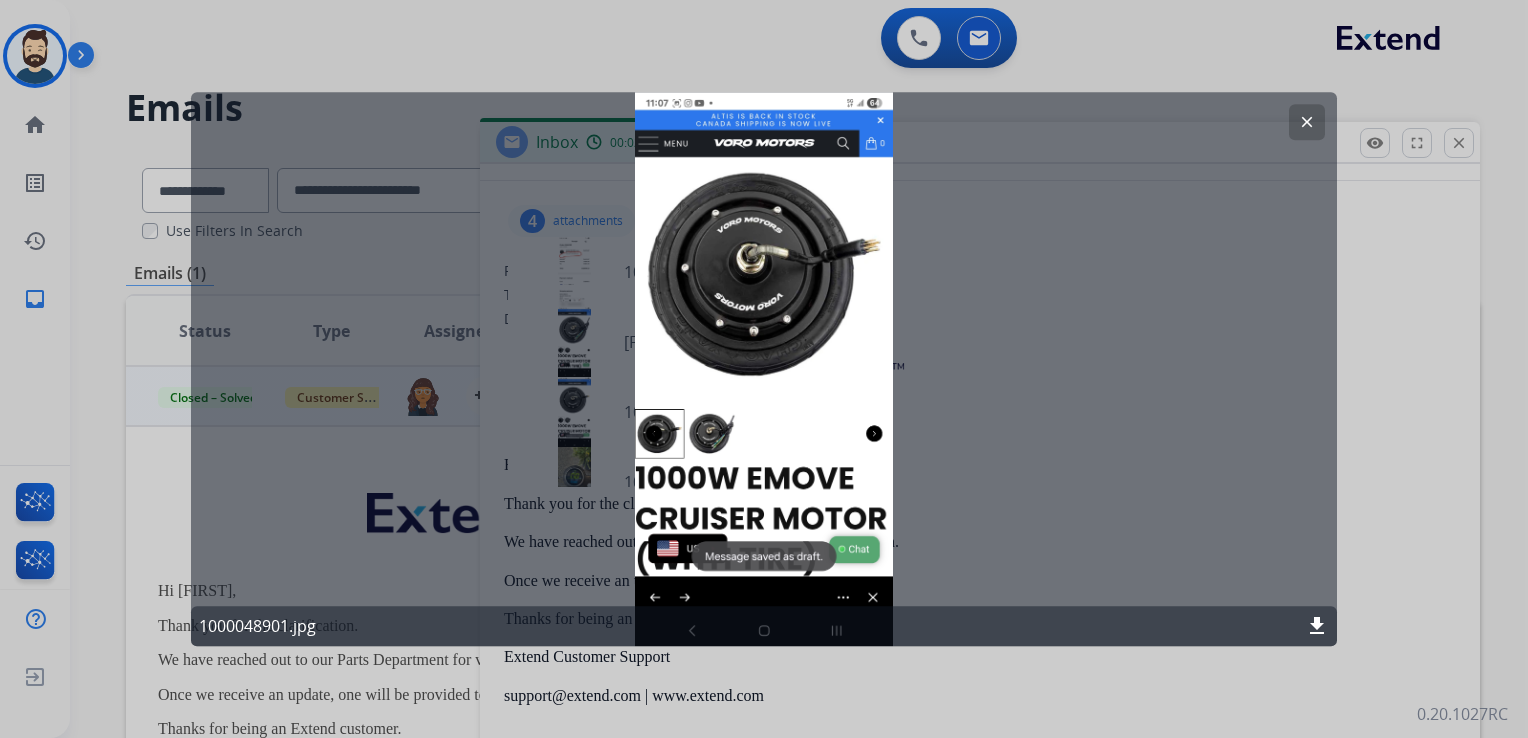 click on "clear" 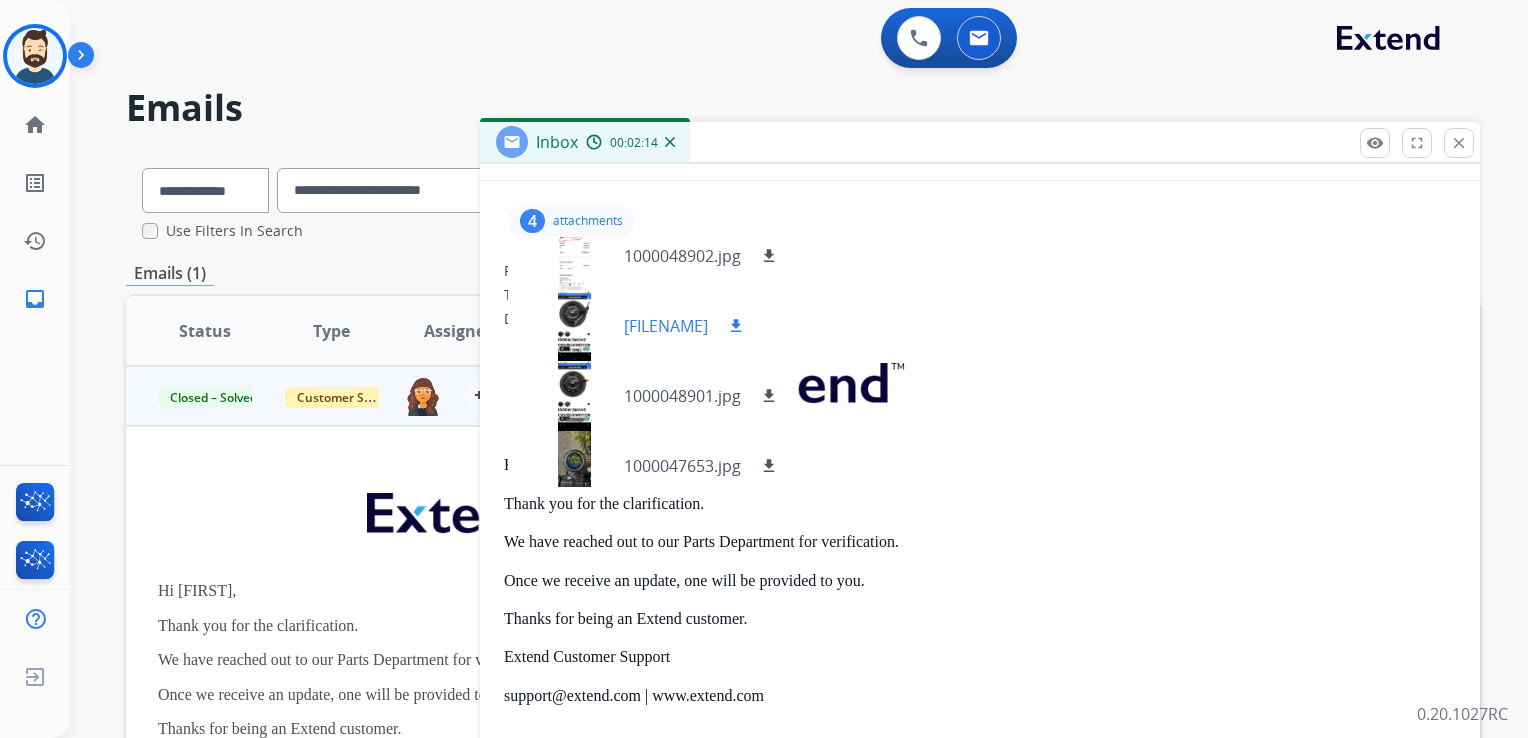 scroll, scrollTop: 29, scrollLeft: 0, axis: vertical 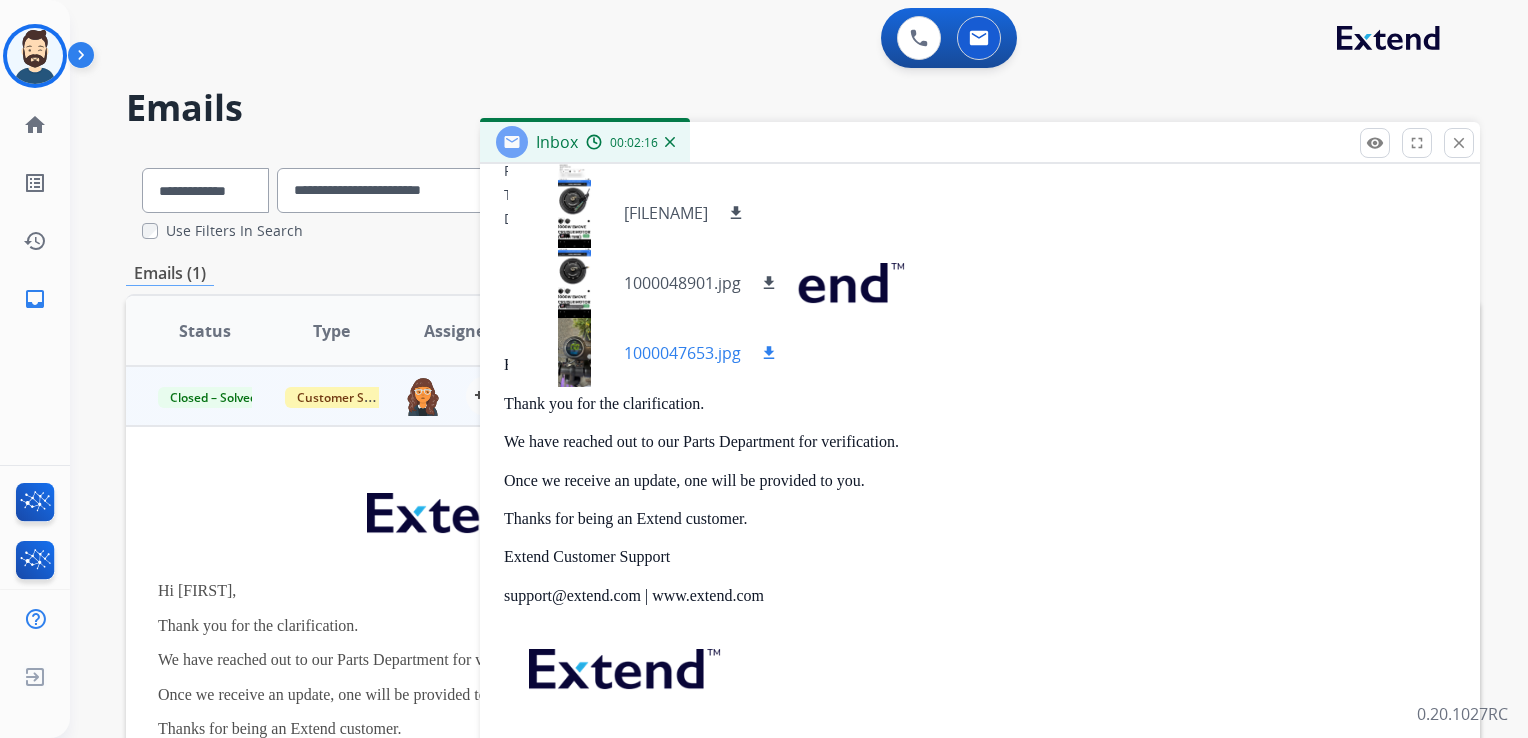 click on "1000047653.jpg" at bounding box center (682, 353) 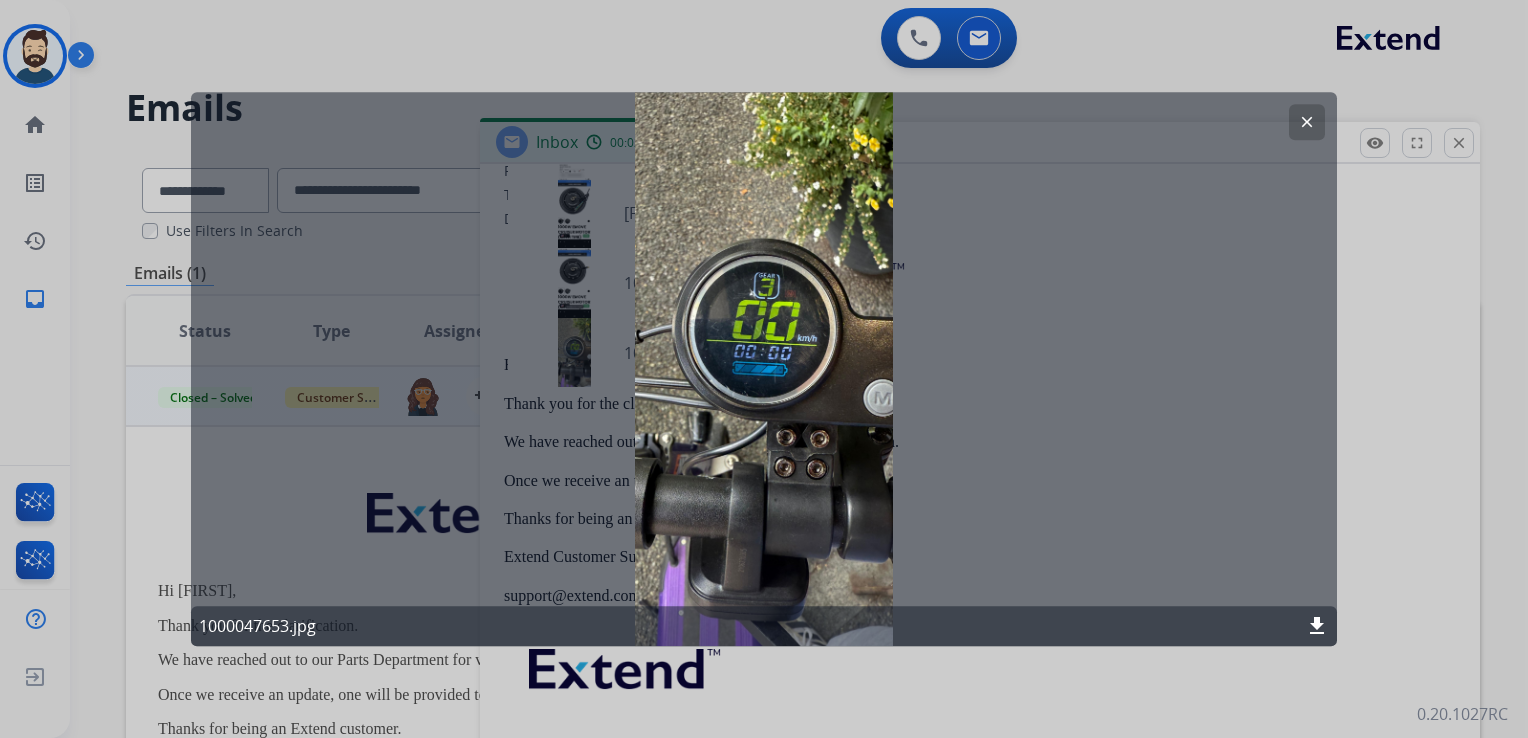 click on "clear" 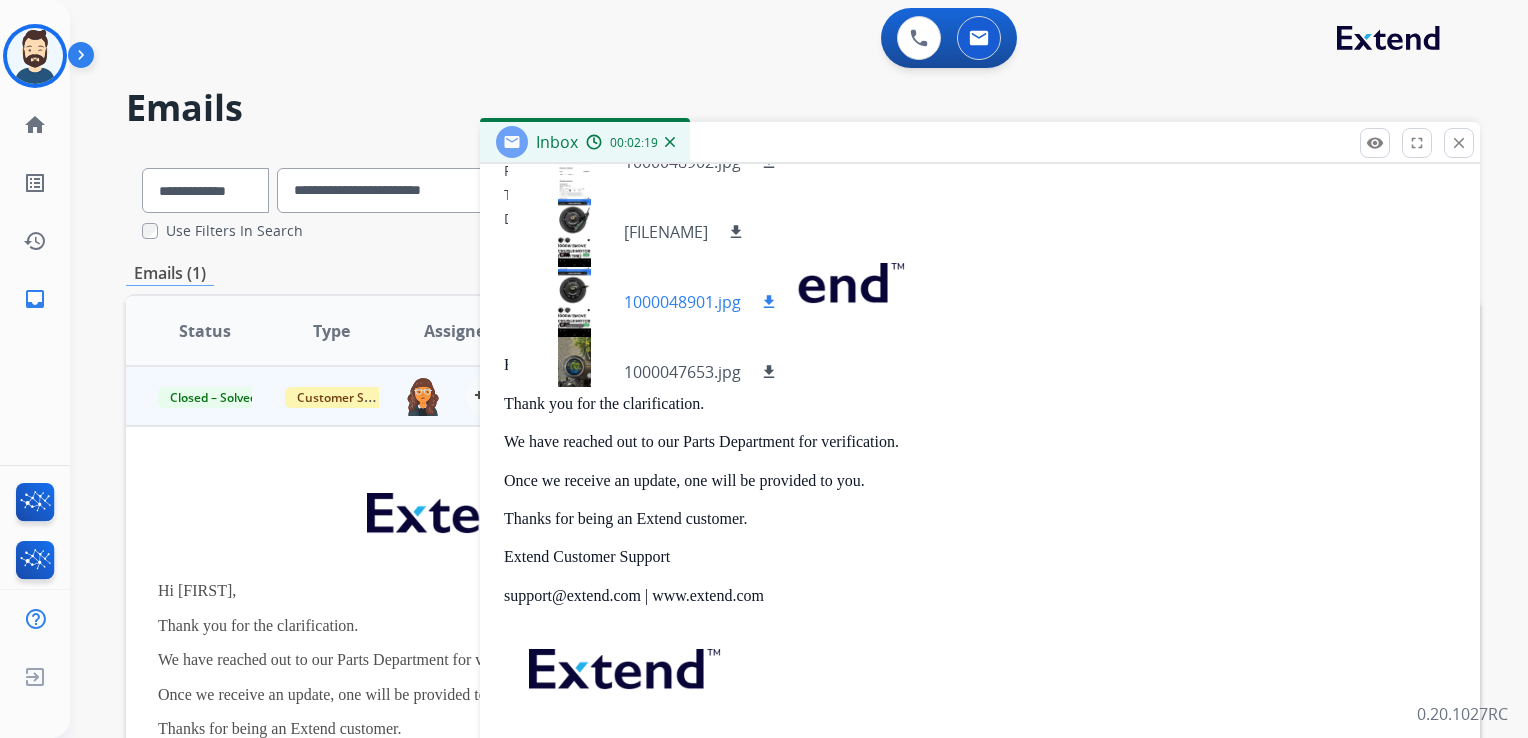 scroll, scrollTop: 0, scrollLeft: 0, axis: both 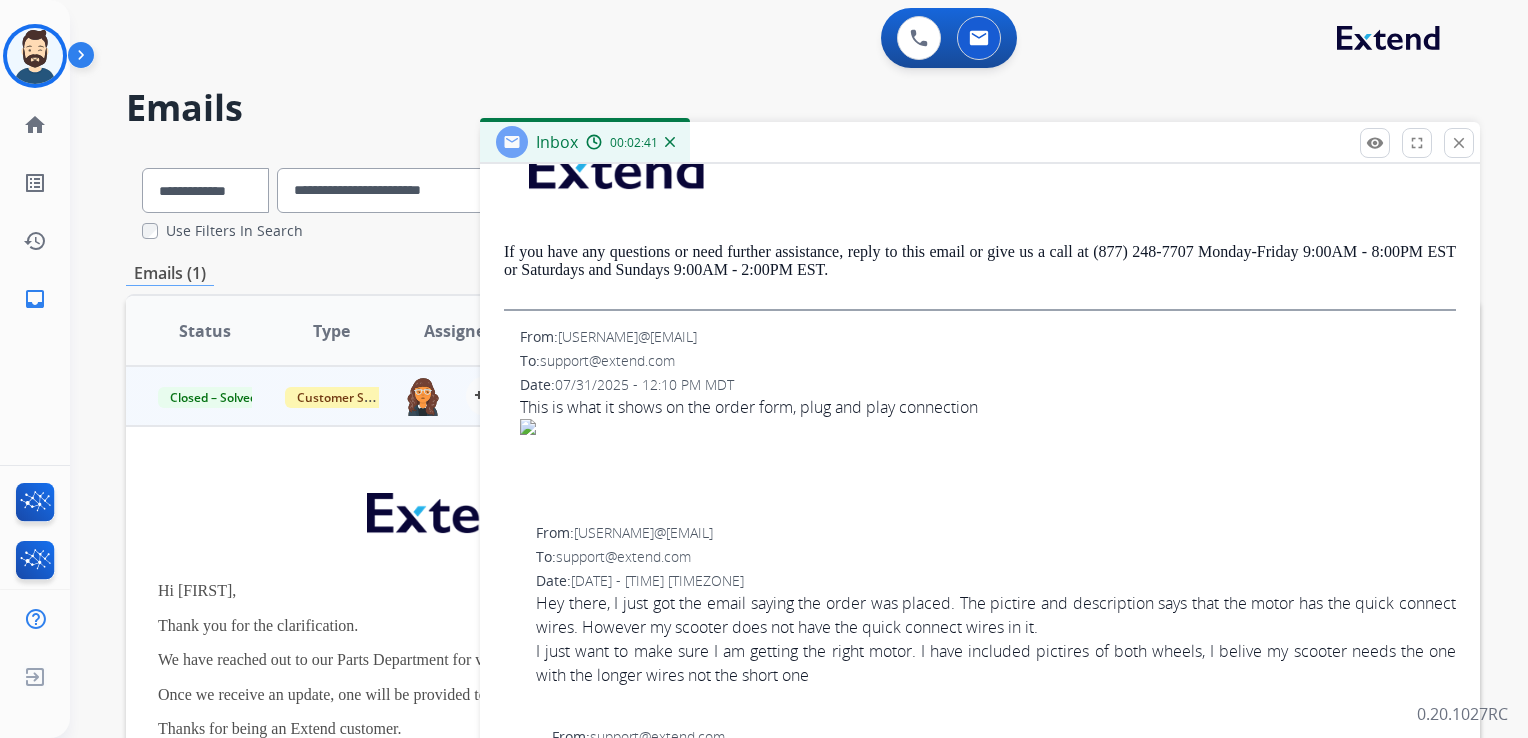 drag, startPoint x: 534, startPoint y: 605, endPoint x: 853, endPoint y: 676, distance: 326.80576 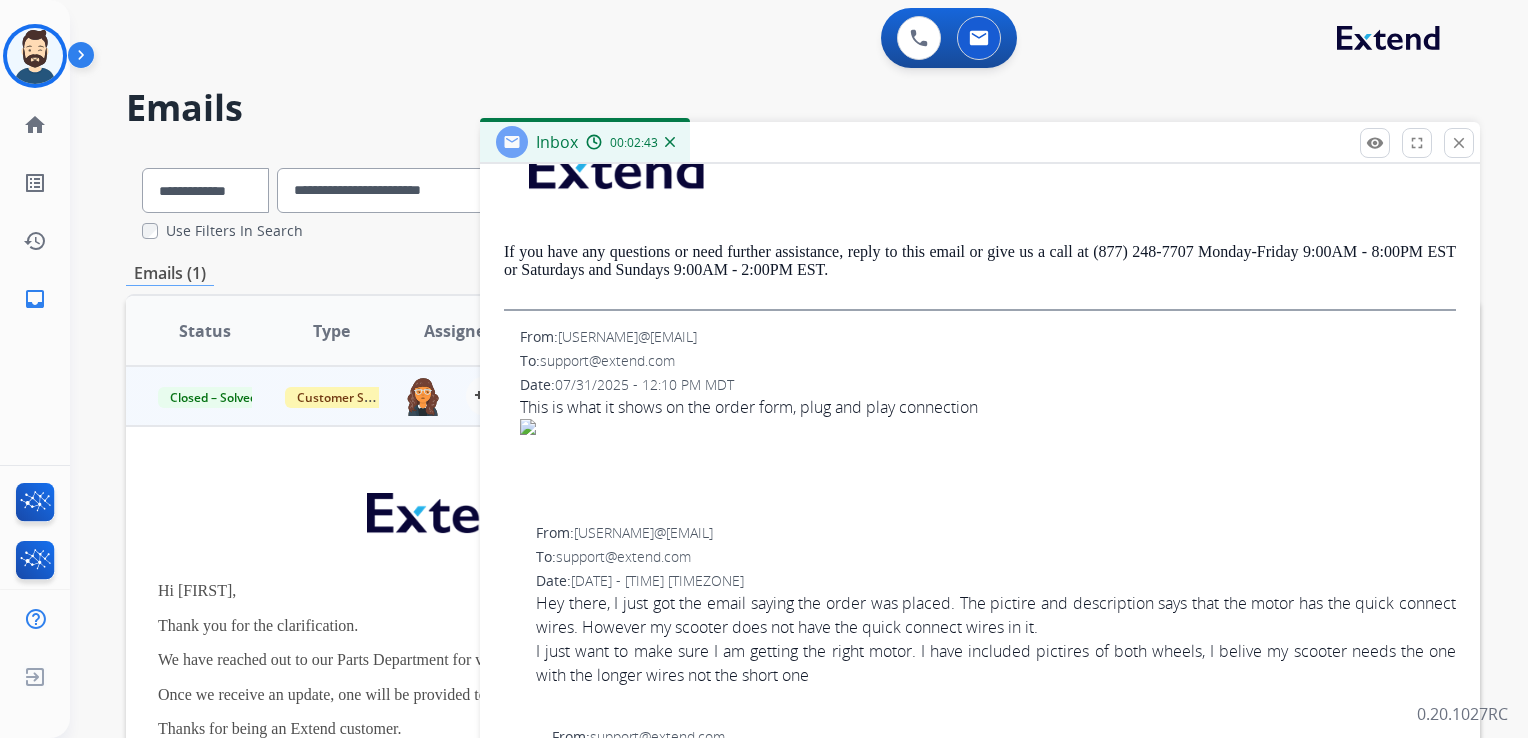 copy on "Hey there, I just got the email saying the order was placed. The pictire and description says that the motor has the quick connect wires. However my scooter does not have the quick connect wires in it.  I just want to make sure I am getting the right motor. I have included pictires of both wheels, I belive my scooter needs the one with the longer wires not the short one" 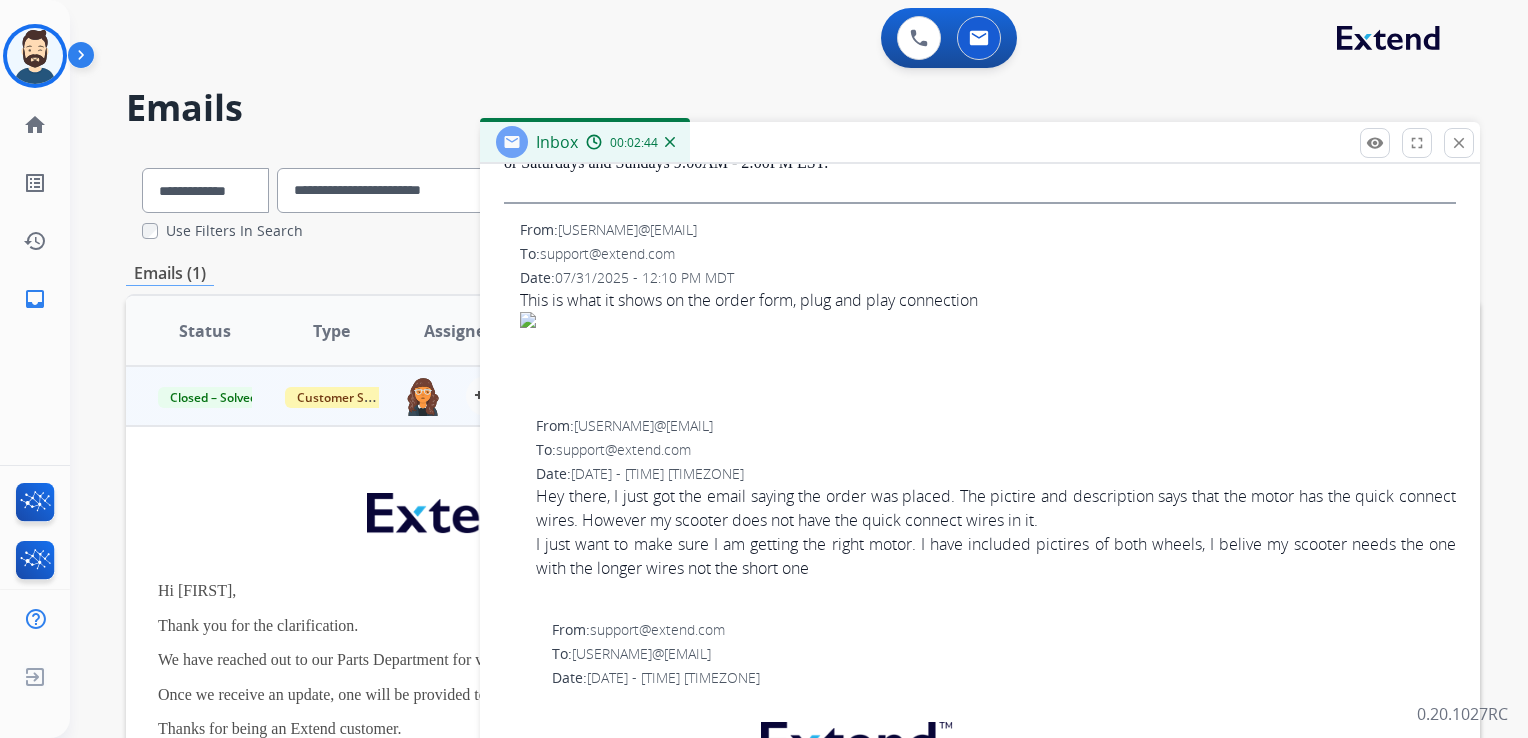 scroll, scrollTop: 800, scrollLeft: 0, axis: vertical 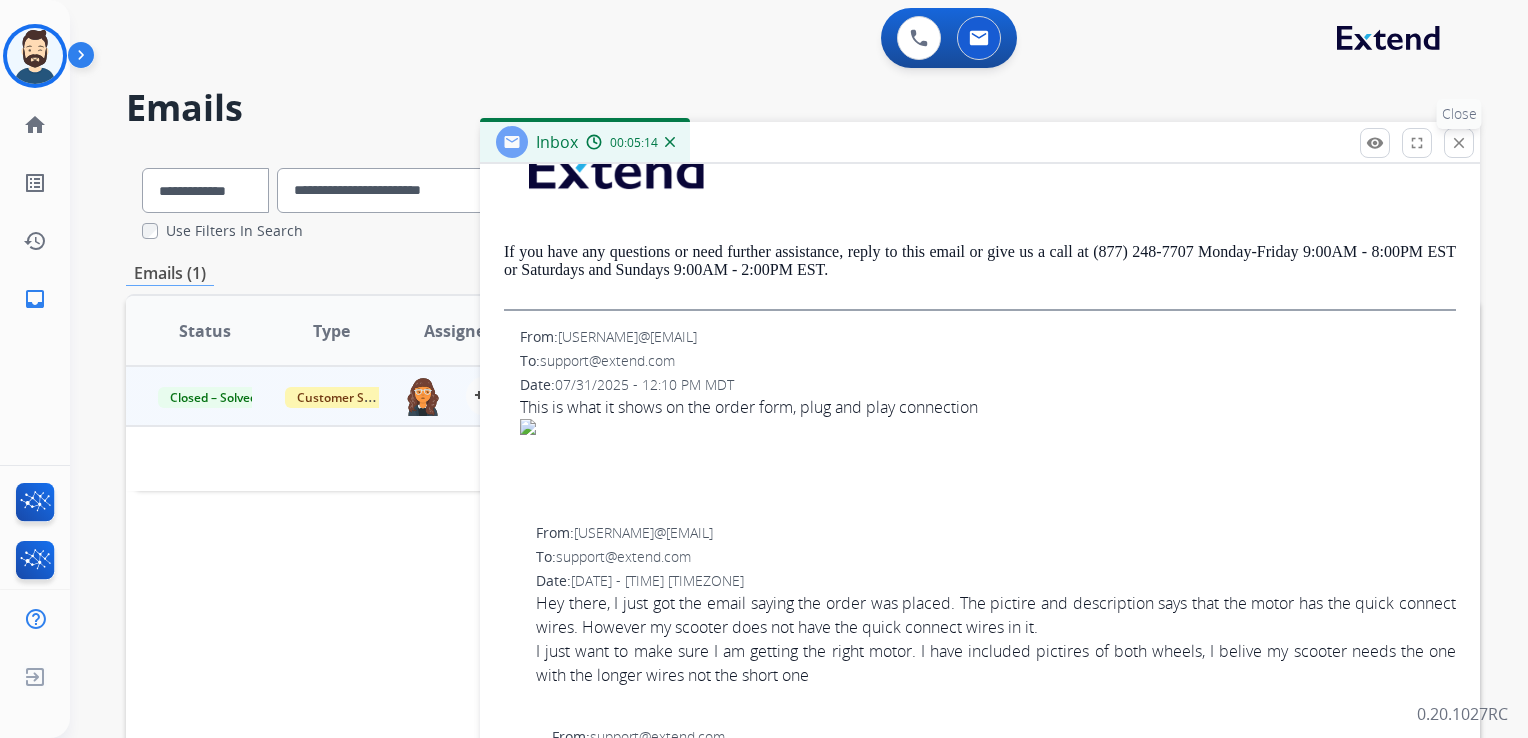 click on "close" at bounding box center (1459, 143) 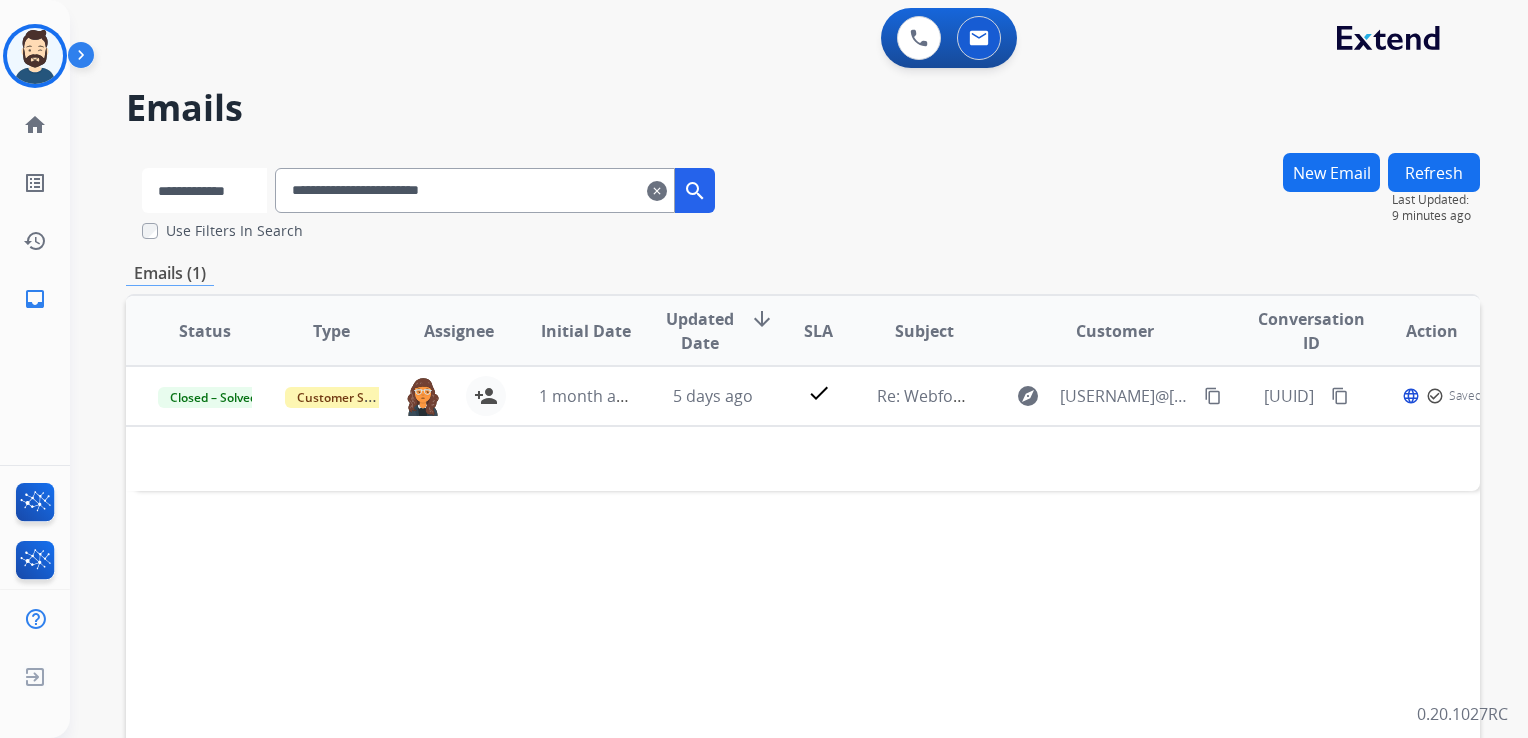 click on "**********" at bounding box center (204, 190) 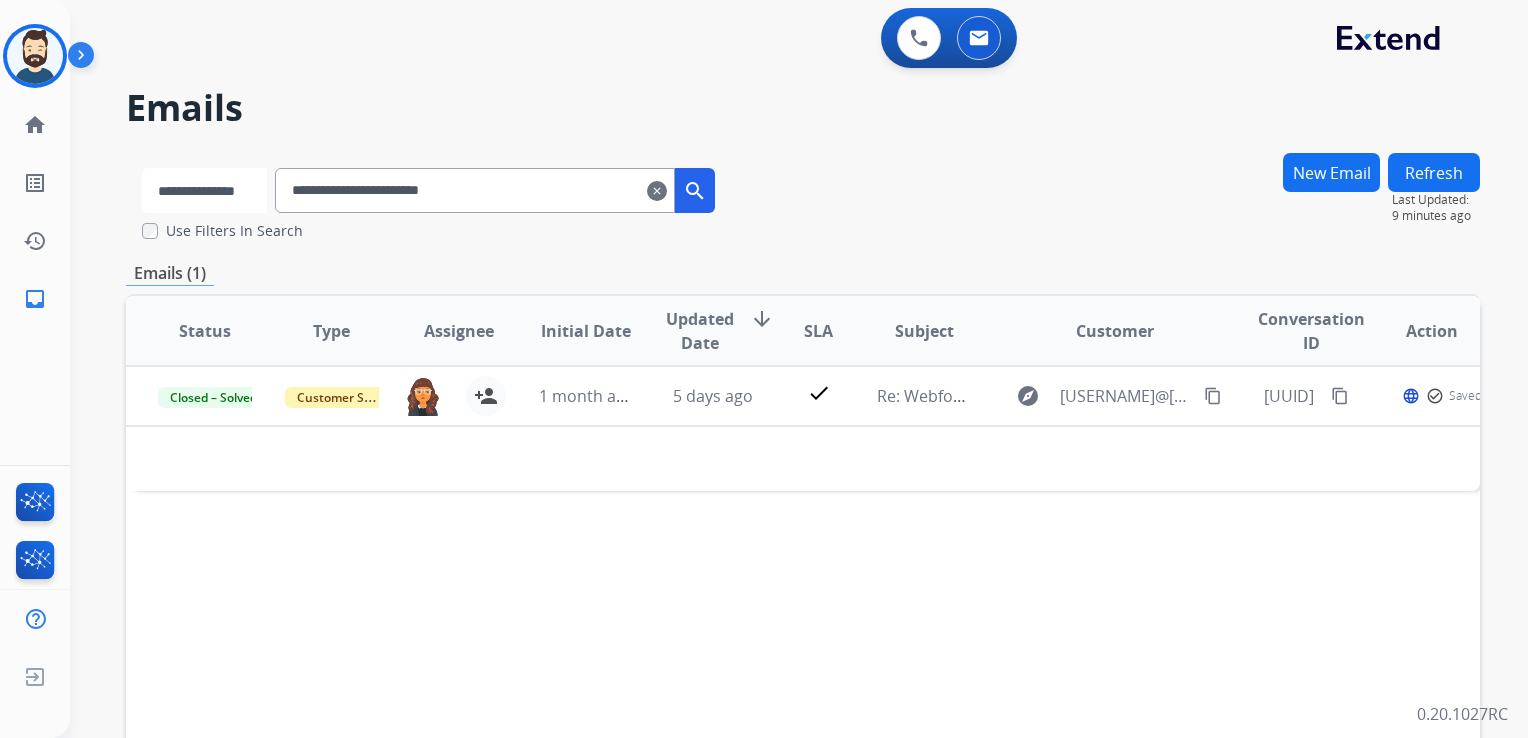 click on "**********" at bounding box center (204, 190) 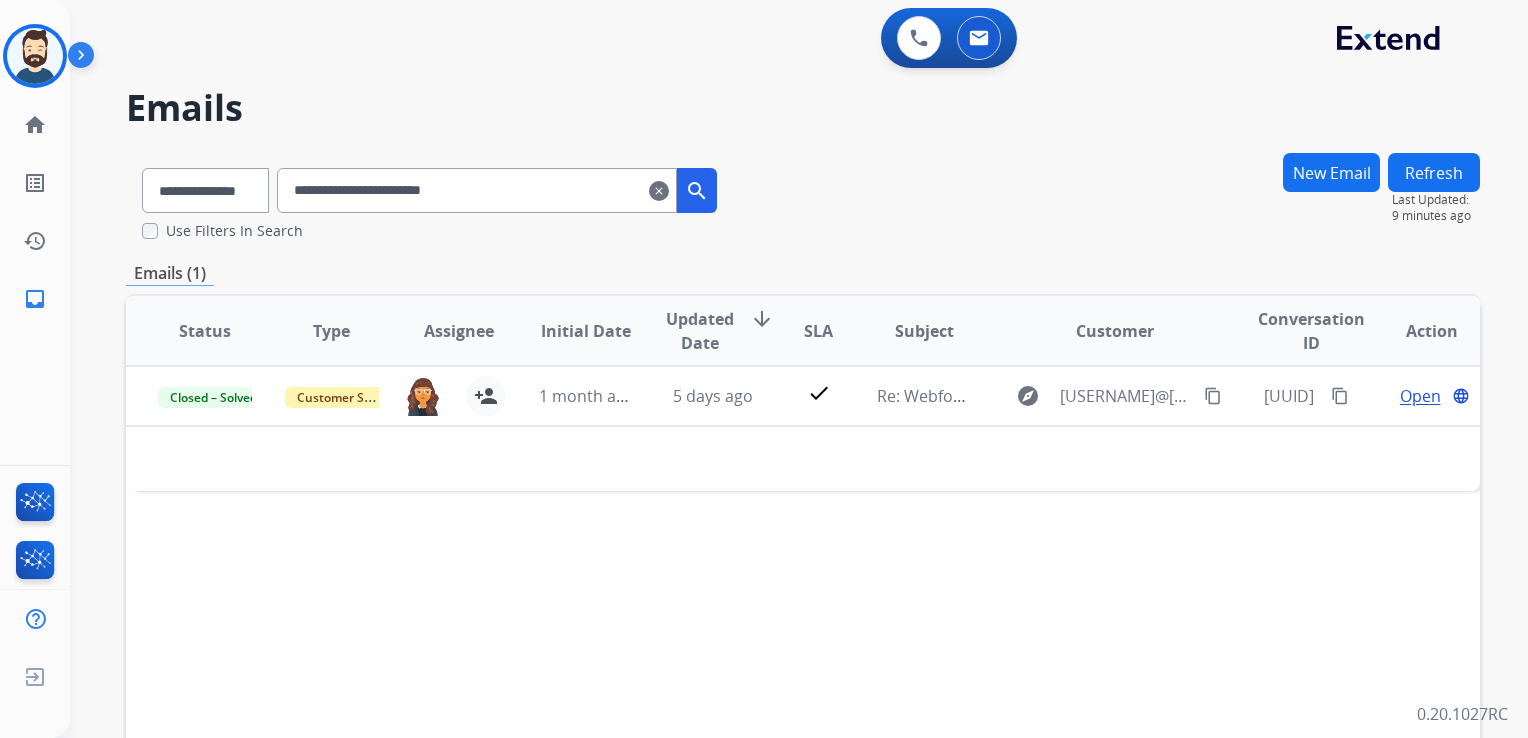 click on "**********" at bounding box center (477, 190) 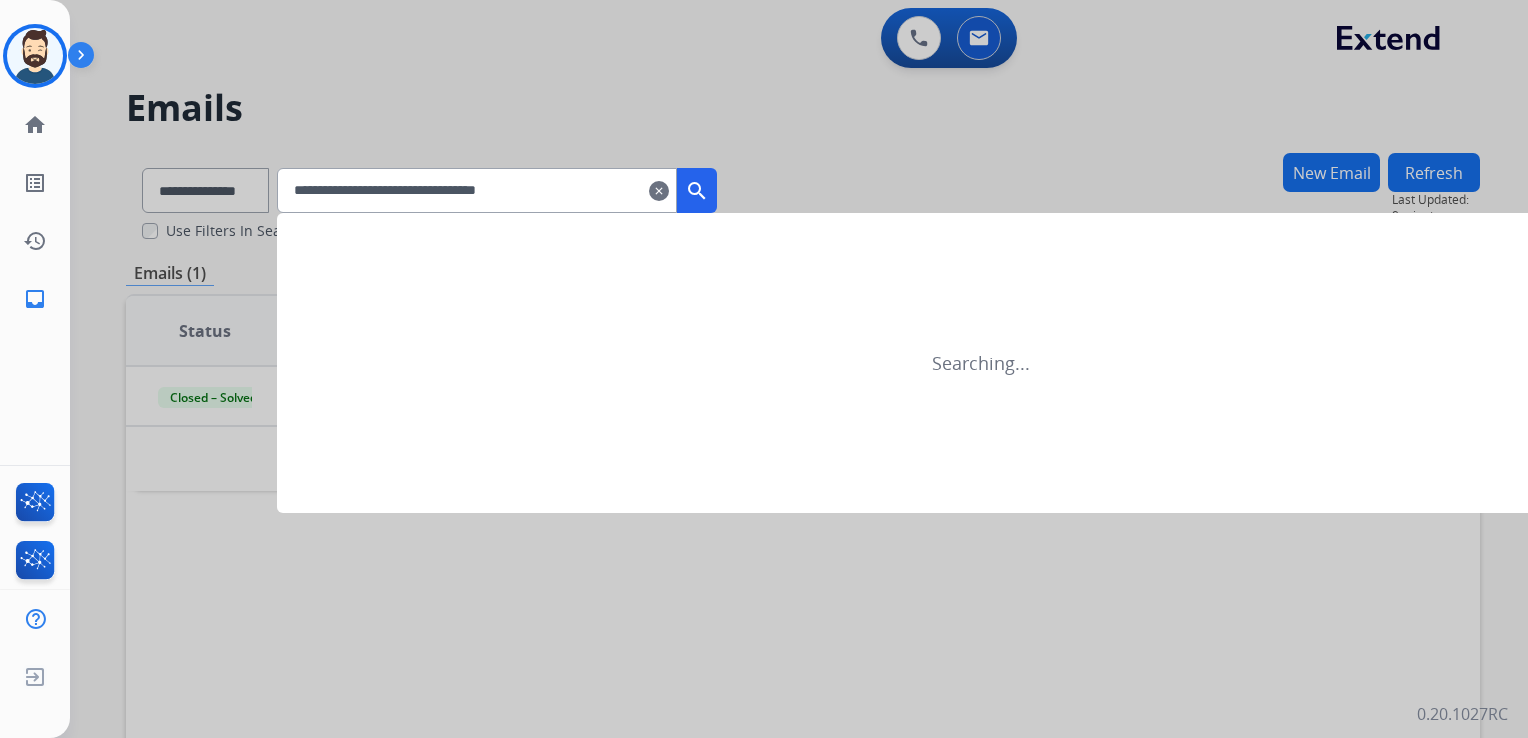 click on "search" at bounding box center [697, 191] 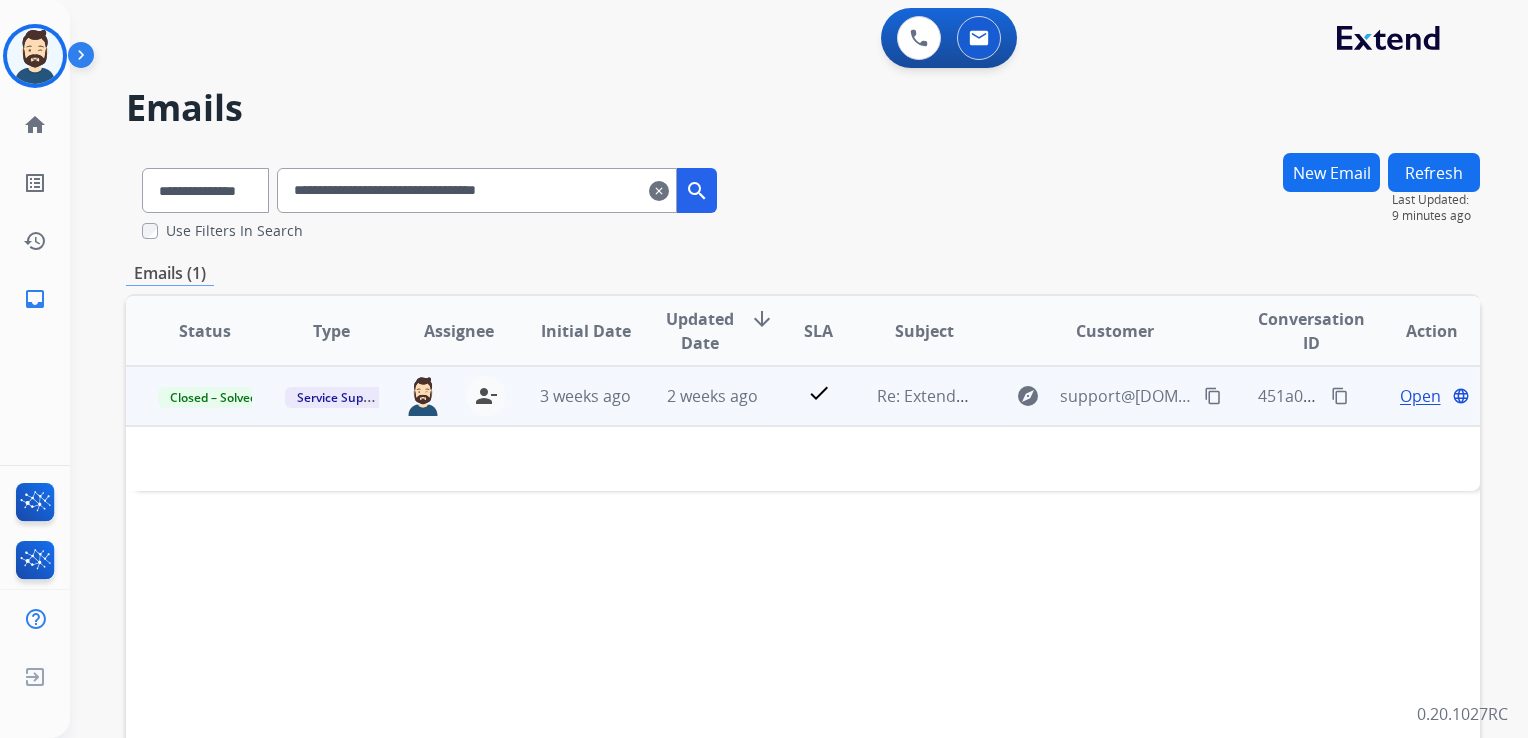 click on "Open" at bounding box center (1420, 396) 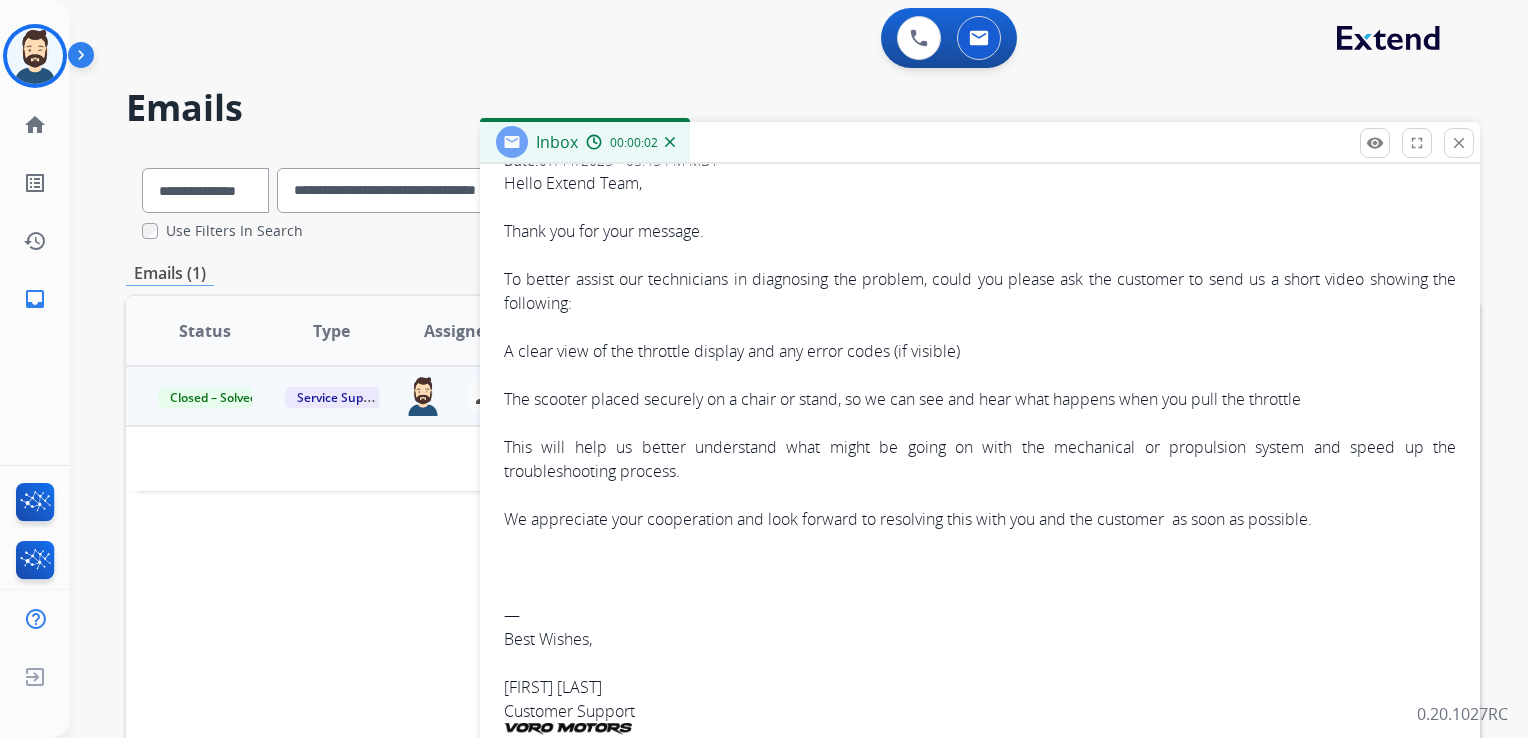 scroll, scrollTop: 541, scrollLeft: 0, axis: vertical 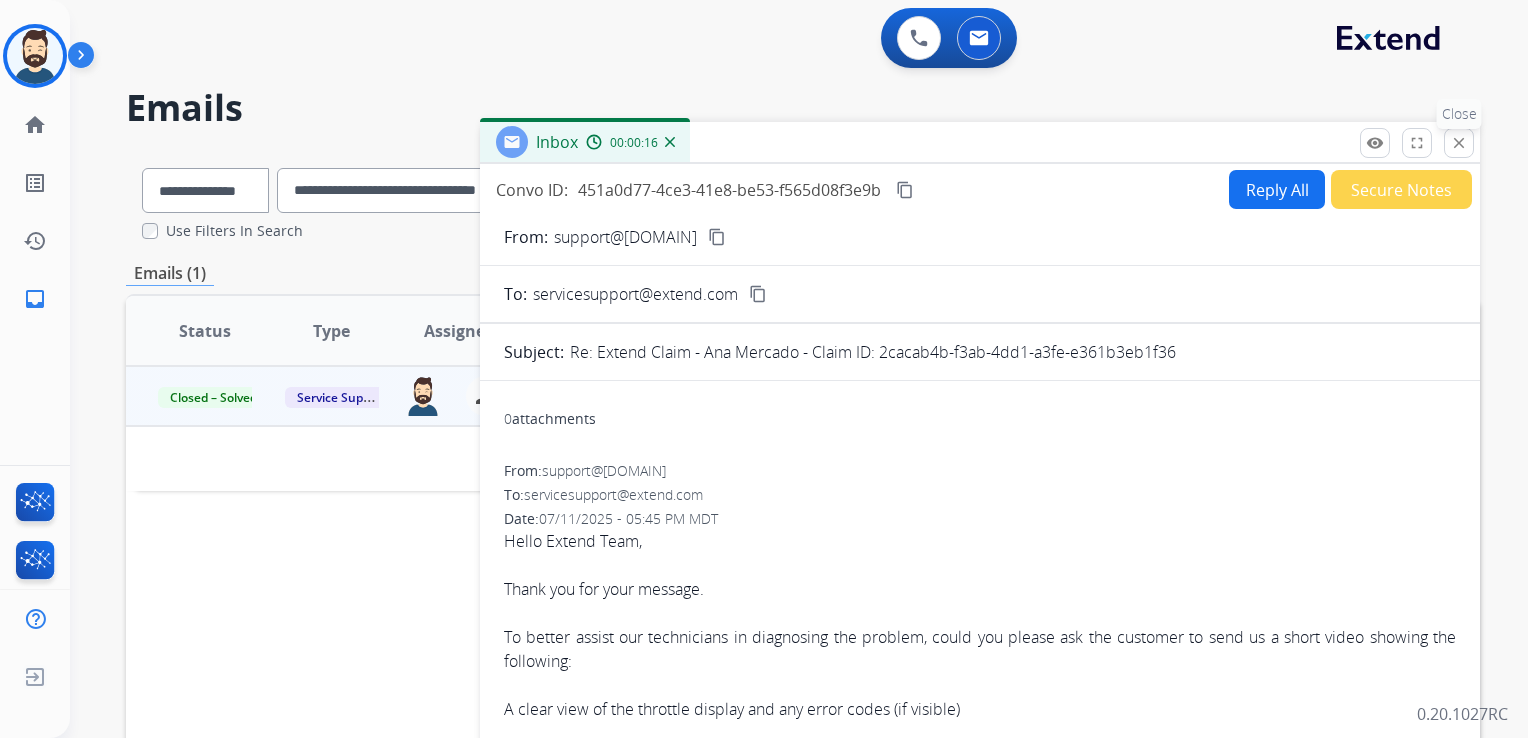click on "close Close" at bounding box center [1459, 143] 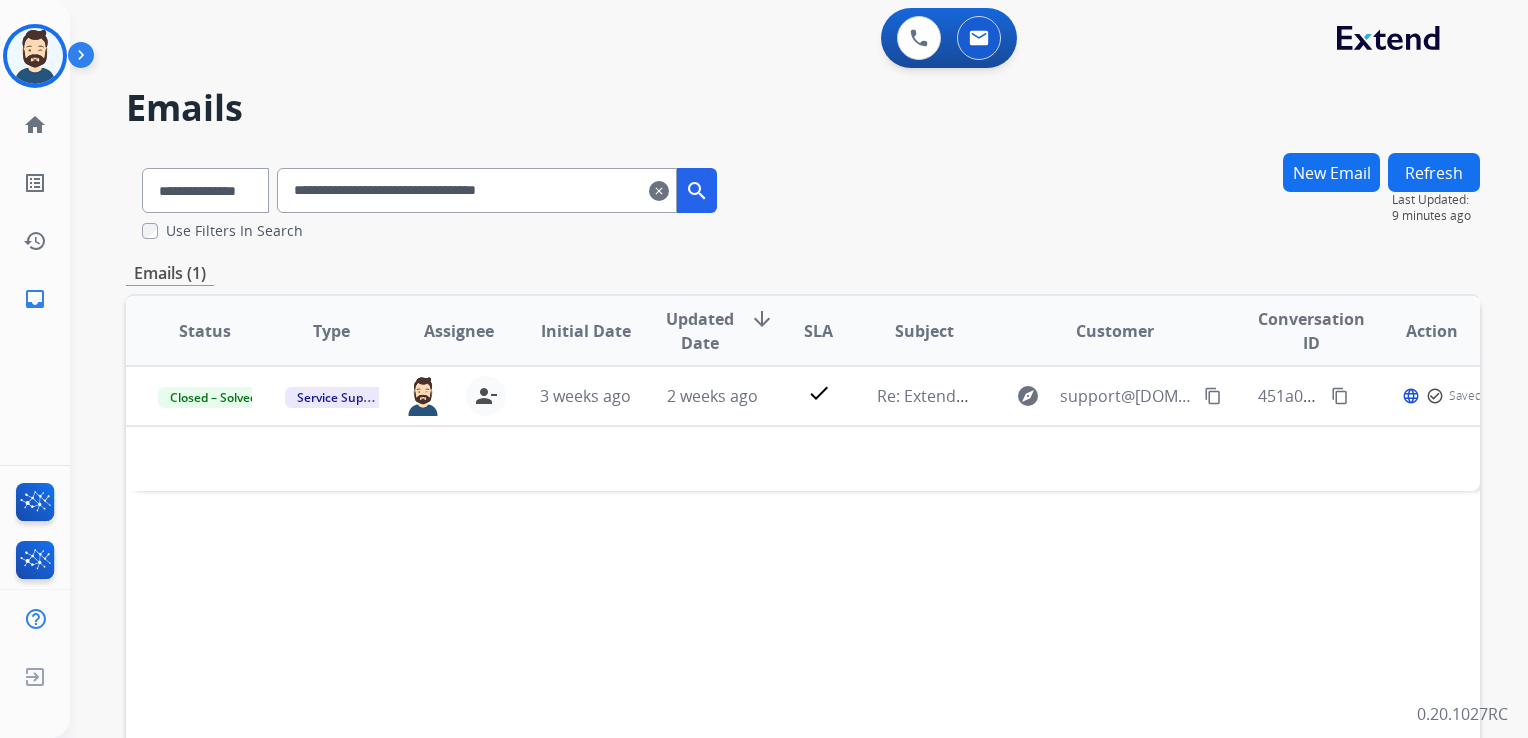 click on "**********" at bounding box center [477, 190] 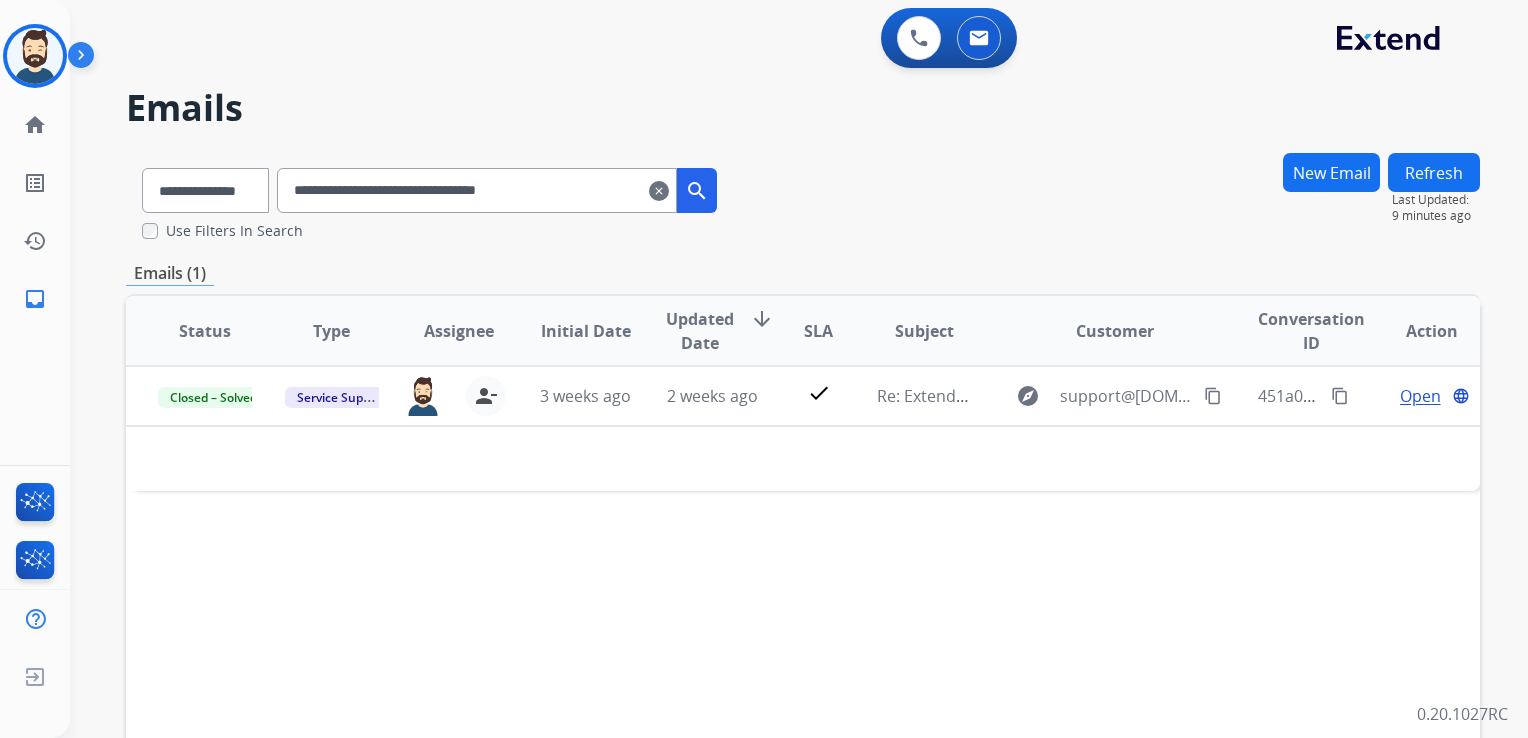 paste 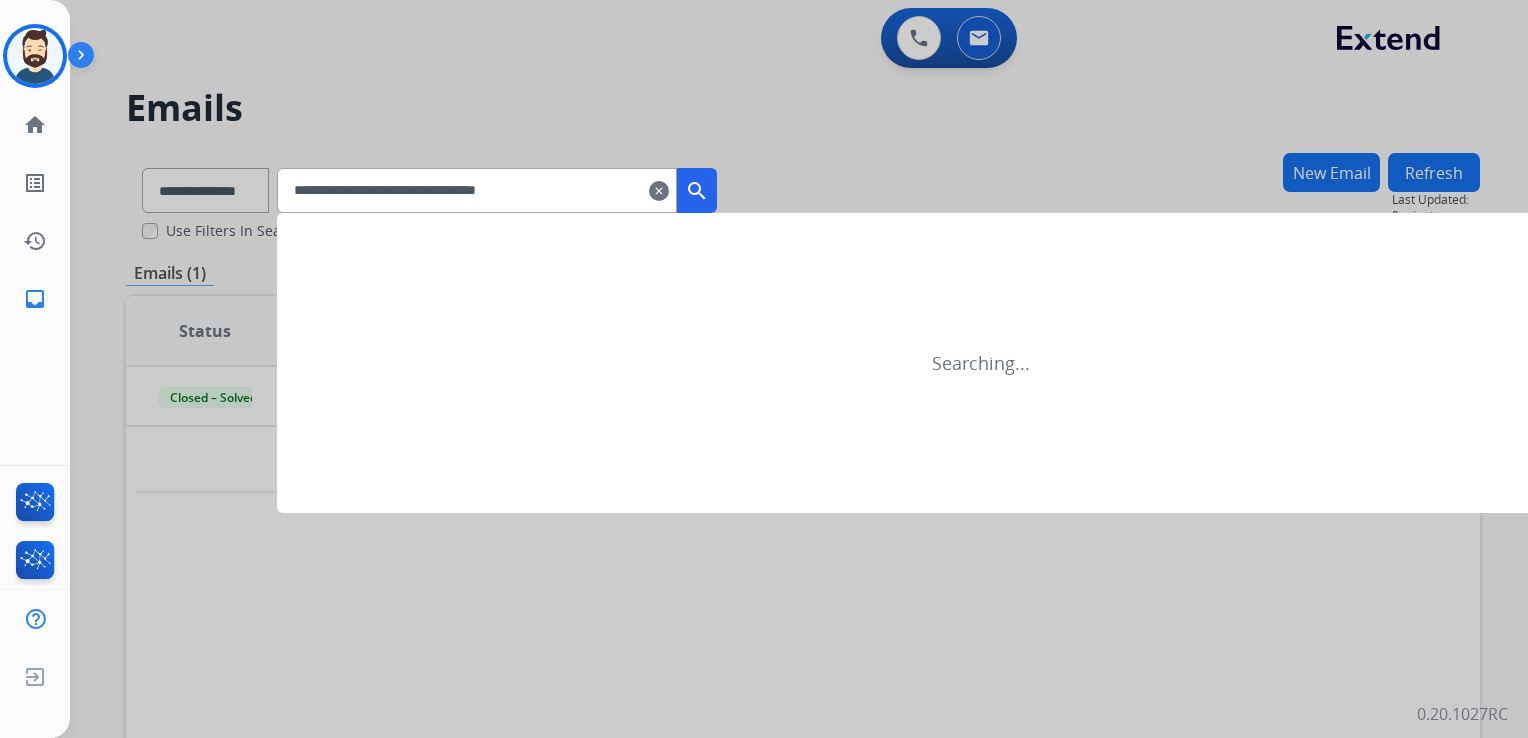 click on "search" at bounding box center (697, 191) 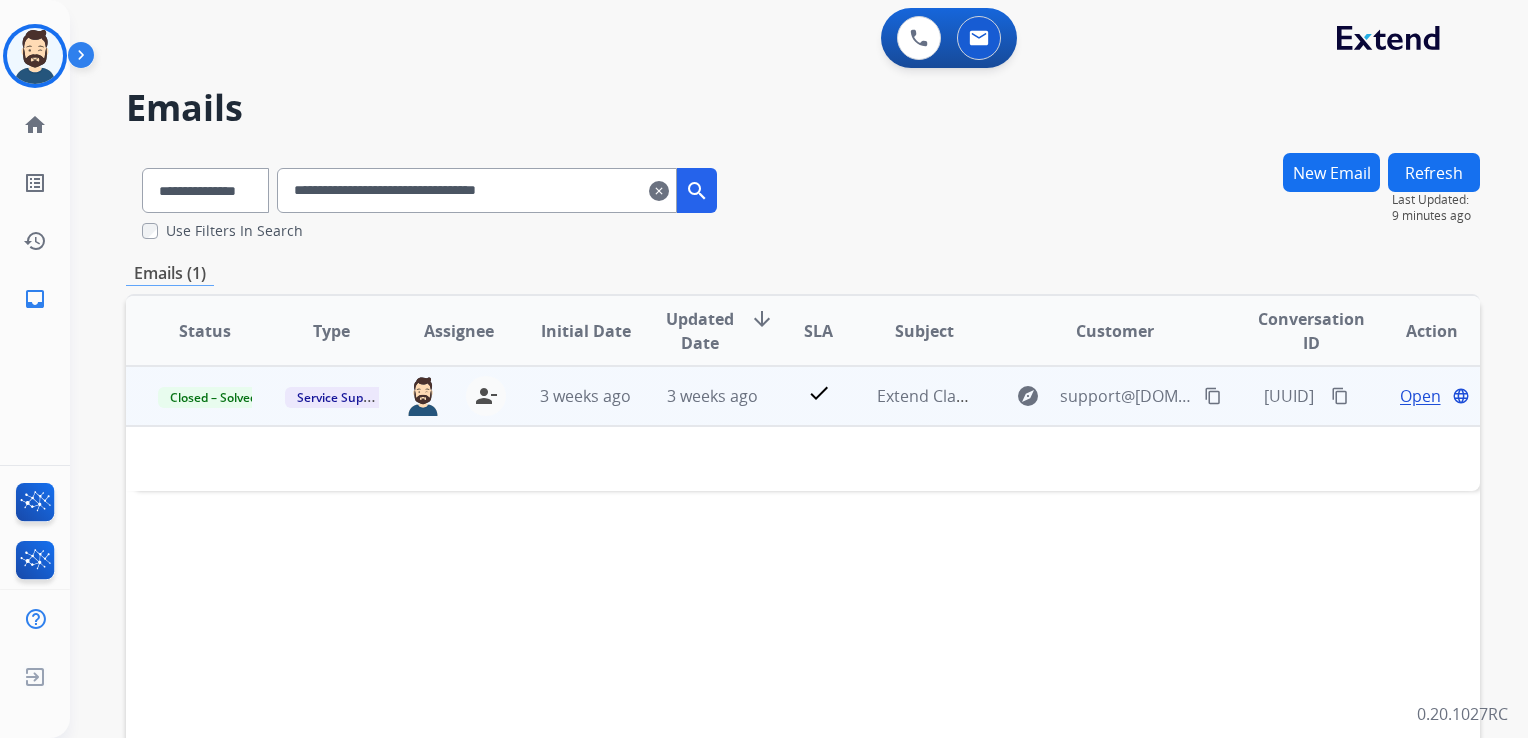 click on "3 weeks ago" at bounding box center (697, 396) 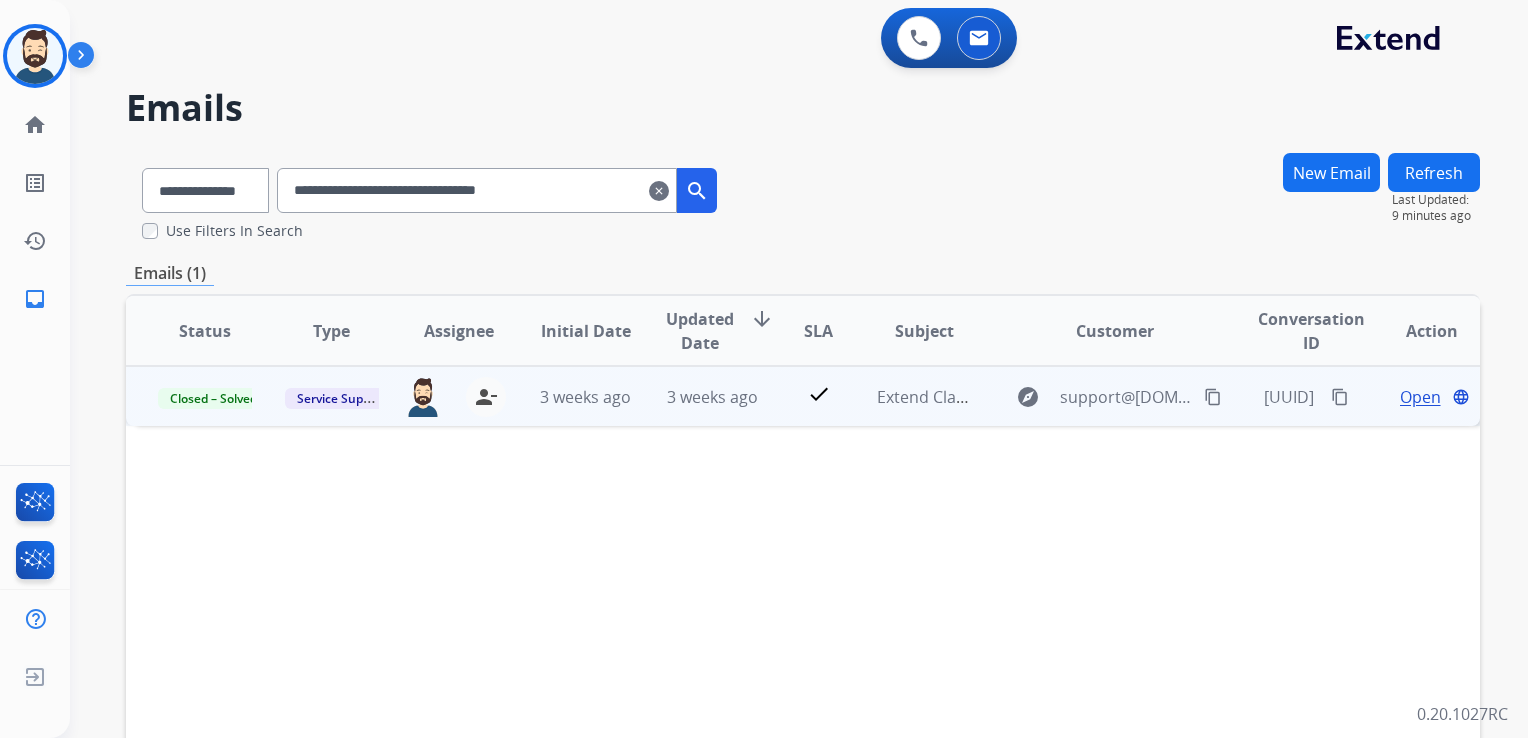 click on "3 weeks ago" at bounding box center (697, 396) 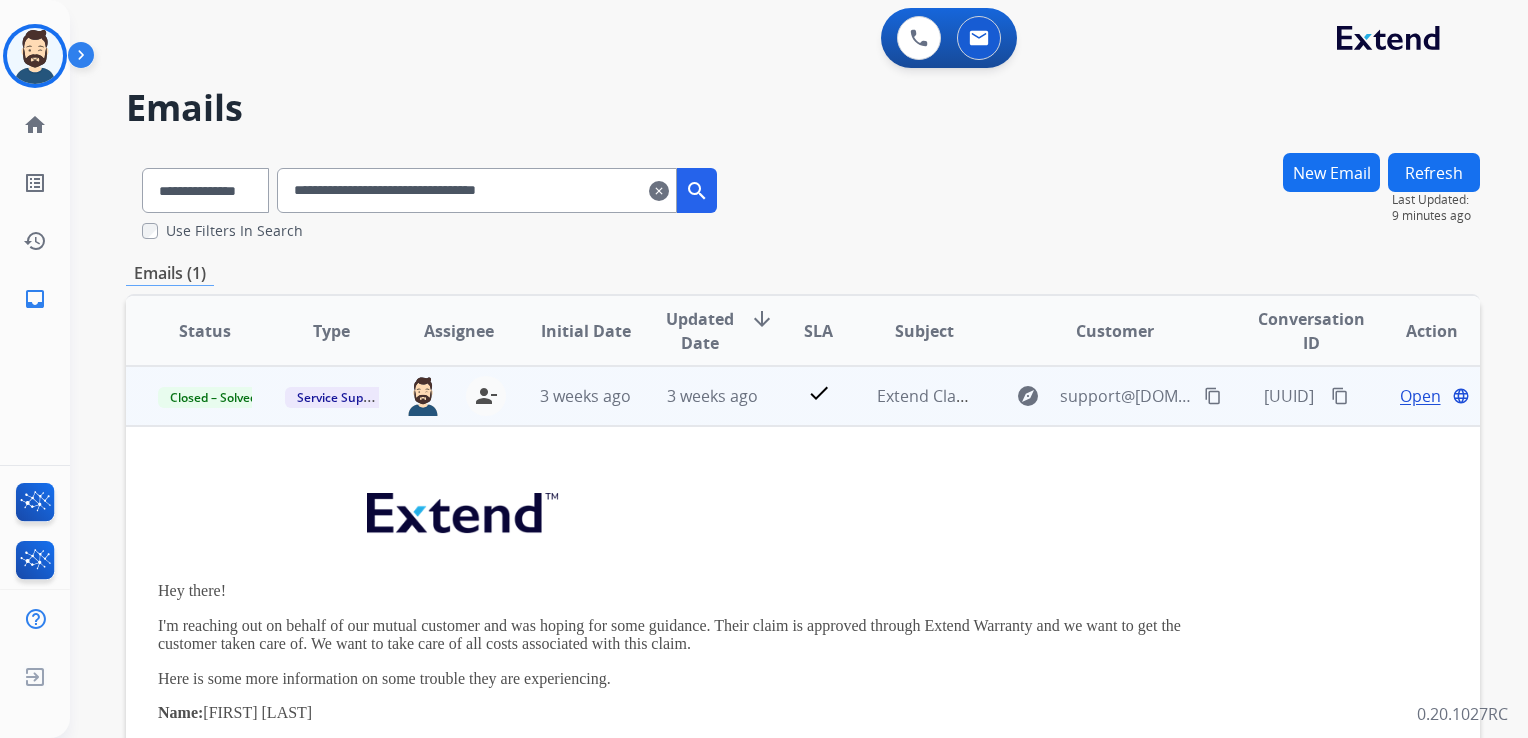 click on "Open" at bounding box center [1420, 396] 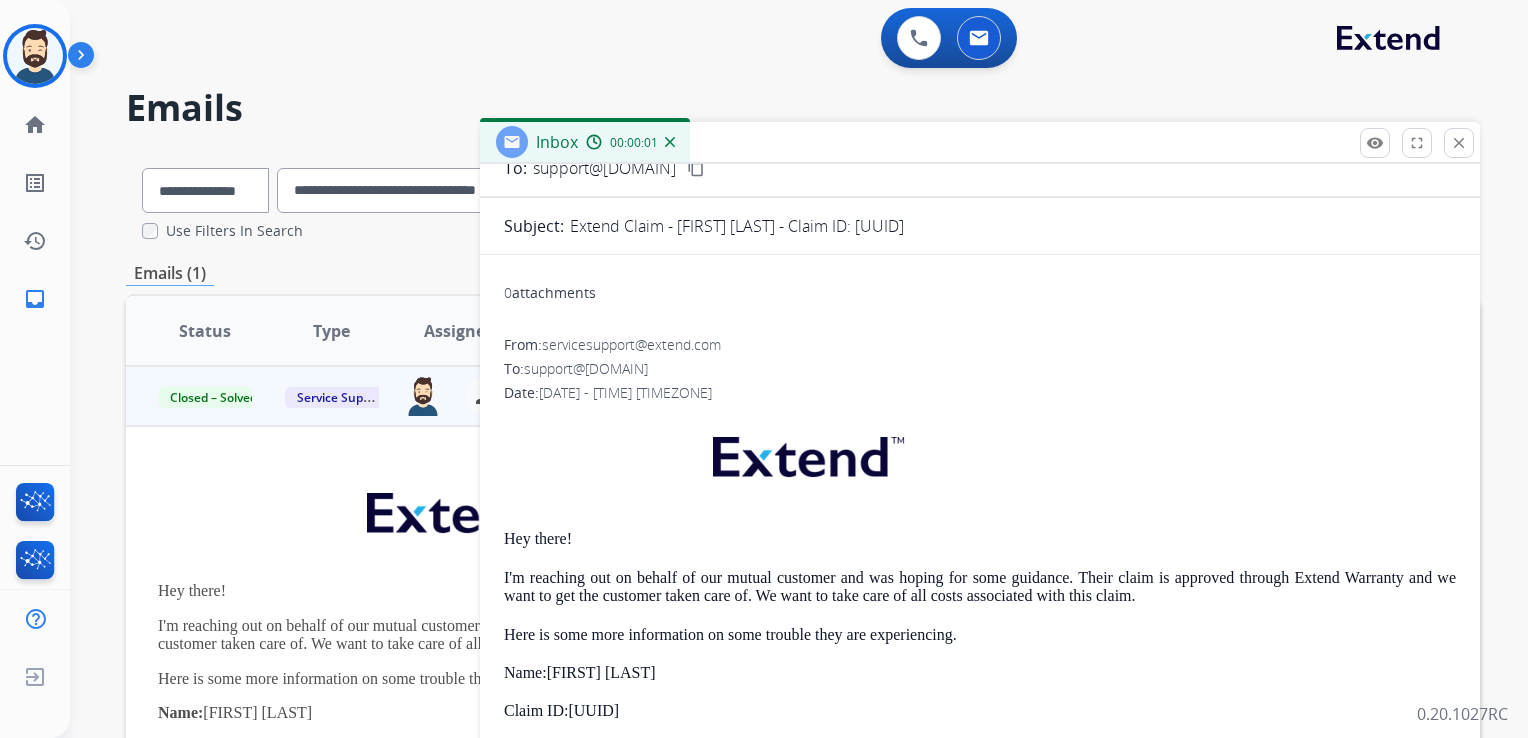 scroll, scrollTop: 0, scrollLeft: 0, axis: both 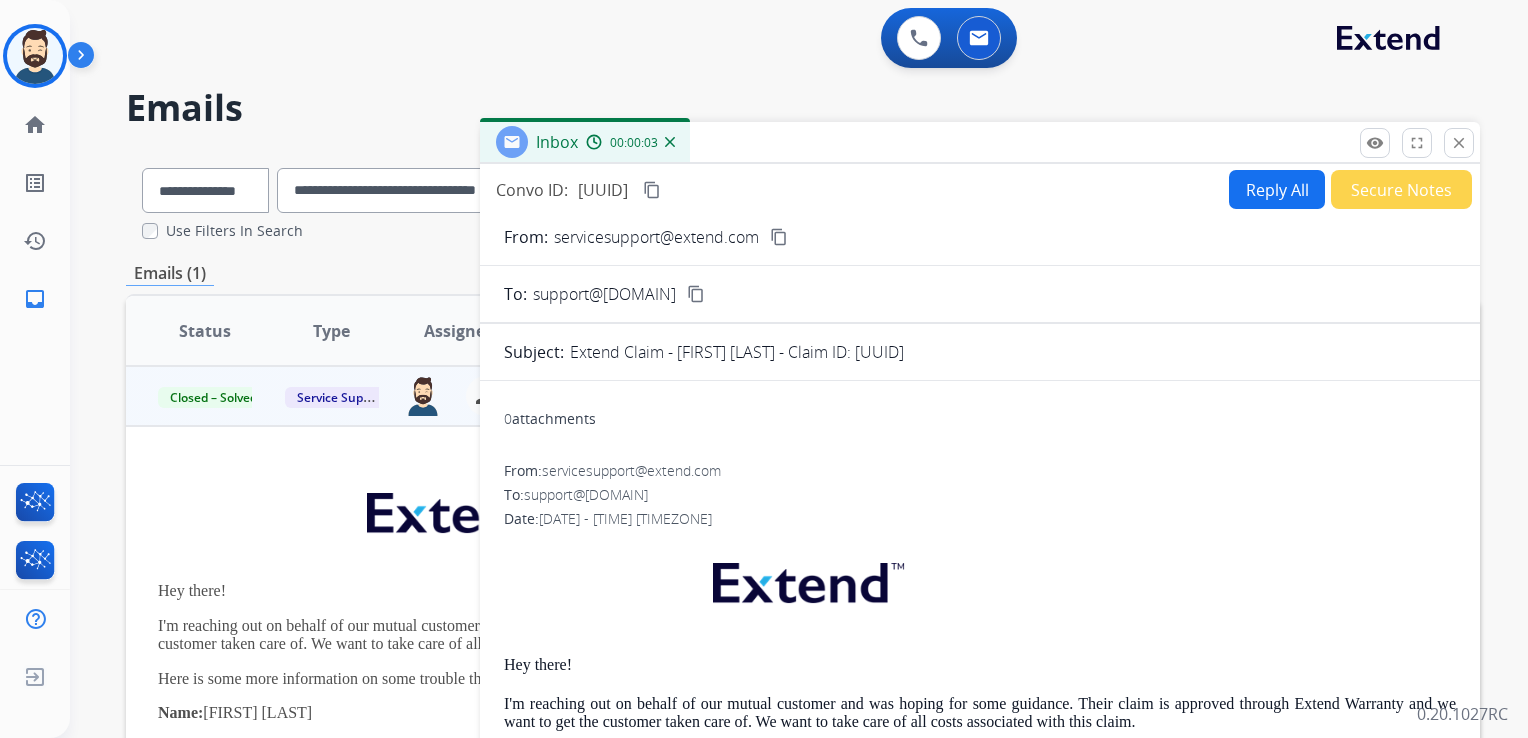 drag, startPoint x: 1458, startPoint y: 141, endPoint x: 1028, endPoint y: 52, distance: 439.1139 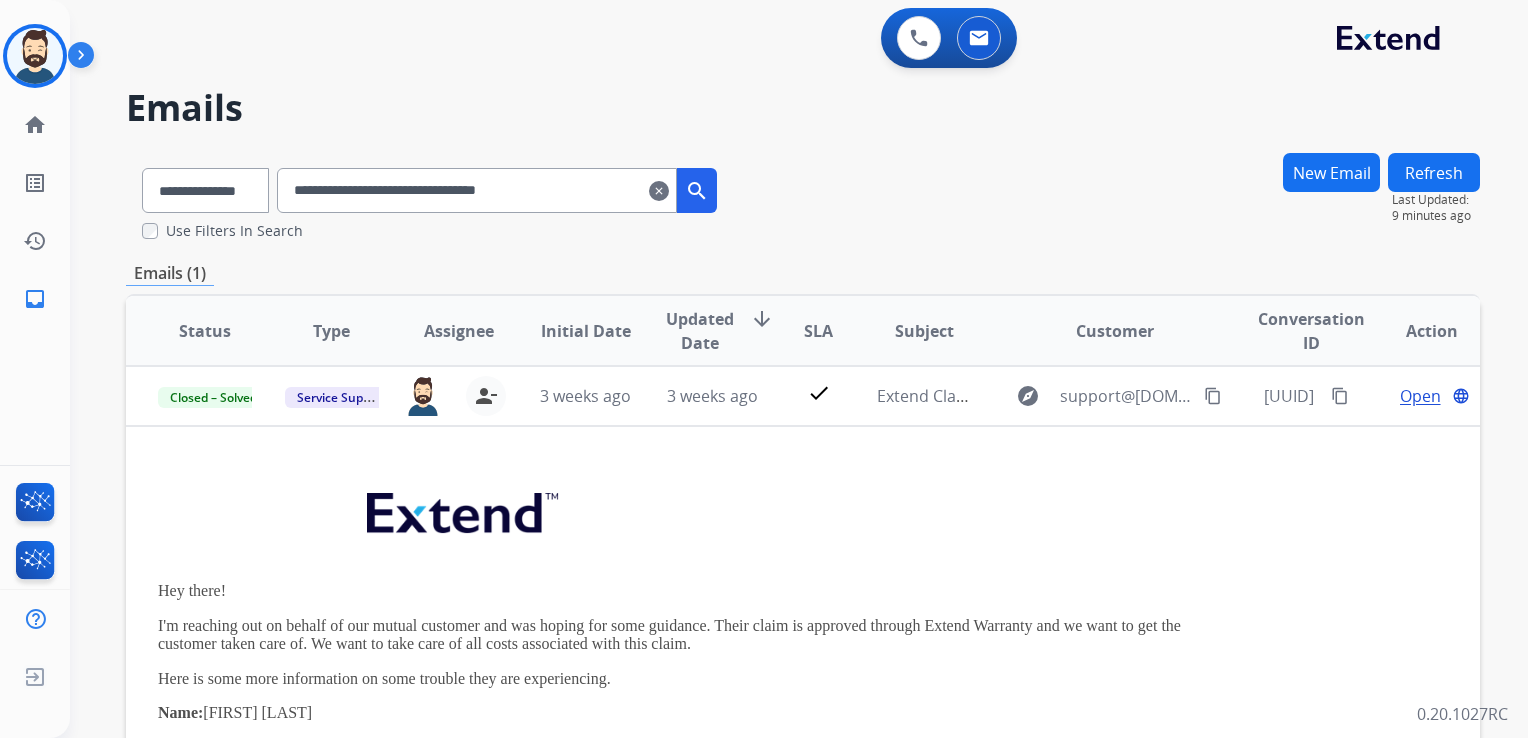 click on "**********" at bounding box center [477, 190] 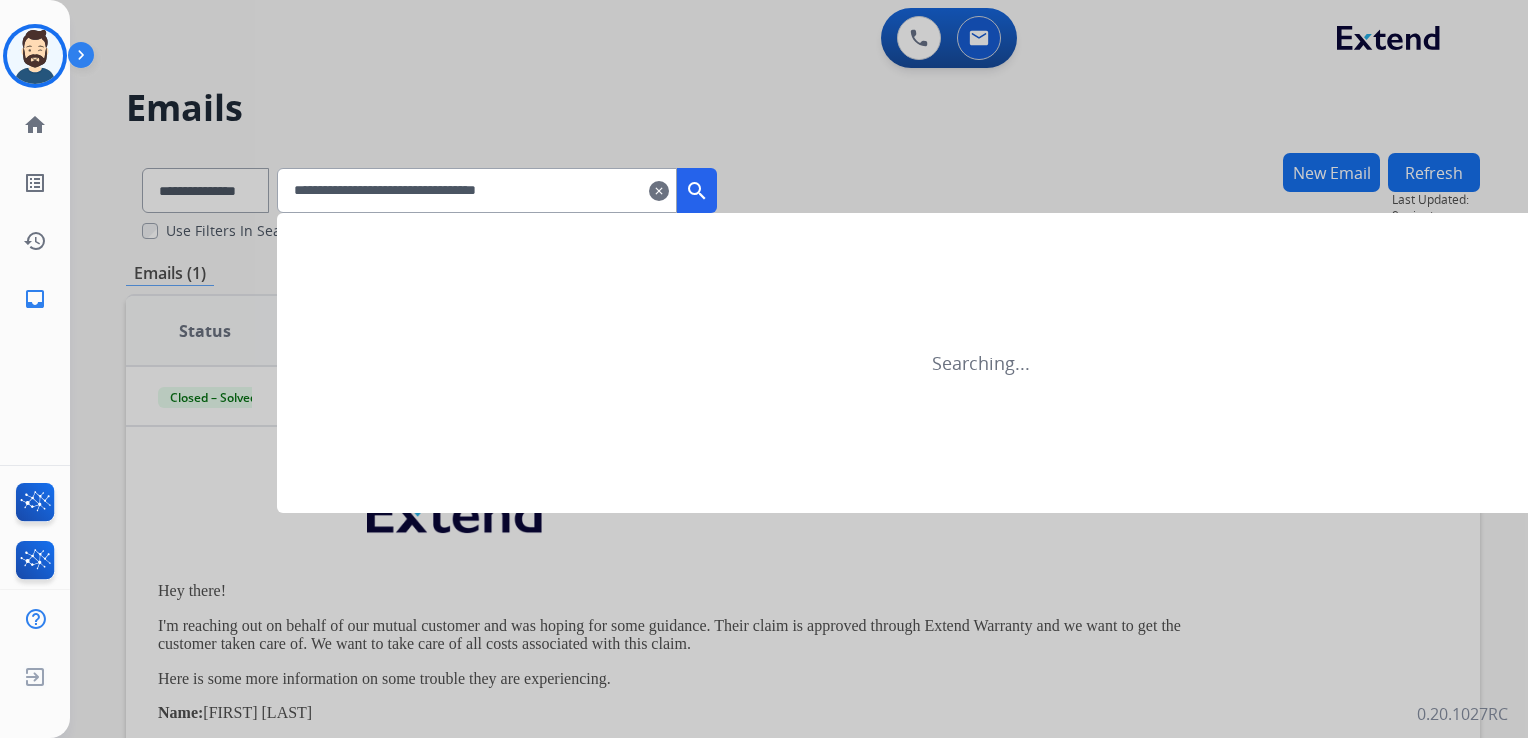 type on "**********" 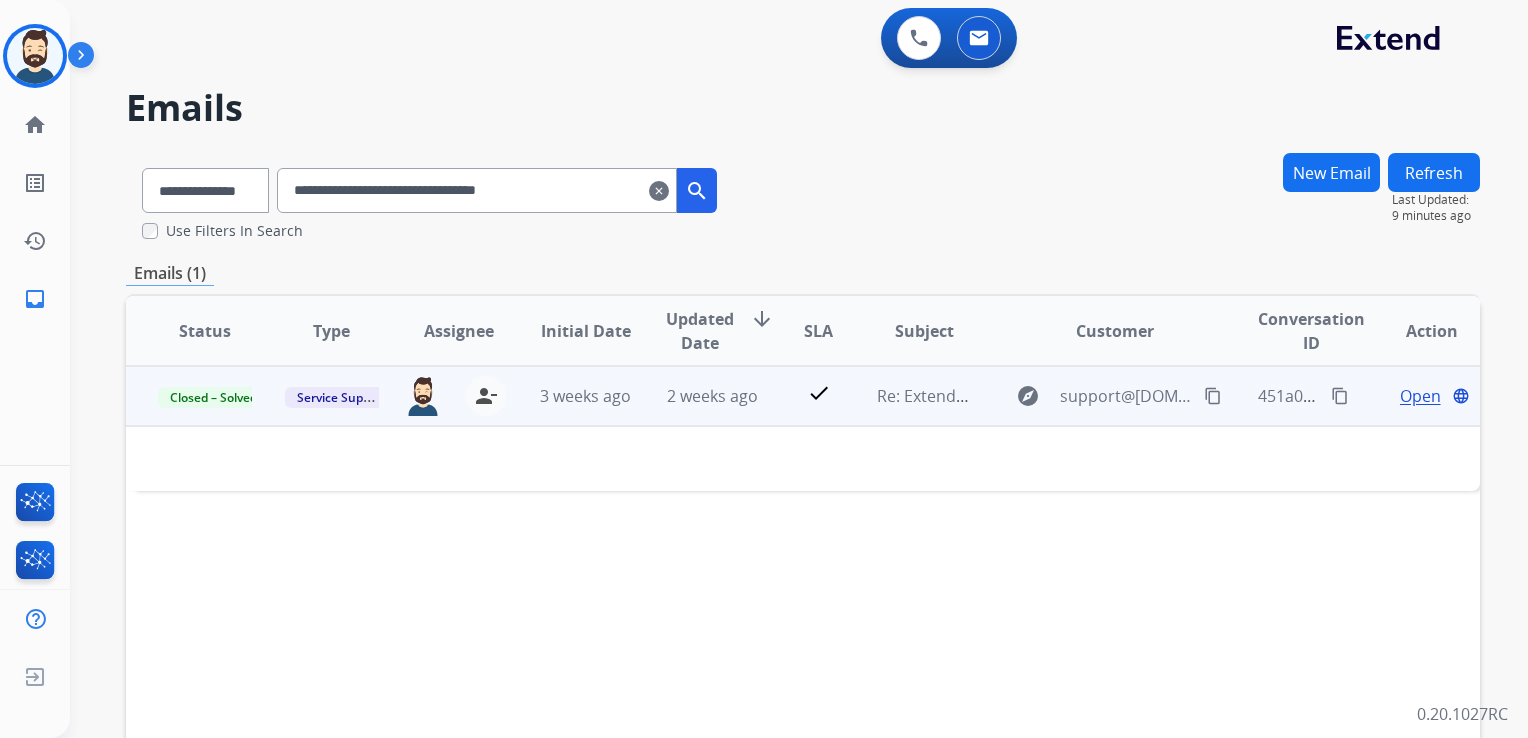 click on "Open" at bounding box center [1420, 396] 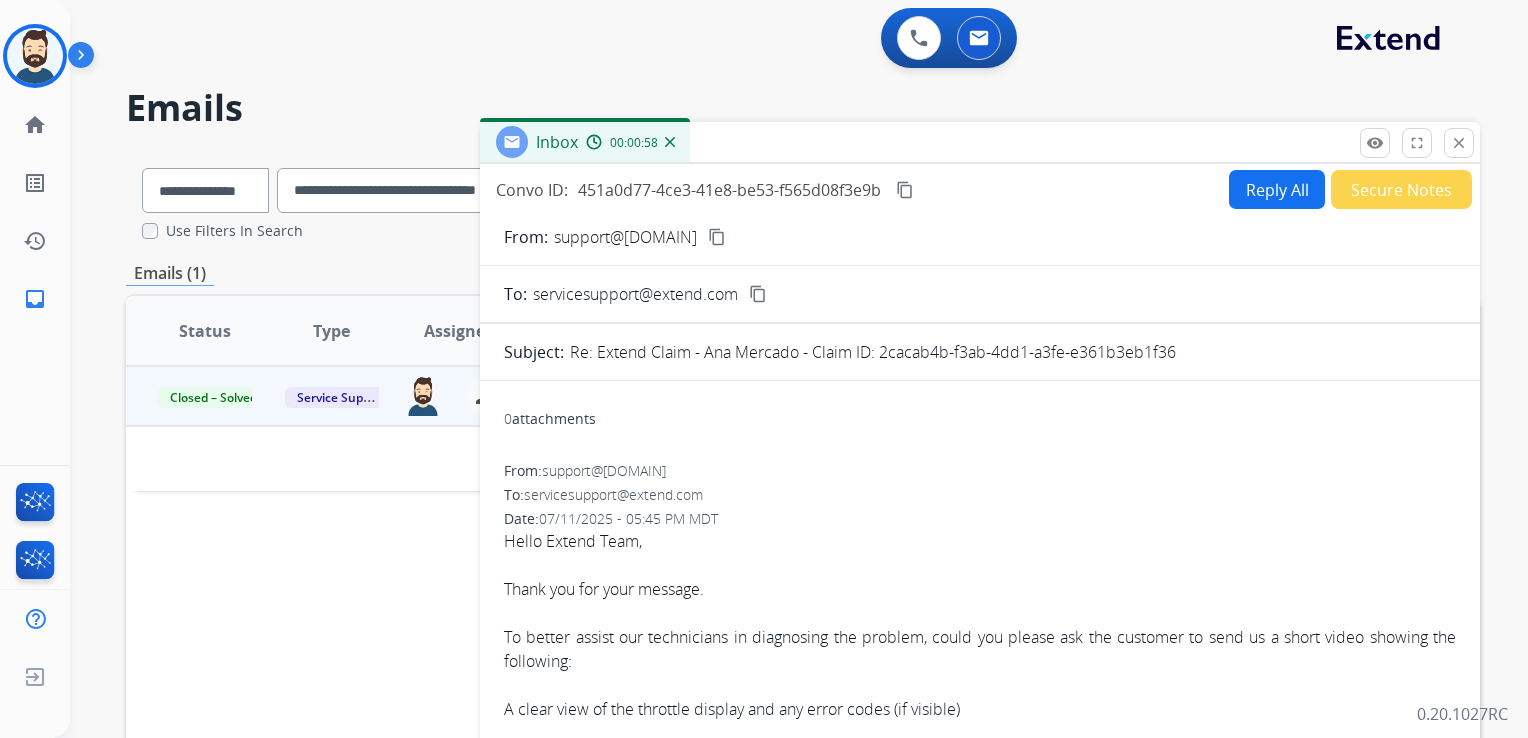 click on "Reply All" at bounding box center [1277, 189] 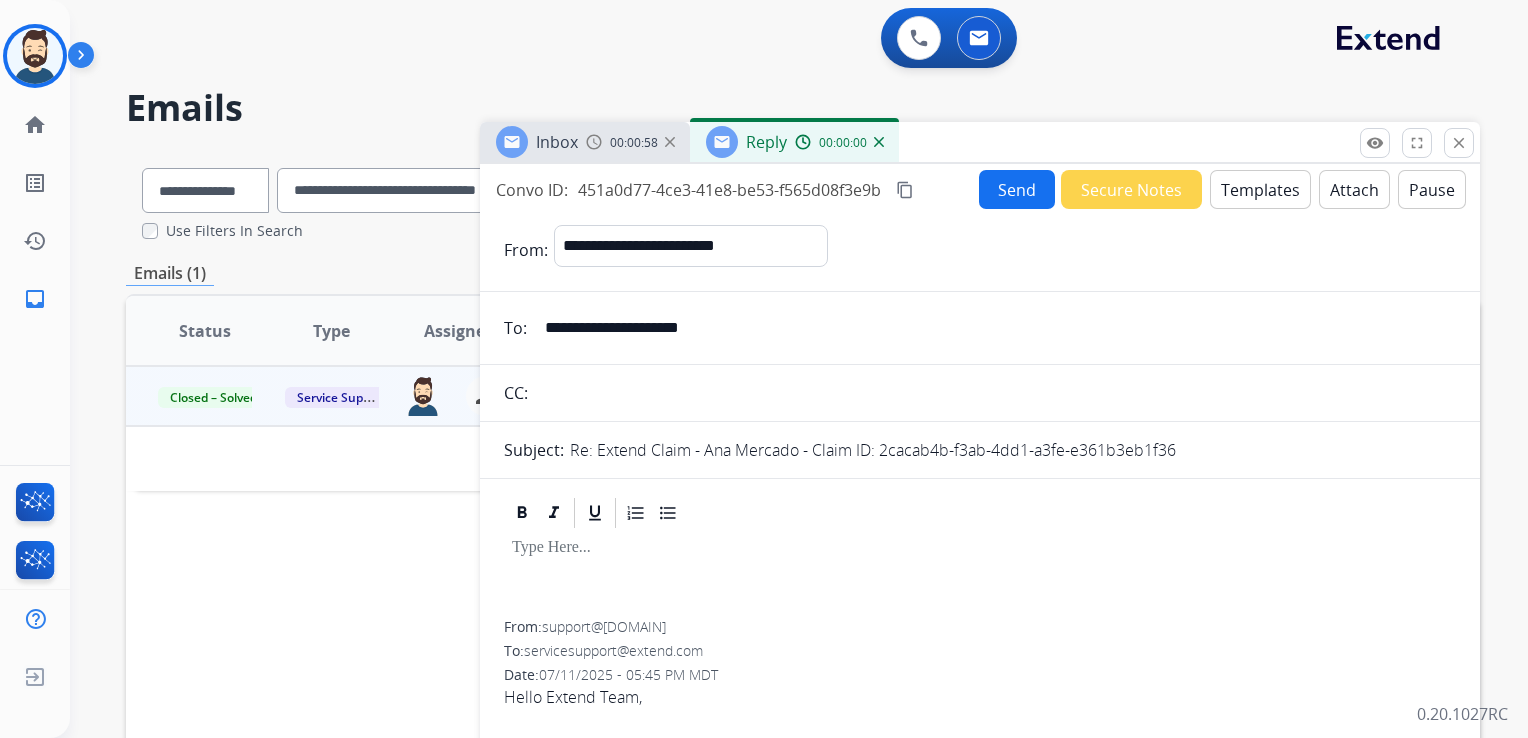 click on "Templates" at bounding box center (1260, 189) 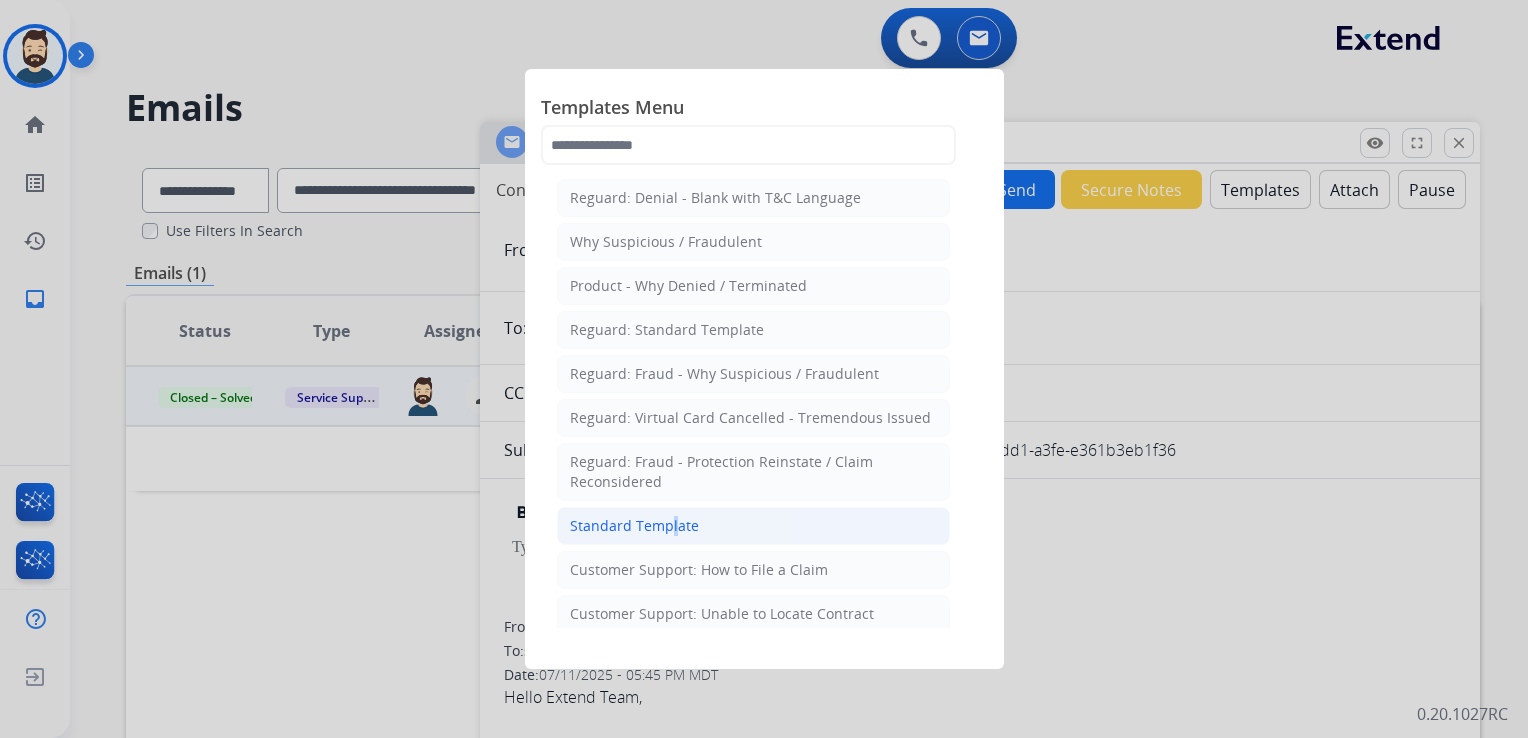 click on "Standard Template" 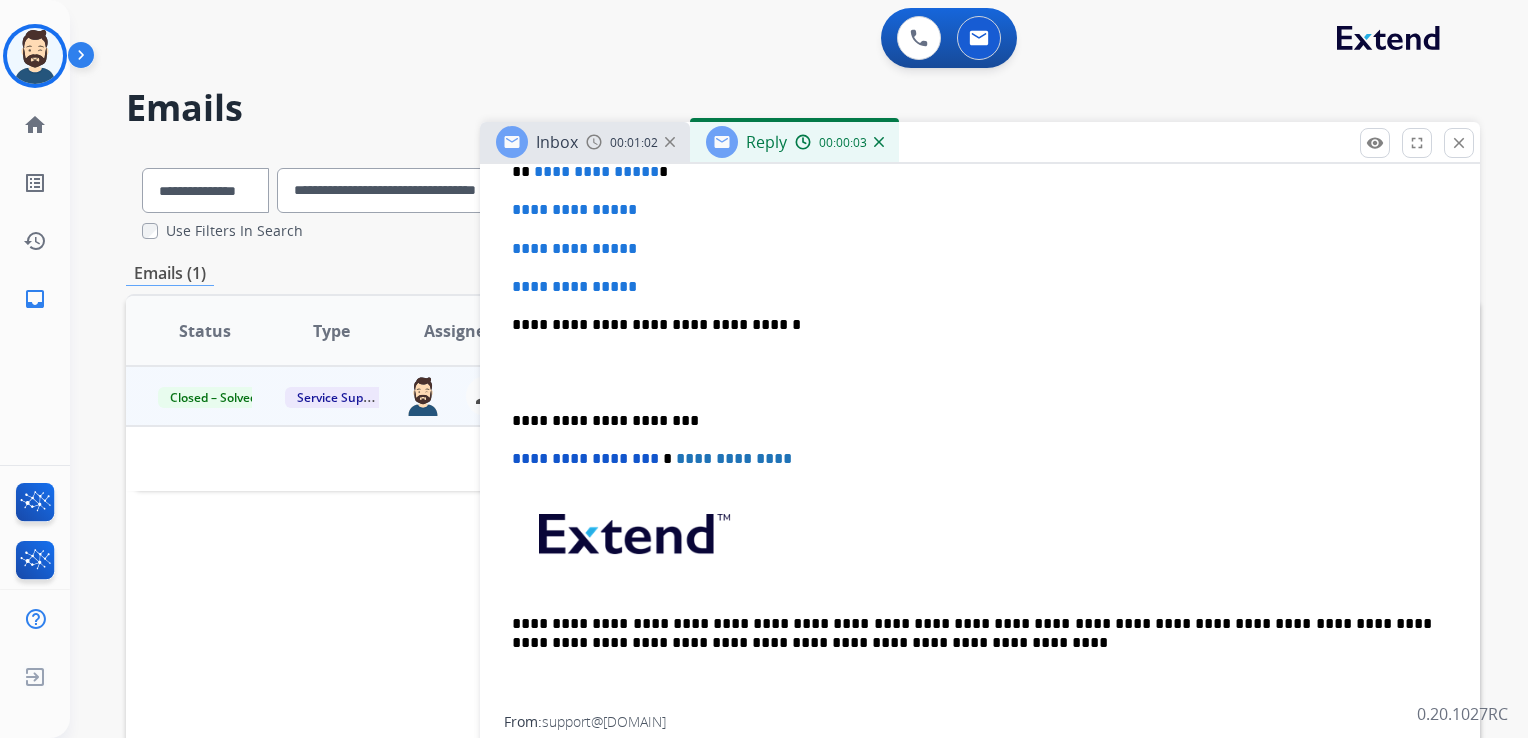 scroll, scrollTop: 500, scrollLeft: 0, axis: vertical 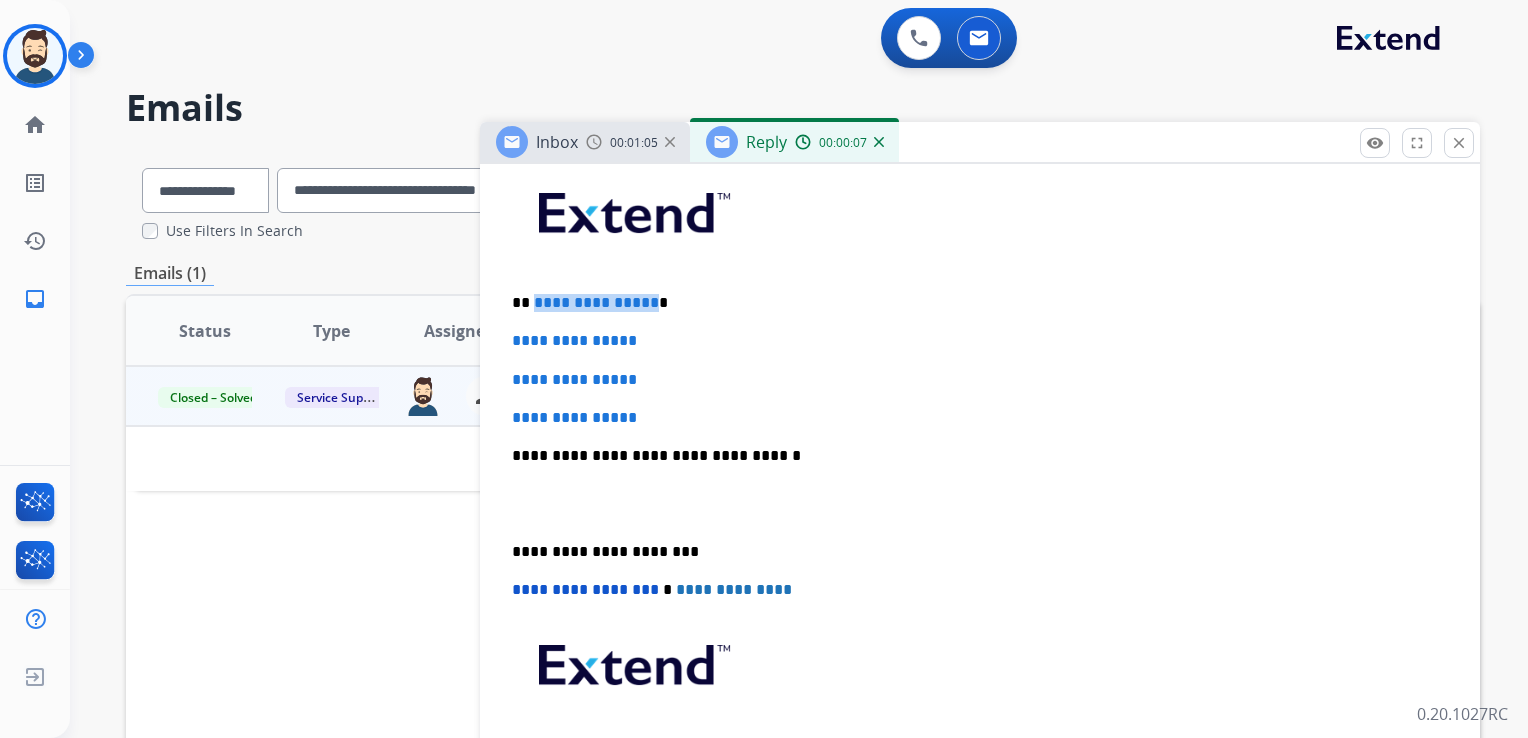 drag, startPoint x: 536, startPoint y: 305, endPoint x: 648, endPoint y: 305, distance: 112 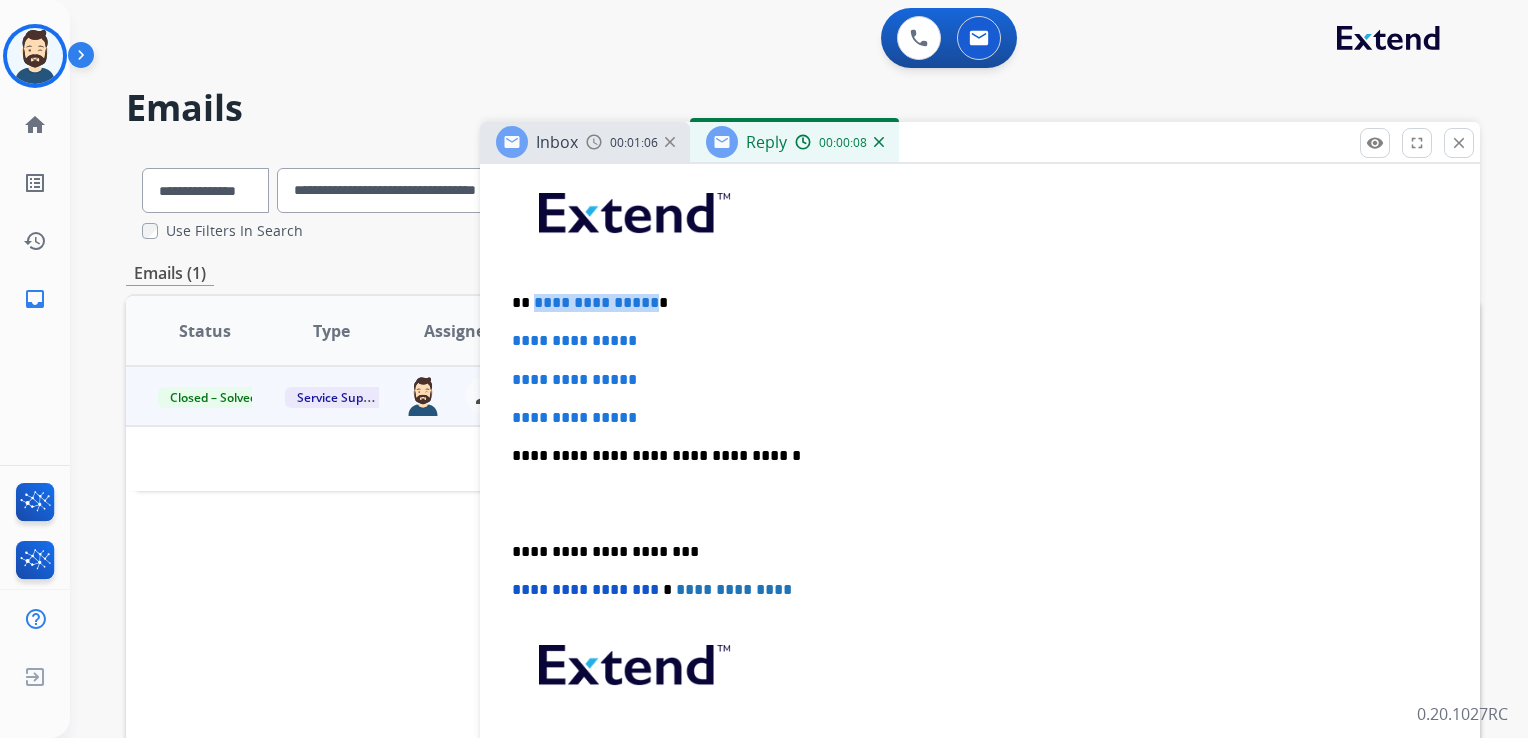 type 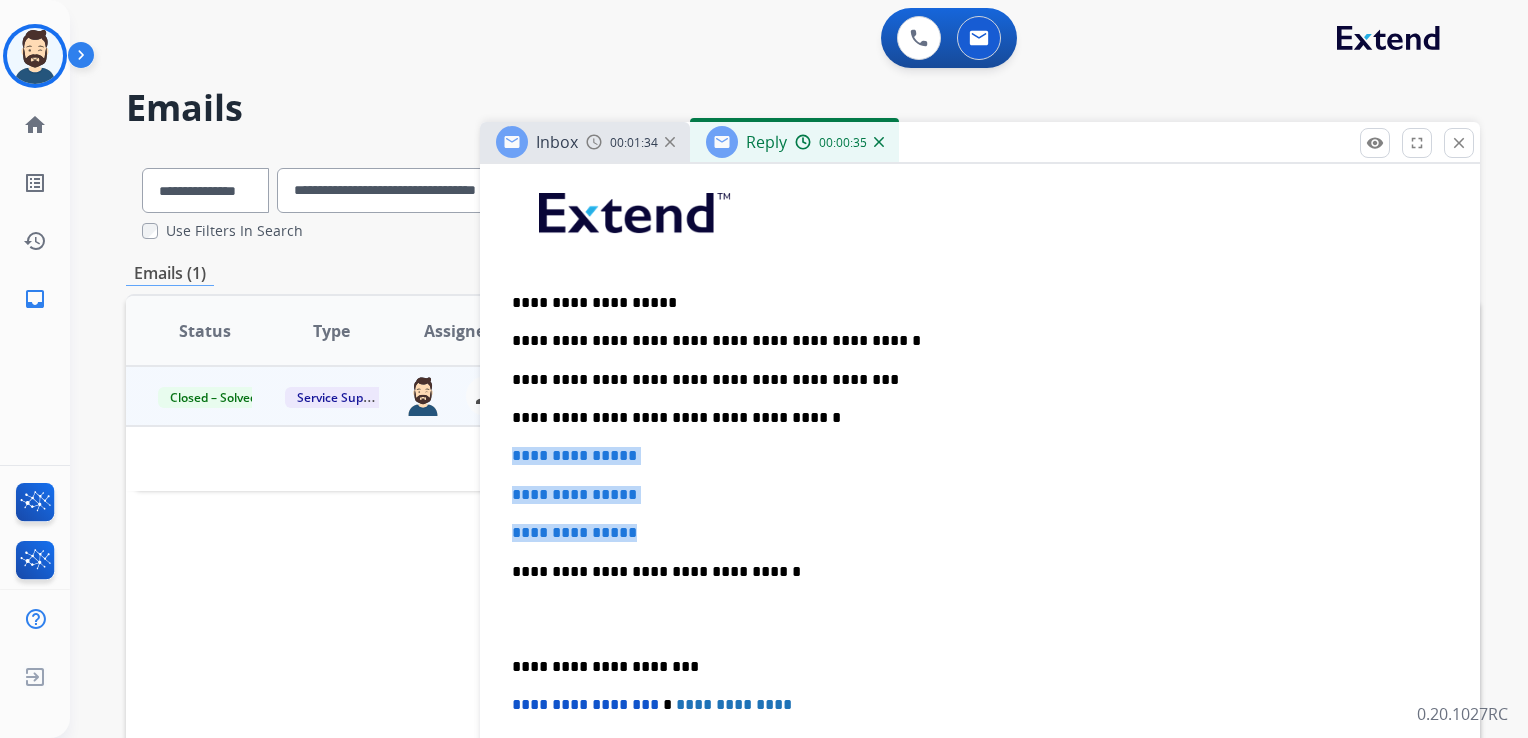 drag, startPoint x: 509, startPoint y: 453, endPoint x: 692, endPoint y: 525, distance: 196.65453 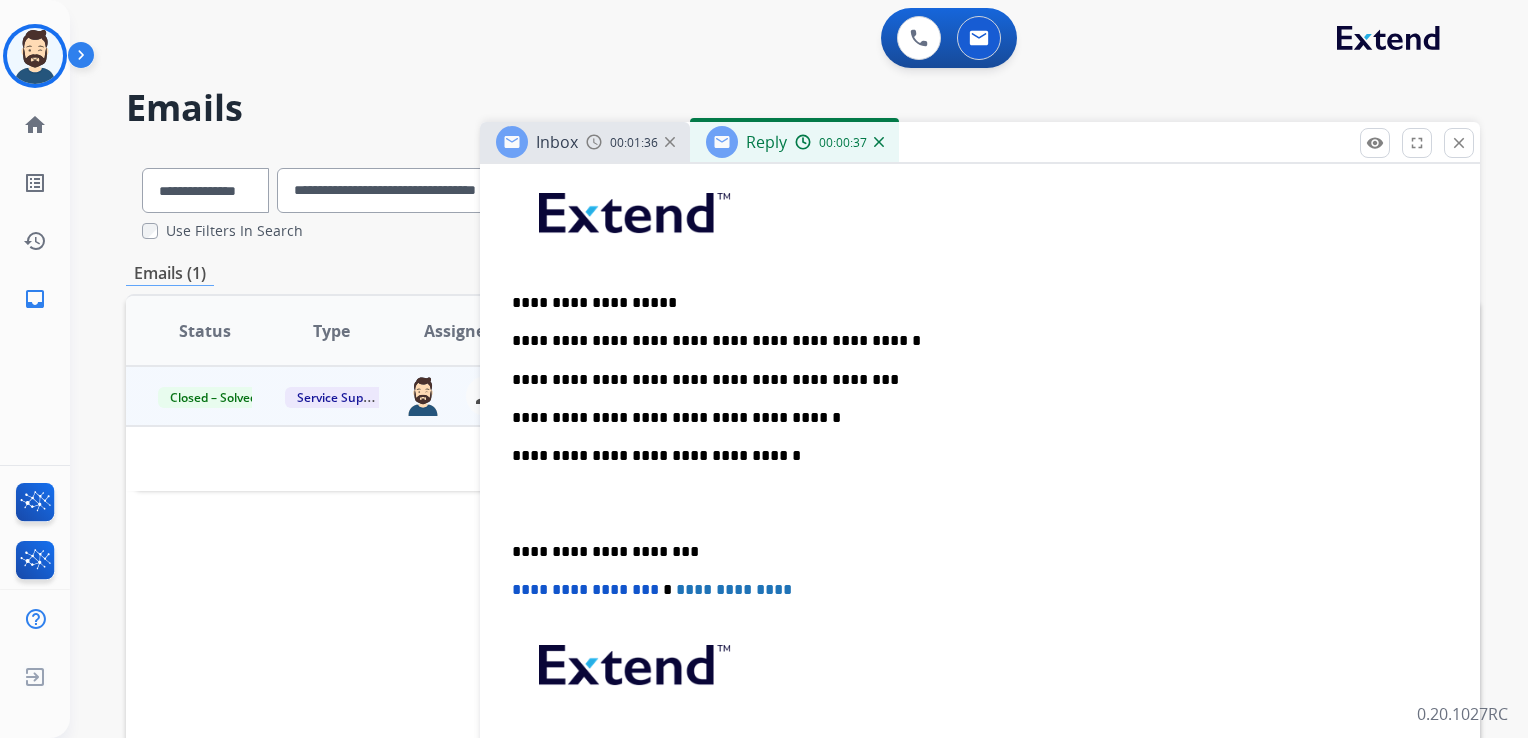 click on "**********" at bounding box center (972, 341) 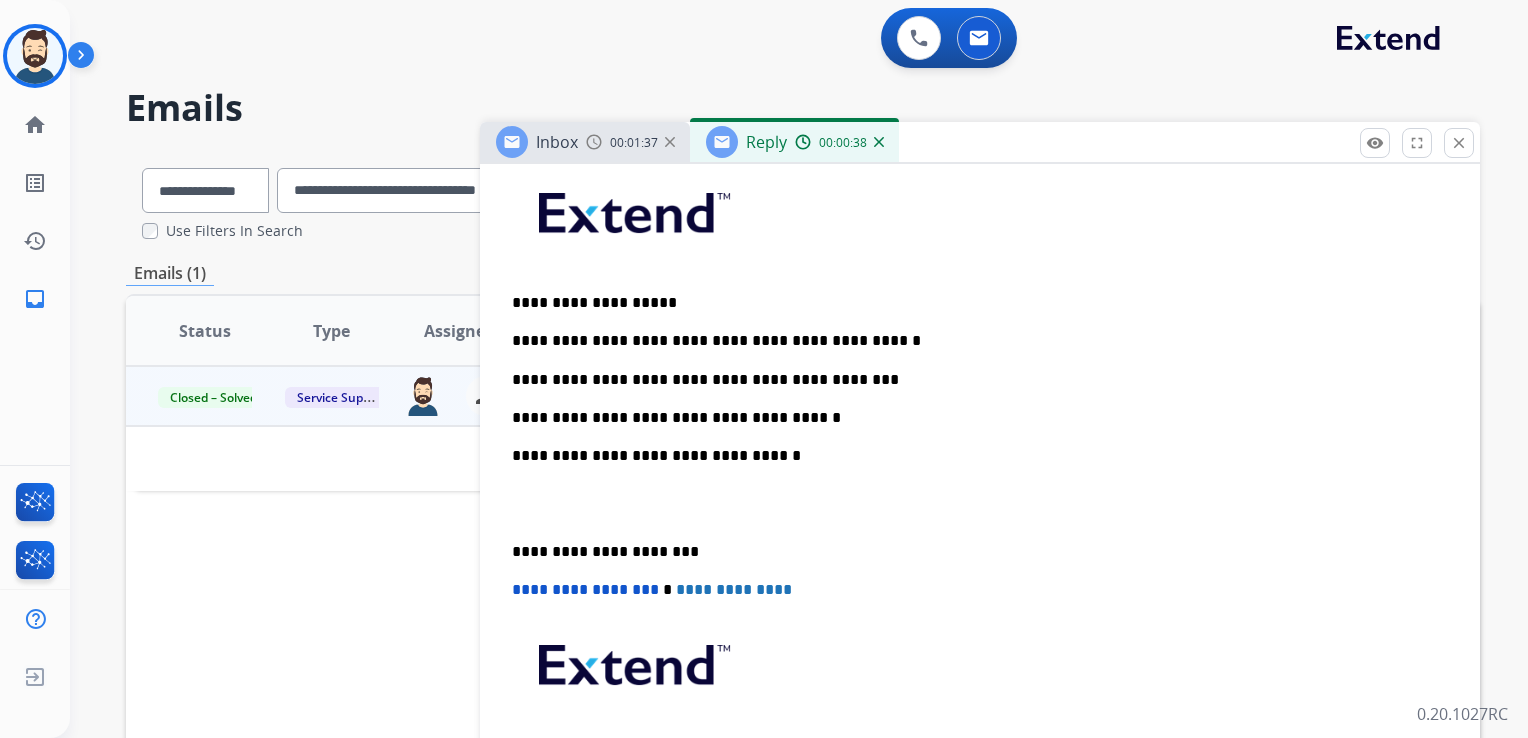 click on "**********" at bounding box center [972, 341] 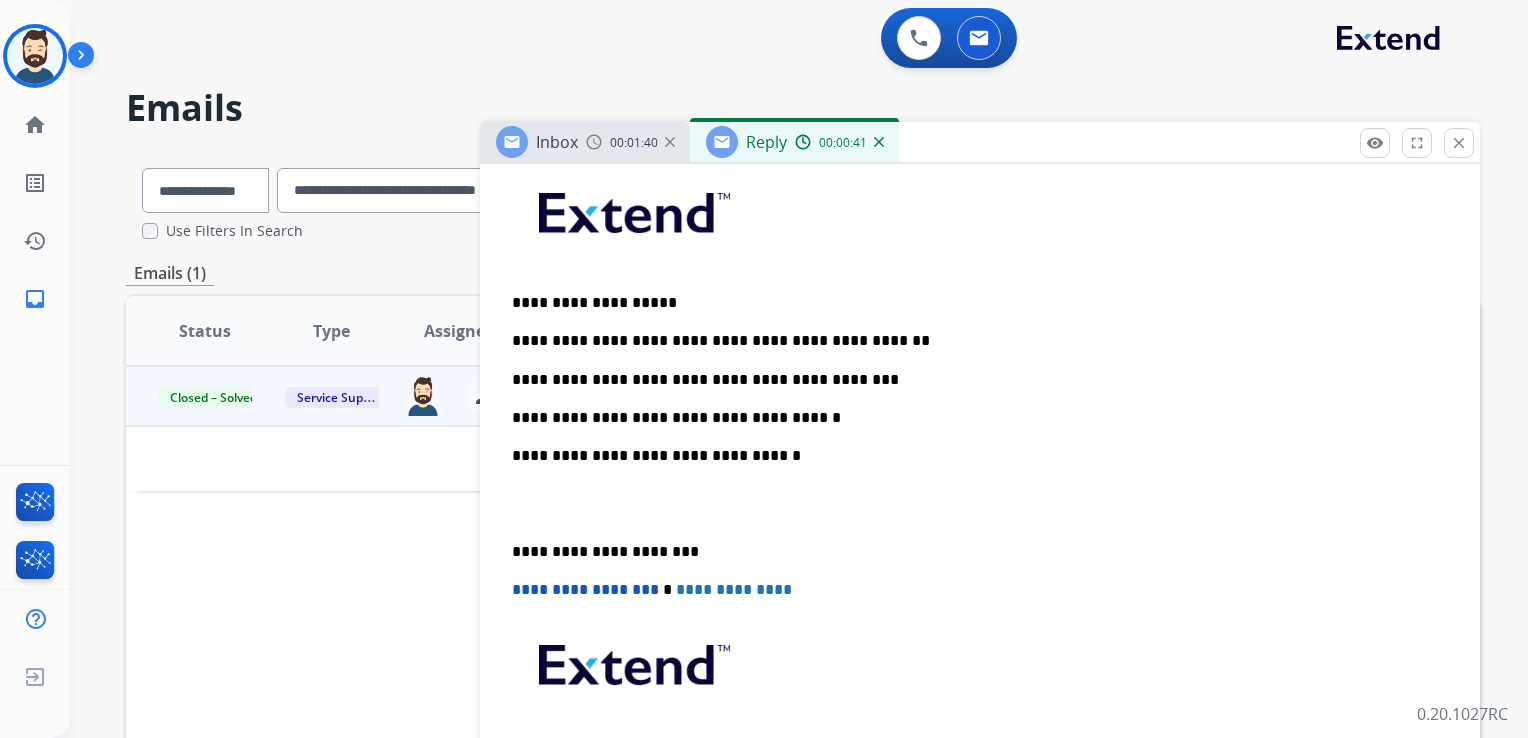 click on "**********" at bounding box center (972, 456) 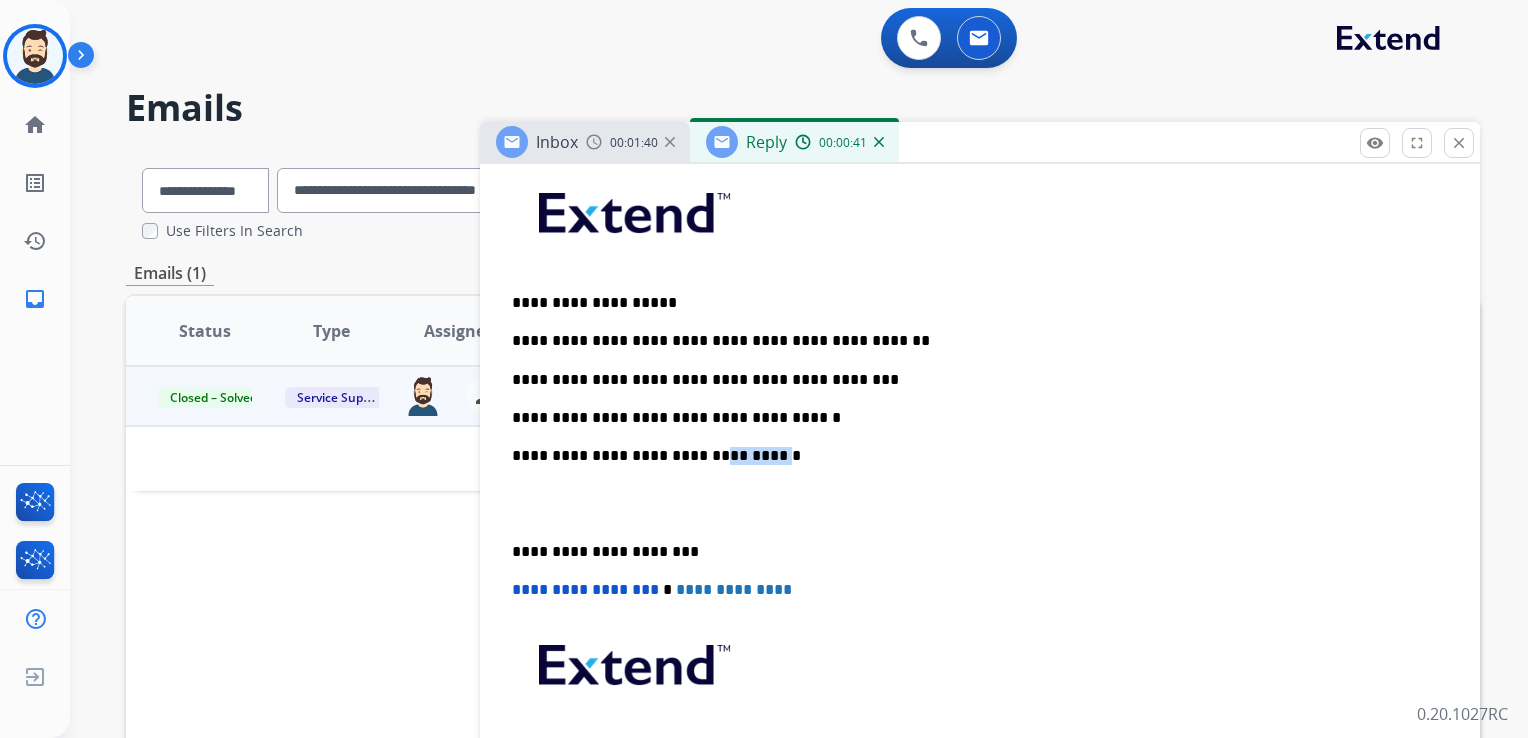 click on "**********" at bounding box center (972, 456) 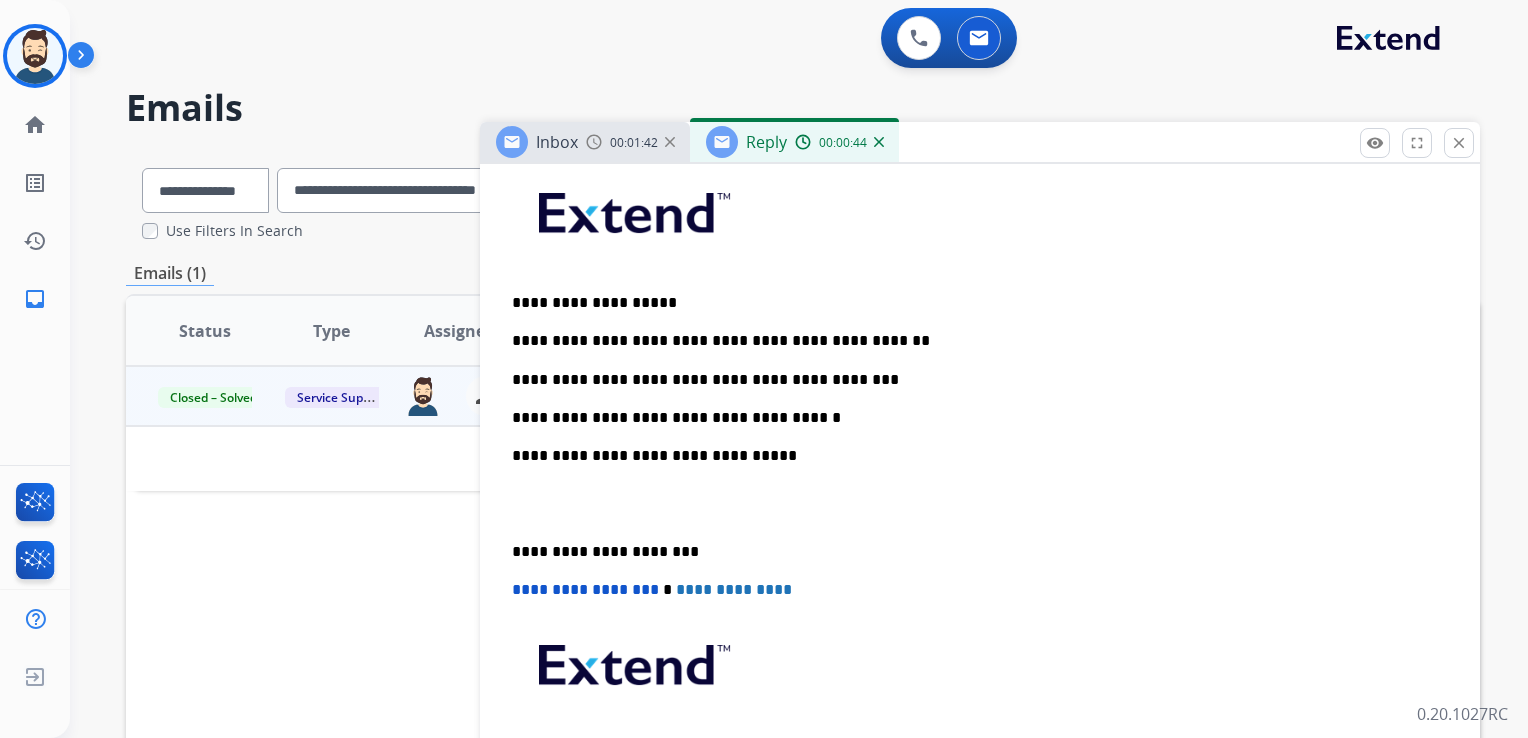 click on "**********" at bounding box center (972, 552) 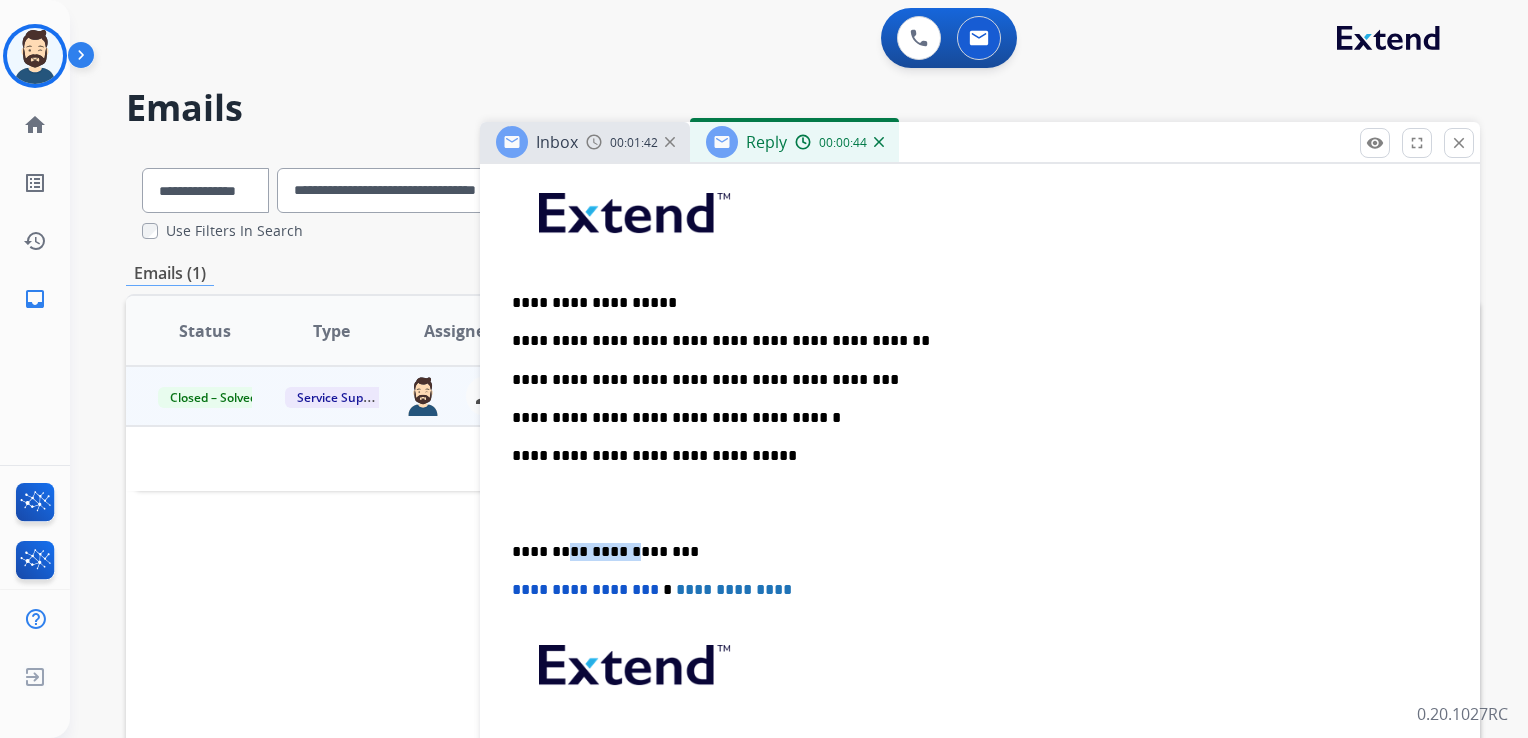 click on "**********" at bounding box center [972, 552] 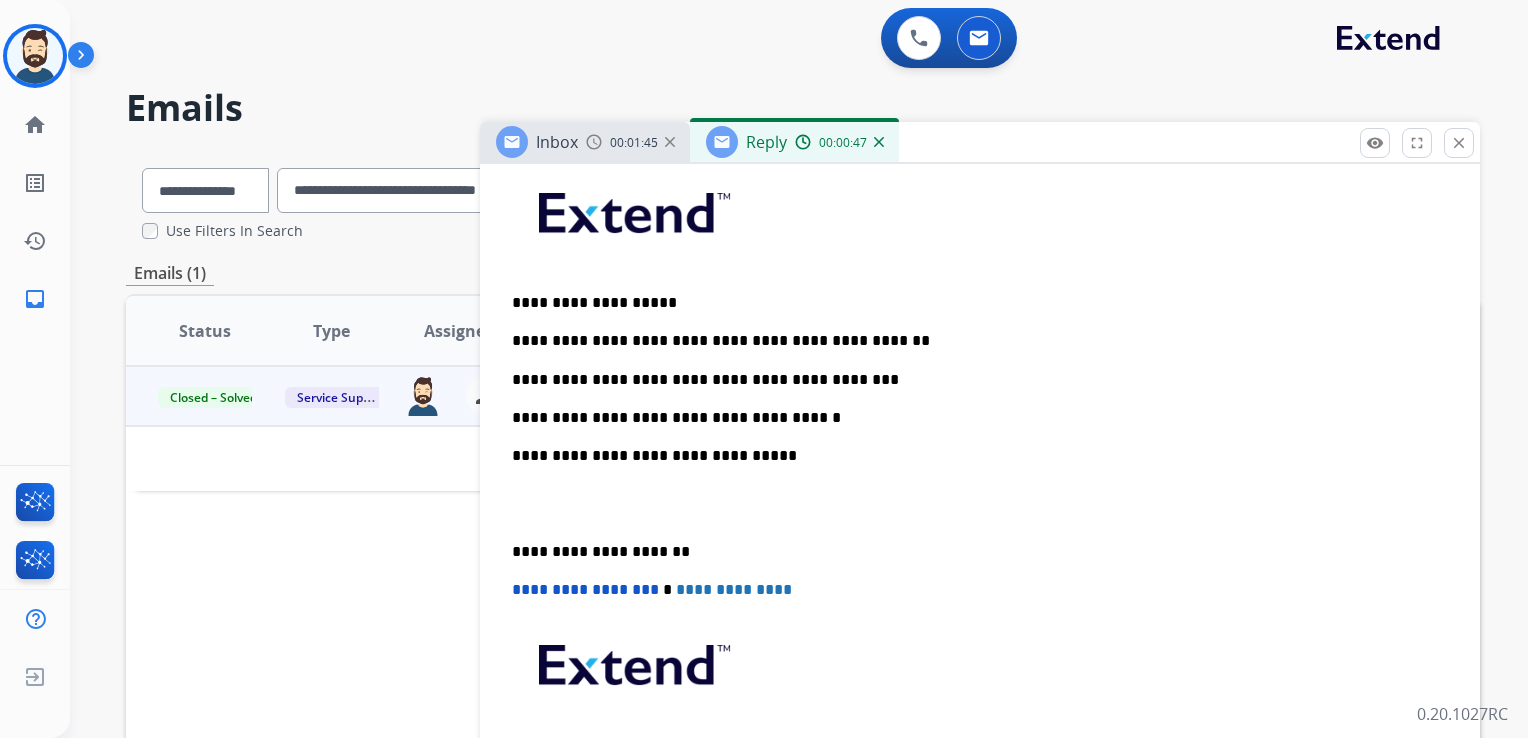 click on "**********" at bounding box center [585, 589] 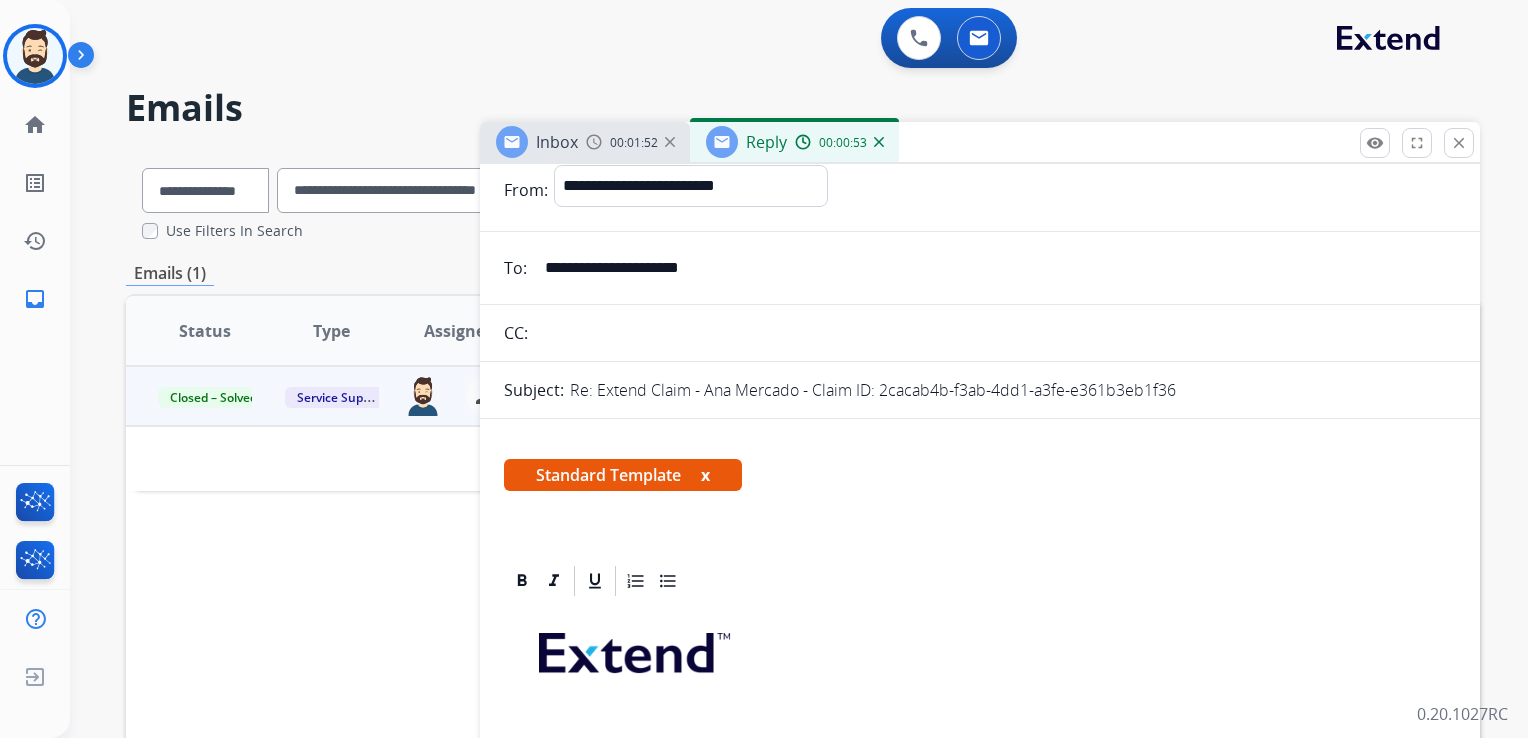 scroll, scrollTop: 0, scrollLeft: 0, axis: both 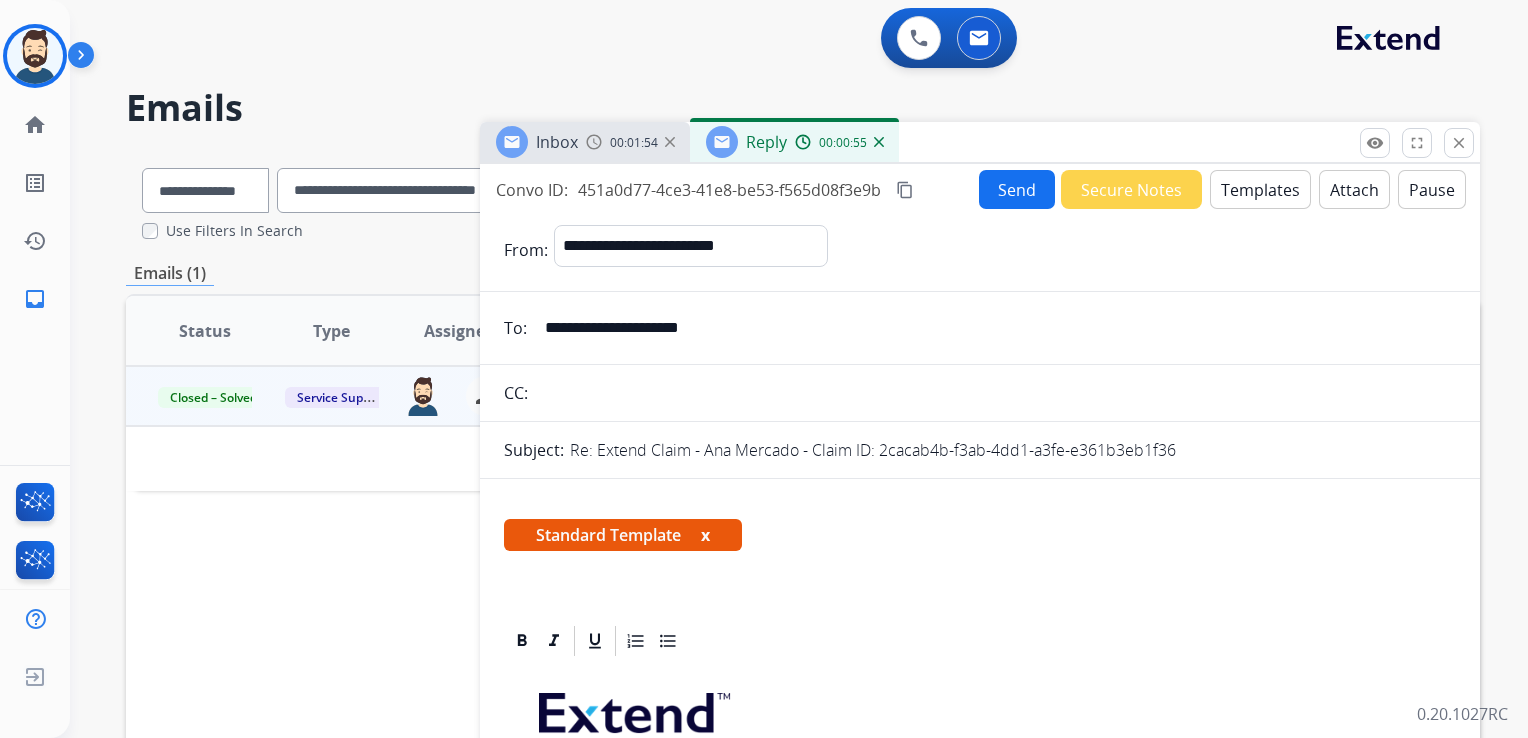 click on "Attach" at bounding box center (1354, 189) 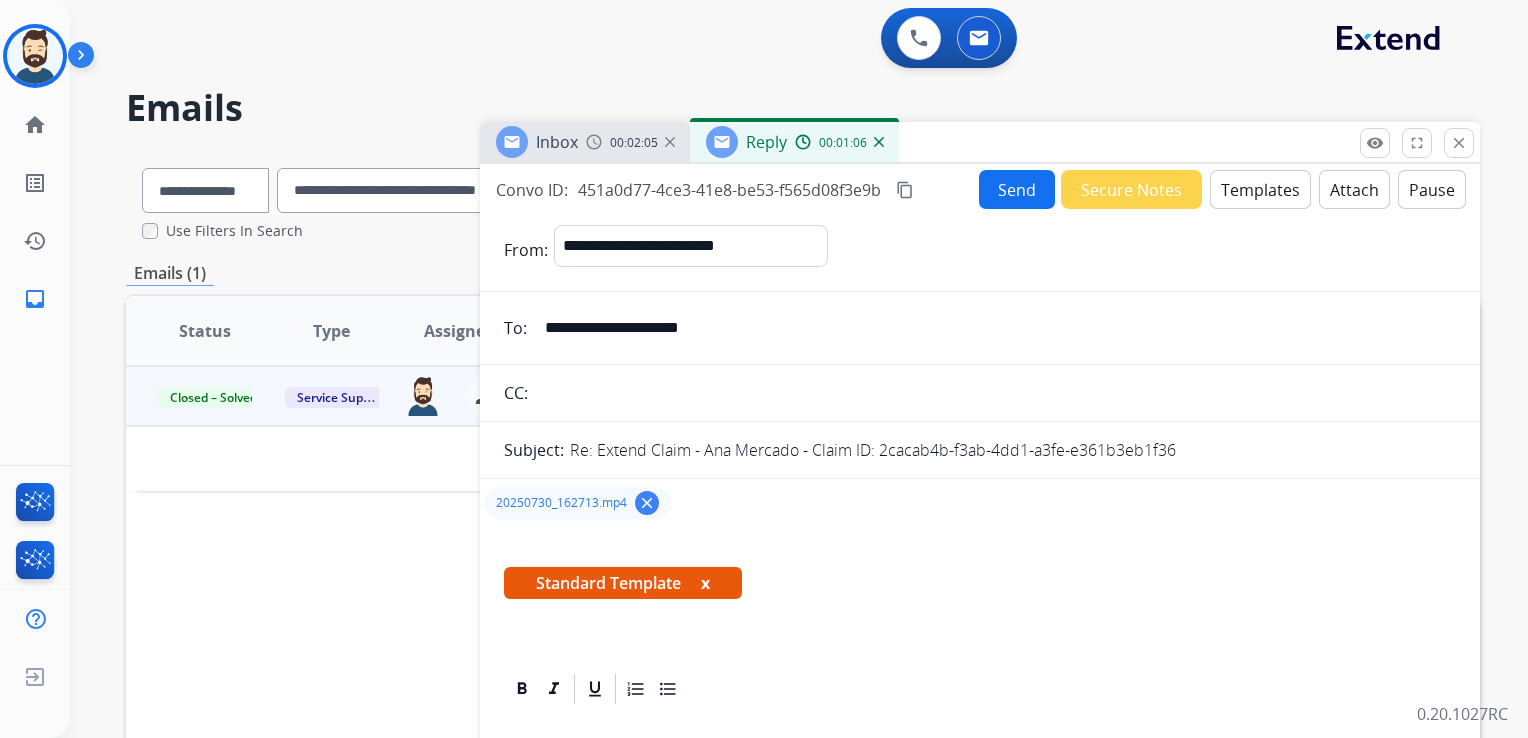 click on "Attach" at bounding box center [1354, 189] 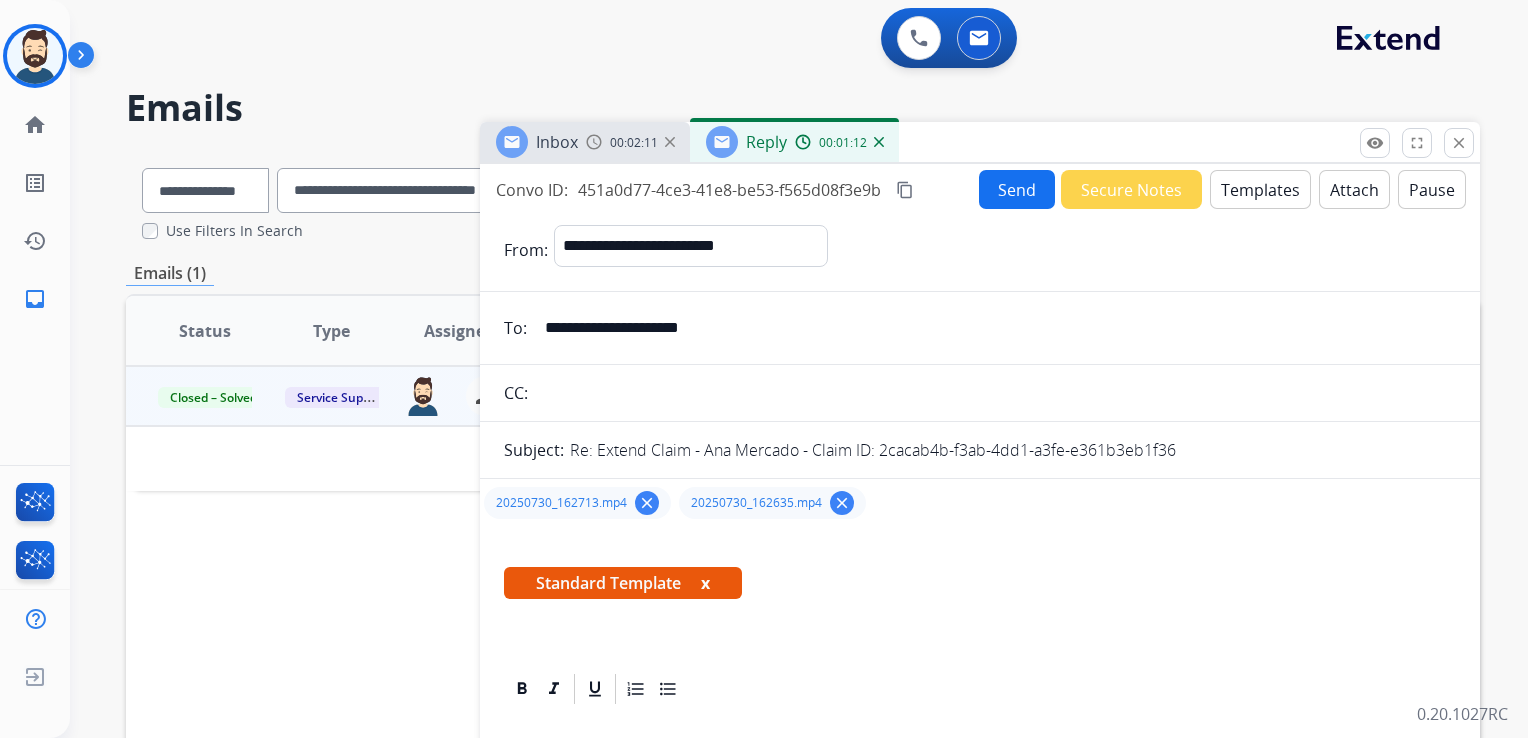 click on "Attach" at bounding box center (1354, 189) 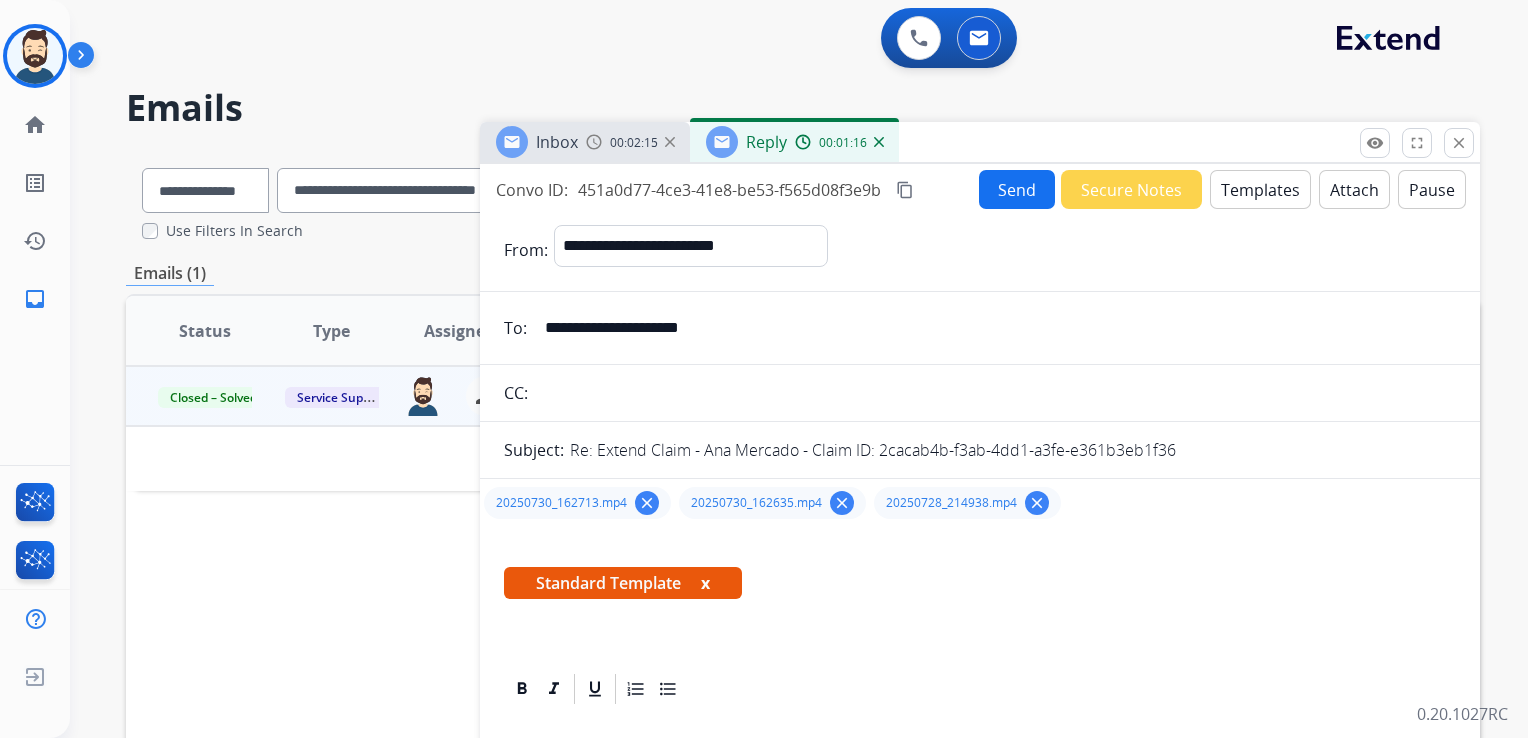 click on "Attach" at bounding box center (1354, 189) 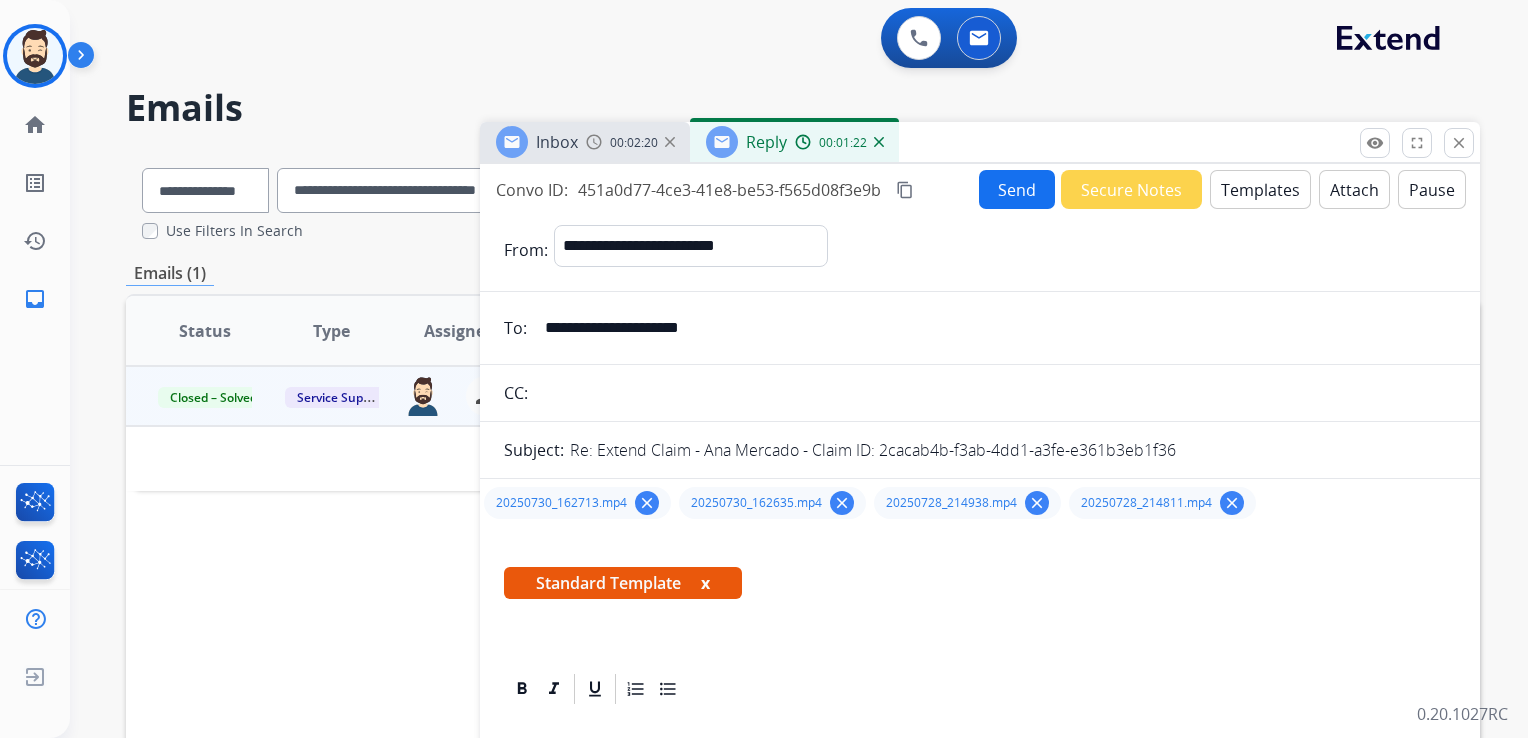 click on "Attach" at bounding box center (1354, 189) 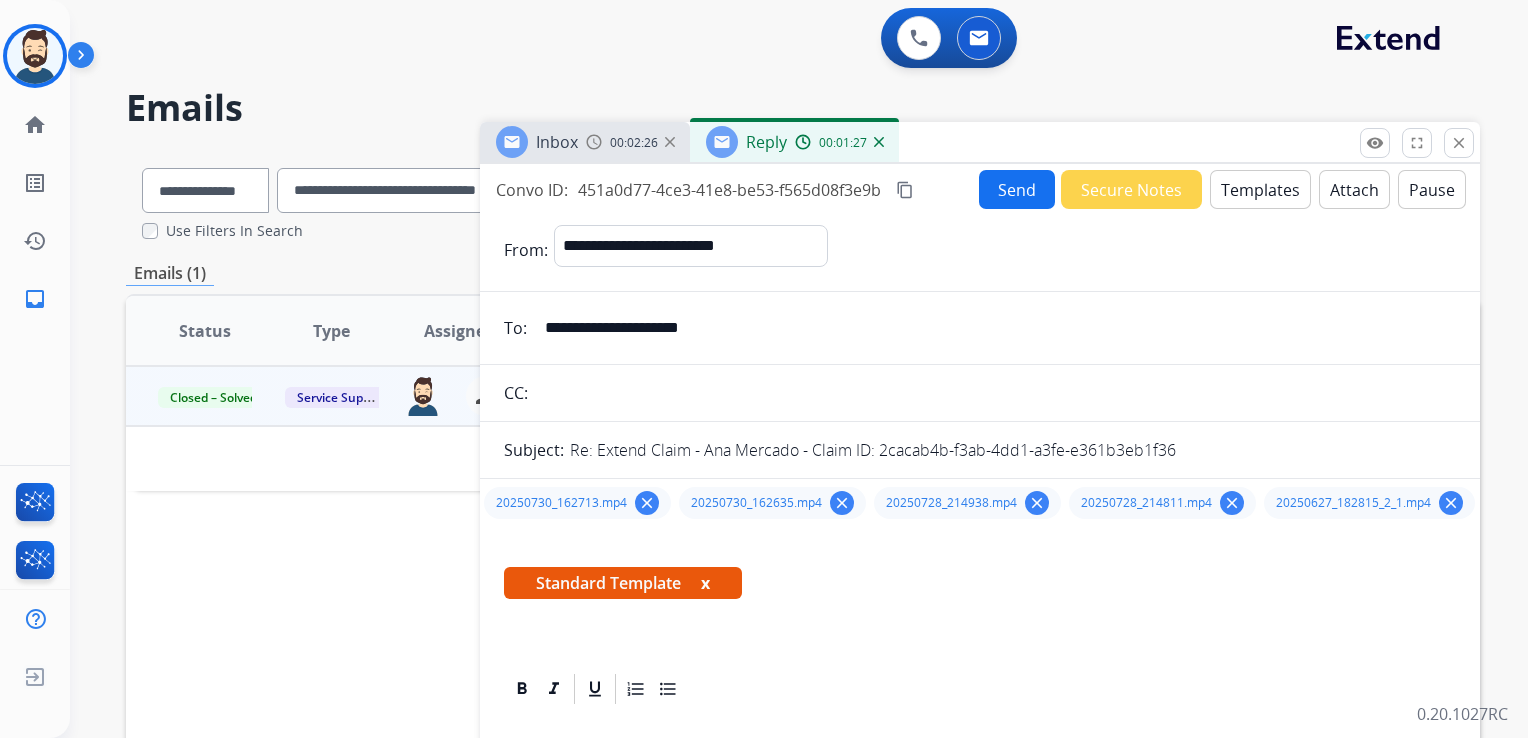 click on "Attach" at bounding box center (1354, 189) 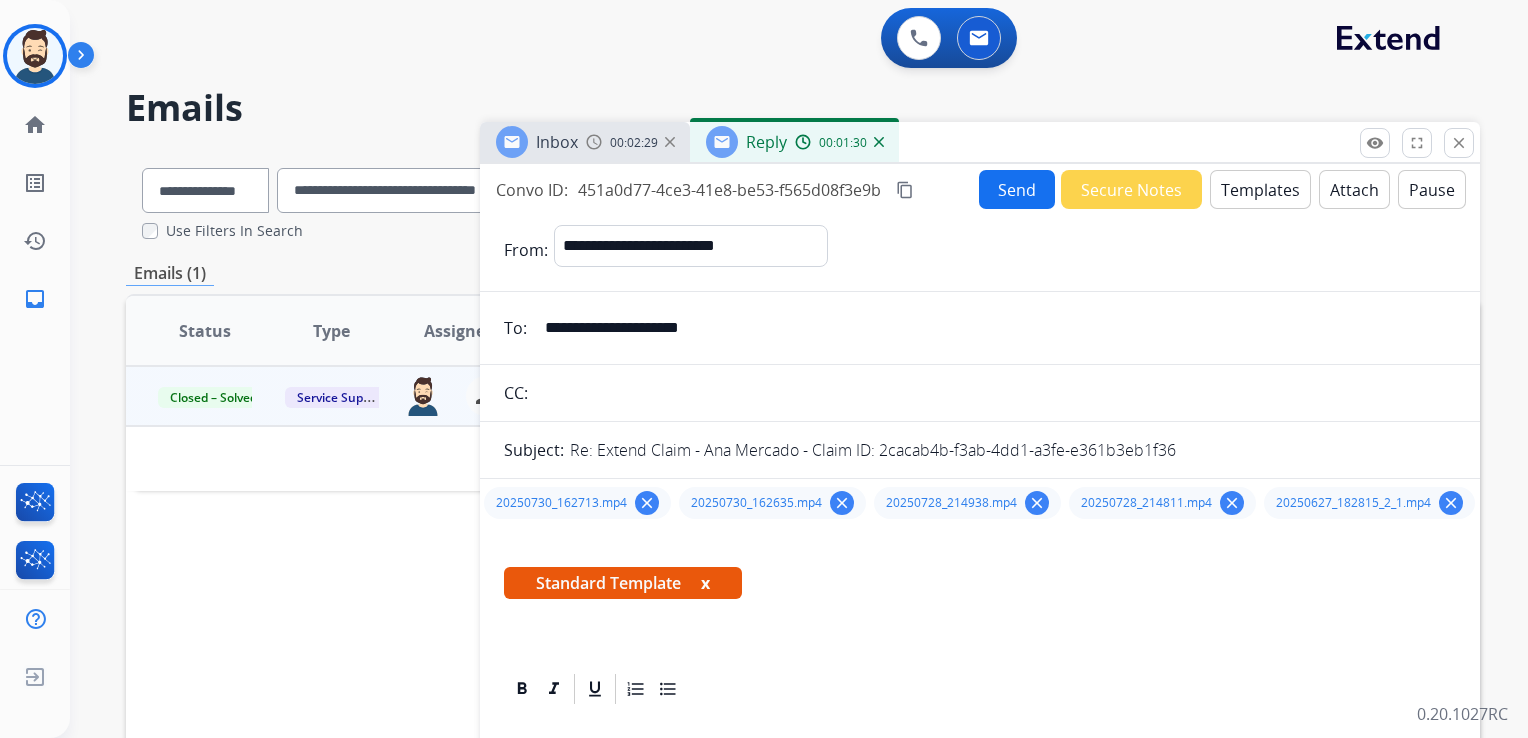 click on "Attach" at bounding box center [1354, 189] 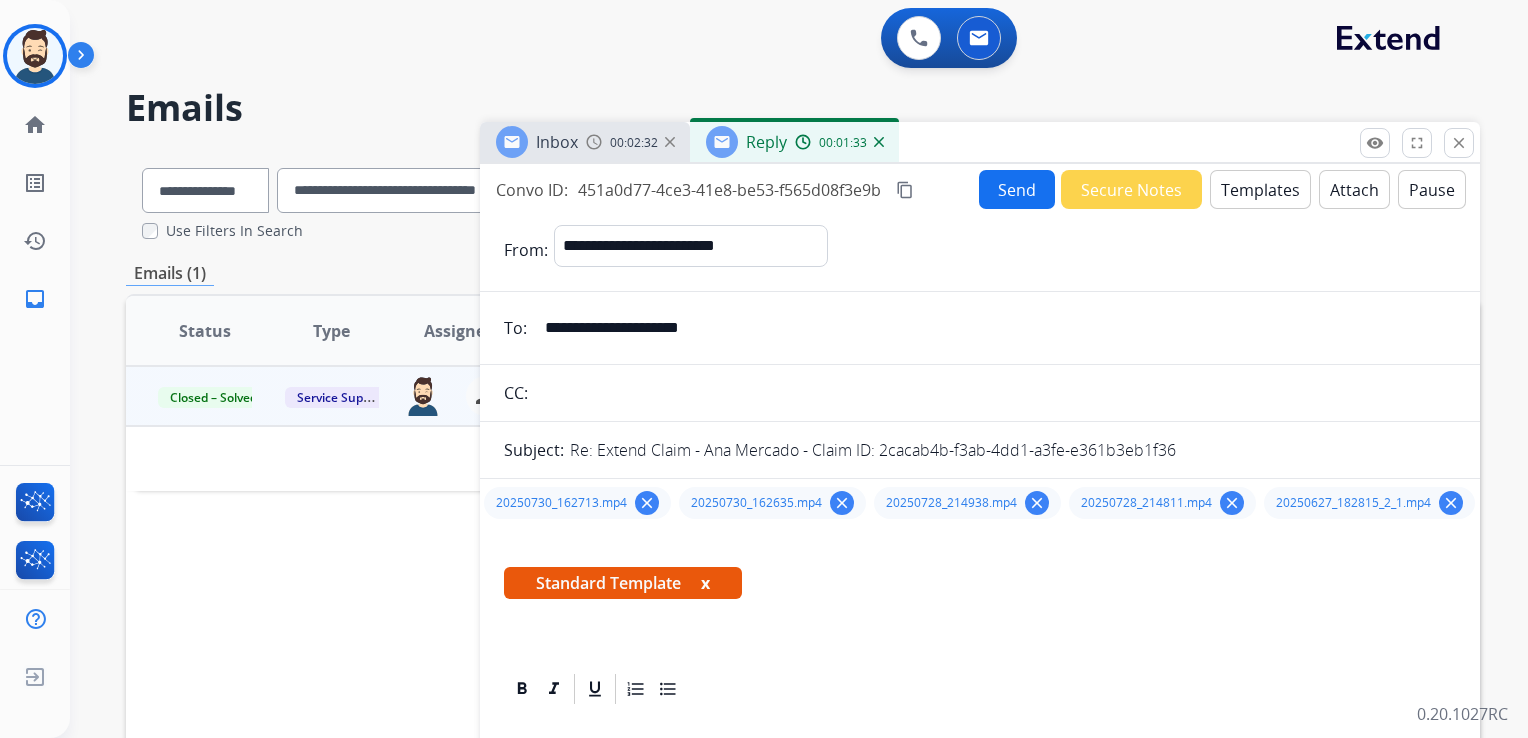 click on "Attach" at bounding box center [1354, 189] 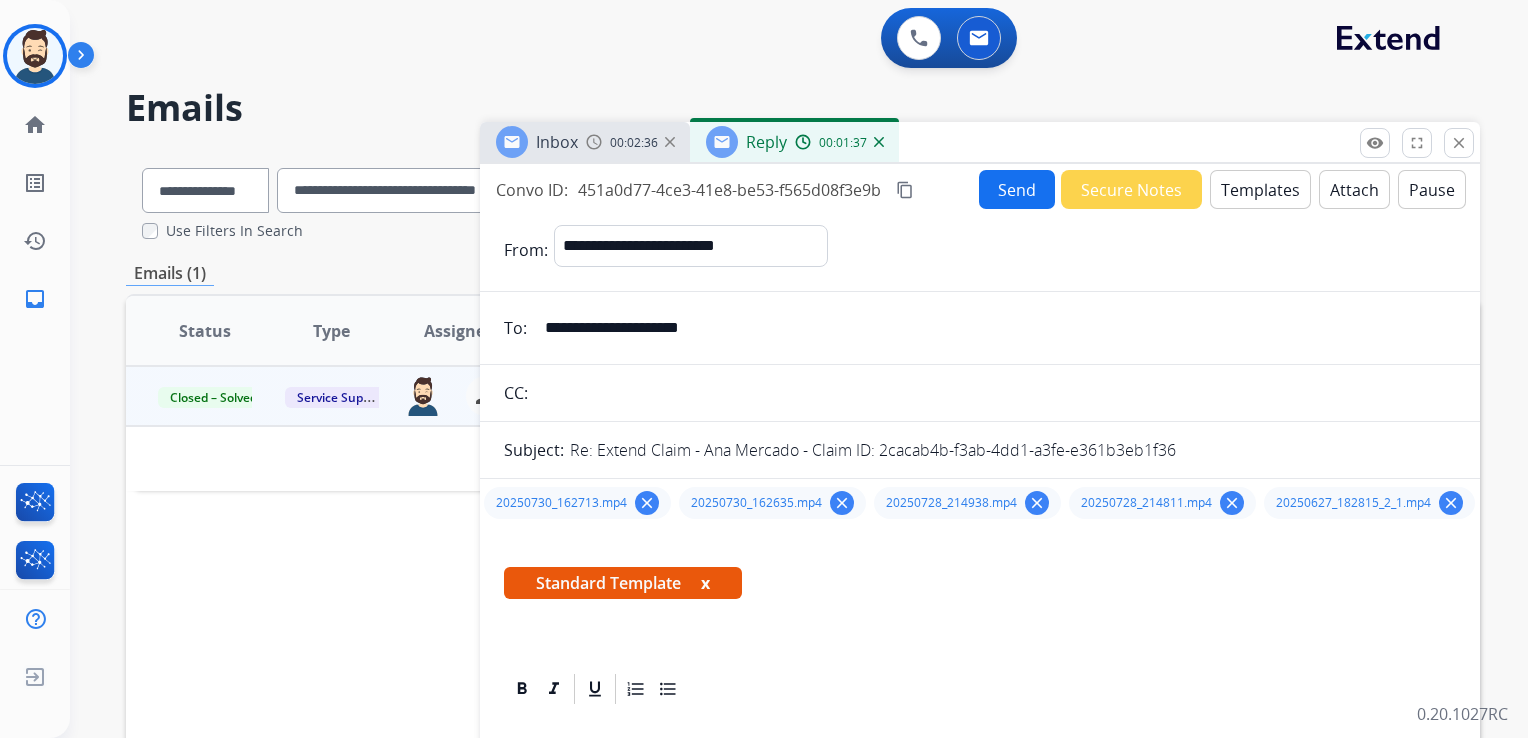 click on "Send" at bounding box center [1017, 189] 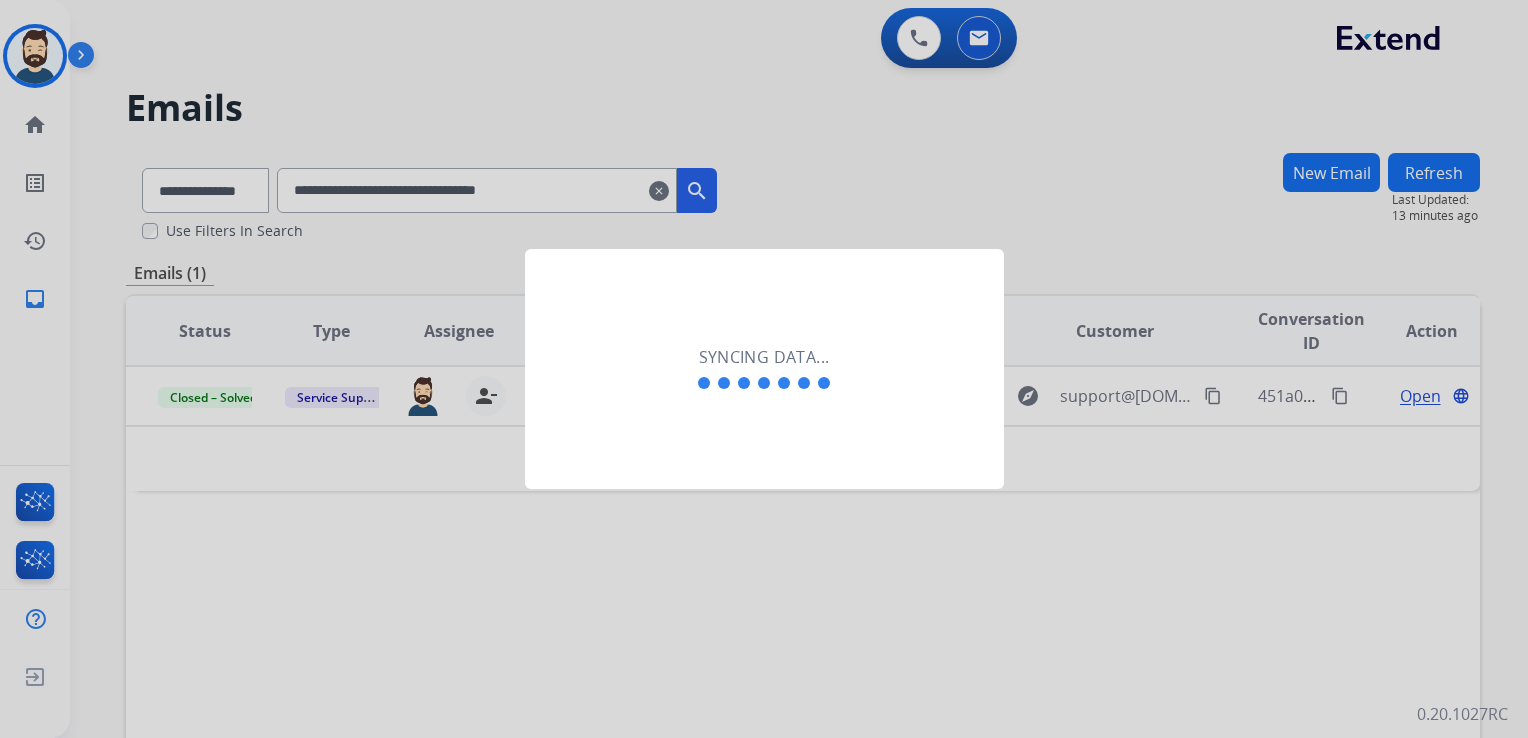 click at bounding box center (764, 369) 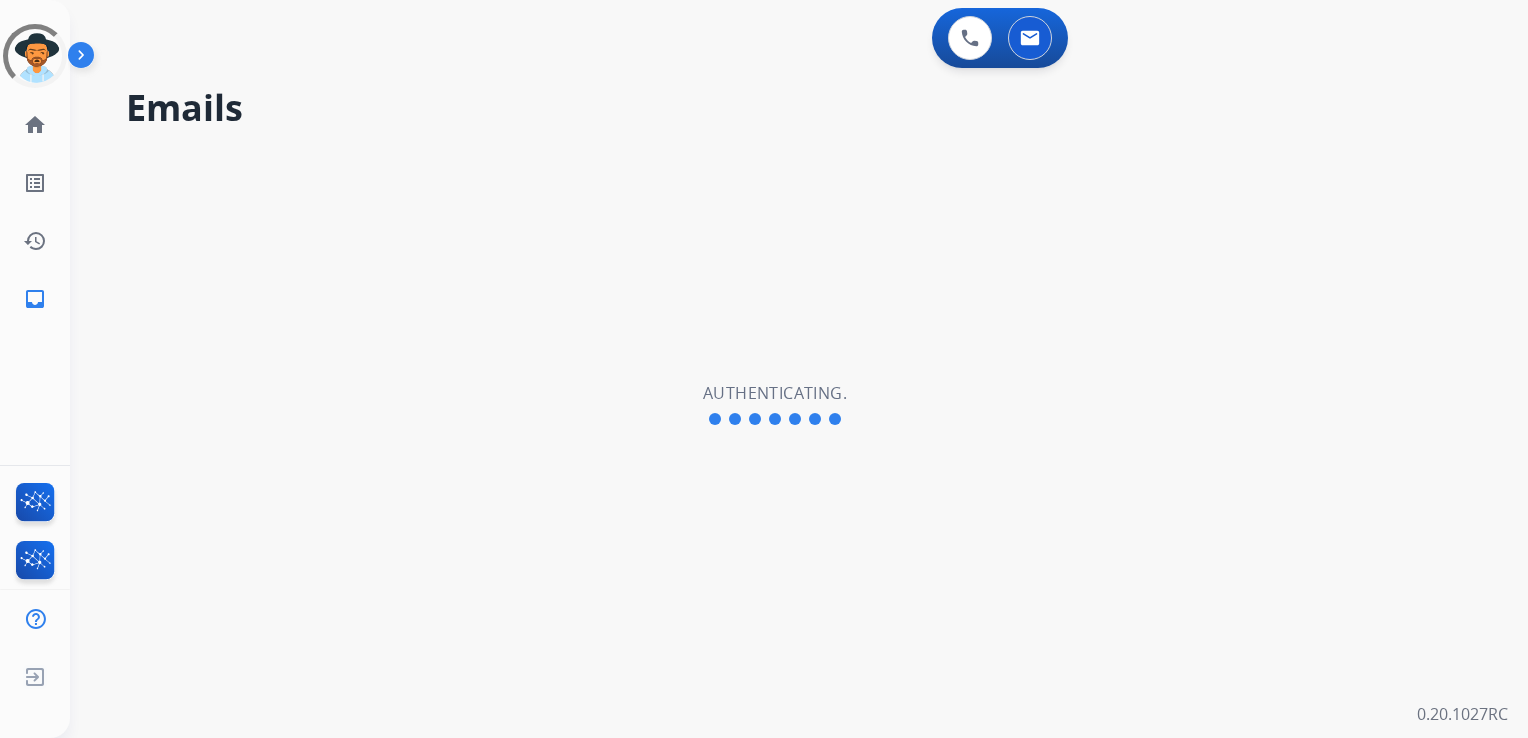 scroll, scrollTop: 0, scrollLeft: 0, axis: both 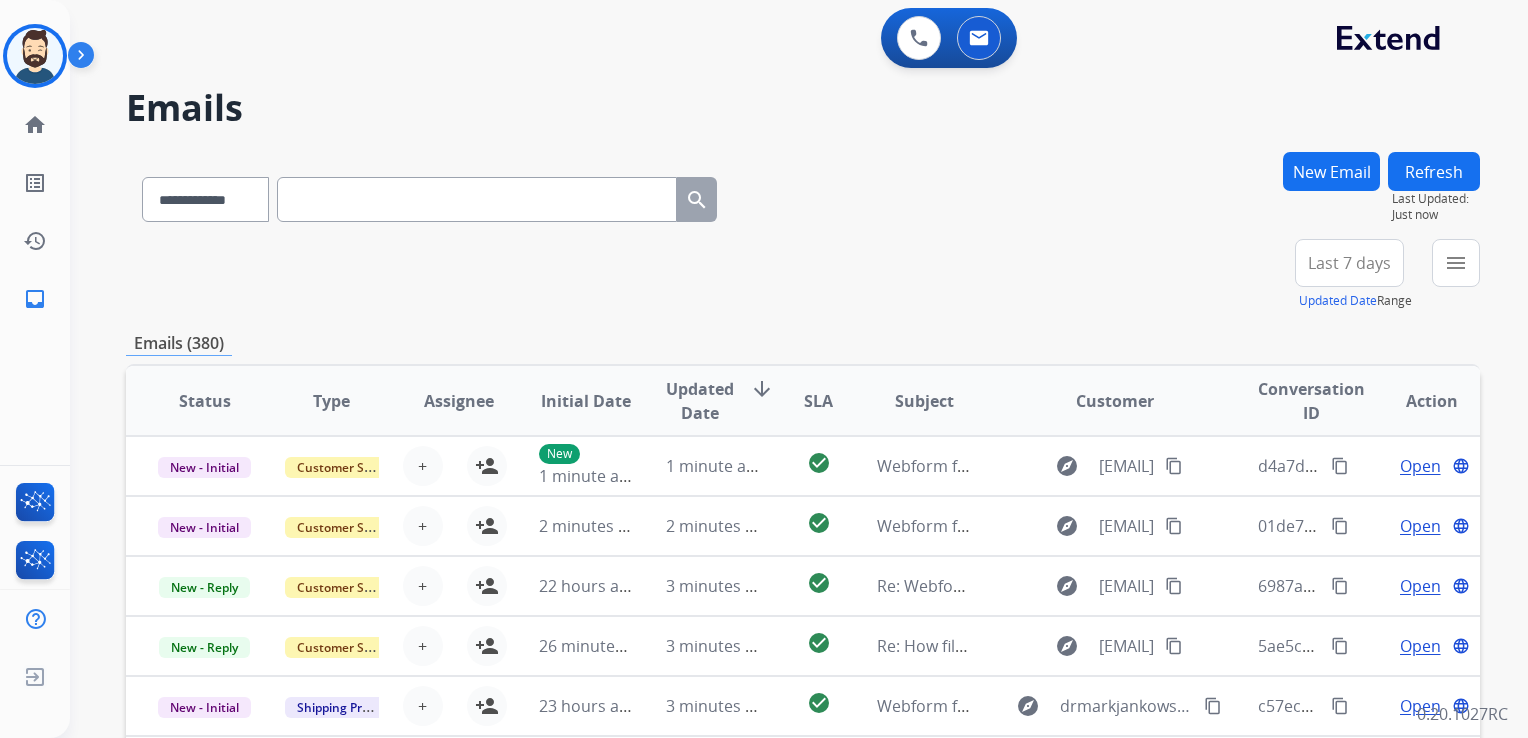click at bounding box center [477, 199] 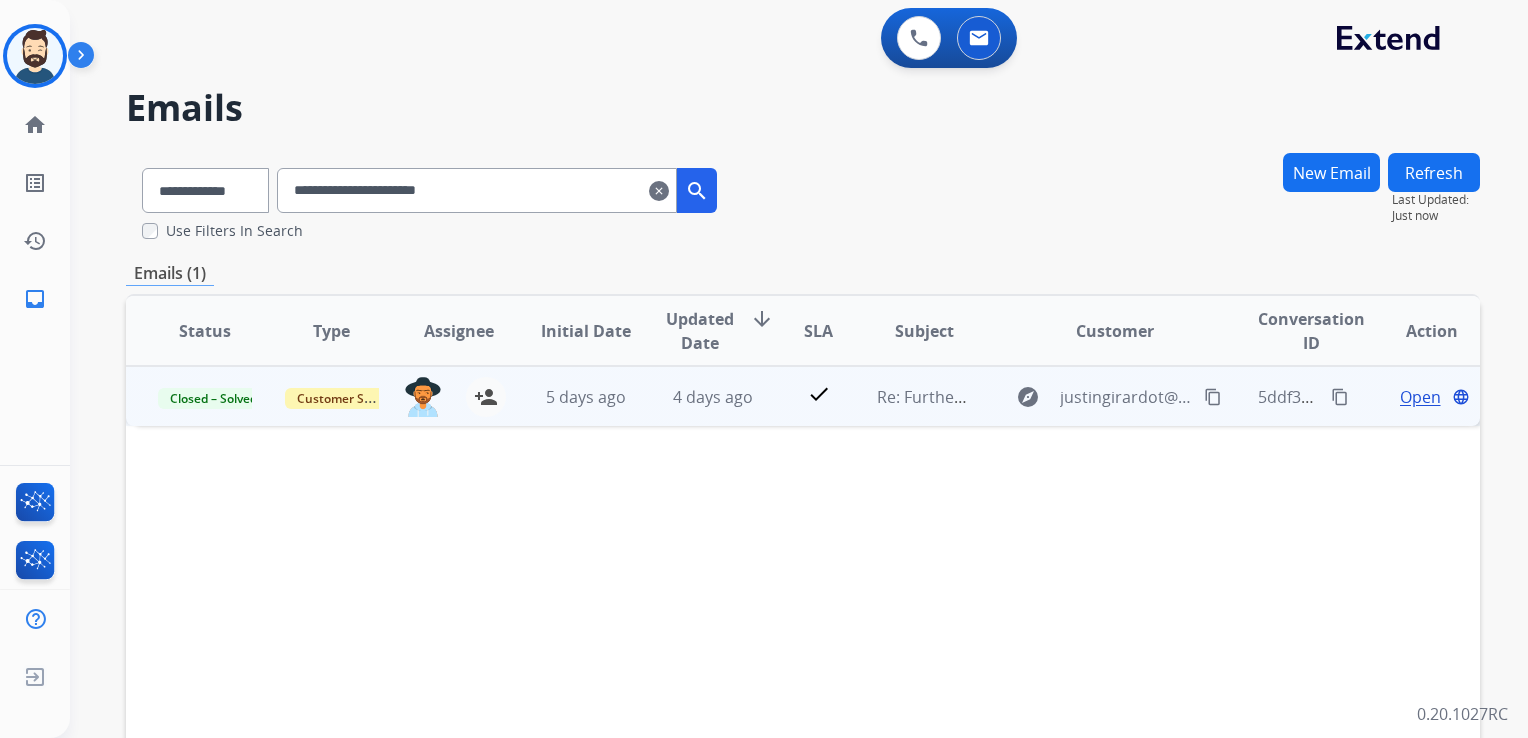 click on "4 days ago" at bounding box center [697, 396] 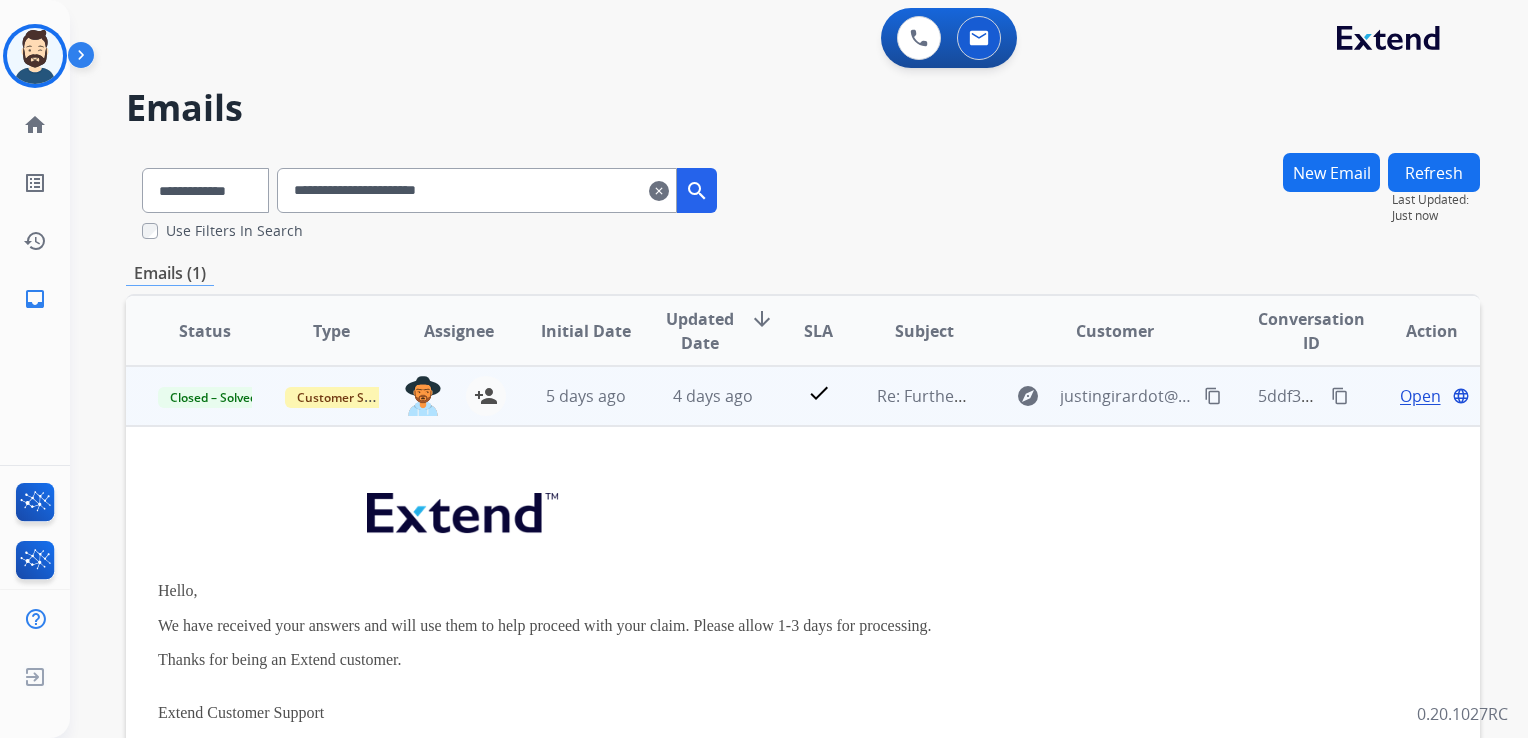 click on "Open" at bounding box center (1420, 396) 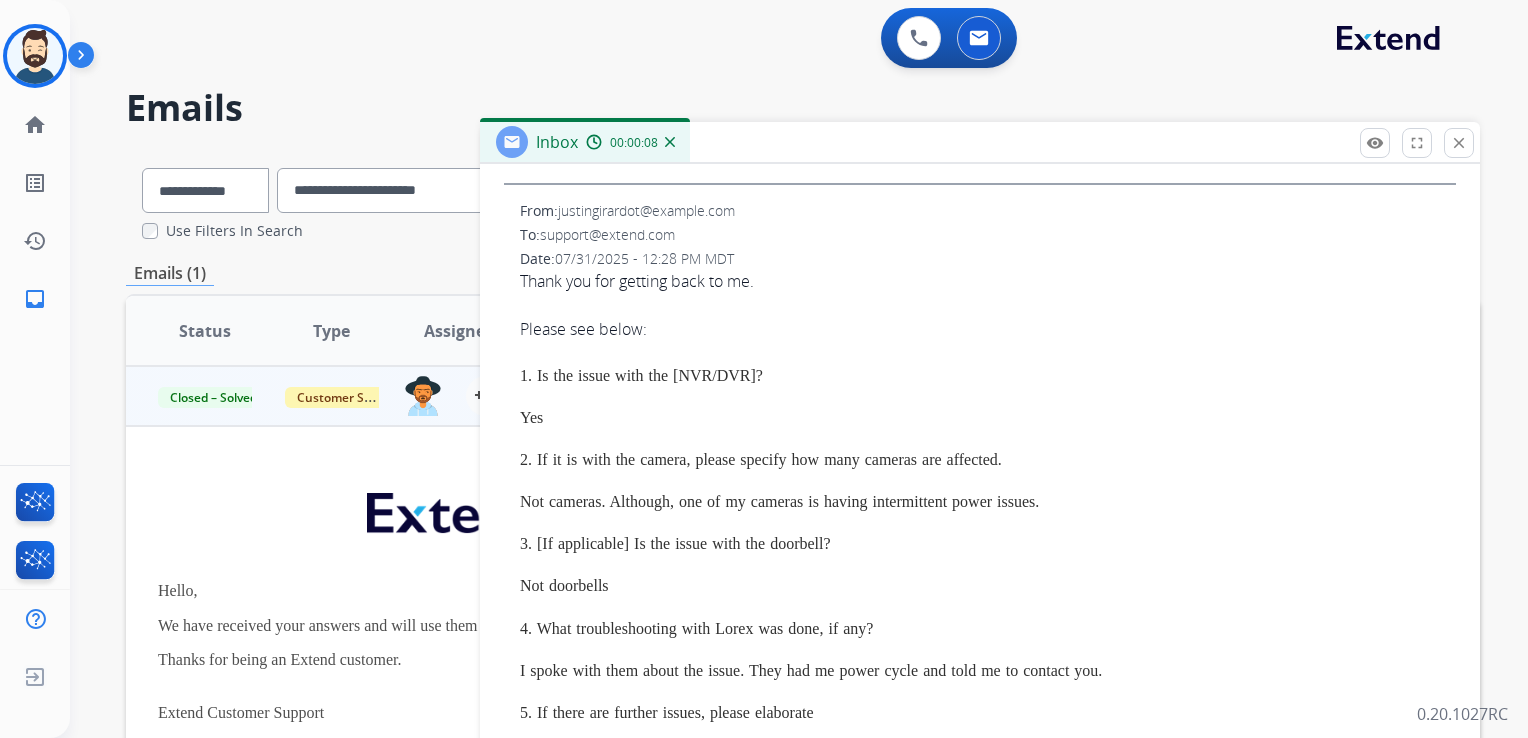 scroll, scrollTop: 900, scrollLeft: 0, axis: vertical 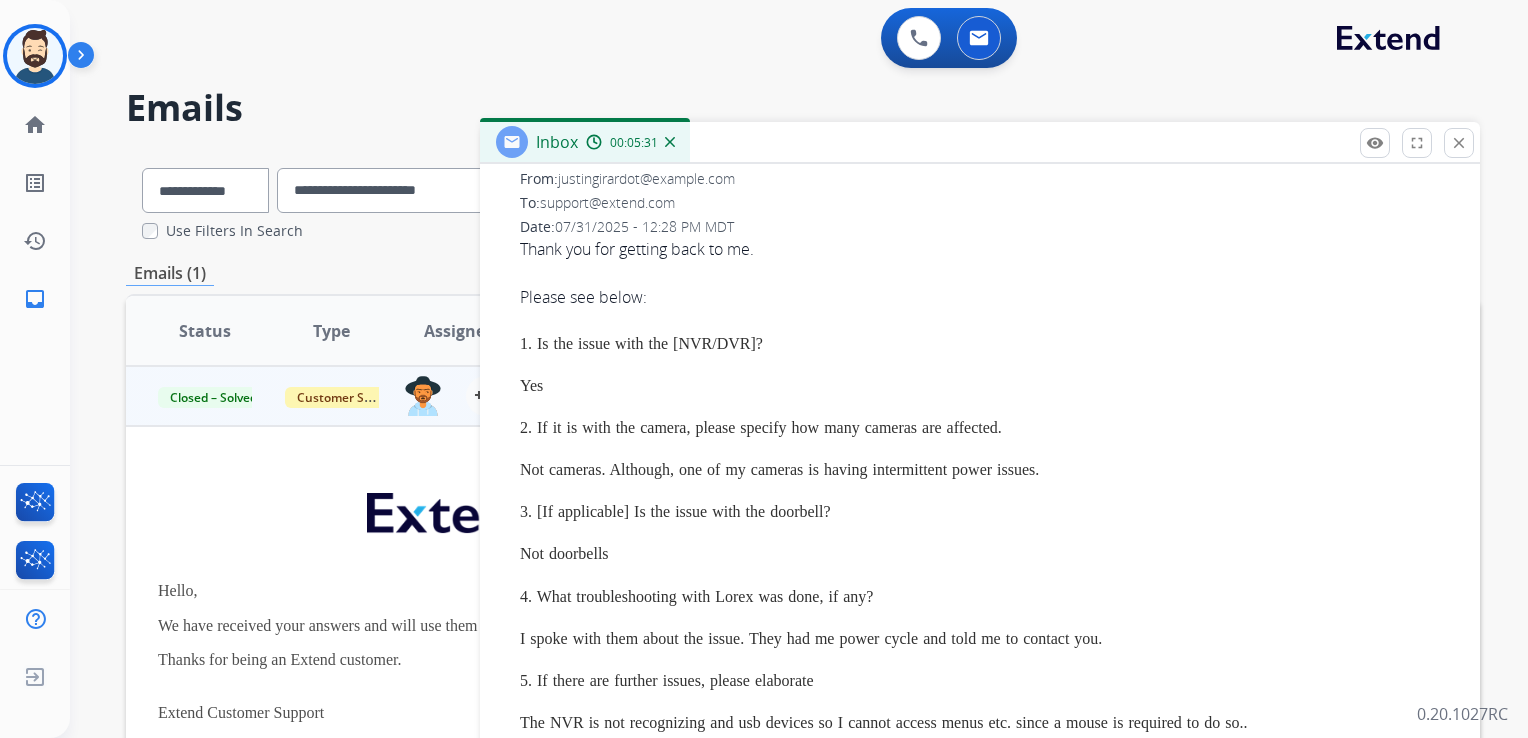 drag, startPoint x: 1456, startPoint y: 144, endPoint x: 1100, endPoint y: 164, distance: 356.56134 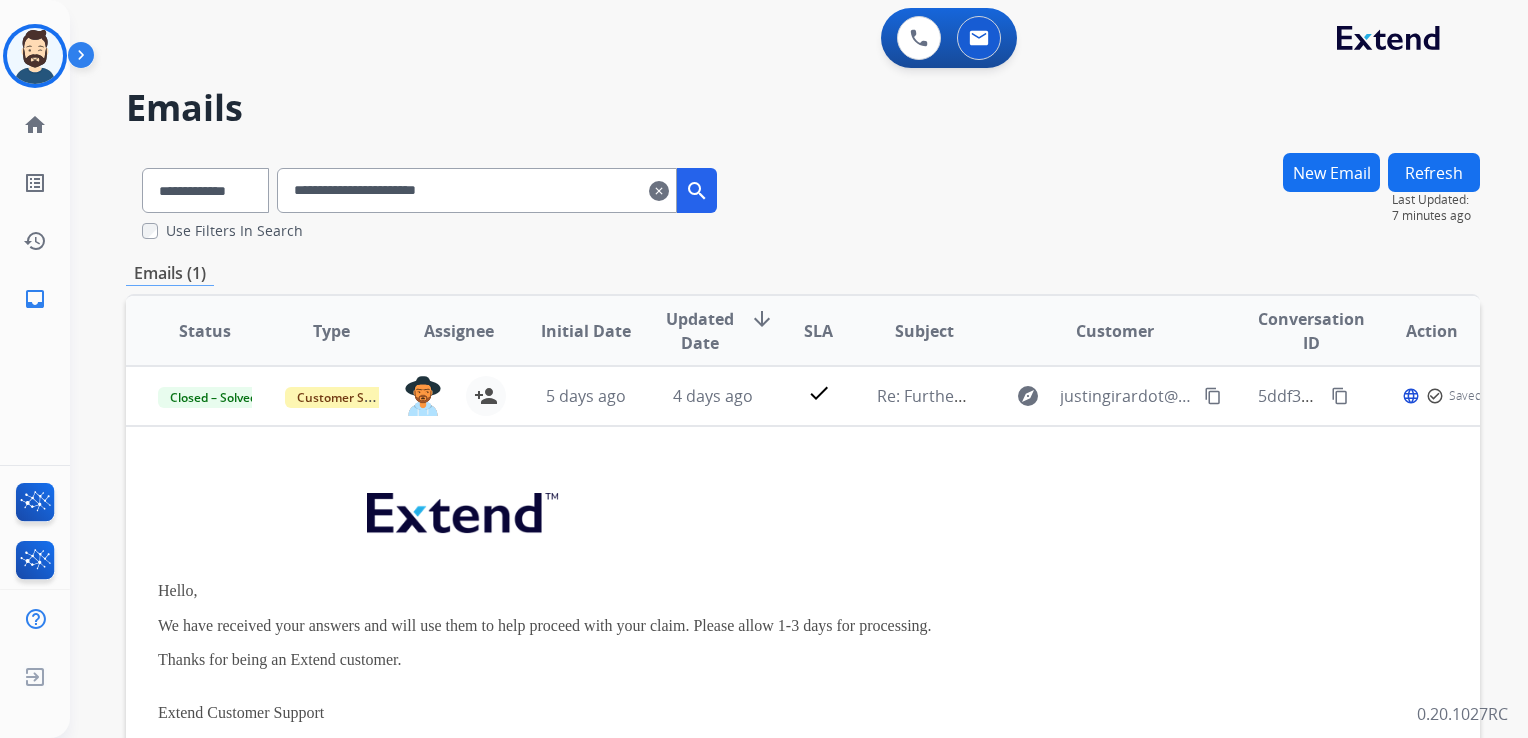 click on "clear" at bounding box center [659, 191] 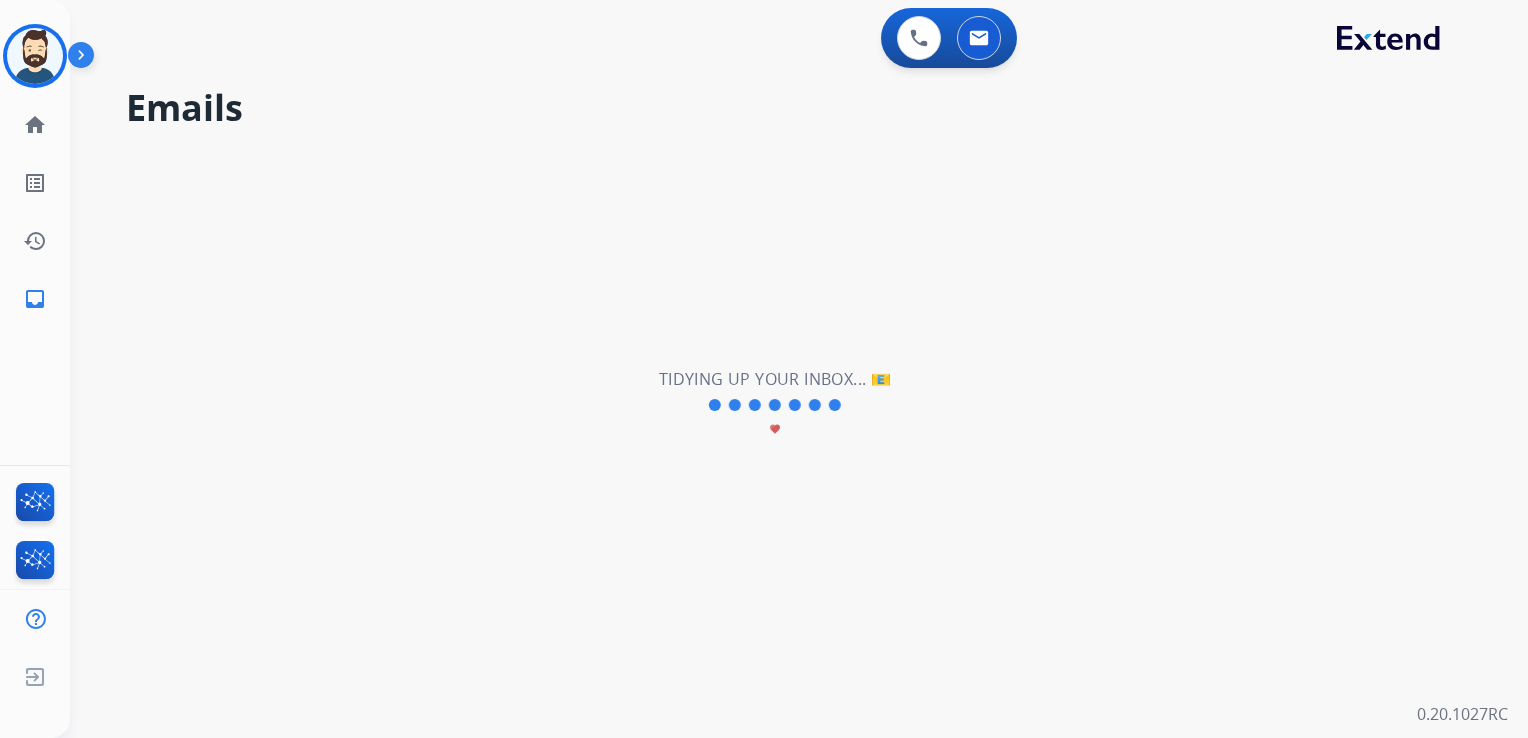 type 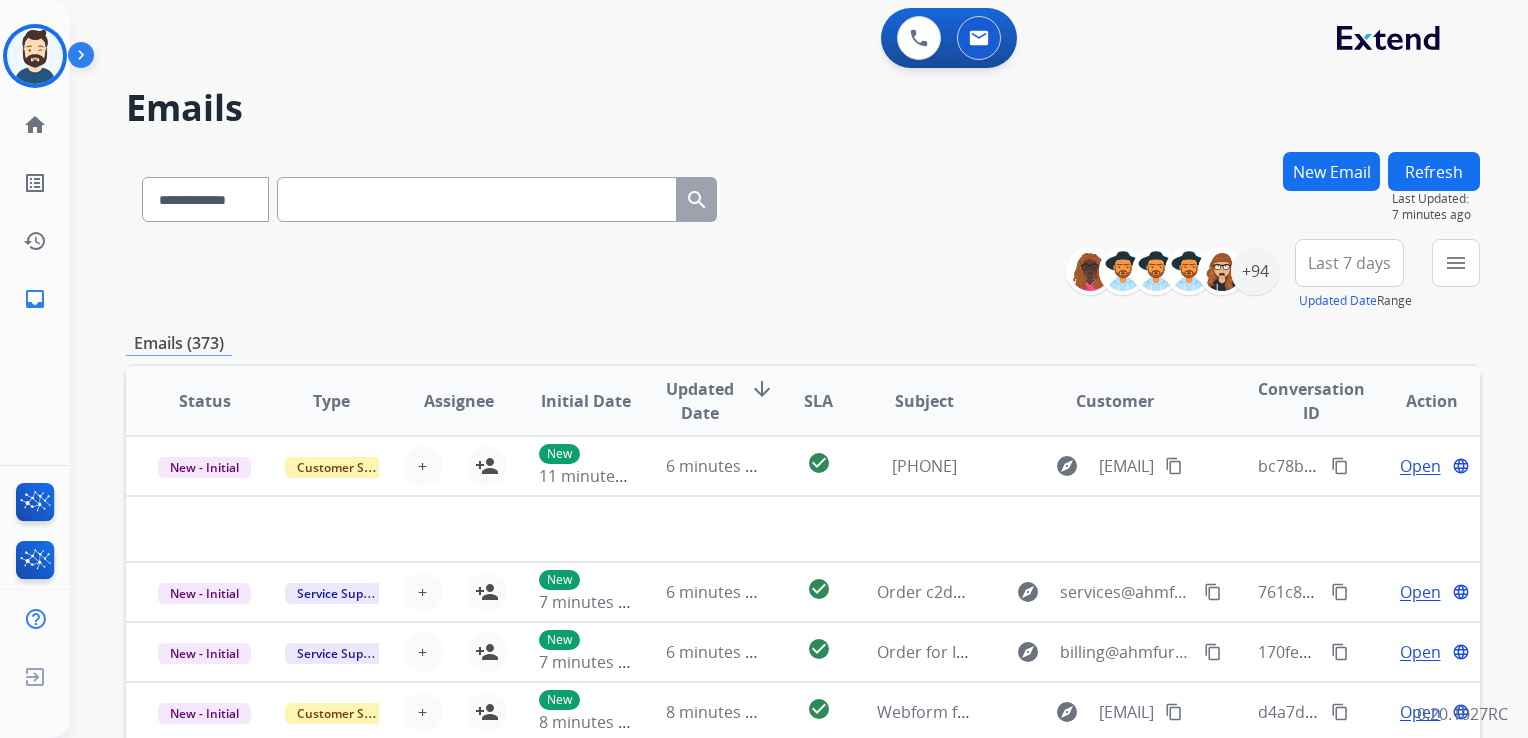 click on "New Email" at bounding box center [1331, 171] 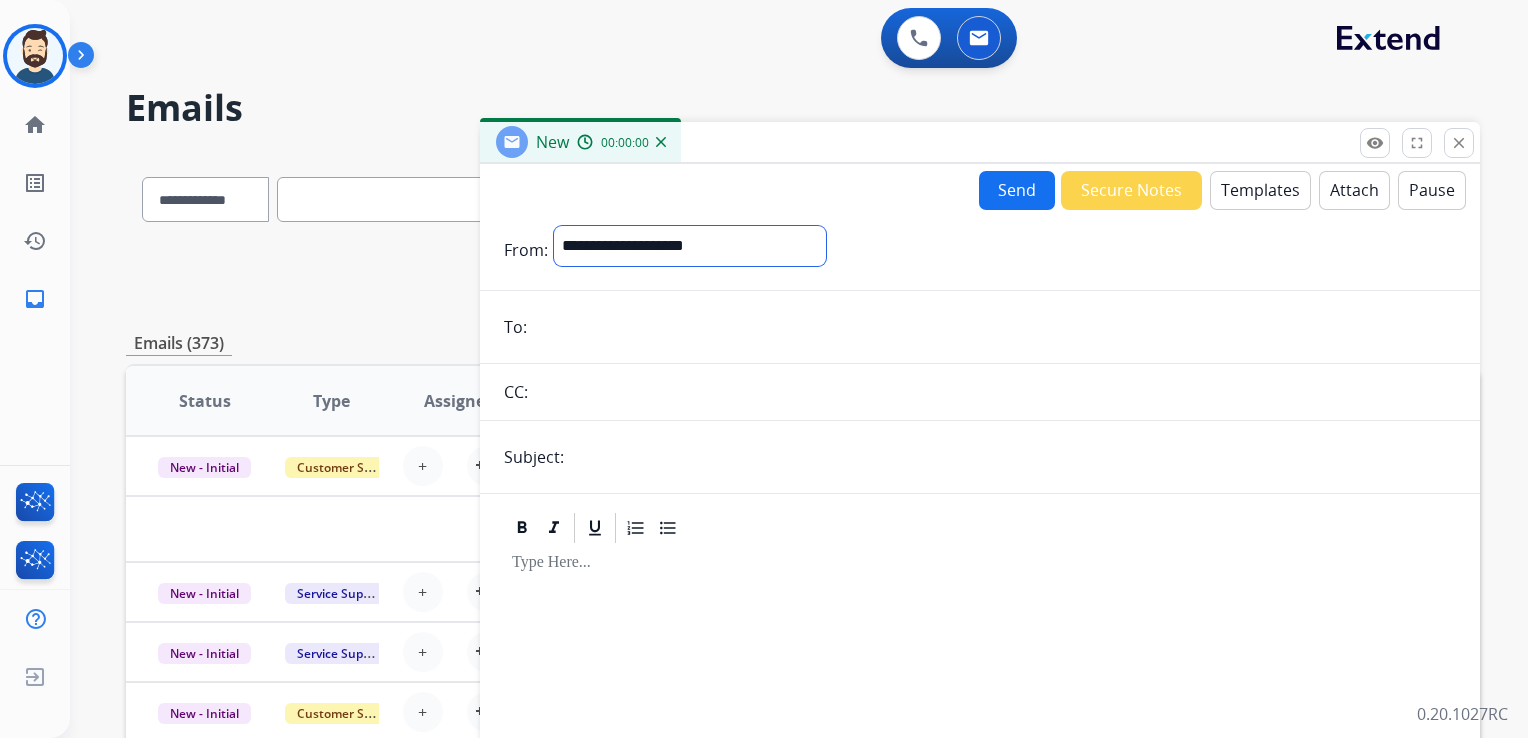click on "**********" at bounding box center (690, 246) 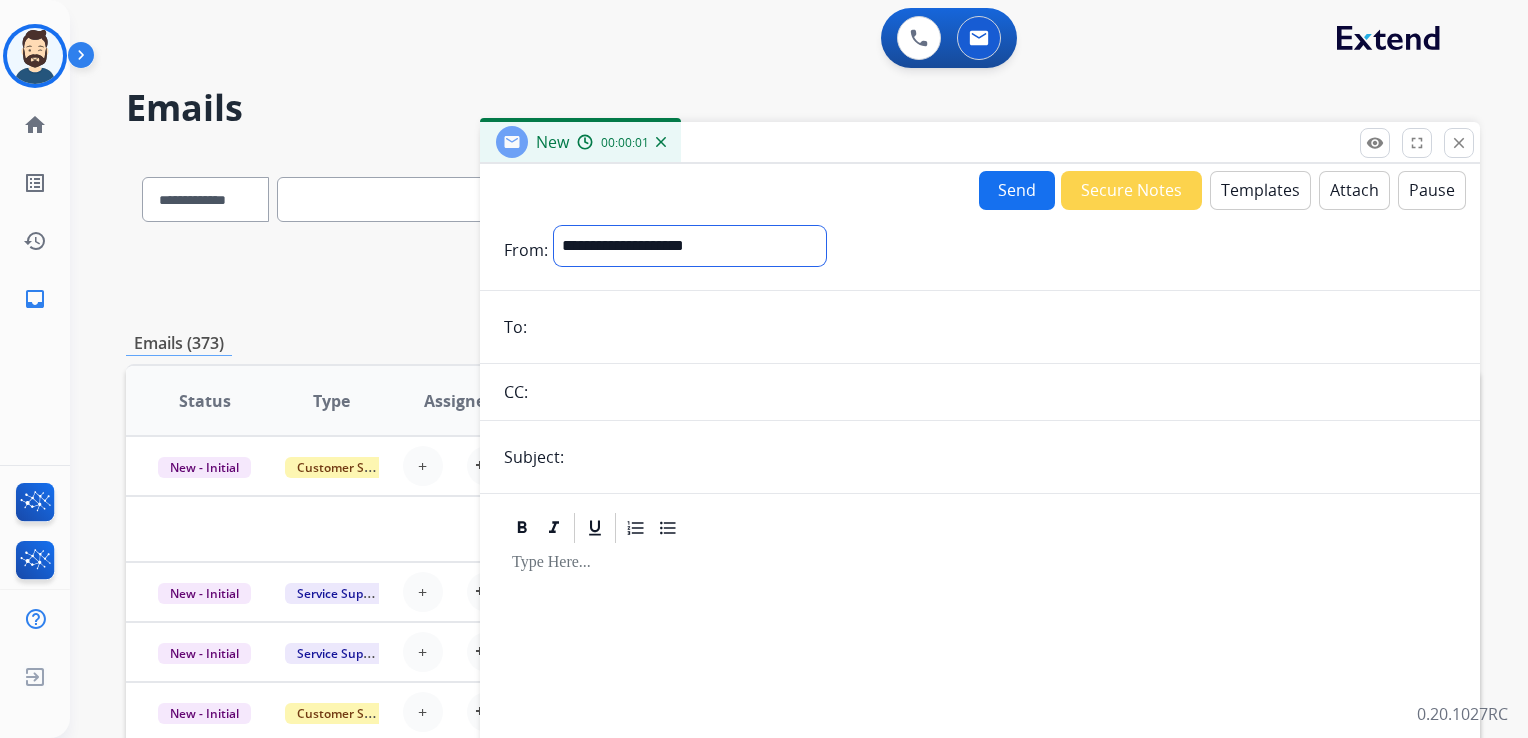 select on "**********" 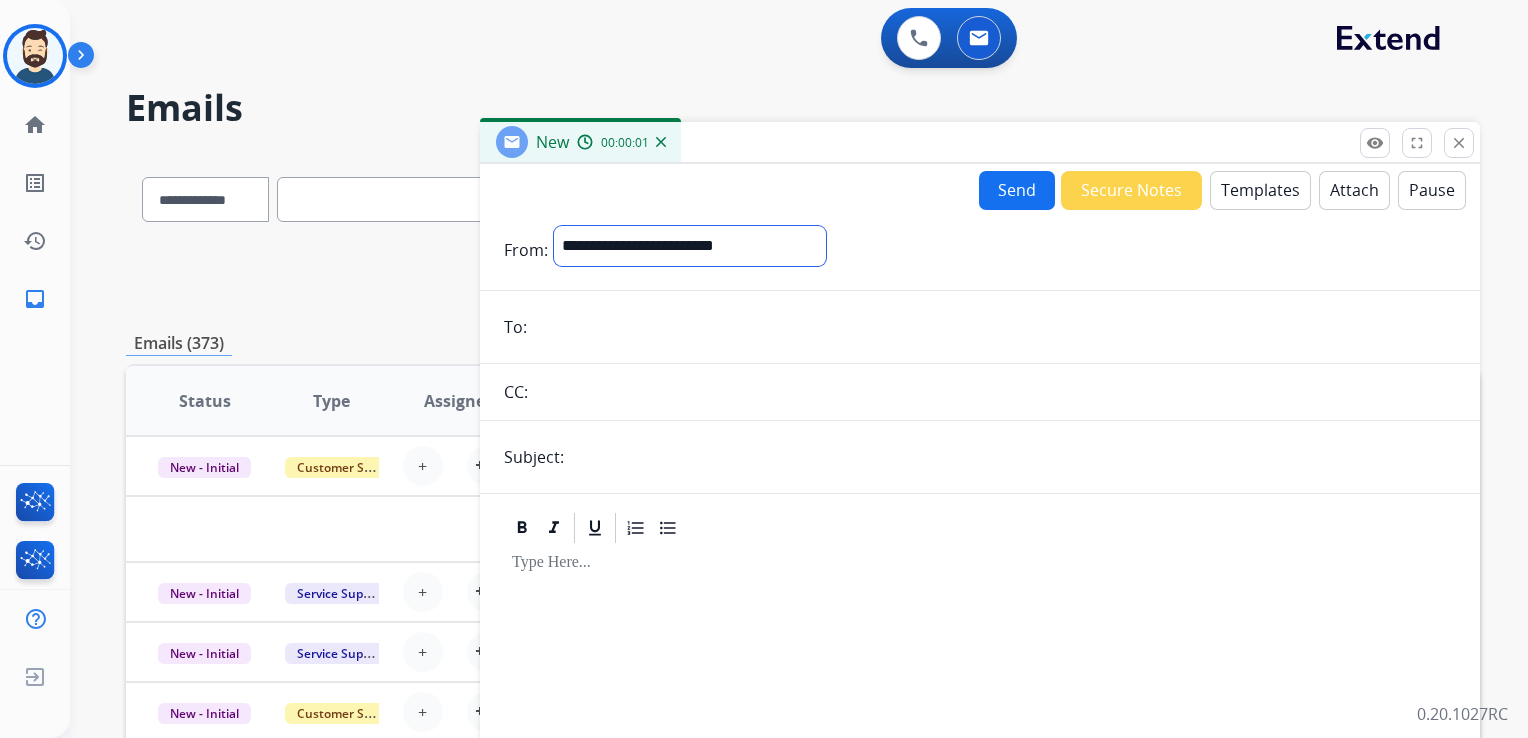 click on "**********" at bounding box center (690, 246) 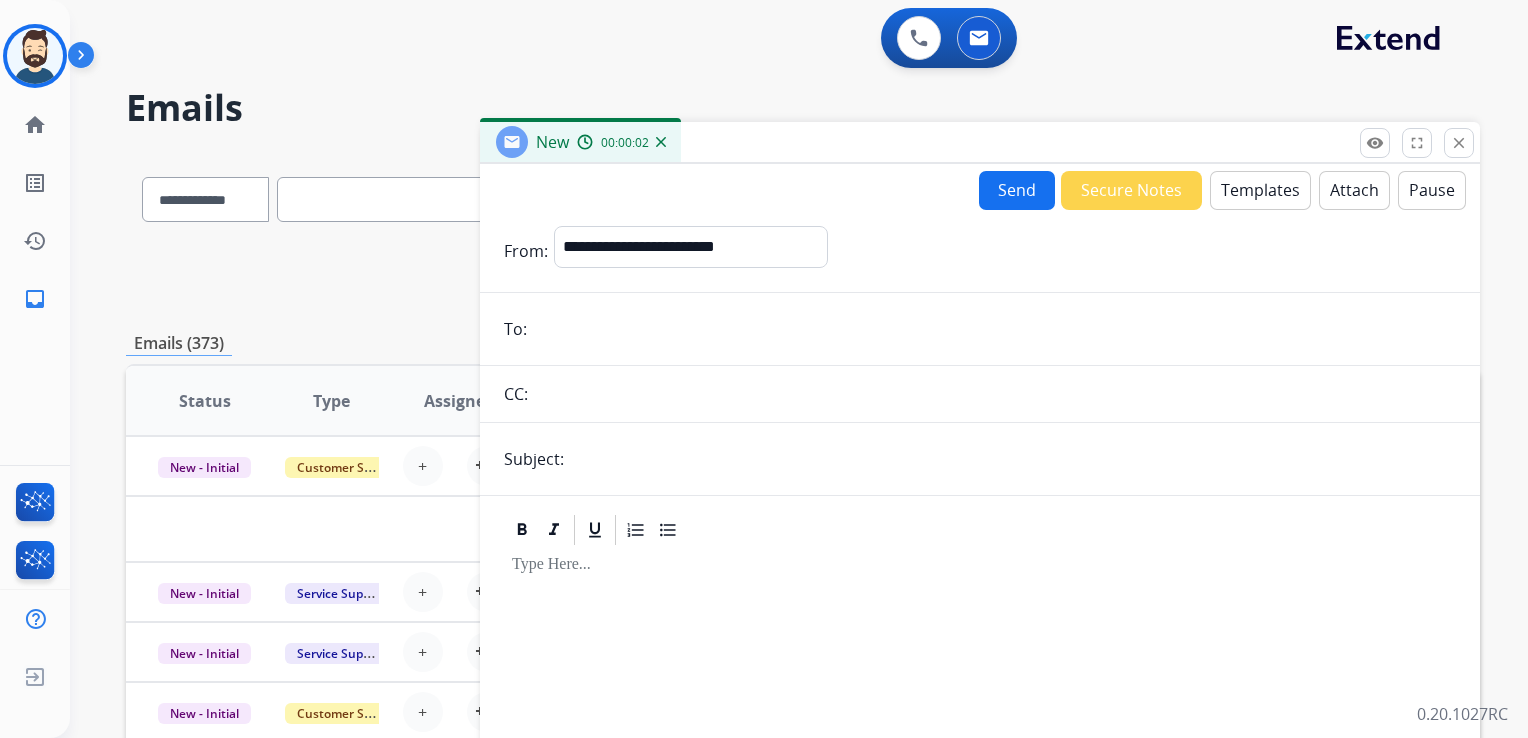 click at bounding box center [994, 329] 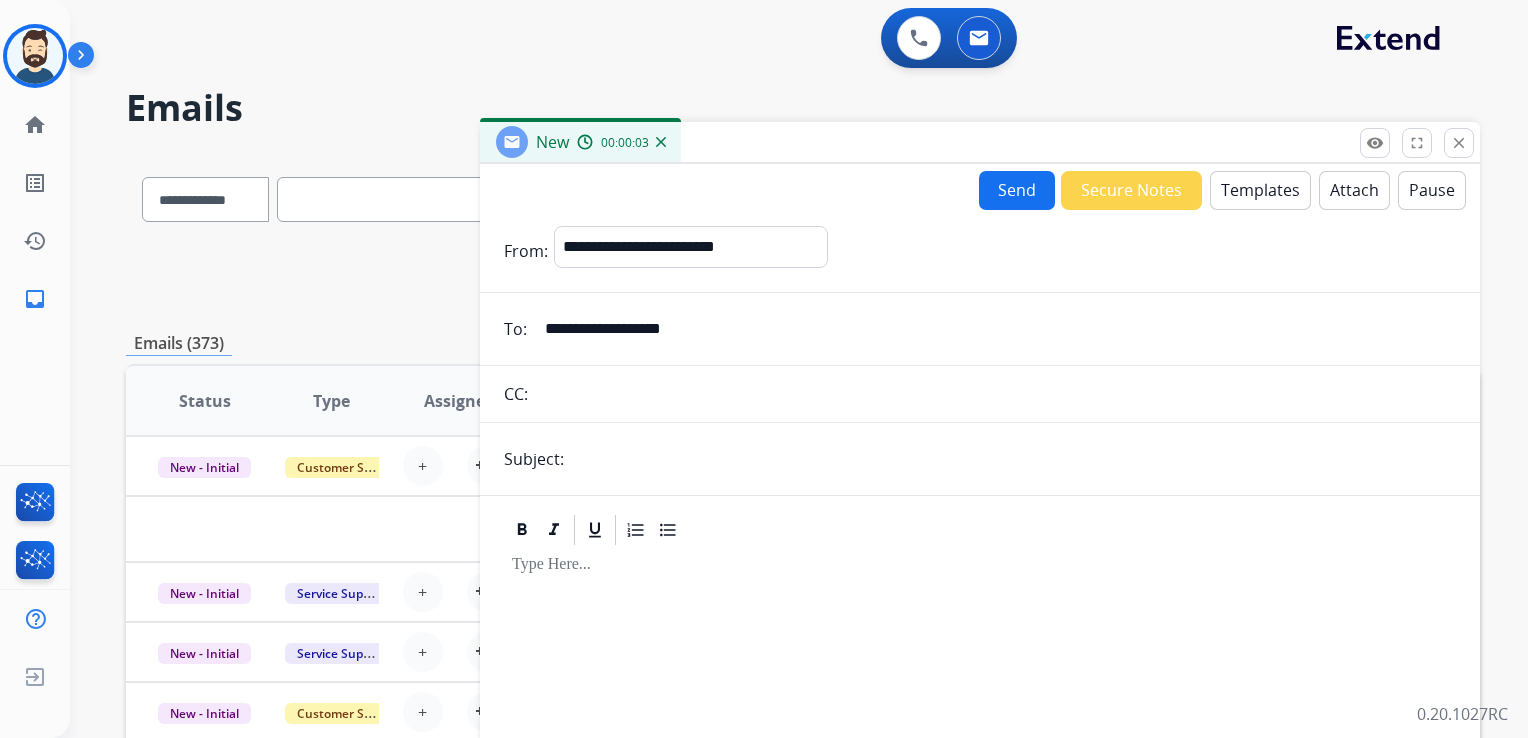 type on "**********" 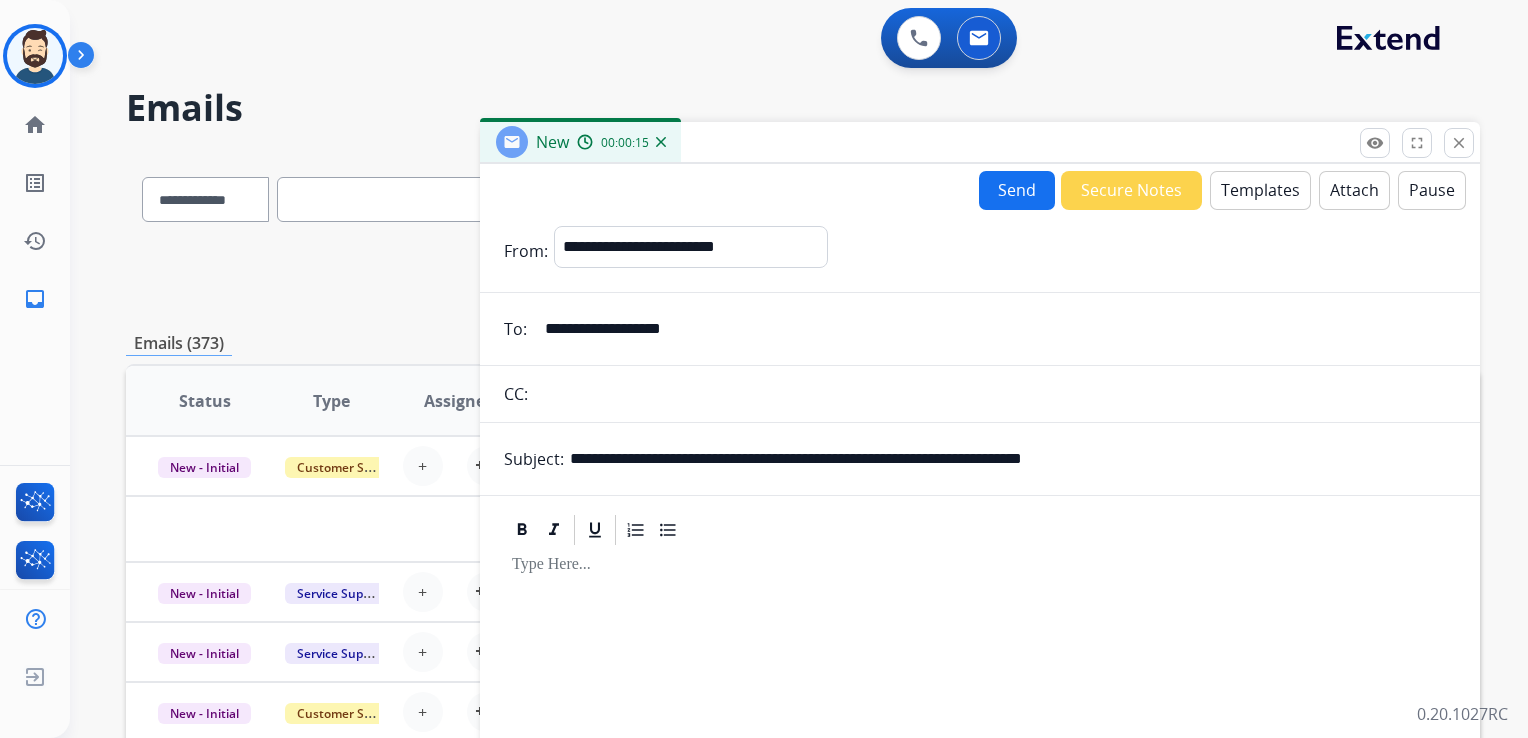drag, startPoint x: 683, startPoint y: 456, endPoint x: 757, endPoint y: 457, distance: 74.00676 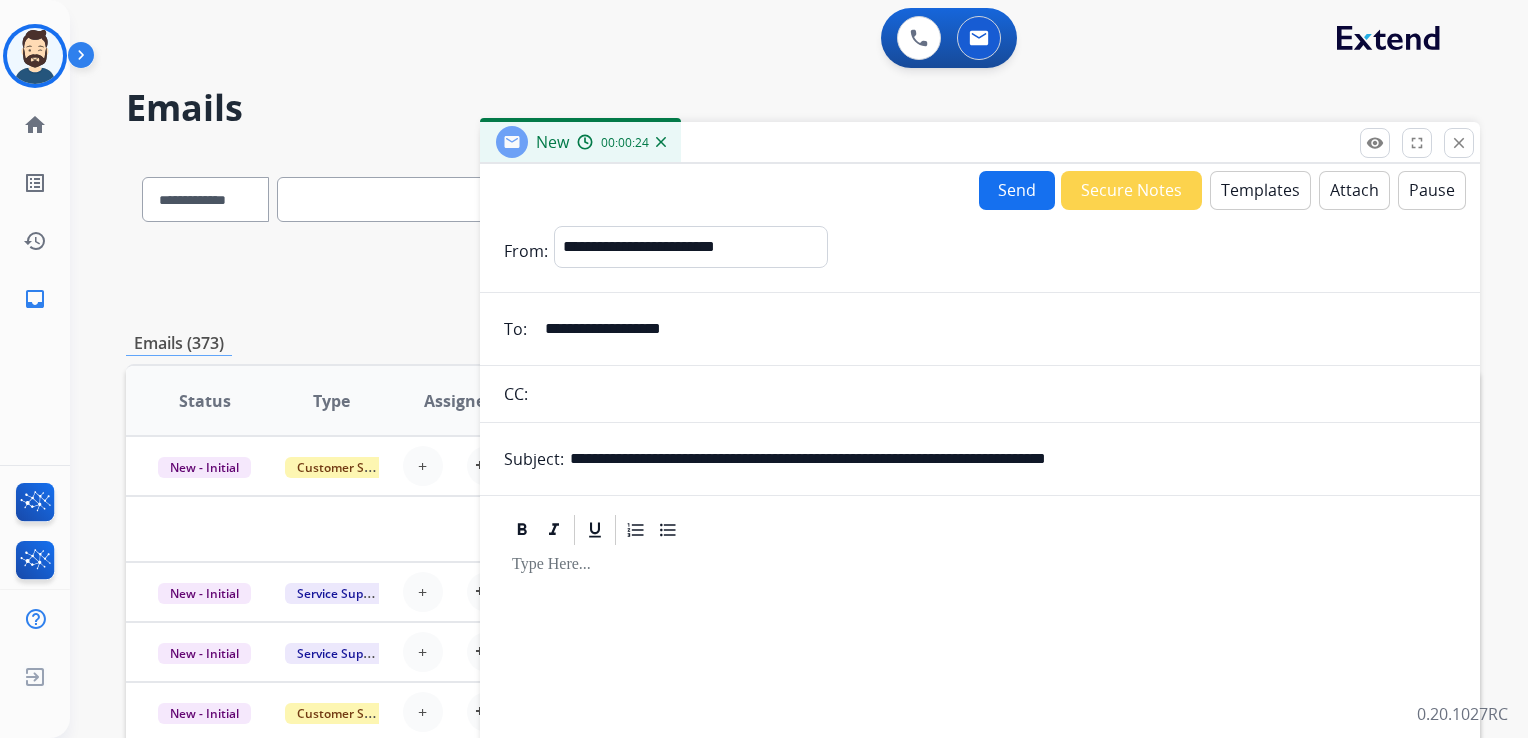 drag, startPoint x: 876, startPoint y: 462, endPoint x: 1185, endPoint y: 461, distance: 309.00162 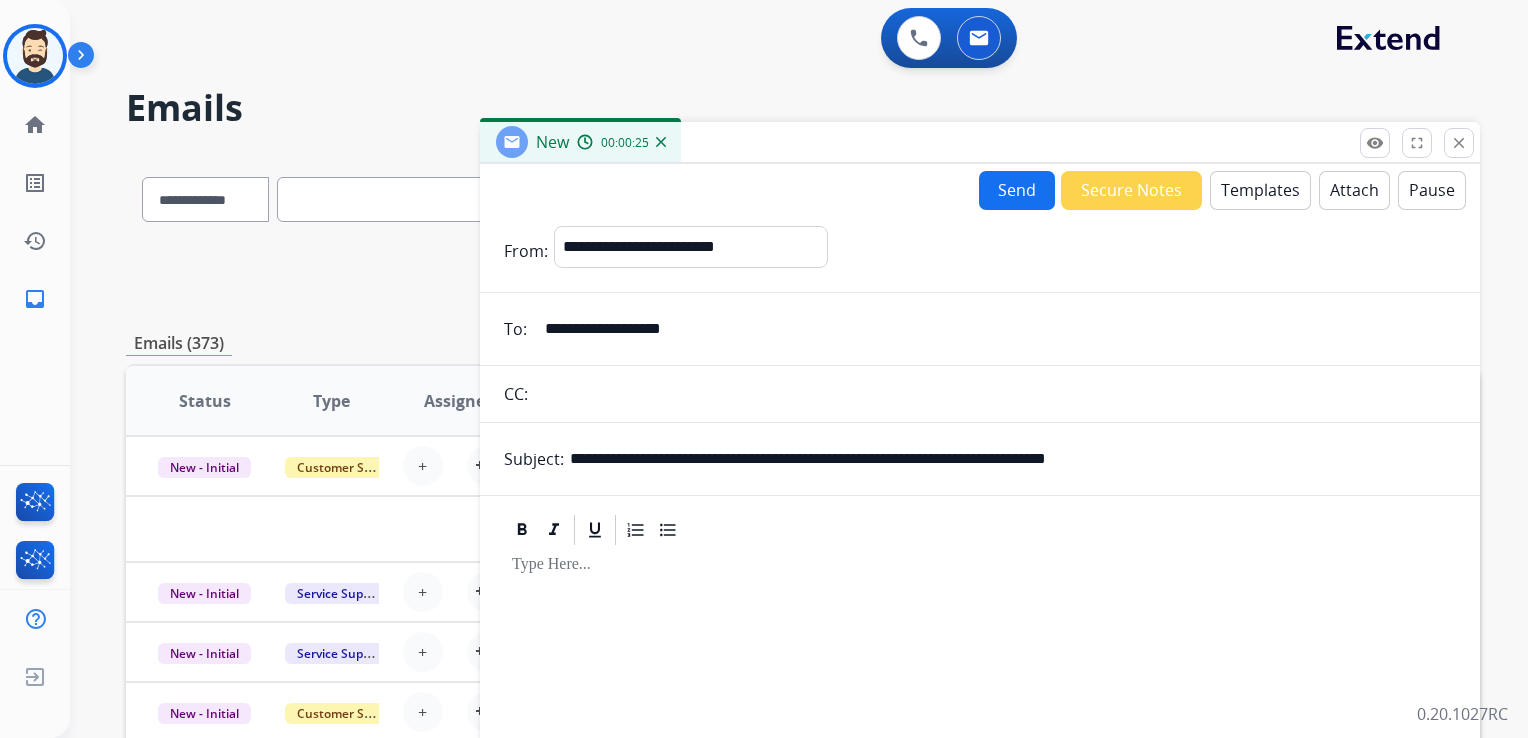 paste 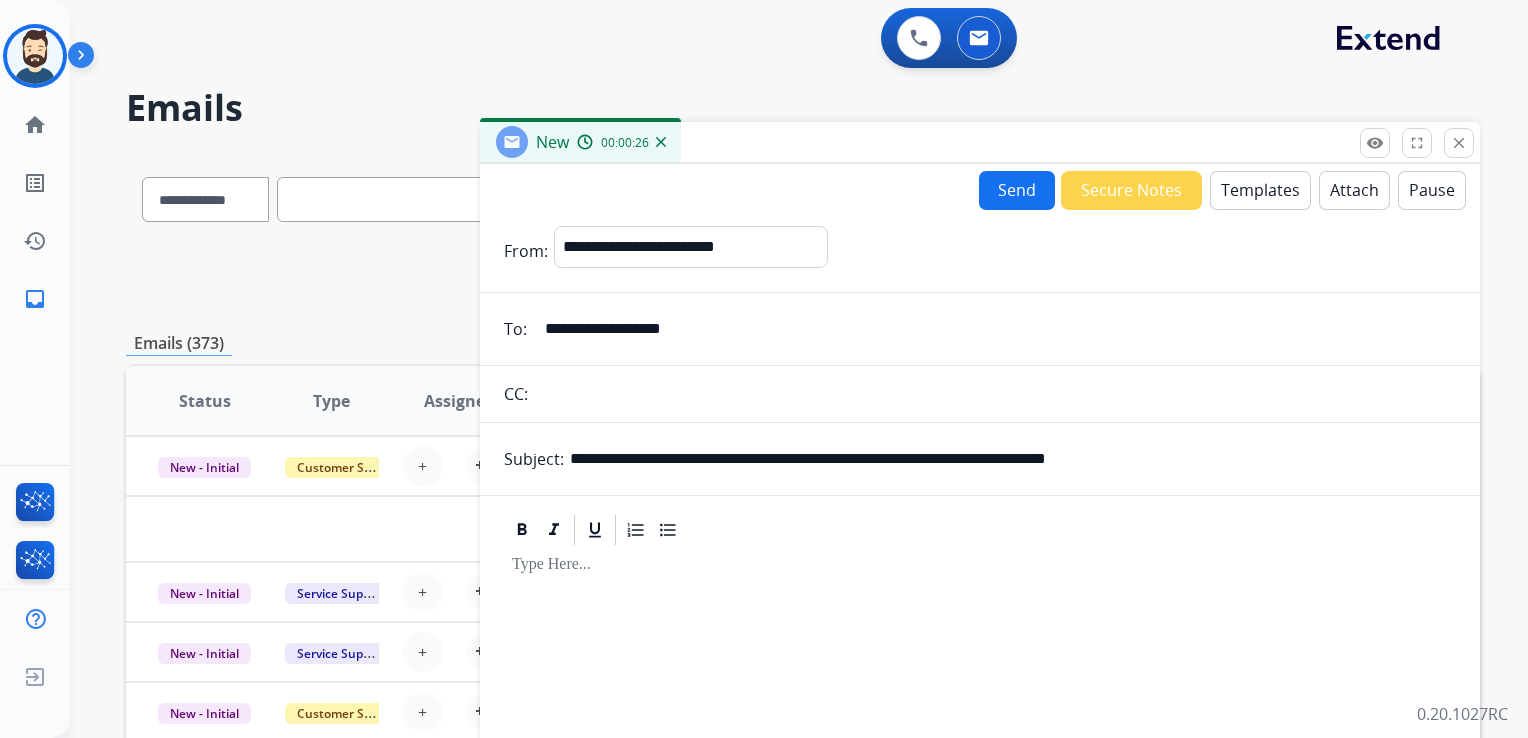 click on "Templates" at bounding box center (1260, 190) 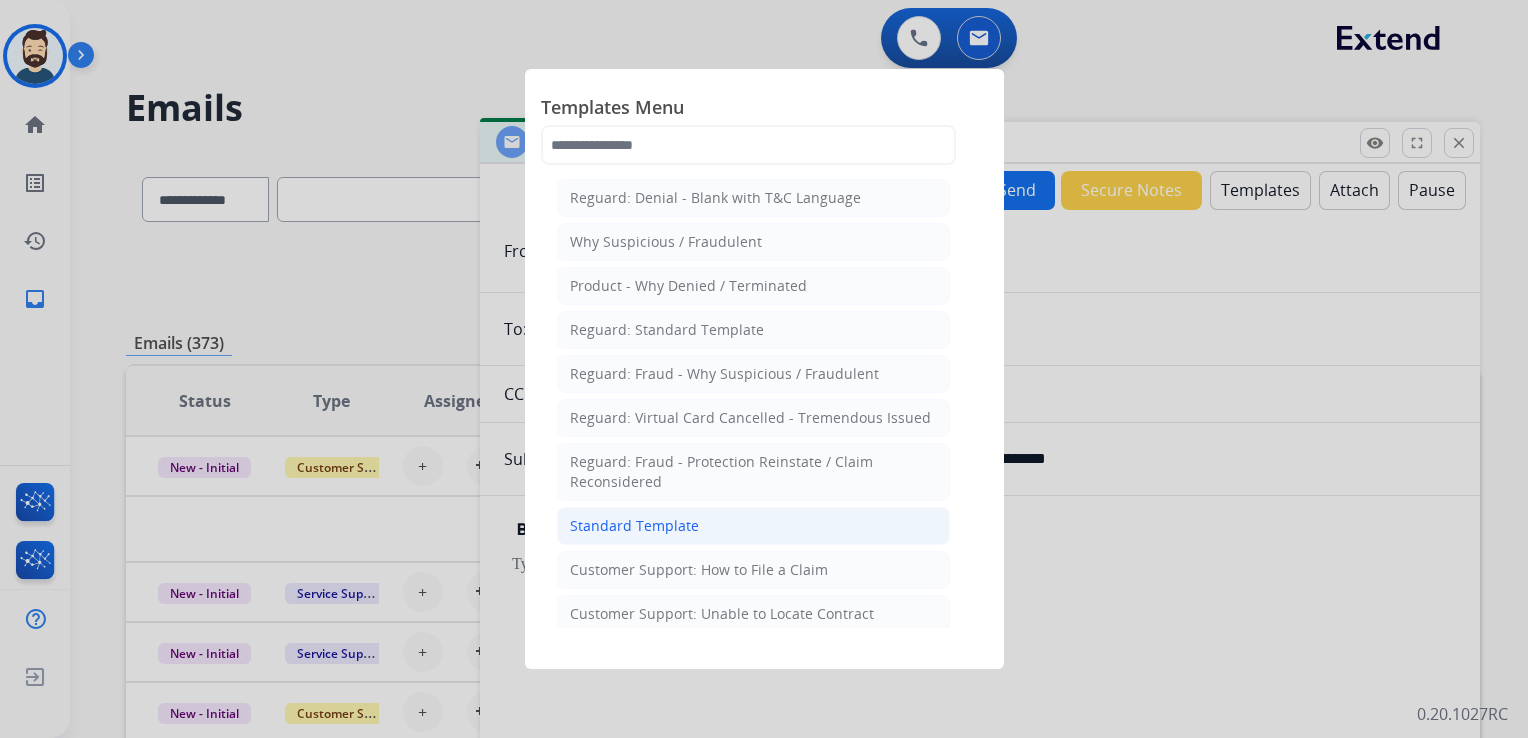 click on "Standard Template" 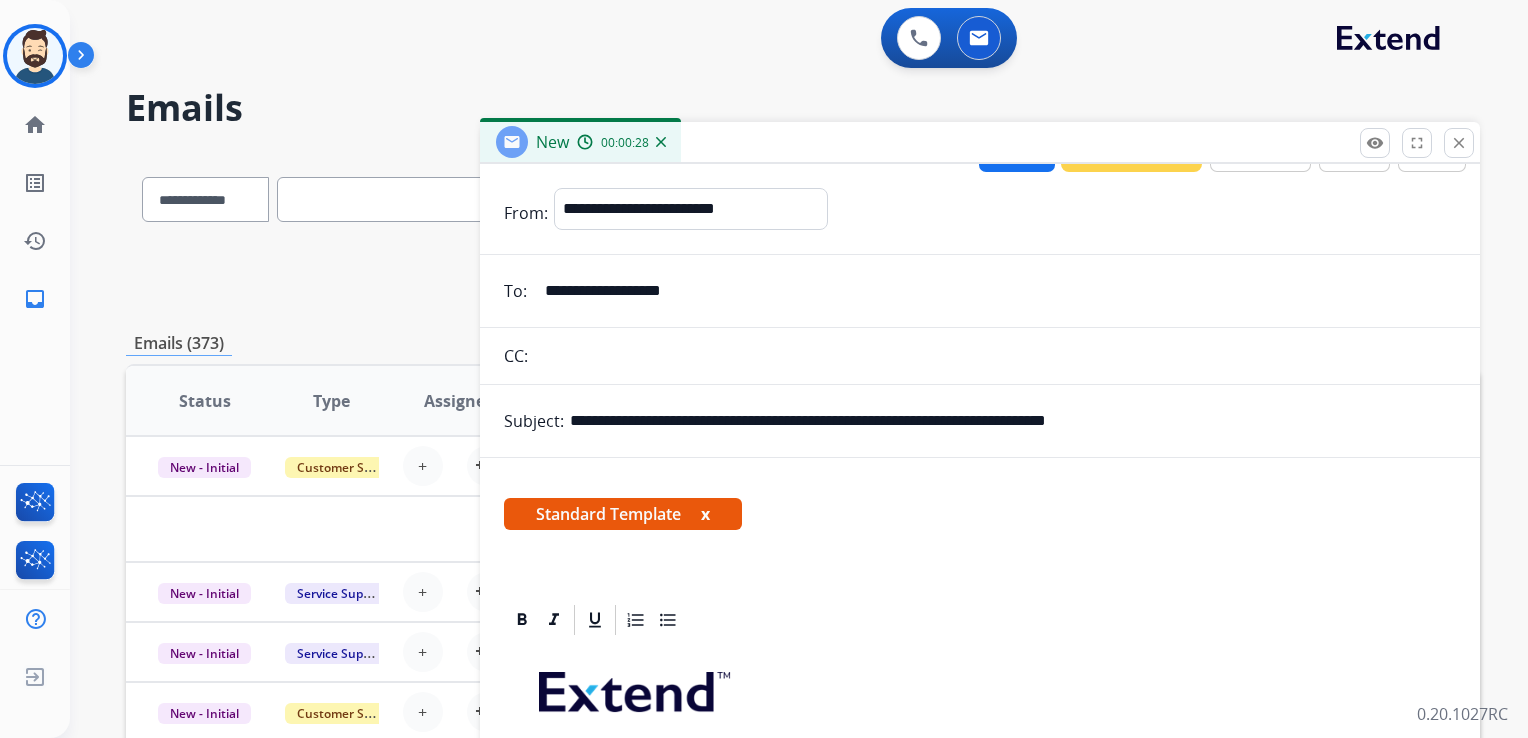 scroll, scrollTop: 400, scrollLeft: 0, axis: vertical 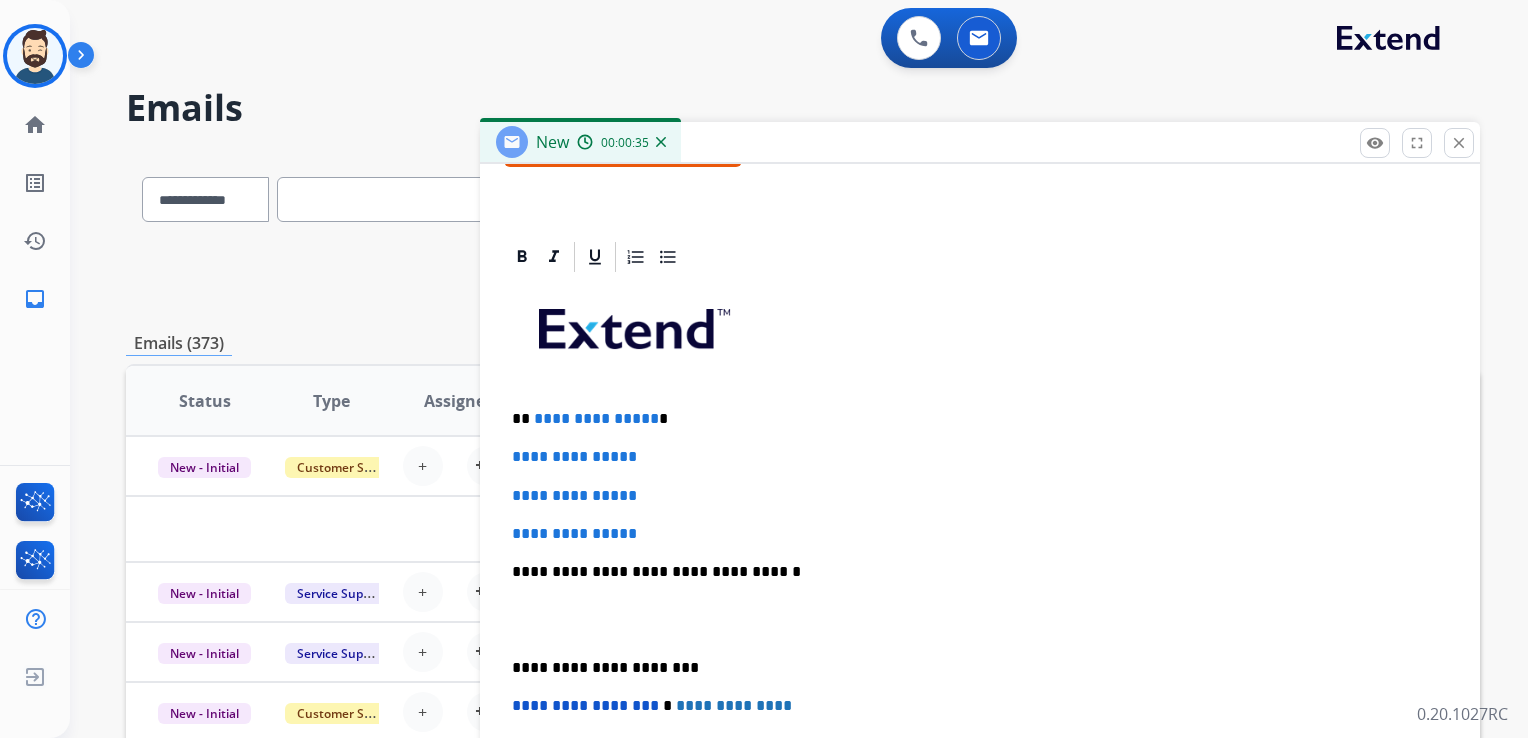 drag, startPoint x: 656, startPoint y: 546, endPoint x: 650, endPoint y: 537, distance: 10.816654 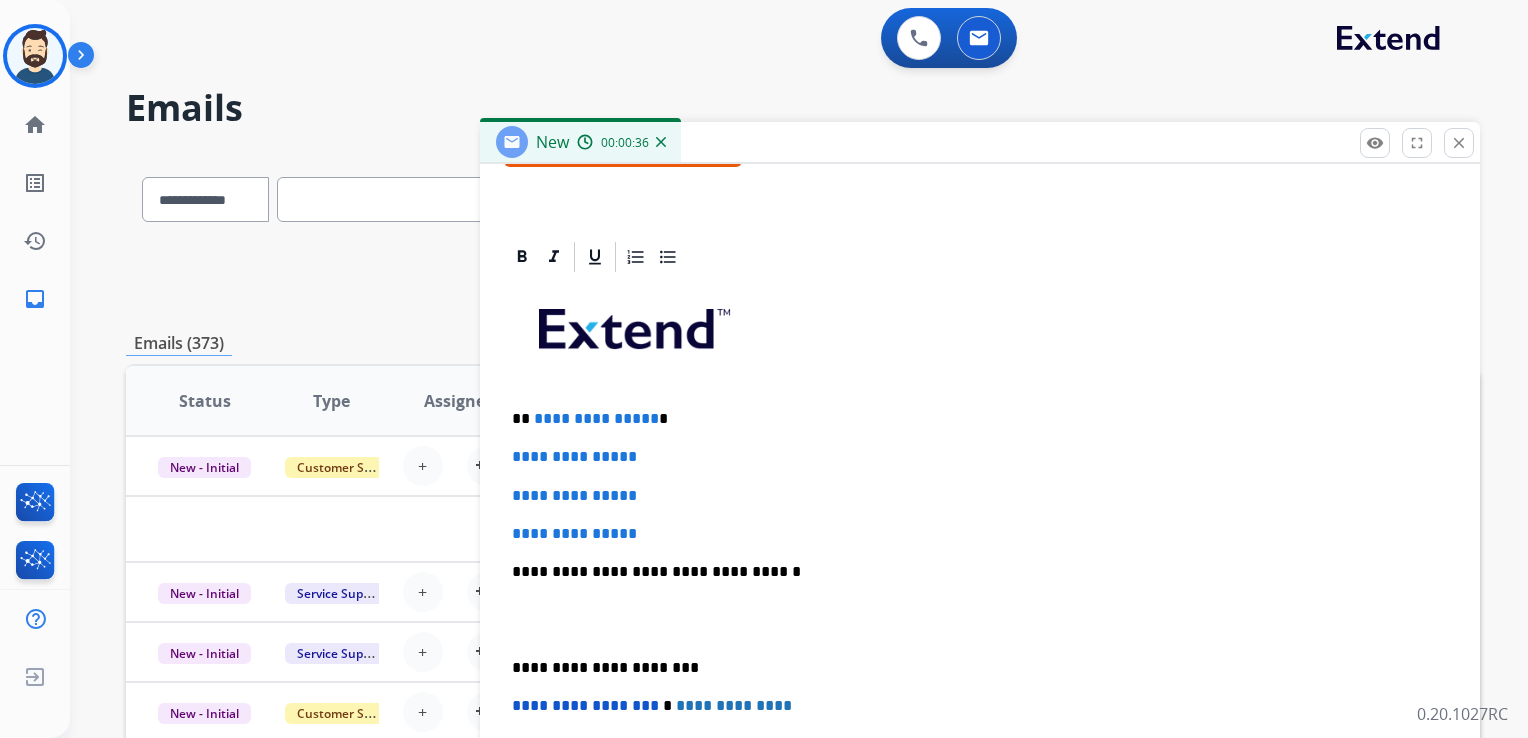 scroll, scrollTop: 460, scrollLeft: 0, axis: vertical 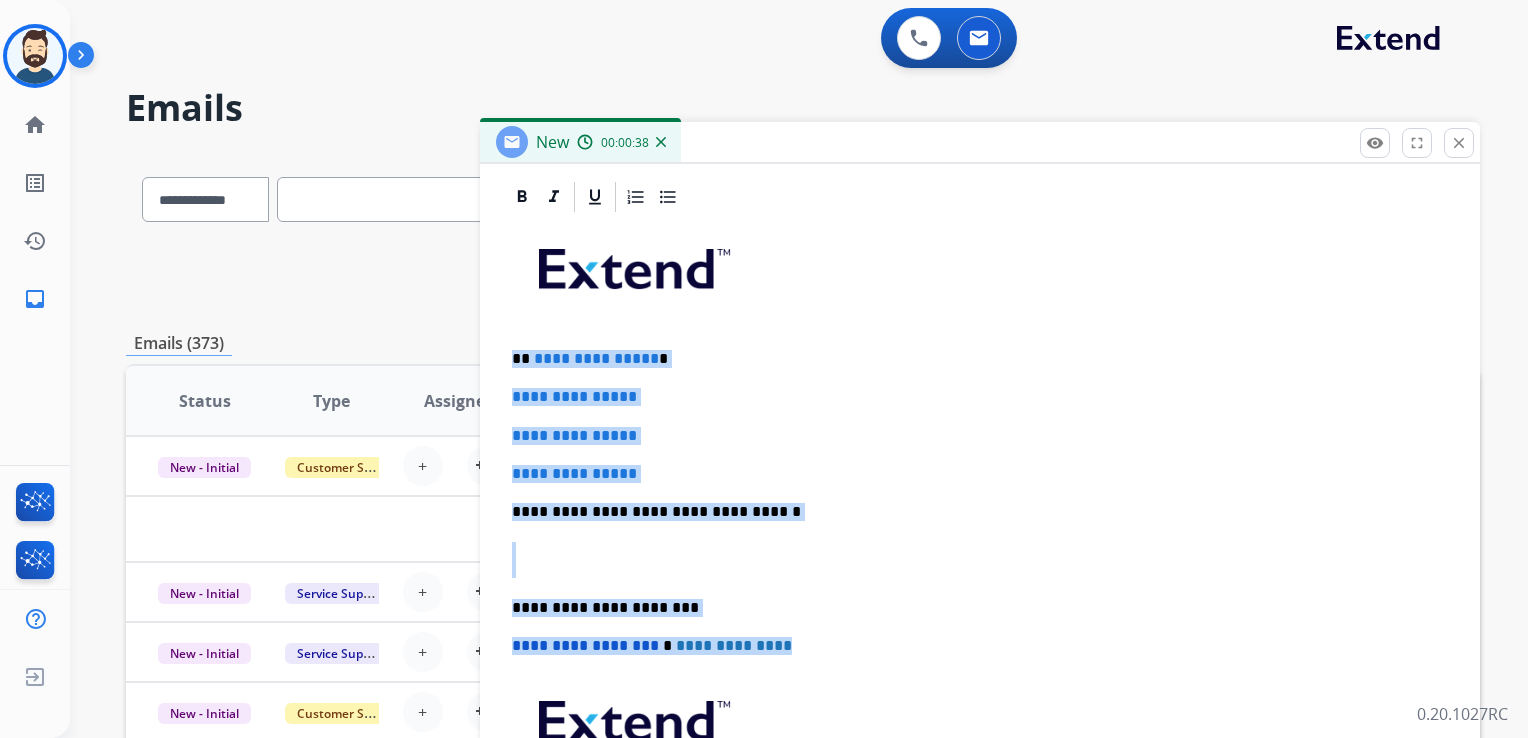 drag, startPoint x: 514, startPoint y: 357, endPoint x: 786, endPoint y: 620, distance: 378.35565 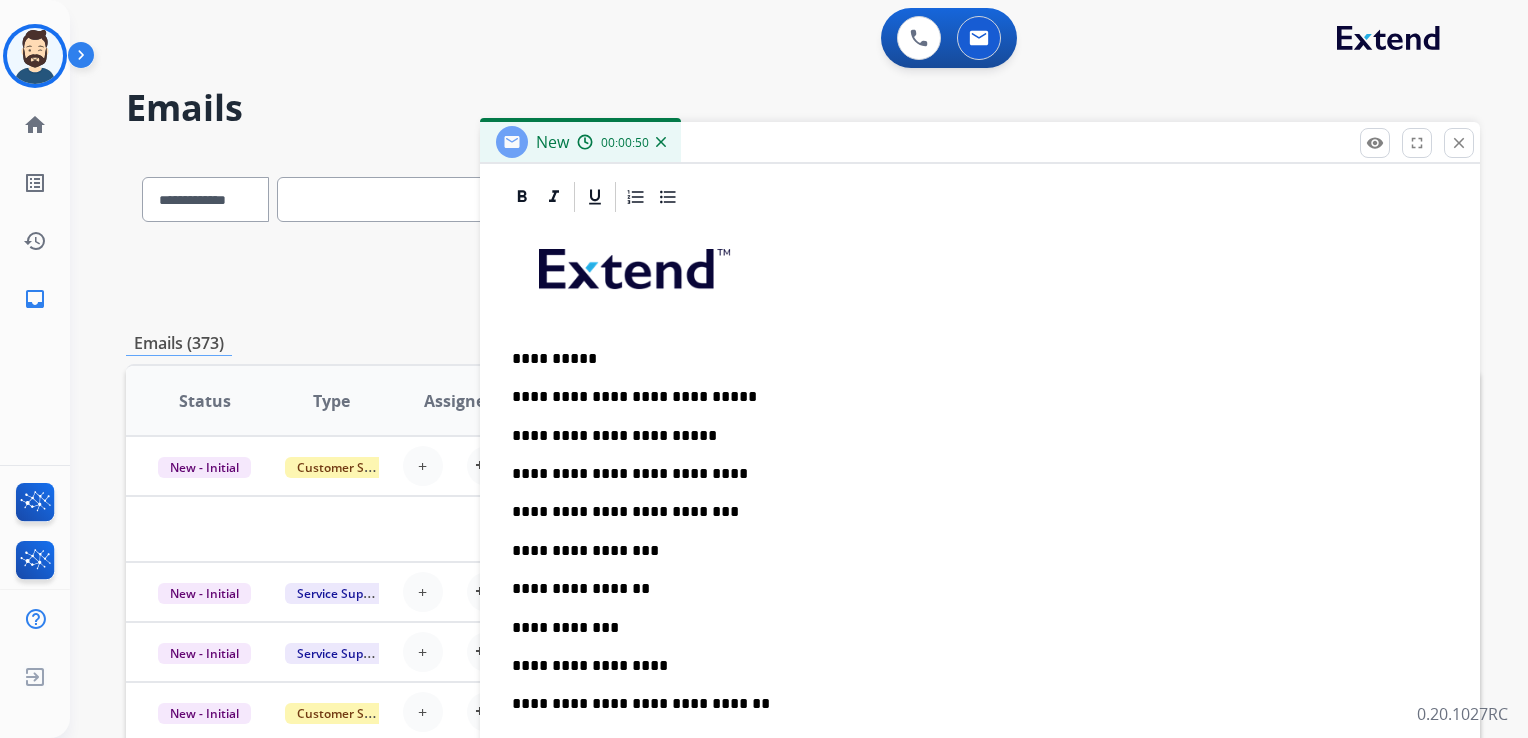 click on "**********" at bounding box center (972, 397) 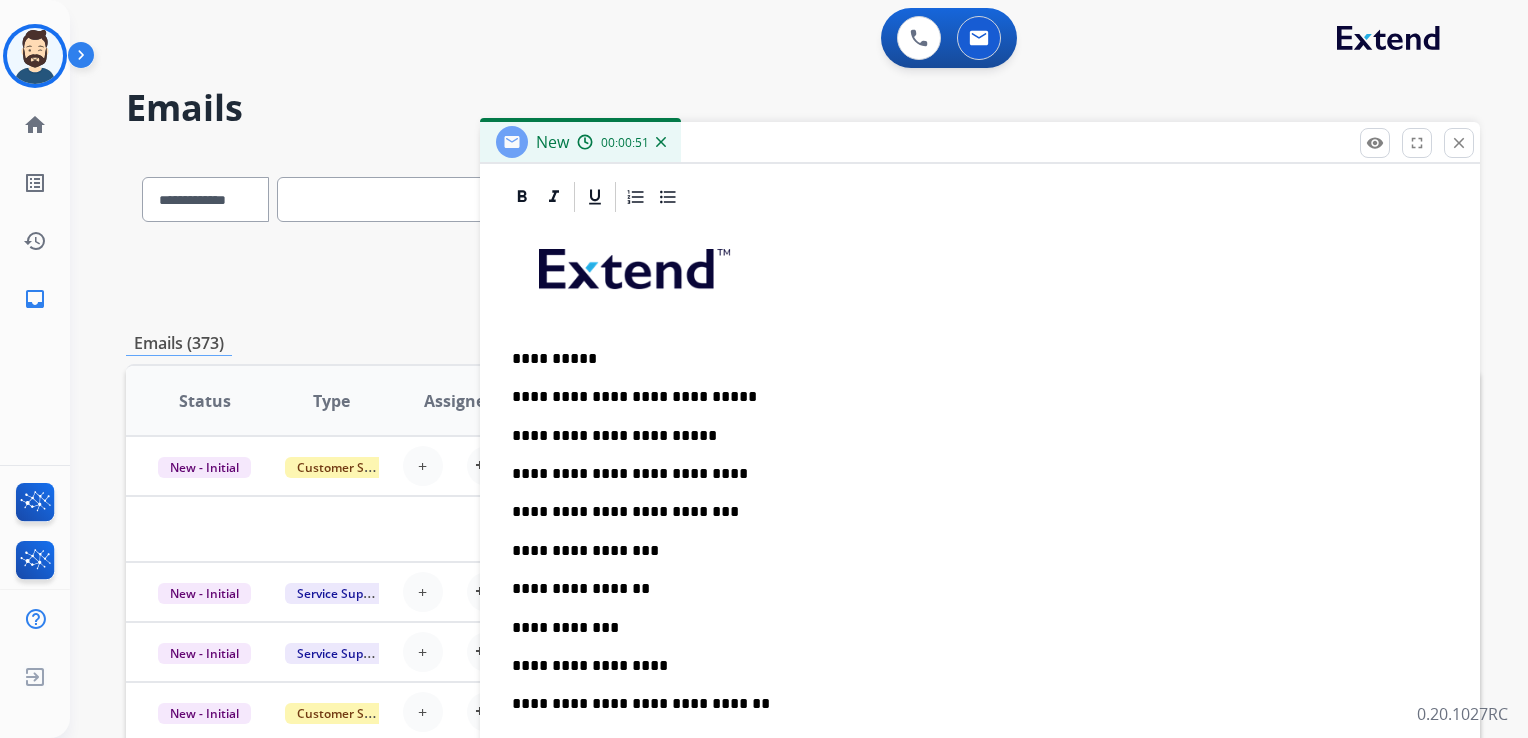 type 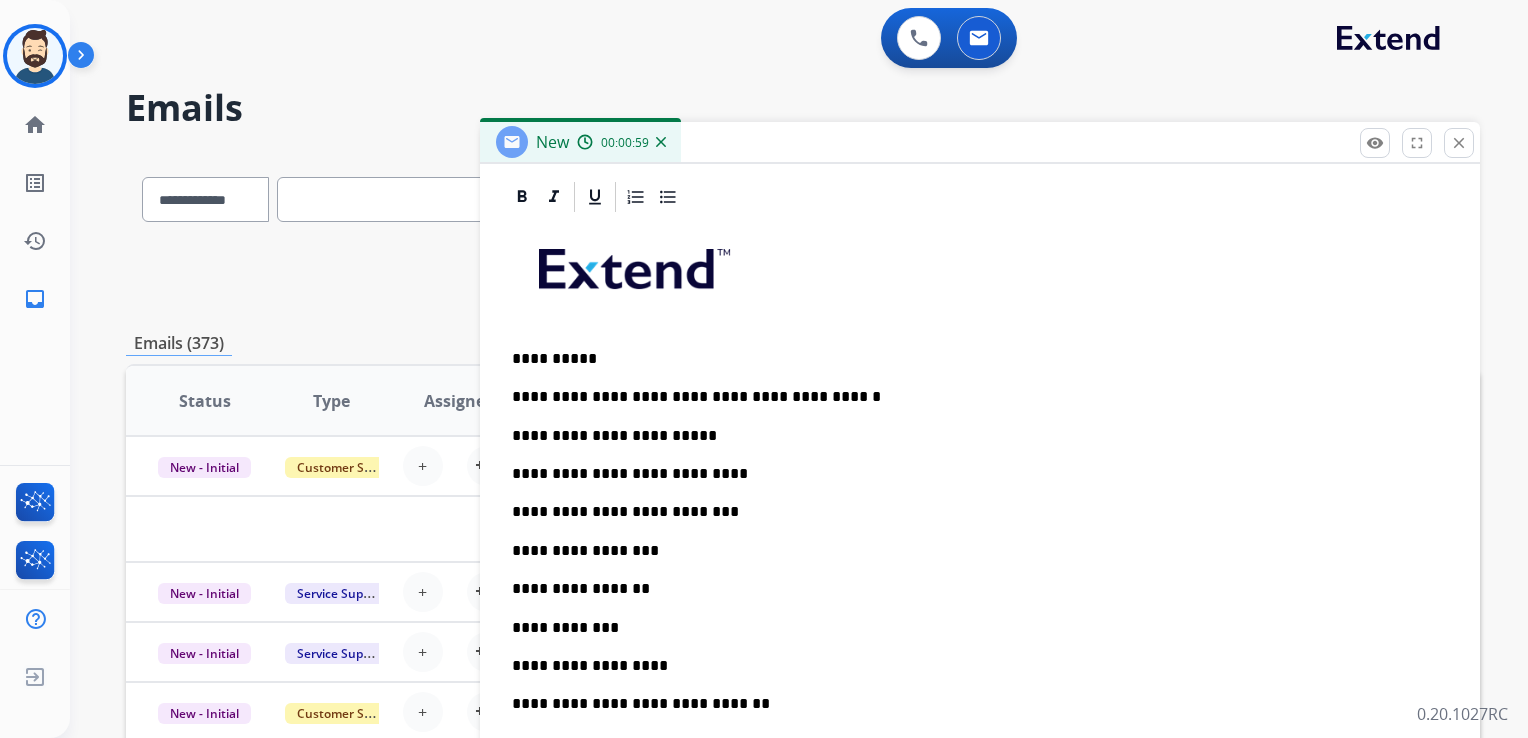 click on "**********" at bounding box center [972, 474] 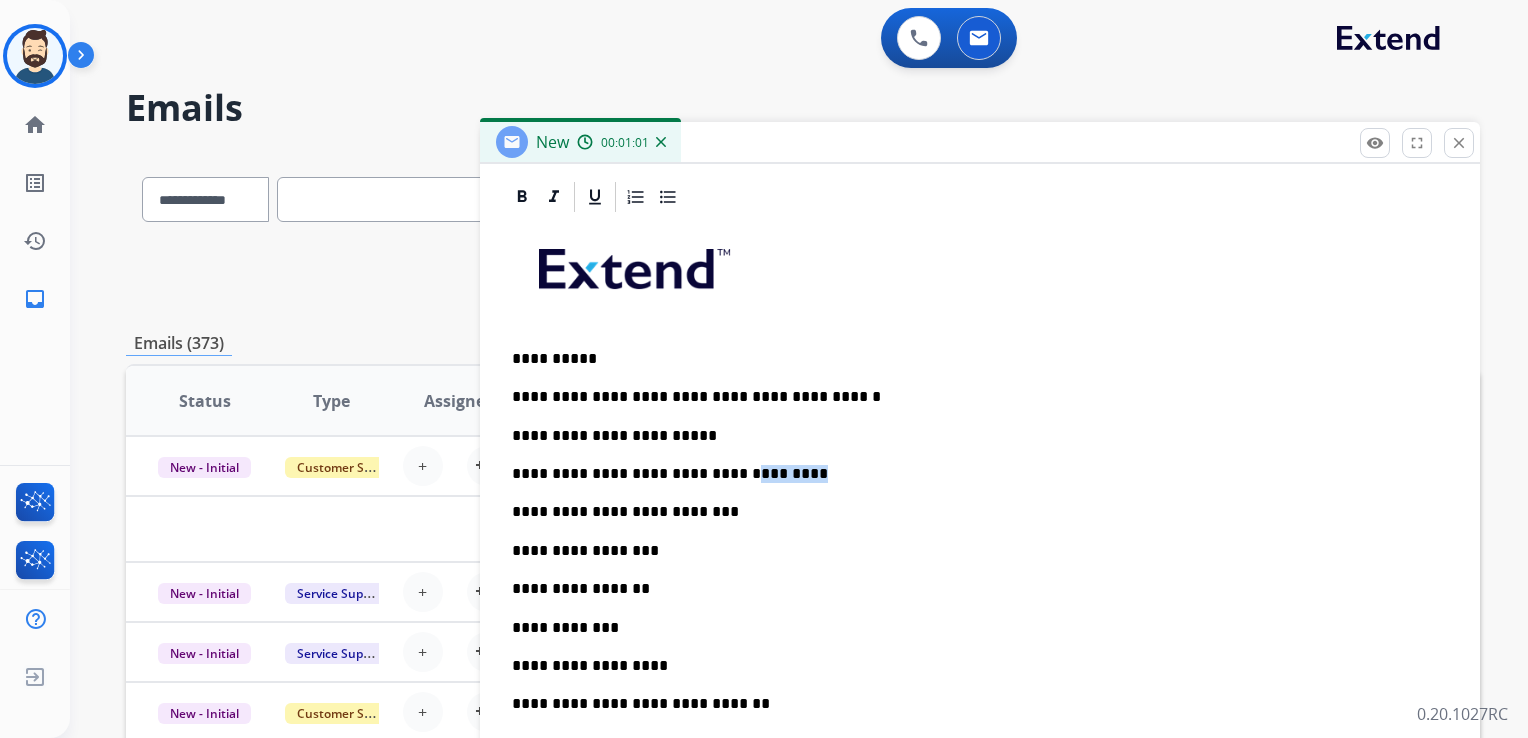drag, startPoint x: 716, startPoint y: 474, endPoint x: 806, endPoint y: 467, distance: 90.27181 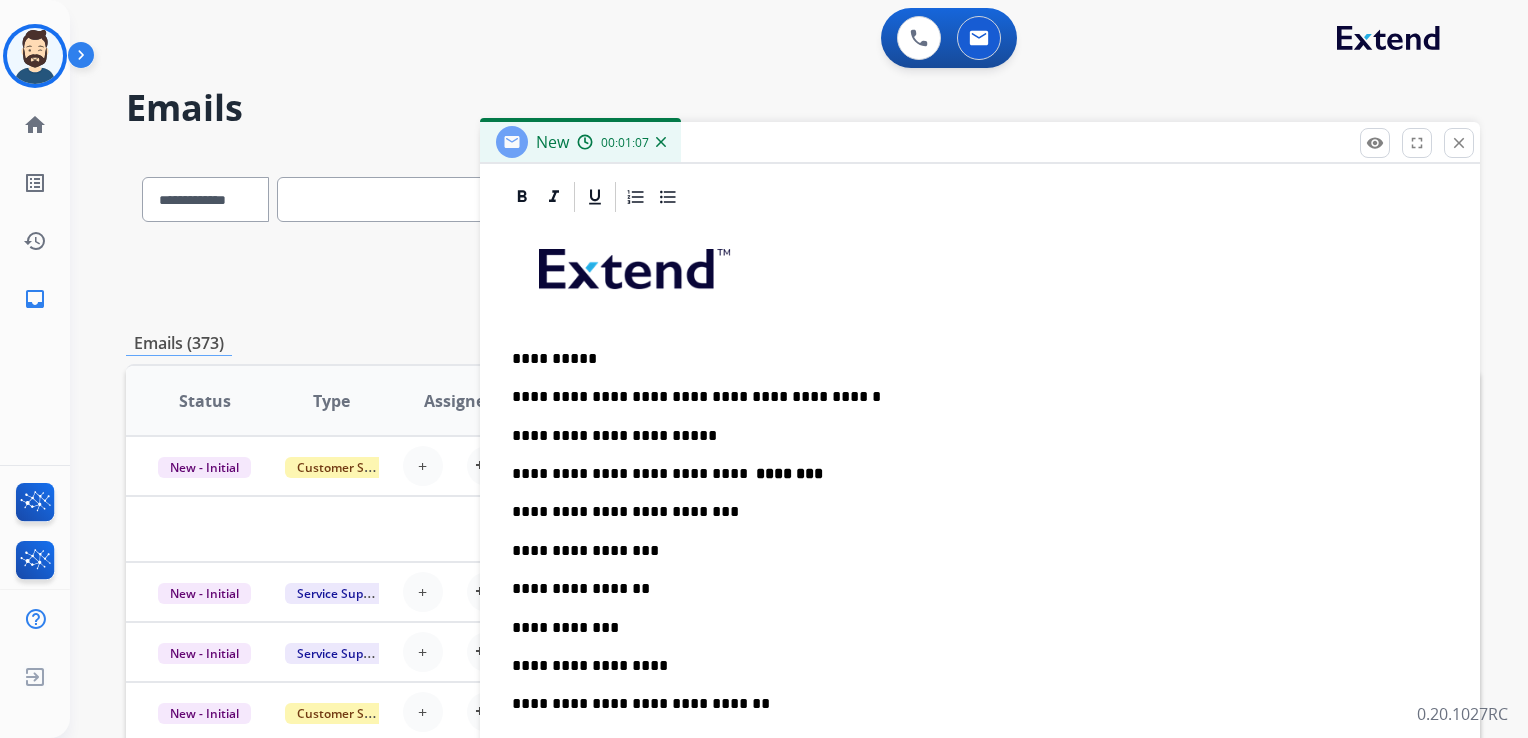 click on "**********" at bounding box center [972, 512] 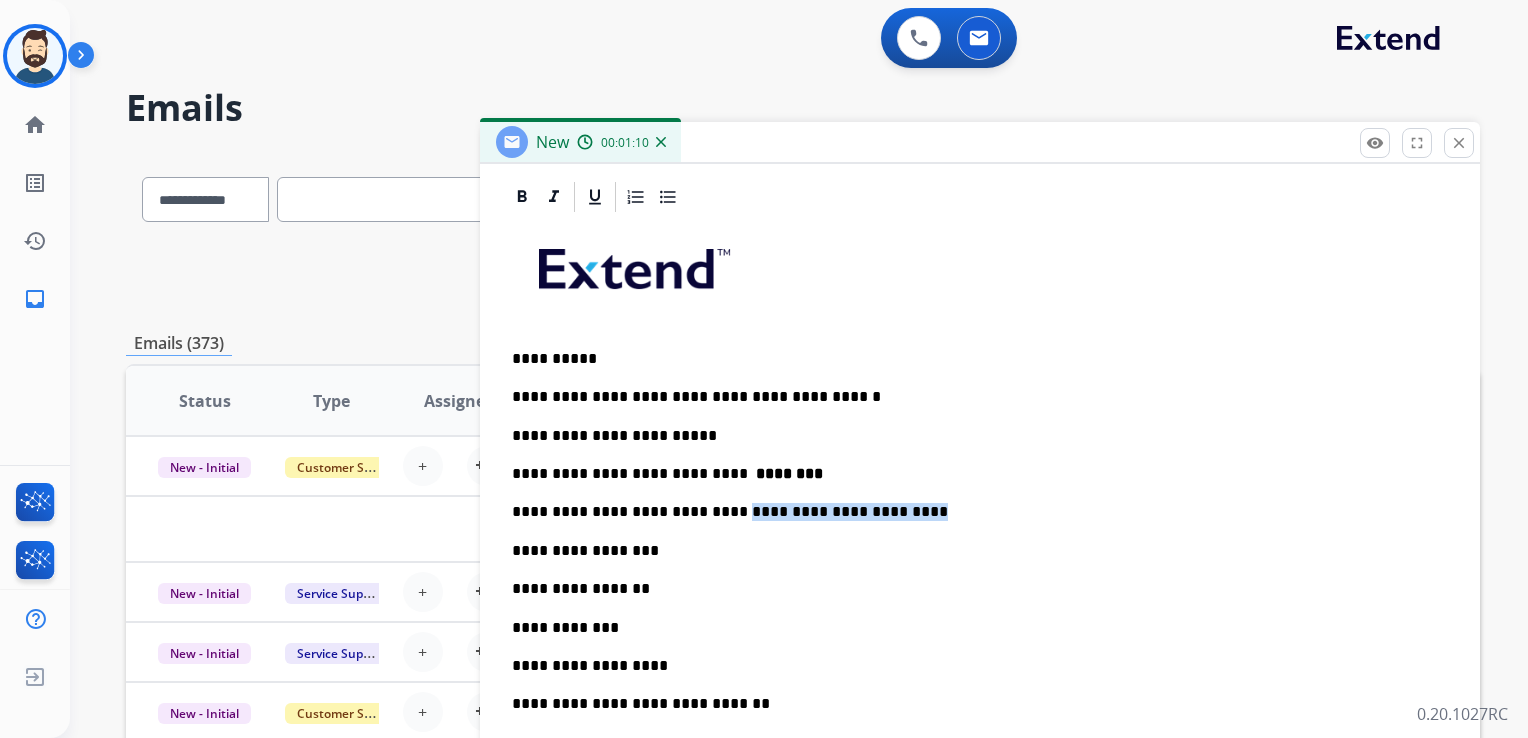 drag, startPoint x: 707, startPoint y: 514, endPoint x: 893, endPoint y: 504, distance: 186.26862 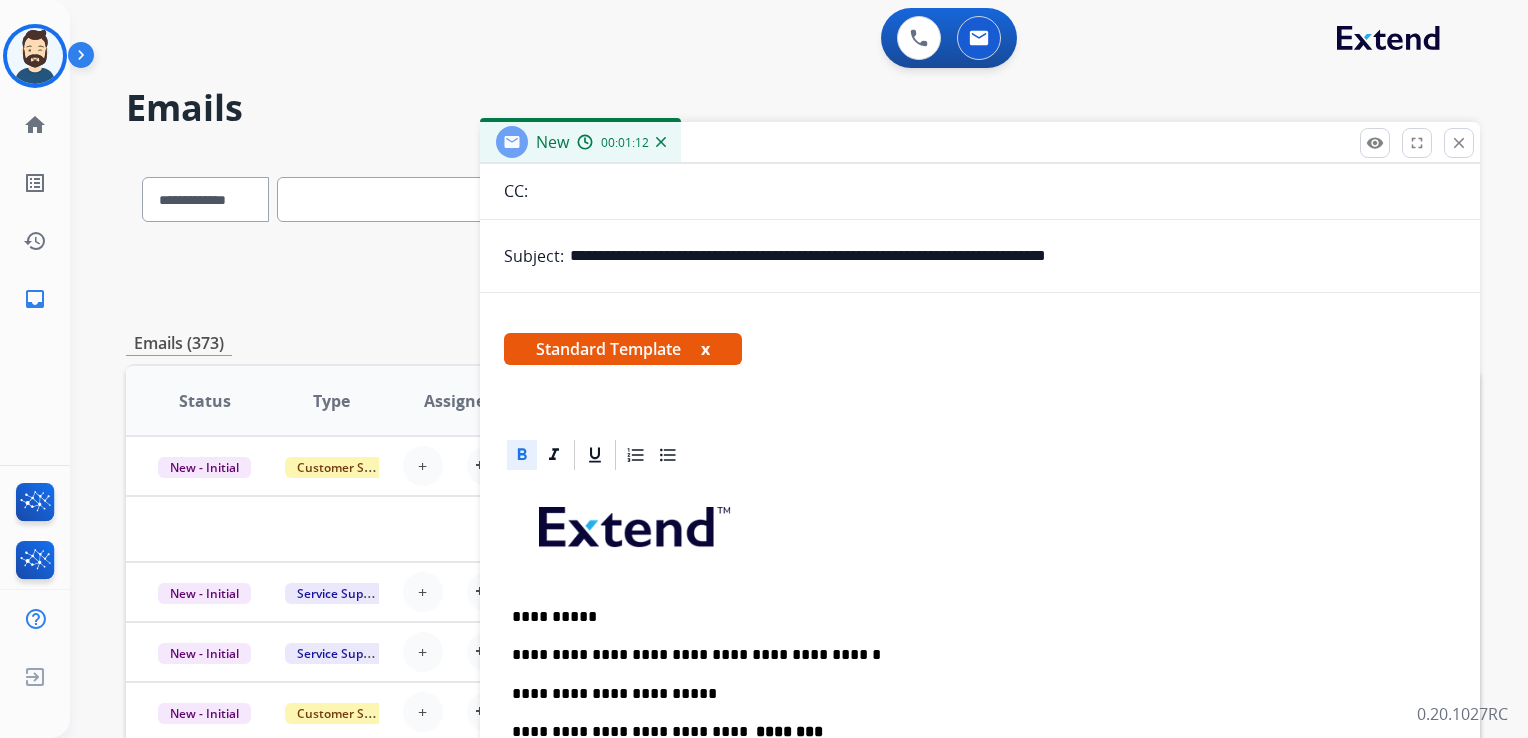 scroll, scrollTop: 0, scrollLeft: 0, axis: both 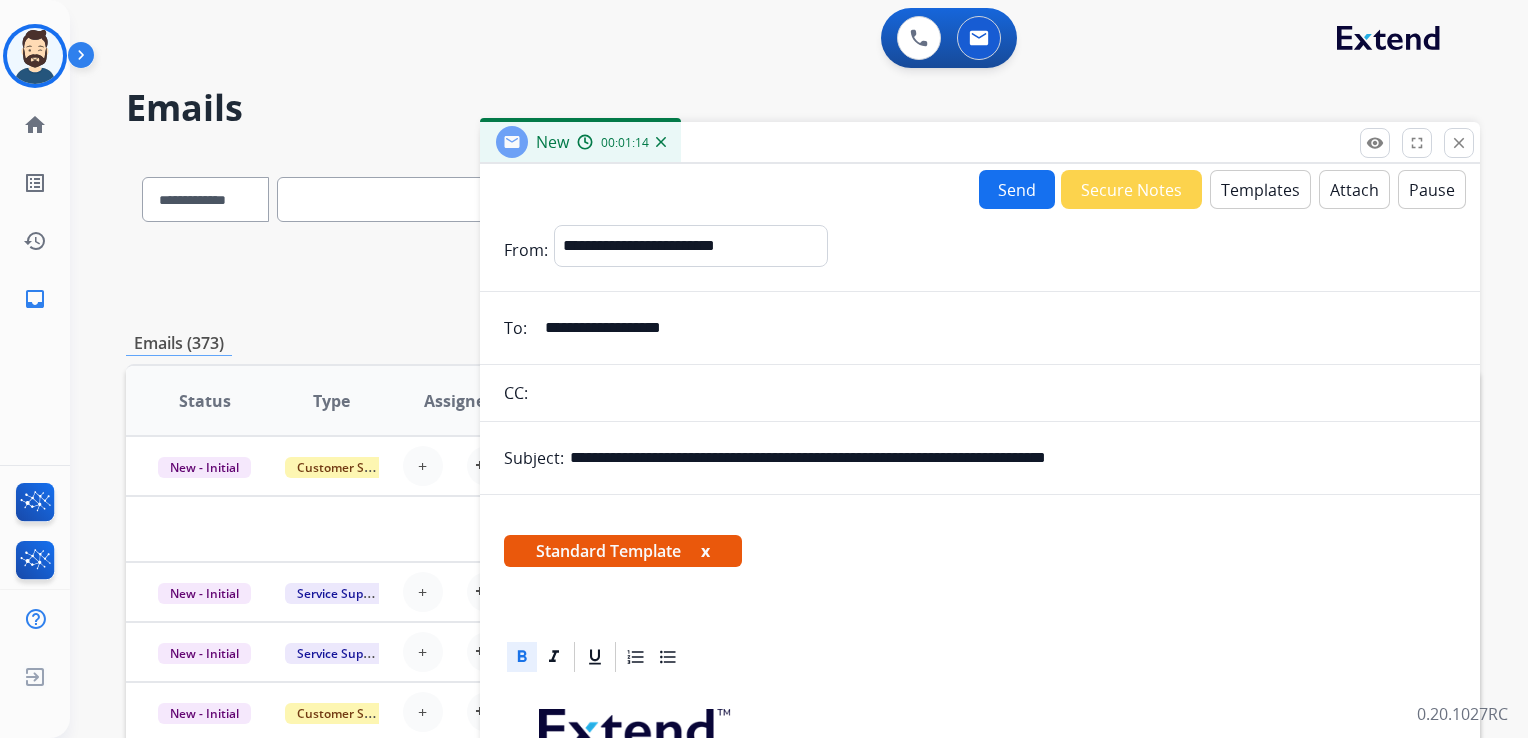 drag, startPoint x: 680, startPoint y: 455, endPoint x: 788, endPoint y: 450, distance: 108.11568 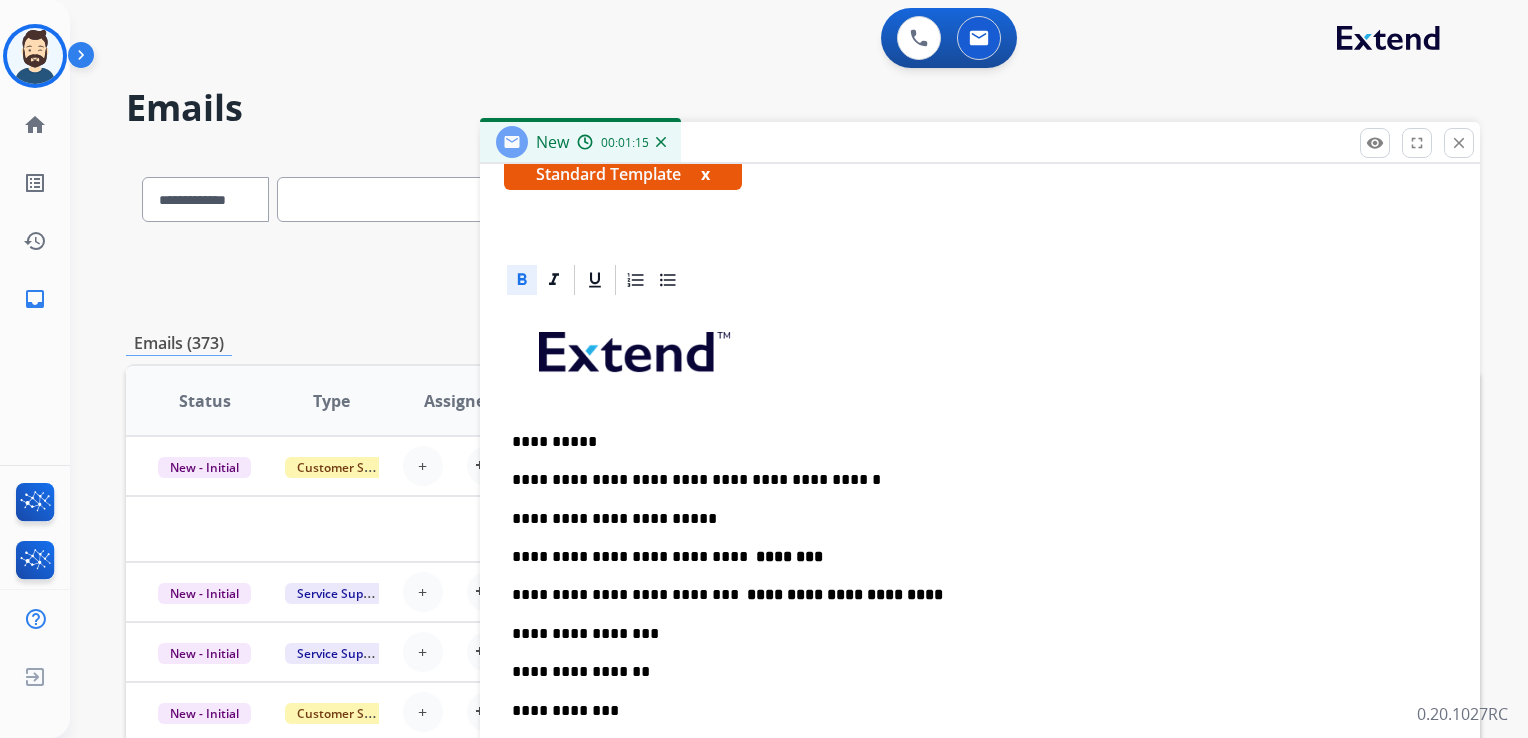 scroll, scrollTop: 600, scrollLeft: 0, axis: vertical 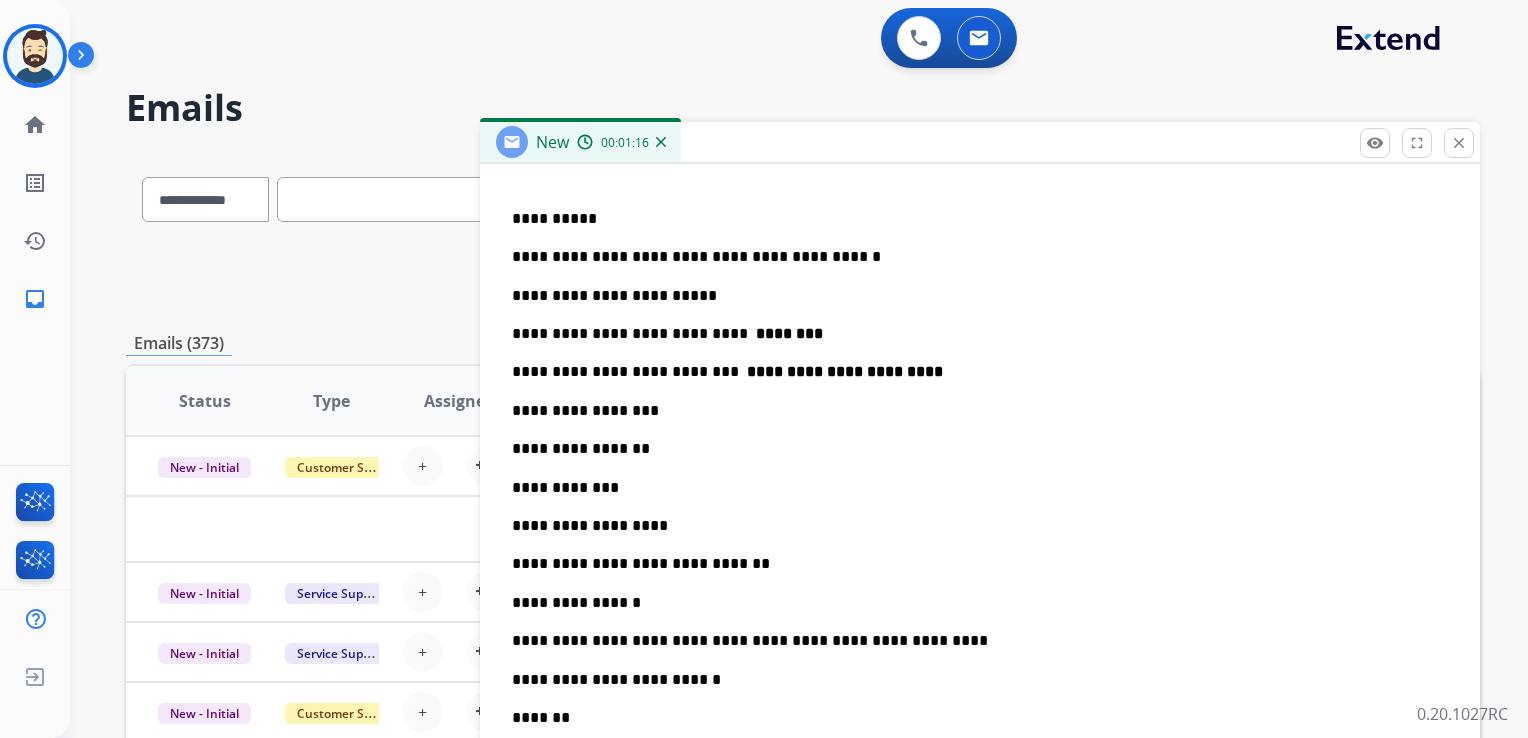 click on "**********" at bounding box center (972, 411) 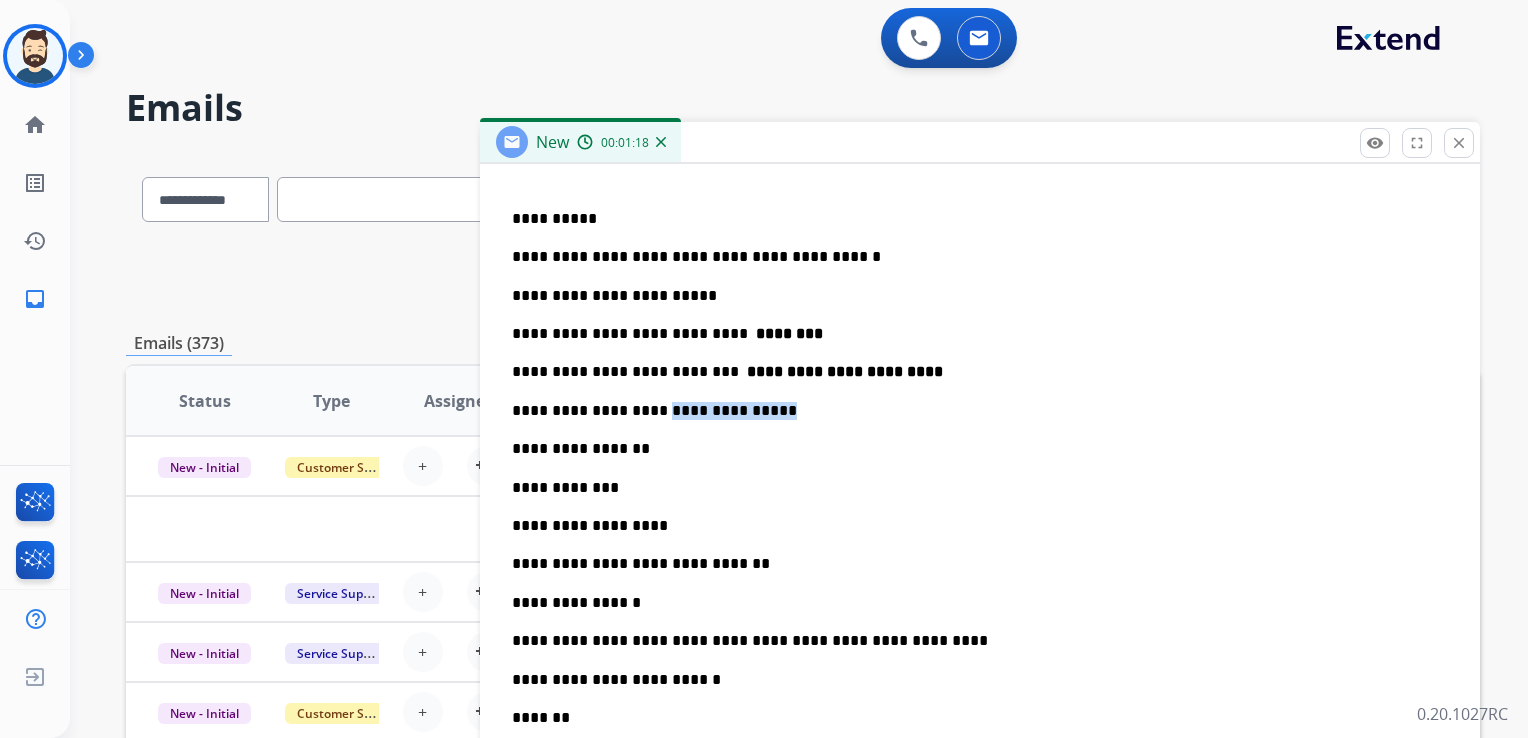 drag, startPoint x: 644, startPoint y: 410, endPoint x: 776, endPoint y: 414, distance: 132.0606 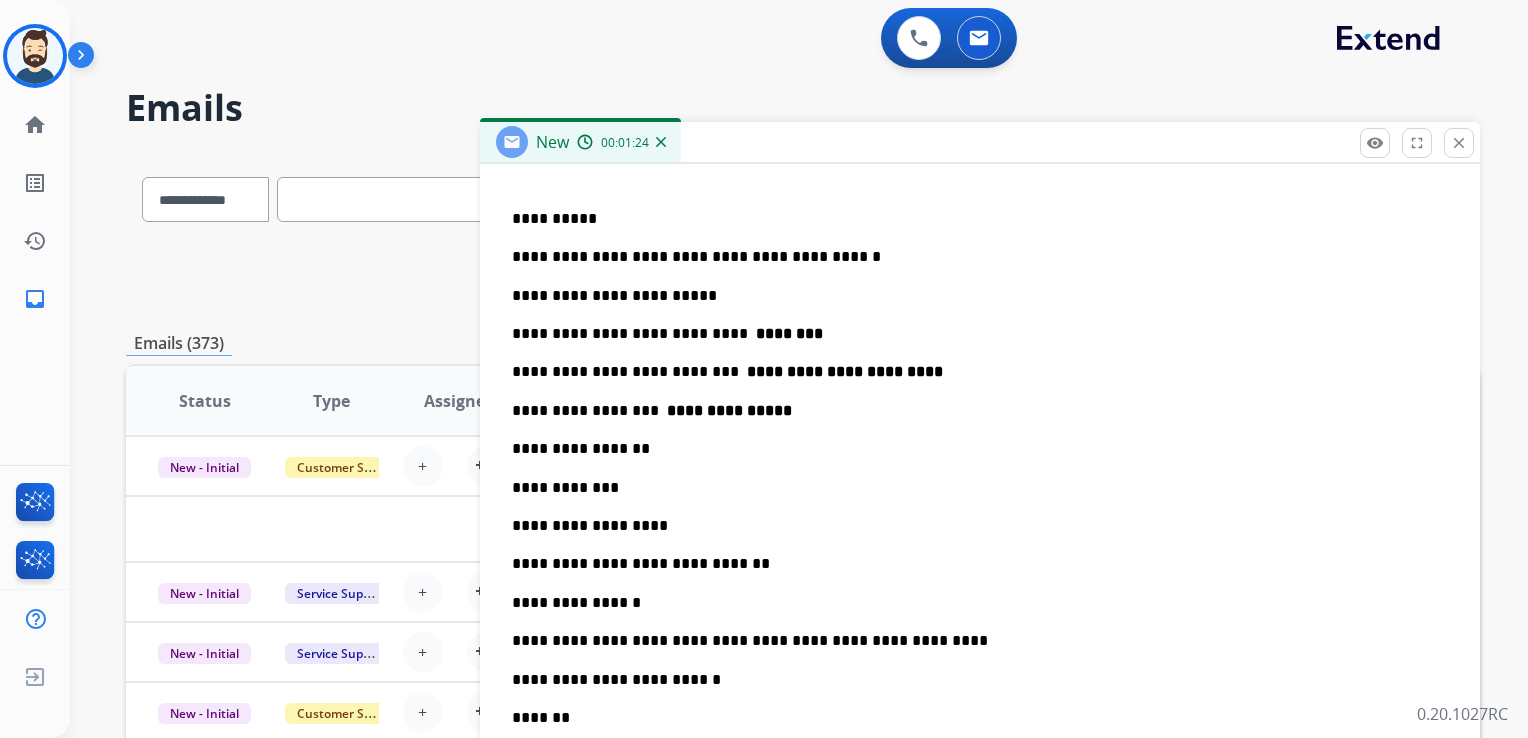 click on "**********" at bounding box center (972, 449) 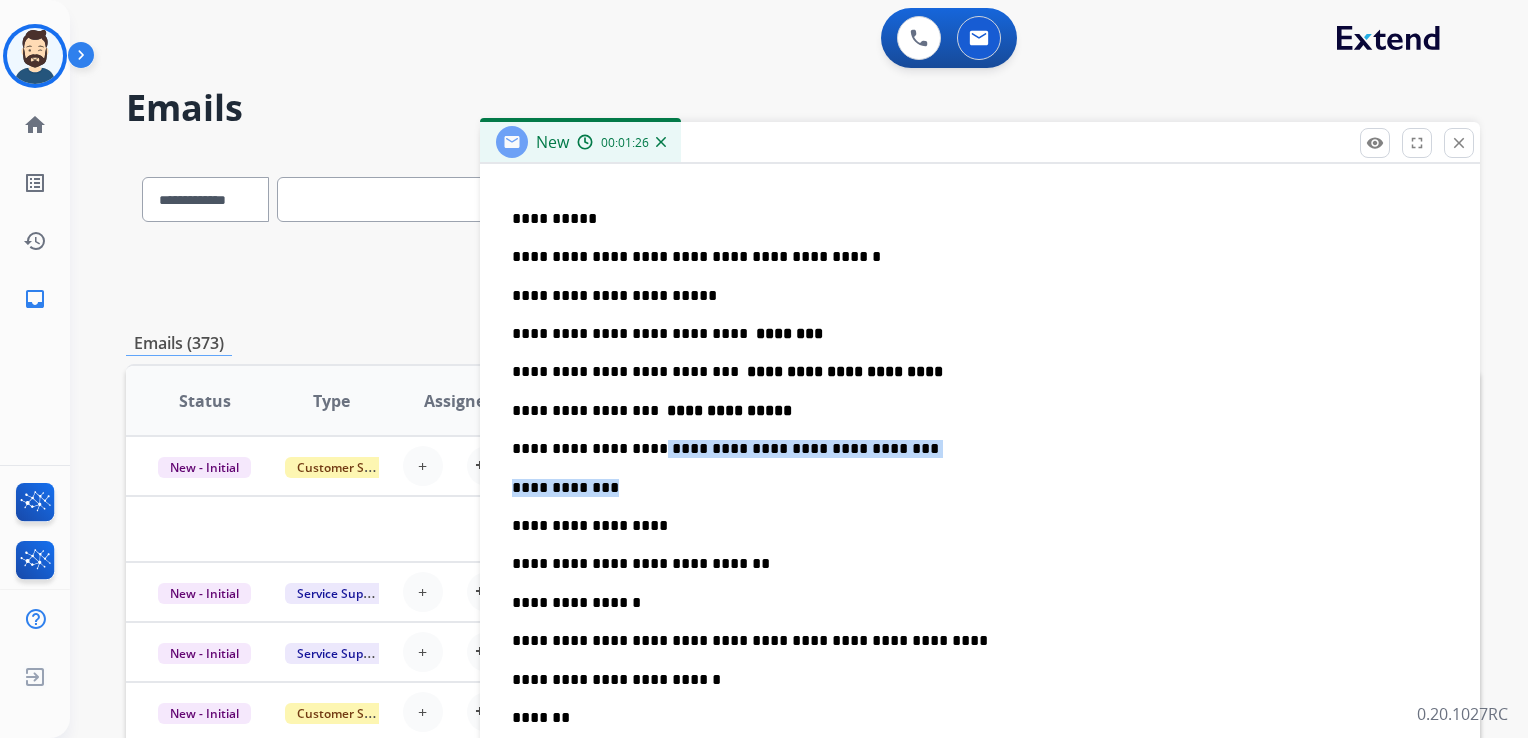 drag, startPoint x: 638, startPoint y: 447, endPoint x: 912, endPoint y: 471, distance: 275.04907 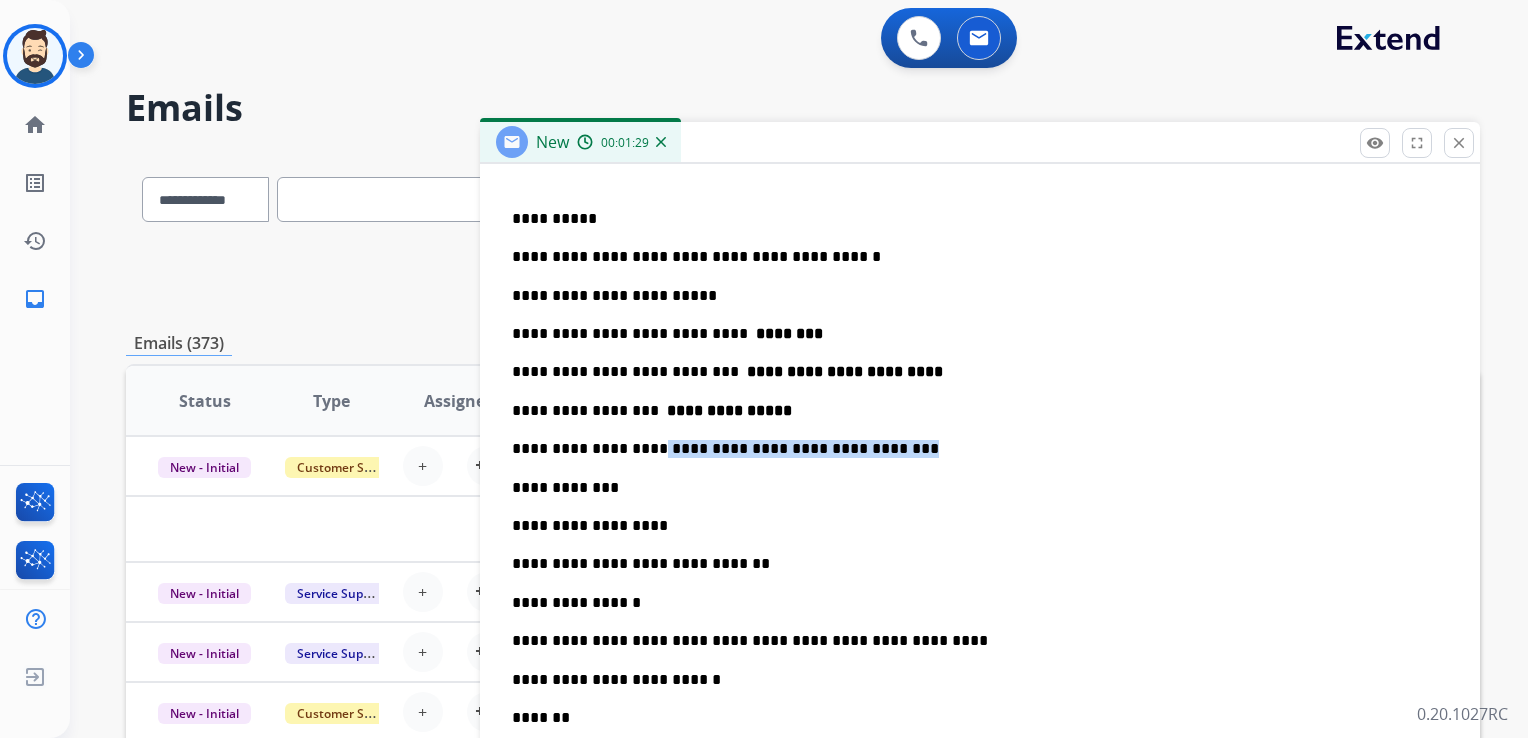 drag, startPoint x: 636, startPoint y: 444, endPoint x: 898, endPoint y: 444, distance: 262 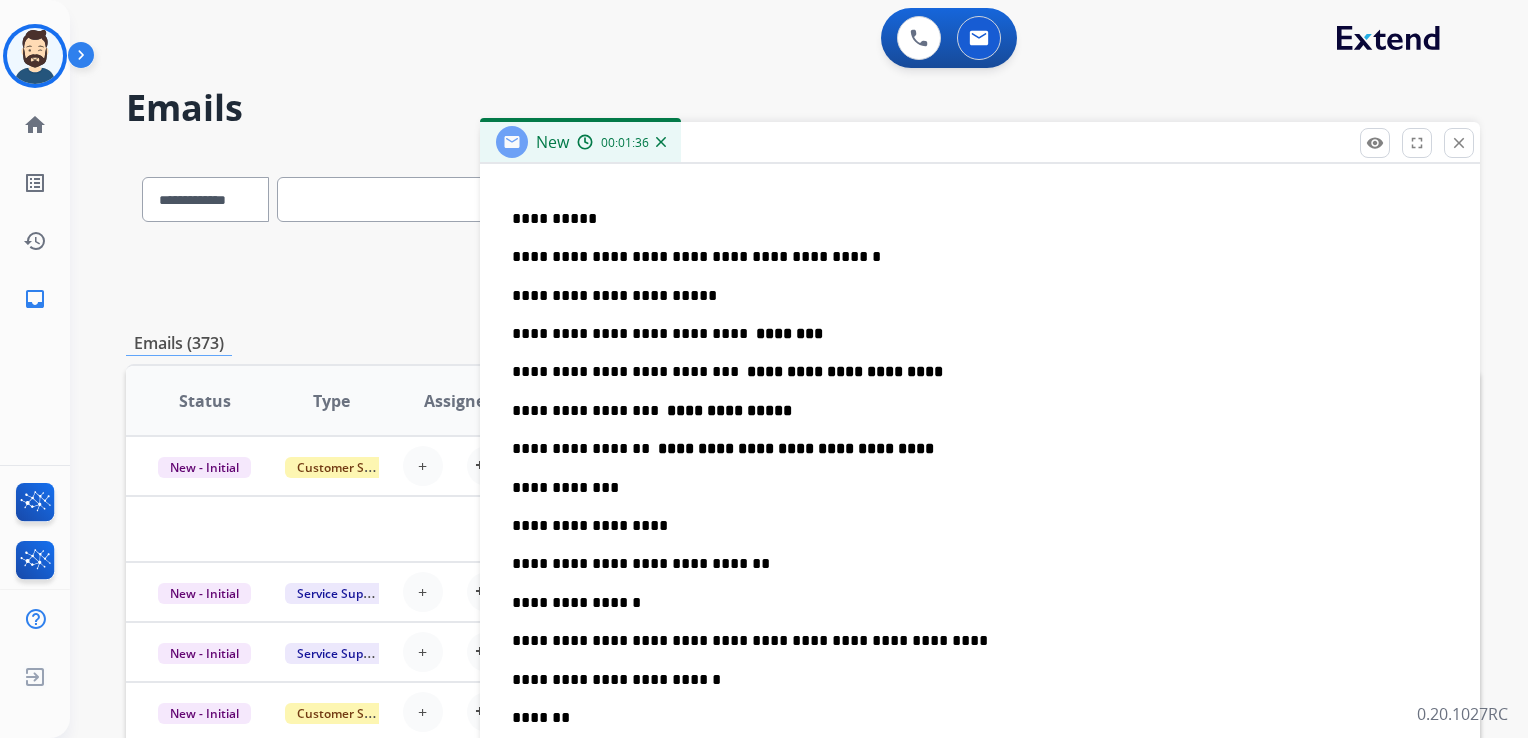 click on "**********" at bounding box center [972, 488] 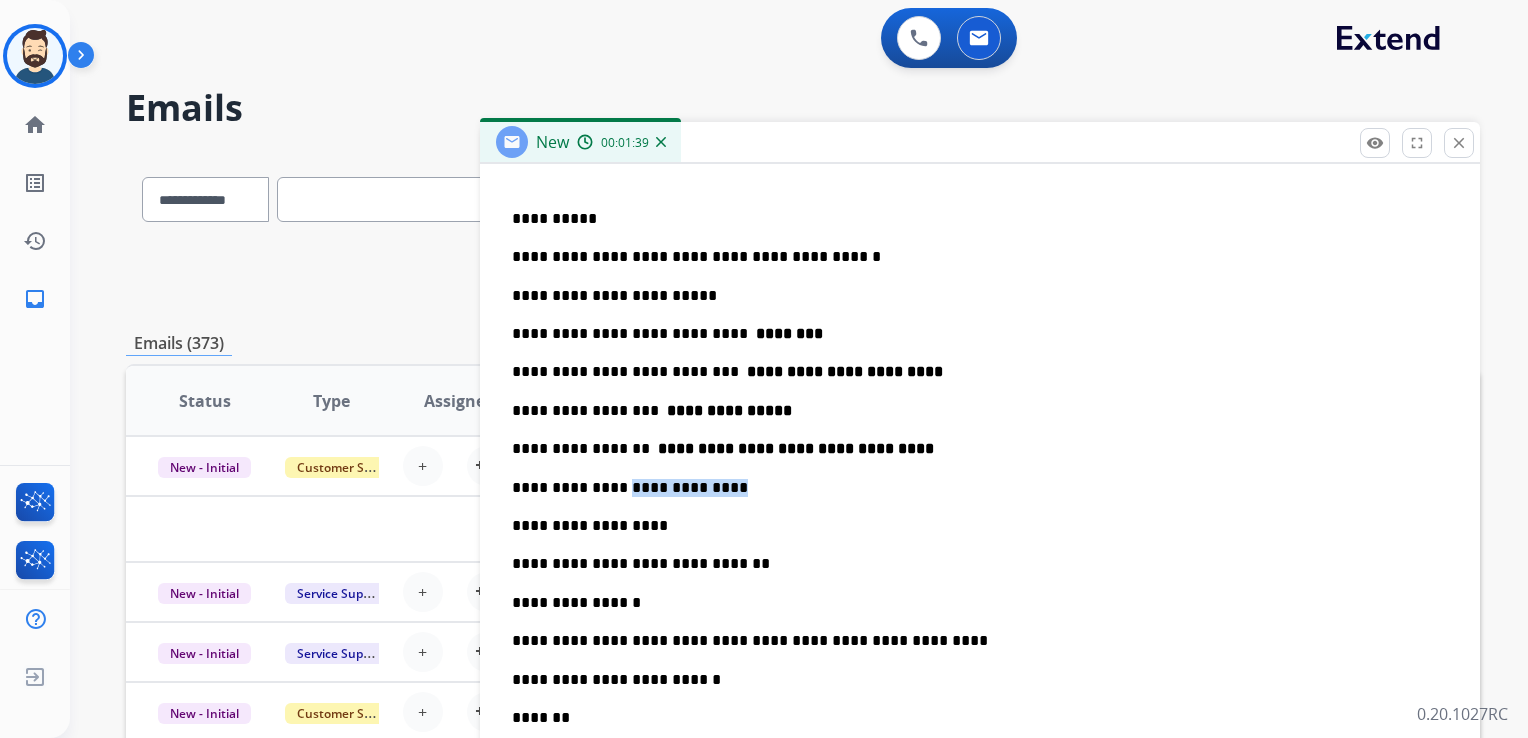 drag, startPoint x: 616, startPoint y: 487, endPoint x: 728, endPoint y: 490, distance: 112.04017 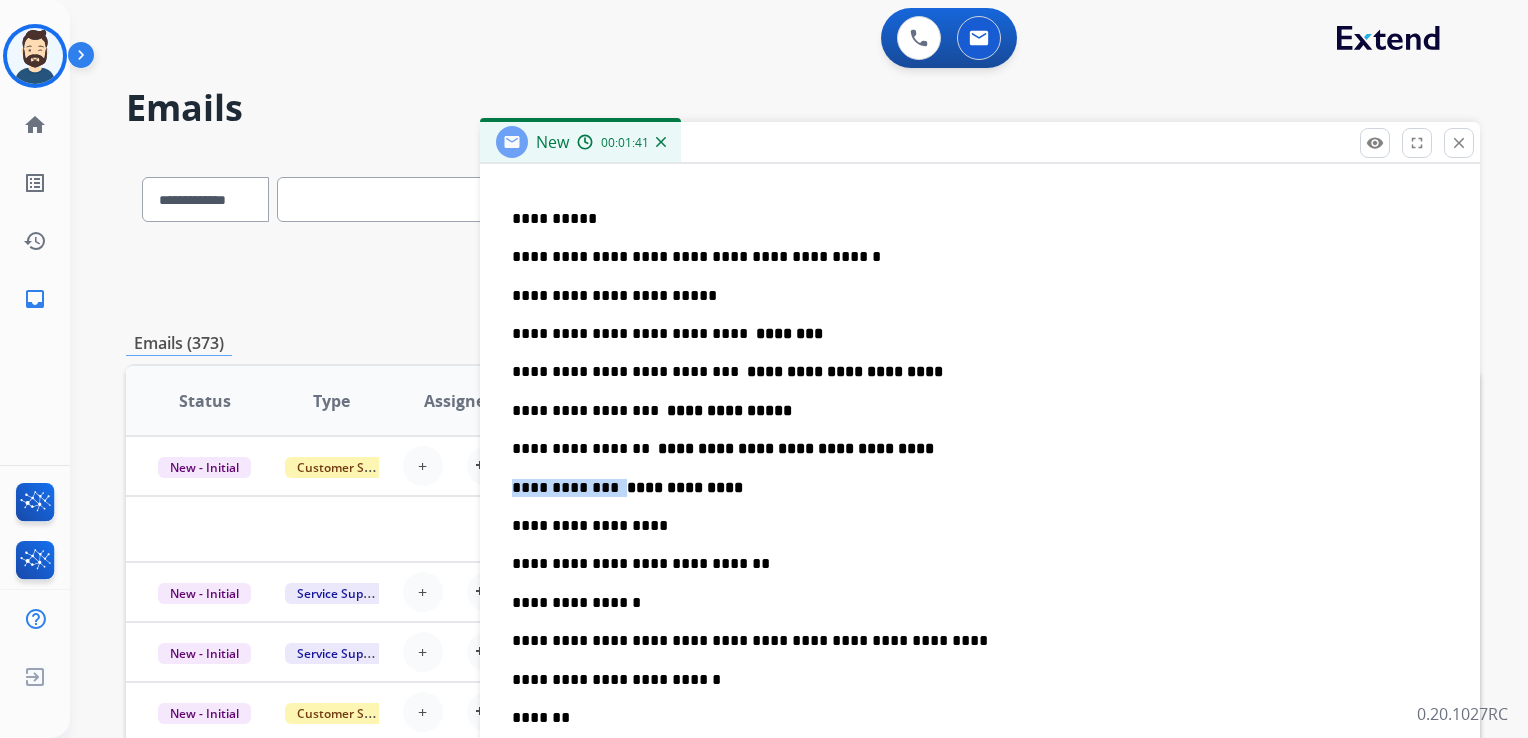click on "**********" at bounding box center (972, 488) 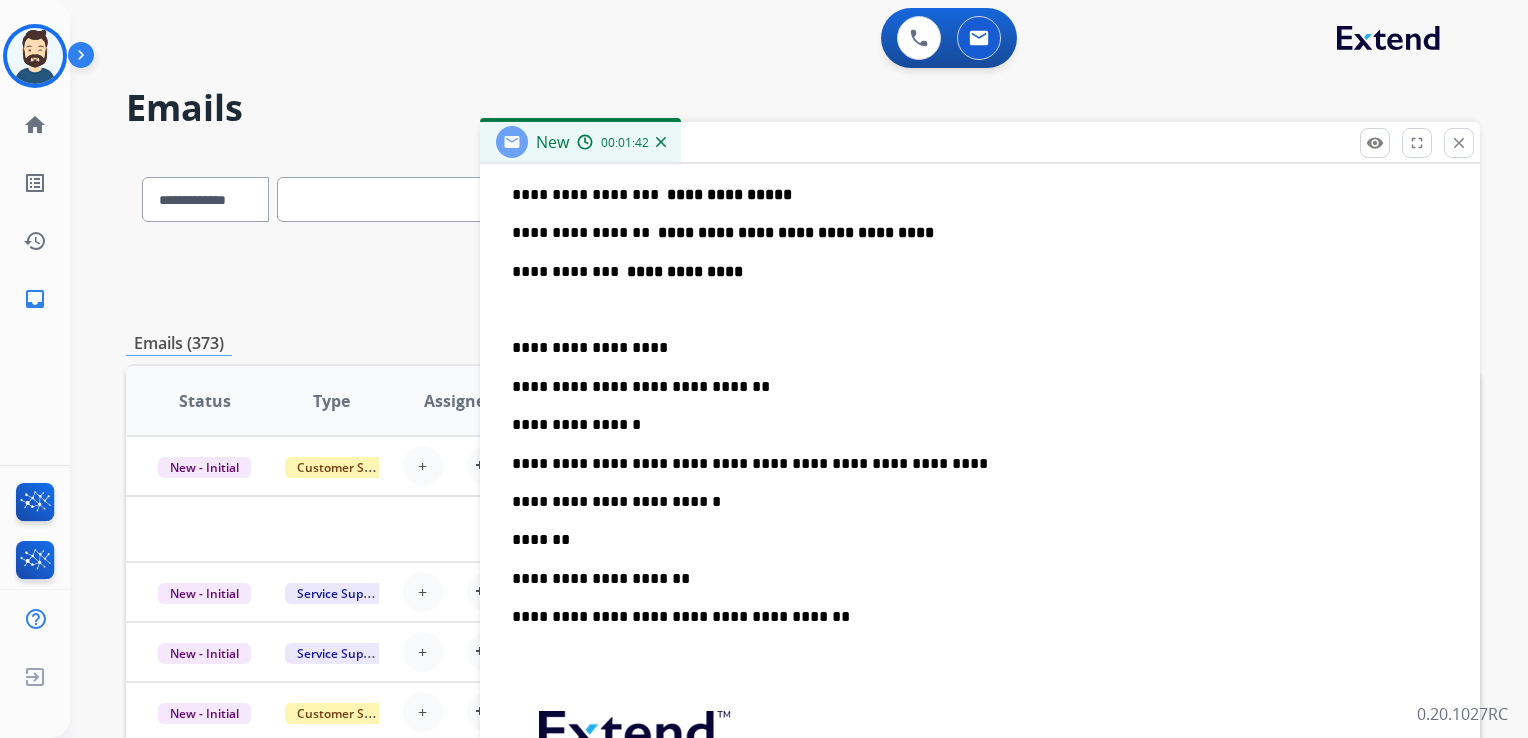scroll, scrollTop: 825, scrollLeft: 0, axis: vertical 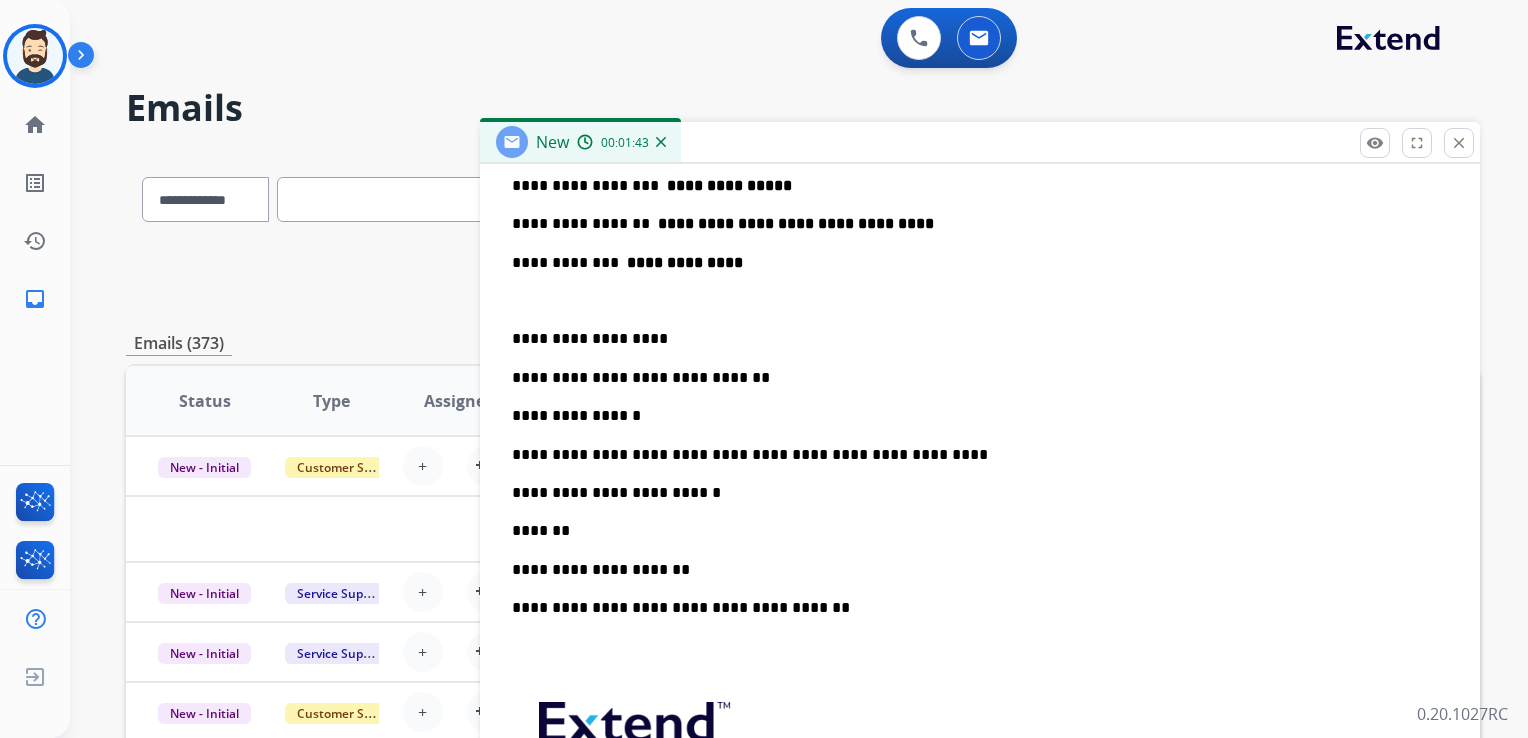 click on "**********" at bounding box center [972, 493] 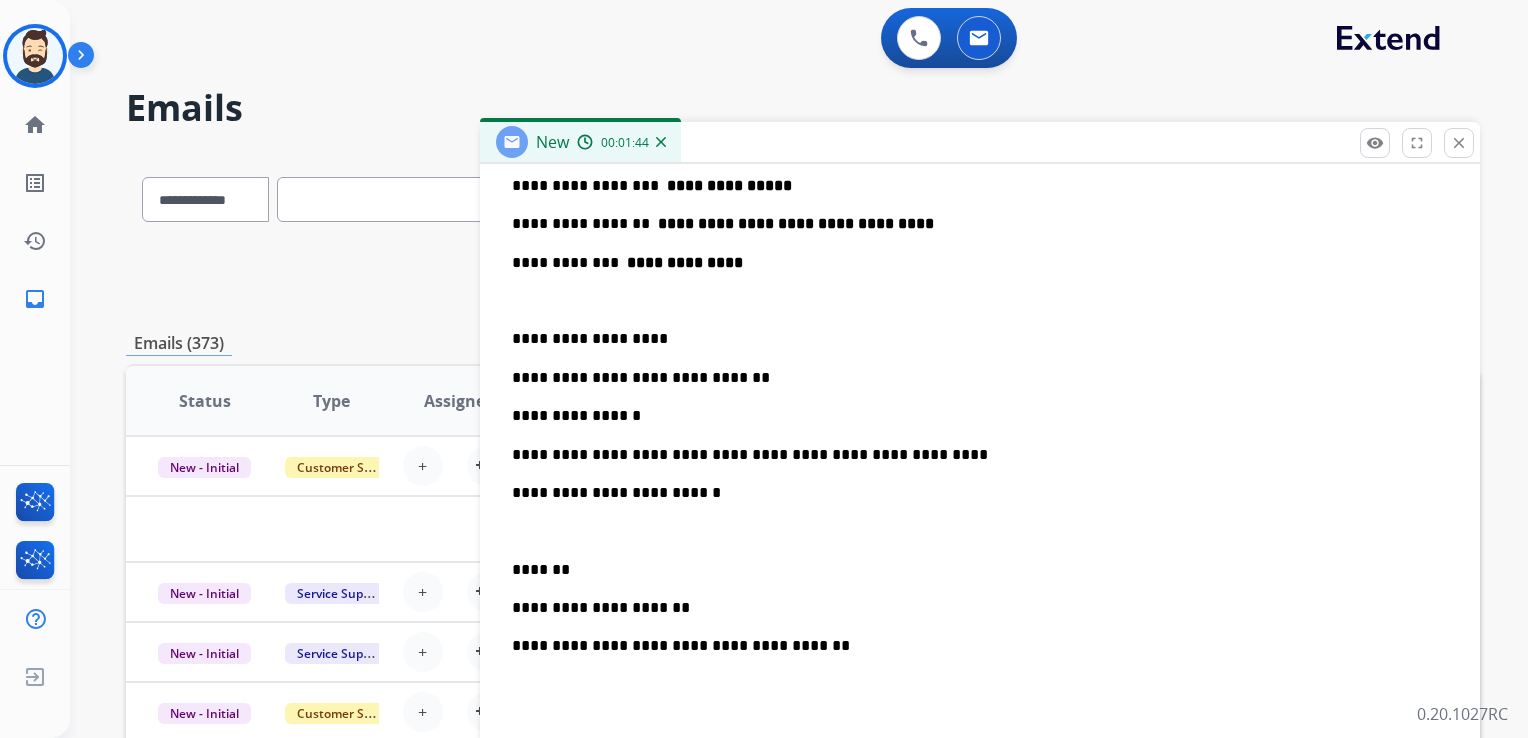 click on "*******" at bounding box center (972, 570) 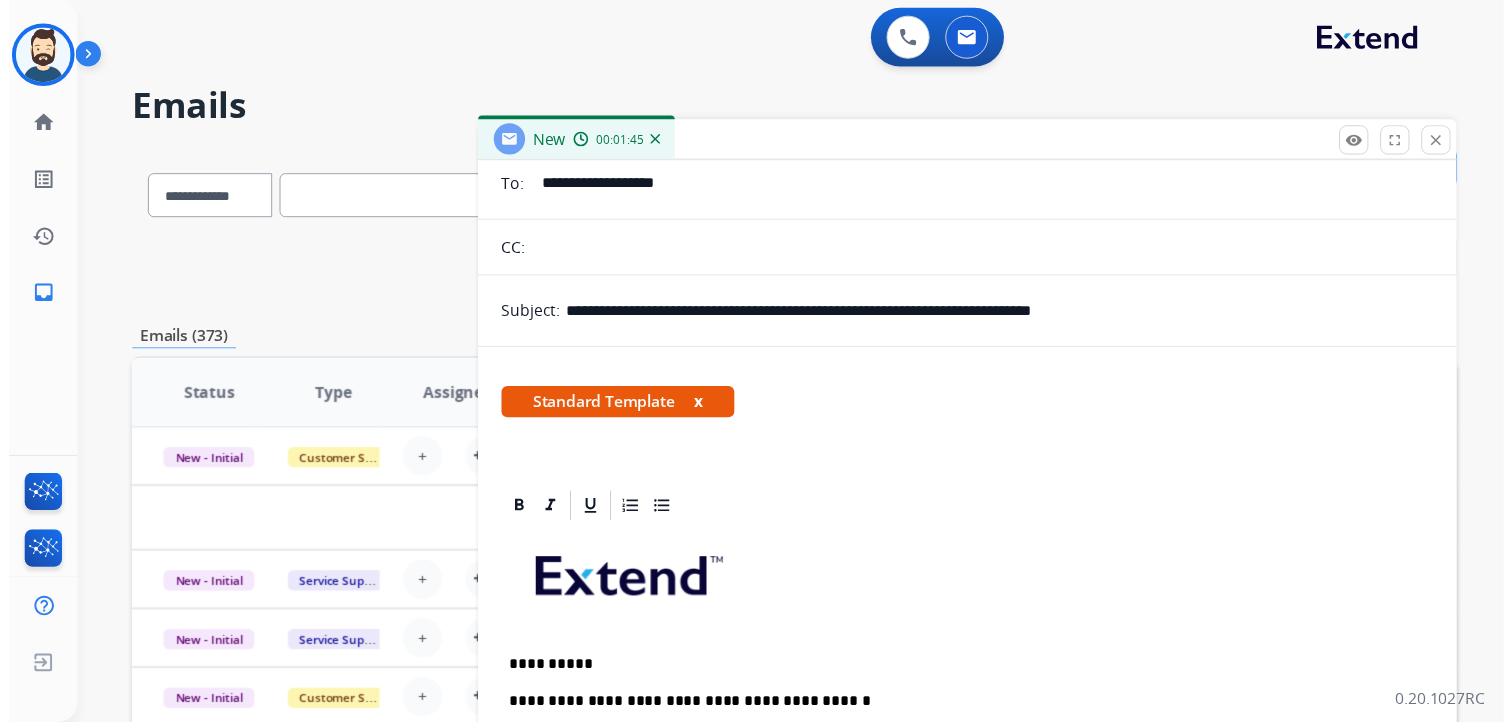 scroll, scrollTop: 0, scrollLeft: 0, axis: both 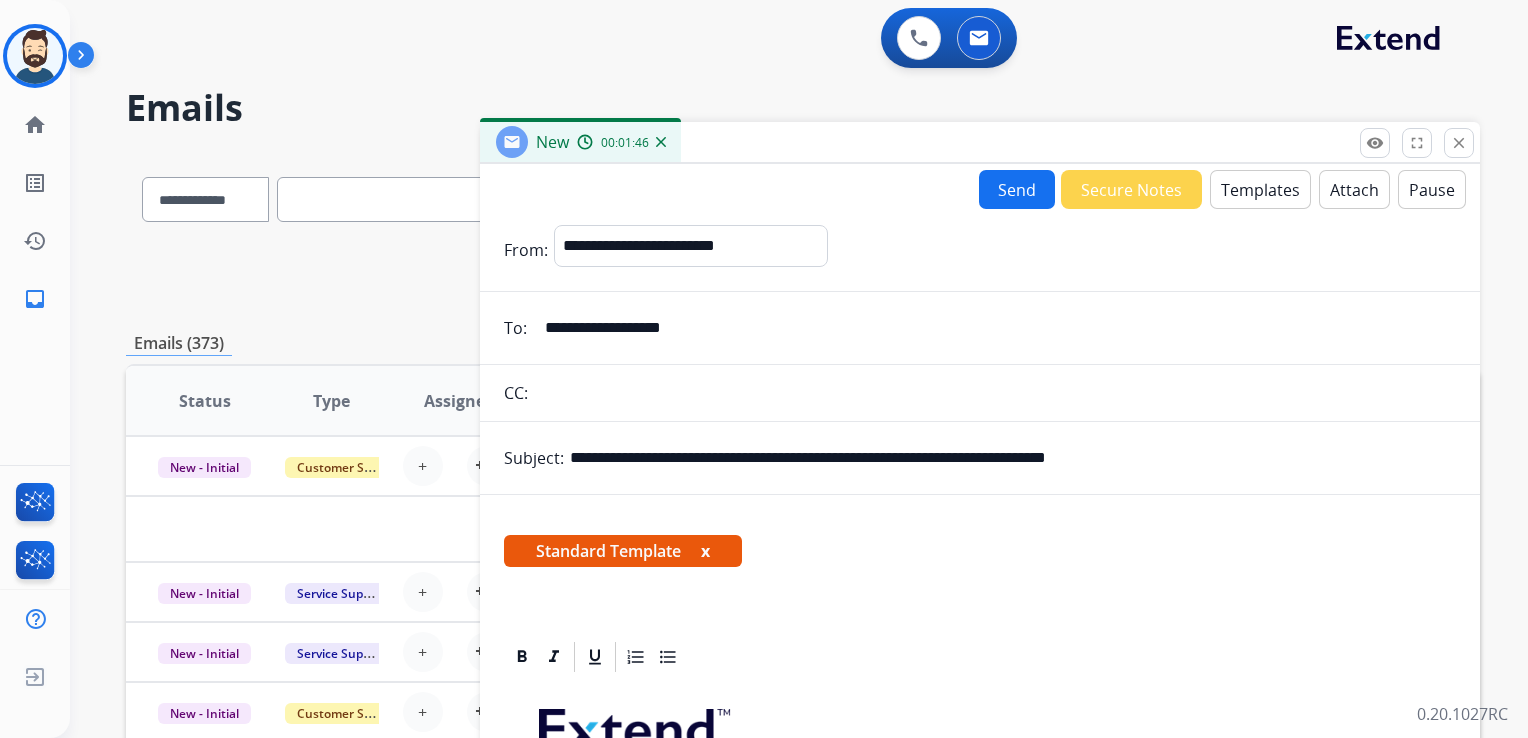 click on "Send" at bounding box center (1017, 189) 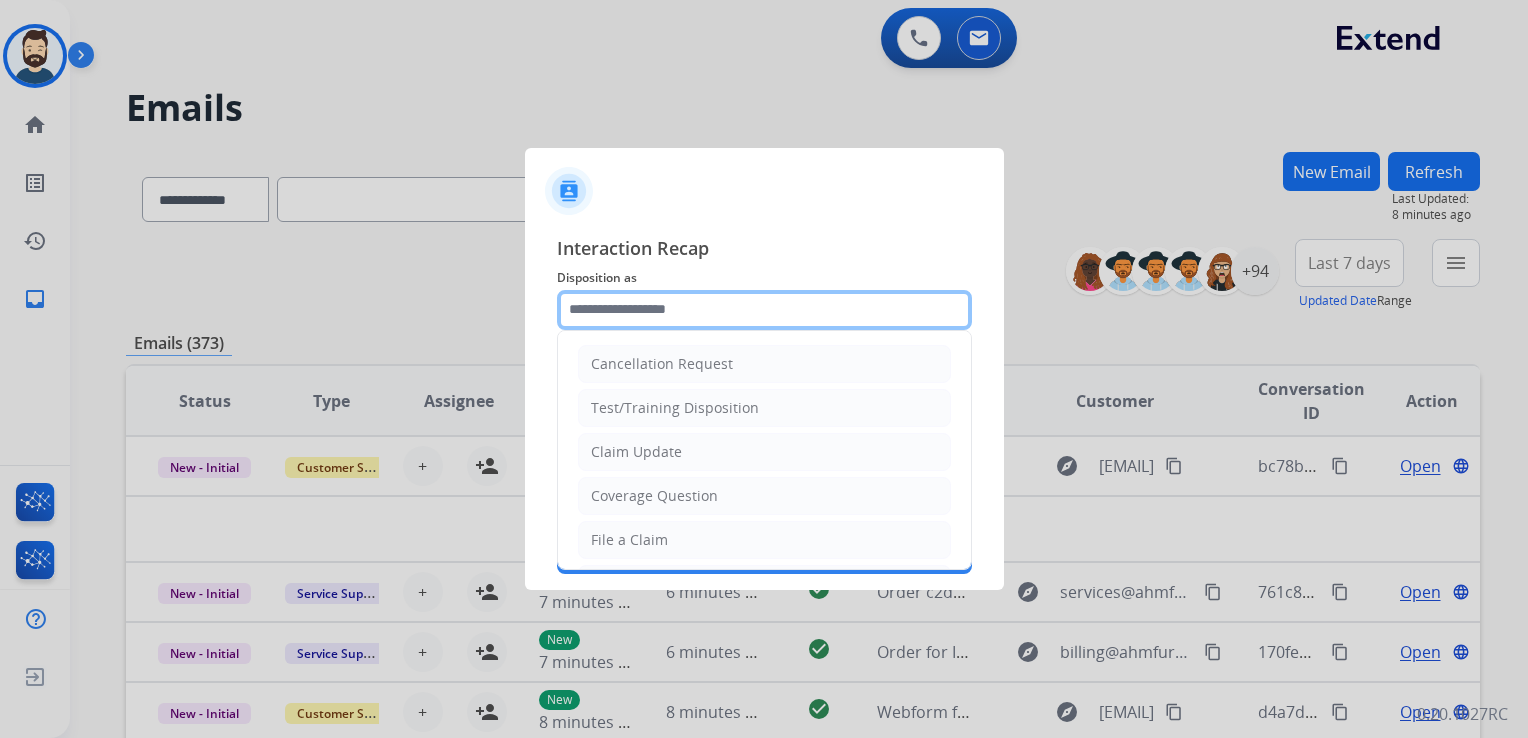 click 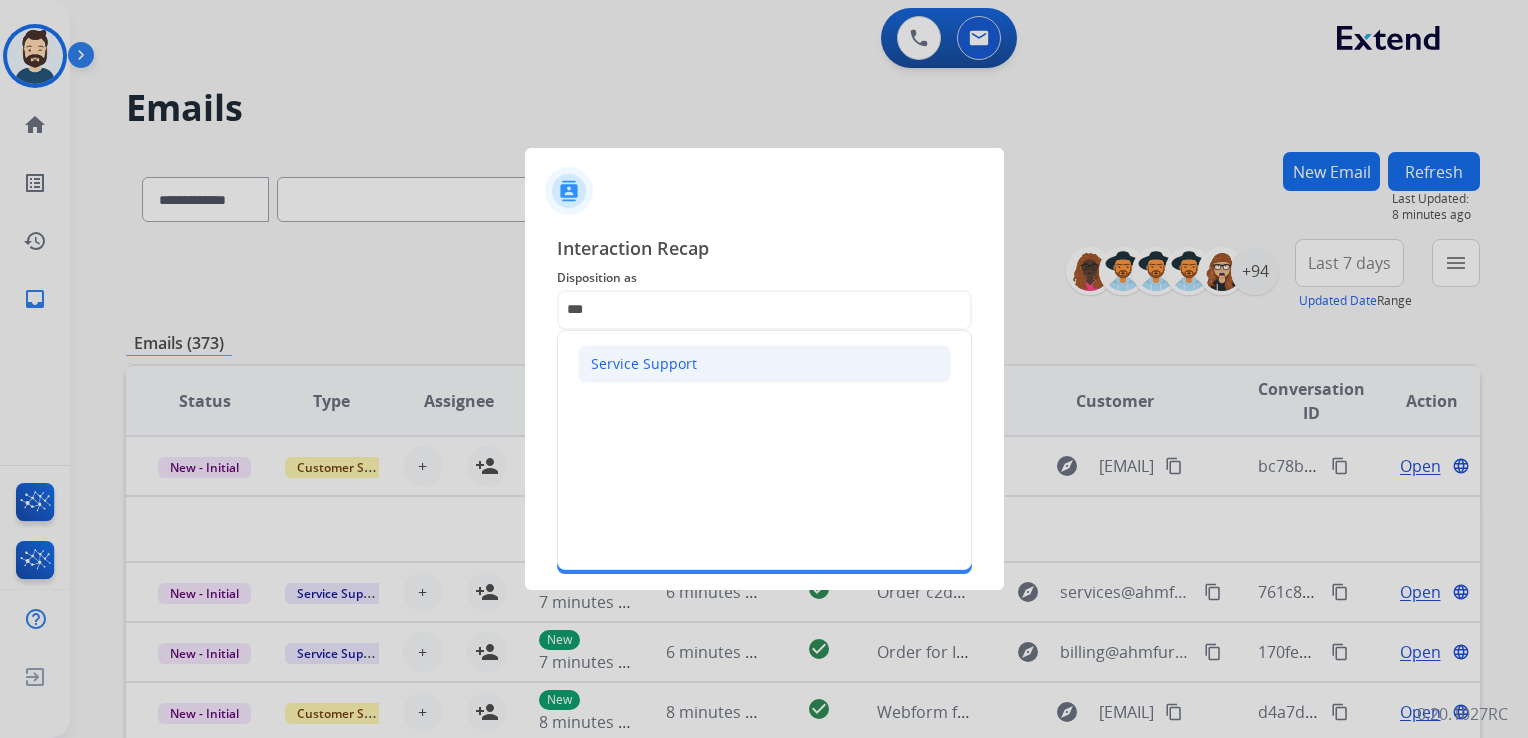 click on "Service Support" 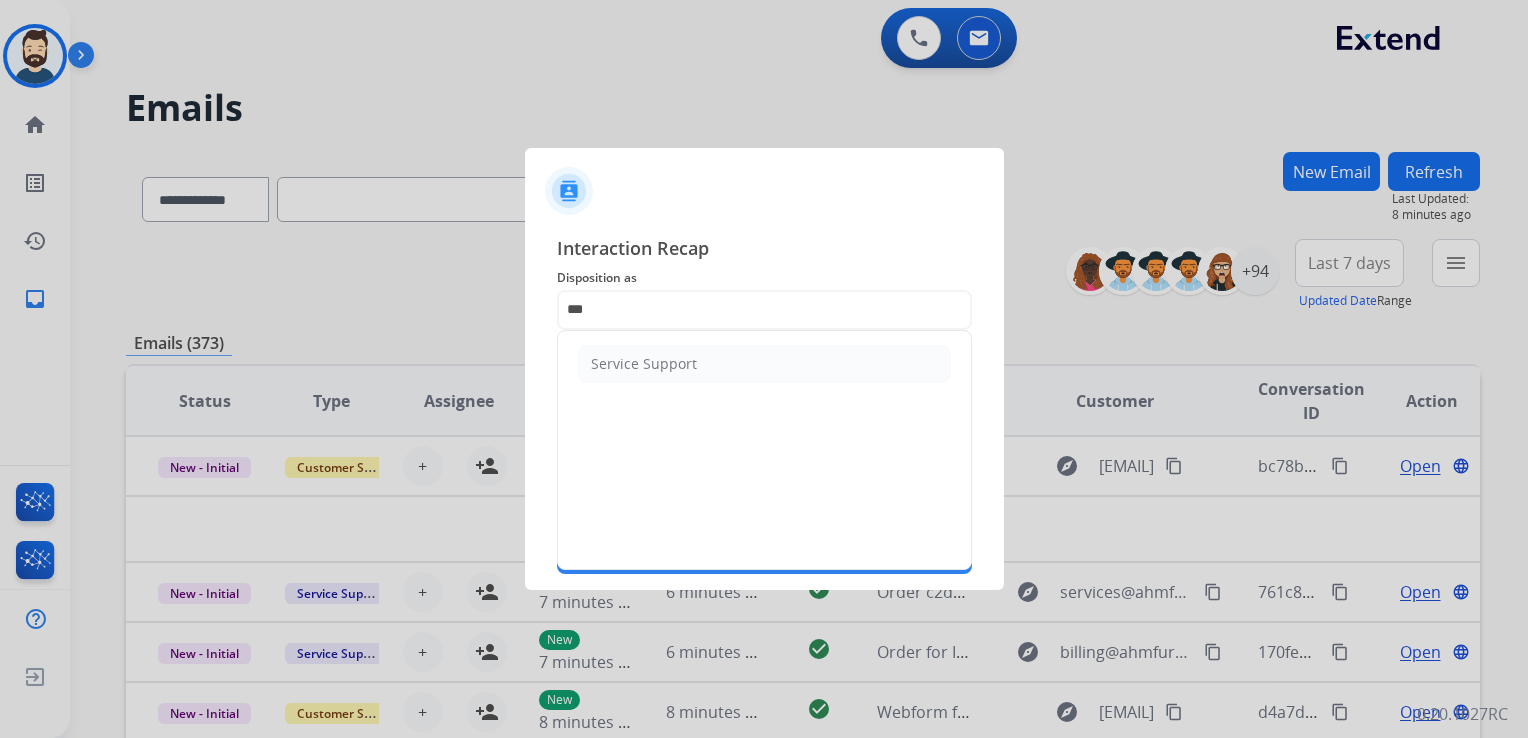 type on "**********" 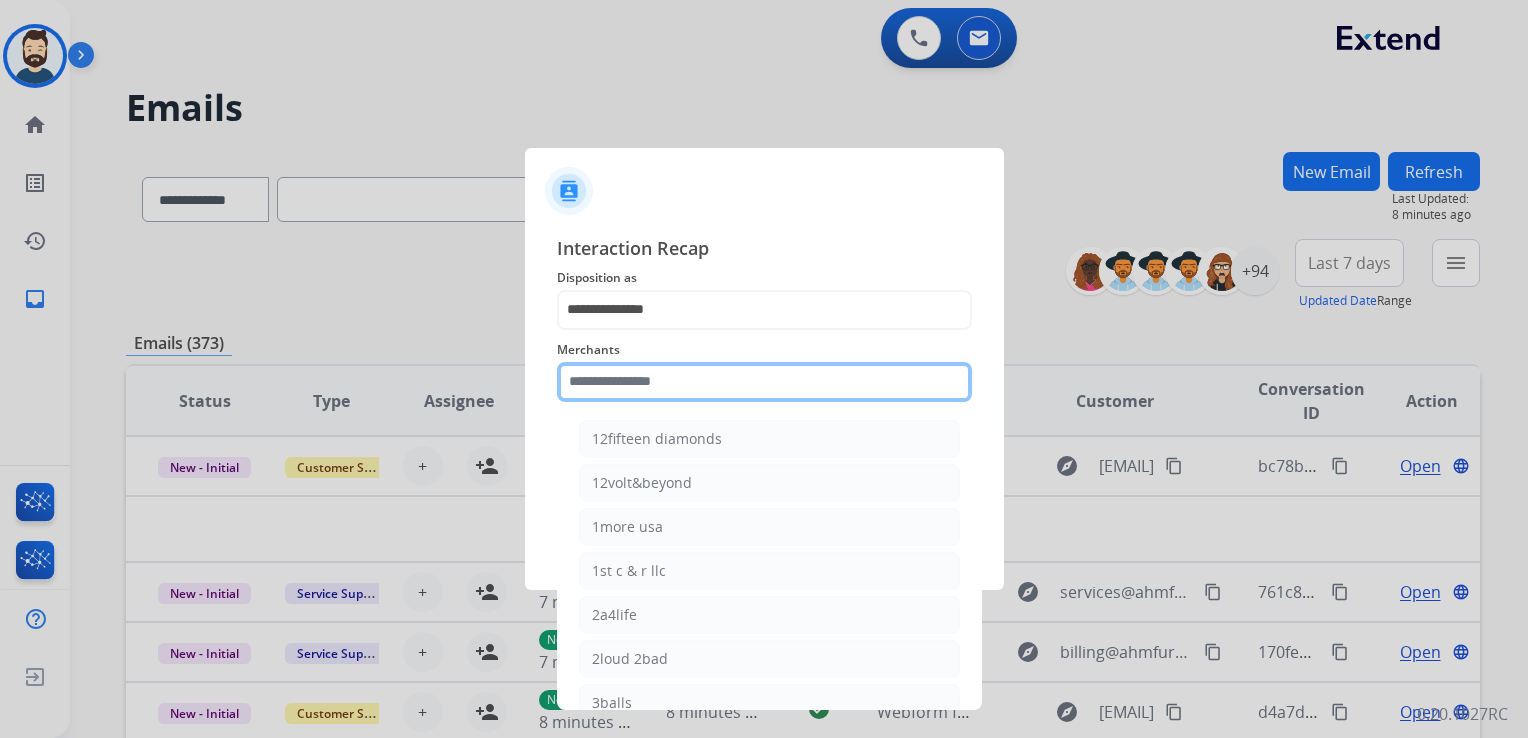click 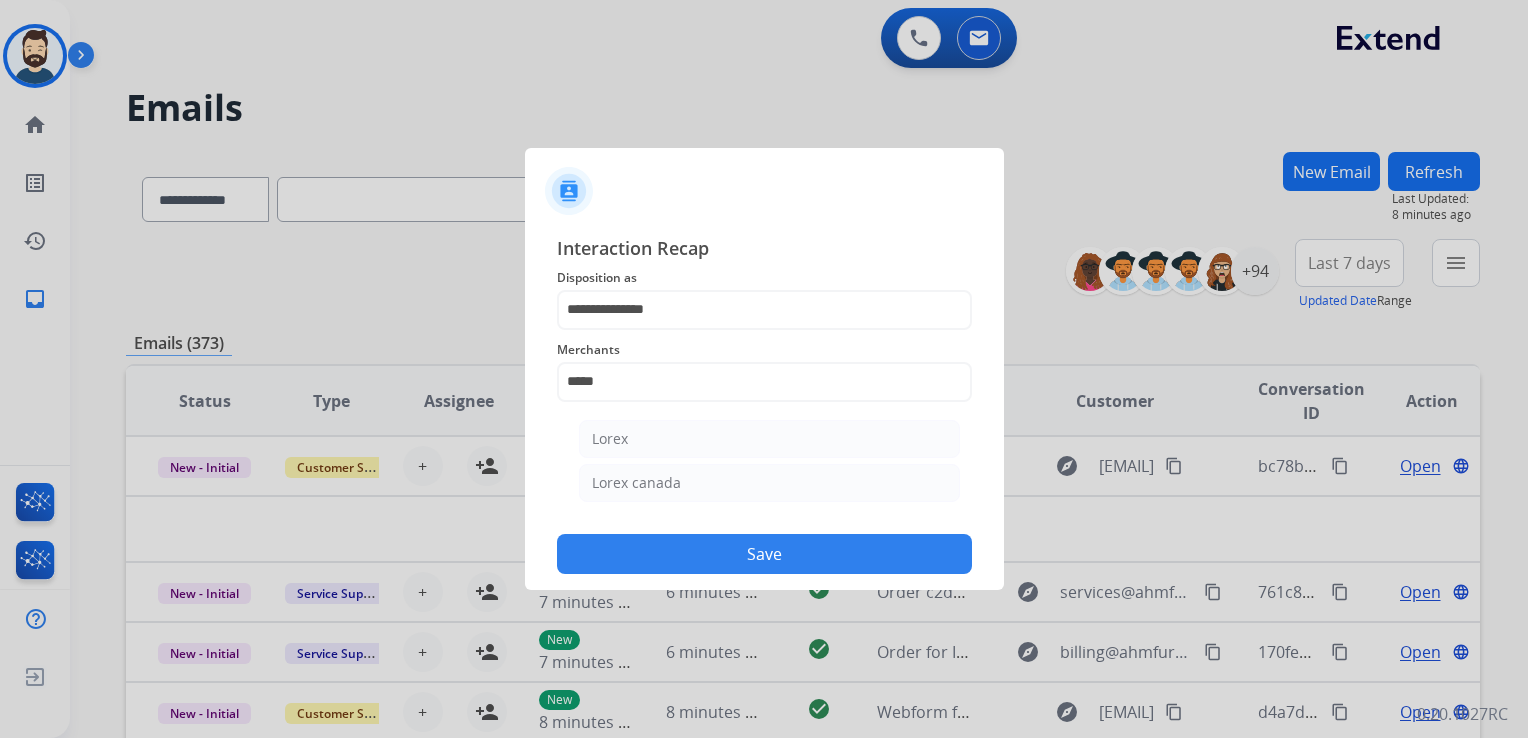 click on "Lorex" 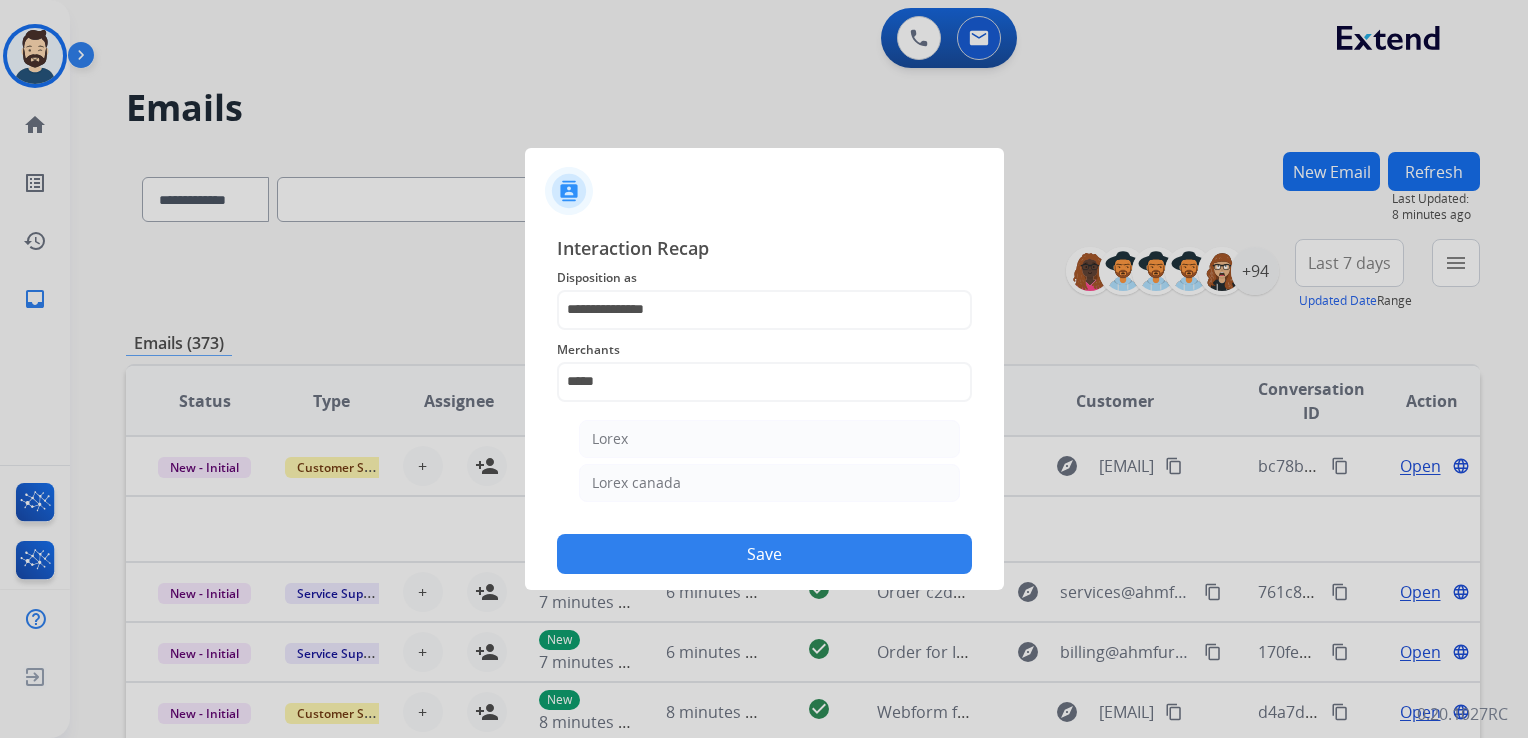 type on "*****" 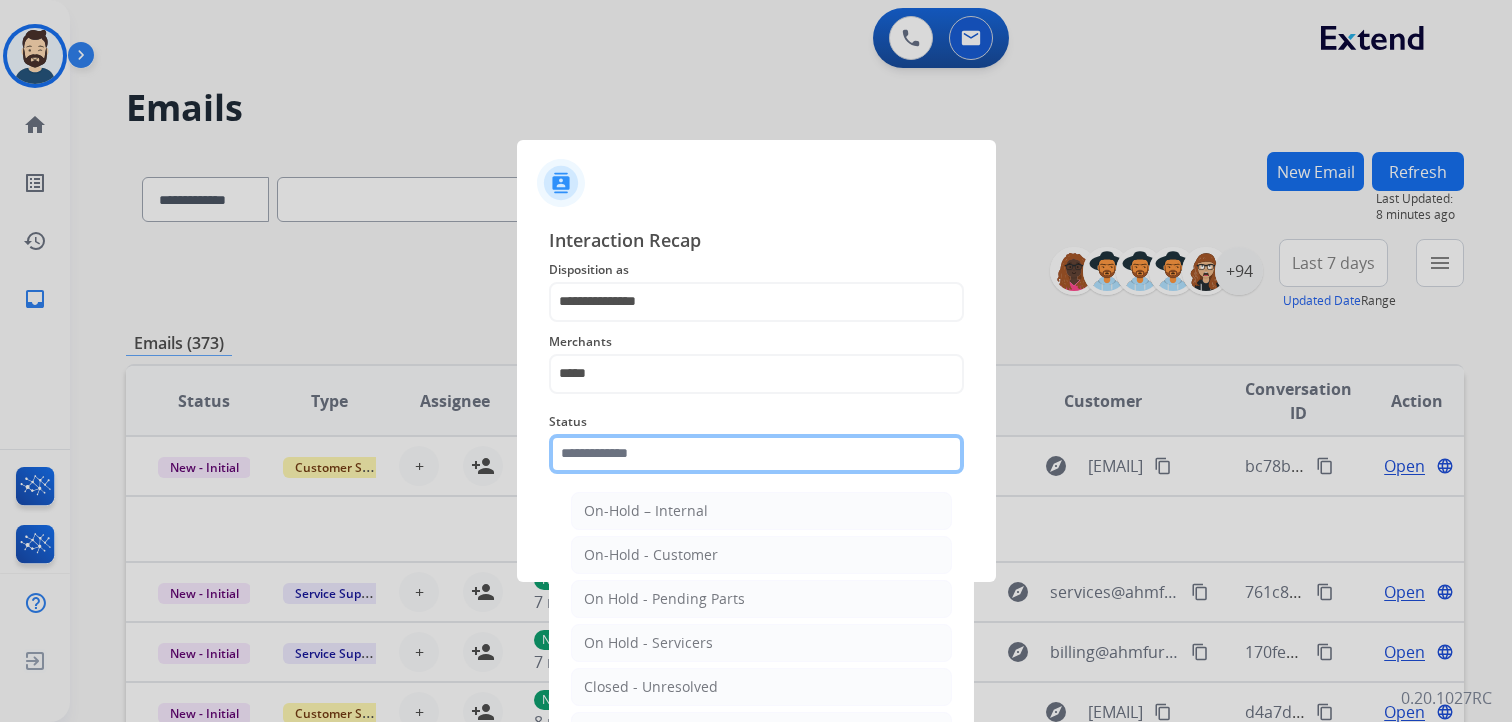 drag, startPoint x: 616, startPoint y: 448, endPoint x: 624, endPoint y: 459, distance: 13.601471 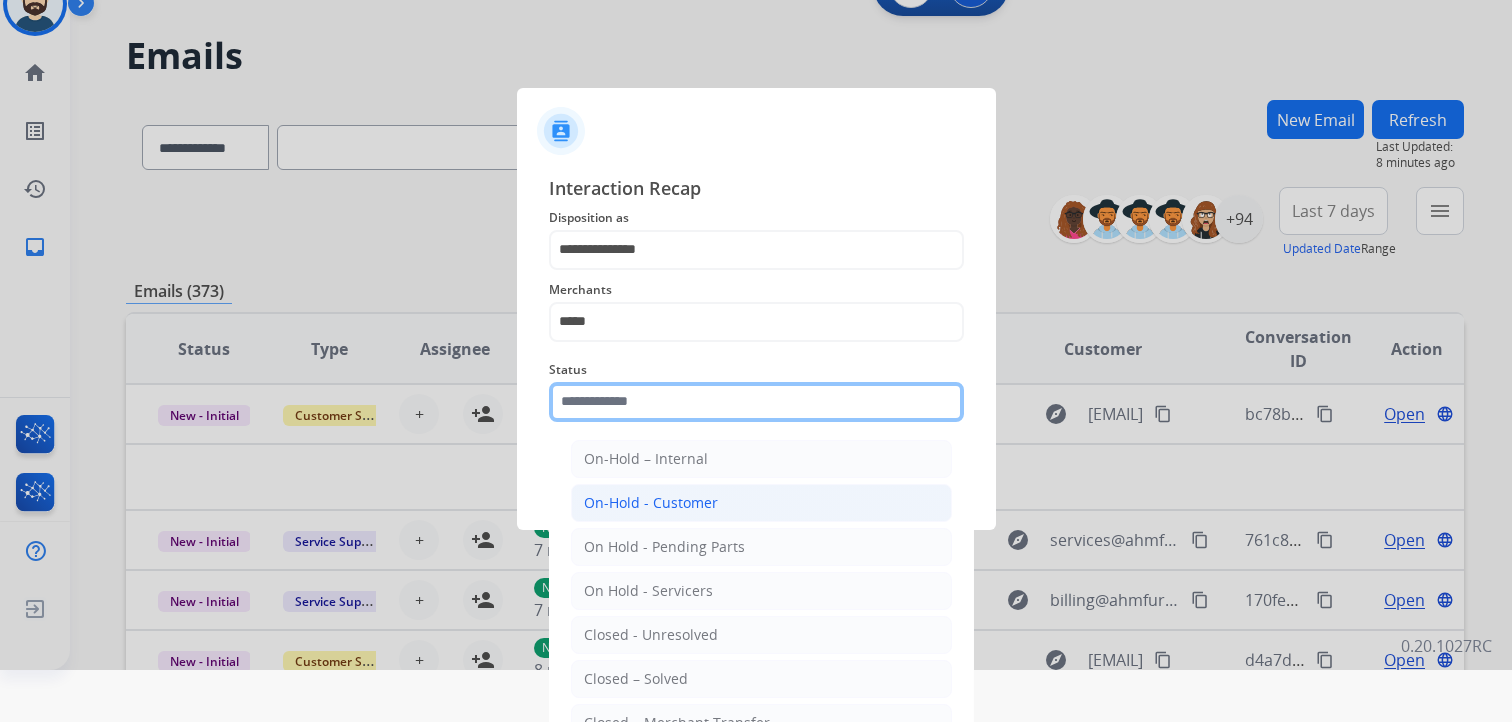 scroll, scrollTop: 59, scrollLeft: 0, axis: vertical 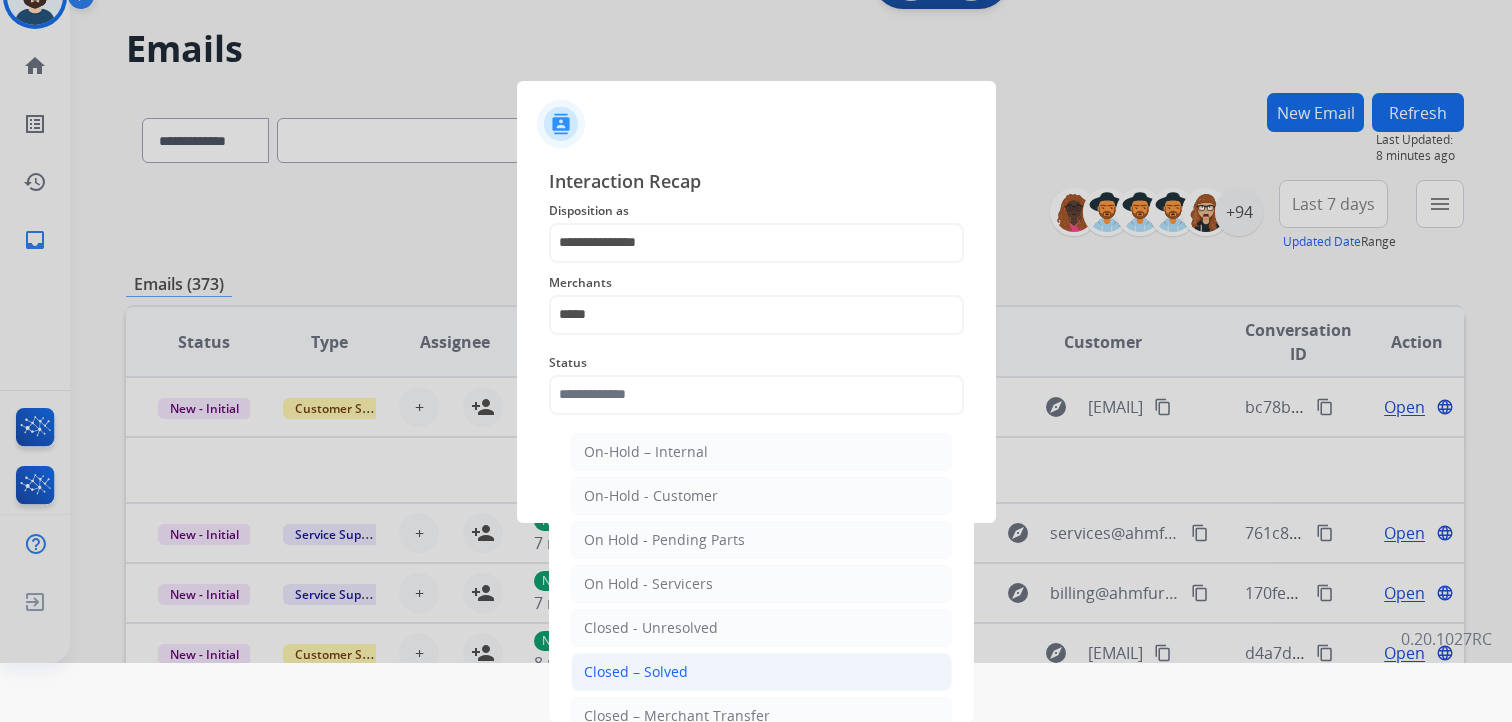 click on "Closed – Solved" 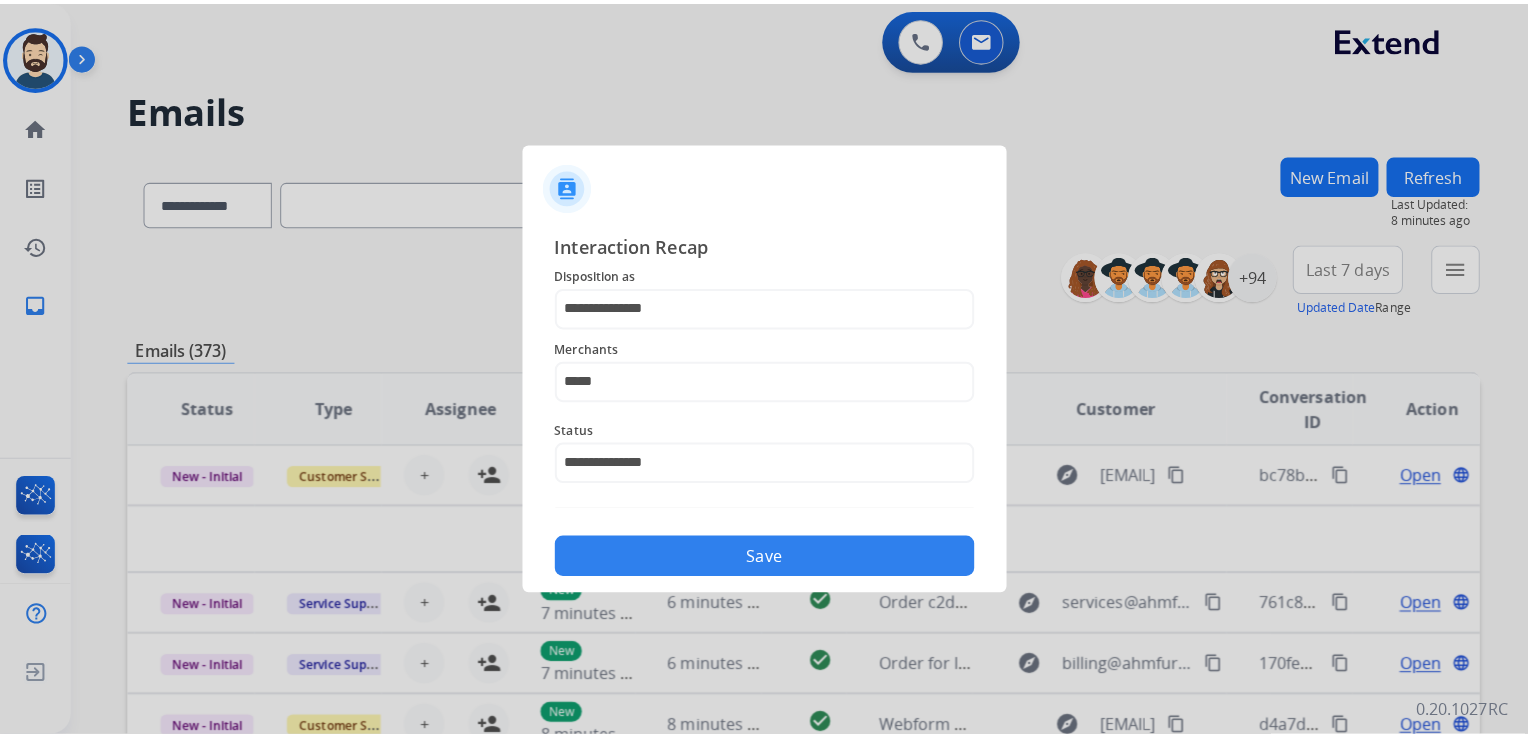 scroll, scrollTop: 0, scrollLeft: 0, axis: both 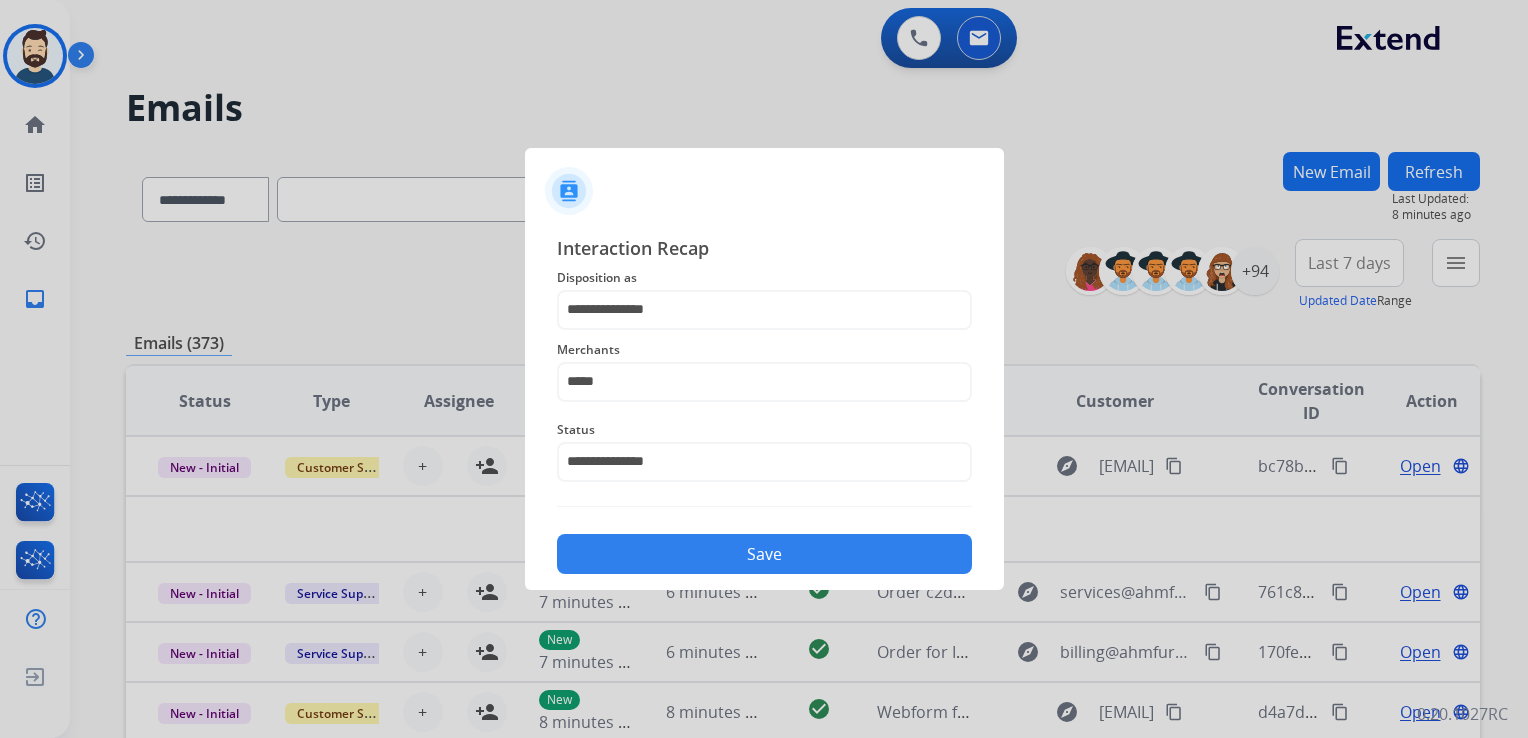 click on "Save" 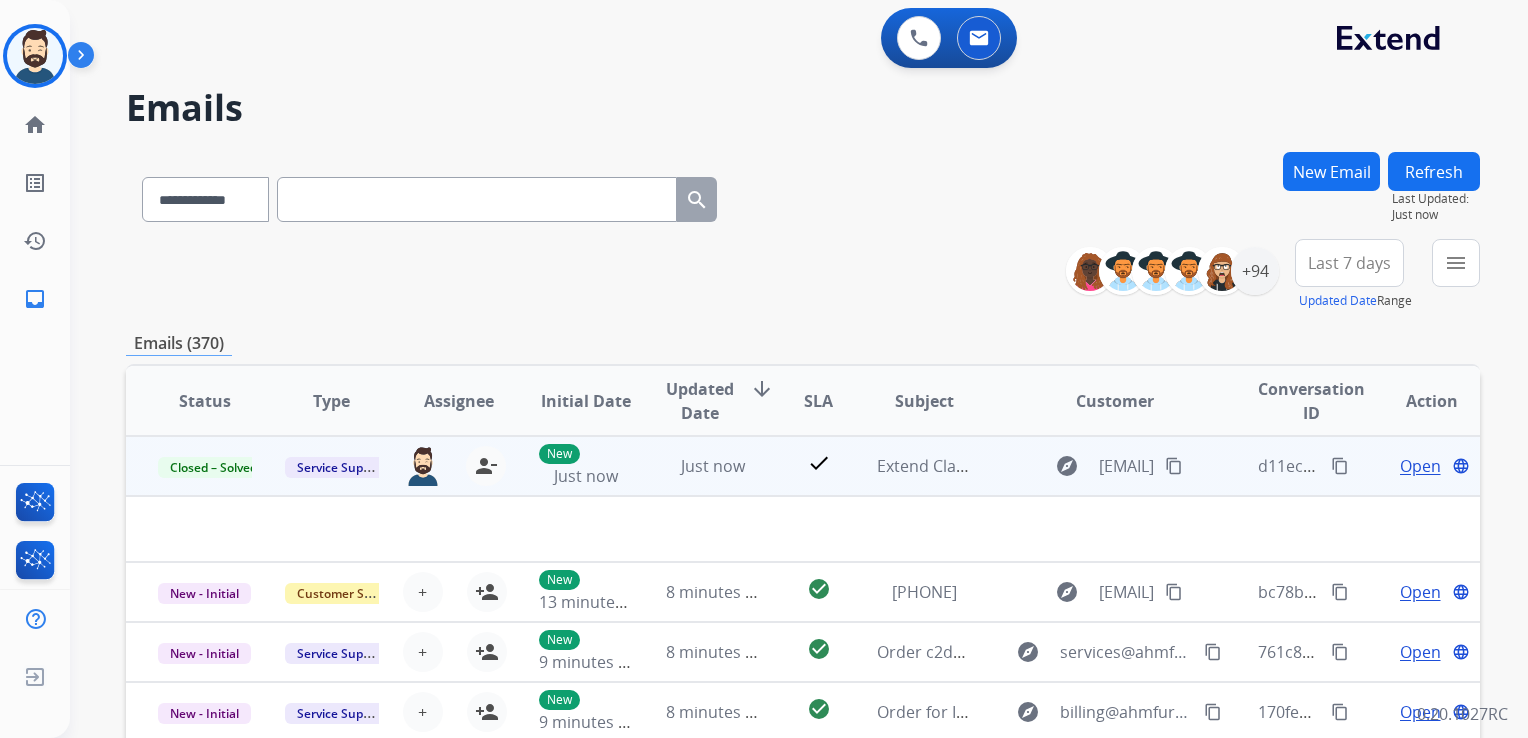 click on "content_copy" at bounding box center [1340, 466] 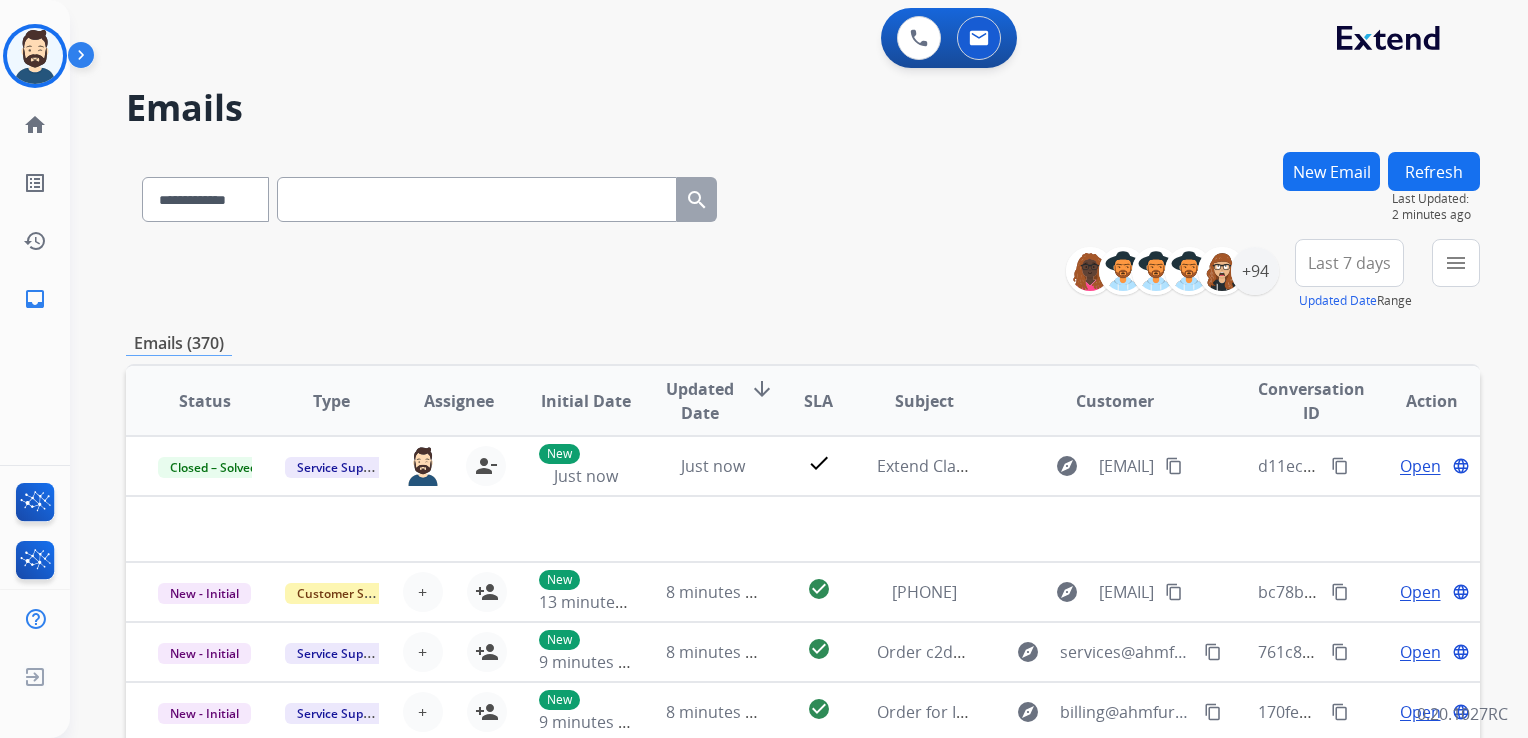 click at bounding box center [477, 199] 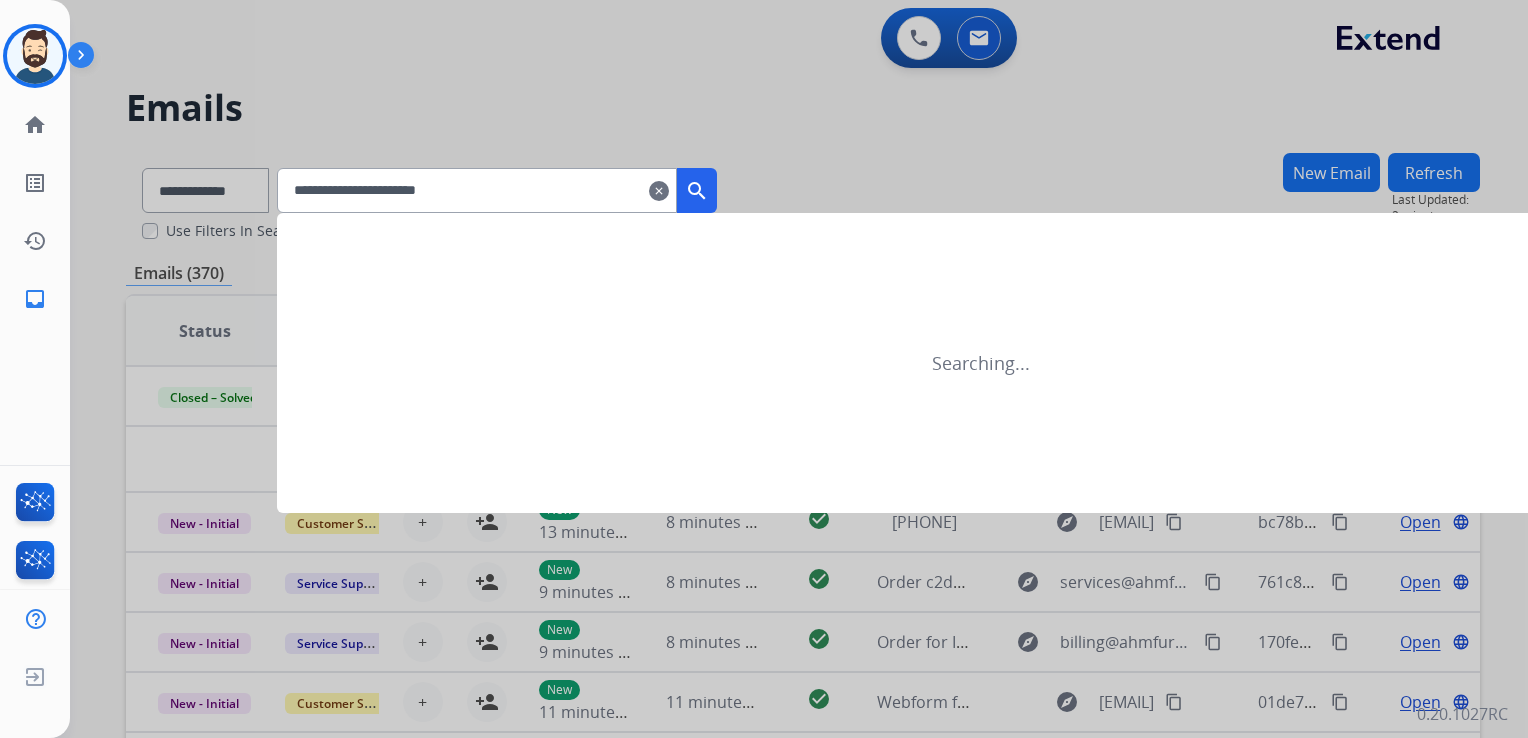 type on "**********" 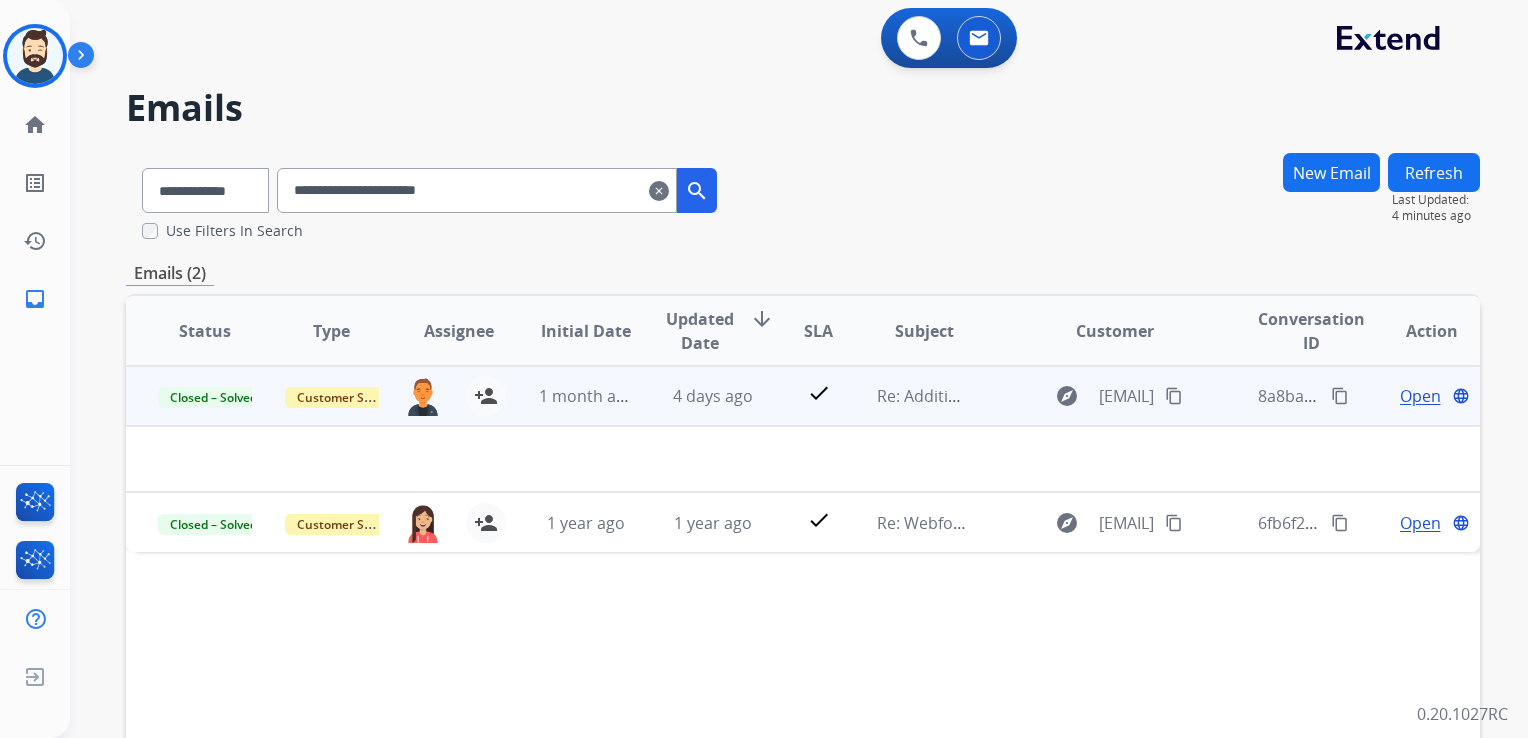 click on "4 days ago" at bounding box center [697, 396] 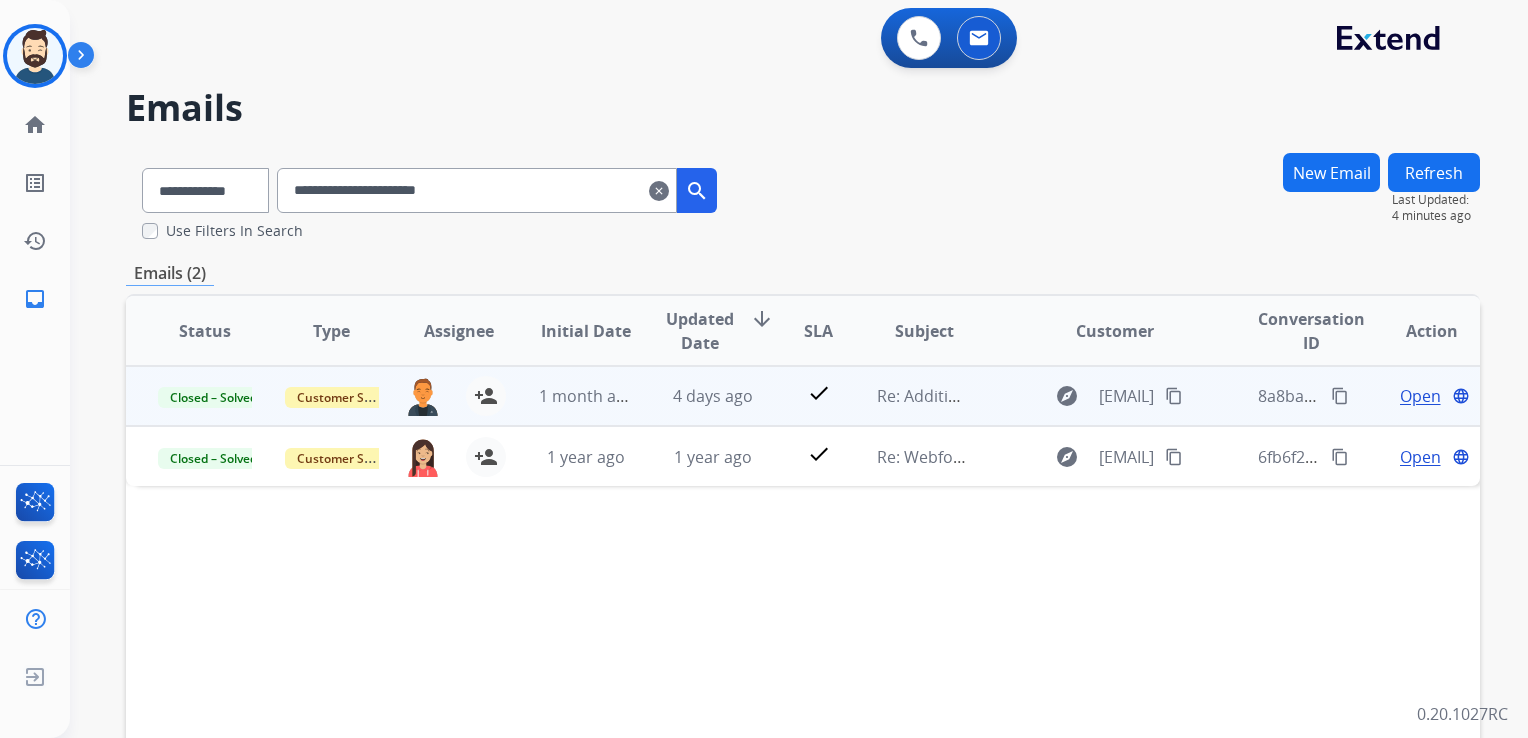 click on "4 days ago" at bounding box center [697, 396] 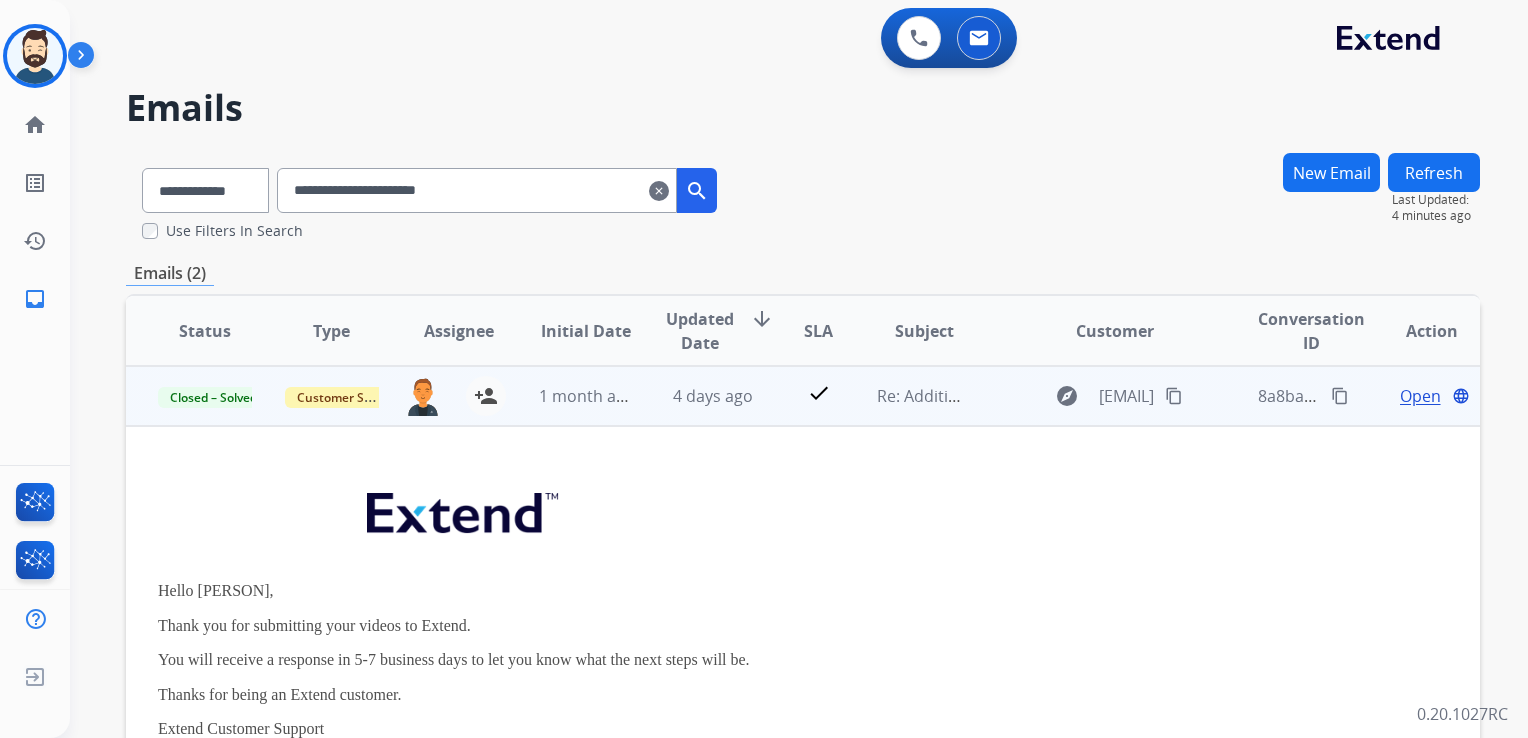 click on "Open language" at bounding box center (1432, 396) 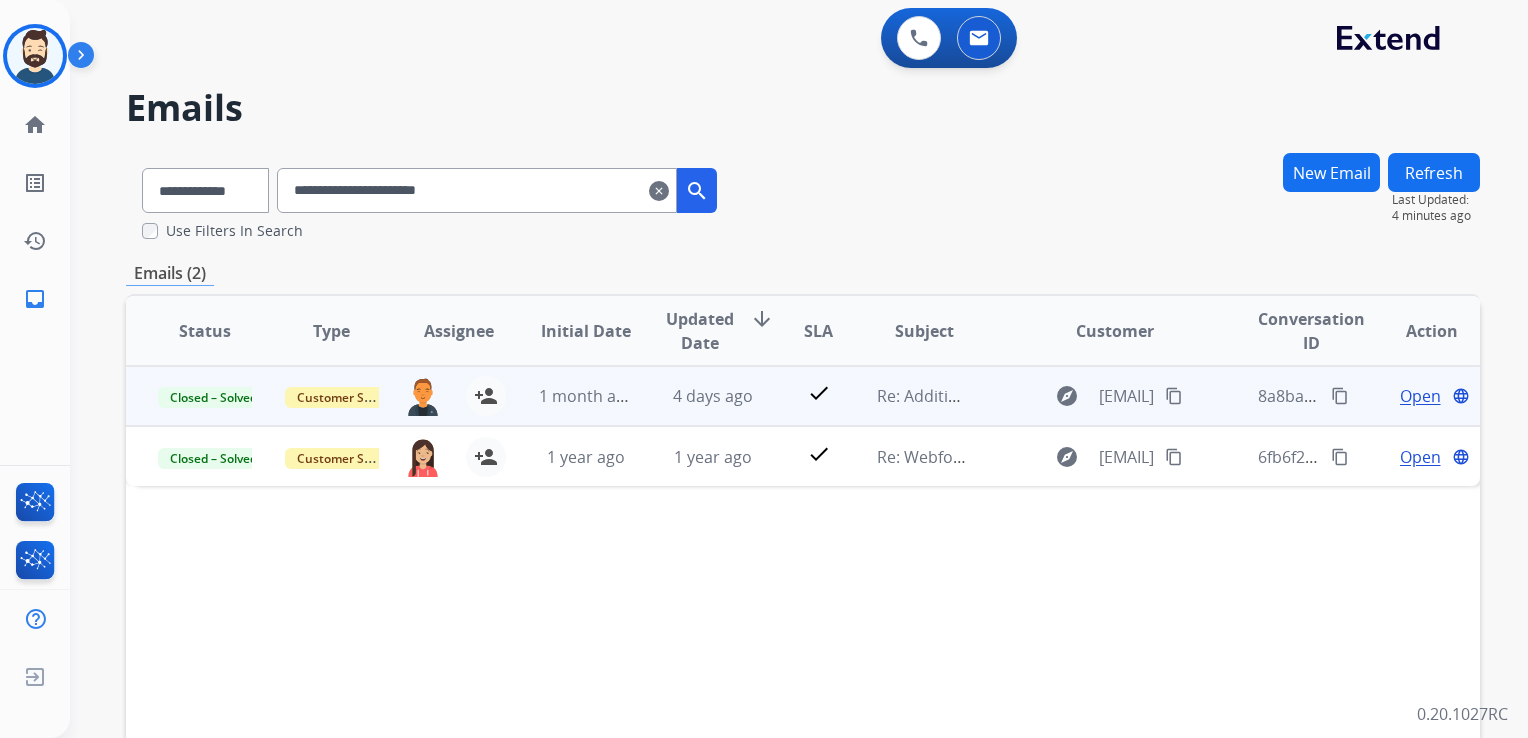 click on "Open" at bounding box center (1420, 396) 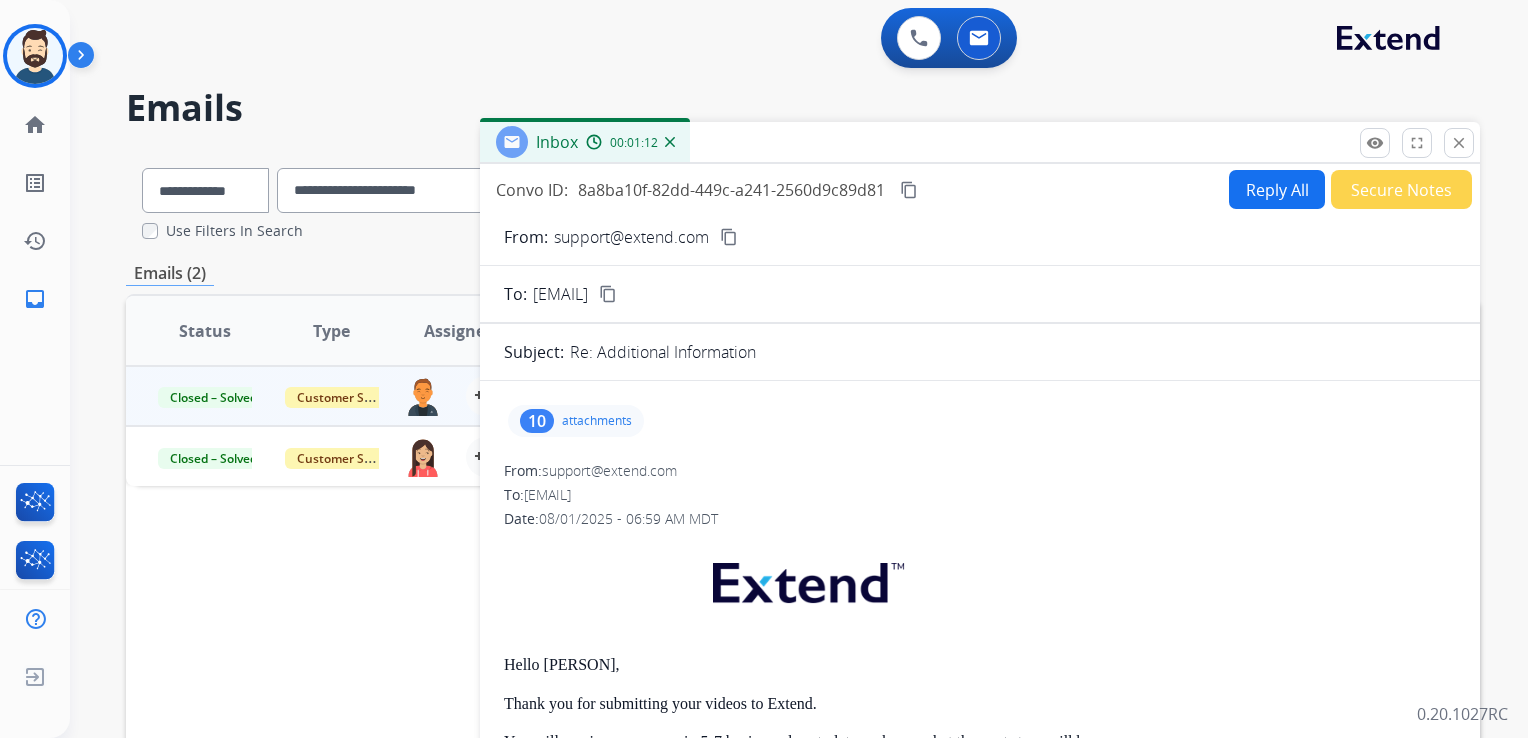 scroll, scrollTop: 0, scrollLeft: 0, axis: both 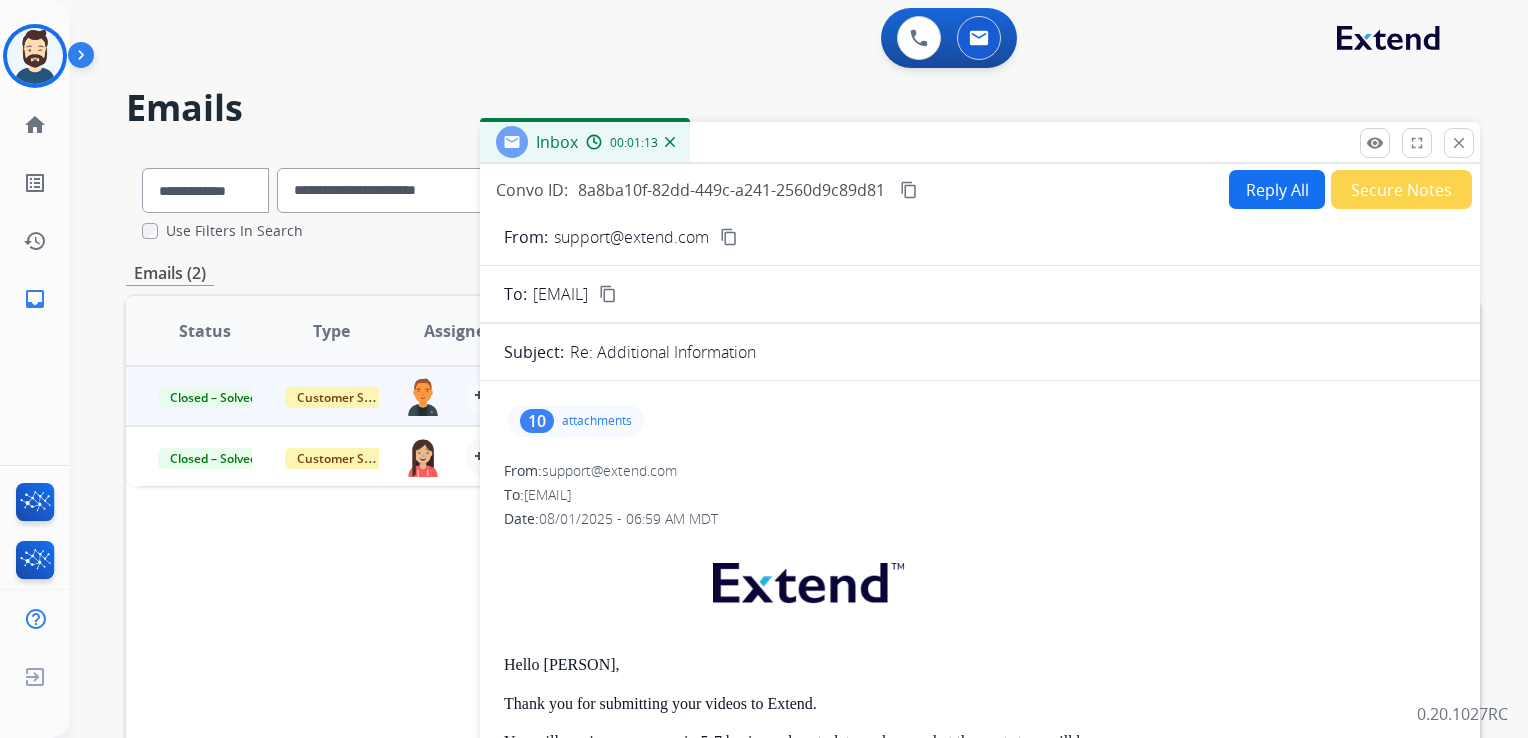 click on "attachments" at bounding box center (597, 421) 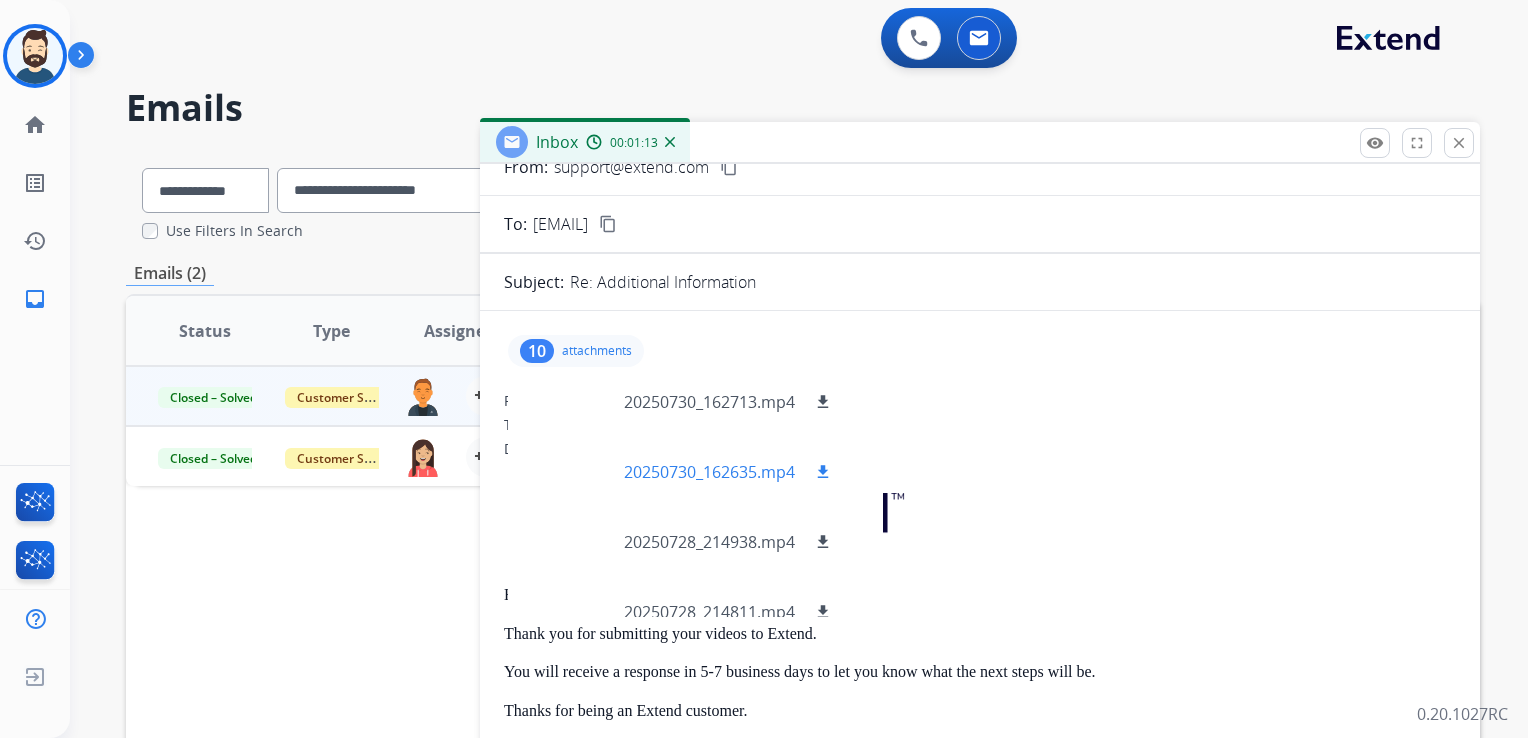 scroll, scrollTop: 200, scrollLeft: 0, axis: vertical 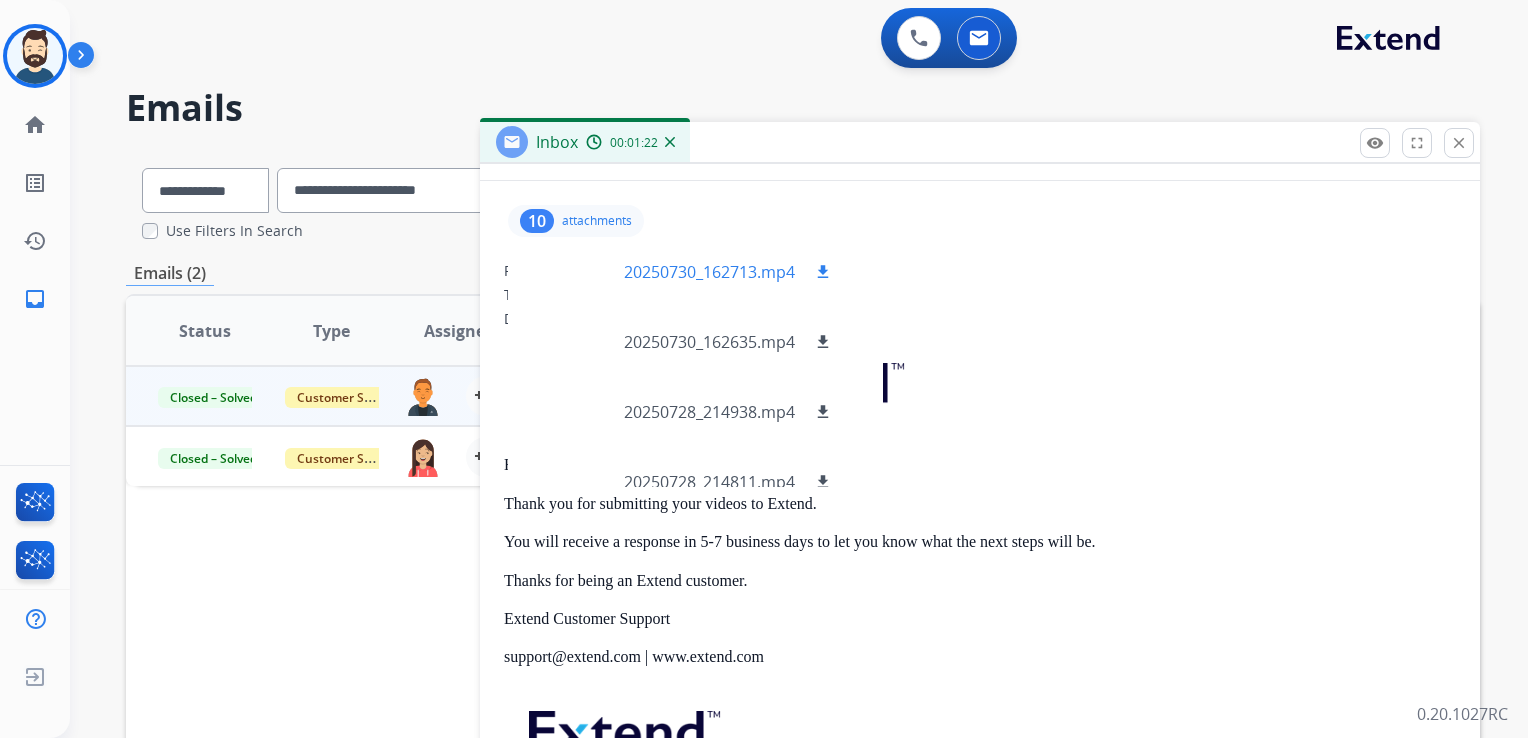 click on "download" at bounding box center (823, 272) 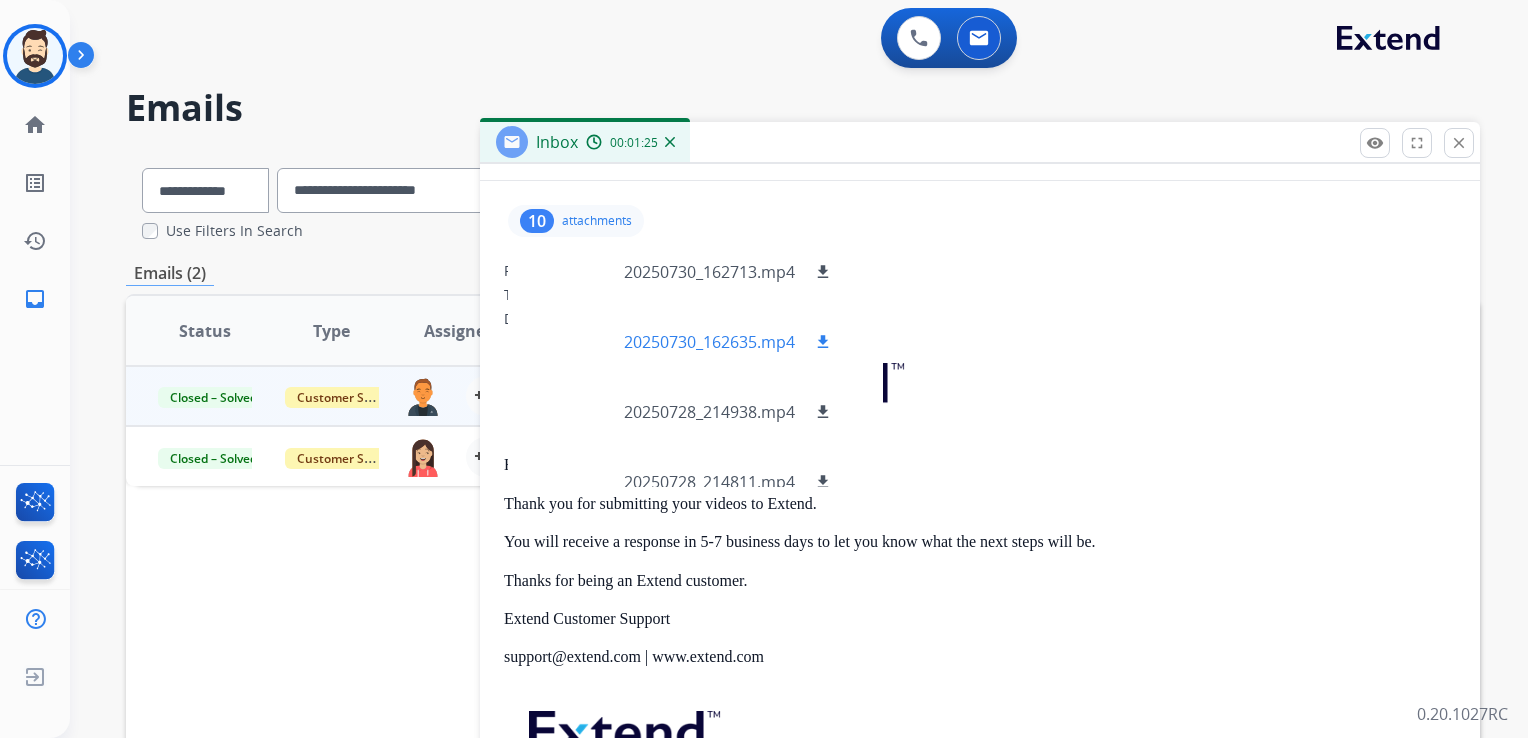 click on "download" at bounding box center (823, 342) 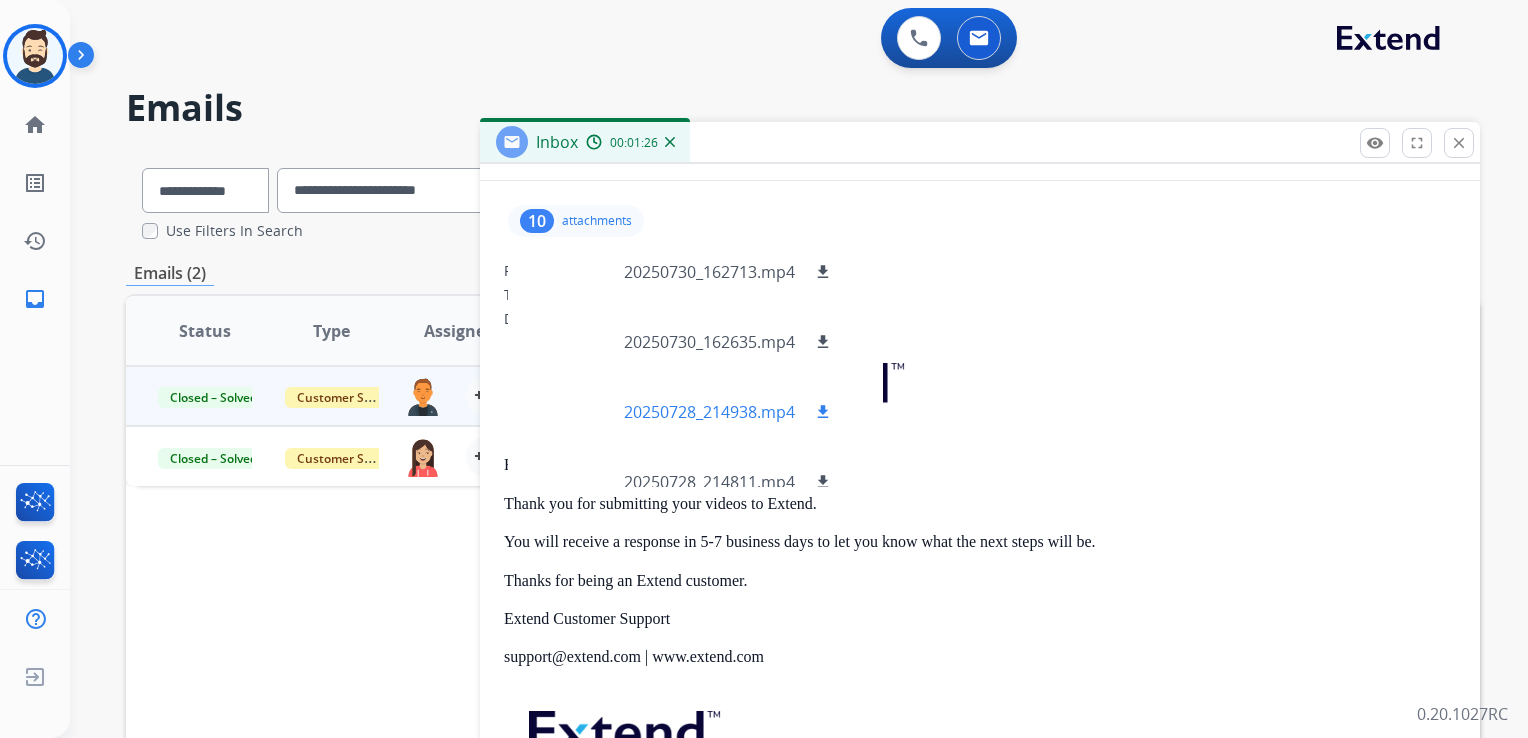 click on "download" at bounding box center (823, 412) 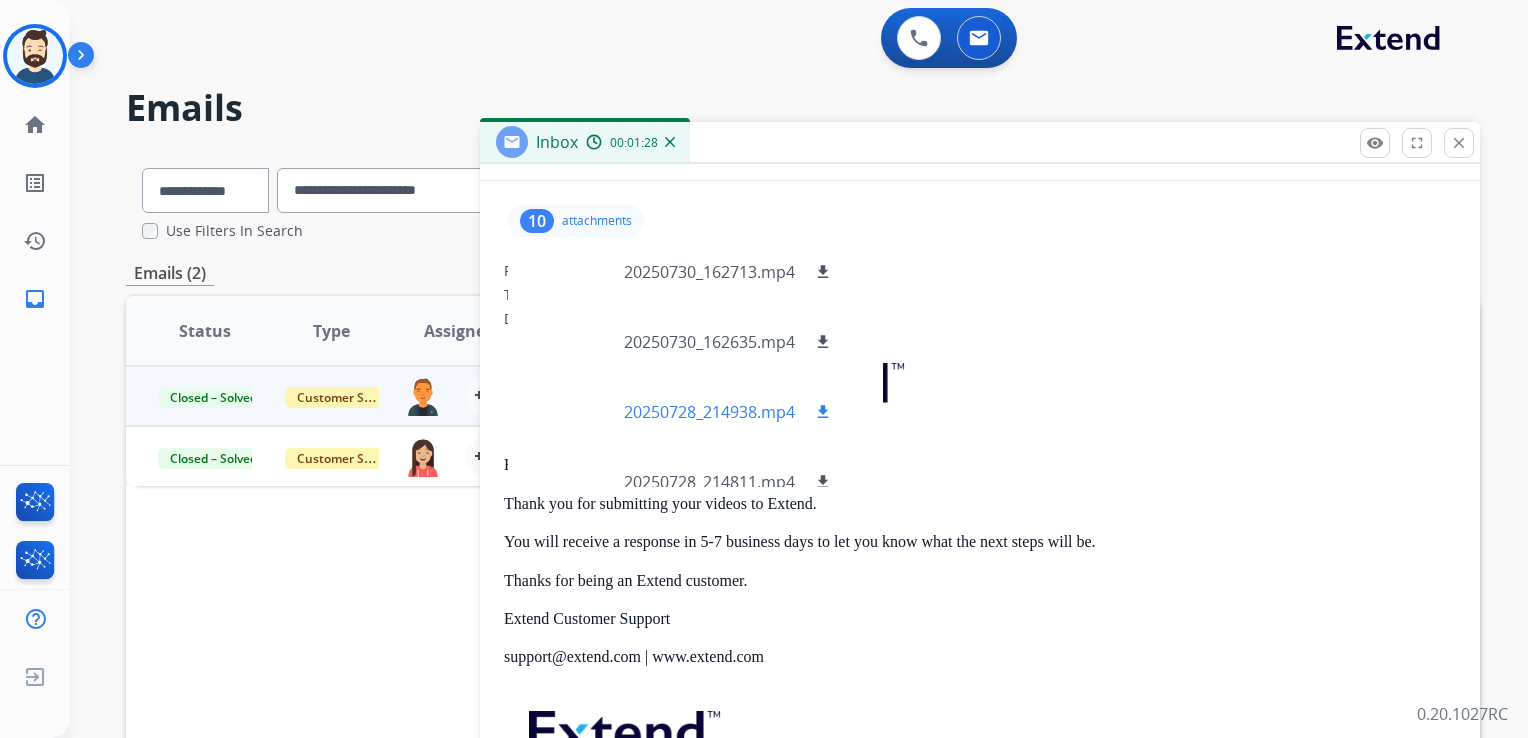scroll, scrollTop: 100, scrollLeft: 0, axis: vertical 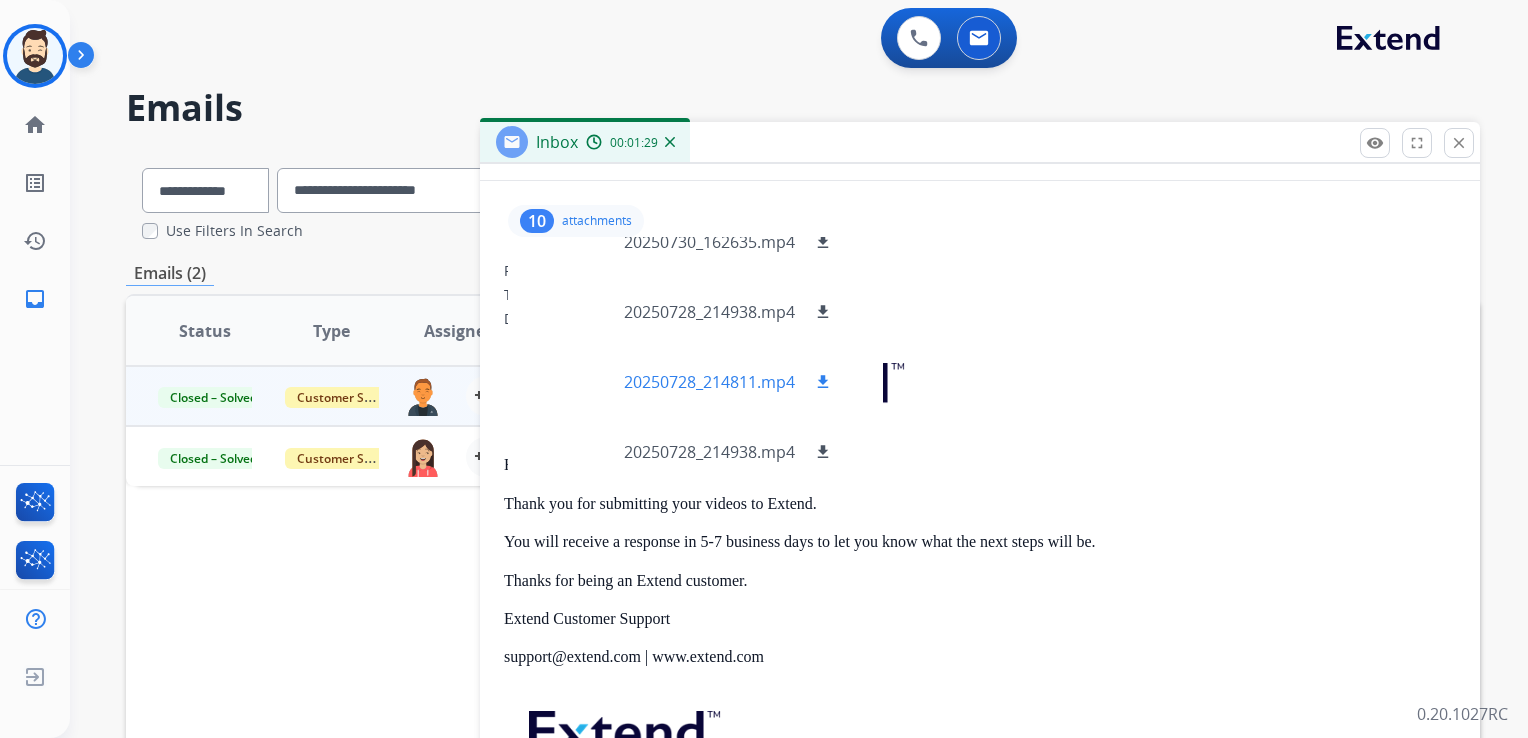 drag, startPoint x: 828, startPoint y: 374, endPoint x: 812, endPoint y: 378, distance: 16.492422 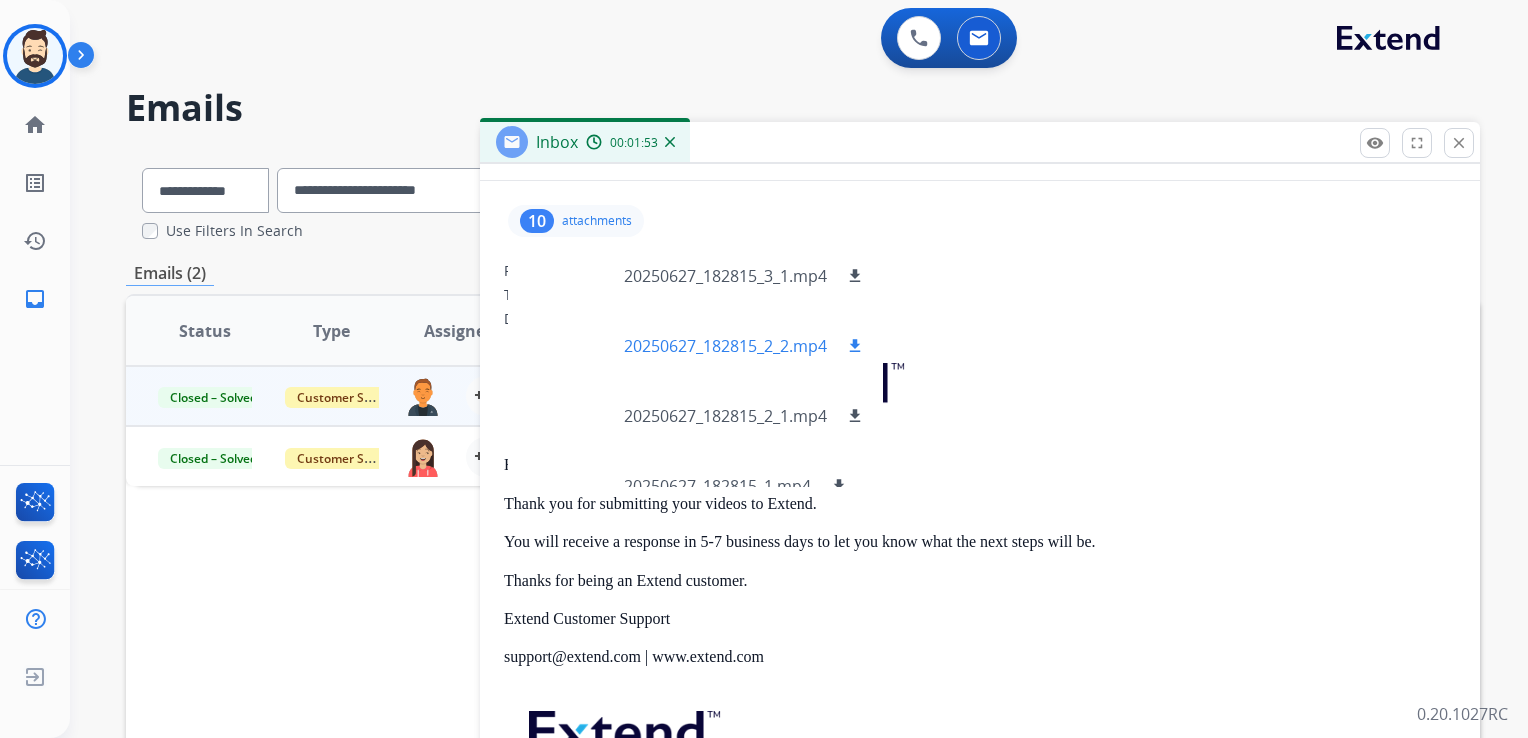 scroll, scrollTop: 449, scrollLeft: 0, axis: vertical 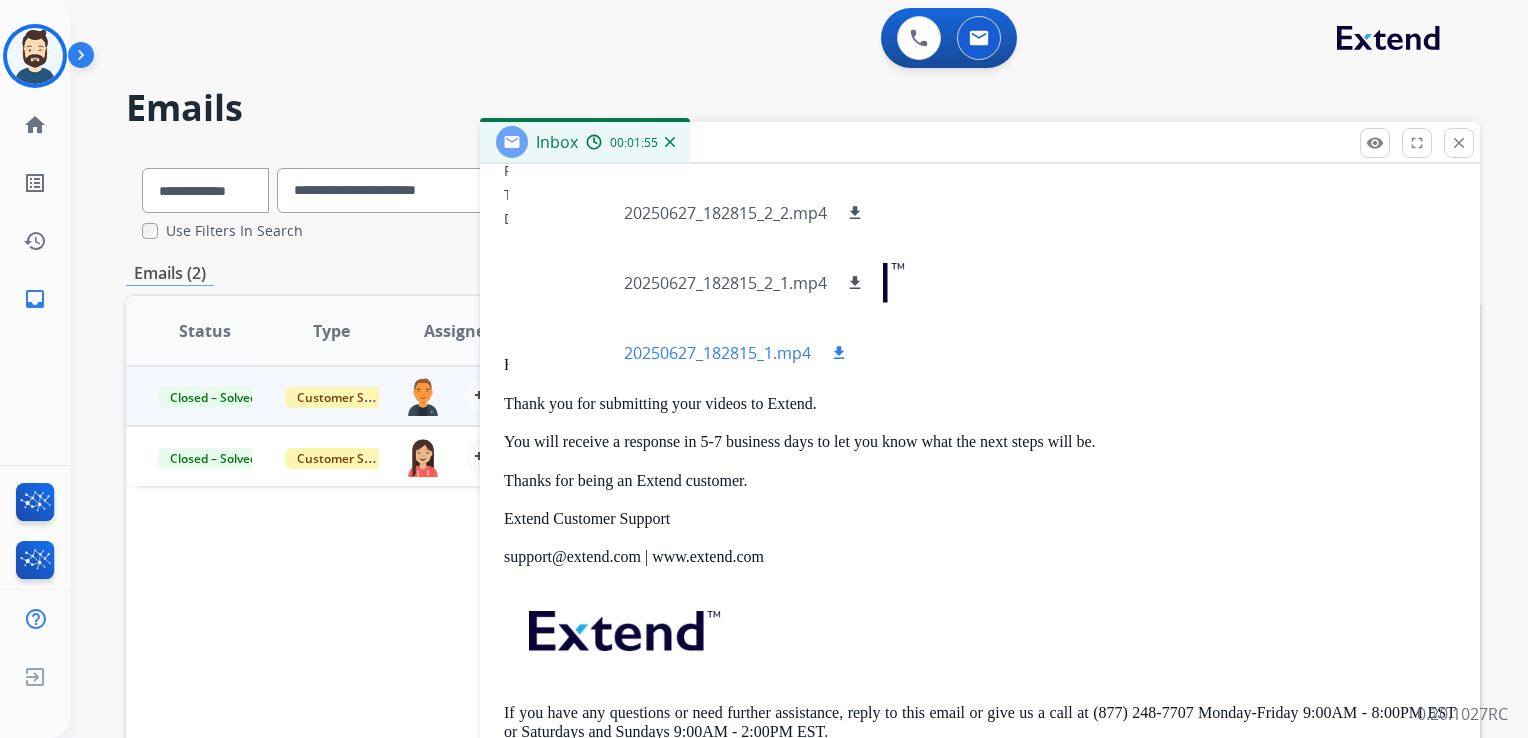 click on "download" at bounding box center [839, 353] 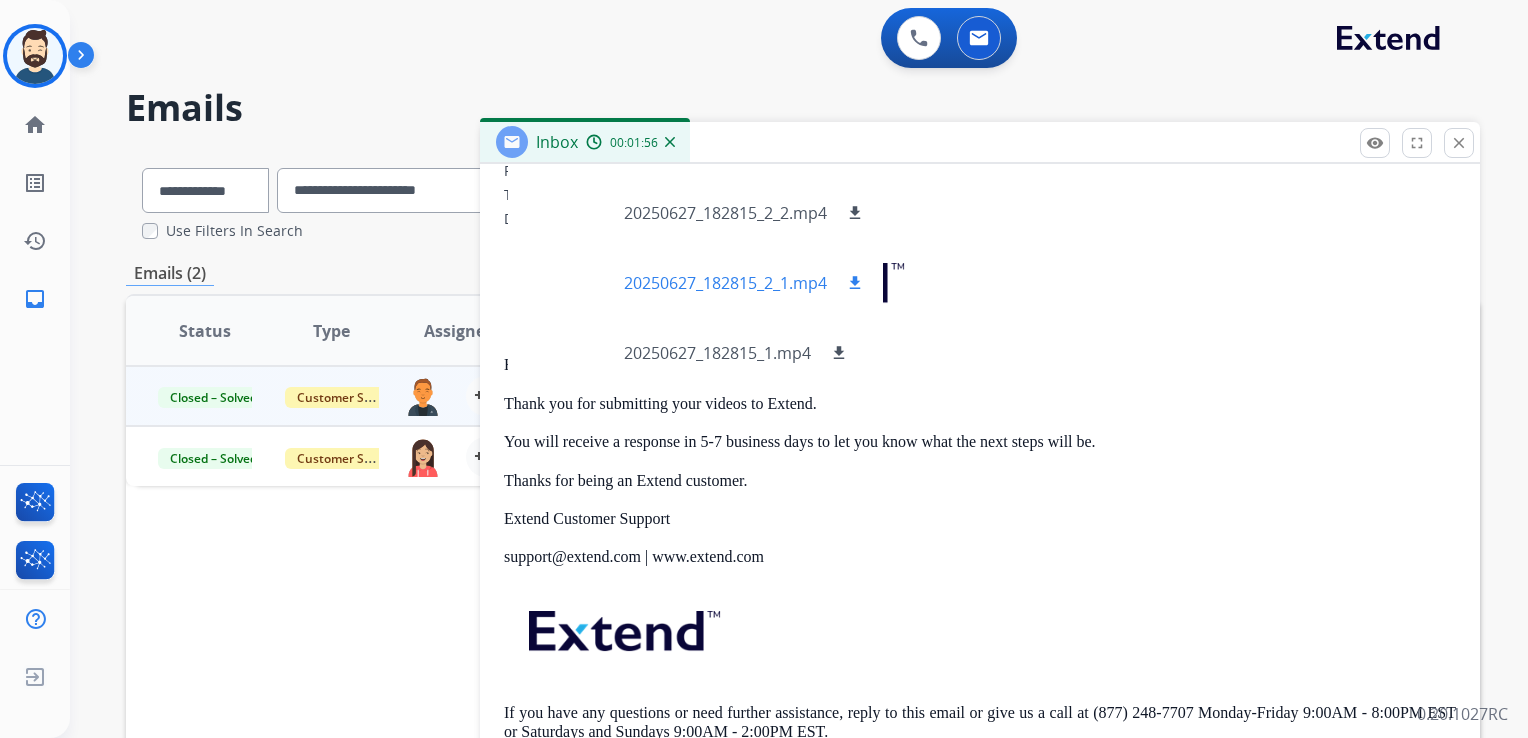 drag, startPoint x: 858, startPoint y: 276, endPoint x: 840, endPoint y: 277, distance: 18.027756 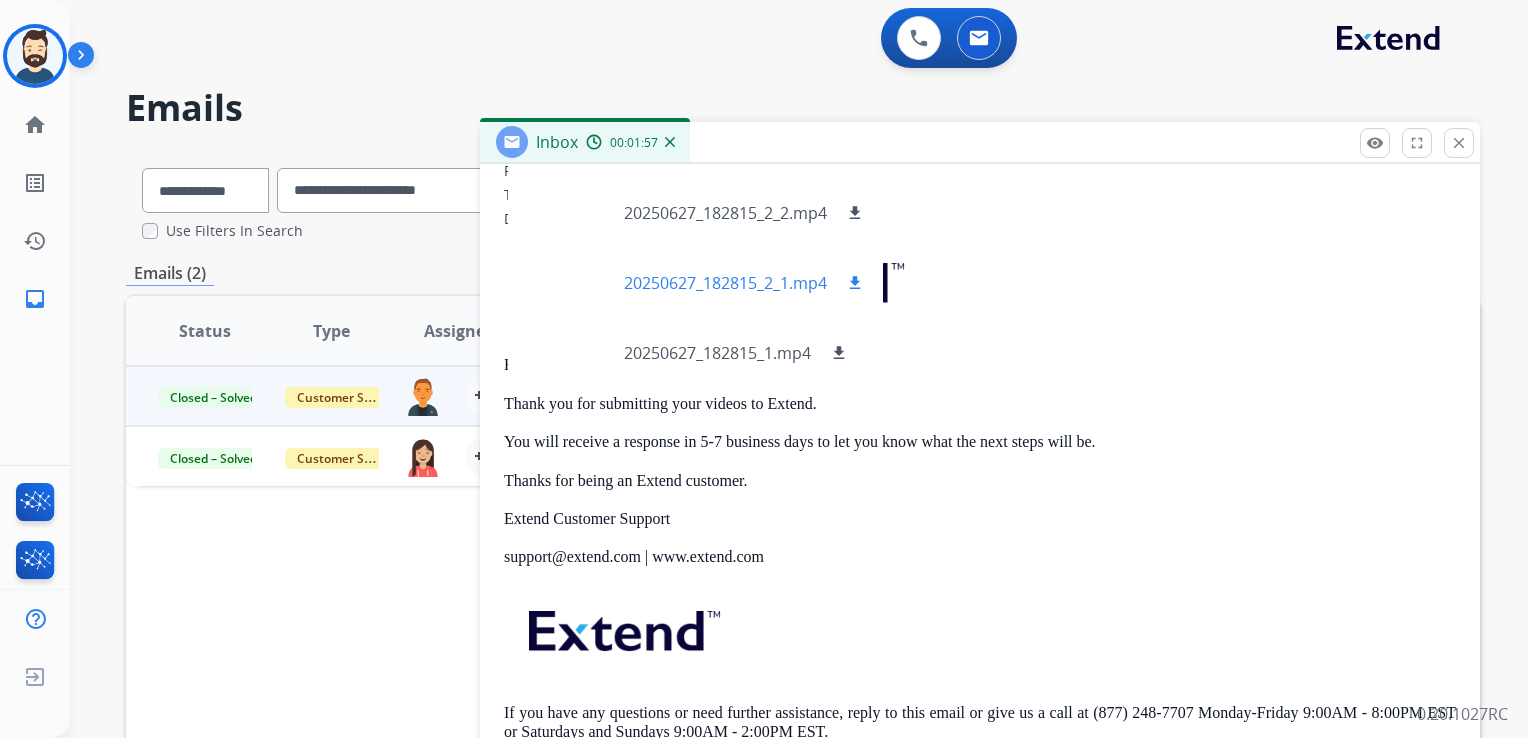 scroll, scrollTop: 349, scrollLeft: 0, axis: vertical 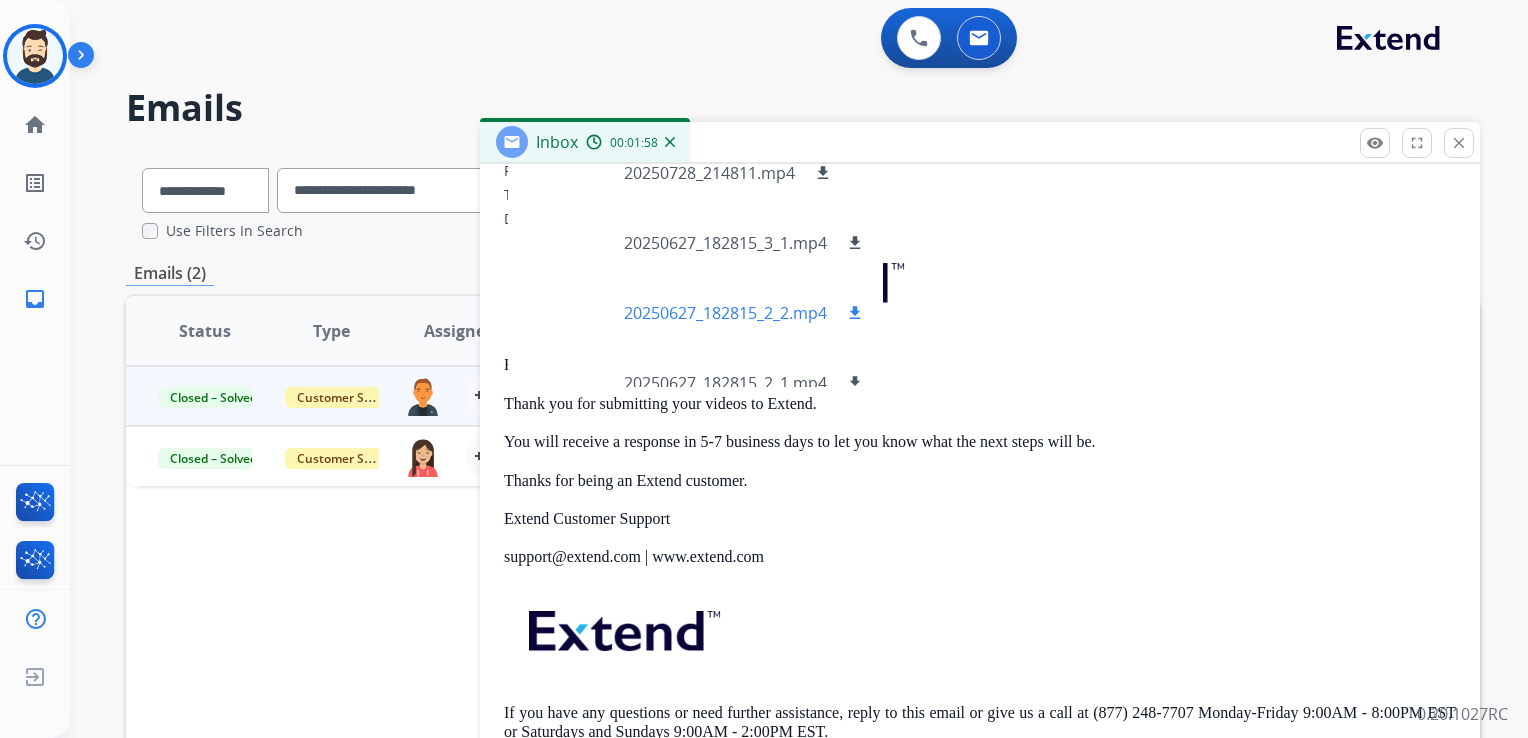 click on "download" at bounding box center (855, 313) 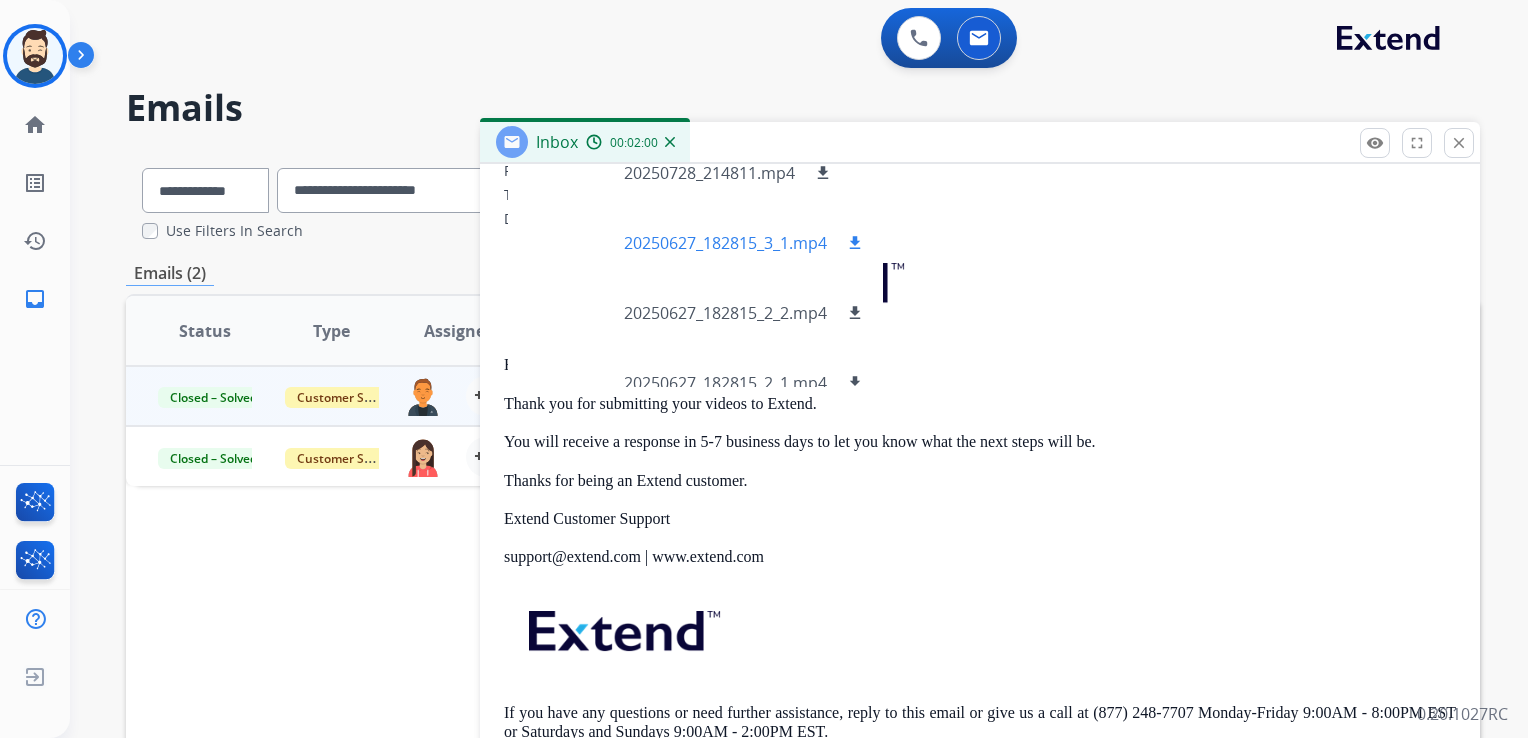 click on "download" at bounding box center [855, 243] 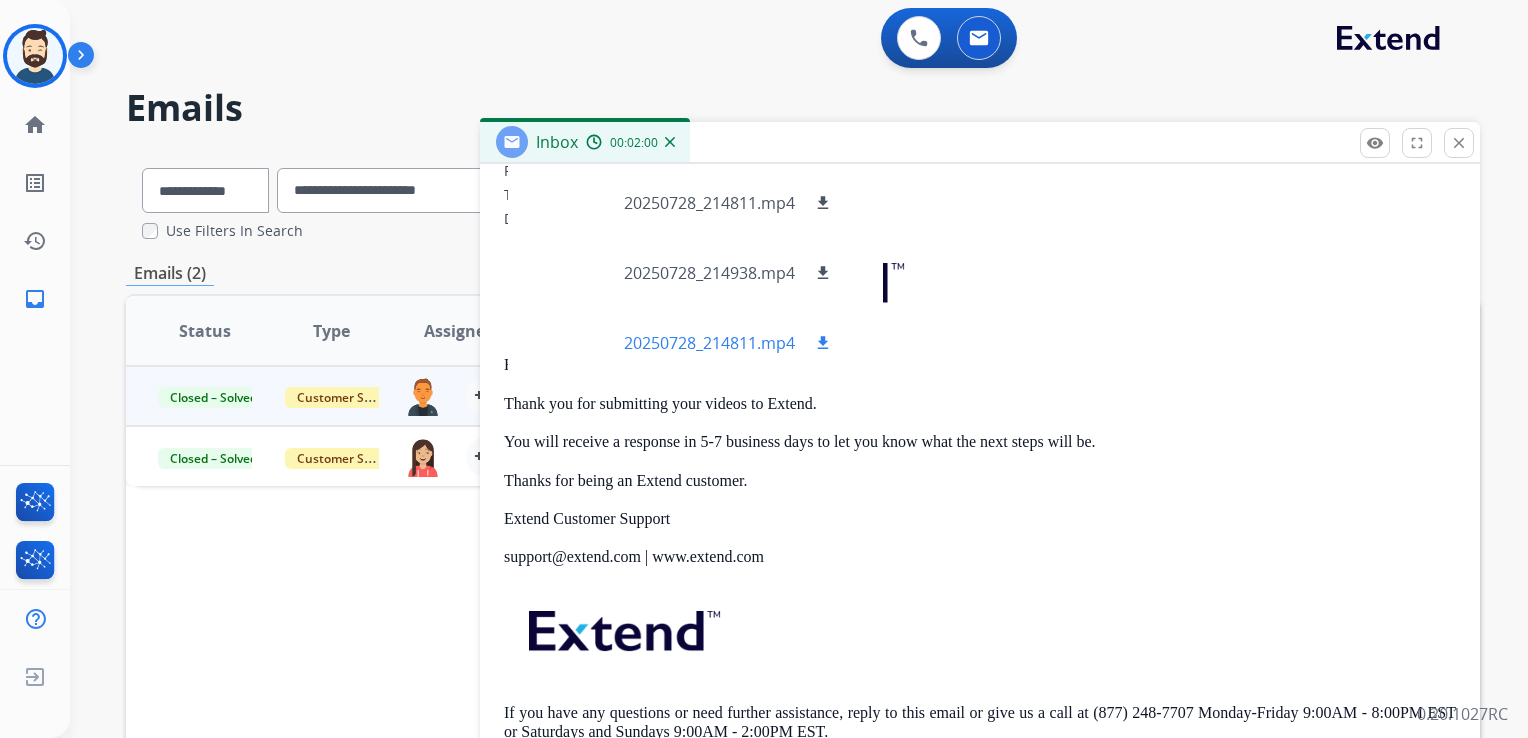 scroll, scrollTop: 0, scrollLeft: 0, axis: both 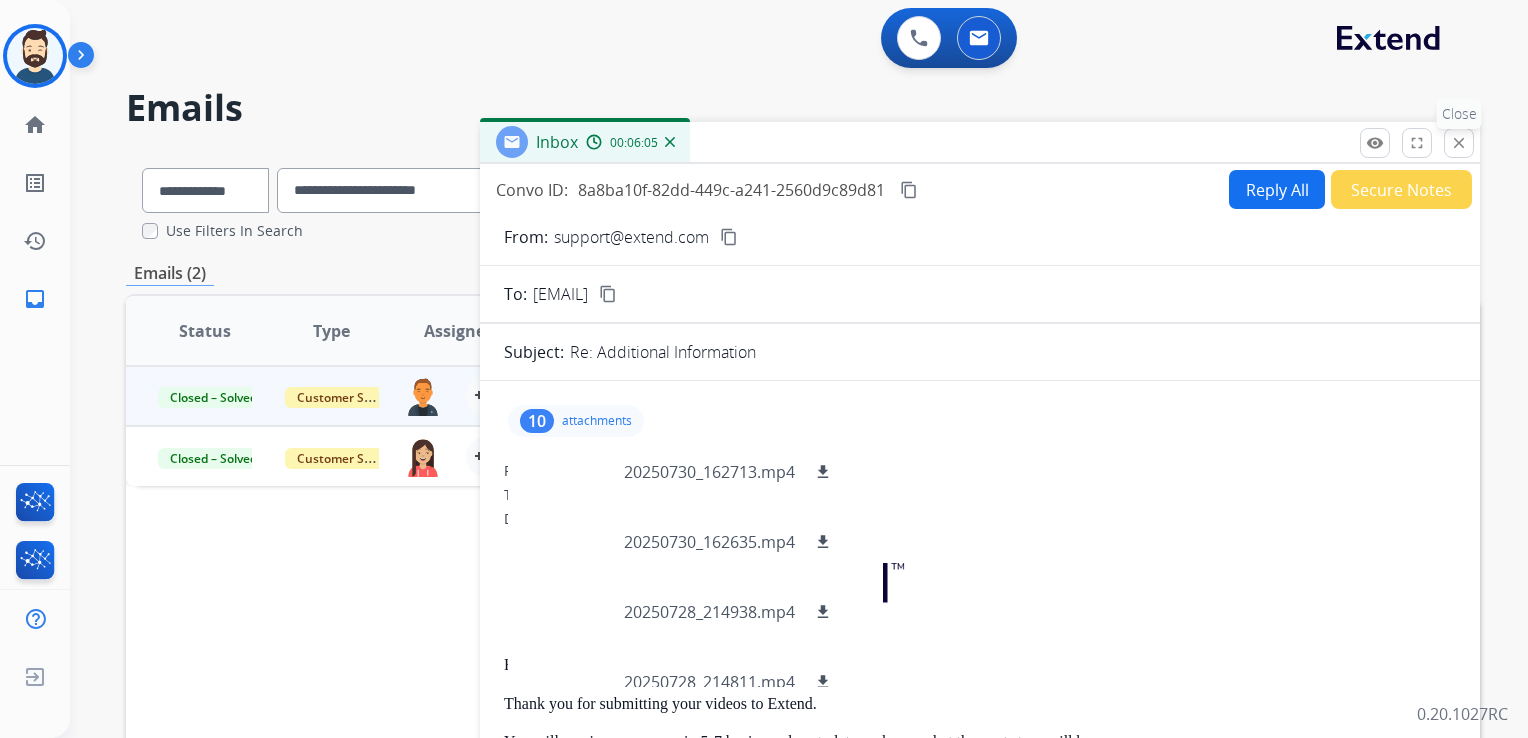 click on "close" at bounding box center (1459, 143) 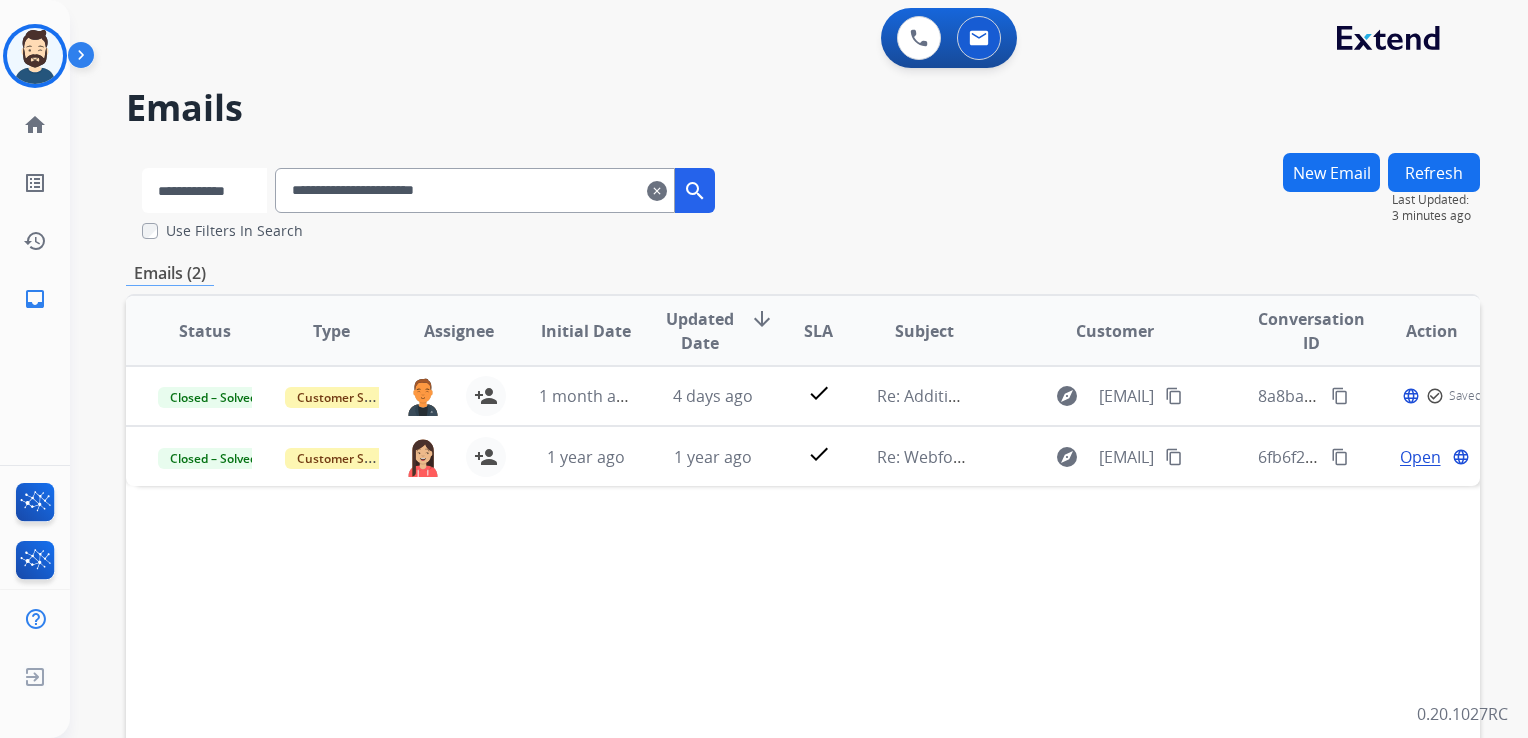 drag, startPoint x: 260, startPoint y: 187, endPoint x: 230, endPoint y: 210, distance: 37.802116 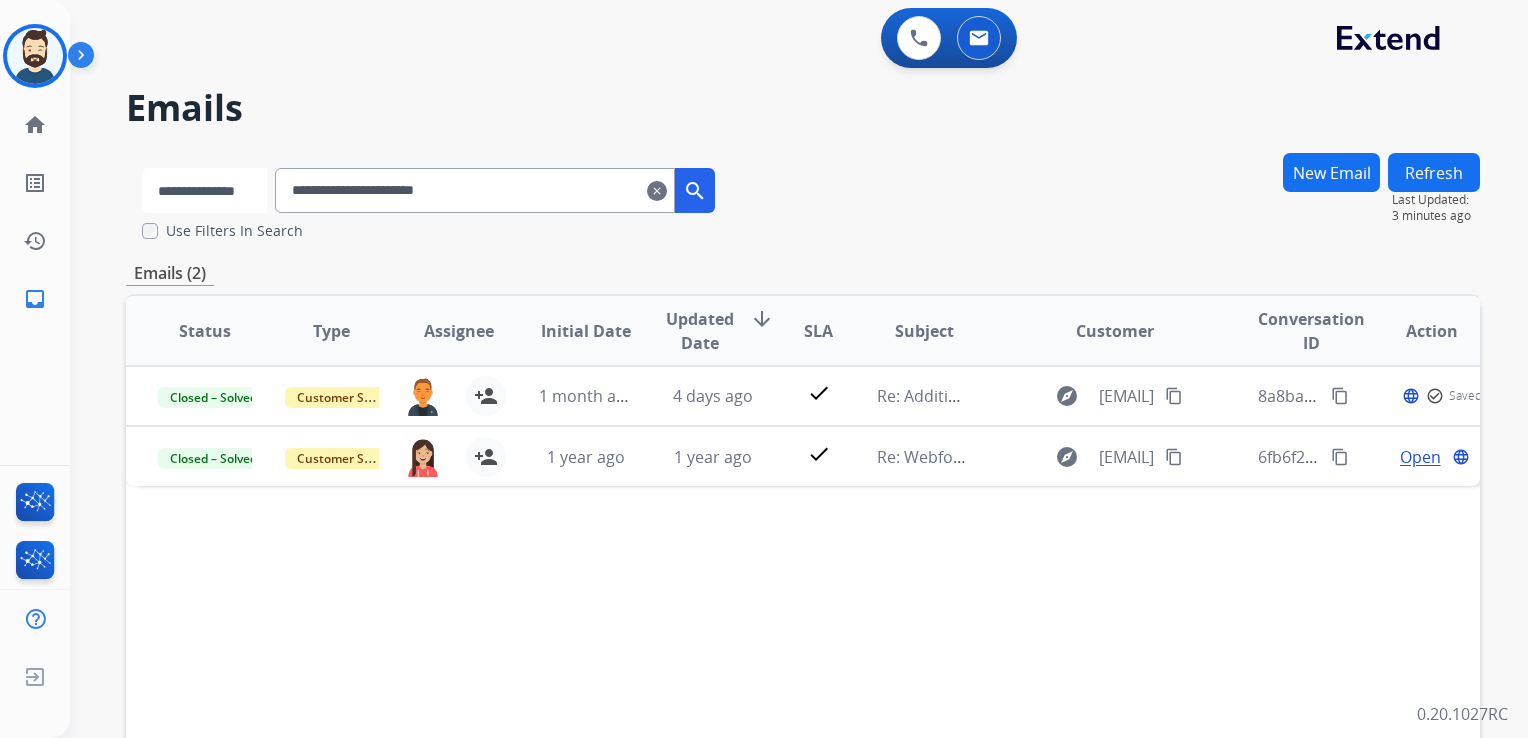 click on "**********" at bounding box center [204, 190] 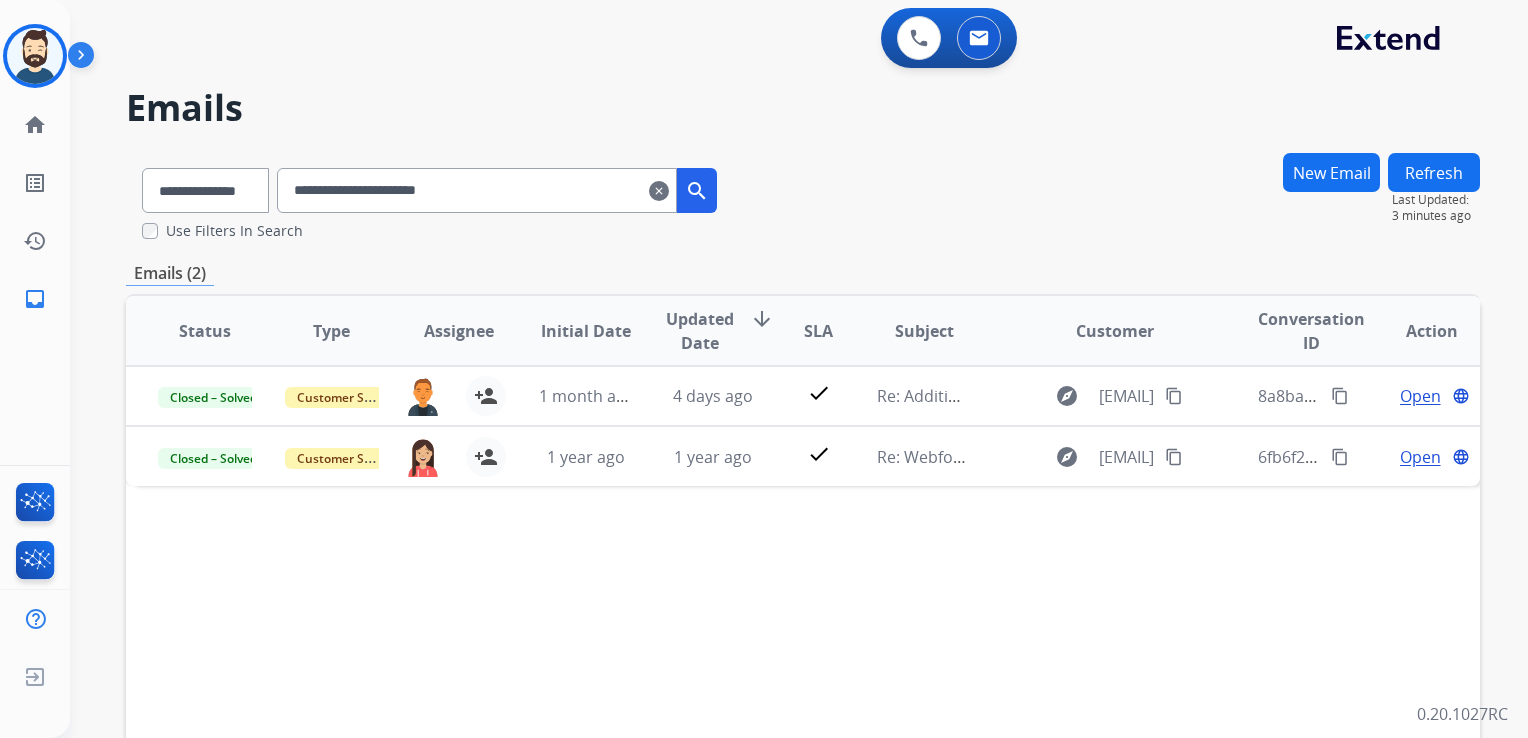 click on "**********" at bounding box center [477, 190] 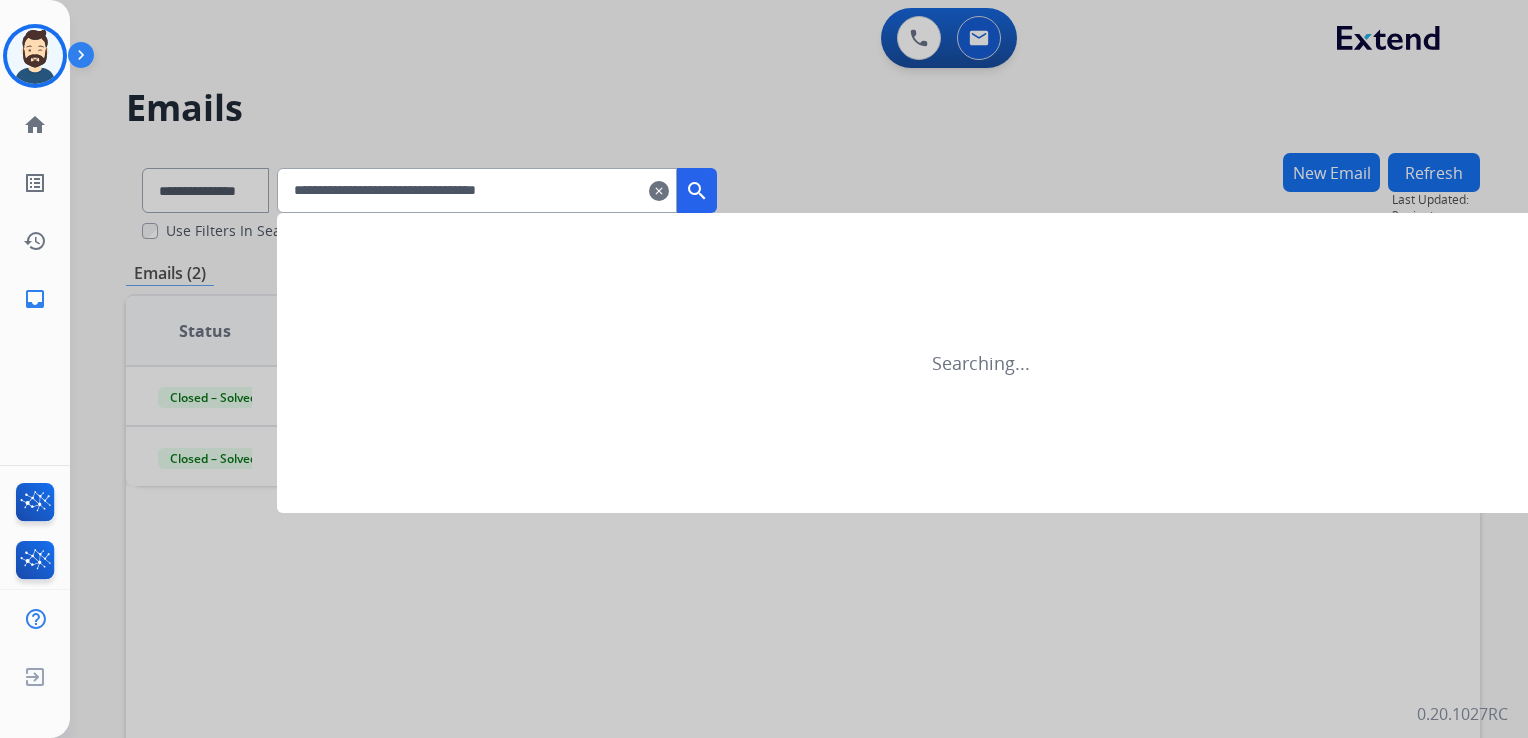 type on "**********" 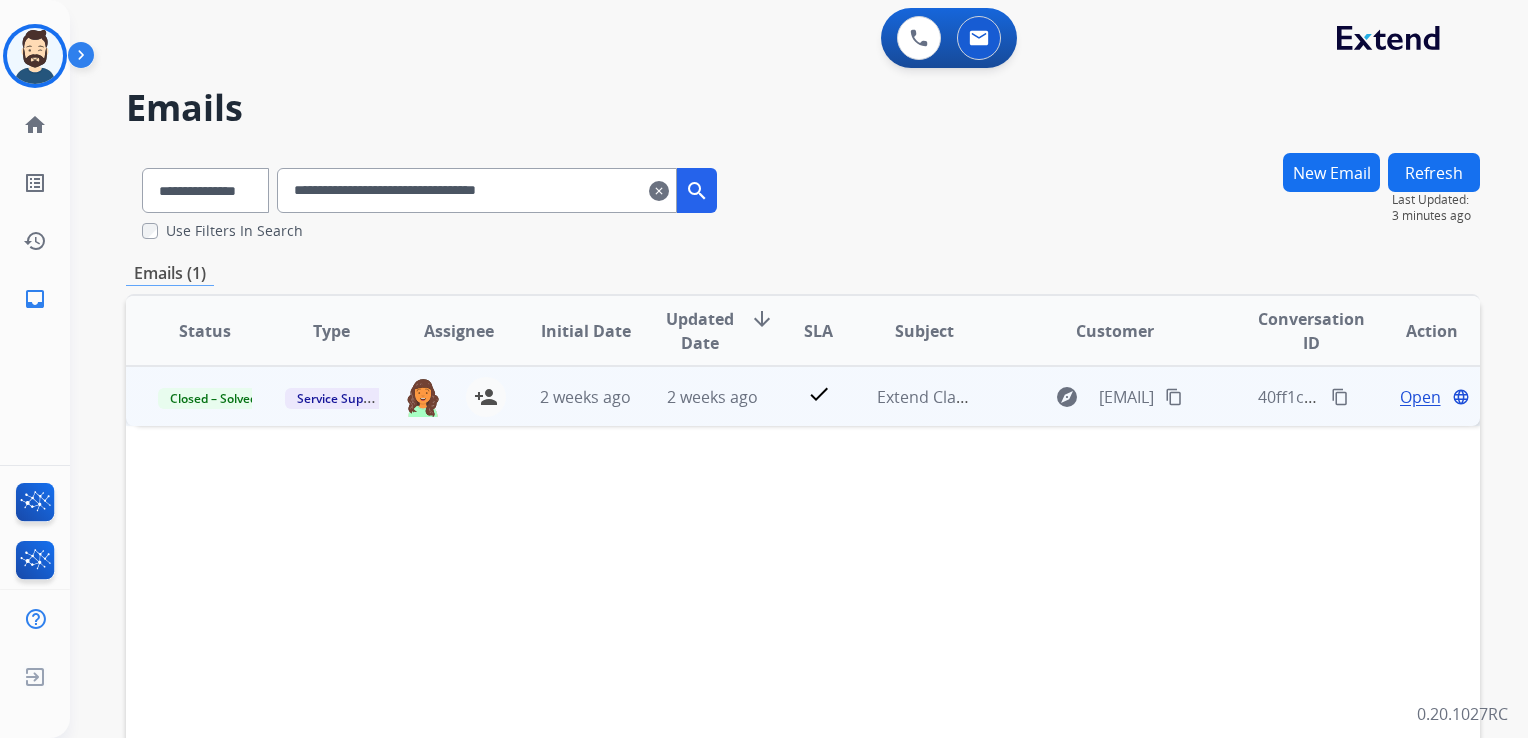 click on "Open" at bounding box center [1420, 397] 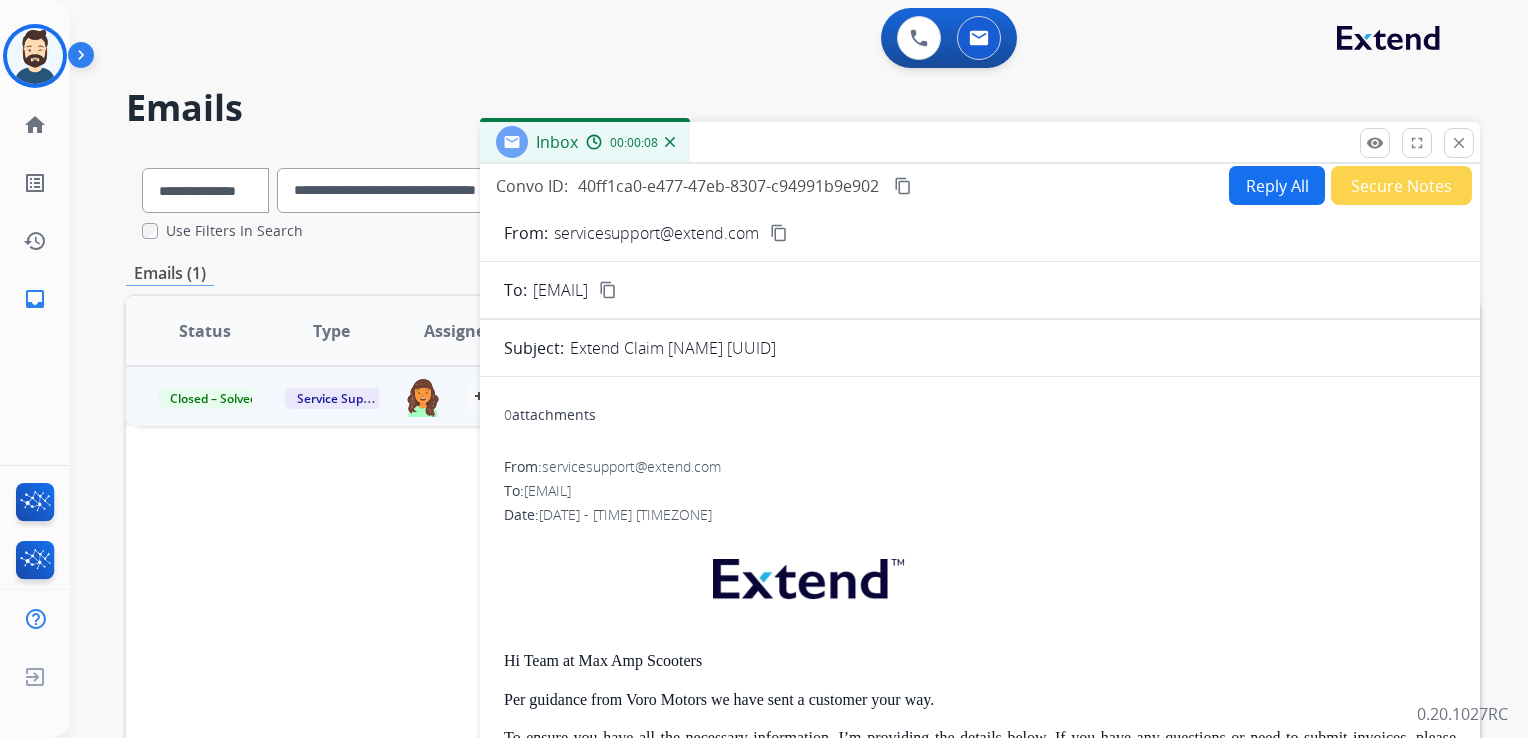 scroll, scrollTop: 0, scrollLeft: 0, axis: both 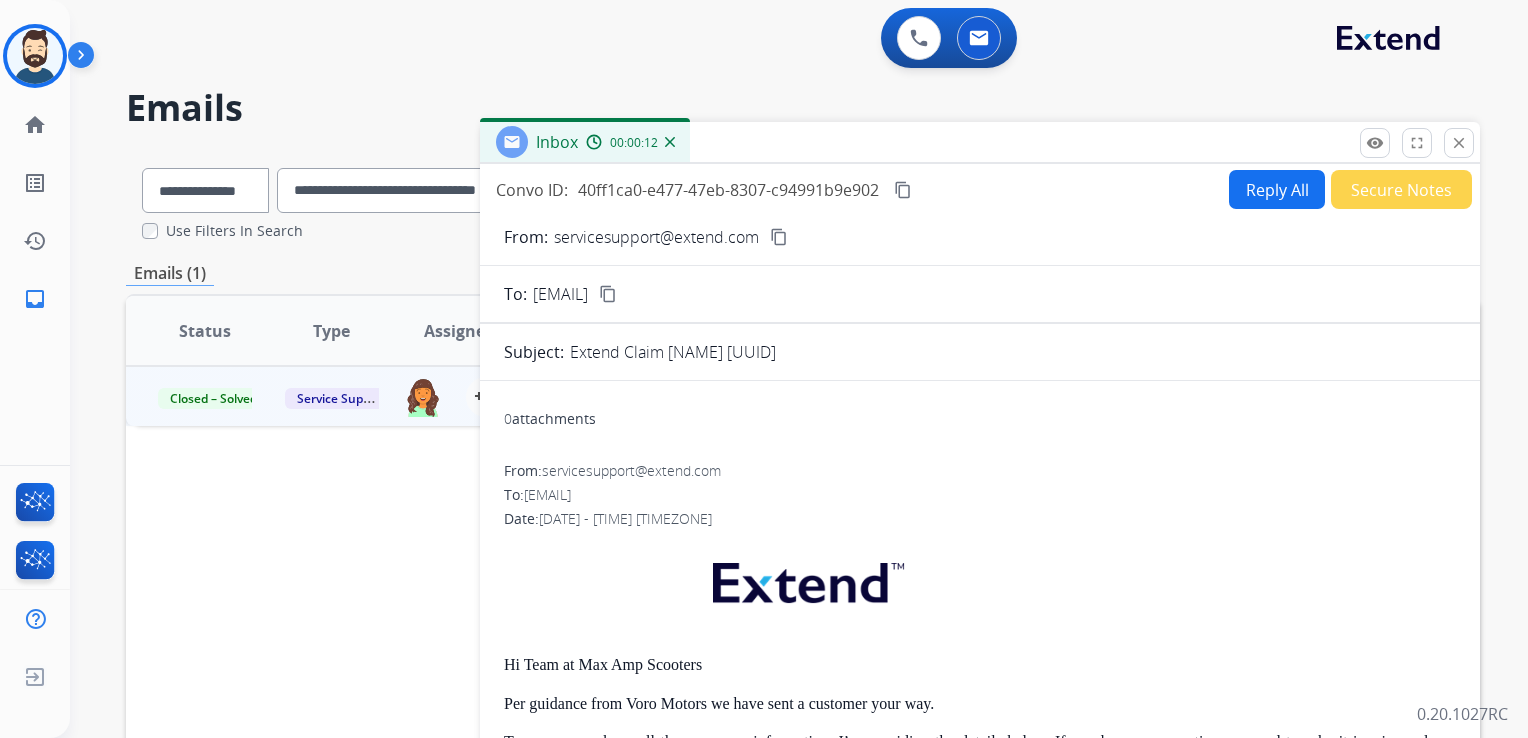 click on "Reply All" at bounding box center (1277, 189) 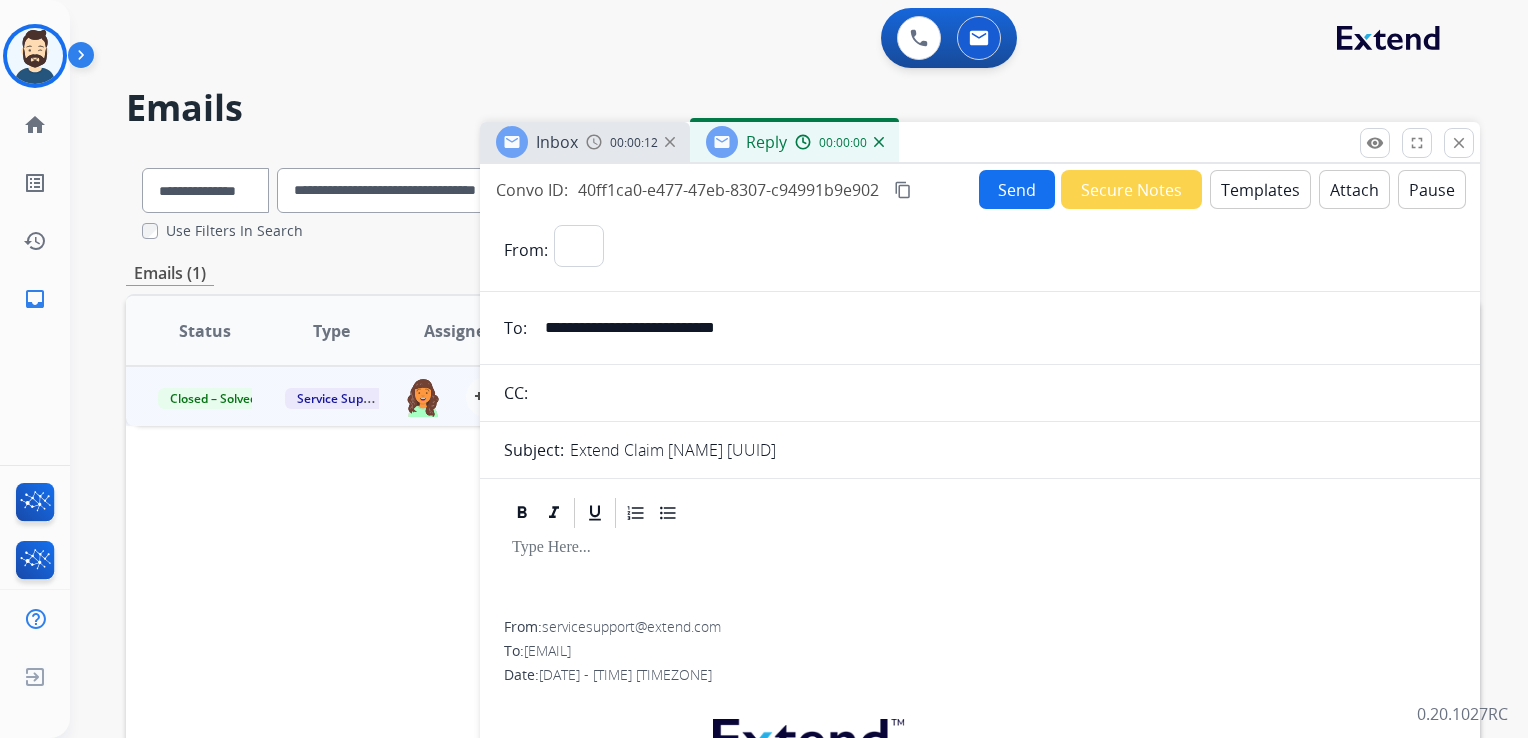 select on "**********" 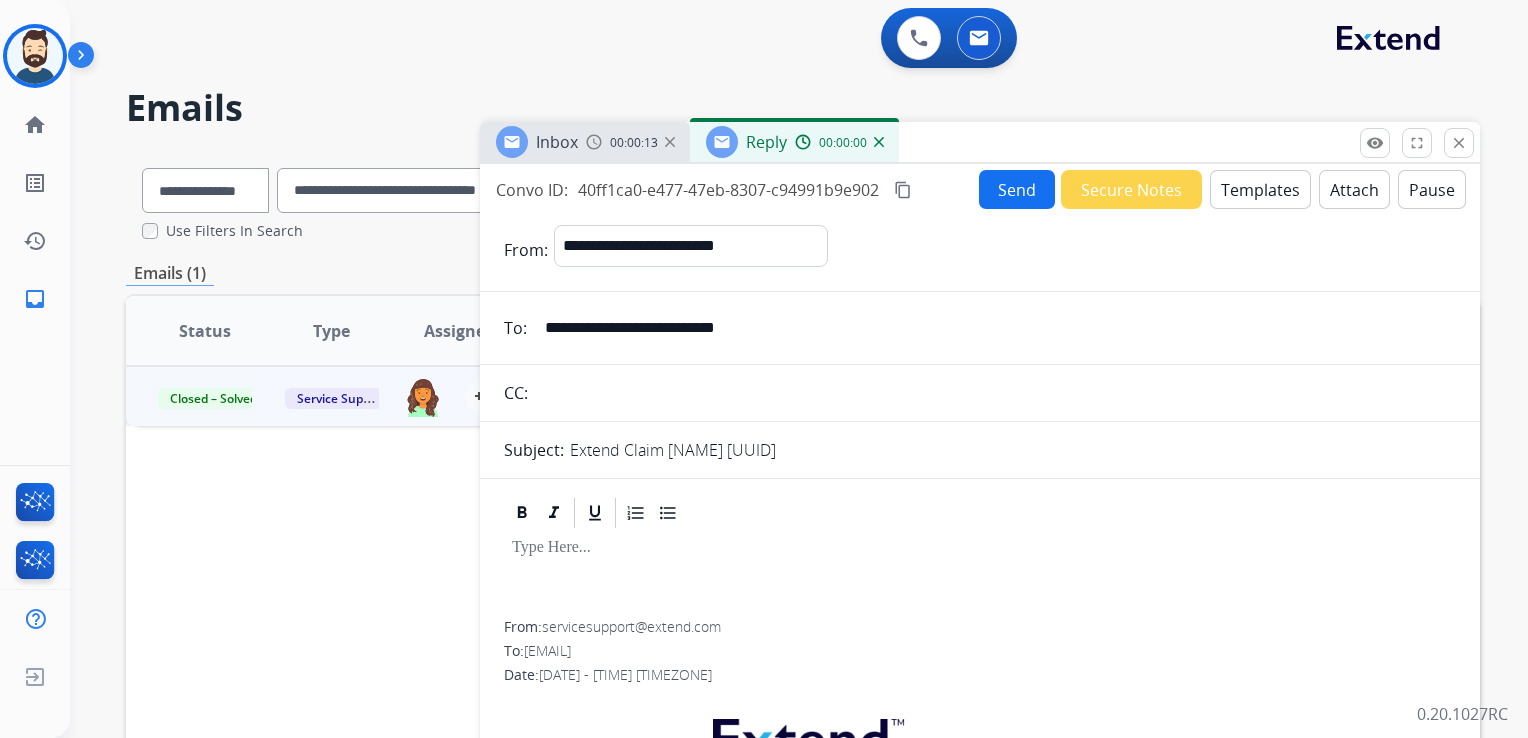click on "Templates" at bounding box center [1260, 189] 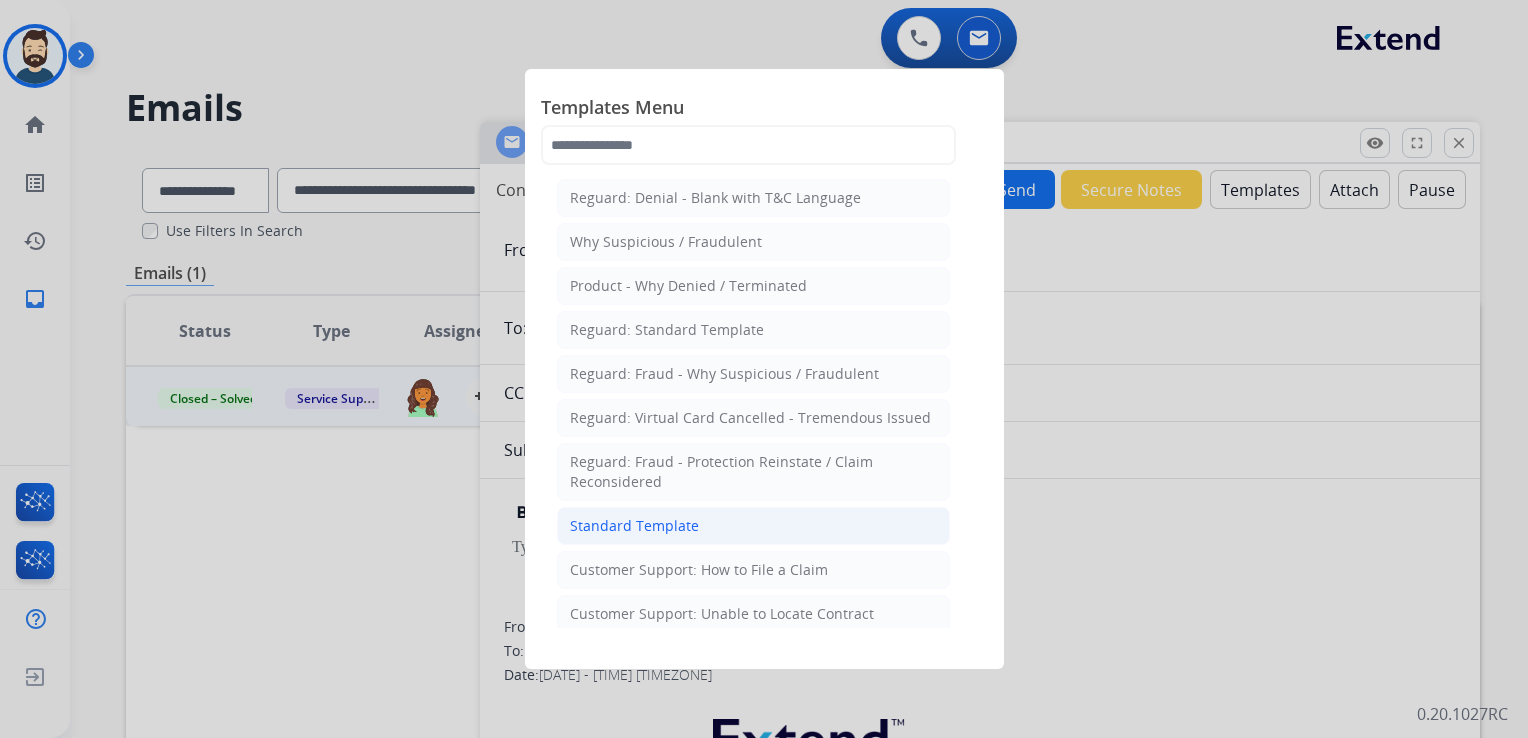 click on "Standard Template" 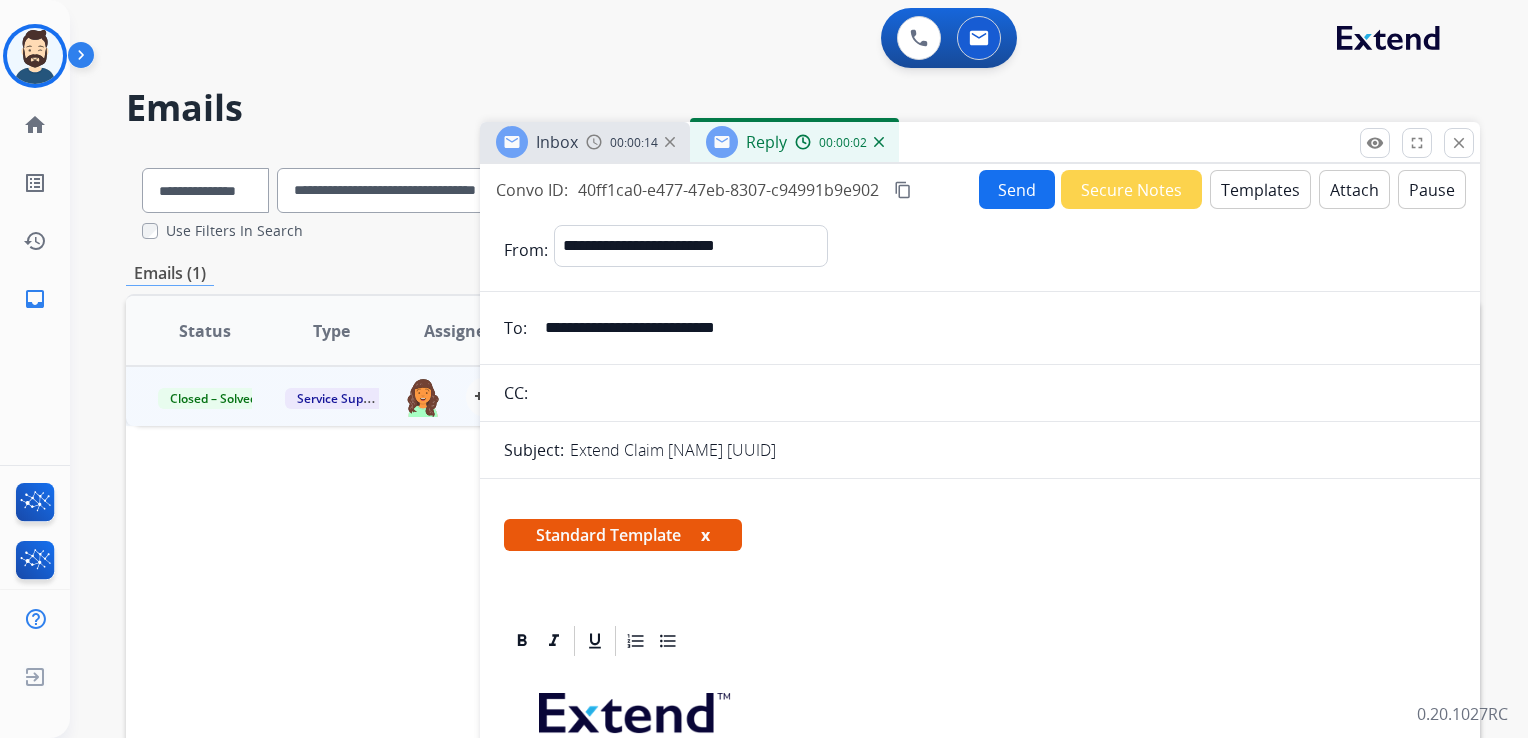scroll, scrollTop: 500, scrollLeft: 0, axis: vertical 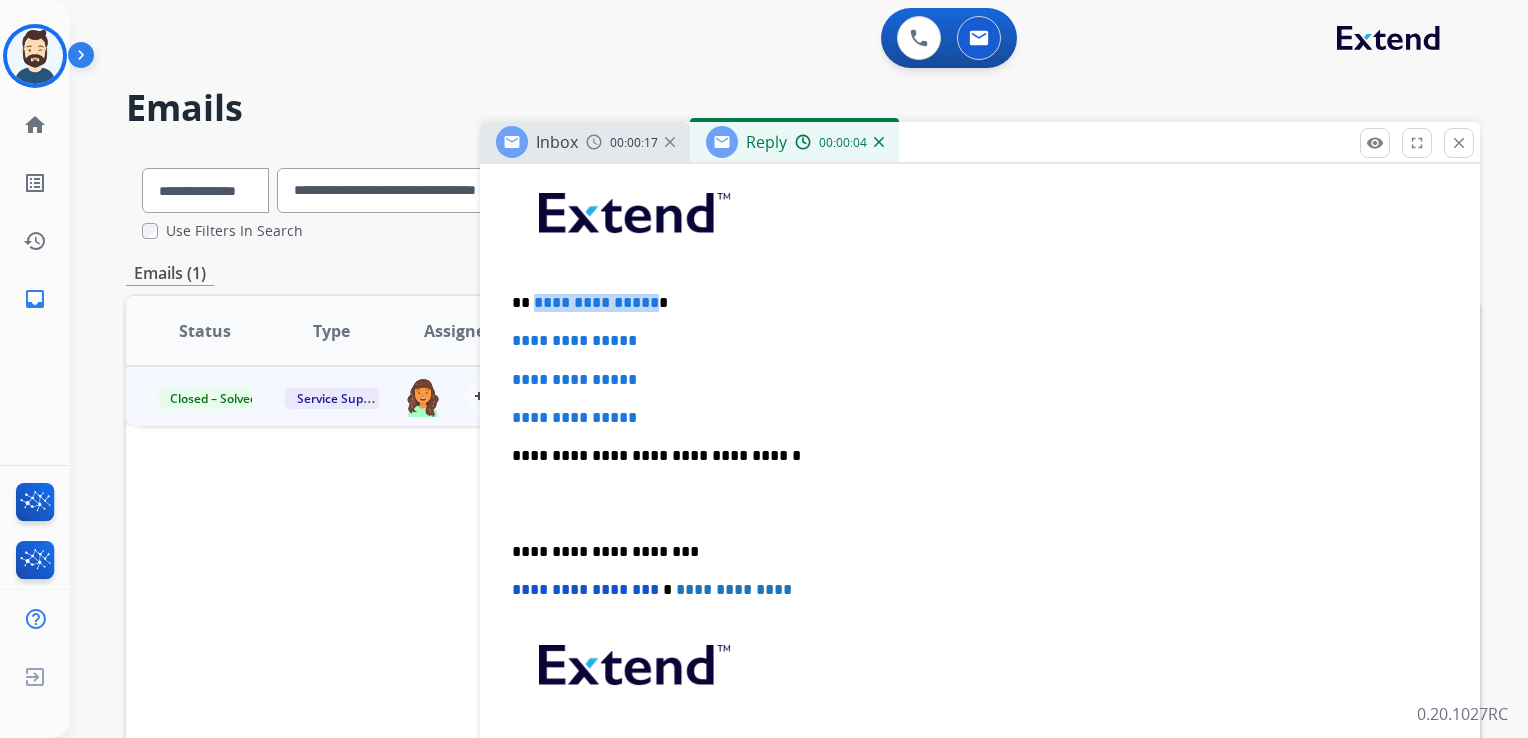 drag, startPoint x: 532, startPoint y: 299, endPoint x: 648, endPoint y: 297, distance: 116.01724 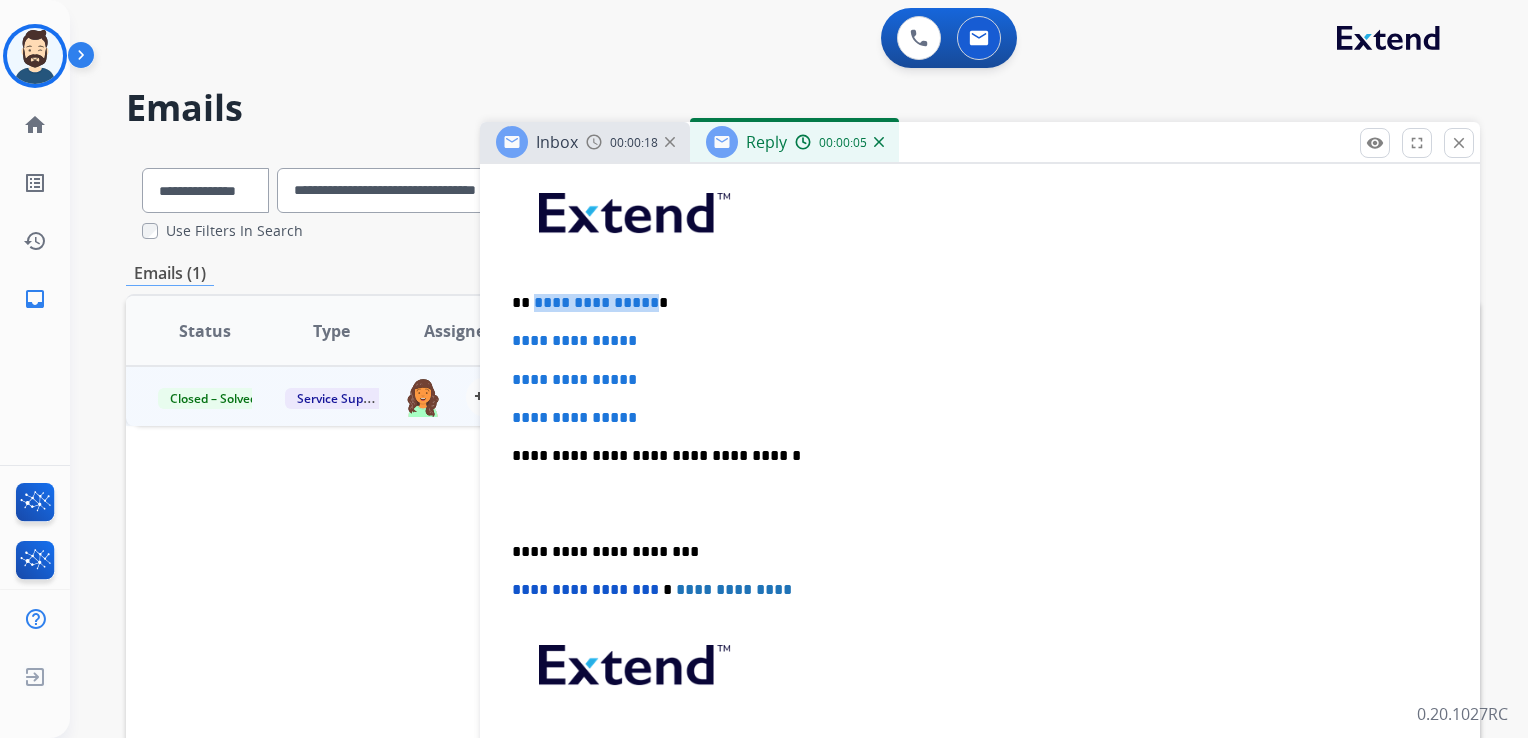 type 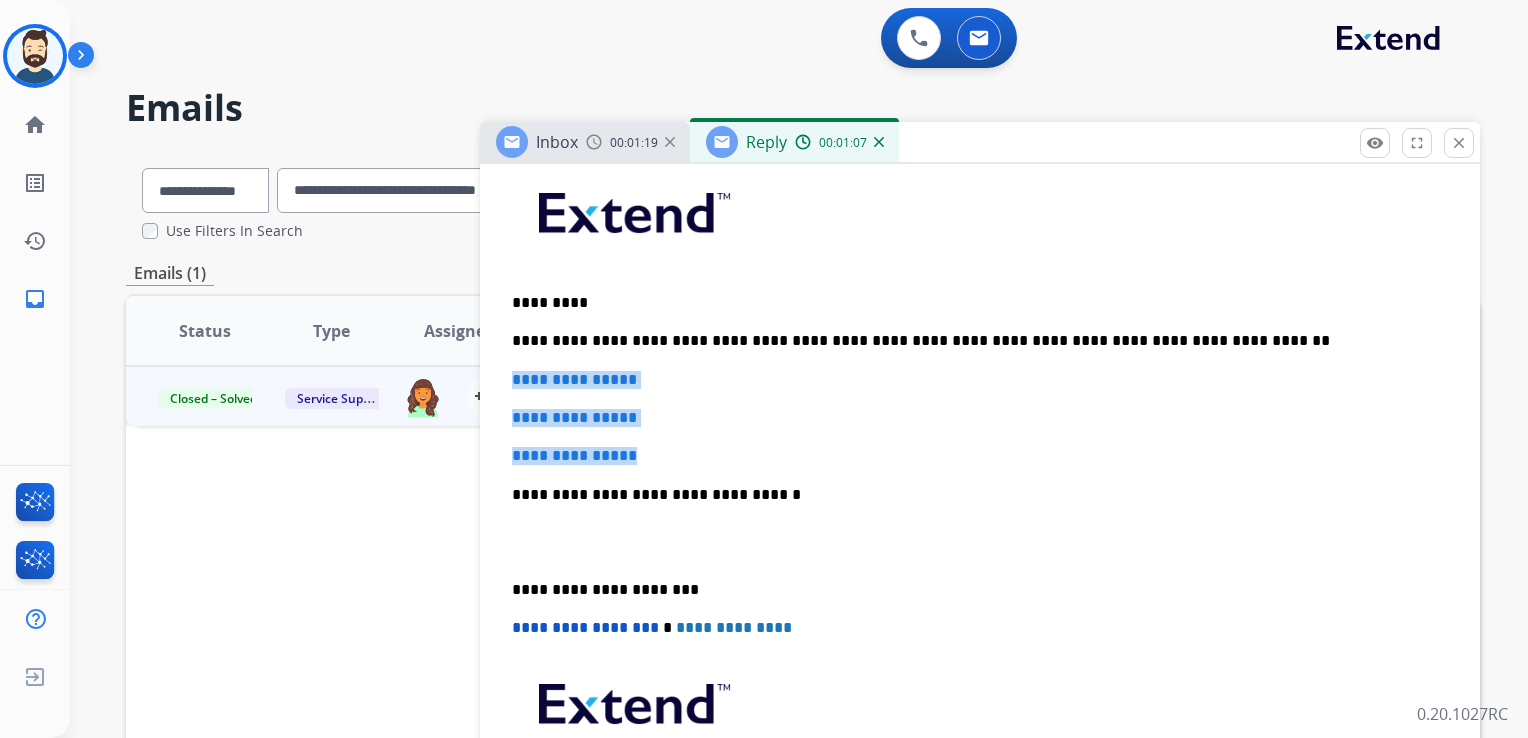 drag, startPoint x: 512, startPoint y: 377, endPoint x: 672, endPoint y: 436, distance: 170.53152 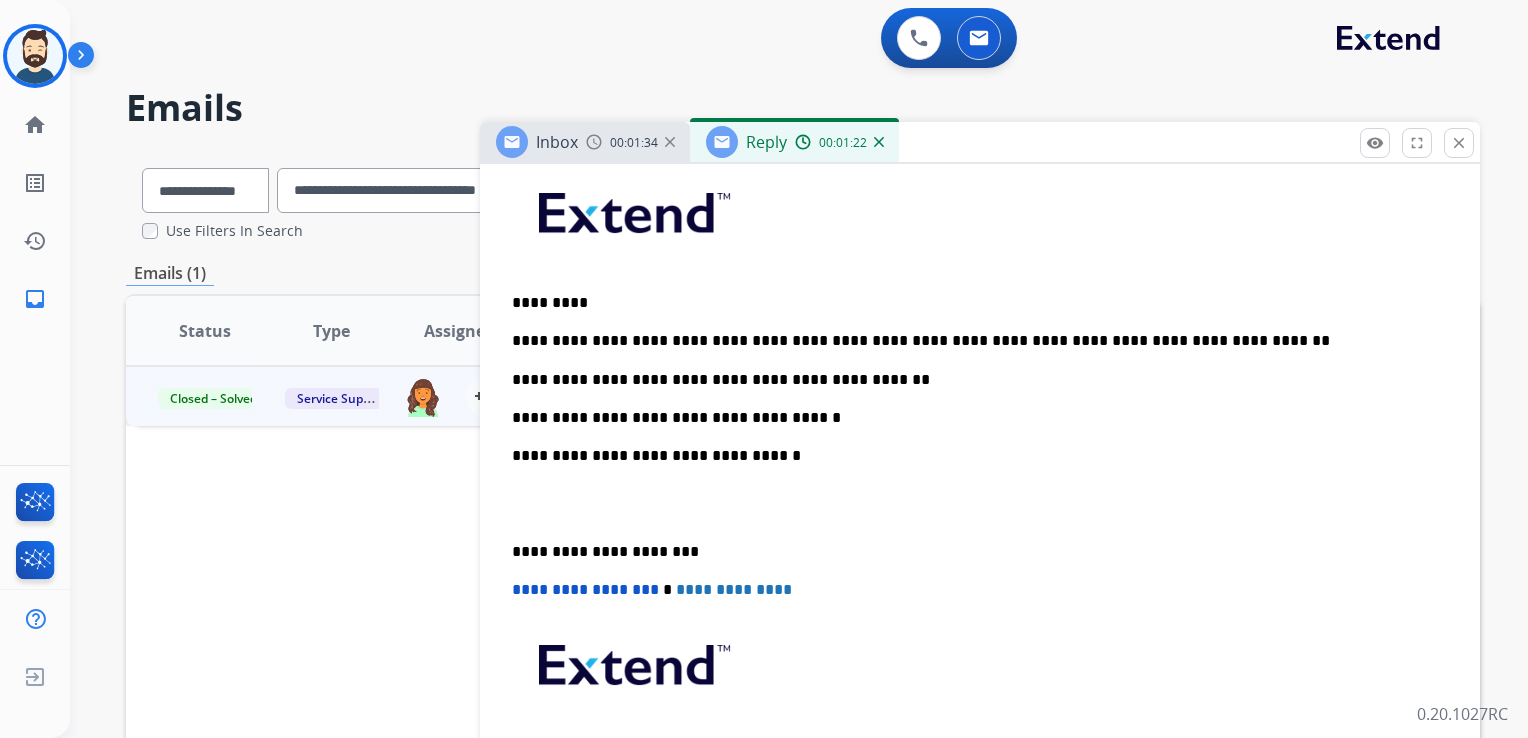 click on "**********" at bounding box center (972, 456) 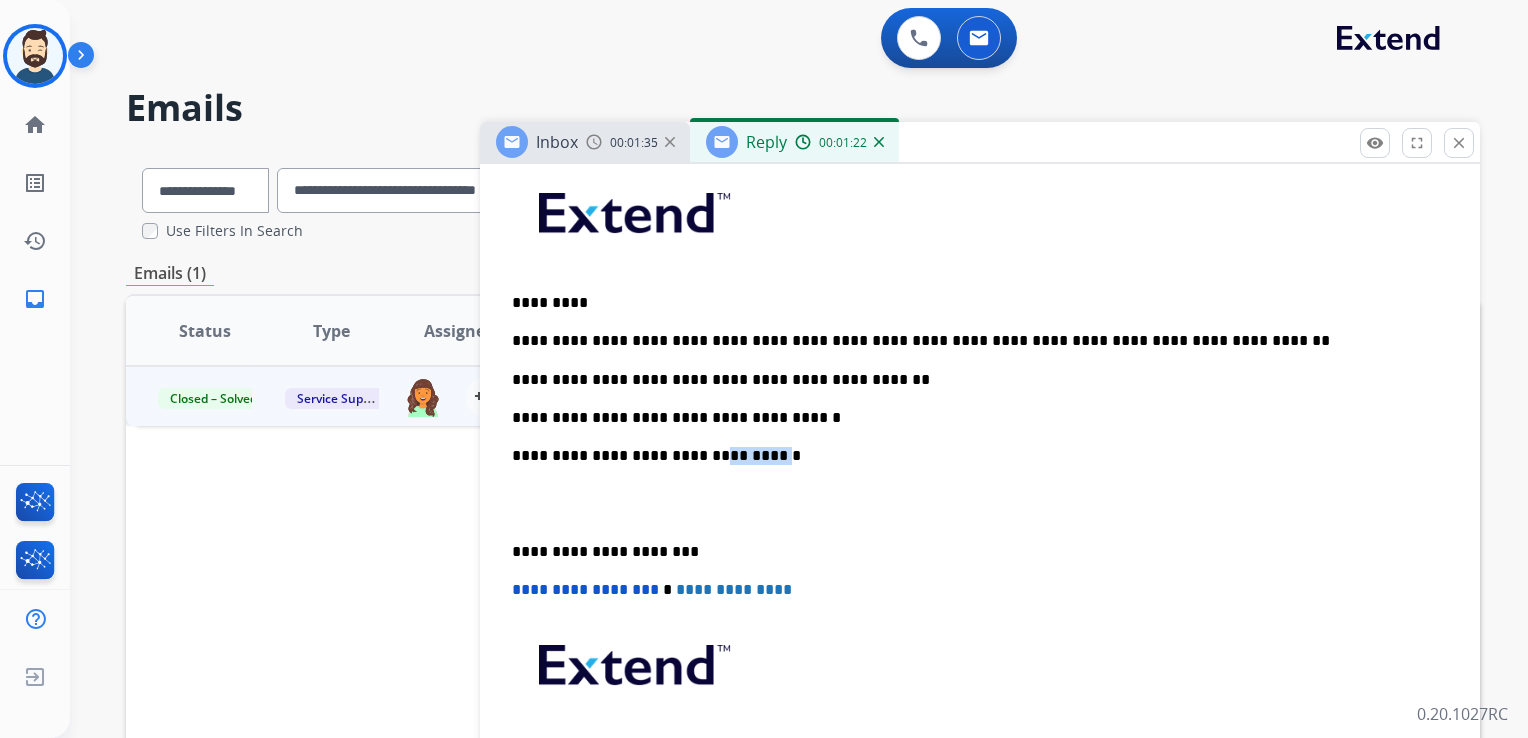 click on "**********" at bounding box center [972, 456] 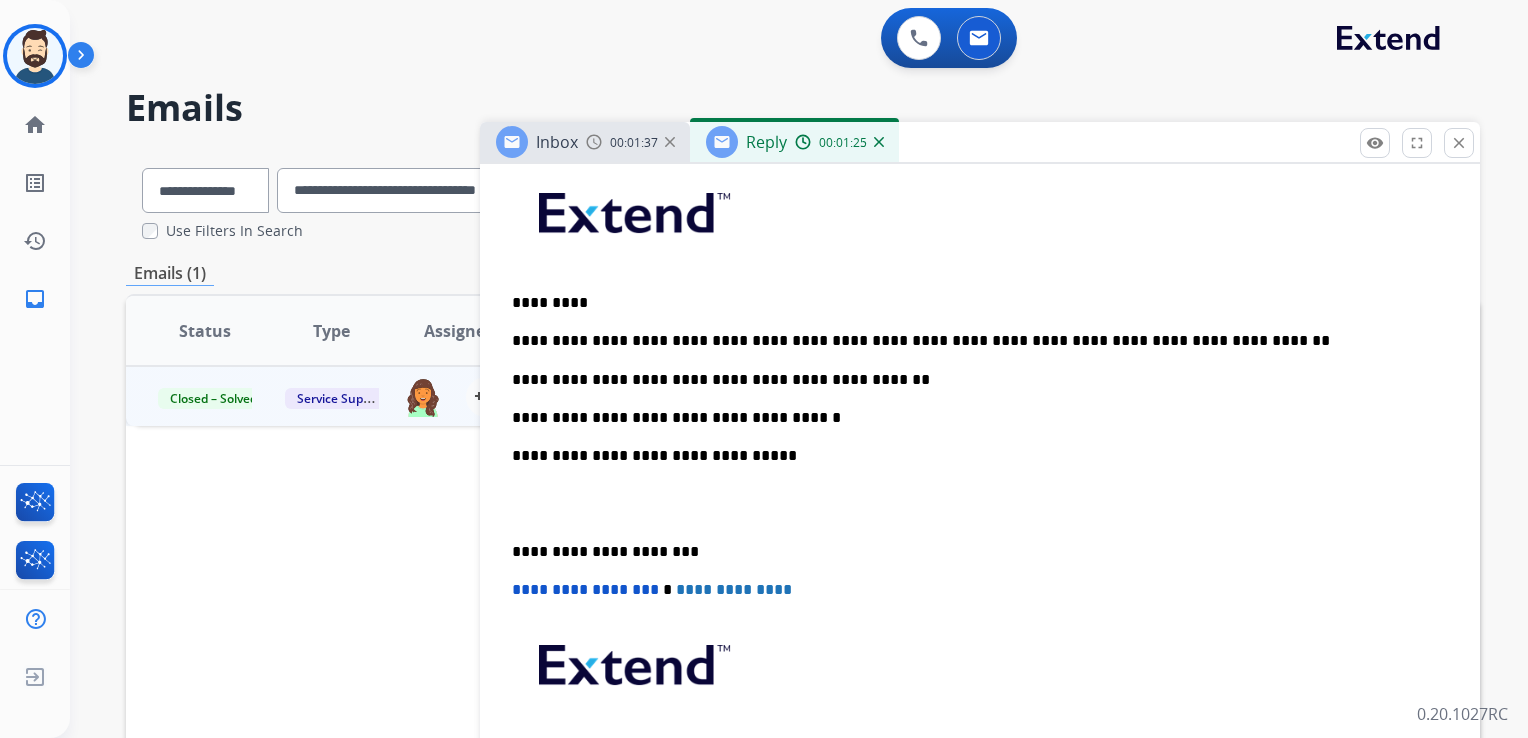 click on "**********" at bounding box center (972, 552) 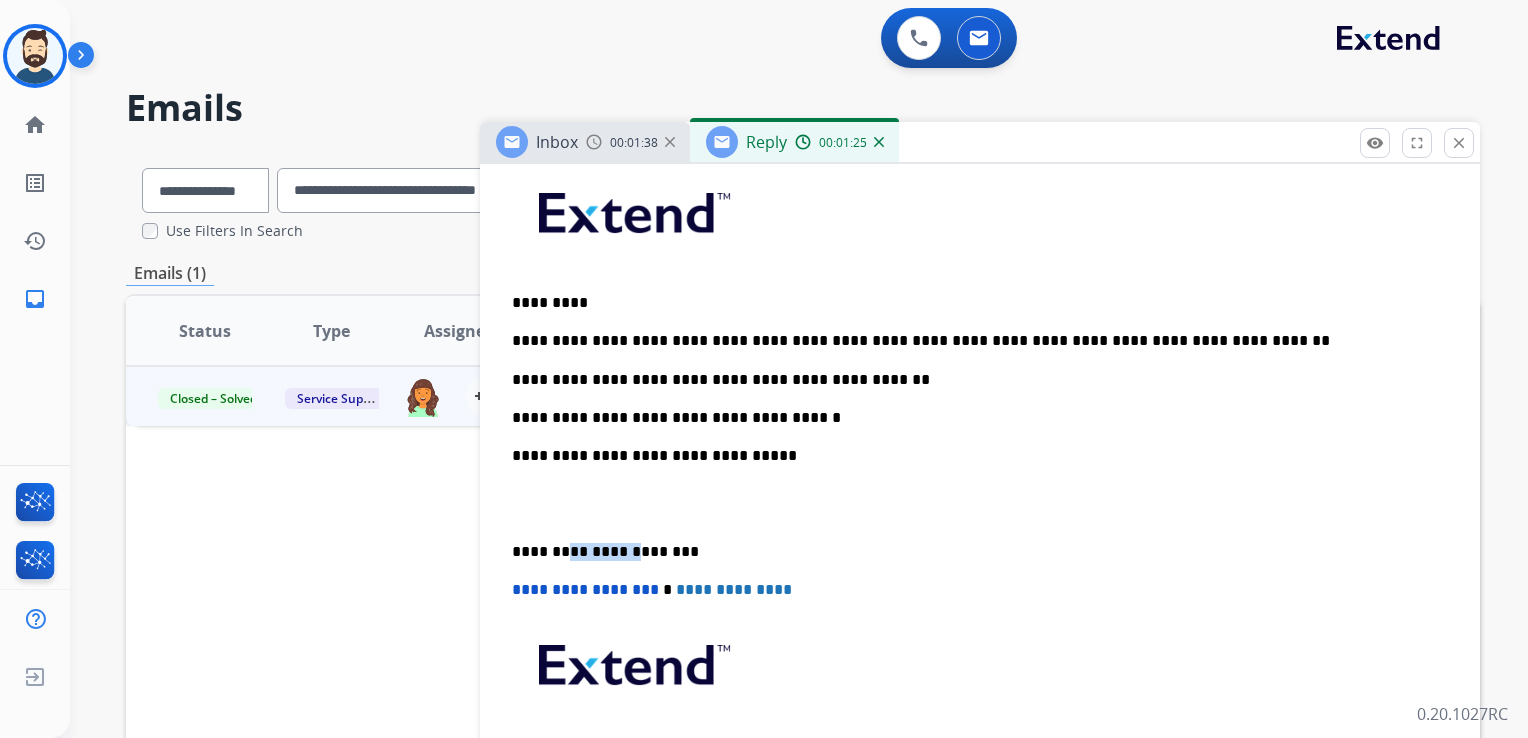 click on "**********" at bounding box center [972, 552] 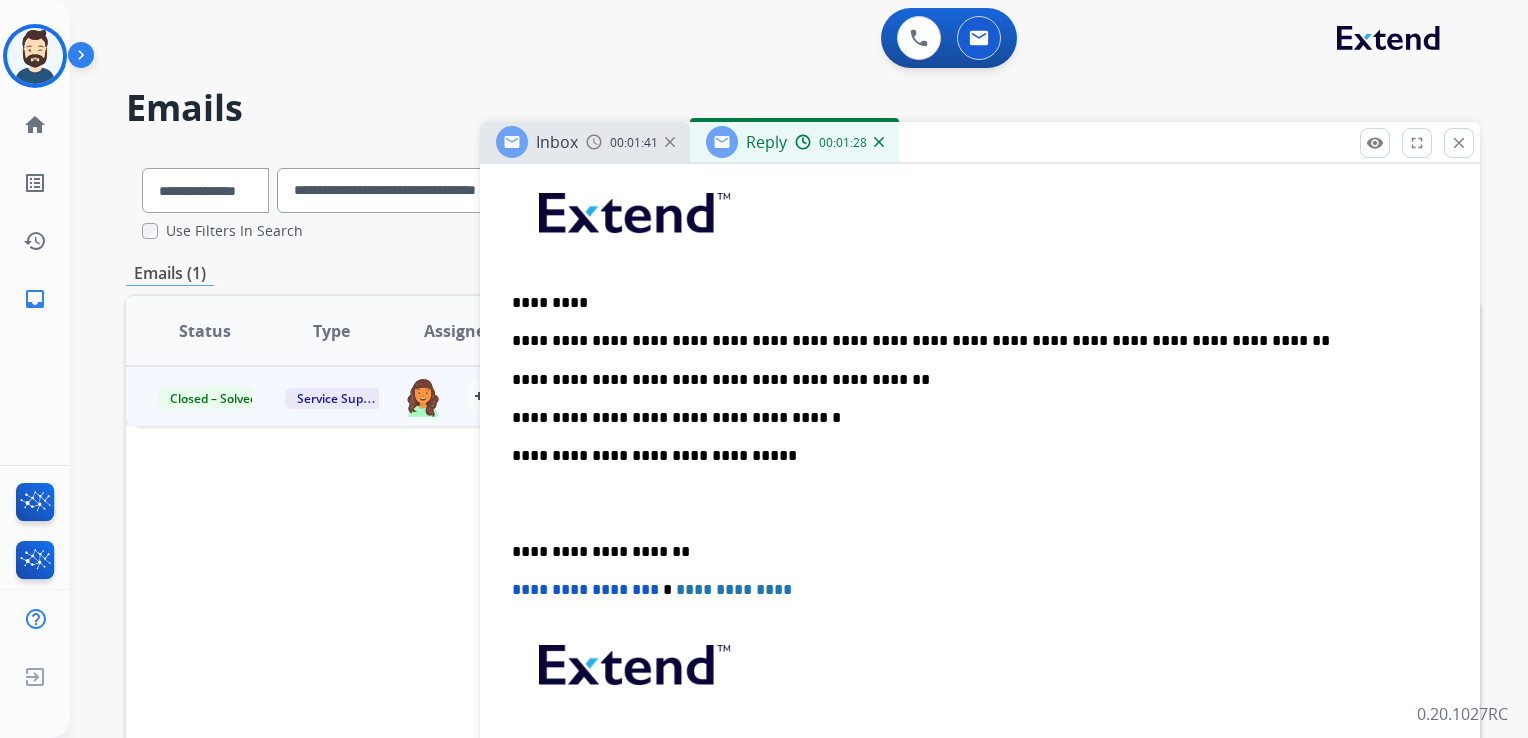 click on "**********" at bounding box center [585, 589] 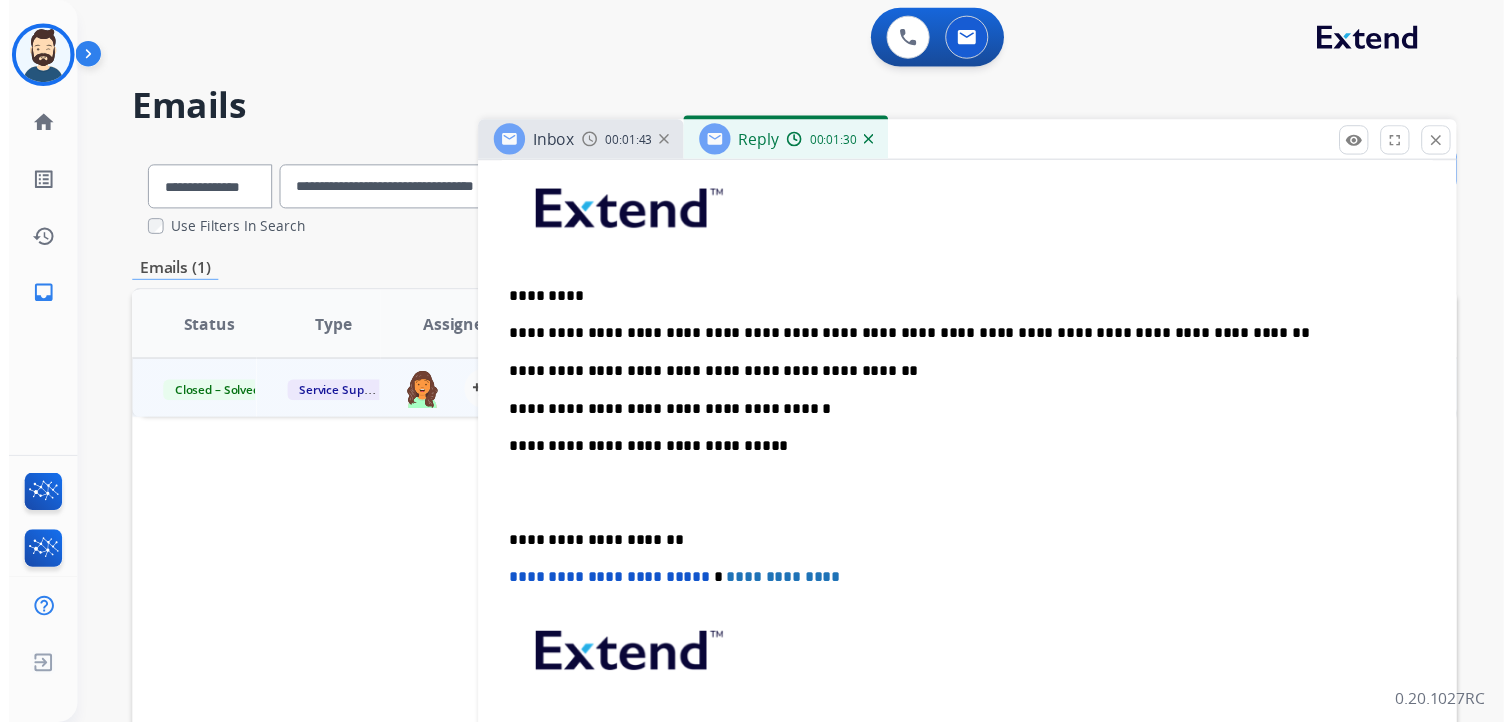 scroll, scrollTop: 0, scrollLeft: 0, axis: both 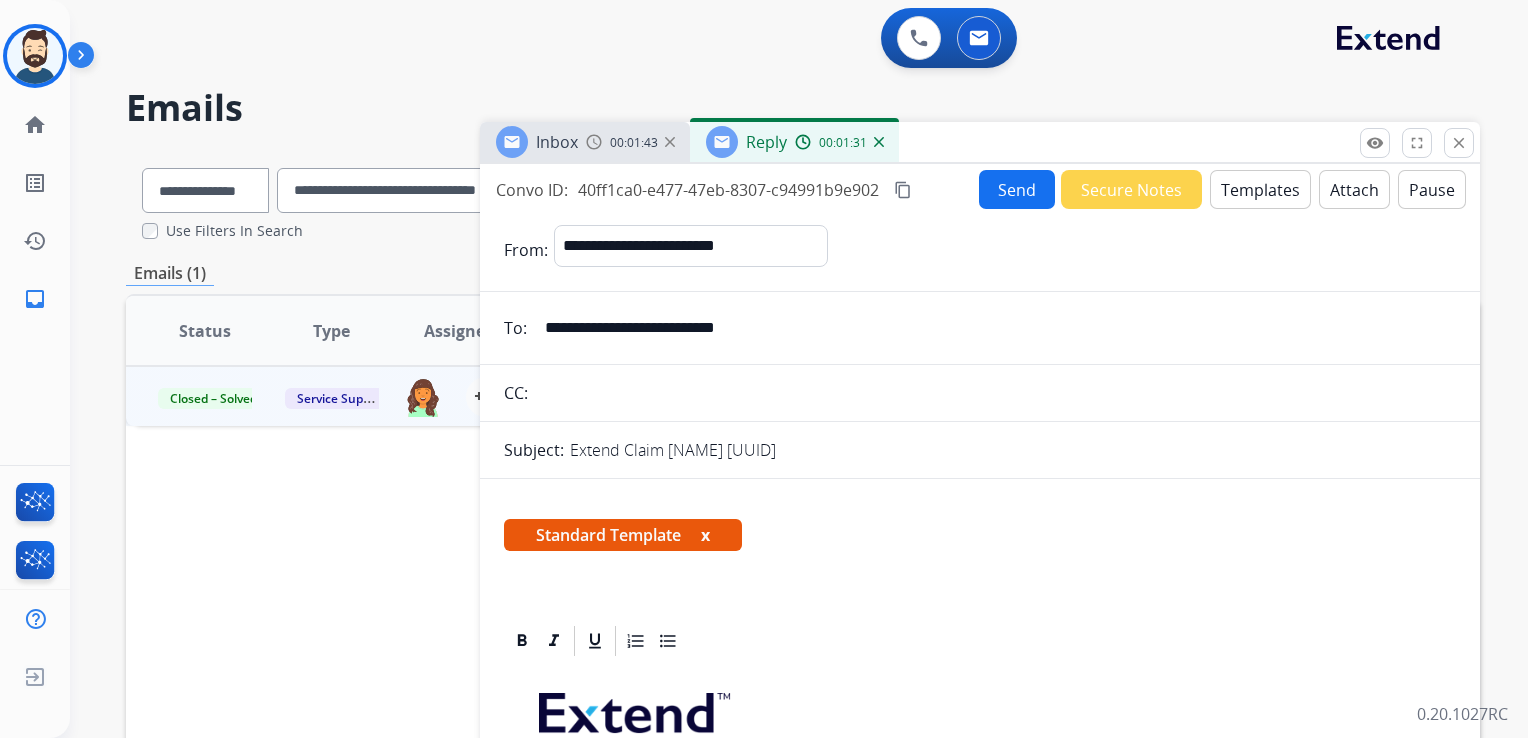 click on "**********" at bounding box center [980, 1354] 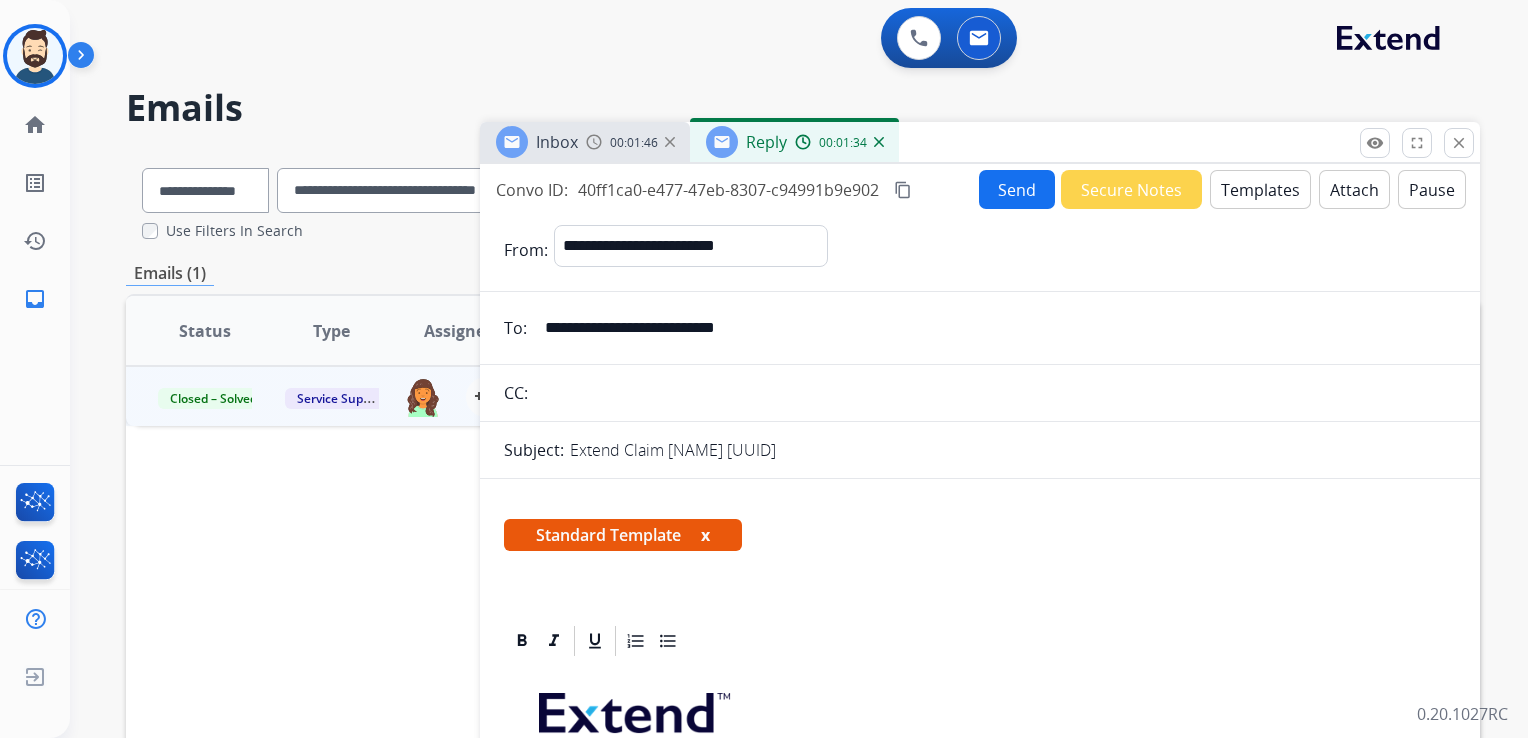 click on "Send" at bounding box center [1017, 189] 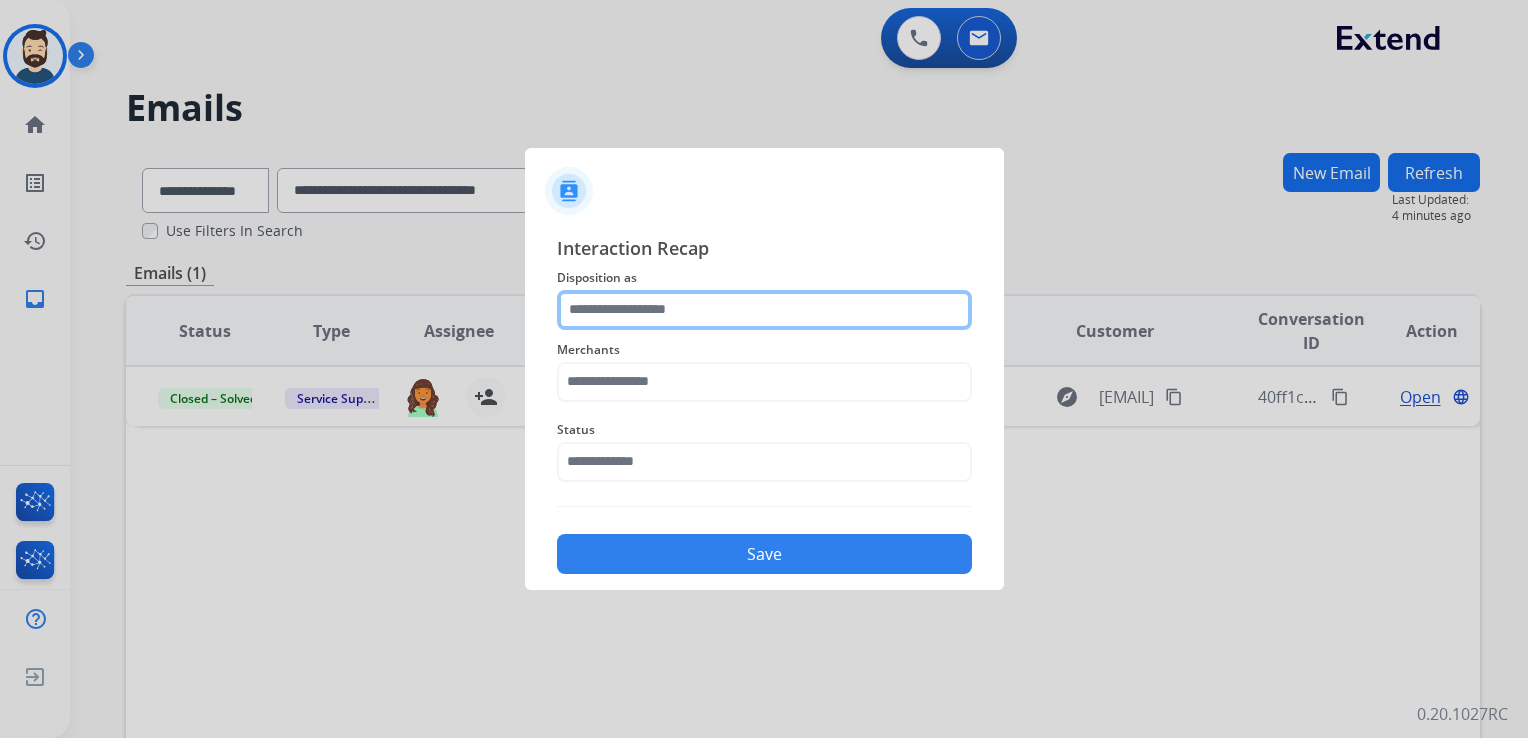 click 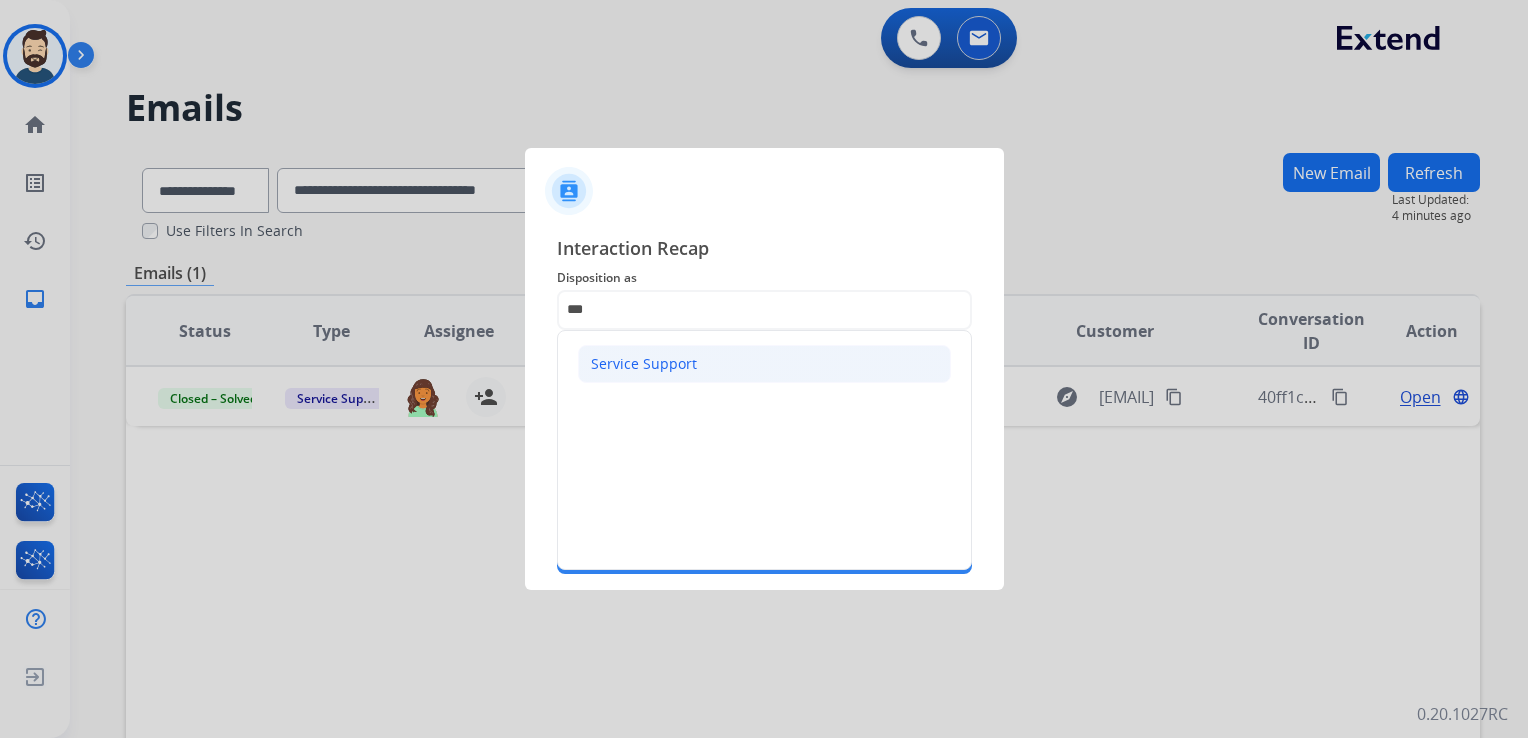 click on "Service Support" 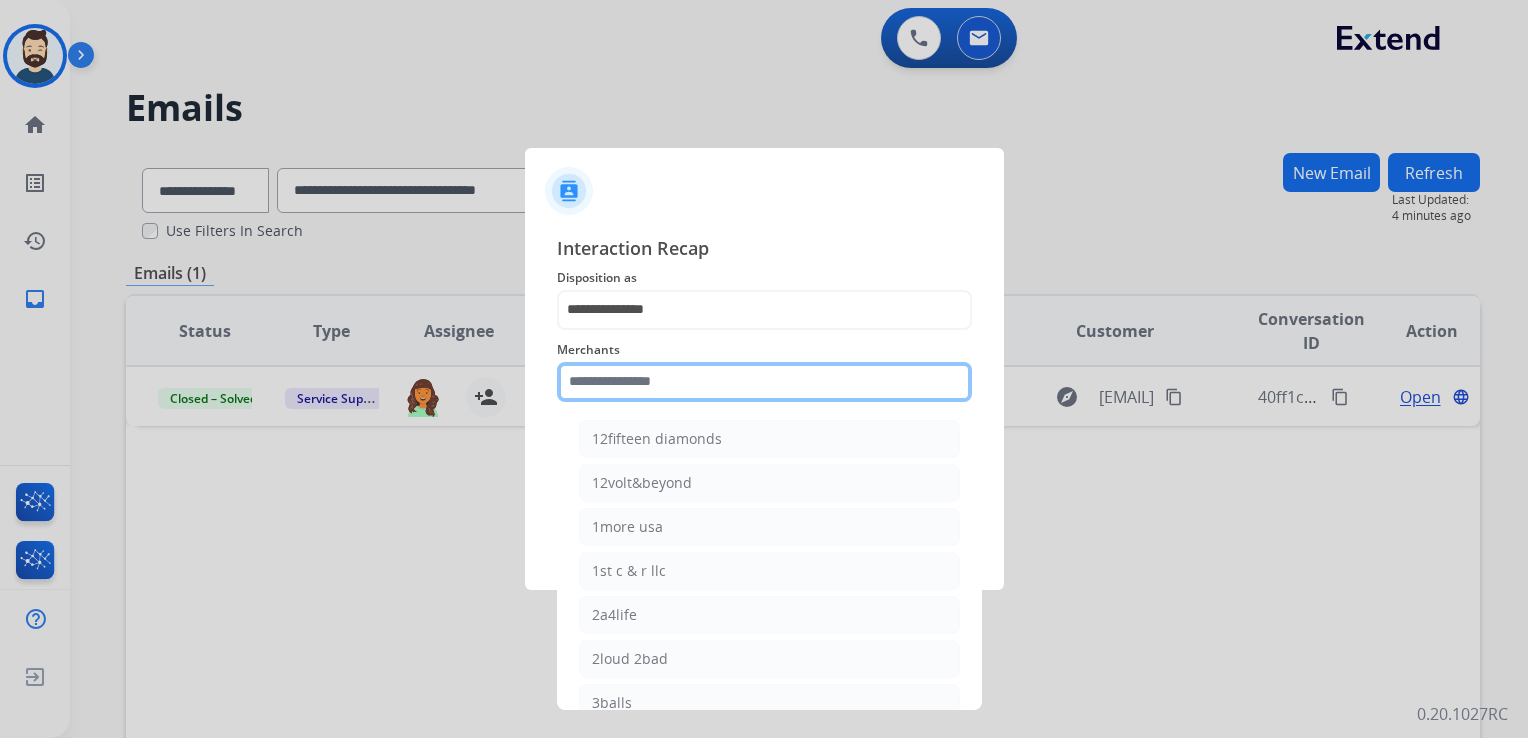 click 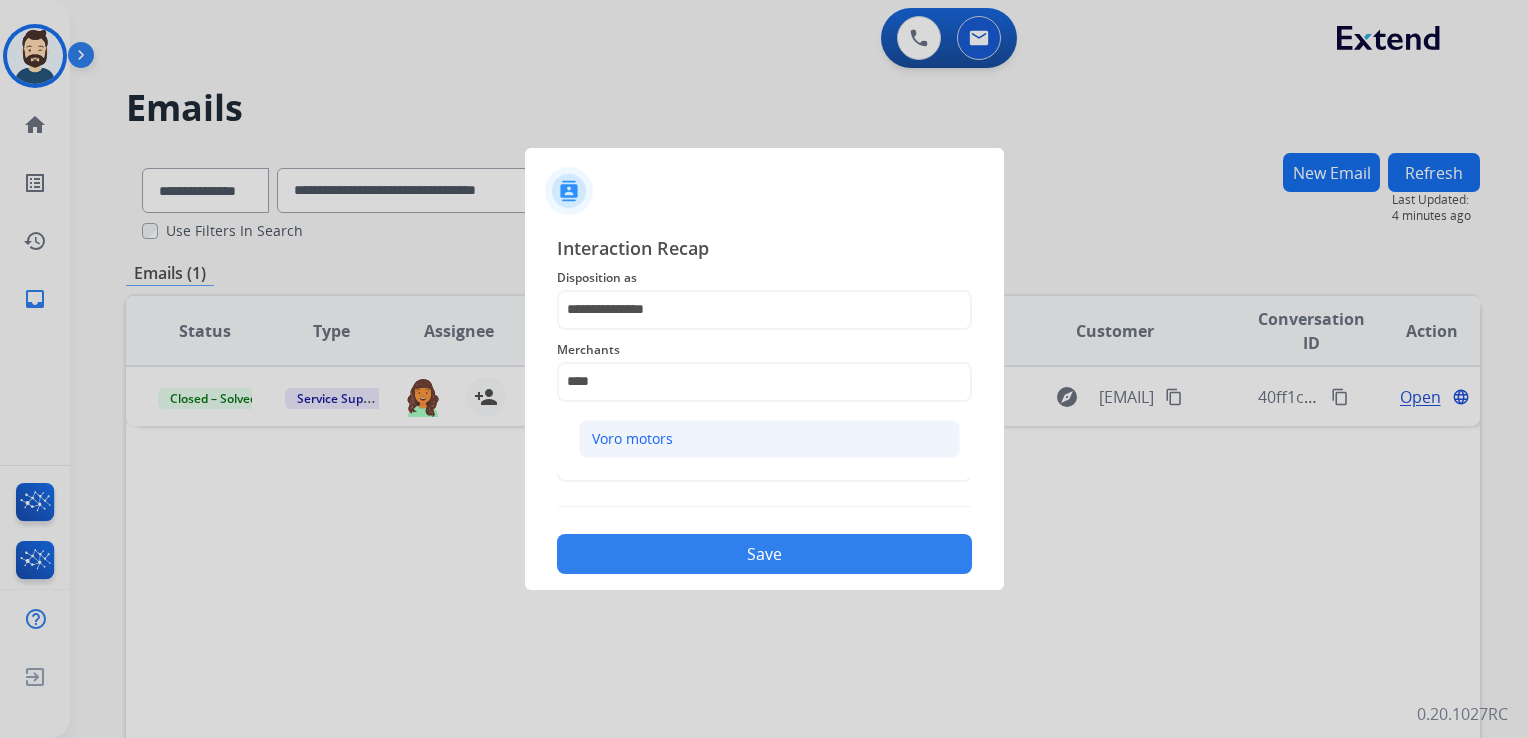click on "Voro motors" 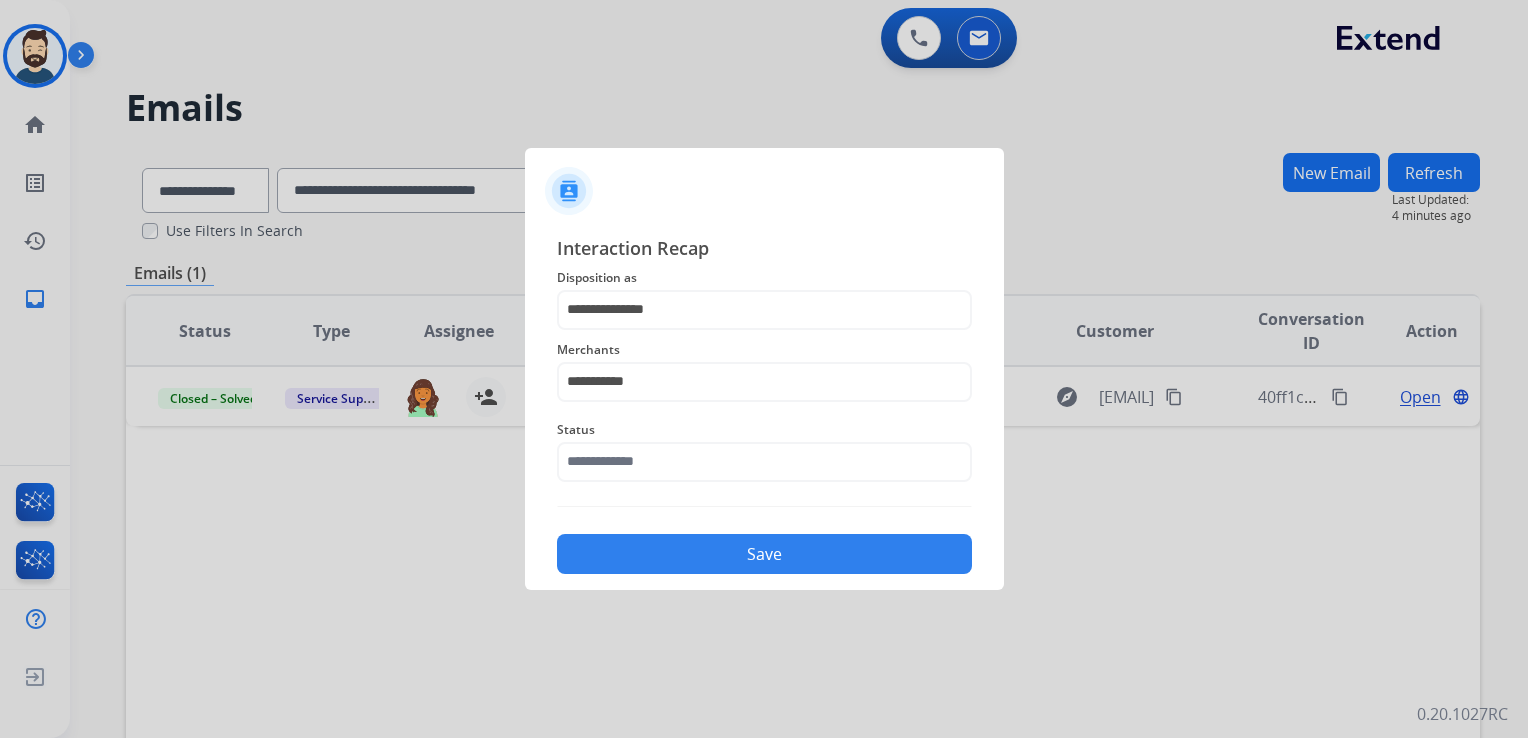 click on "Status" 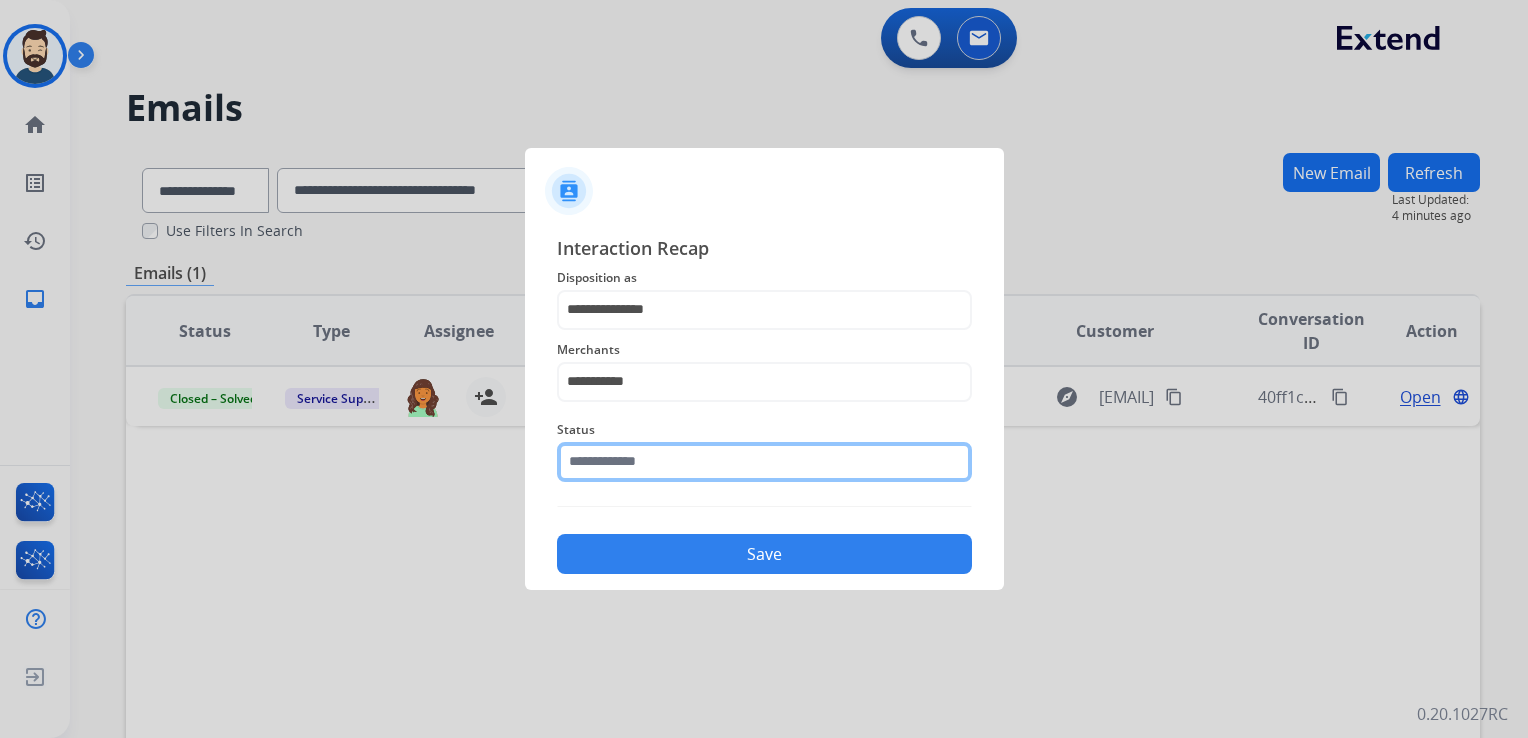 click 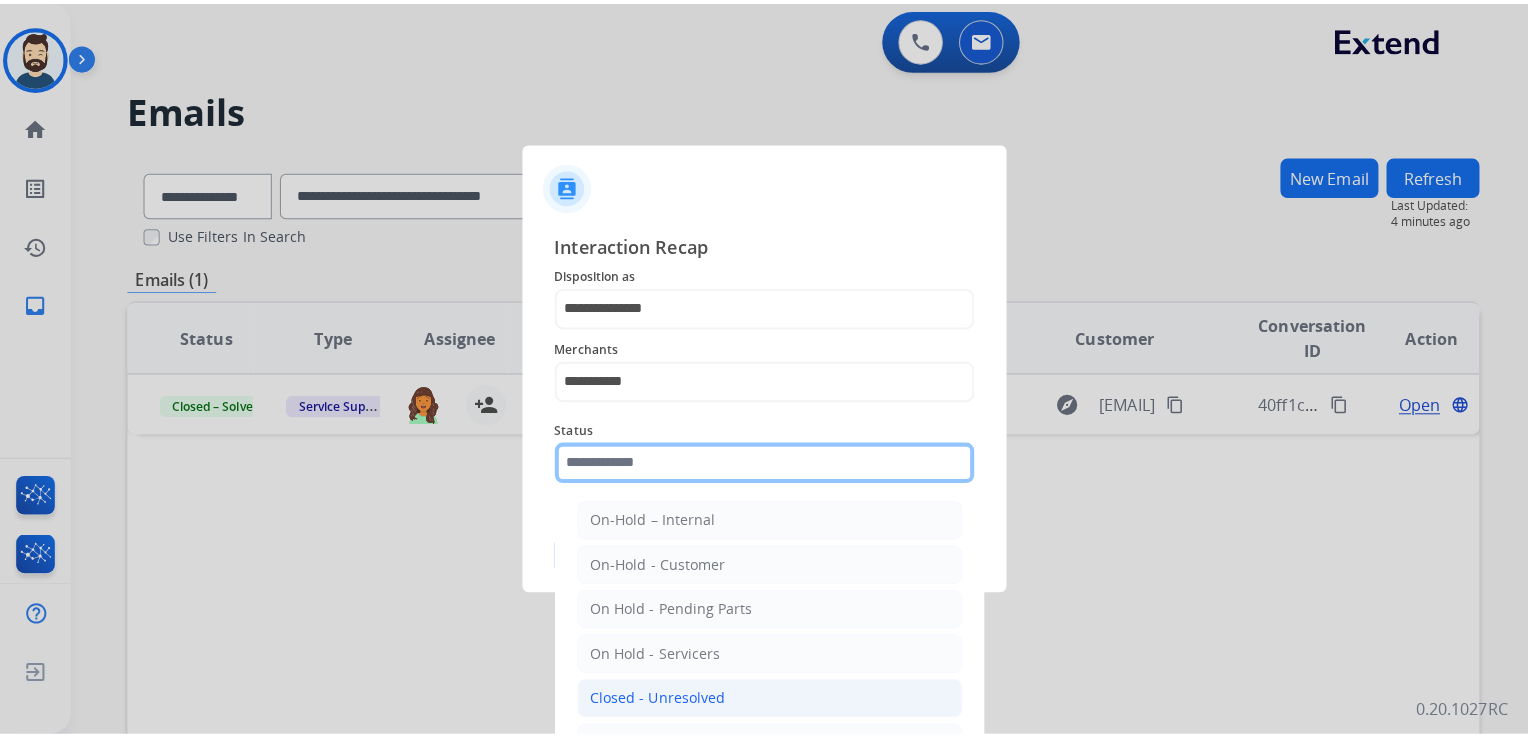 scroll, scrollTop: 100, scrollLeft: 0, axis: vertical 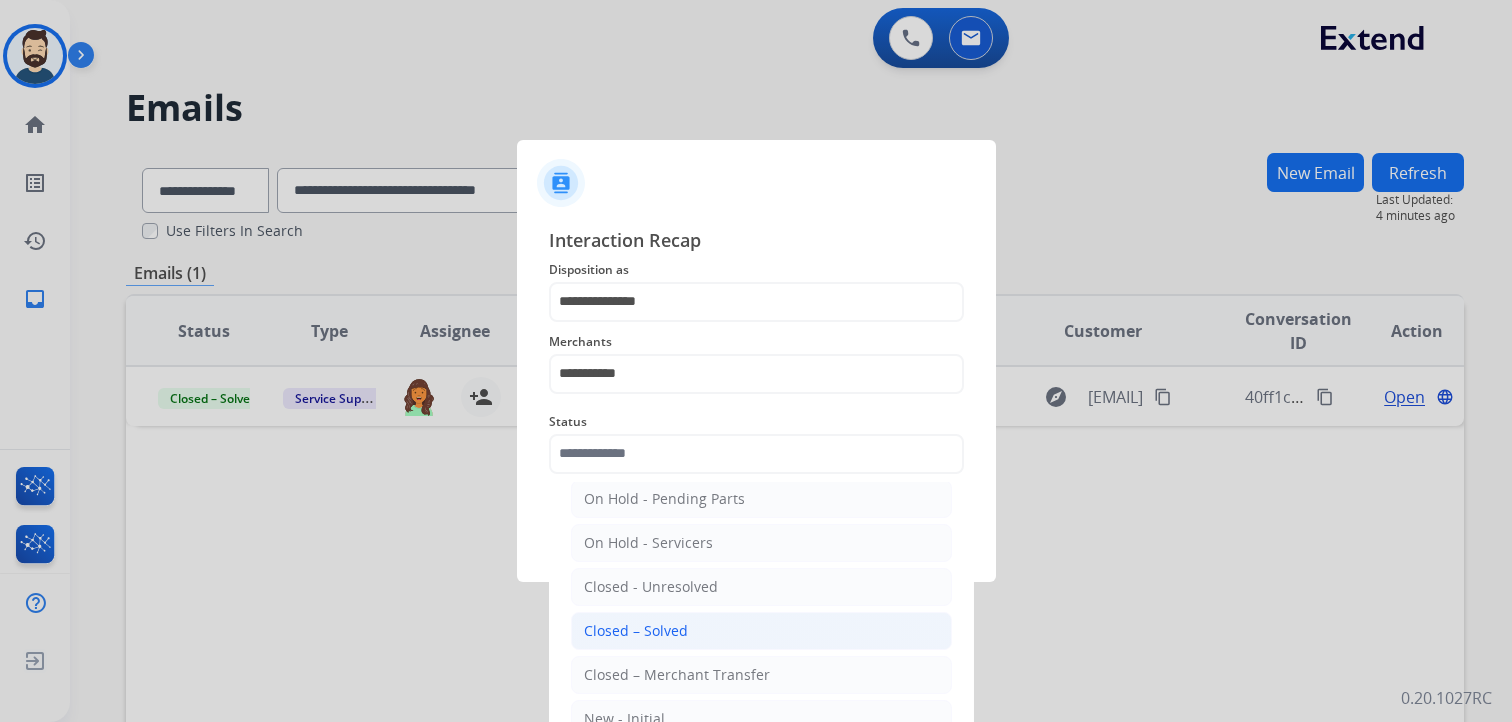 click on "Closed – Solved" 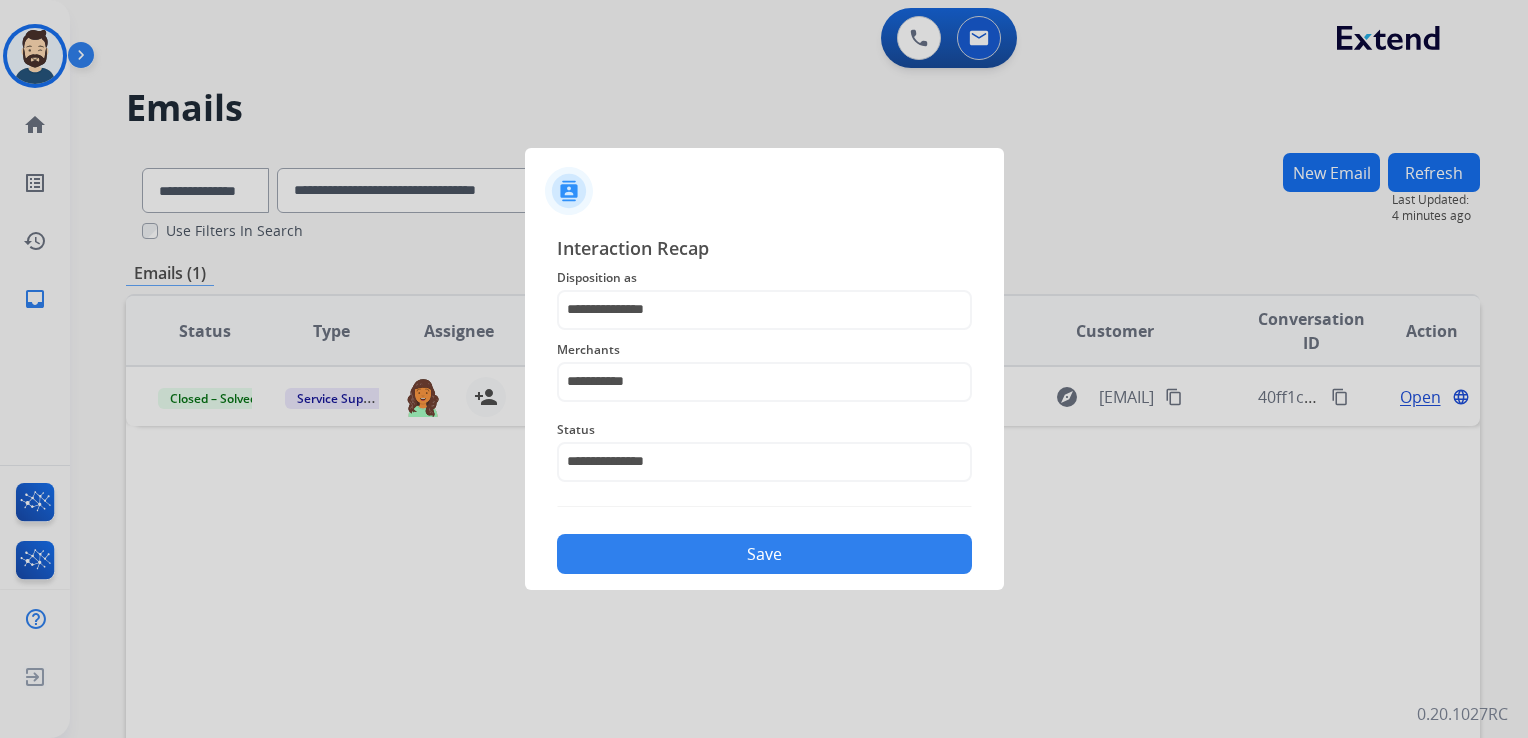 click on "Save" 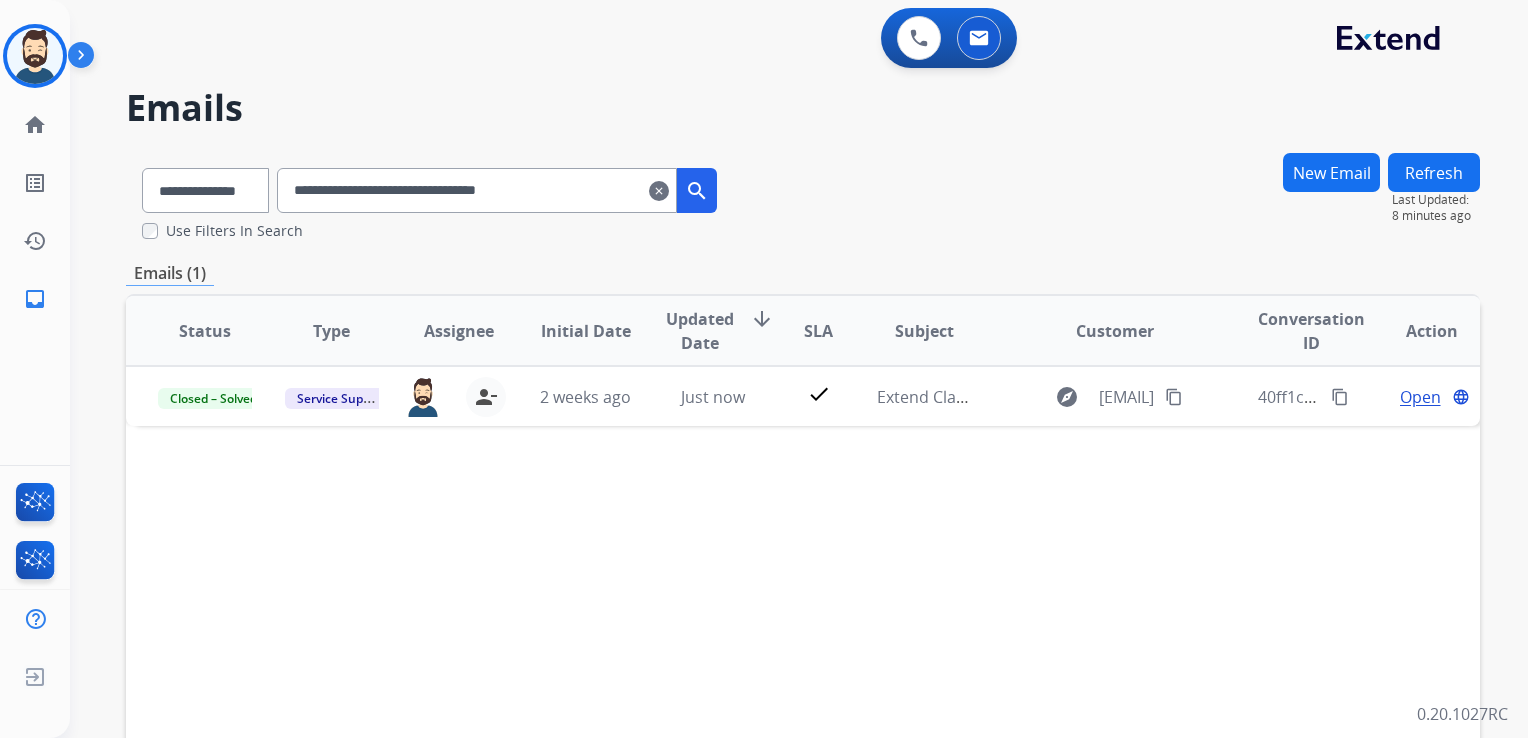 click on "**********" at bounding box center [477, 190] 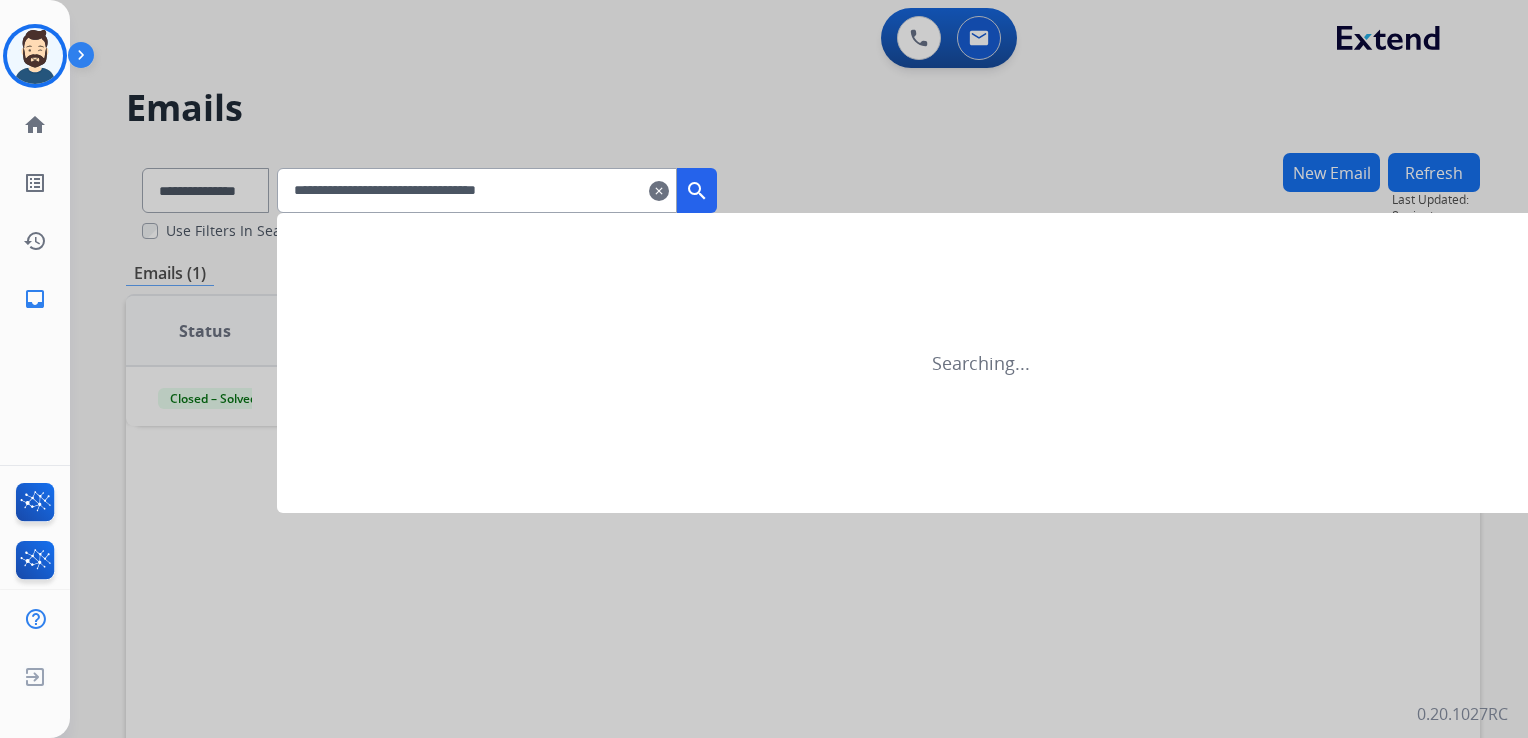type on "**********" 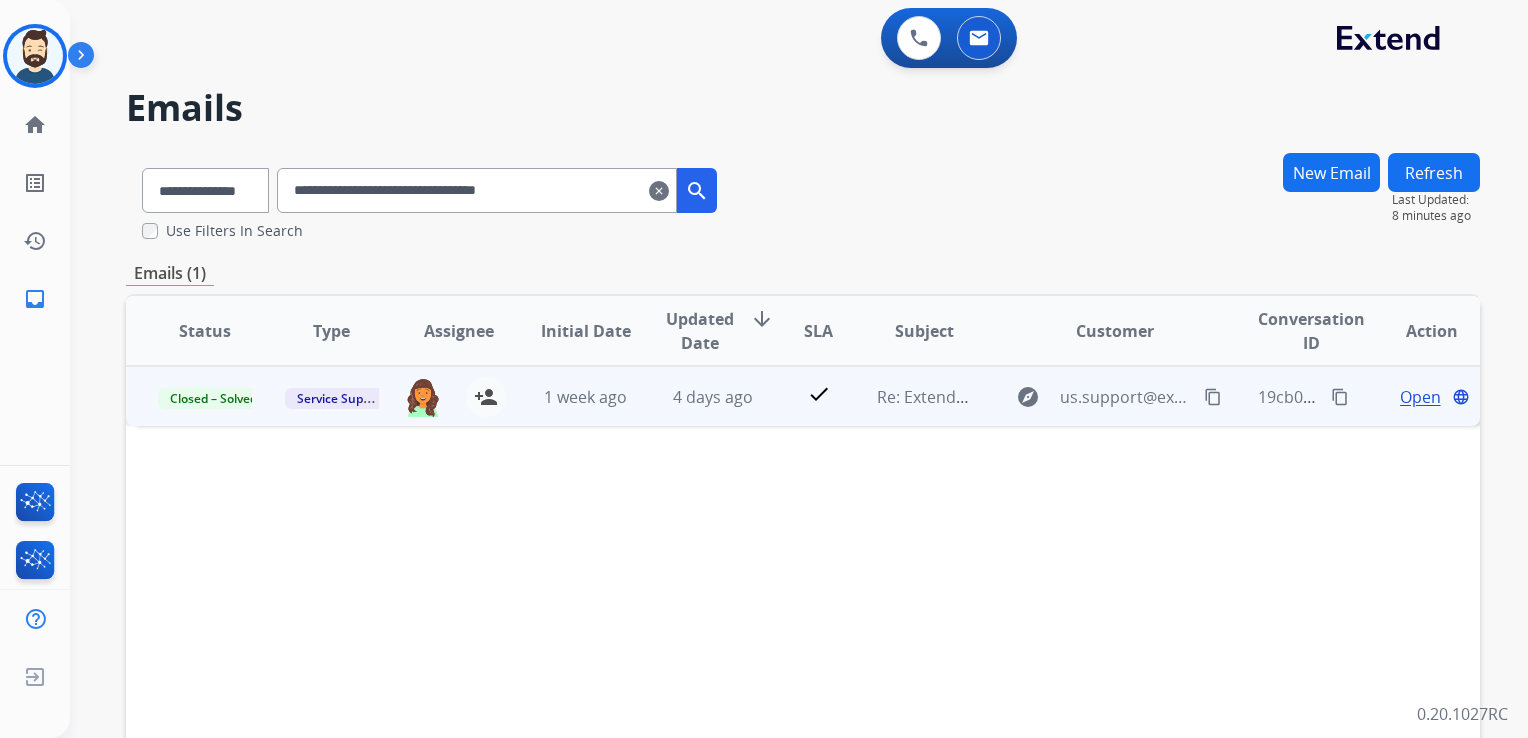 click on "4 days ago" at bounding box center (697, 396) 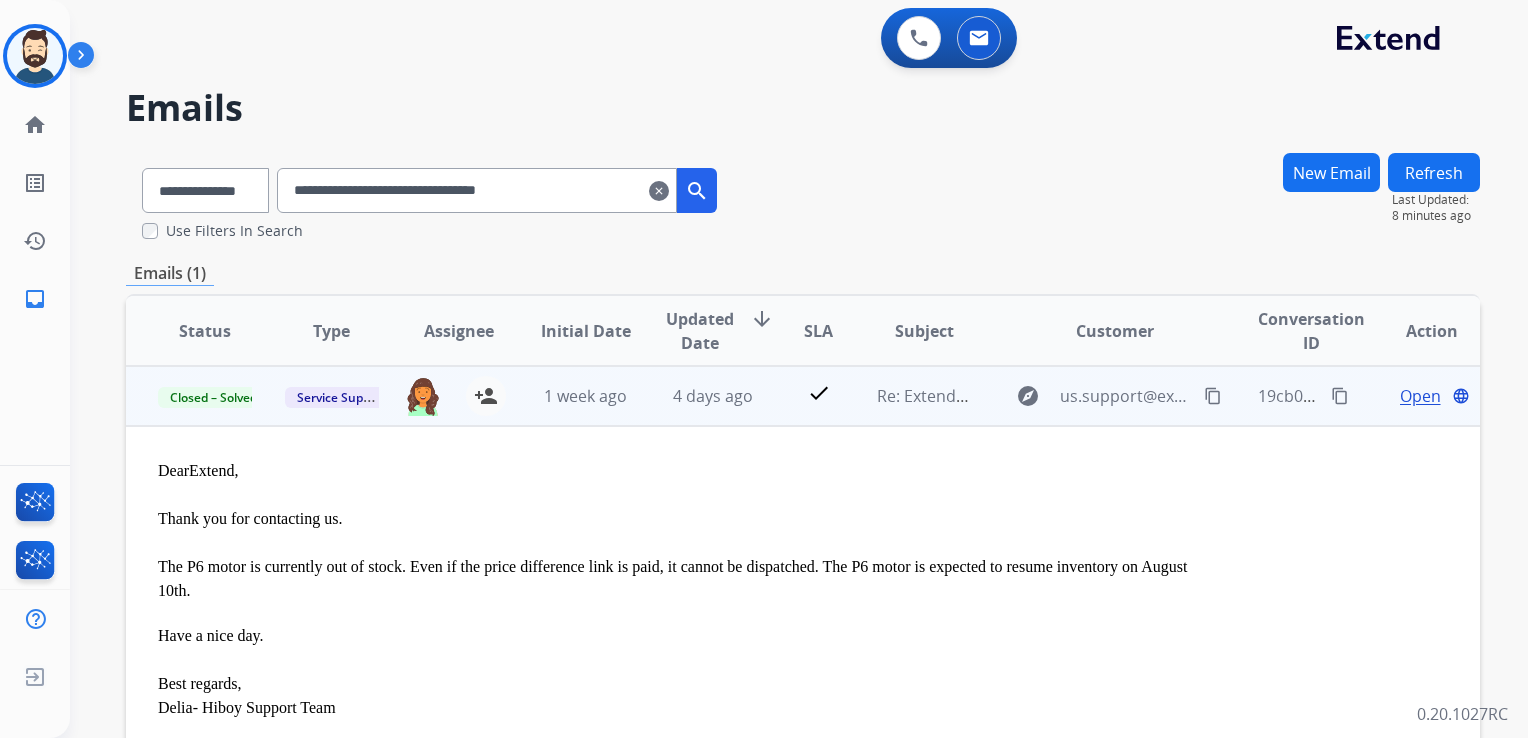 click on "Open" at bounding box center [1420, 396] 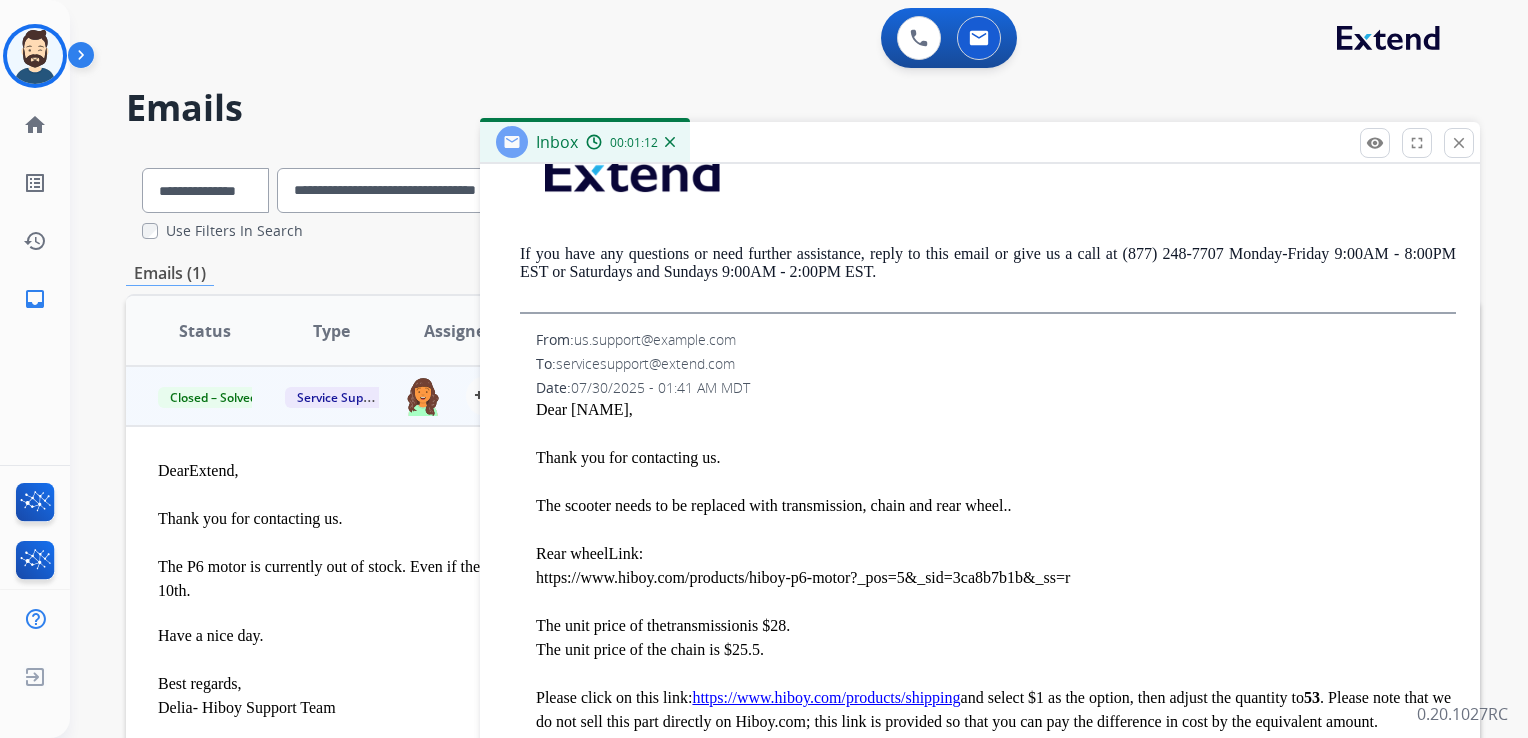 scroll, scrollTop: 1220, scrollLeft: 0, axis: vertical 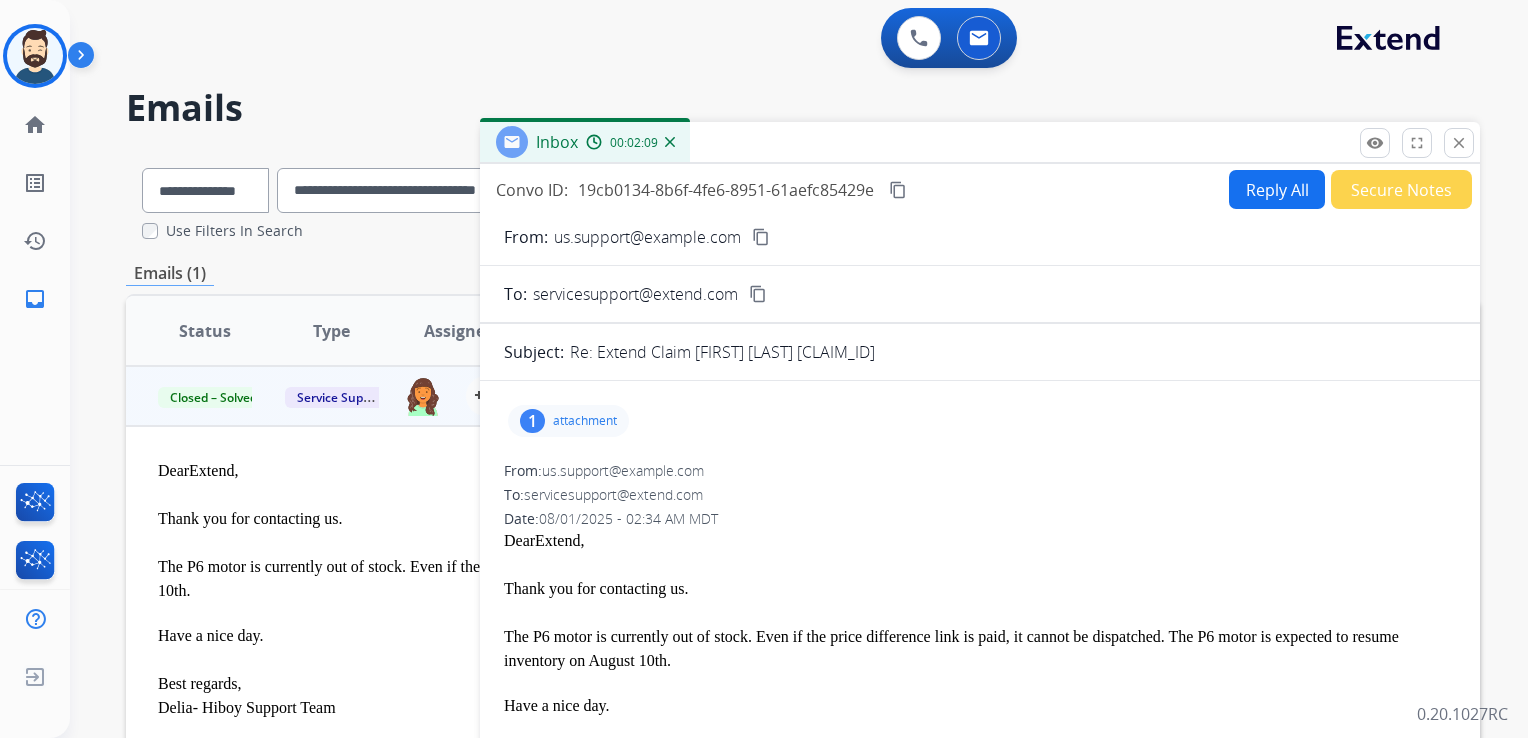 click on "content_copy" at bounding box center (898, 190) 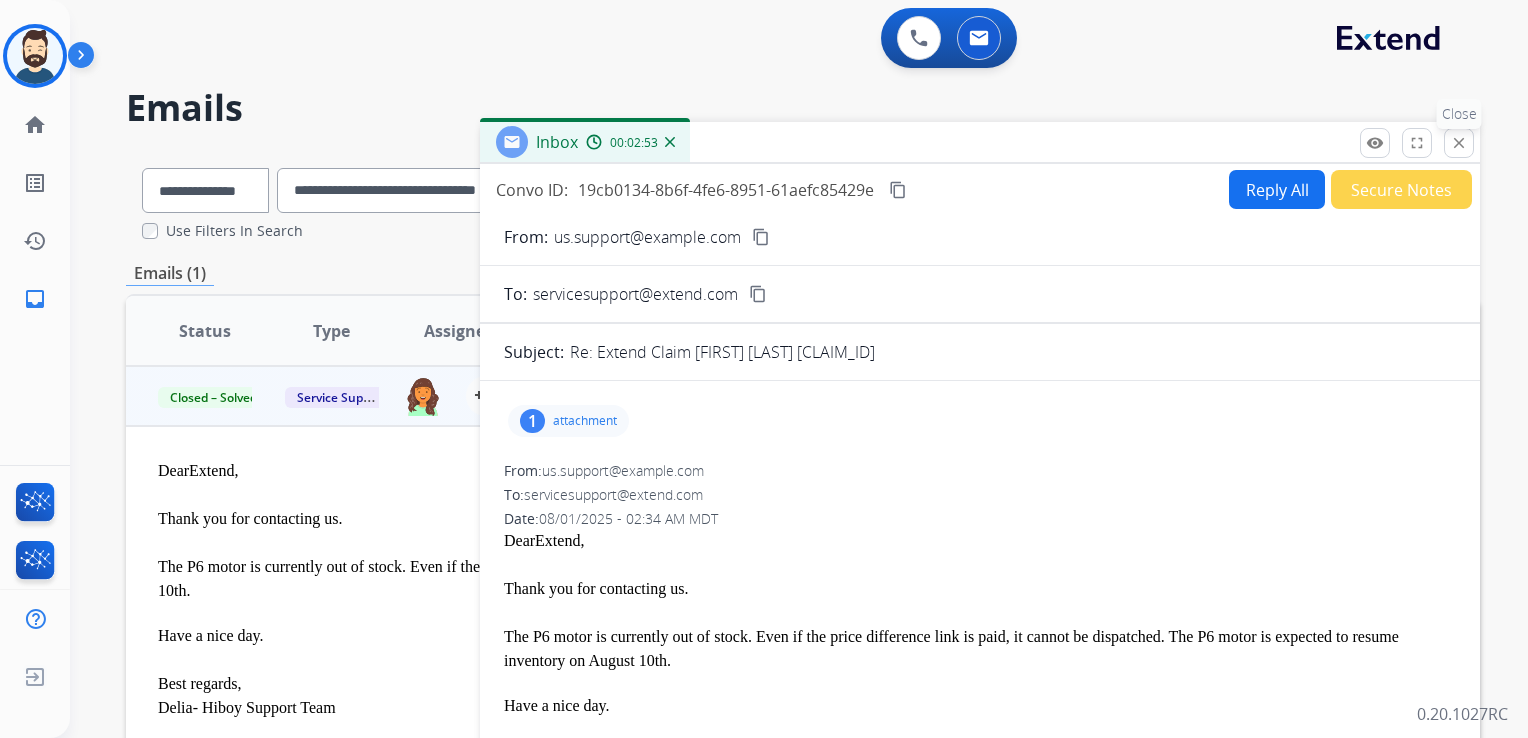 click on "close" at bounding box center (1459, 143) 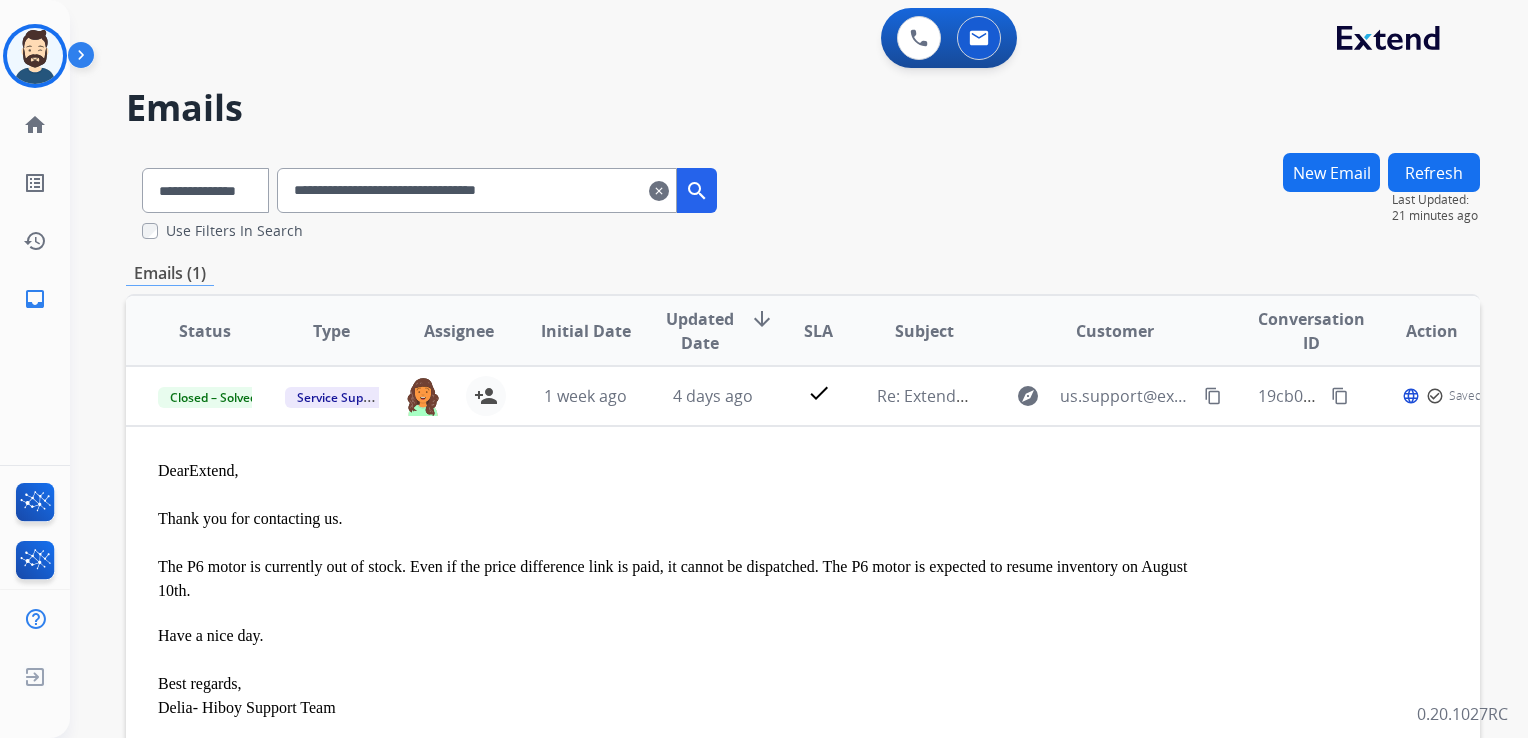 click on "clear" at bounding box center [659, 191] 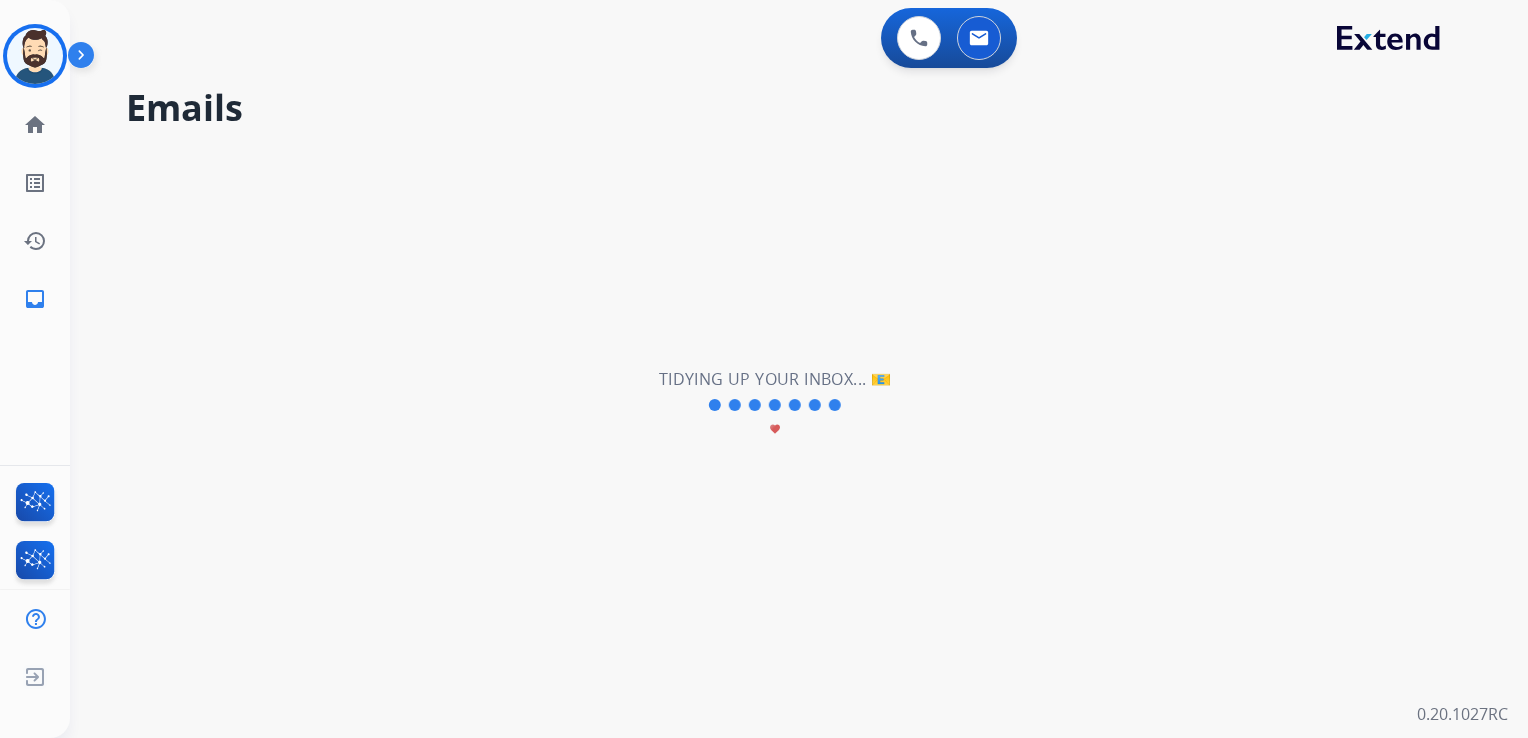 select on "**********" 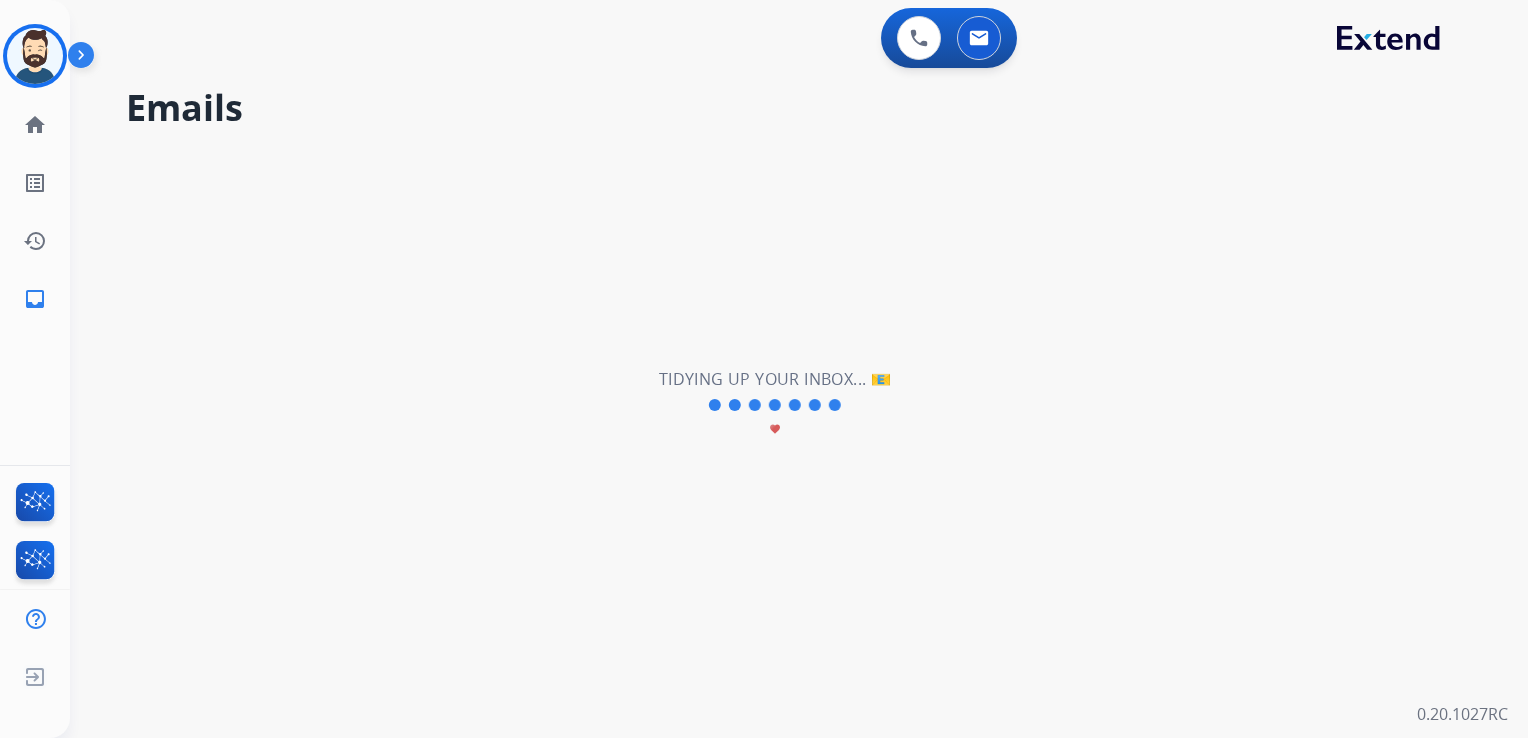 type 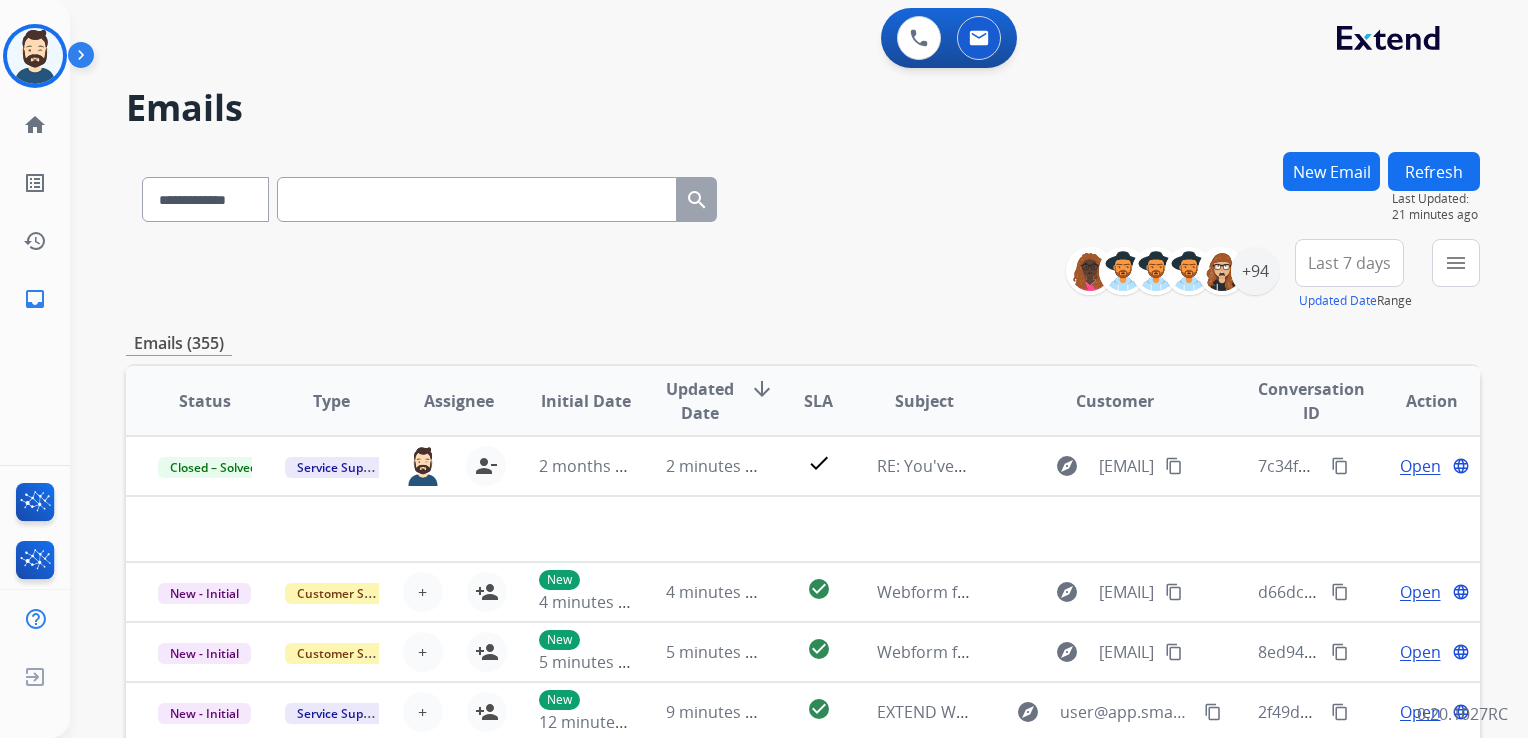 click on "New Email" at bounding box center [1331, 171] 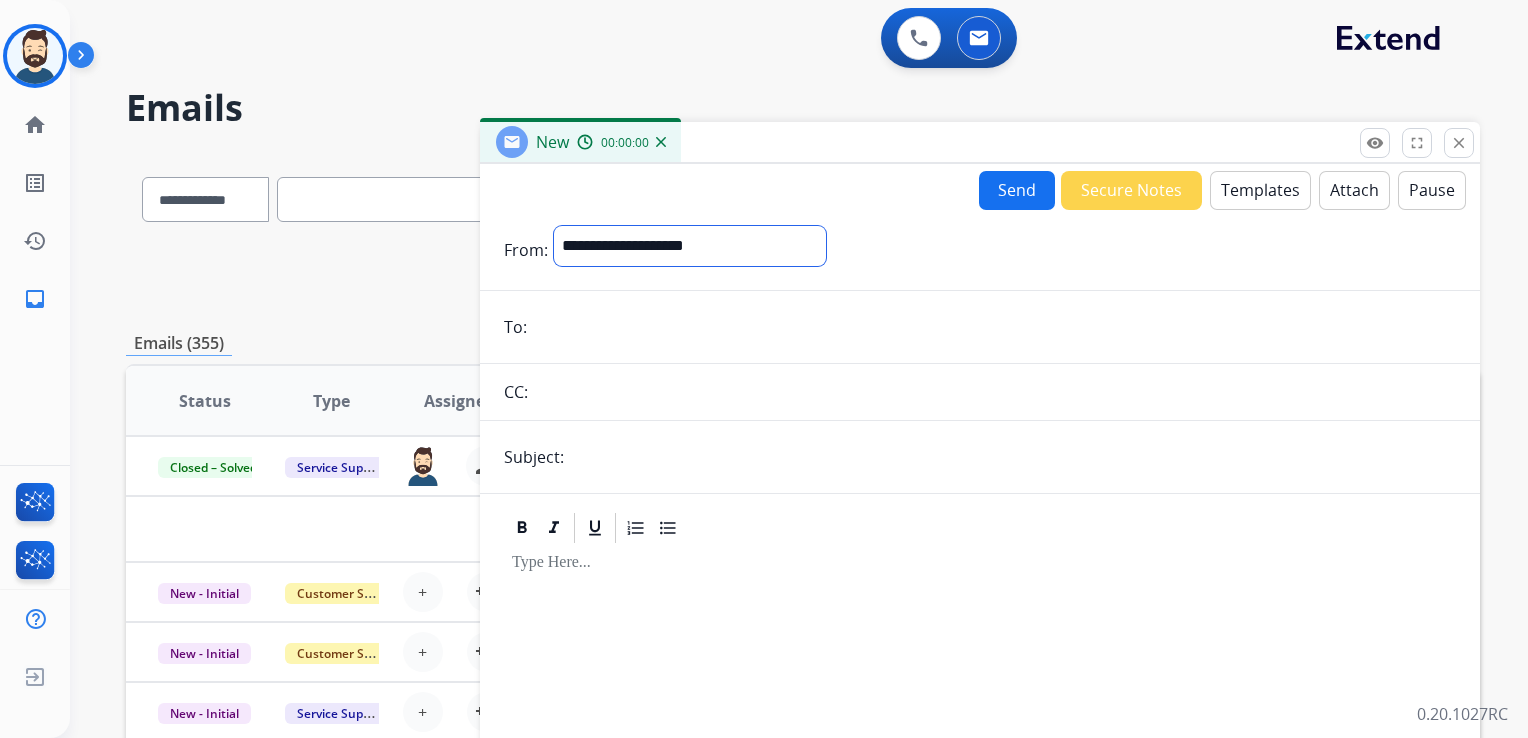 drag, startPoint x: 741, startPoint y: 241, endPoint x: 720, endPoint y: 262, distance: 29.698484 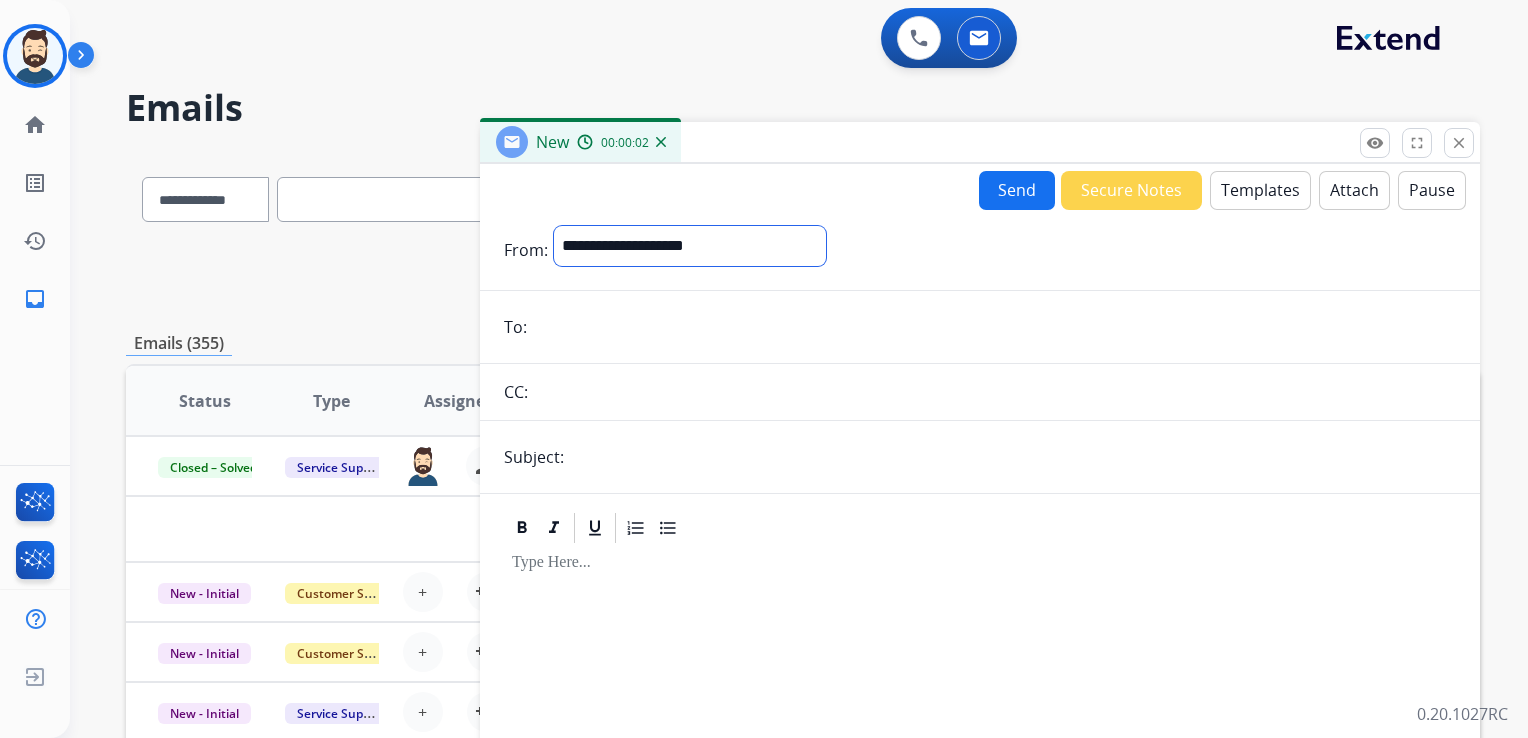 select on "**********" 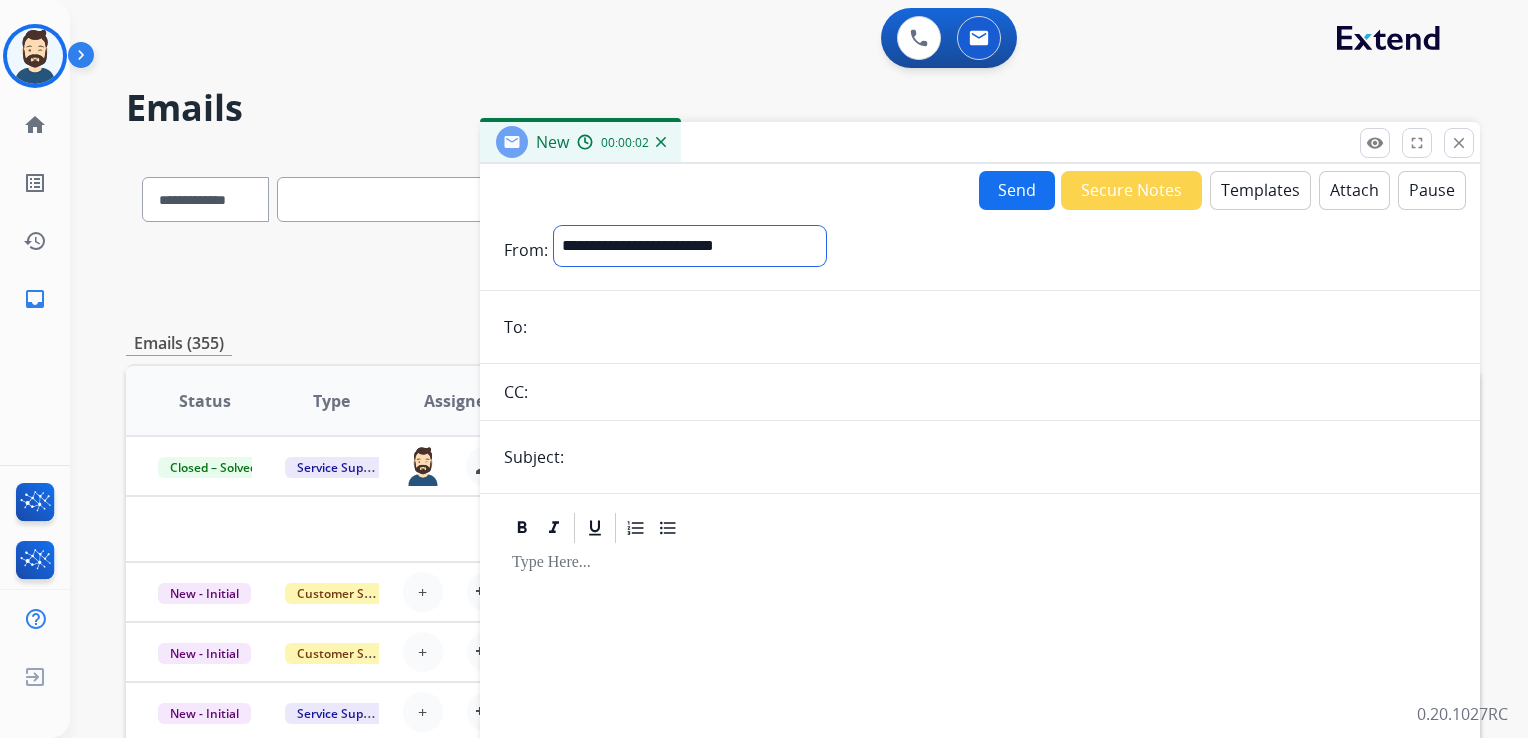 click on "**********" at bounding box center [690, 246] 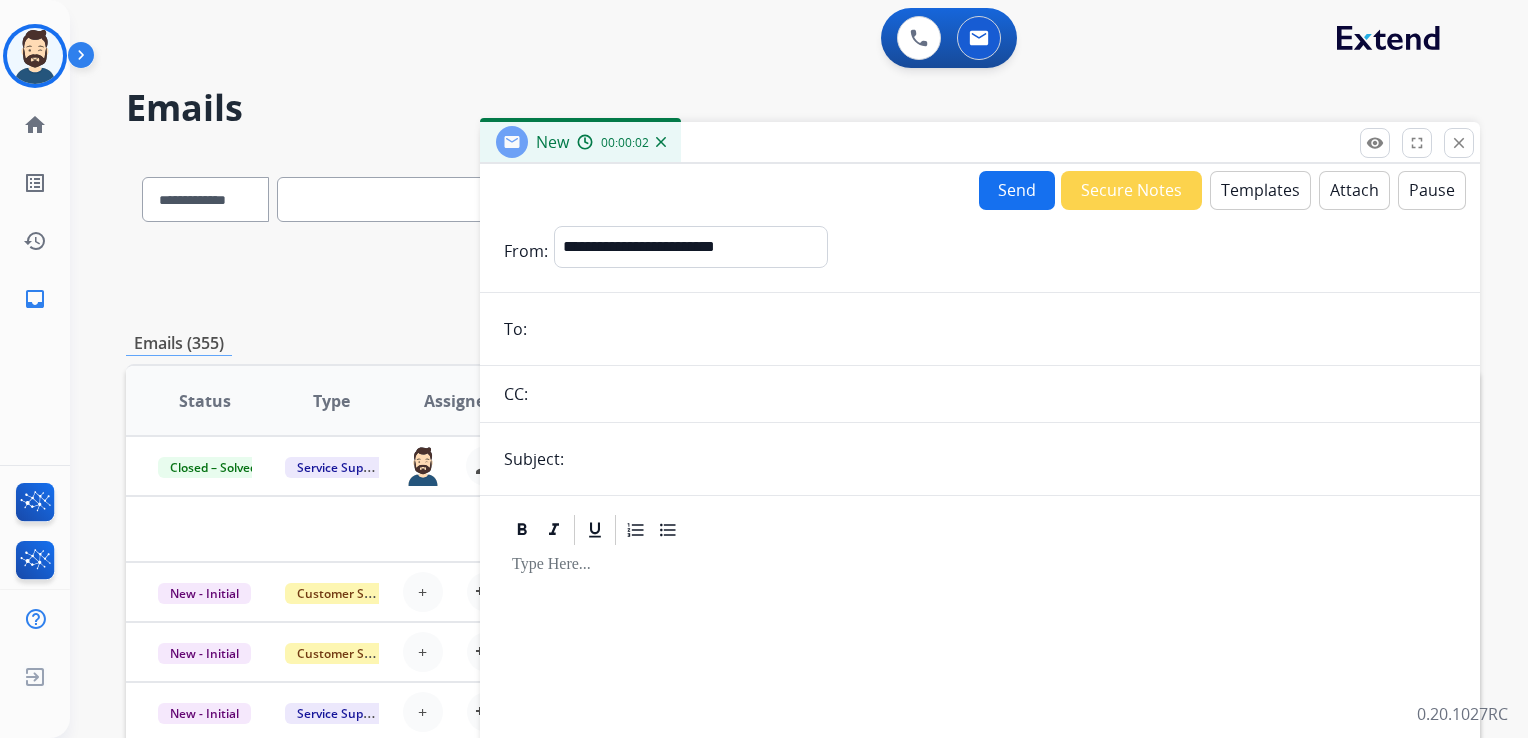 click at bounding box center [994, 329] 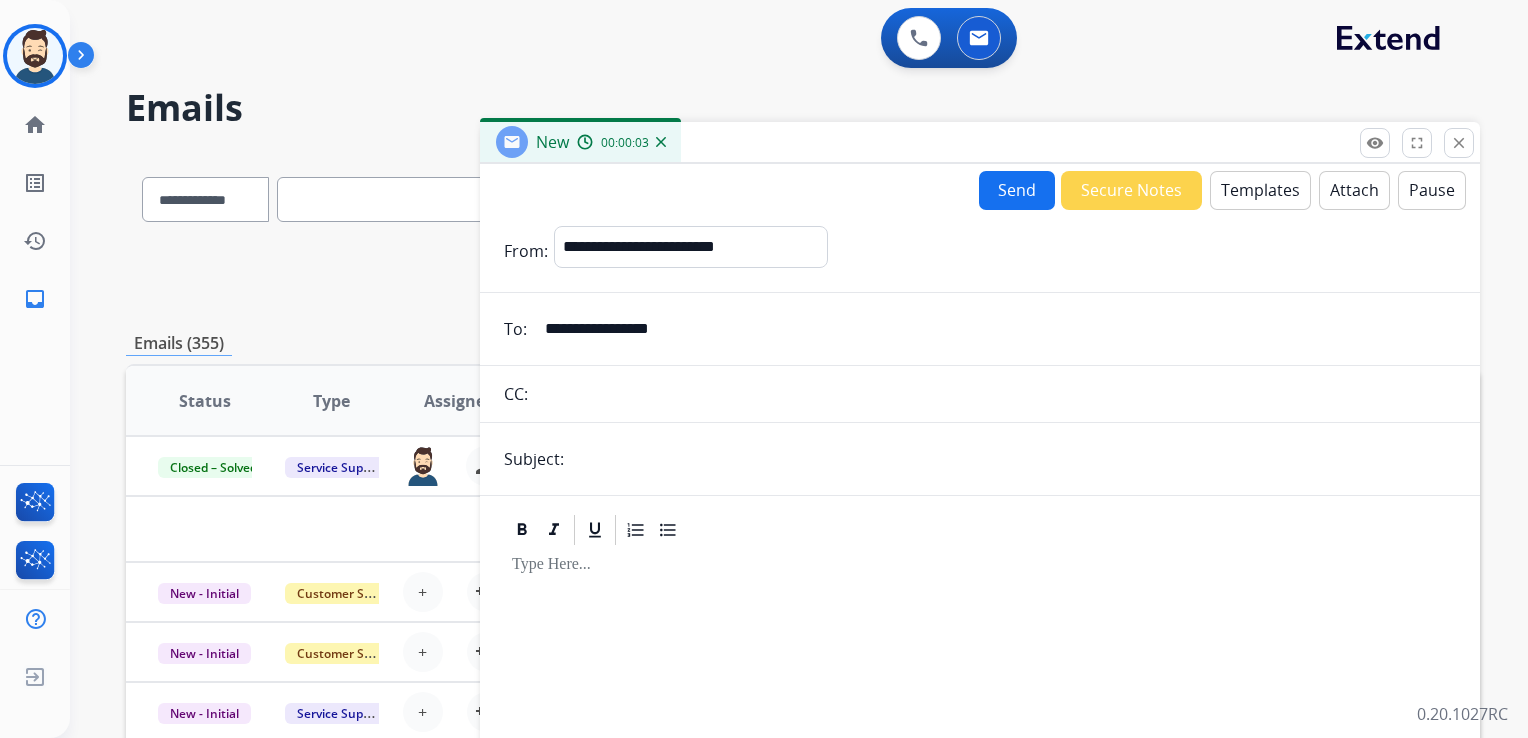type on "**********" 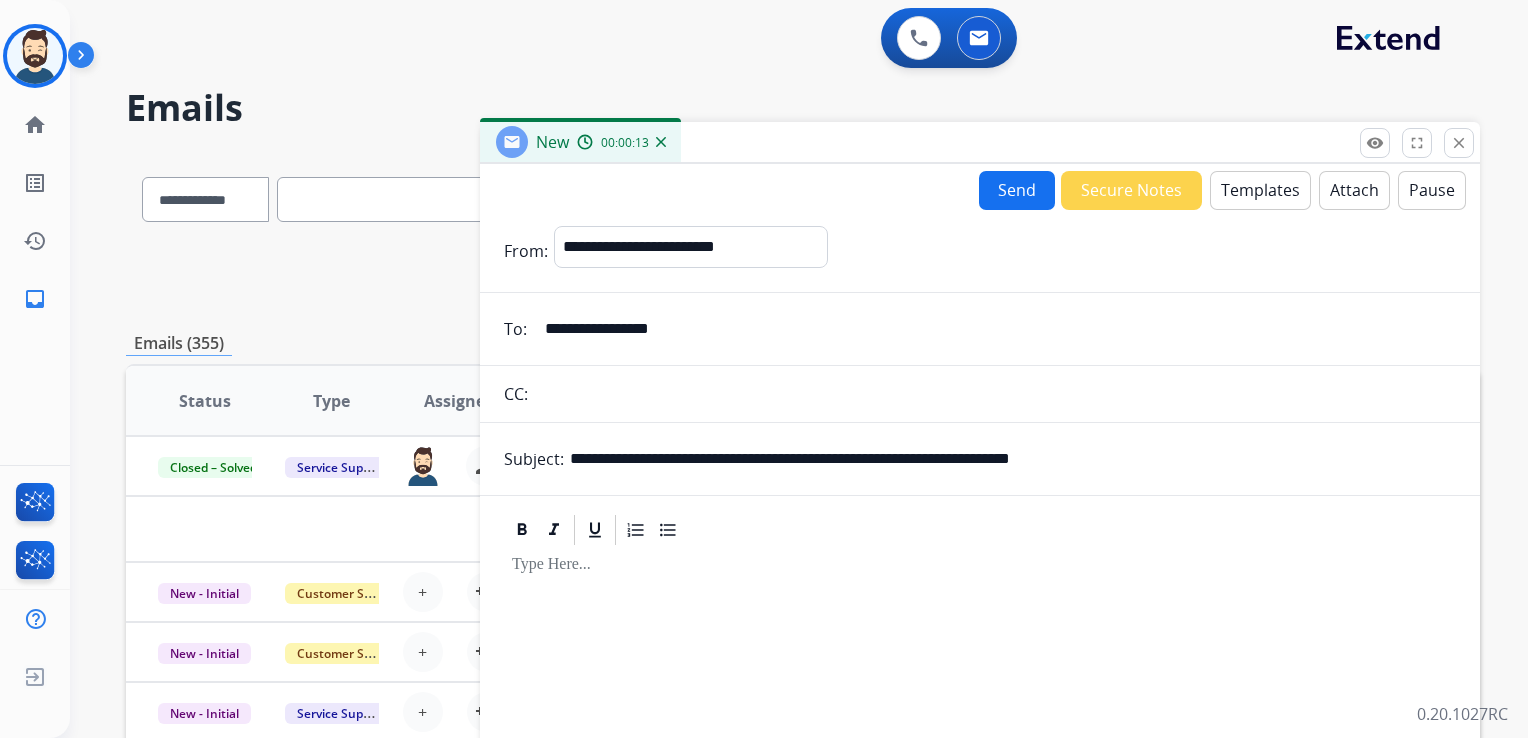 drag, startPoint x: 680, startPoint y: 456, endPoint x: 756, endPoint y: 458, distance: 76.02631 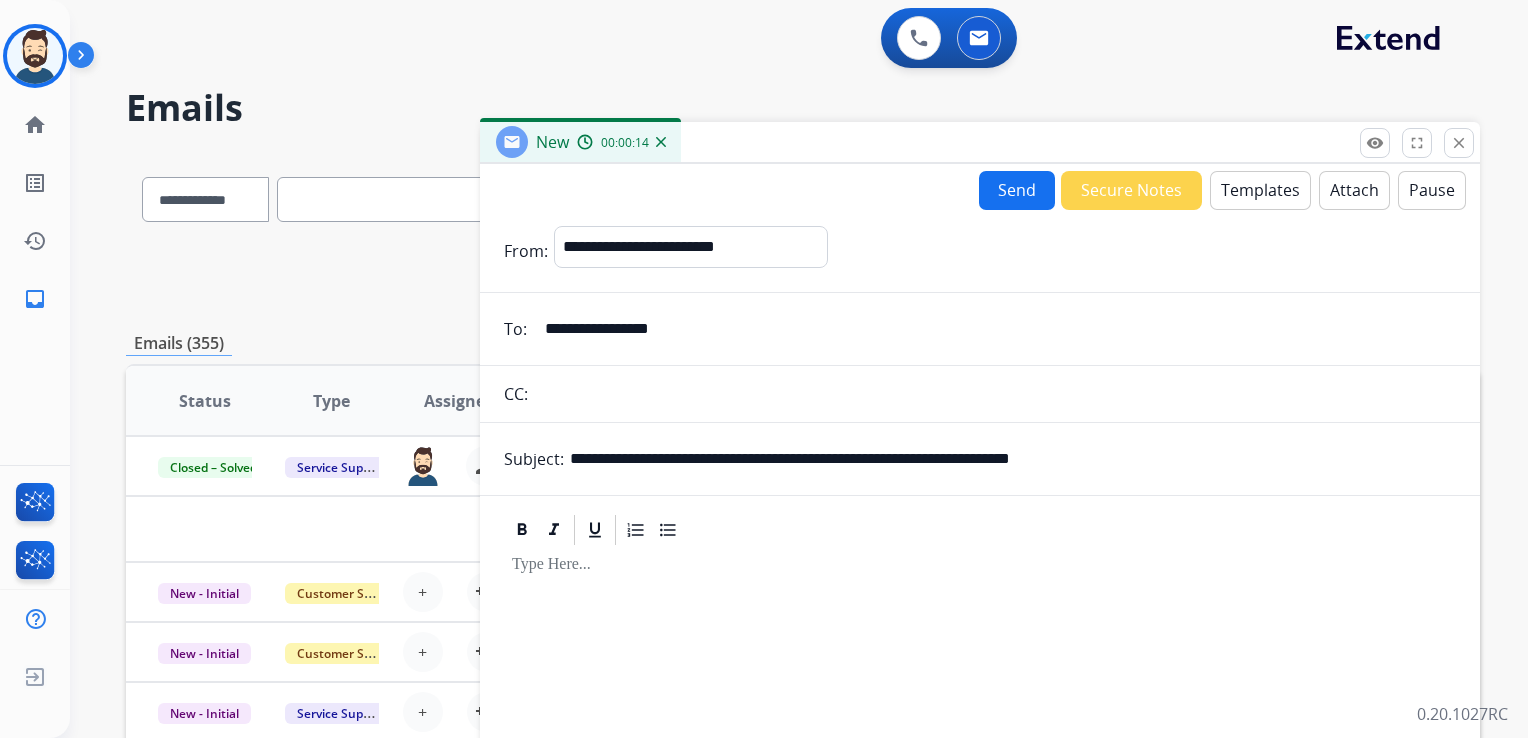 paste on "*******" 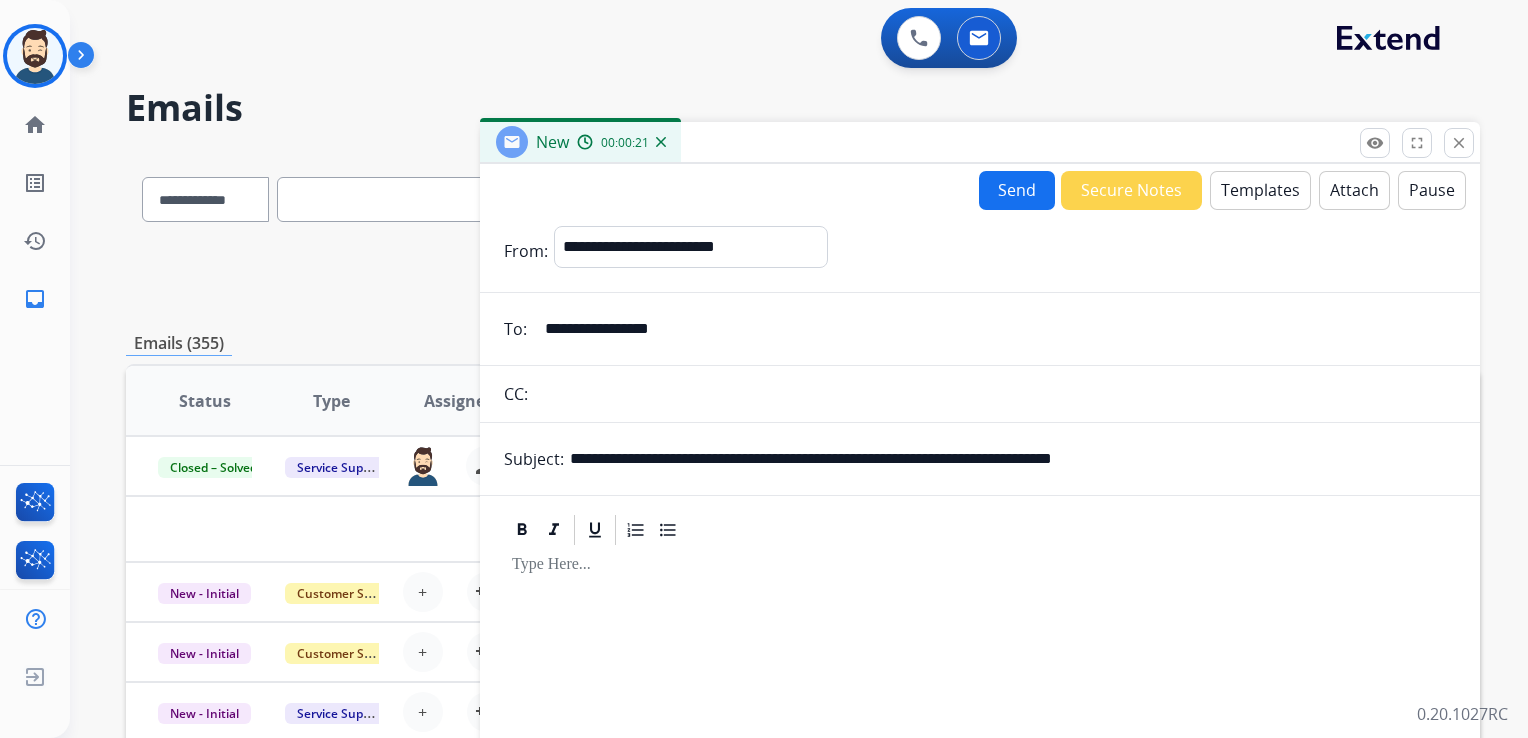 drag, startPoint x: 897, startPoint y: 459, endPoint x: 1220, endPoint y: 451, distance: 323.09906 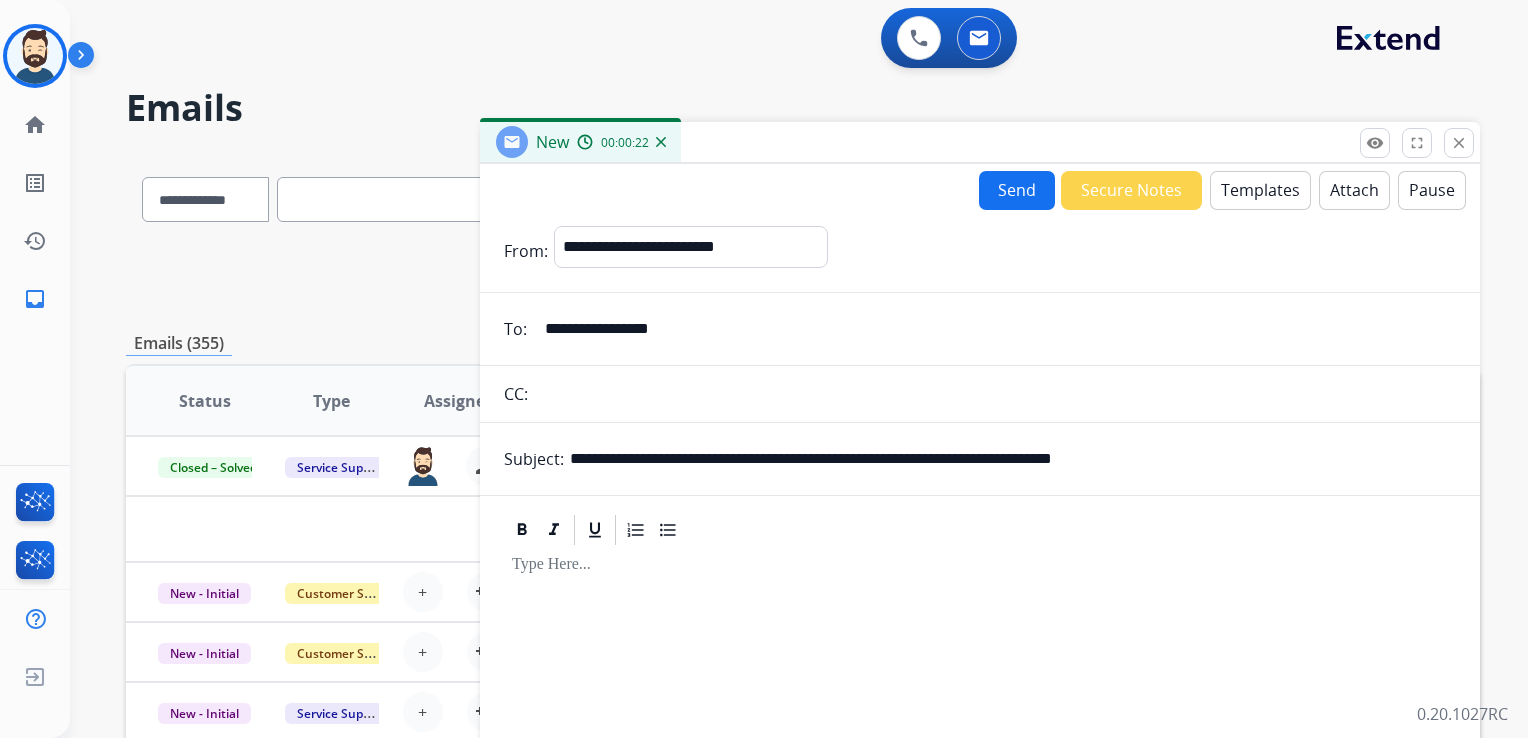 type on "**********" 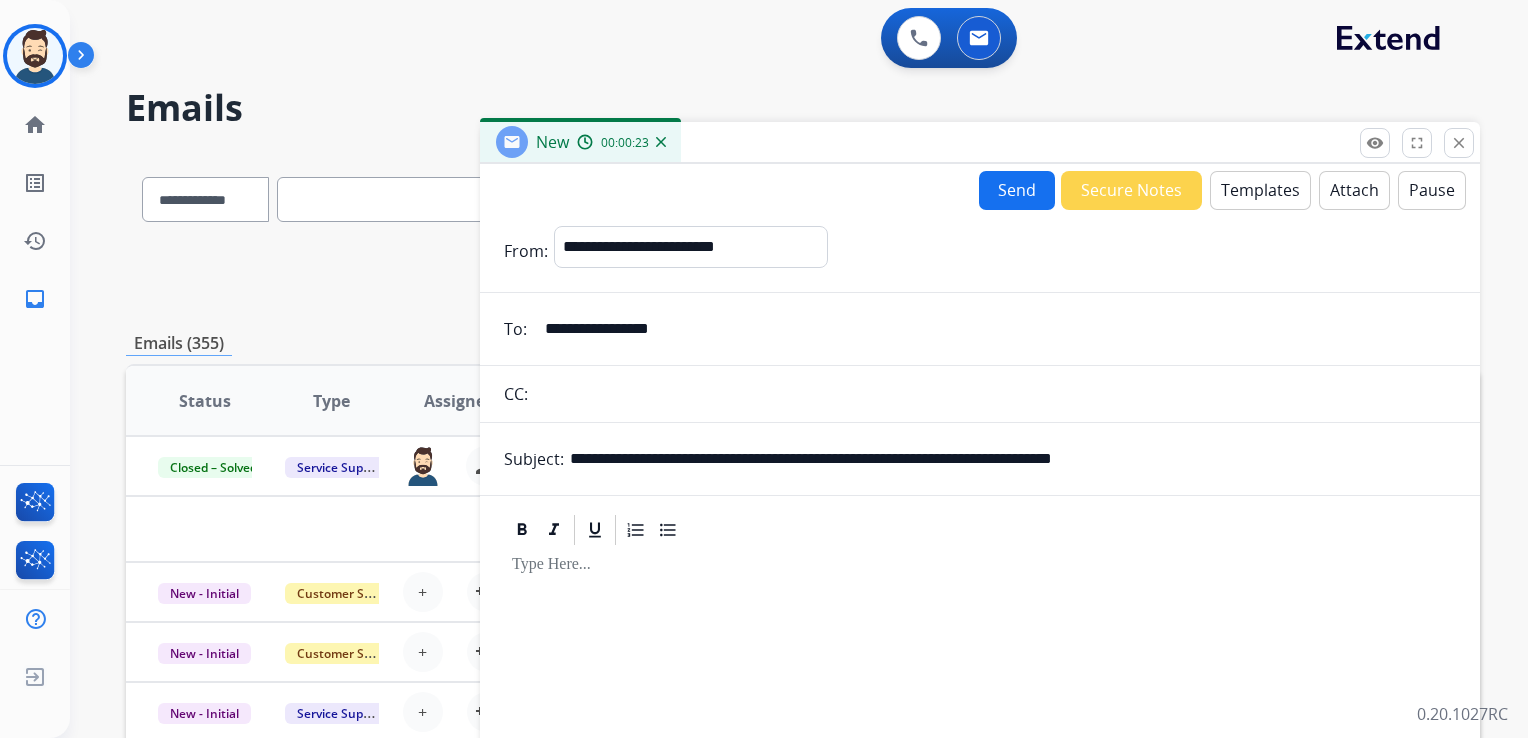 click on "Templates" at bounding box center [1260, 190] 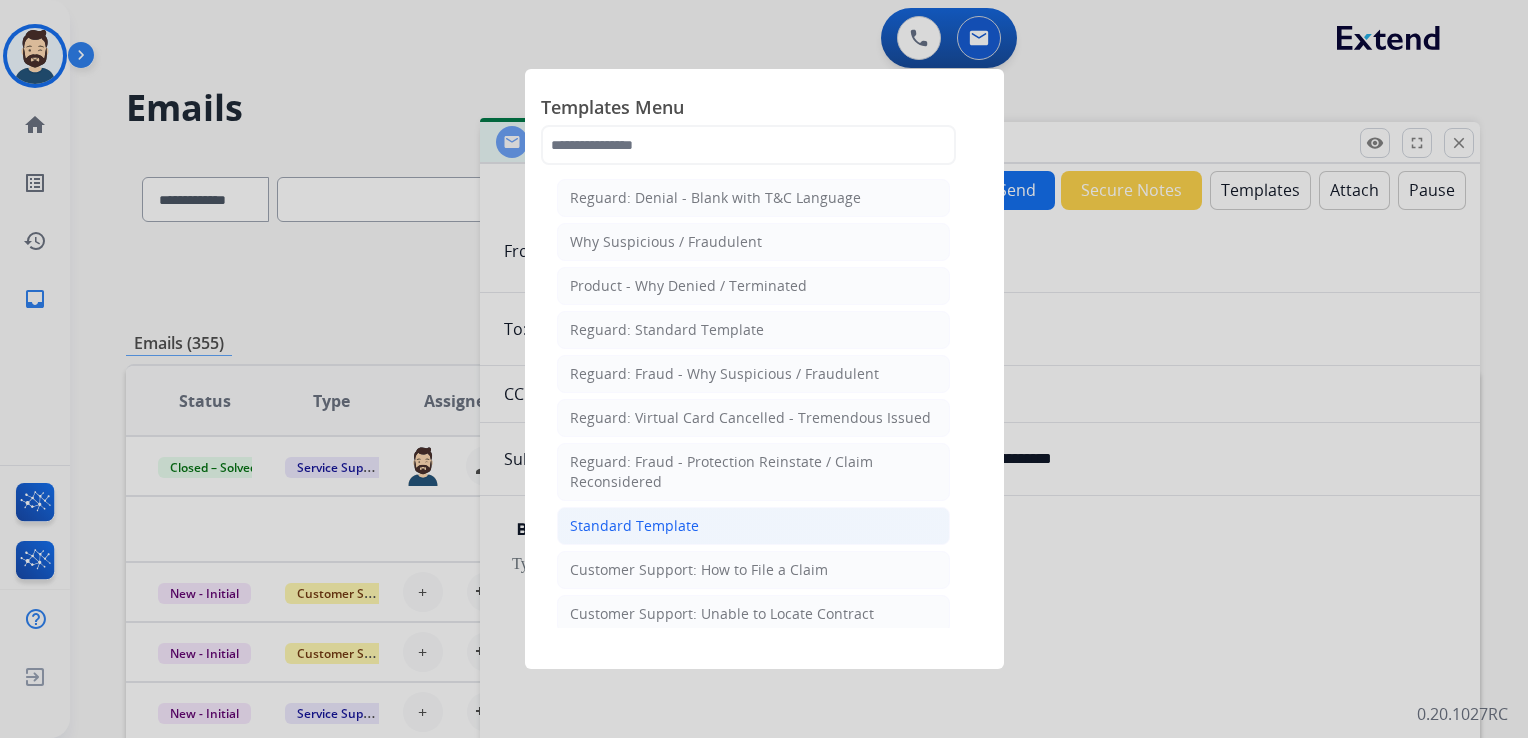 click on "Standard Template" 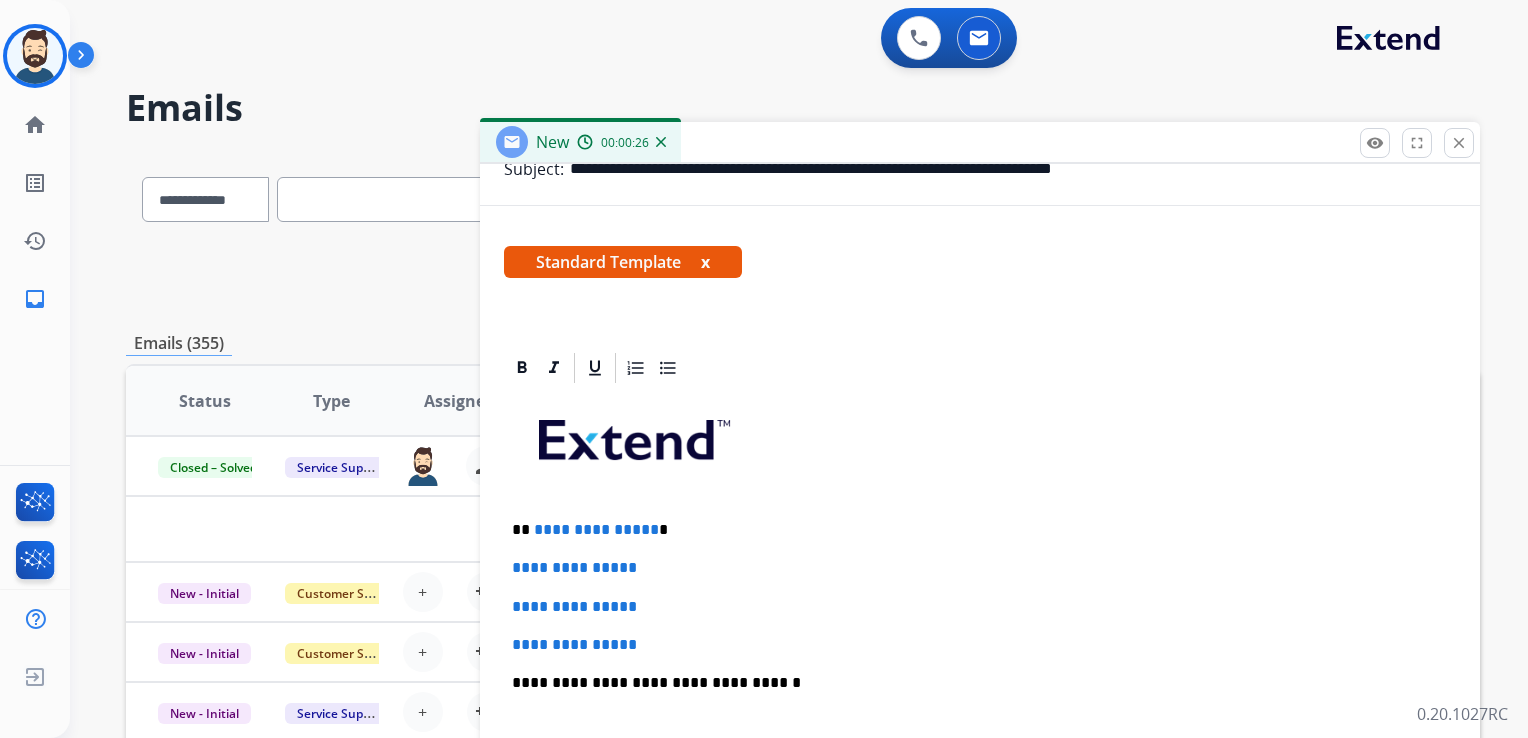 scroll, scrollTop: 460, scrollLeft: 0, axis: vertical 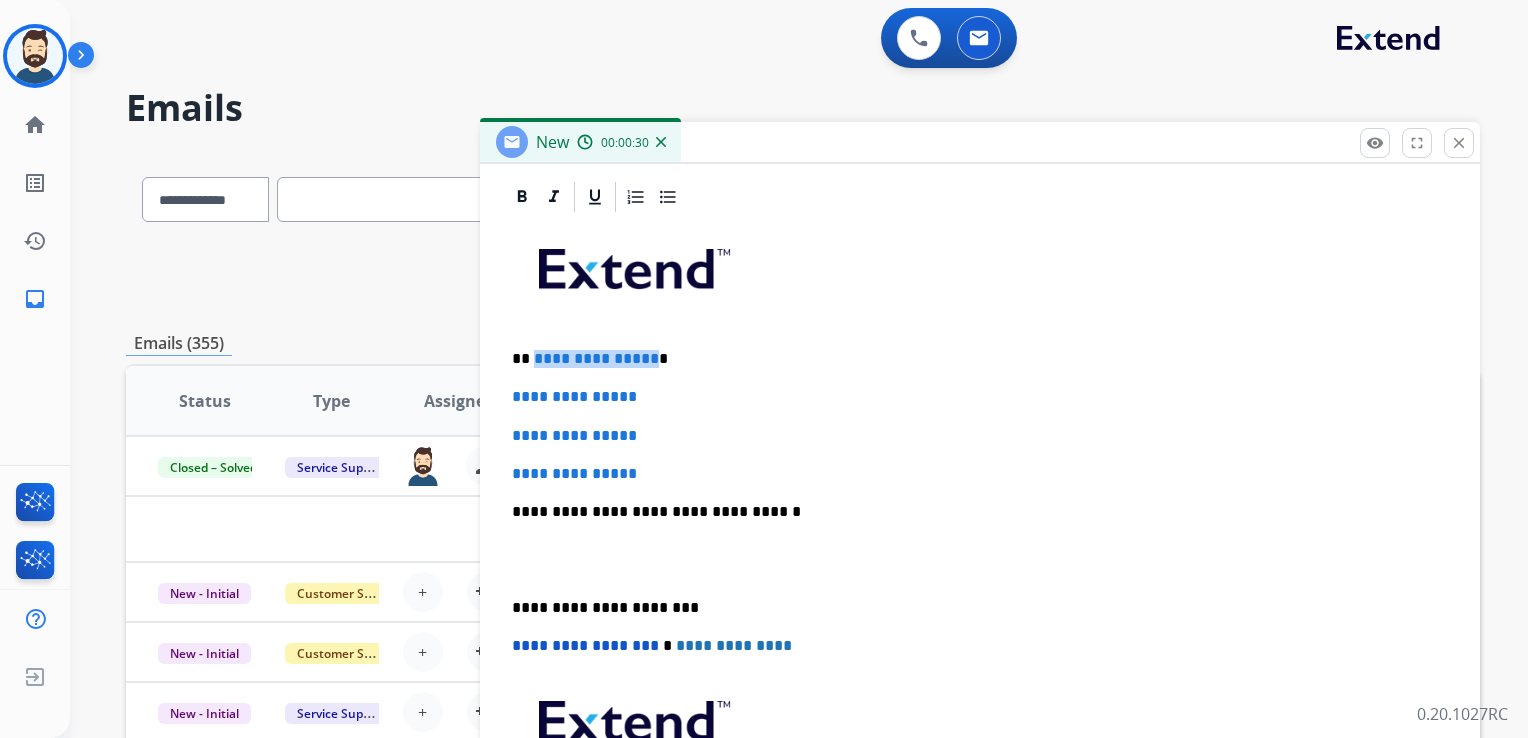 drag, startPoint x: 532, startPoint y: 357, endPoint x: 644, endPoint y: 360, distance: 112.04017 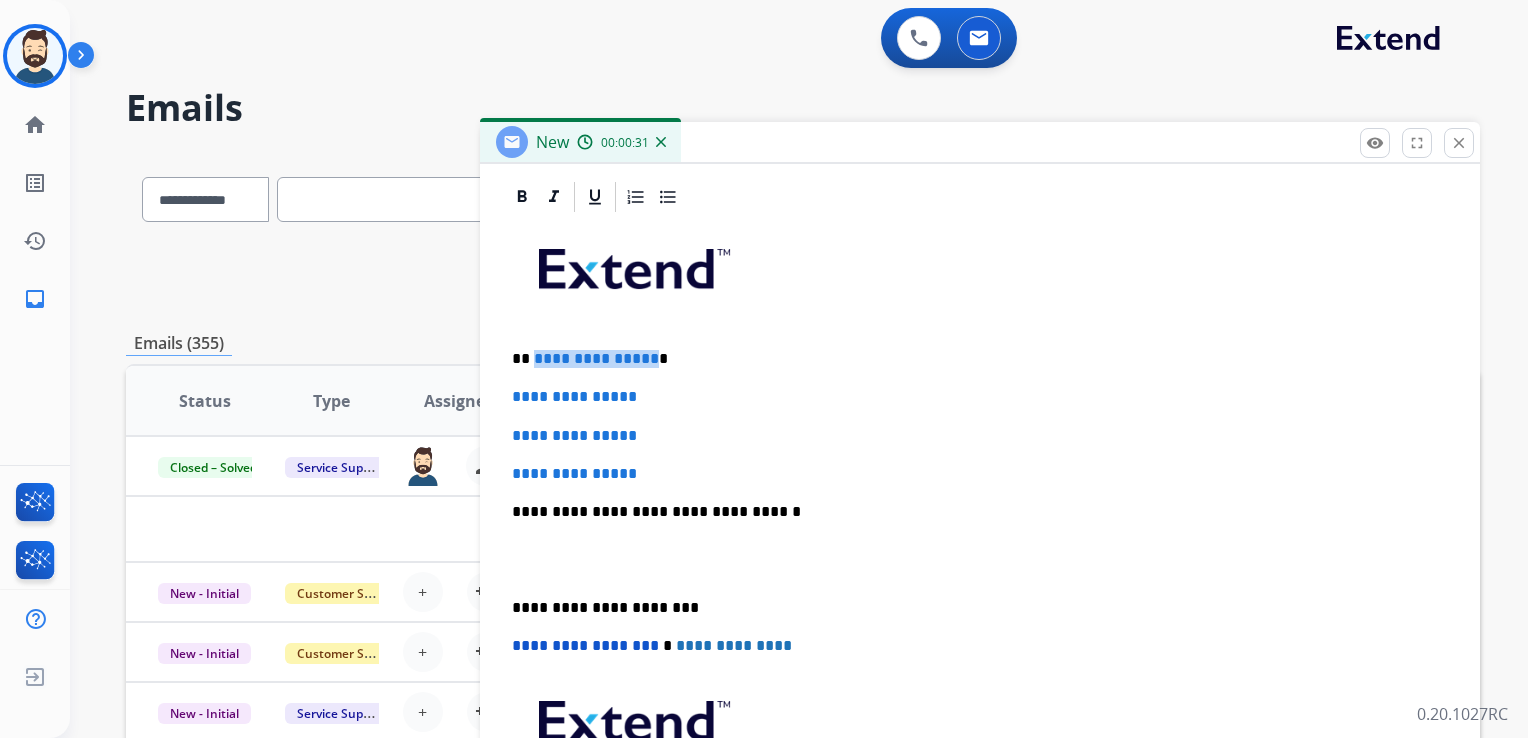 type 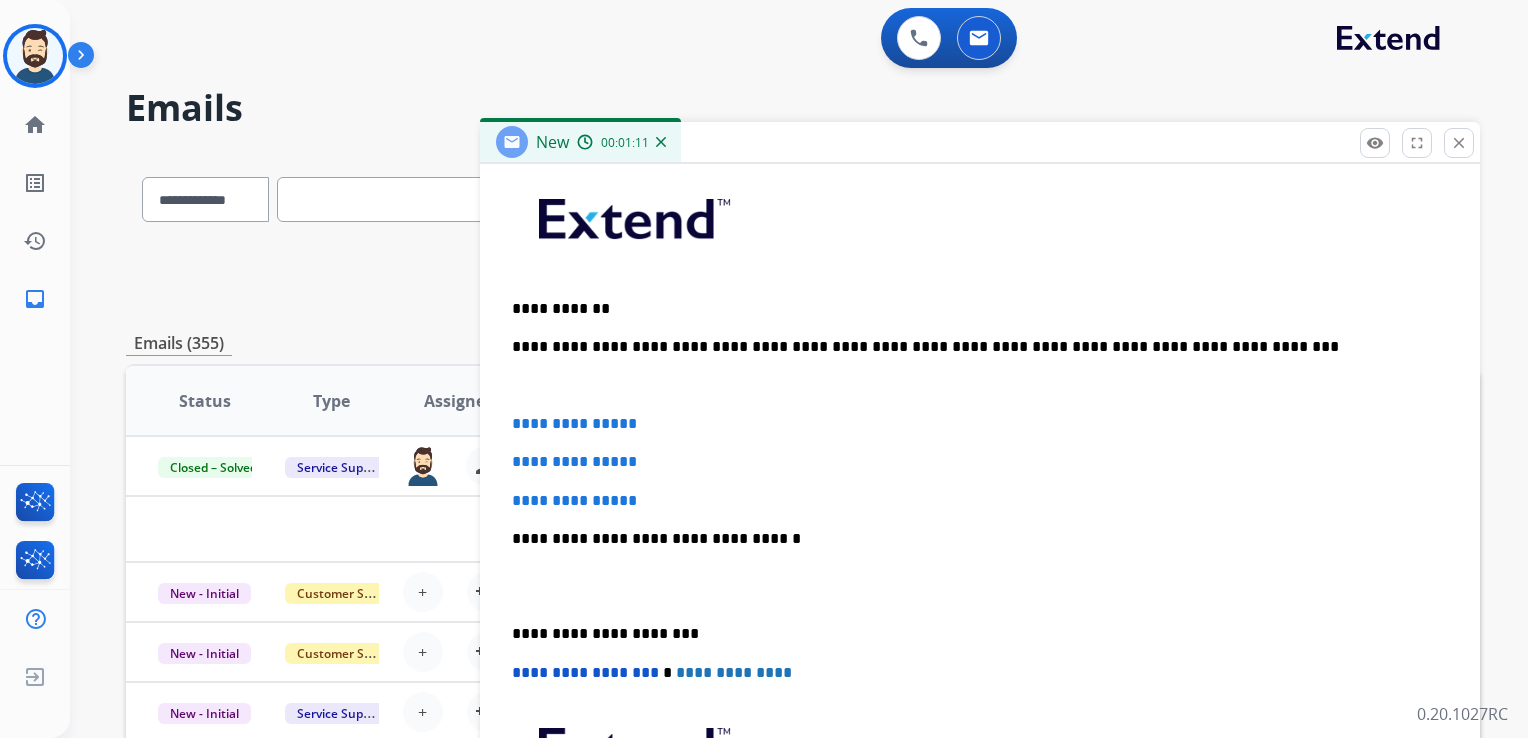 scroll, scrollTop: 536, scrollLeft: 0, axis: vertical 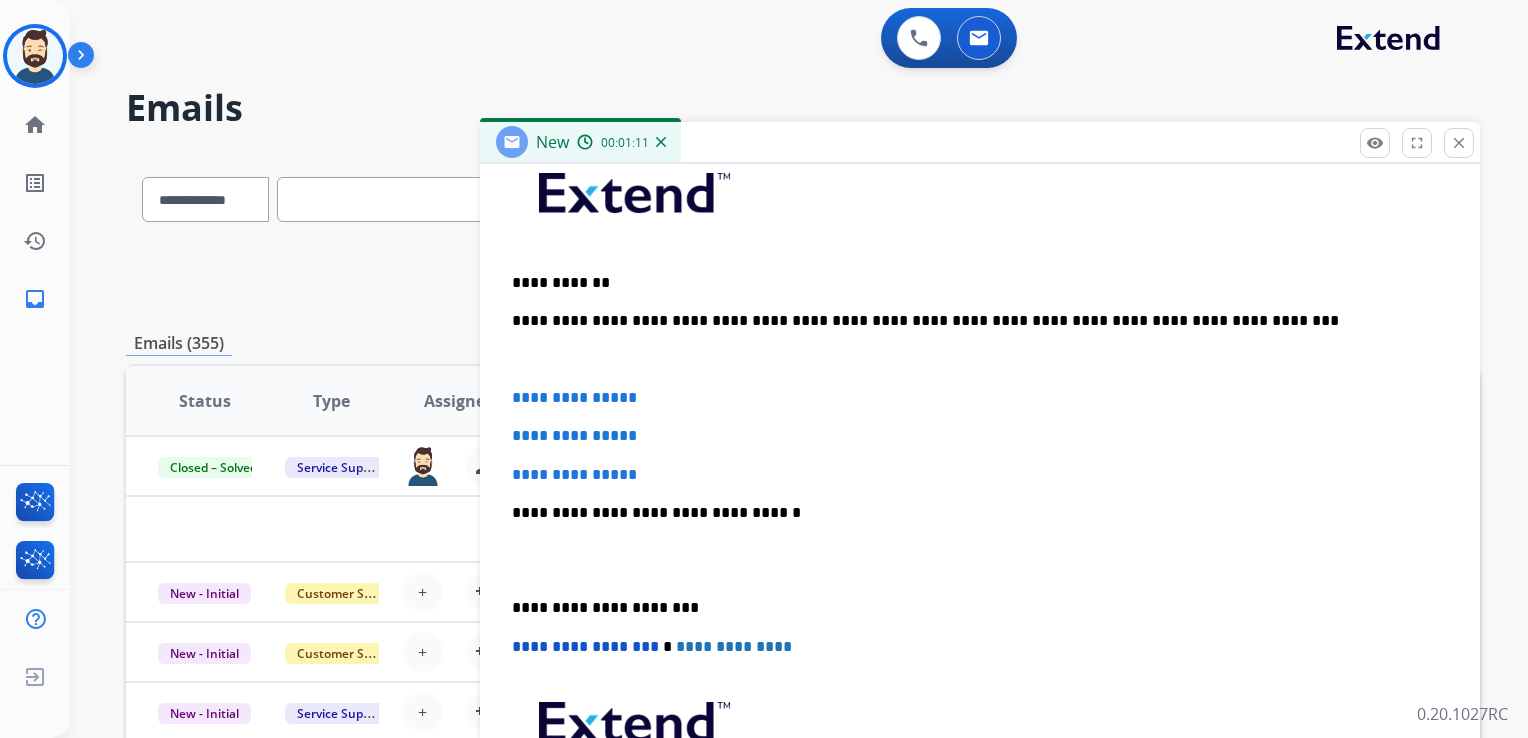 drag, startPoint x: 572, startPoint y: 378, endPoint x: 531, endPoint y: 370, distance: 41.773197 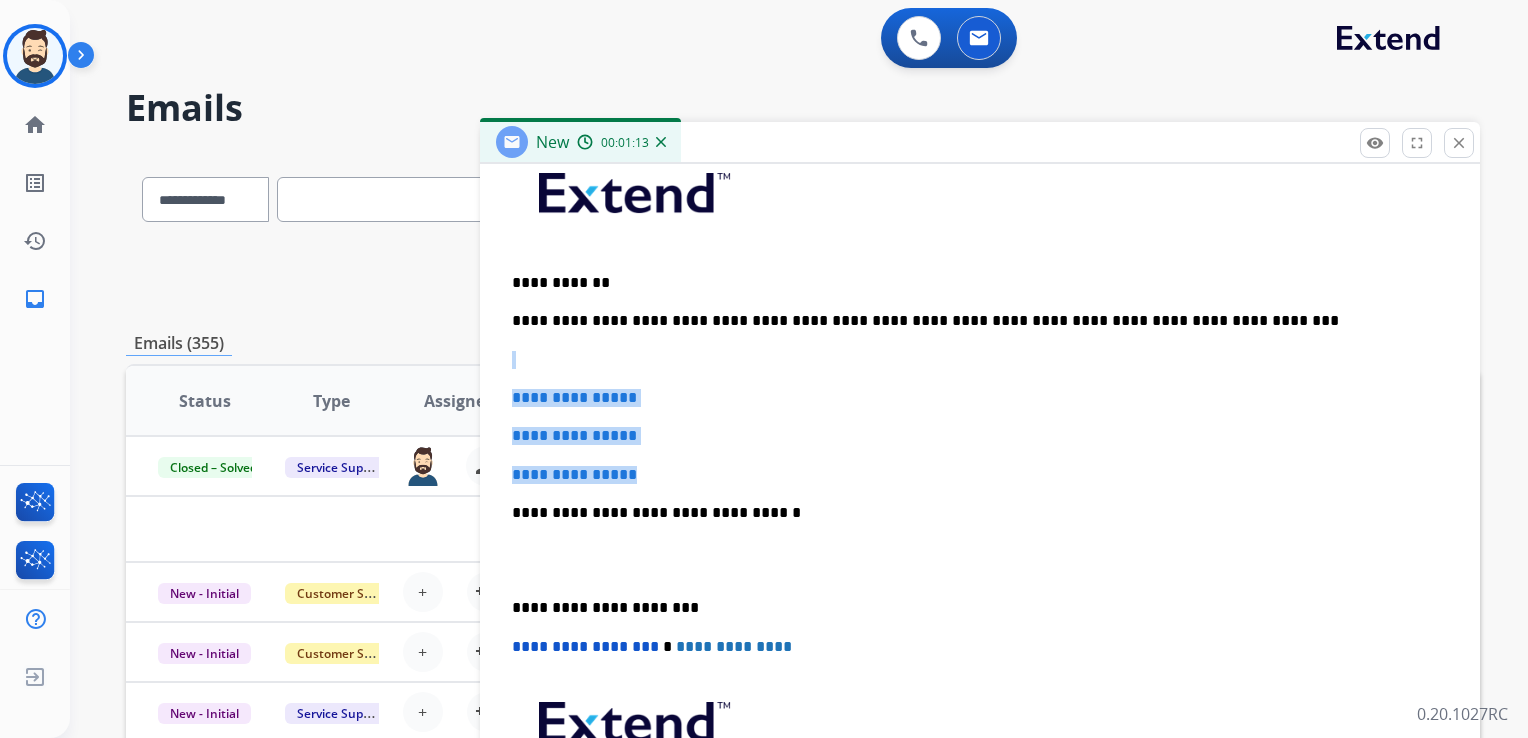 drag, startPoint x: 509, startPoint y: 358, endPoint x: 657, endPoint y: 449, distance: 173.73831 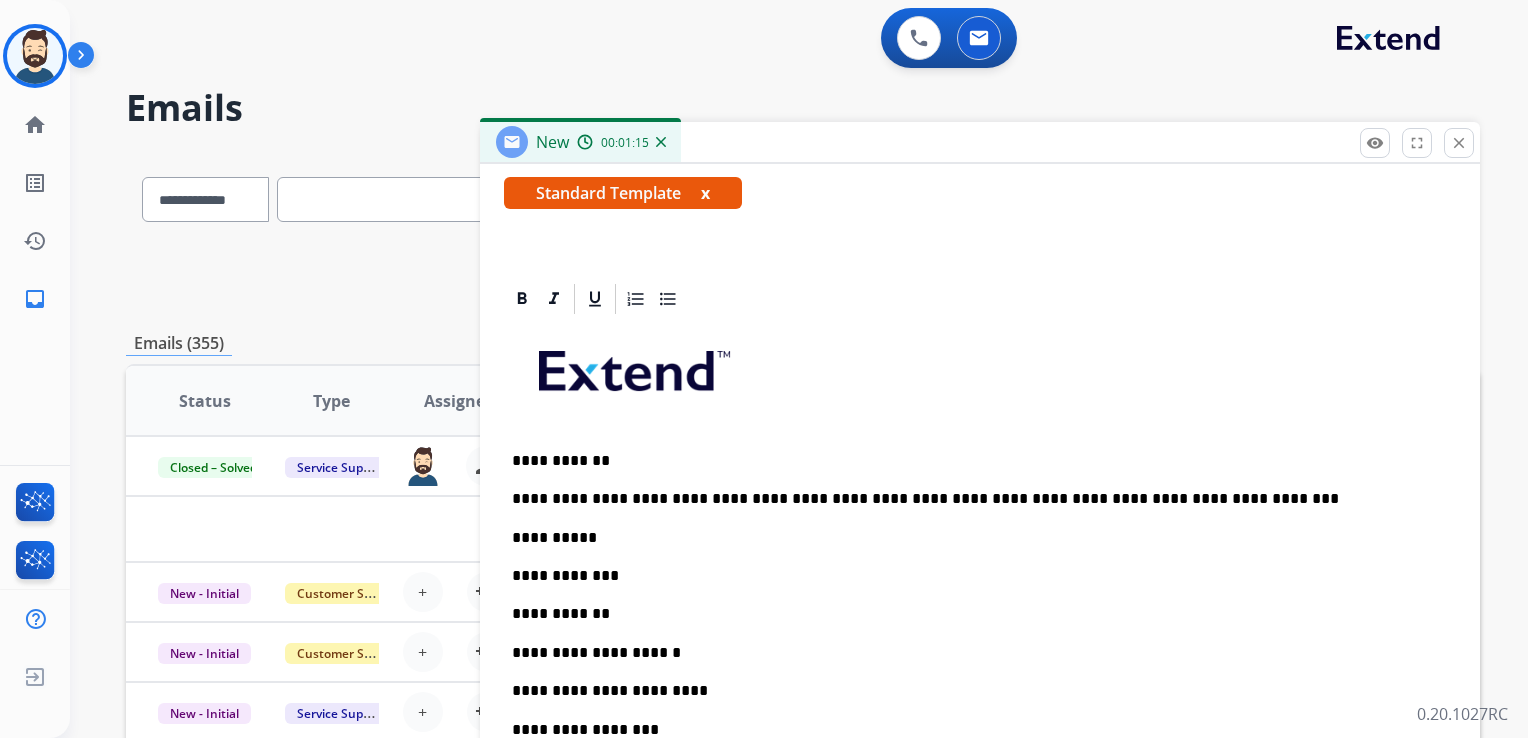 scroll, scrollTop: 136, scrollLeft: 0, axis: vertical 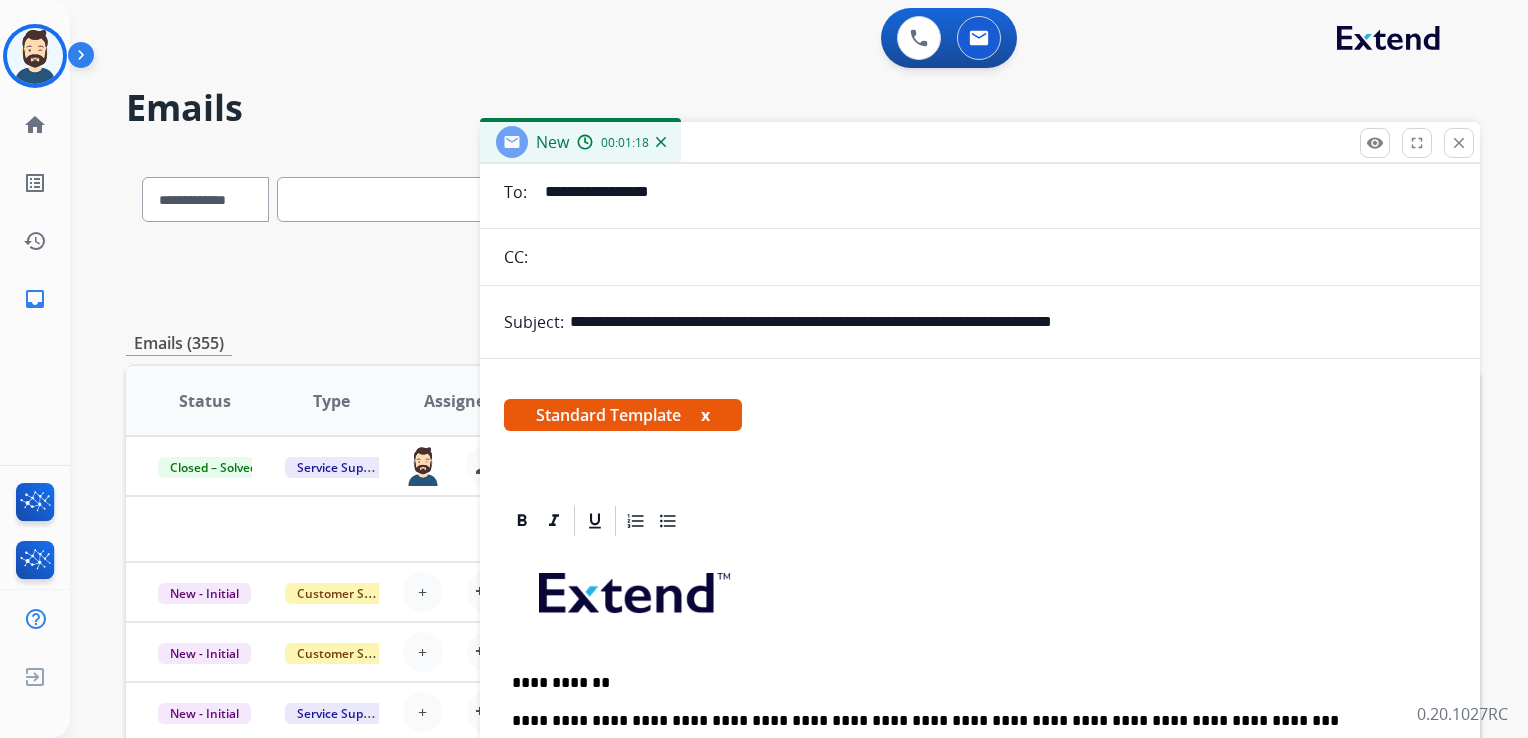 drag, startPoint x: 679, startPoint y: 318, endPoint x: 1193, endPoint y: 329, distance: 514.1177 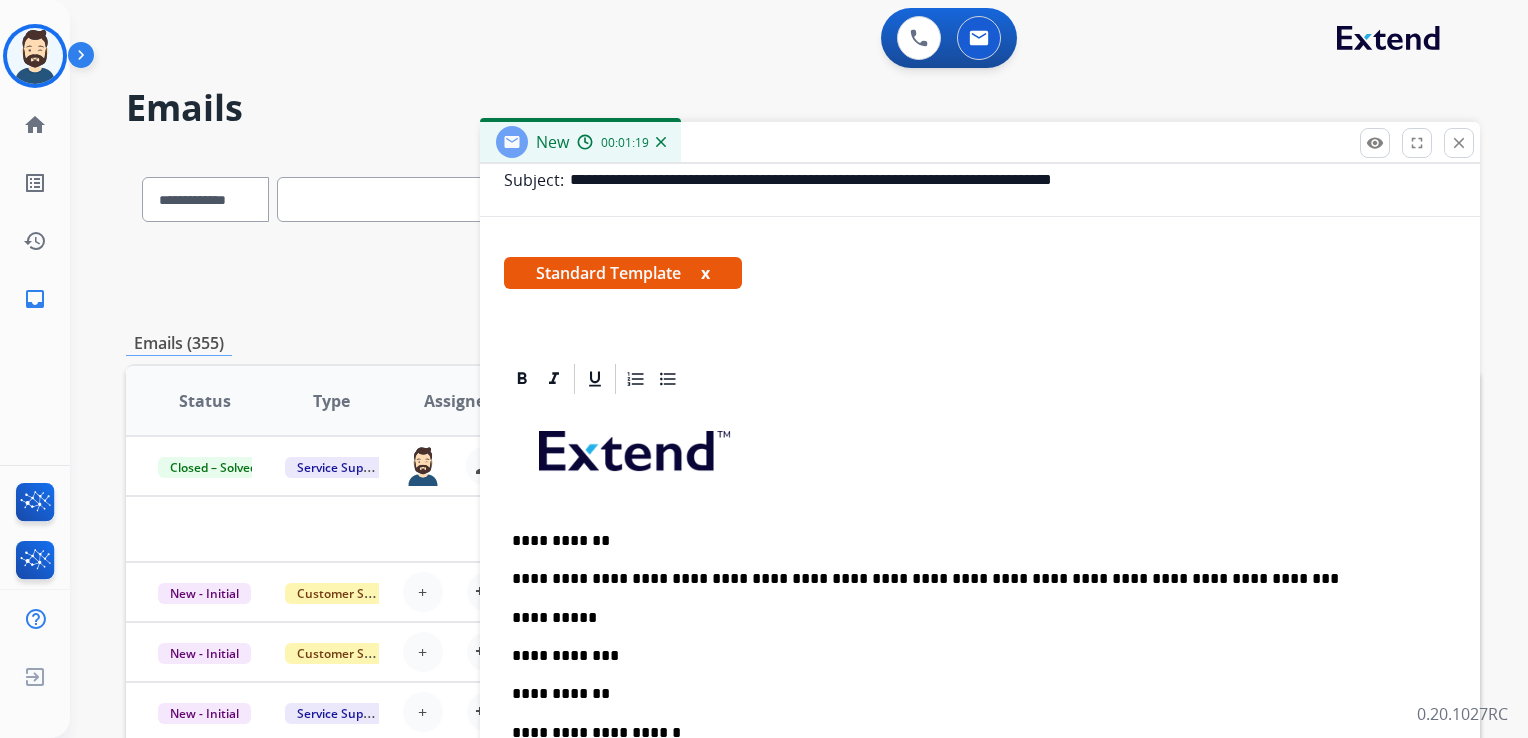 scroll, scrollTop: 536, scrollLeft: 0, axis: vertical 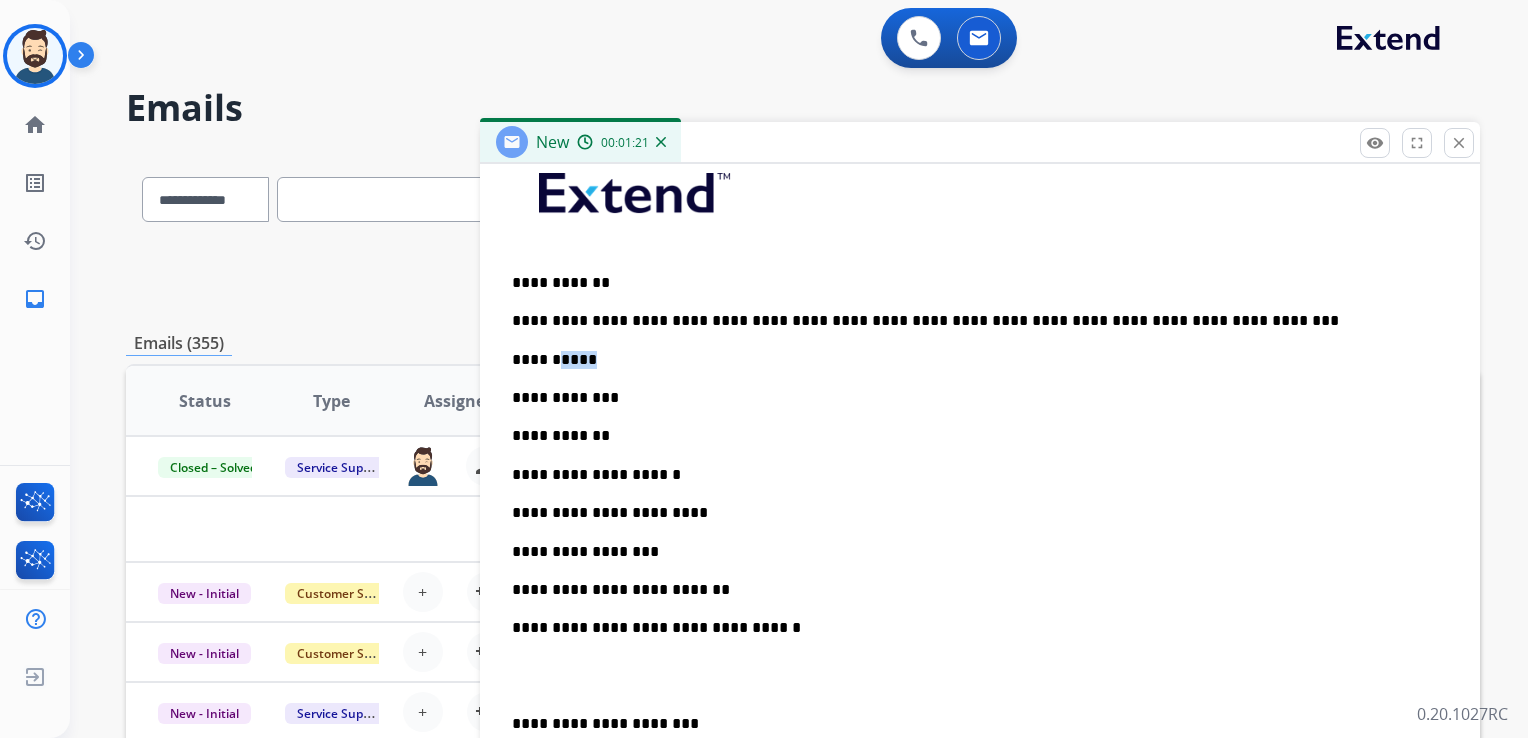 drag, startPoint x: 561, startPoint y: 355, endPoint x: 609, endPoint y: 354, distance: 48.010414 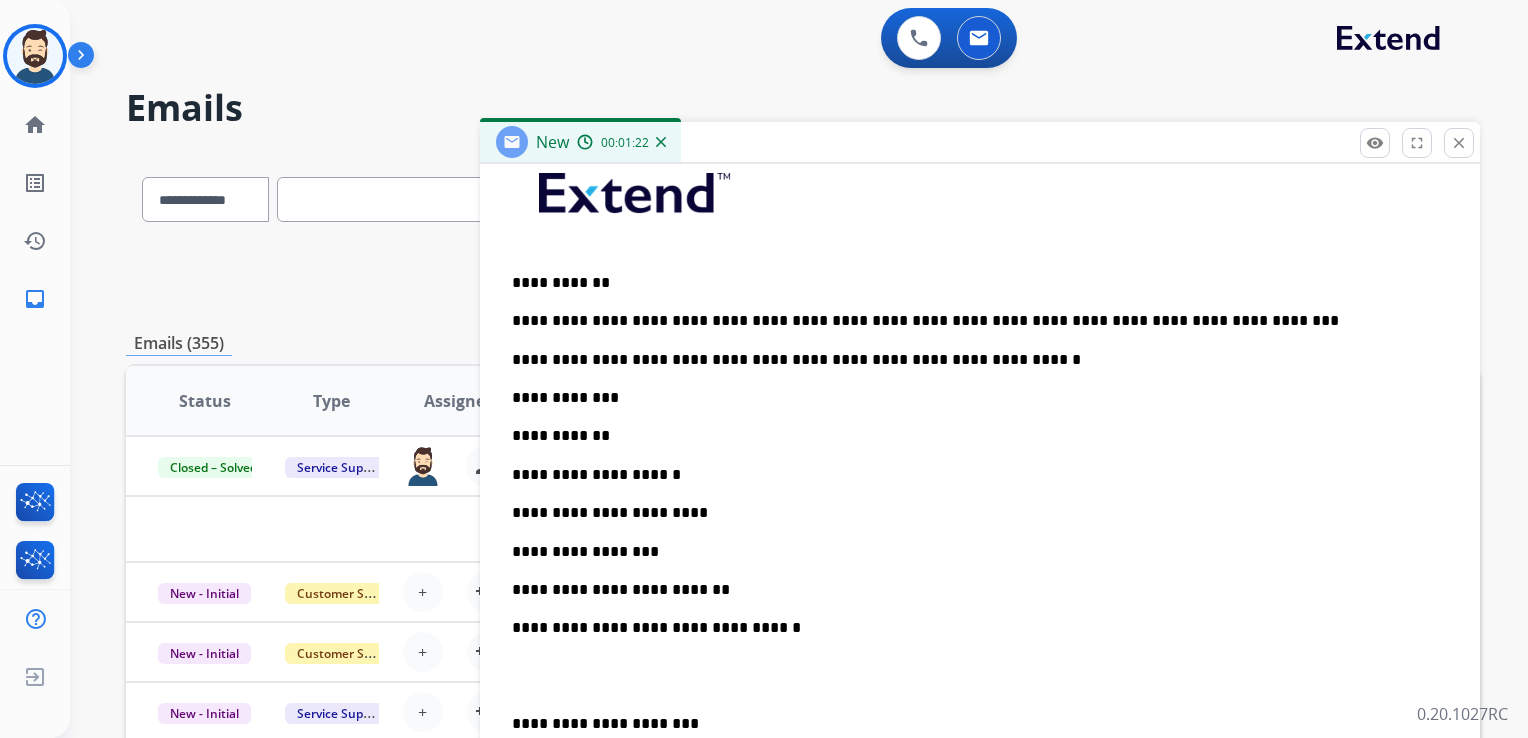 click on "**********" at bounding box center [972, 360] 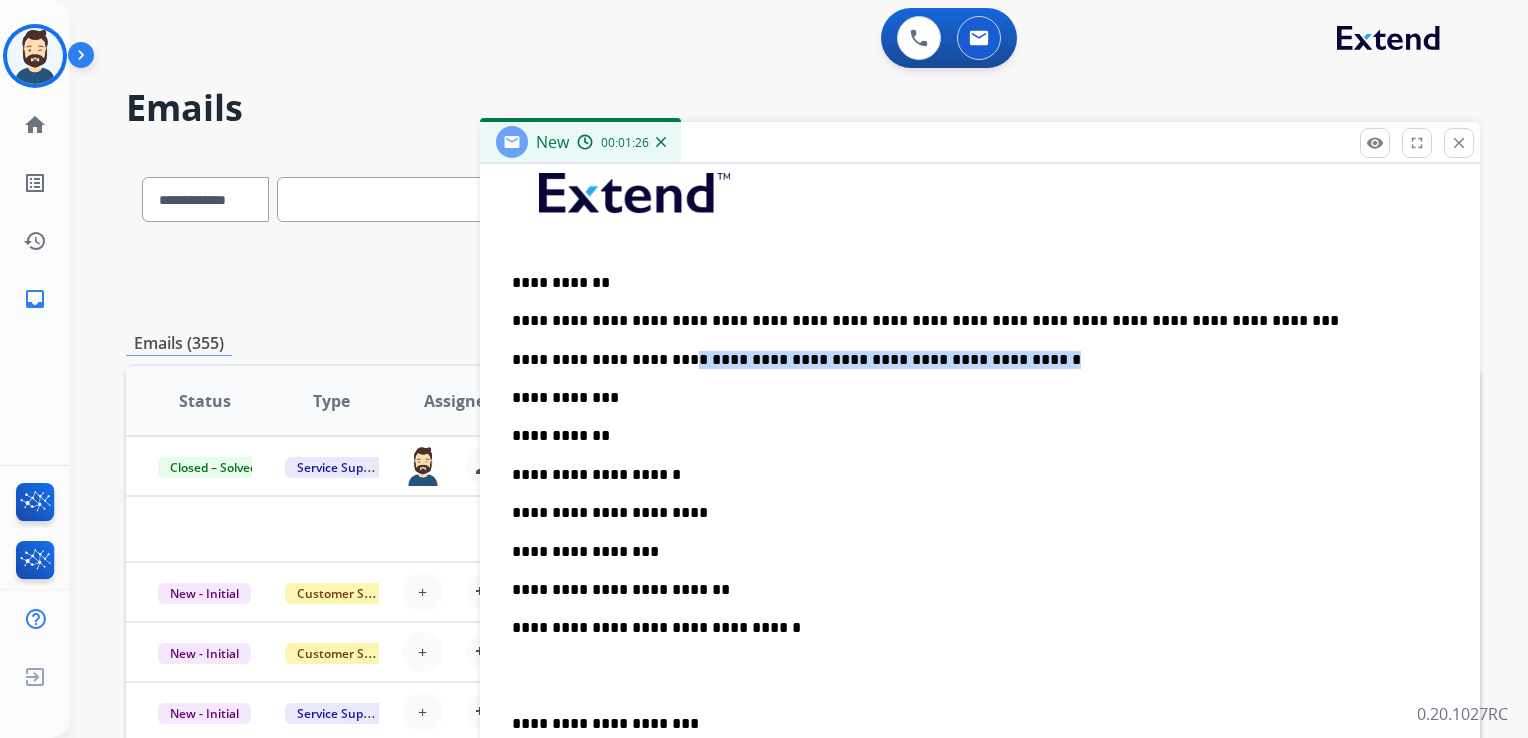 drag, startPoint x: 675, startPoint y: 358, endPoint x: 1034, endPoint y: 358, distance: 359 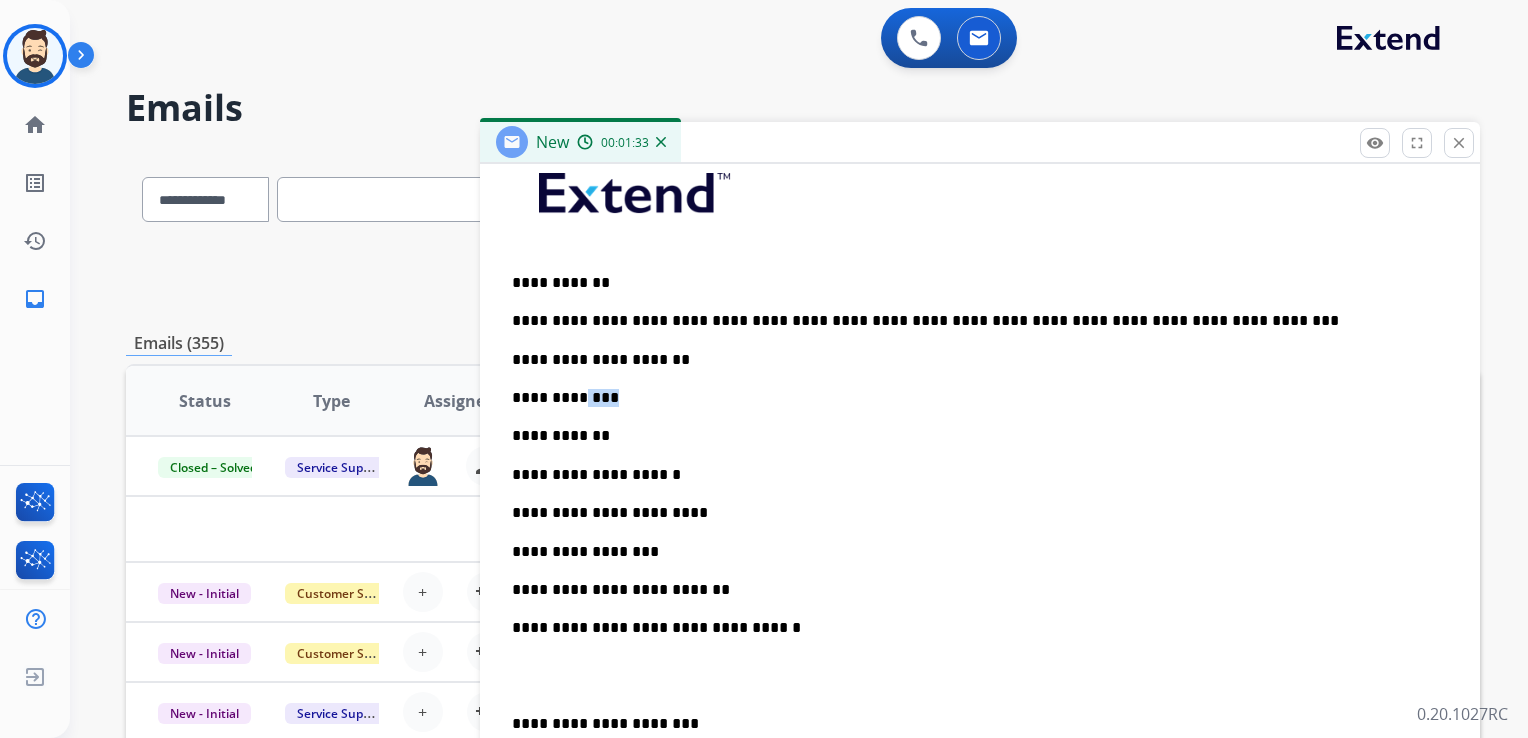 drag, startPoint x: 580, startPoint y: 393, endPoint x: 630, endPoint y: 391, distance: 50.039986 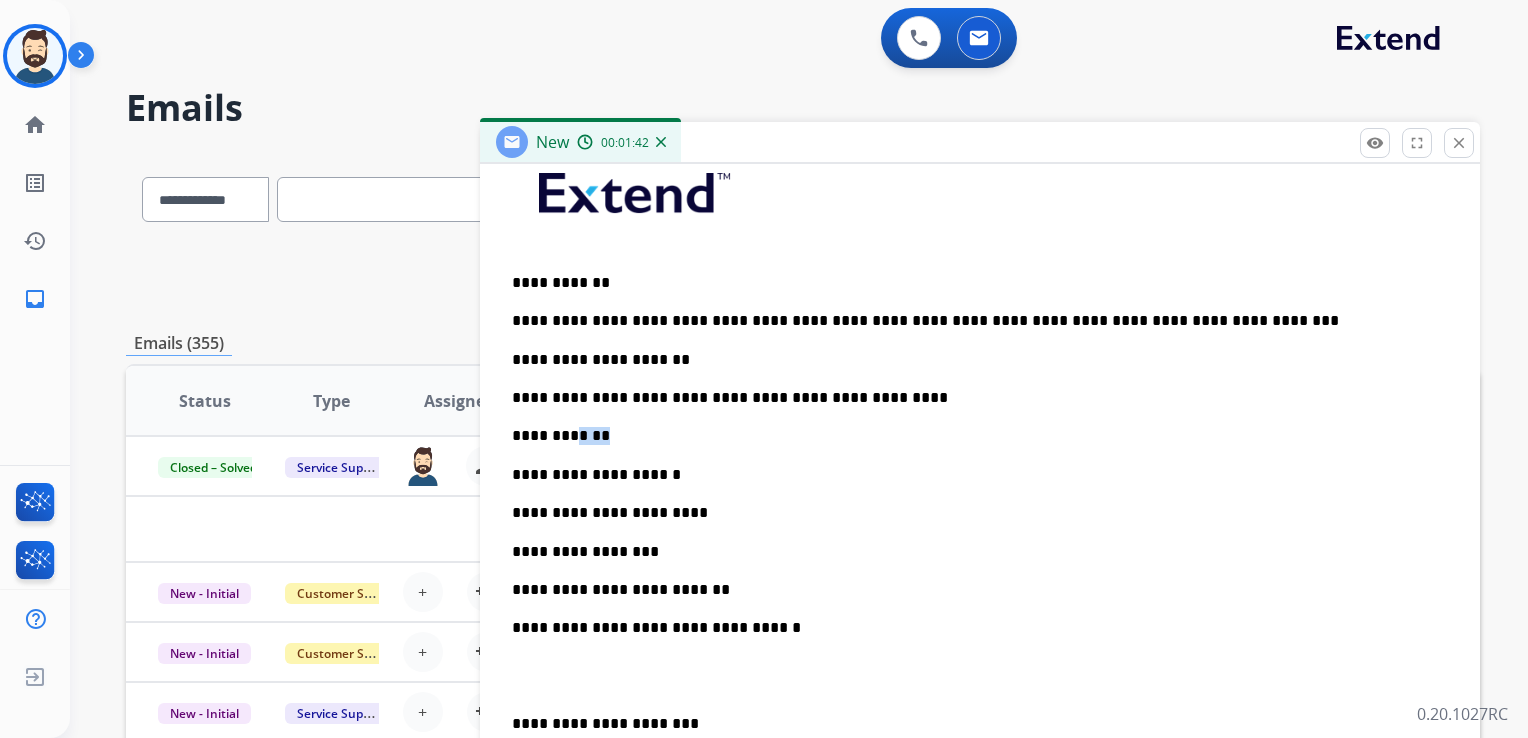 drag, startPoint x: 564, startPoint y: 430, endPoint x: 610, endPoint y: 420, distance: 47.07441 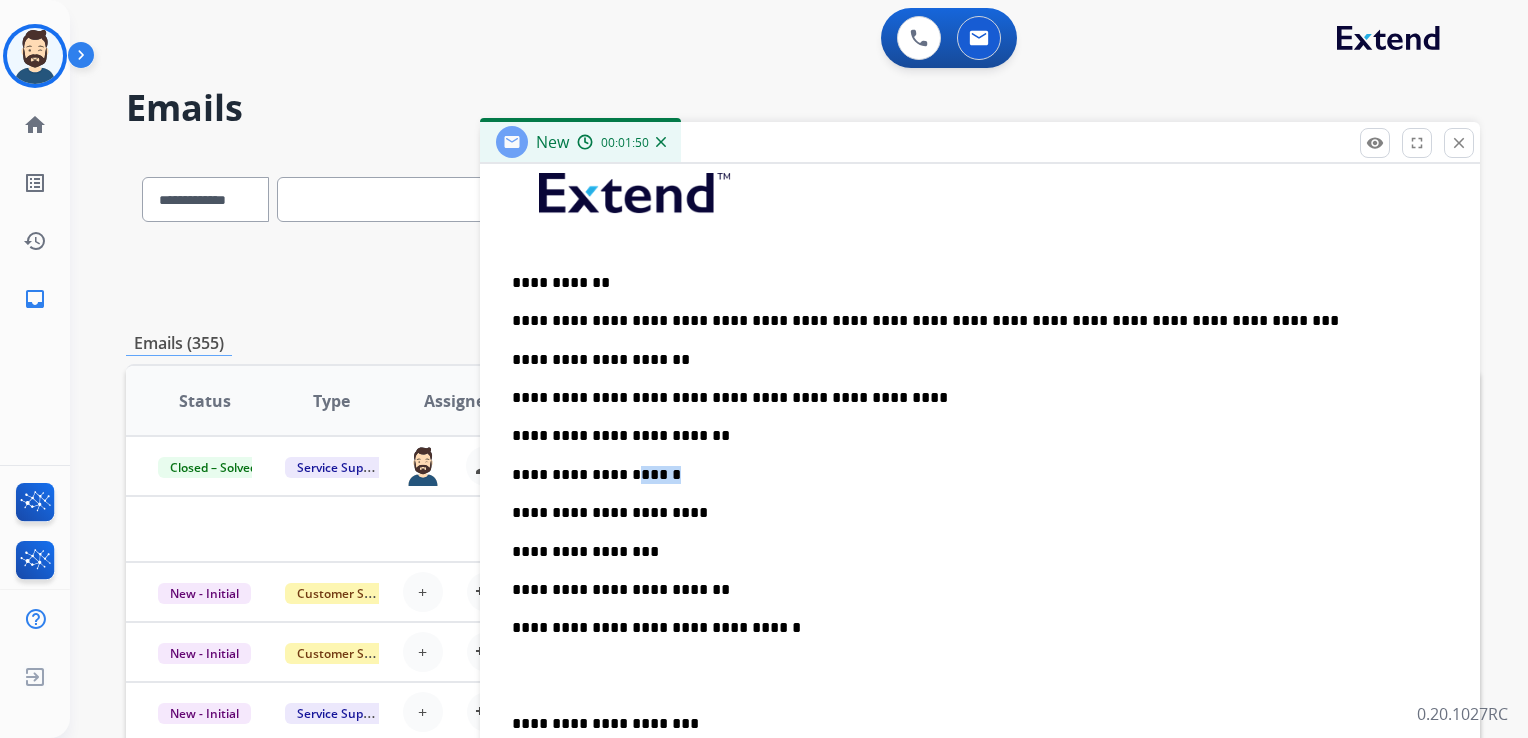drag, startPoint x: 637, startPoint y: 469, endPoint x: 695, endPoint y: 469, distance: 58 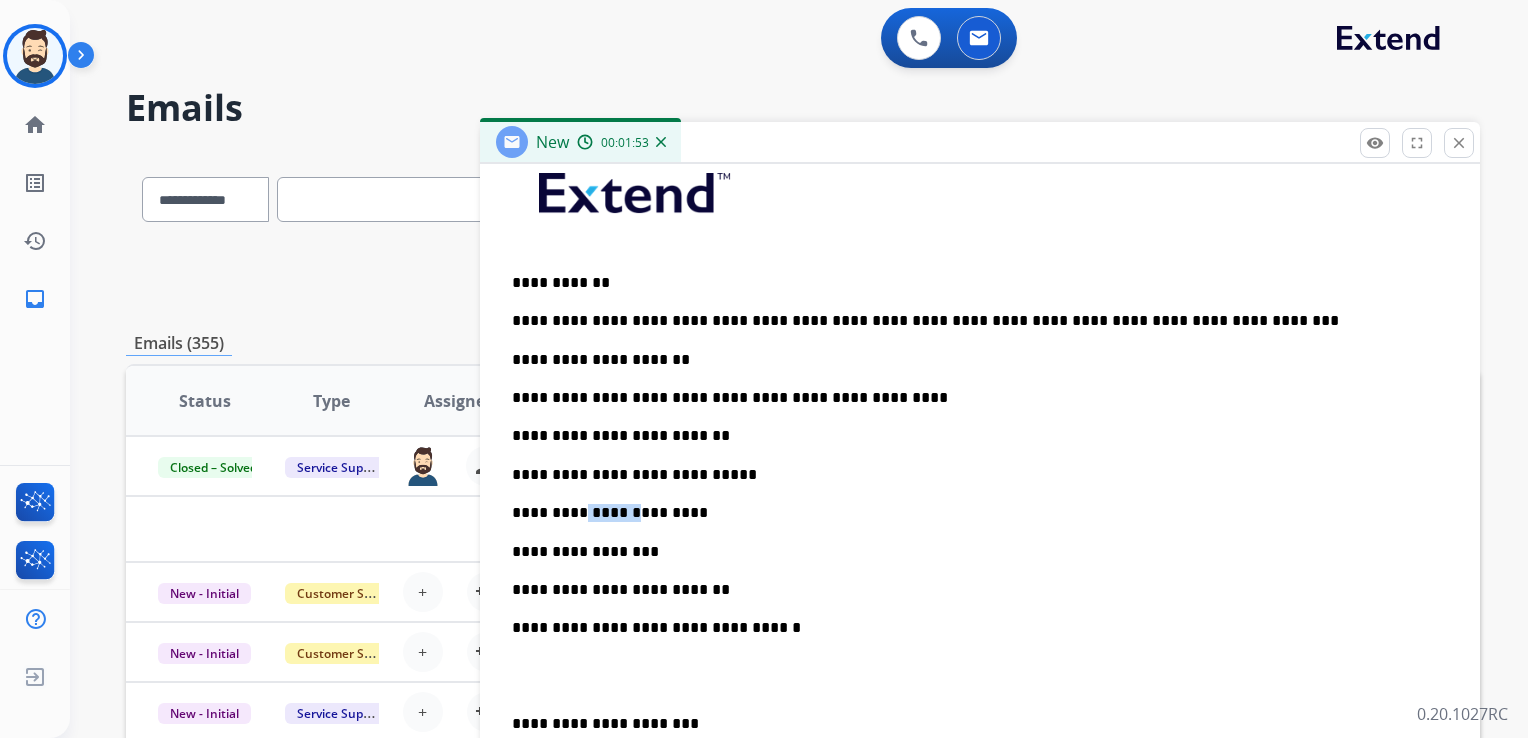 drag, startPoint x: 573, startPoint y: 512, endPoint x: 624, endPoint y: 513, distance: 51.009804 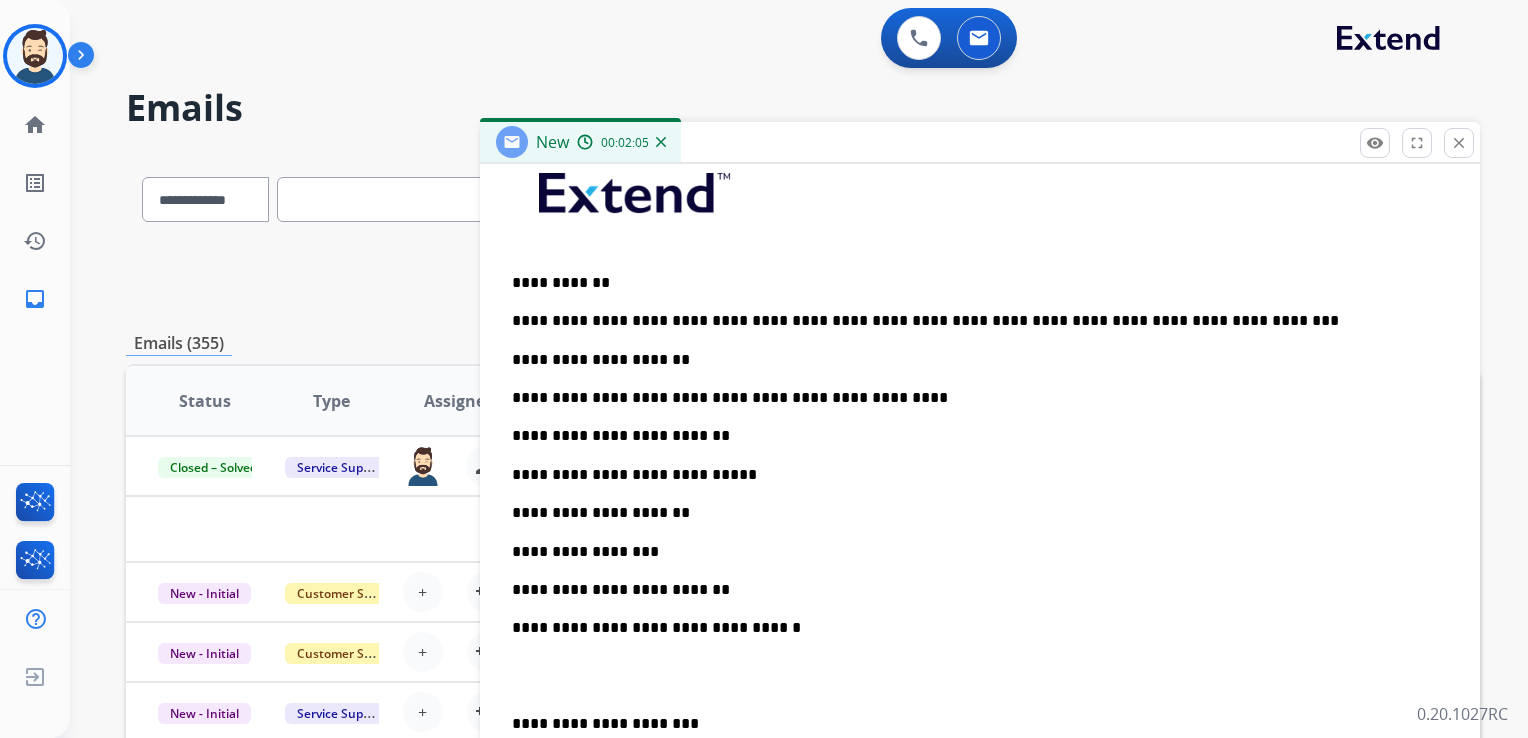 click on "**********" at bounding box center [972, 513] 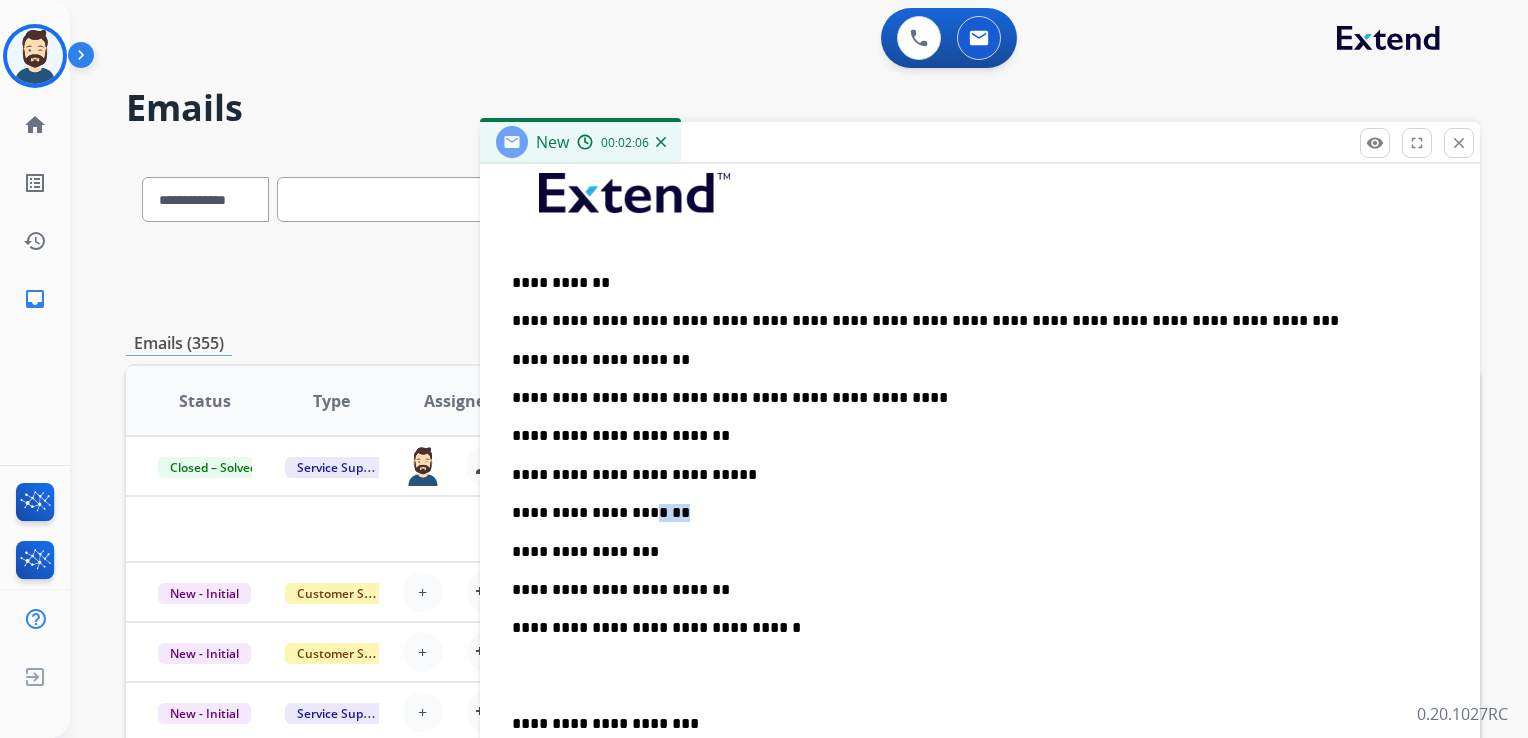drag, startPoint x: 628, startPoint y: 509, endPoint x: 672, endPoint y: 509, distance: 44 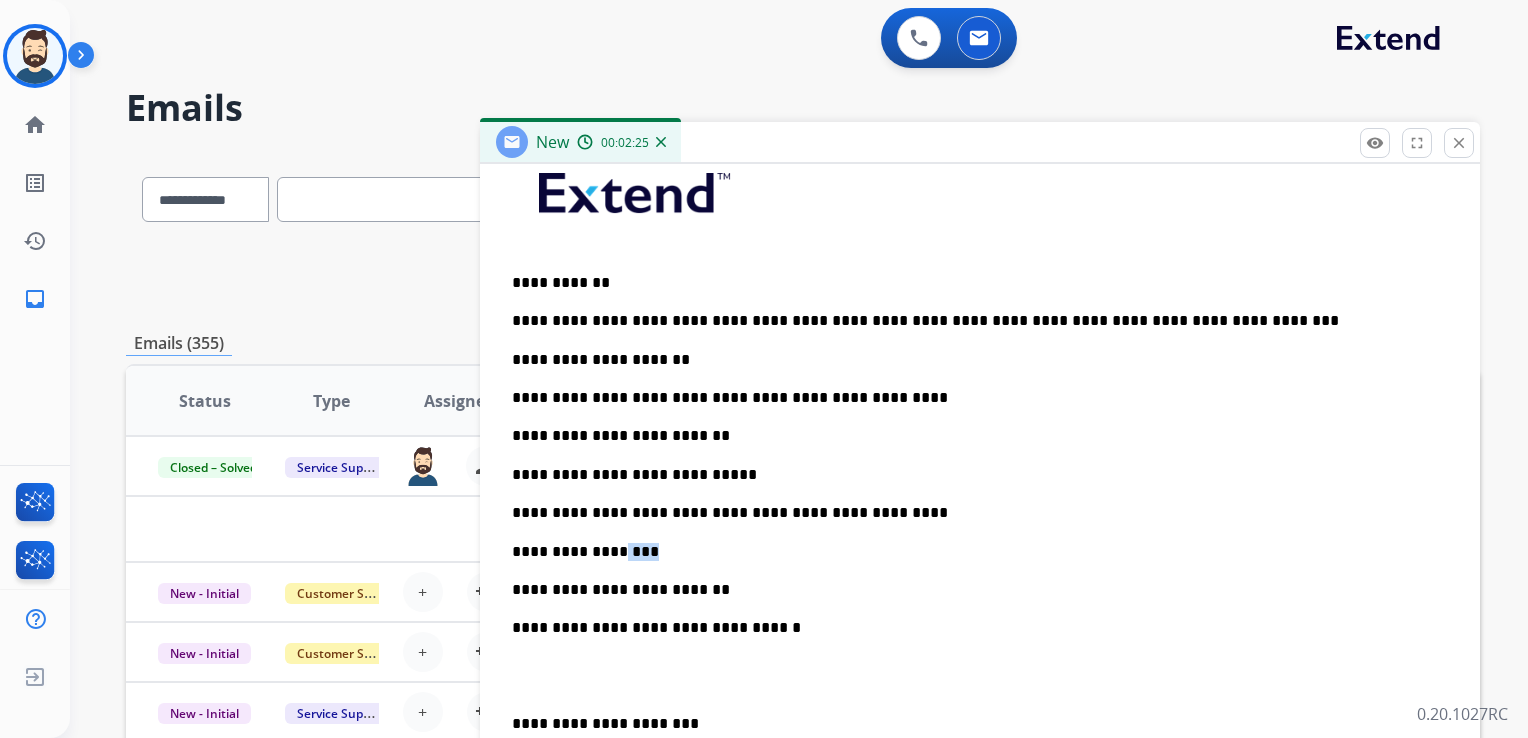 drag, startPoint x: 603, startPoint y: 547, endPoint x: 652, endPoint y: 543, distance: 49.162994 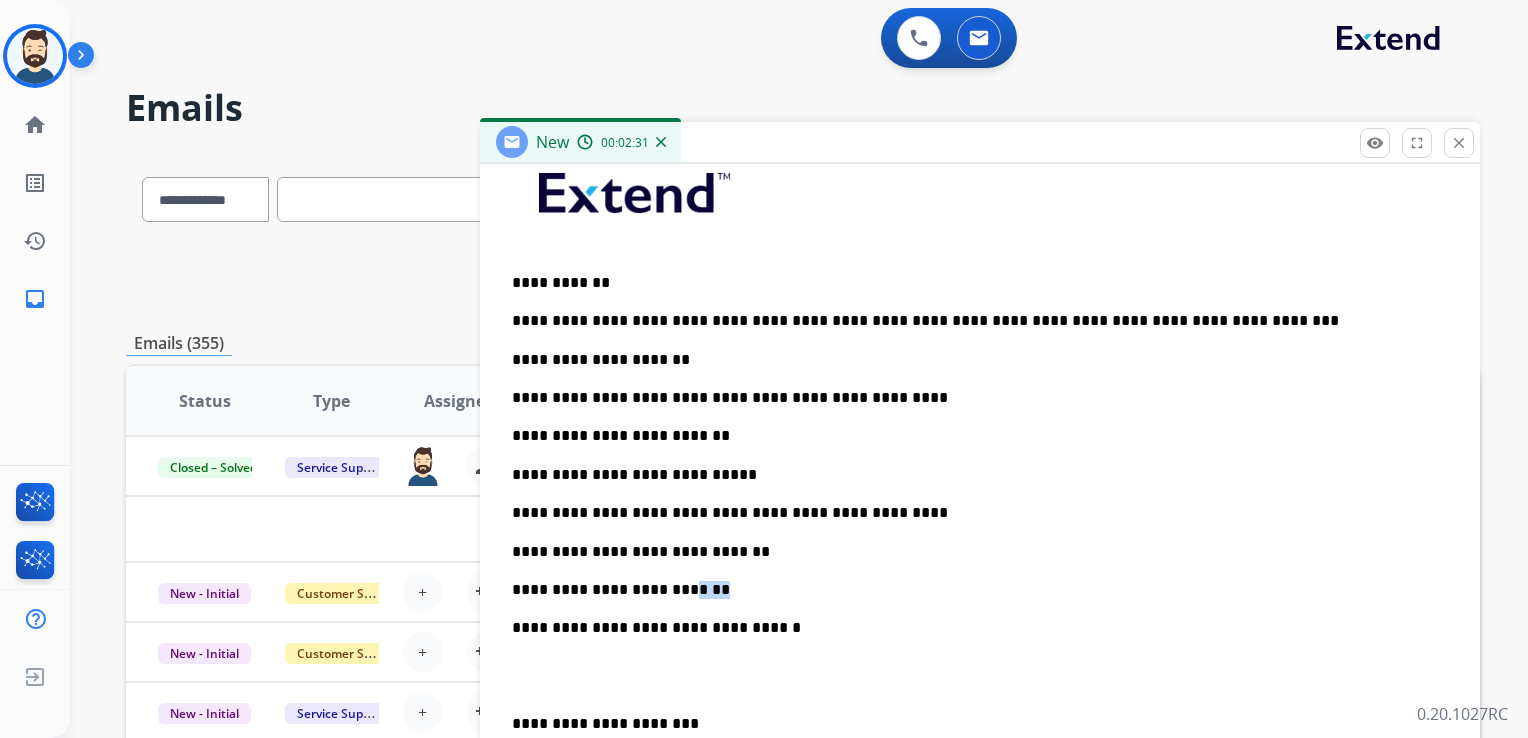 drag, startPoint x: 654, startPoint y: 586, endPoint x: 710, endPoint y: 586, distance: 56 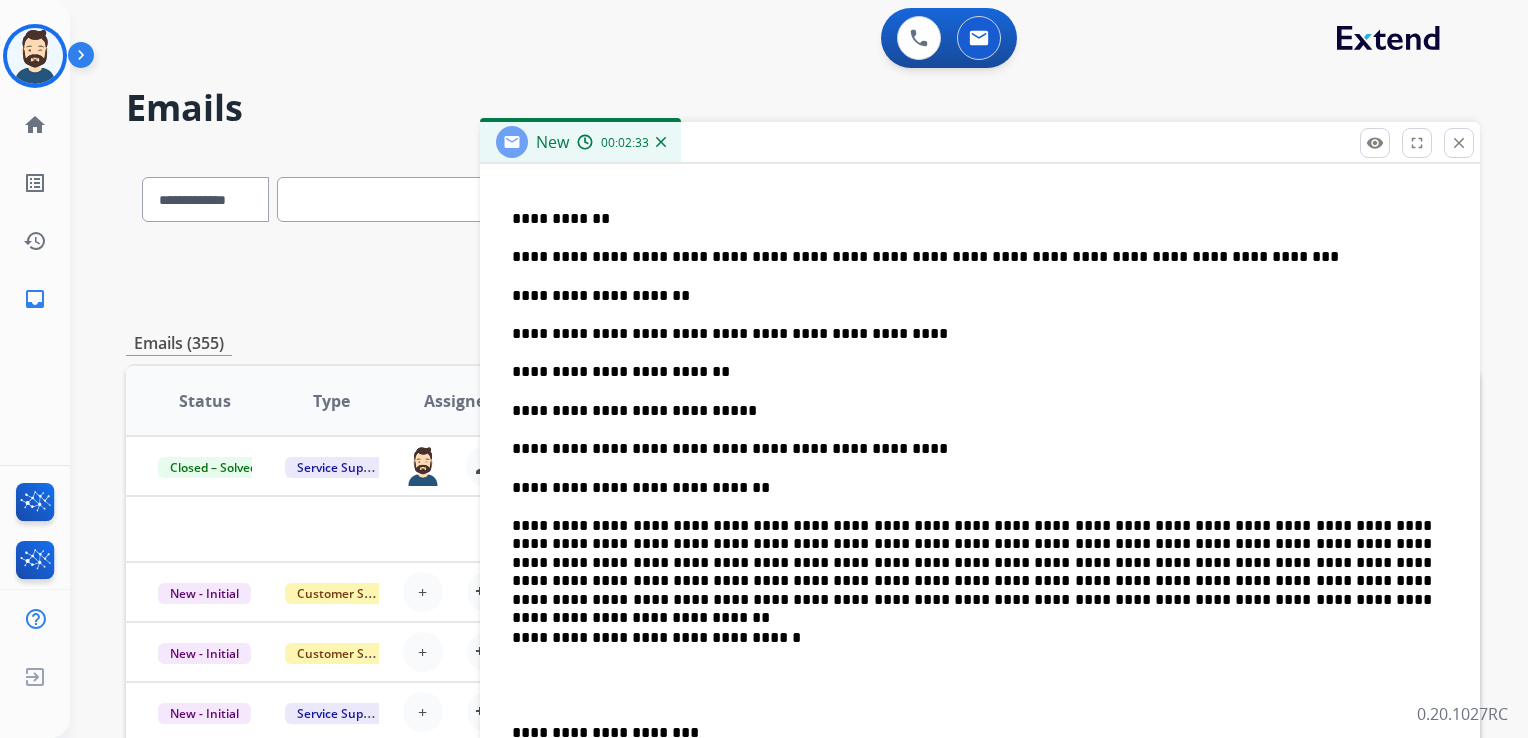 scroll, scrollTop: 725, scrollLeft: 0, axis: vertical 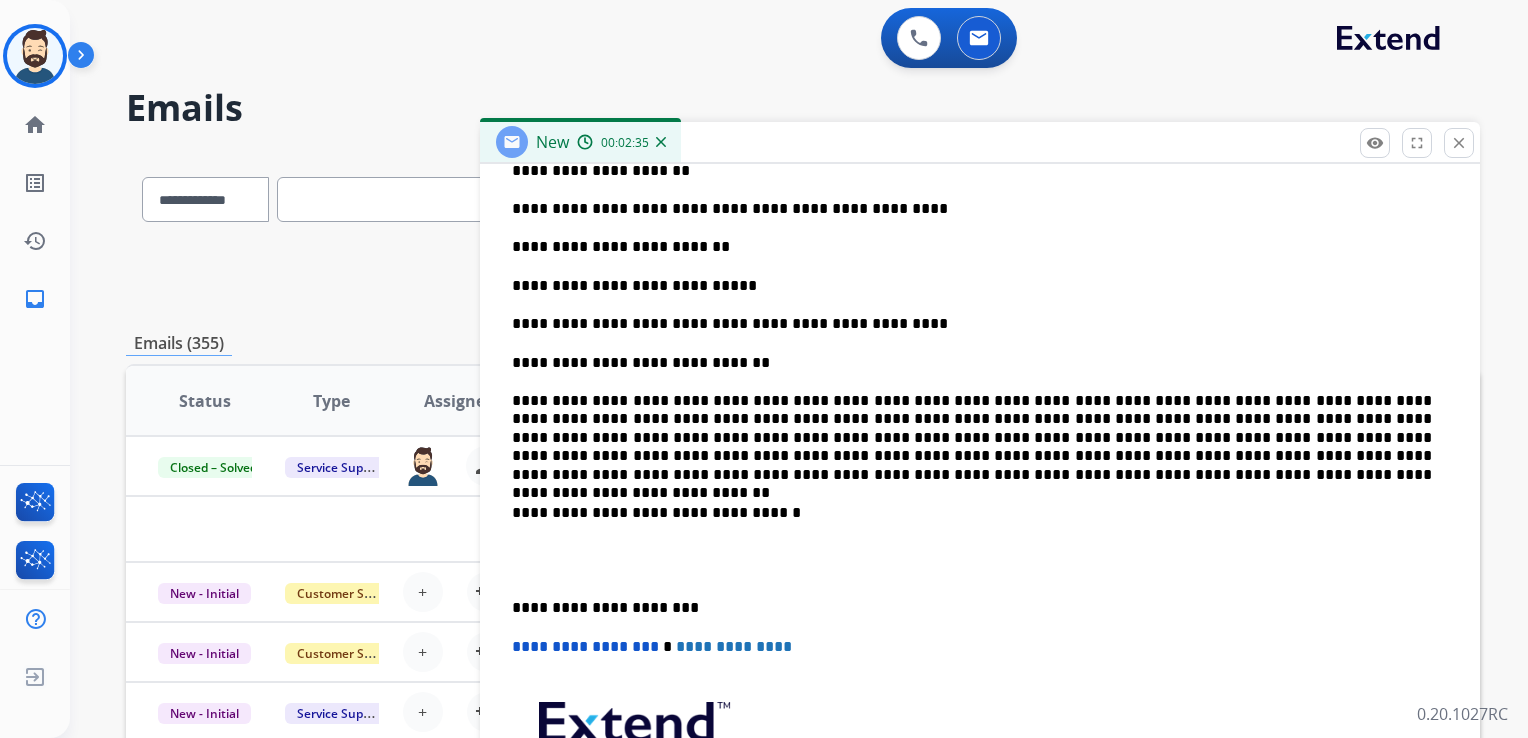 click on "**********" at bounding box center [972, 513] 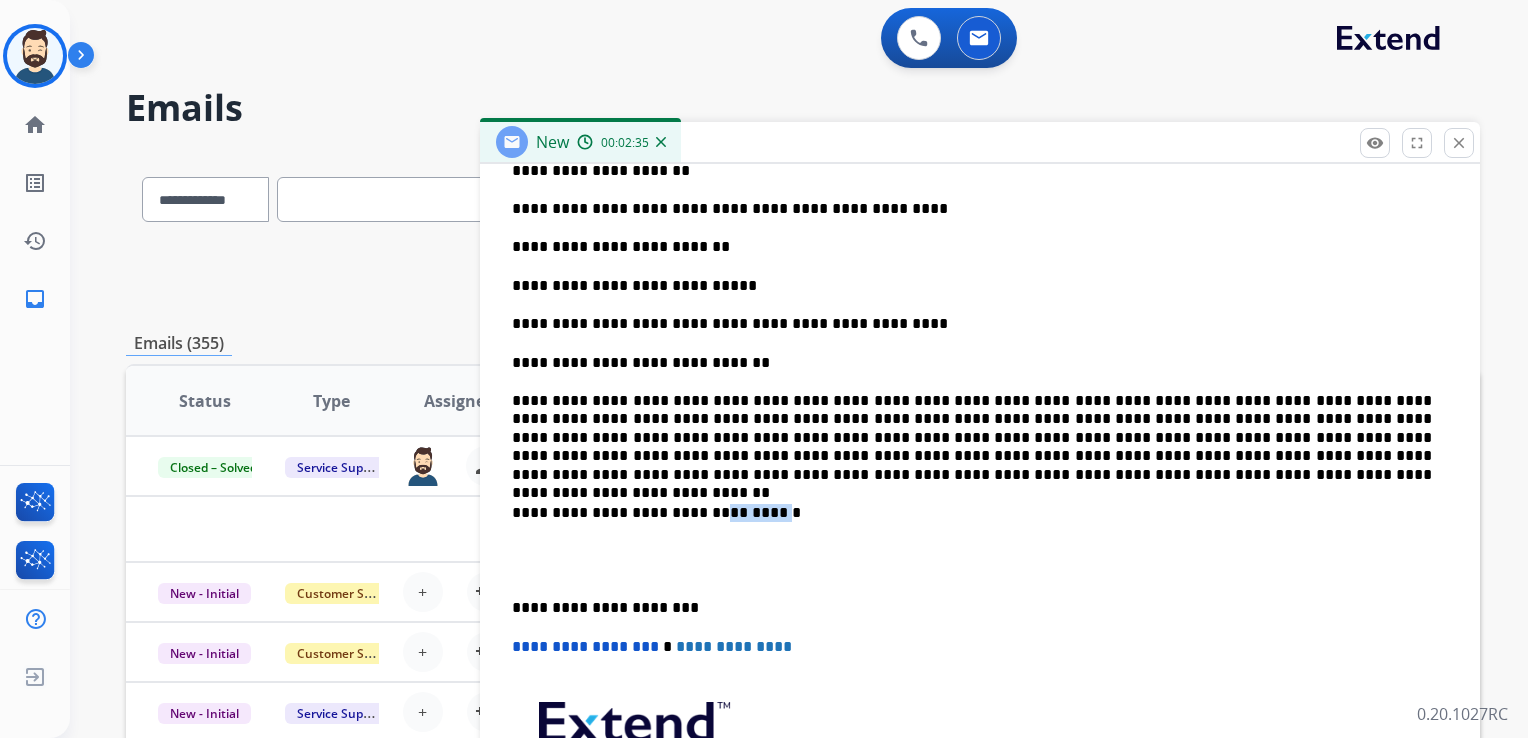 click on "**********" at bounding box center (972, 513) 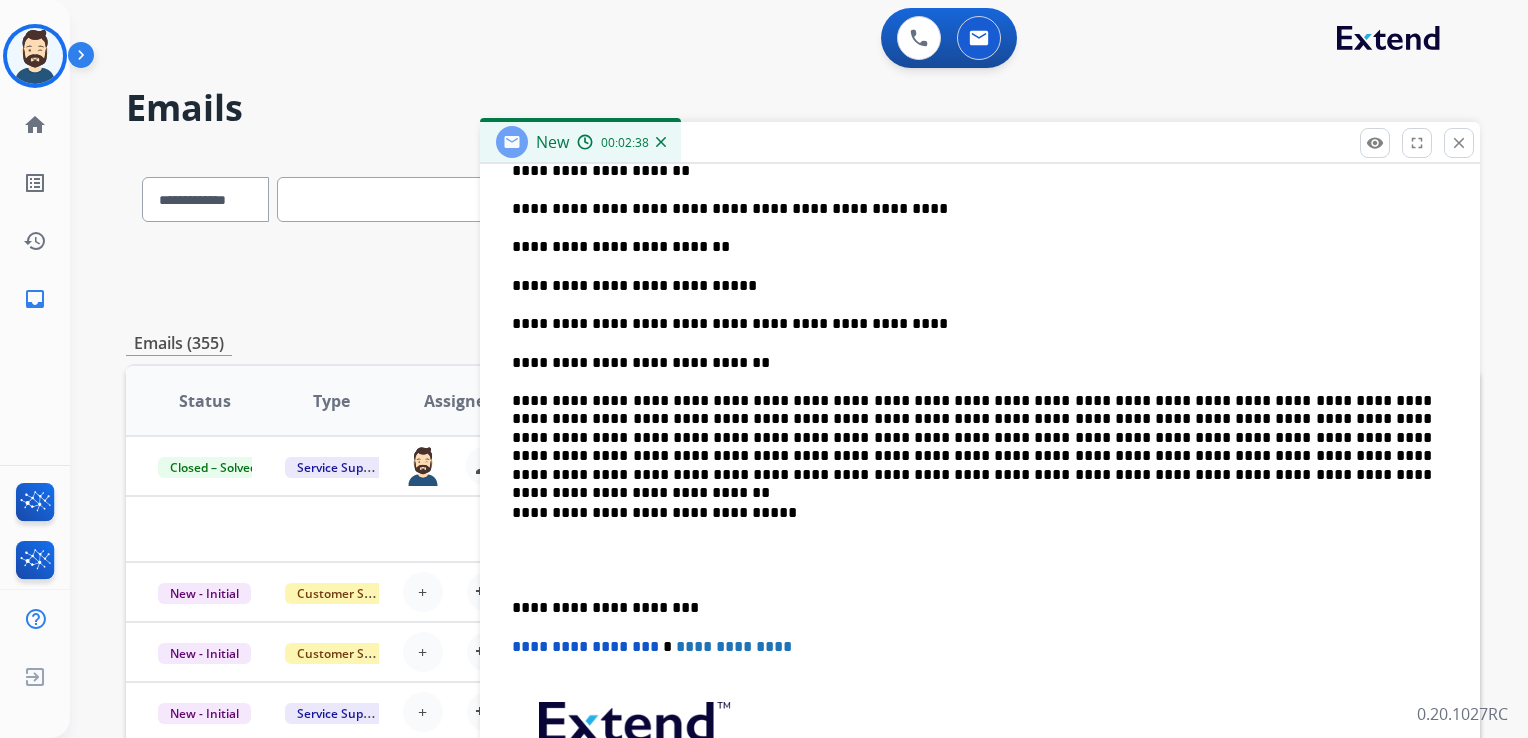 click on "**********" at bounding box center [972, 438] 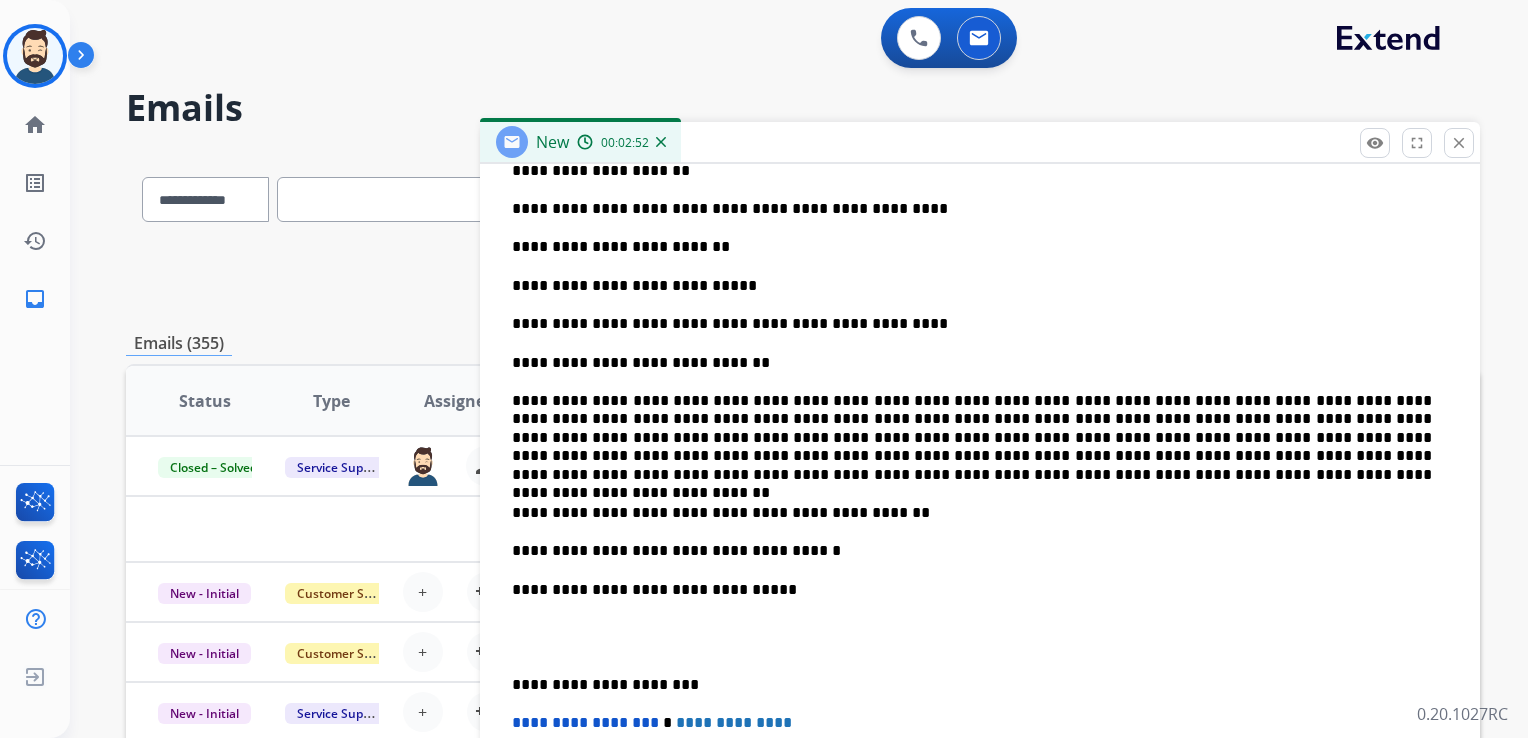 click on "**********" at bounding box center [972, 513] 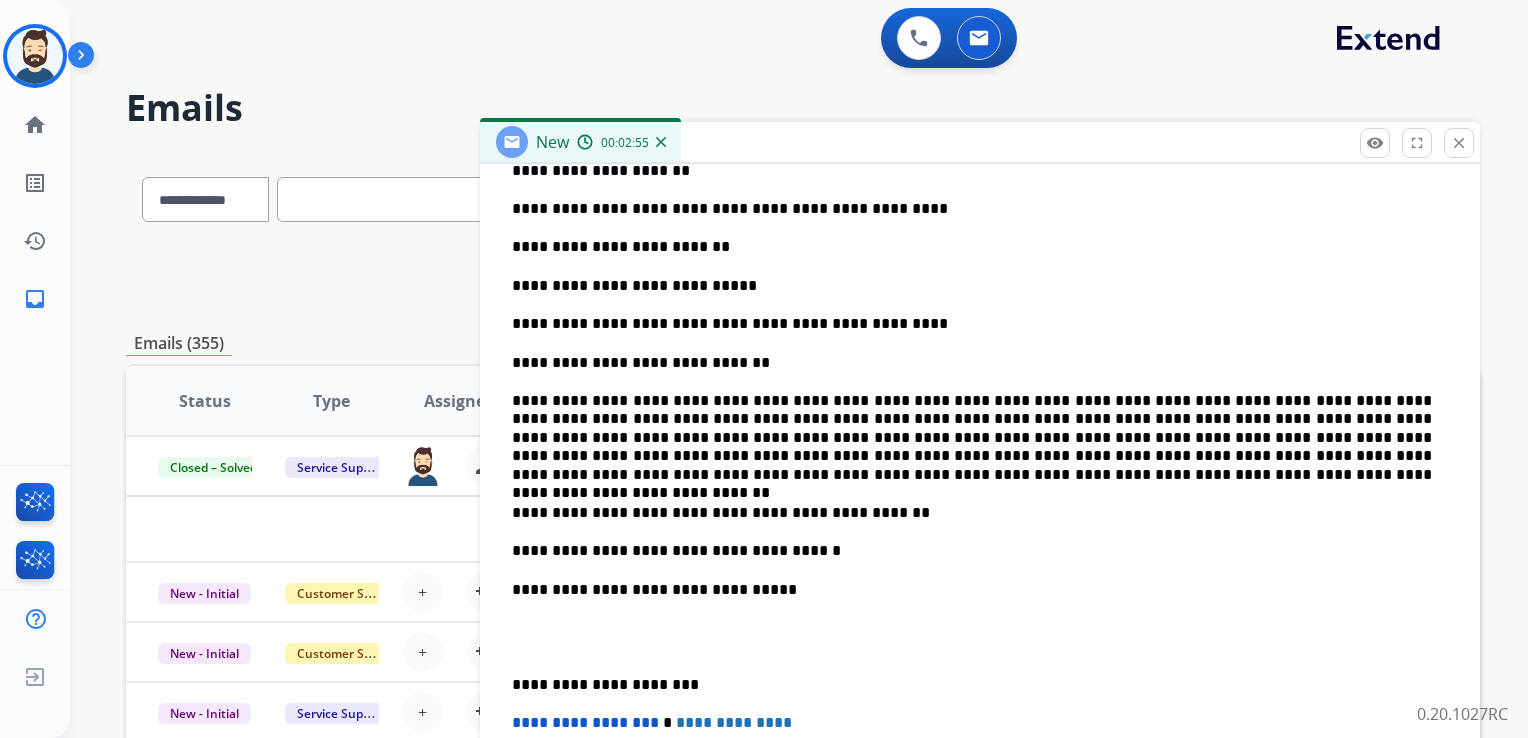 click on "**********" at bounding box center [972, 685] 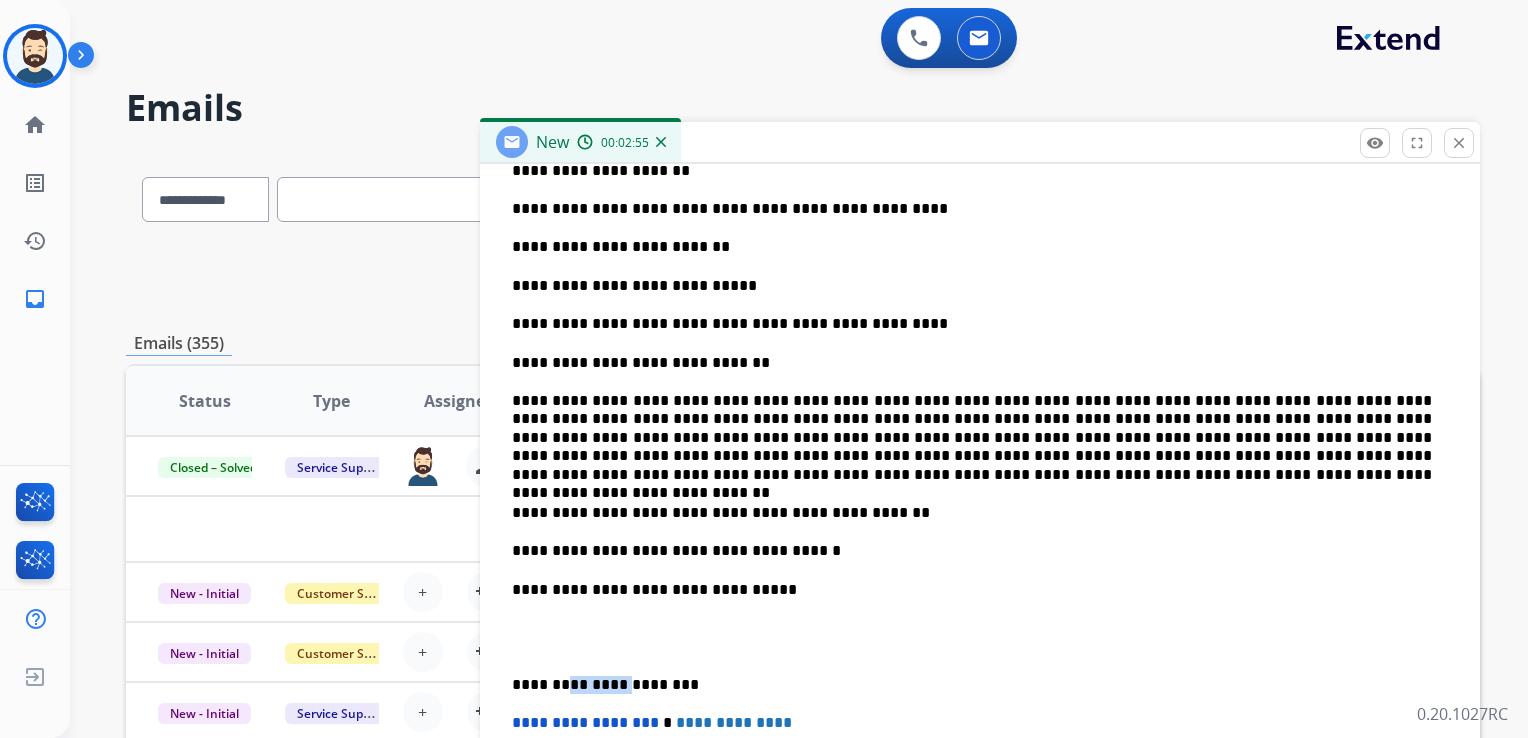 click on "**********" at bounding box center (972, 685) 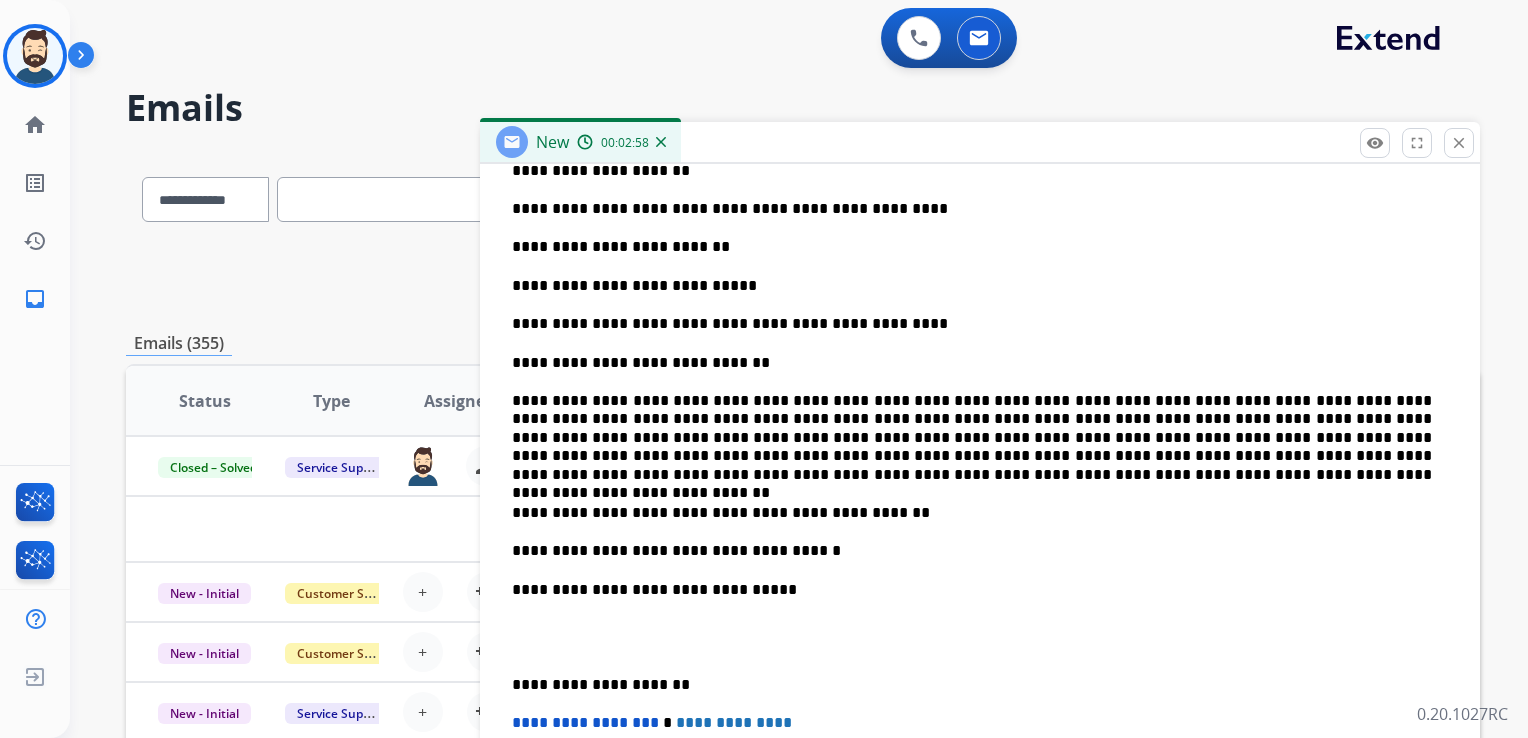 click on "**********" at bounding box center (585, 722) 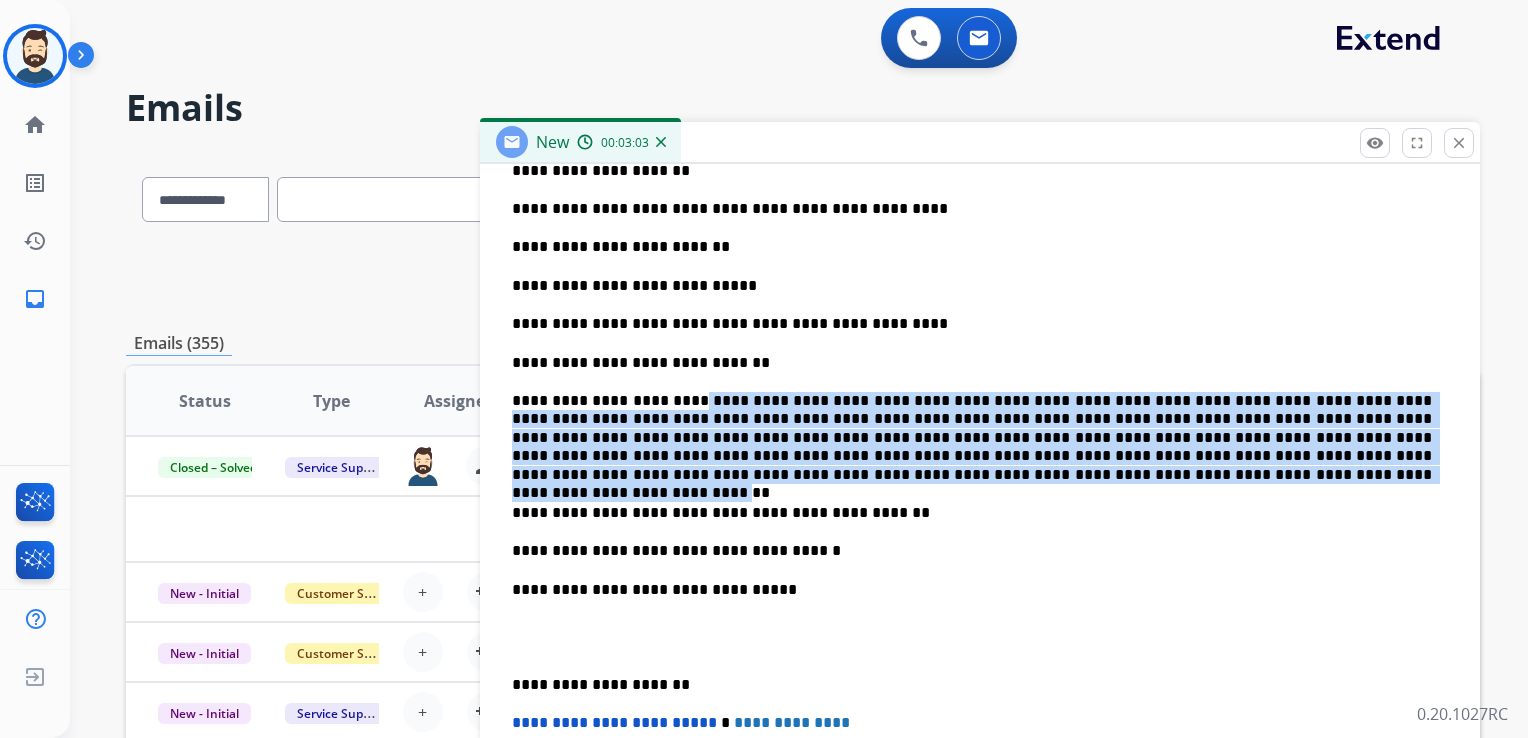 drag, startPoint x: 669, startPoint y: 398, endPoint x: 814, endPoint y: 470, distance: 161.89194 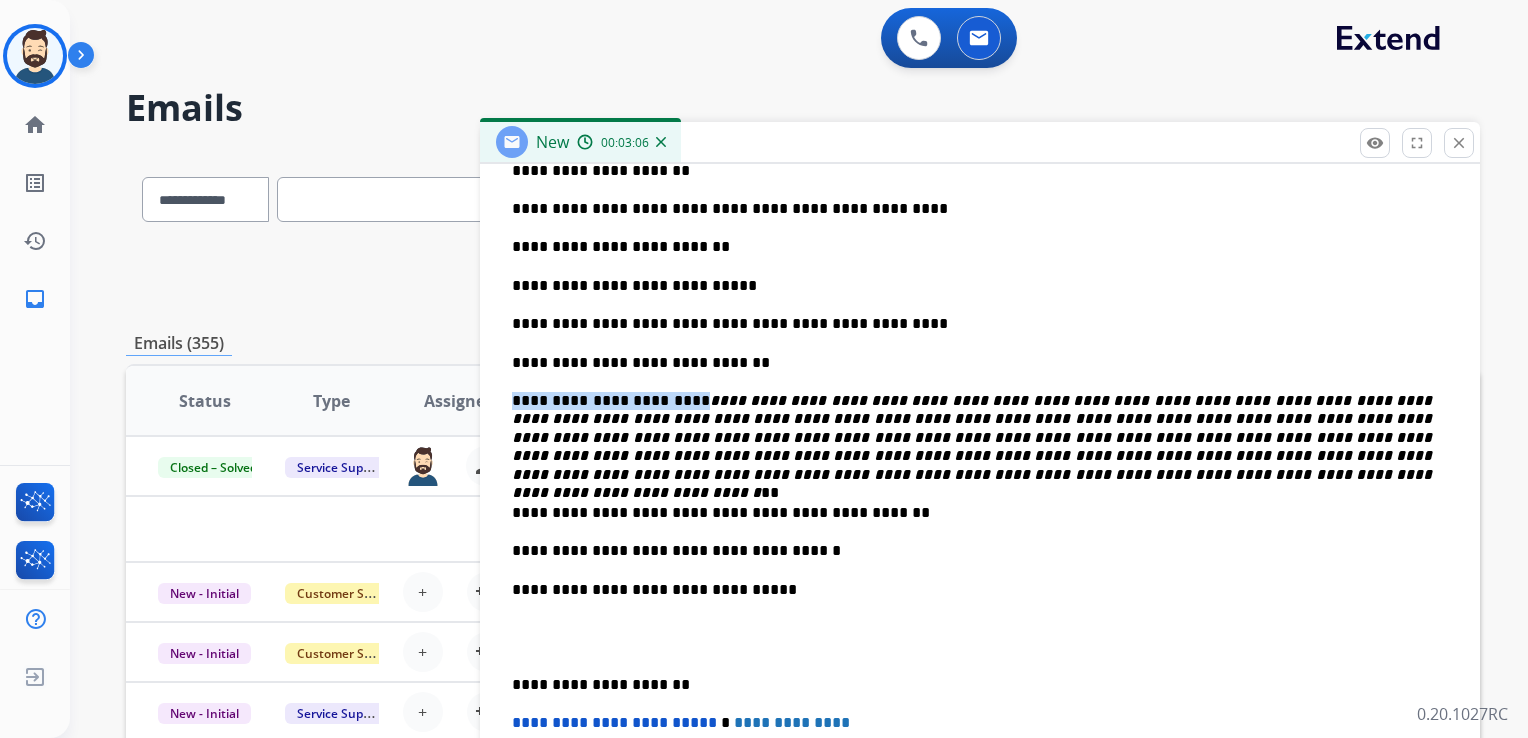 click on "**********" at bounding box center (974, 446) 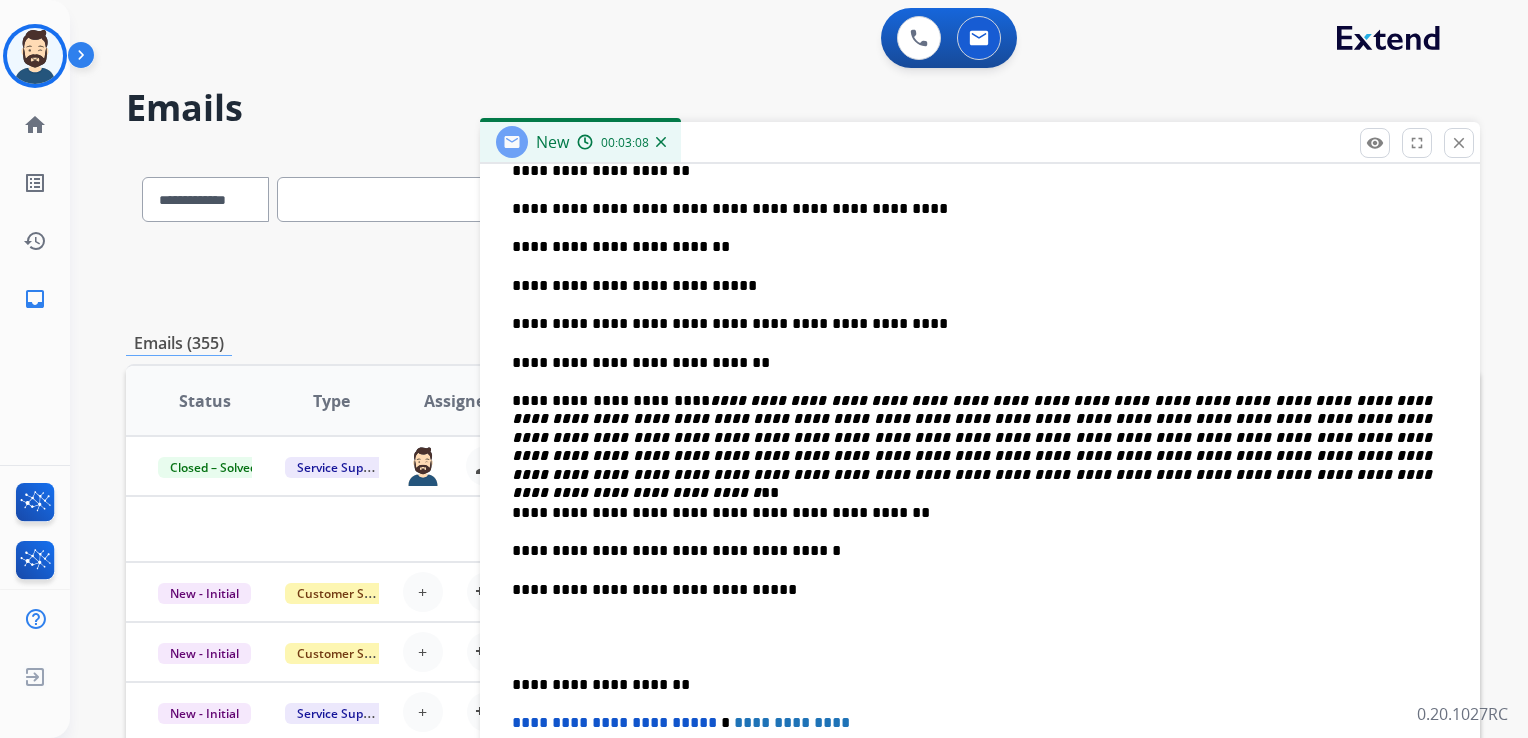 click on "**********" at bounding box center (974, 446) 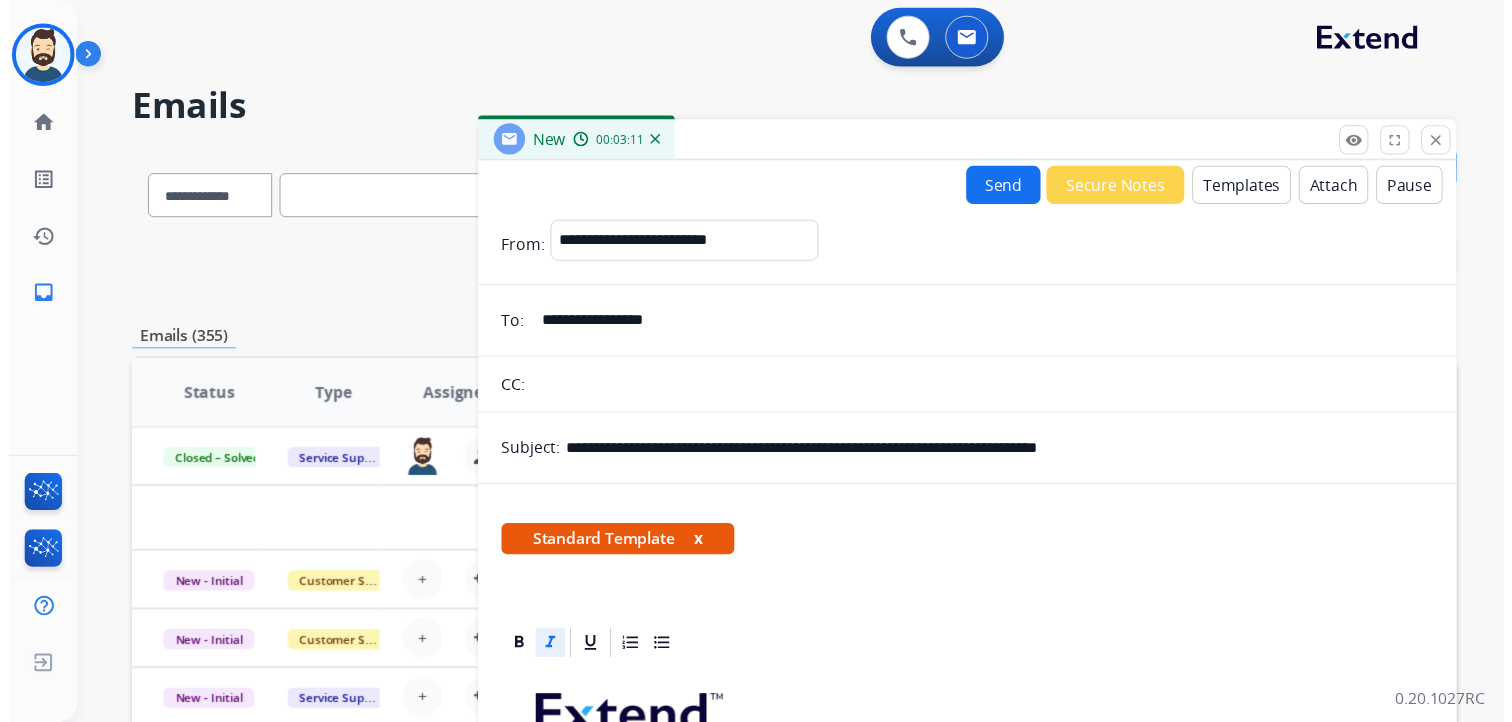 scroll, scrollTop: 0, scrollLeft: 0, axis: both 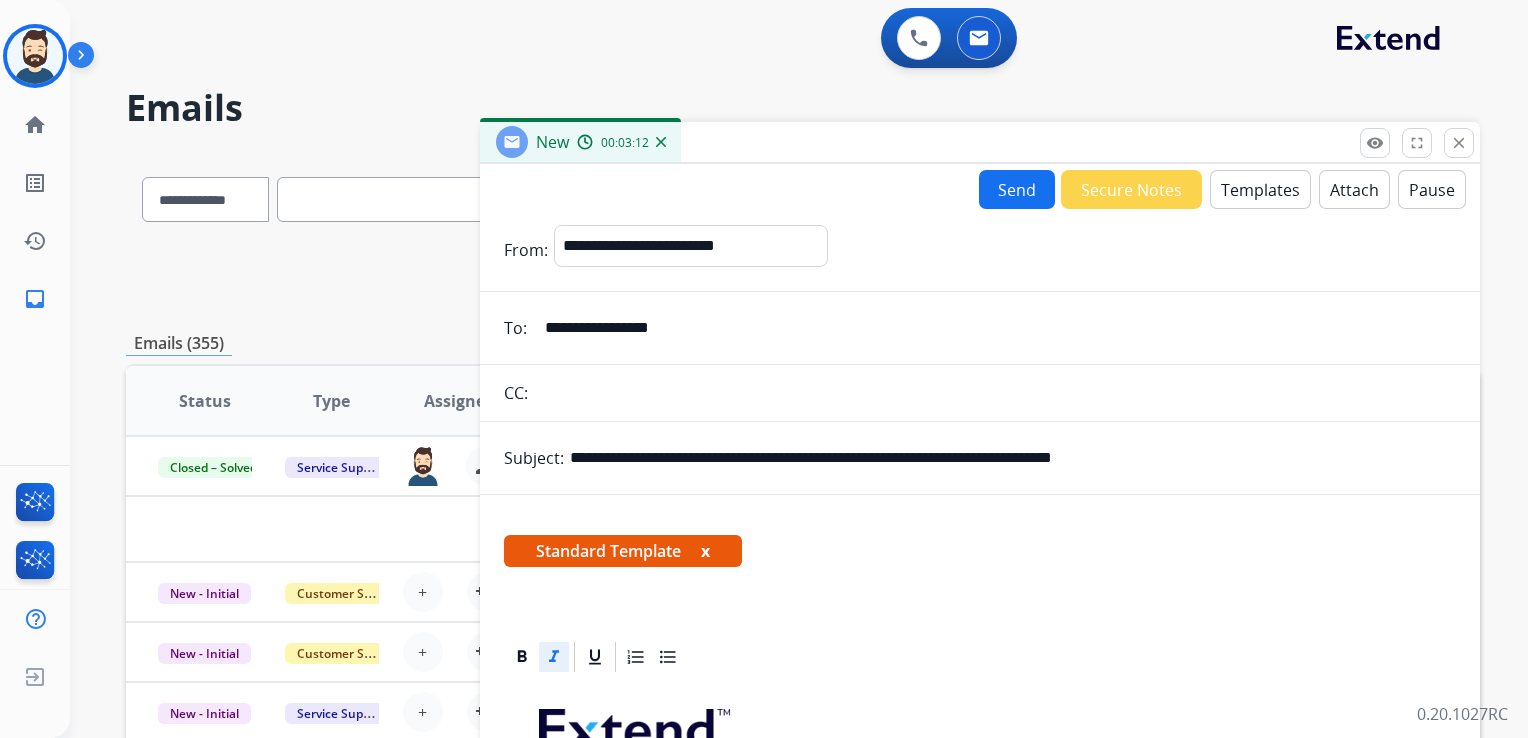 click on "Send" at bounding box center (1017, 189) 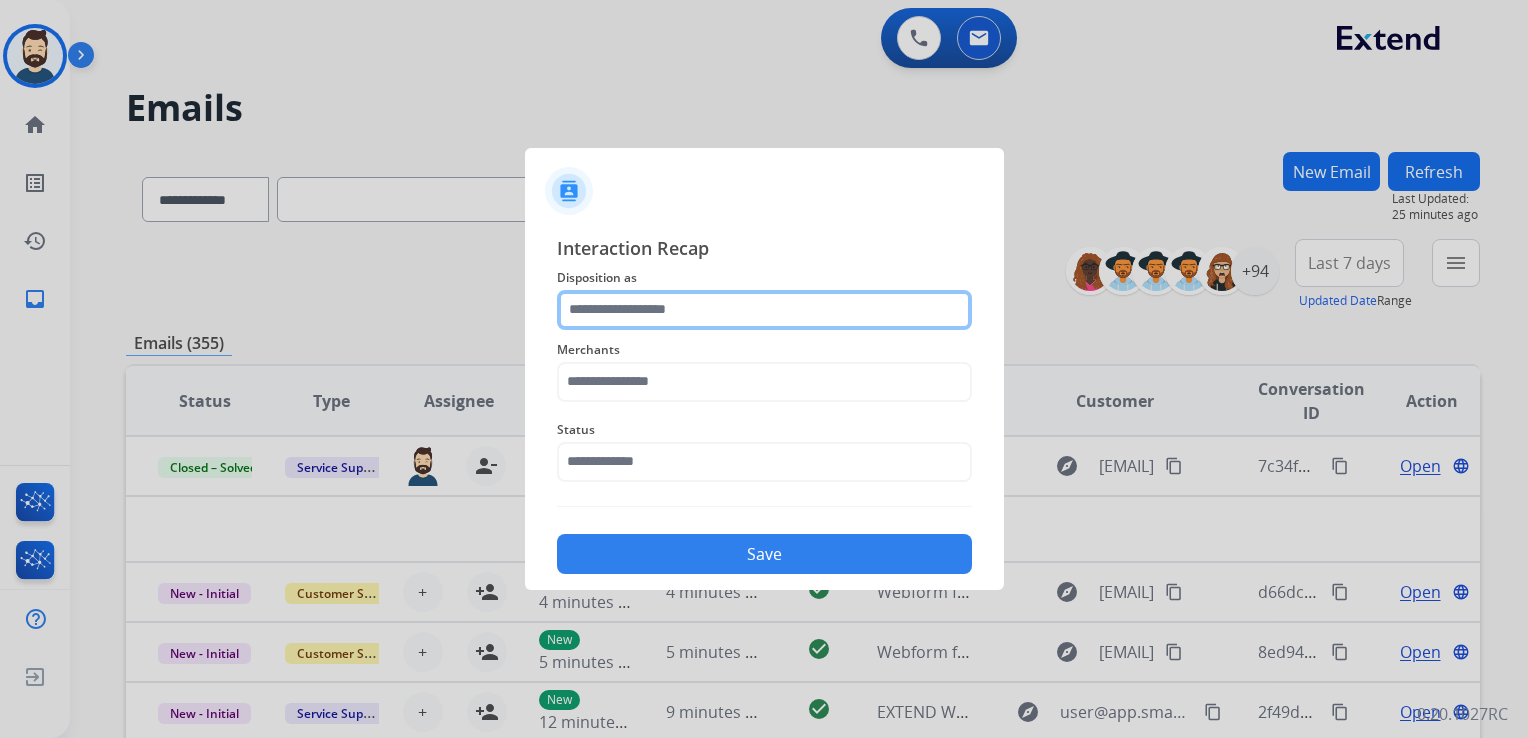 click 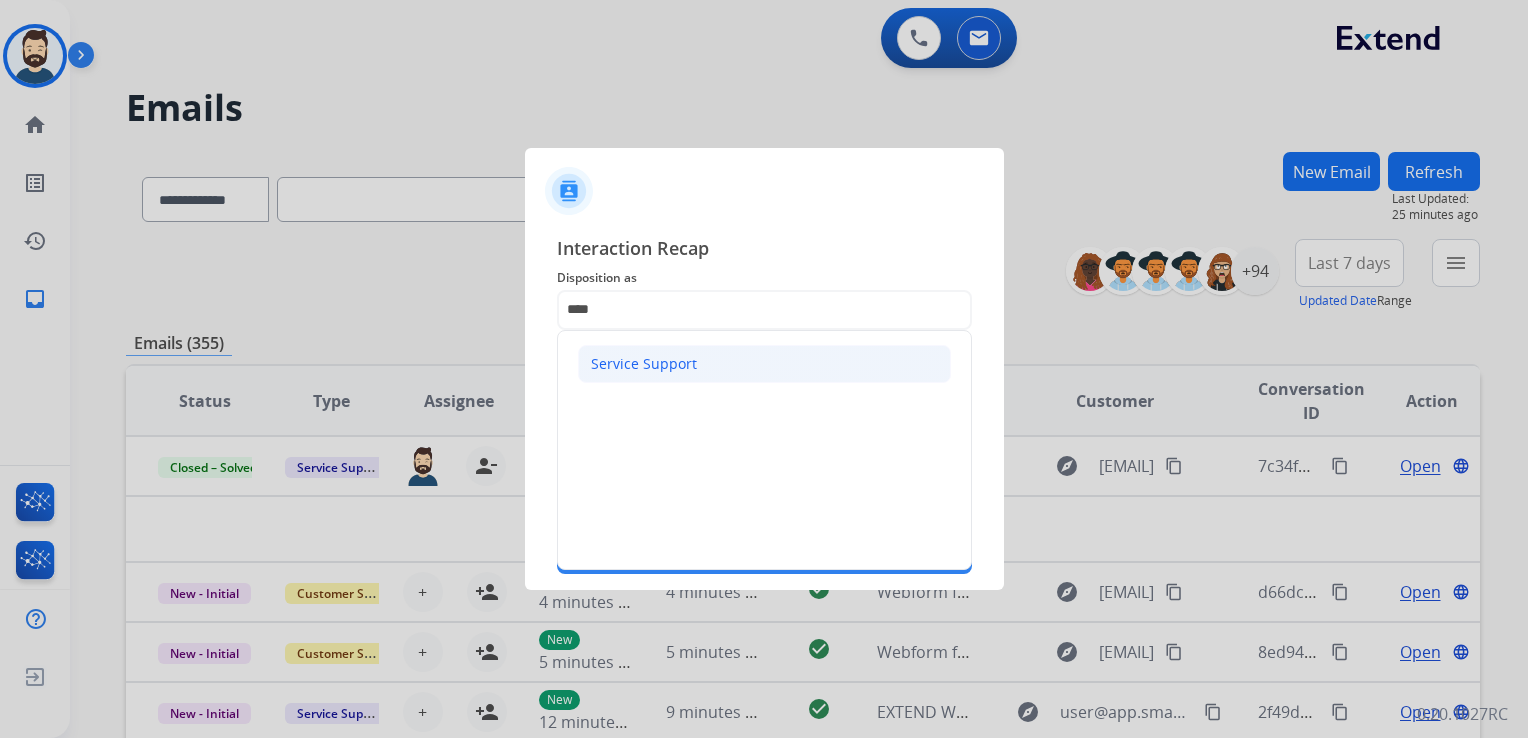 click on "Service Support" 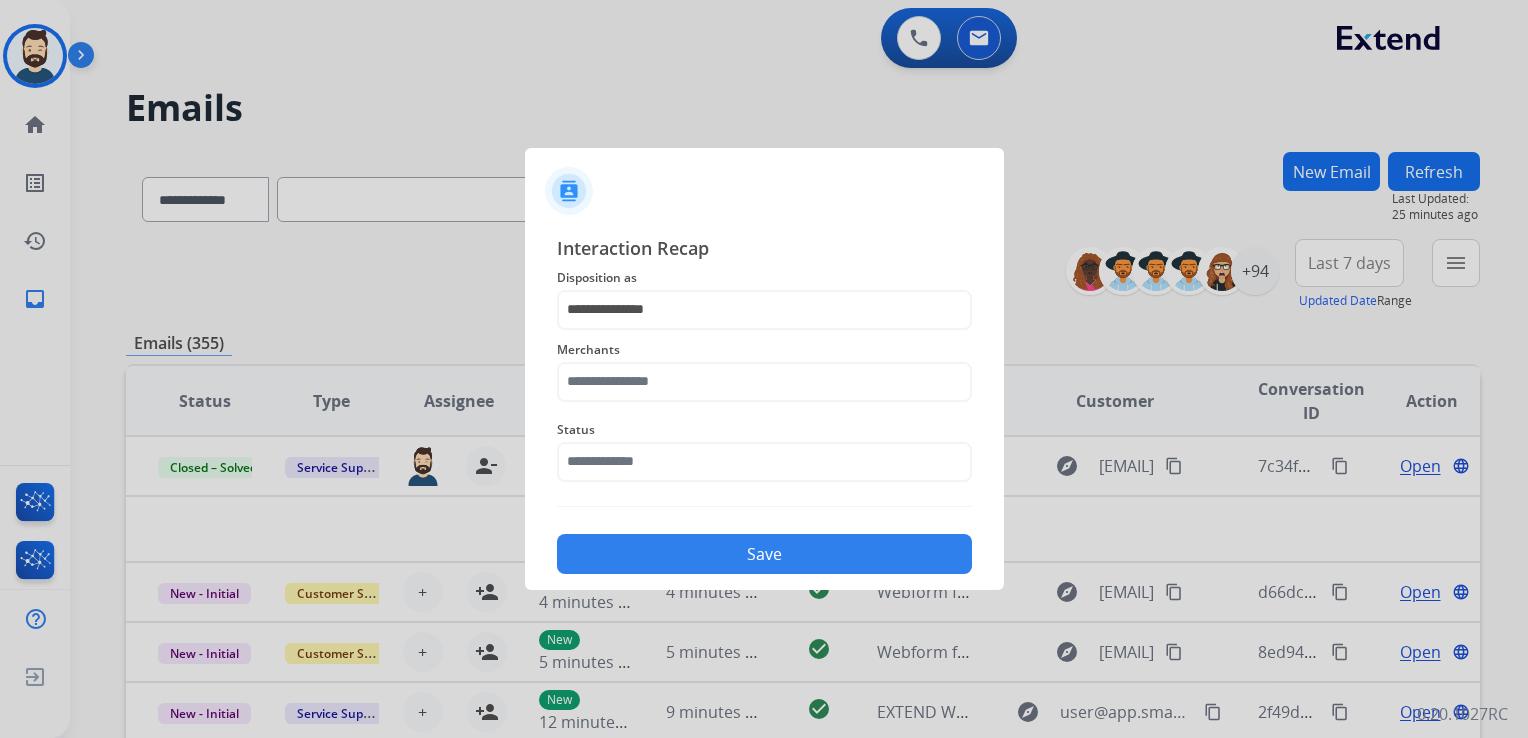 click on "Merchants" 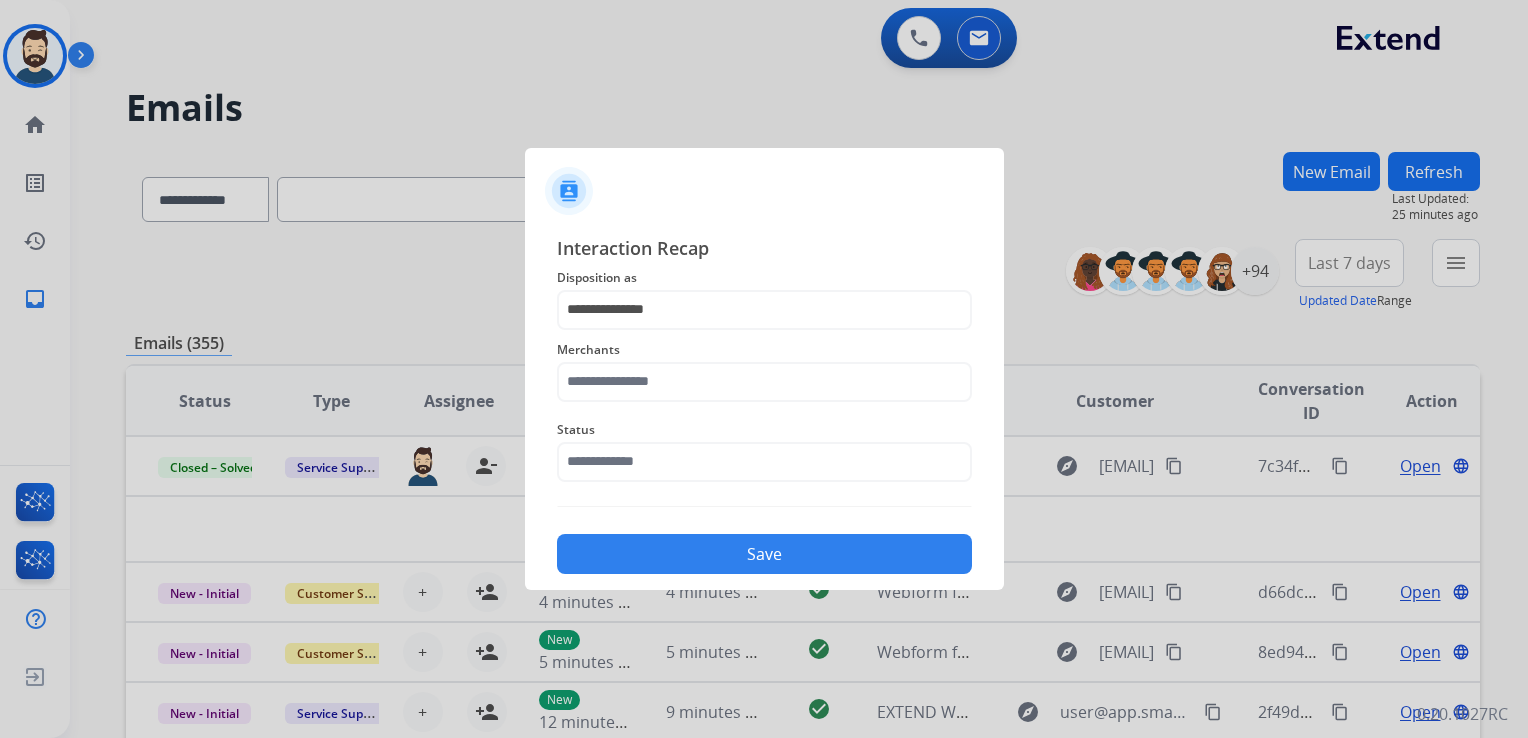 click on "Merchants" 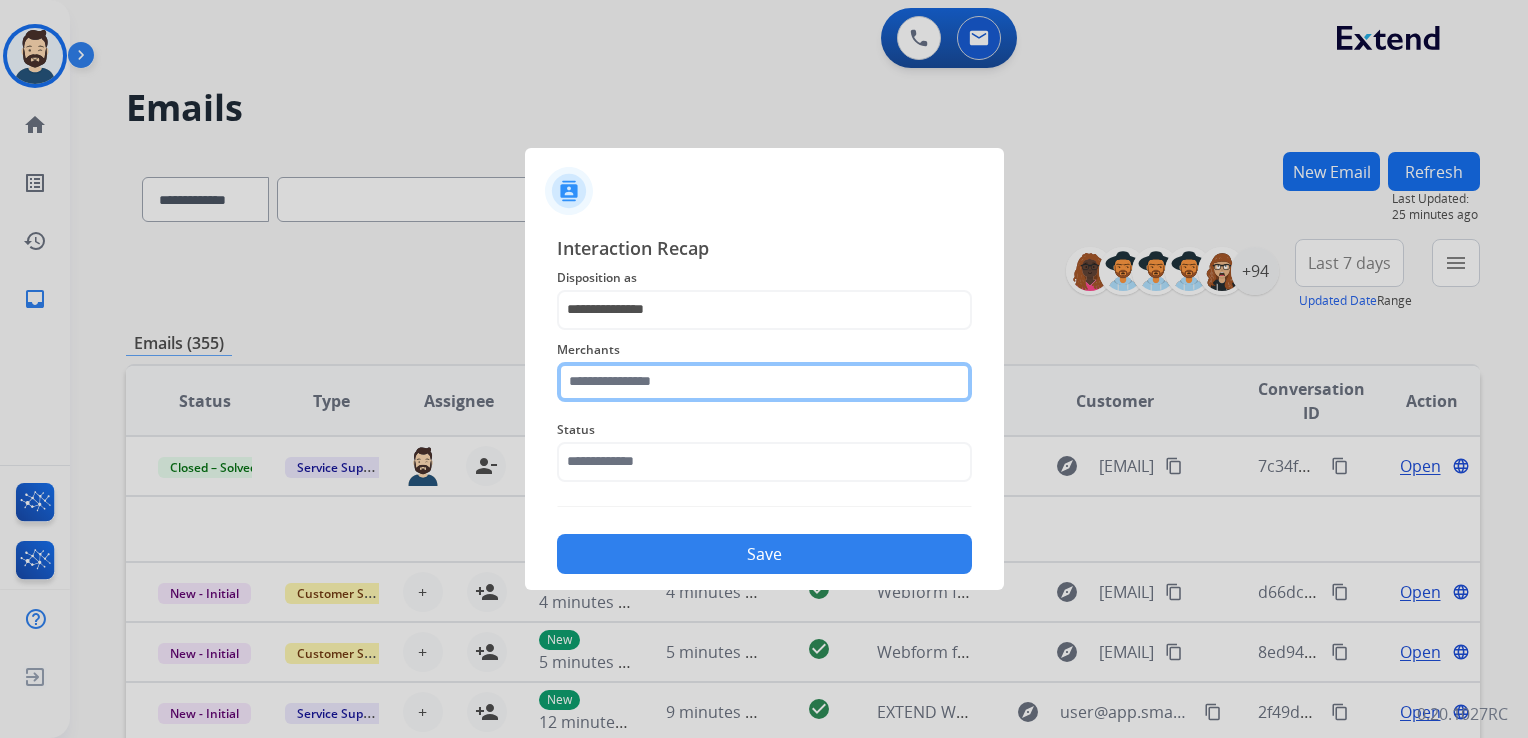 click 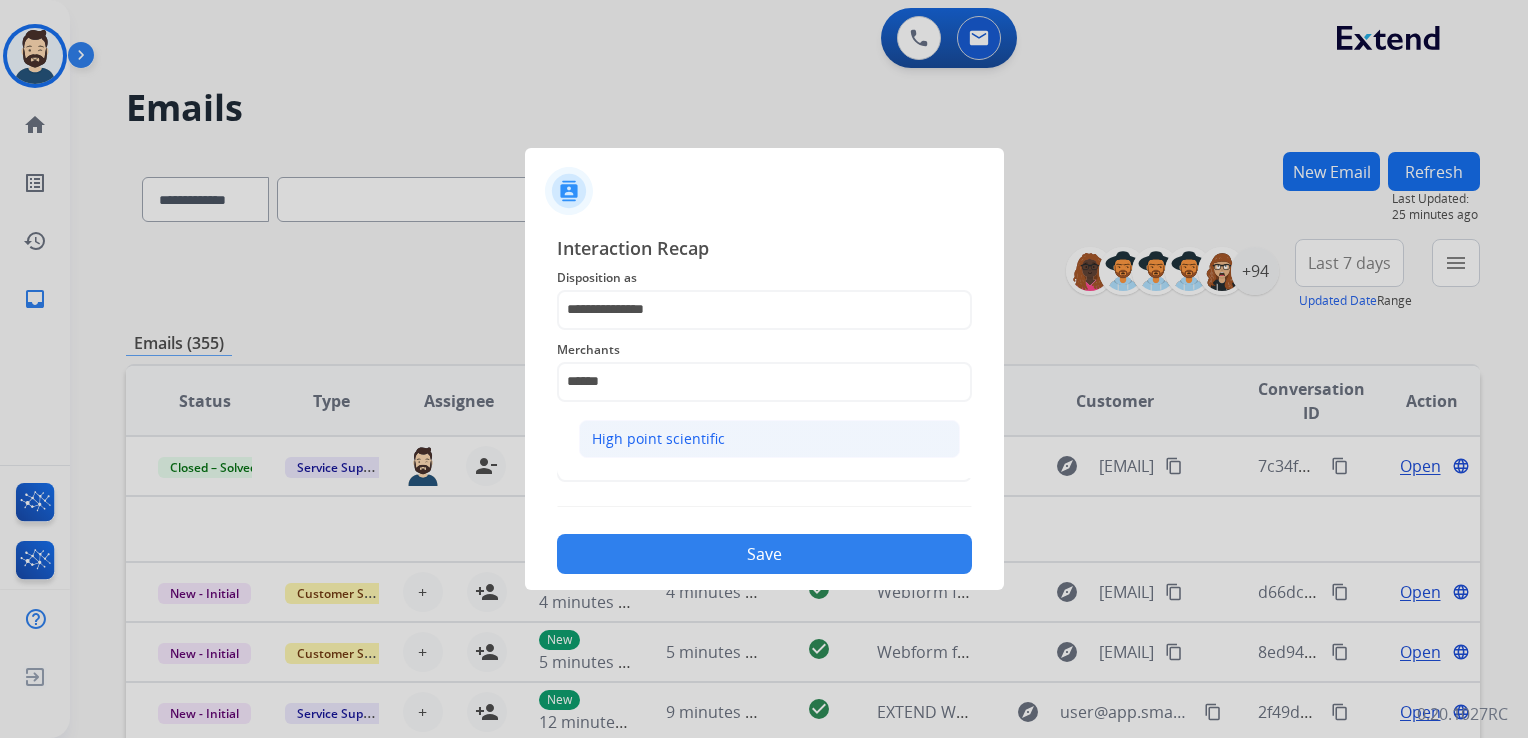 click on "High point scientific" 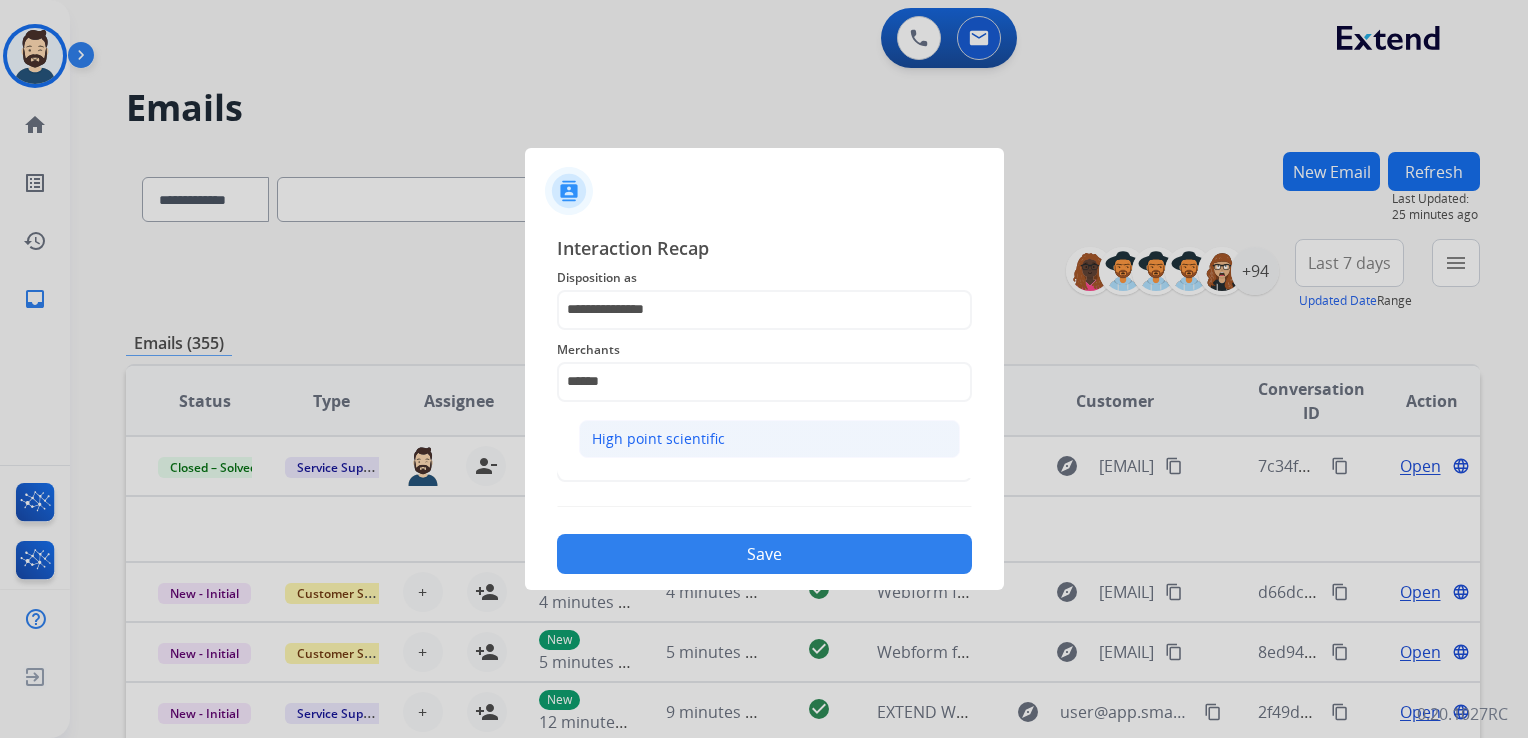 type on "**********" 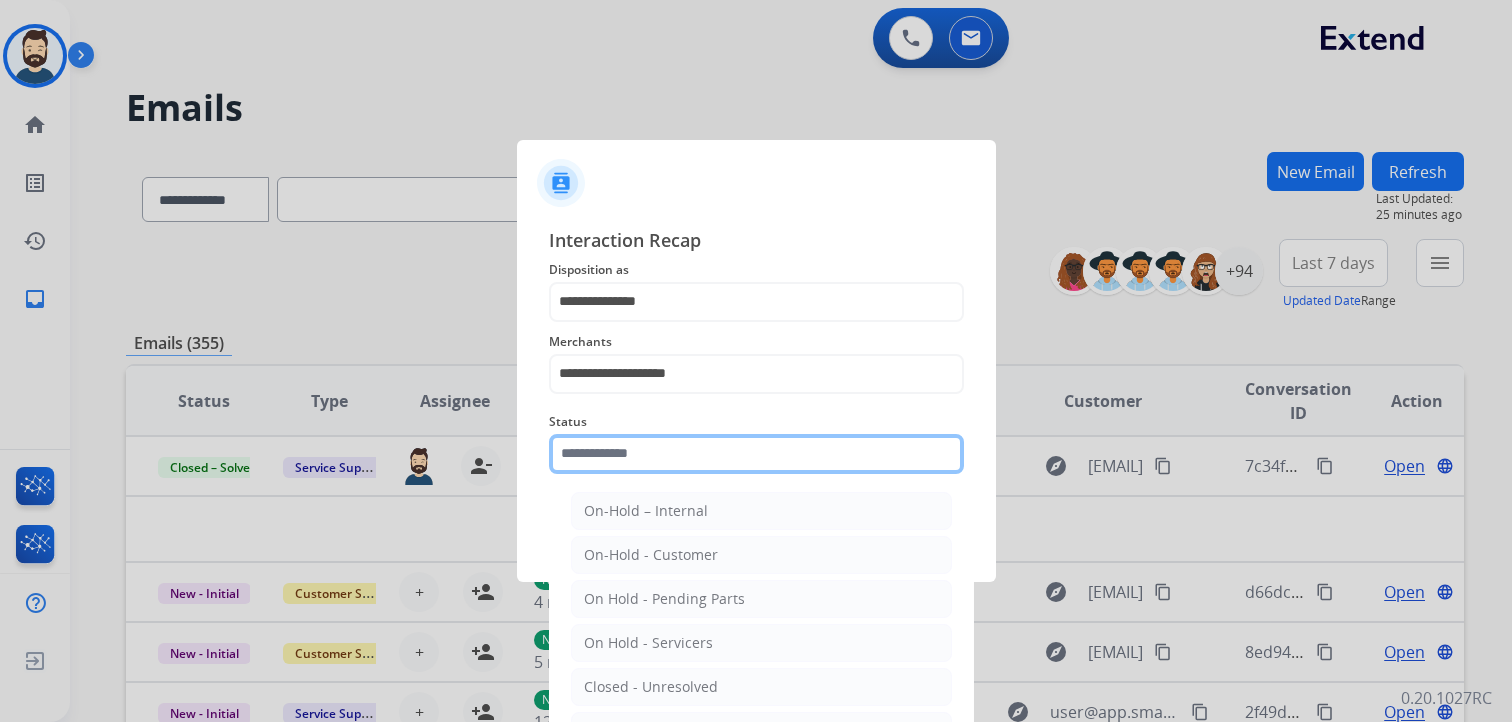click 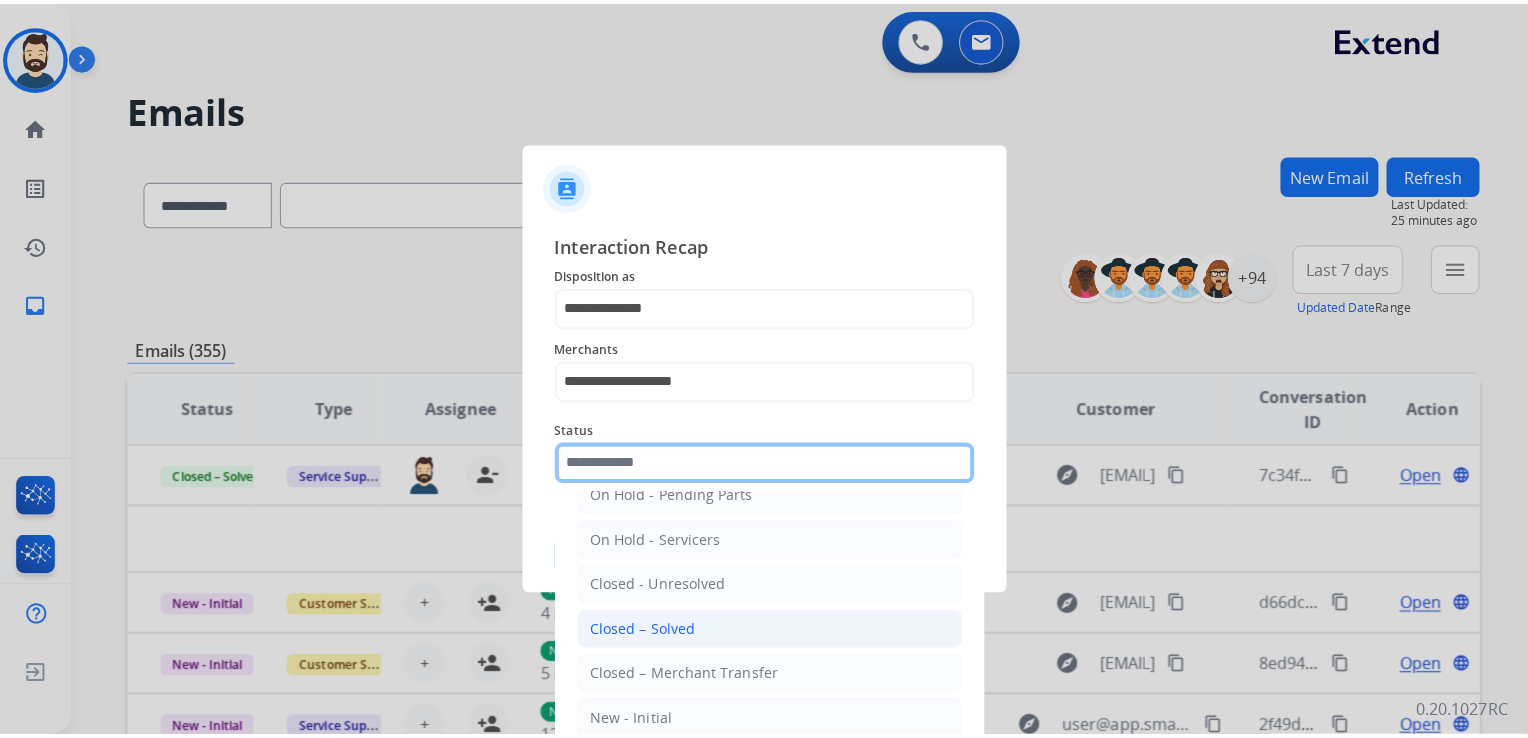 scroll, scrollTop: 116, scrollLeft: 0, axis: vertical 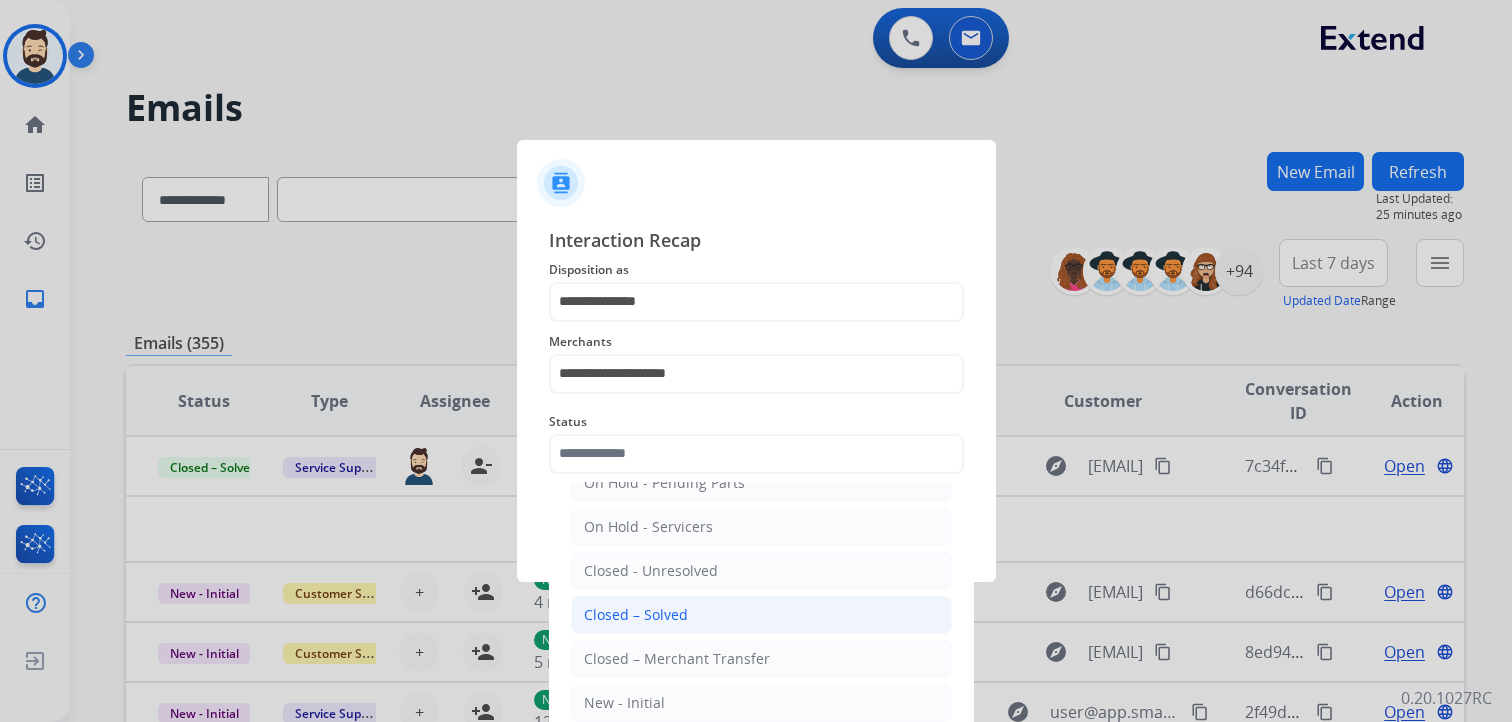 click on "Closed – Solved" 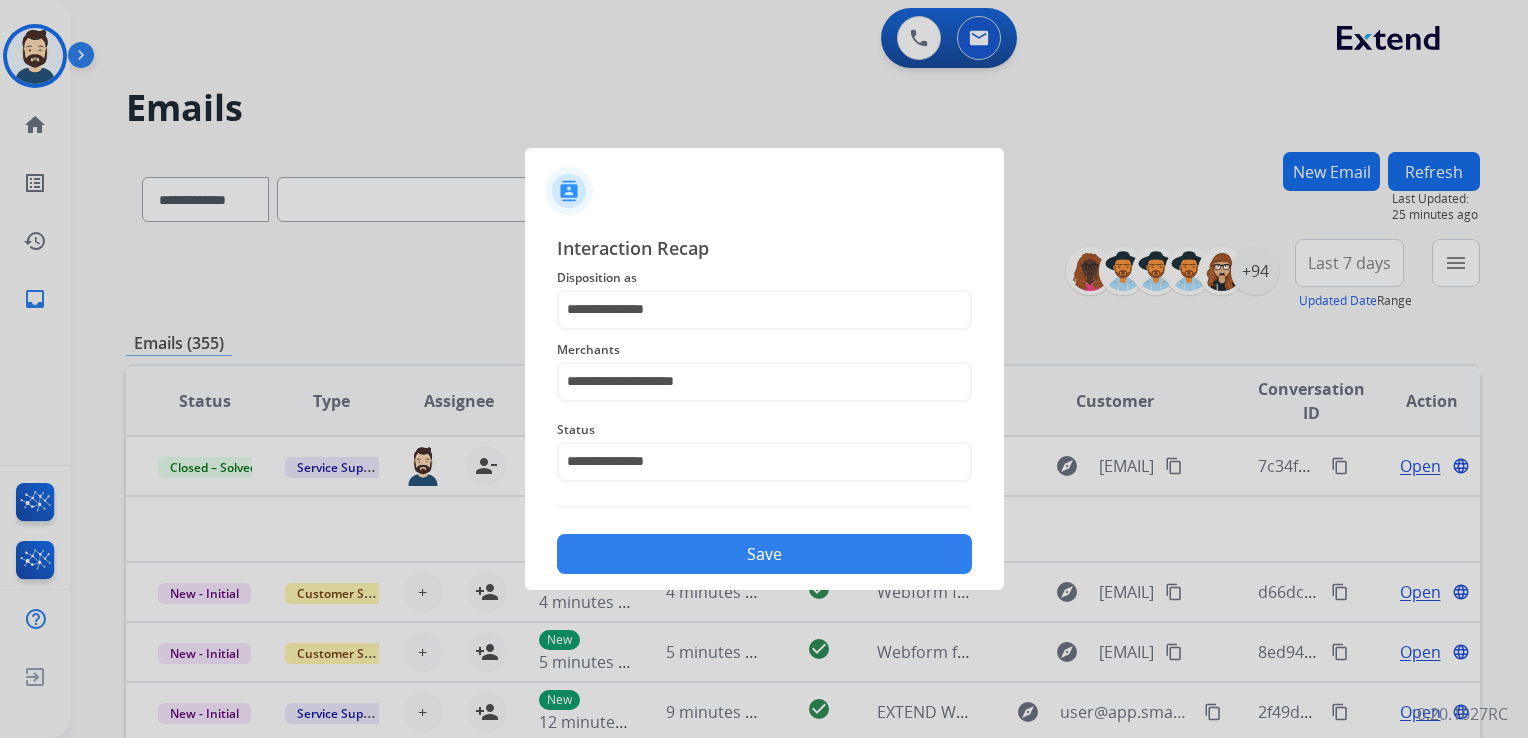click on "Save" 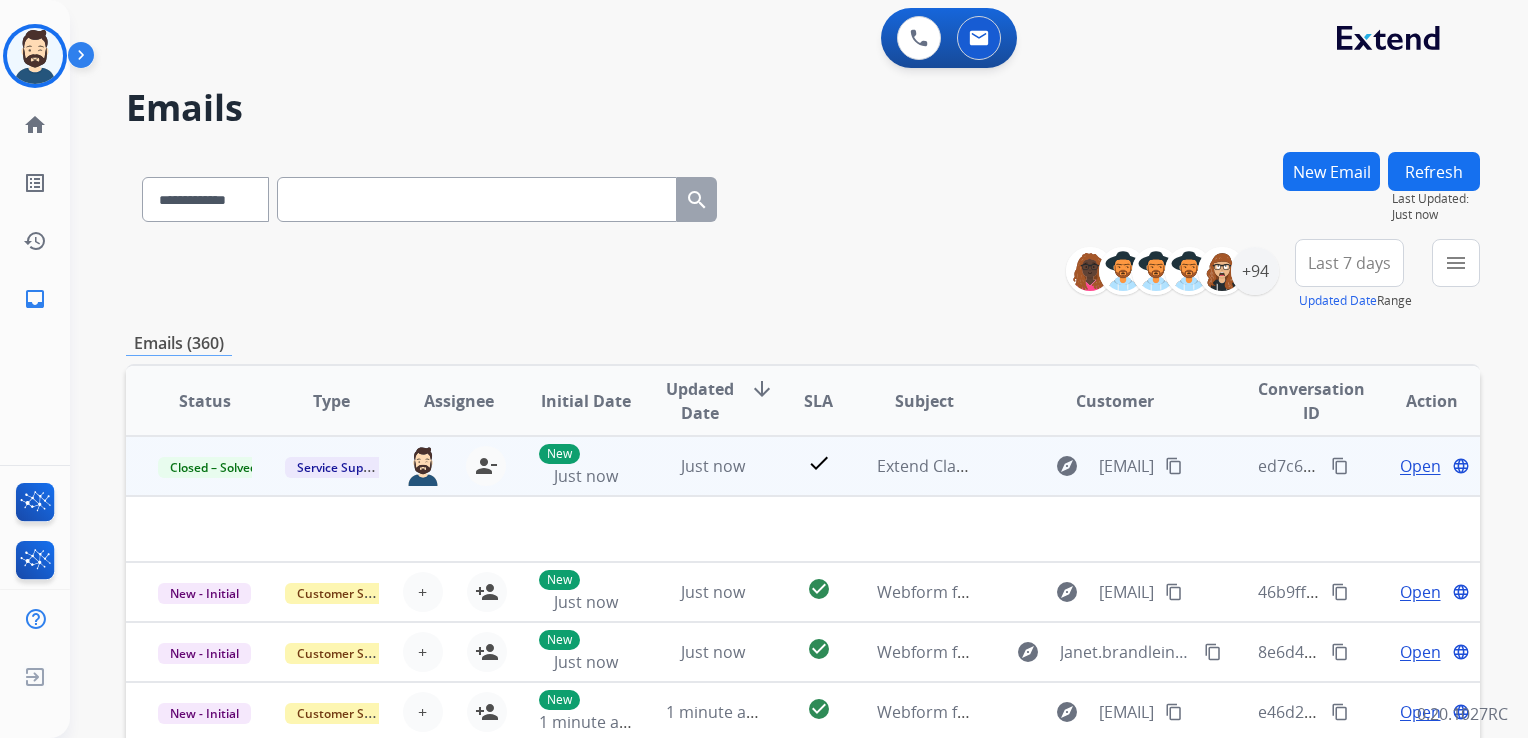 click on "content_copy" at bounding box center [1340, 466] 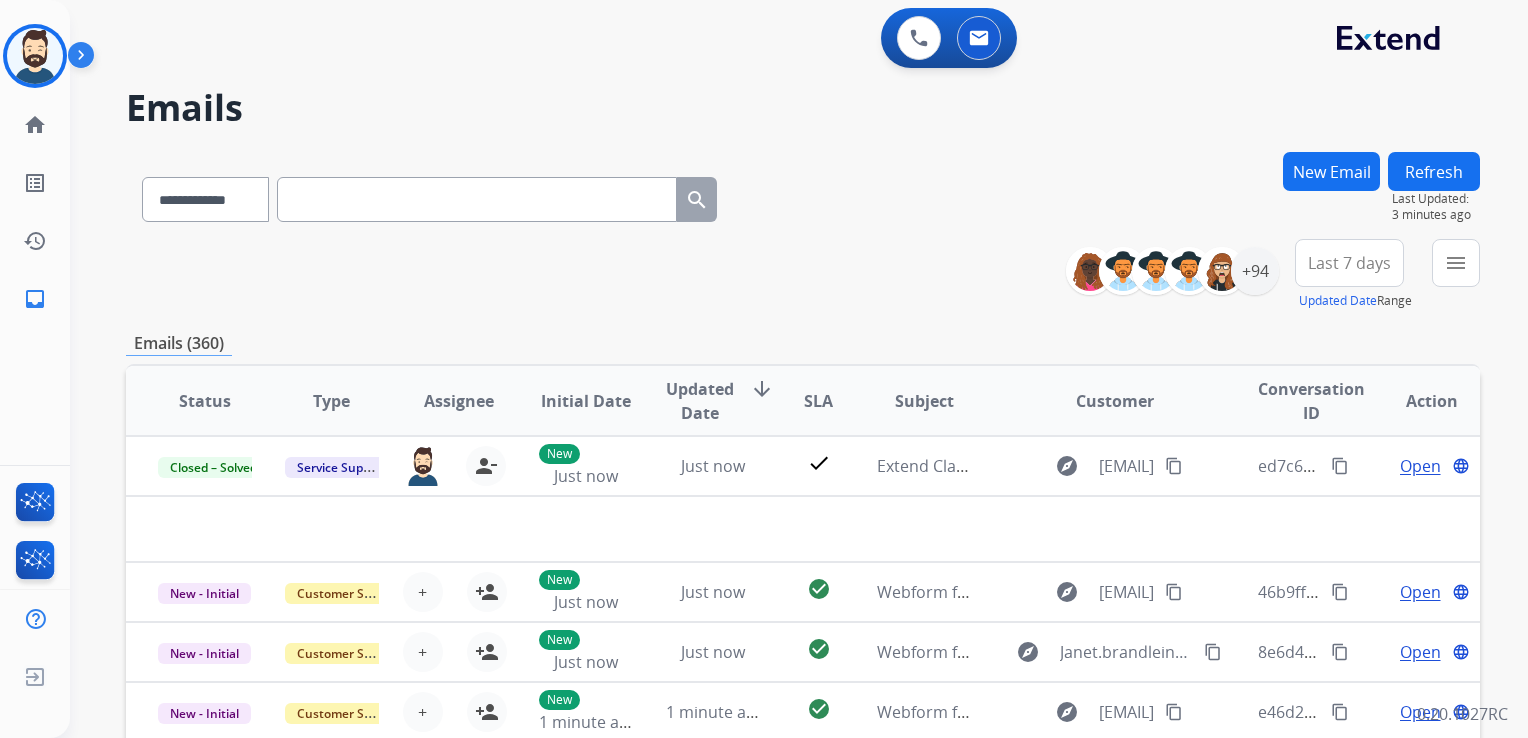 click at bounding box center [477, 199] 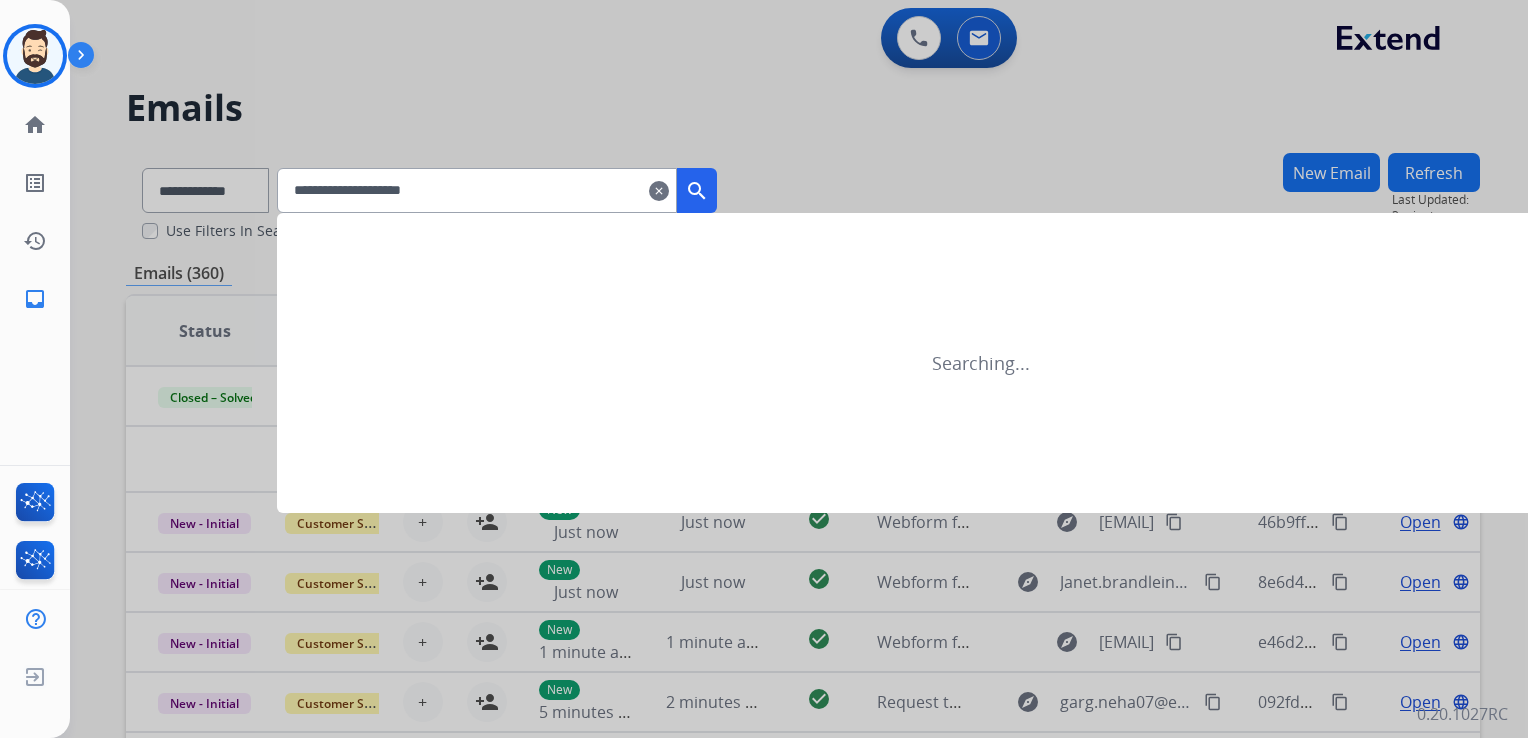 type on "**********" 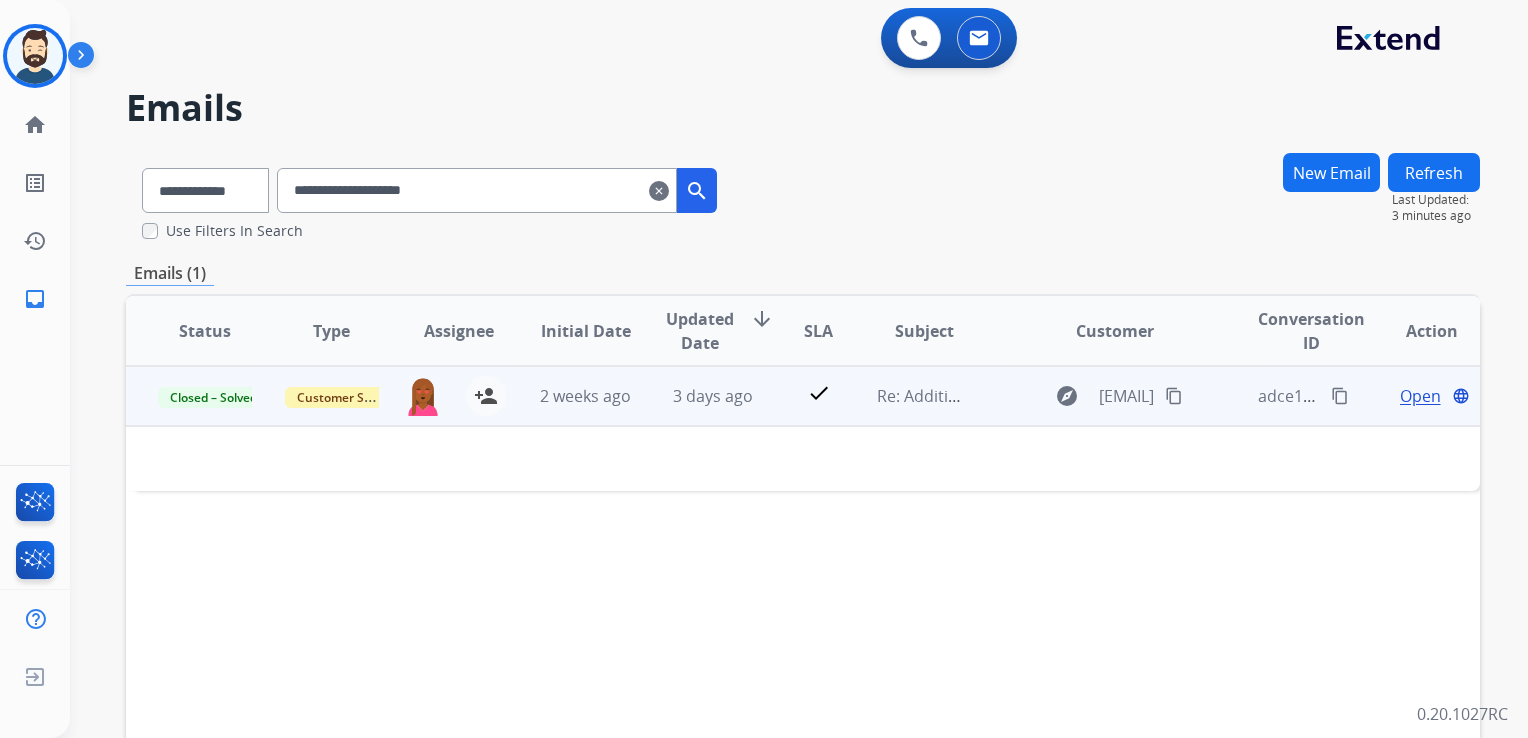 click on "3 days ago" at bounding box center (697, 396) 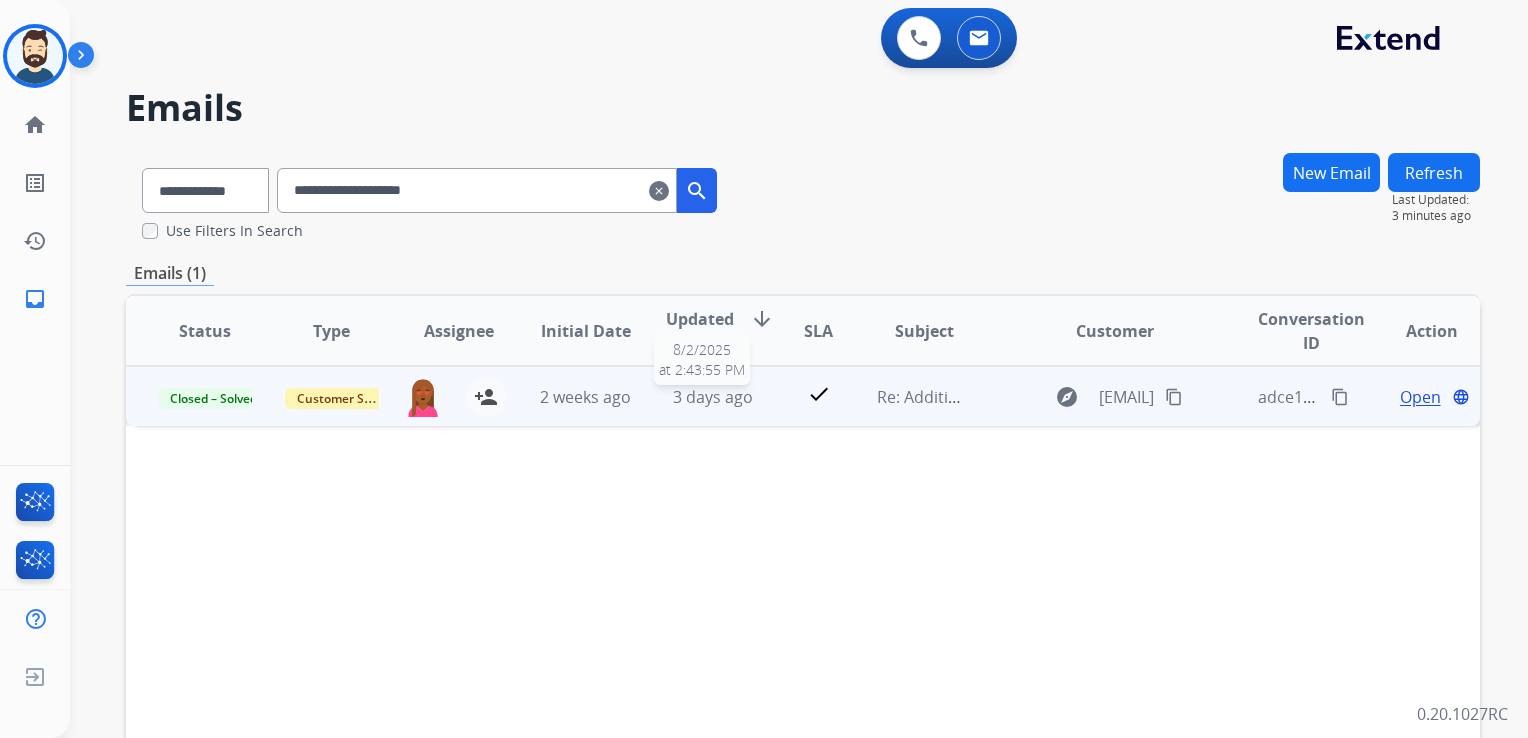 drag, startPoint x: 714, startPoint y: 396, endPoint x: 889, endPoint y: 399, distance: 175.02571 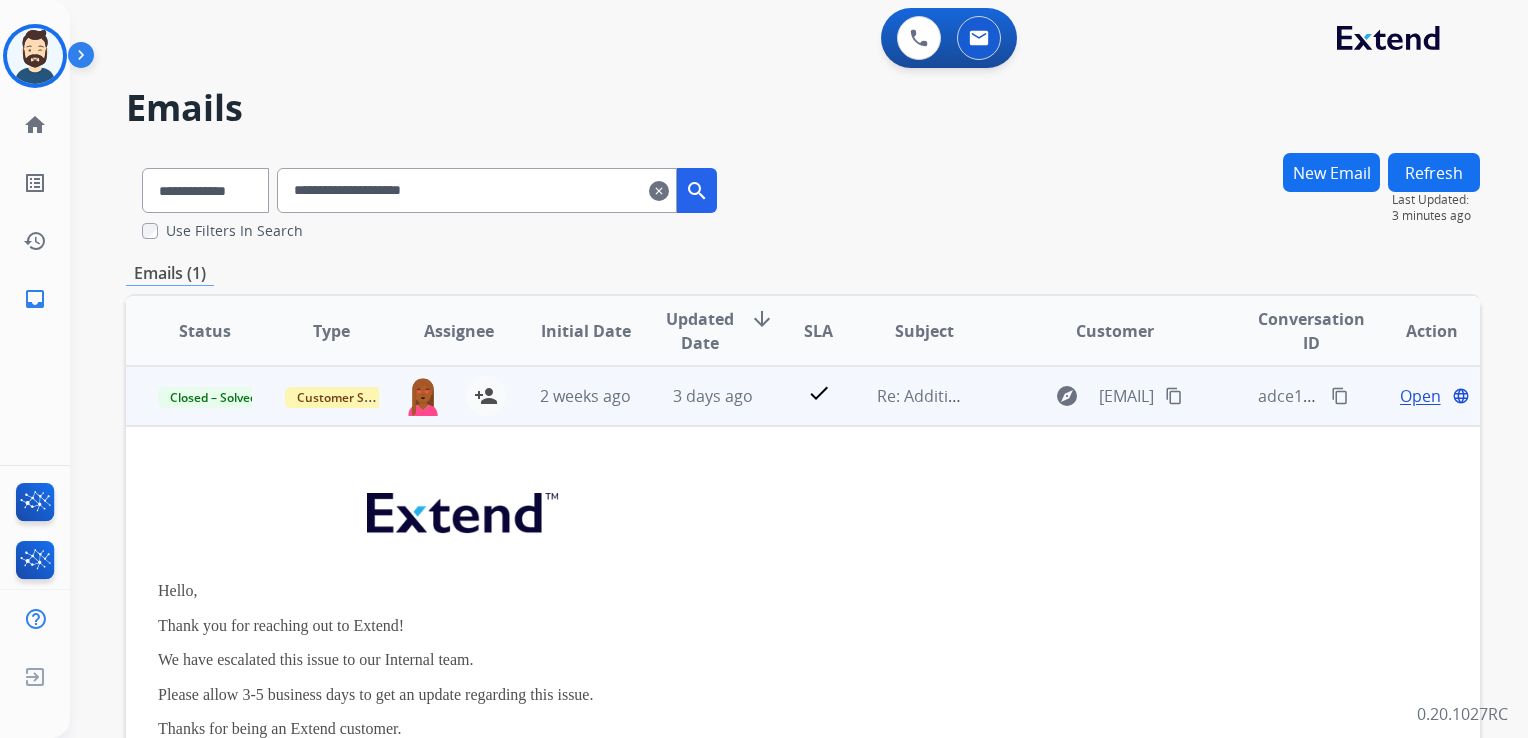 click on "Open" at bounding box center (1420, 396) 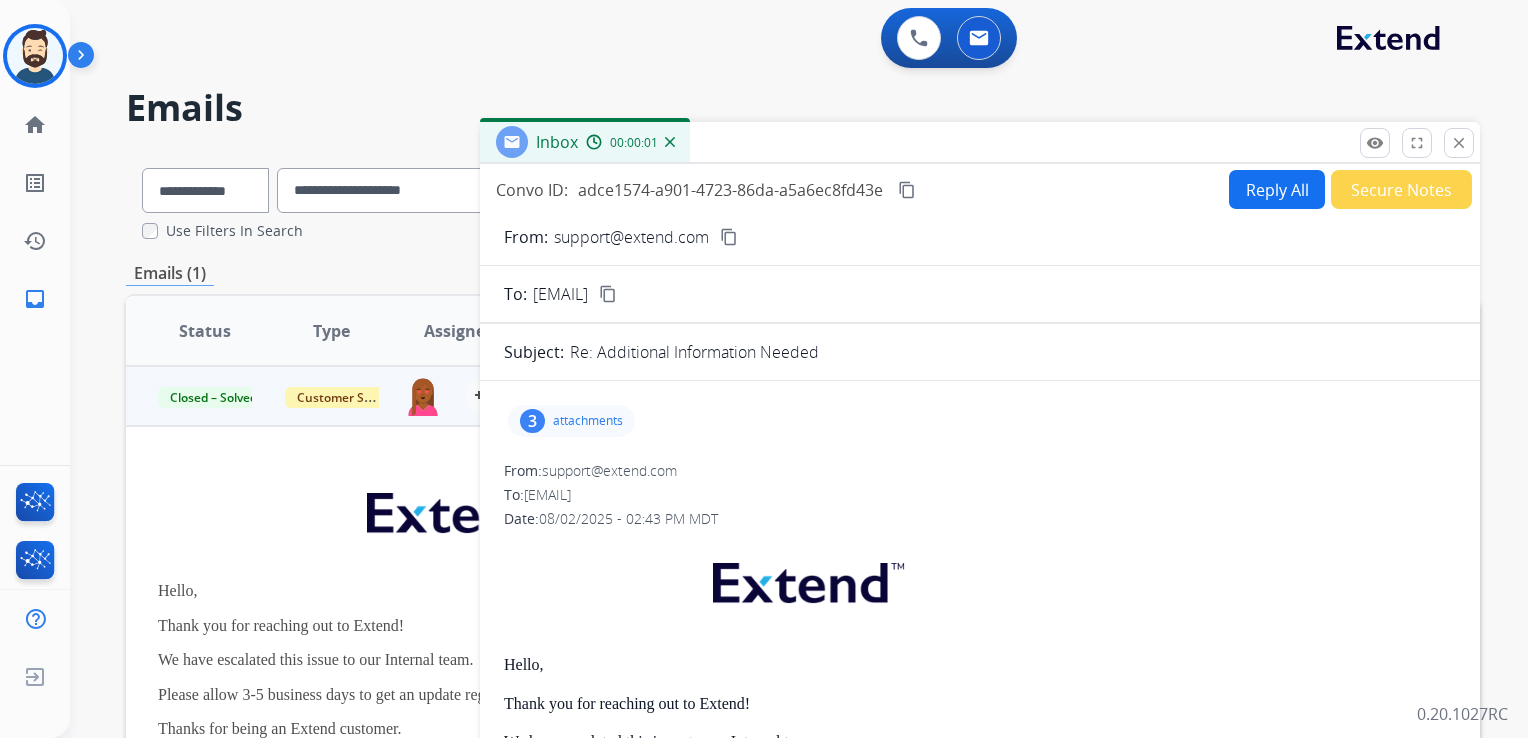 click on "3 attachments" at bounding box center (571, 421) 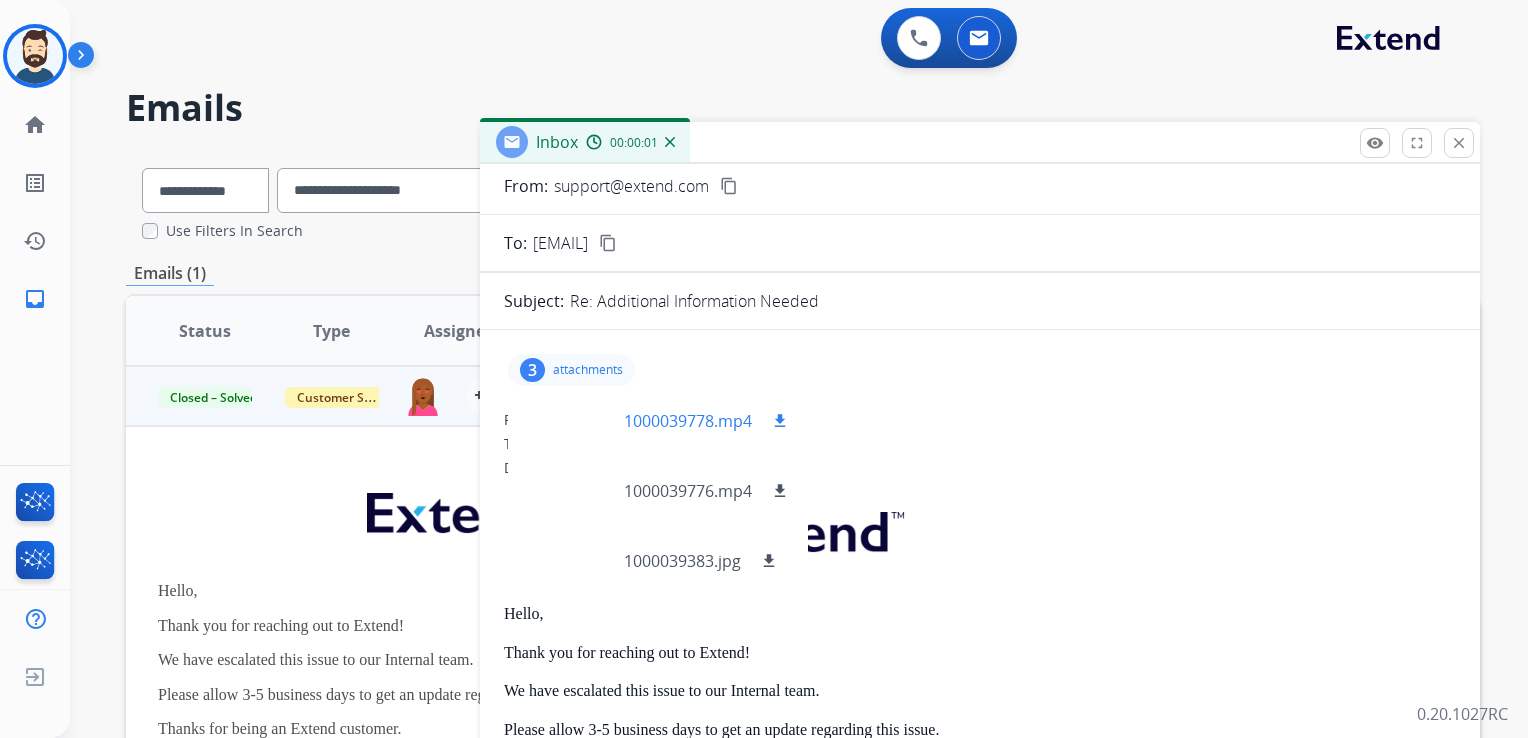 scroll, scrollTop: 100, scrollLeft: 0, axis: vertical 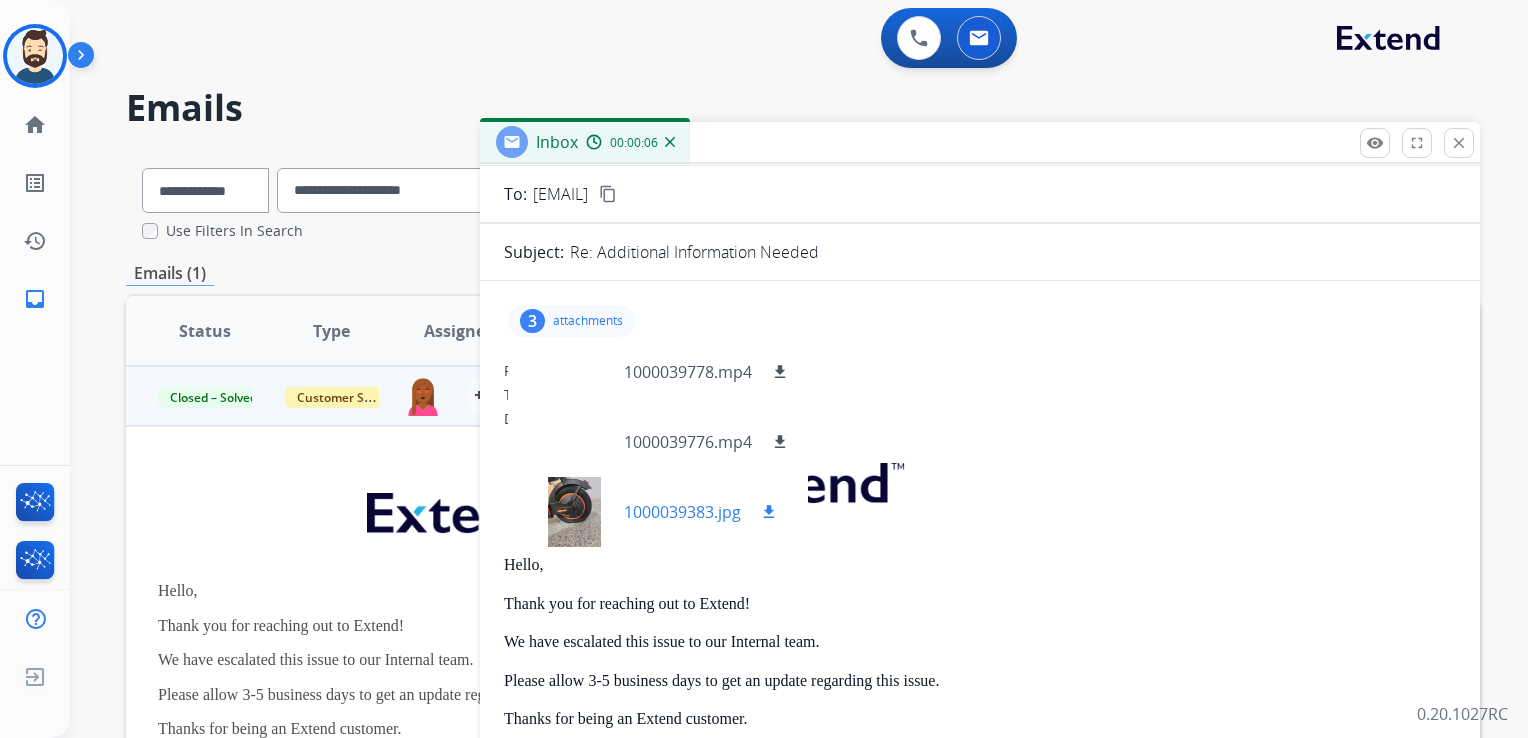 click on "download" at bounding box center (769, 512) 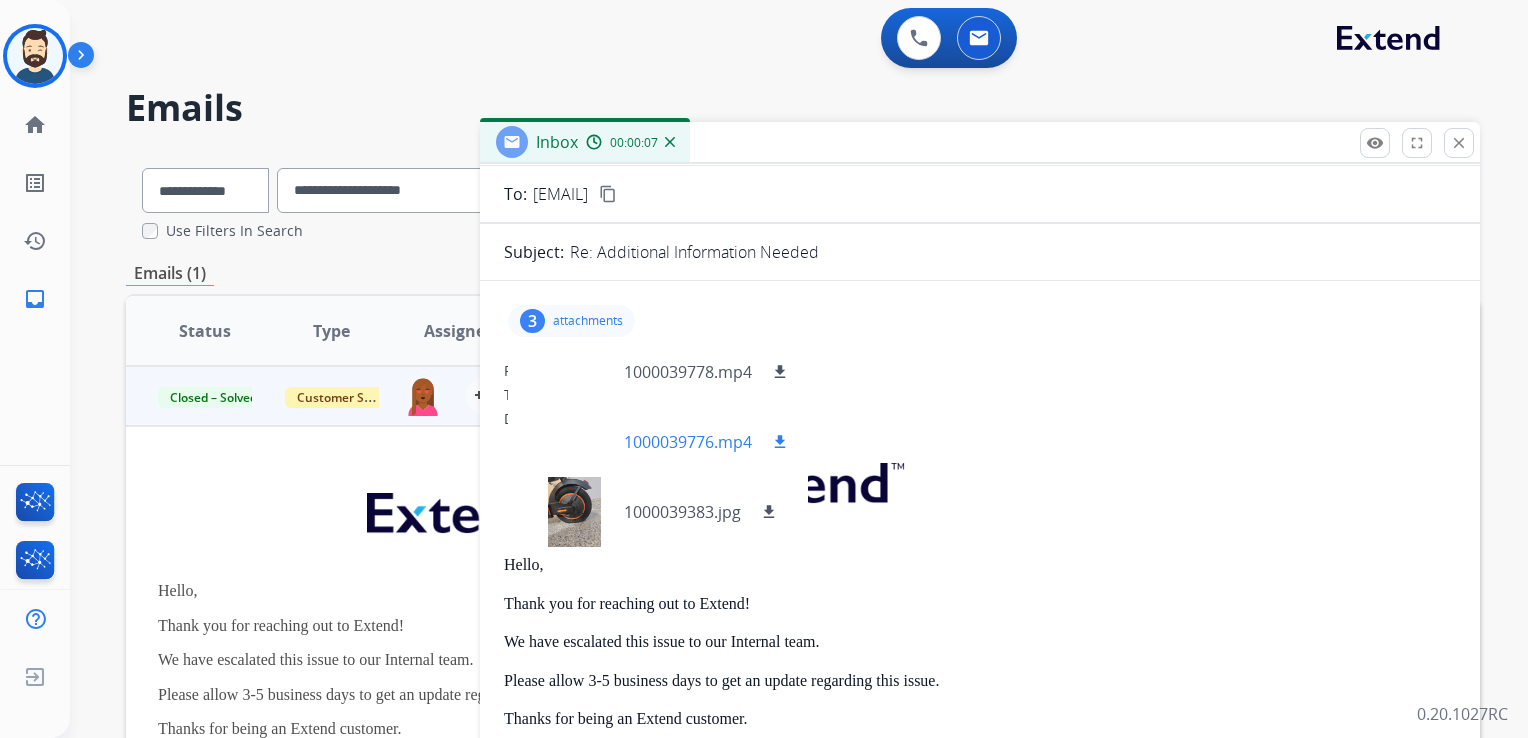 drag, startPoint x: 777, startPoint y: 434, endPoint x: 776, endPoint y: 406, distance: 28.01785 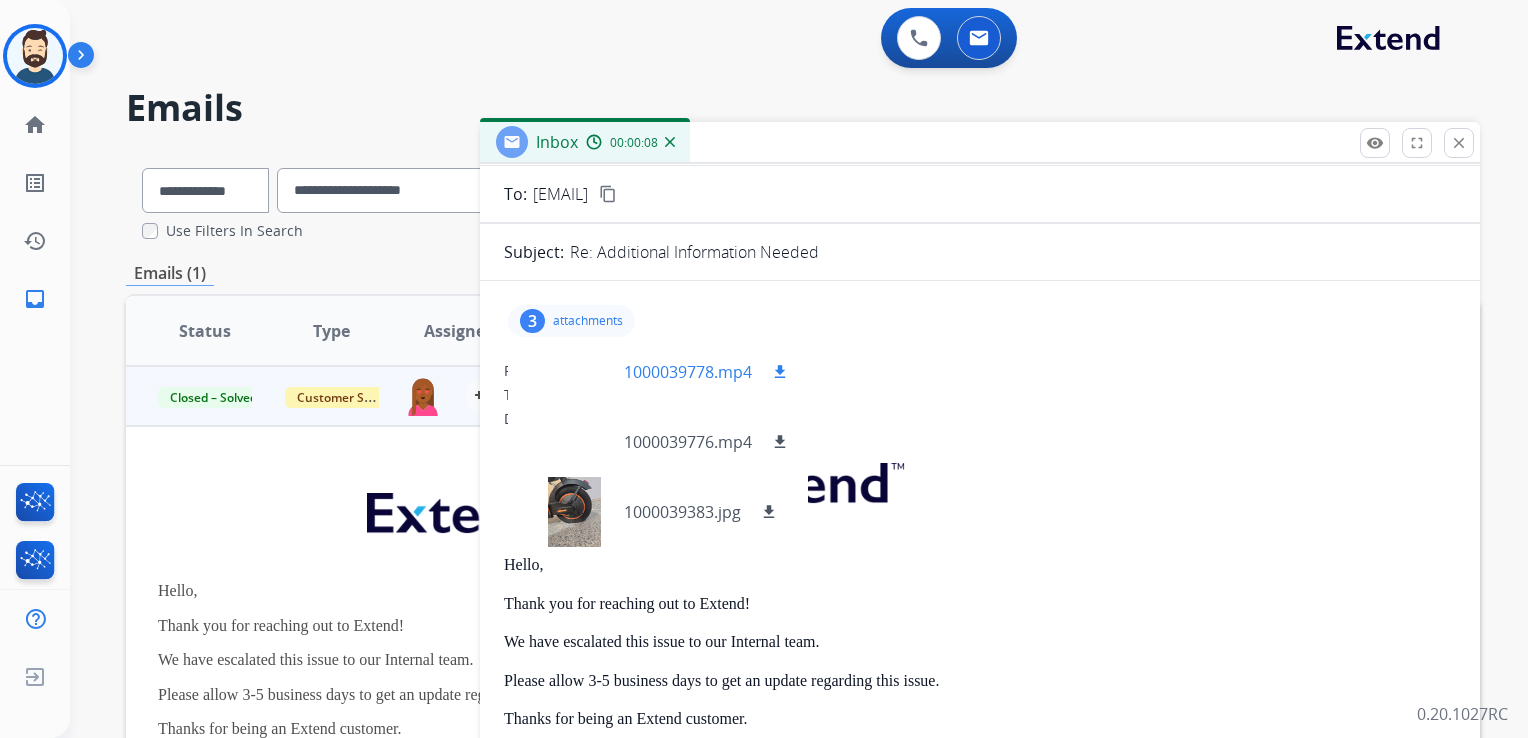 drag, startPoint x: 780, startPoint y: 362, endPoint x: 740, endPoint y: 347, distance: 42.72002 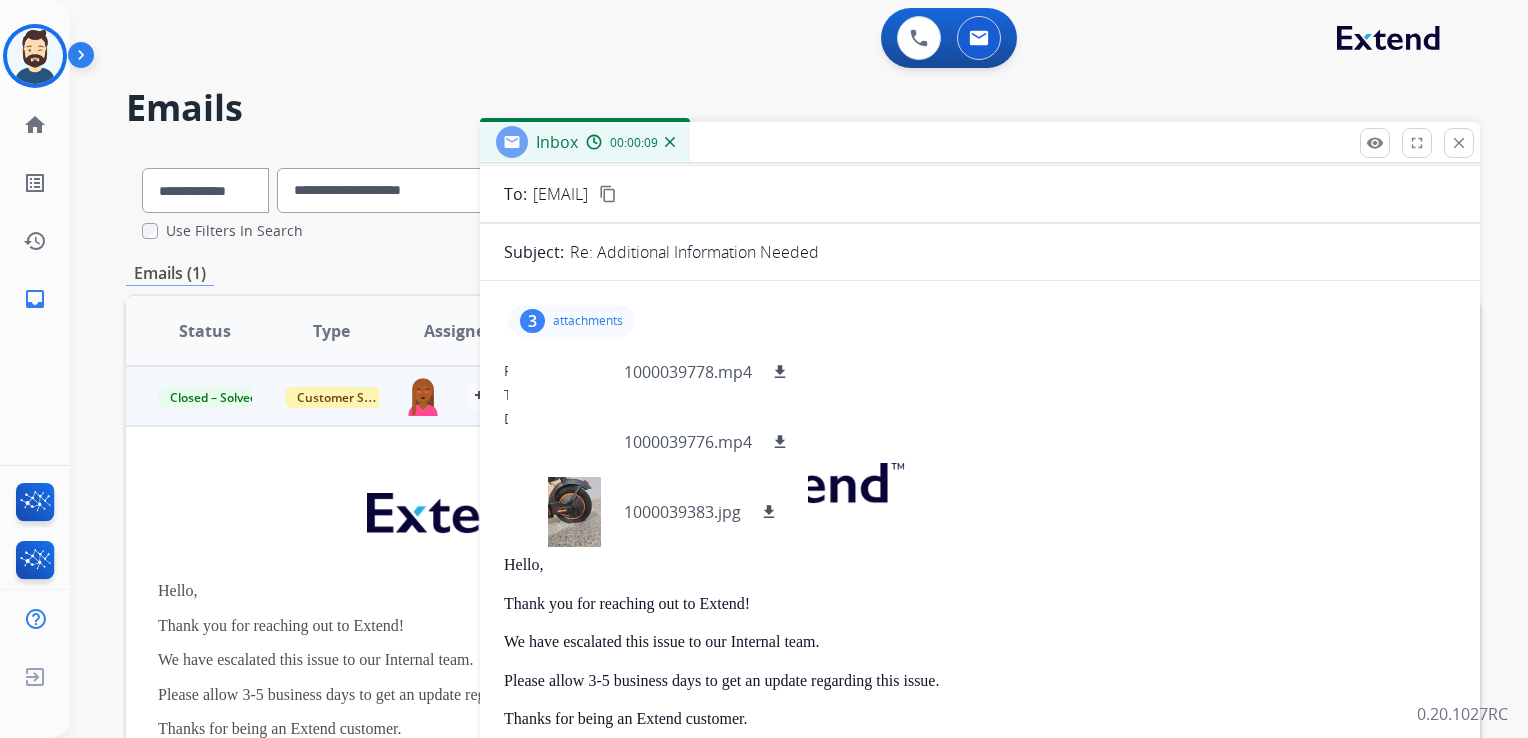 click on "attachments" at bounding box center [588, 321] 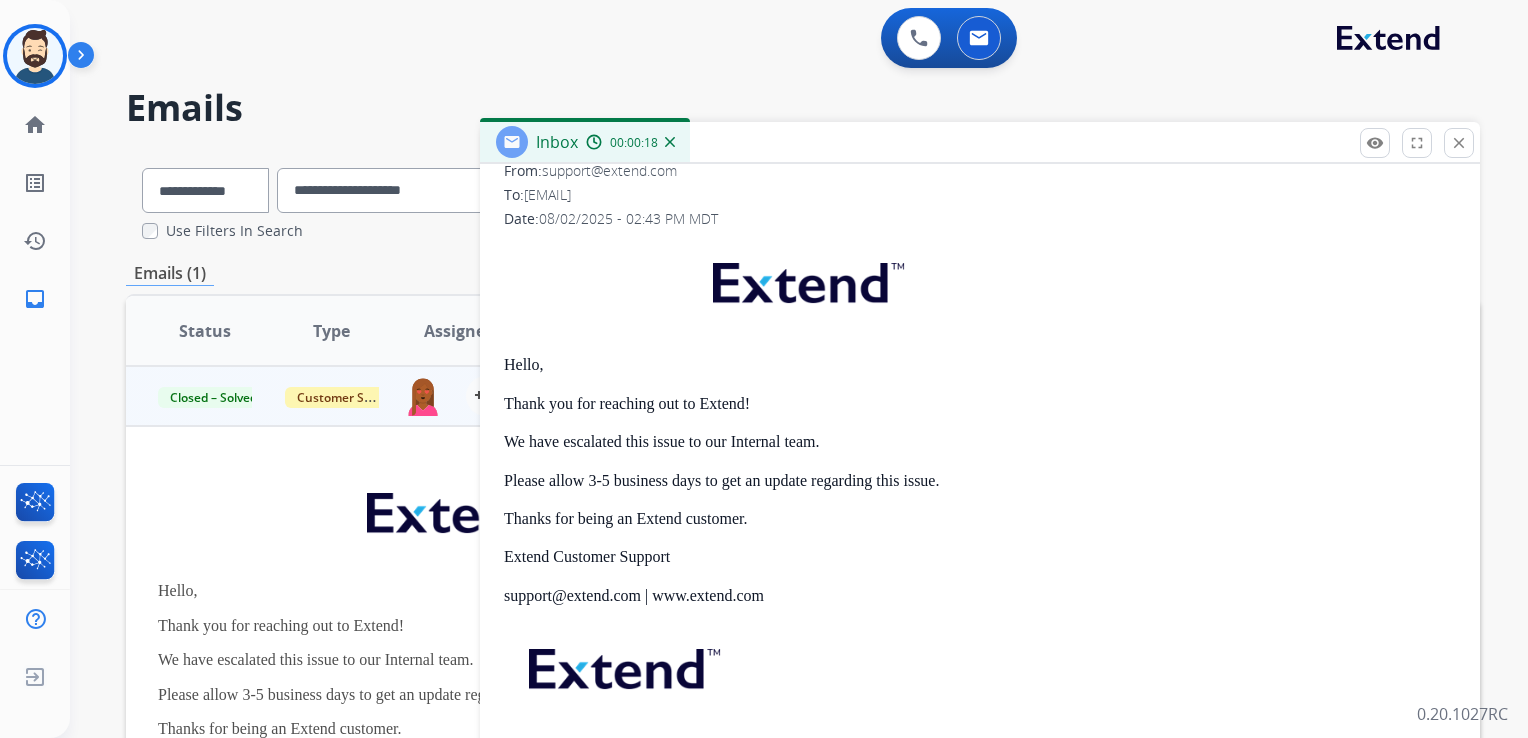scroll, scrollTop: 0, scrollLeft: 0, axis: both 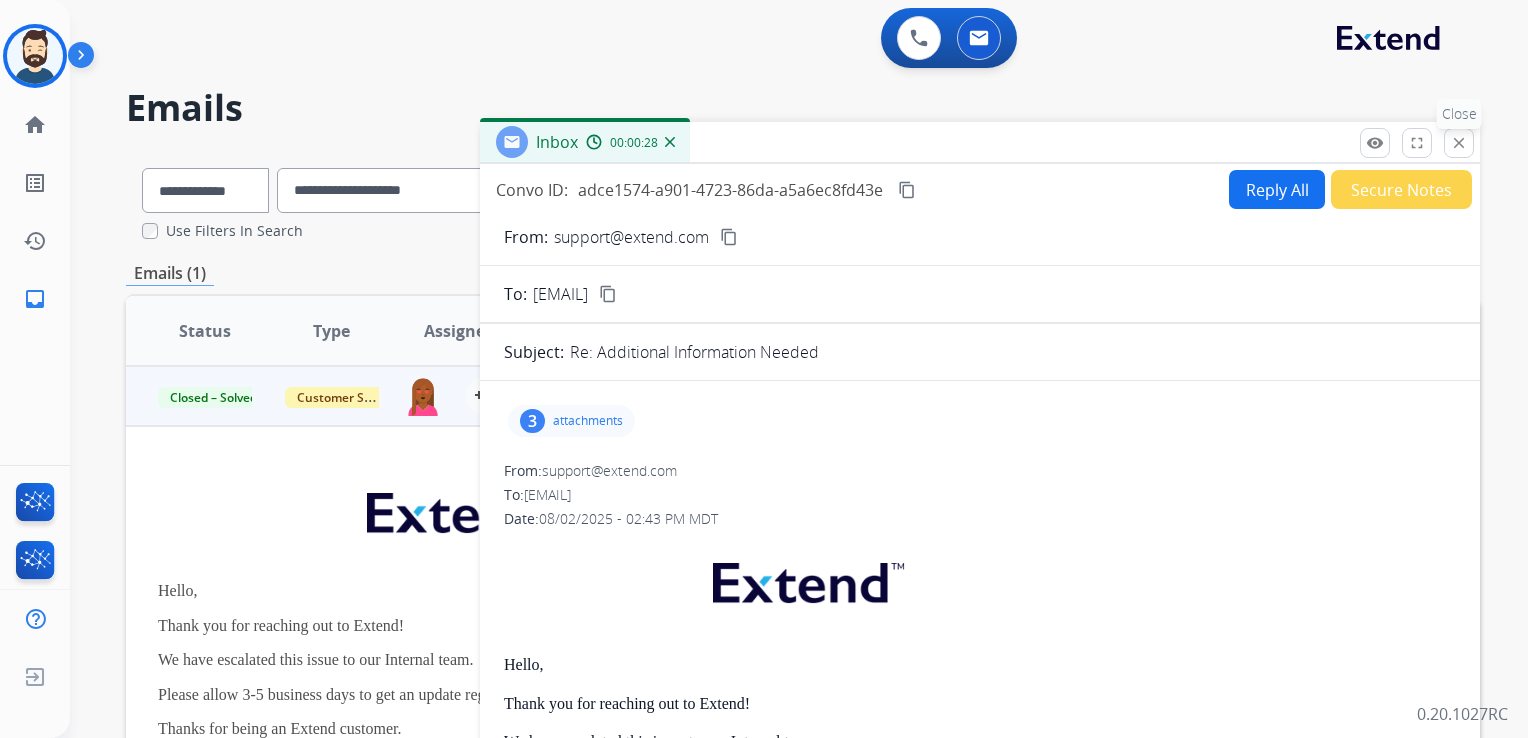 click on "close" at bounding box center (1459, 143) 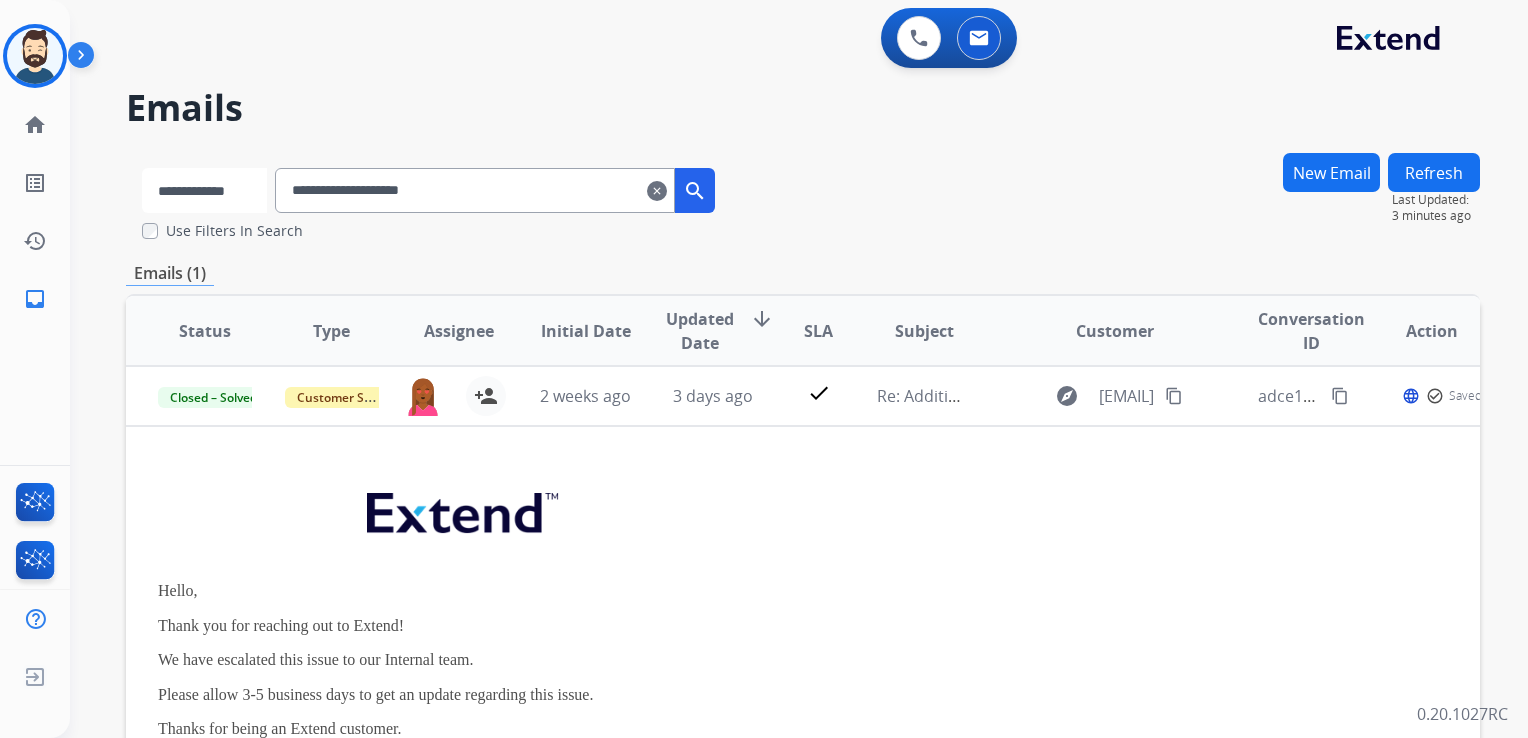 drag, startPoint x: 276, startPoint y: 191, endPoint x: 261, endPoint y: 214, distance: 27.45906 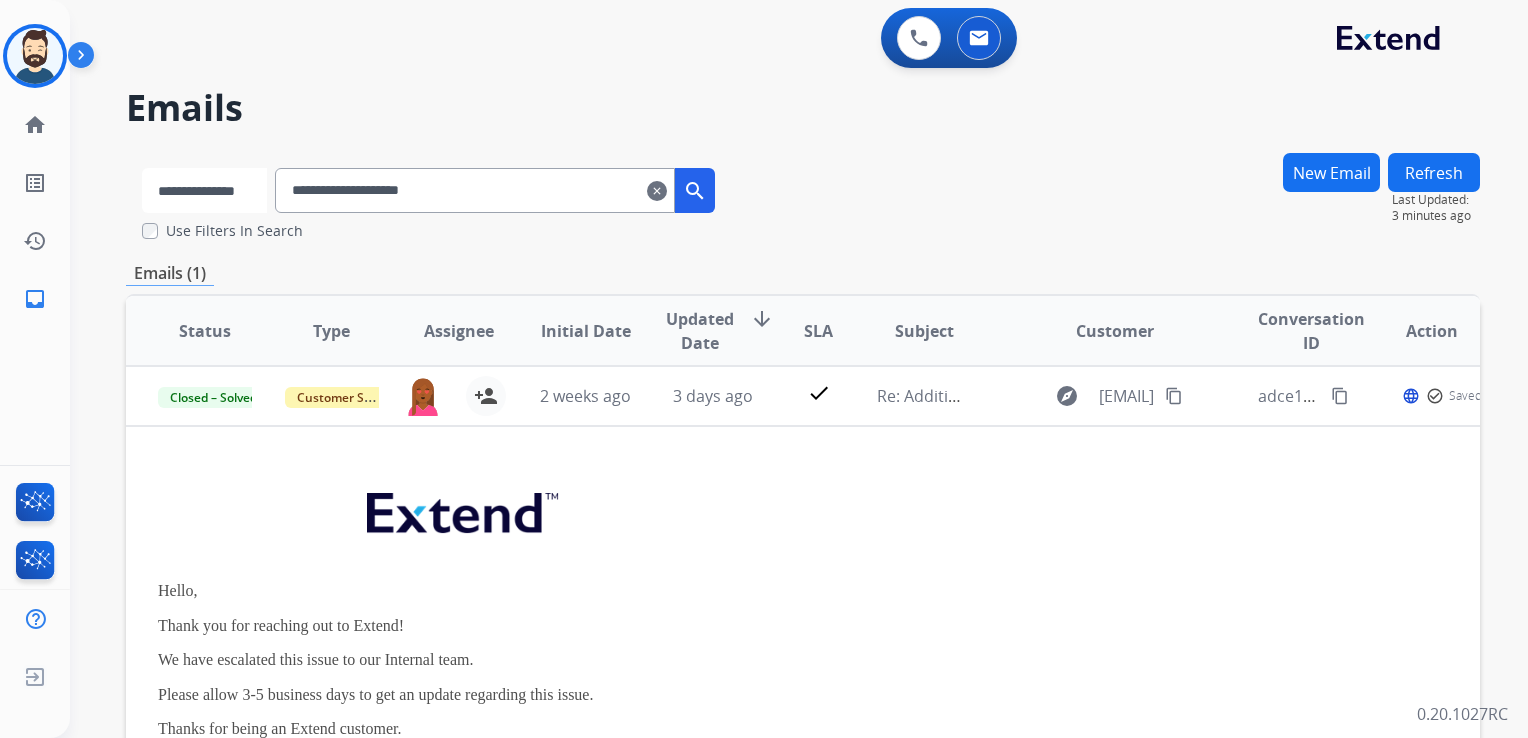 click on "**********" at bounding box center (204, 190) 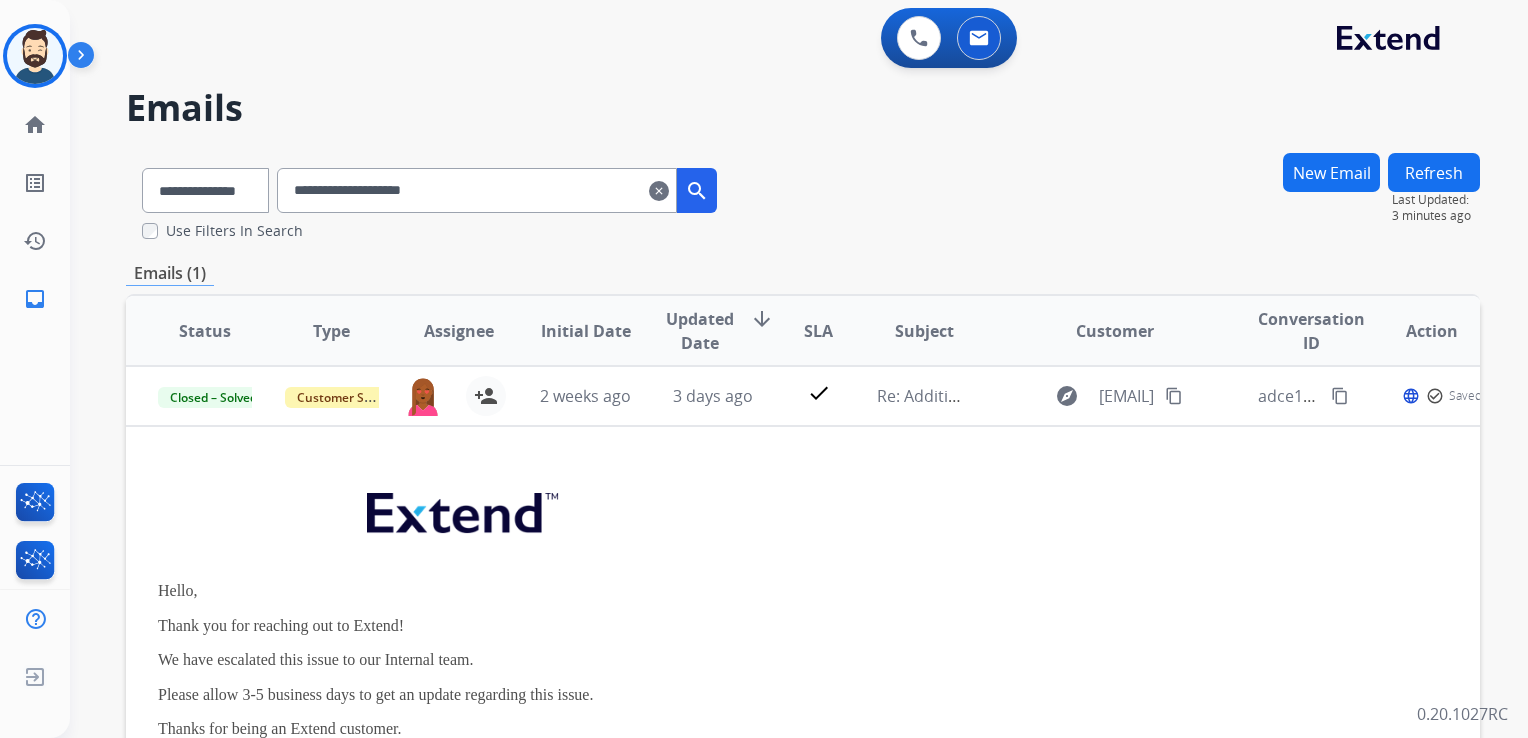 click on "**********" at bounding box center [477, 190] 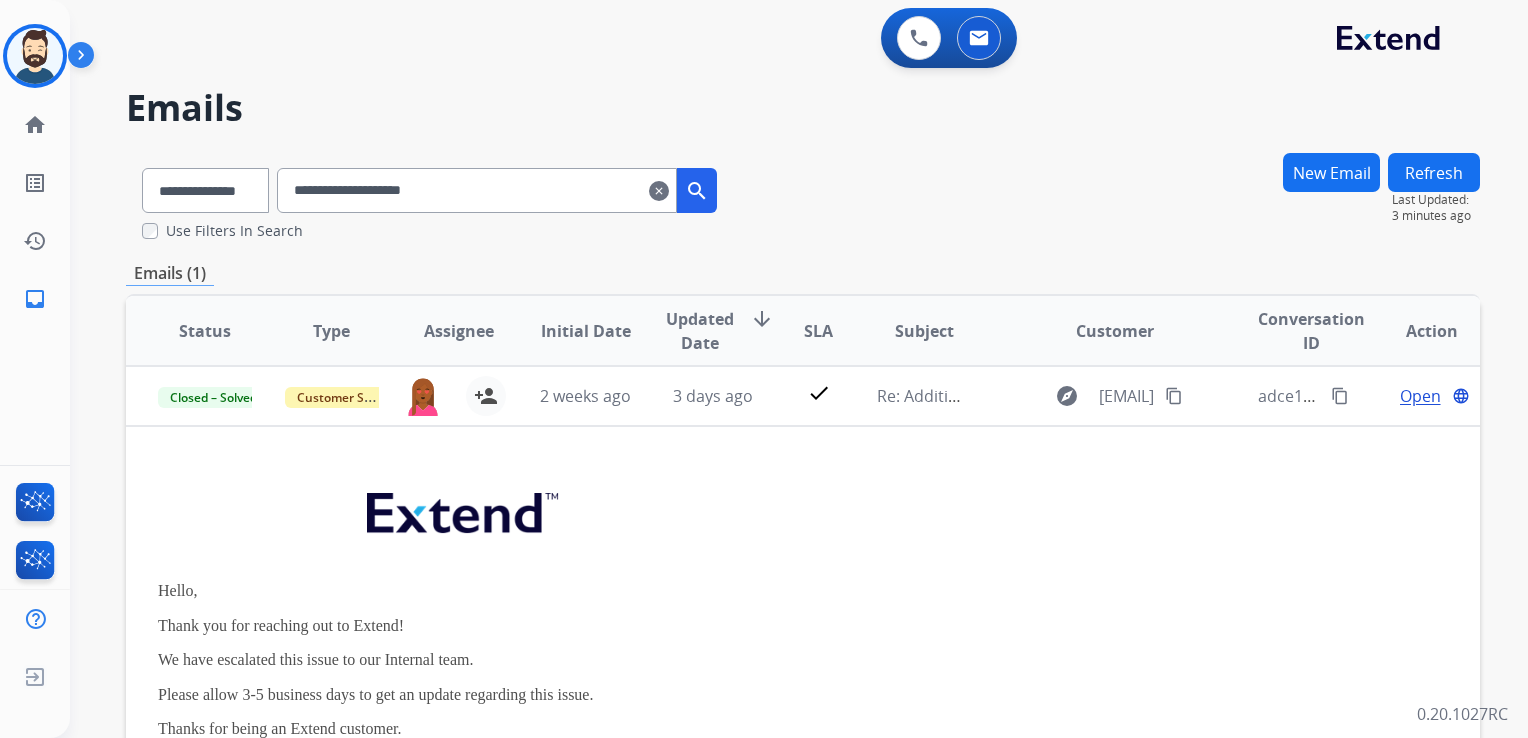 click on "**********" at bounding box center (477, 190) 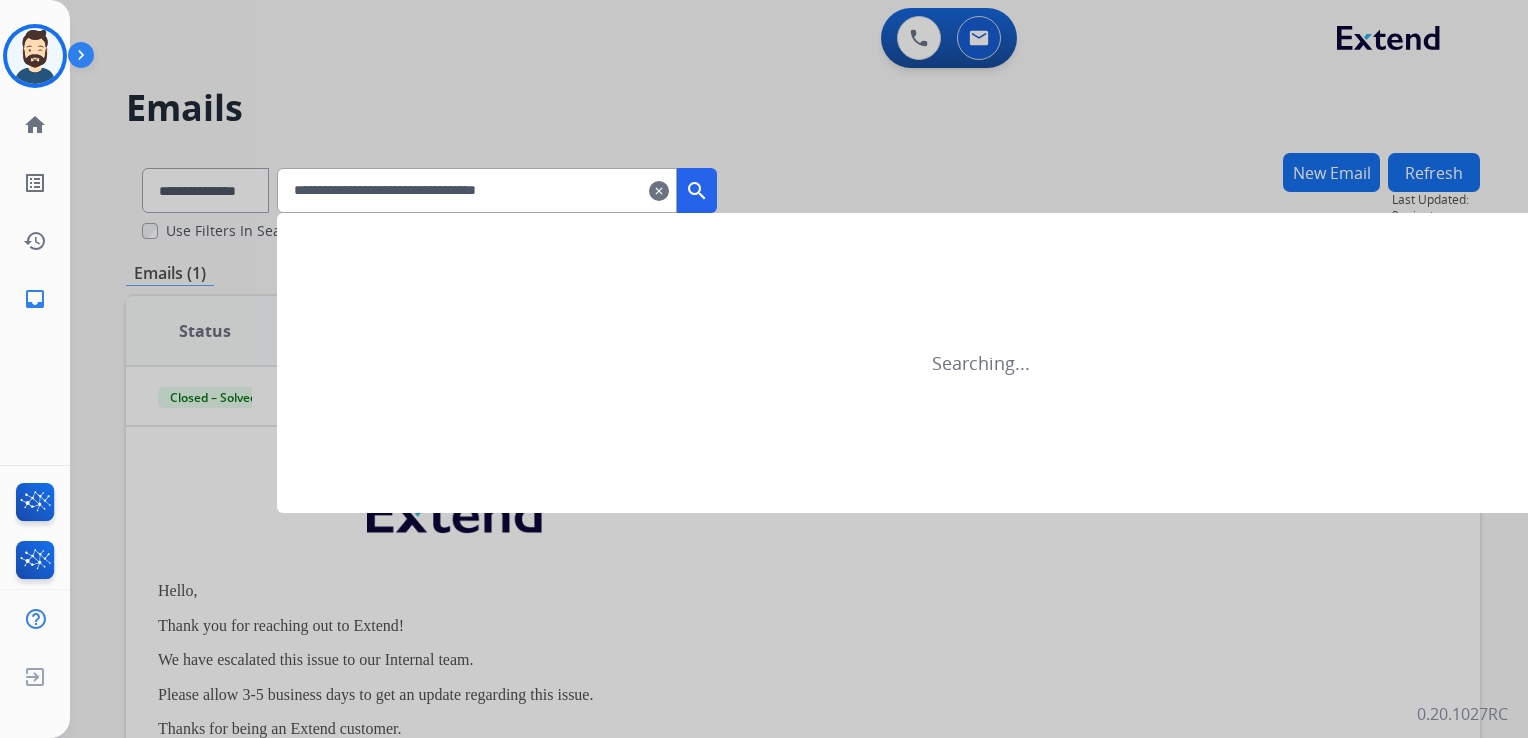 type on "**********" 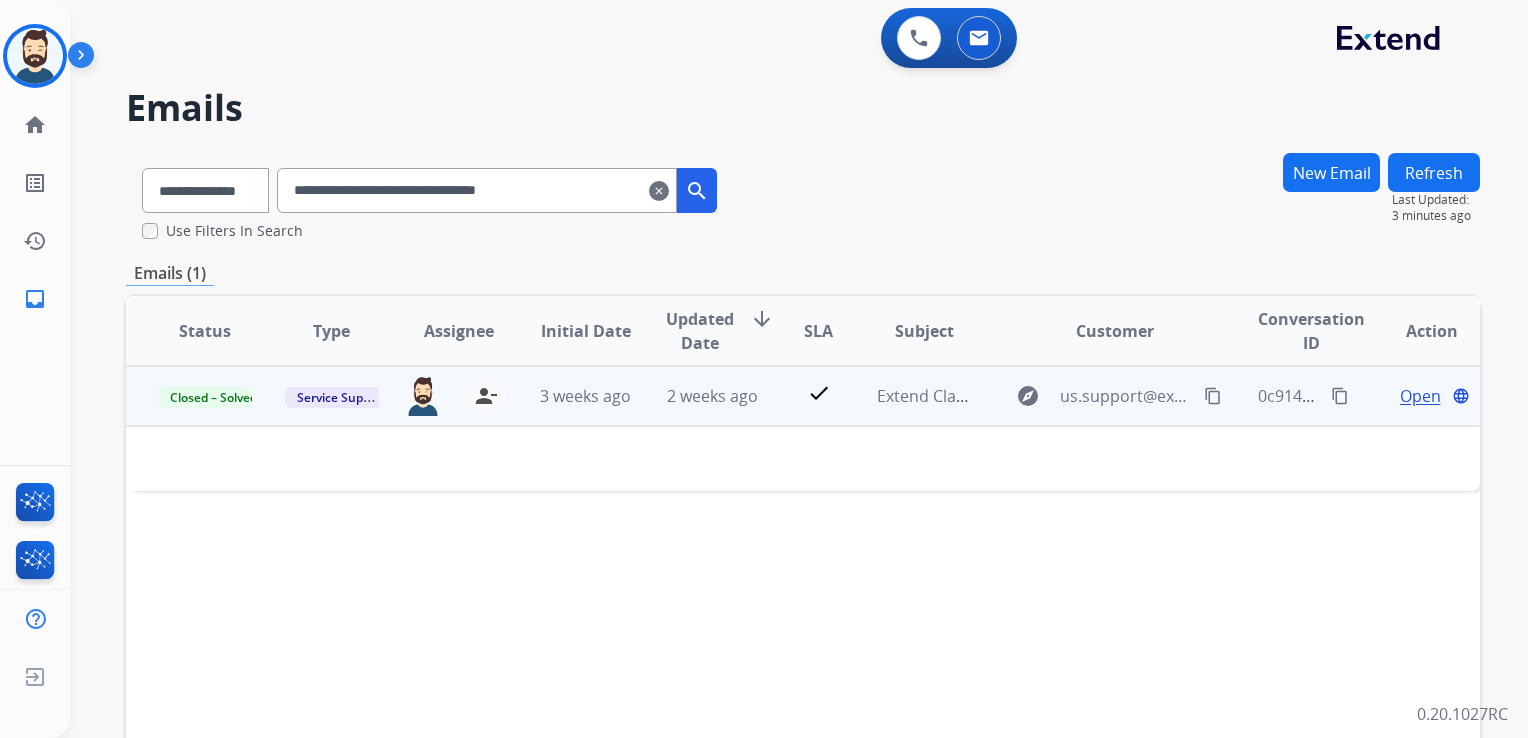 click on "2 weeks ago" at bounding box center (712, 396) 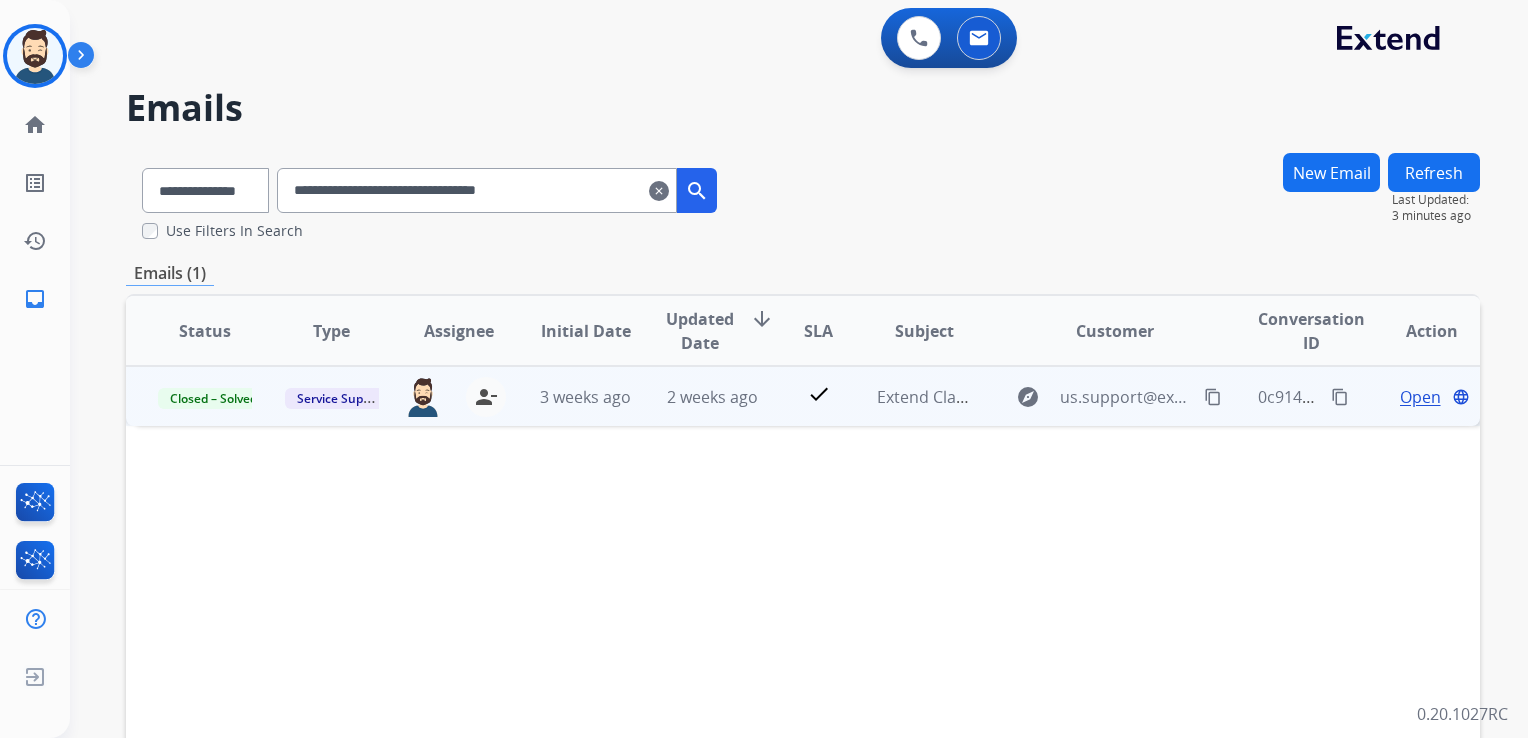click on "2 weeks ago" at bounding box center [712, 397] 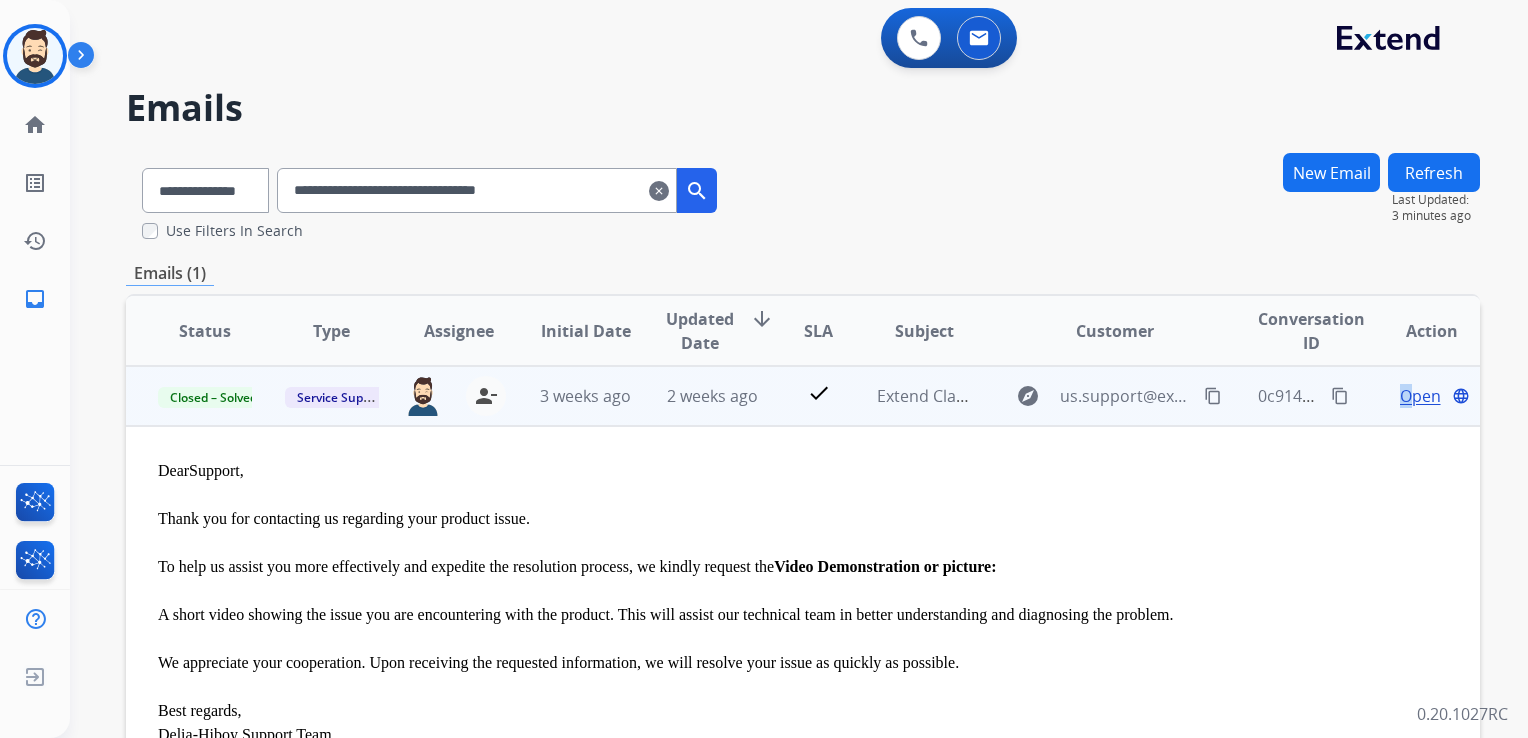 click on "Open" at bounding box center [1420, 396] 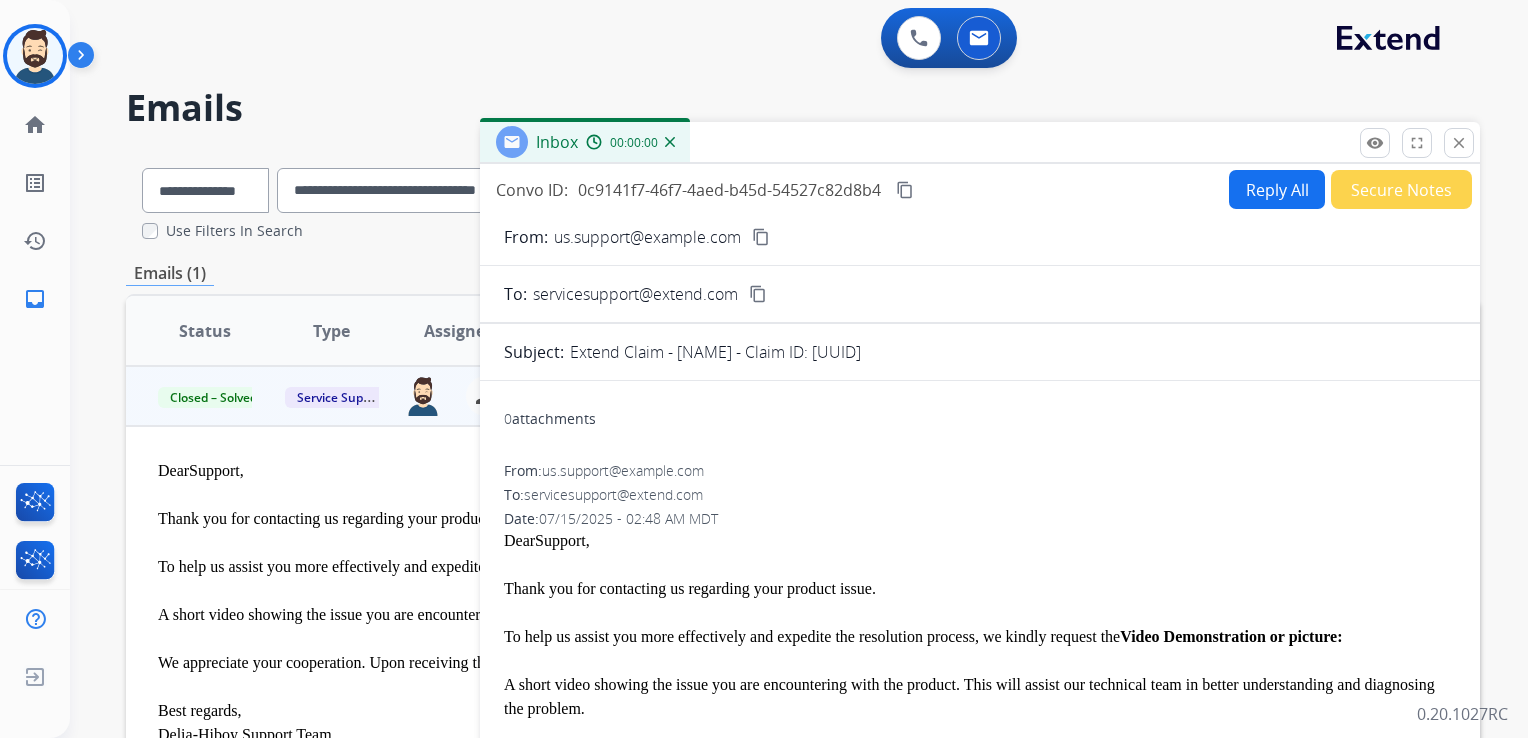 drag, startPoint x: 1391, startPoint y: 393, endPoint x: 1292, endPoint y: 188, distance: 227.65324 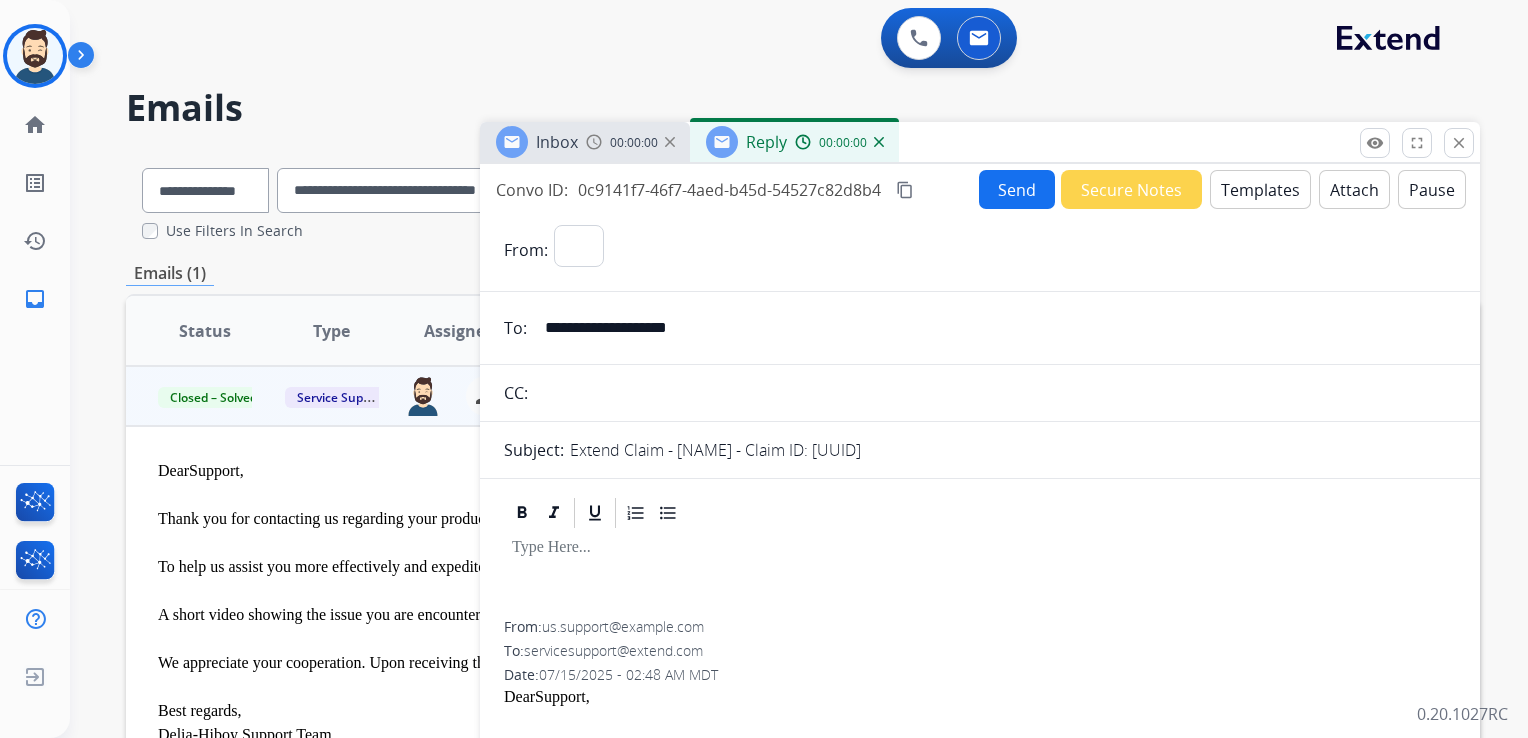 select on "**********" 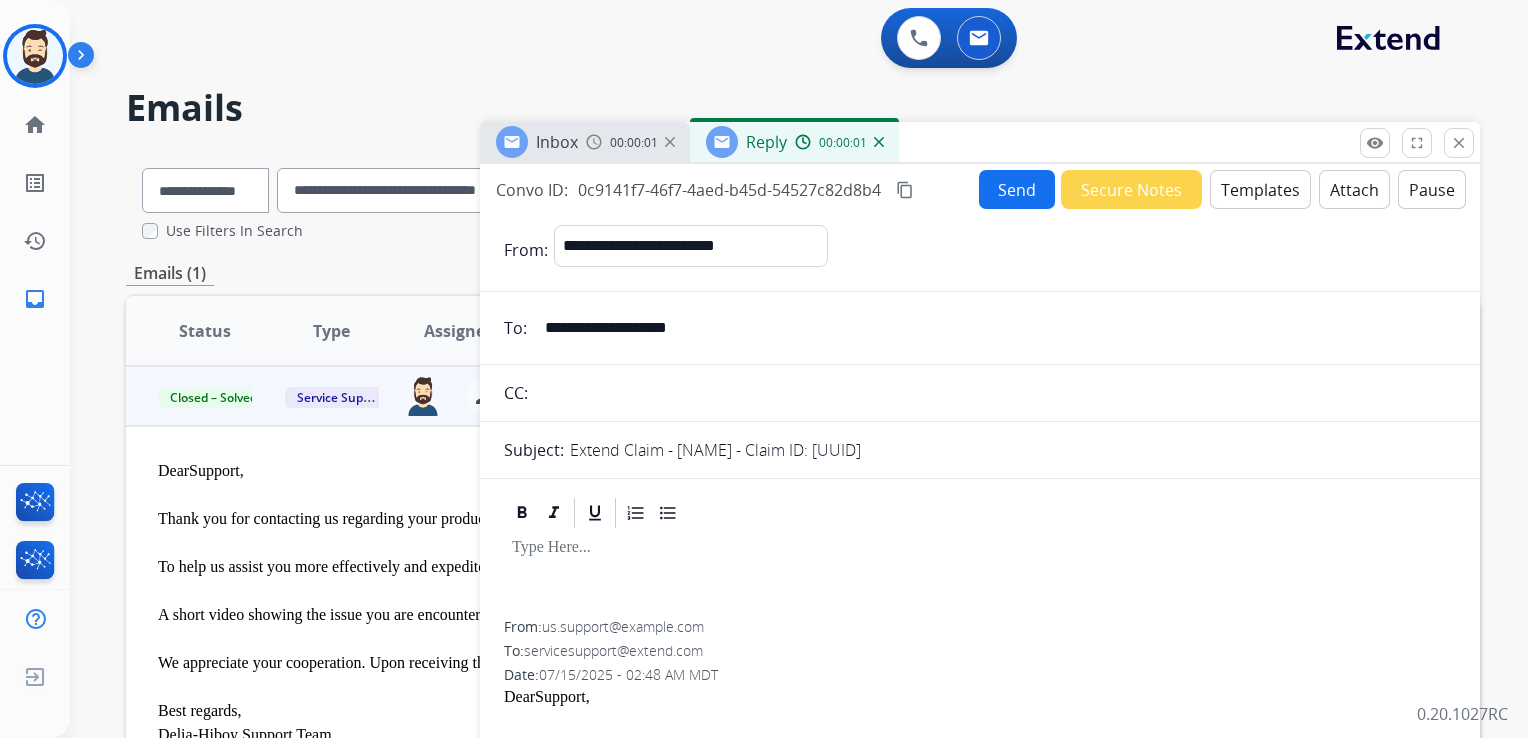 click on "Templates" at bounding box center [1260, 189] 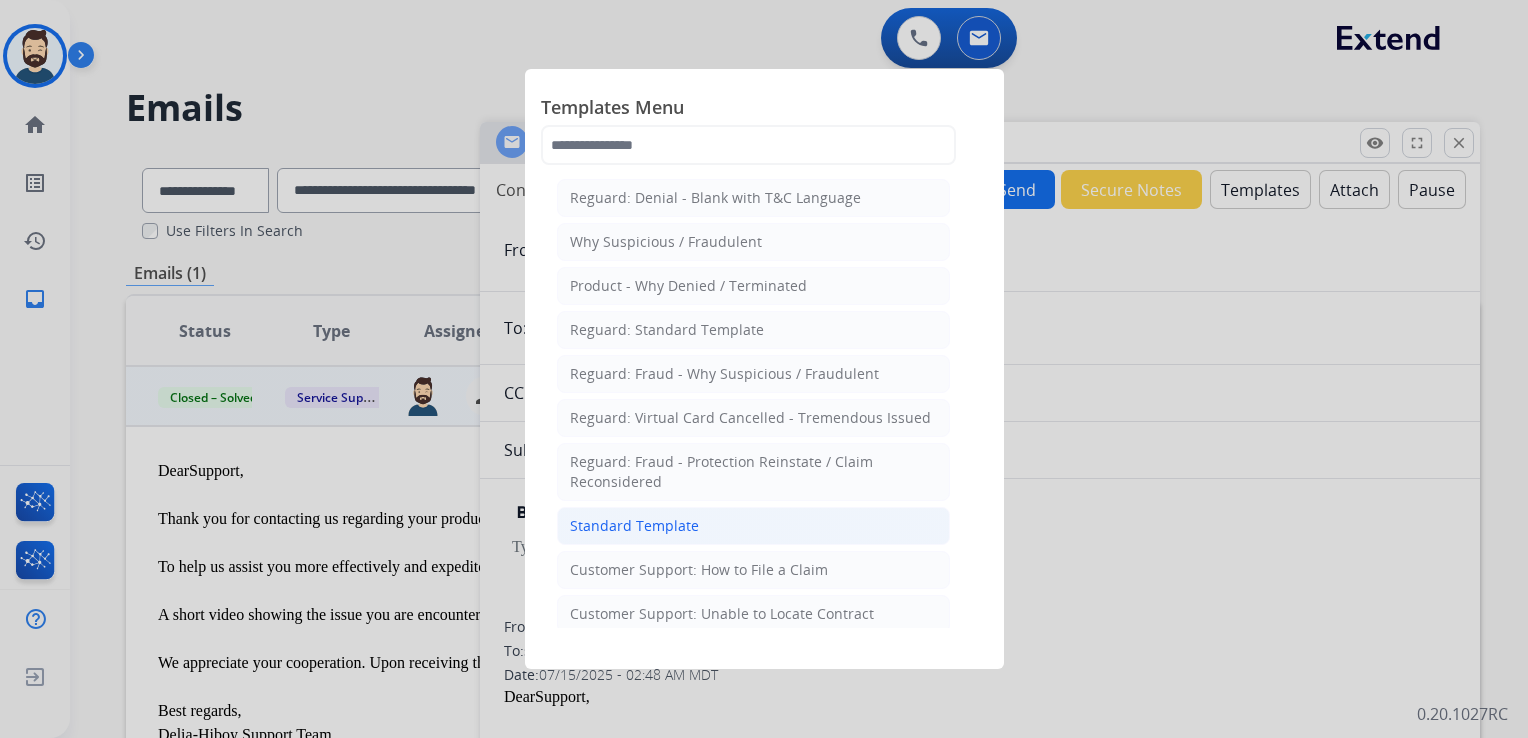 click on "Standard Template" 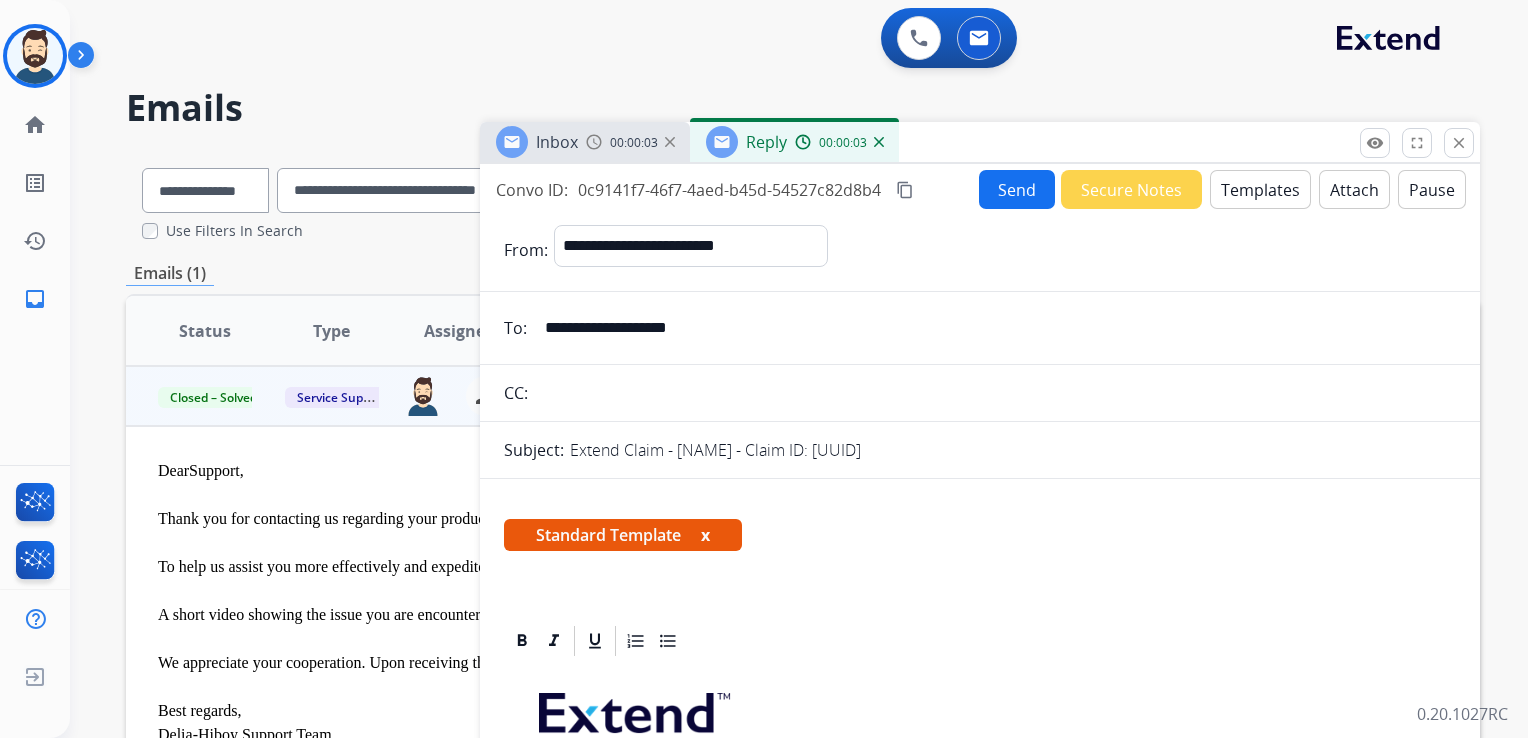 click on "Attach" at bounding box center (1354, 189) 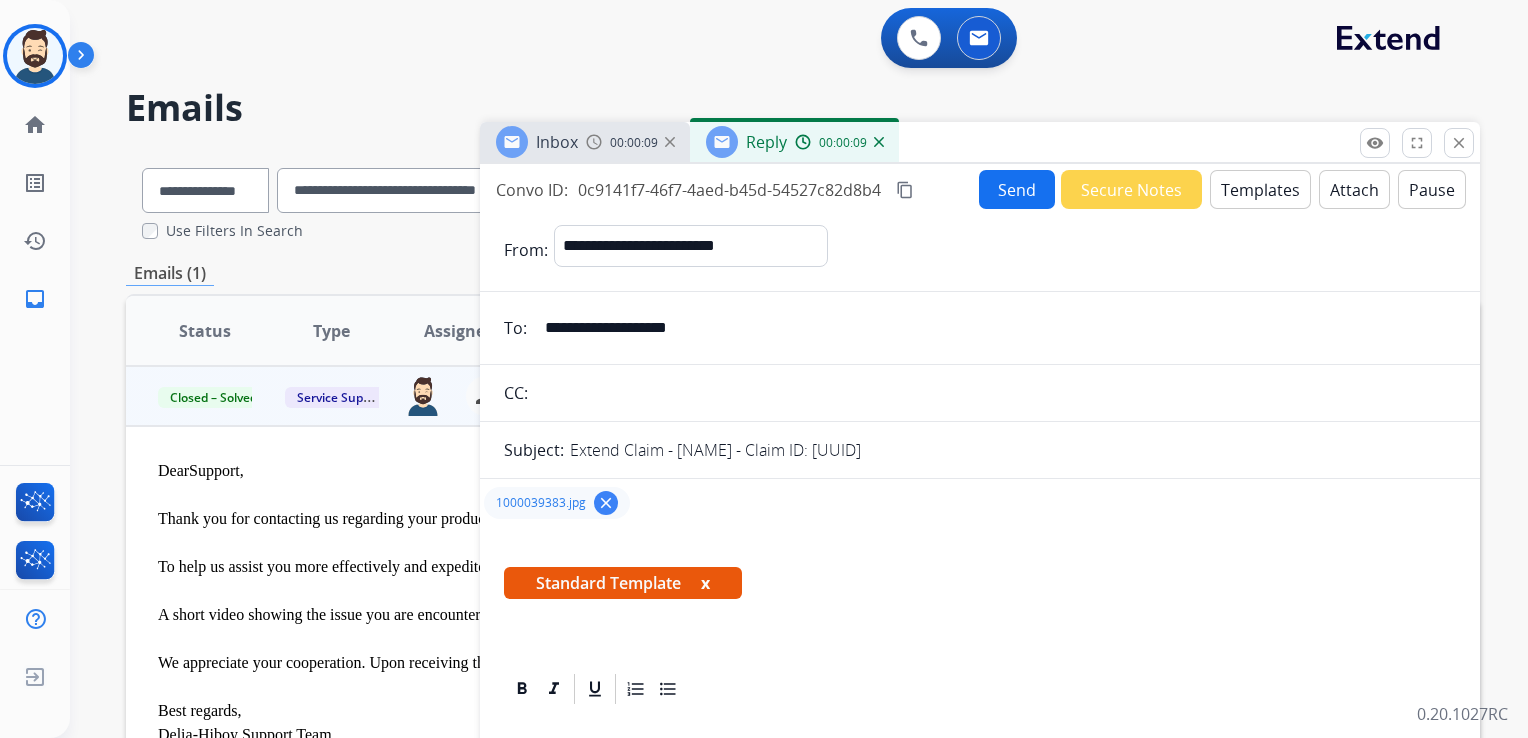 click on "Attach" at bounding box center (1354, 189) 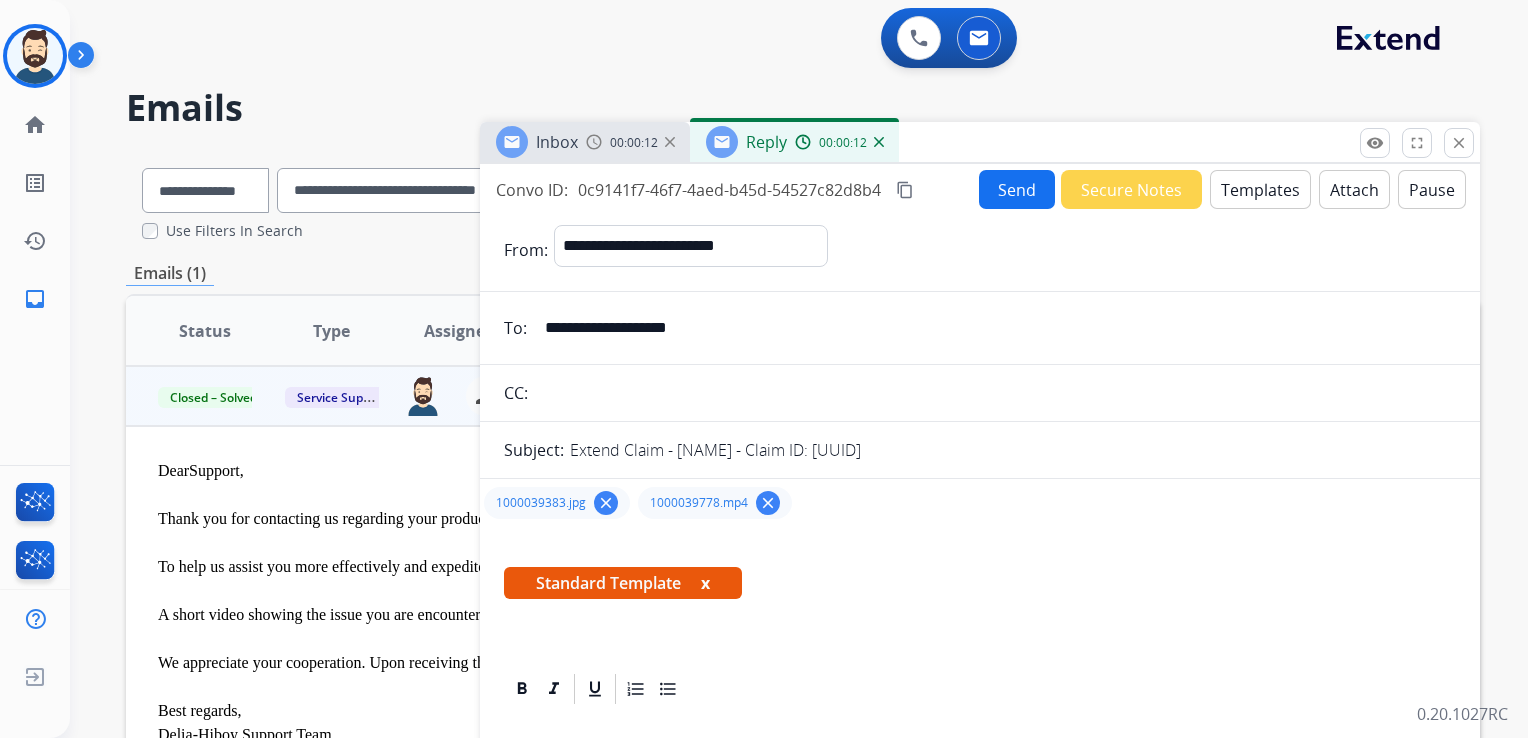 click on "Attach" at bounding box center [1354, 189] 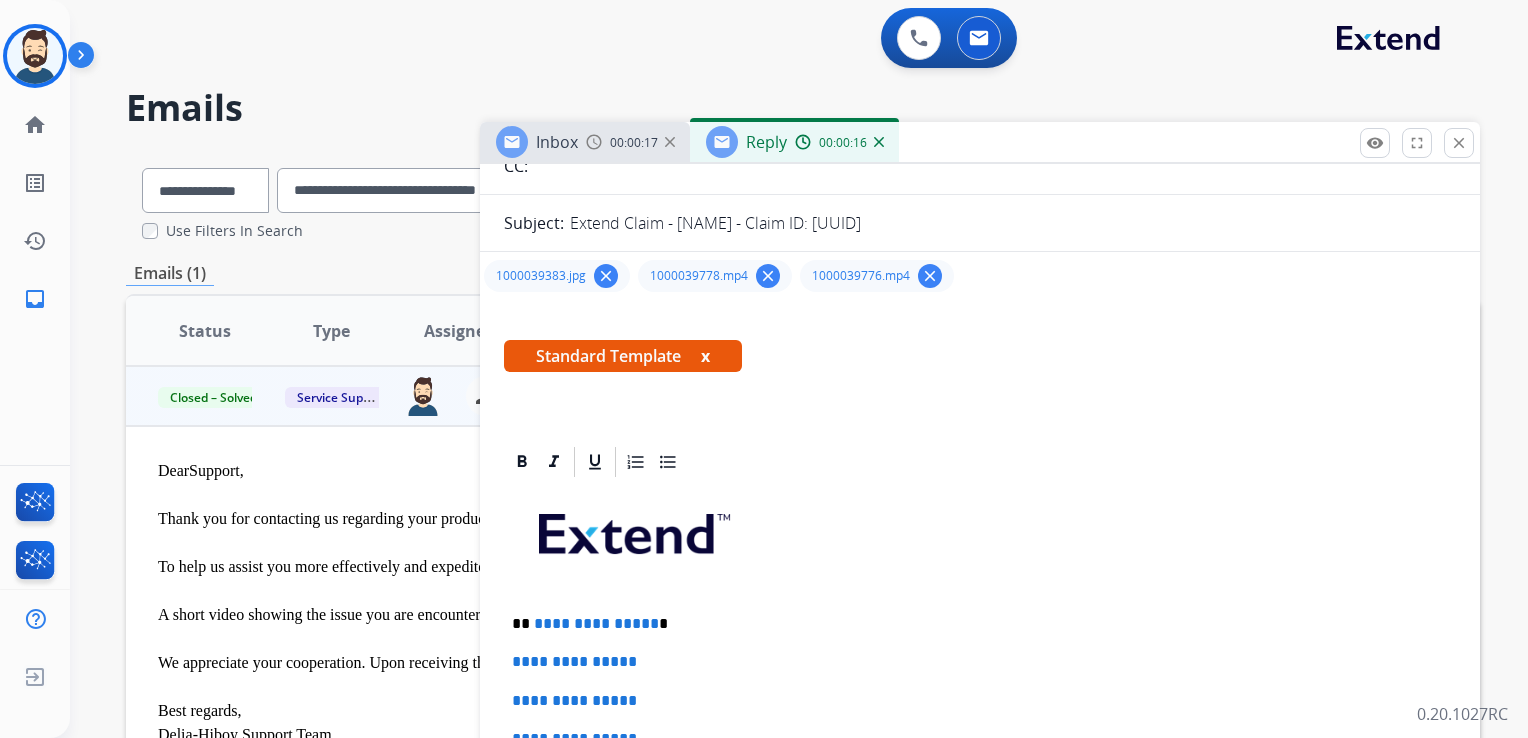 scroll, scrollTop: 400, scrollLeft: 0, axis: vertical 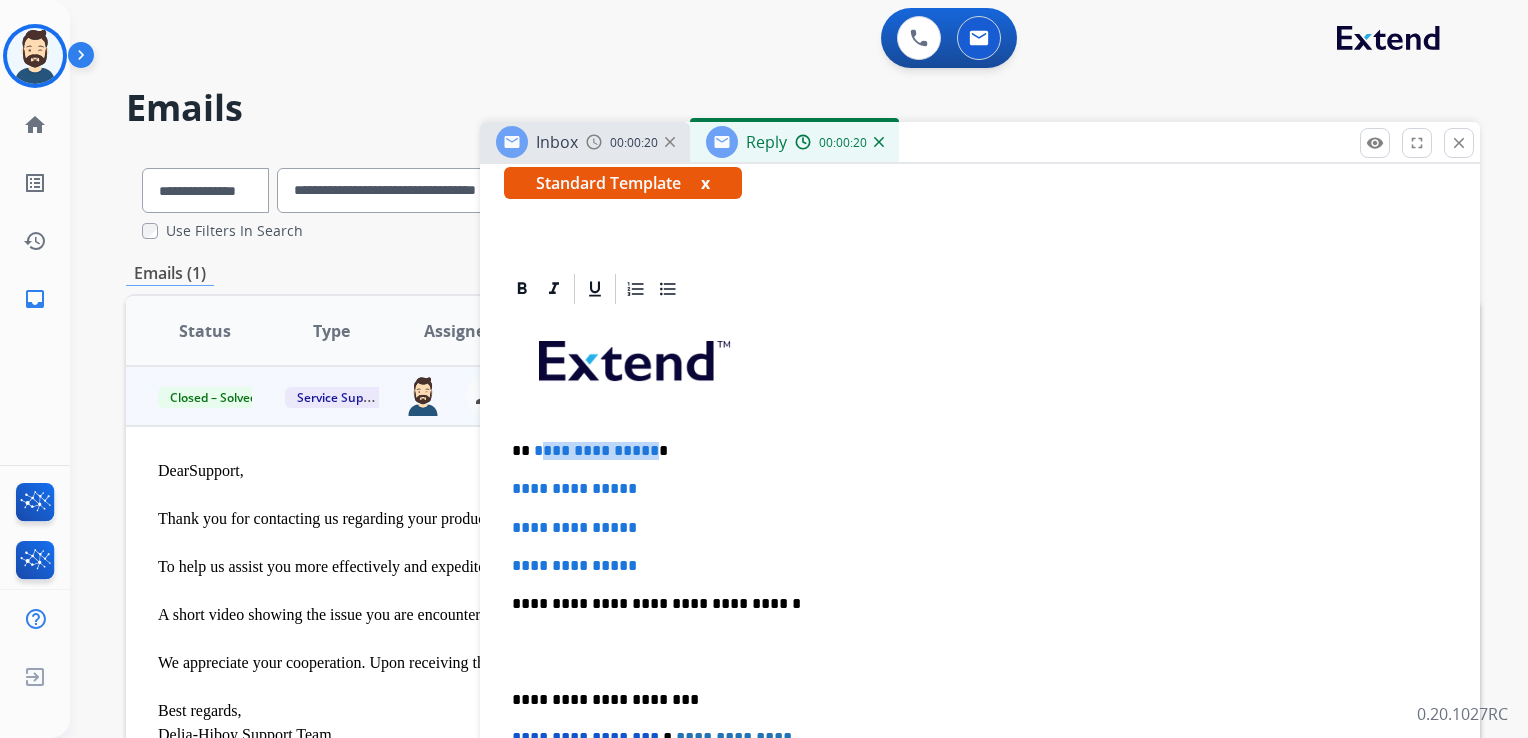 drag, startPoint x: 535, startPoint y: 451, endPoint x: 644, endPoint y: 451, distance: 109 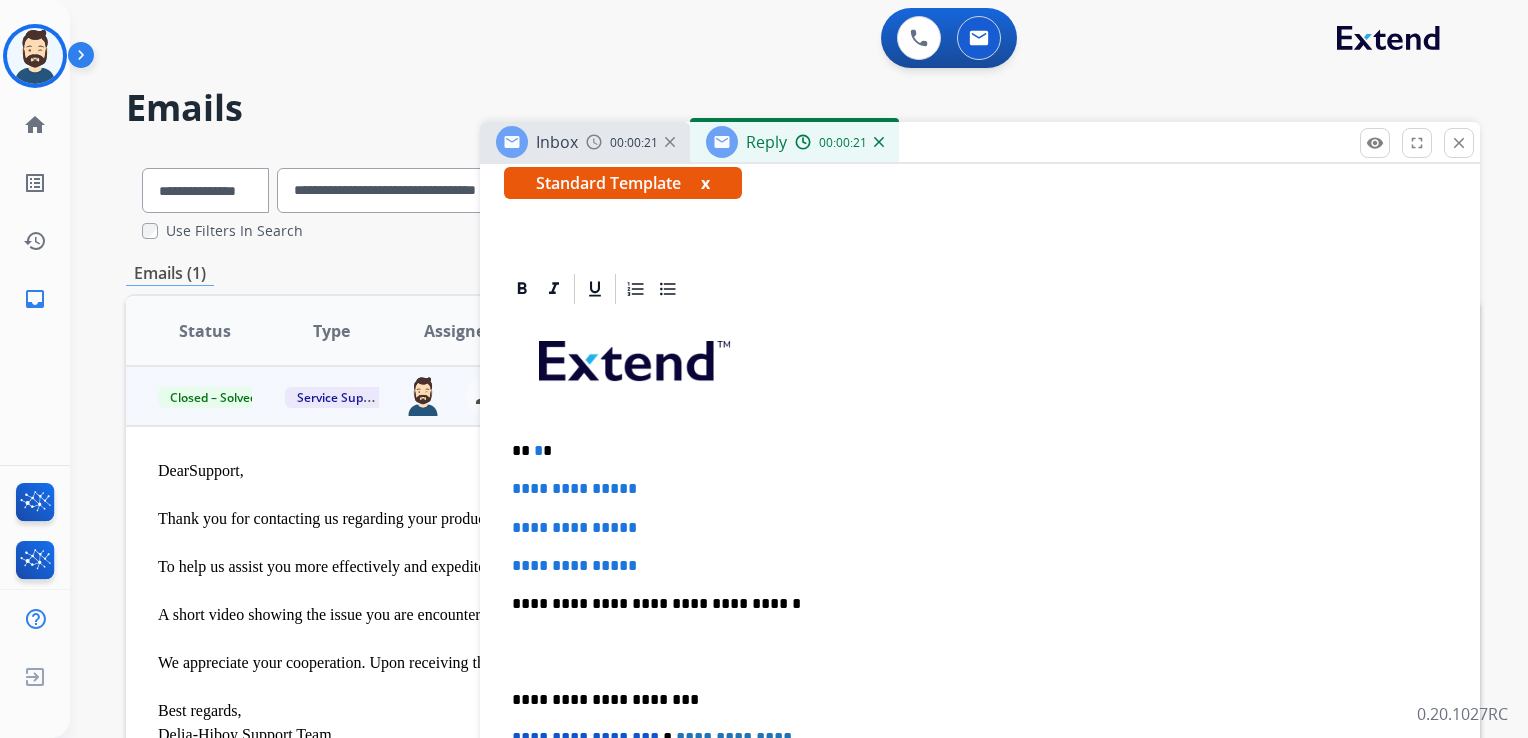 type 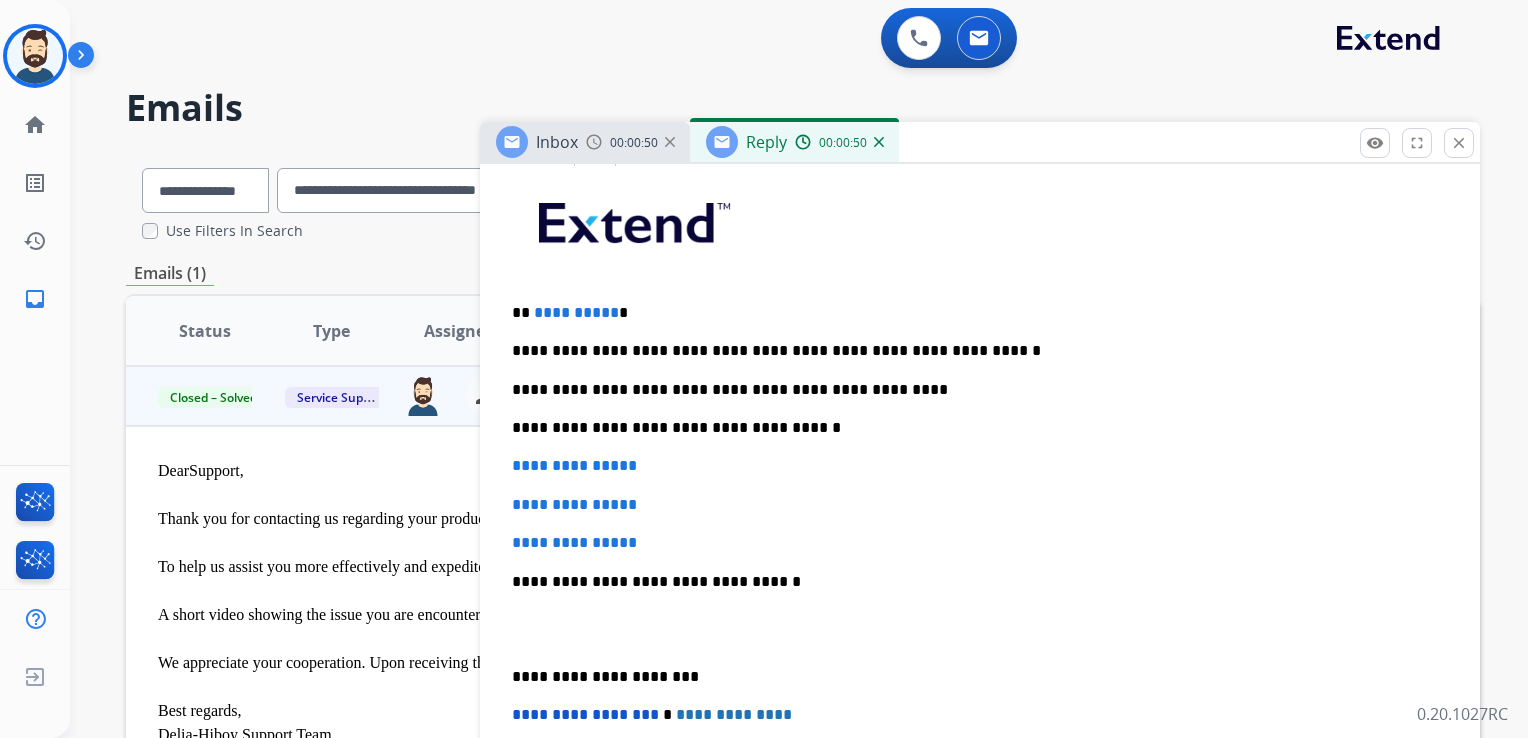 scroll, scrollTop: 600, scrollLeft: 0, axis: vertical 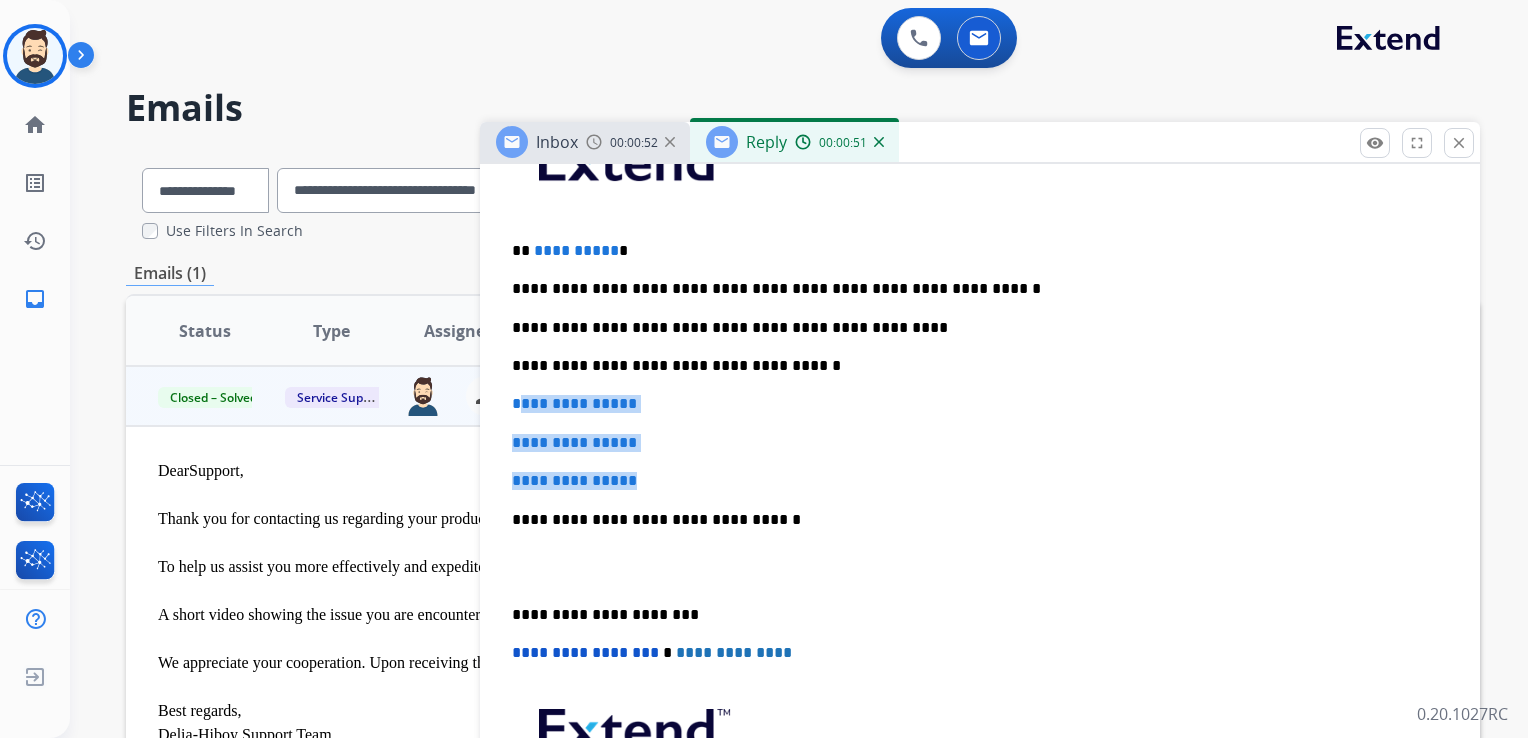 drag, startPoint x: 515, startPoint y: 401, endPoint x: 676, endPoint y: 466, distance: 173.62604 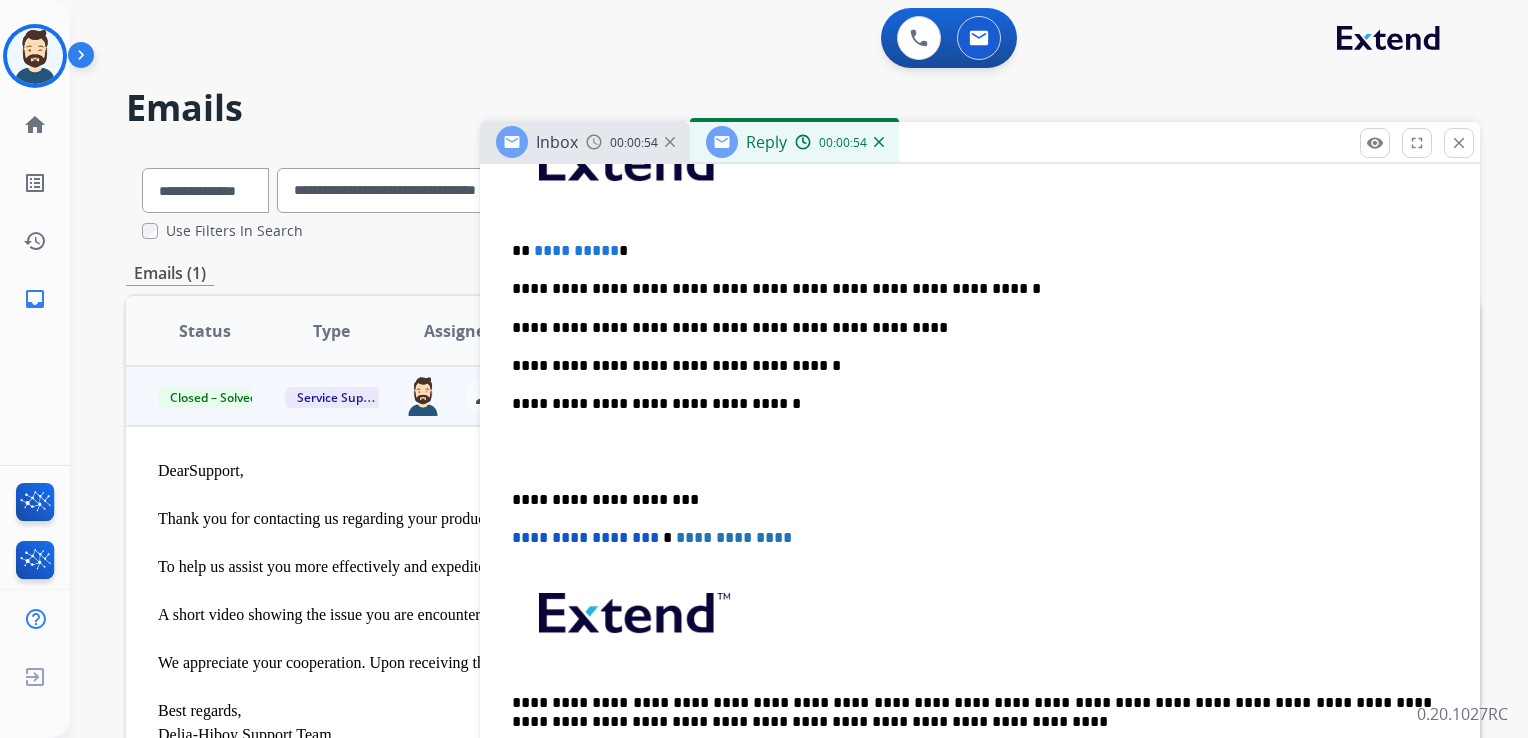 click on "**********" at bounding box center (972, 404) 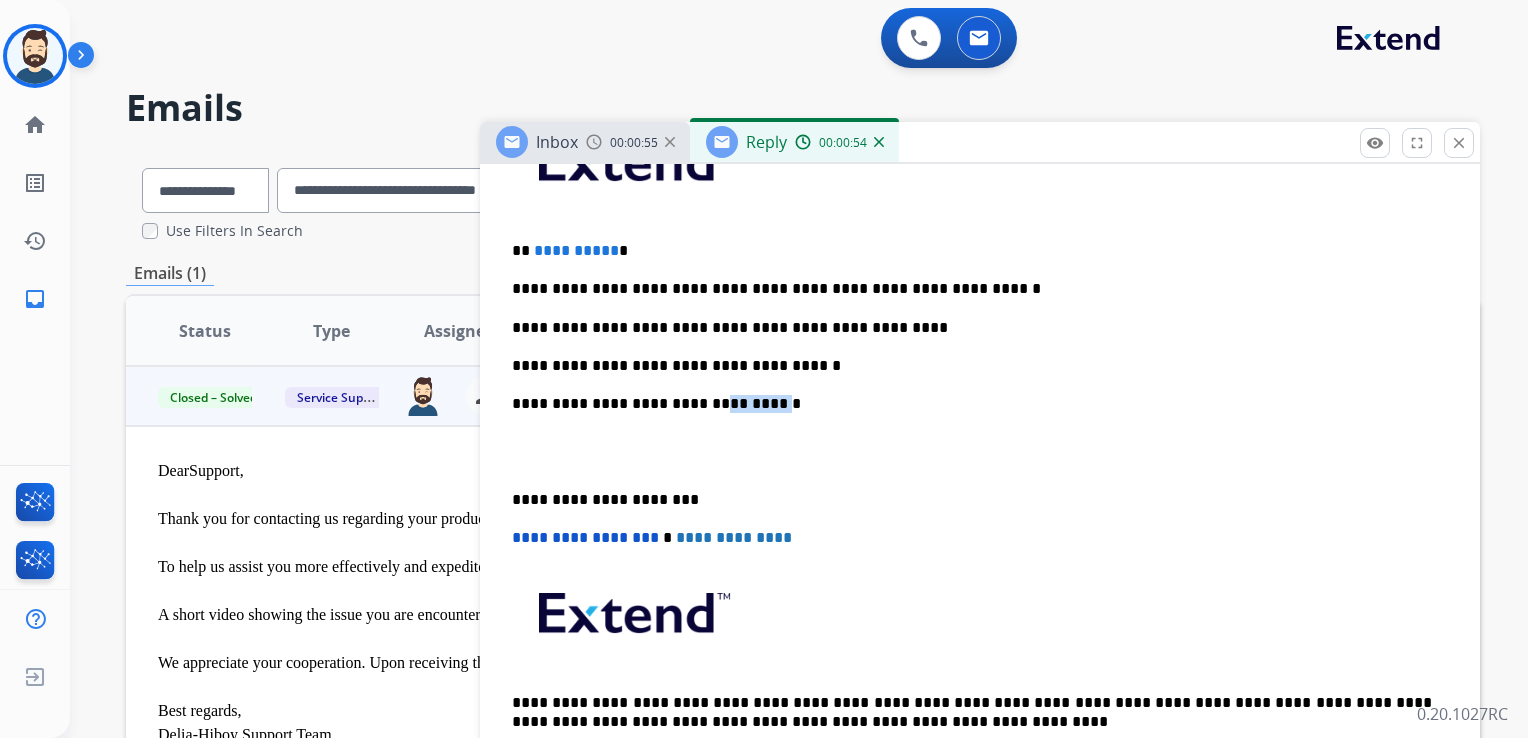 click on "**********" at bounding box center [972, 404] 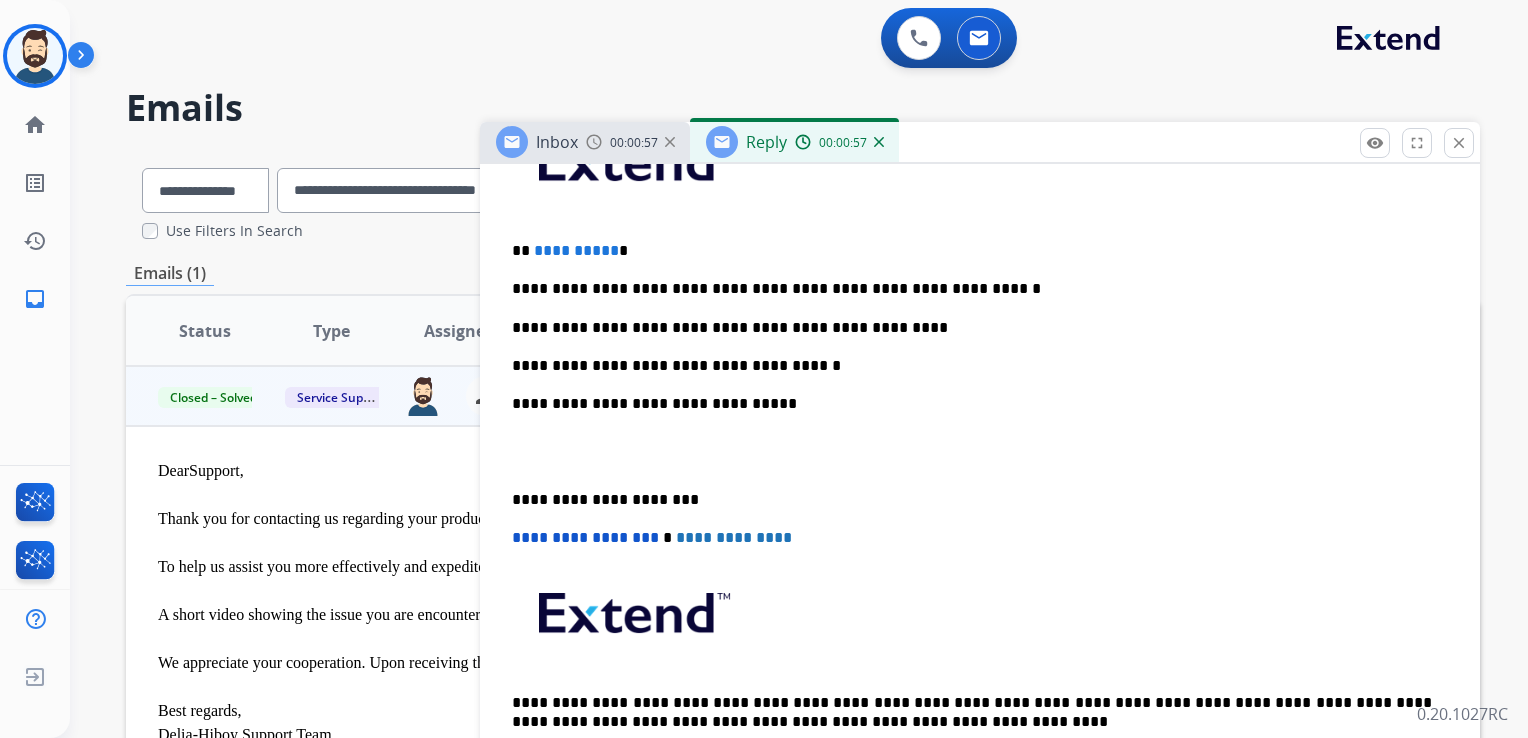 click on "**********" at bounding box center [972, 500] 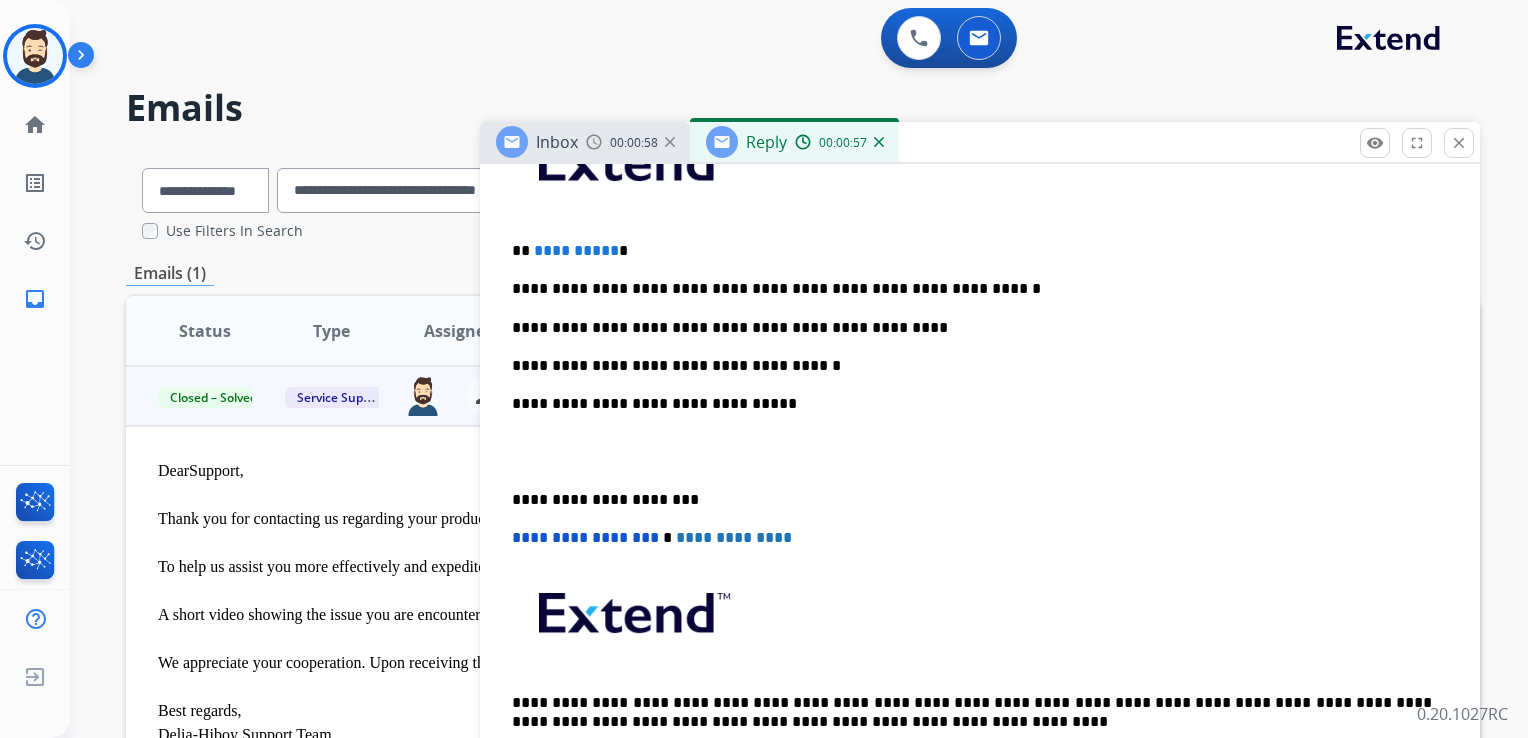 click on "**********" at bounding box center [972, 500] 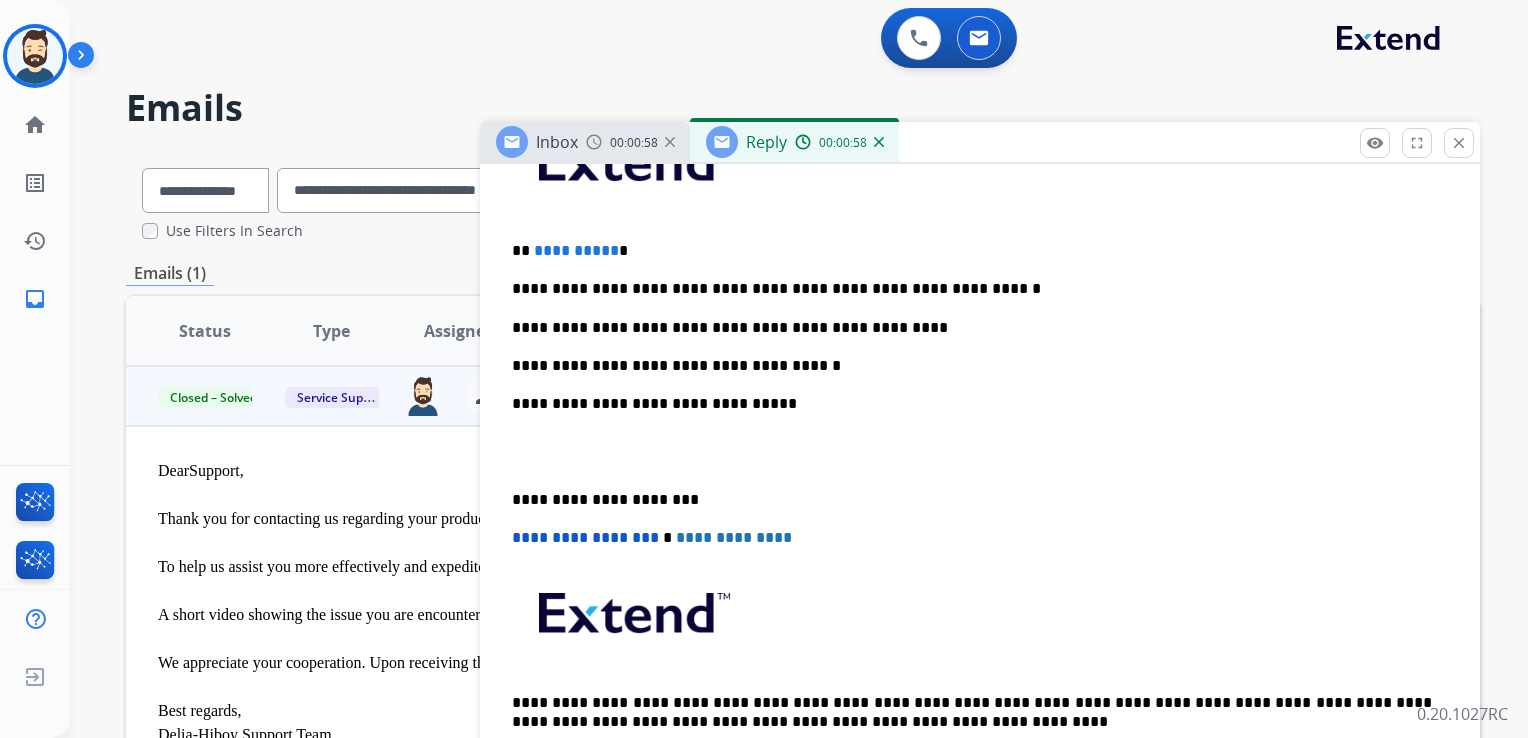 click on "**********" at bounding box center (972, 500) 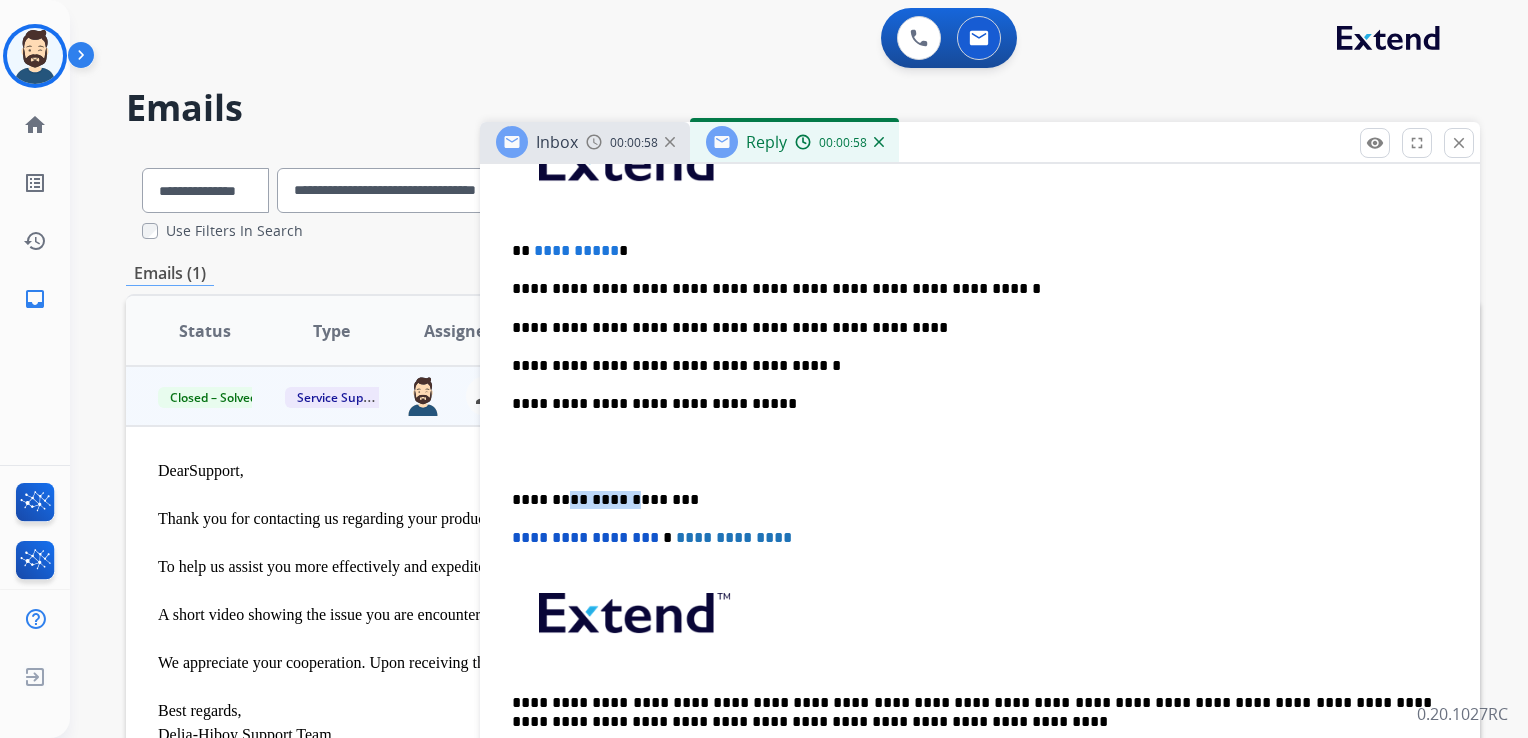 click on "**********" at bounding box center [972, 500] 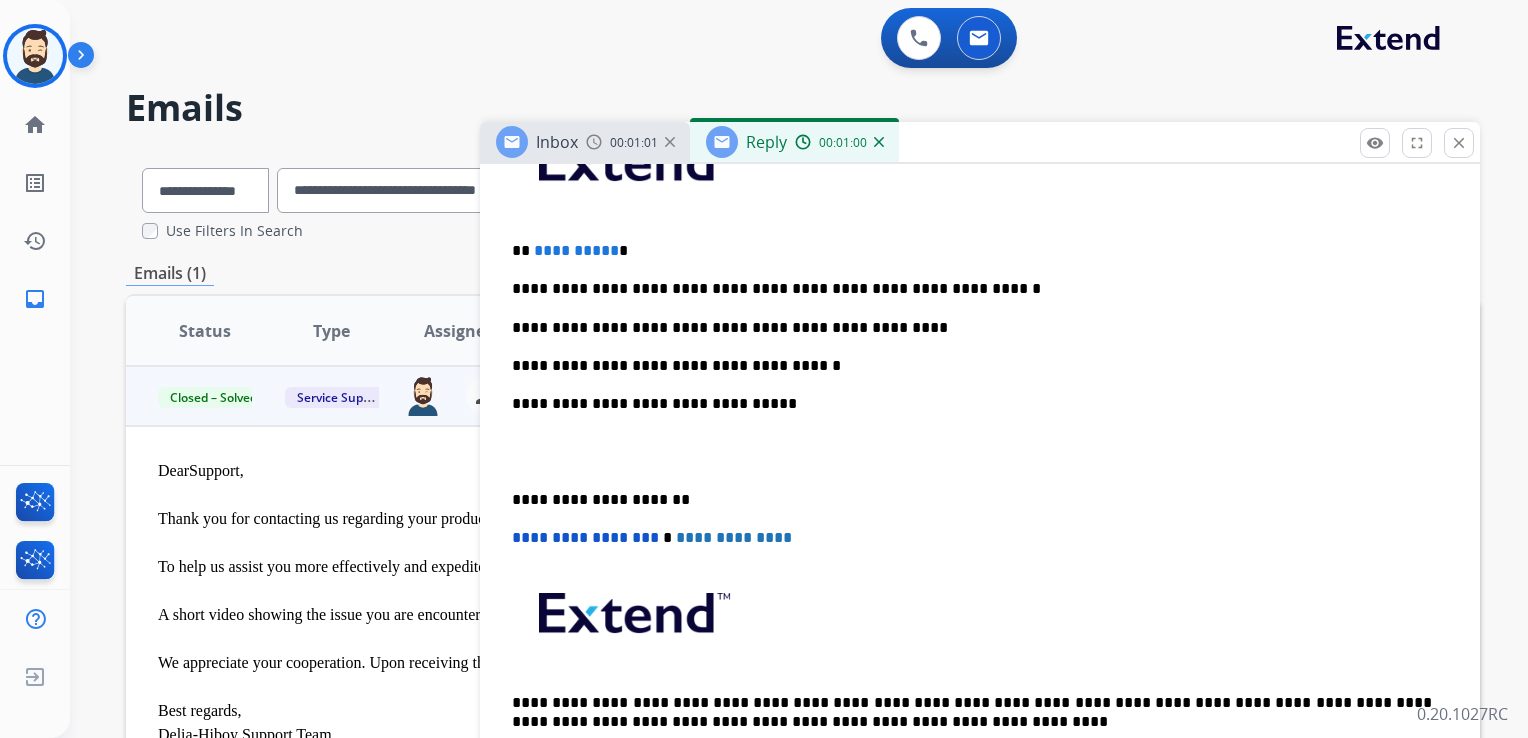 click on "**********" at bounding box center [585, 537] 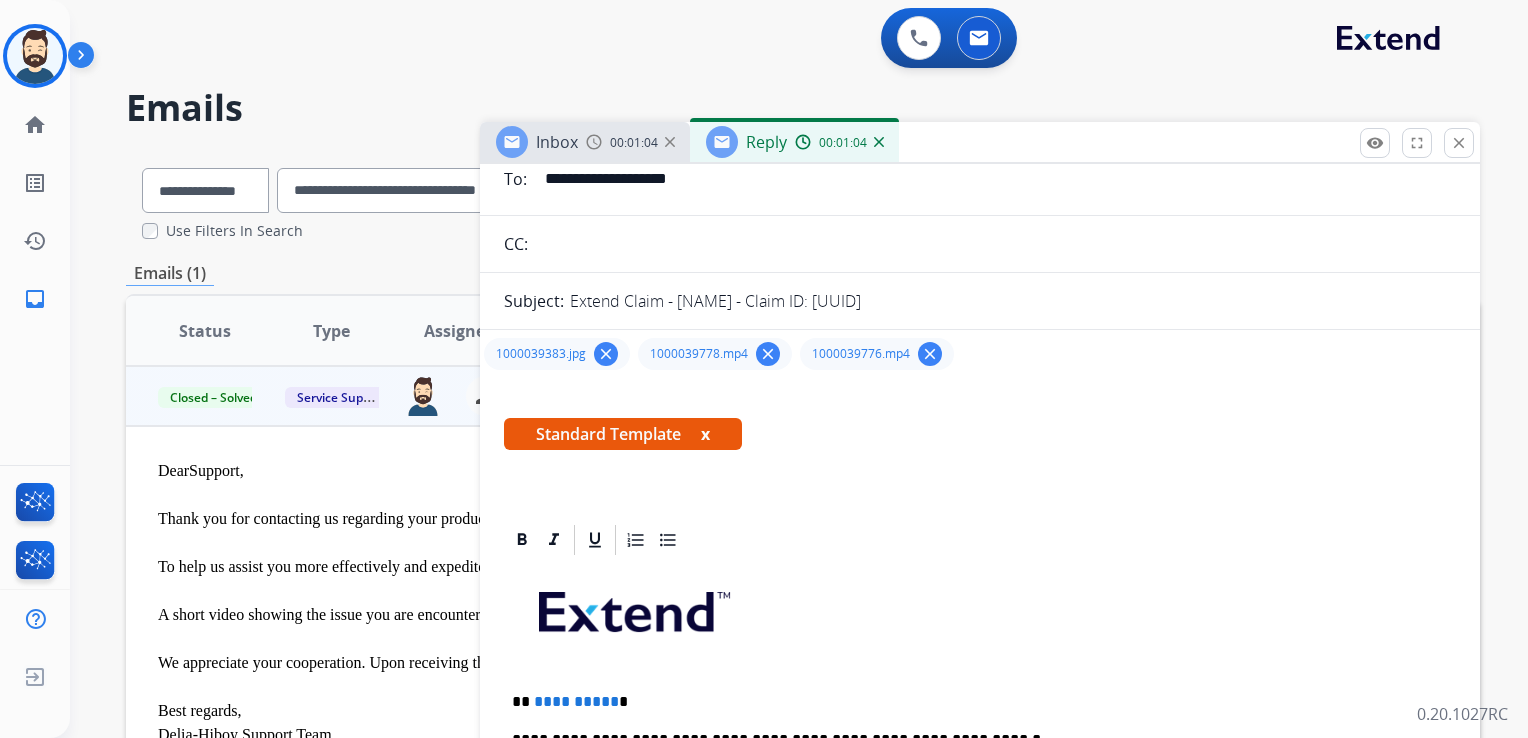 scroll, scrollTop: 0, scrollLeft: 0, axis: both 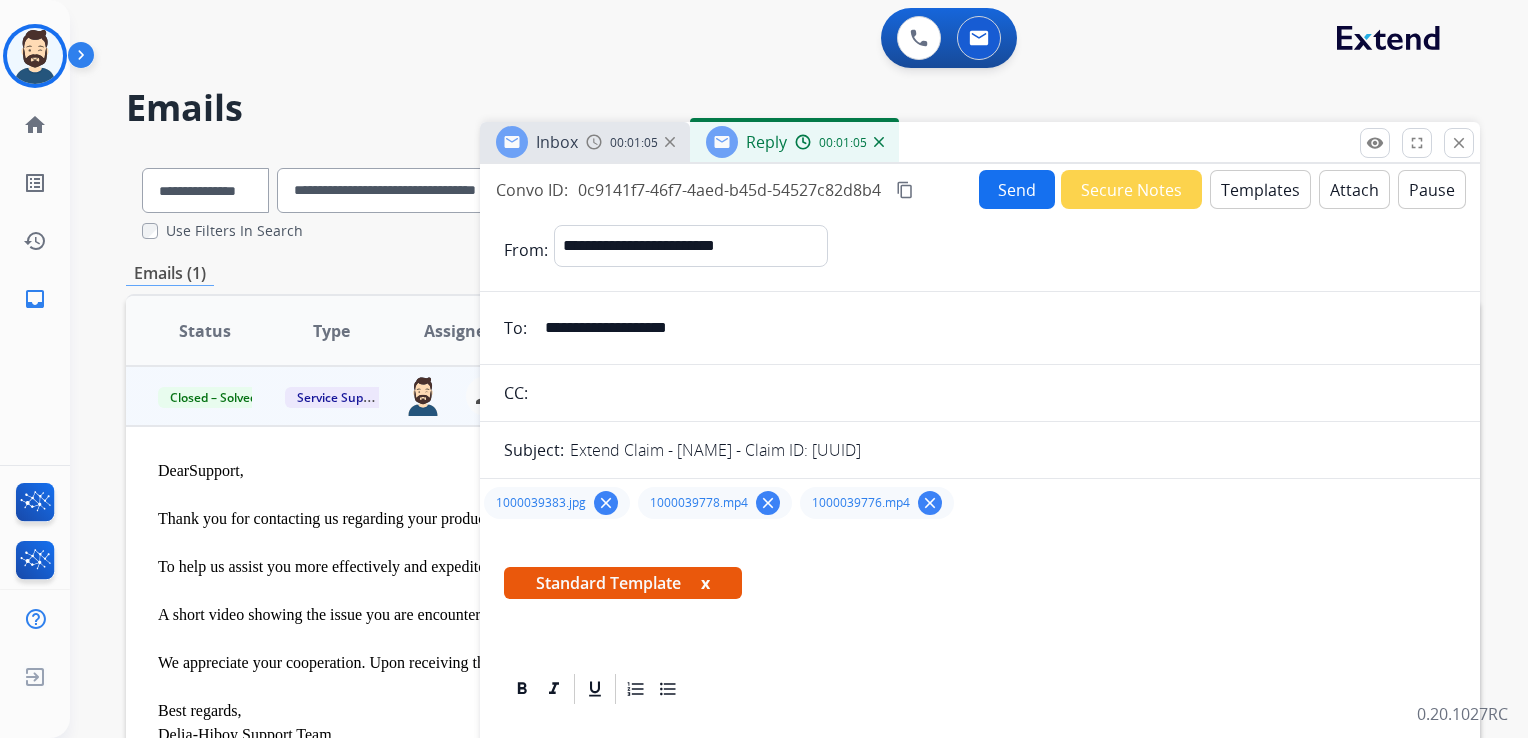click on "Send" at bounding box center [1017, 189] 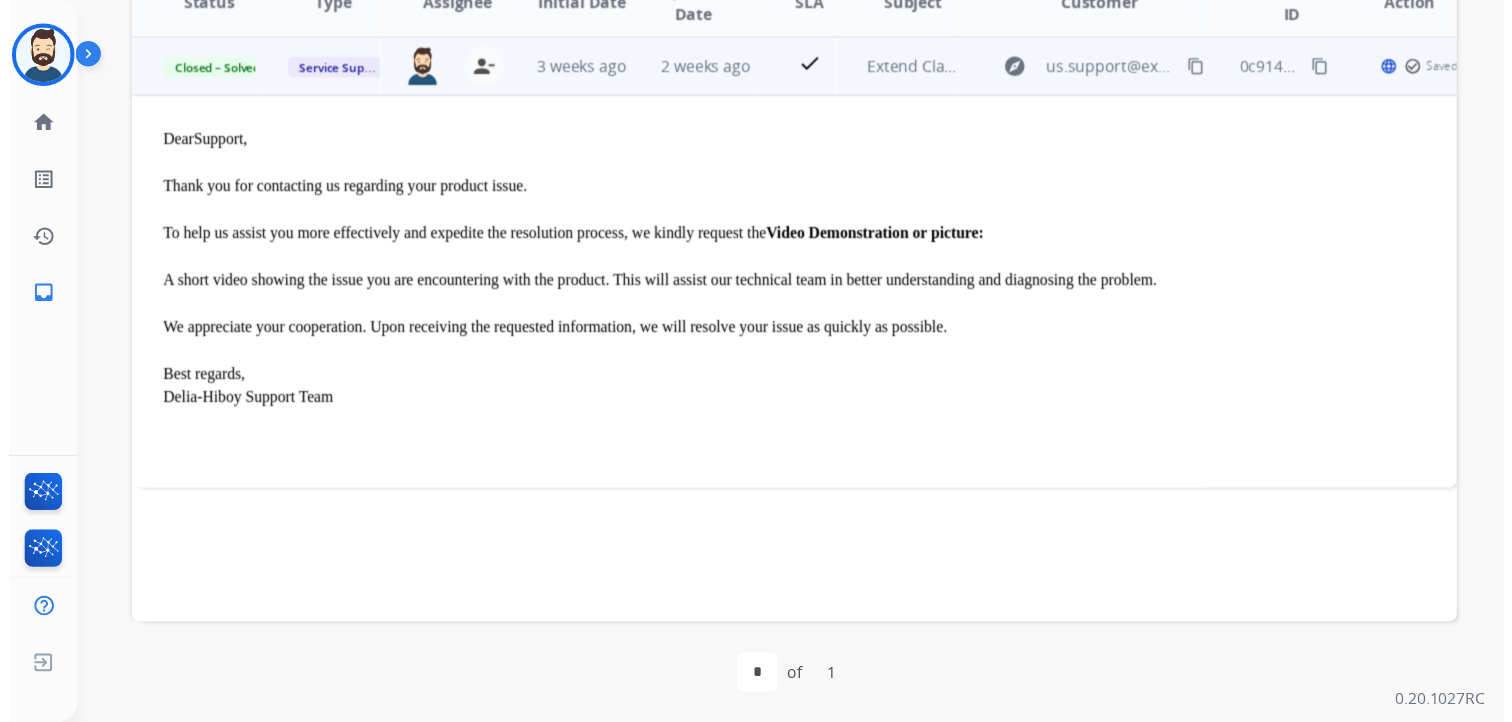 scroll, scrollTop: 0, scrollLeft: 0, axis: both 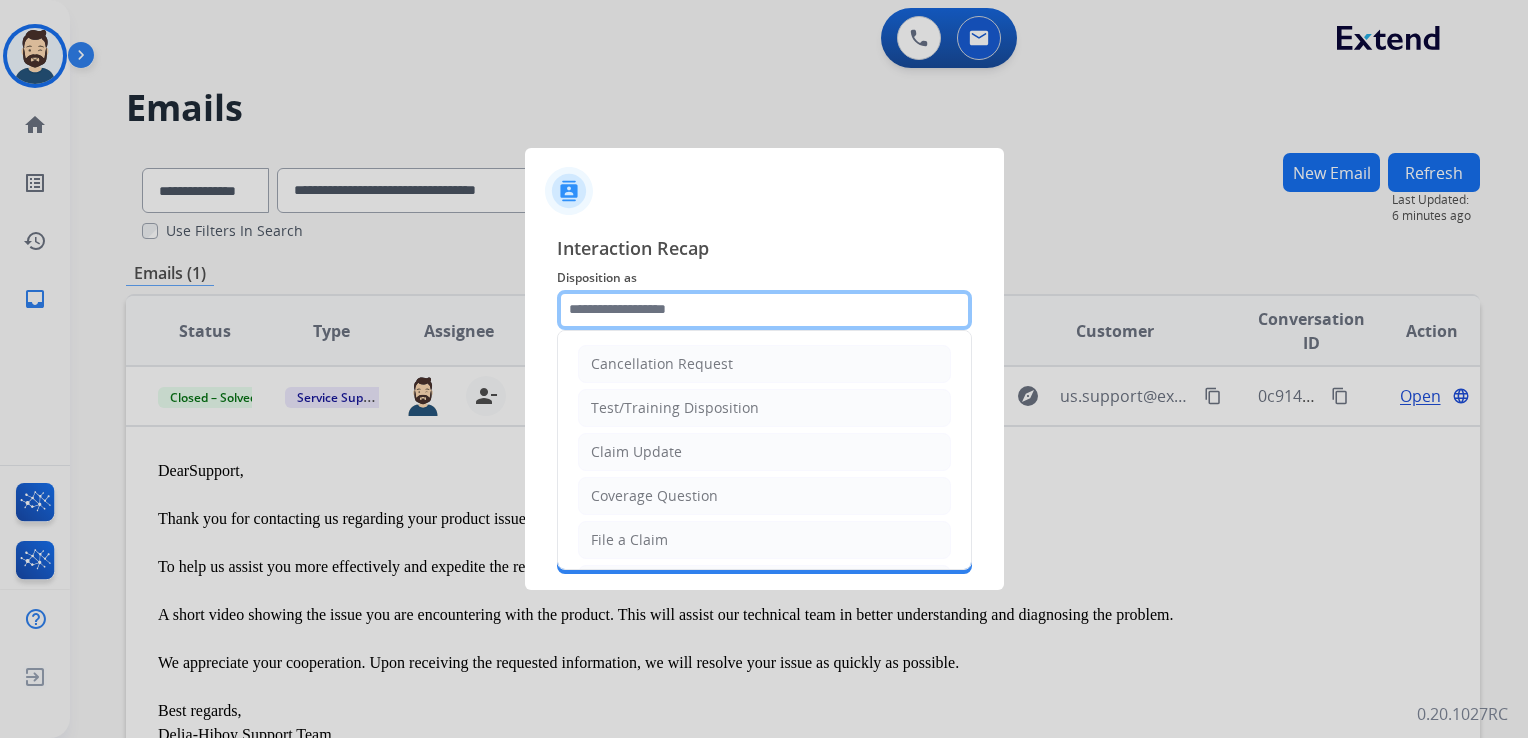 click 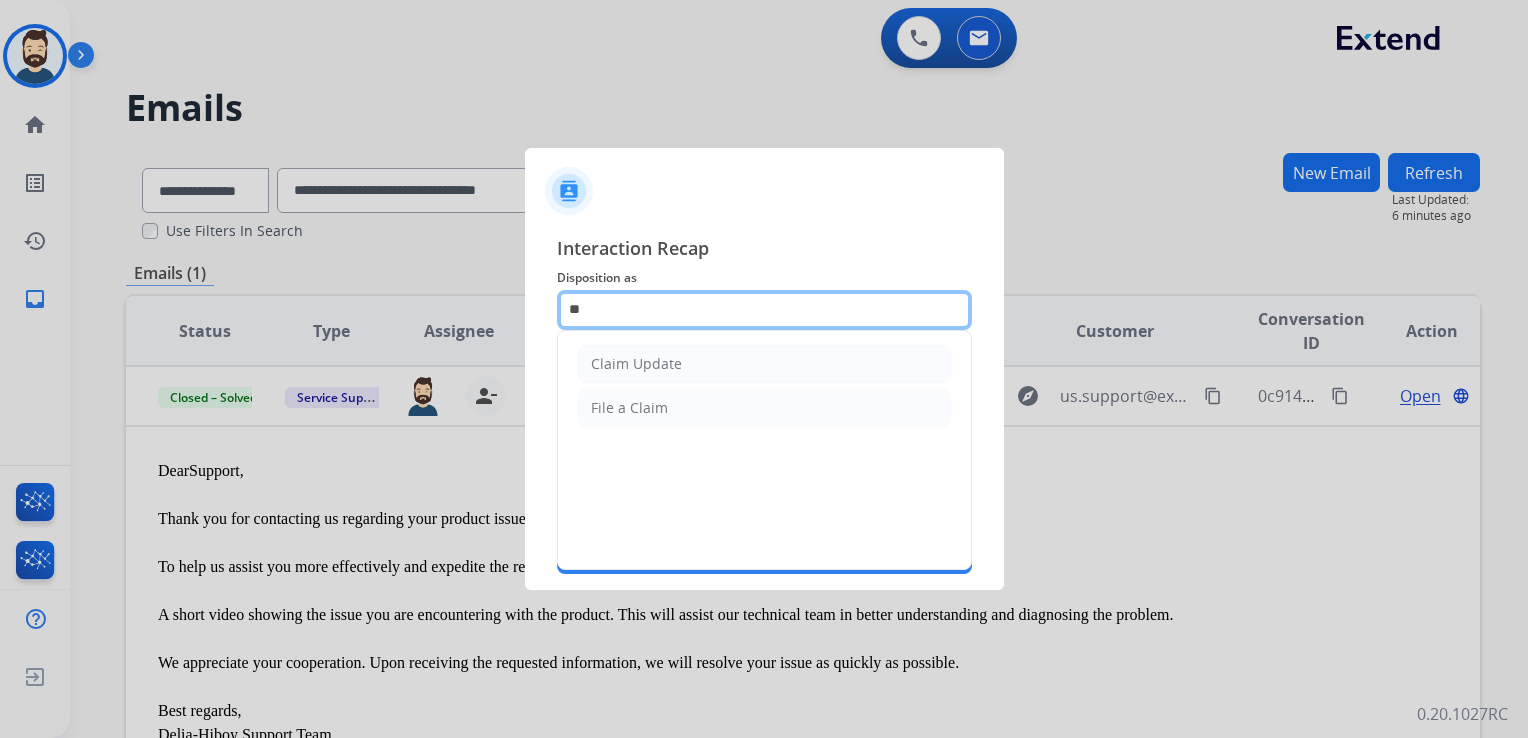 type on "*" 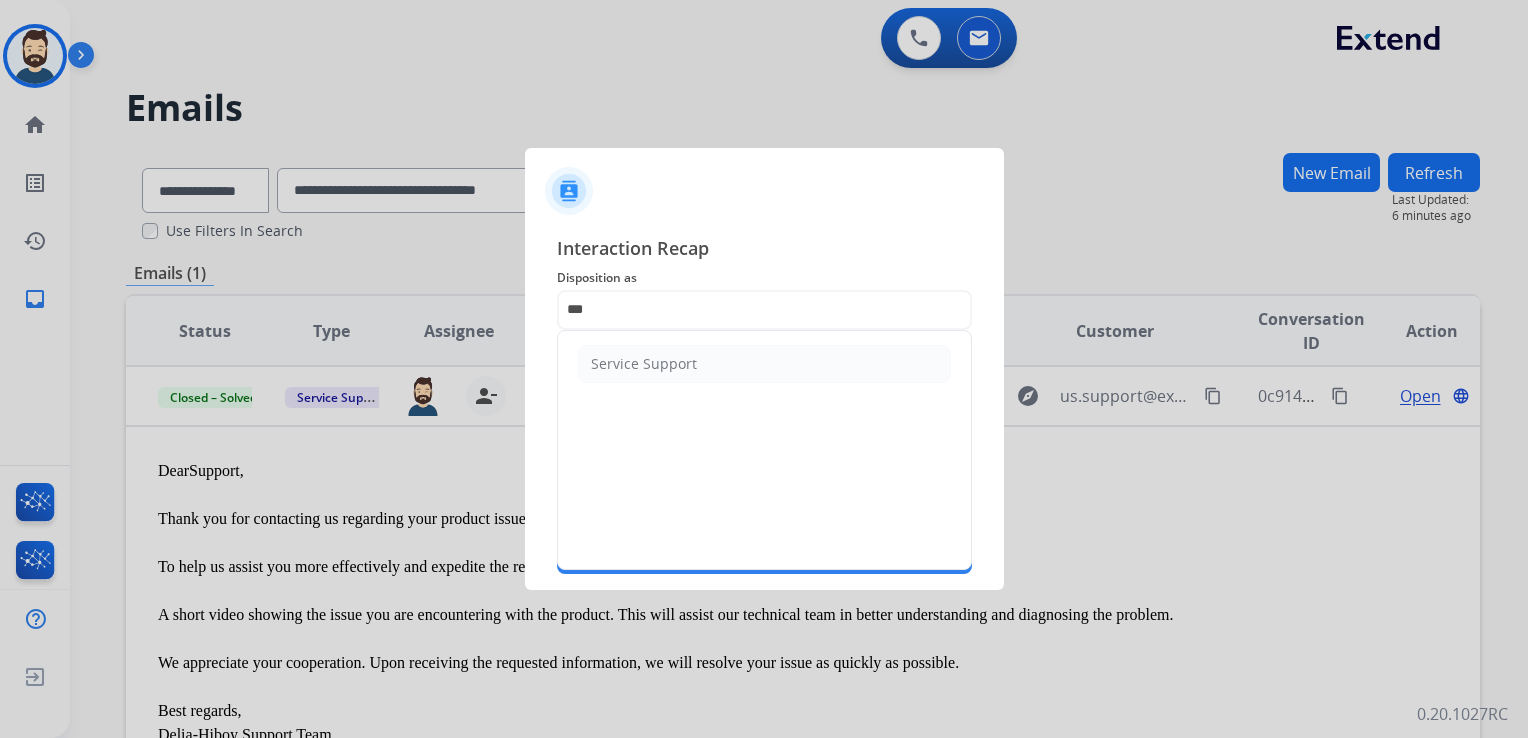 drag, startPoint x: 676, startPoint y: 350, endPoint x: 668, endPoint y: 367, distance: 18.788294 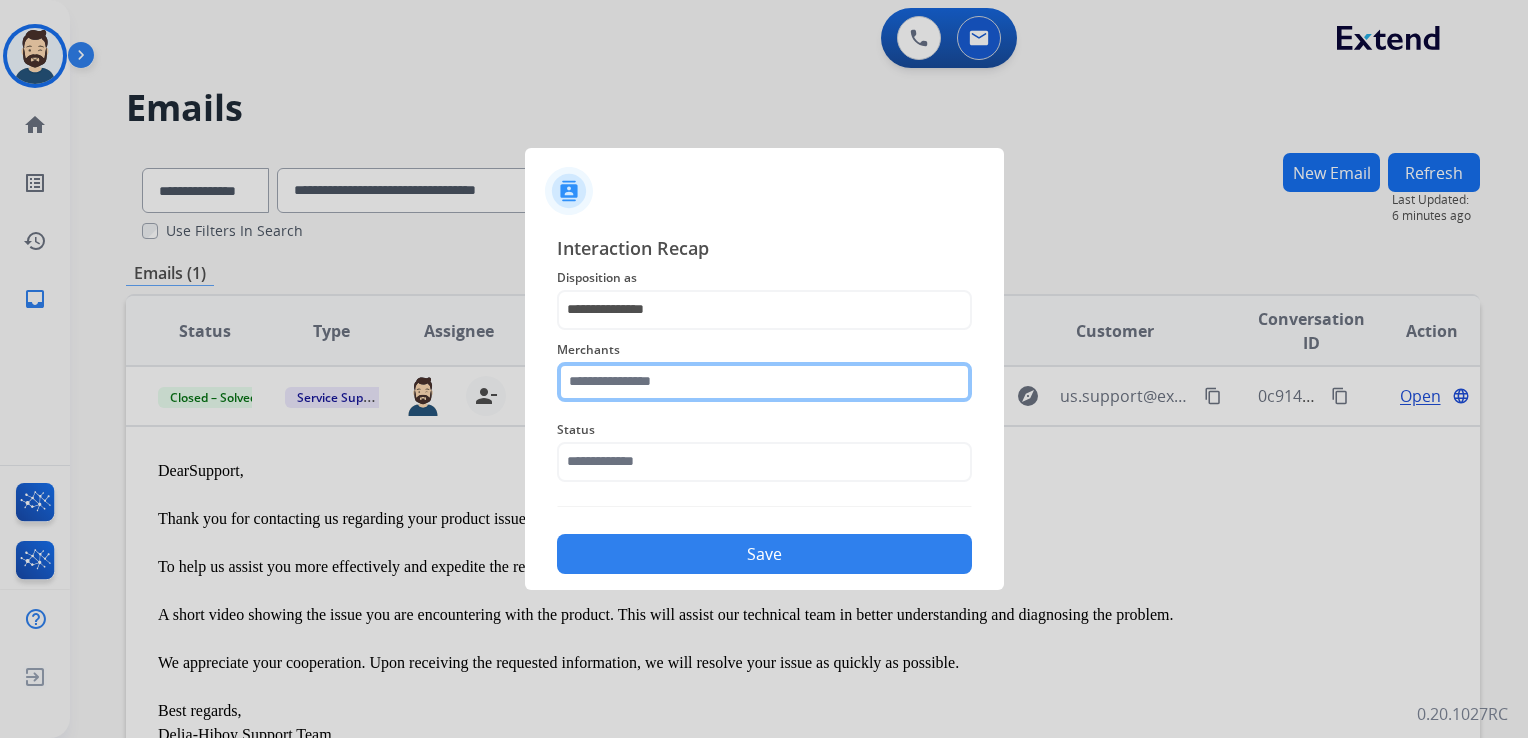 click 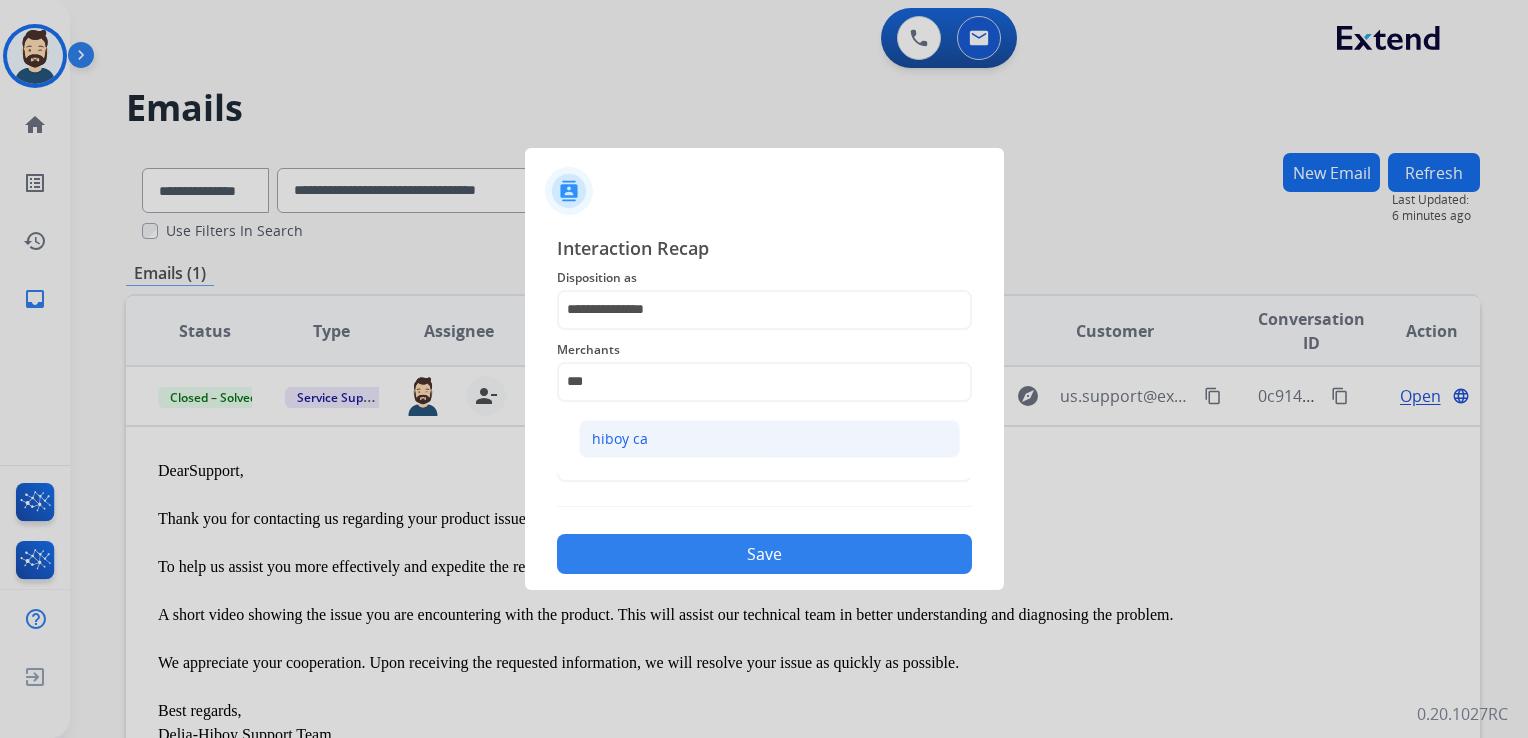 click on "hiboy ca" 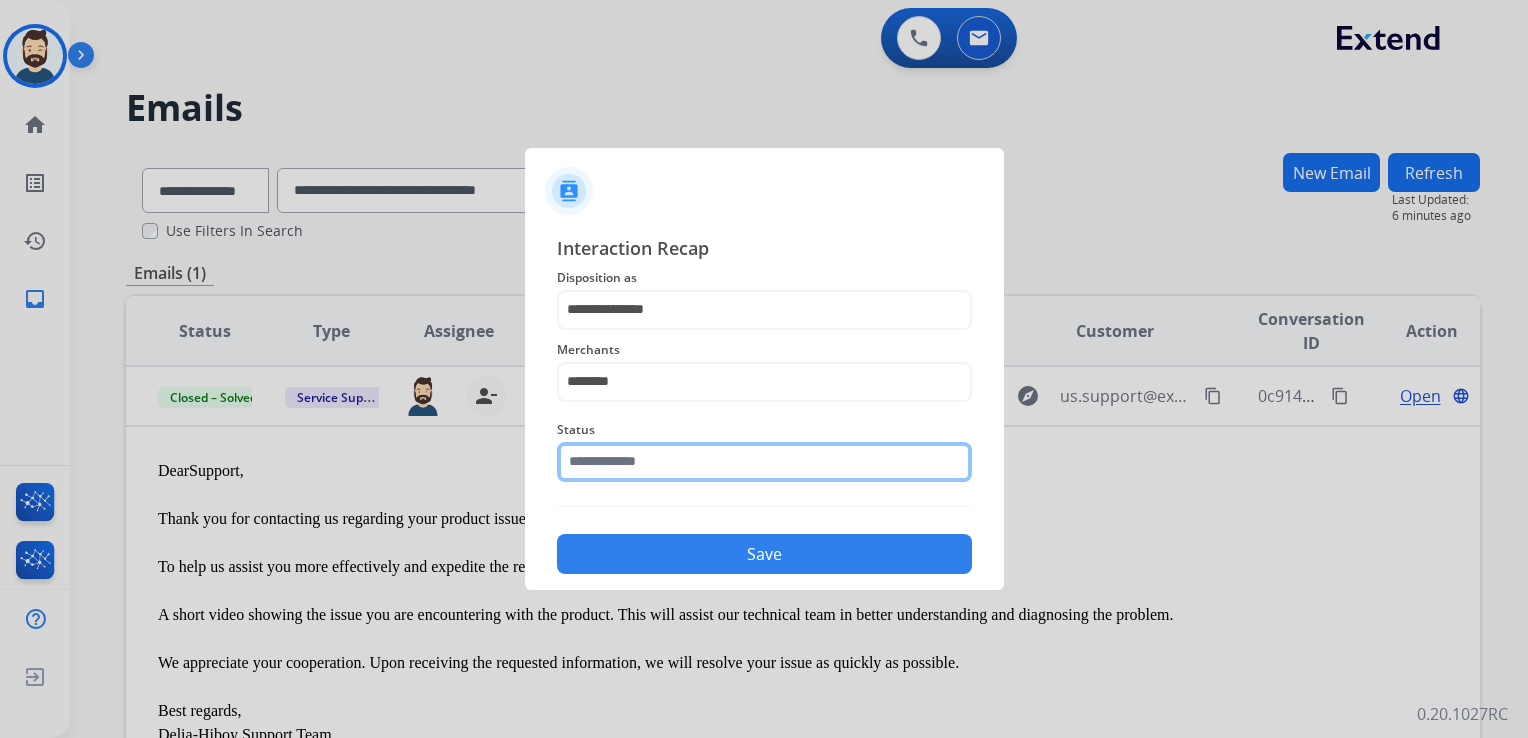 click 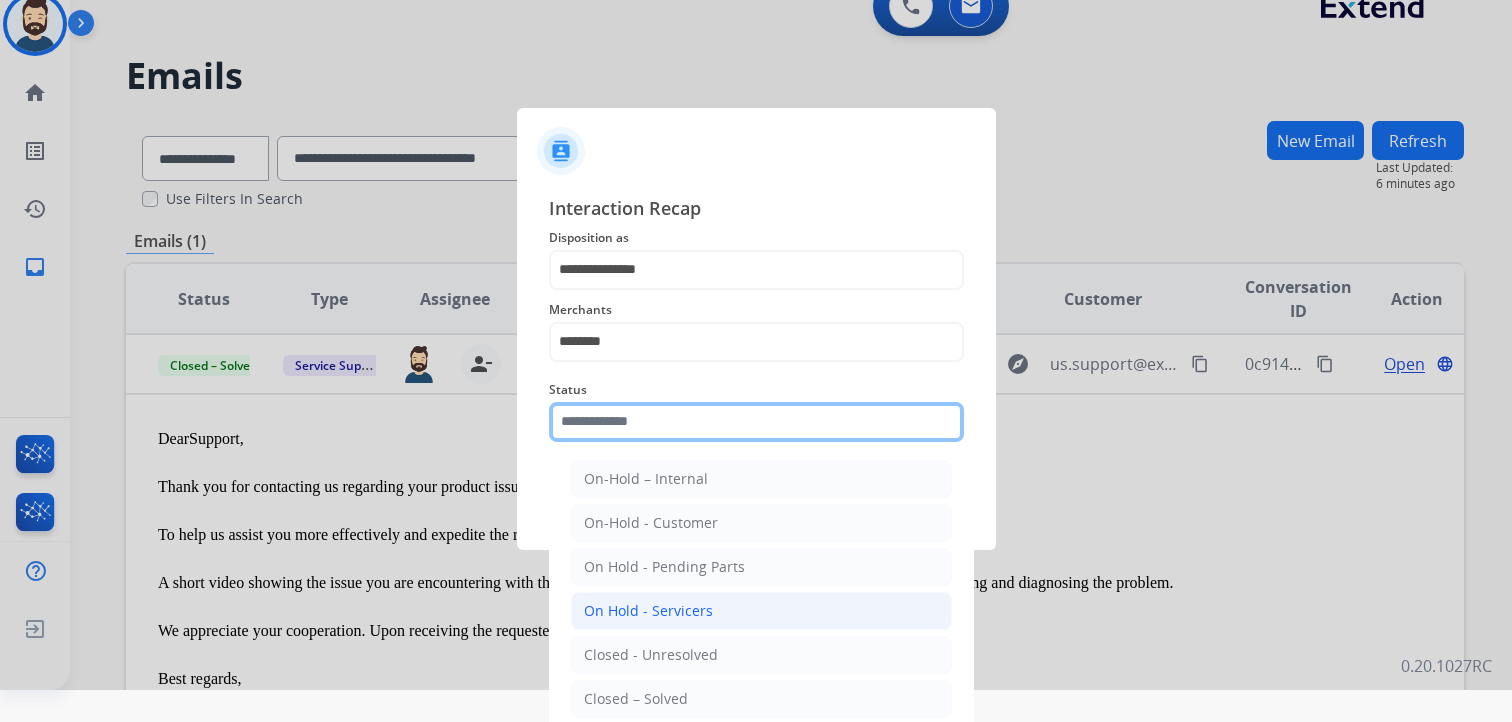 scroll, scrollTop: 59, scrollLeft: 0, axis: vertical 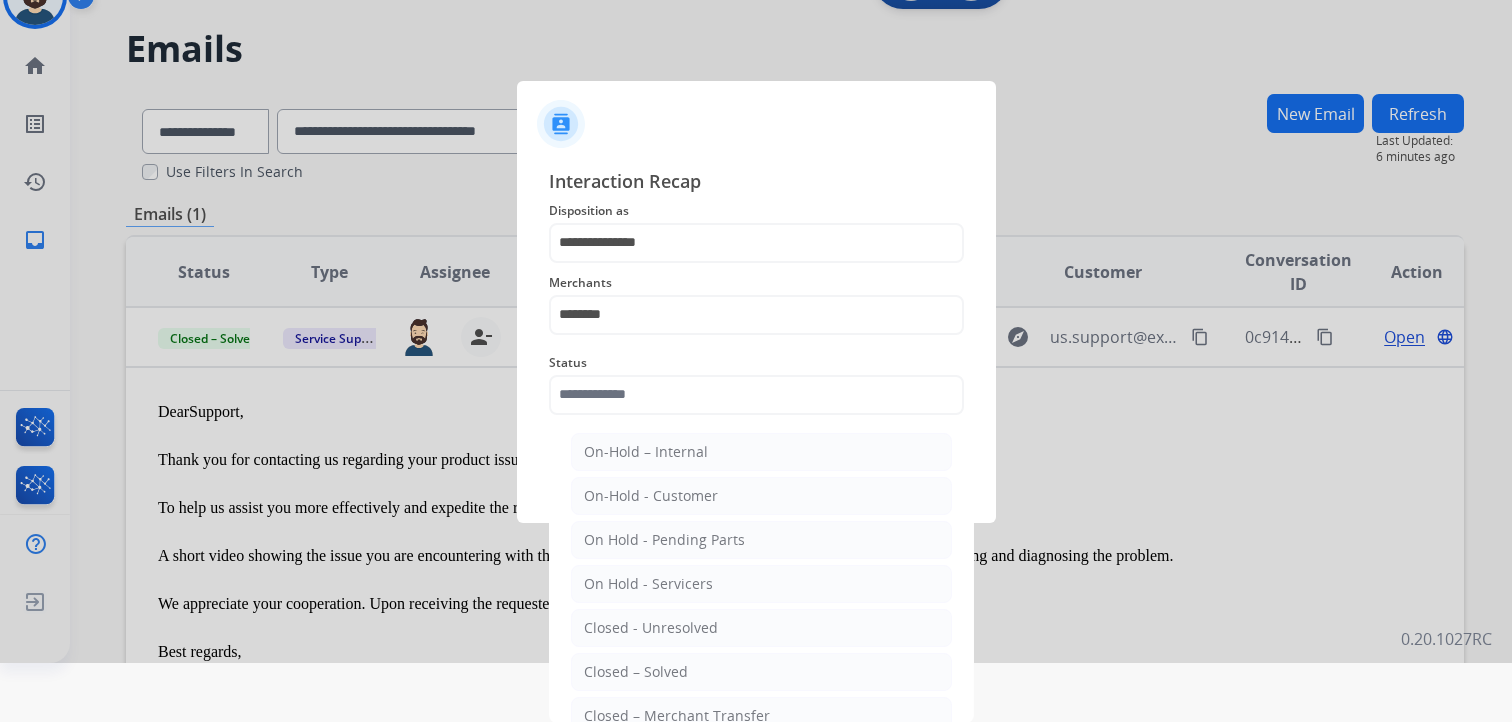 drag, startPoint x: 628, startPoint y: 664, endPoint x: 650, endPoint y: 611, distance: 57.384666 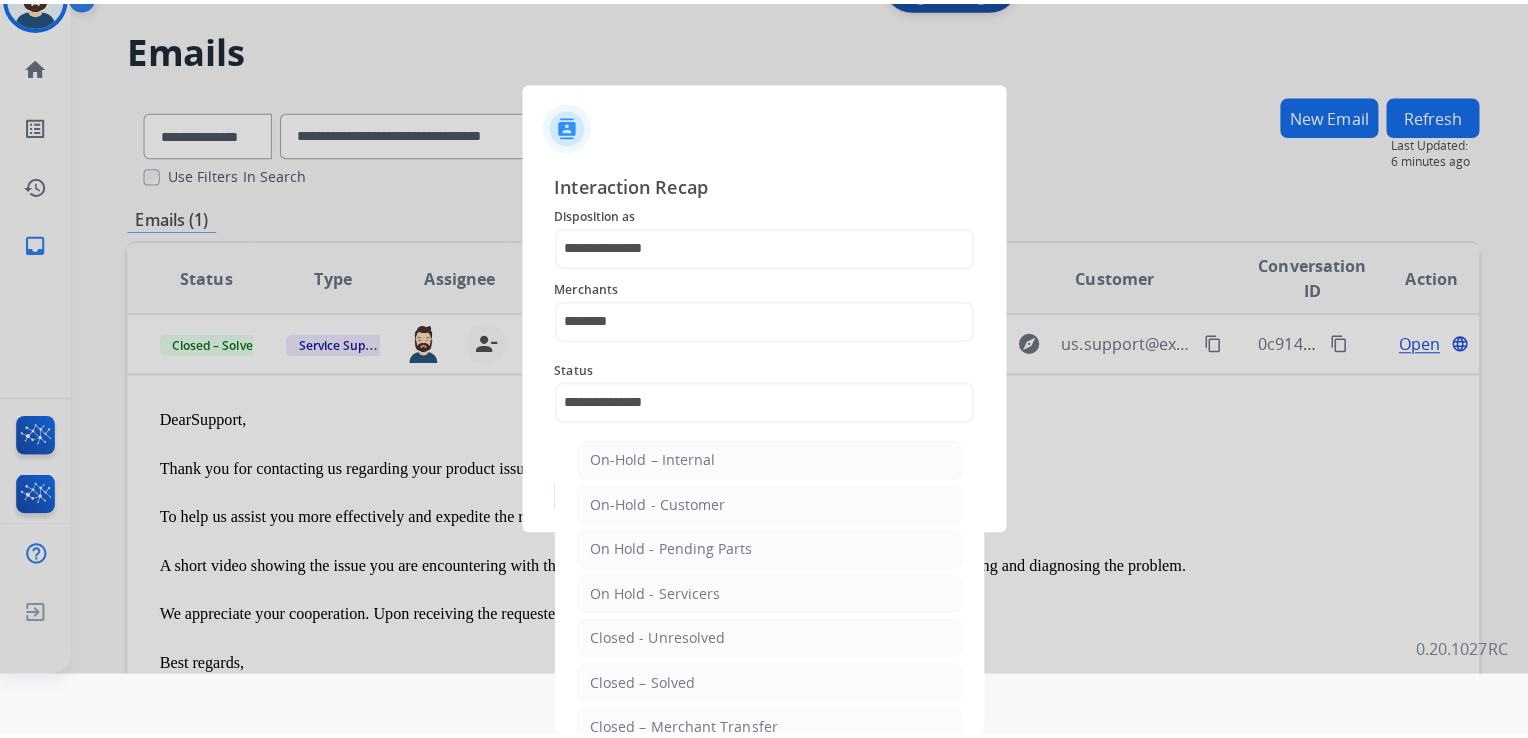 scroll, scrollTop: 0, scrollLeft: 0, axis: both 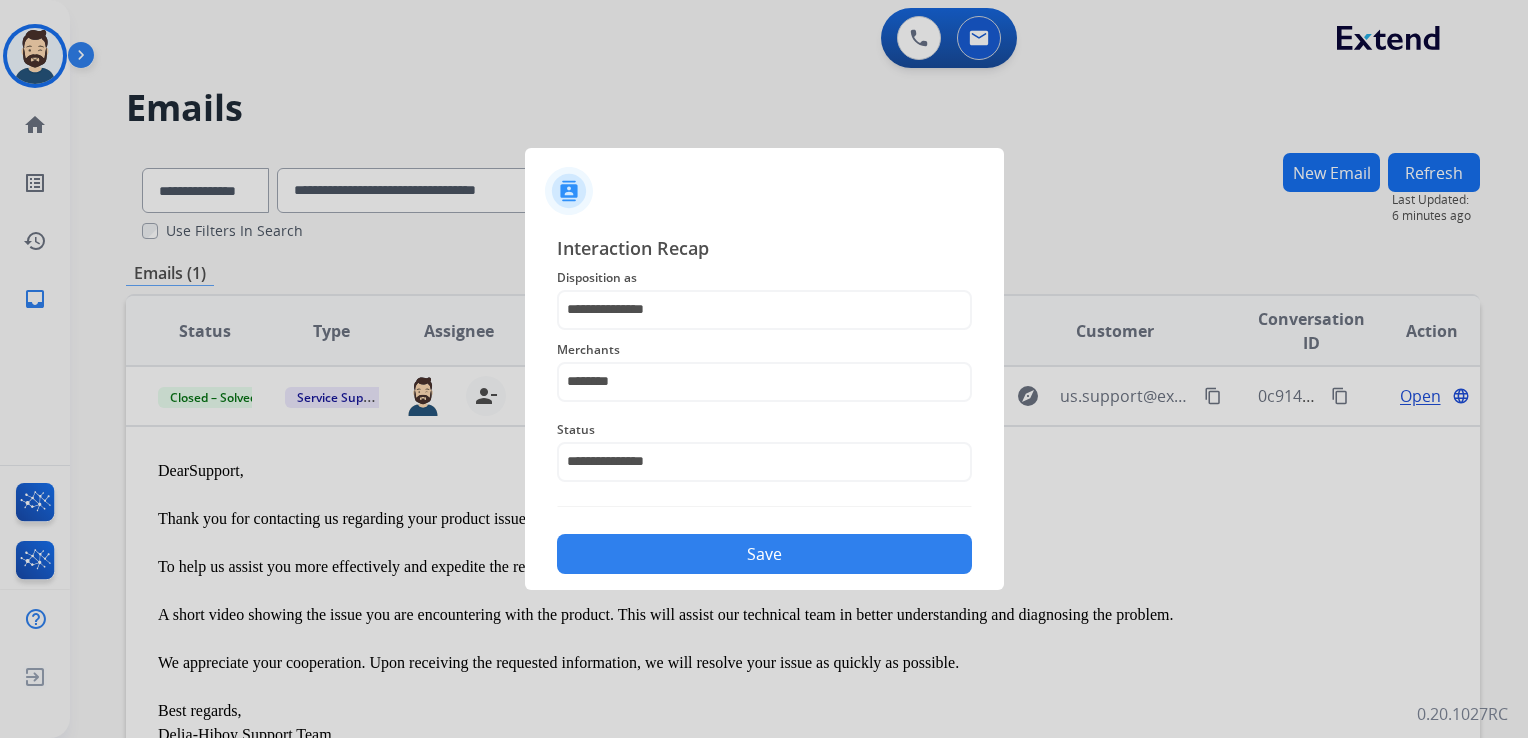 click on "Save" 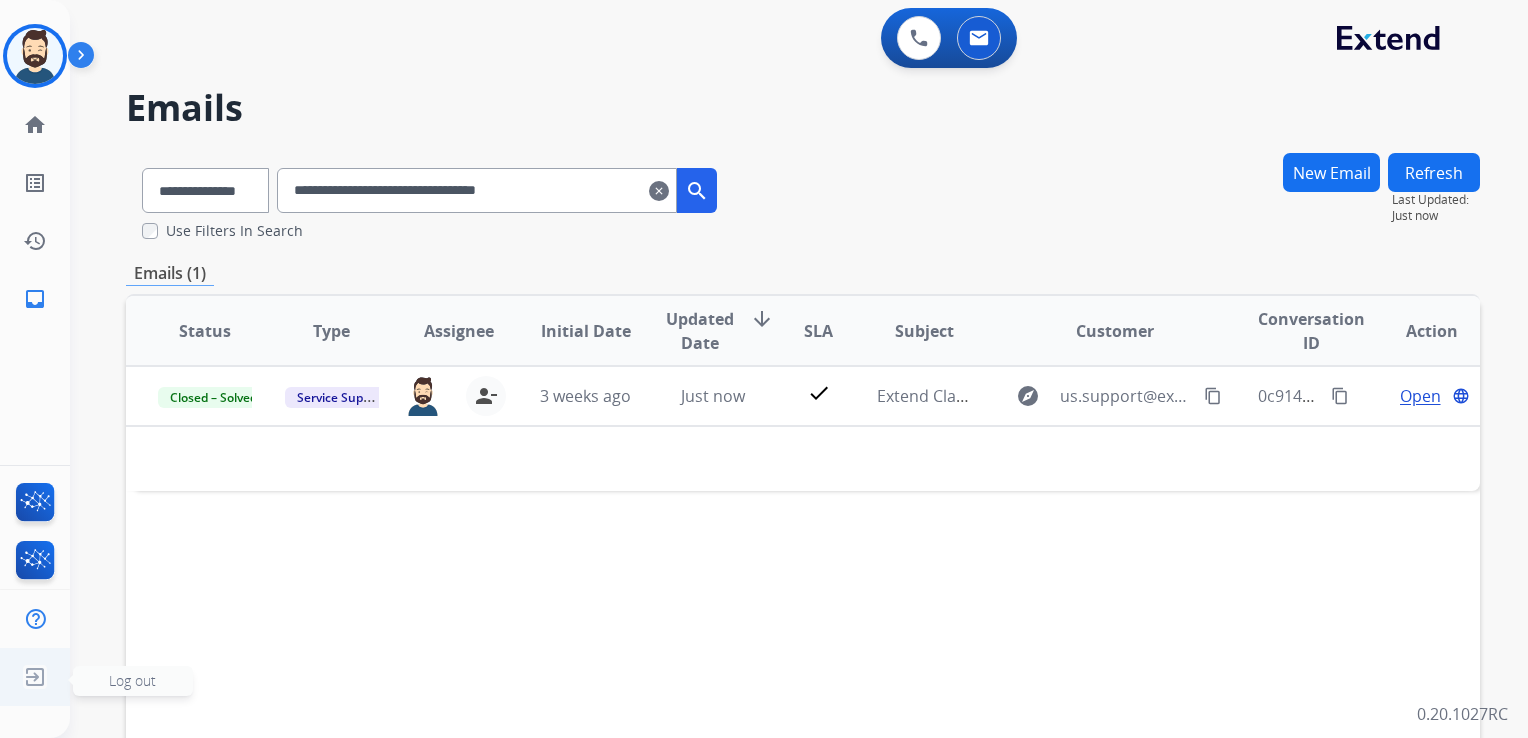 click 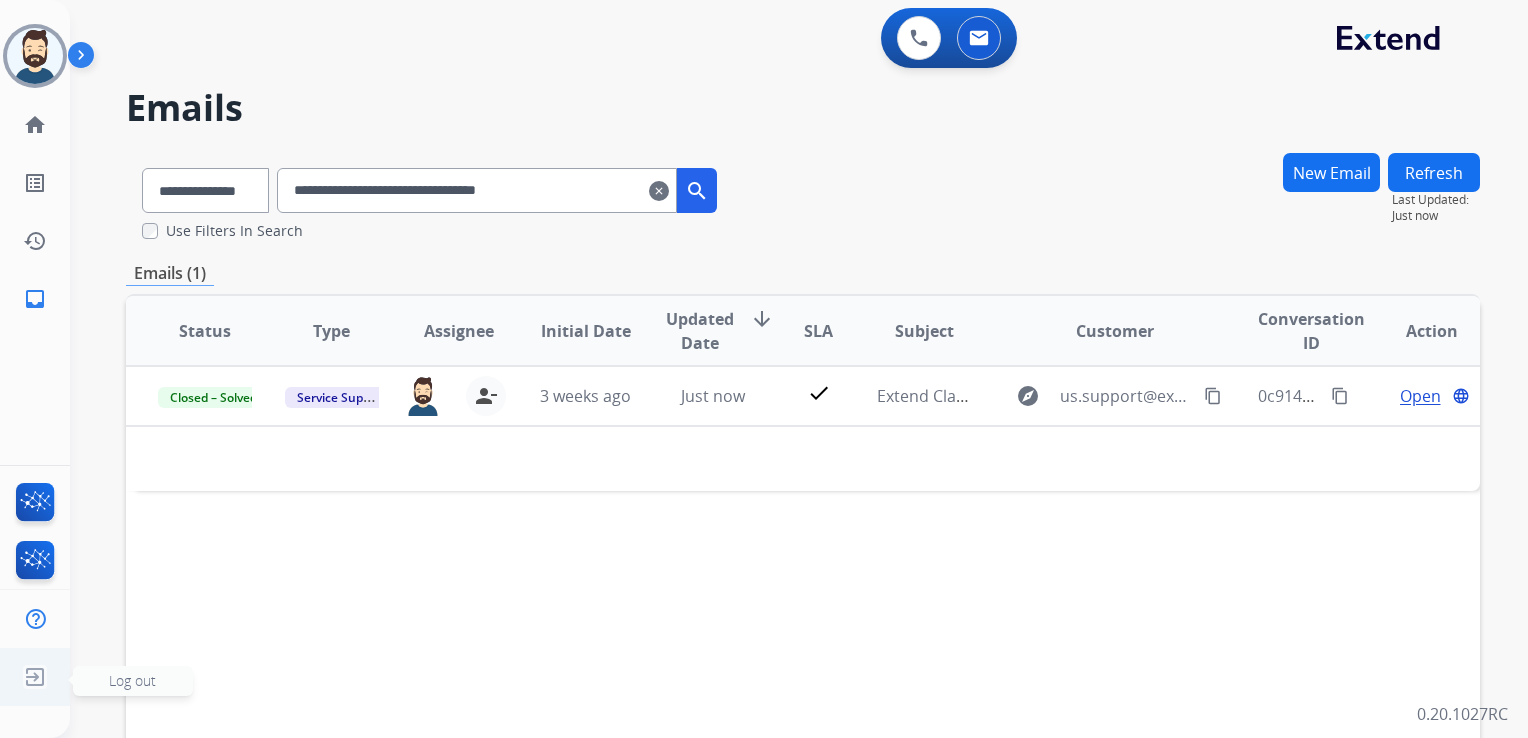 click on "Log out" 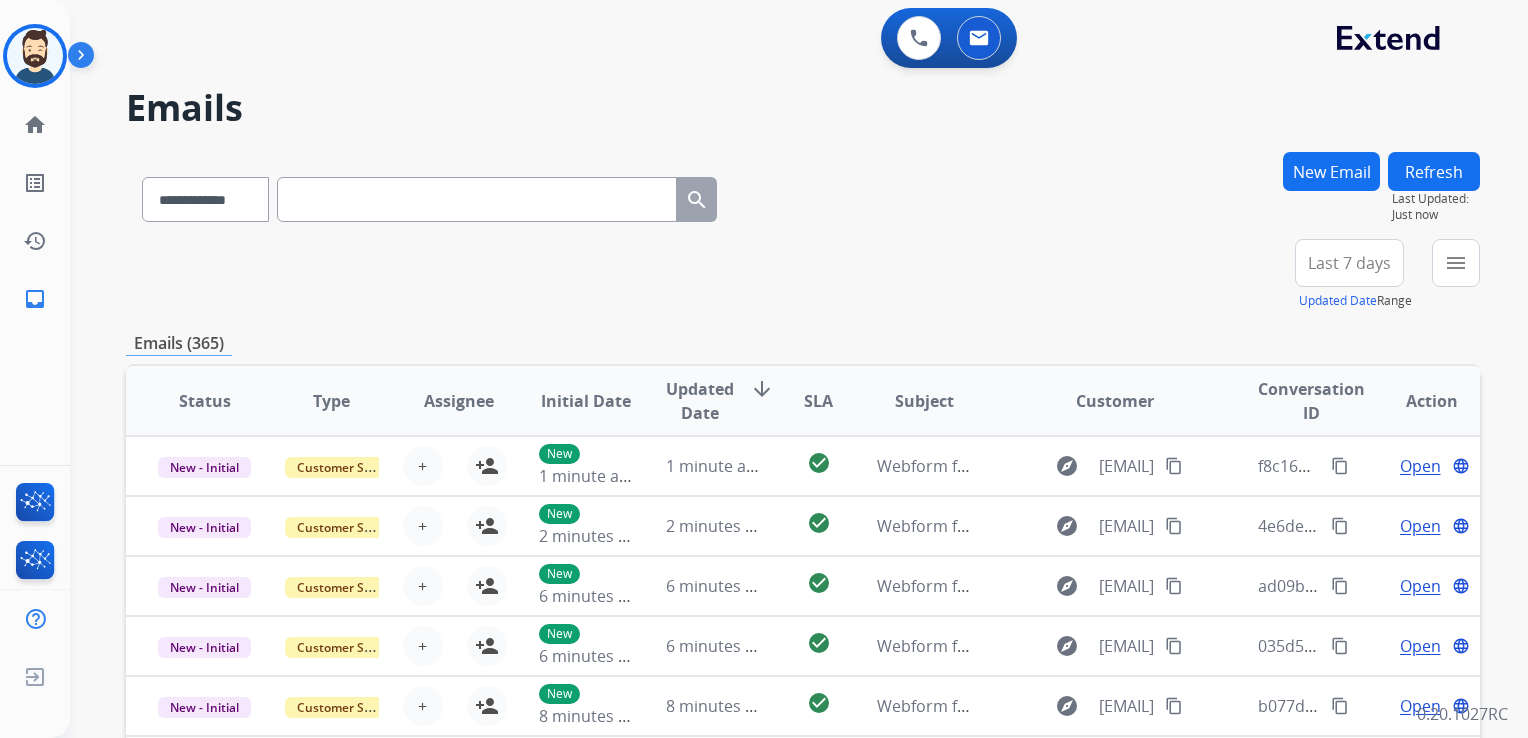 scroll, scrollTop: 0, scrollLeft: 0, axis: both 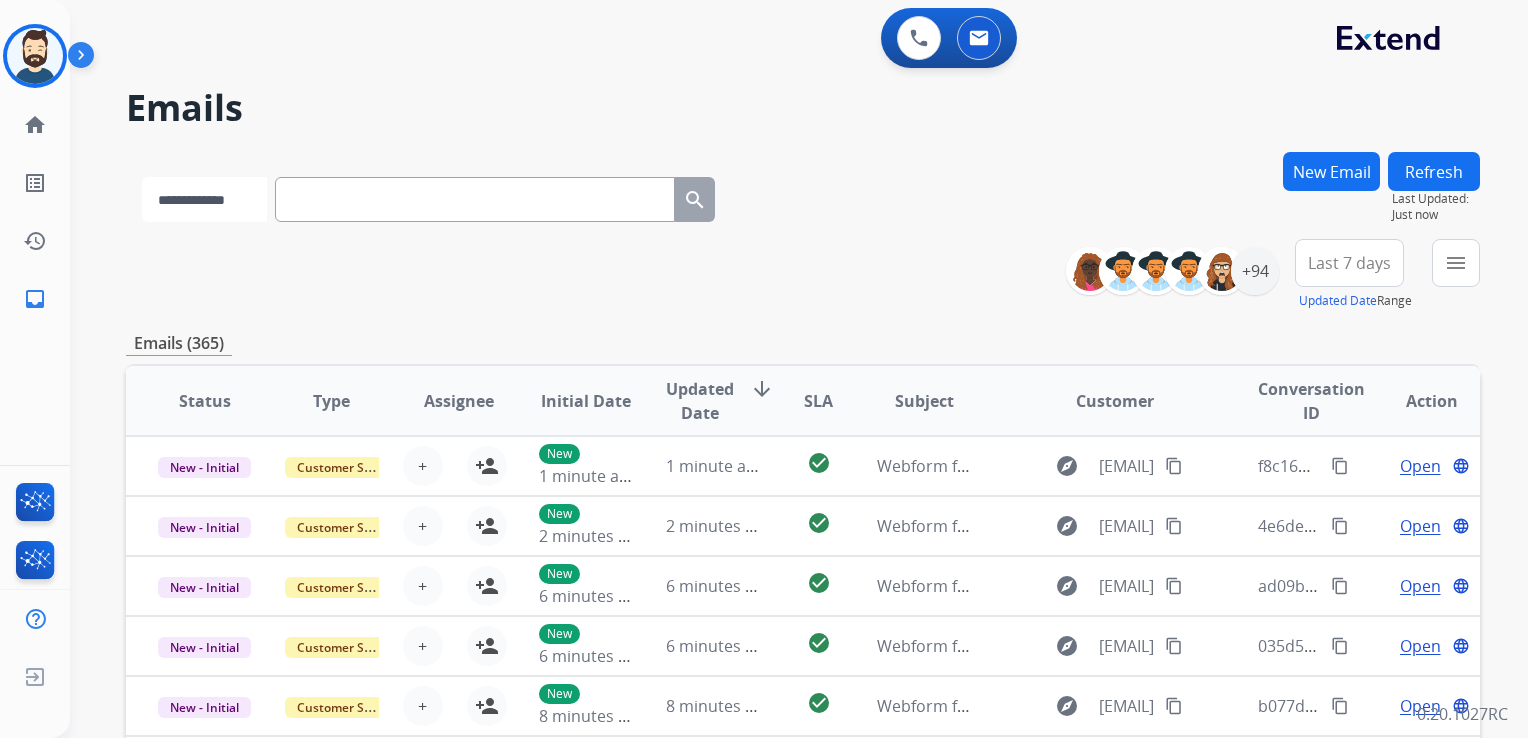click on "**********" at bounding box center [204, 199] 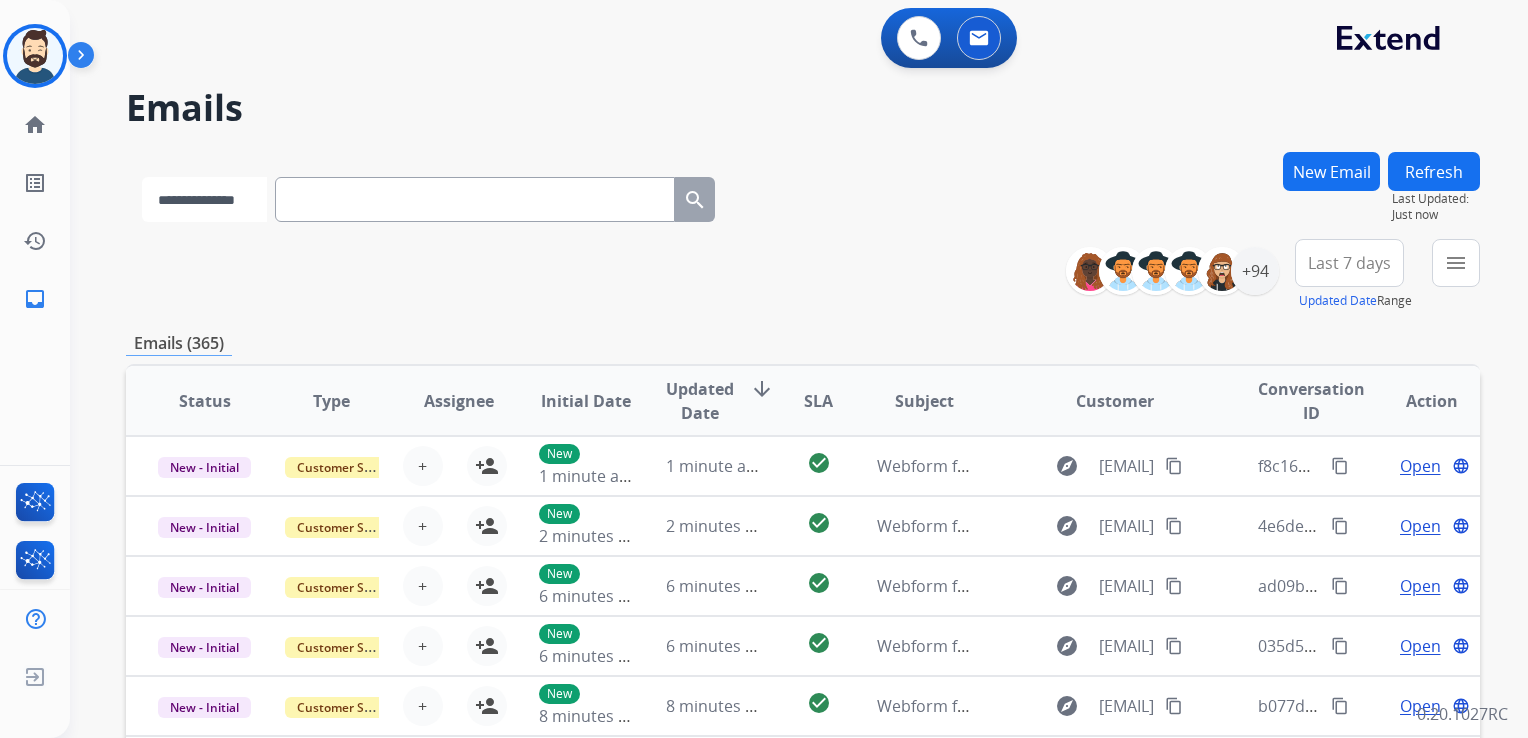 click on "**********" at bounding box center (204, 199) 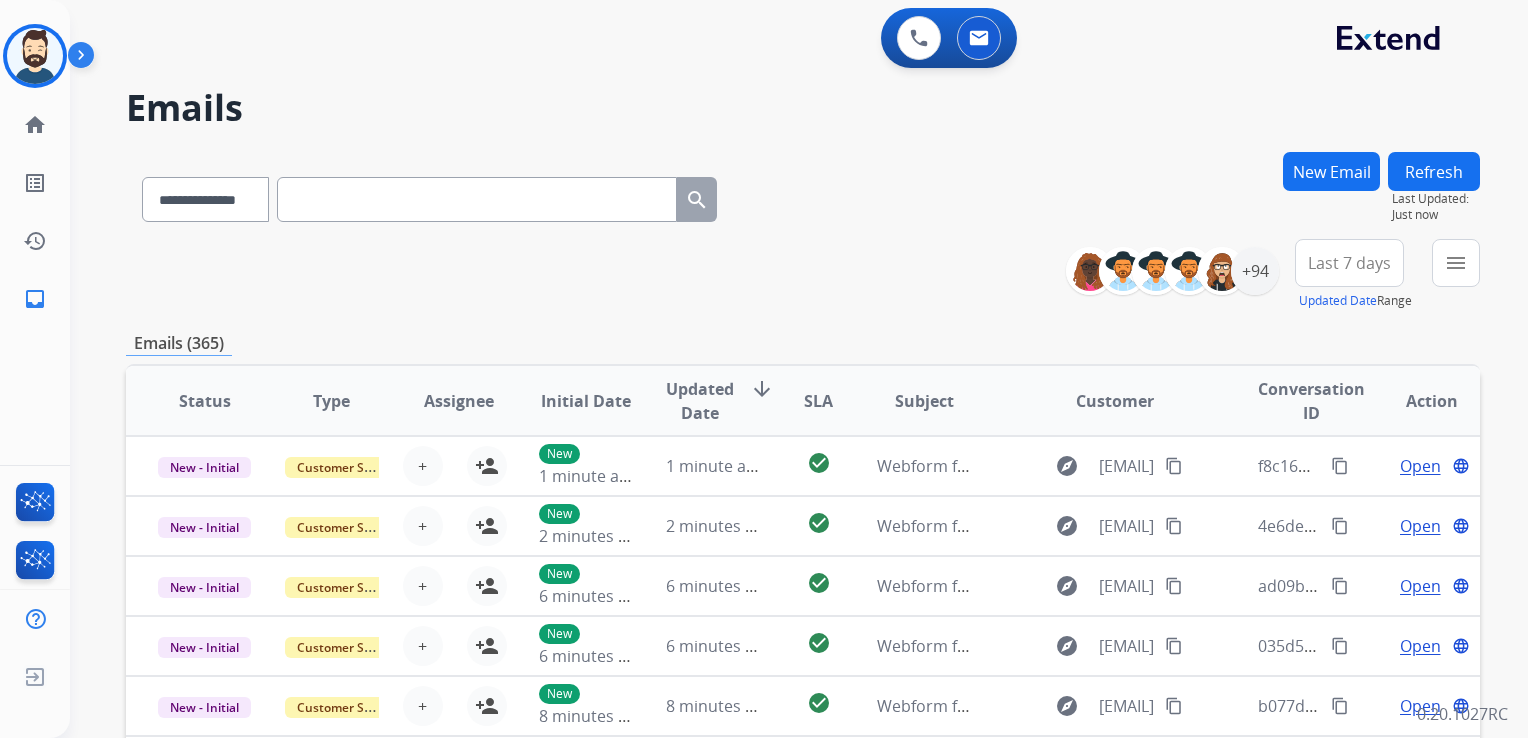 click at bounding box center (477, 199) 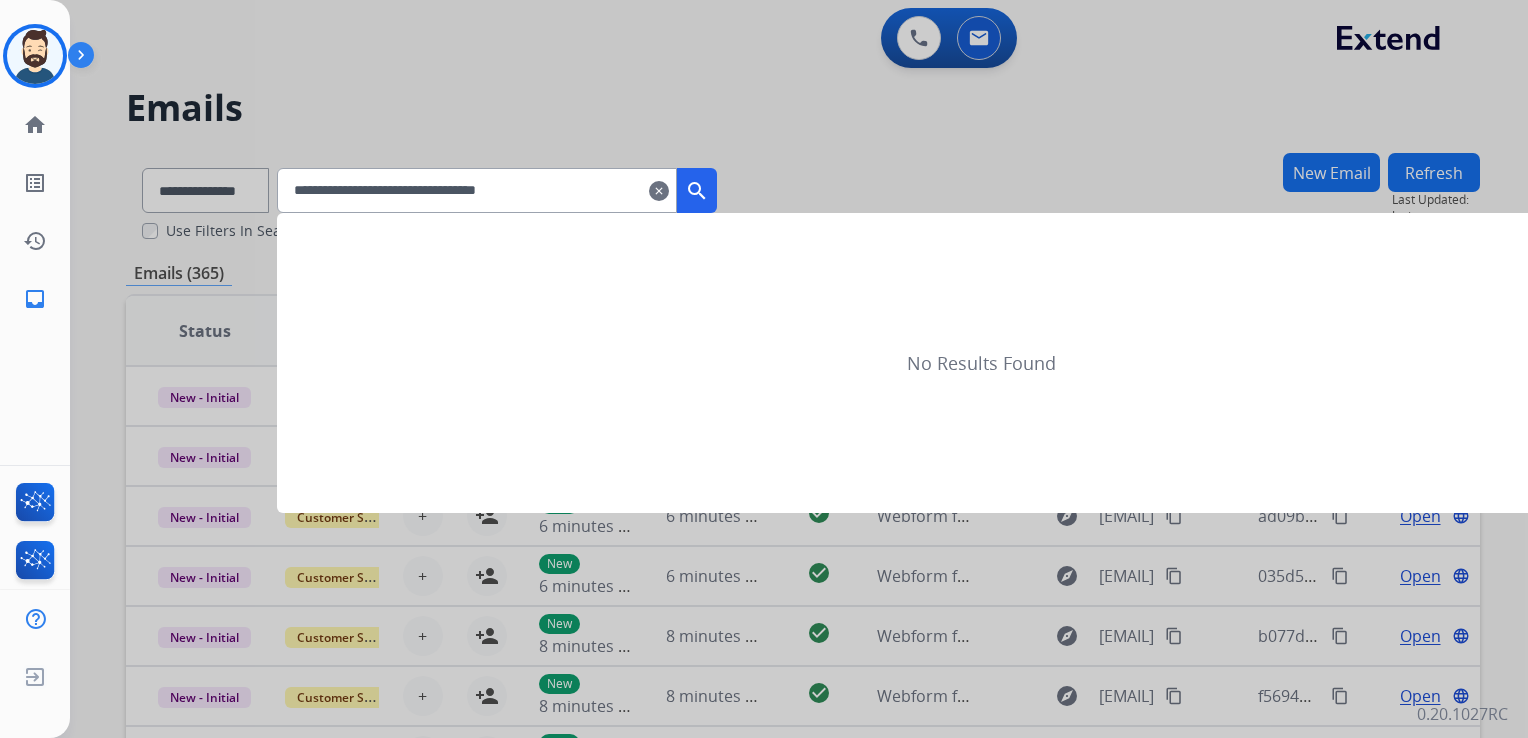 type on "**********" 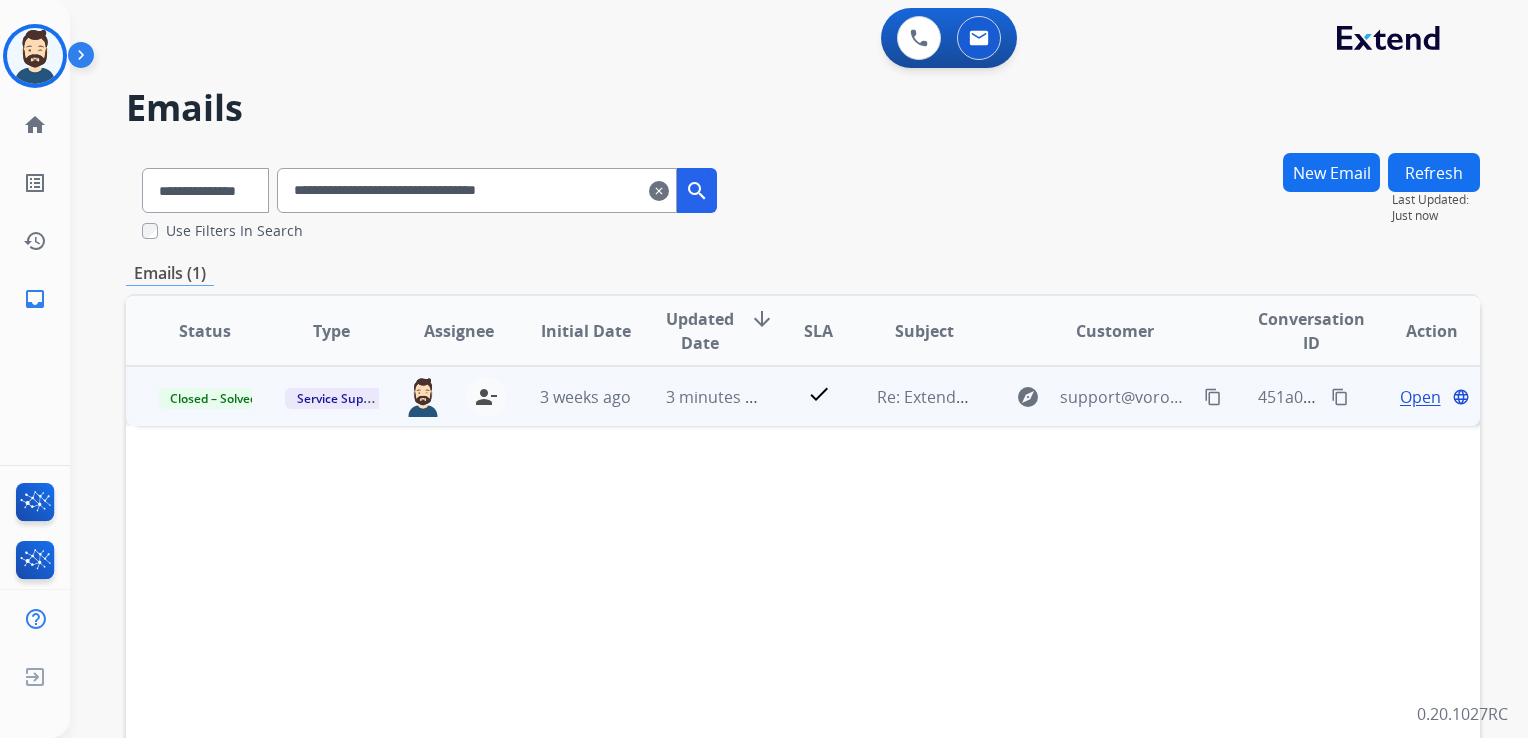 click on "3 minutes ago" at bounding box center (697, 396) 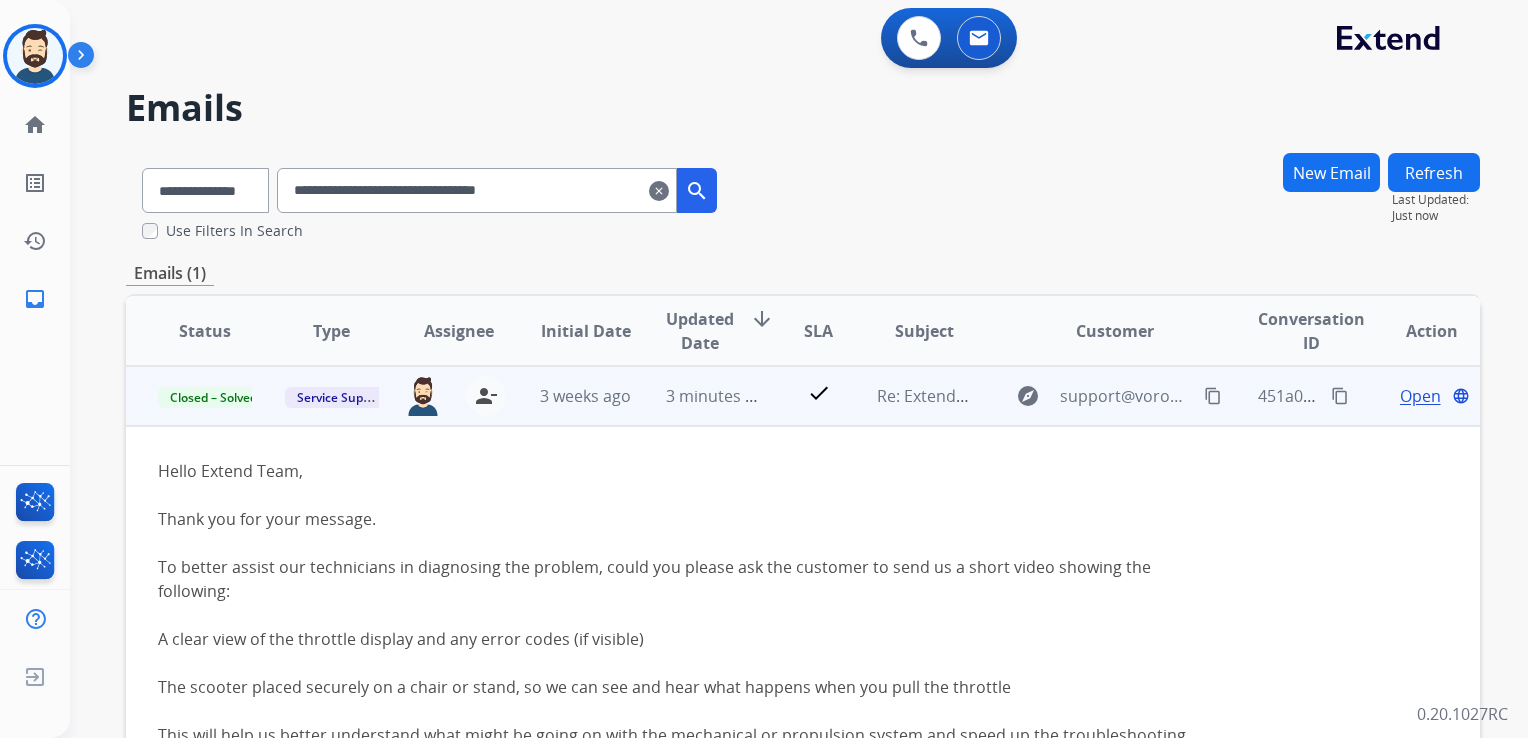 click on "Open" at bounding box center [1420, 396] 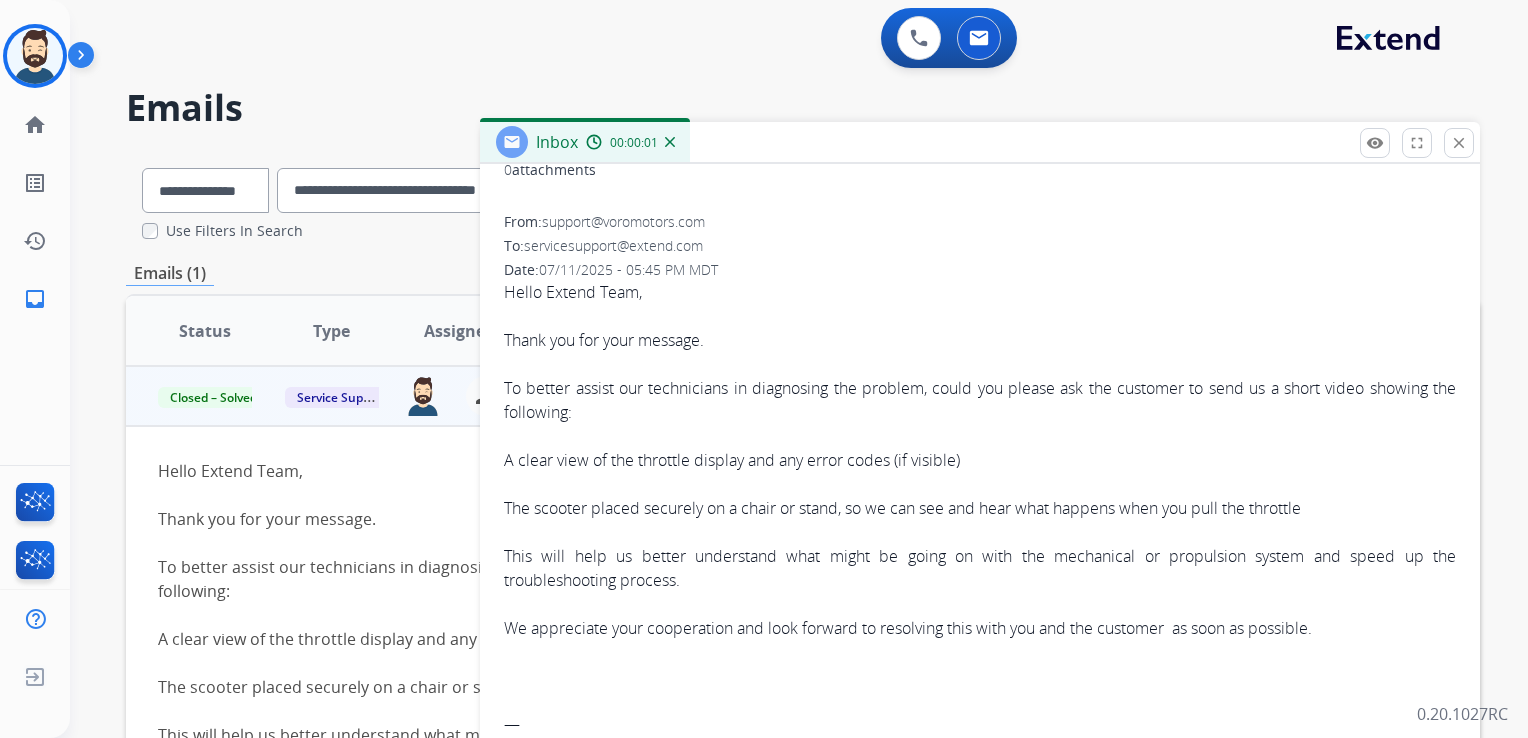 scroll, scrollTop: 0, scrollLeft: 0, axis: both 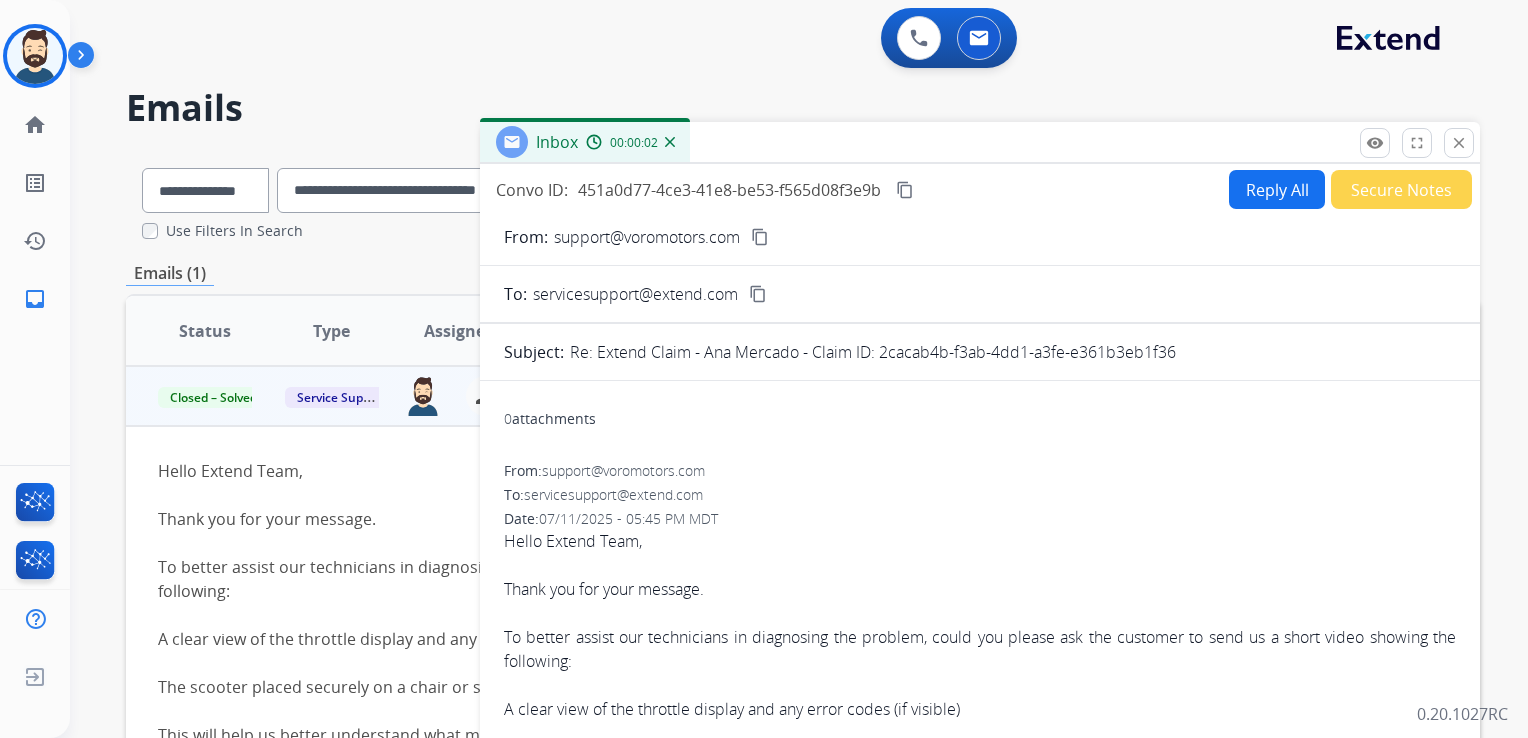 click on "Reply All" at bounding box center [1277, 189] 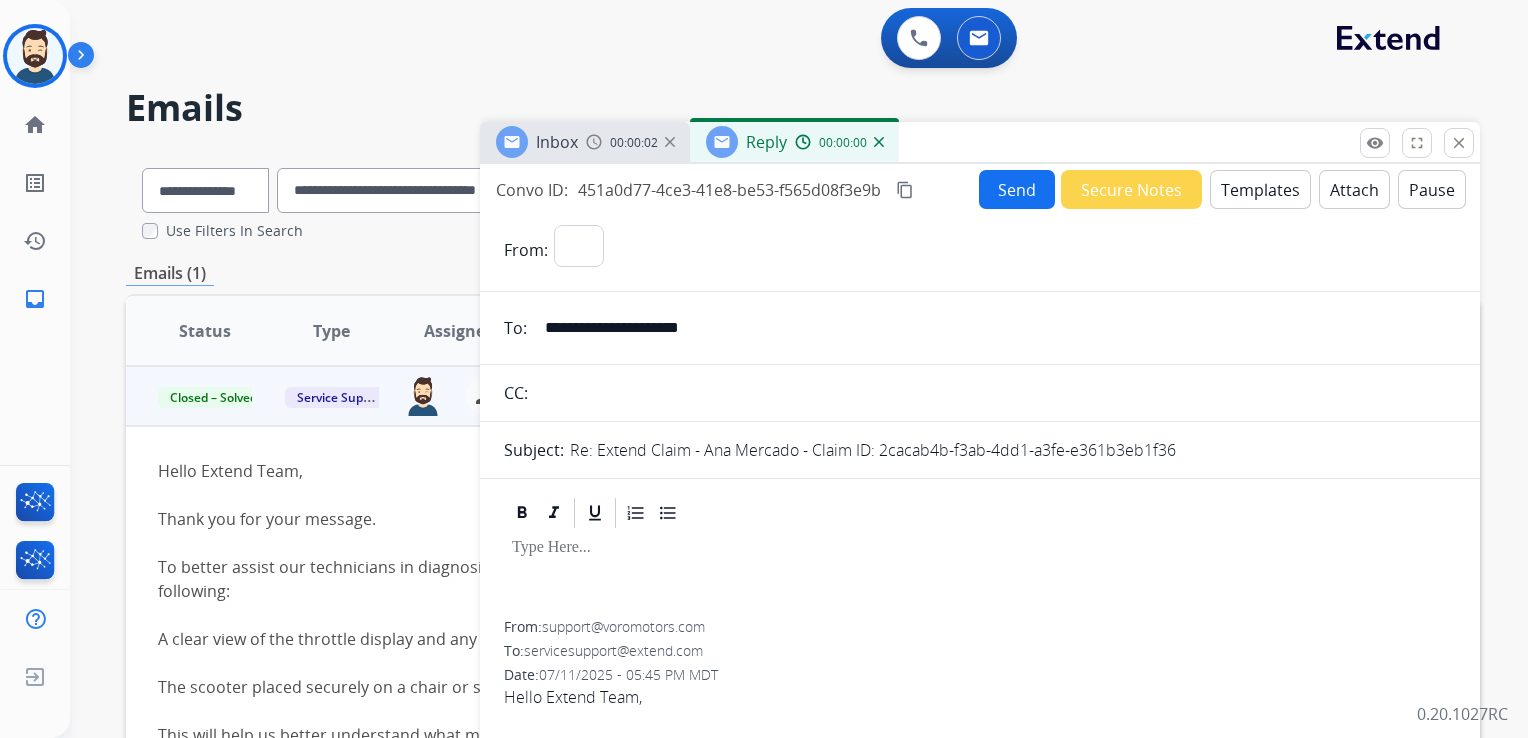 click on "Templates" at bounding box center [1260, 189] 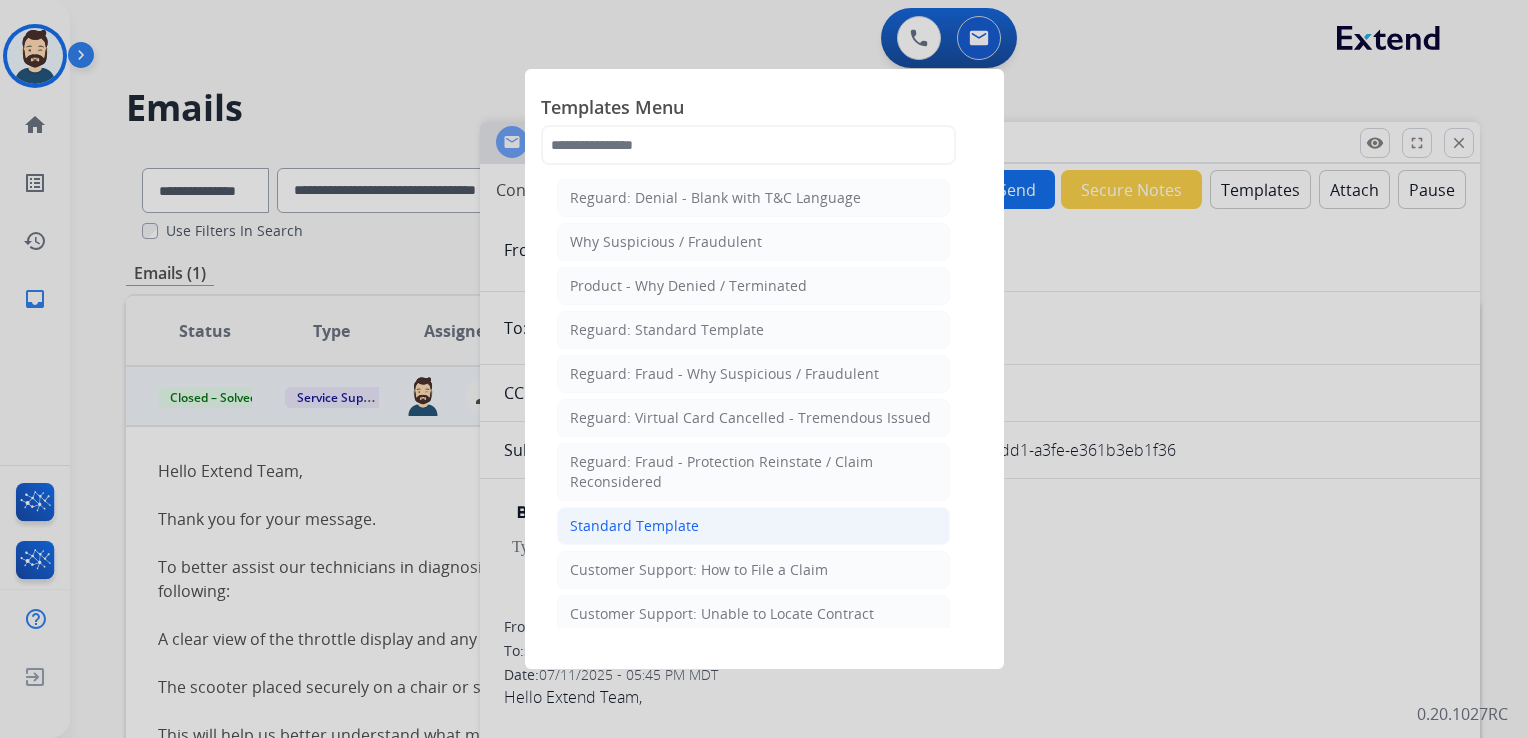 click on "Standard Template" 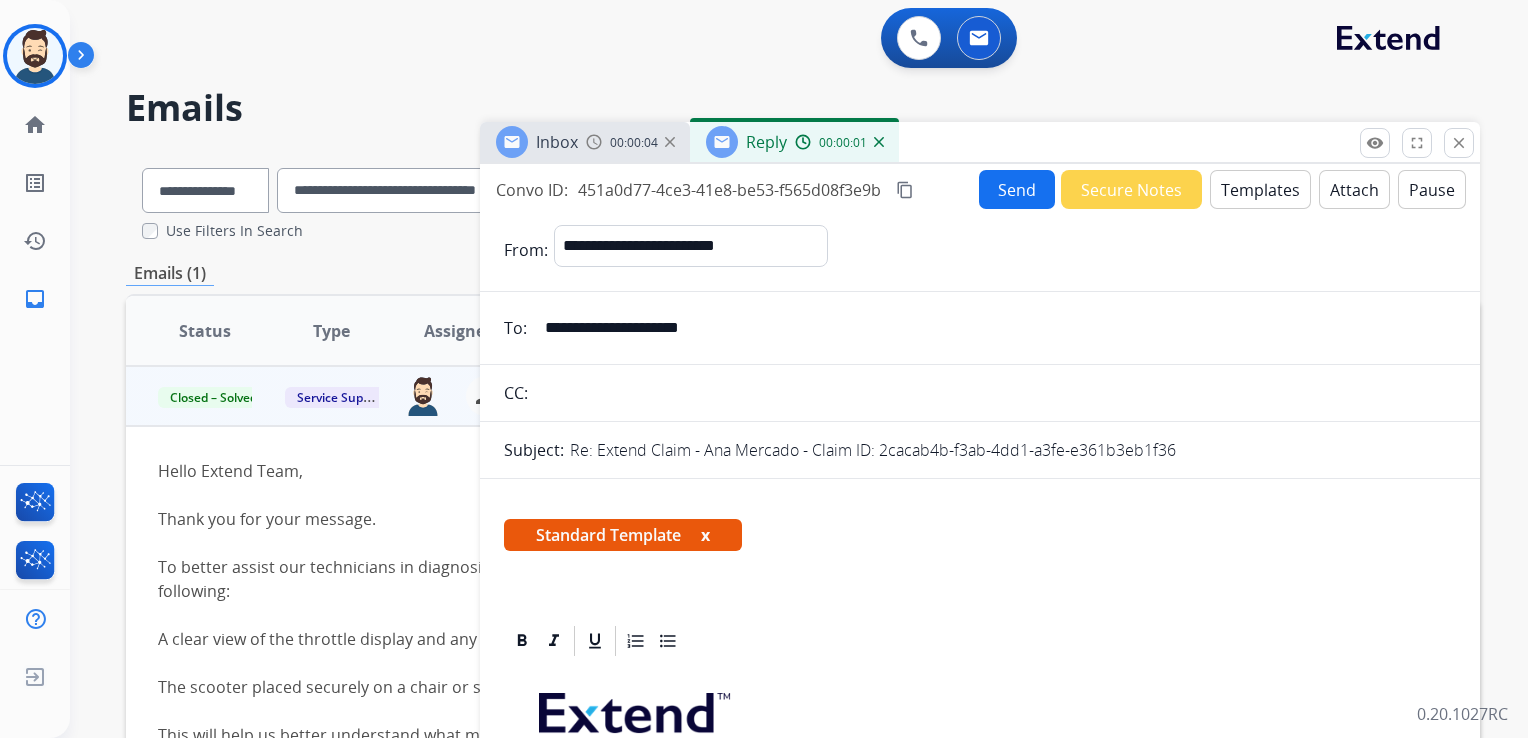 scroll, scrollTop: 300, scrollLeft: 0, axis: vertical 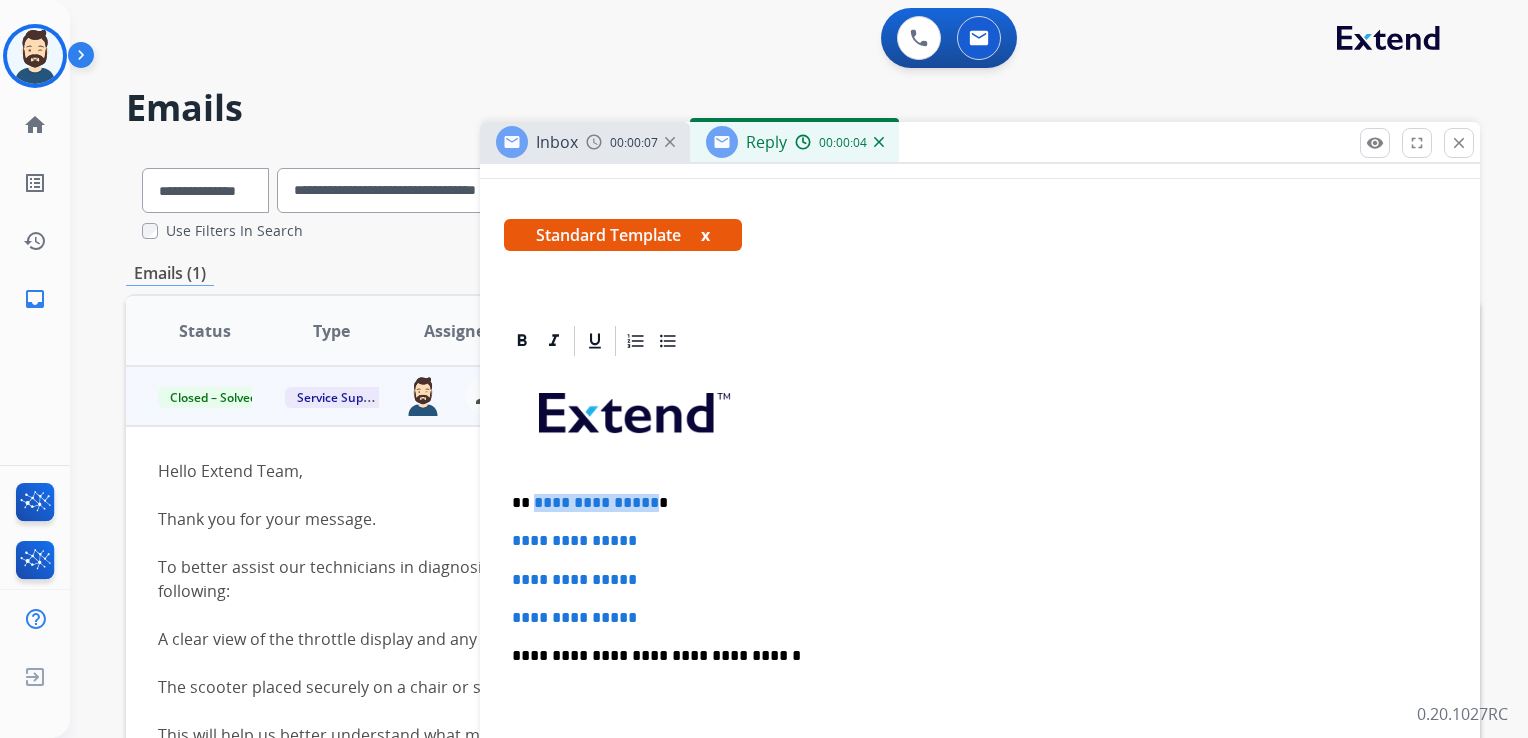 drag, startPoint x: 623, startPoint y: 502, endPoint x: 648, endPoint y: 502, distance: 25 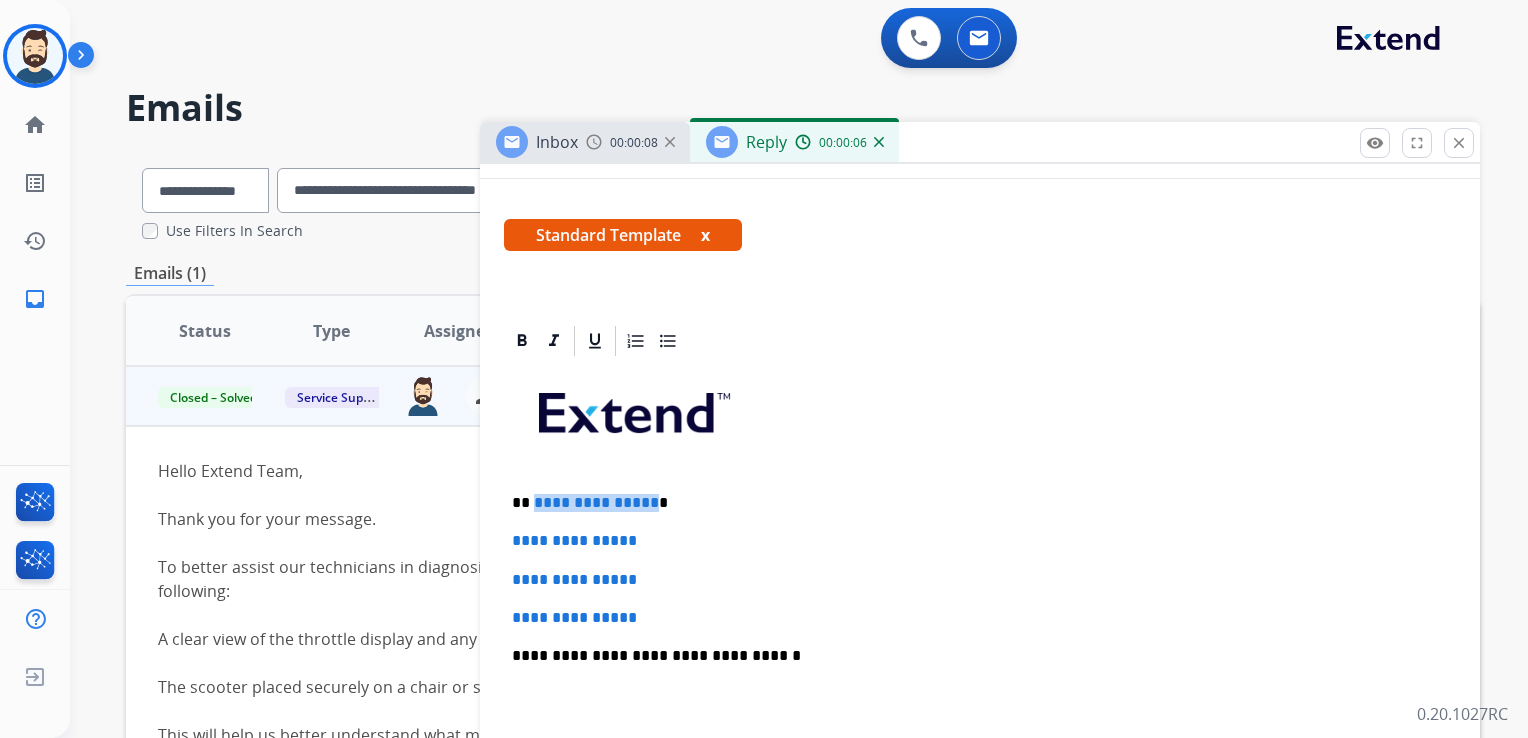 type 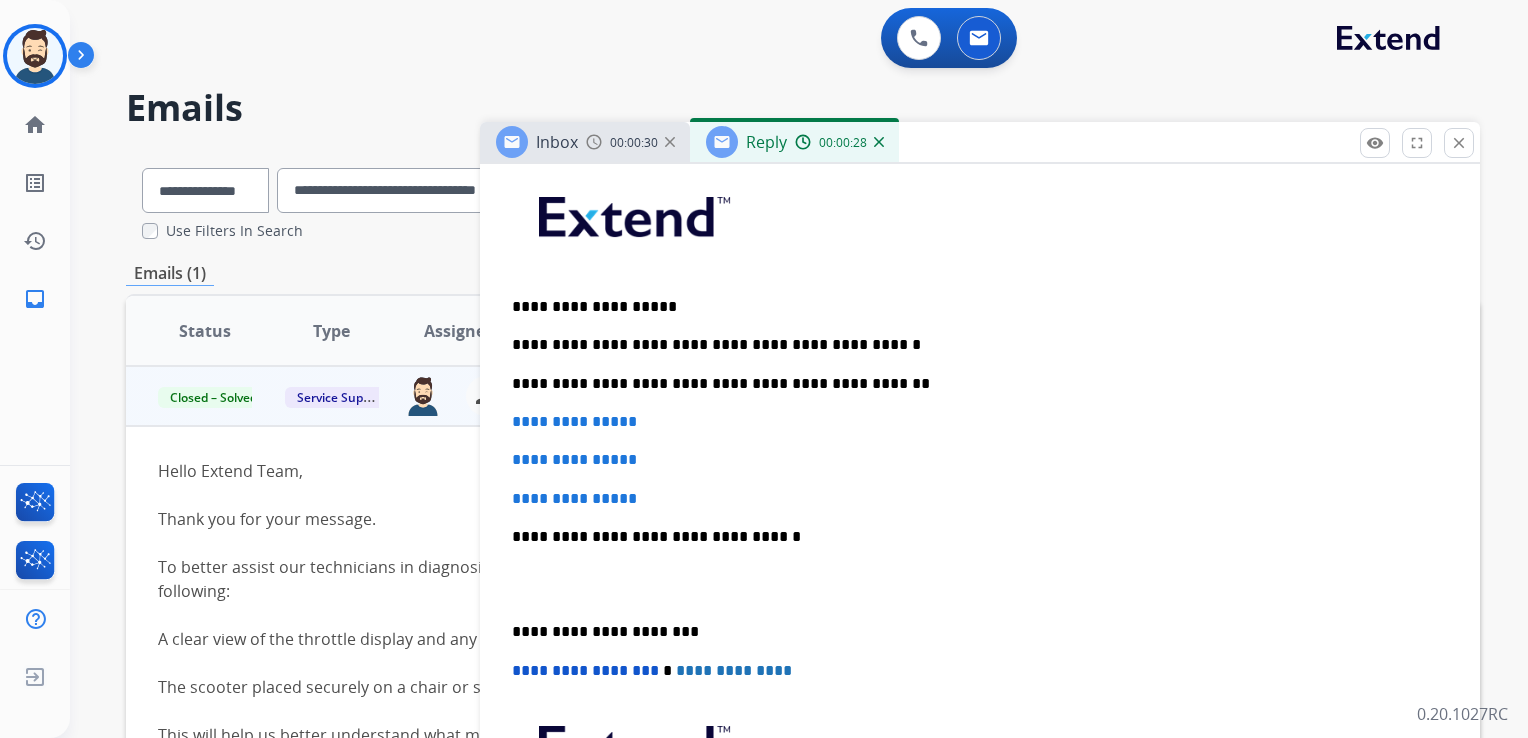 scroll, scrollTop: 500, scrollLeft: 0, axis: vertical 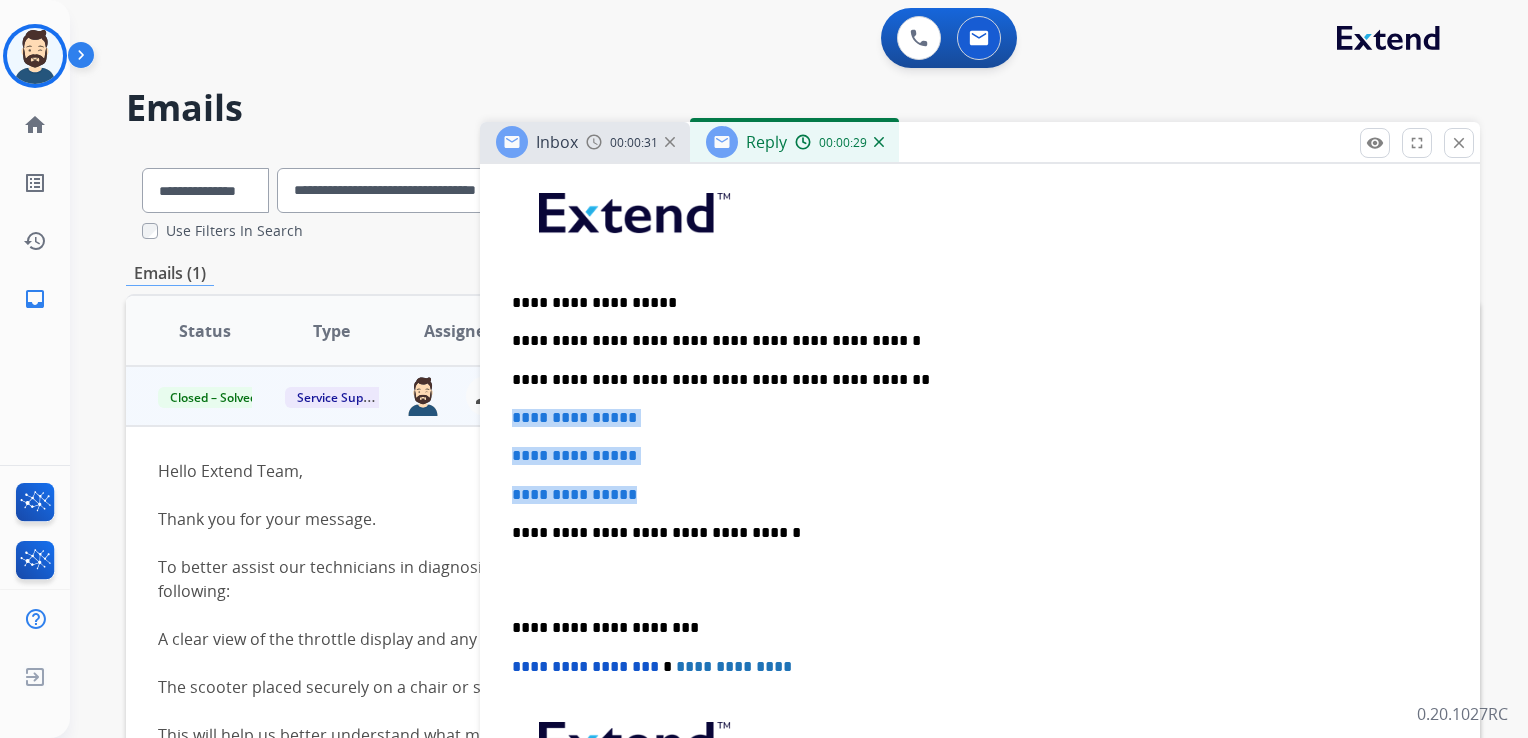 drag, startPoint x: 508, startPoint y: 409, endPoint x: 699, endPoint y: 490, distance: 207.46565 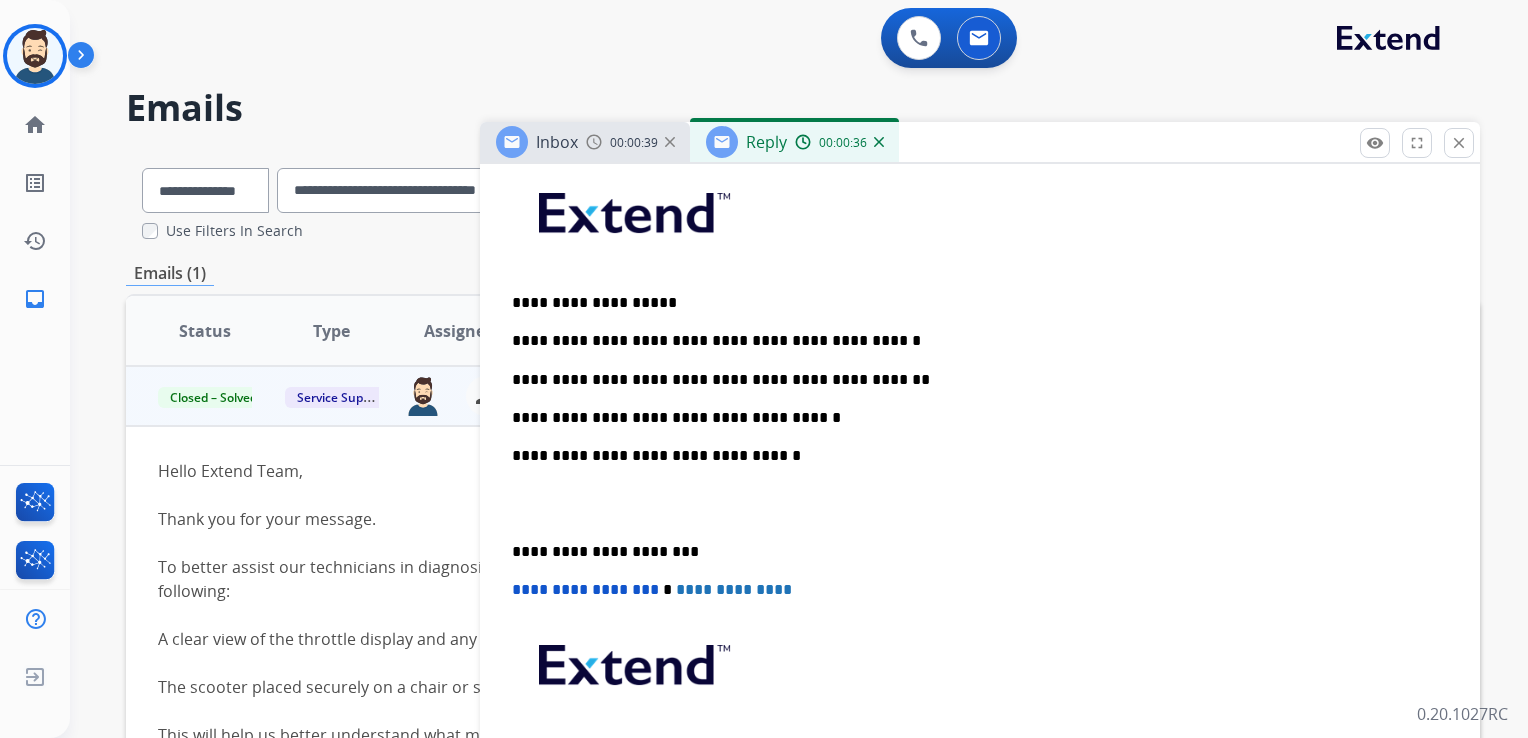 click on "**********" at bounding box center [980, 503] 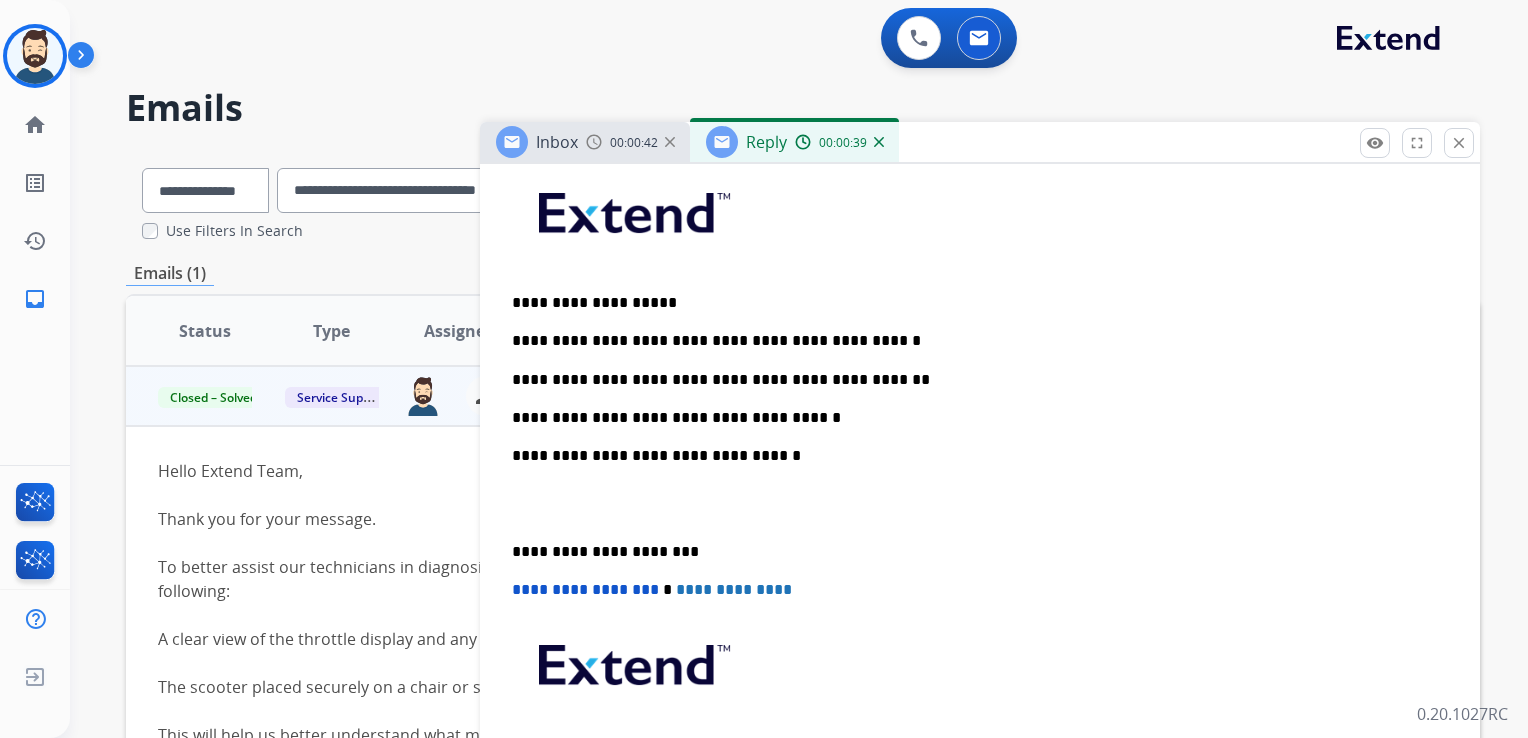 drag, startPoint x: 570, startPoint y: 335, endPoint x: 582, endPoint y: 373, distance: 39.849716 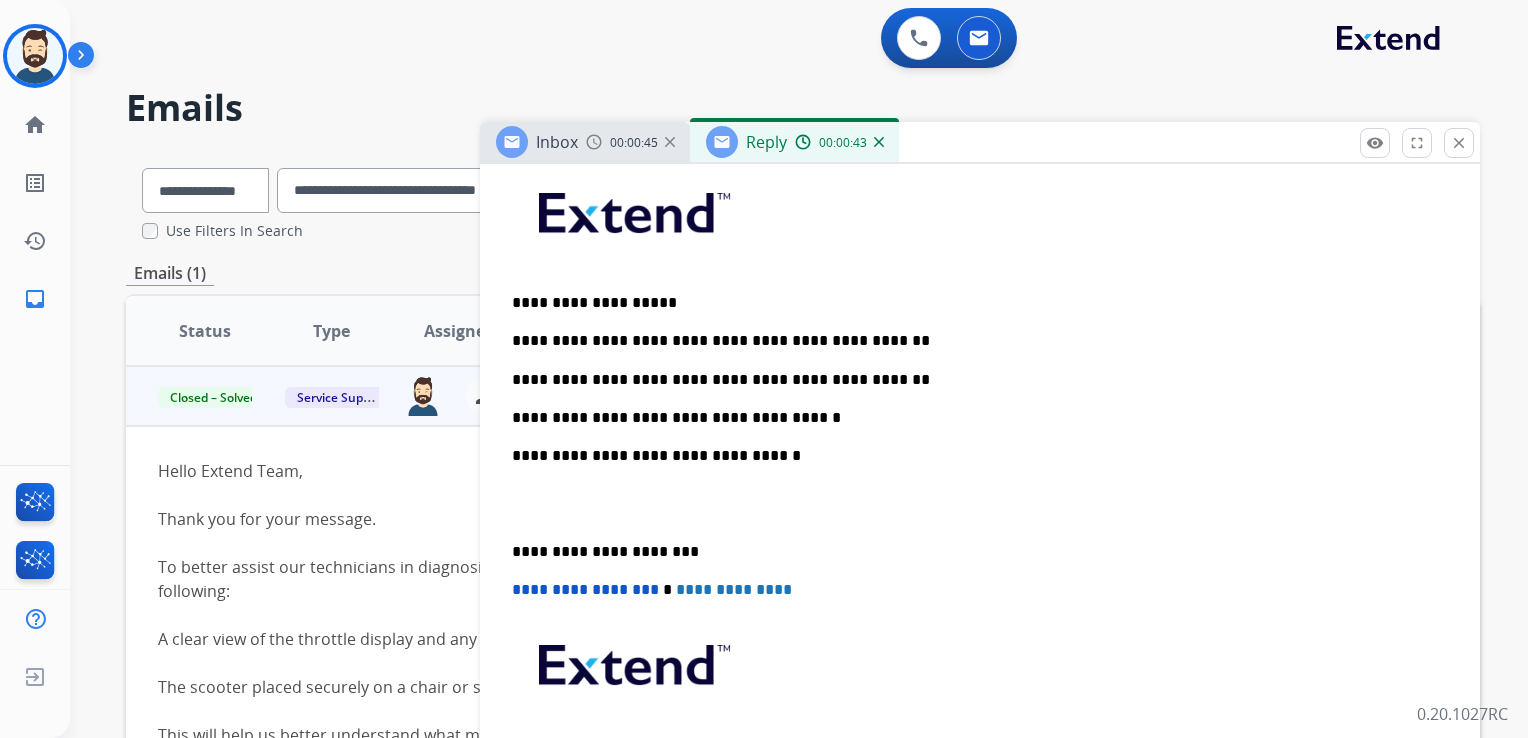click on "**********" at bounding box center [972, 456] 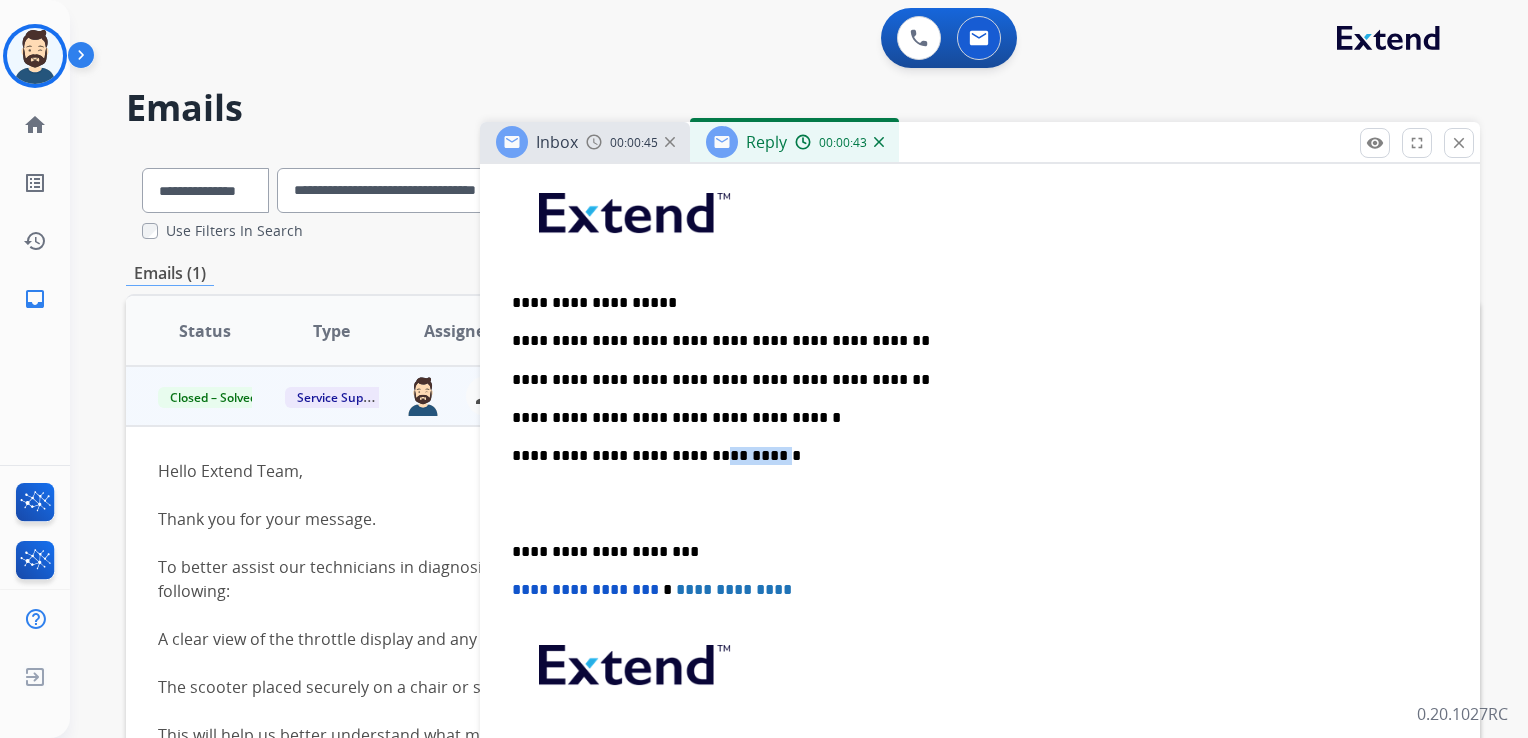click on "**********" at bounding box center (972, 456) 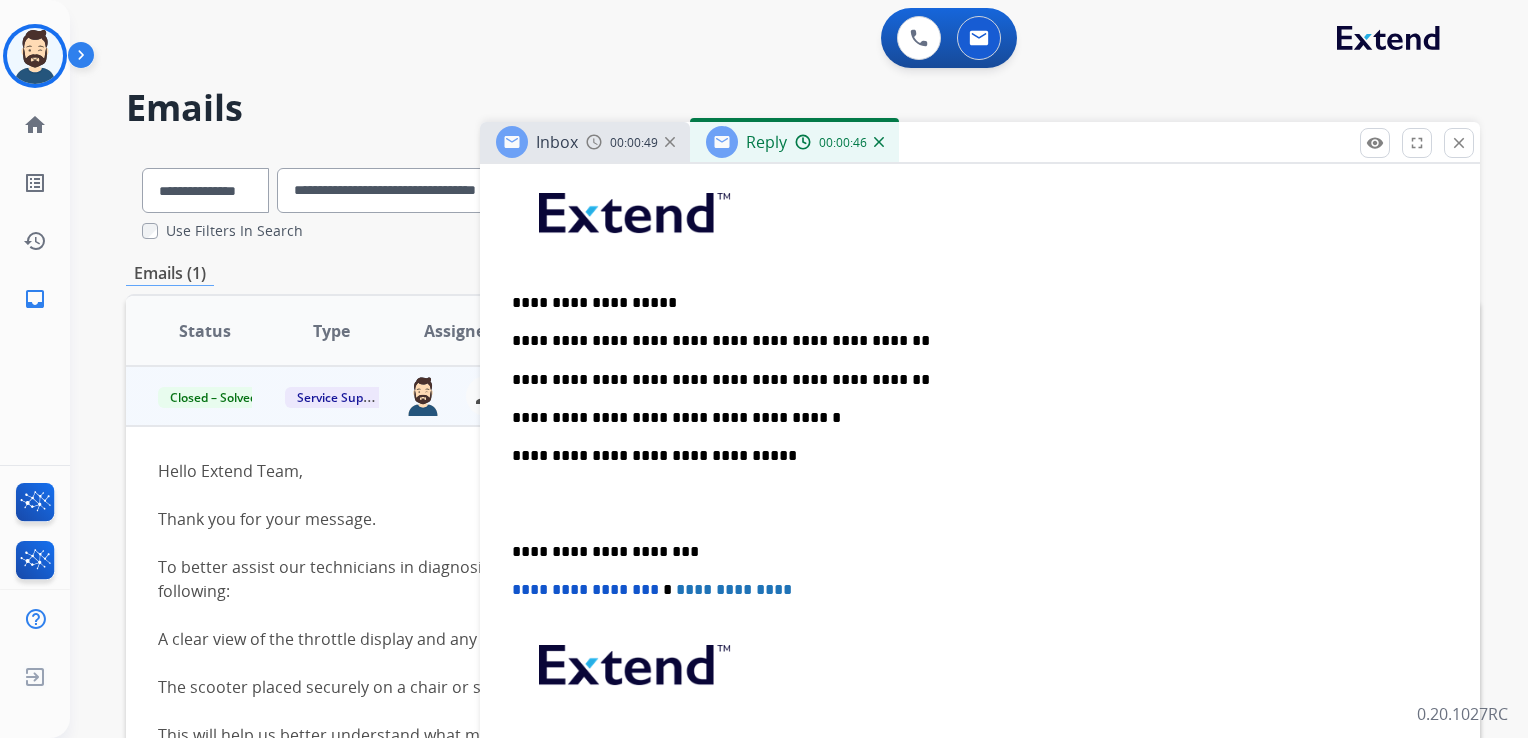 click on "**********" at bounding box center (972, 552) 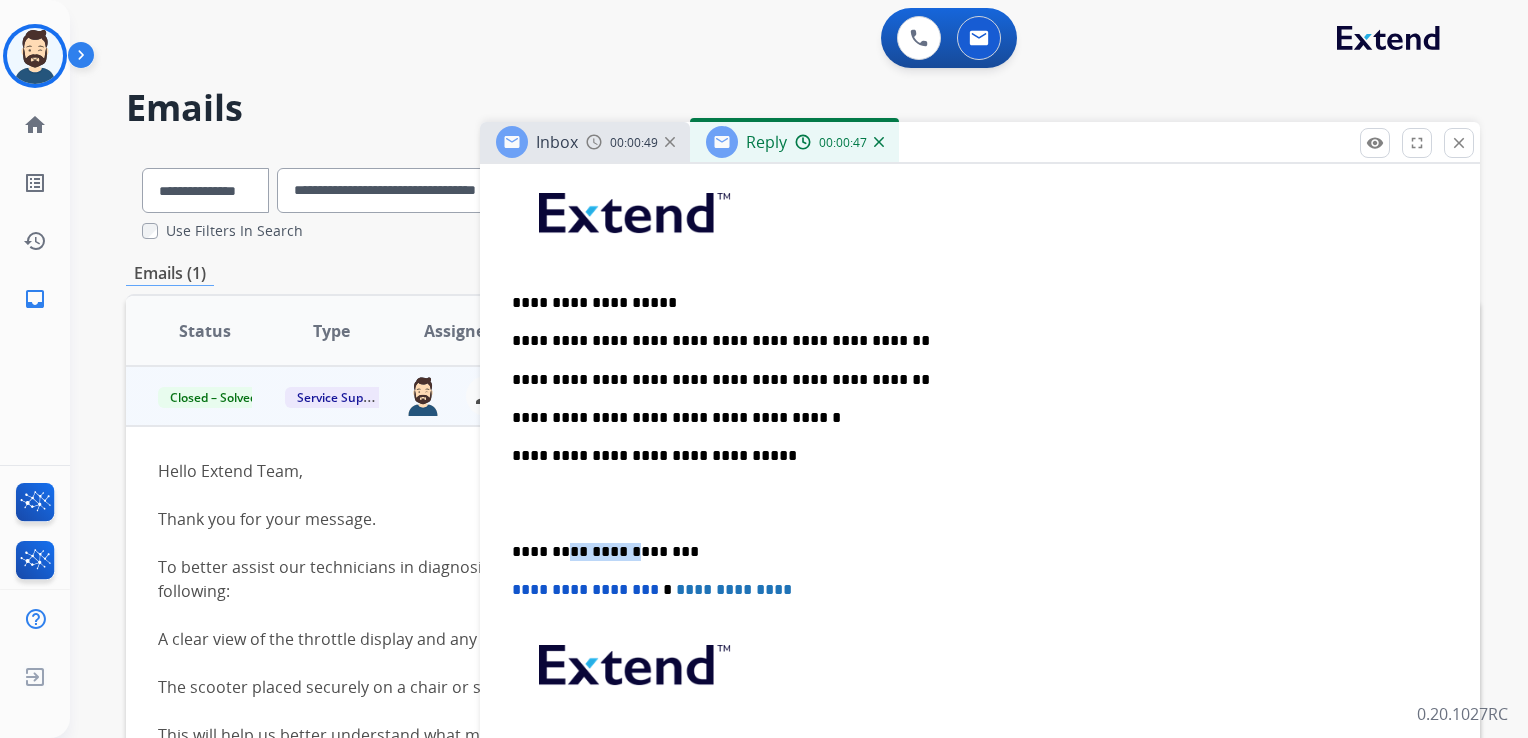 click on "**********" at bounding box center [972, 552] 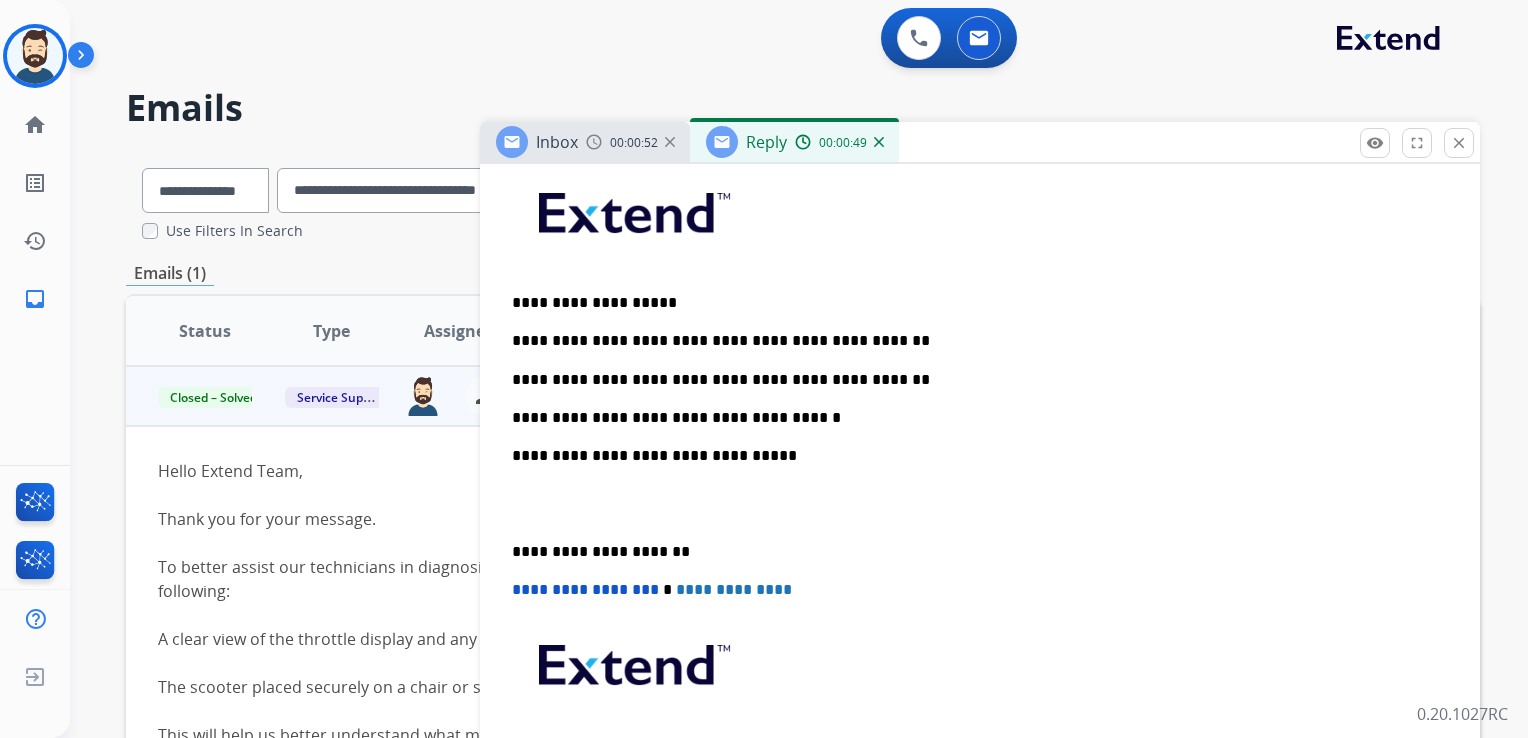click on "**********" at bounding box center [585, 589] 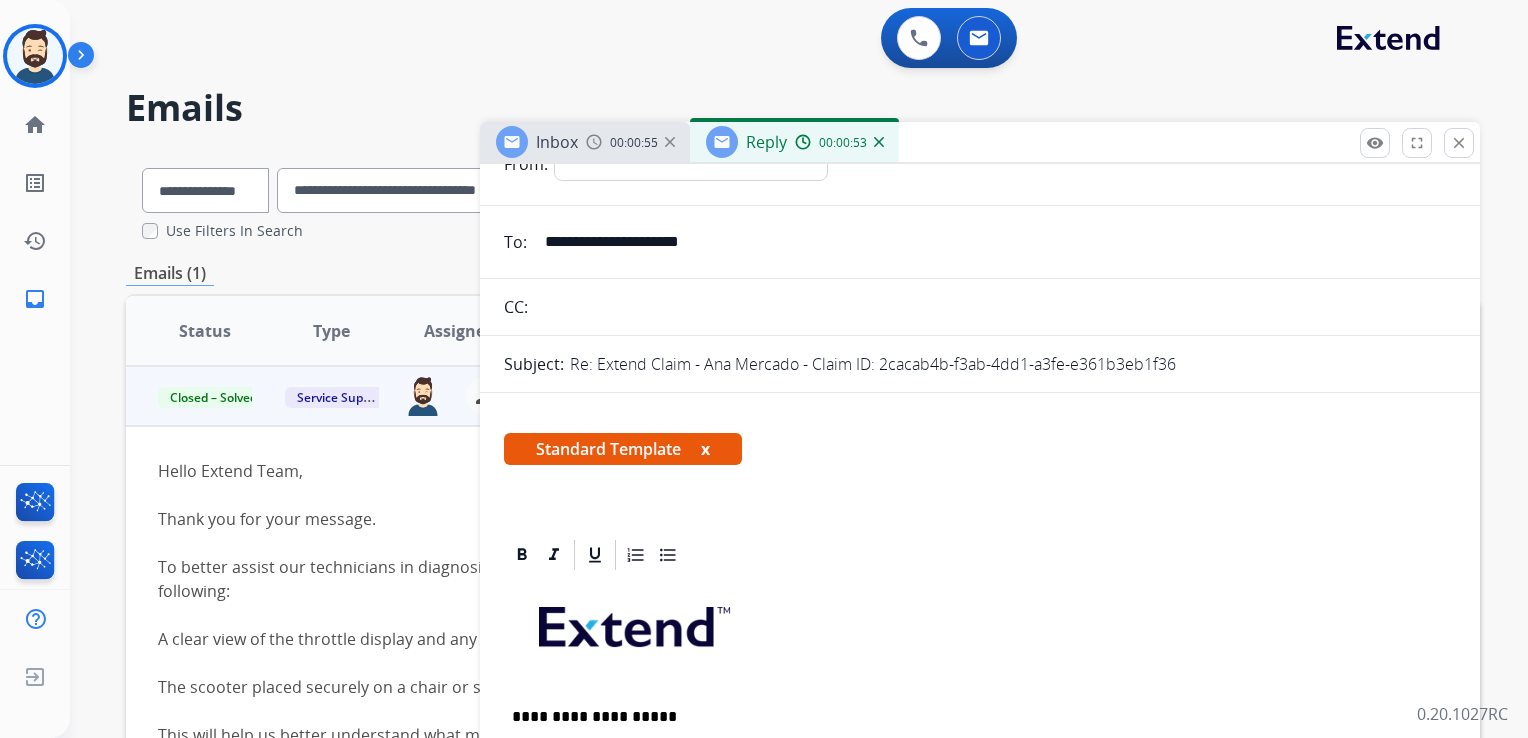 scroll, scrollTop: 0, scrollLeft: 0, axis: both 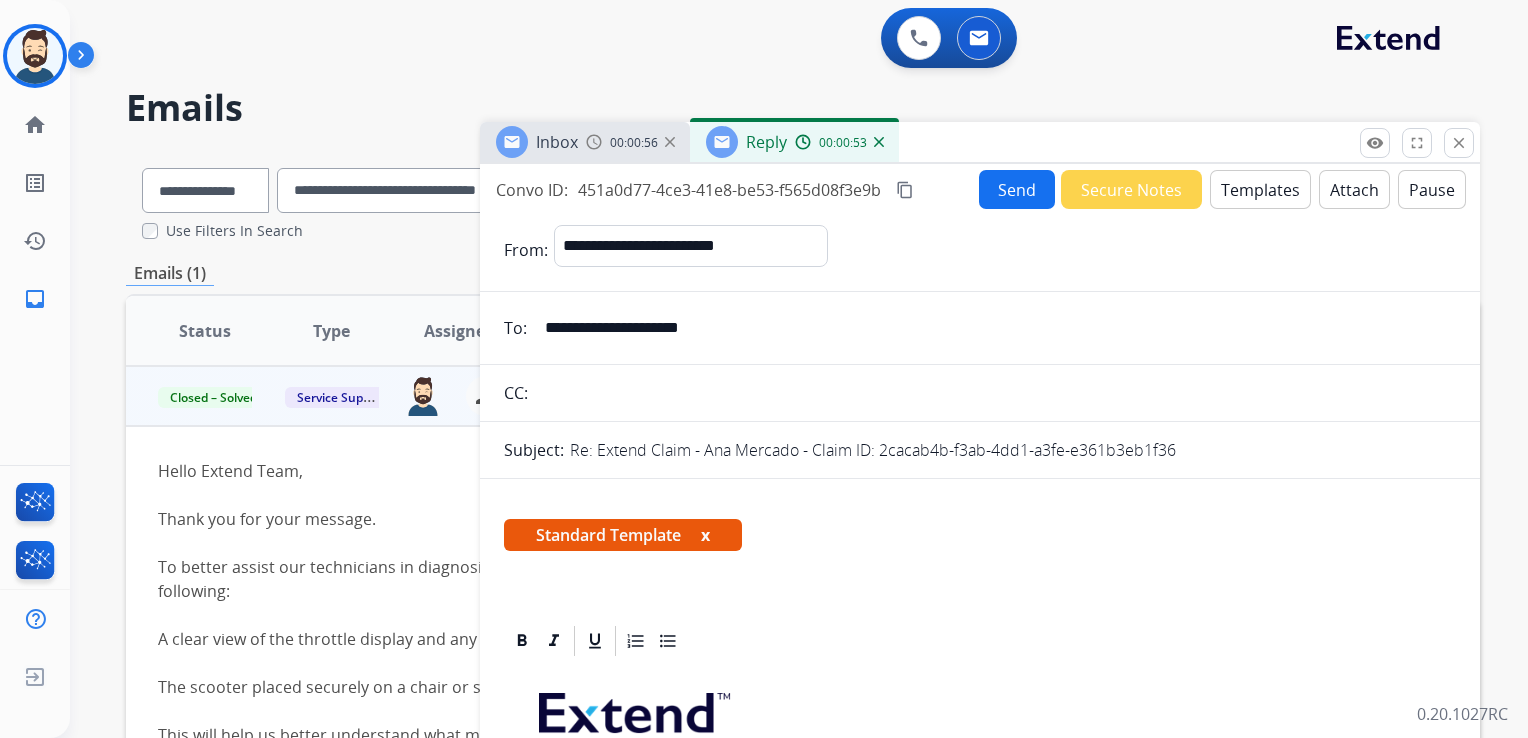 click on "Attach" at bounding box center [1354, 189] 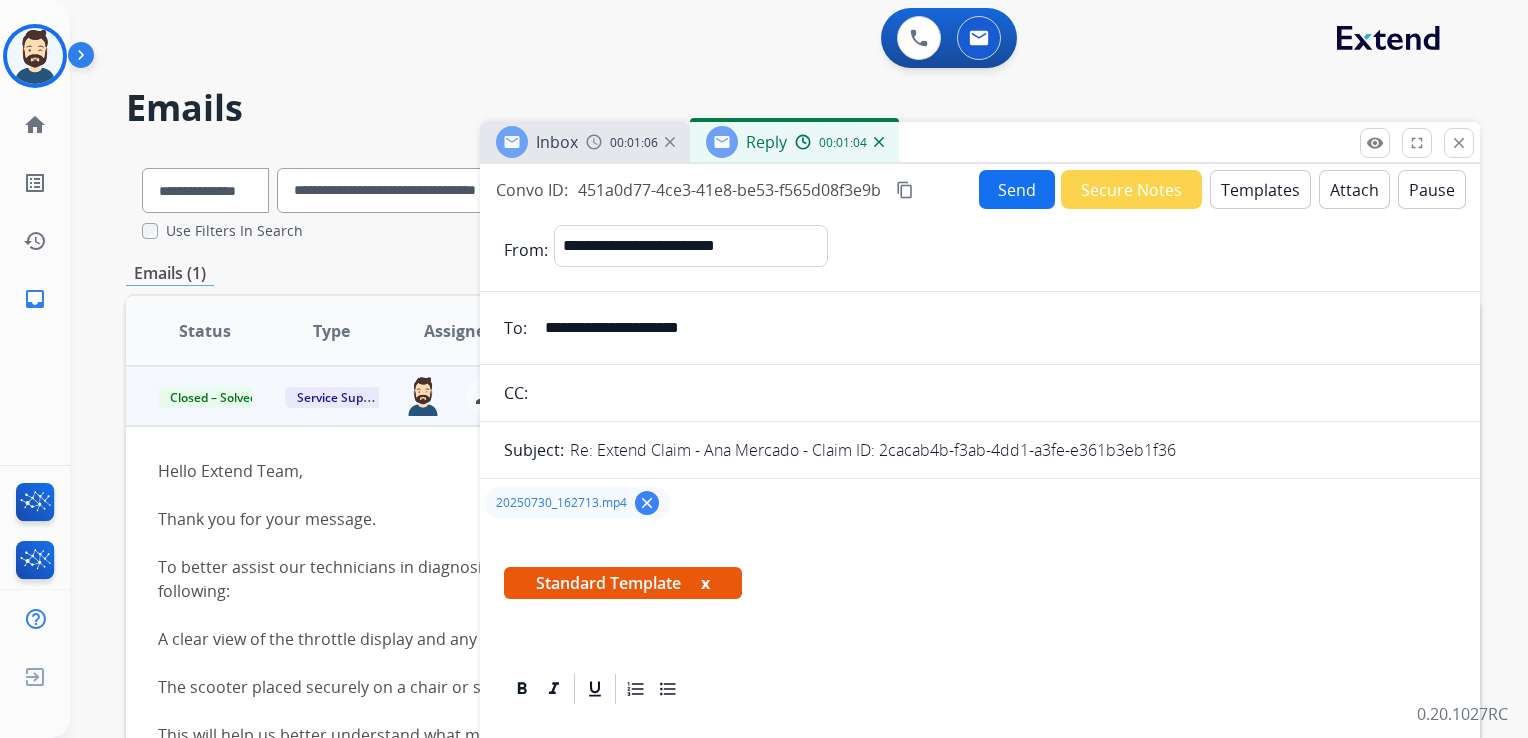 click on "Attach" at bounding box center [1354, 189] 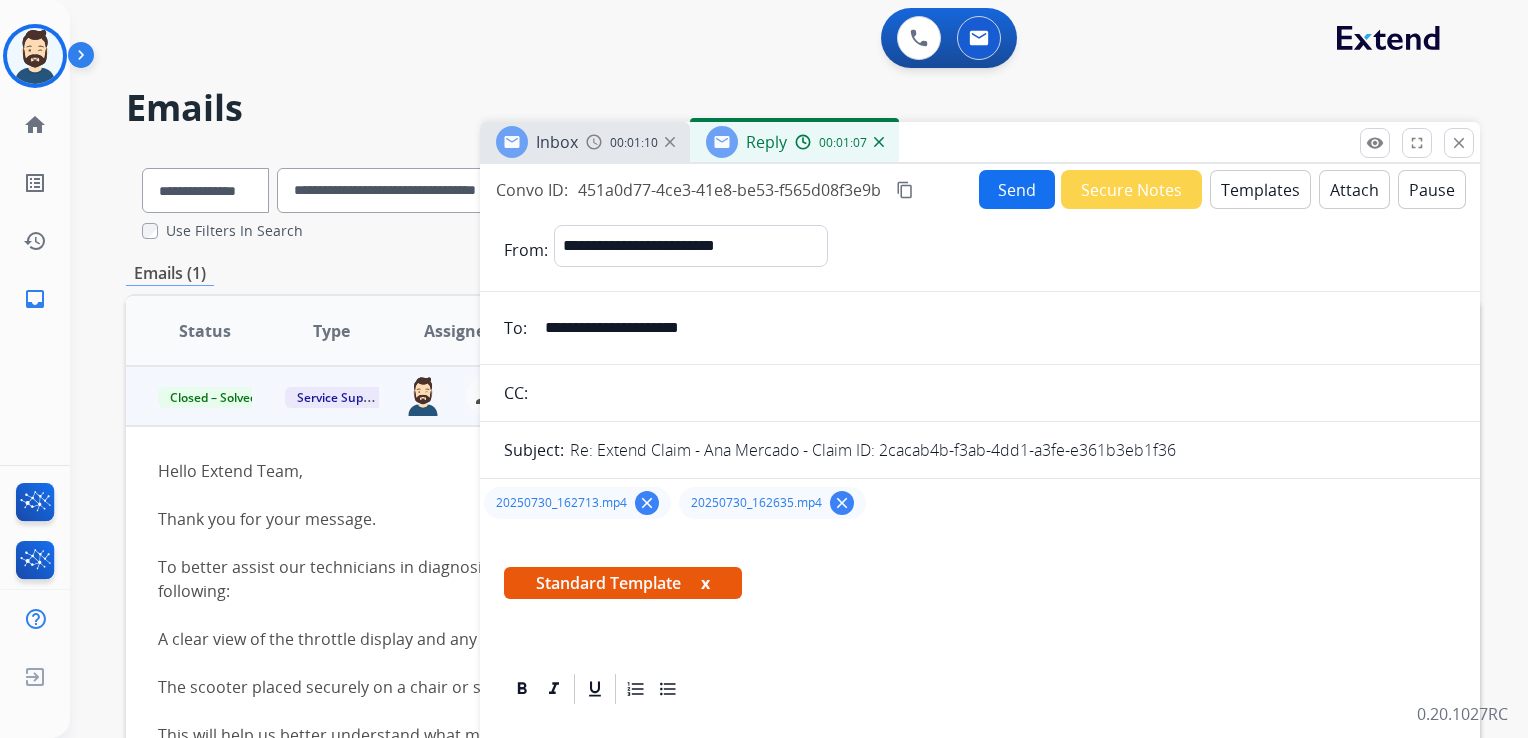 click on "Attach" at bounding box center [1354, 189] 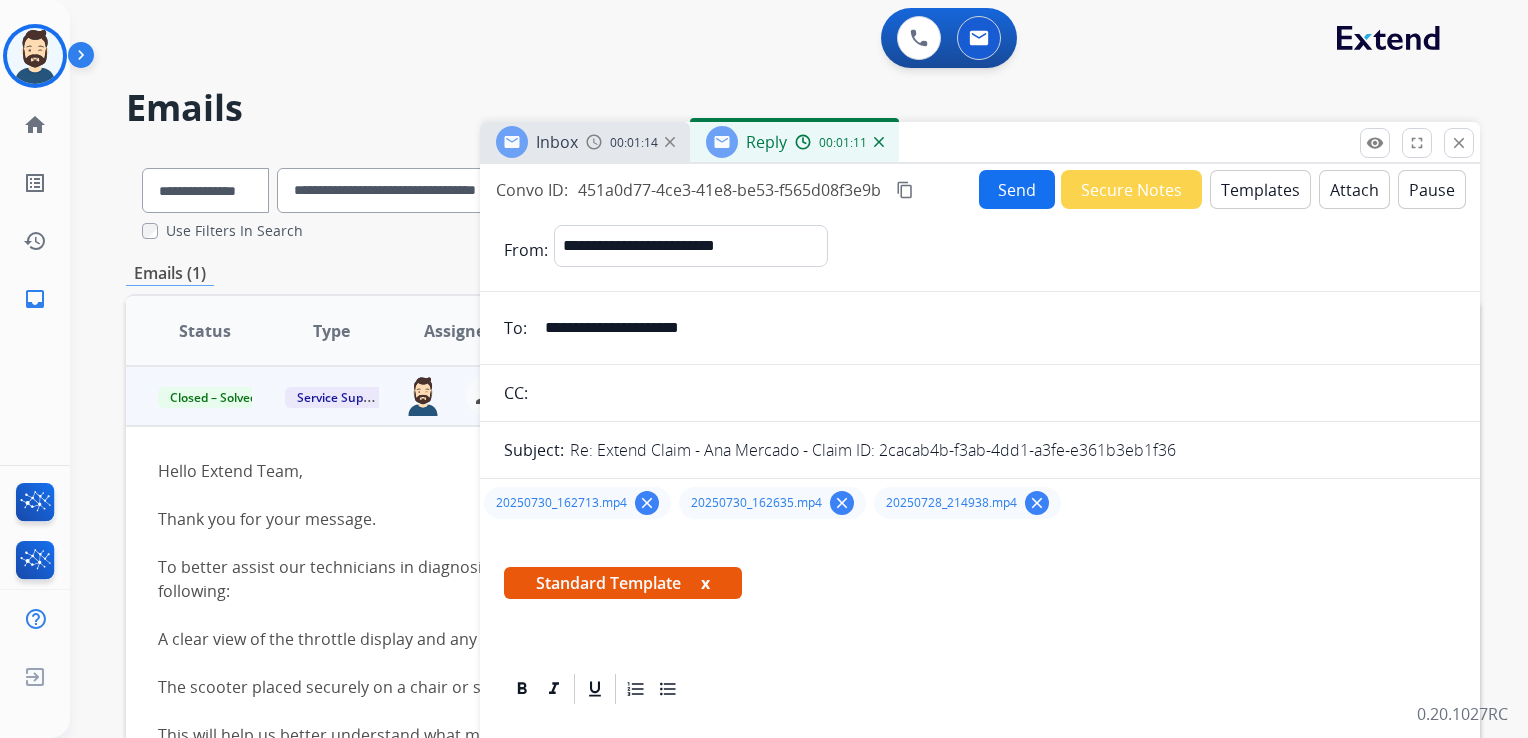 click on "Attach" at bounding box center [1354, 189] 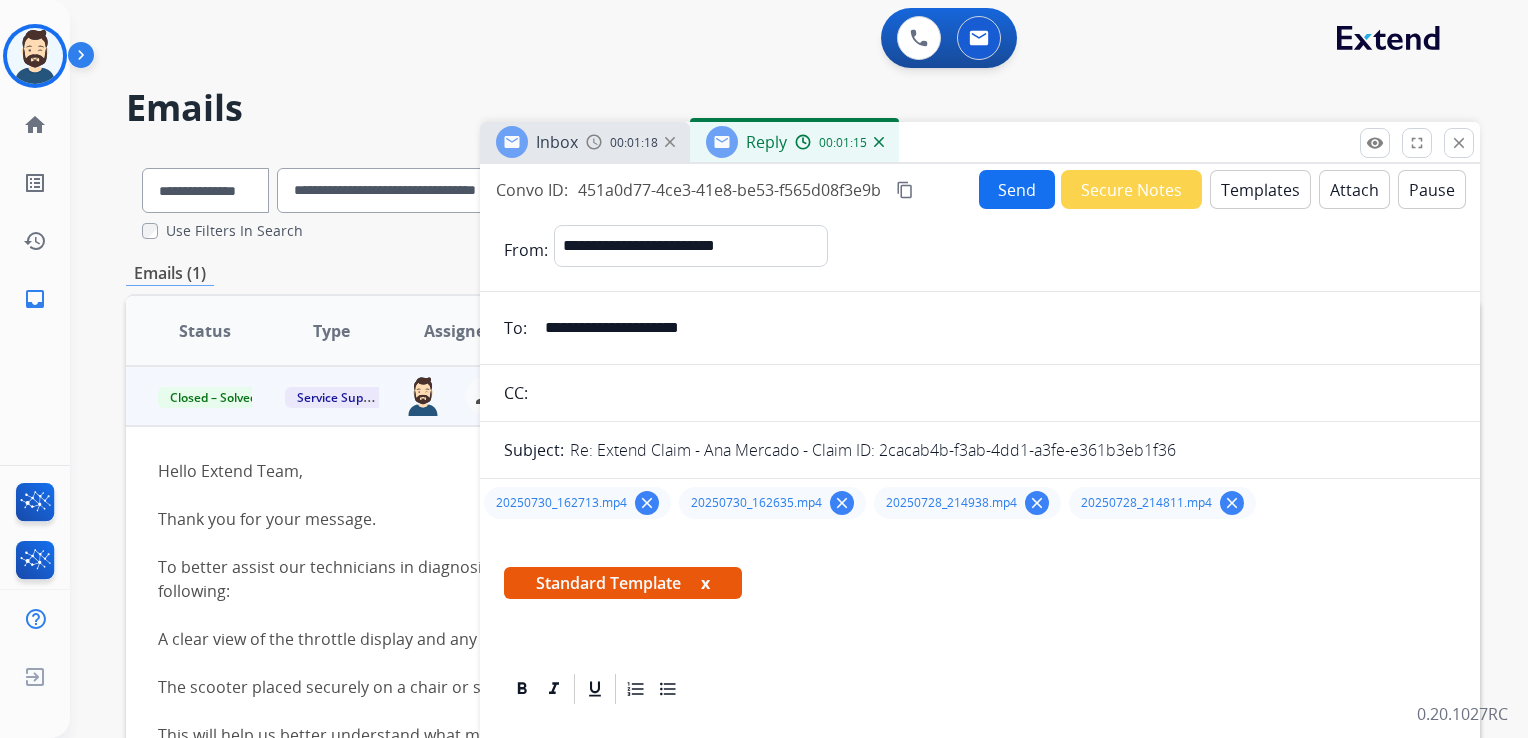click on "Send" at bounding box center (1017, 189) 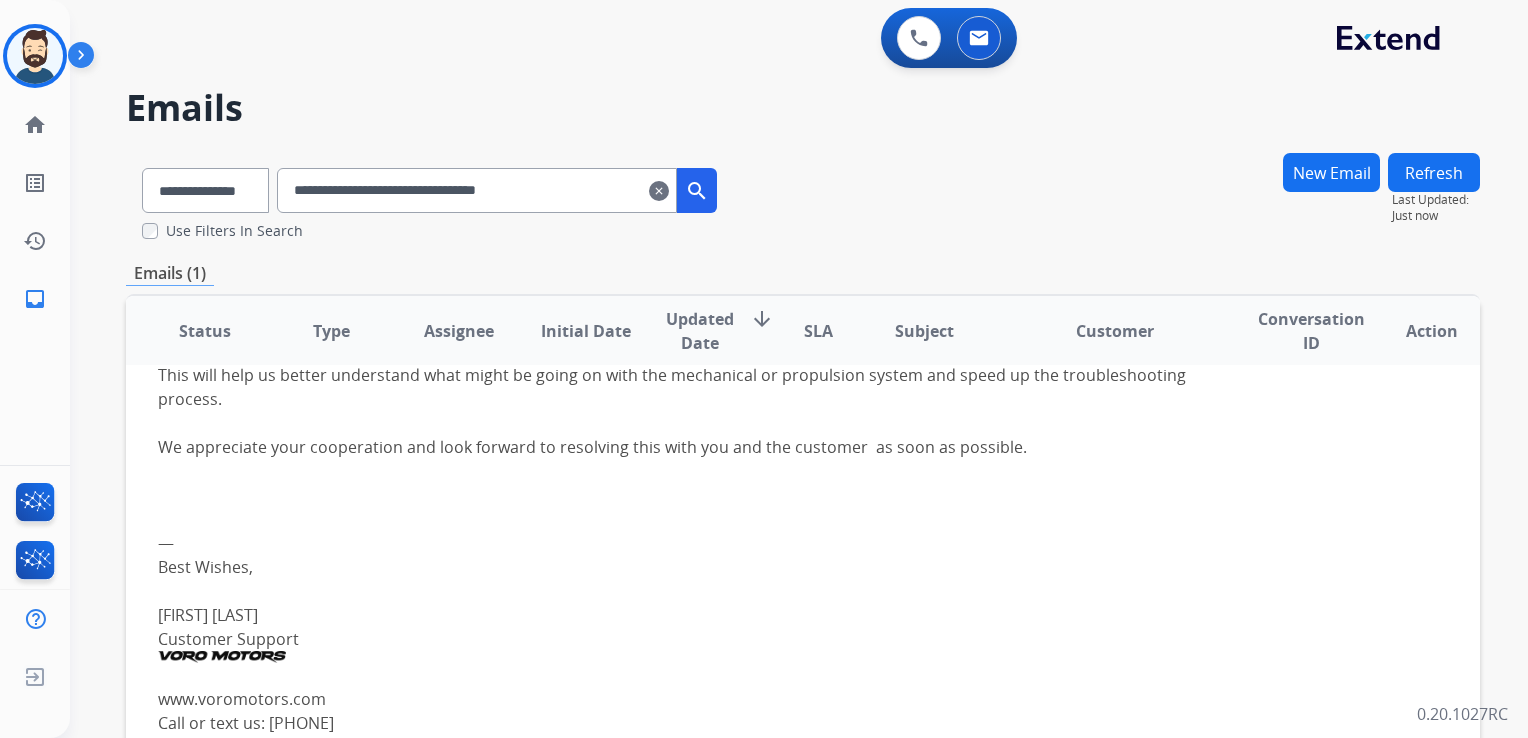 scroll, scrollTop: 0, scrollLeft: 0, axis: both 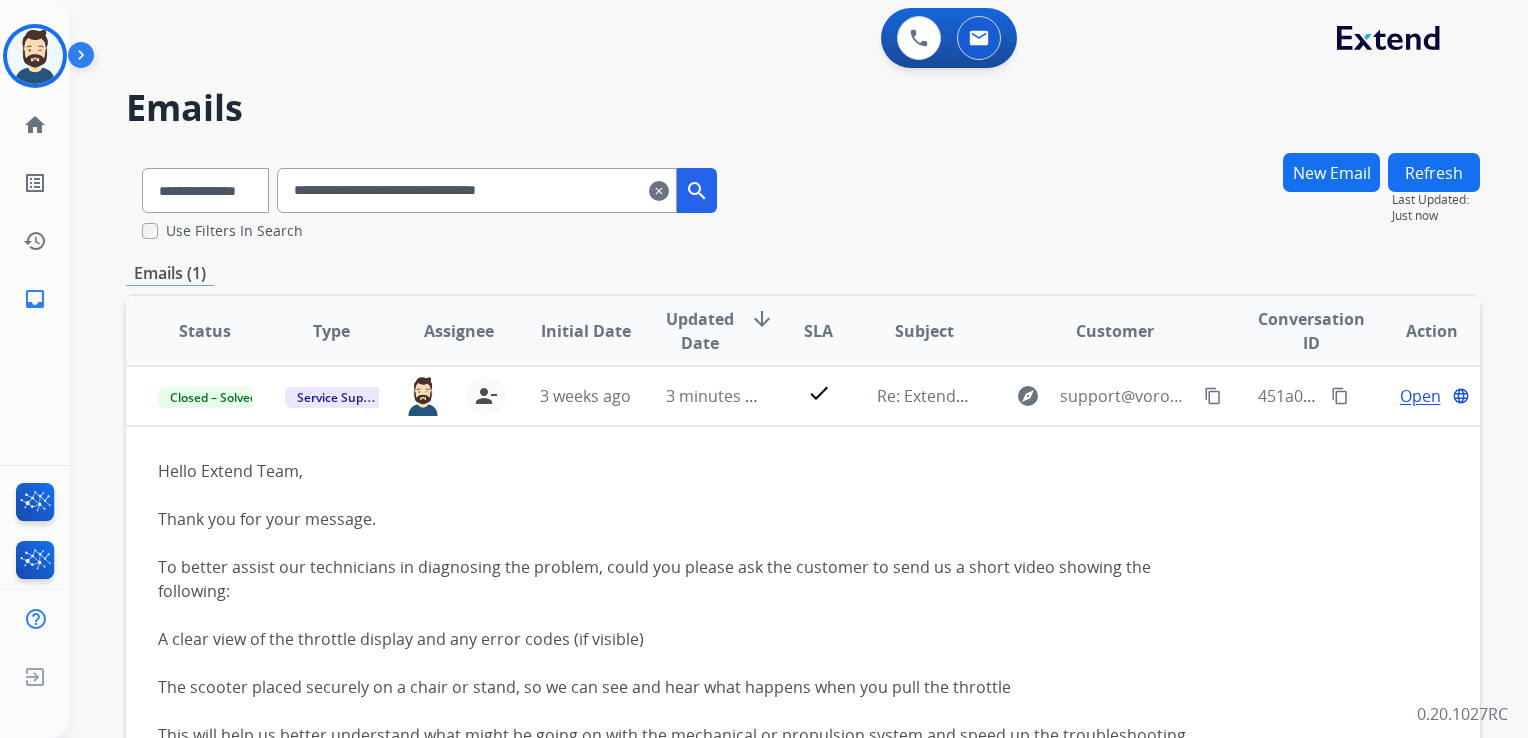 click on "**********" at bounding box center [803, 196] 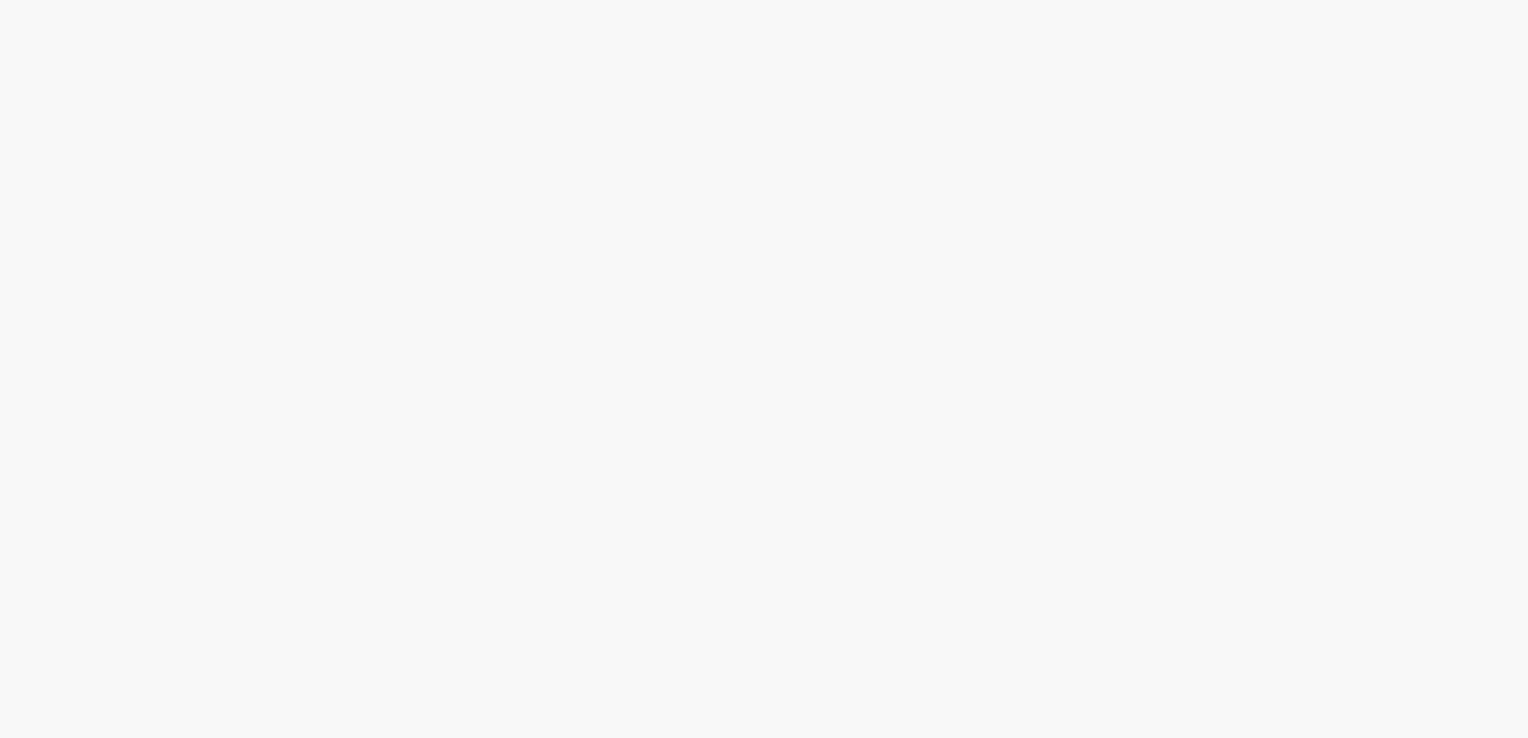 scroll, scrollTop: 0, scrollLeft: 0, axis: both 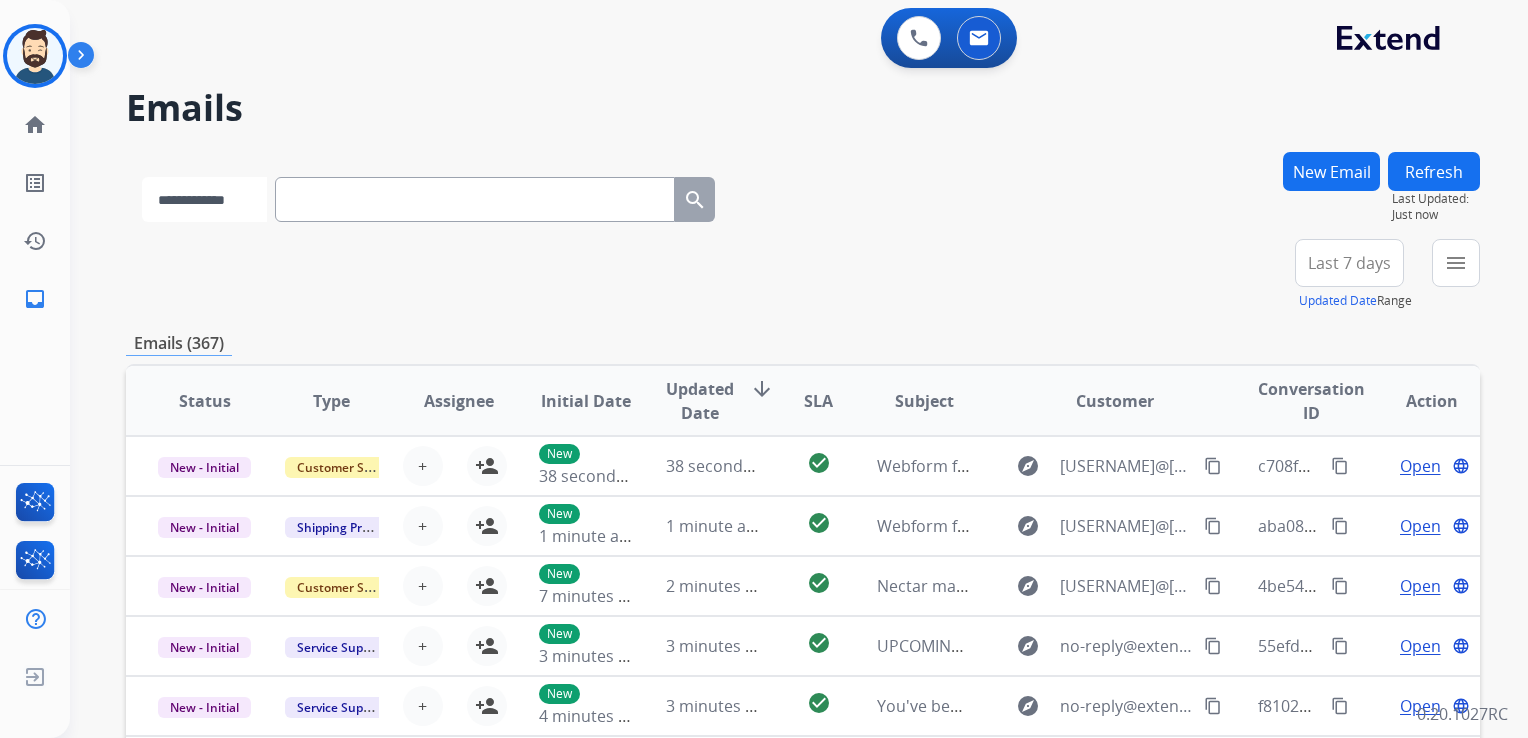 click on "**********" at bounding box center (204, 199) 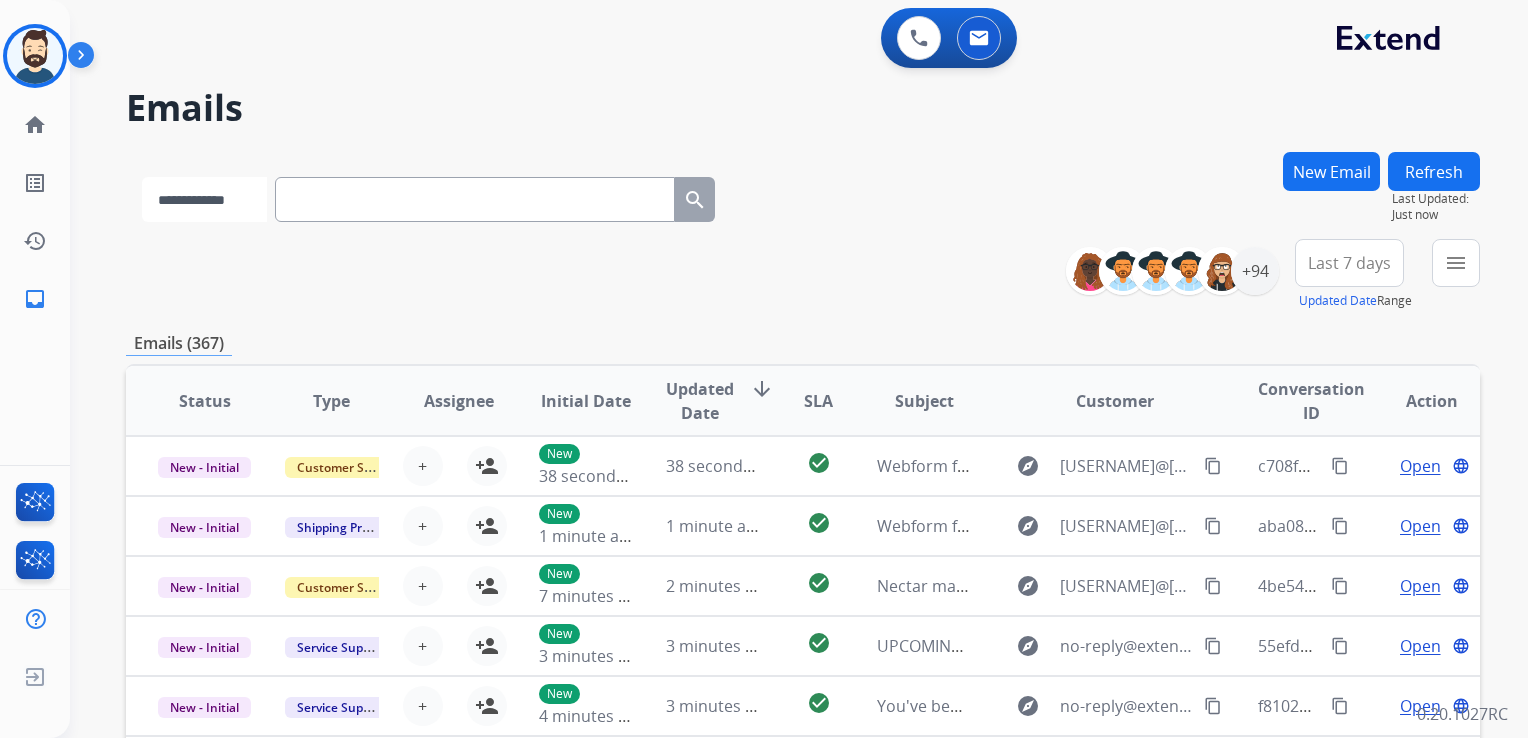 select on "**********" 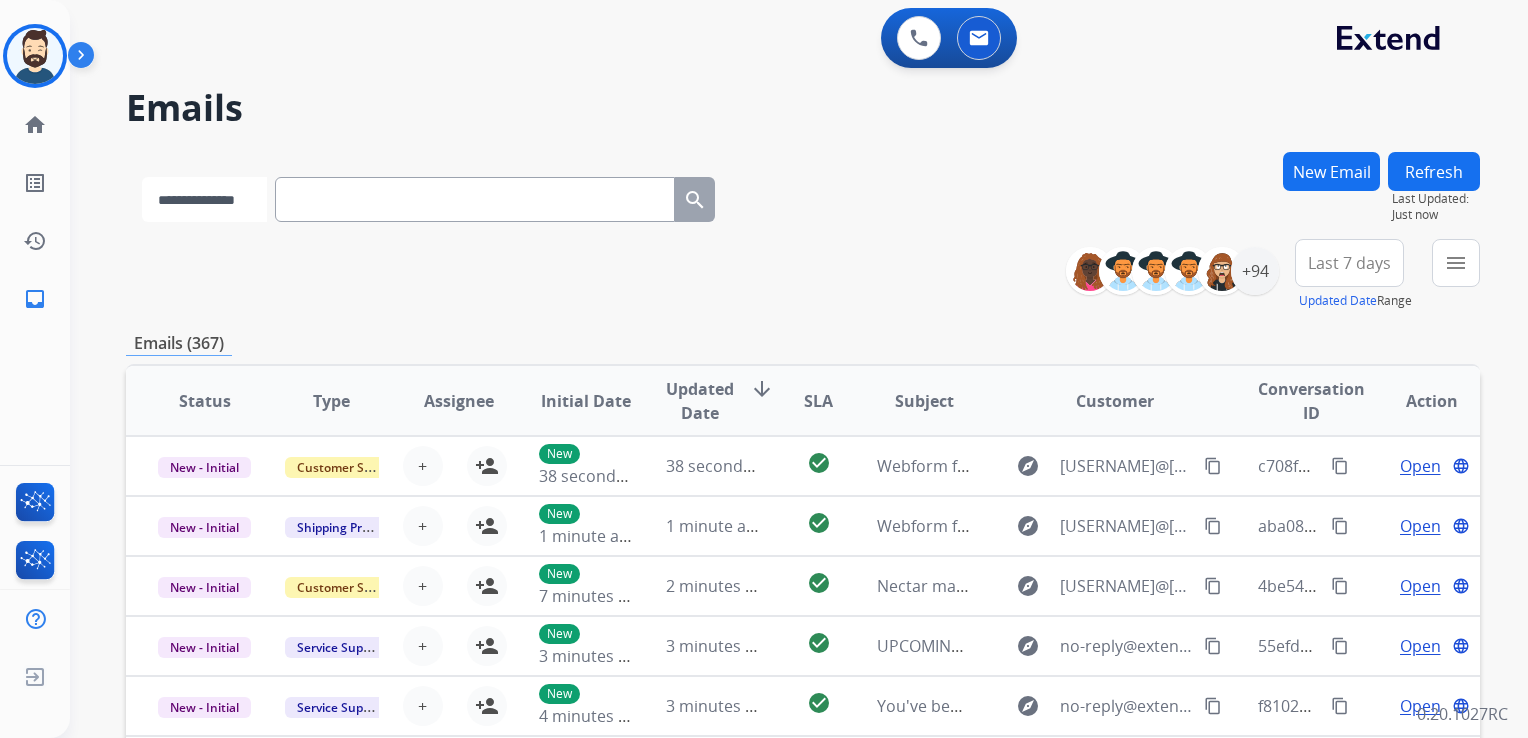 click on "**********" at bounding box center [204, 199] 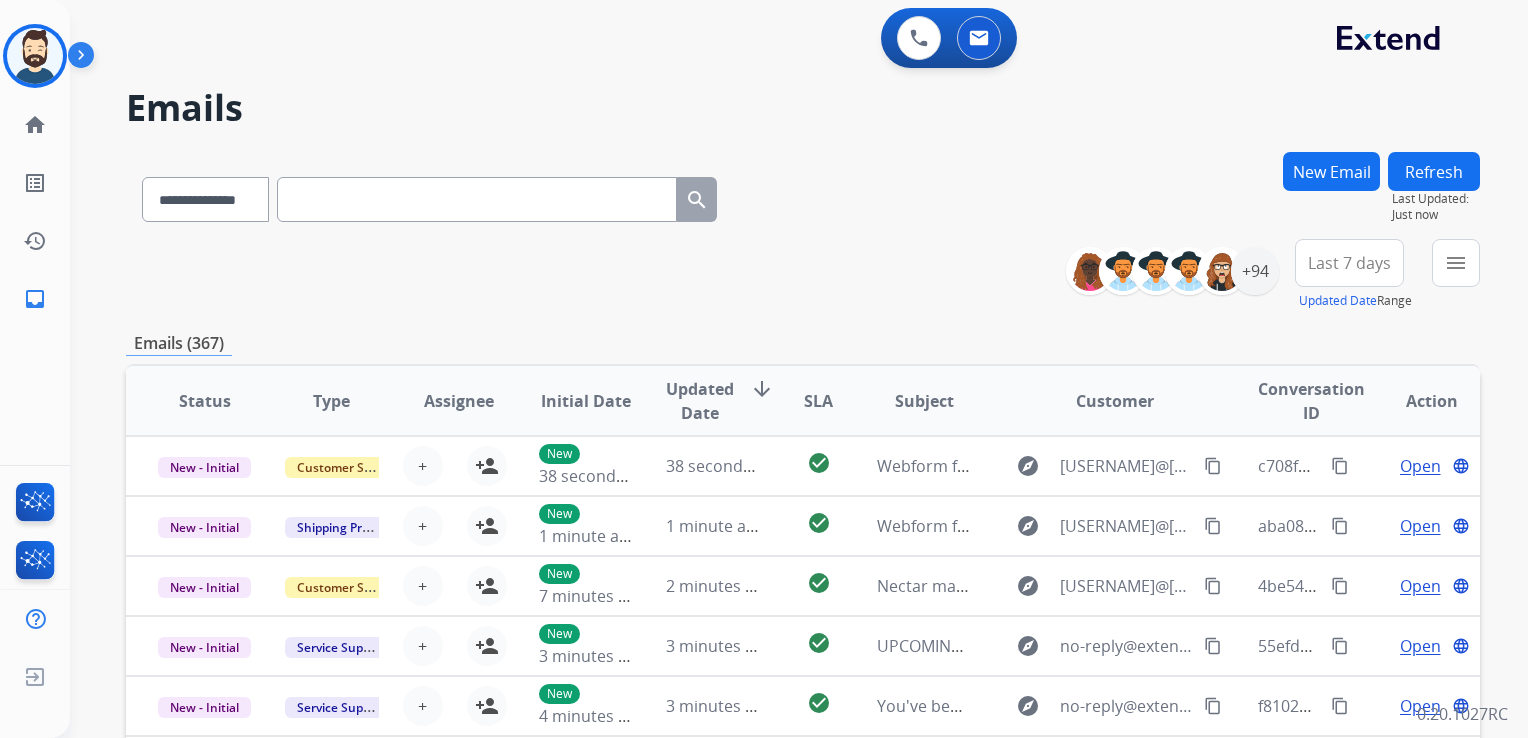 click at bounding box center [477, 199] 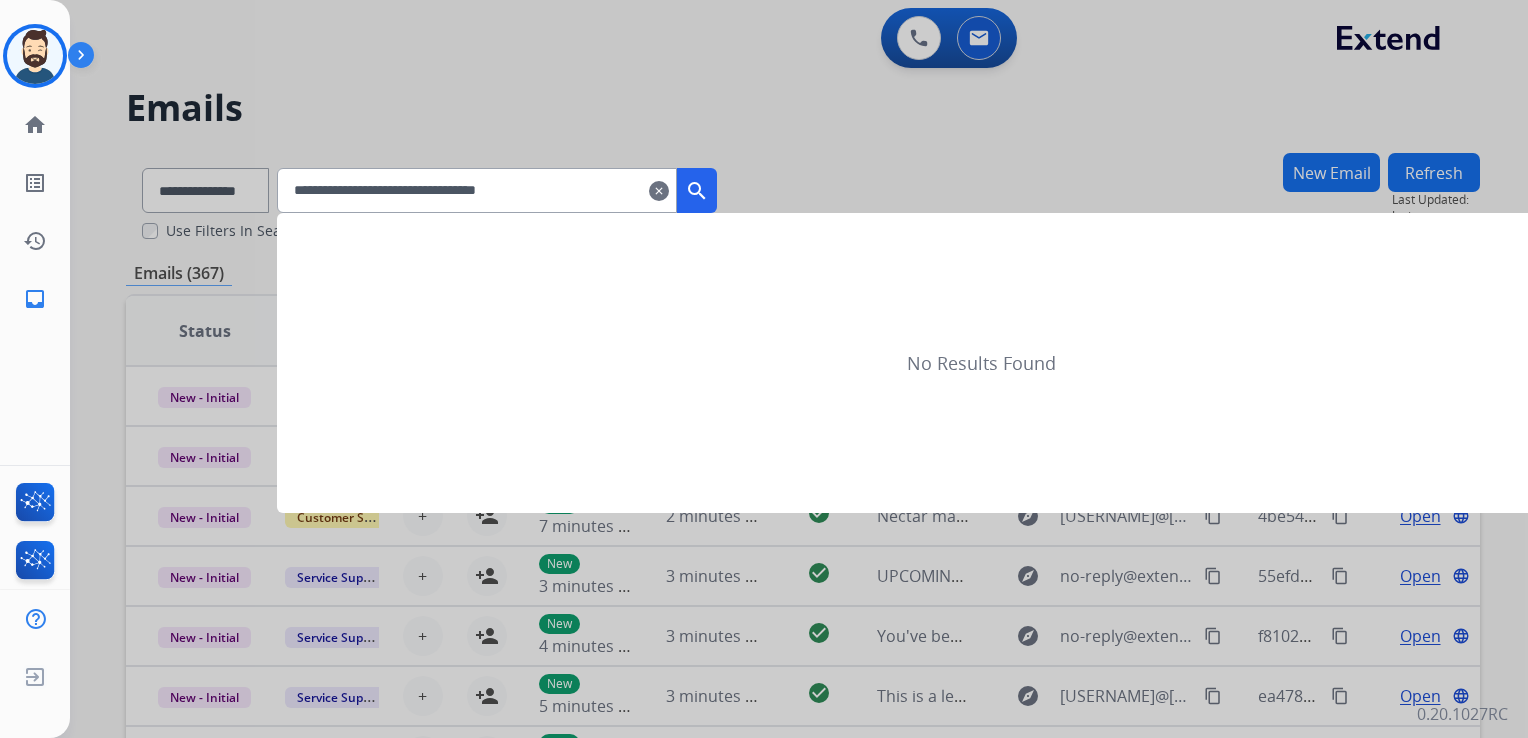 type on "**********" 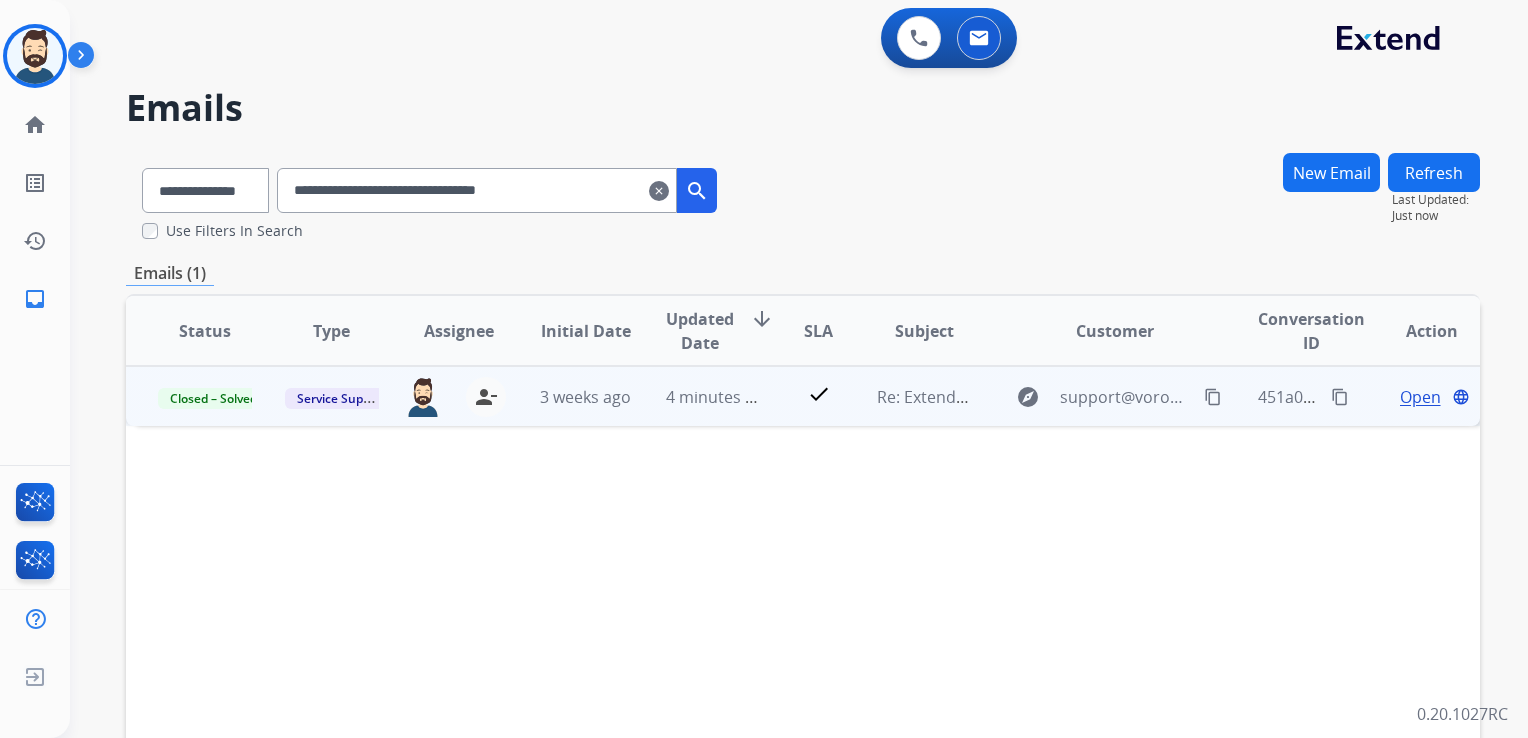 click on "4 minutes ago" at bounding box center (697, 396) 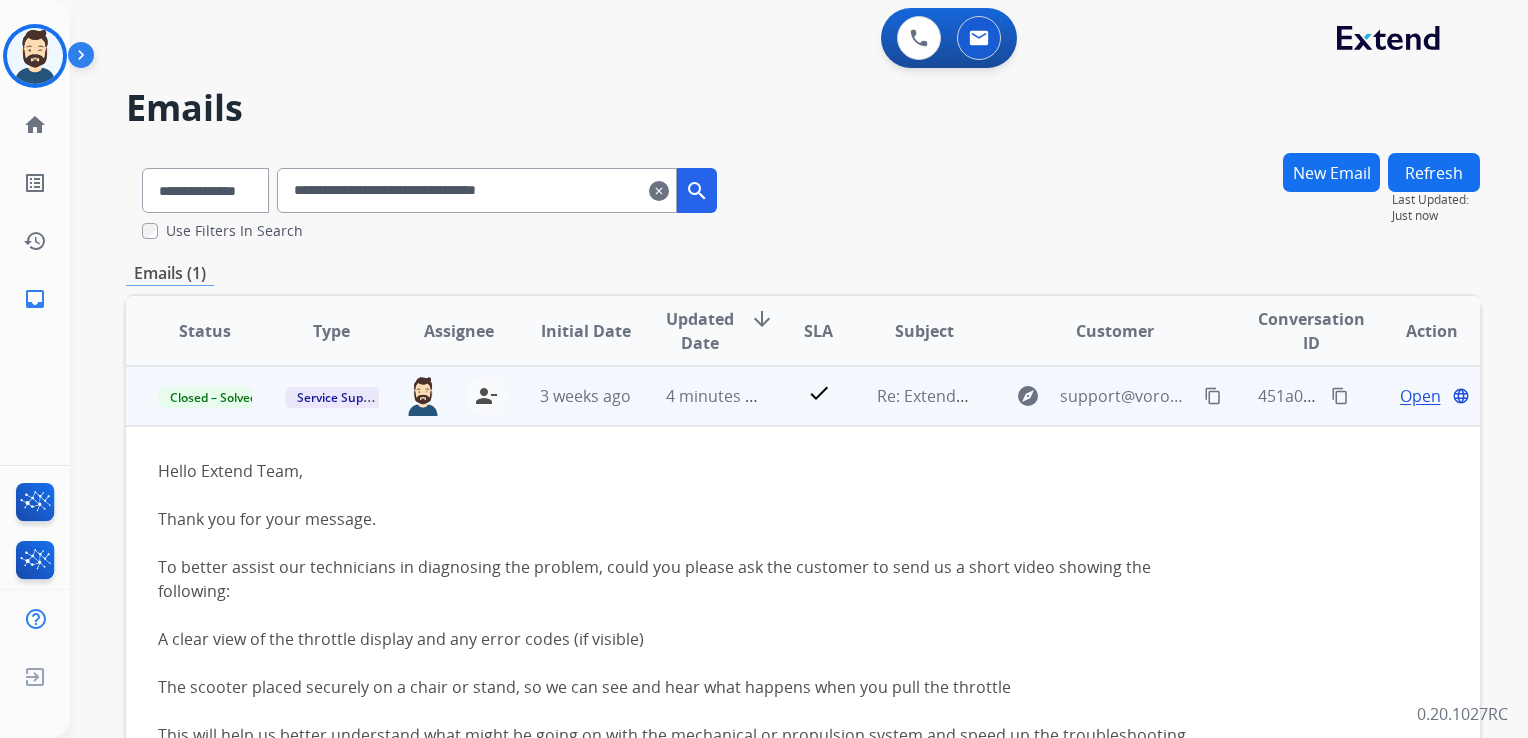 click on "Open" at bounding box center [1420, 396] 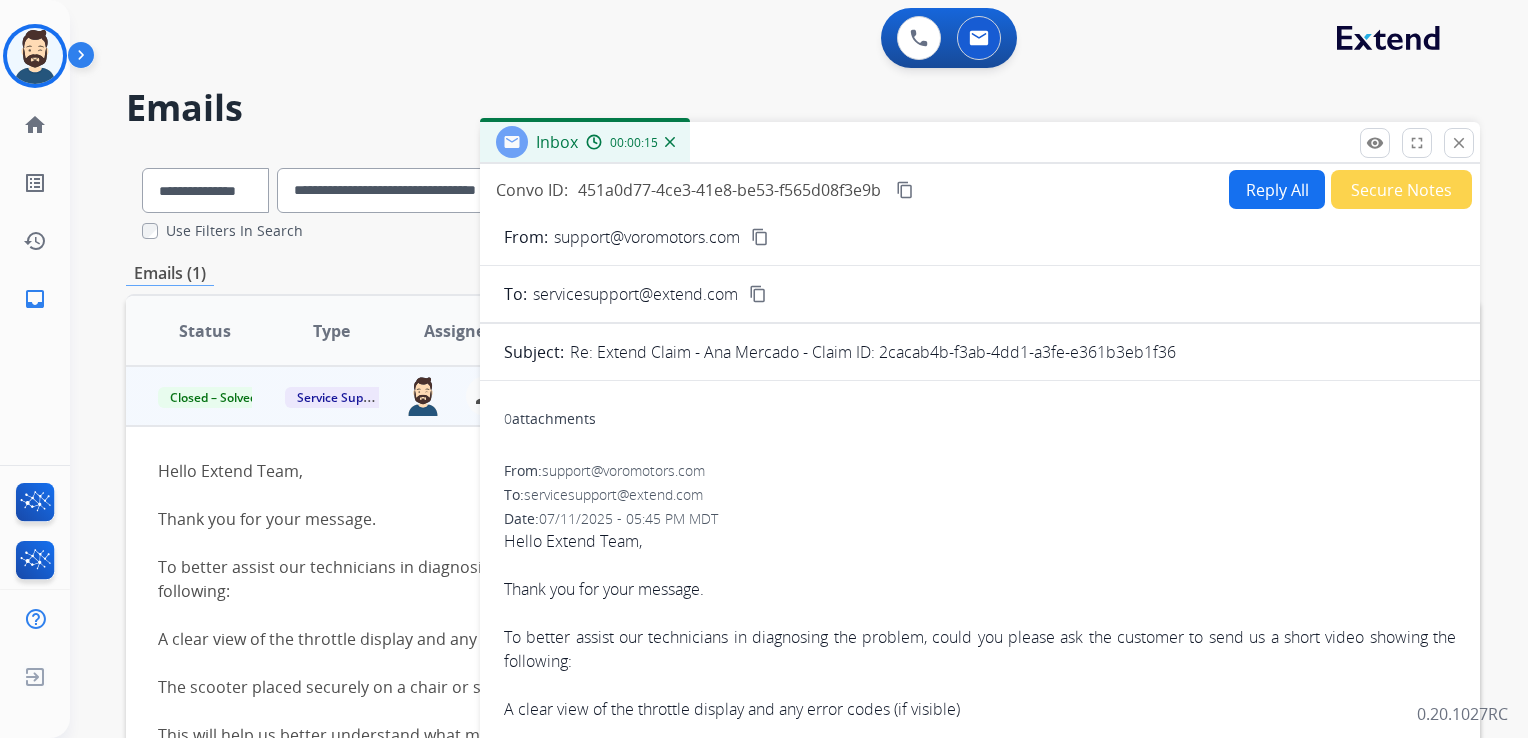 click on "Reply All" at bounding box center (1277, 189) 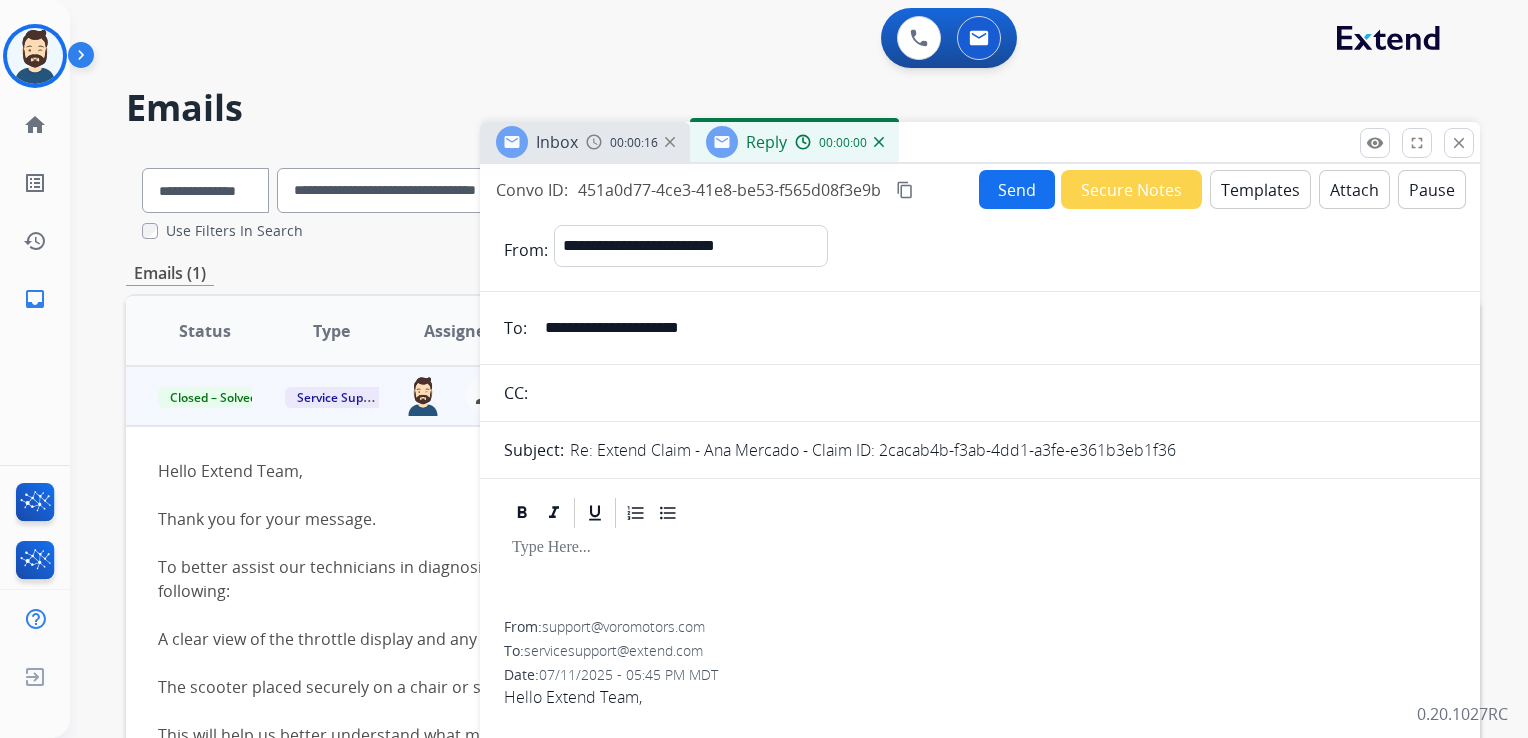 click on "Templates" at bounding box center [1260, 189] 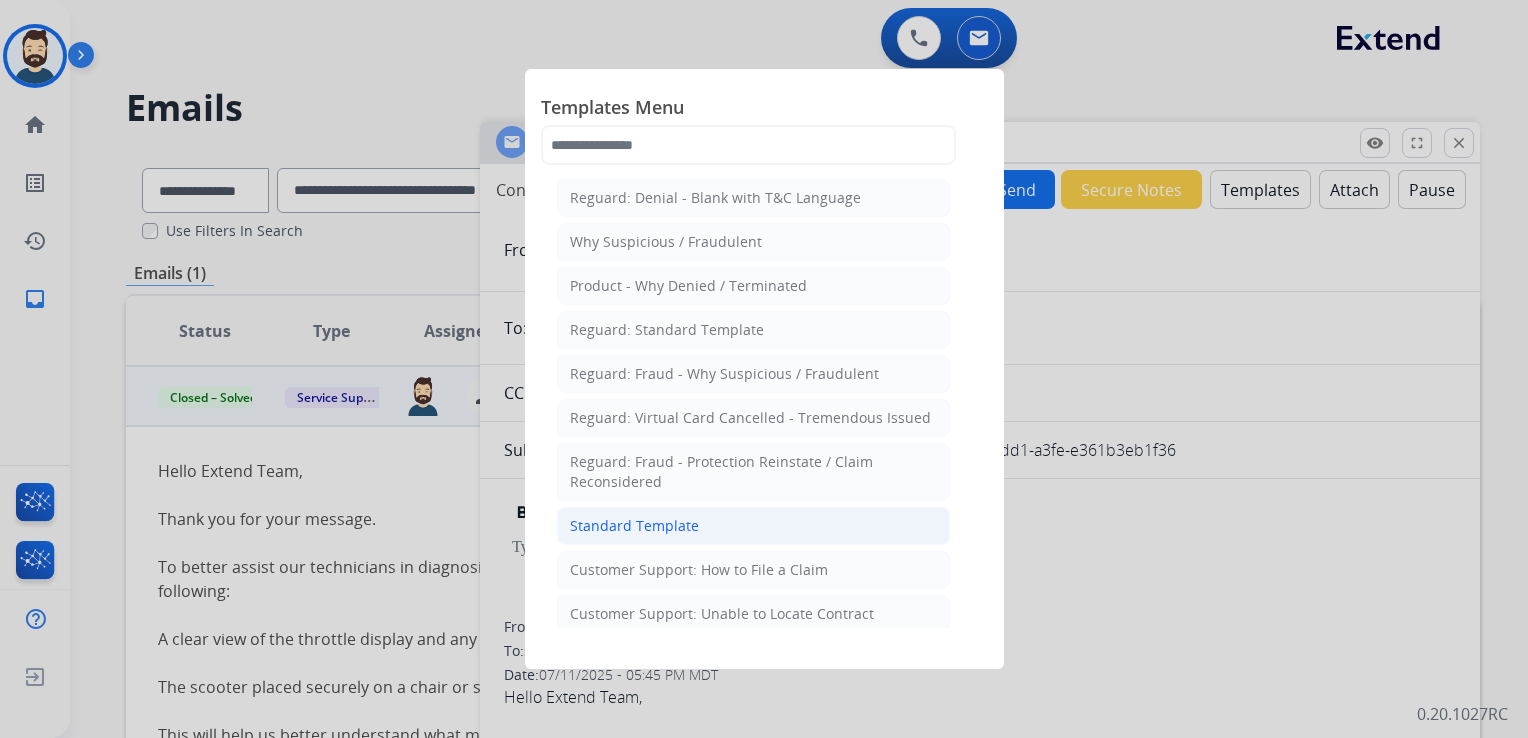 click on "Standard Template" 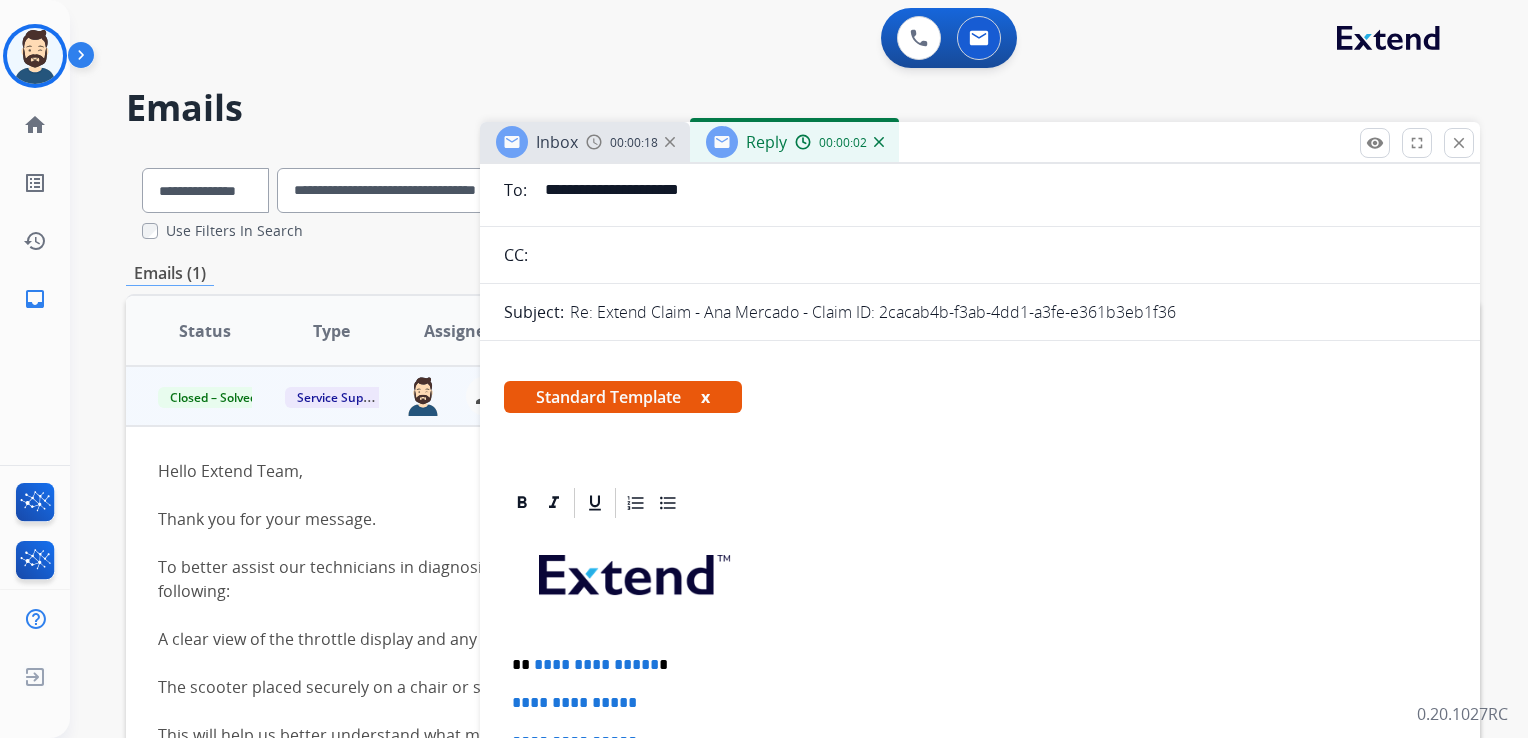 scroll, scrollTop: 400, scrollLeft: 0, axis: vertical 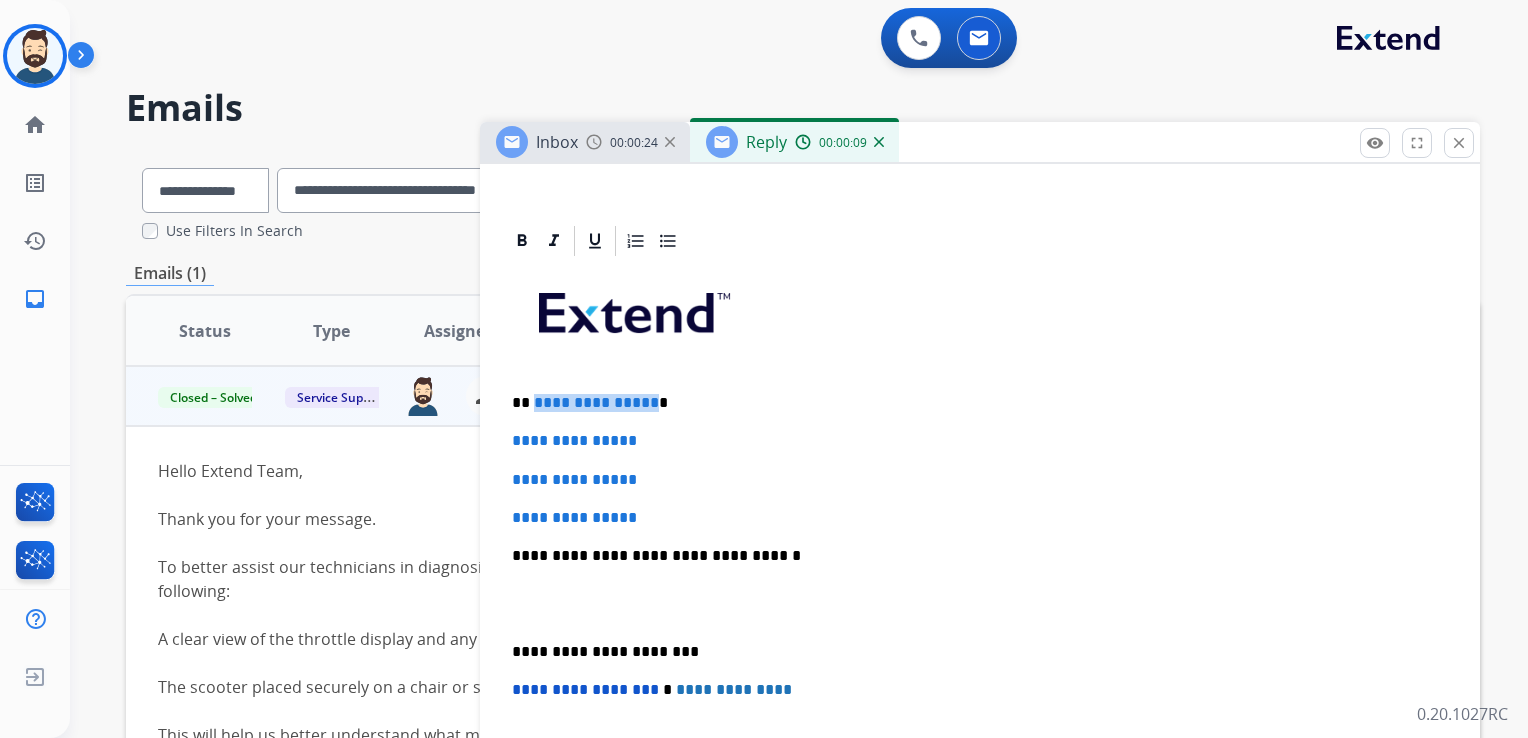 drag, startPoint x: 531, startPoint y: 402, endPoint x: 644, endPoint y: 401, distance: 113.004425 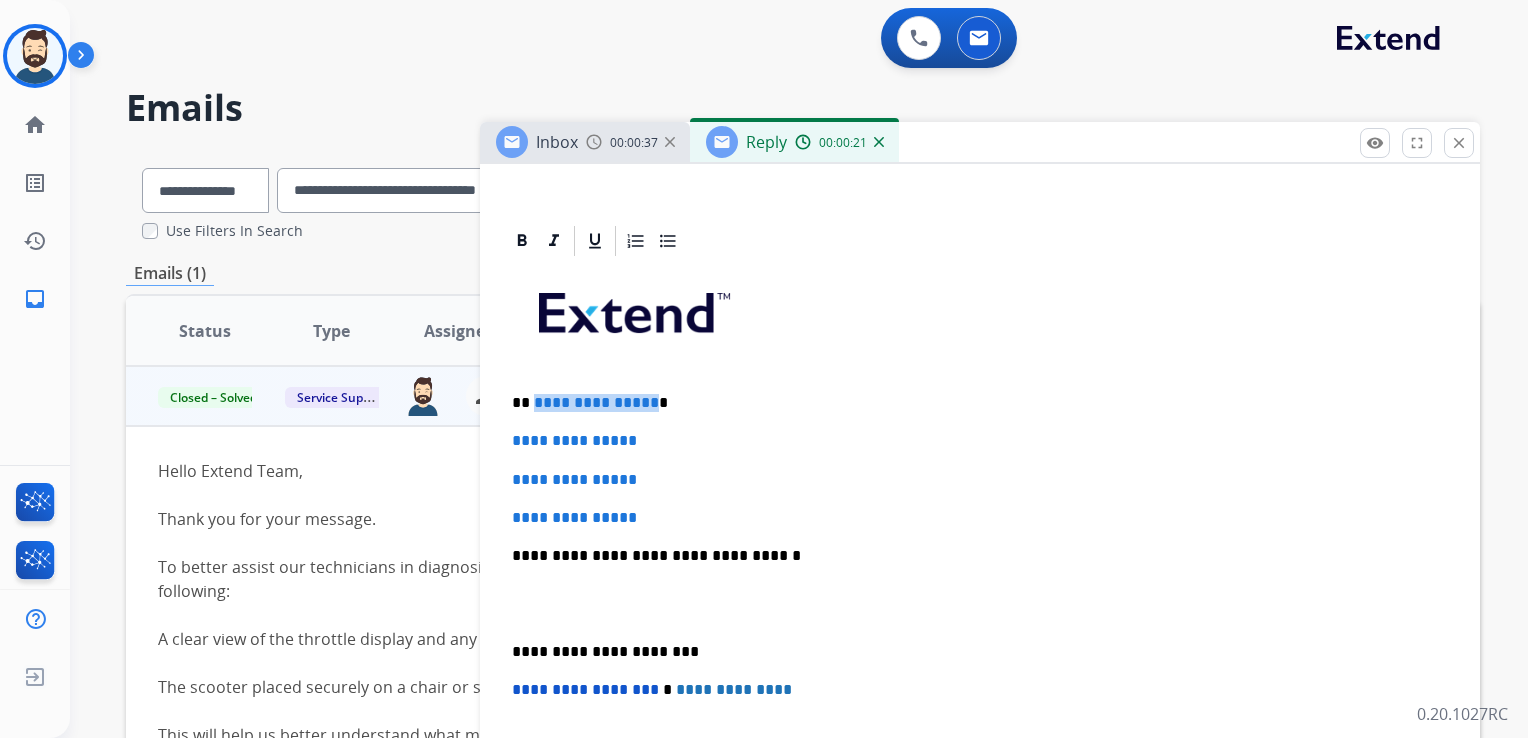 type 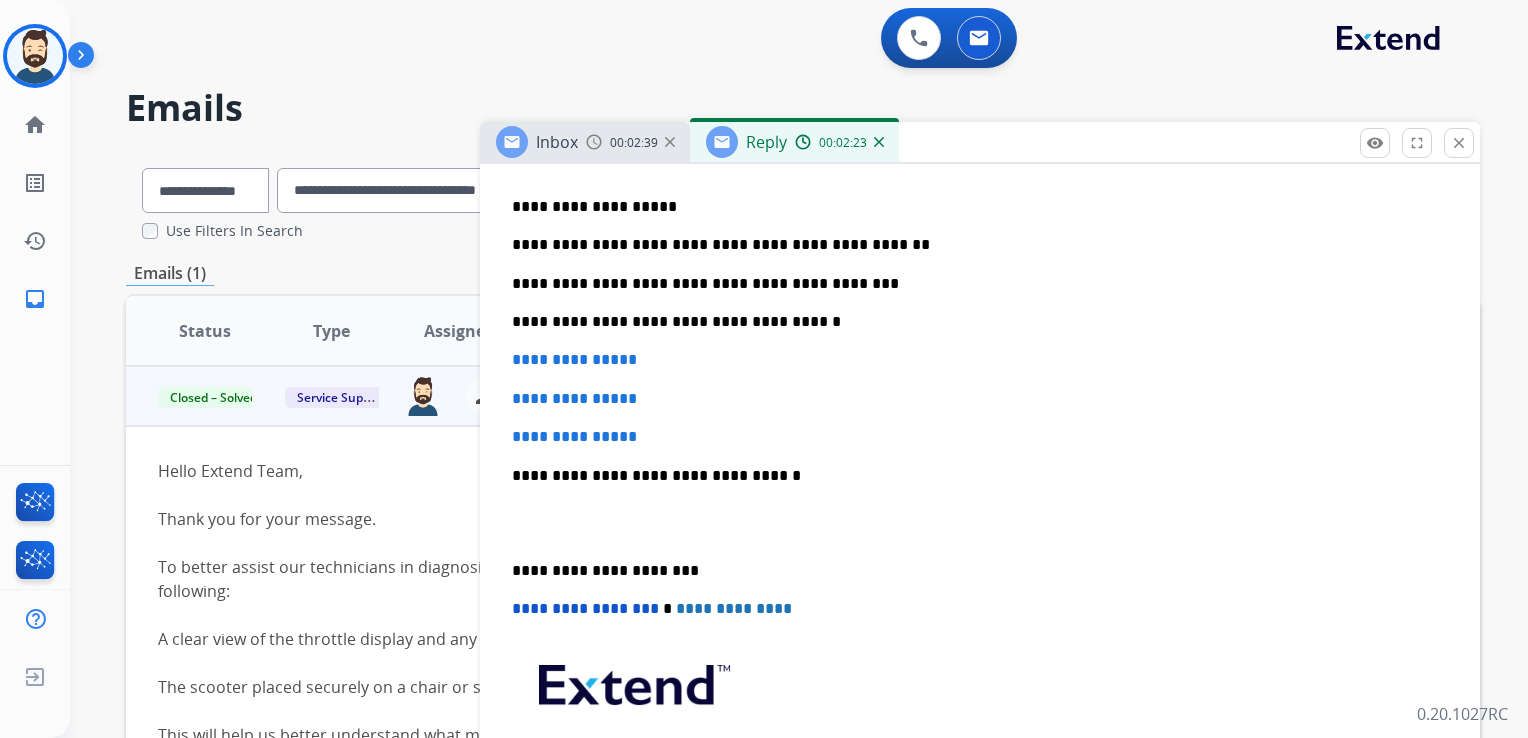 scroll, scrollTop: 600, scrollLeft: 0, axis: vertical 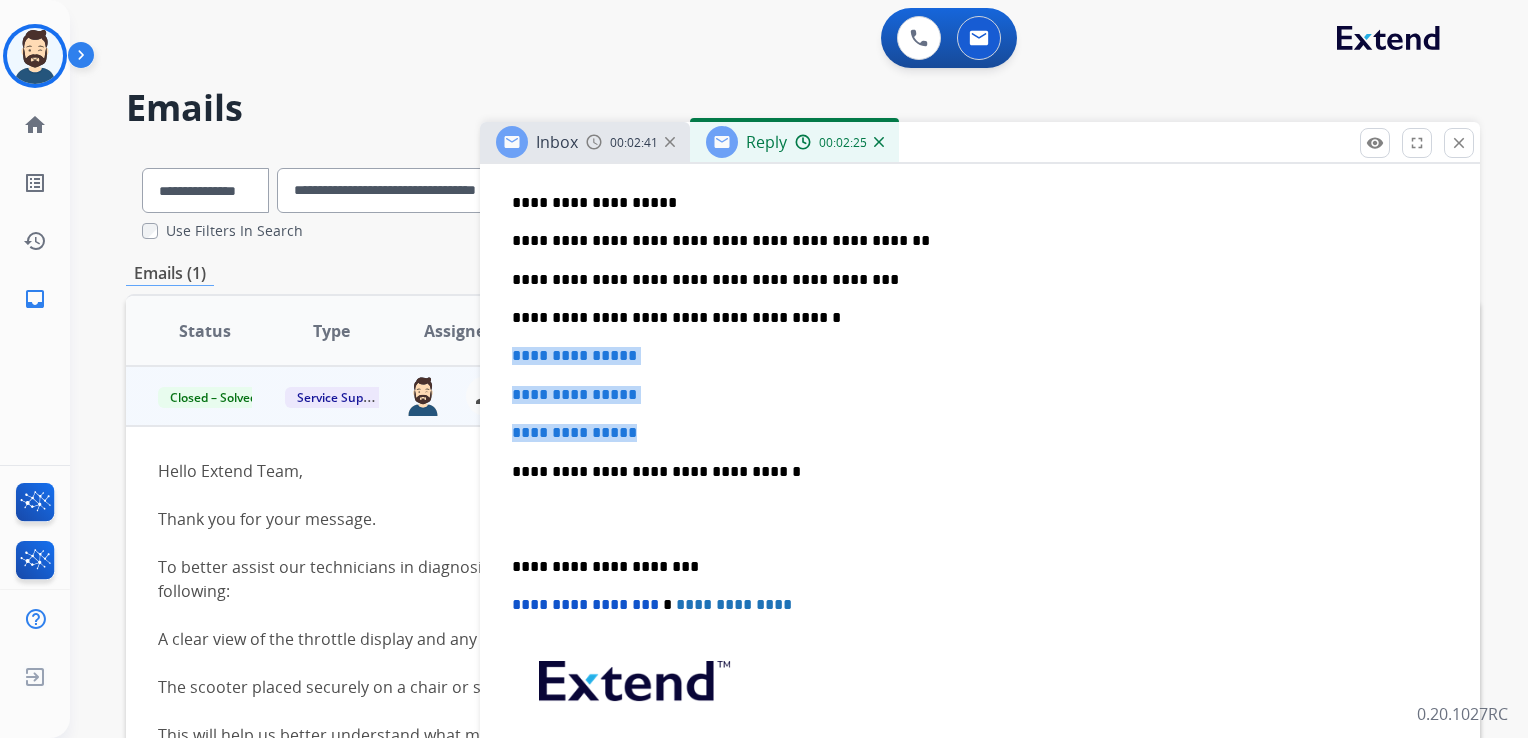 drag, startPoint x: 510, startPoint y: 357, endPoint x: 656, endPoint y: 422, distance: 159.81552 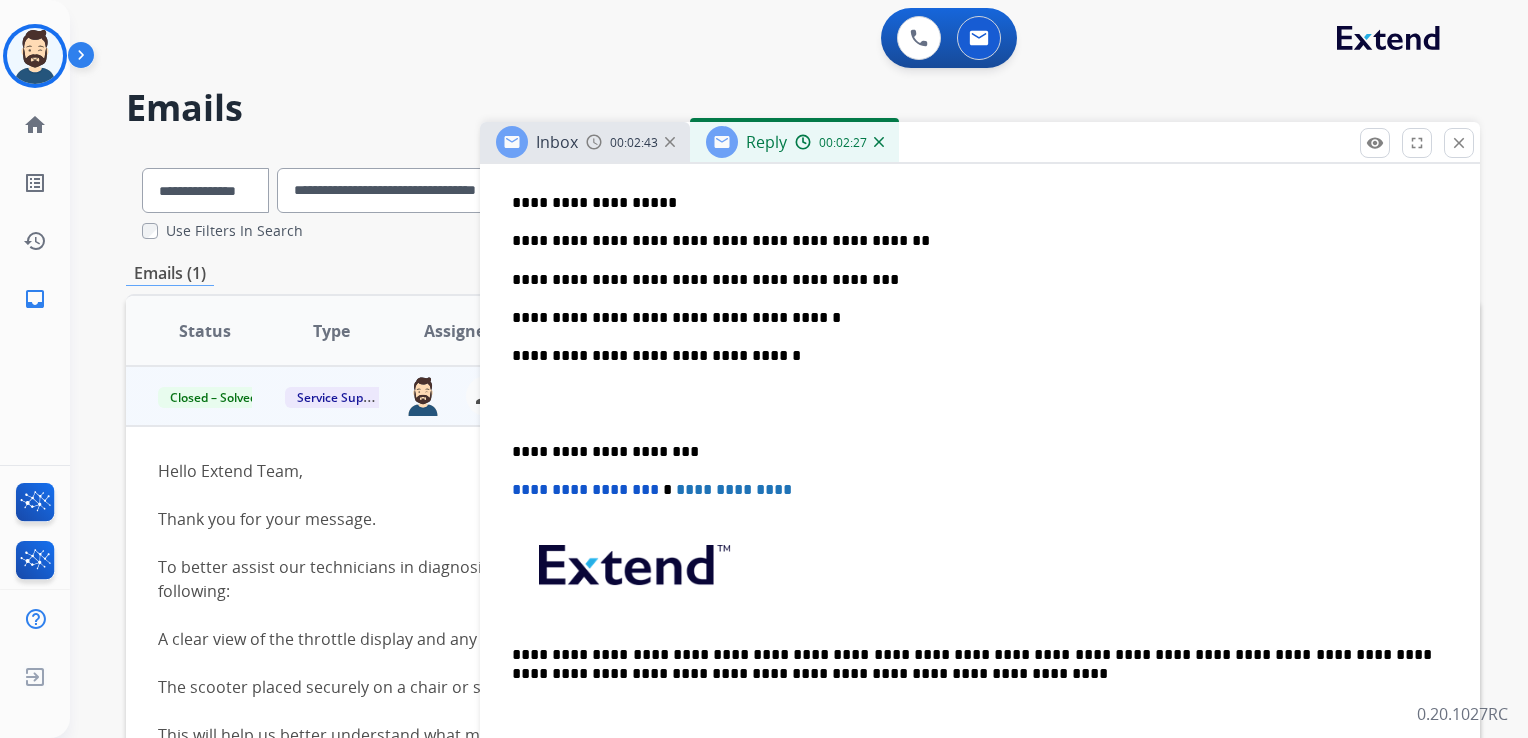 click on "**********" at bounding box center (980, 403) 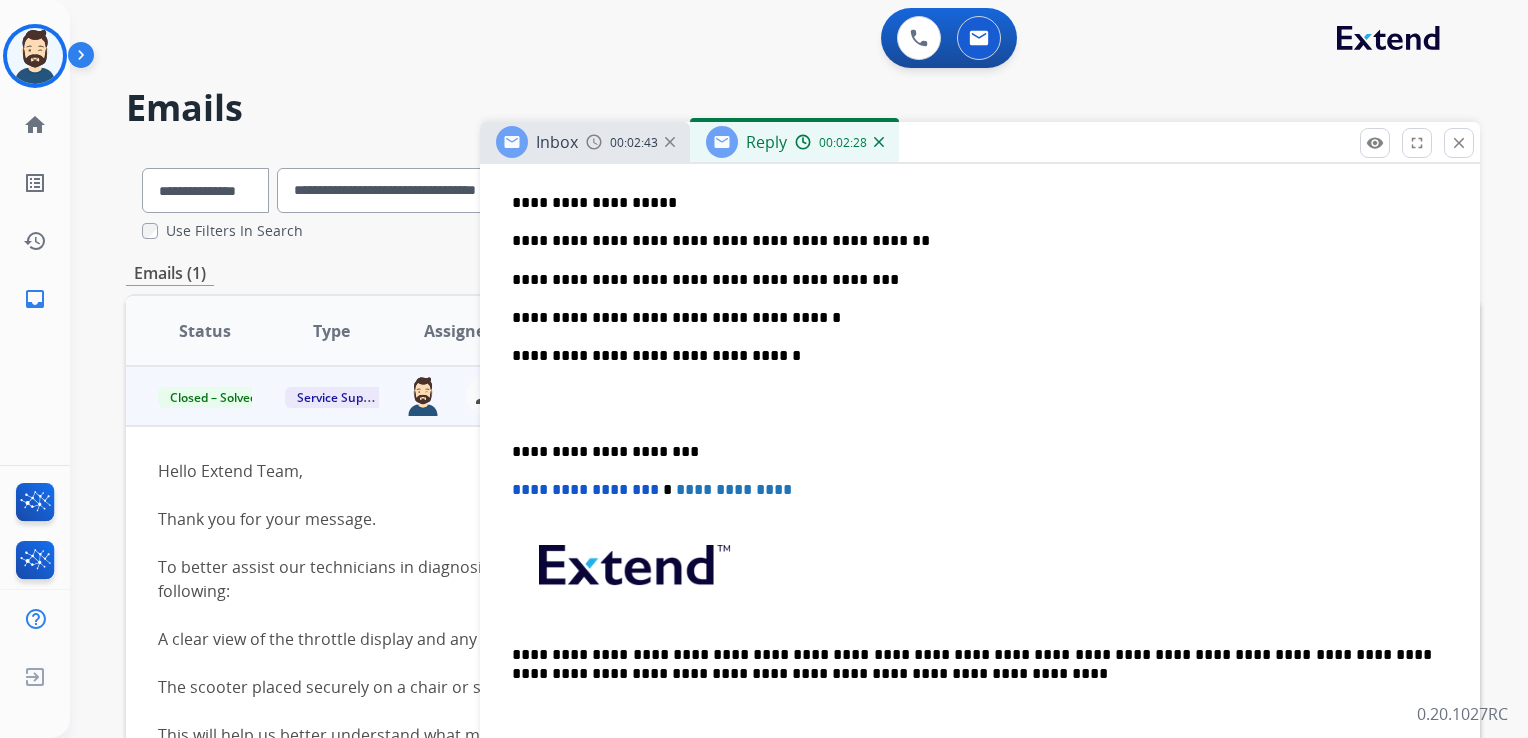 click on "**********" at bounding box center [980, 403] 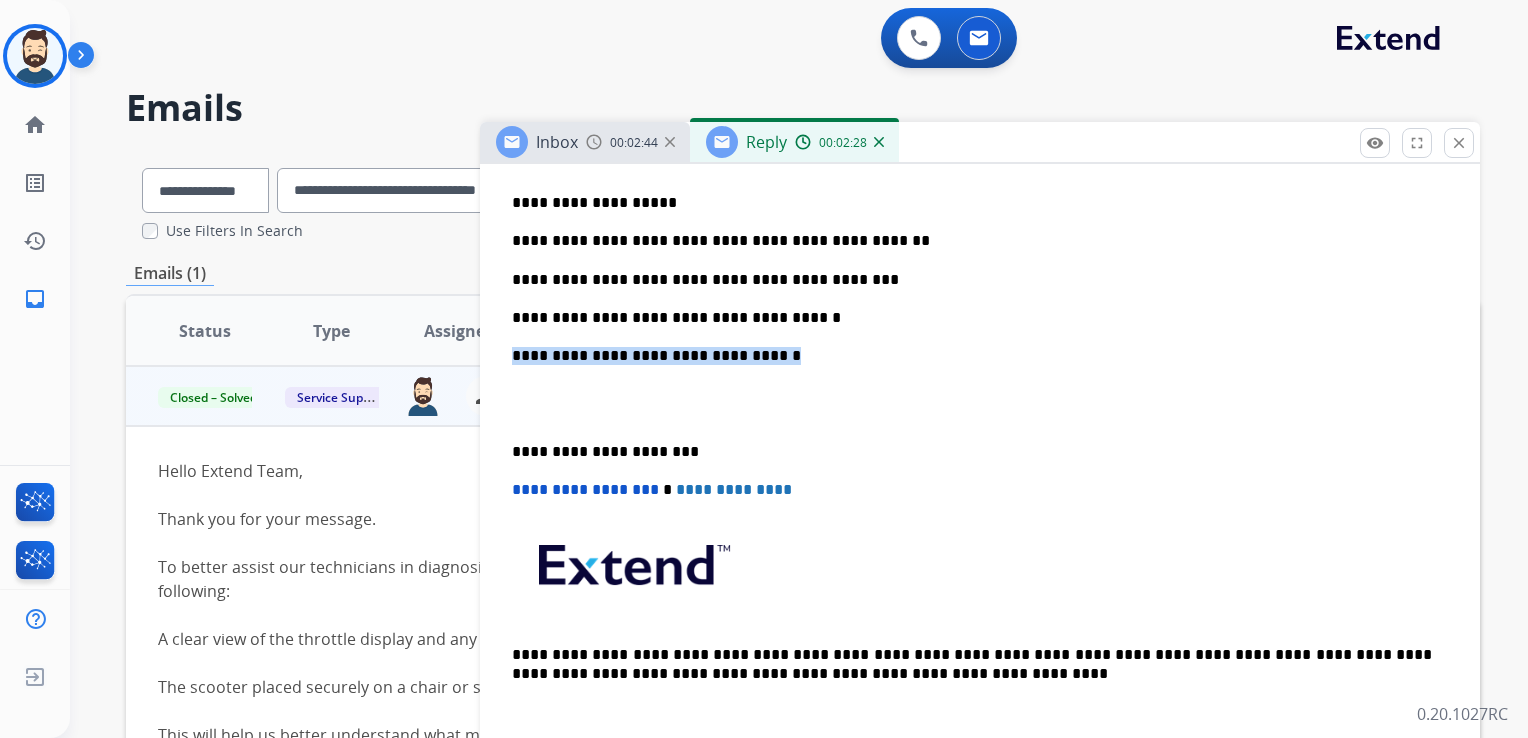 click on "**********" at bounding box center [972, 356] 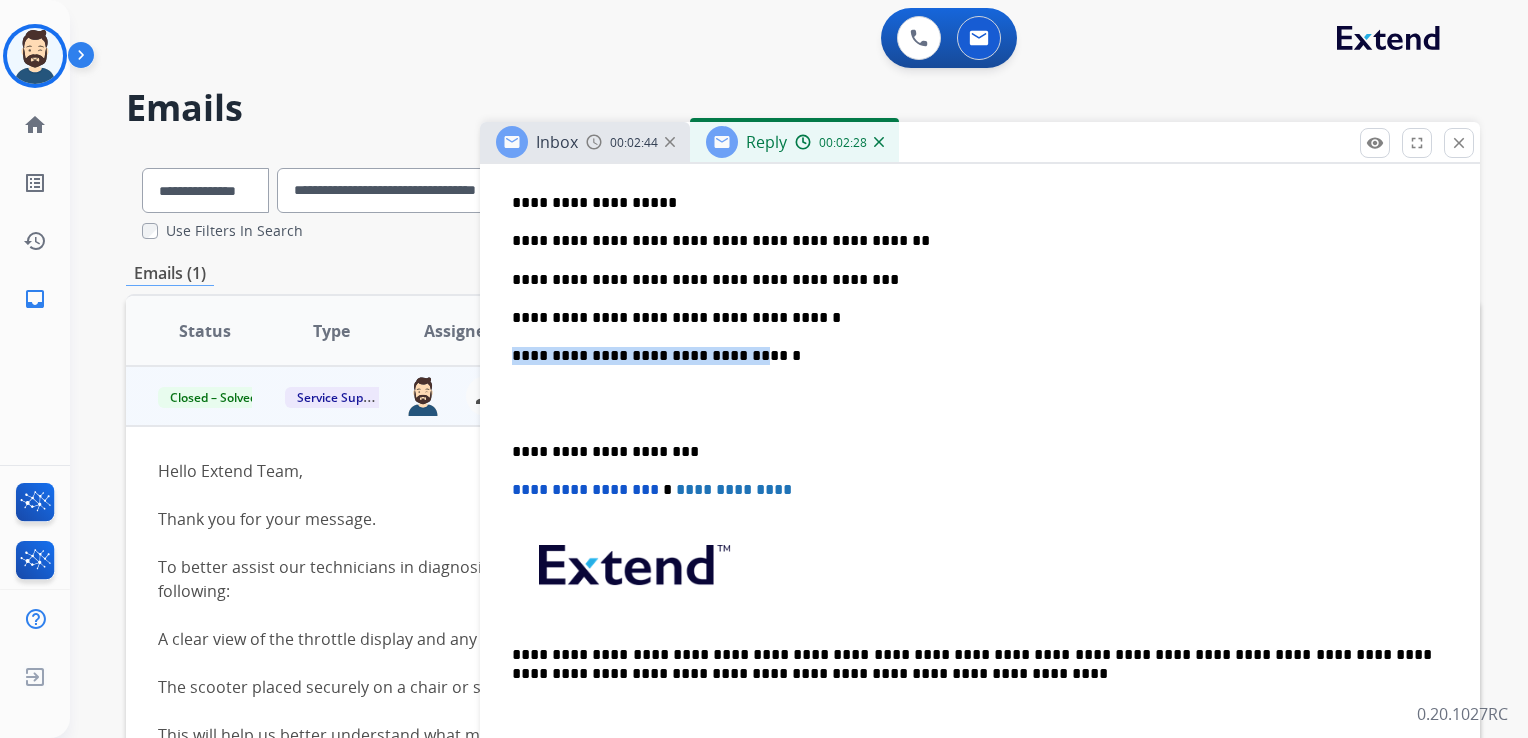 click on "**********" at bounding box center (972, 356) 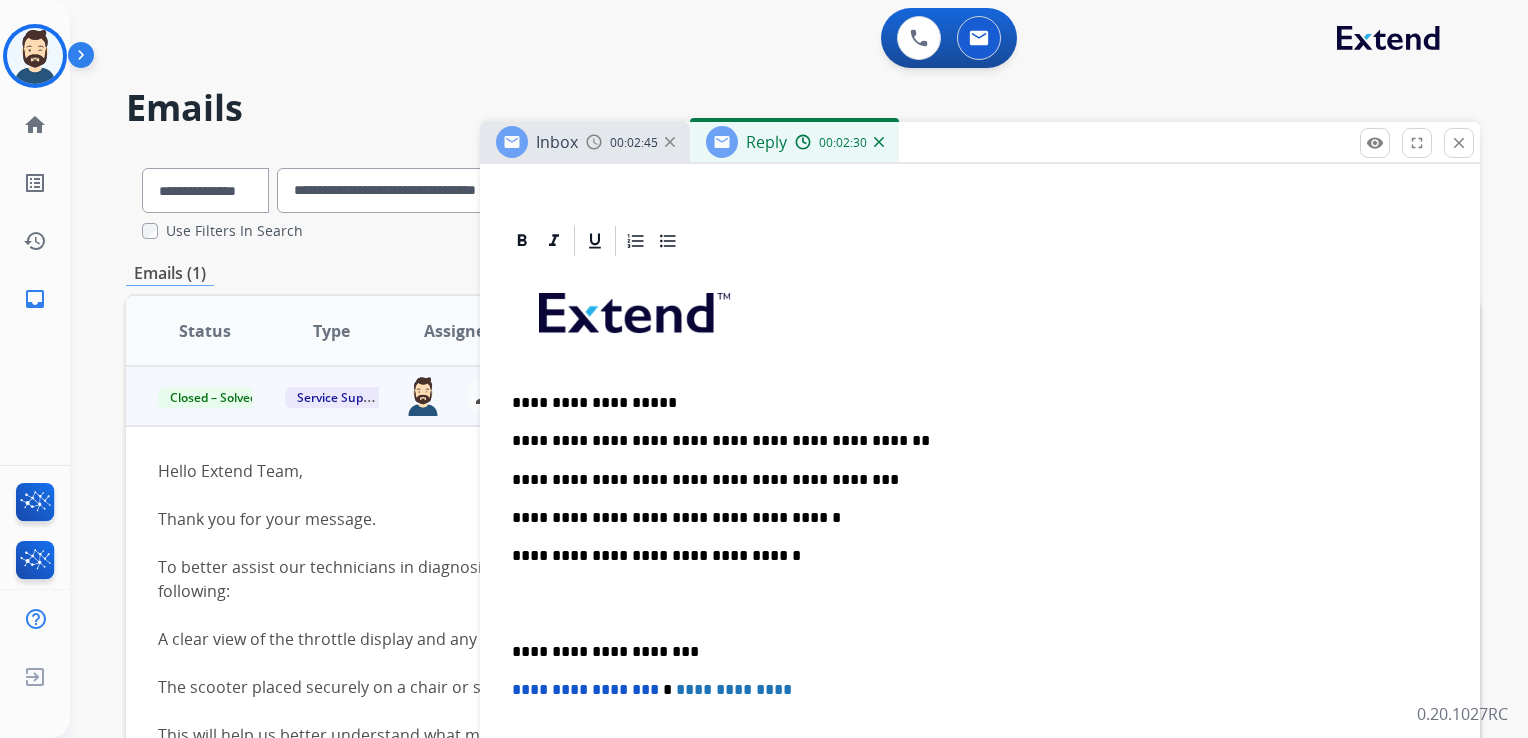 click on "**********" at bounding box center [972, 480] 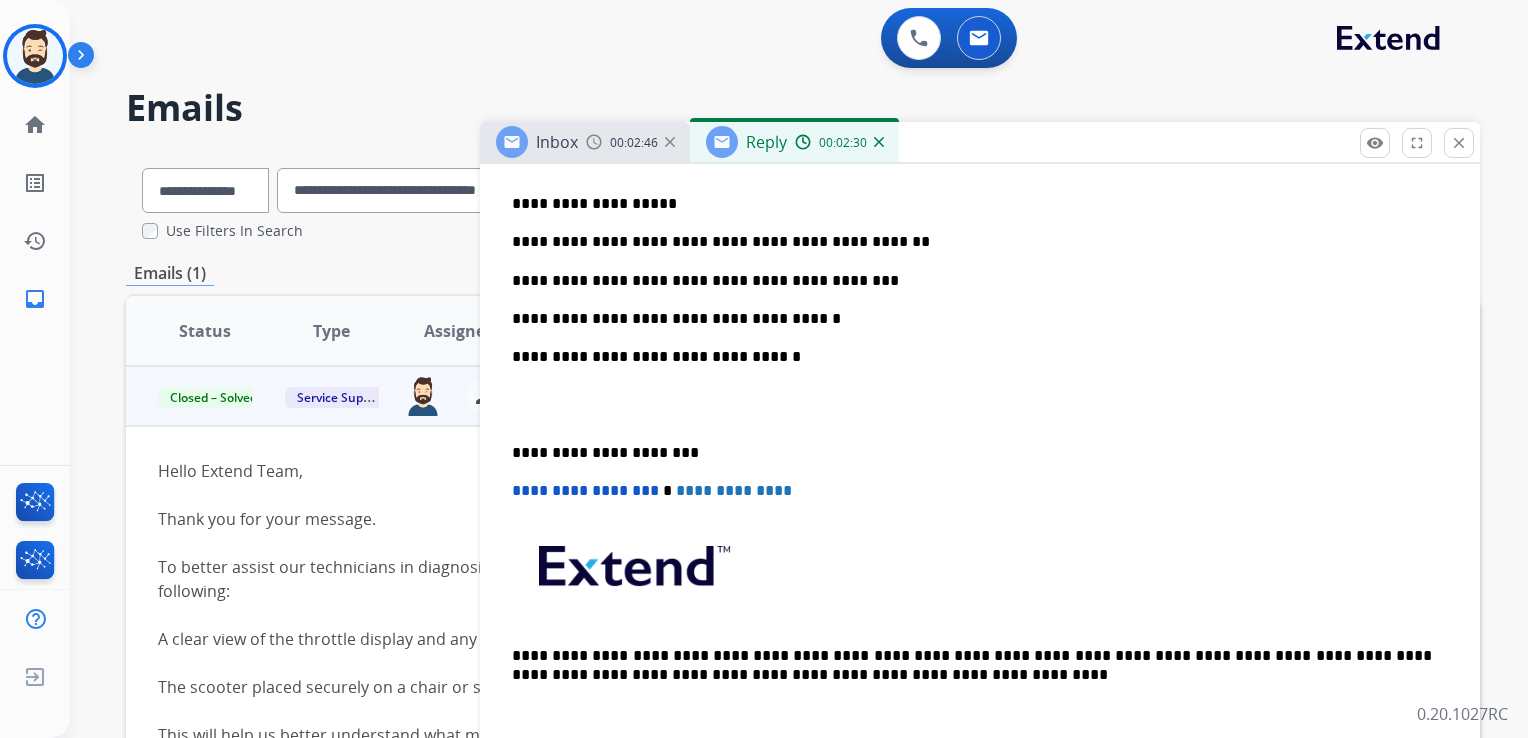 scroll, scrollTop: 600, scrollLeft: 0, axis: vertical 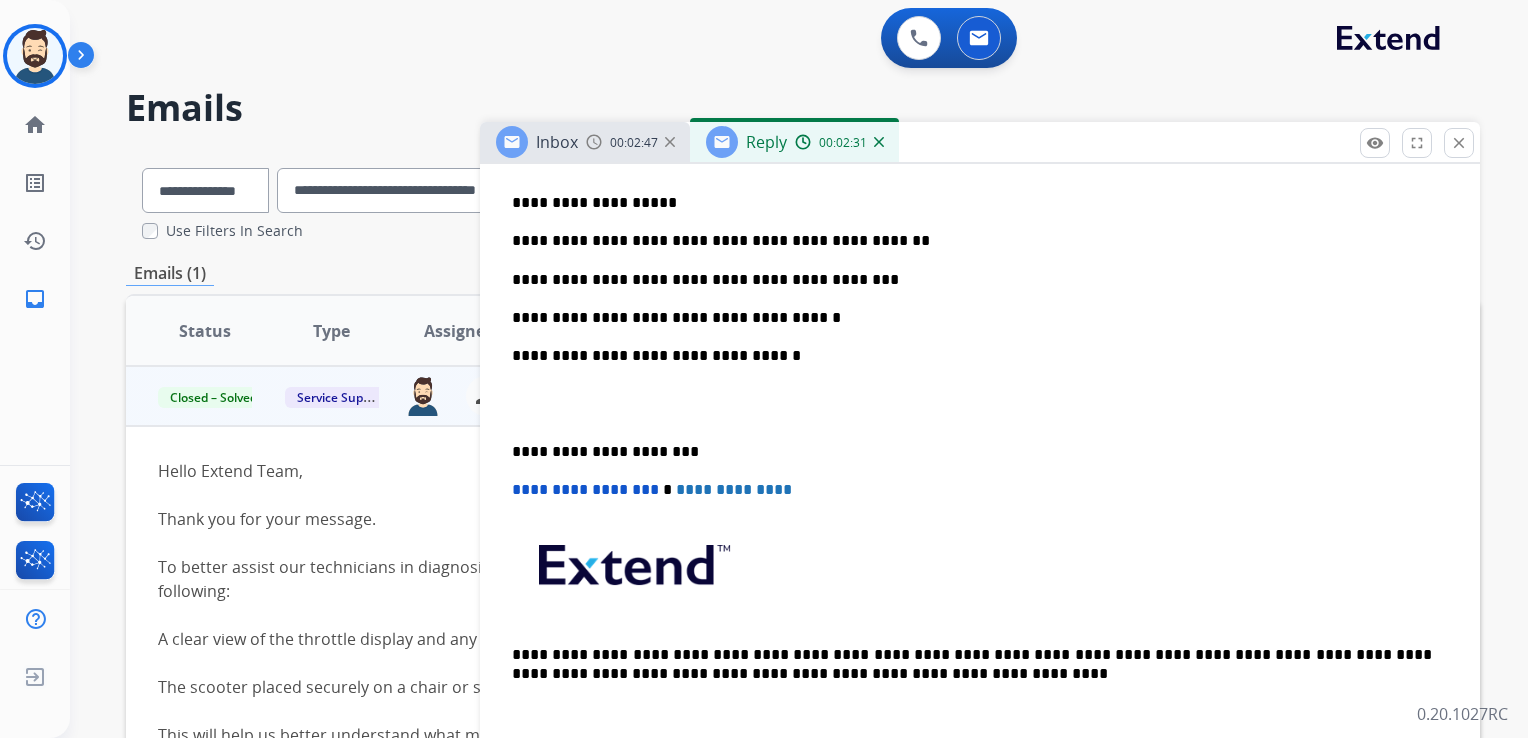 click on "**********" at bounding box center (972, 356) 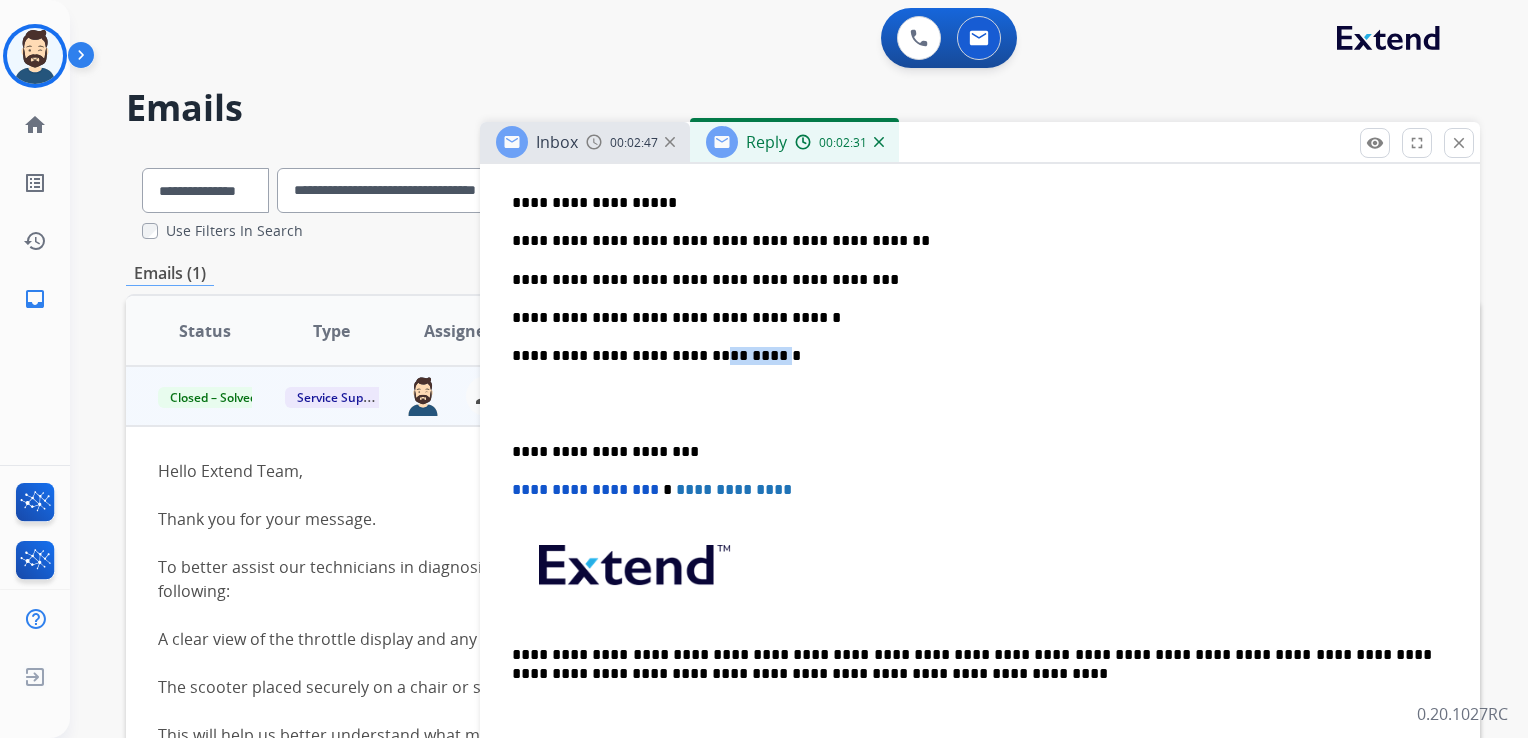 click on "**********" at bounding box center (972, 356) 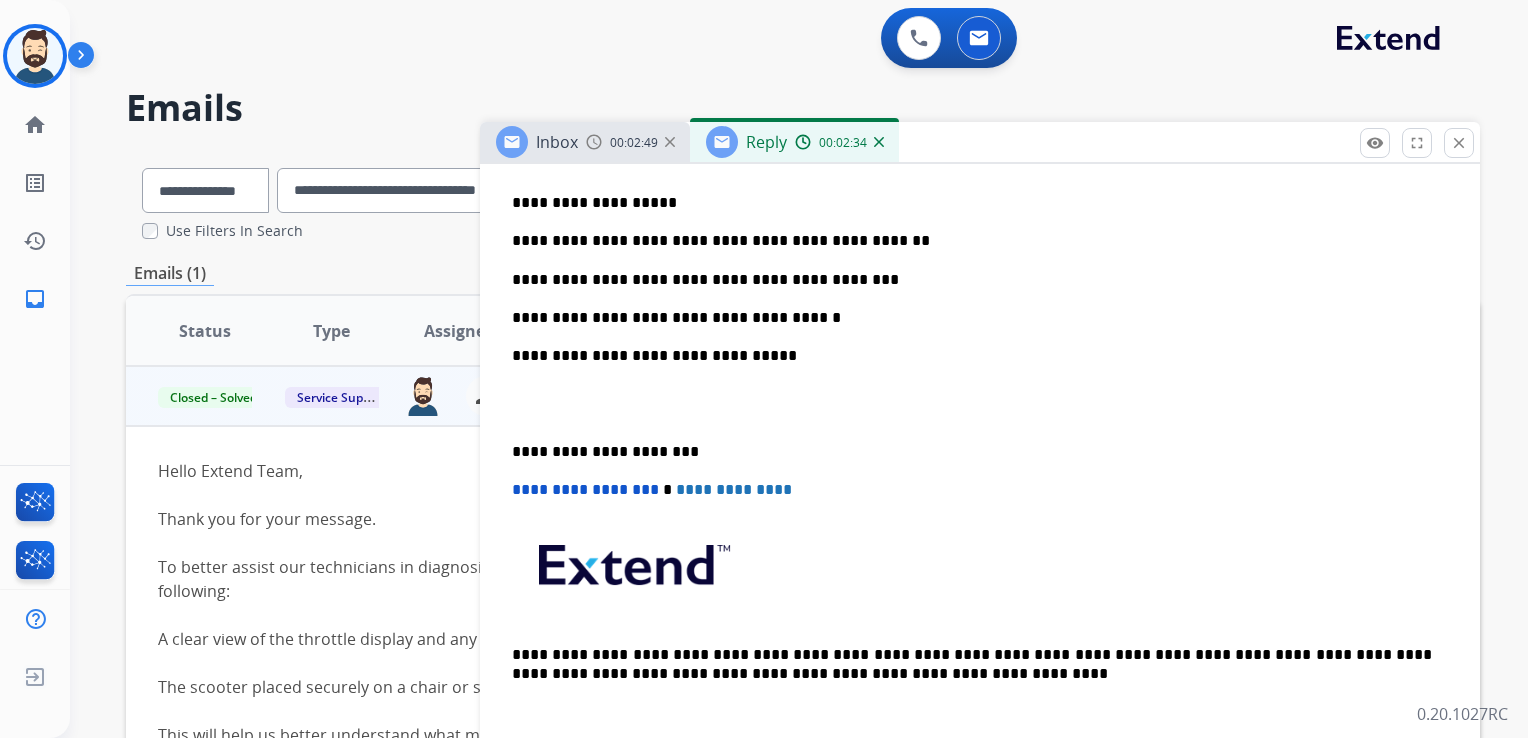 click on "**********" at bounding box center (972, 452) 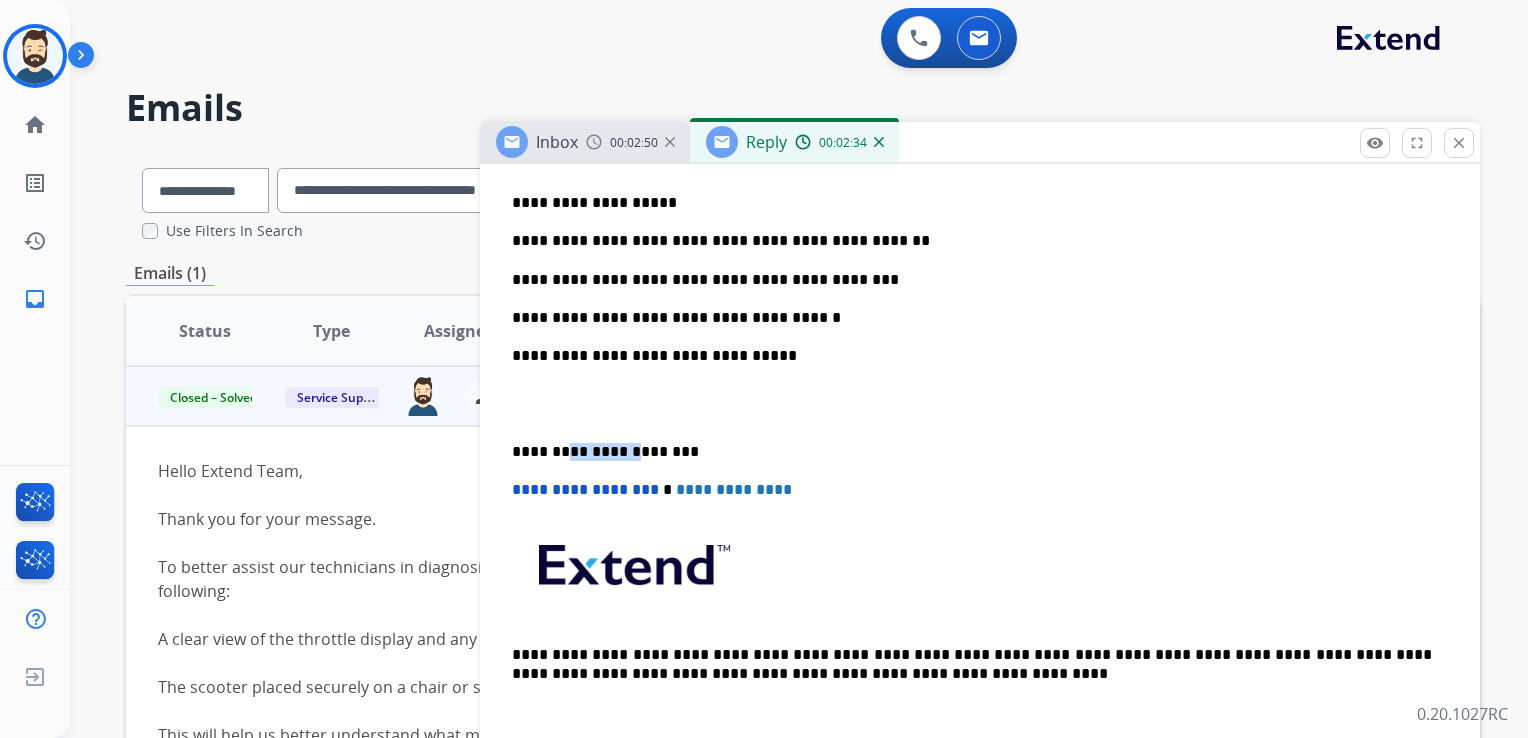 click on "**********" at bounding box center [972, 452] 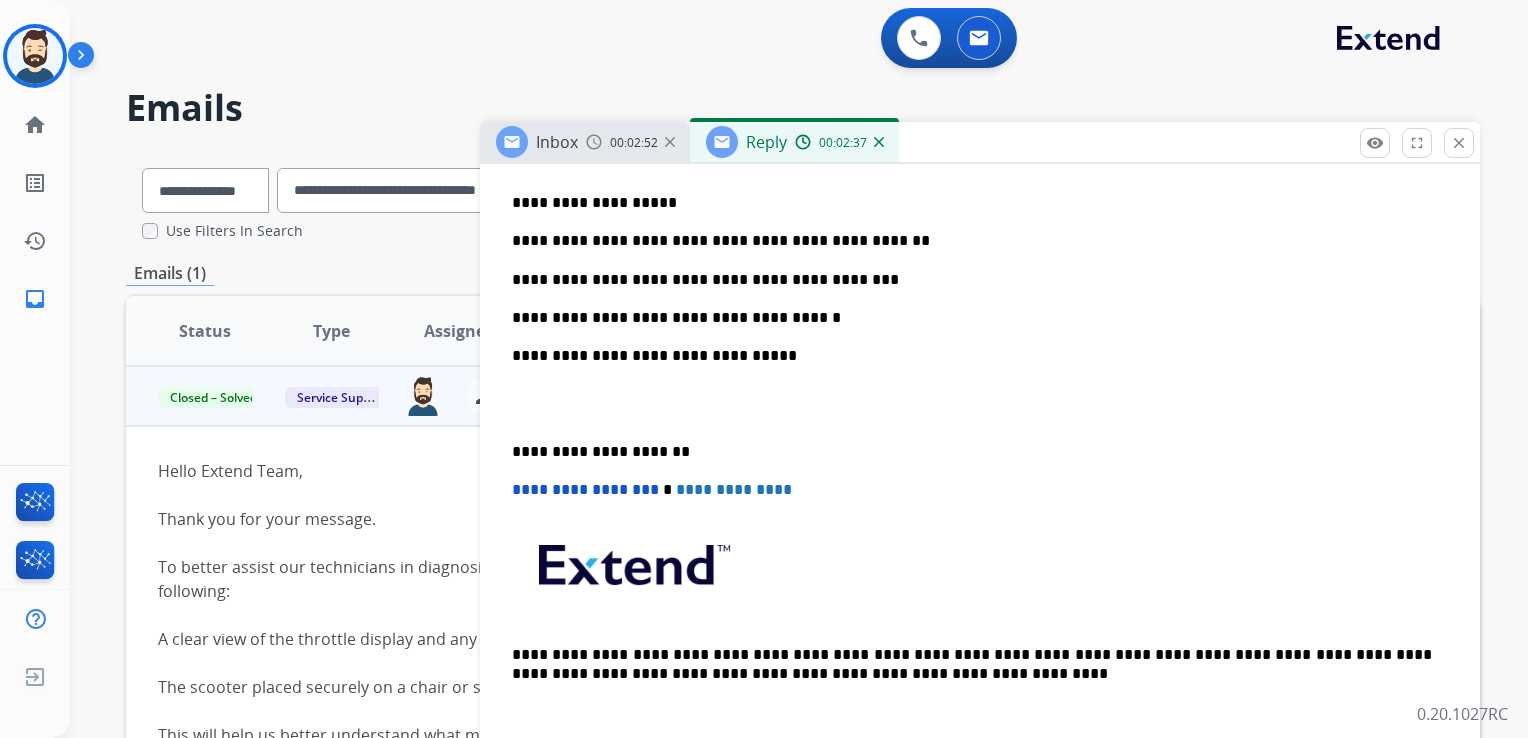click on "**********" at bounding box center [585, 489] 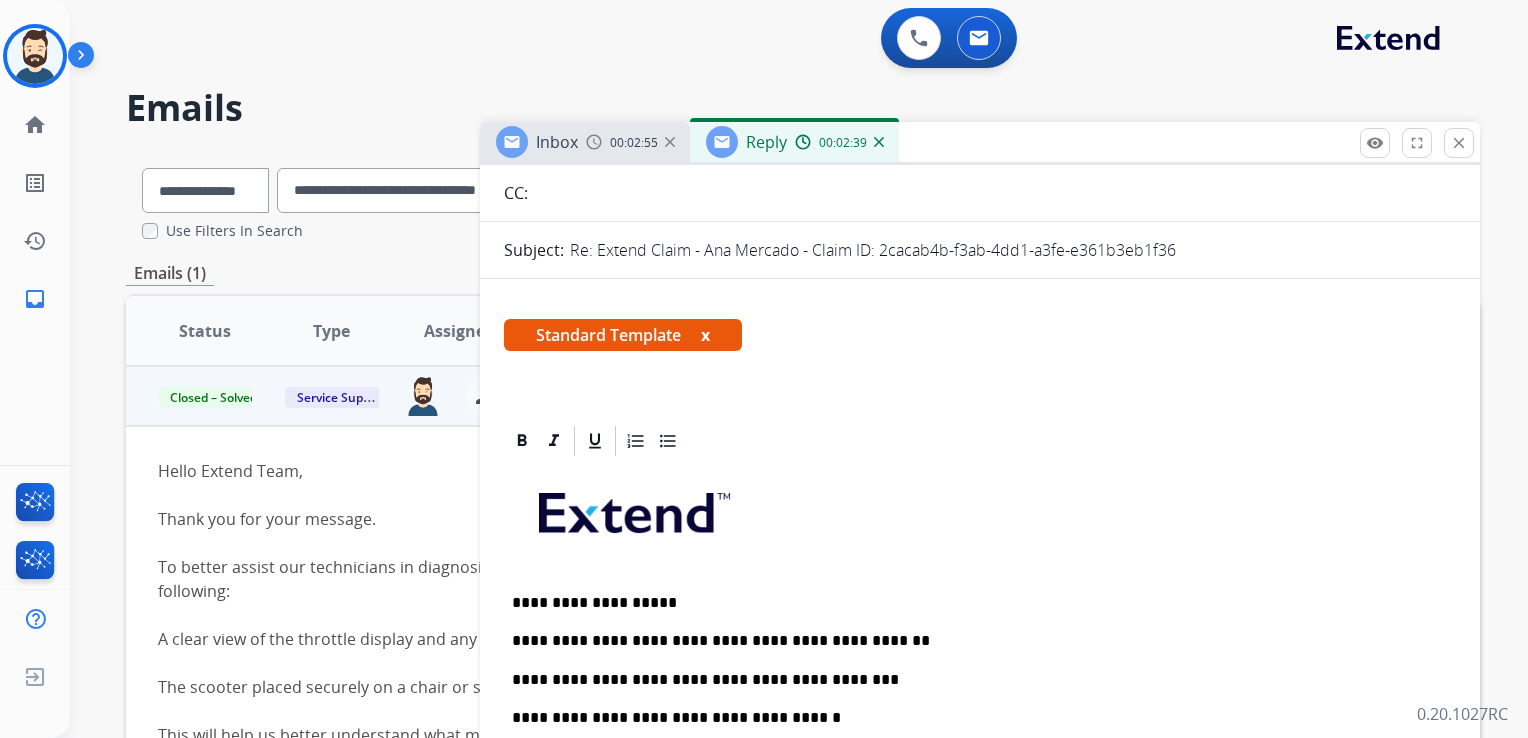 scroll, scrollTop: 0, scrollLeft: 0, axis: both 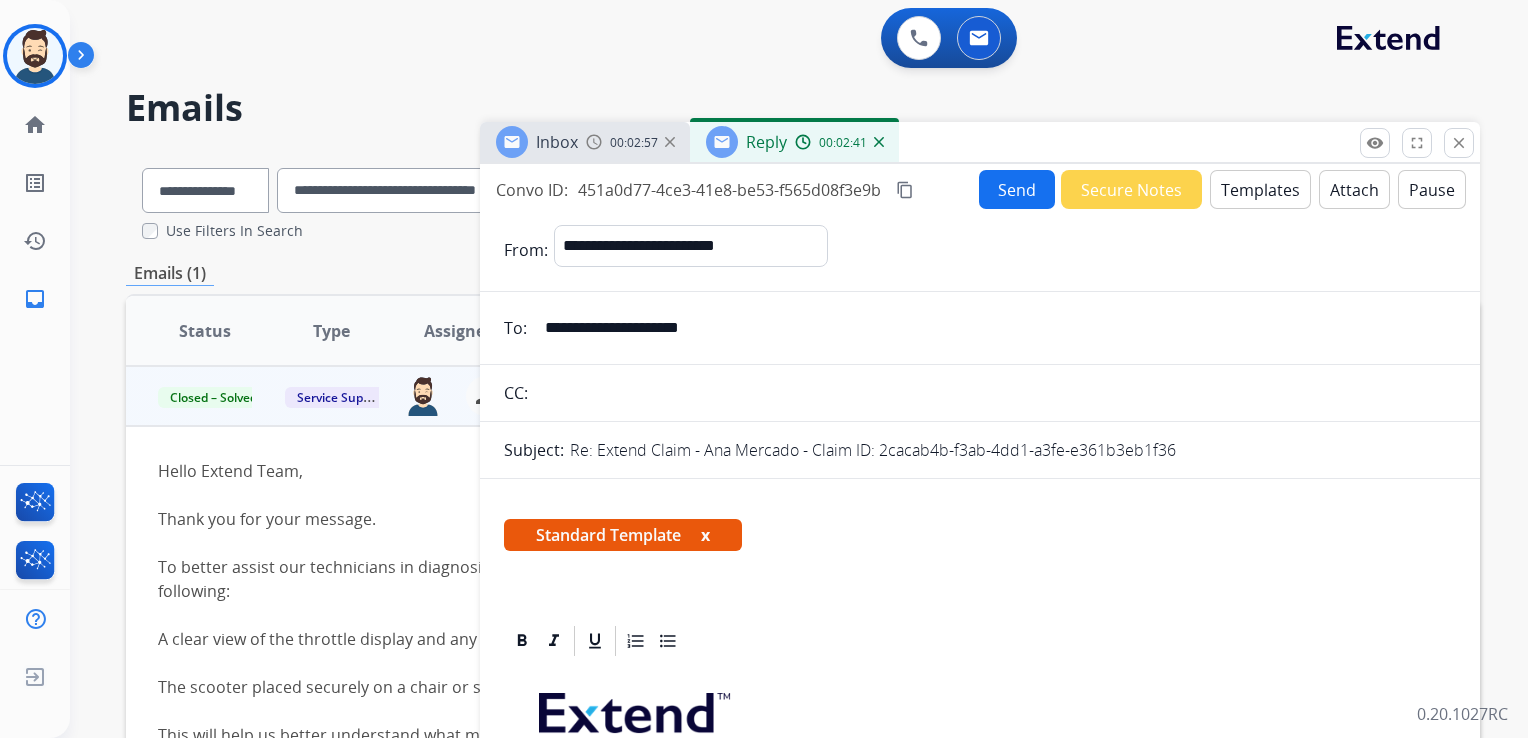click on "Attach" at bounding box center (1354, 189) 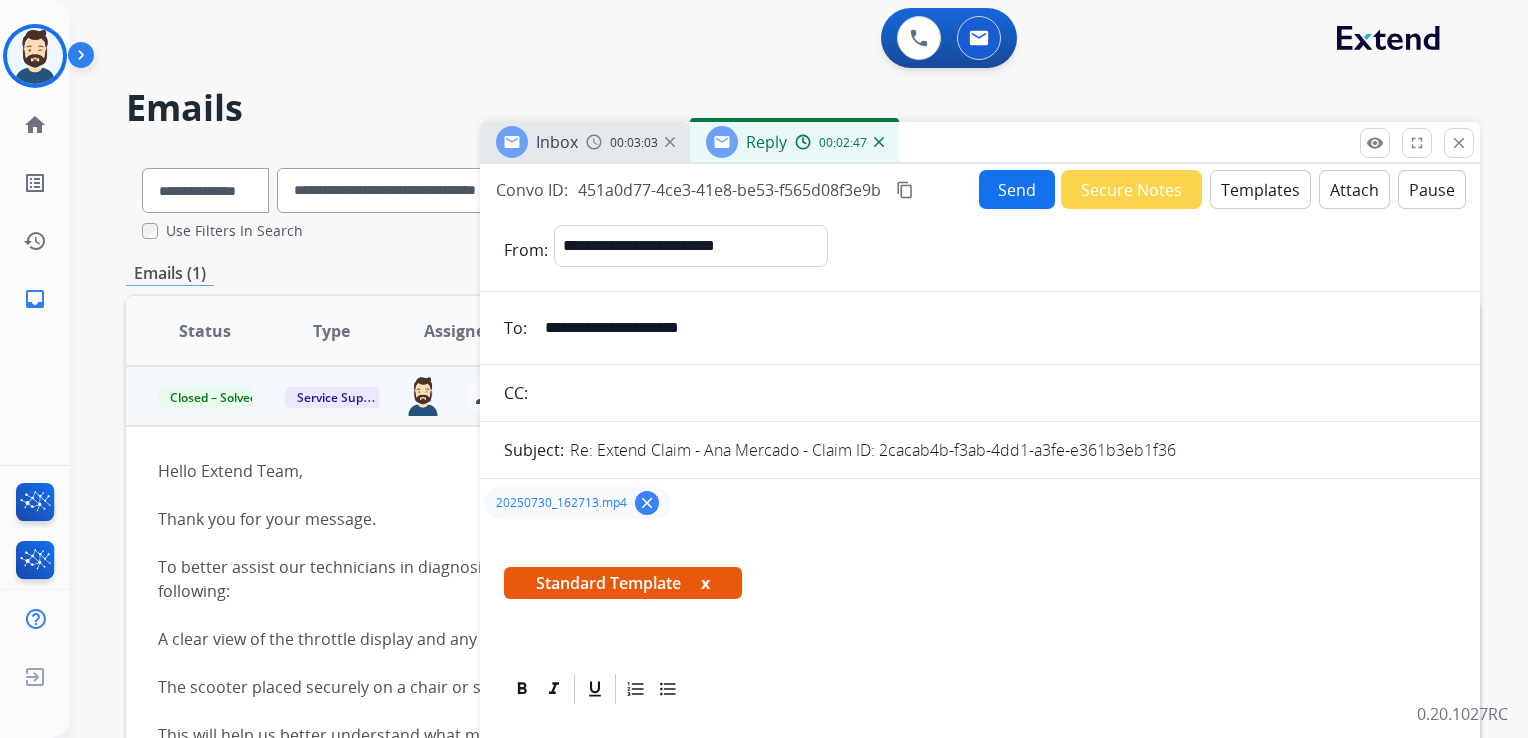 click on "Attach" at bounding box center (1354, 189) 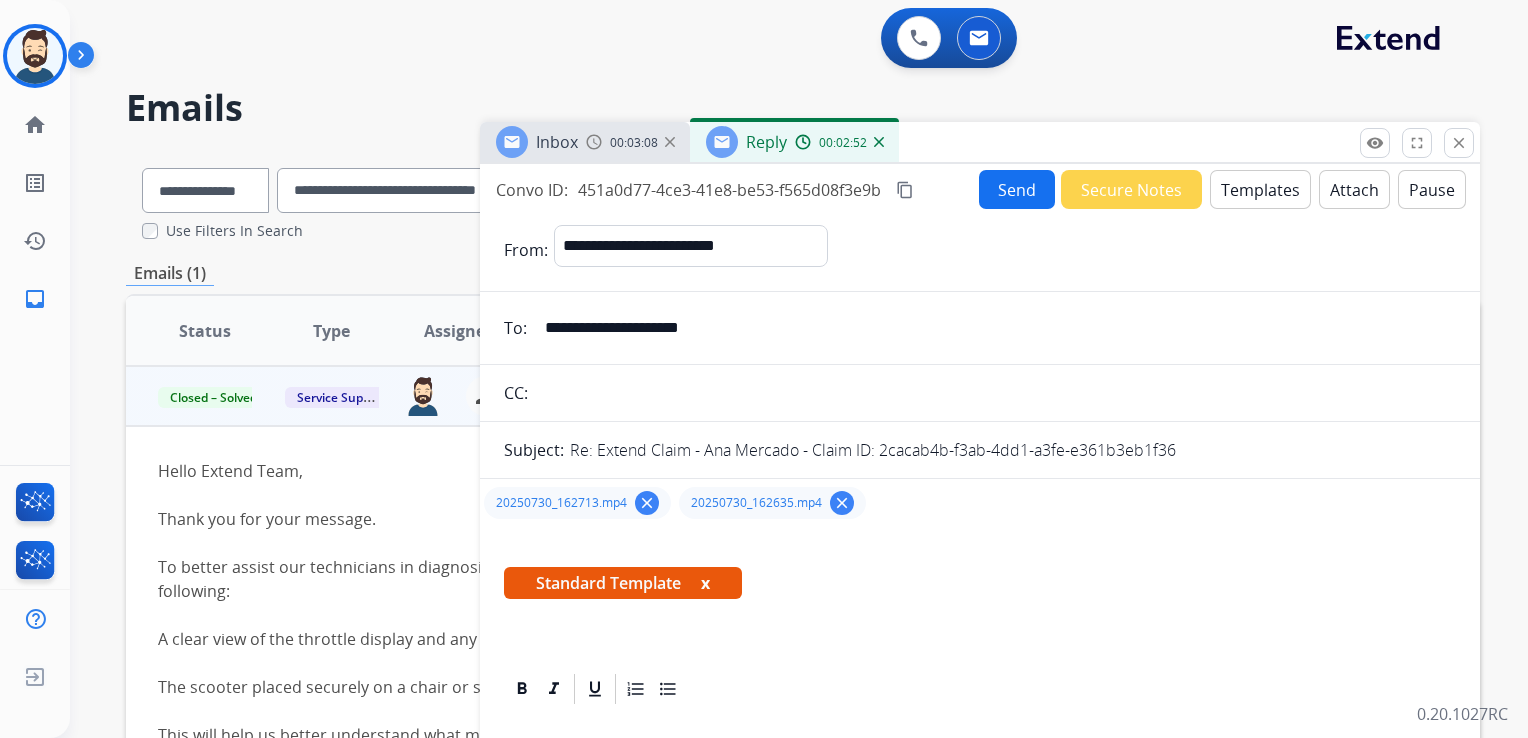click on "Send" at bounding box center [1017, 189] 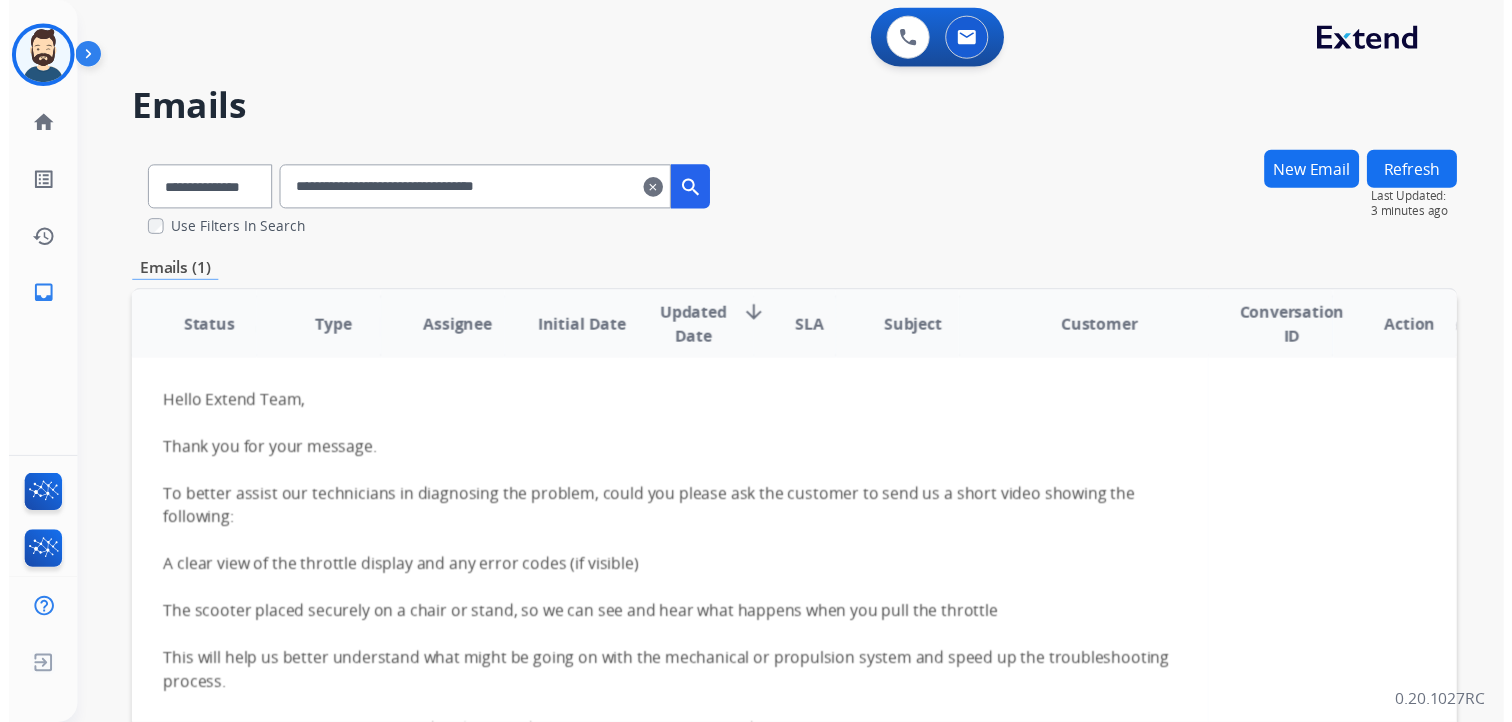 scroll, scrollTop: 0, scrollLeft: 0, axis: both 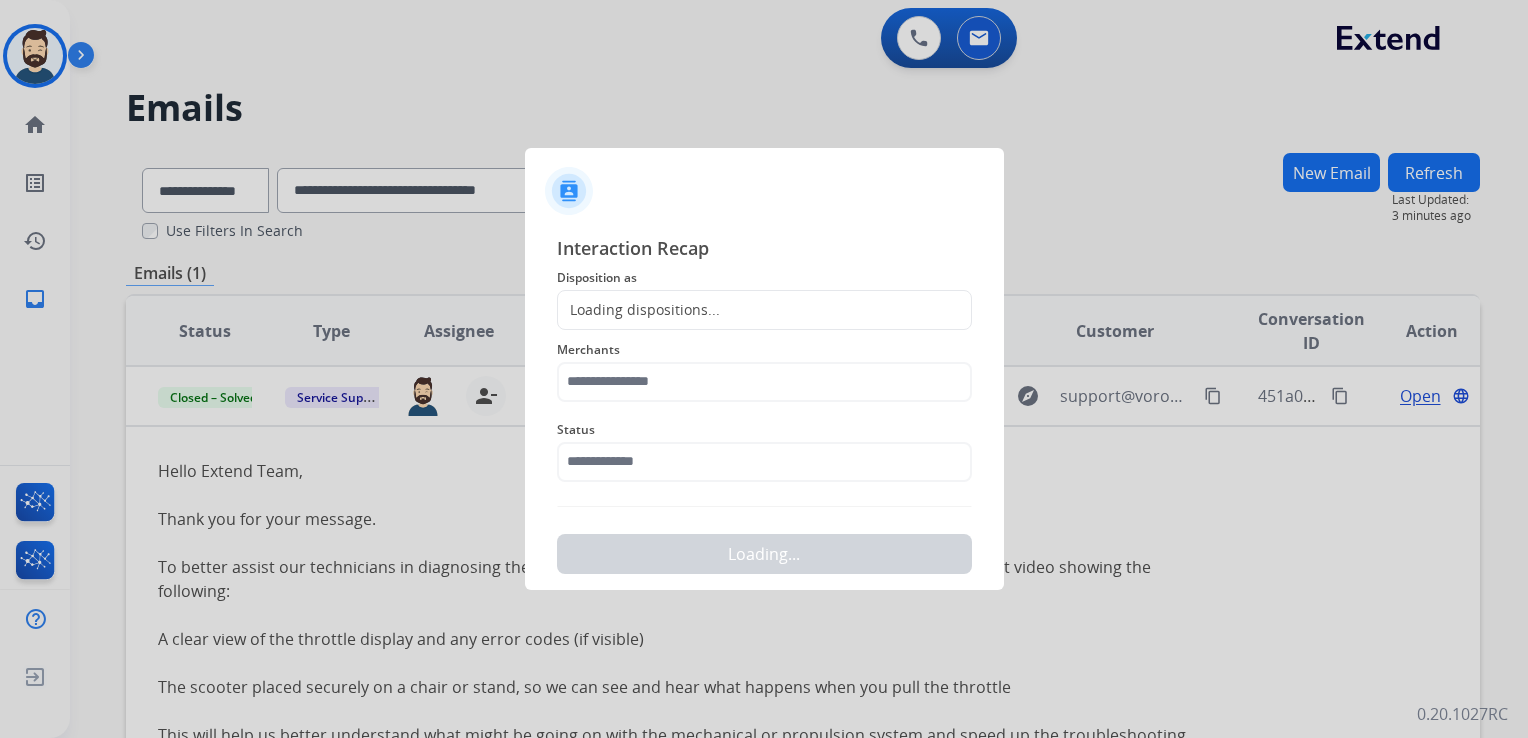 click on "Loading dispositions..." 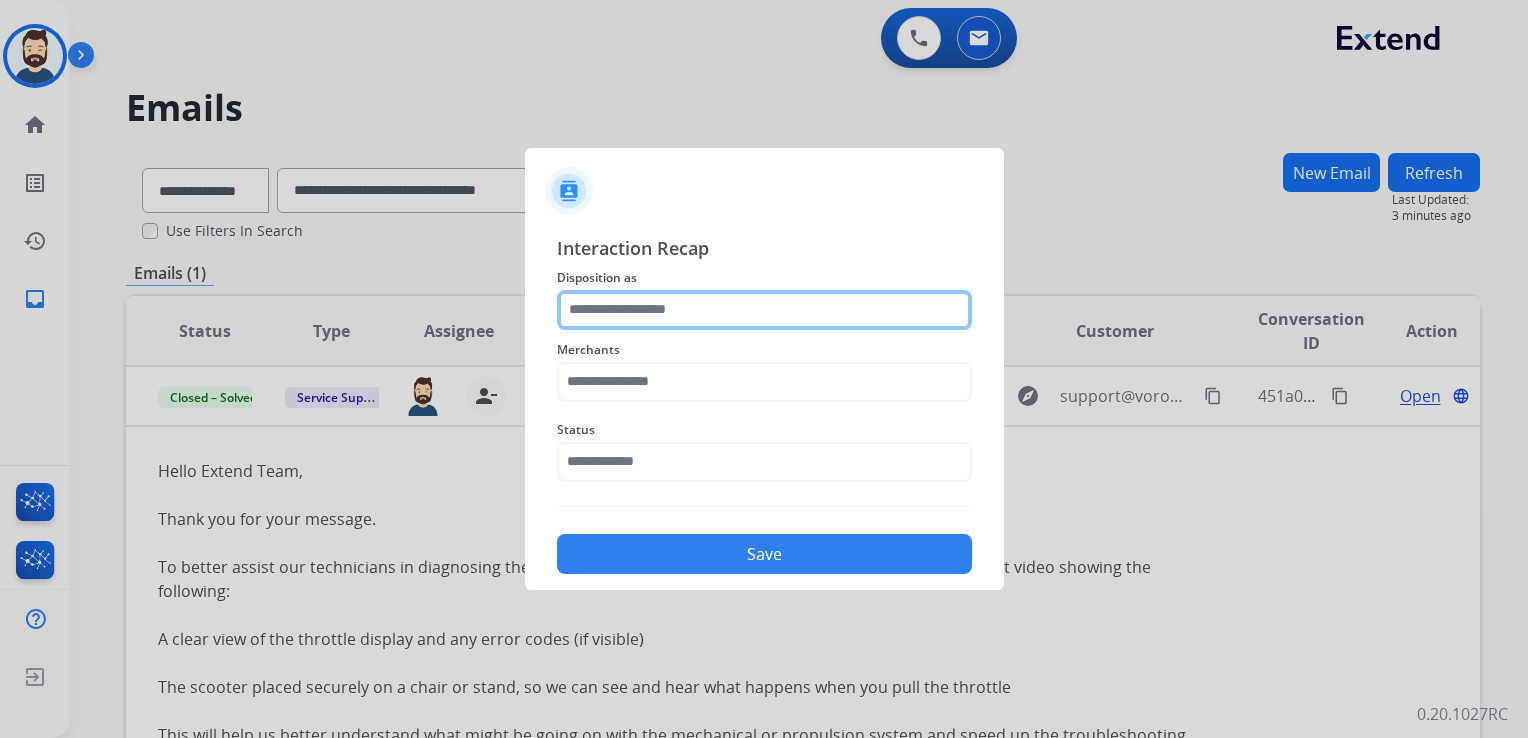 click 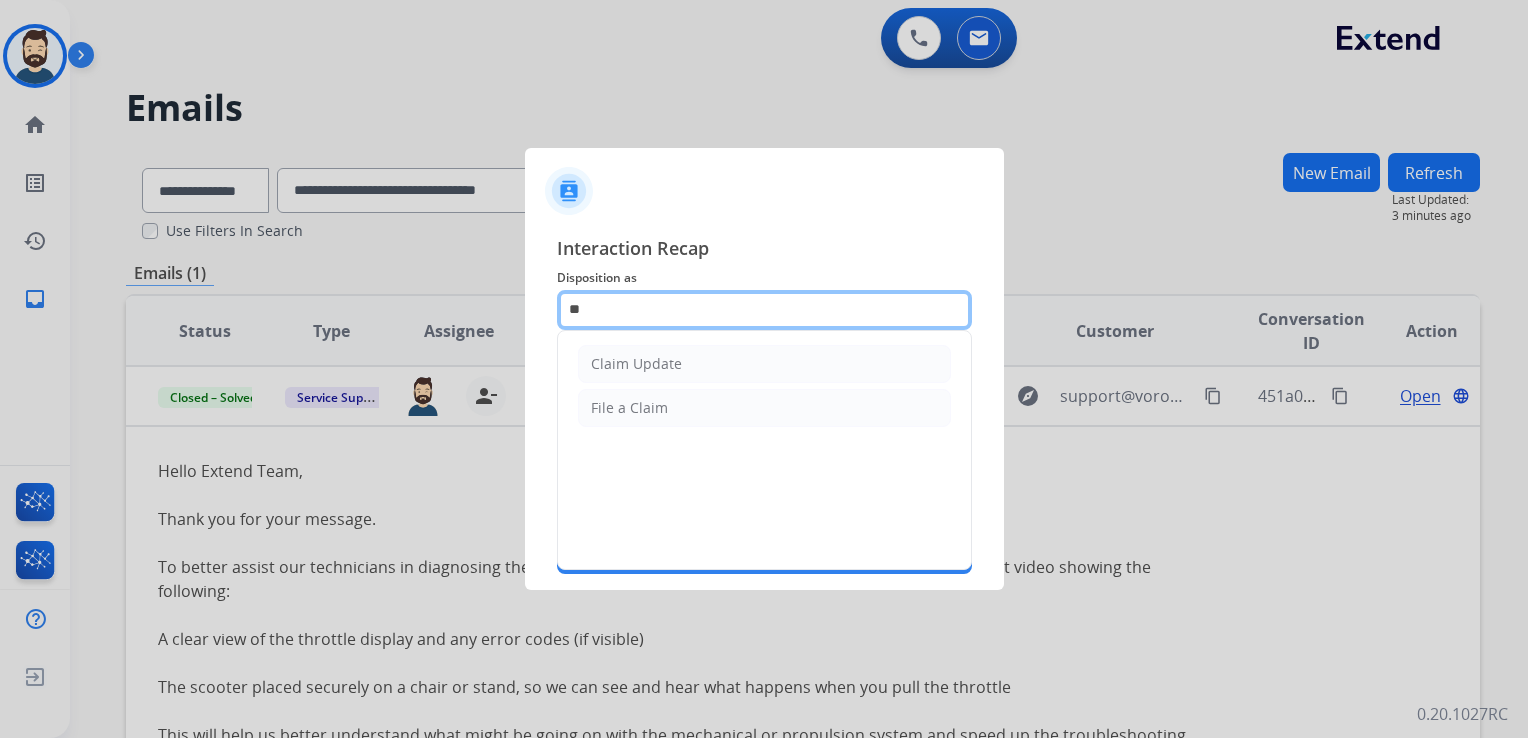 type on "*" 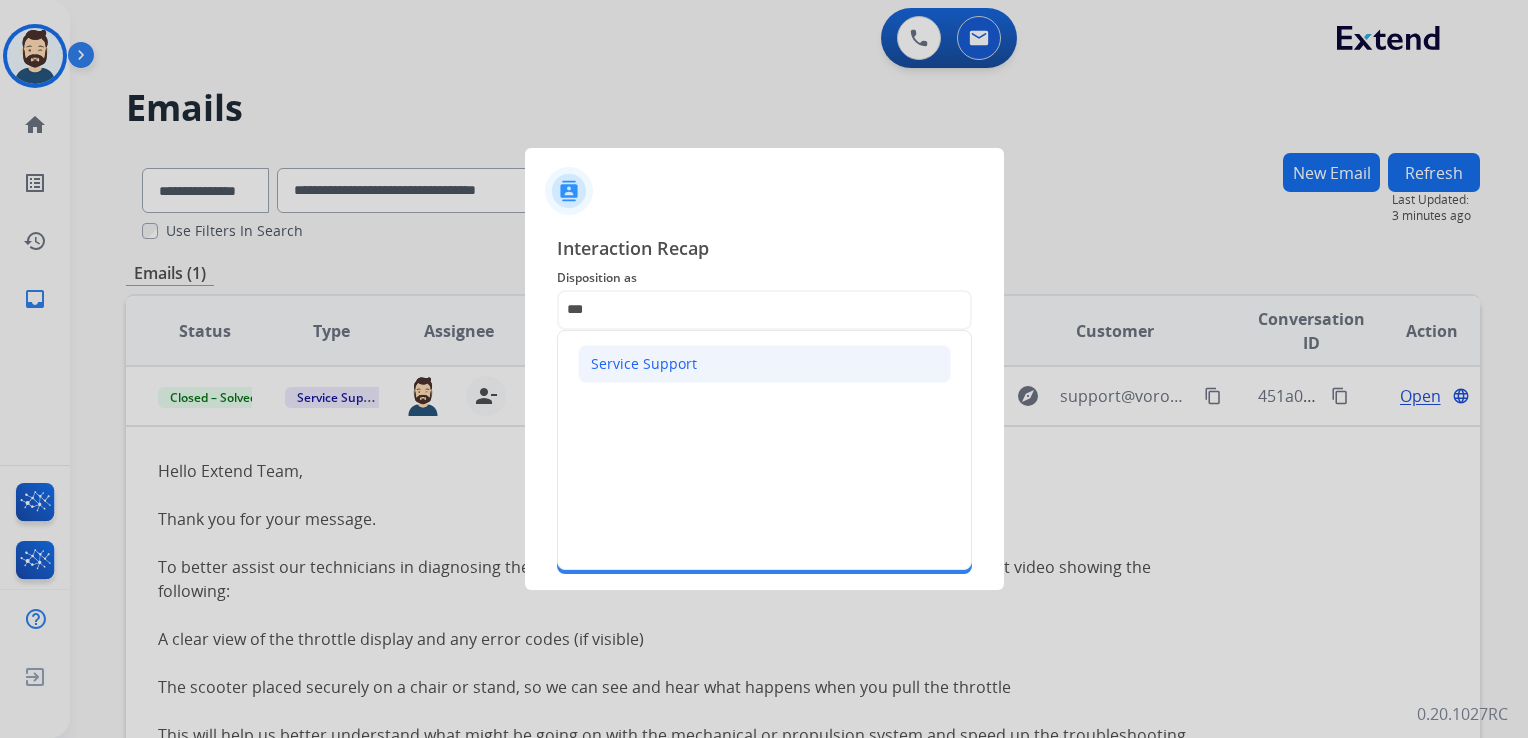 drag, startPoint x: 671, startPoint y: 351, endPoint x: 668, endPoint y: 364, distance: 13.341664 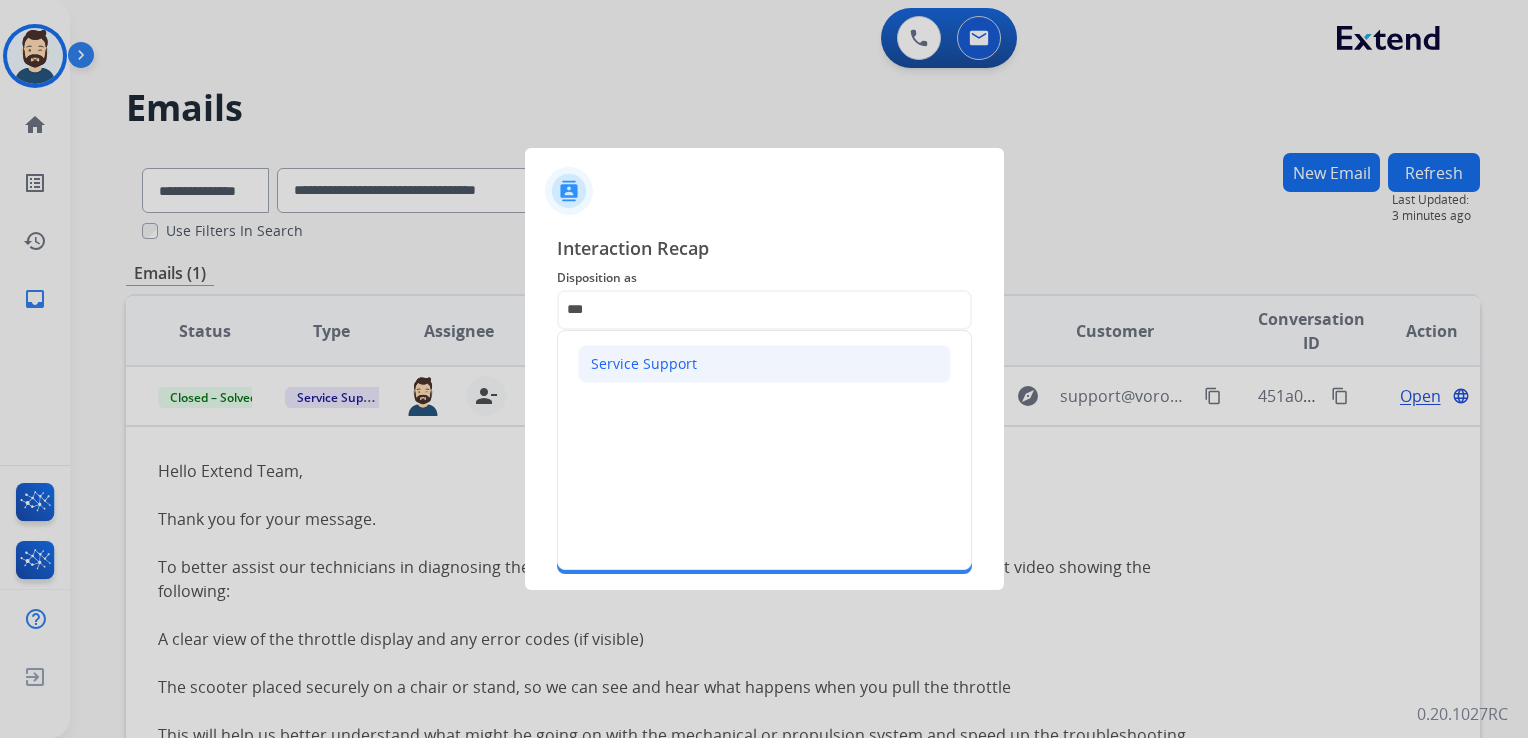 click on "Service Support" 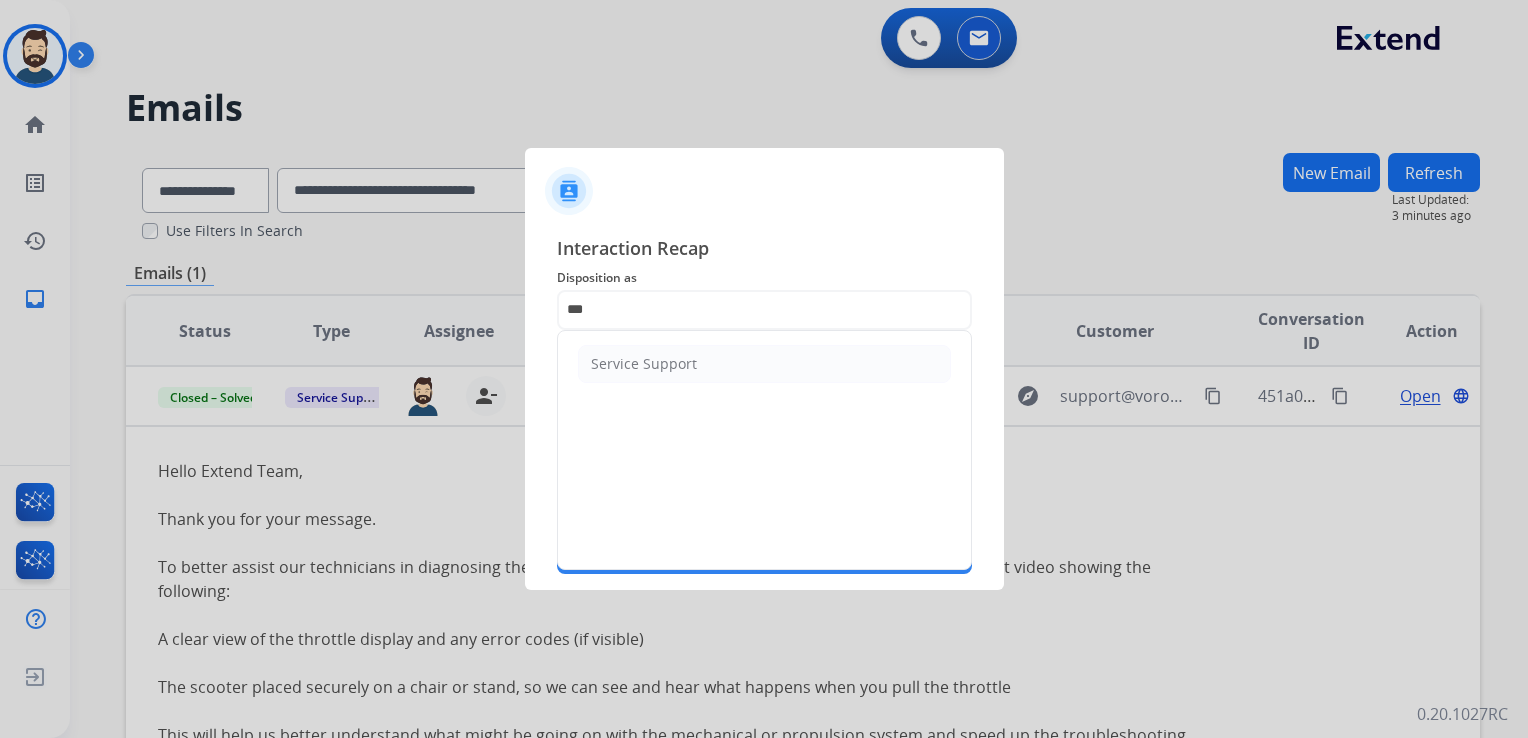 type on "**********" 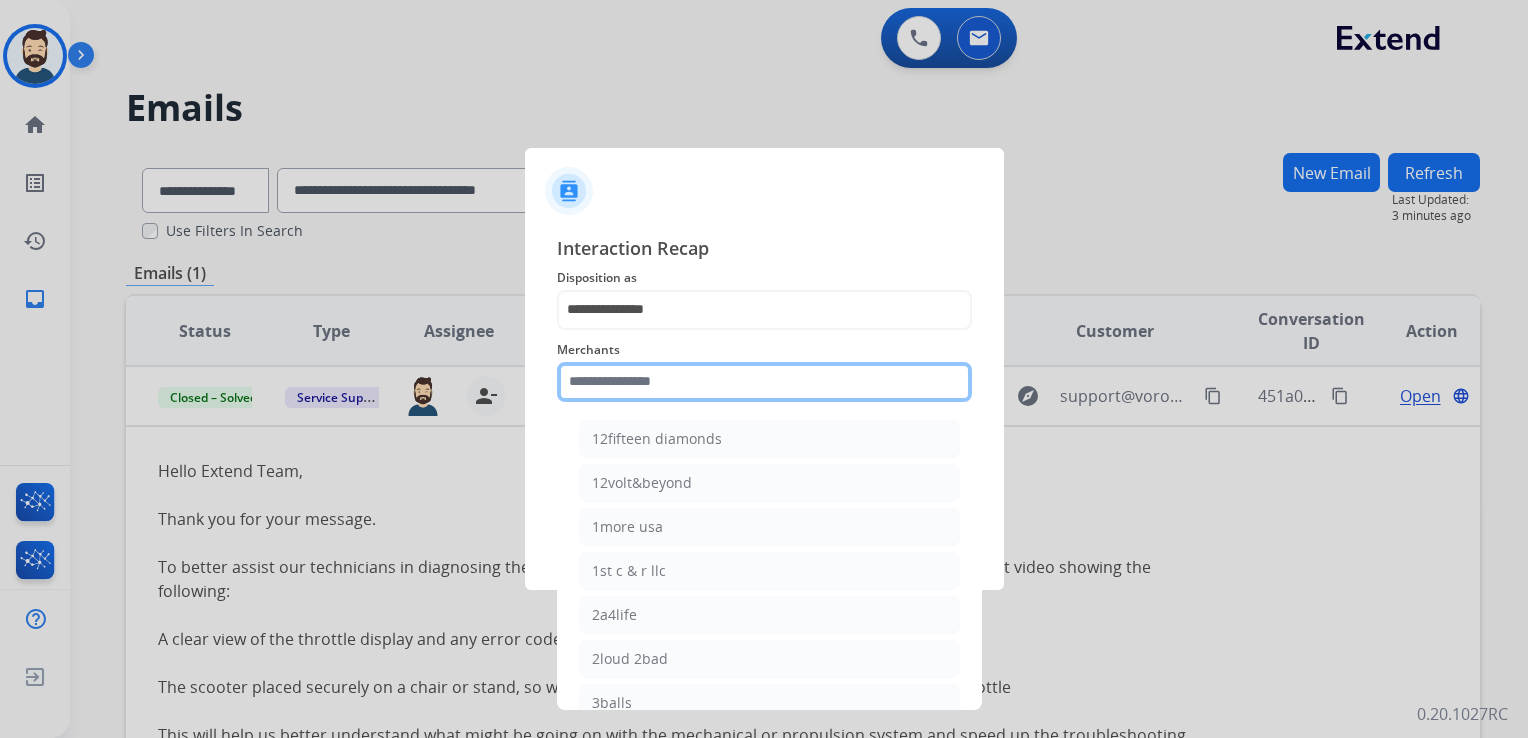 click 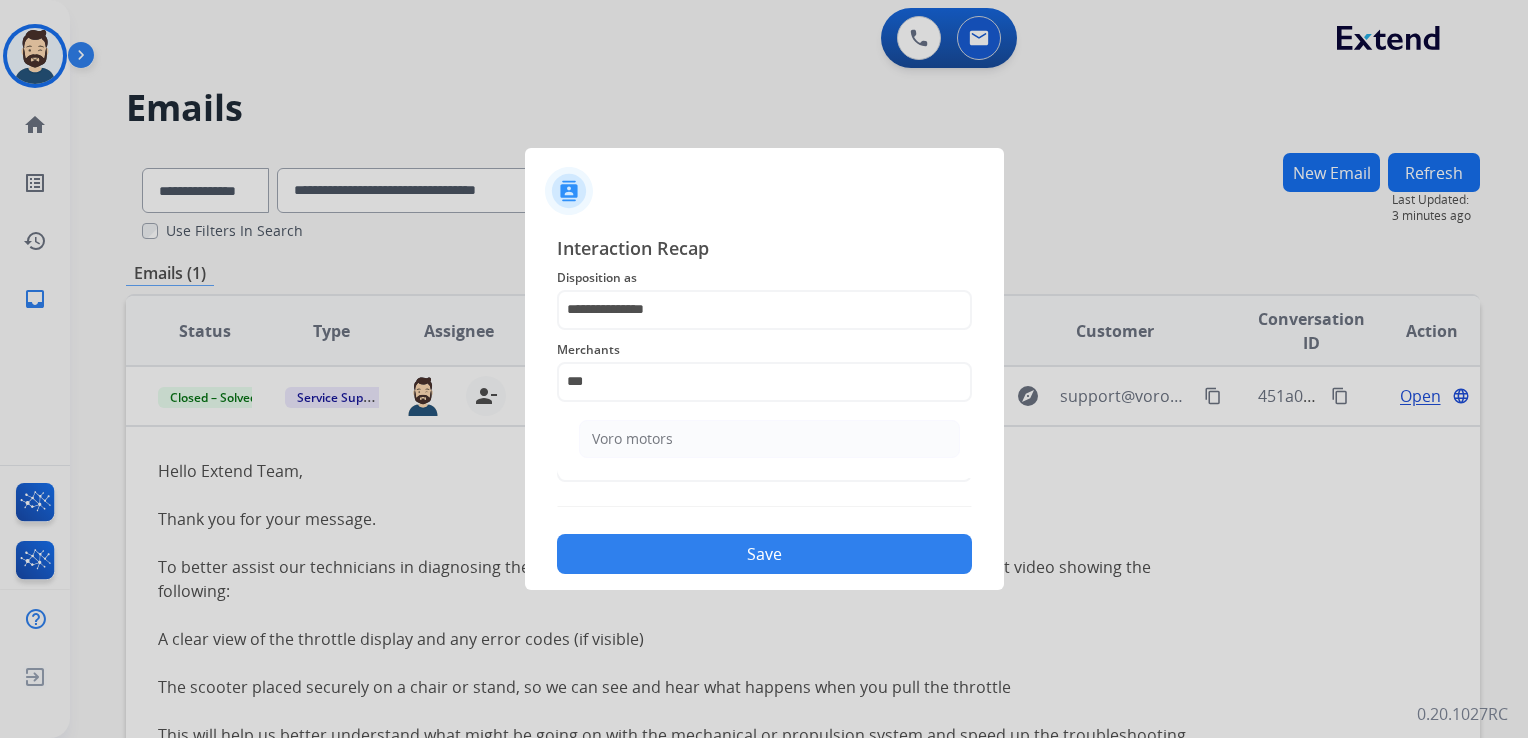 click on "Voro motors" 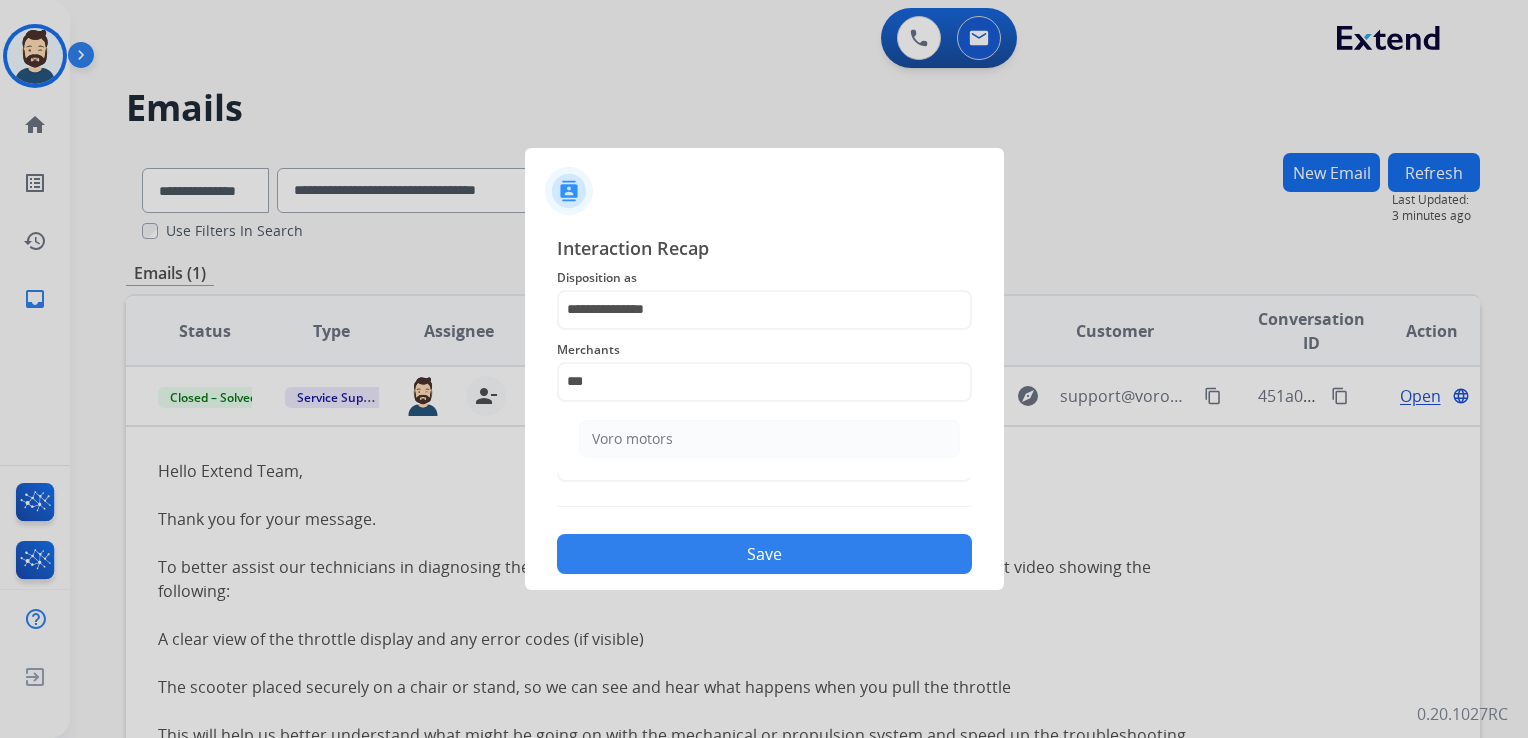 type on "**********" 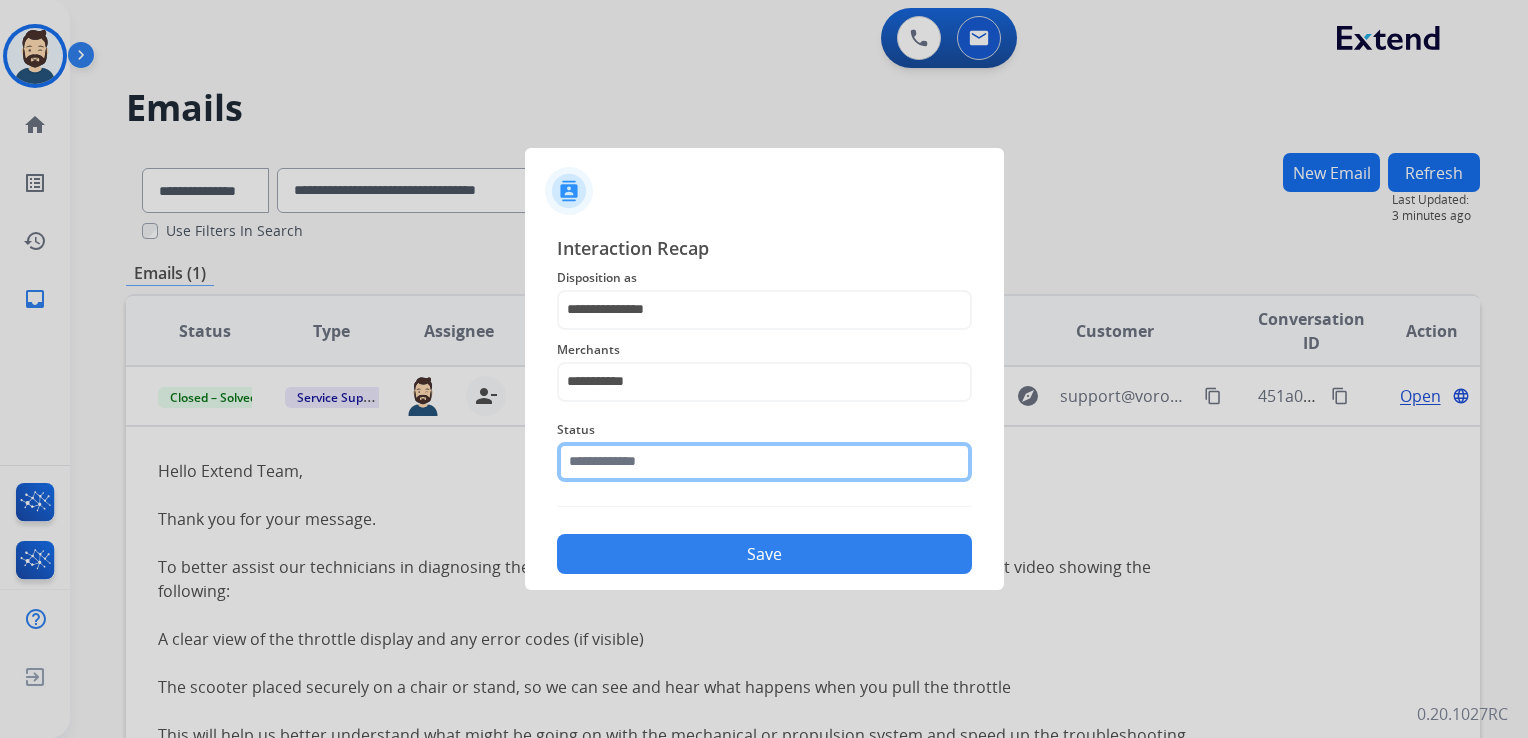 click 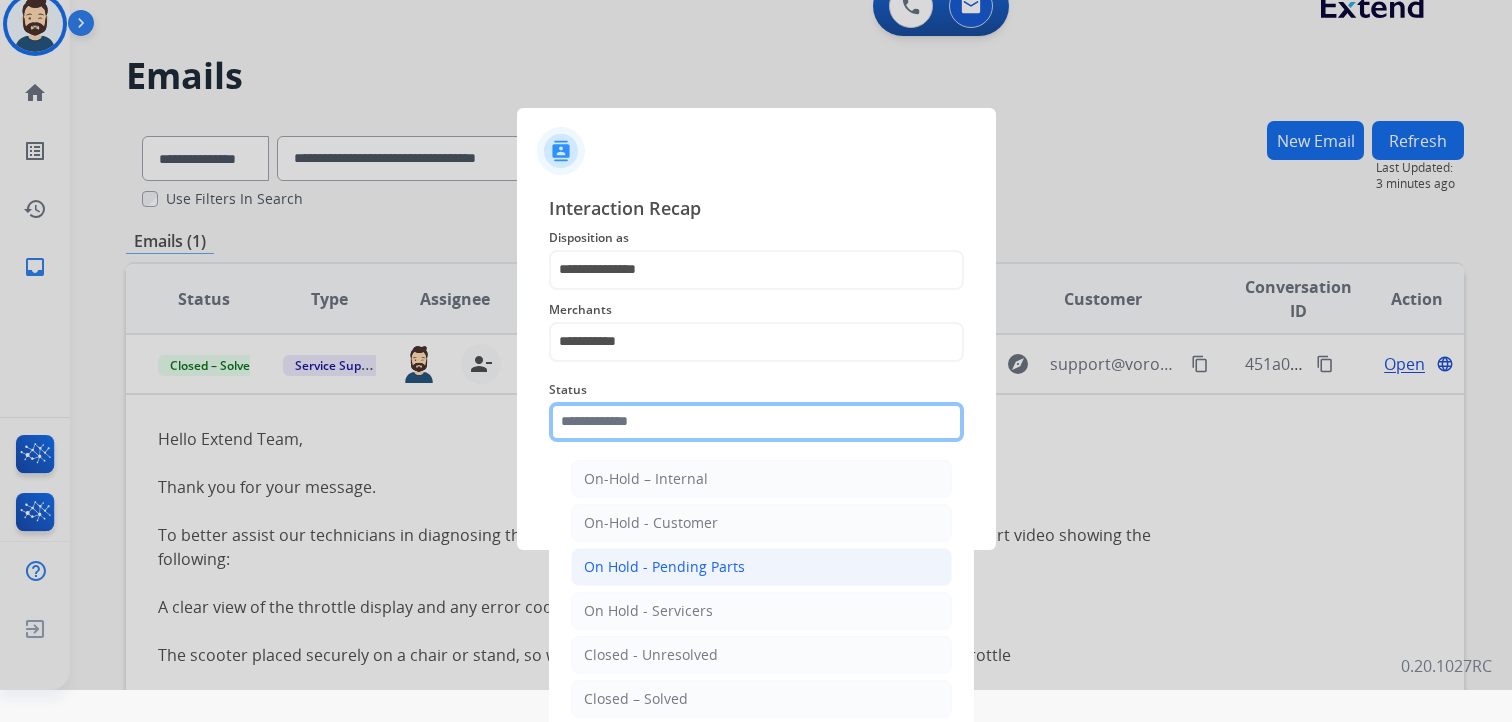 scroll, scrollTop: 59, scrollLeft: 0, axis: vertical 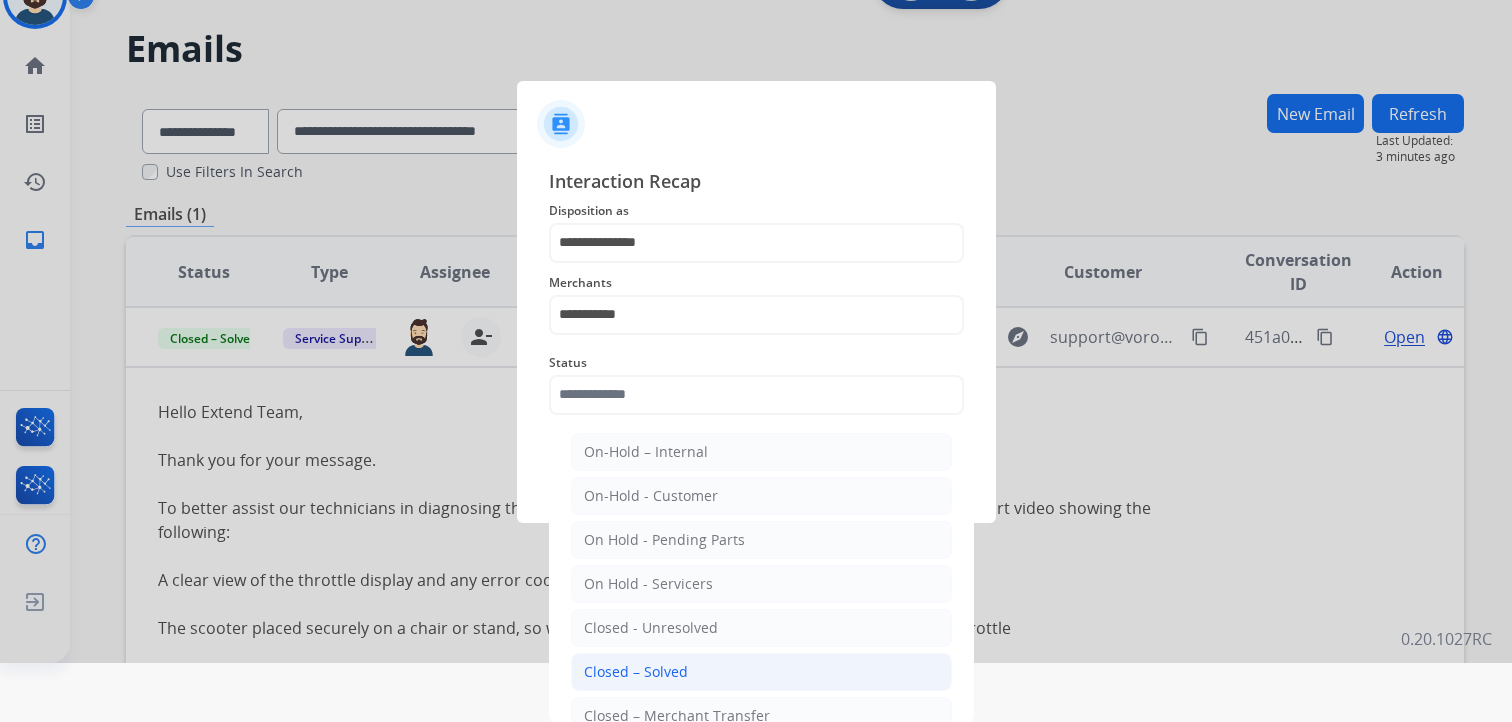 click on "Closed – Solved" 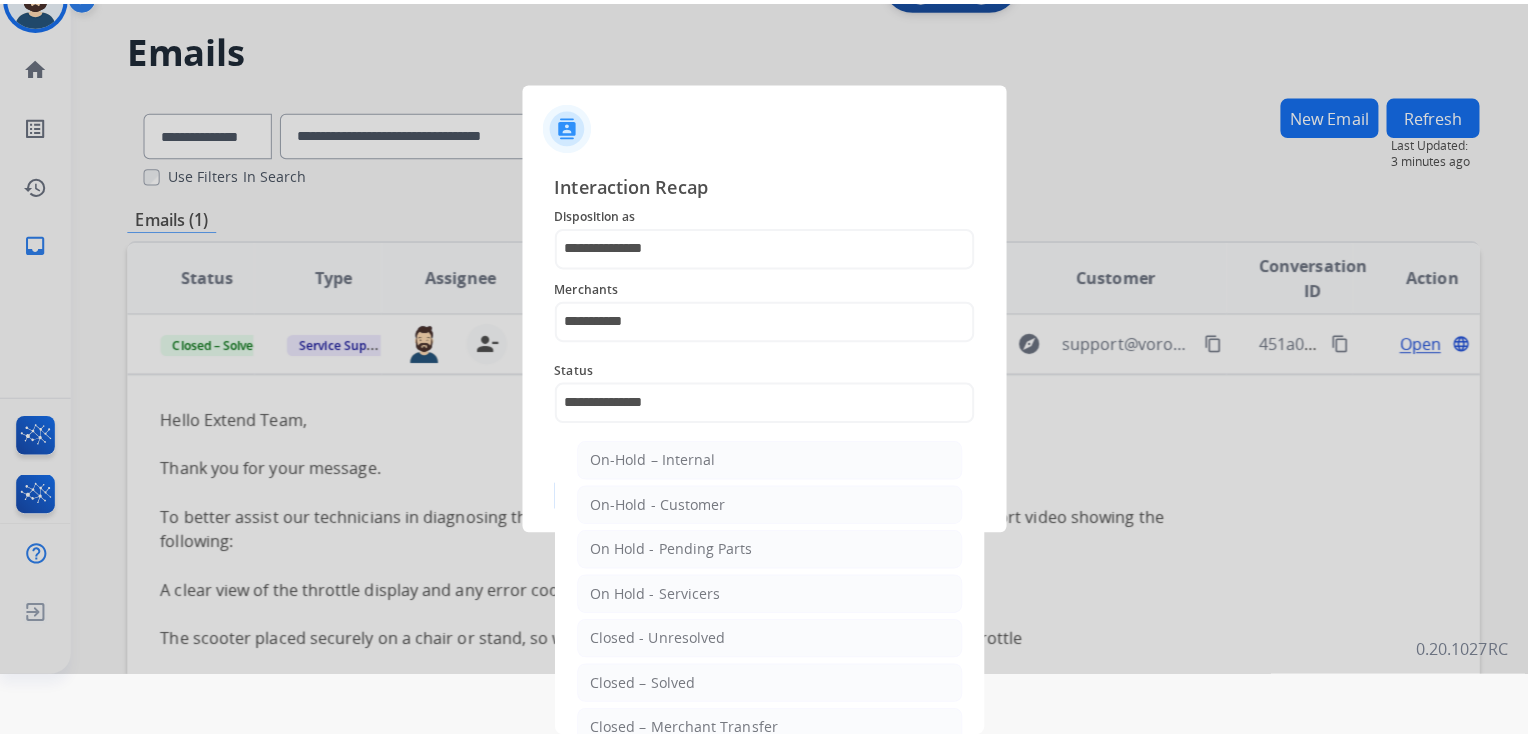 scroll, scrollTop: 0, scrollLeft: 0, axis: both 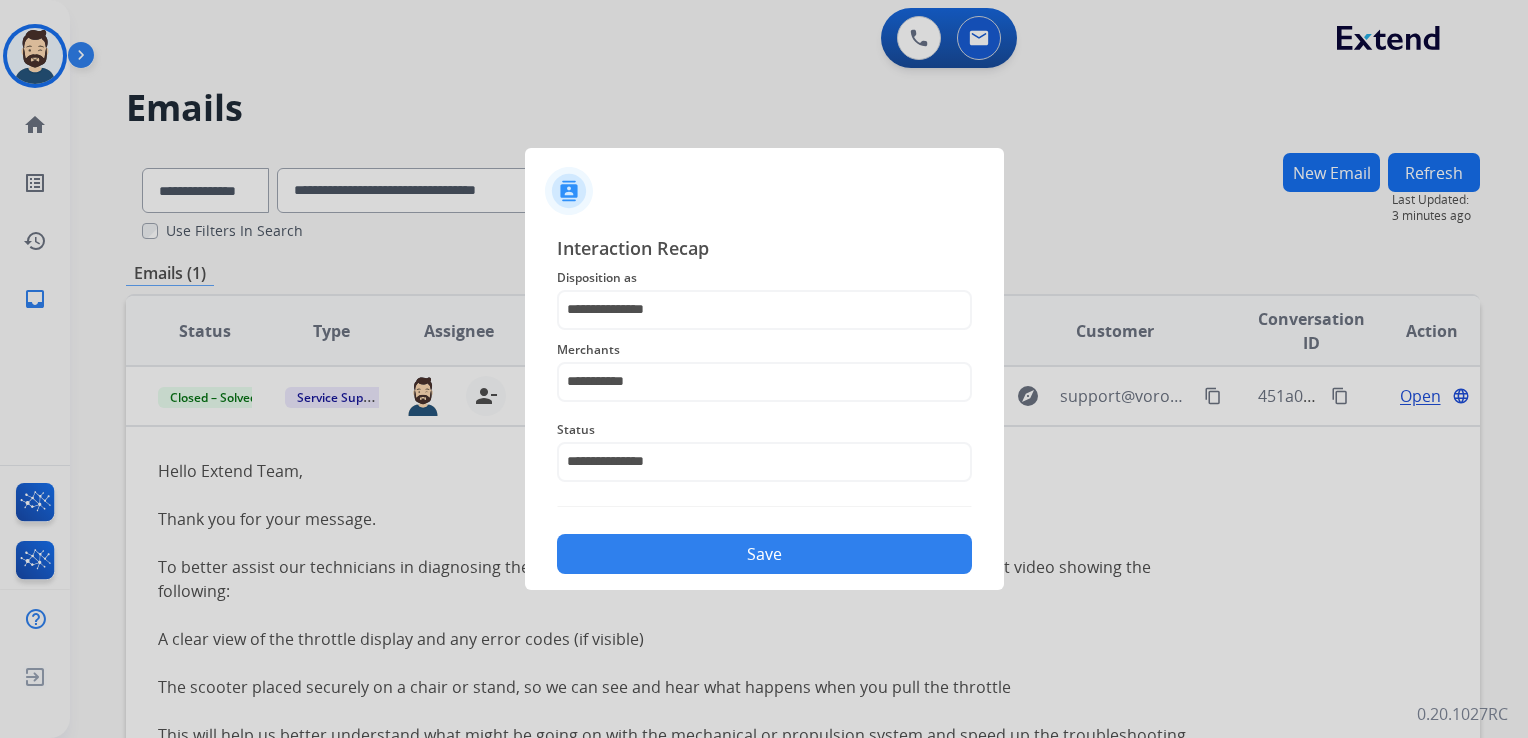 click on "Save" 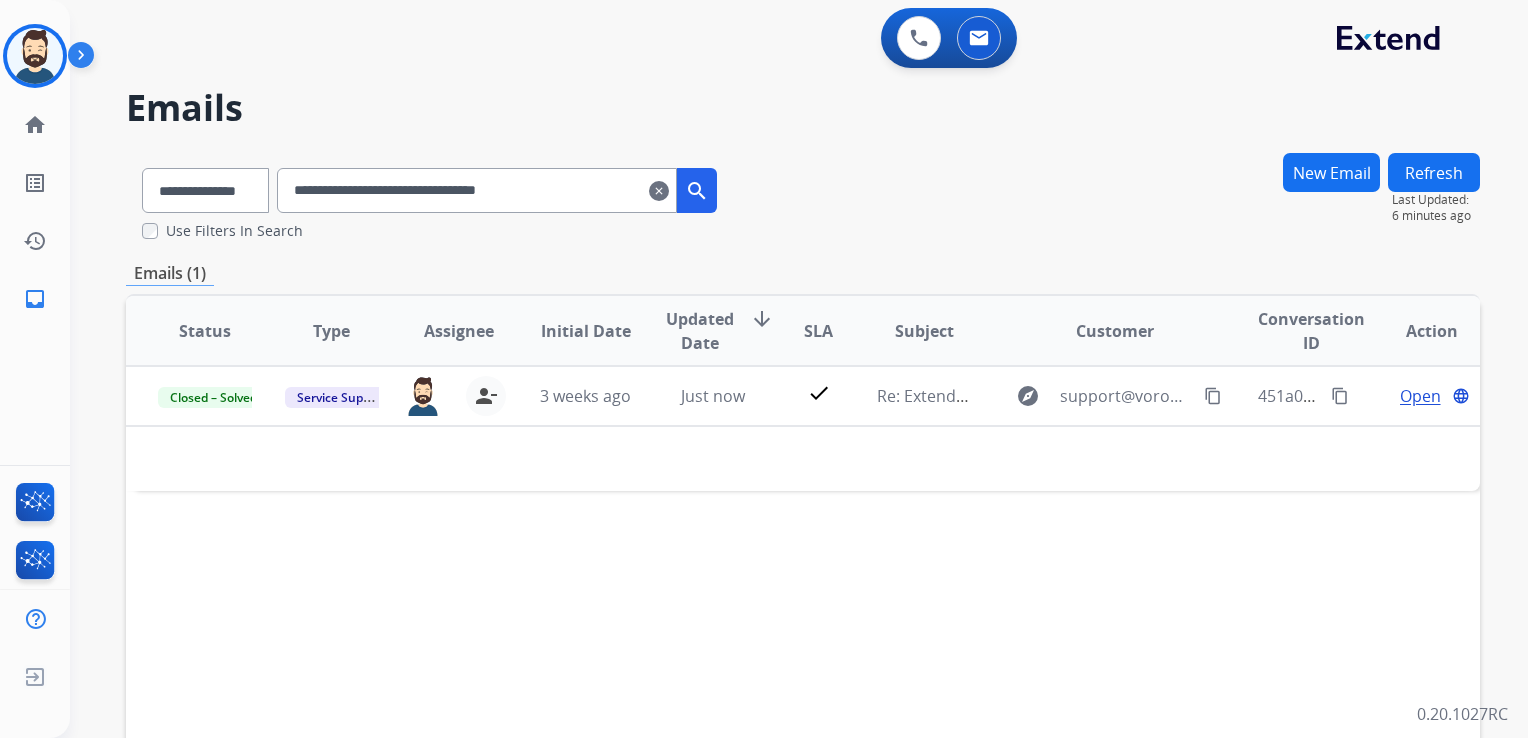 click on "**********" at bounding box center (477, 190) 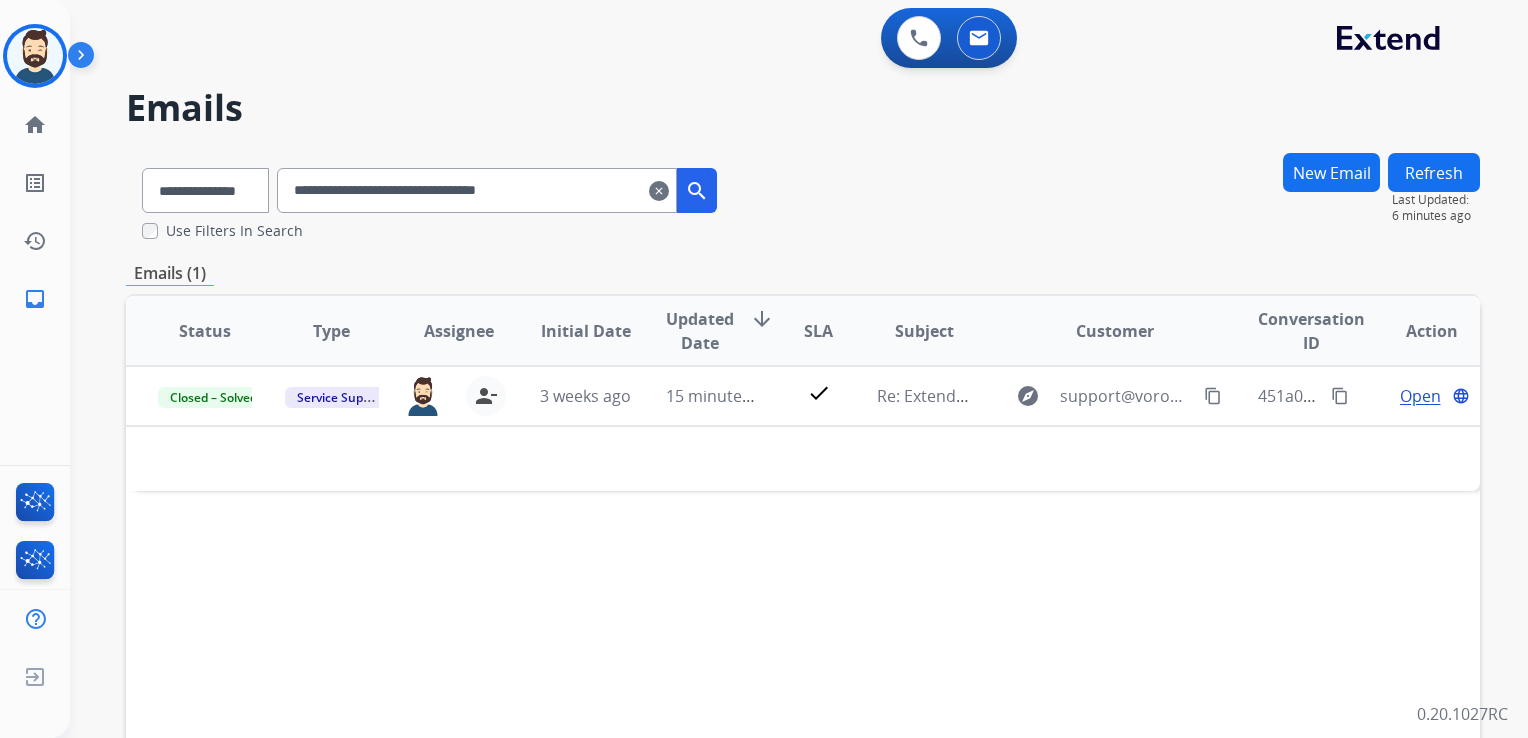 click on "**********" at bounding box center [477, 190] 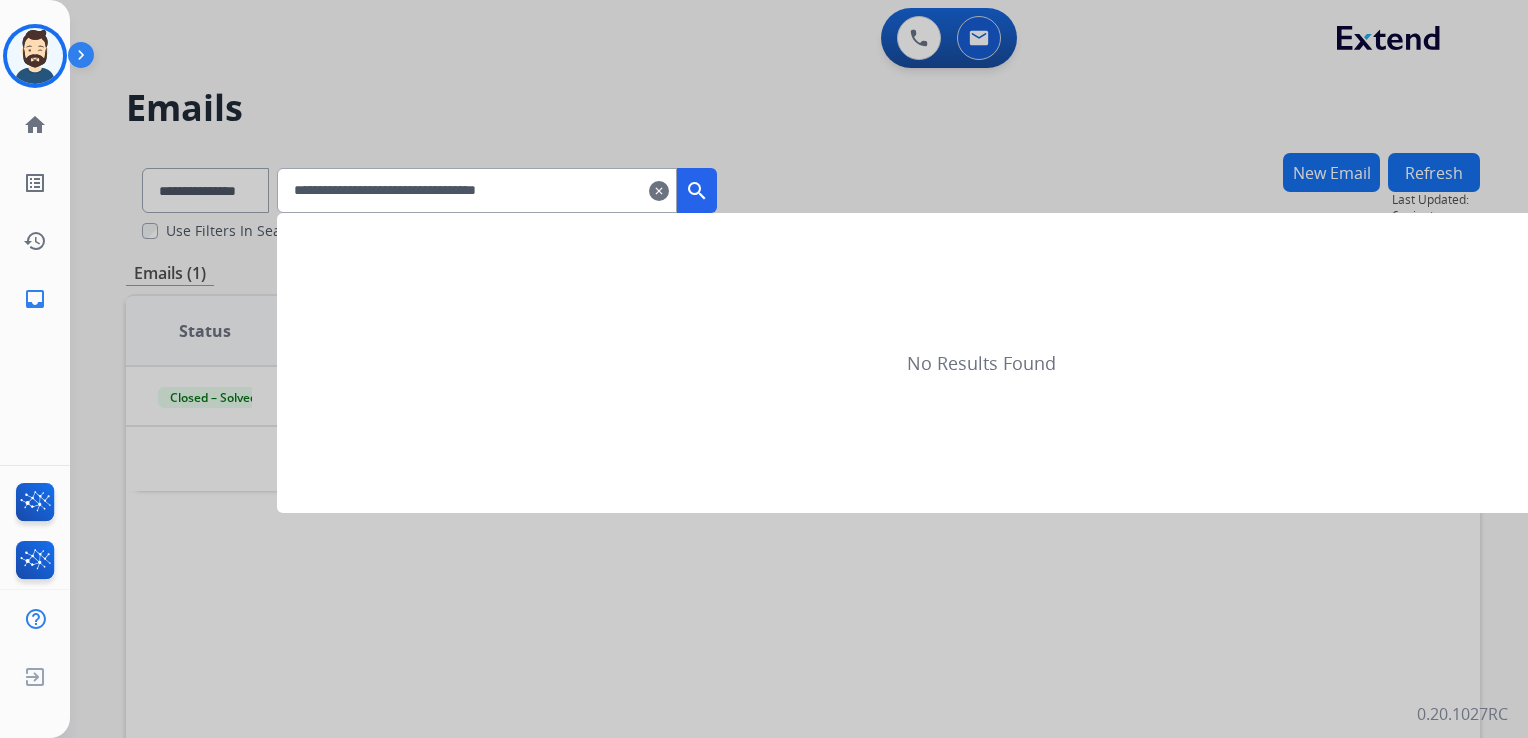 type on "**********" 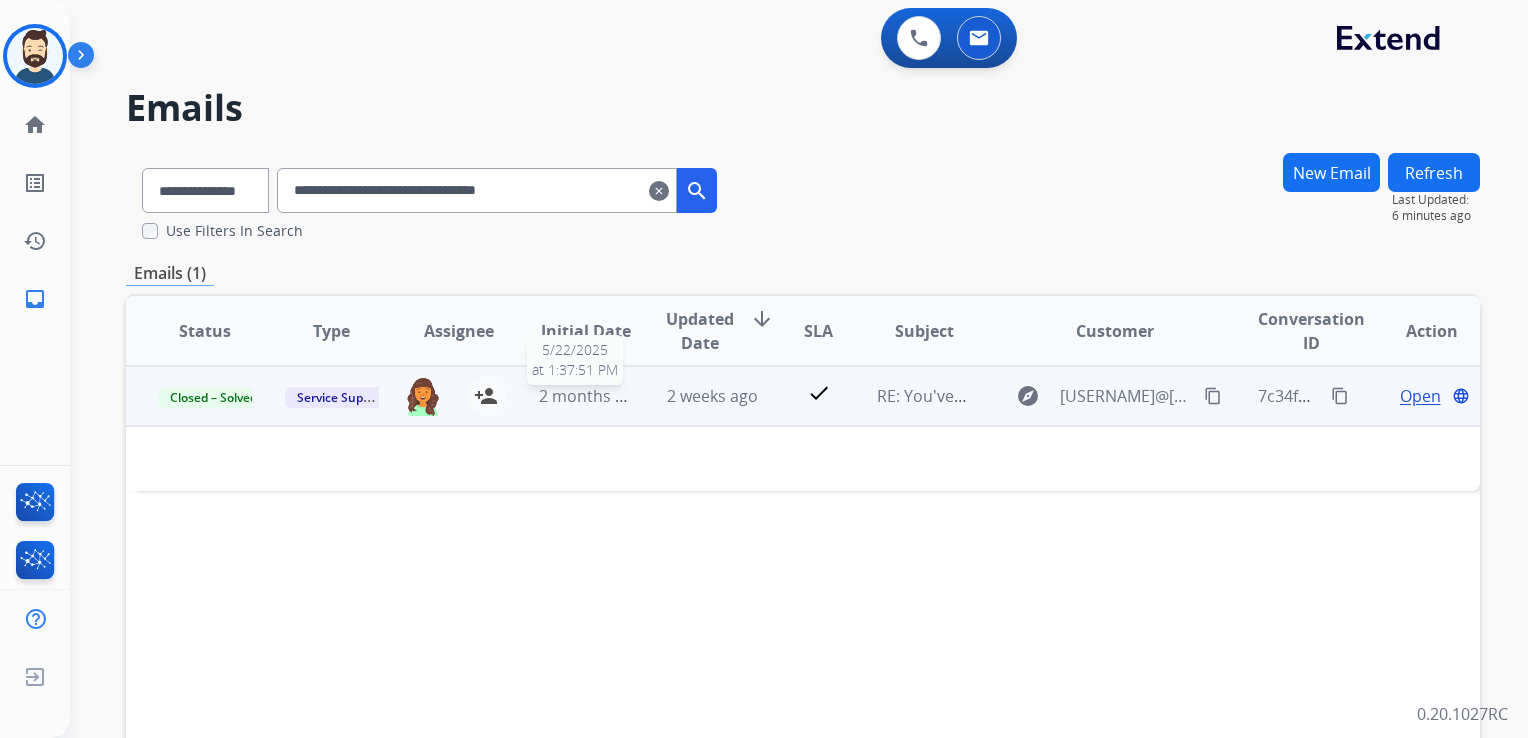 click on "2 months ago" at bounding box center (591, 396) 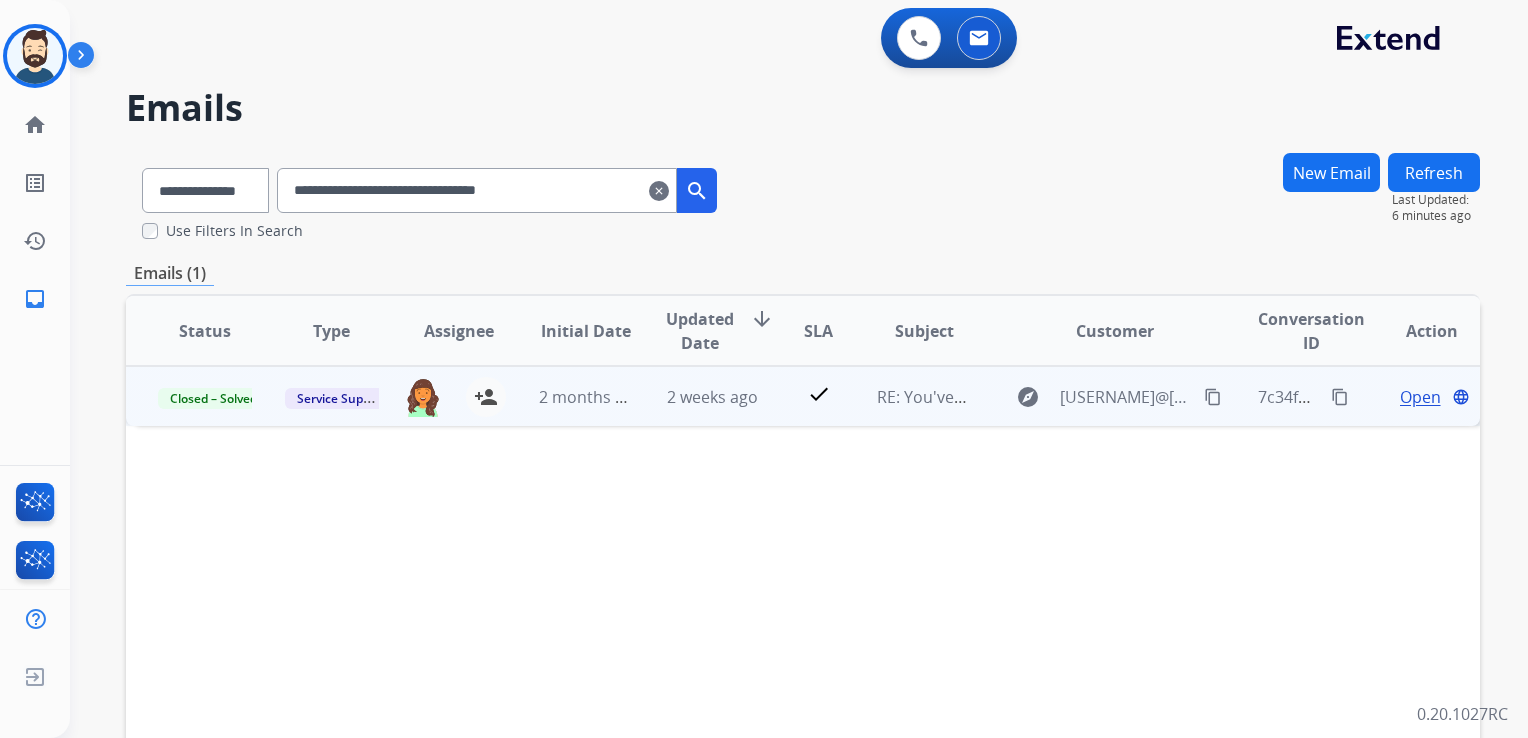 click on "2 weeks ago" at bounding box center (697, 396) 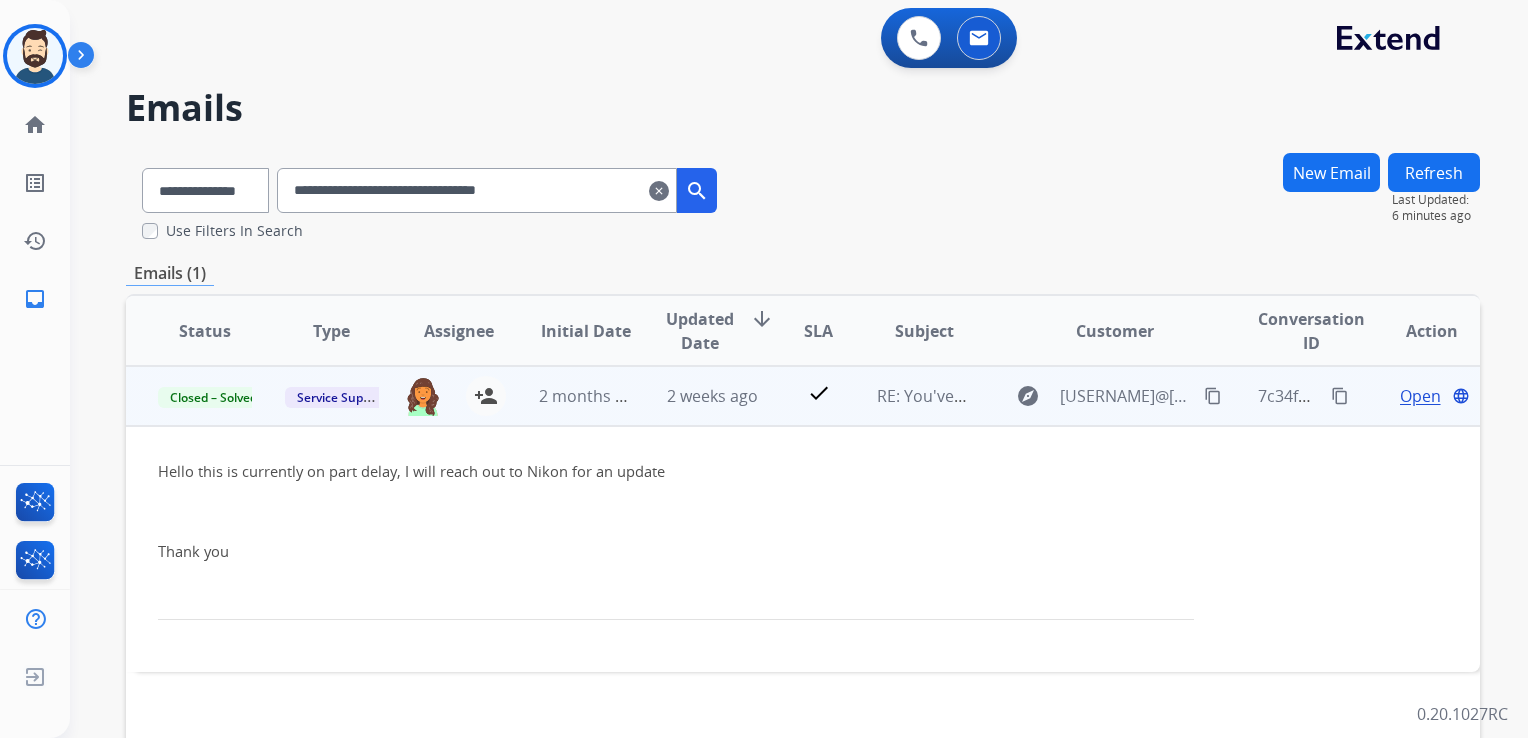 click on "Open" at bounding box center (1420, 396) 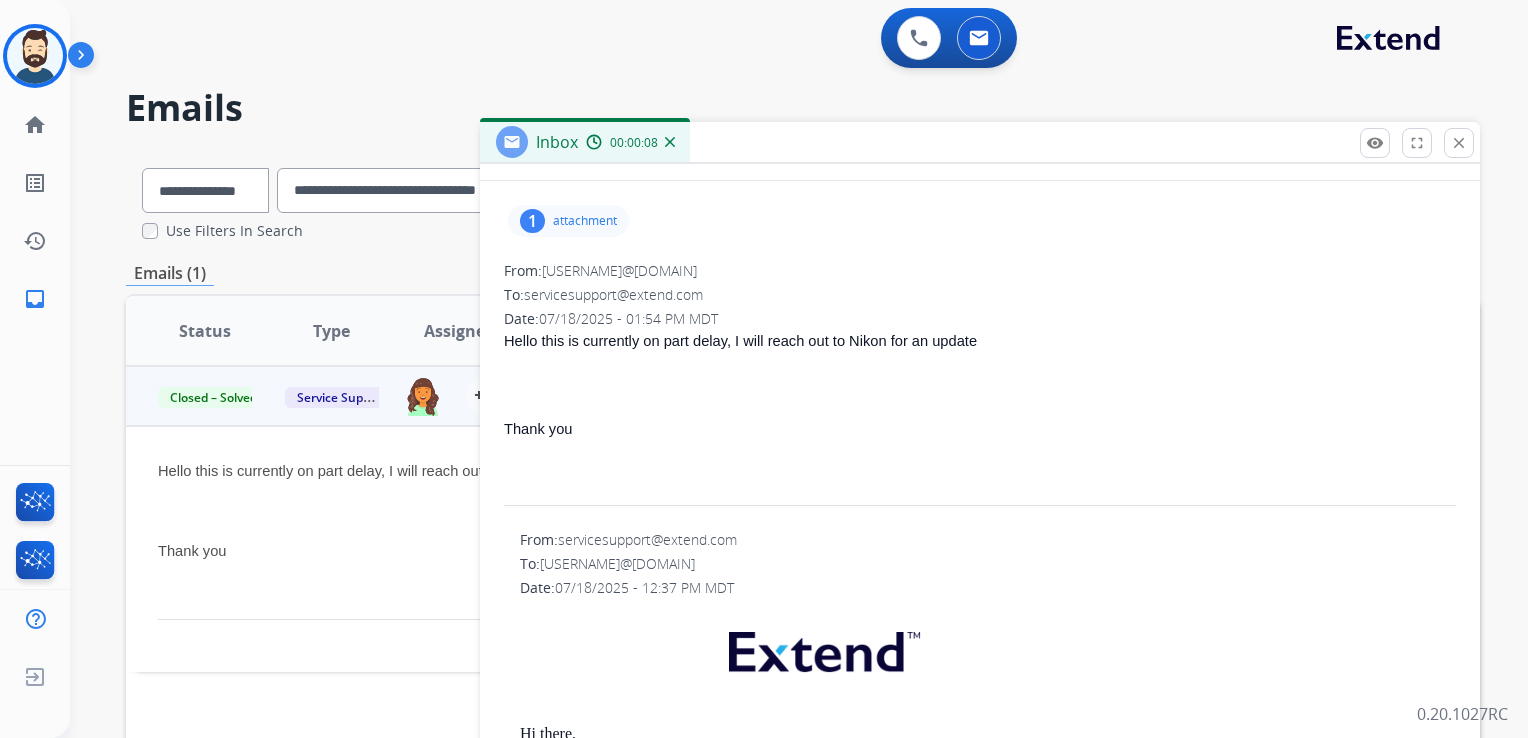 scroll, scrollTop: 0, scrollLeft: 0, axis: both 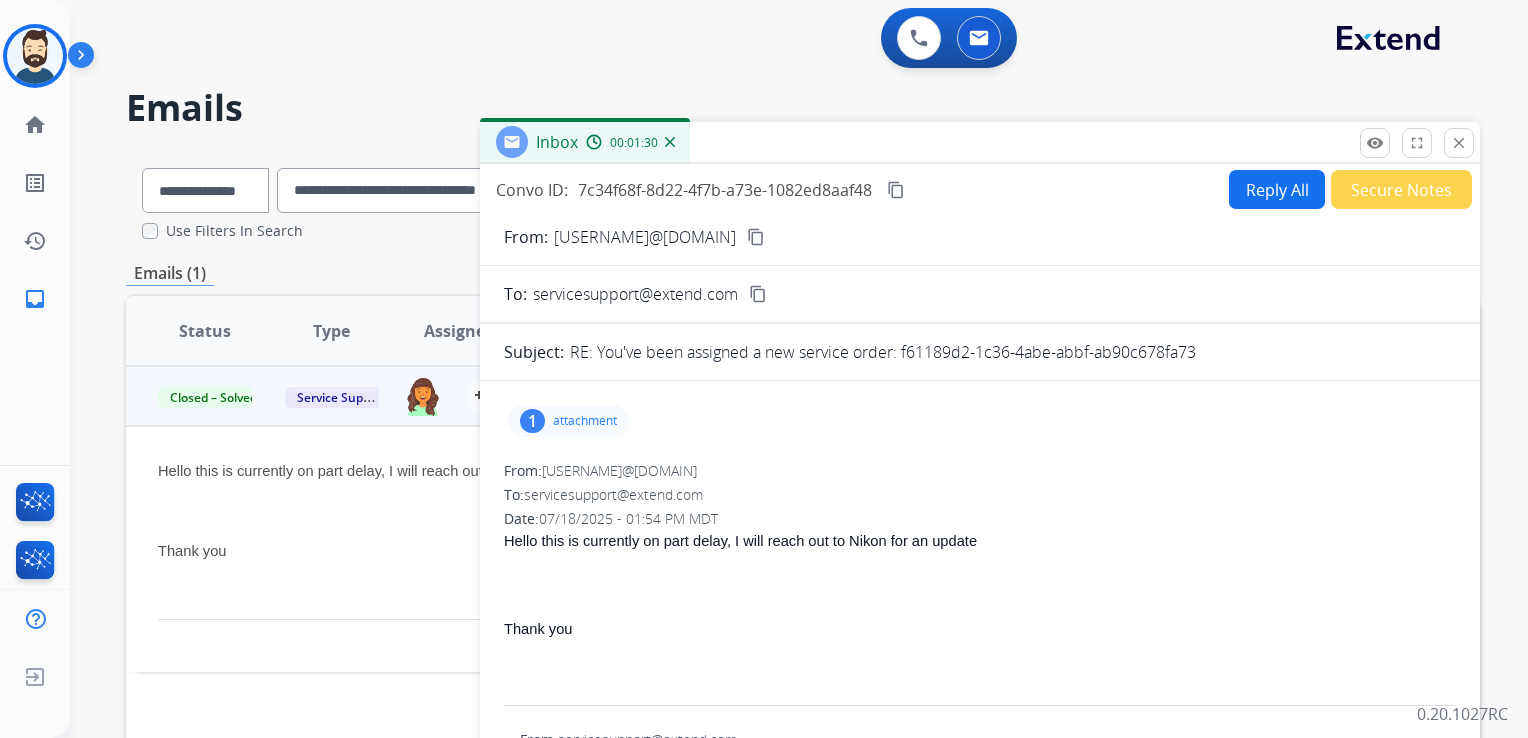 click on "Reply All" at bounding box center (1277, 189) 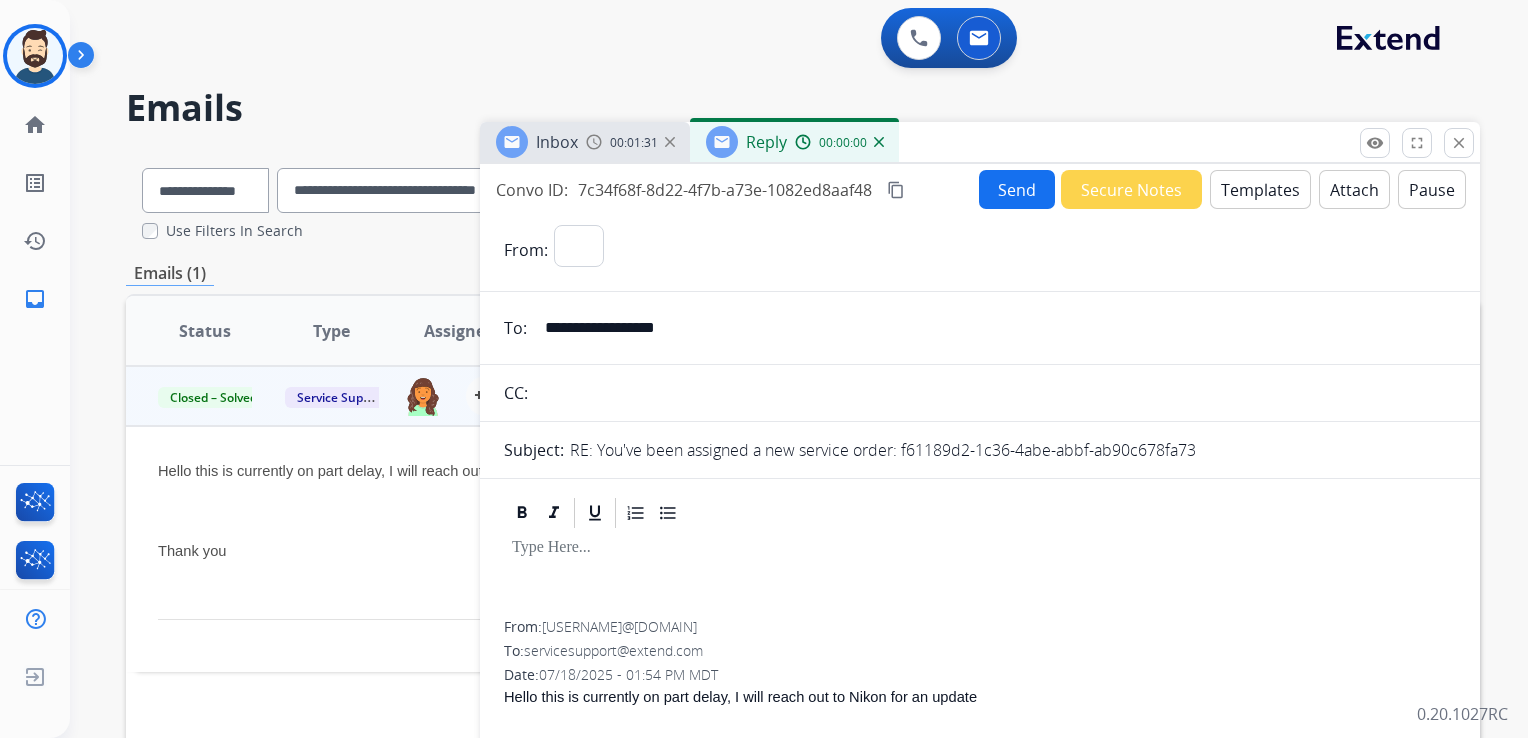 click on "Templates" at bounding box center [1260, 189] 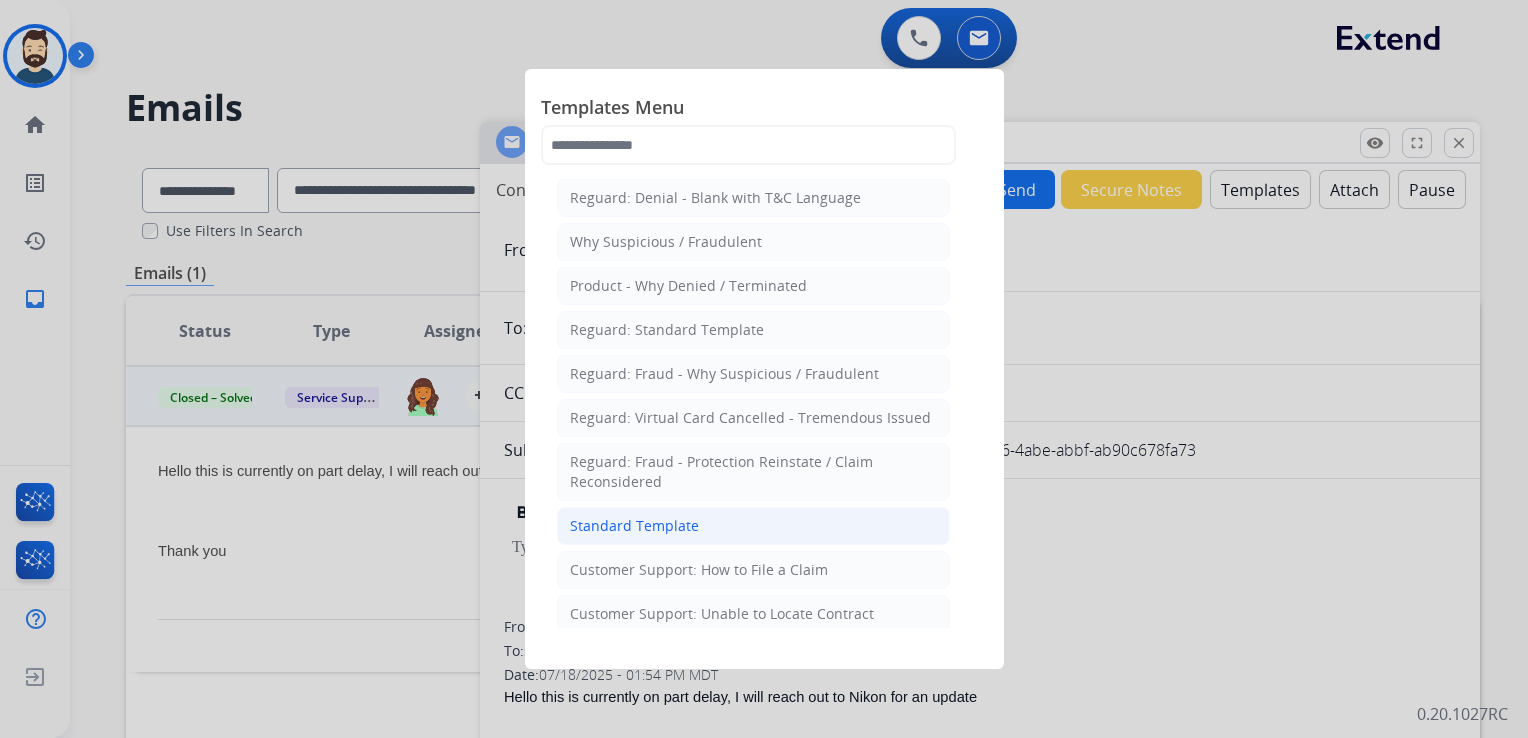 click on "Standard Template" 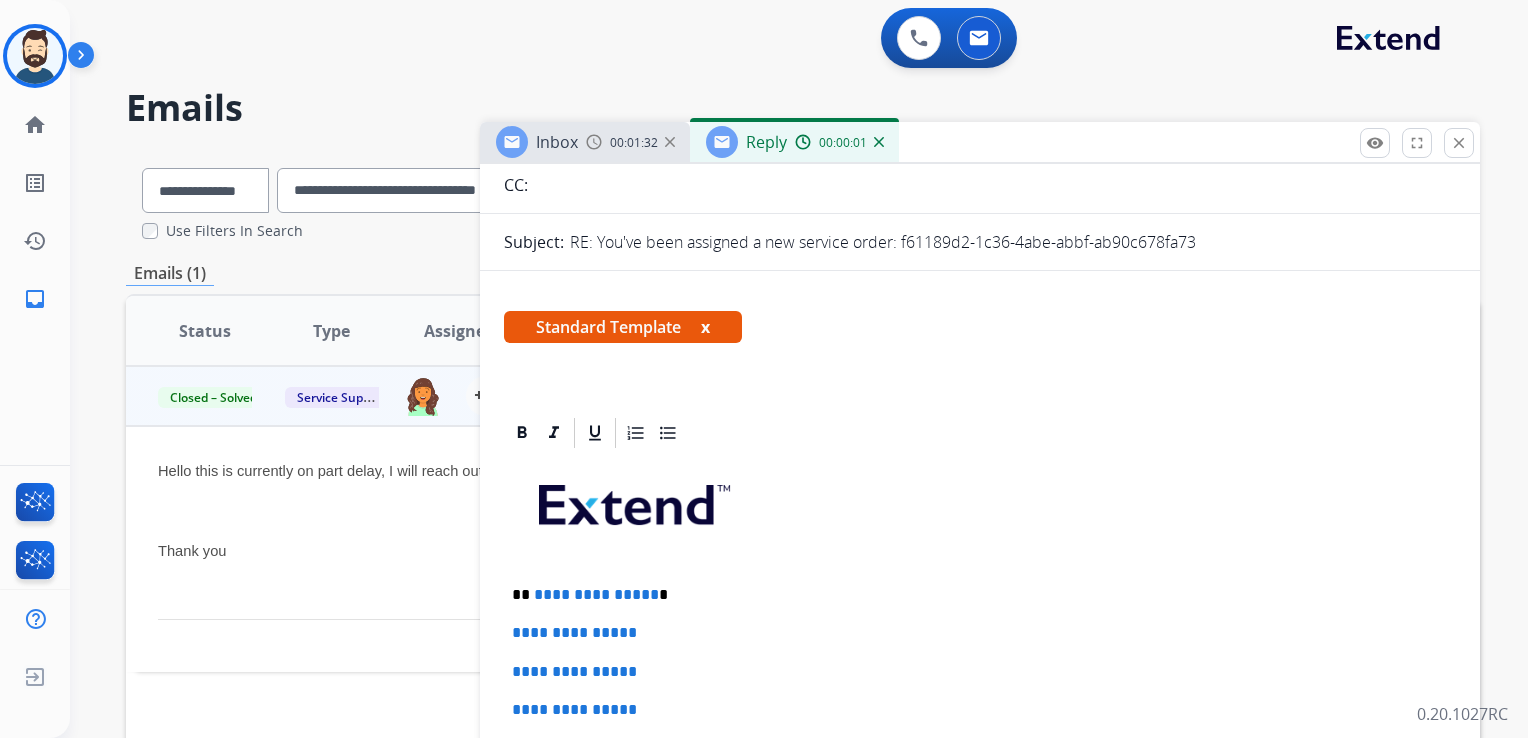 scroll, scrollTop: 400, scrollLeft: 0, axis: vertical 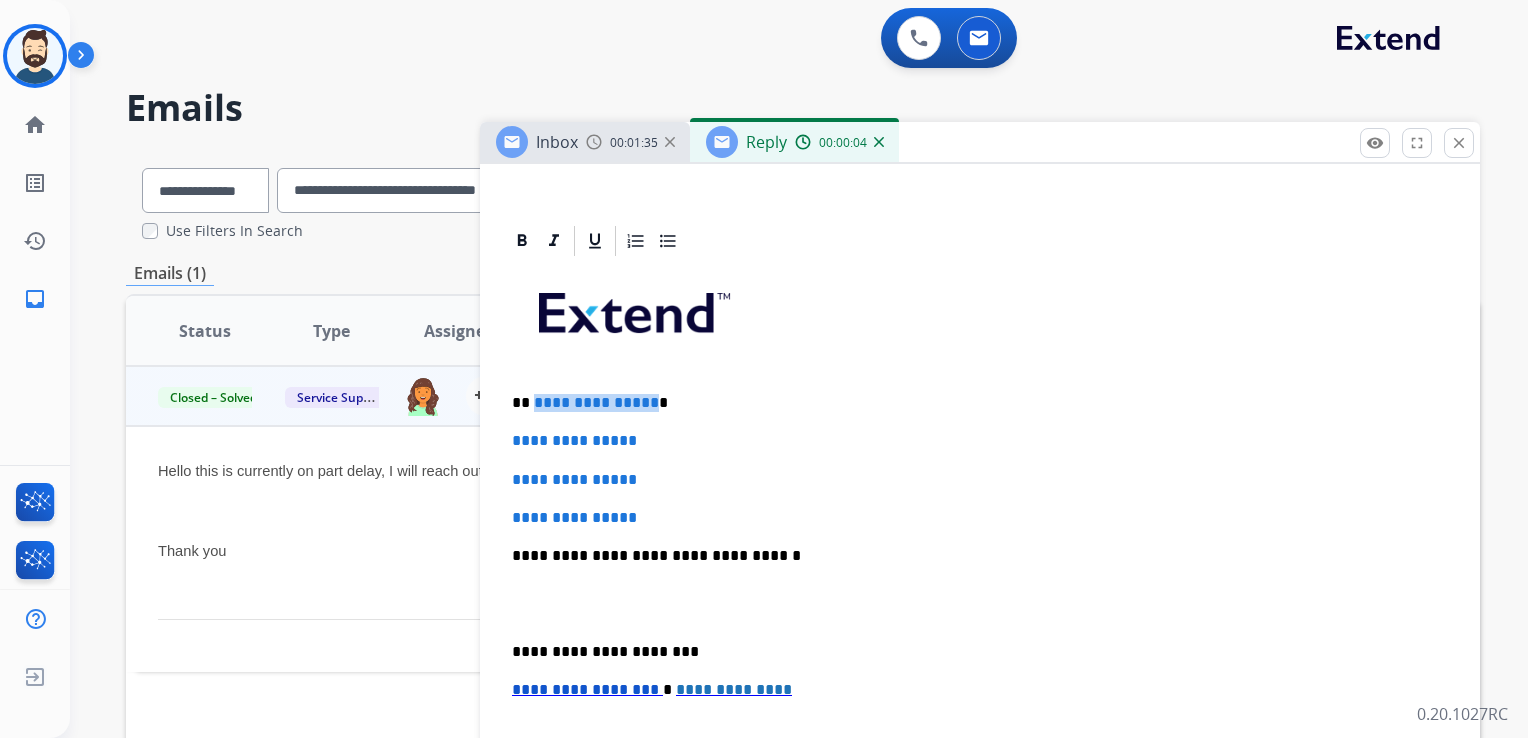 drag, startPoint x: 530, startPoint y: 401, endPoint x: 648, endPoint y: 398, distance: 118.03813 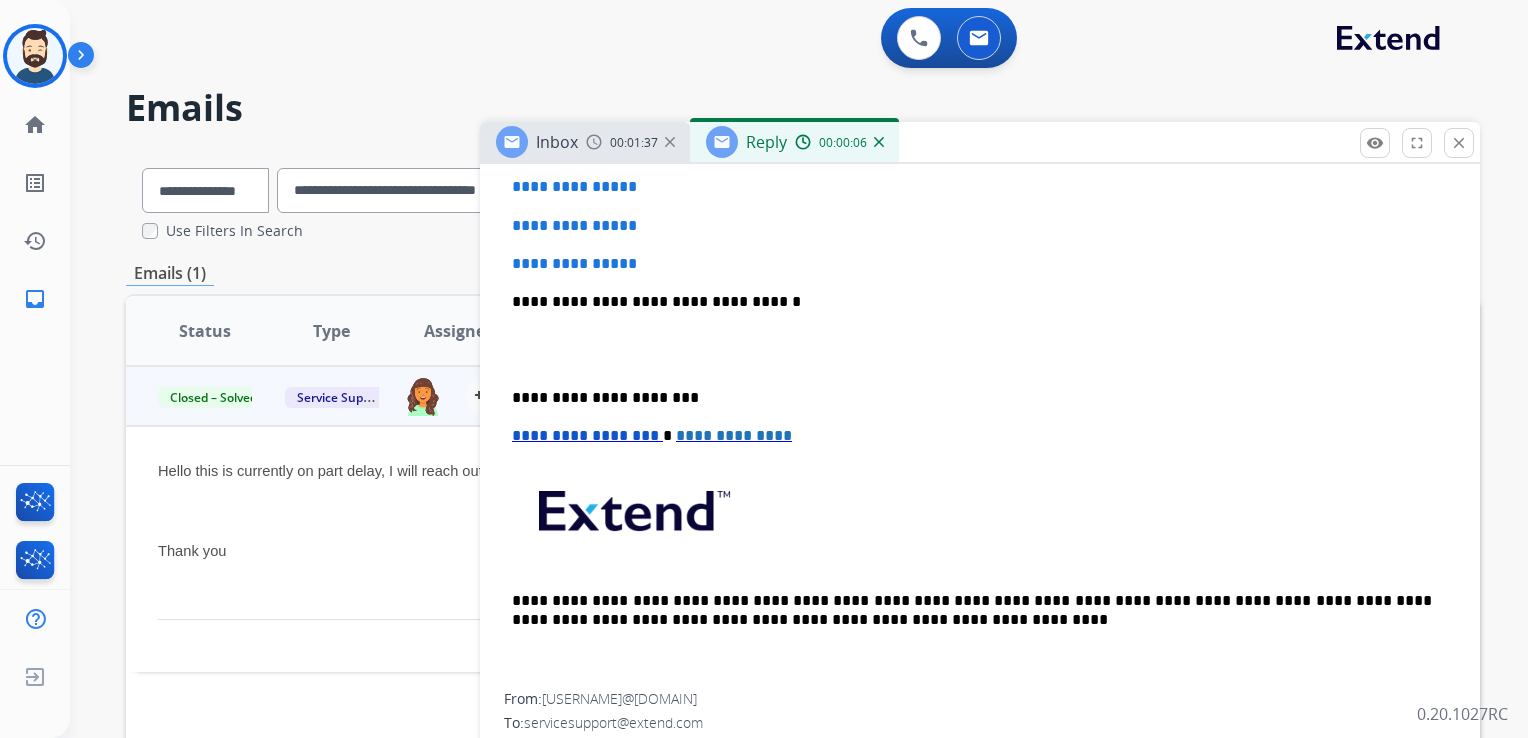 scroll, scrollTop: 600, scrollLeft: 0, axis: vertical 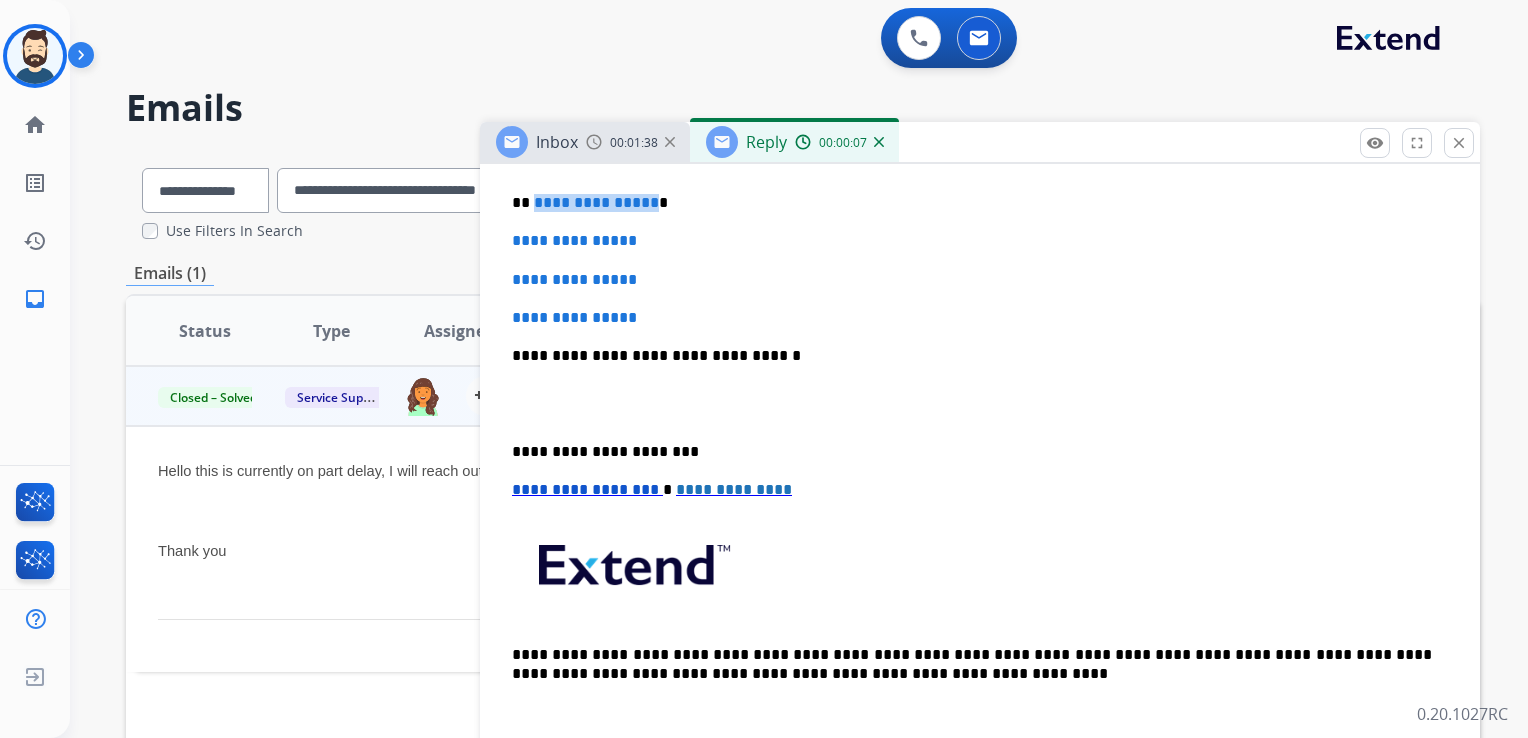 type 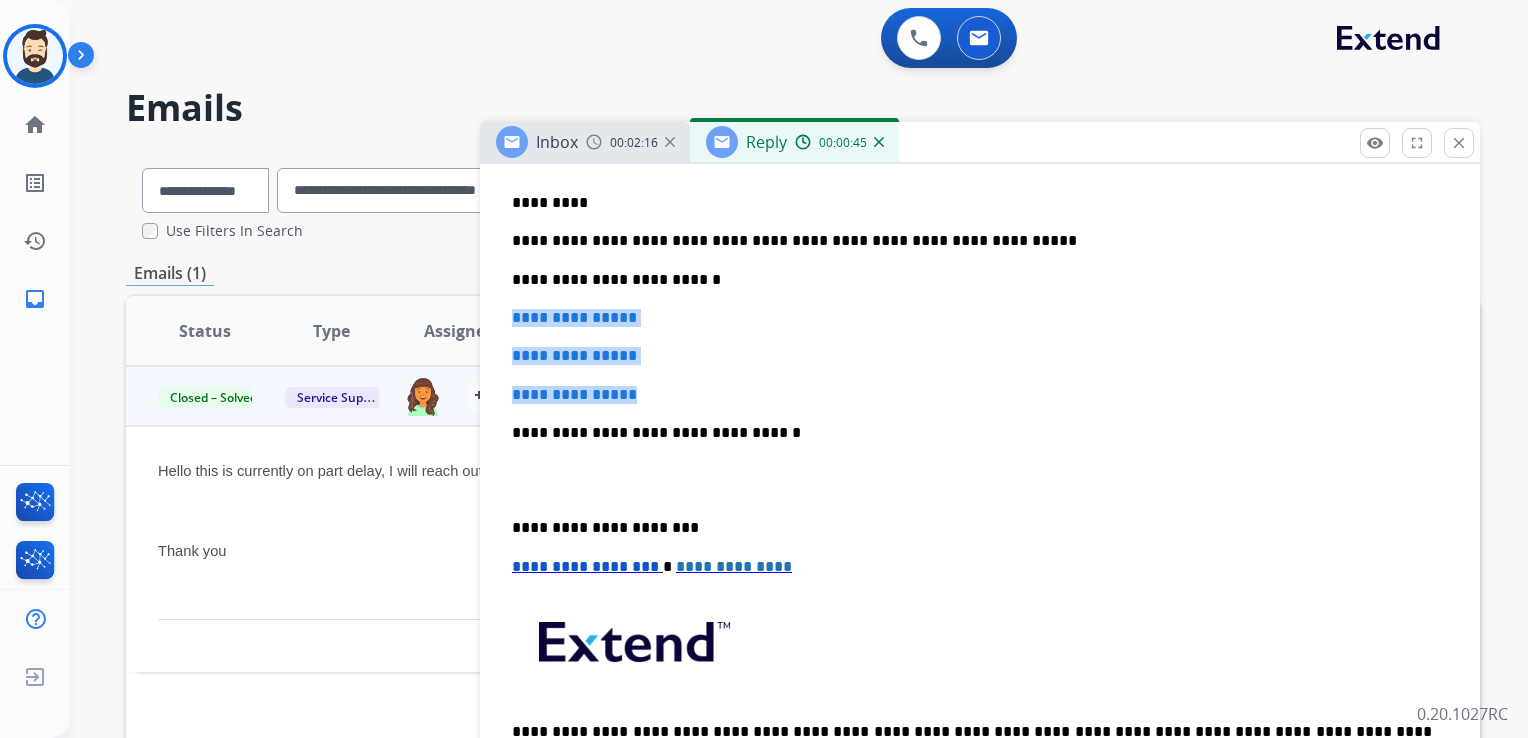 drag, startPoint x: 576, startPoint y: 321, endPoint x: 668, endPoint y: 369, distance: 103.768974 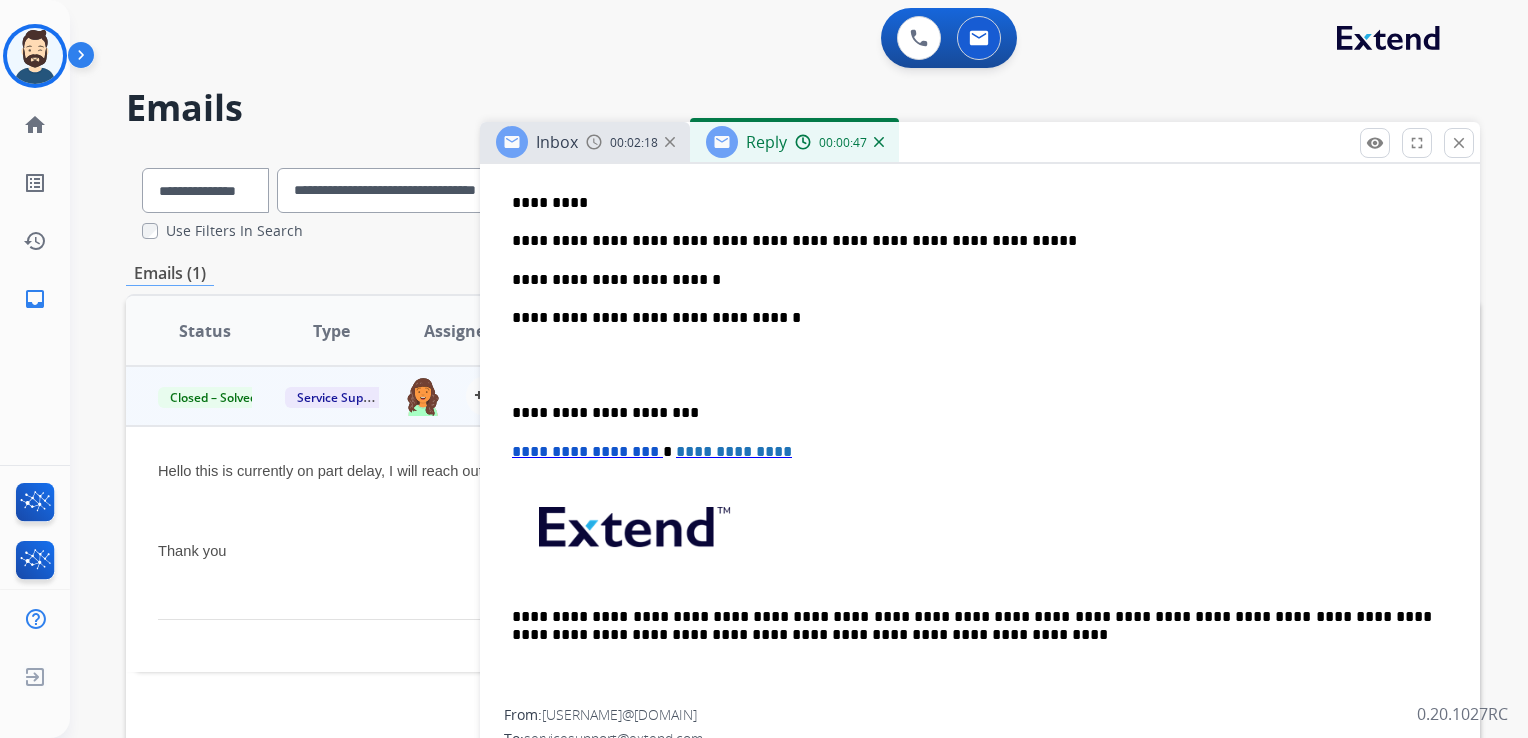 click on "**********" at bounding box center [972, 318] 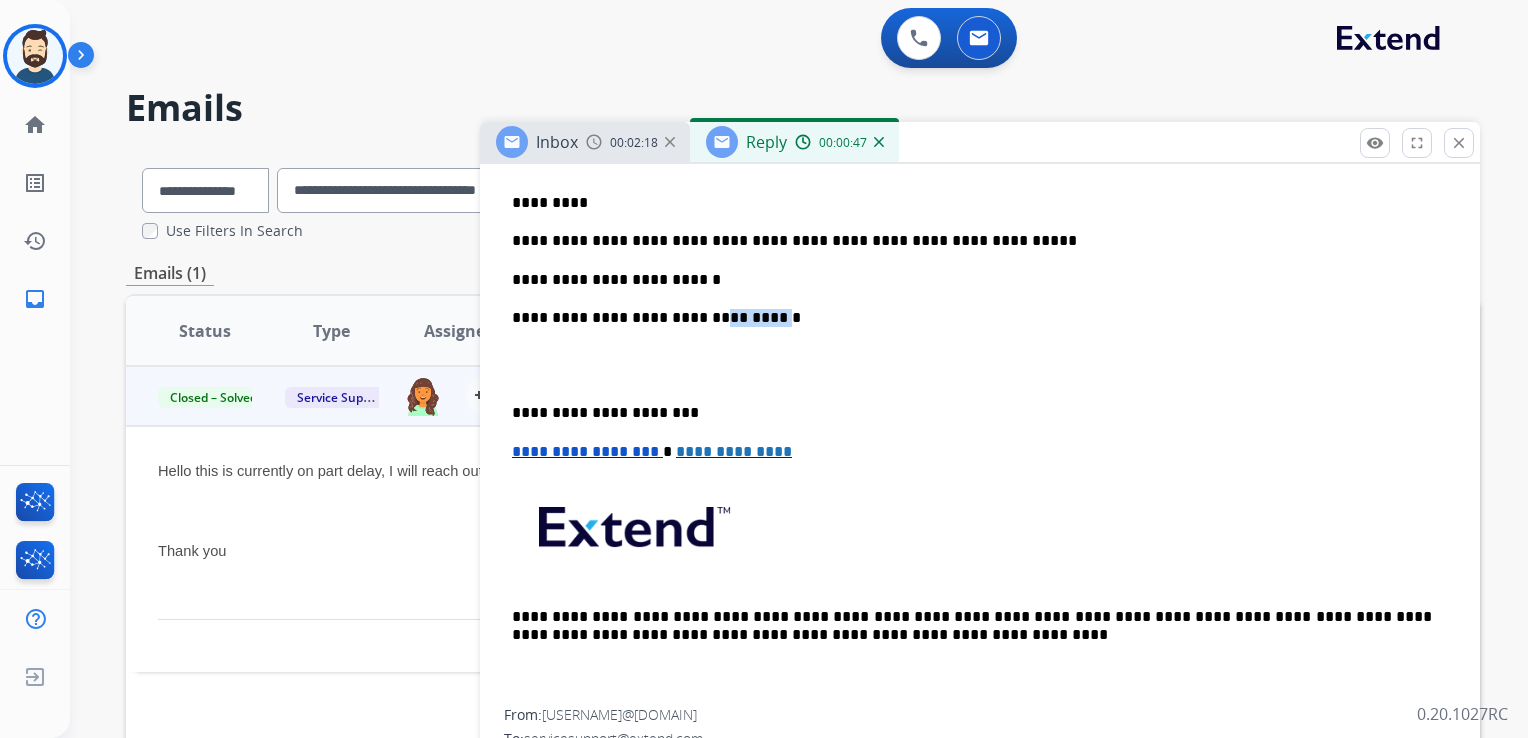click on "**********" at bounding box center (972, 318) 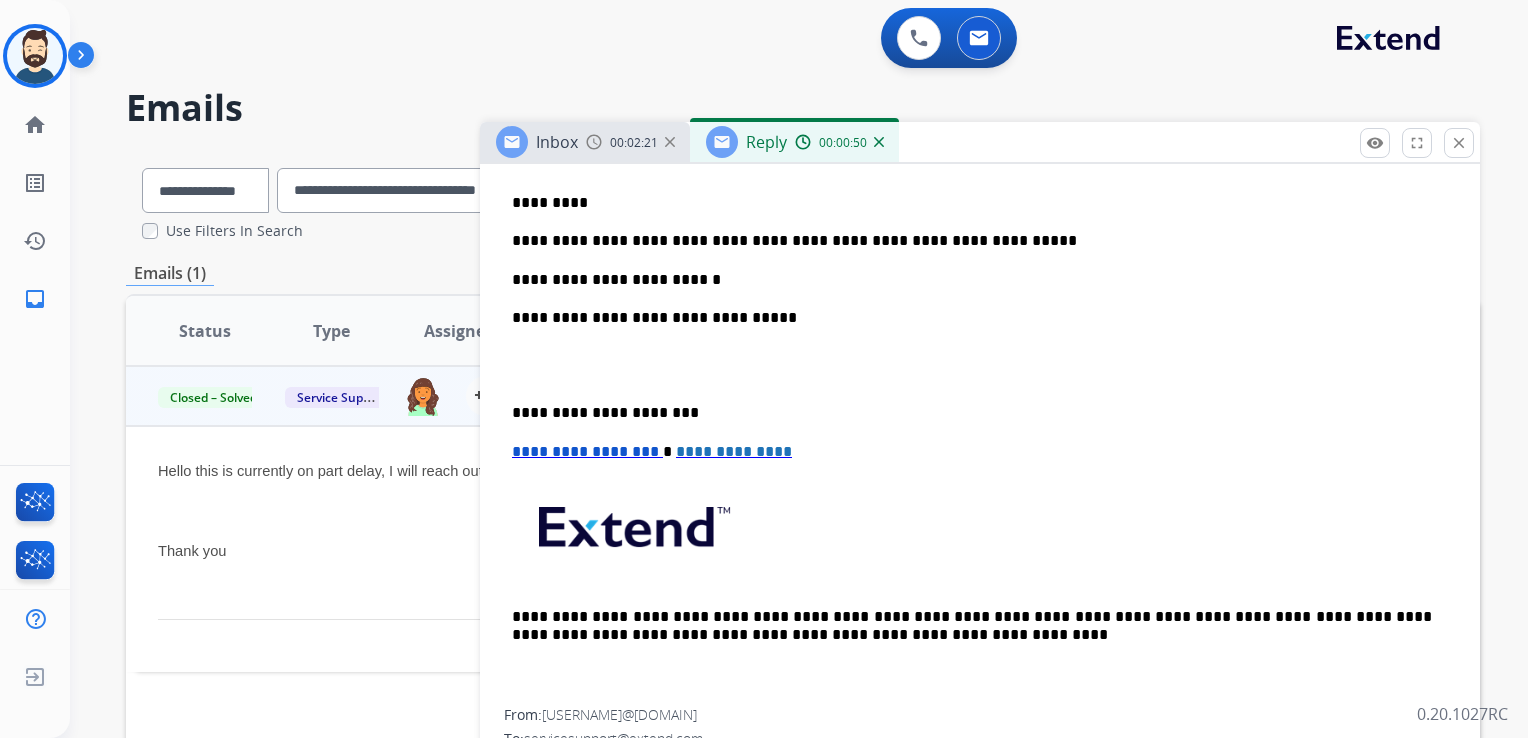 click on "**********" at bounding box center [972, 413] 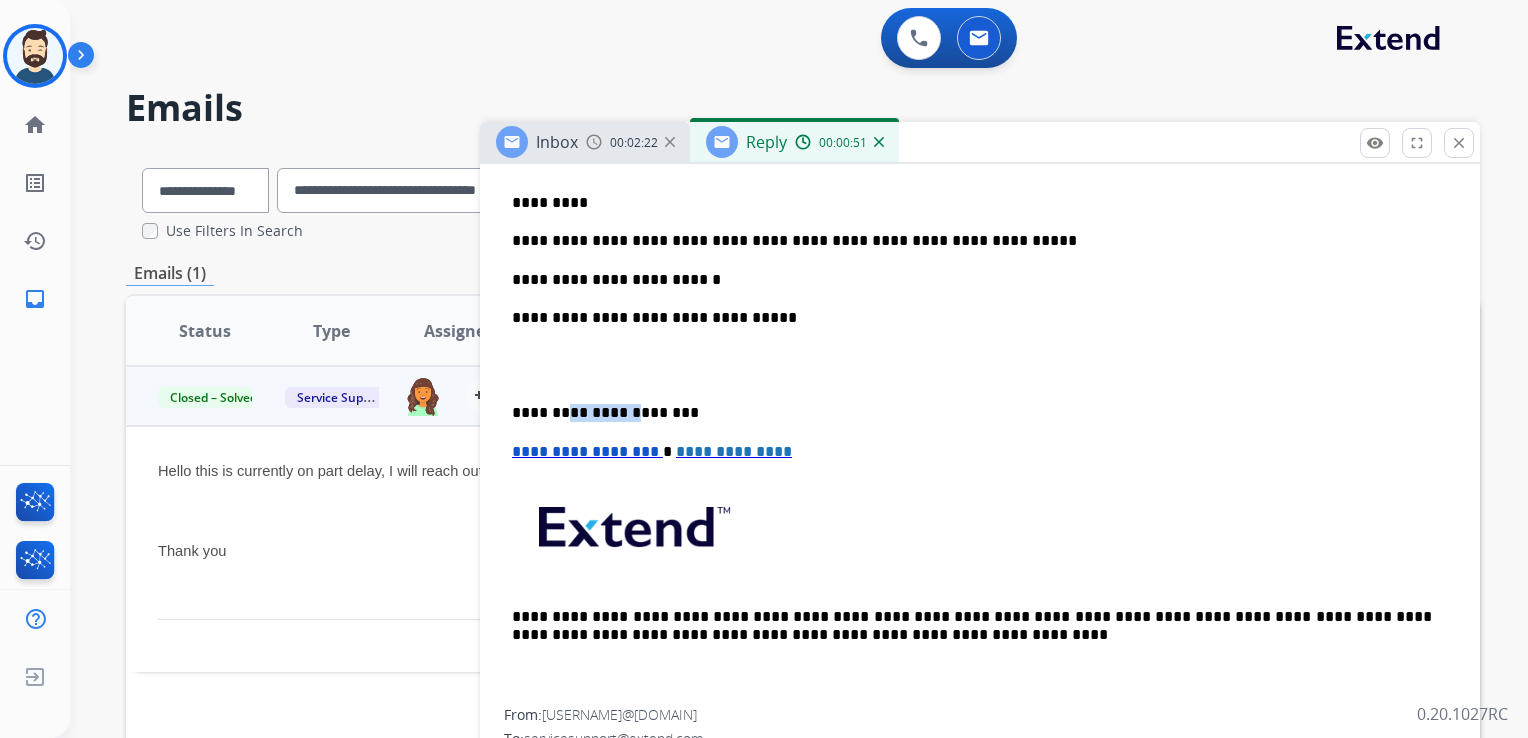 click on "**********" at bounding box center (972, 413) 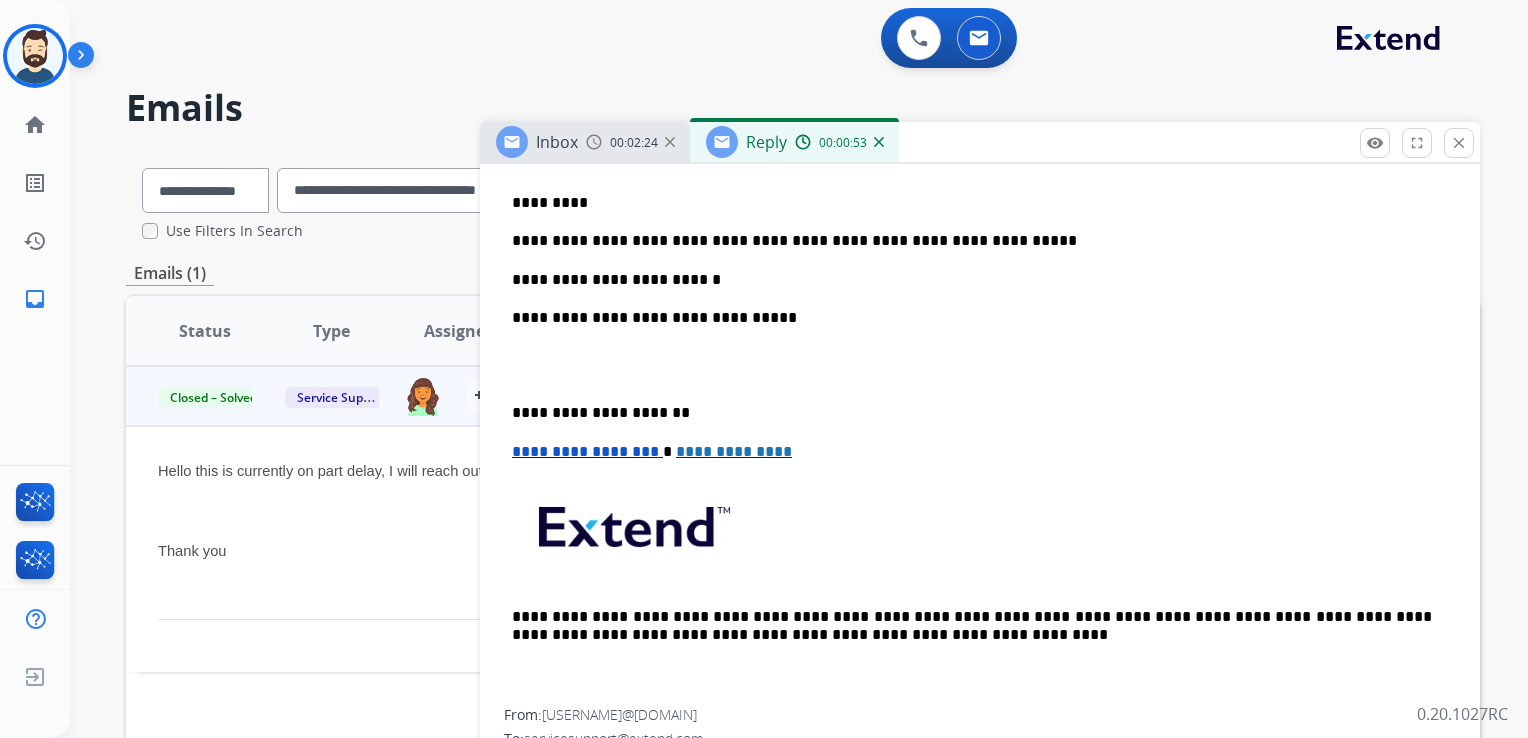 click on "**********" at bounding box center (585, 451) 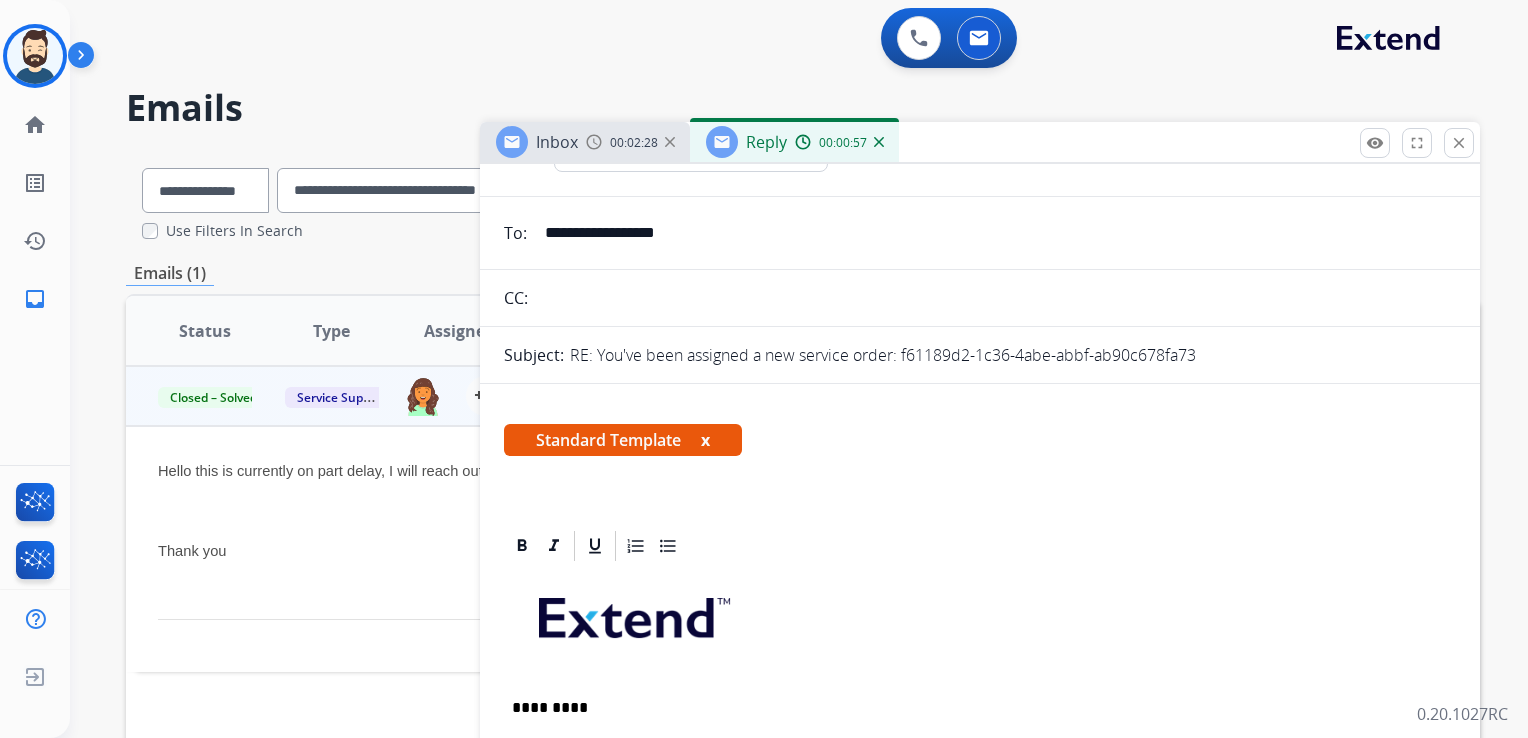 scroll, scrollTop: 200, scrollLeft: 0, axis: vertical 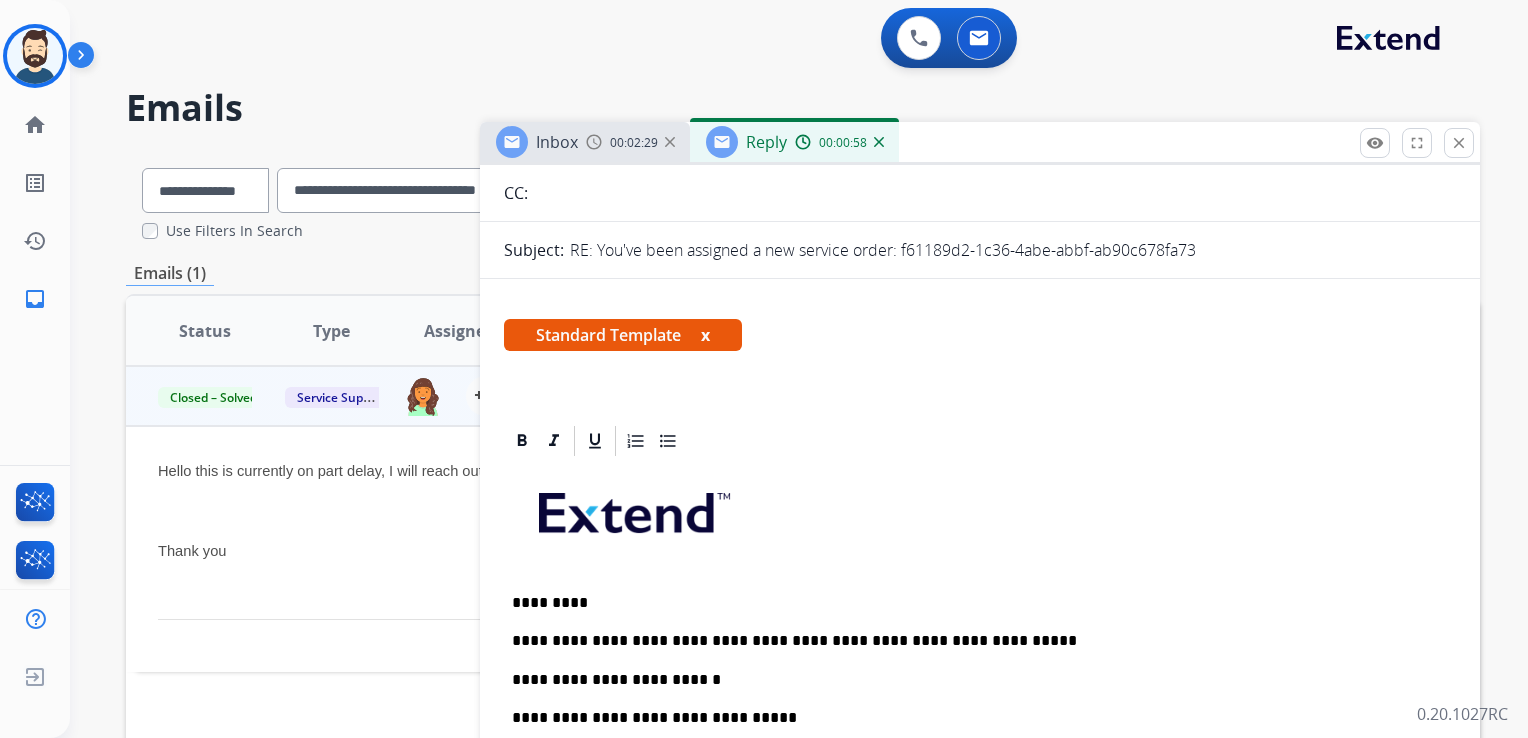 click on "*********" at bounding box center [972, 603] 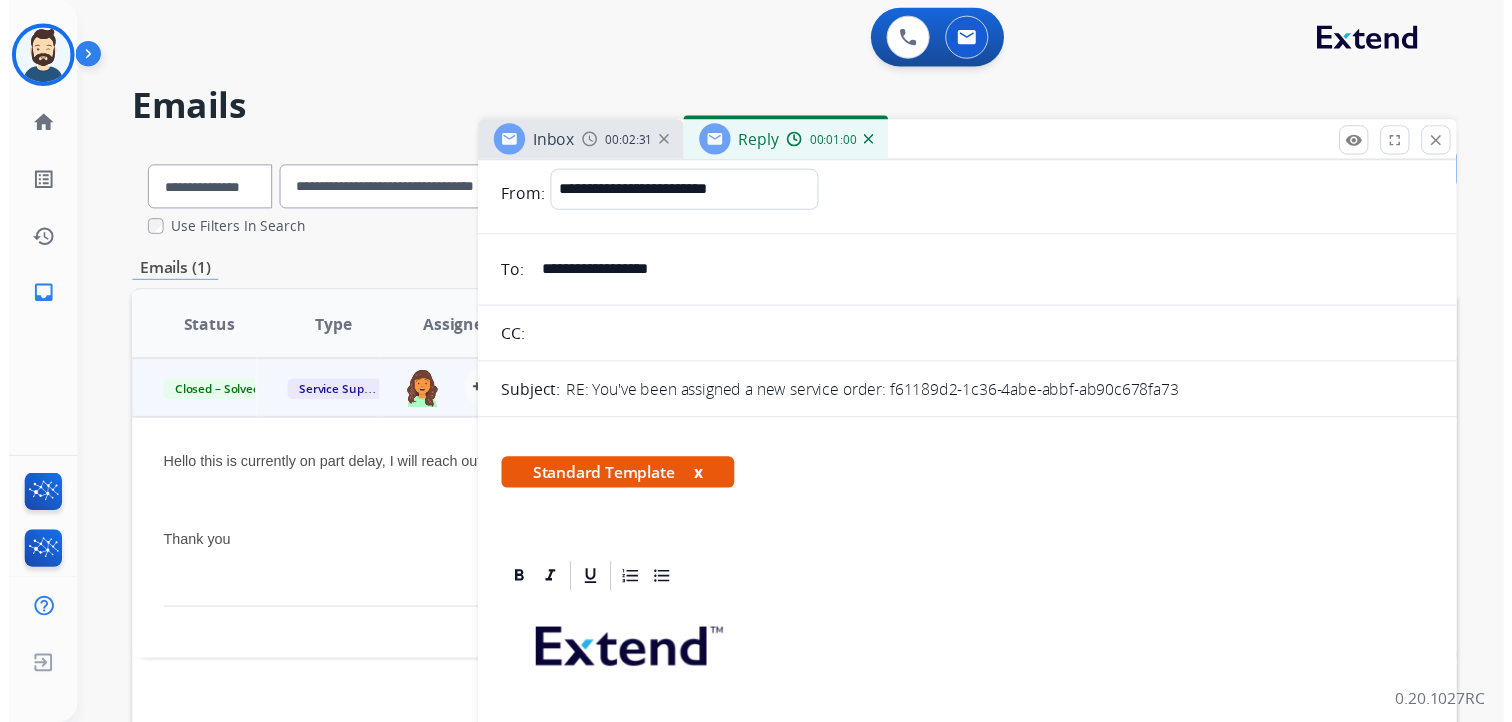 scroll, scrollTop: 0, scrollLeft: 0, axis: both 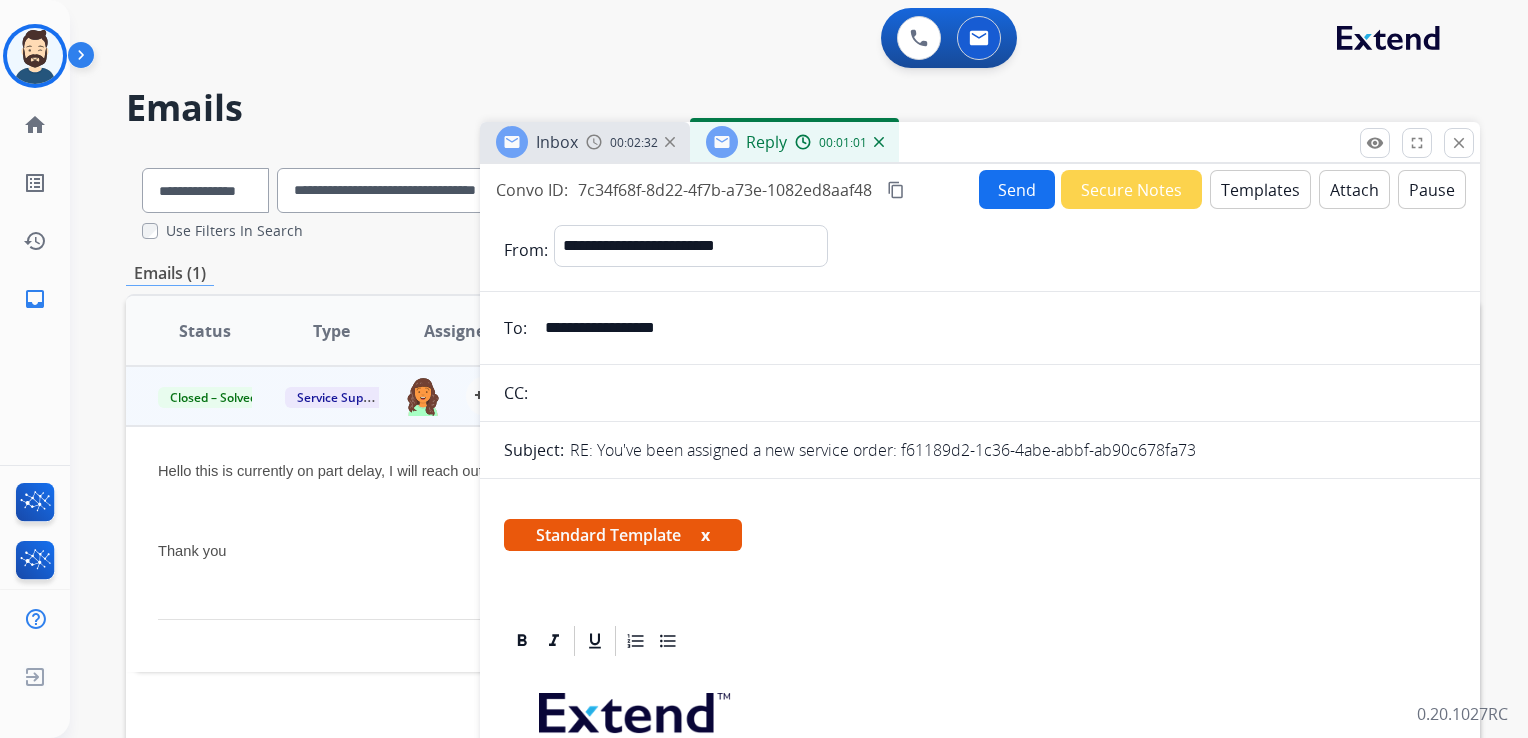 click on "From: [REDACTED] [REDACTED] [REDACTED] [REDACTED] [REDACTED] [REDACTED] [REDACTED] To: [REDACTED] CC: Subject:  RE: You've been assigned a new service order: [UUID]   Standard Template   x
[REDACTED] [REDACTED] [REDACTED] [REDACTED] [REDACTED] [REDACTED]   * [REDACTED] [REDACTED]  From:  [USERNAME]@[DOMAIN]   To:  [USERNAME]@[DOMAIN]  Date:  [DATE] - [TIME] [TIMEZONE]
Thank you" at bounding box center (980, 4338) 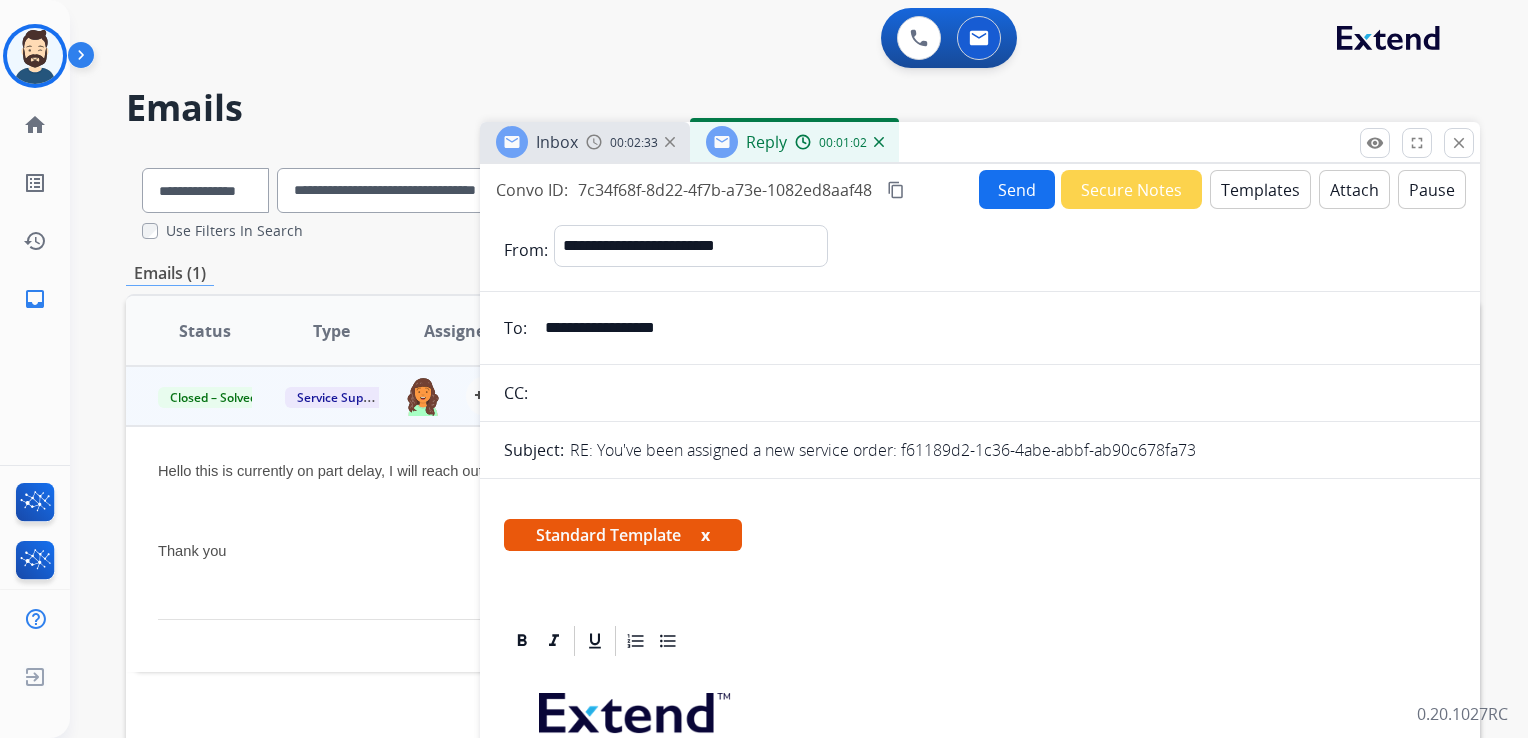 click on "Send" at bounding box center (1017, 189) 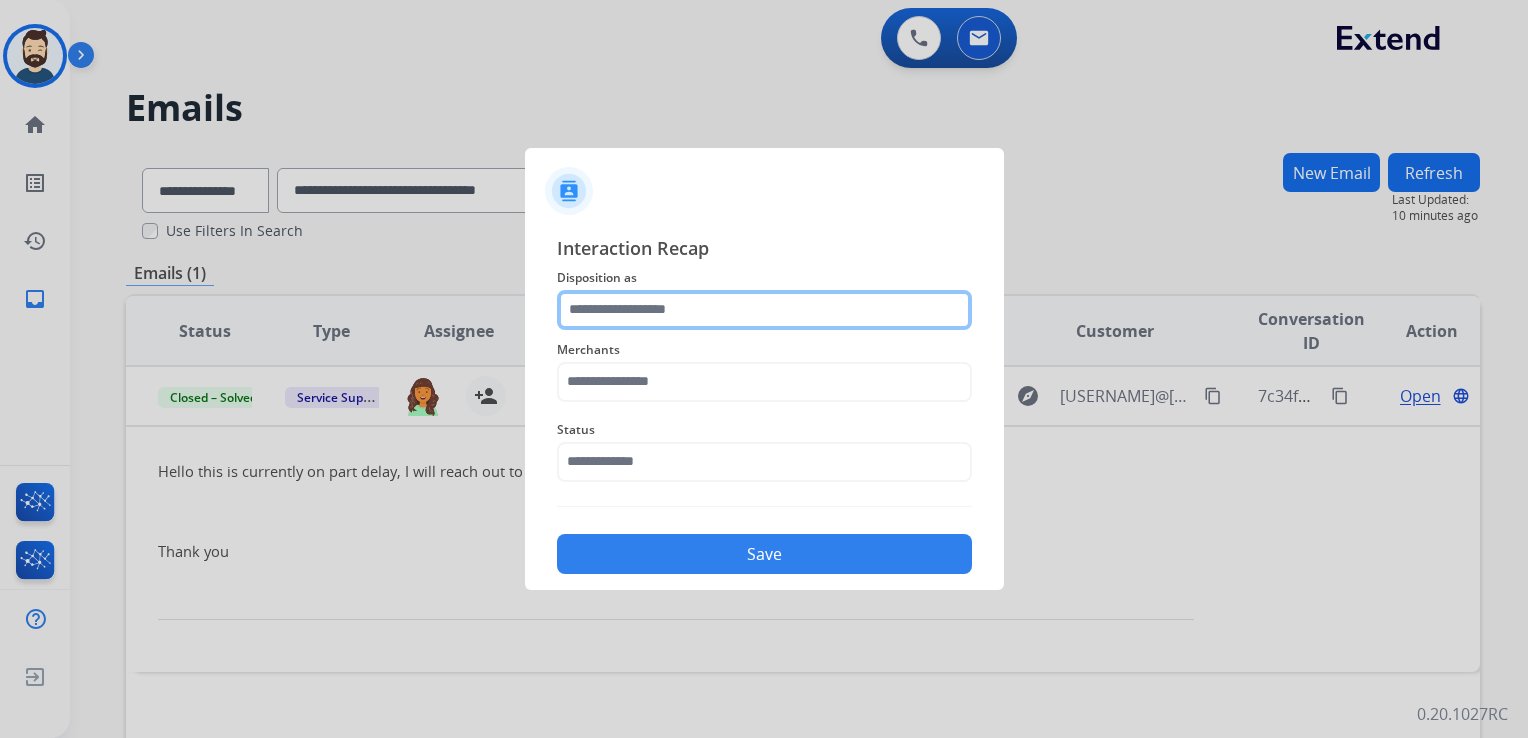 click 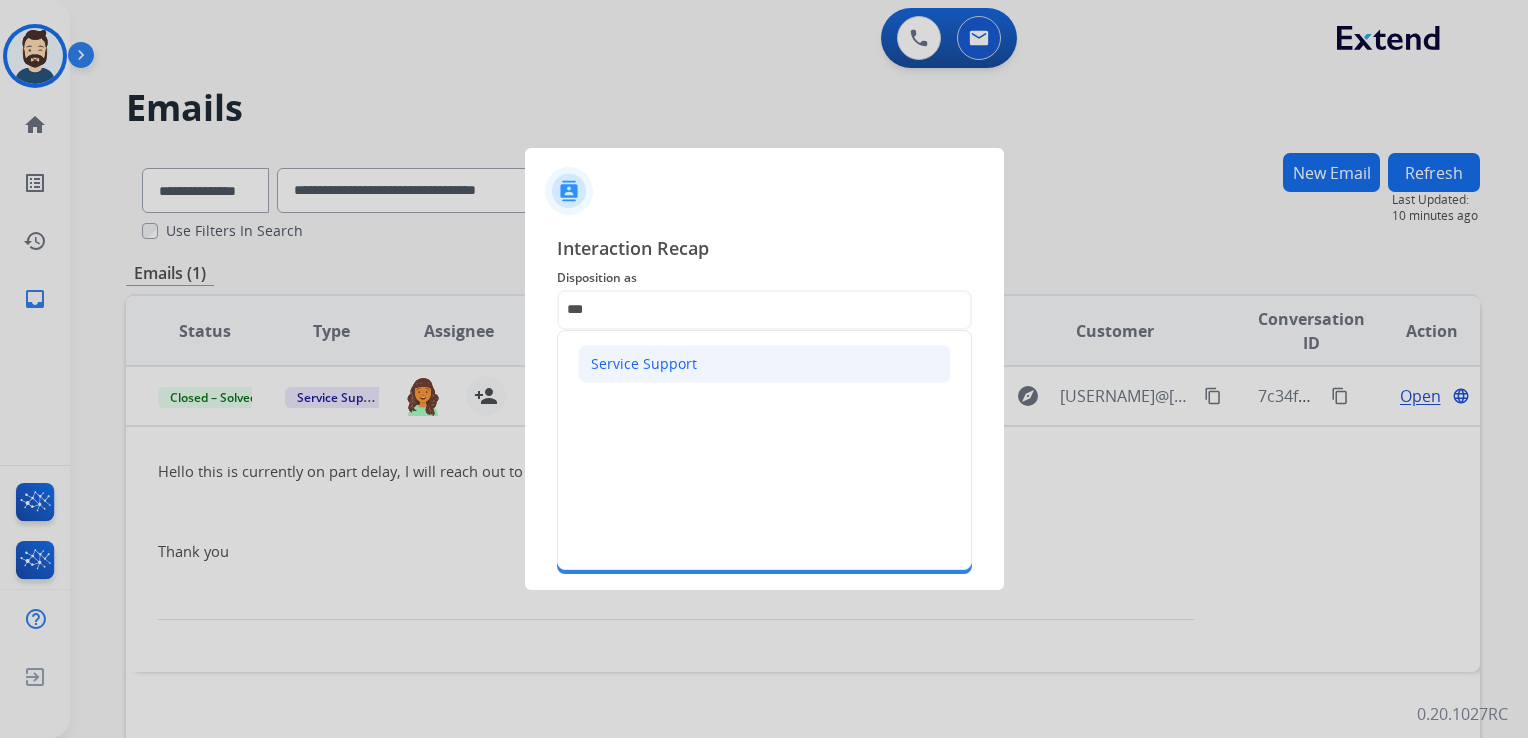 click on "Service Support" 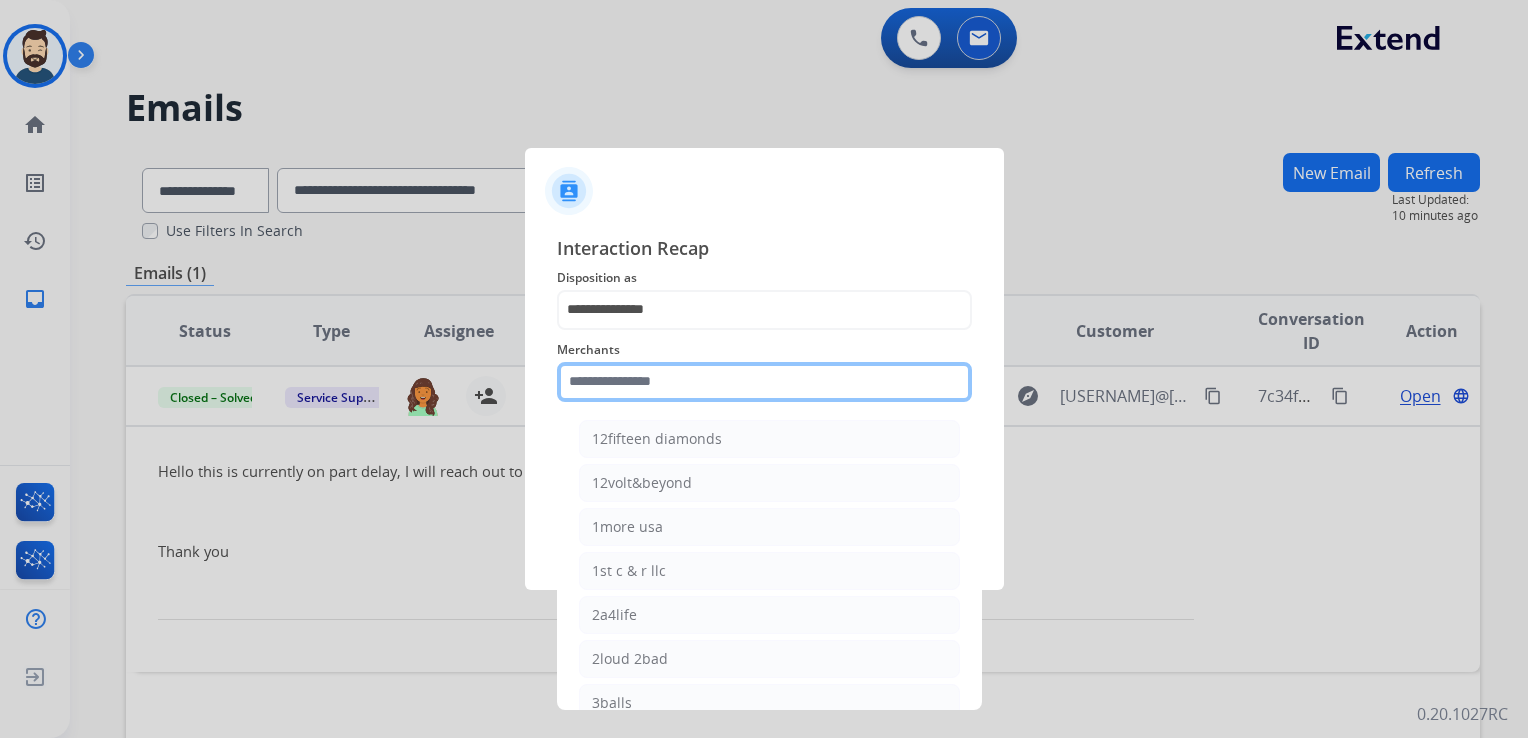 click 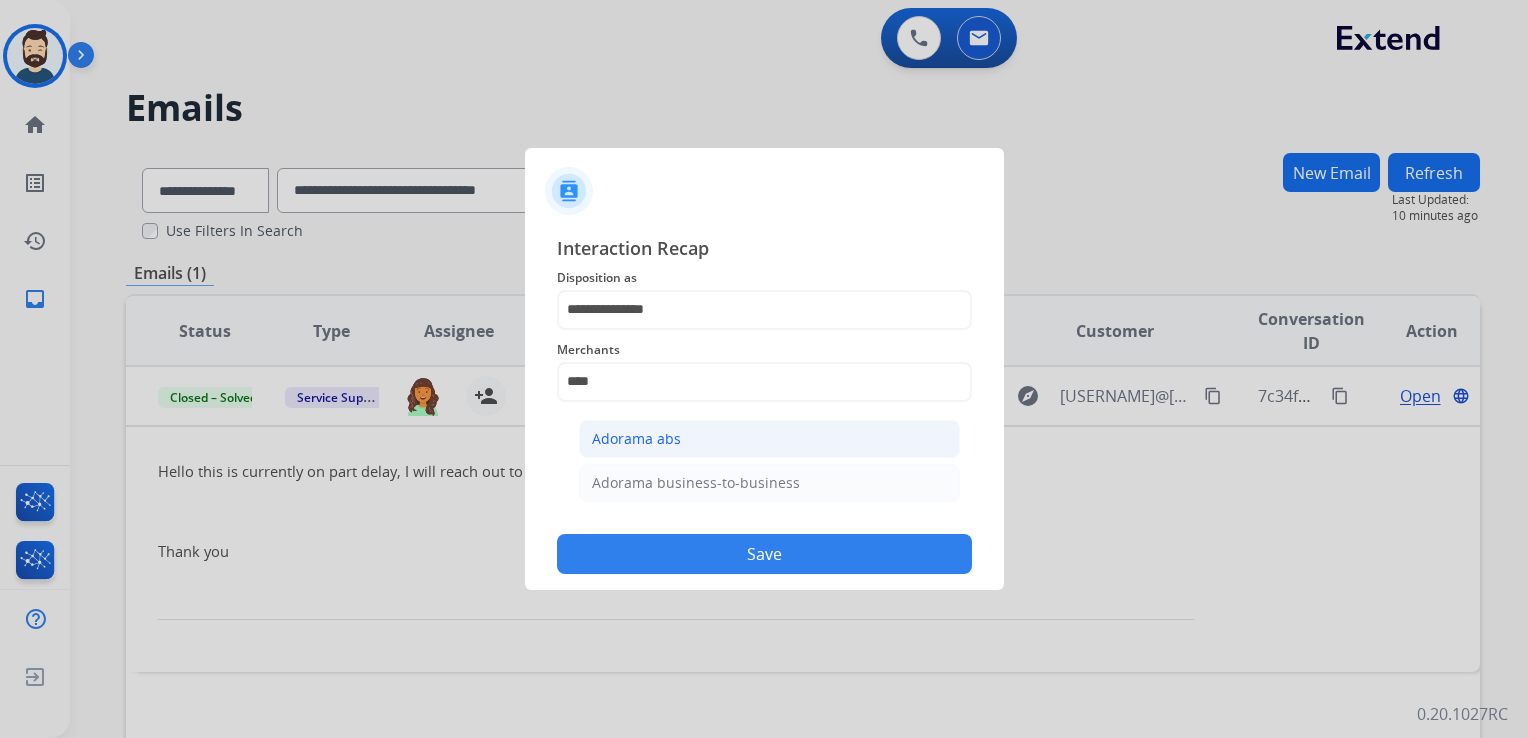 click on "Adorama abs" 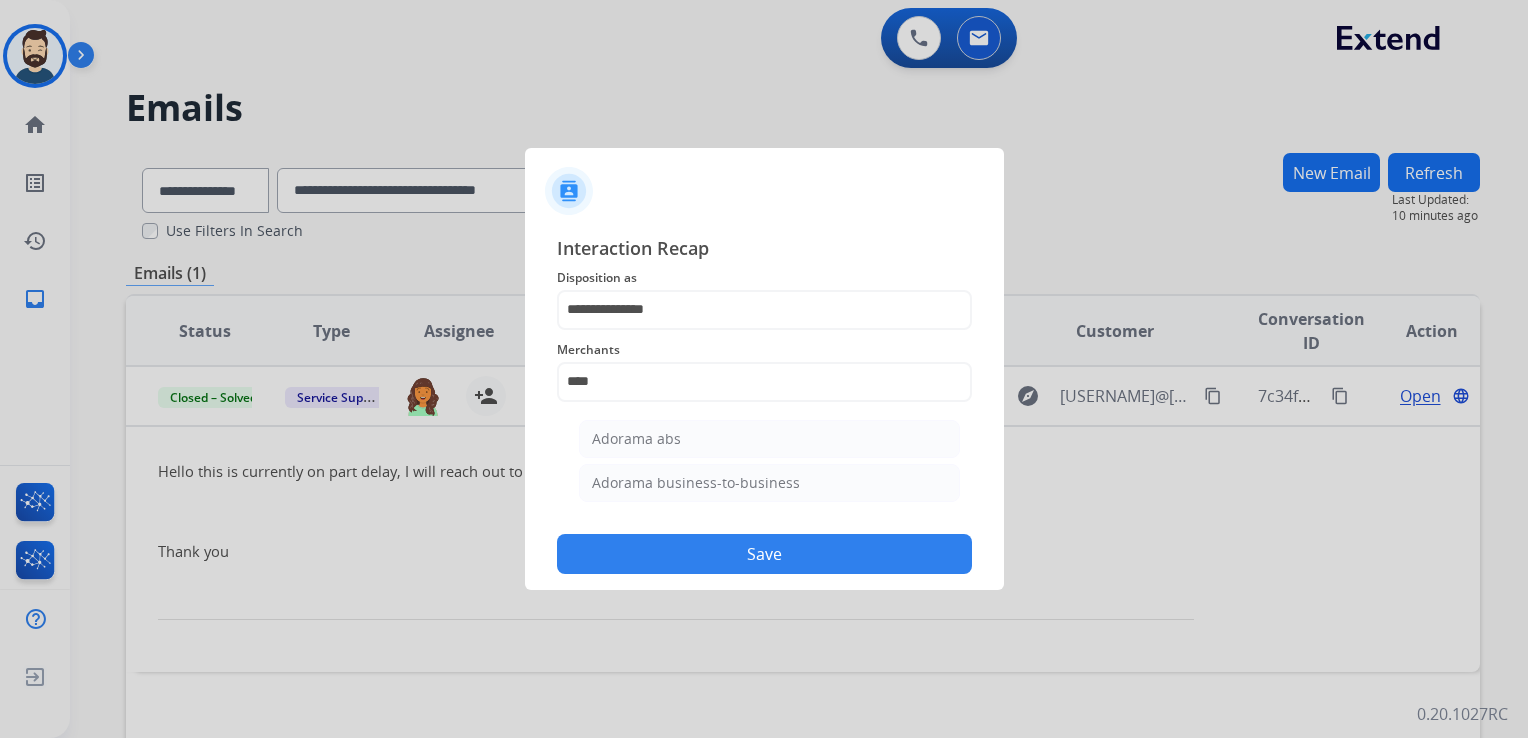 type on "**********" 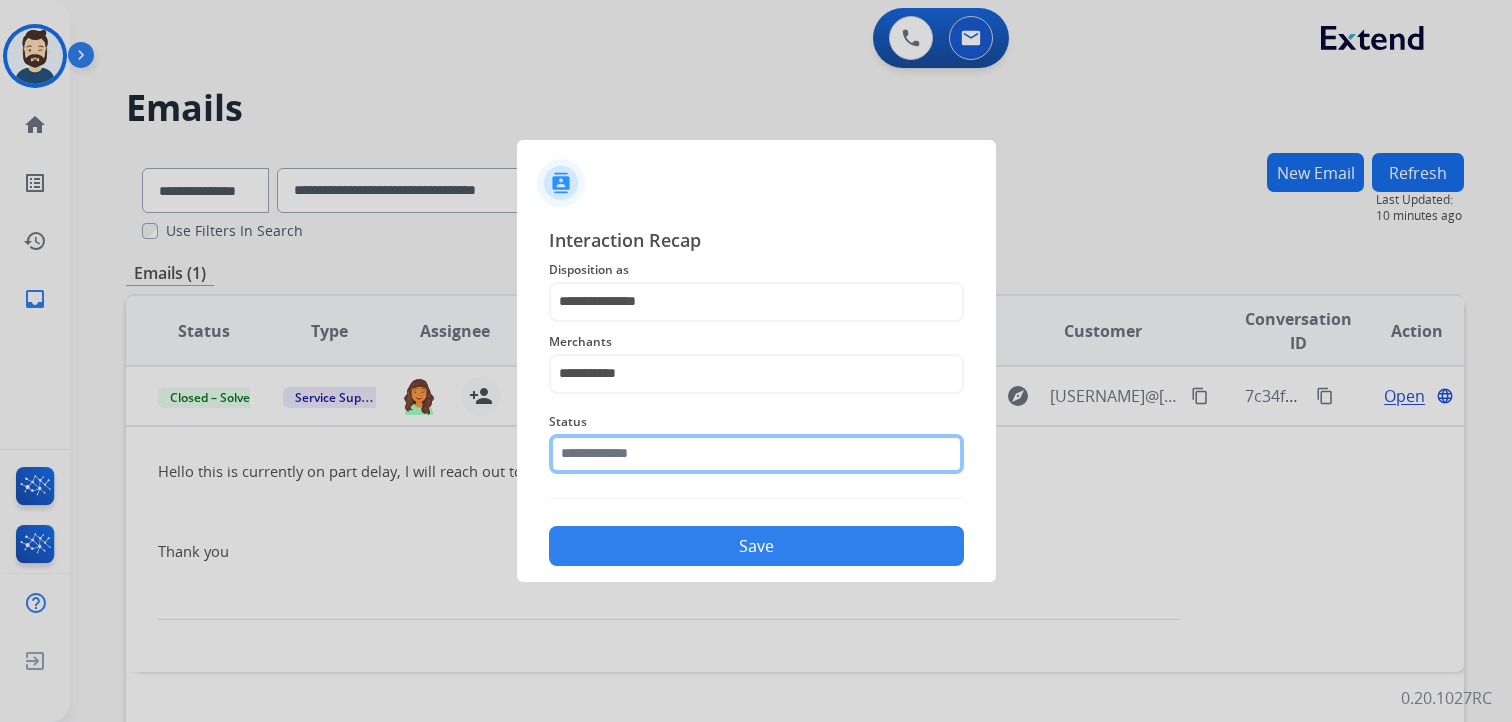 click 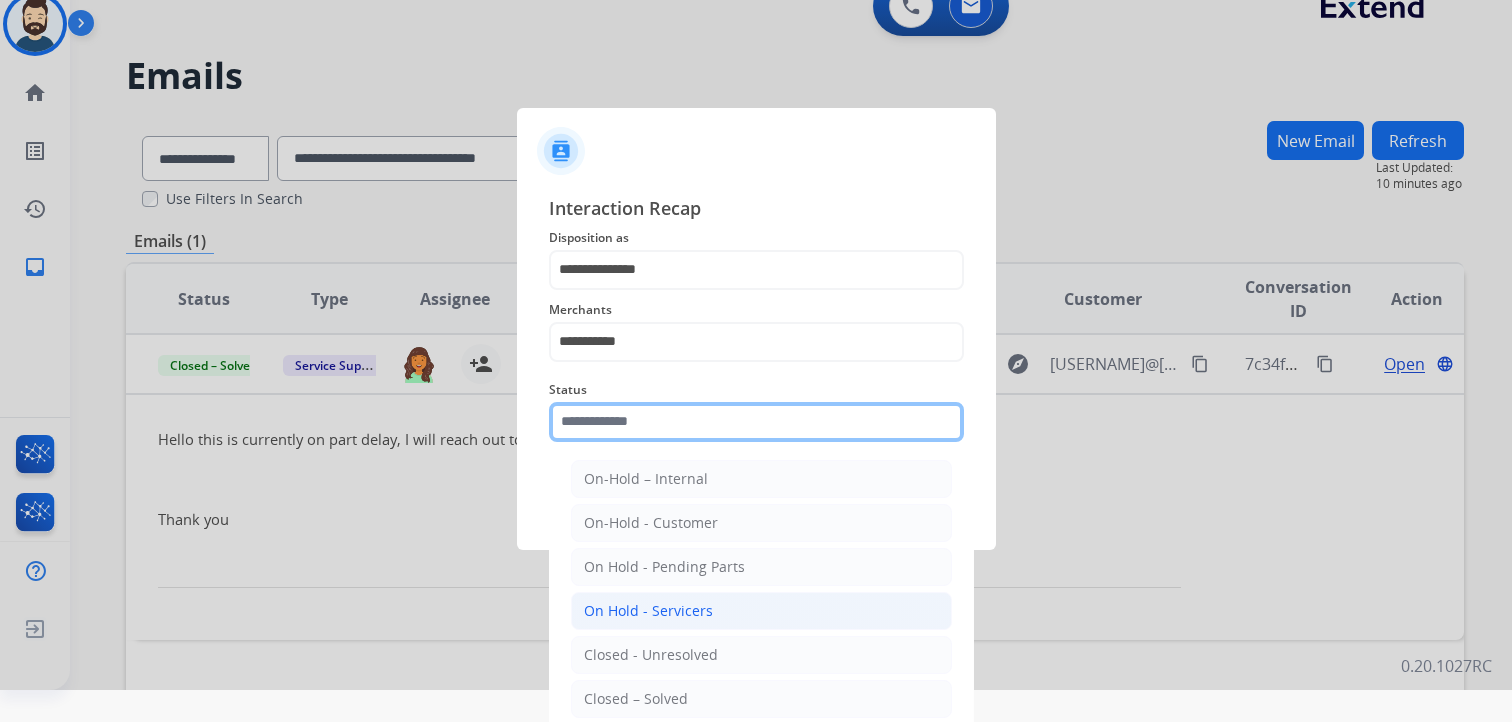scroll, scrollTop: 59, scrollLeft: 0, axis: vertical 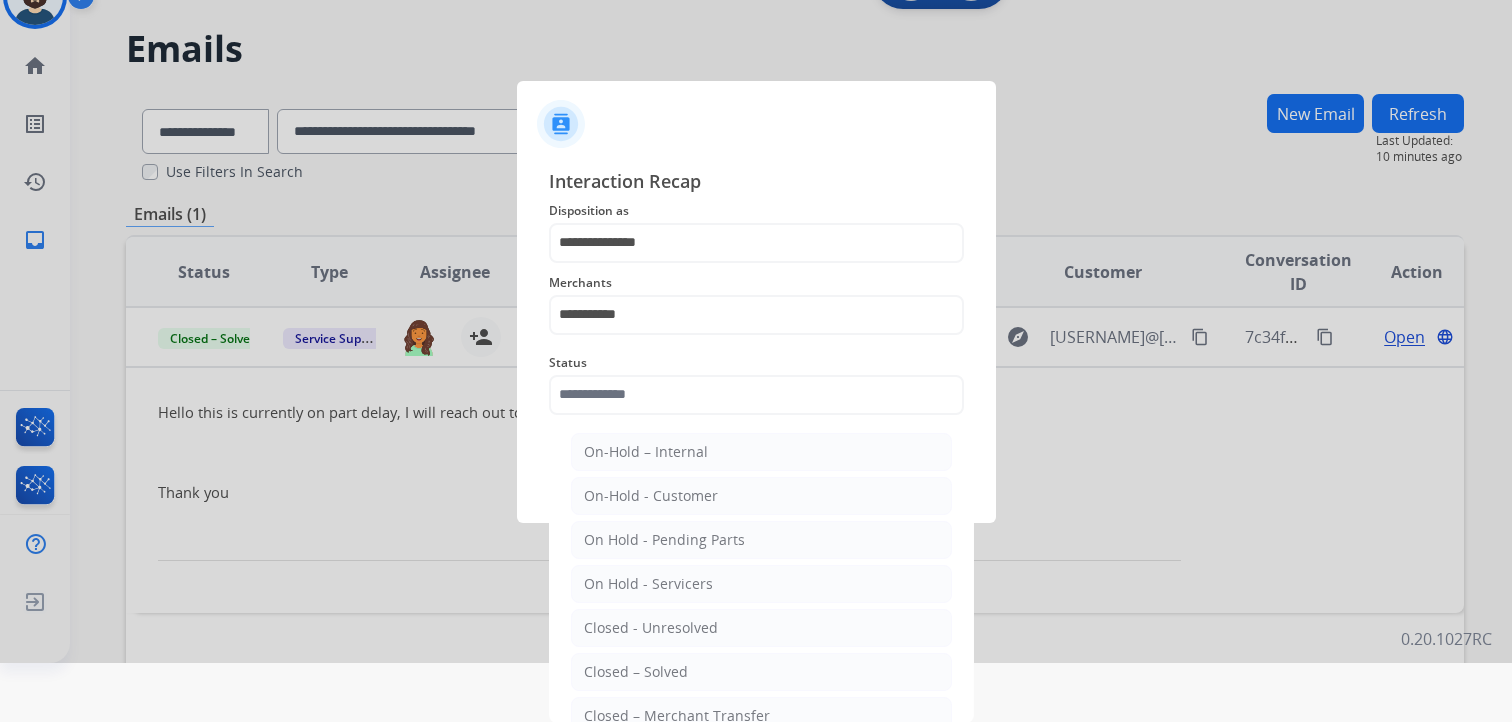 drag, startPoint x: 654, startPoint y: 671, endPoint x: 685, endPoint y: 621, distance: 58.830265 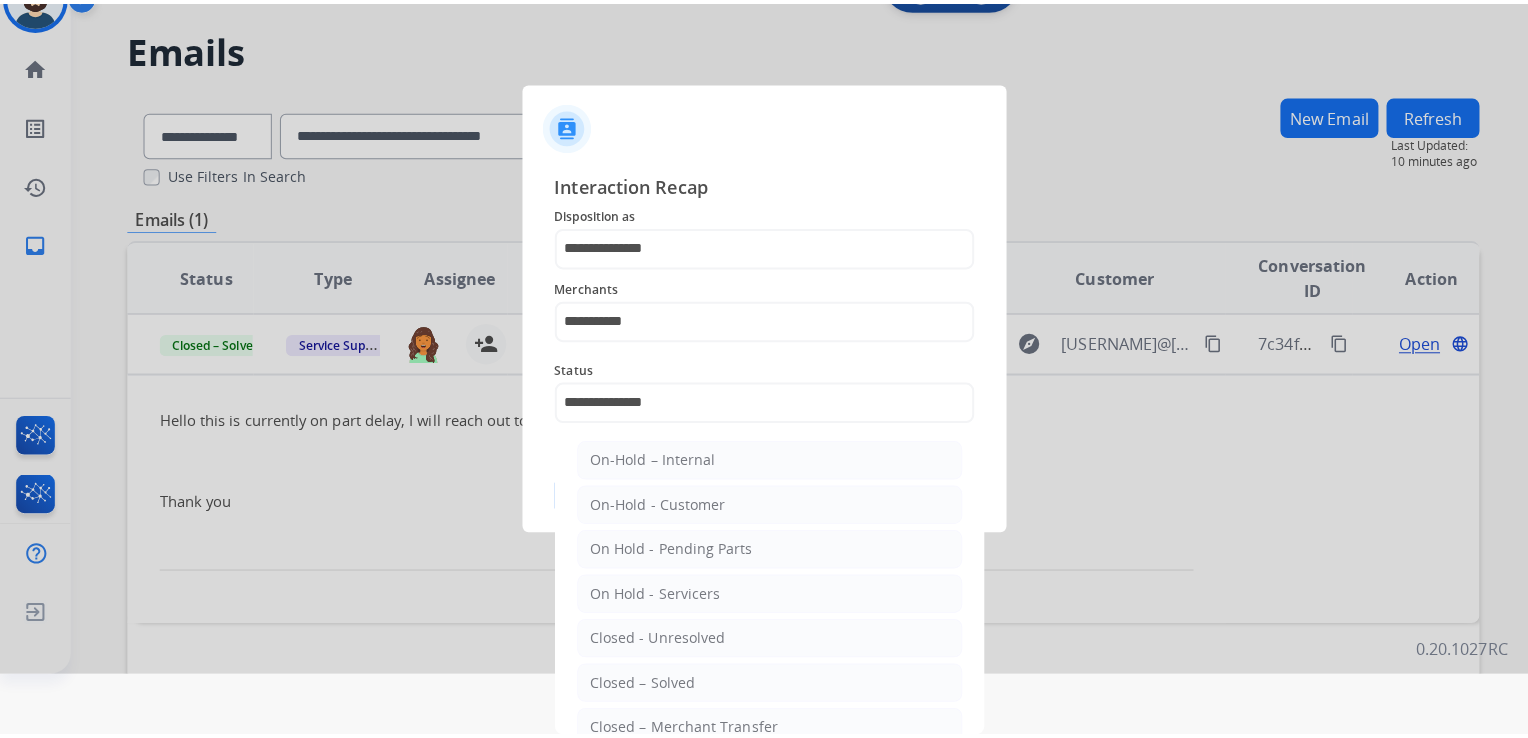 scroll, scrollTop: 0, scrollLeft: 0, axis: both 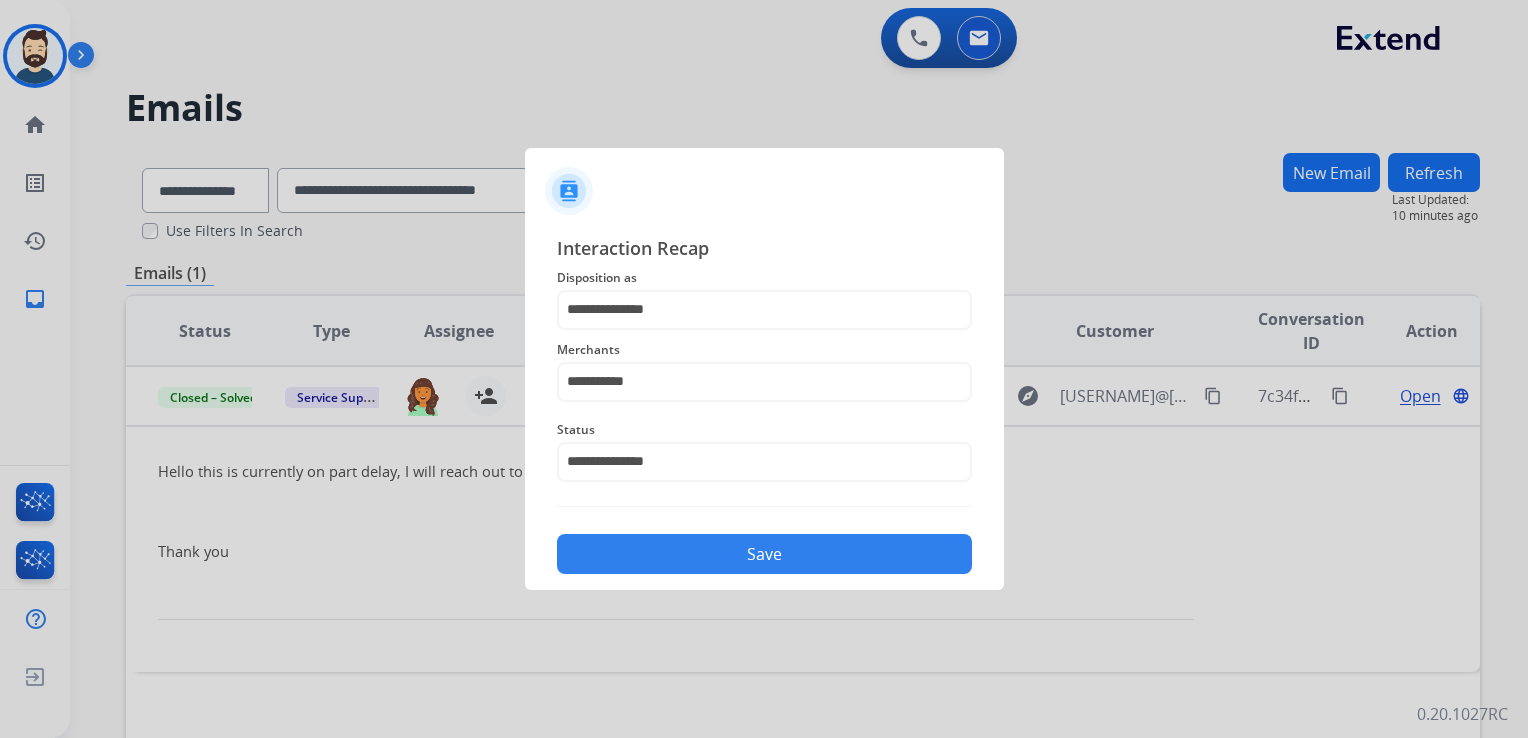 drag, startPoint x: 744, startPoint y: 550, endPoint x: 766, endPoint y: 539, distance: 24.596748 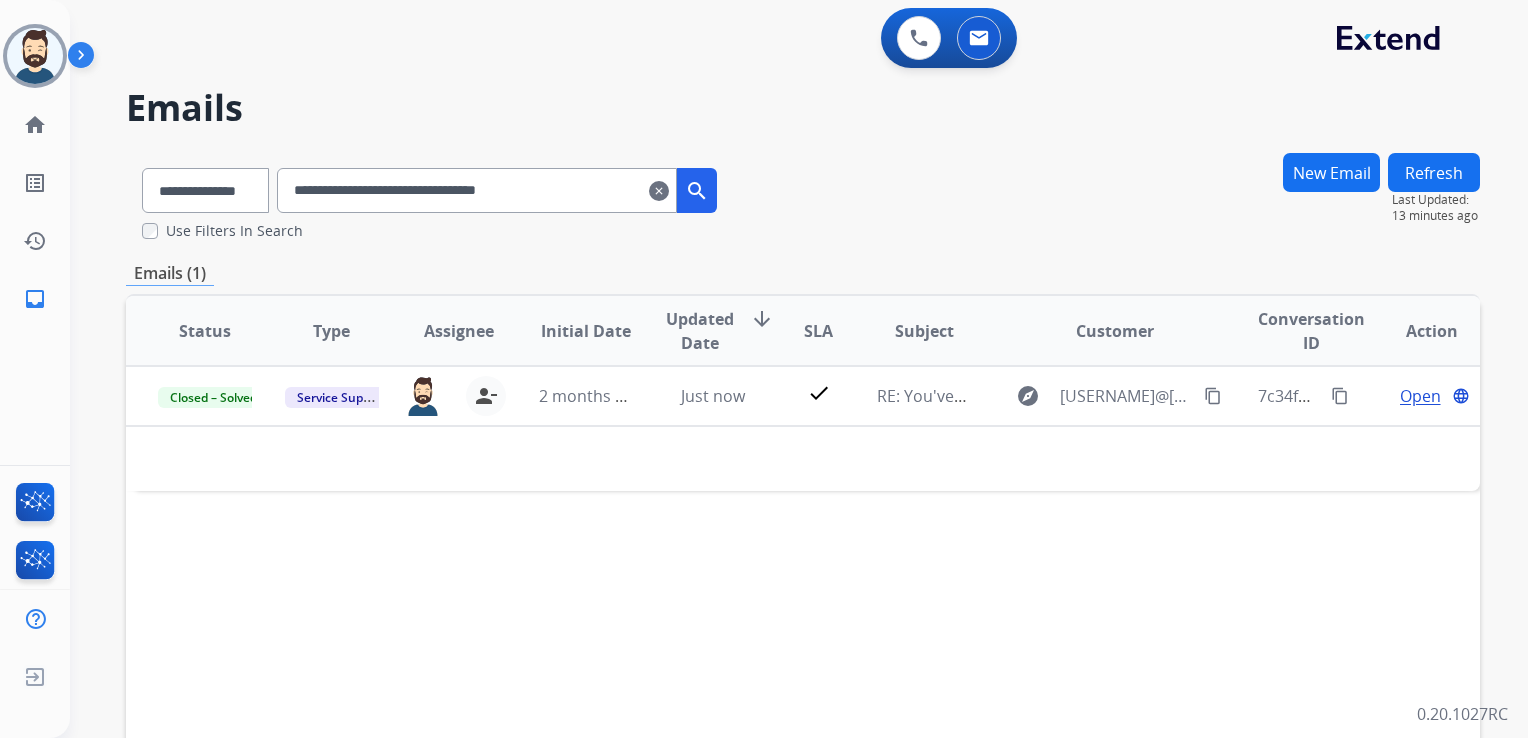 drag, startPoint x: 133, startPoint y: 681, endPoint x: 131, endPoint y: 635, distance: 46.043457 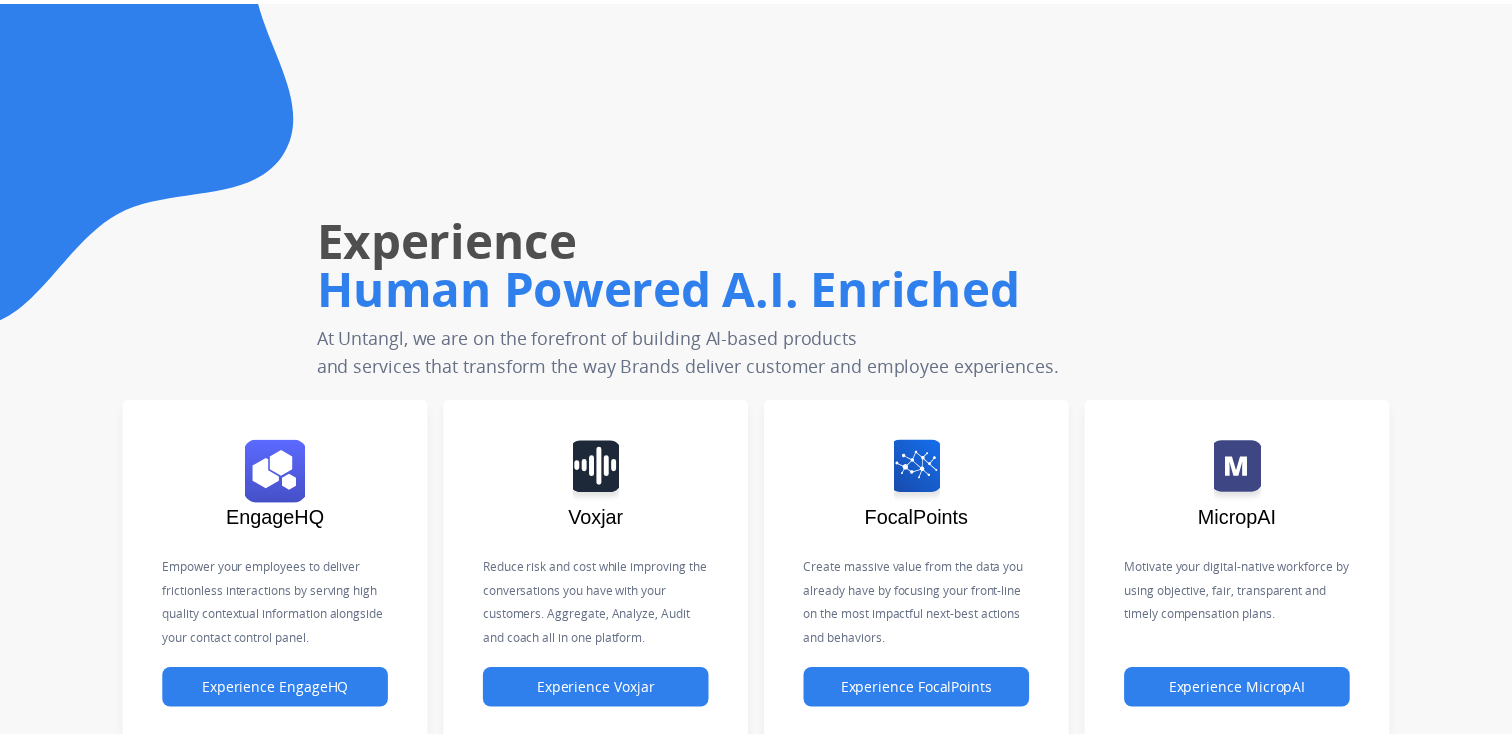 scroll, scrollTop: 0, scrollLeft: 0, axis: both 